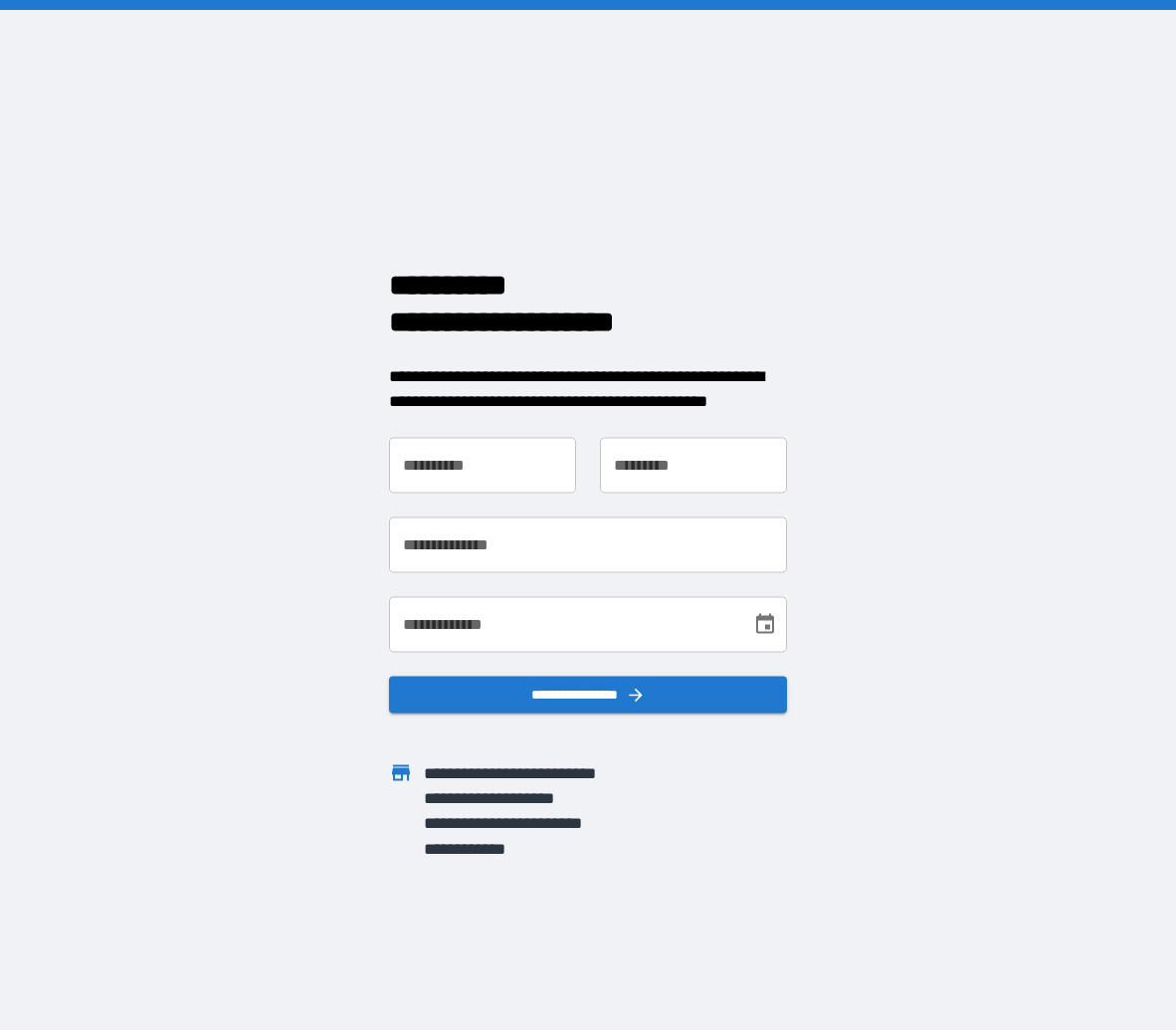 scroll, scrollTop: 0, scrollLeft: 0, axis: both 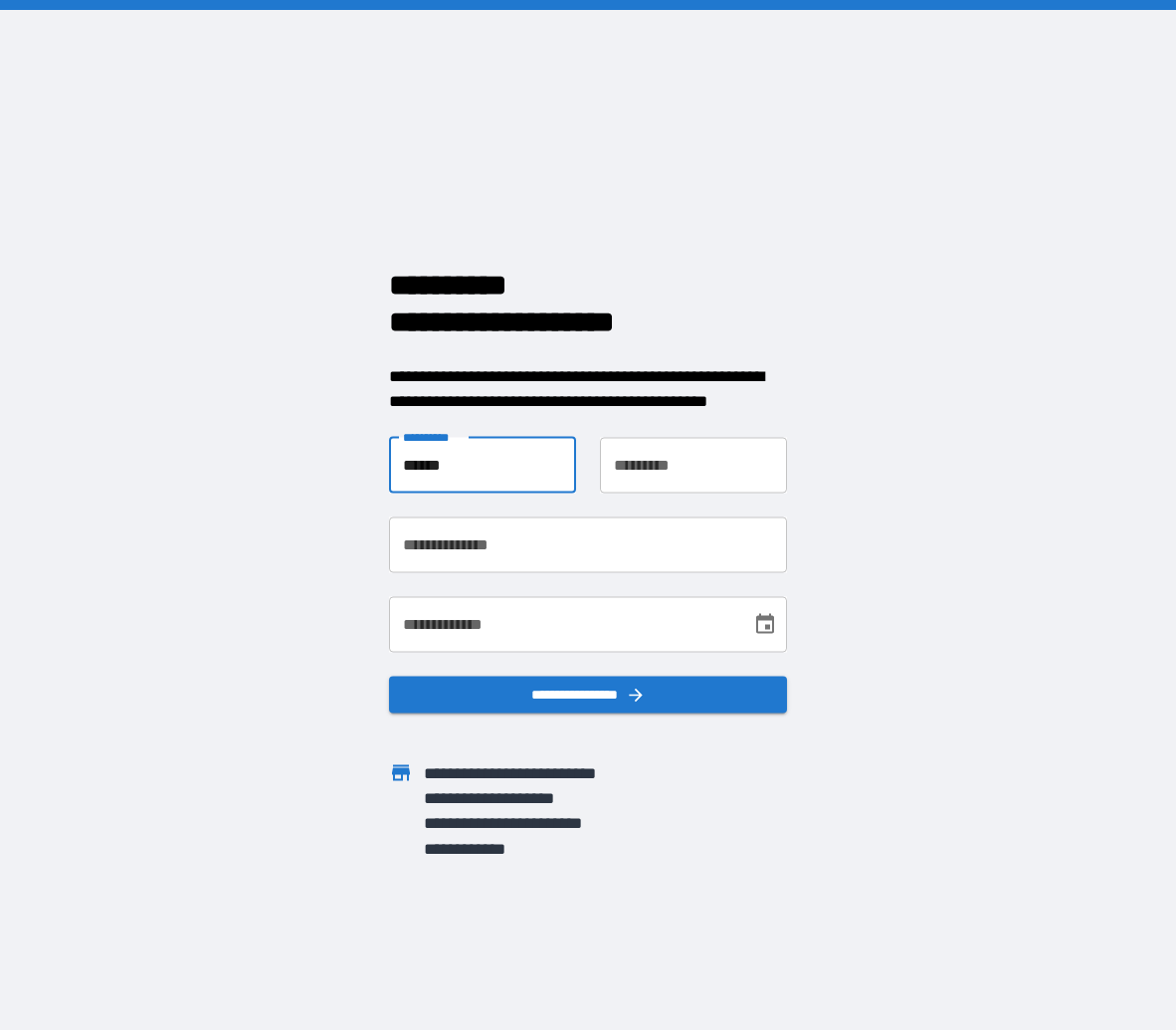 type on "*****" 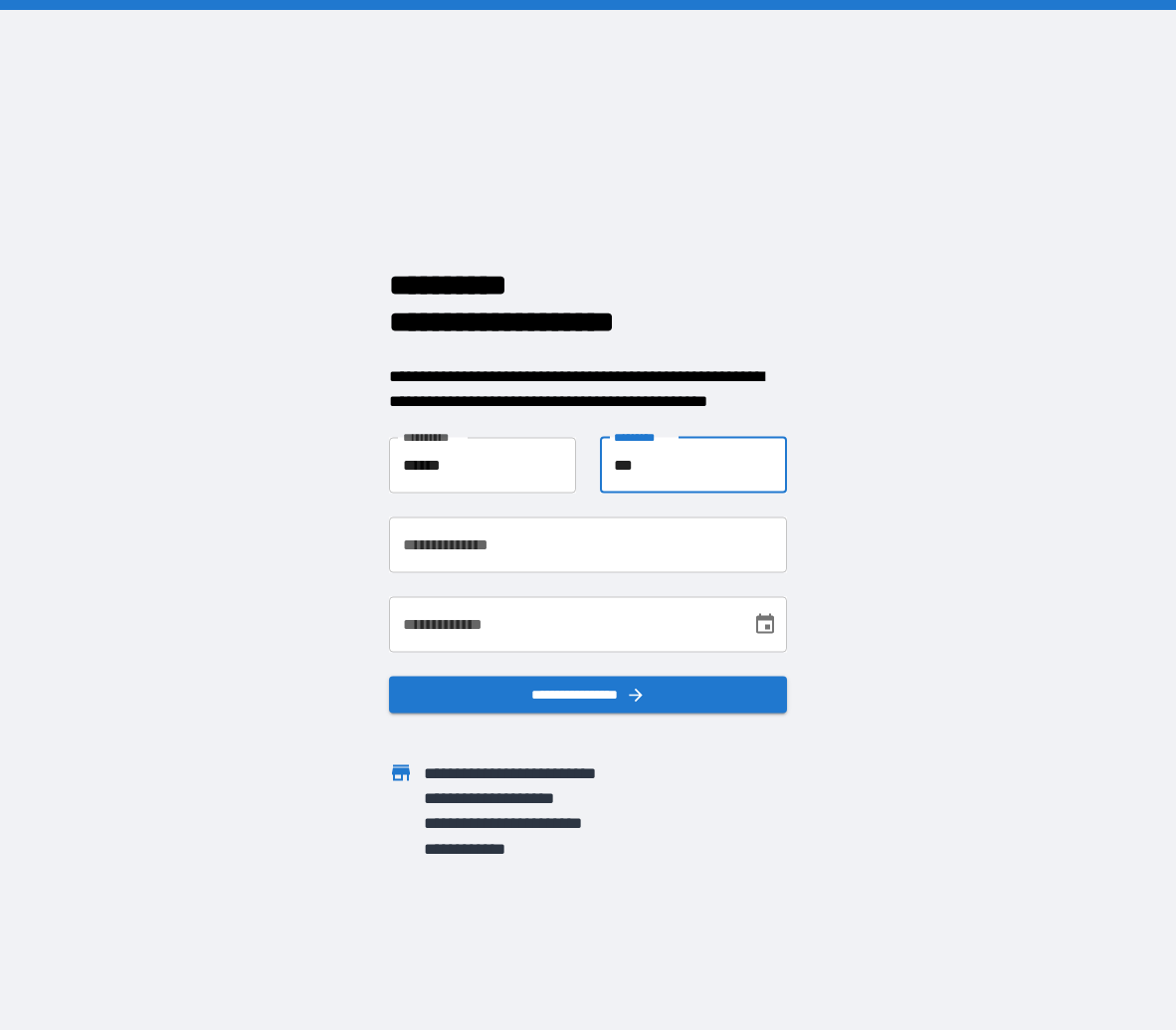 type on "***" 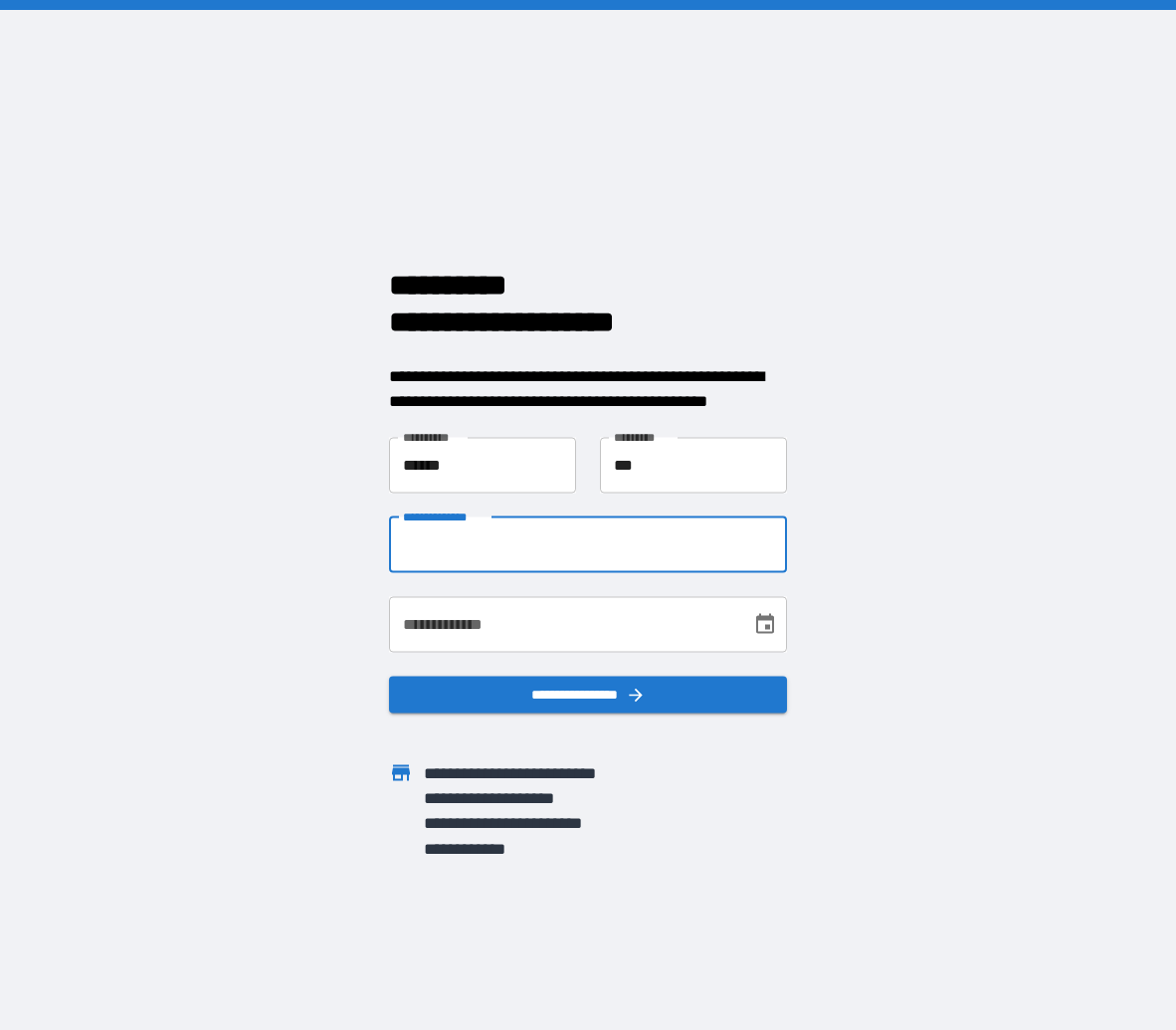 type on "**********" 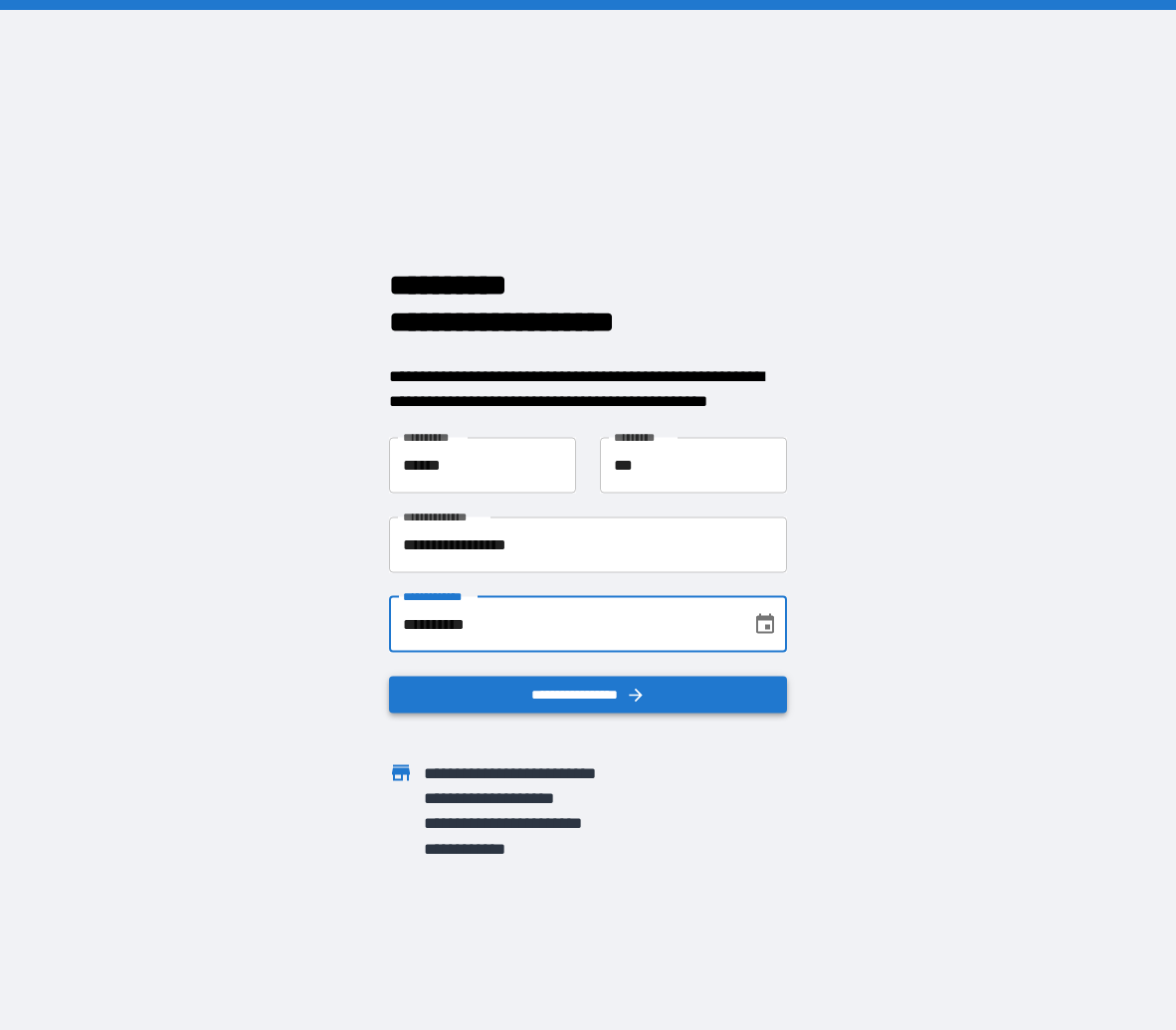 type on "**********" 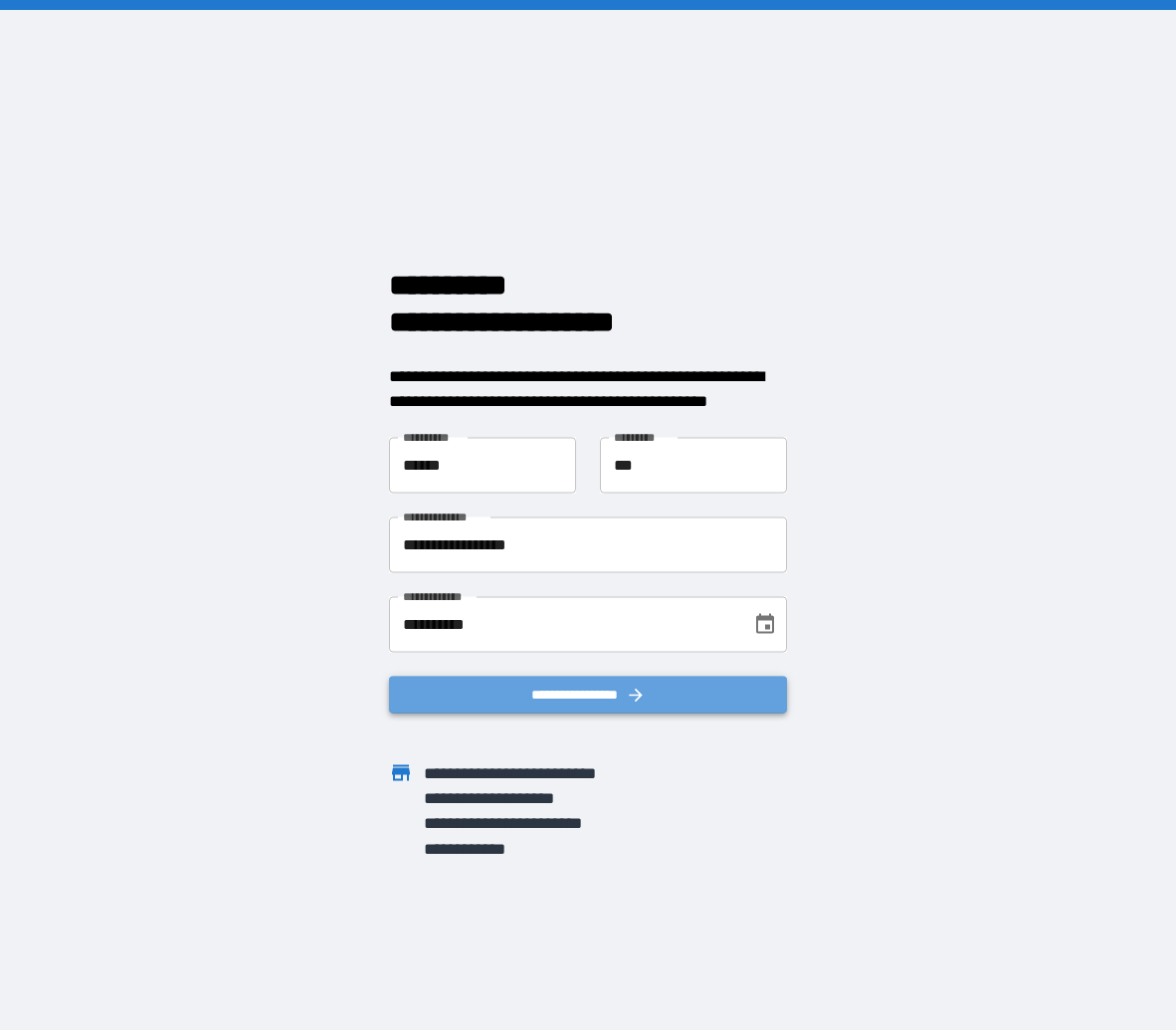 click on "**********" at bounding box center (588, 694) 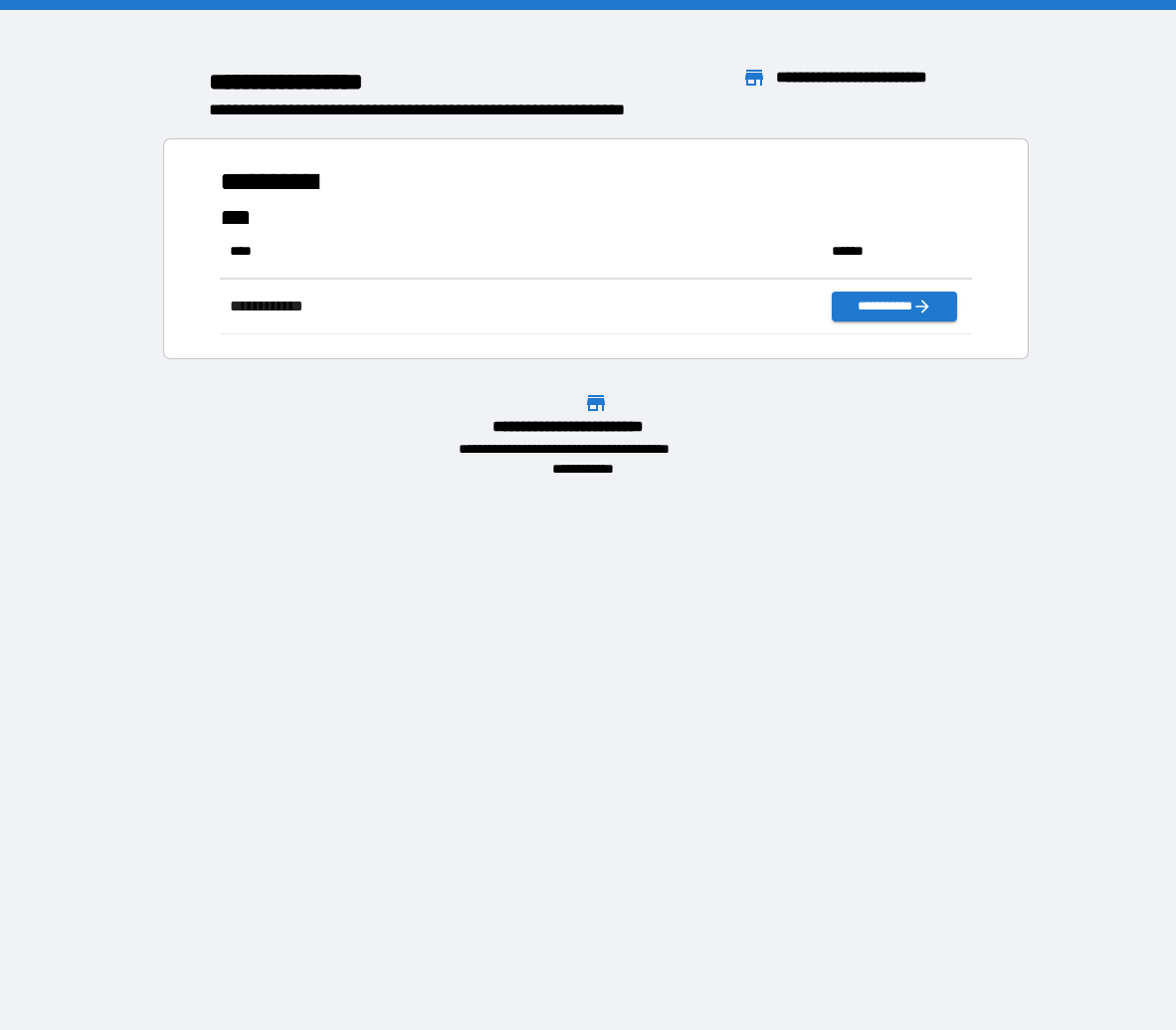 scroll, scrollTop: 16, scrollLeft: 16, axis: both 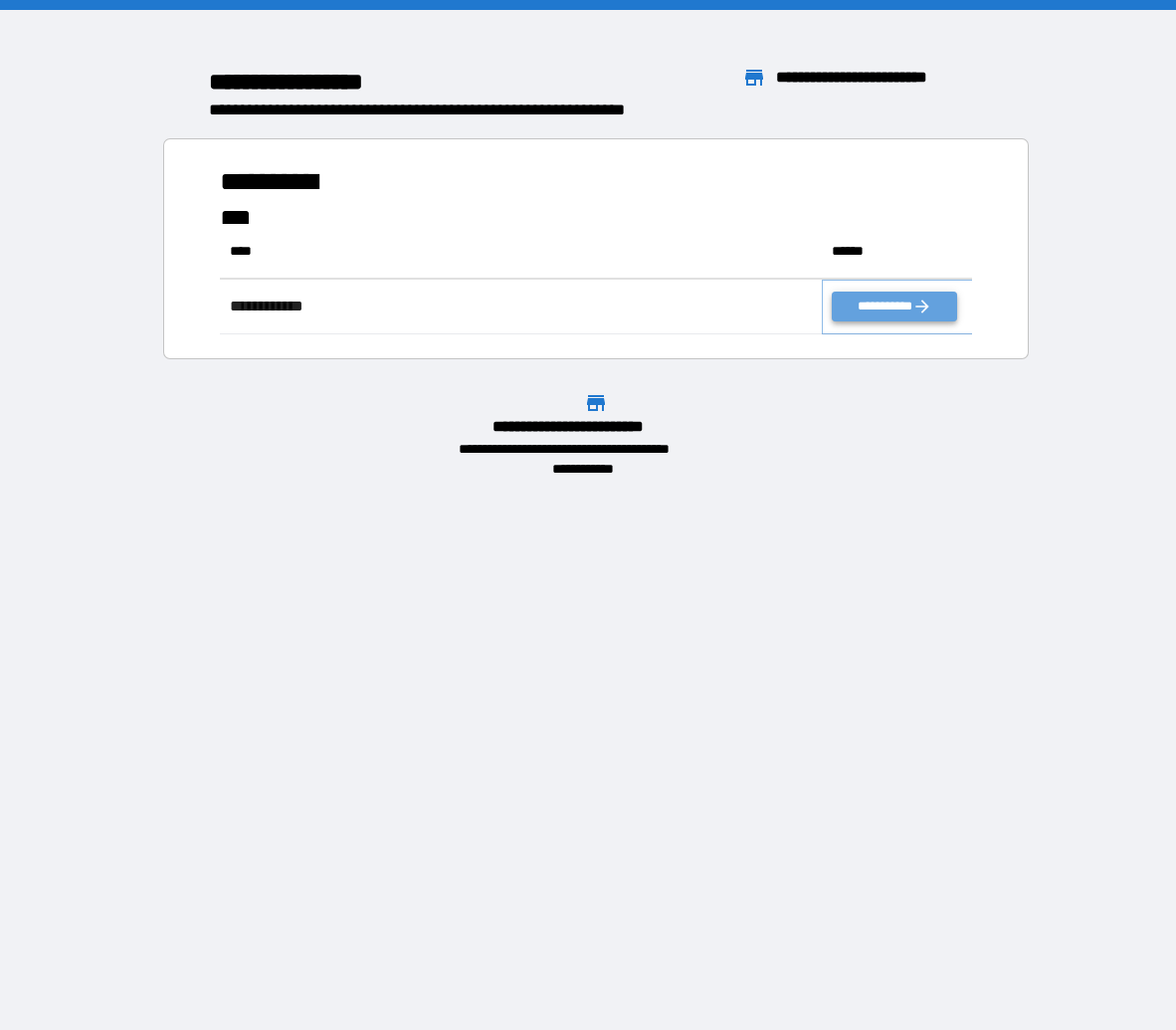 click on "**********" at bounding box center (893, 307) 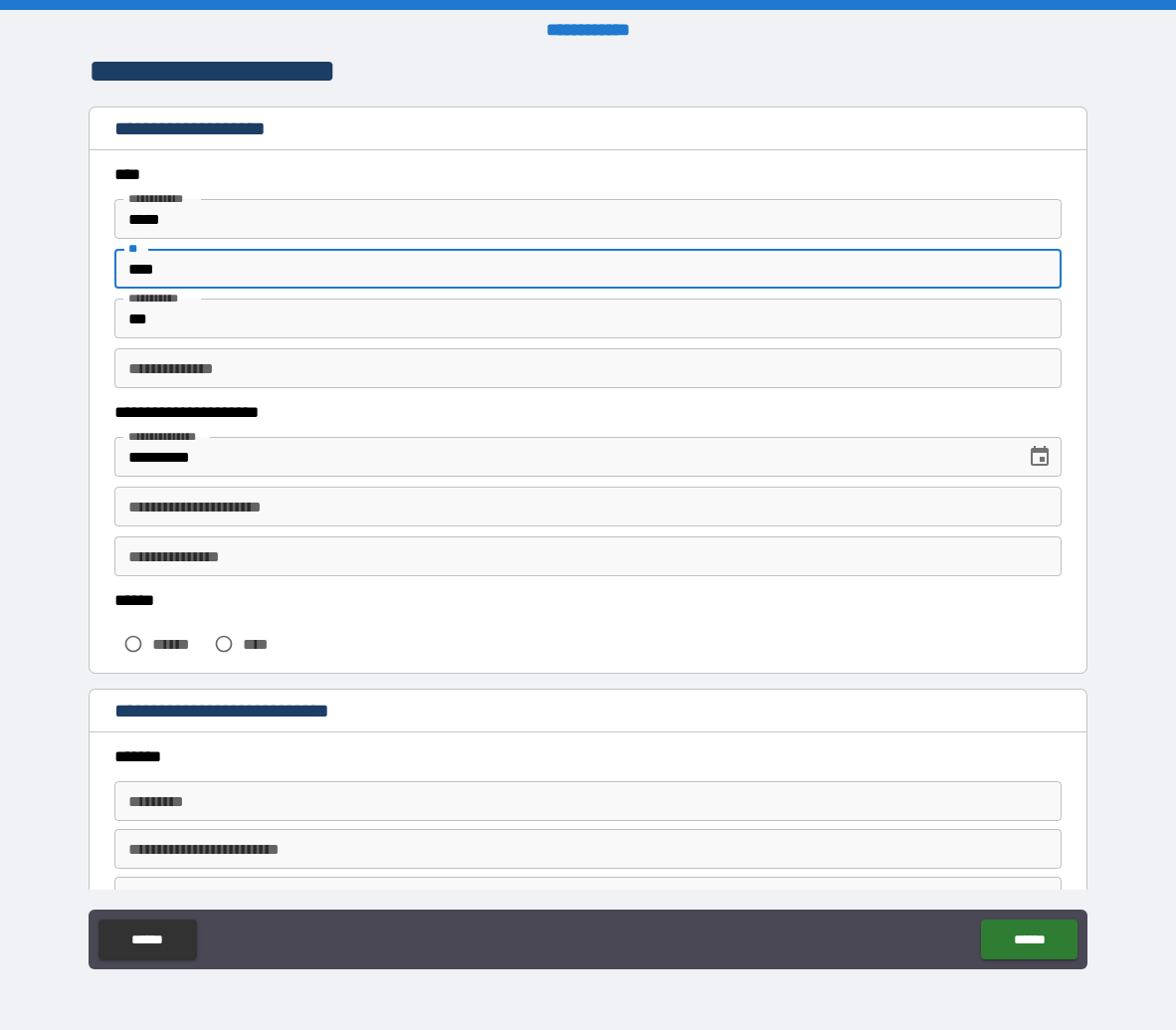 type on "****" 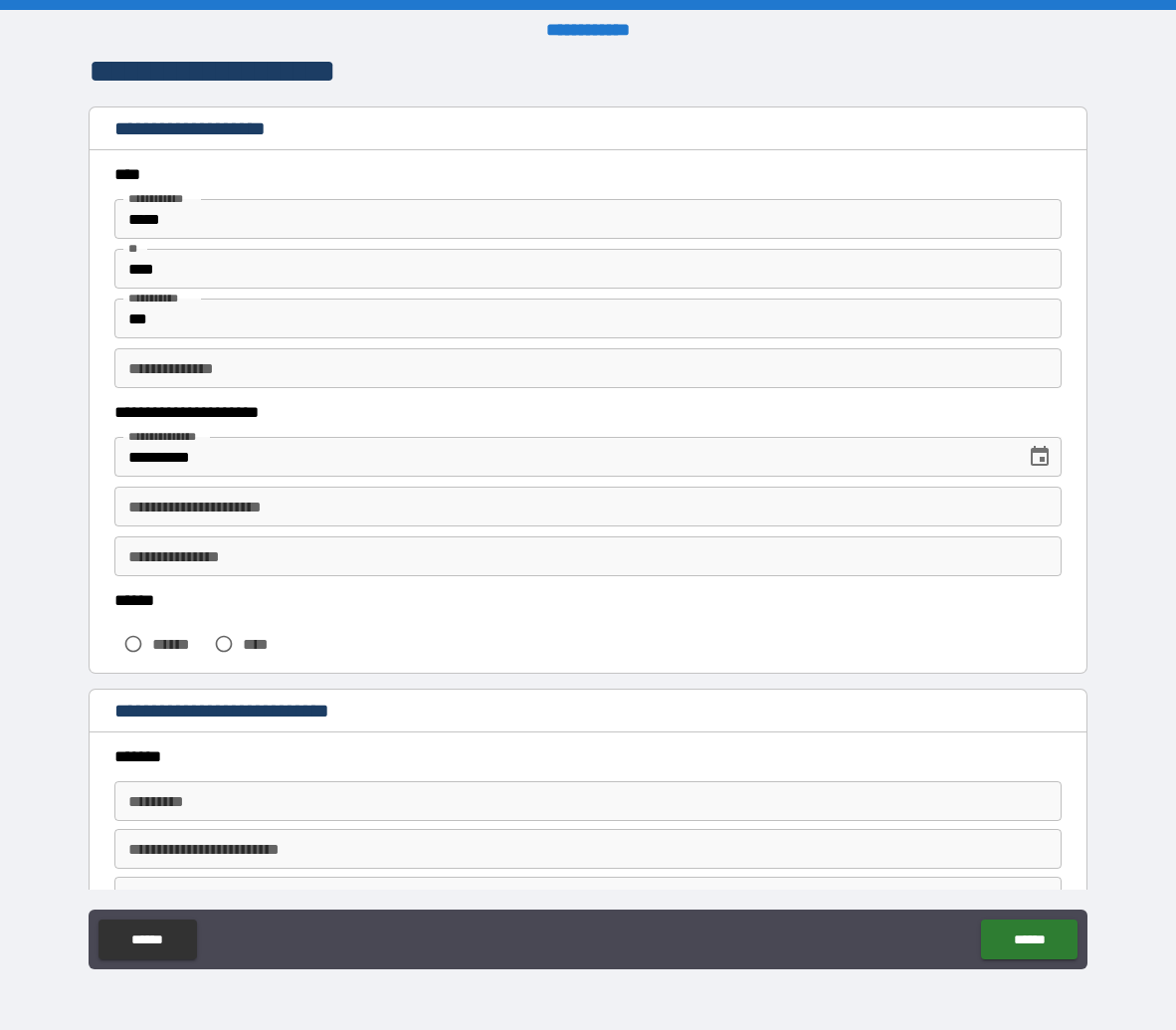 click on "******" at bounding box center [178, 644] 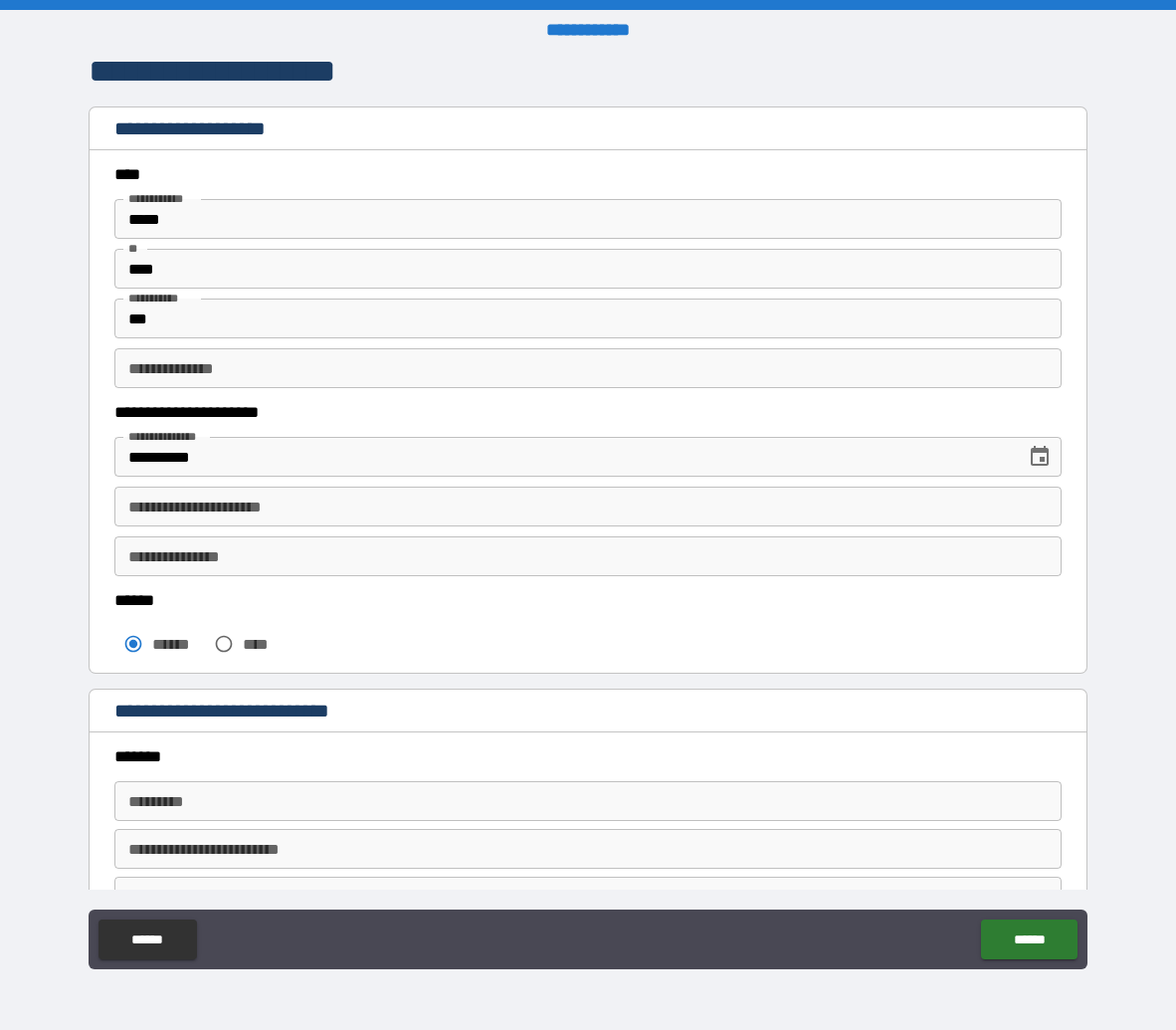 scroll, scrollTop: 33, scrollLeft: 0, axis: vertical 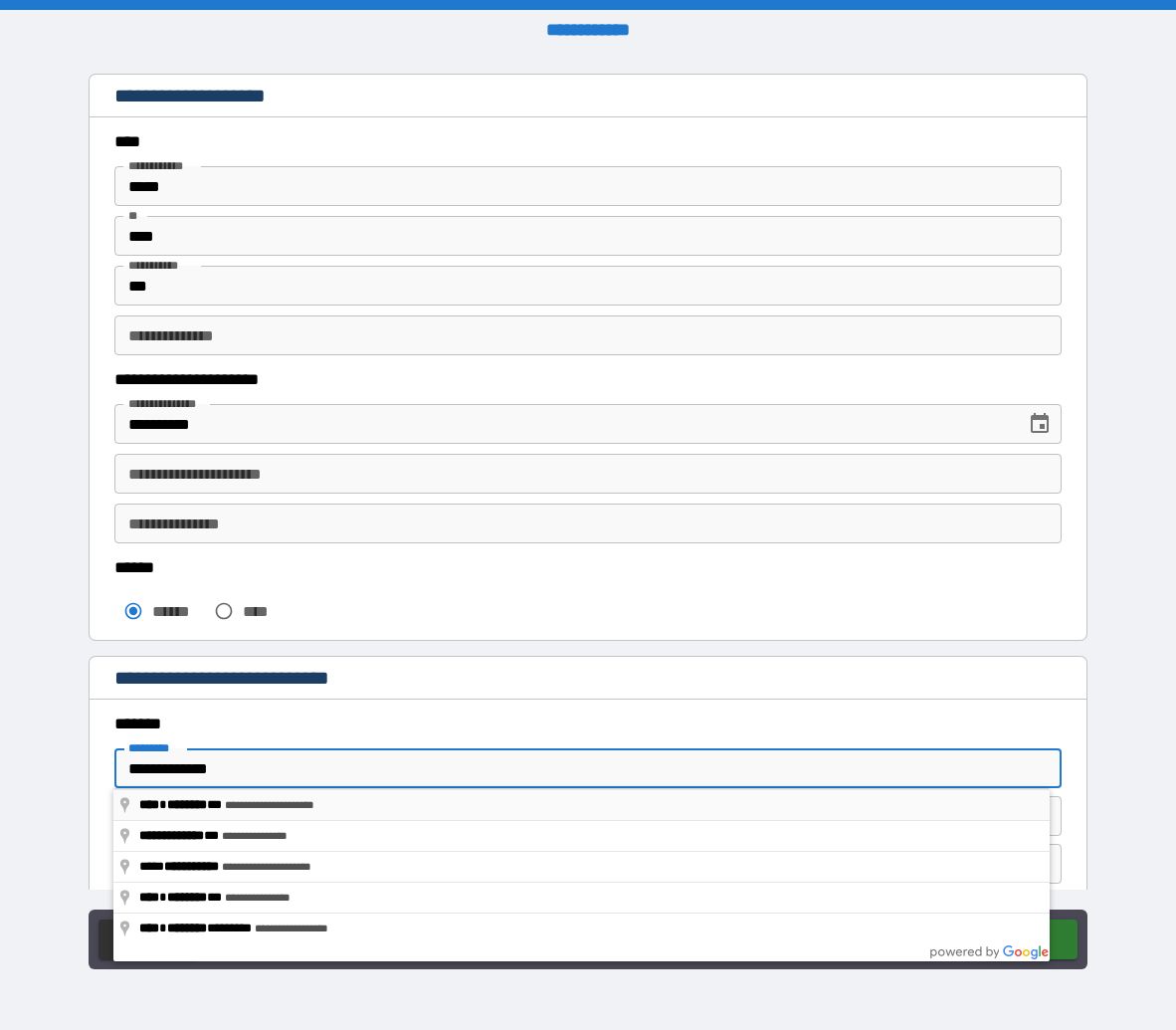 type on "**********" 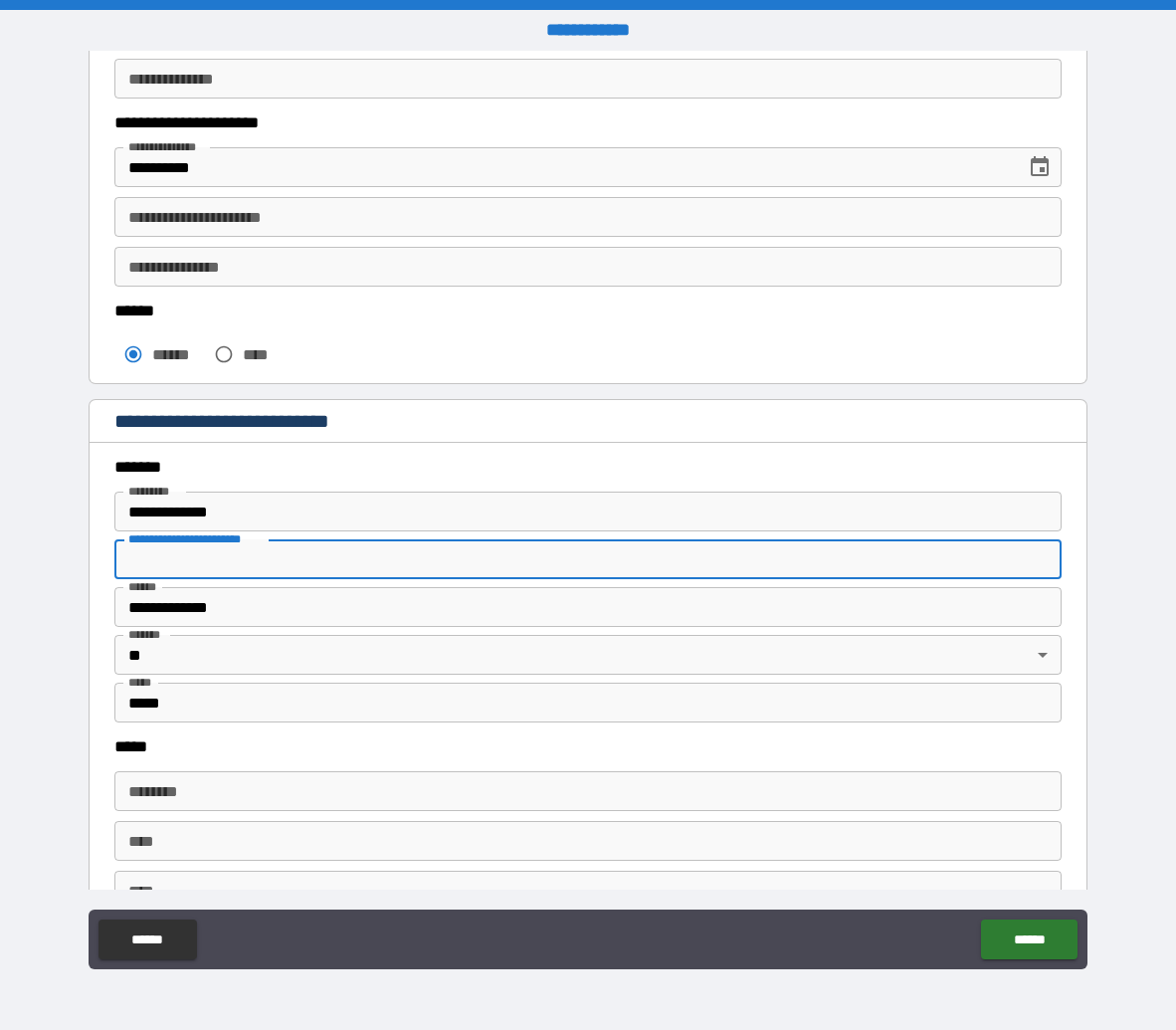 scroll, scrollTop: 319, scrollLeft: 0, axis: vertical 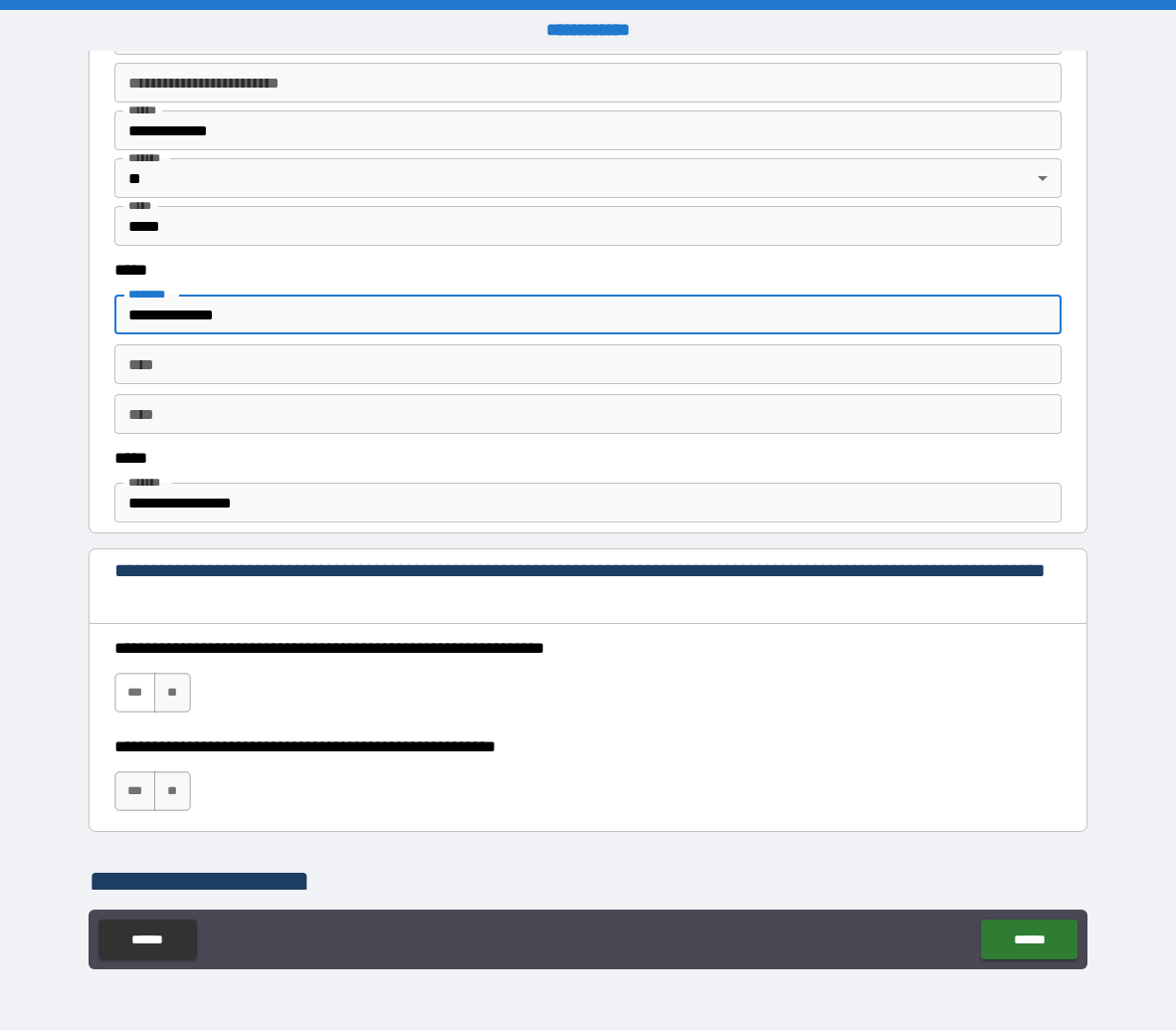 type on "**********" 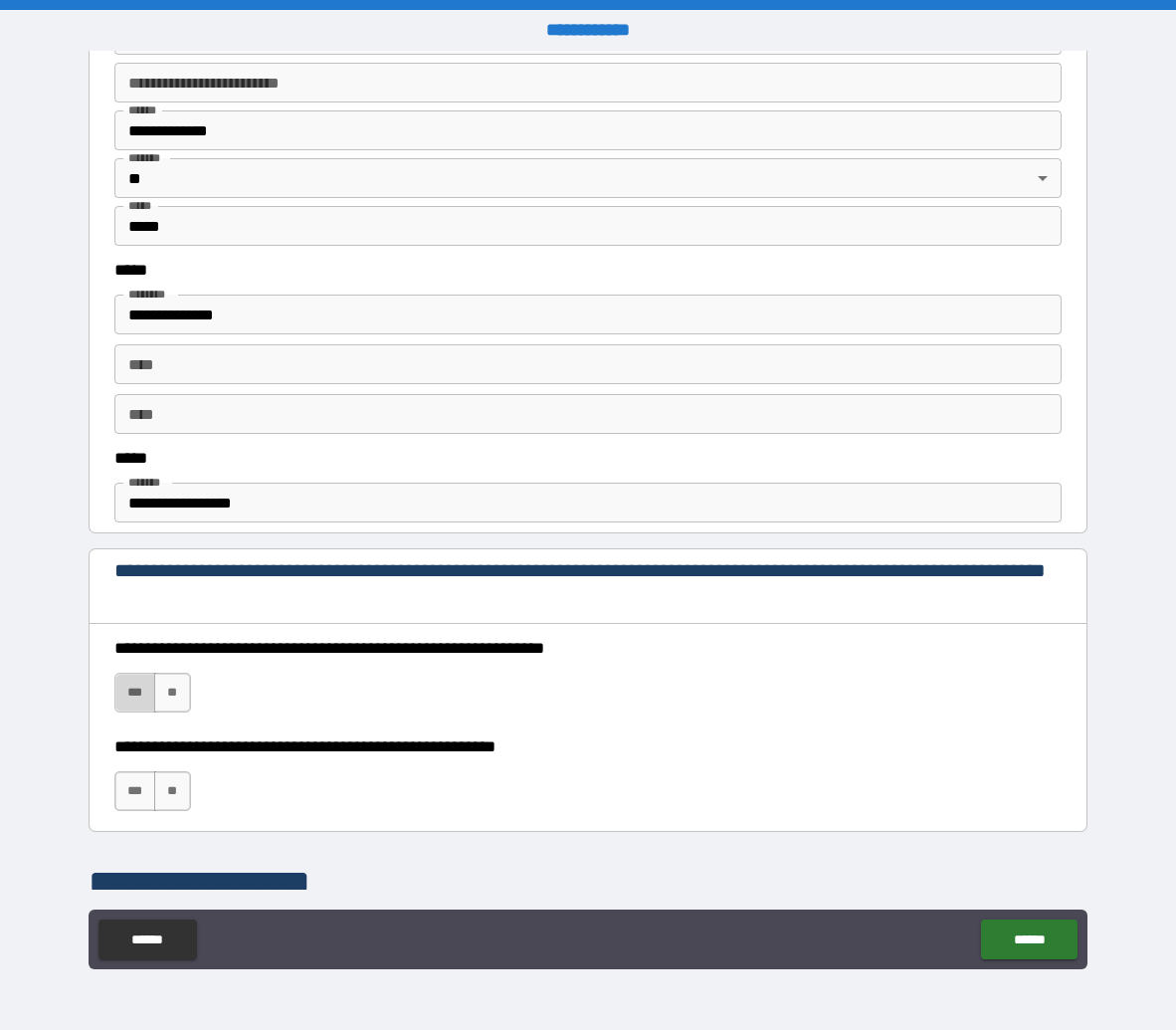 click on "***" at bounding box center [135, 693] 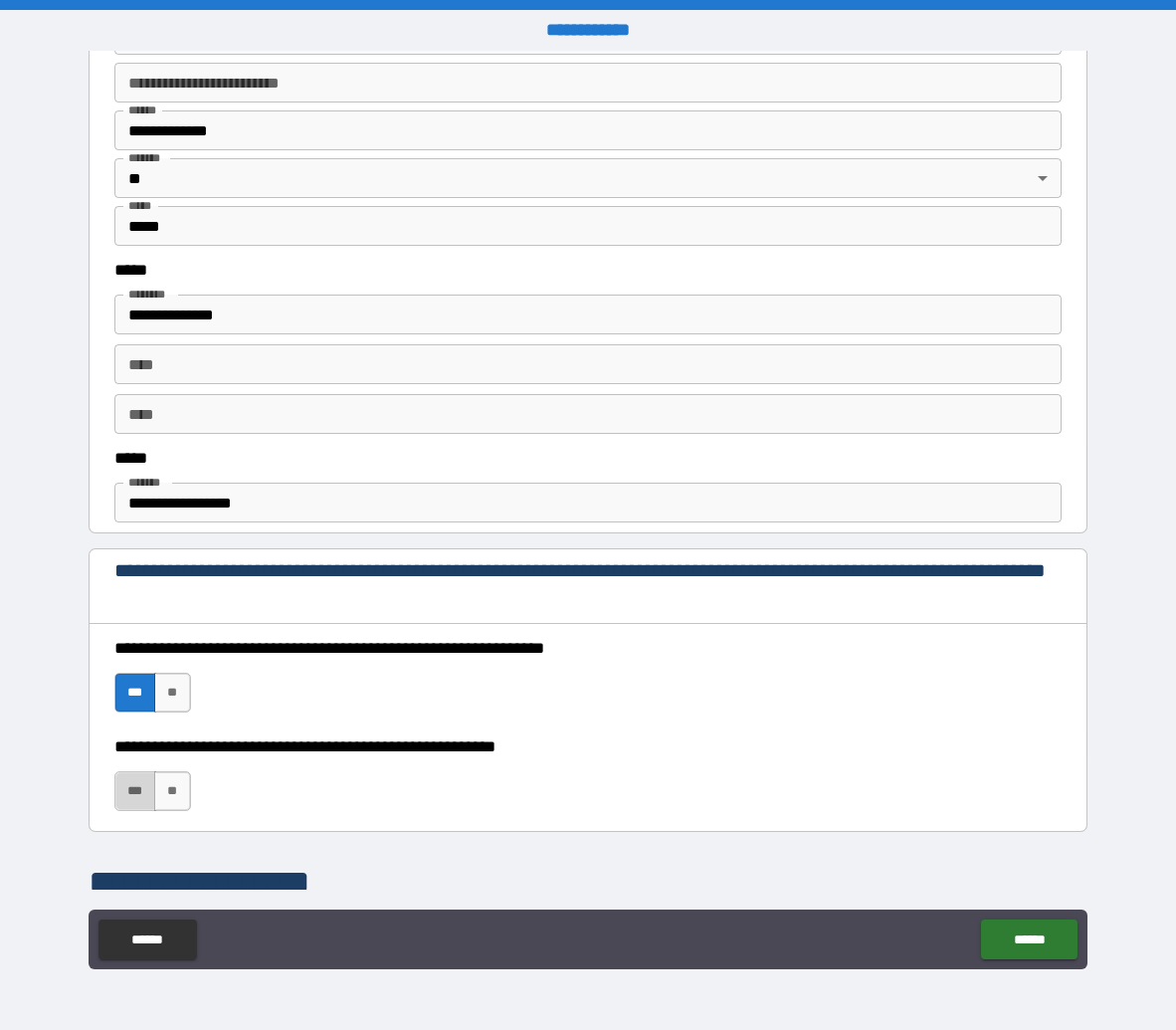click on "***" at bounding box center [135, 791] 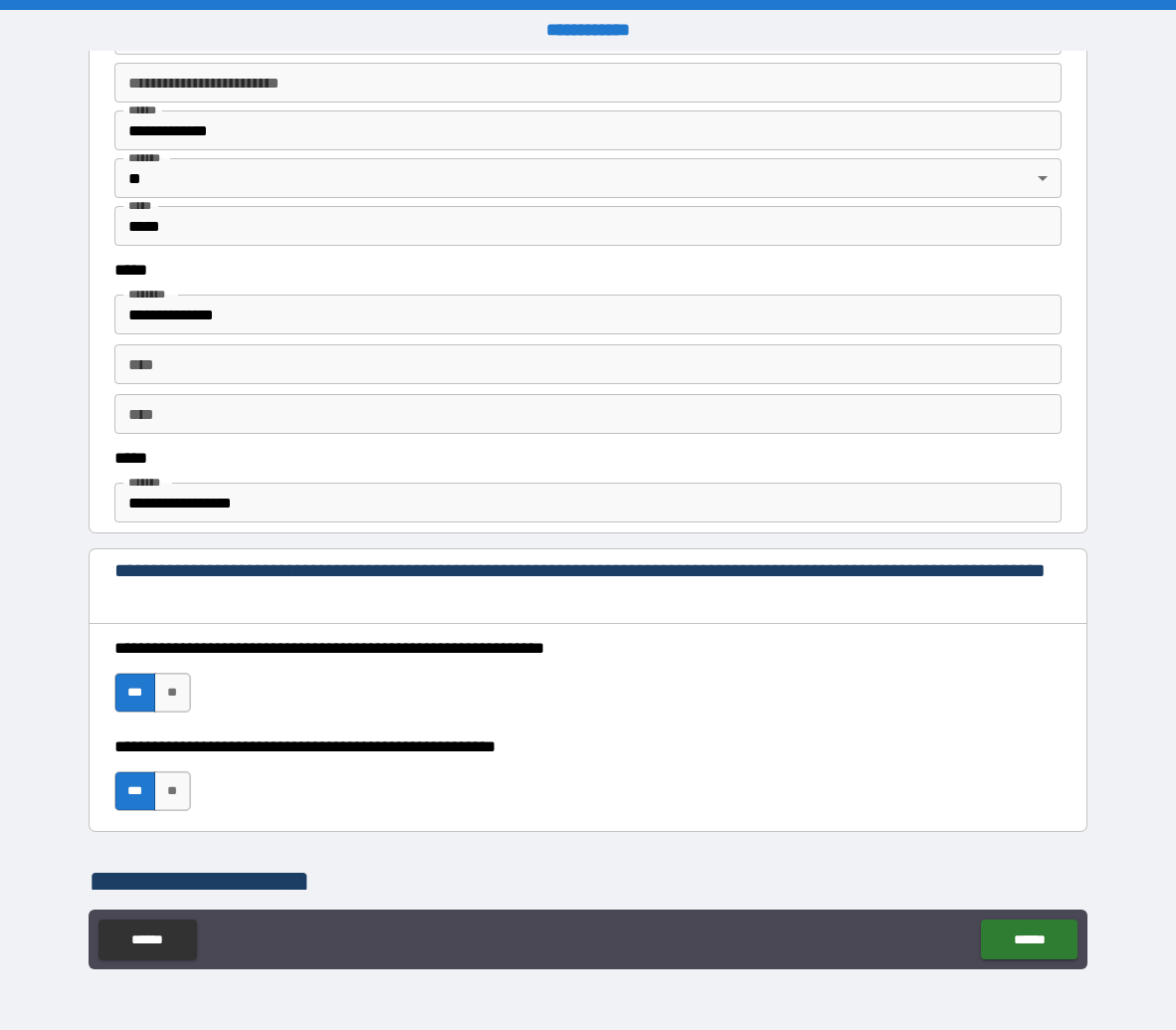 scroll, scrollTop: 1114, scrollLeft: 0, axis: vertical 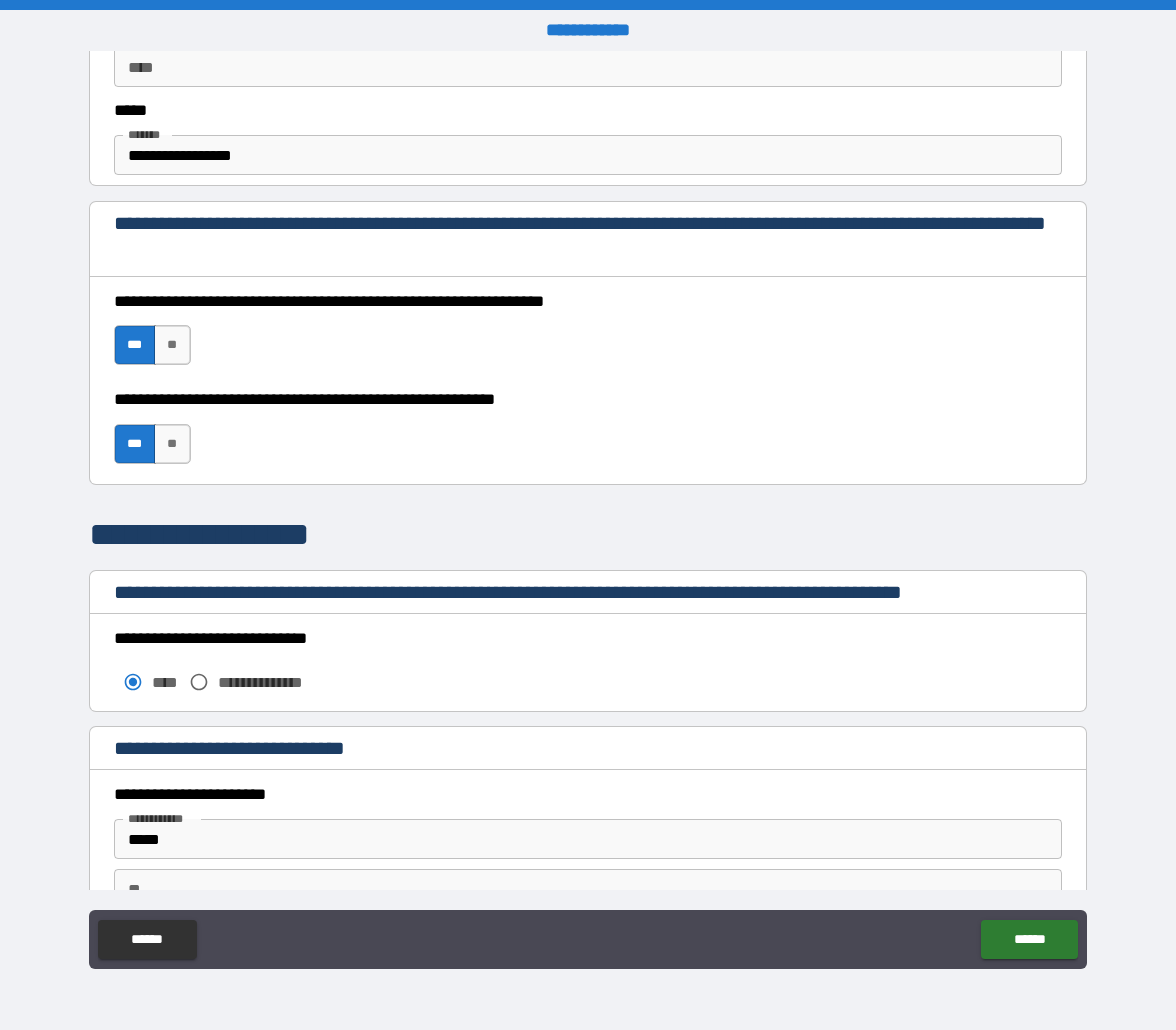 click on "**********" at bounding box center [274, 682] 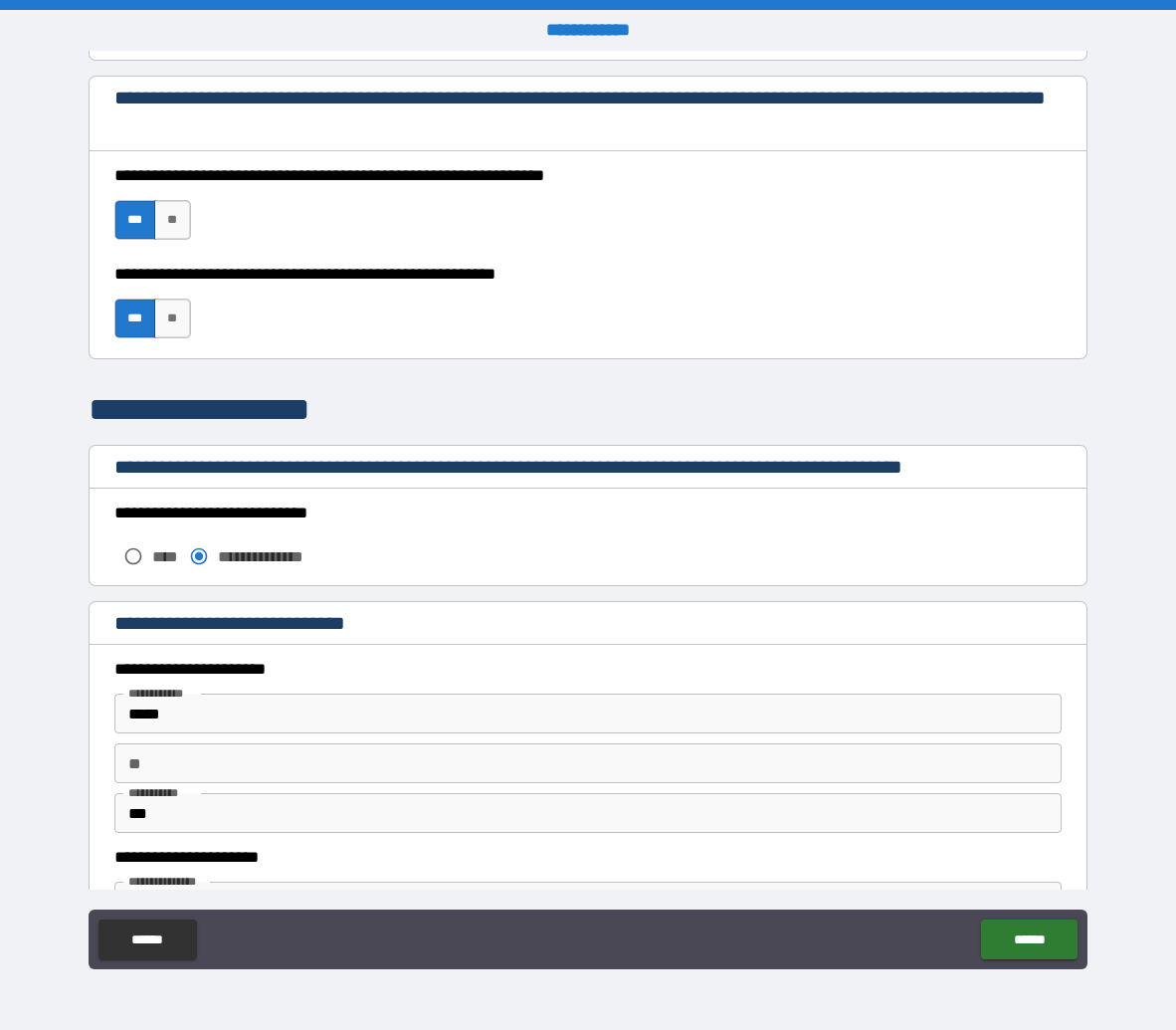 scroll, scrollTop: 1356, scrollLeft: 0, axis: vertical 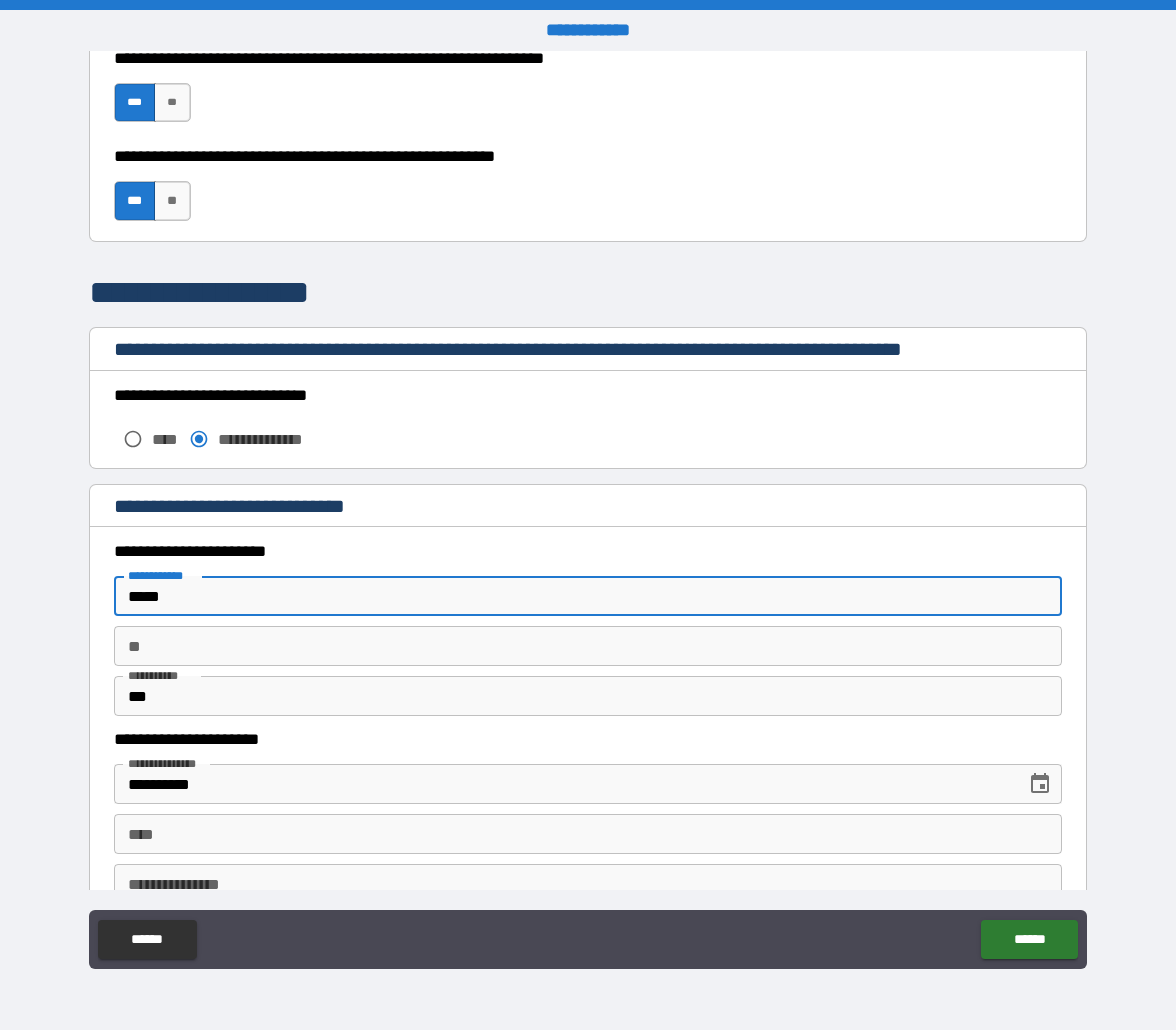click on "*****" at bounding box center (588, 596) 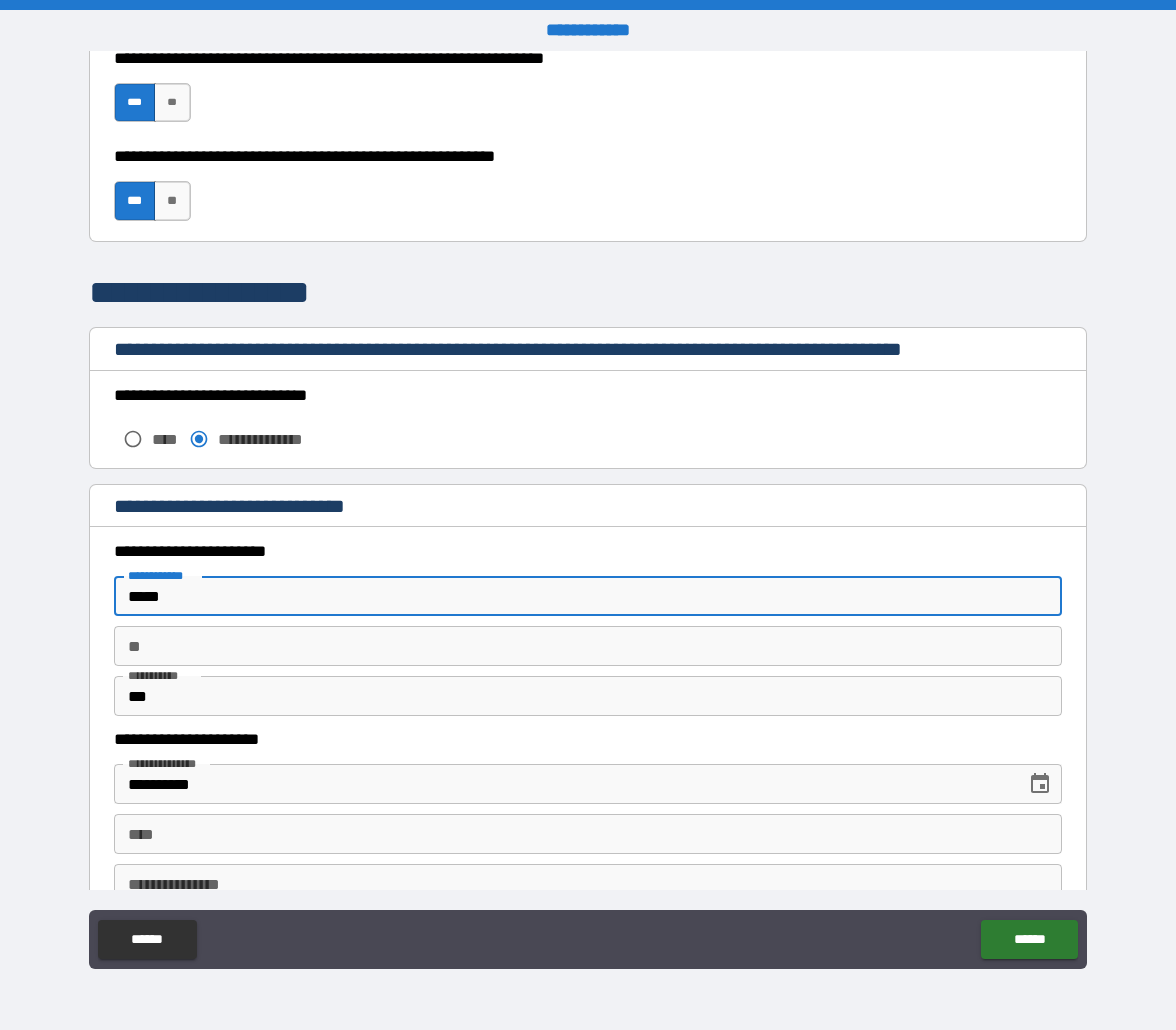 type on "*****" 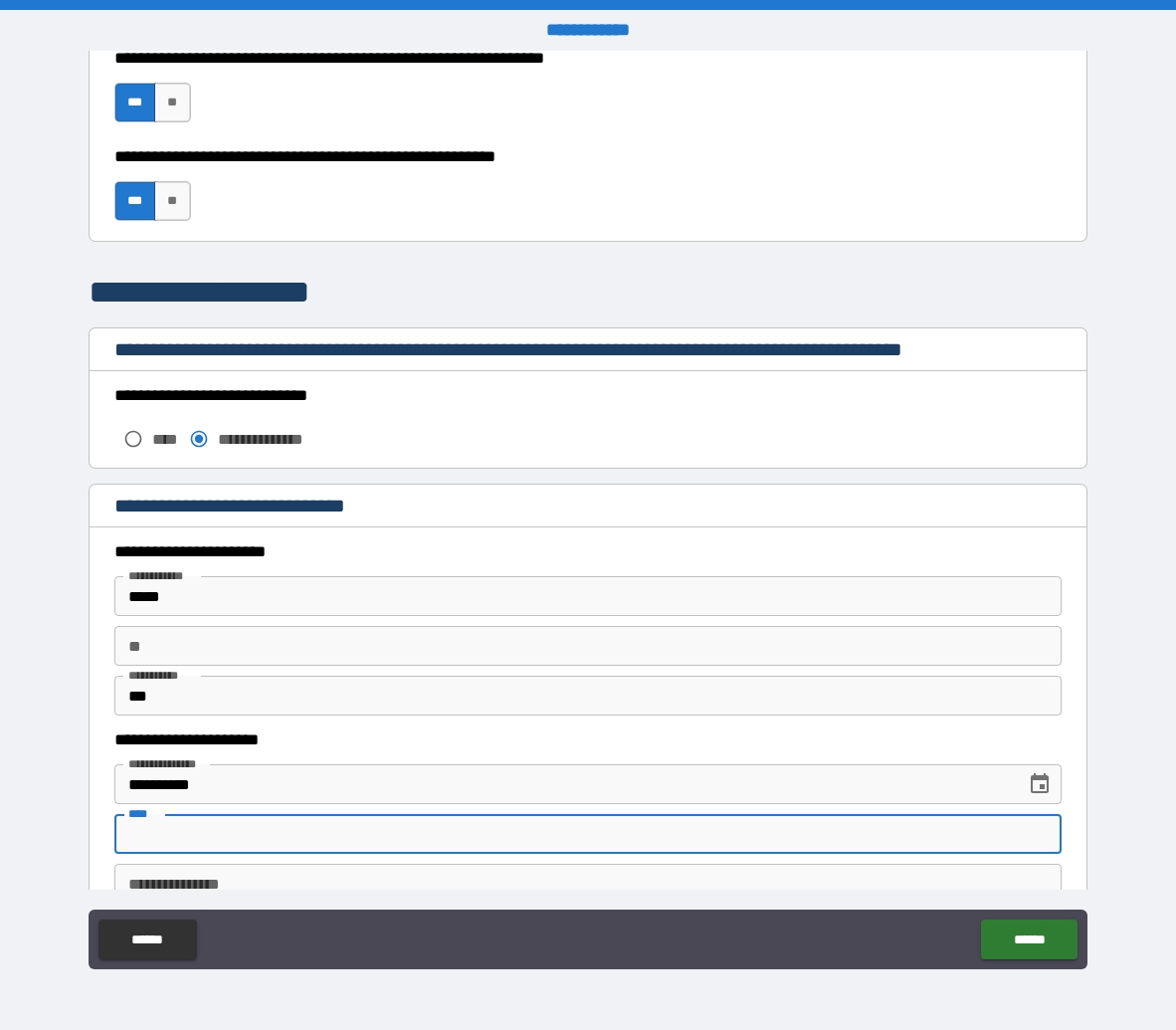 click on "****" at bounding box center [588, 834] 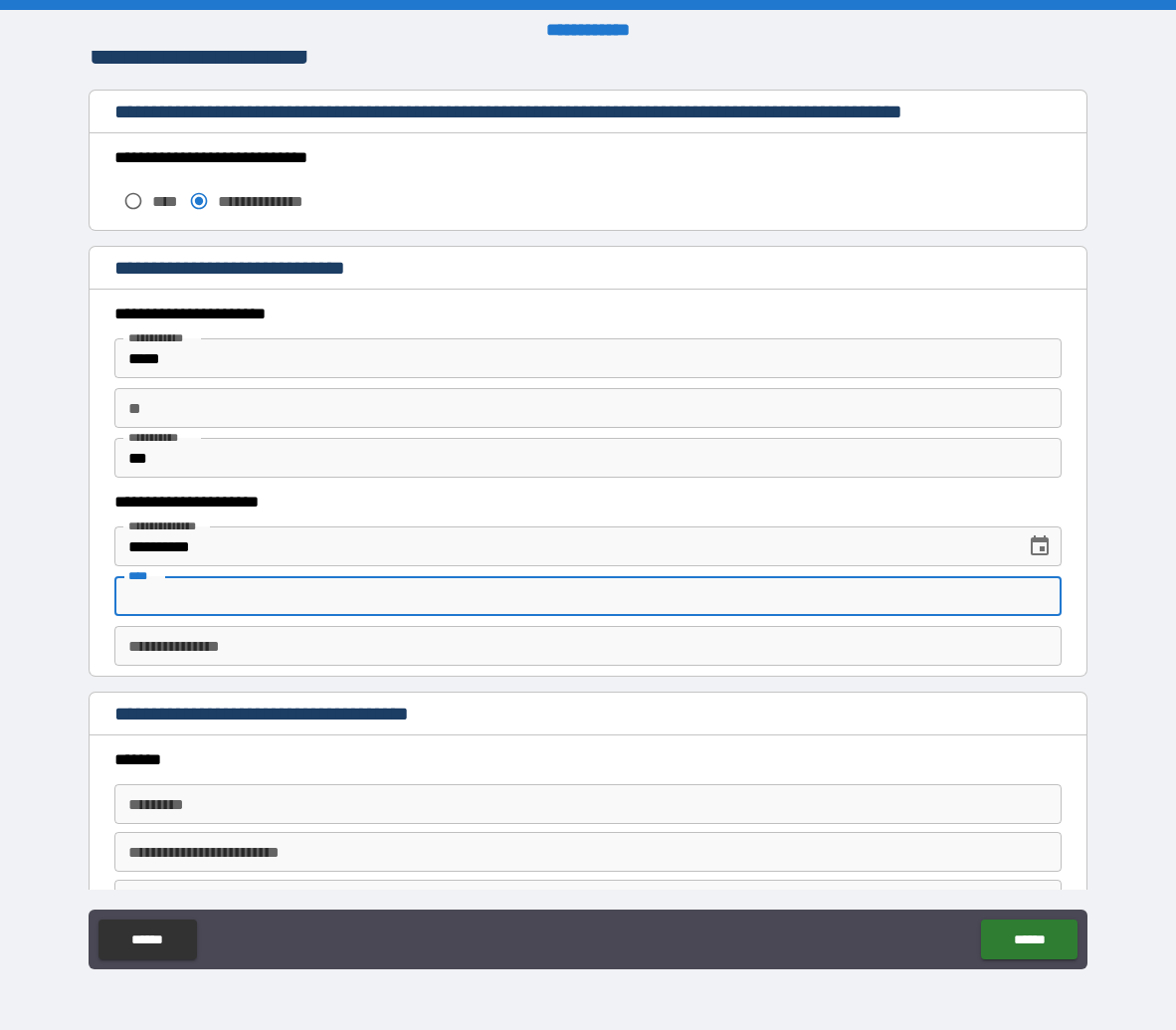scroll, scrollTop: 1672, scrollLeft: 0, axis: vertical 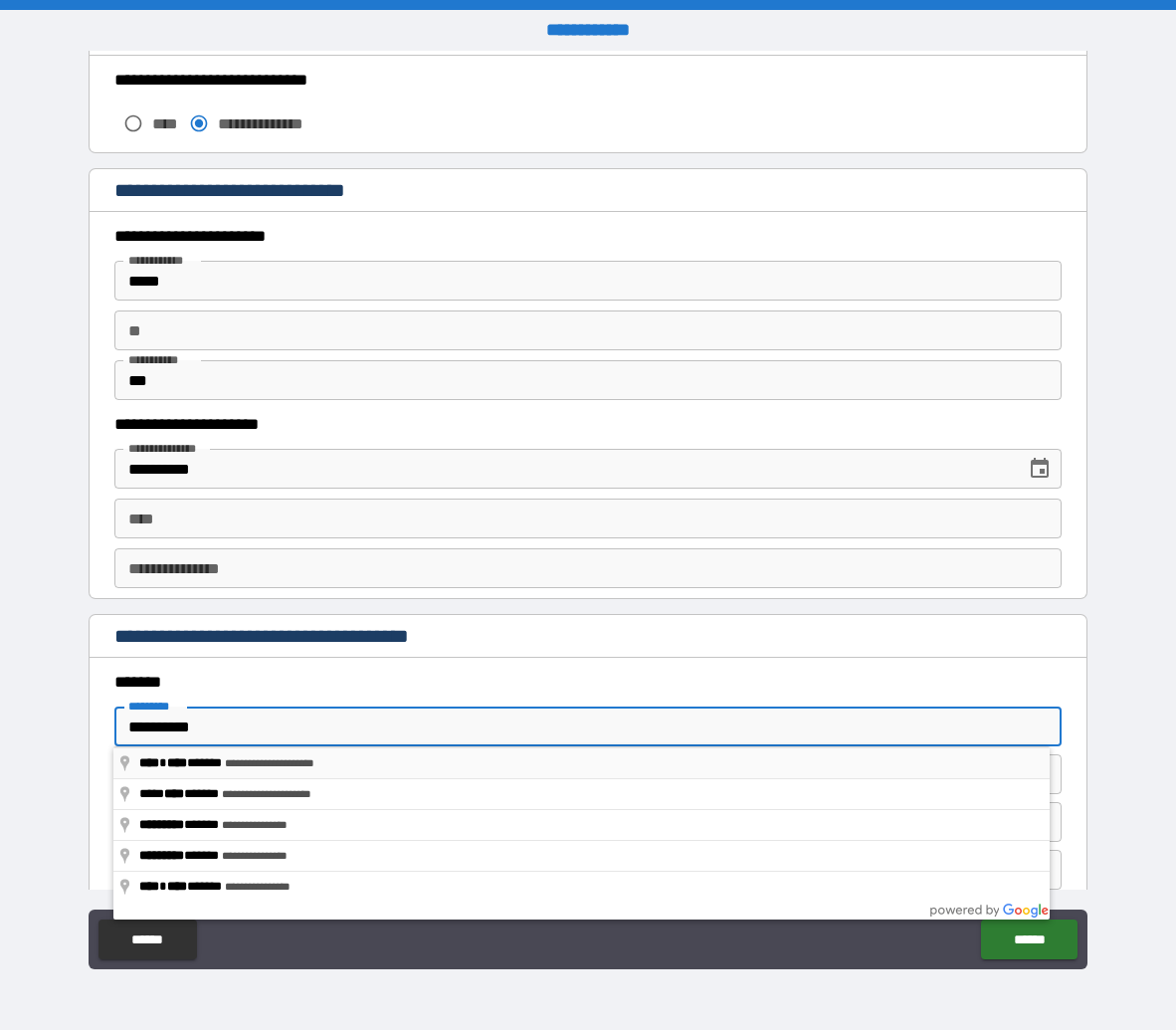 type on "**********" 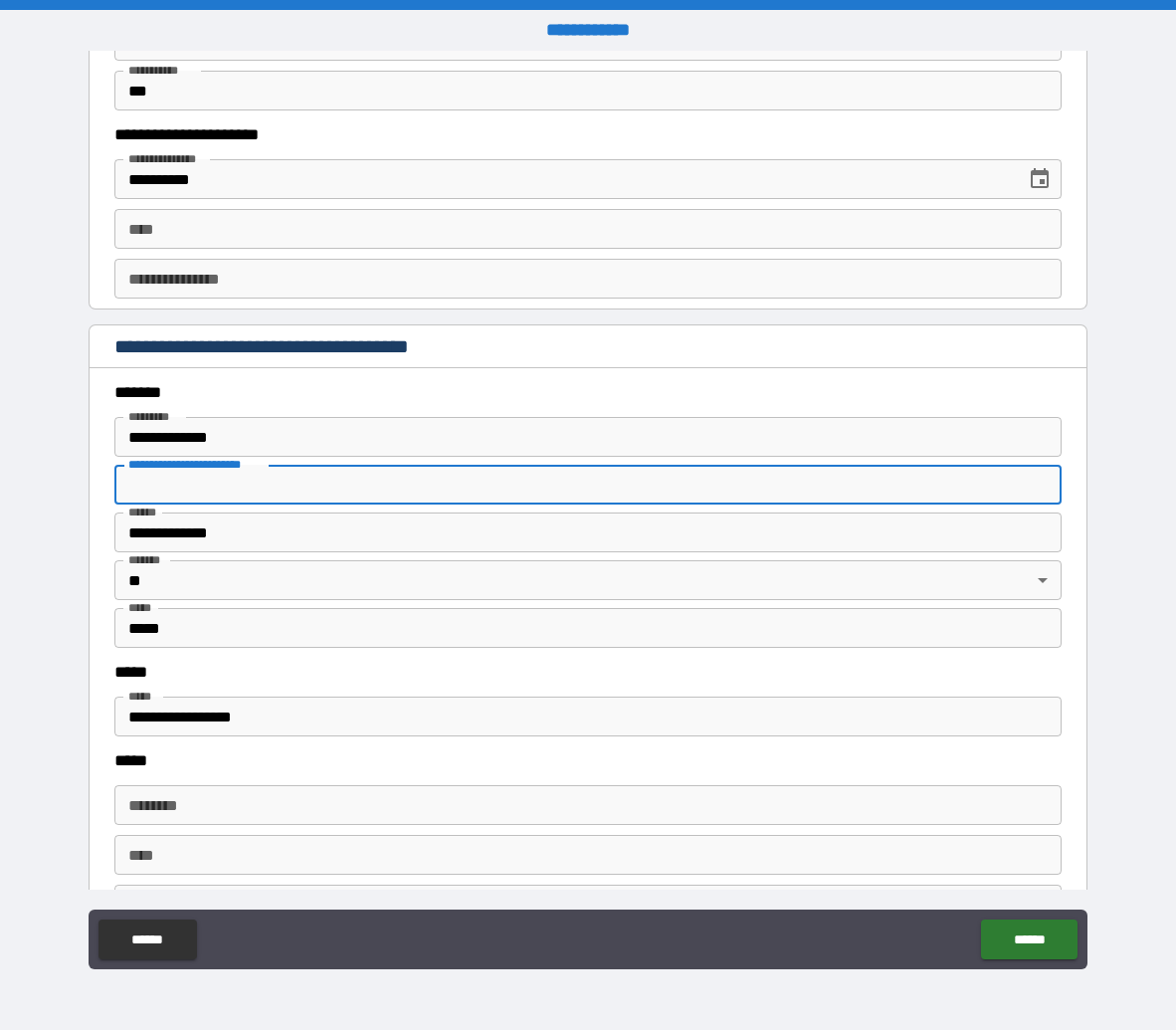 scroll, scrollTop: 1965, scrollLeft: 0, axis: vertical 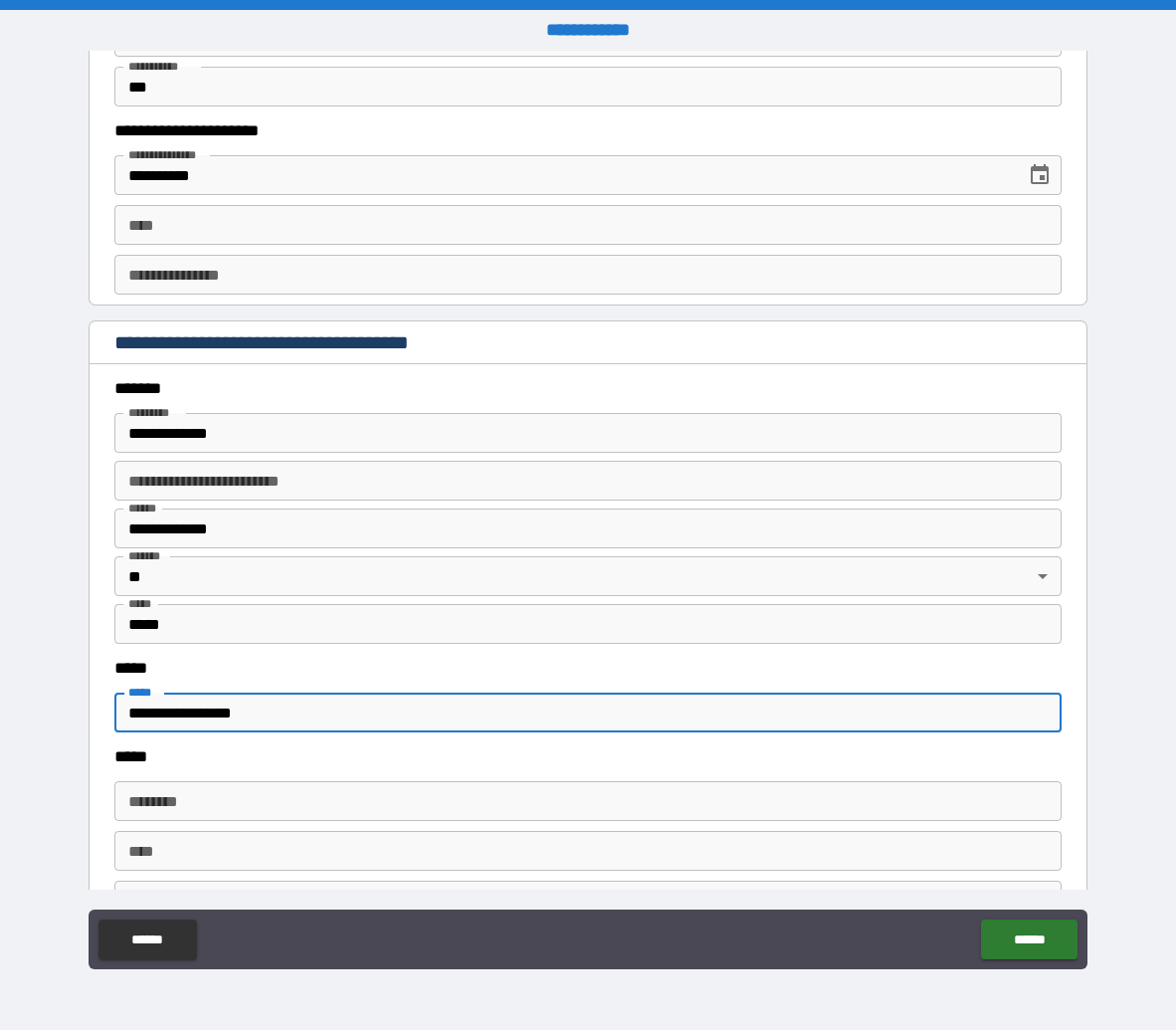 drag, startPoint x: 193, startPoint y: 712, endPoint x: 112, endPoint y: 716, distance: 81.09871 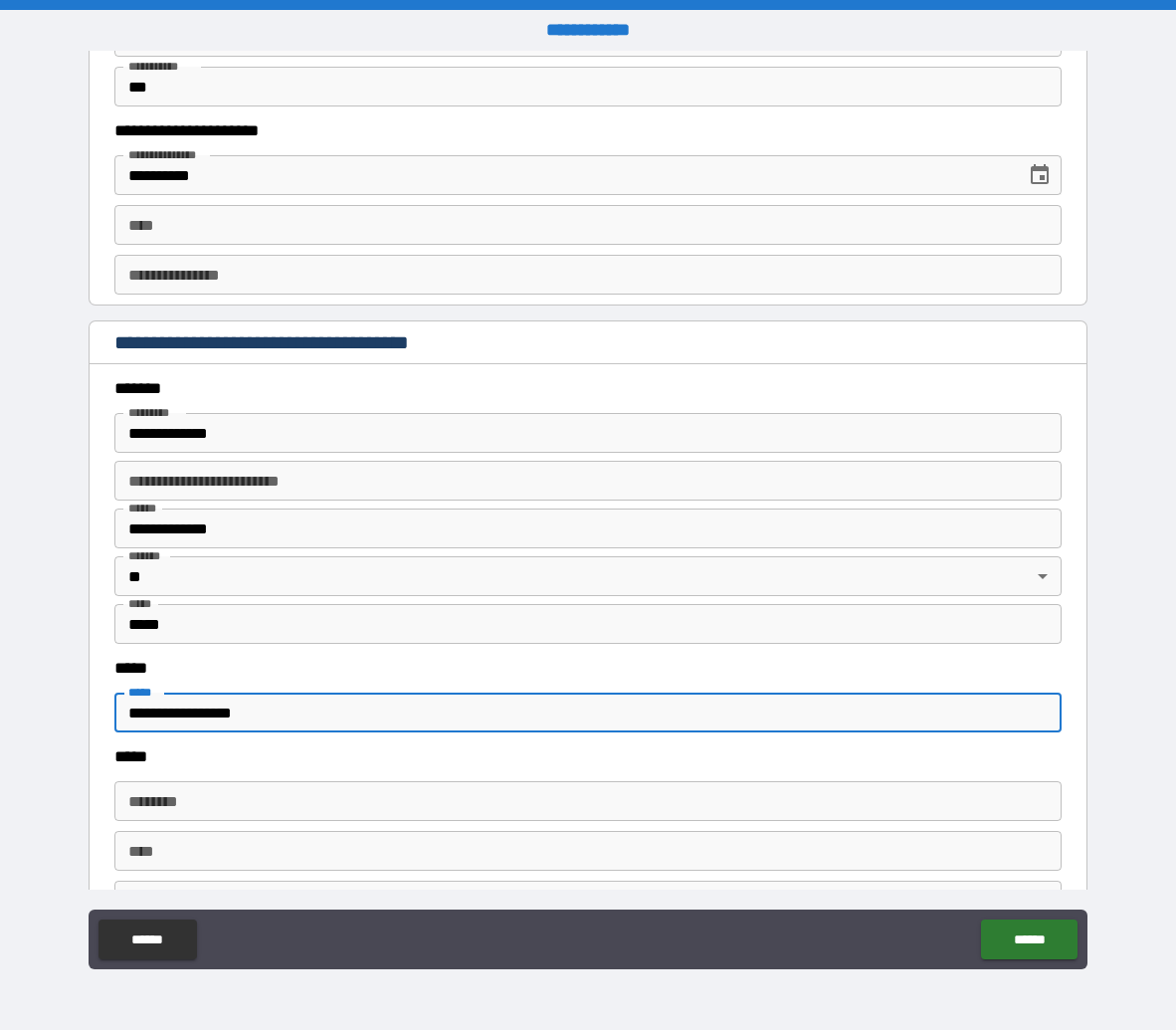 type on "**********" 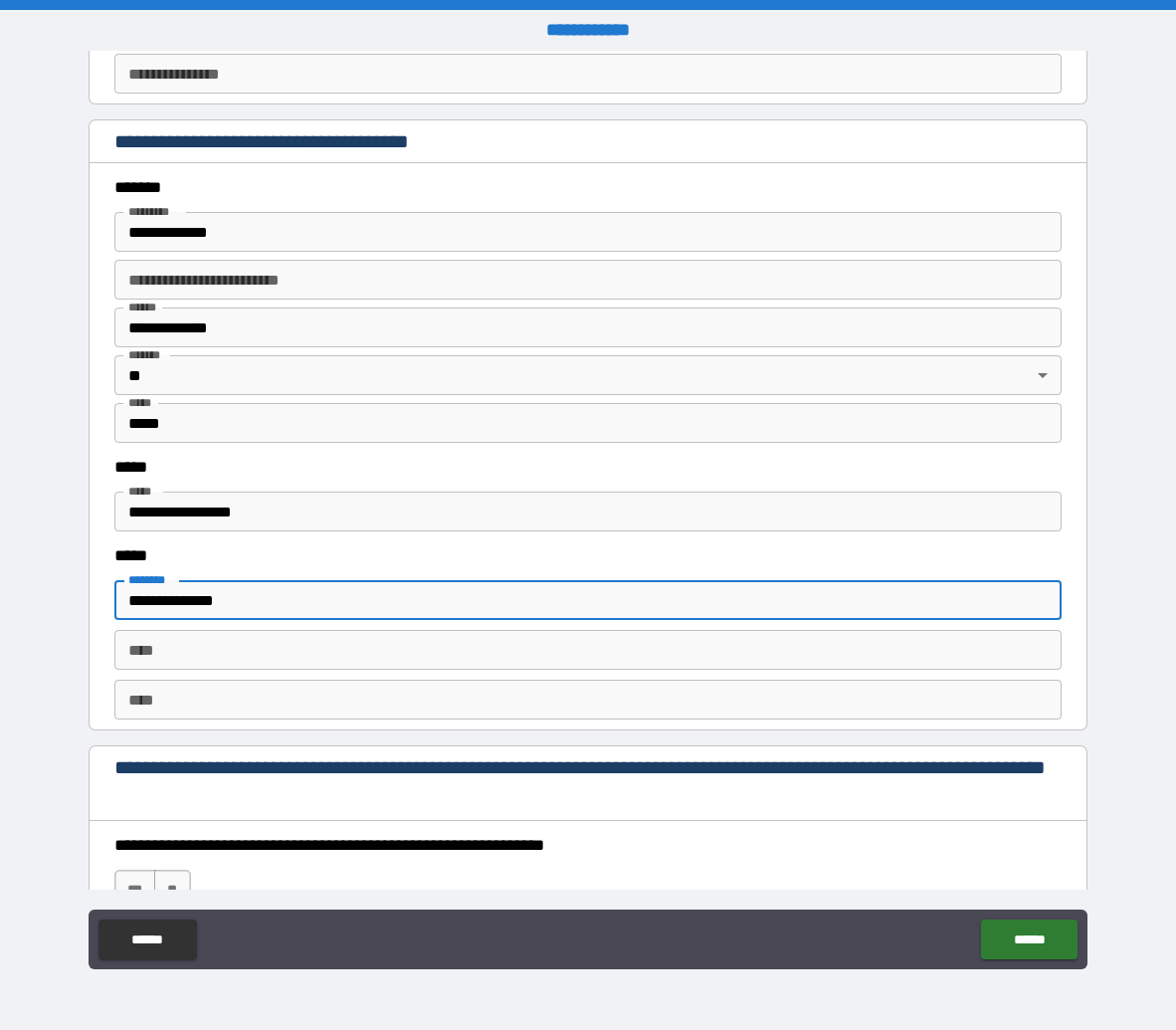 scroll, scrollTop: 2413, scrollLeft: 0, axis: vertical 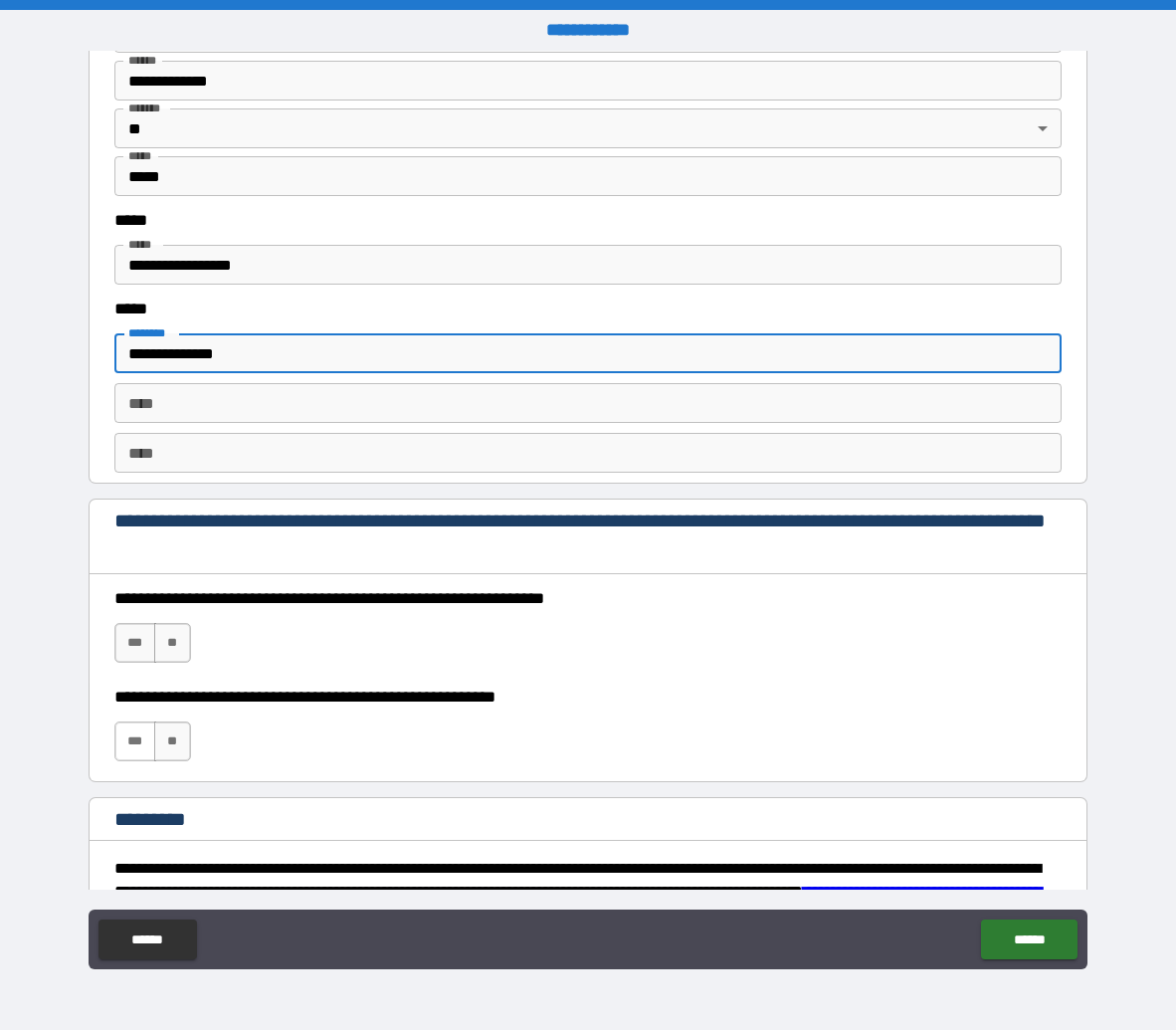 type on "**********" 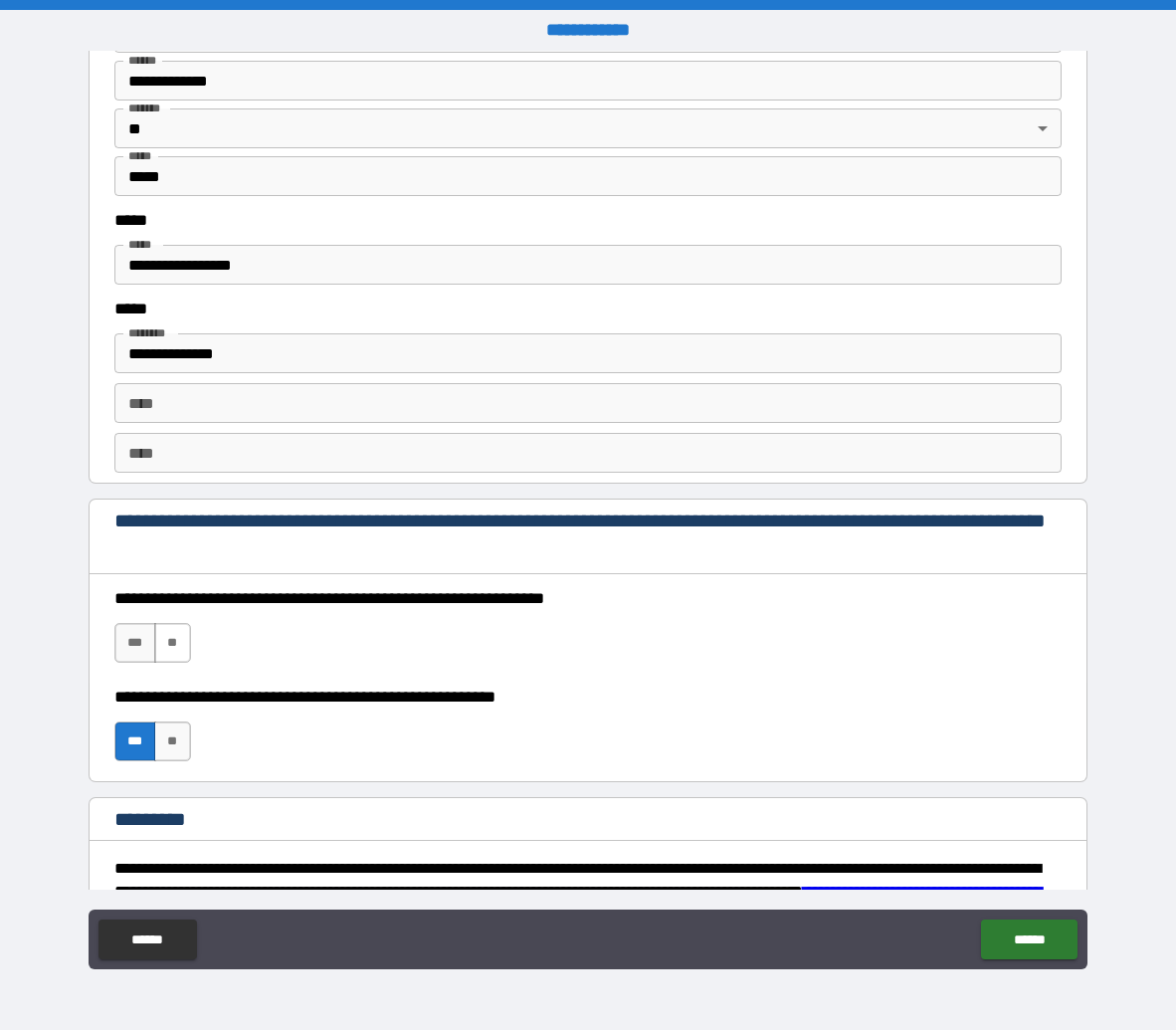 click on "**" at bounding box center (172, 643) 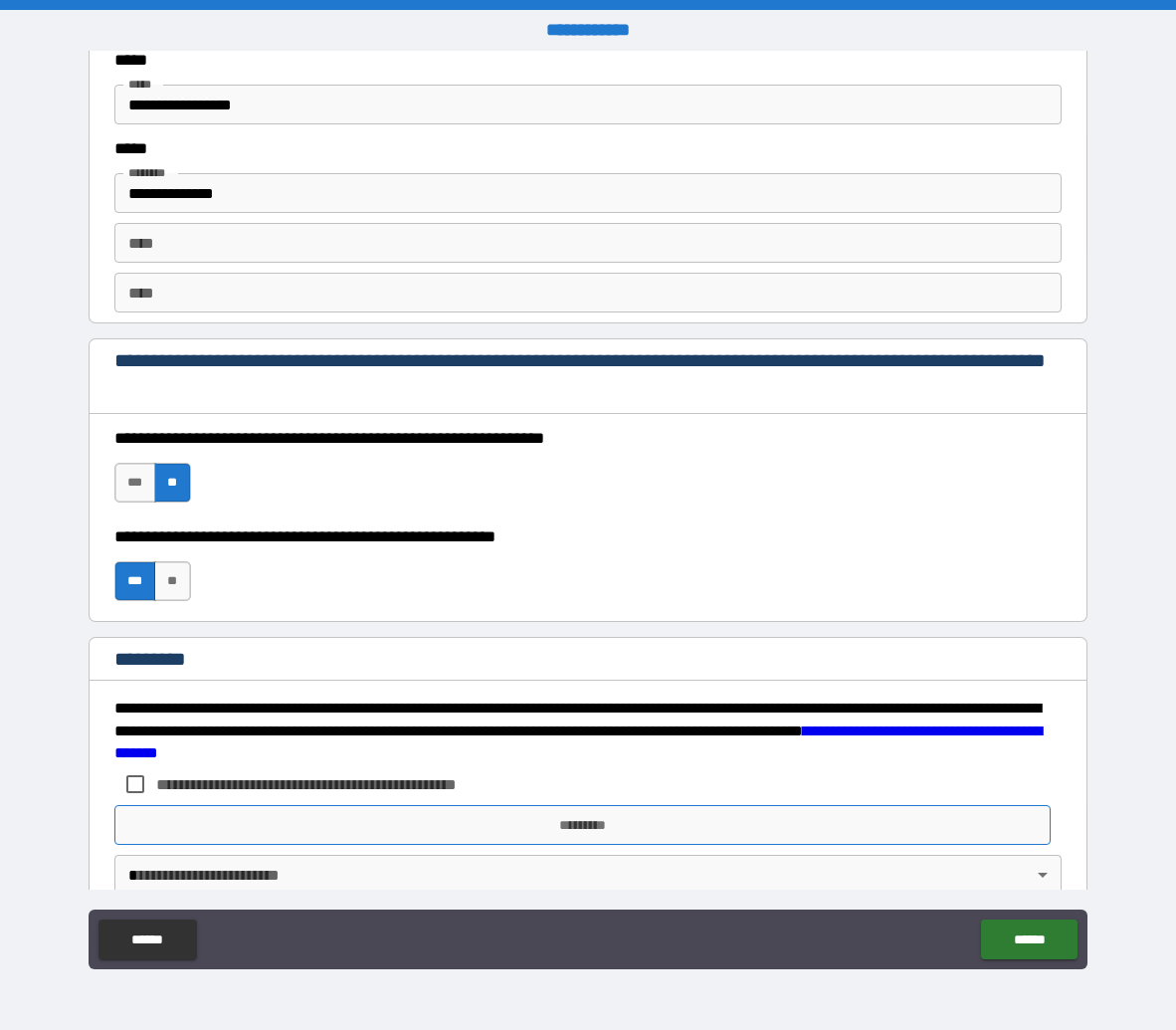 scroll, scrollTop: 2609, scrollLeft: 0, axis: vertical 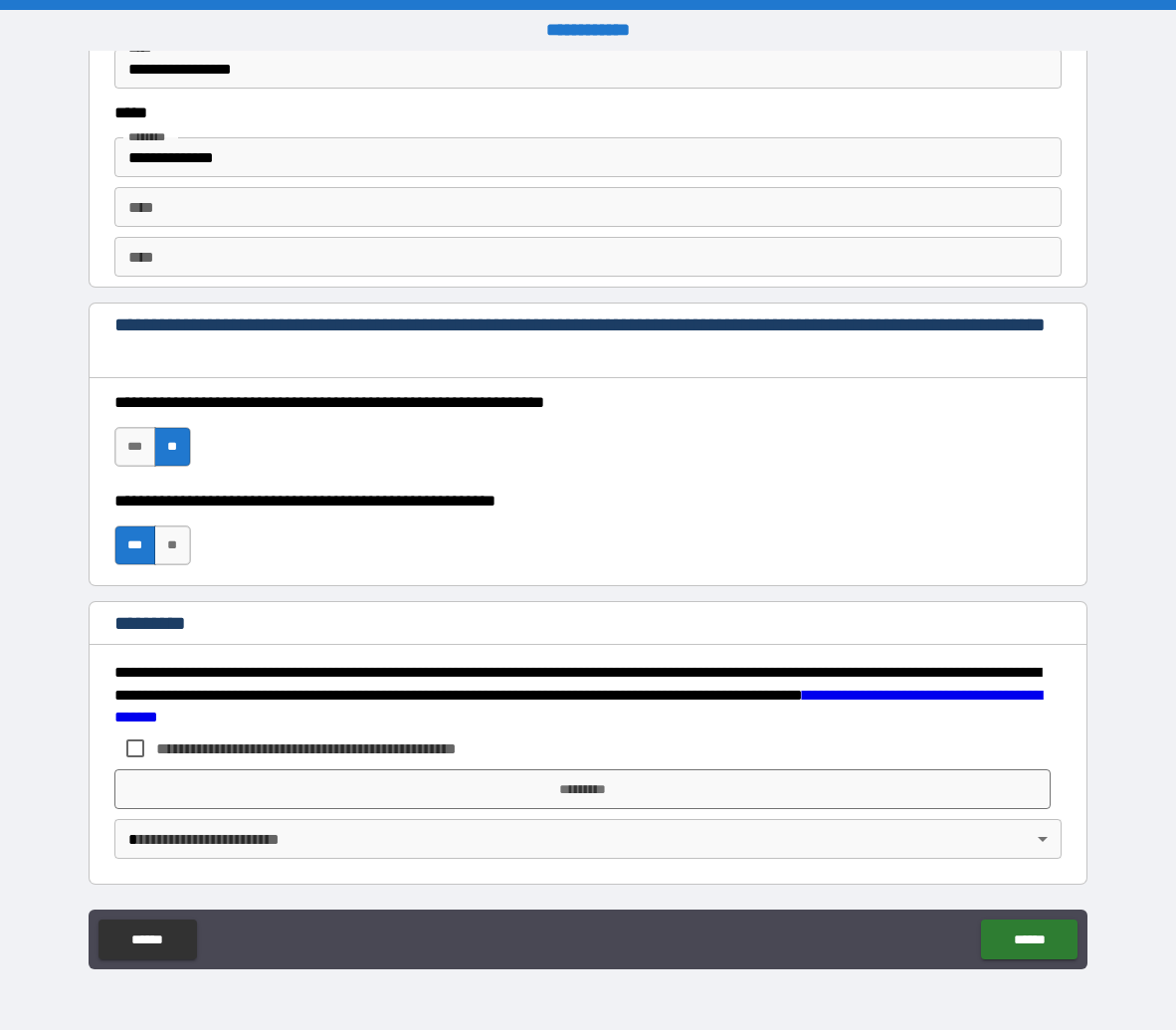 click on "**********" at bounding box center (339, 748) 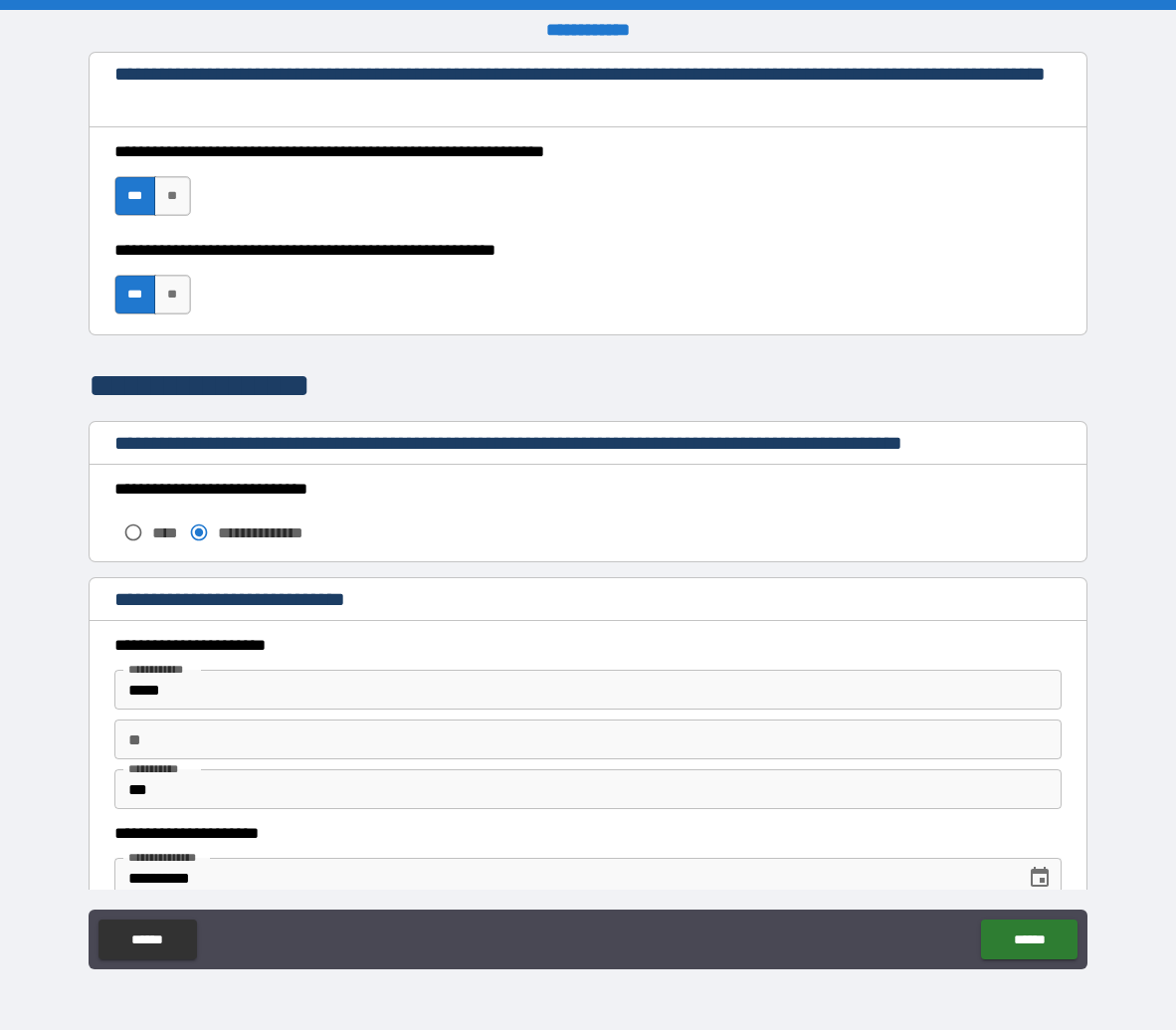 scroll, scrollTop: 890, scrollLeft: 0, axis: vertical 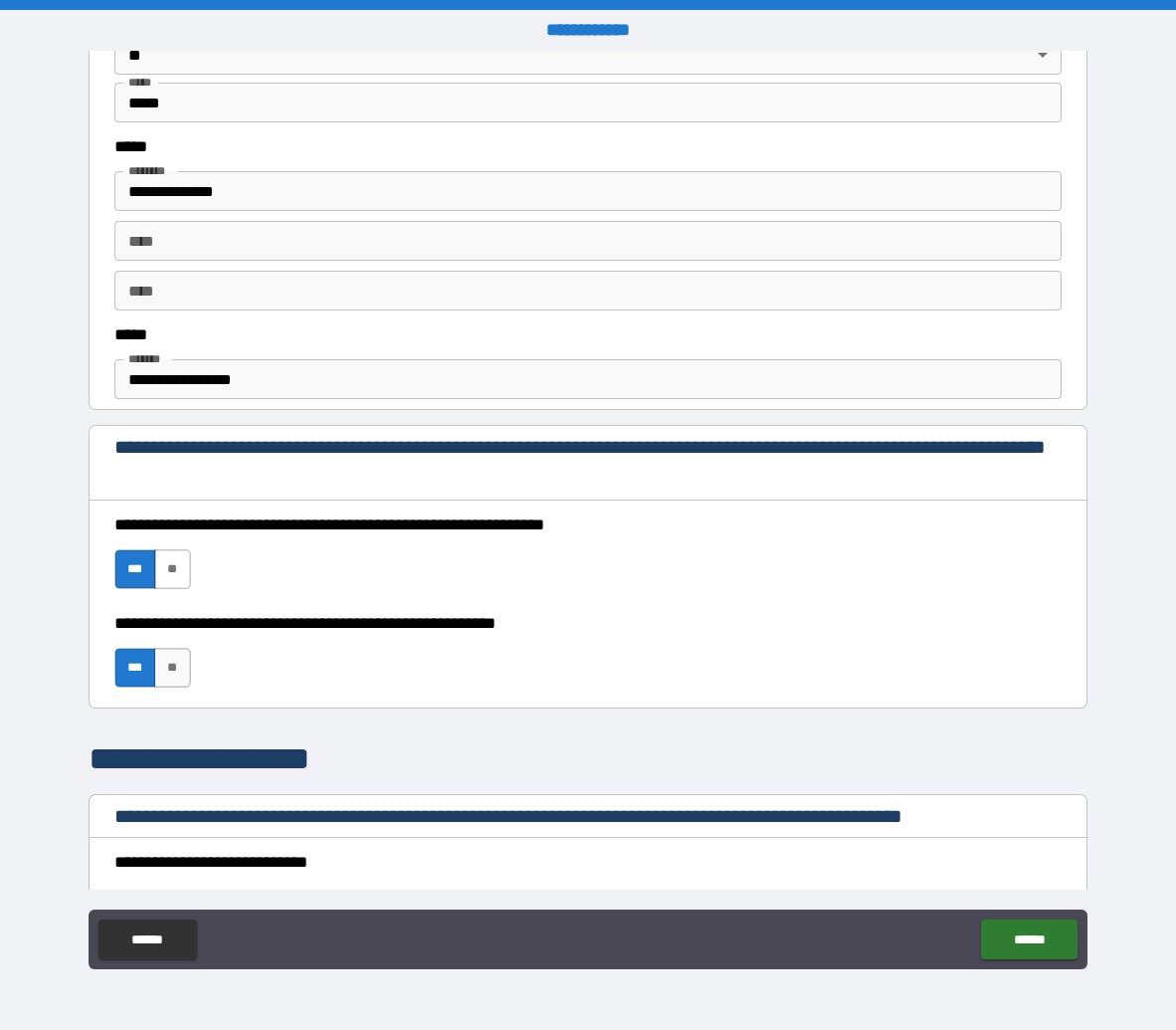 click on "**" at bounding box center [172, 569] 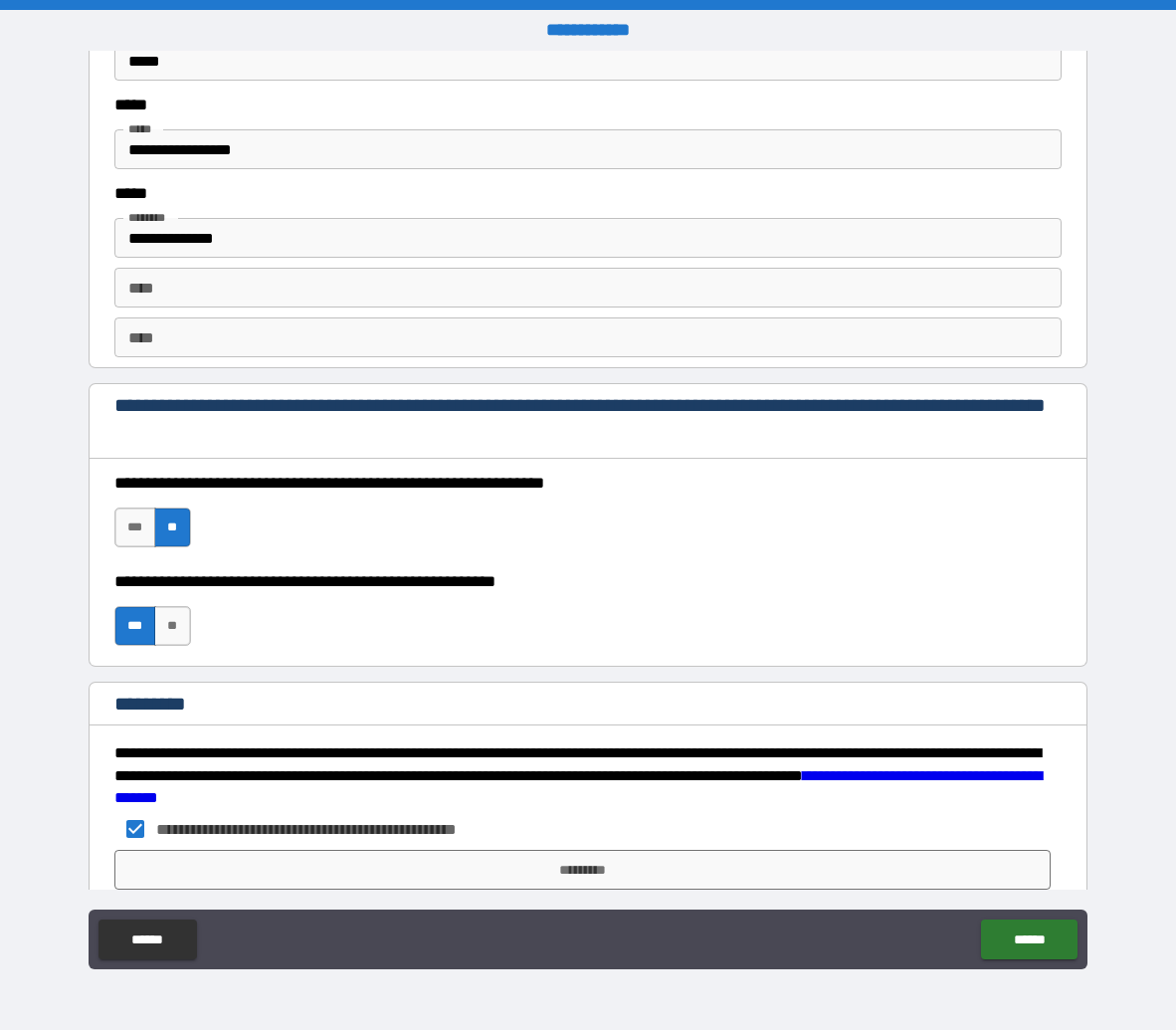 scroll, scrollTop: 2609, scrollLeft: 0, axis: vertical 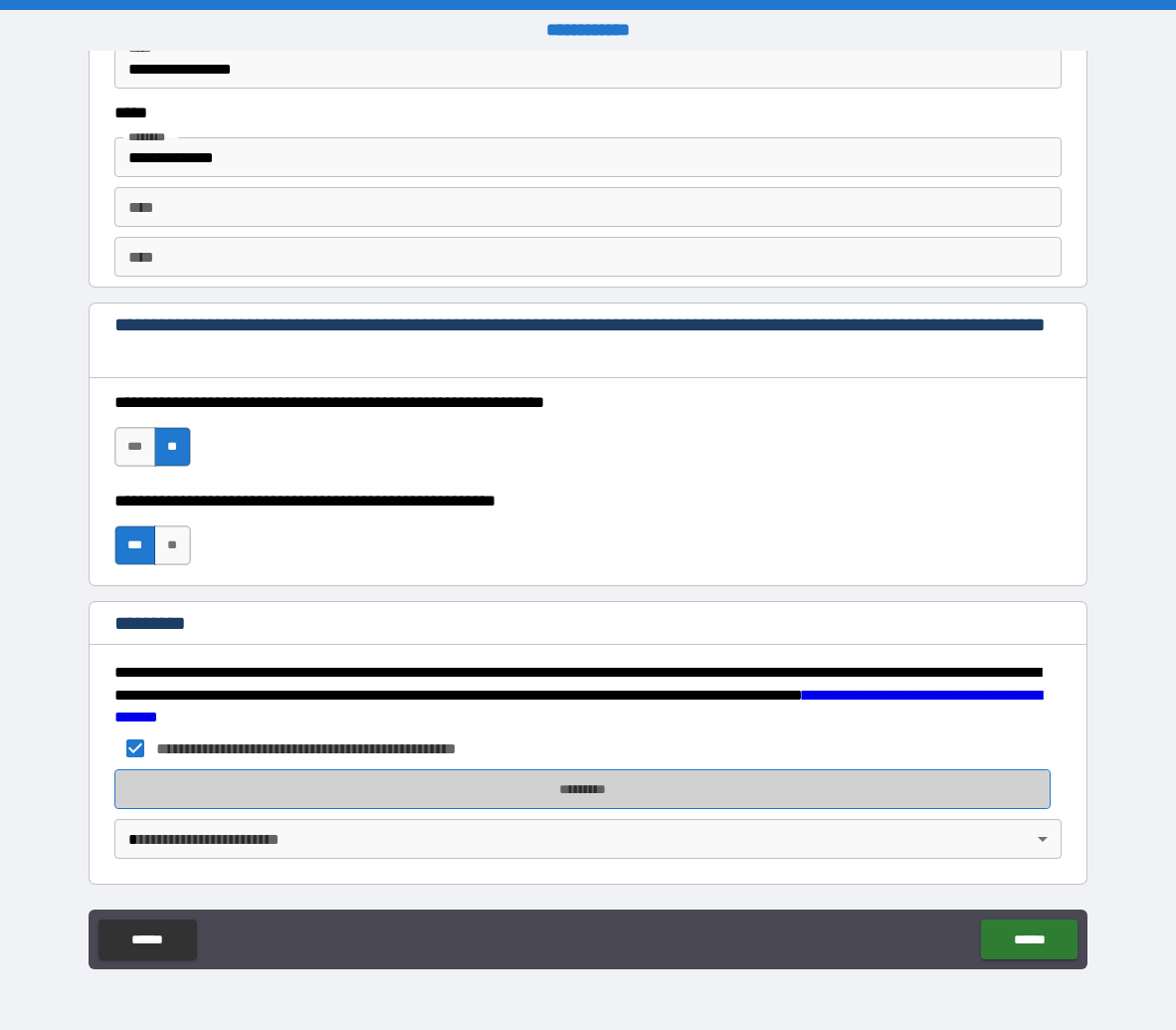 click on "*********" at bounding box center (582, 789) 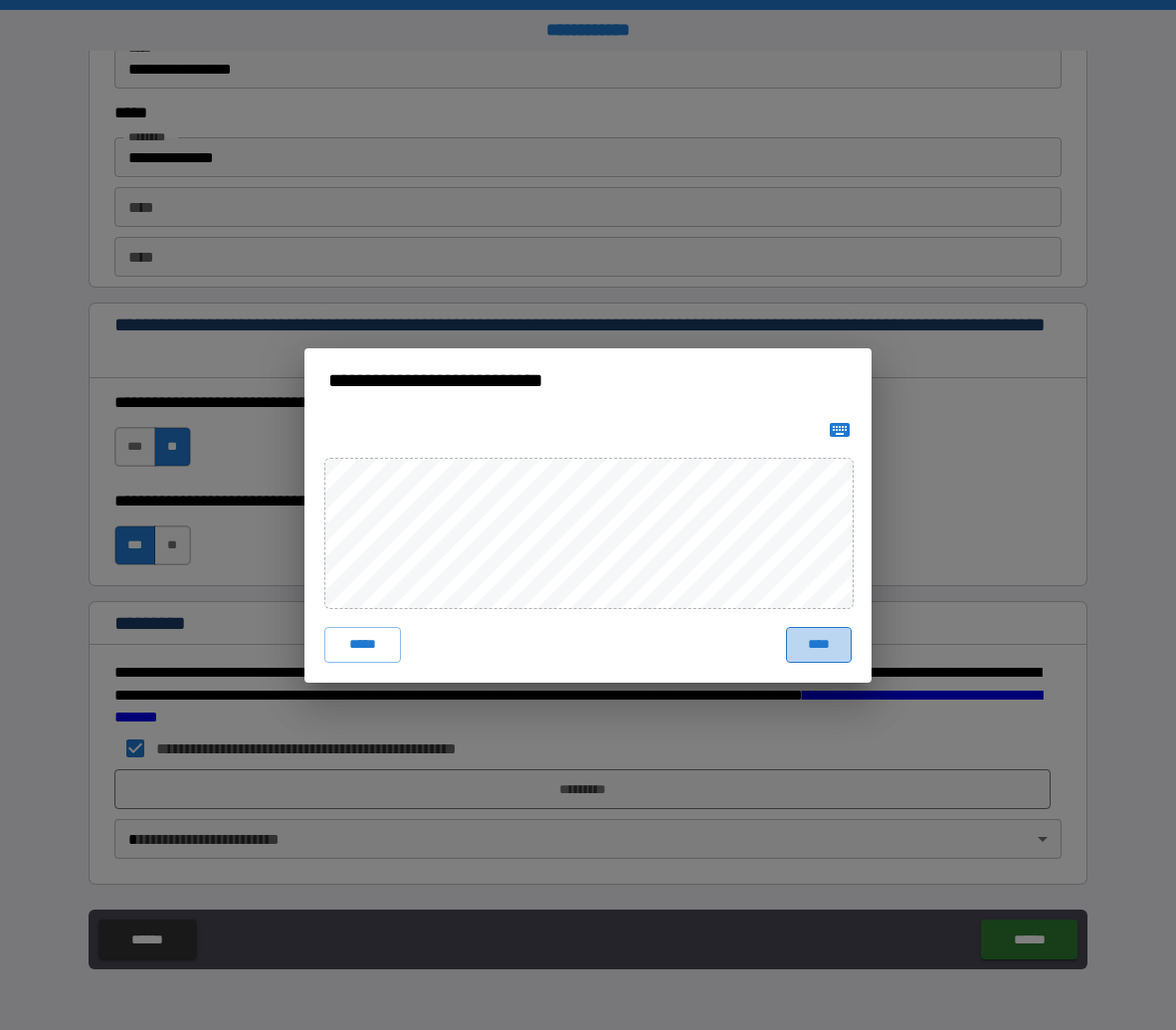 click on "****" at bounding box center [819, 645] 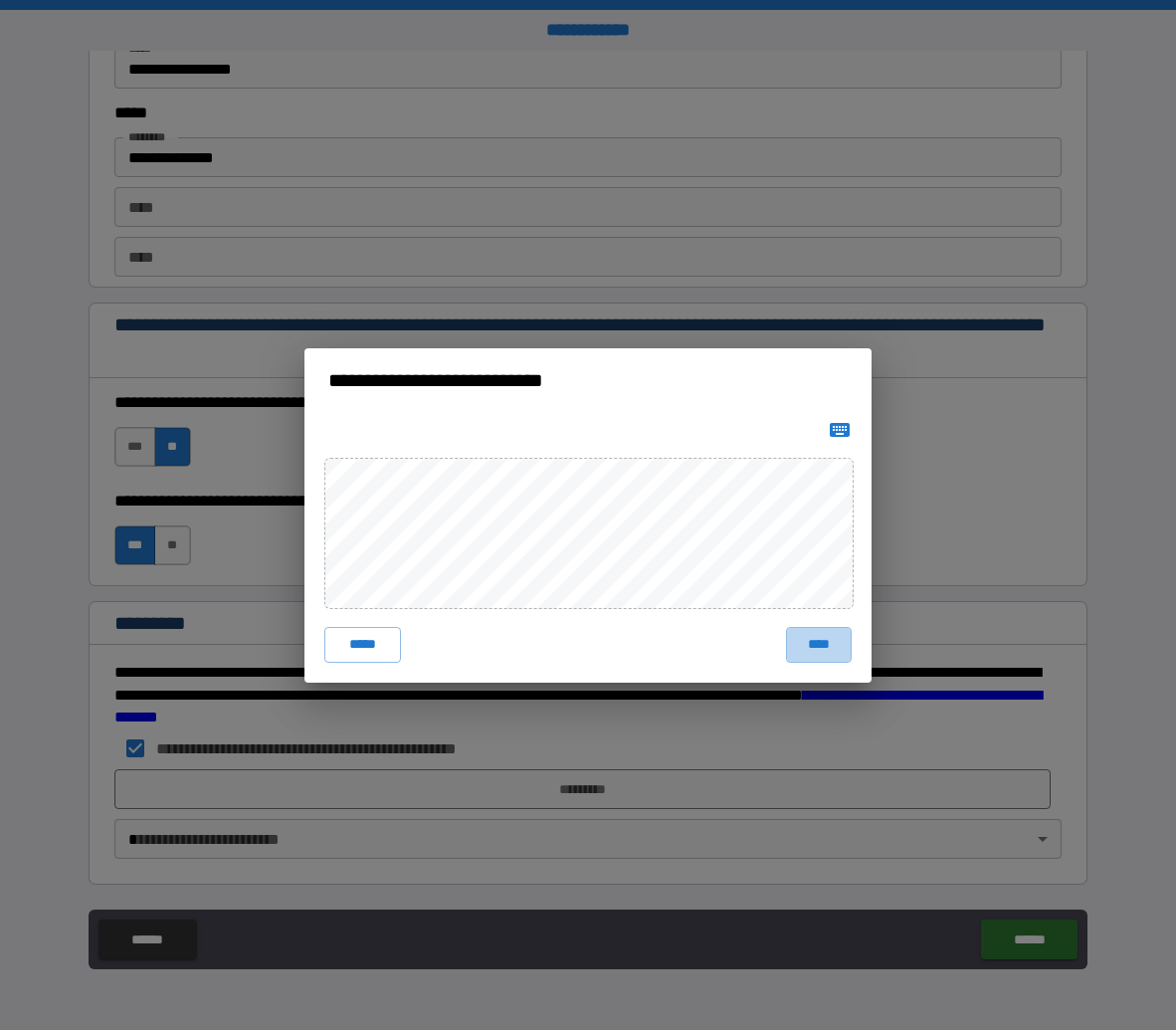 scroll, scrollTop: 2599, scrollLeft: 0, axis: vertical 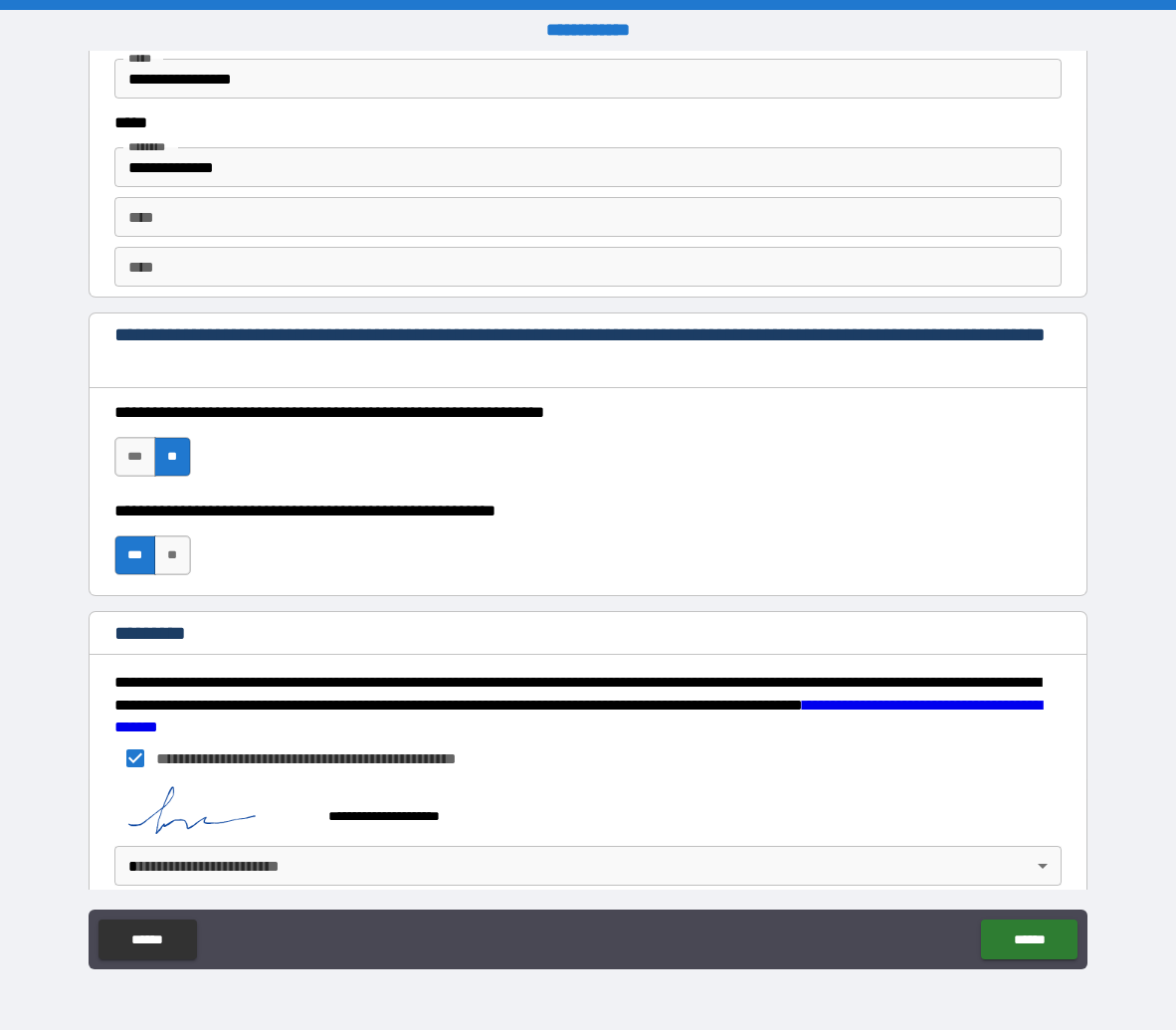 click on "**********" at bounding box center [588, 515] 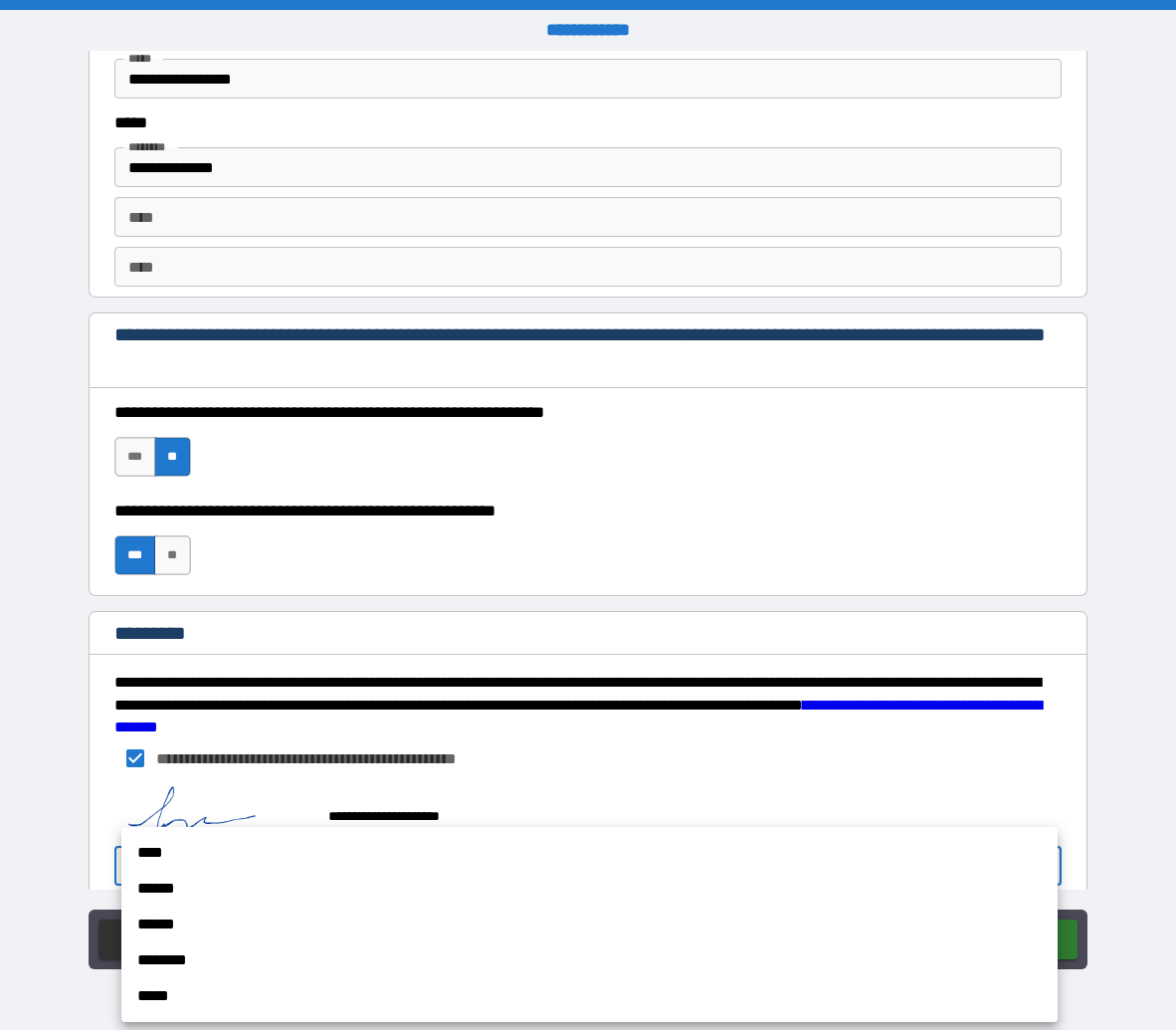 click on "******" at bounding box center [589, 889] 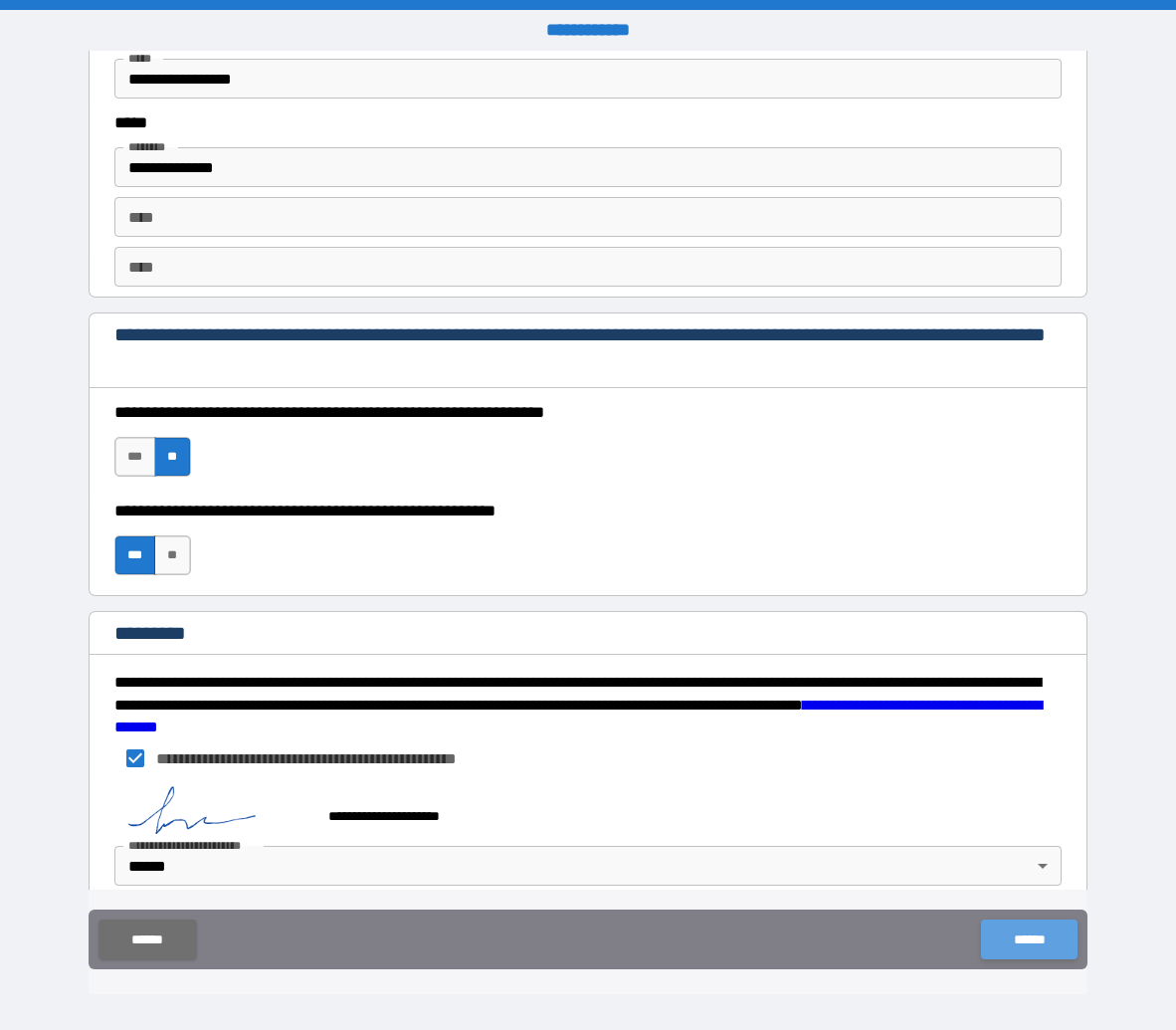 click on "******" at bounding box center (1029, 939) 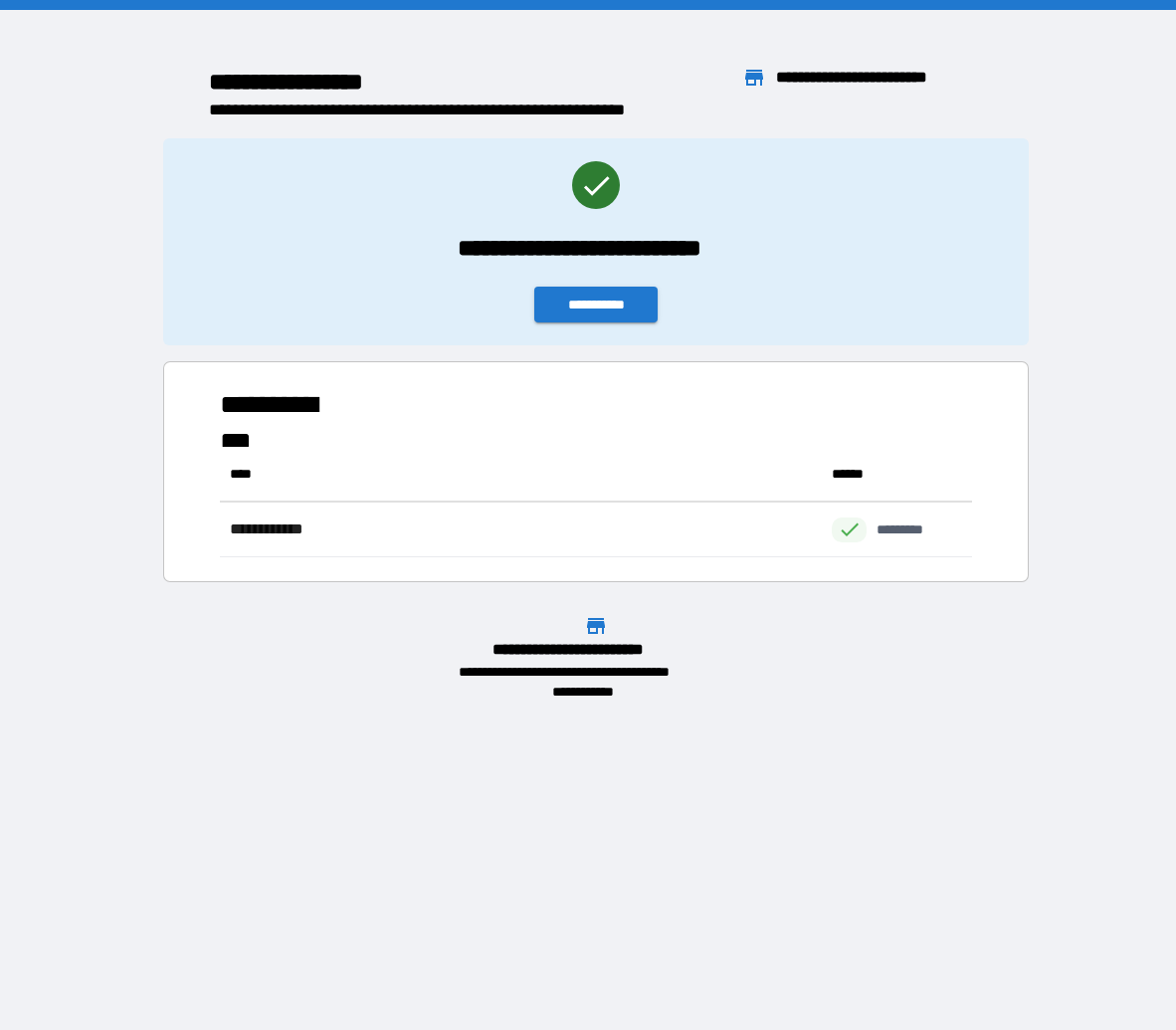 scroll, scrollTop: 16, scrollLeft: 16, axis: both 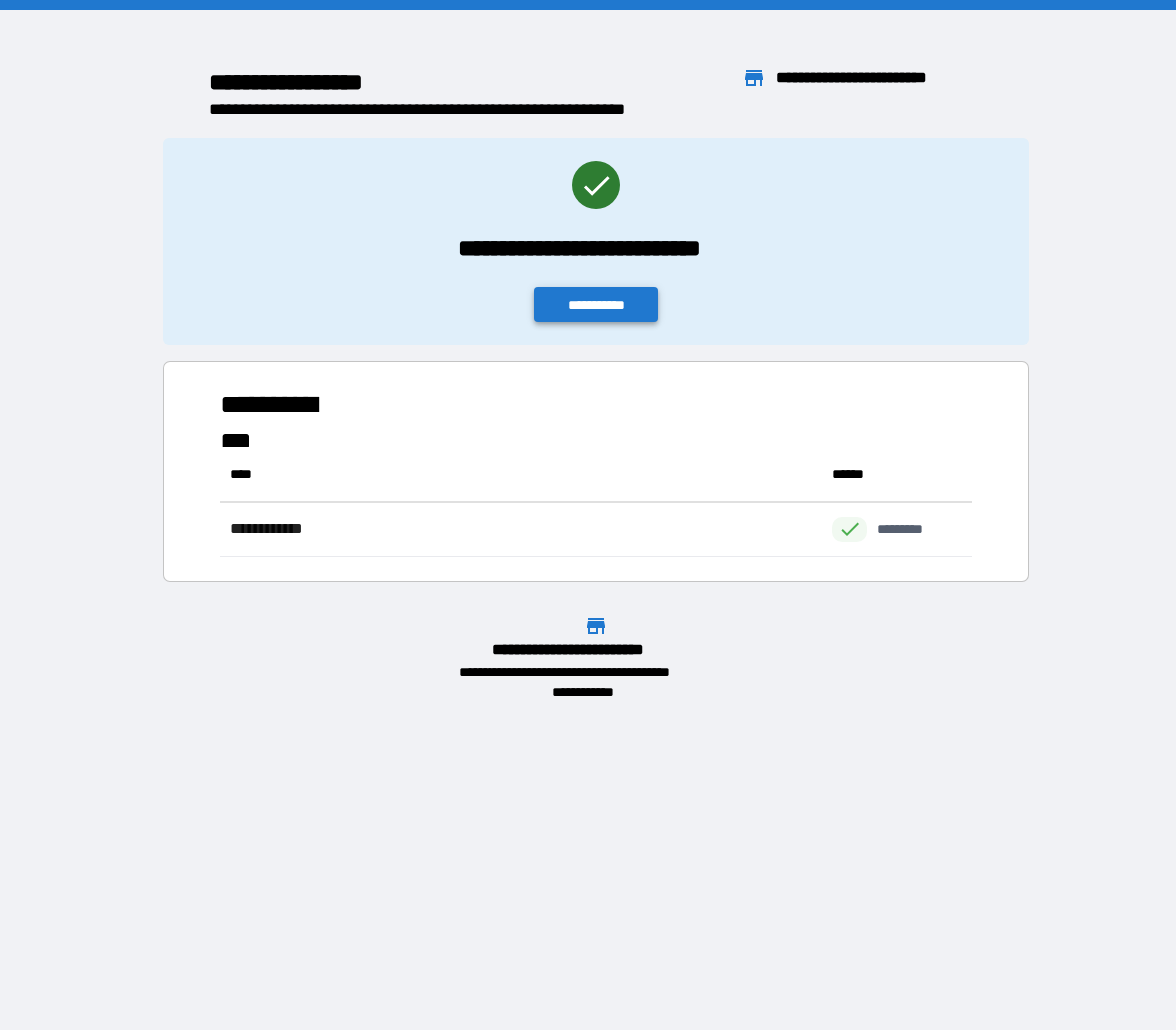 click on "**********" at bounding box center [596, 305] 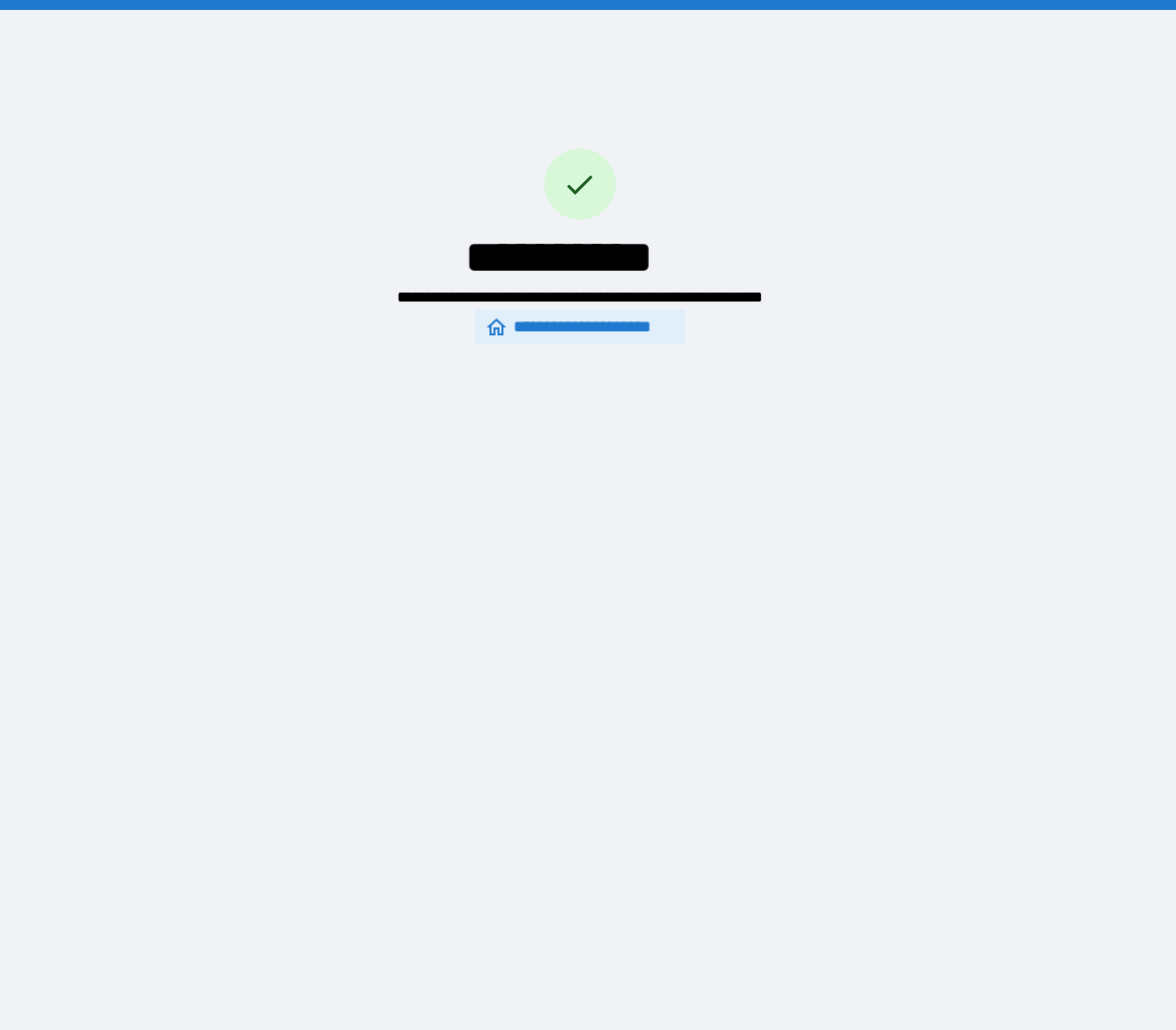 click on "**********" at bounding box center (580, 326) 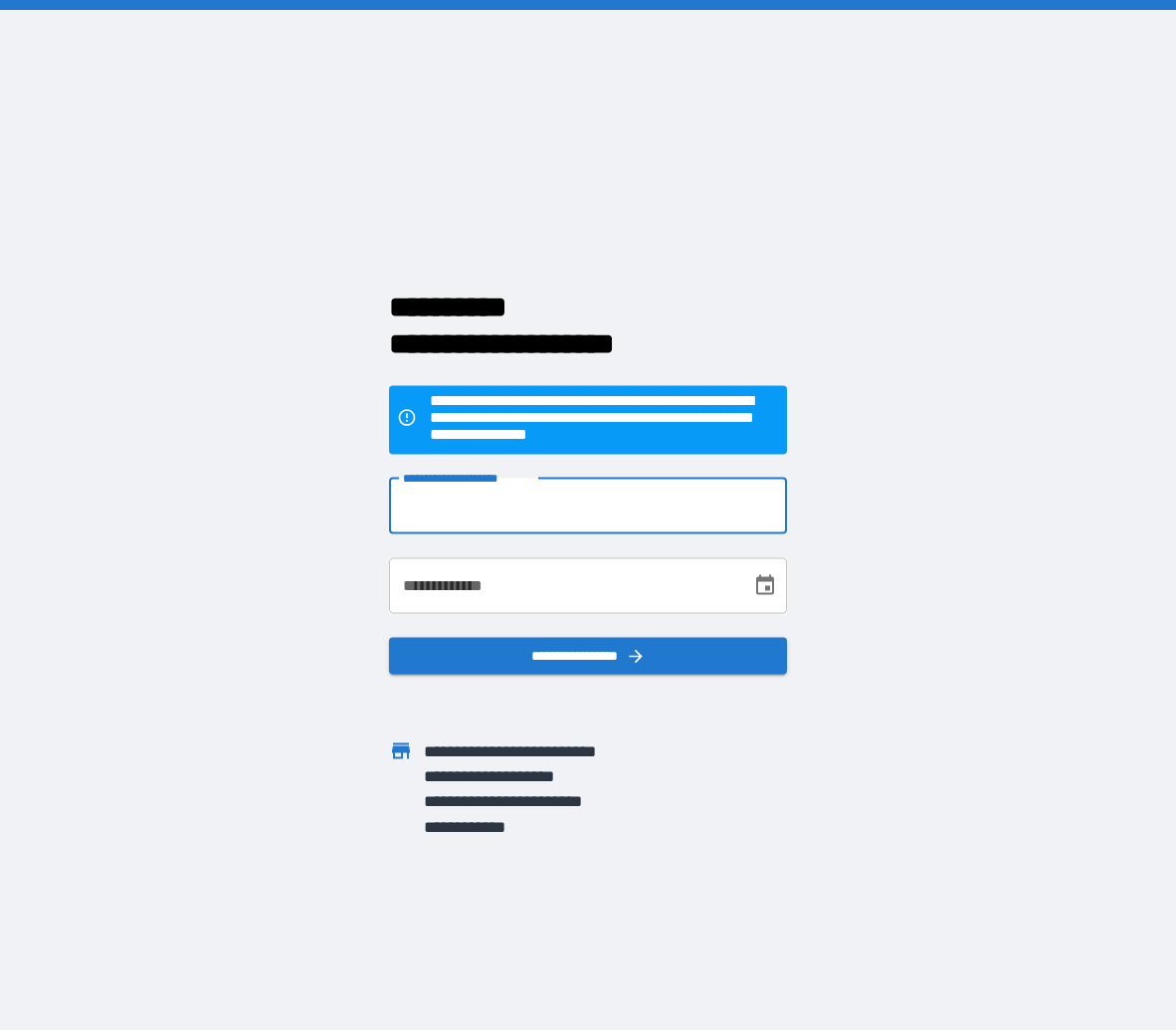 type on "**********" 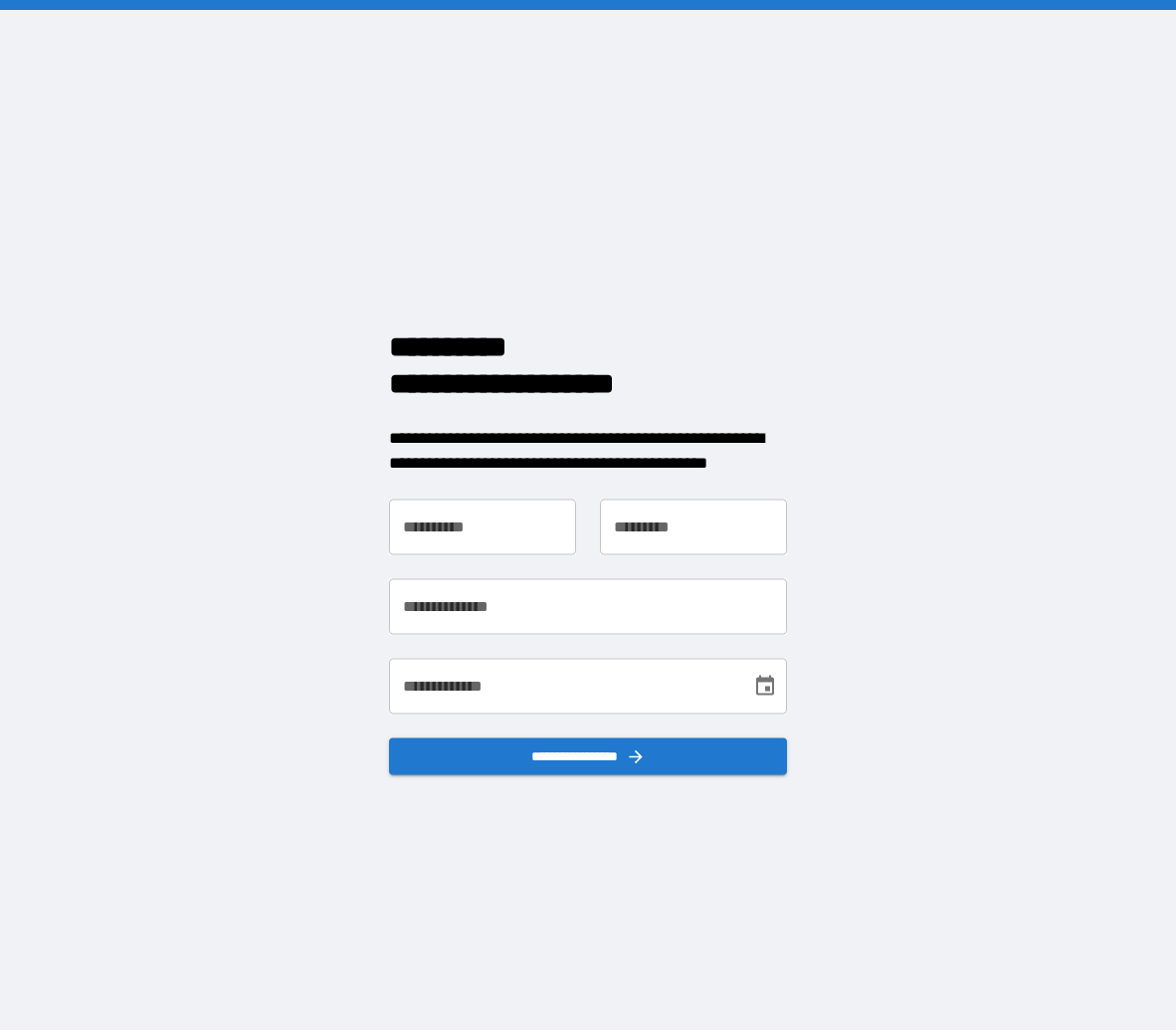 scroll, scrollTop: 0, scrollLeft: 0, axis: both 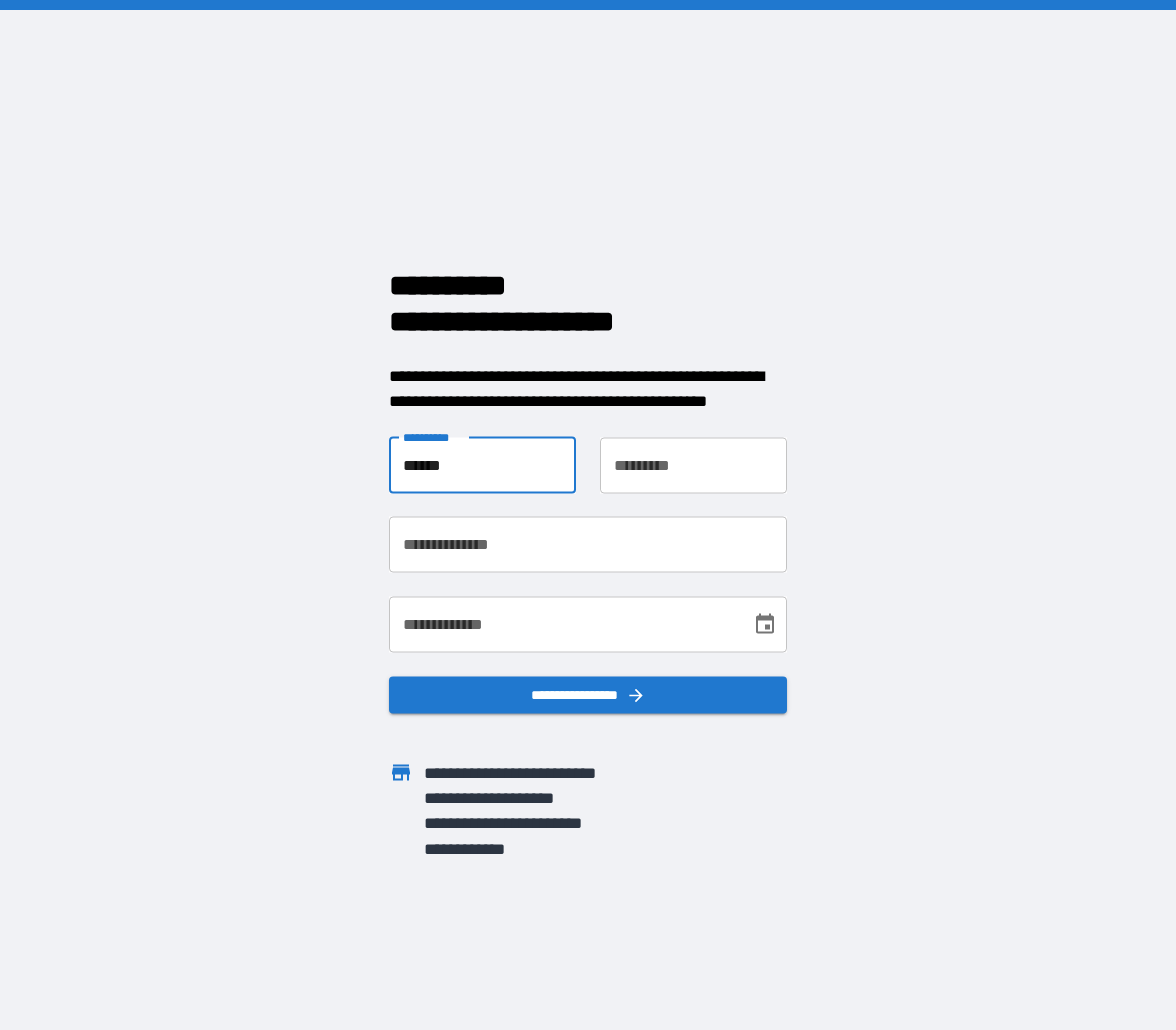type on "******" 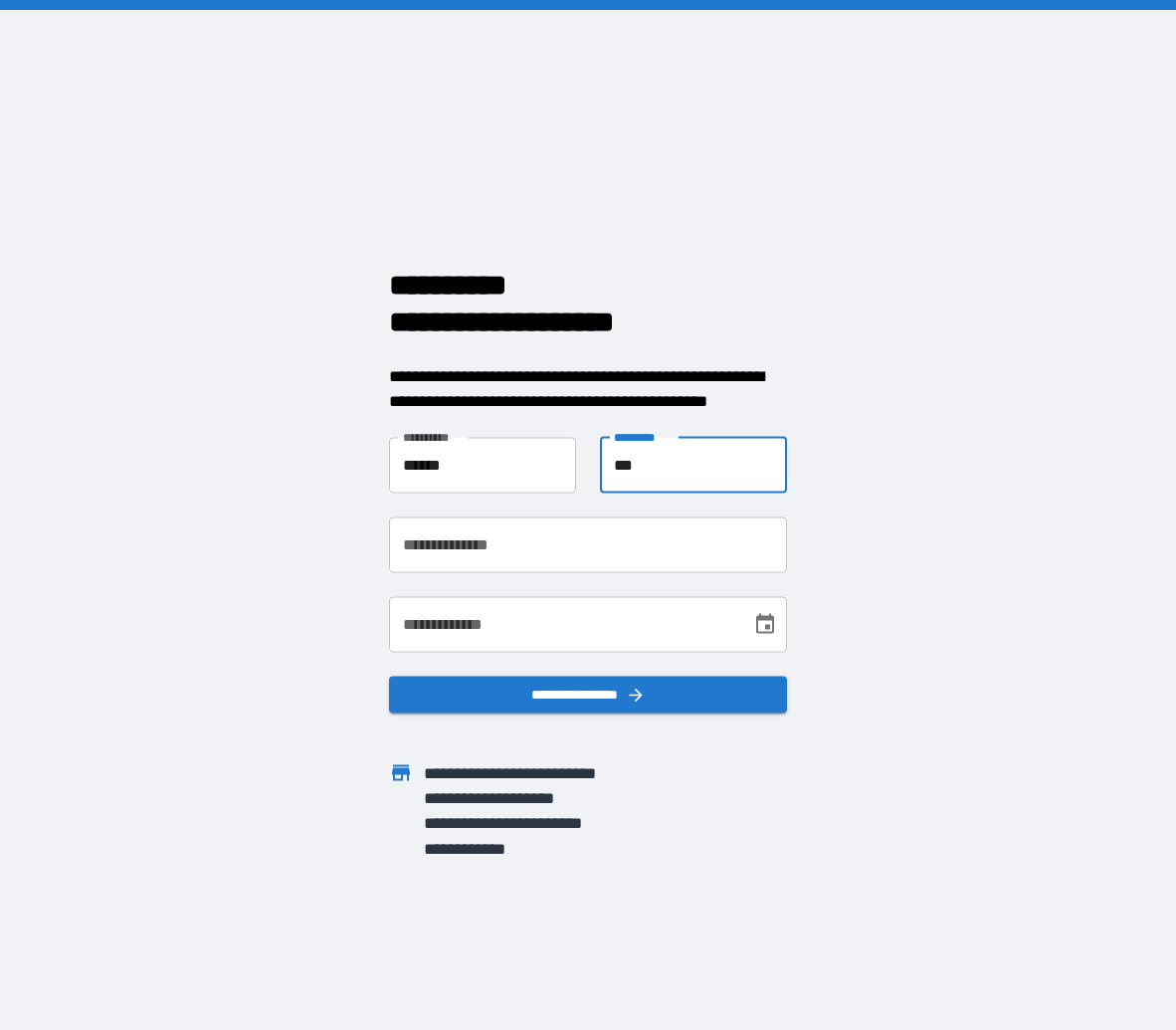 type on "***" 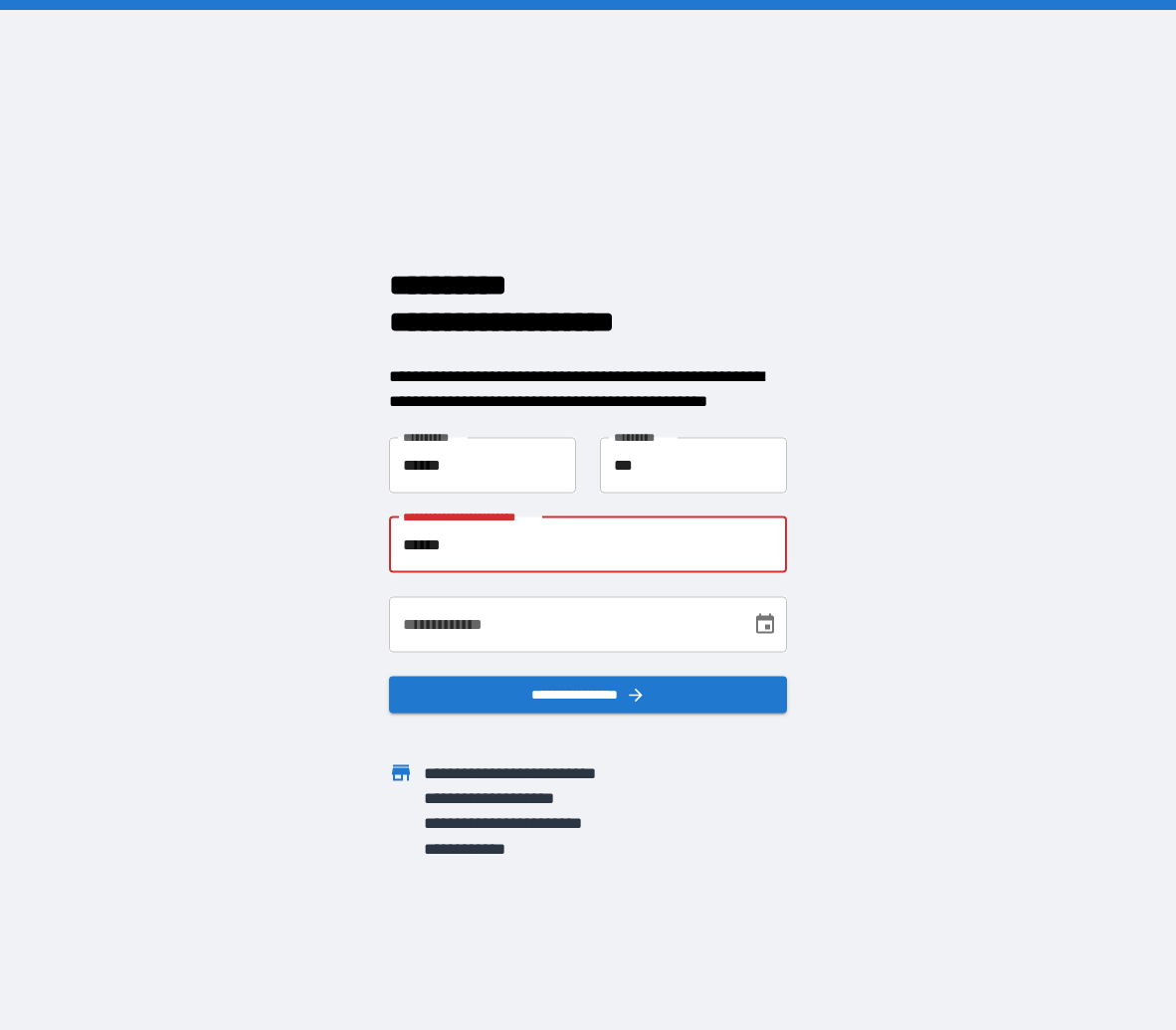 type on "*******" 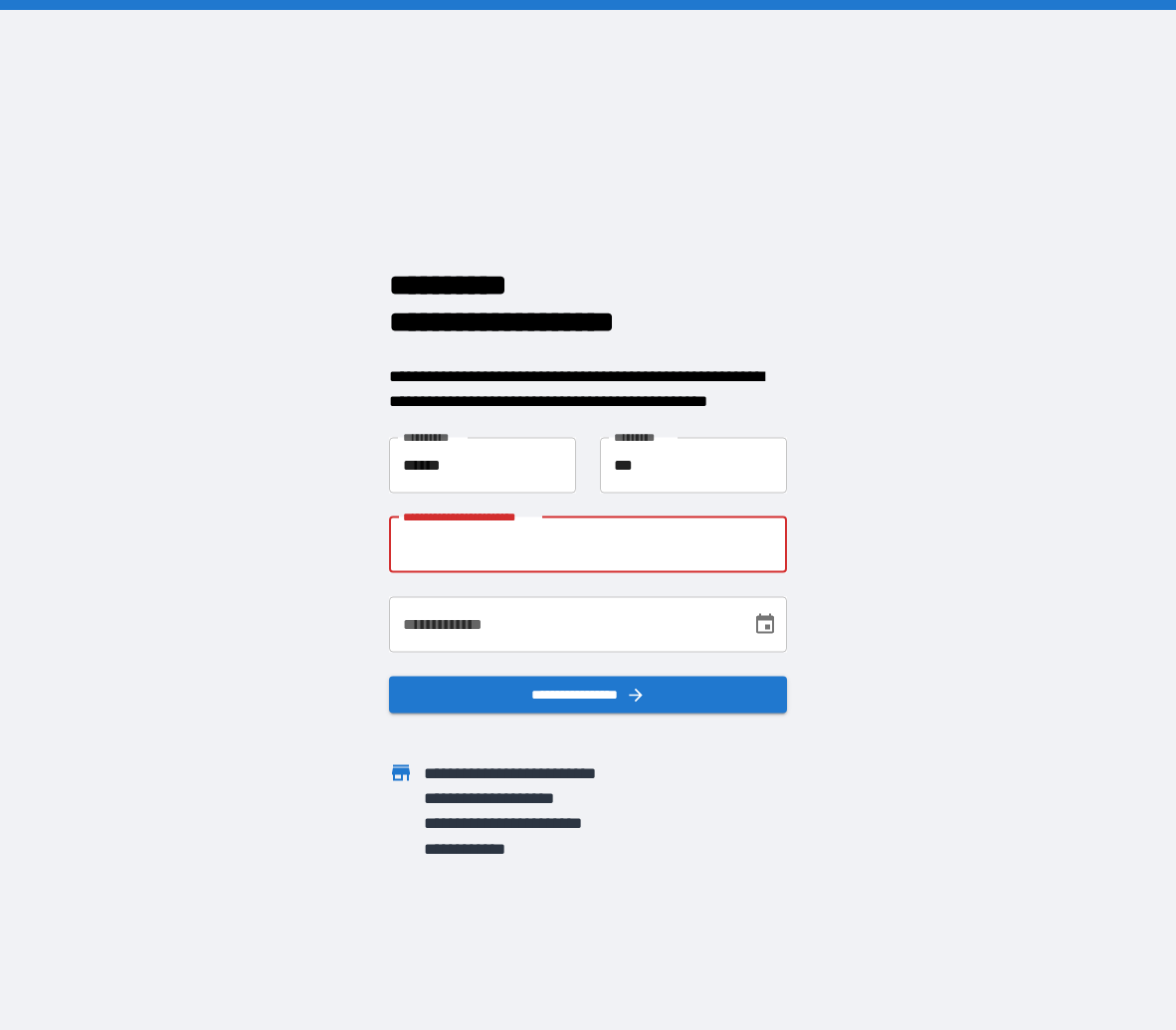 type on "**********" 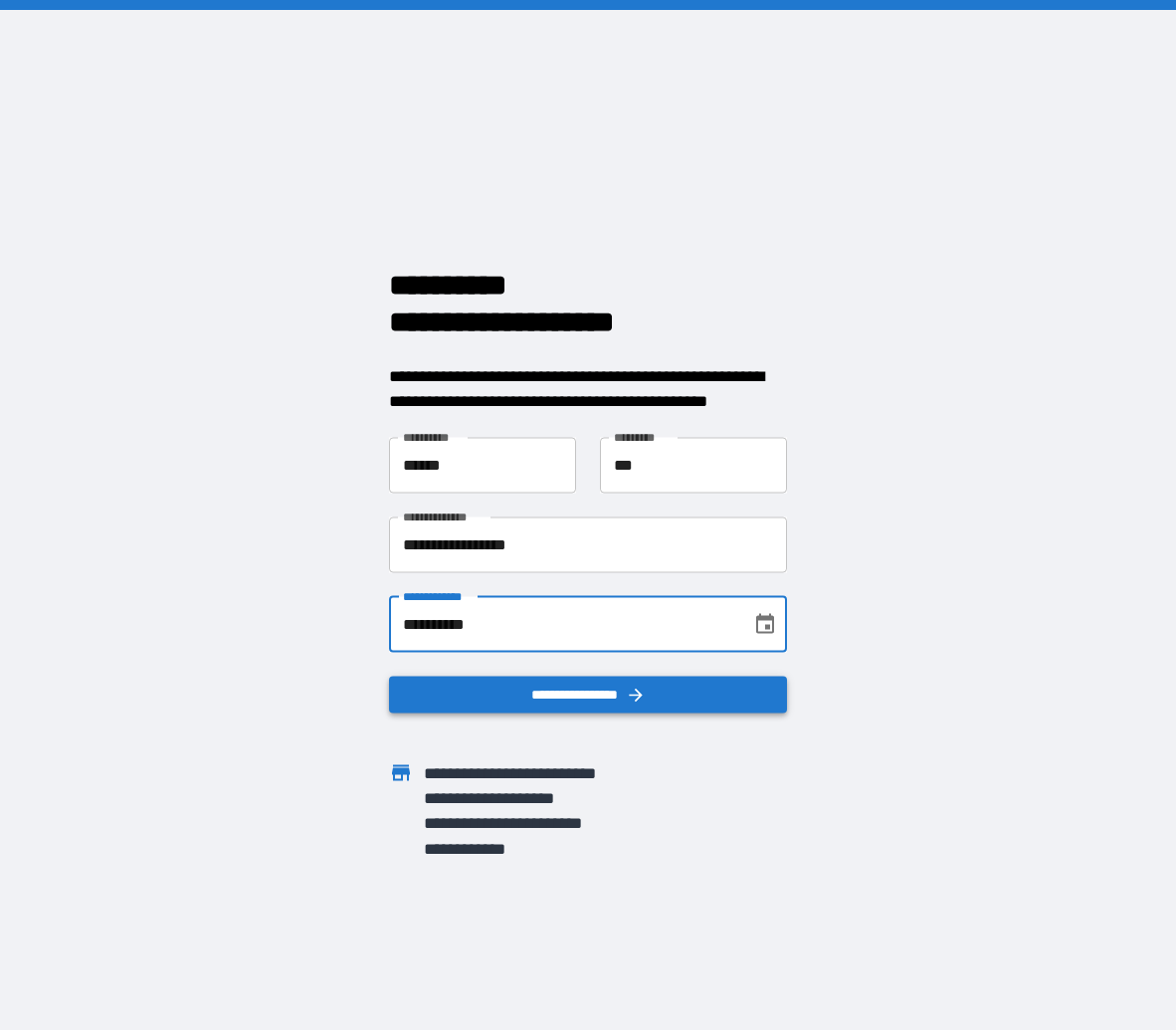 type on "**********" 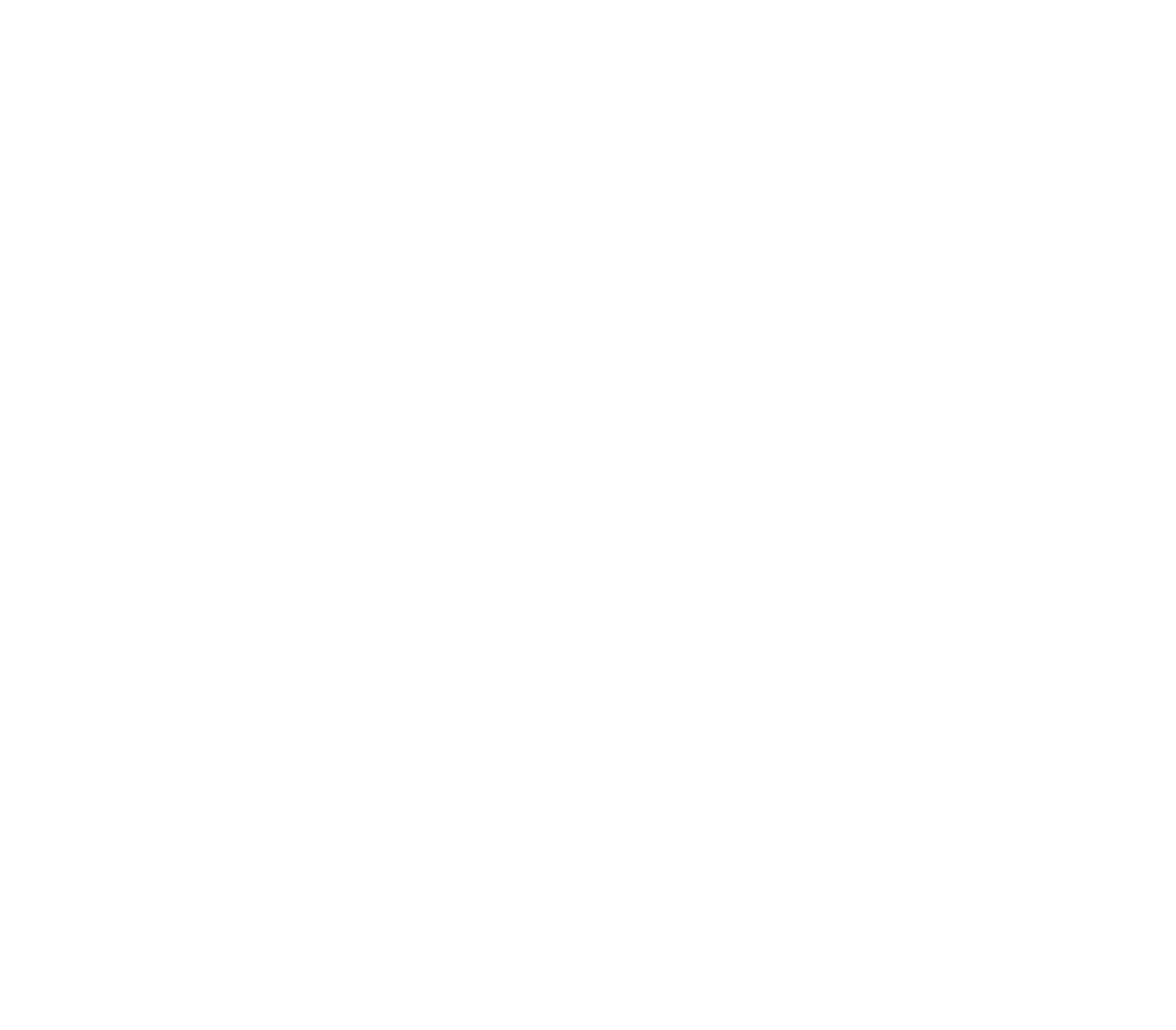 scroll, scrollTop: 0, scrollLeft: 0, axis: both 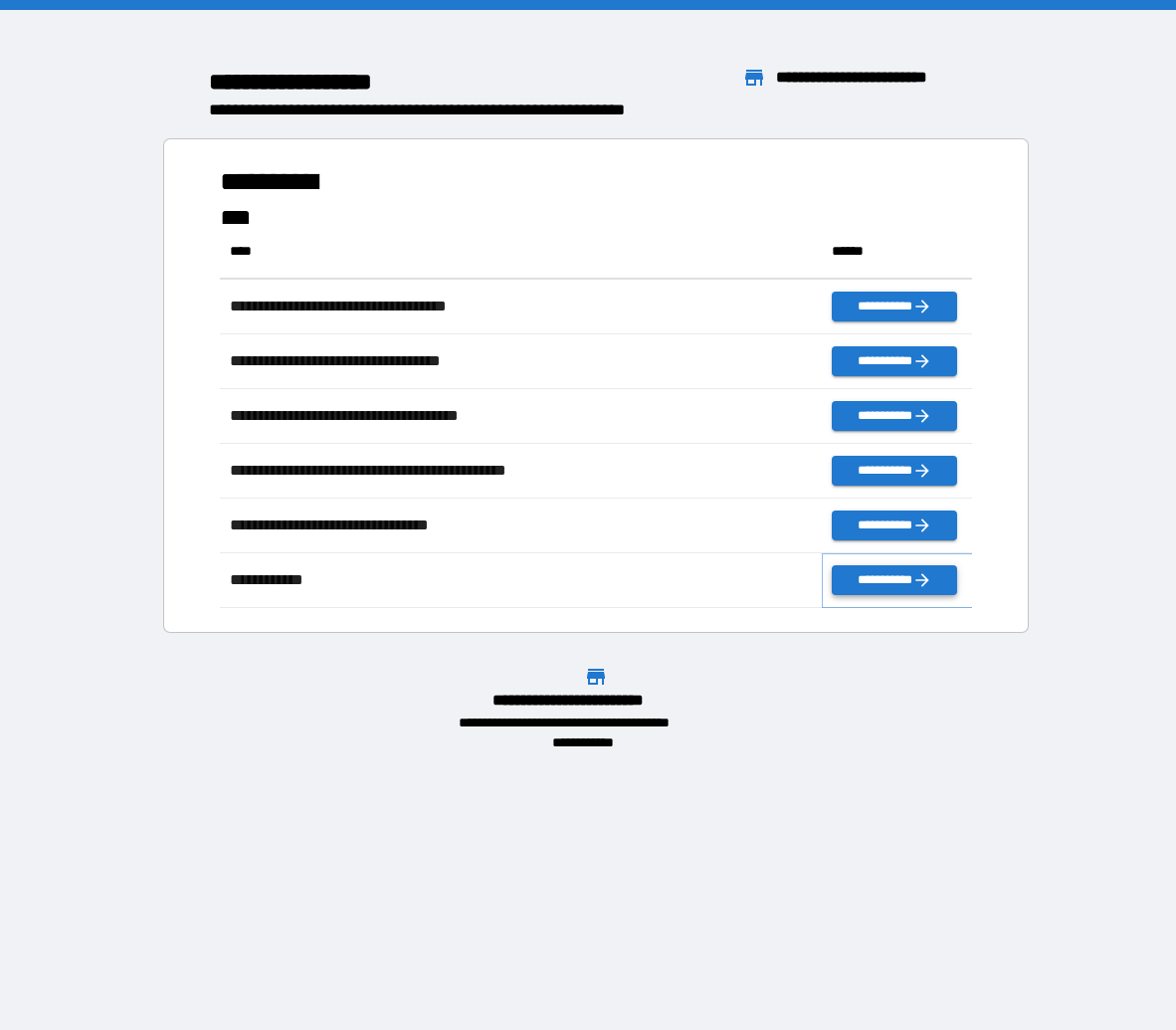 click on "**********" at bounding box center [893, 580] 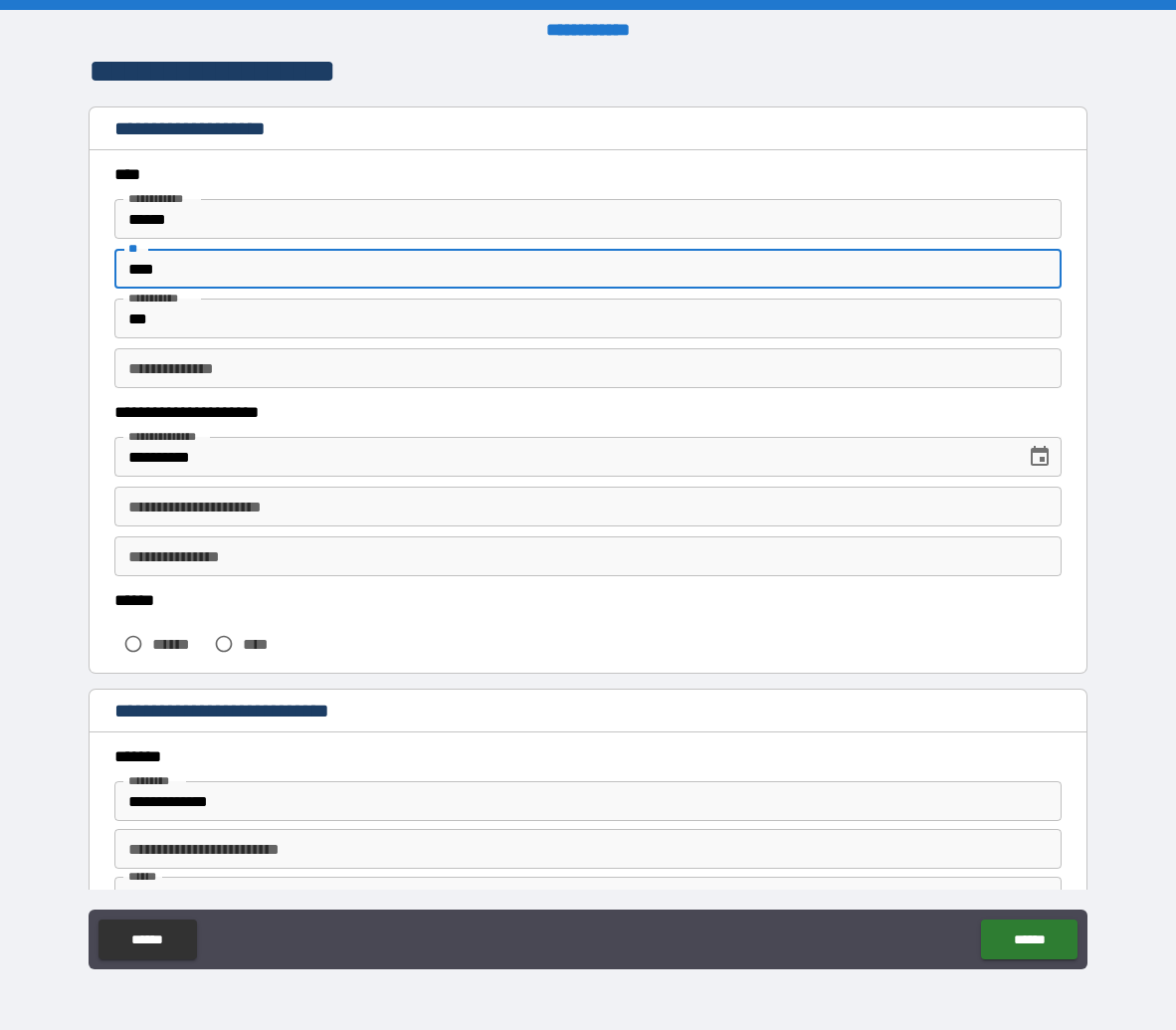 type on "****" 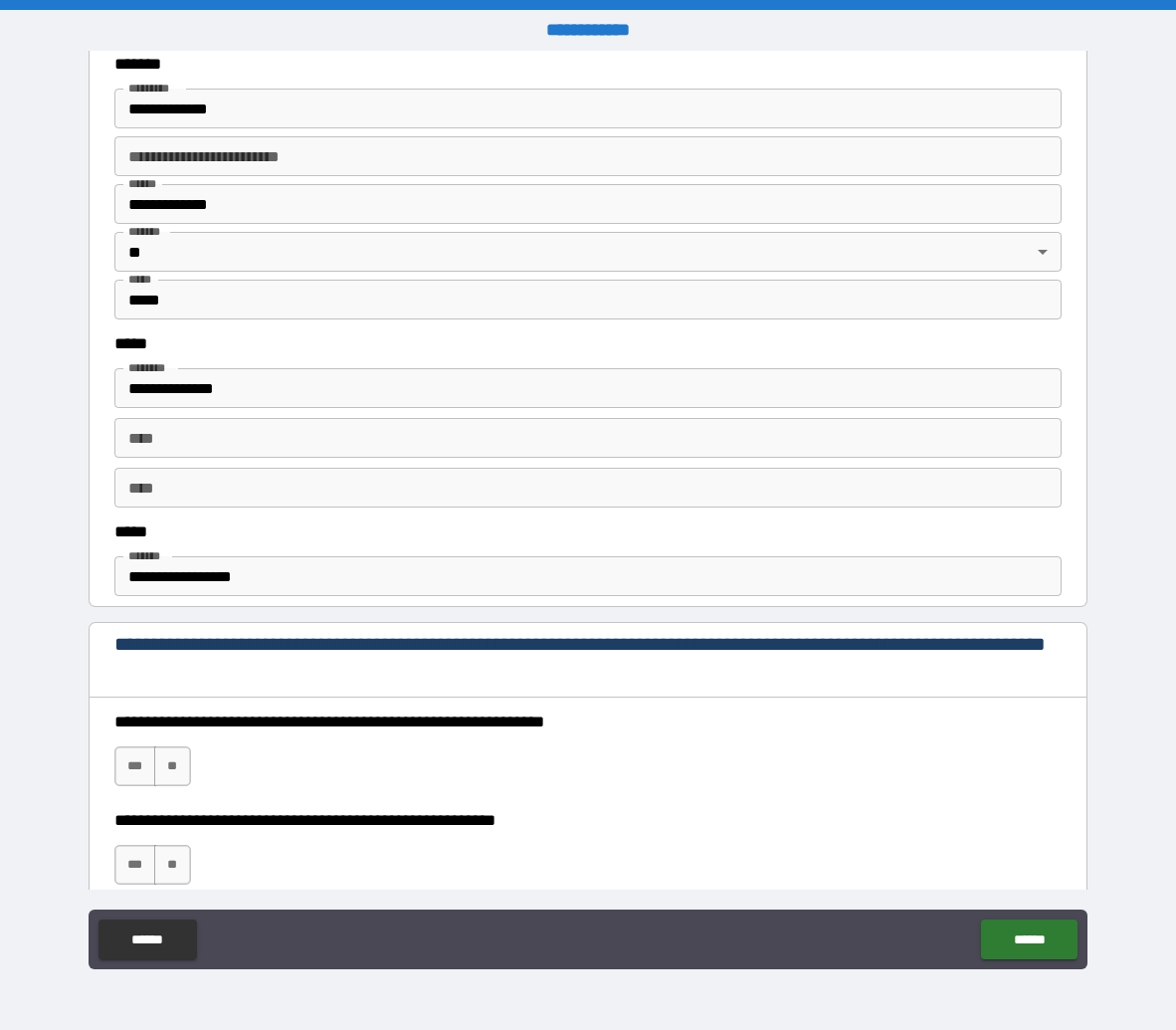 scroll, scrollTop: 808, scrollLeft: 0, axis: vertical 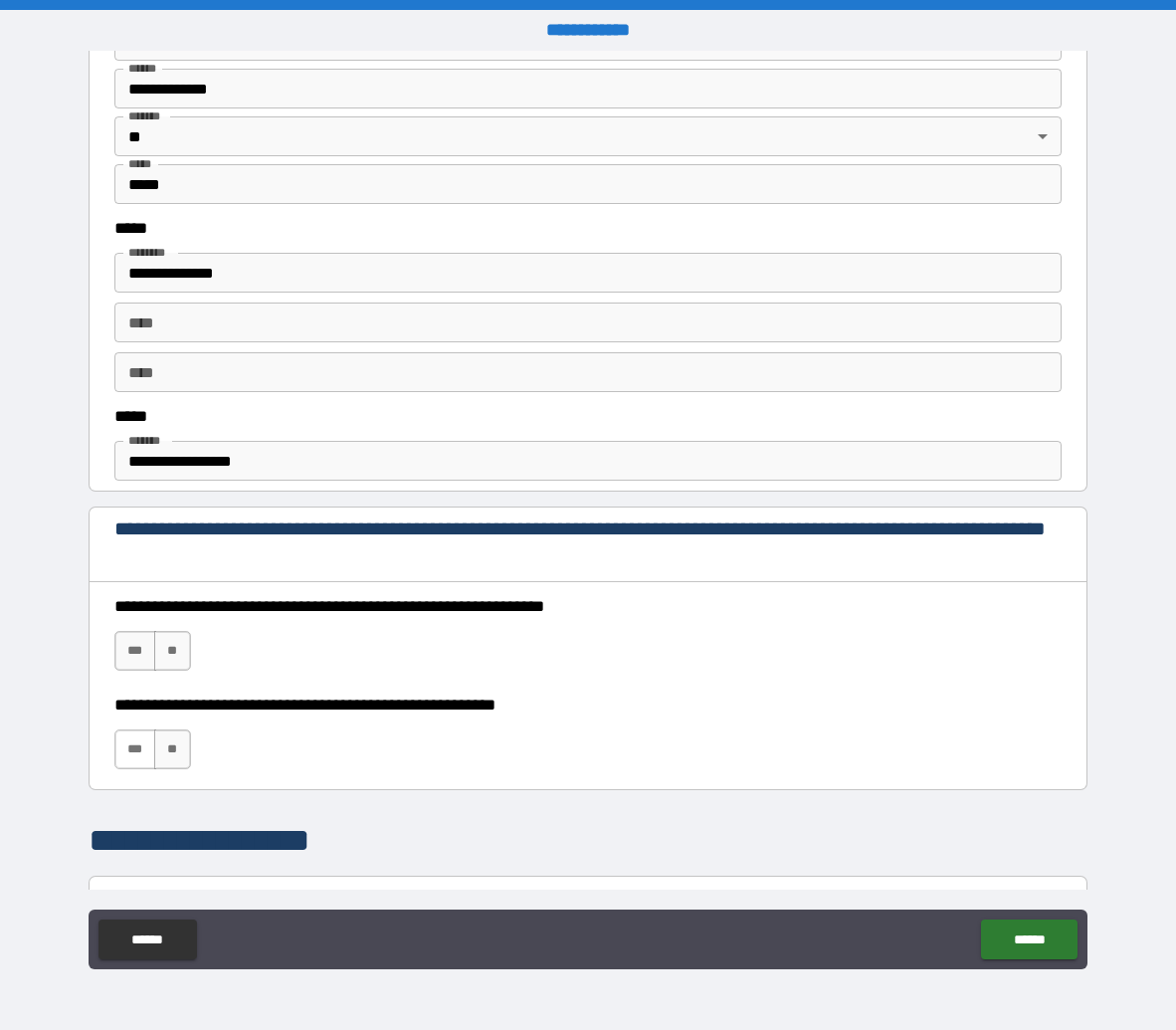 click on "***" at bounding box center [135, 749] 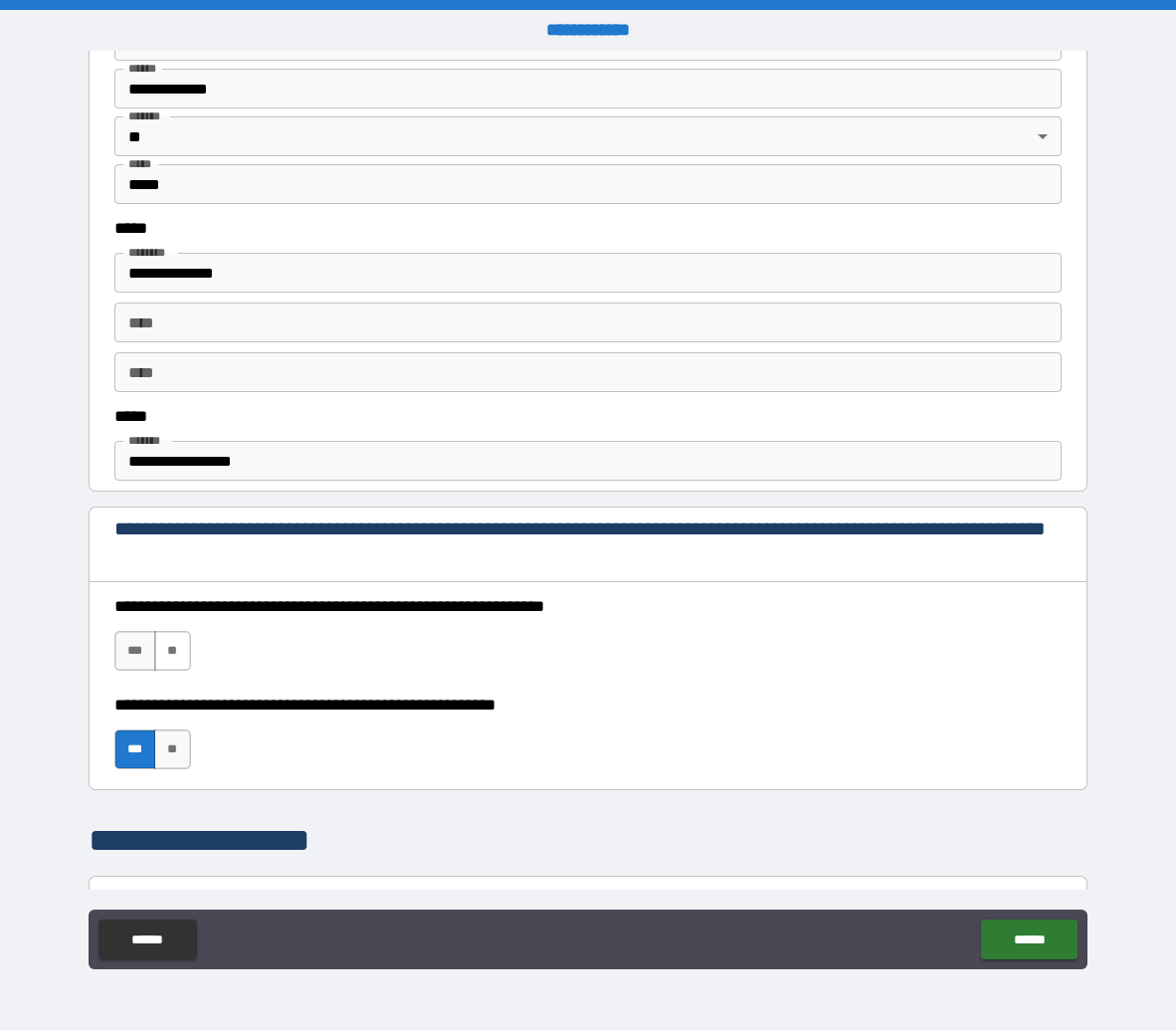 click on "**" at bounding box center [172, 651] 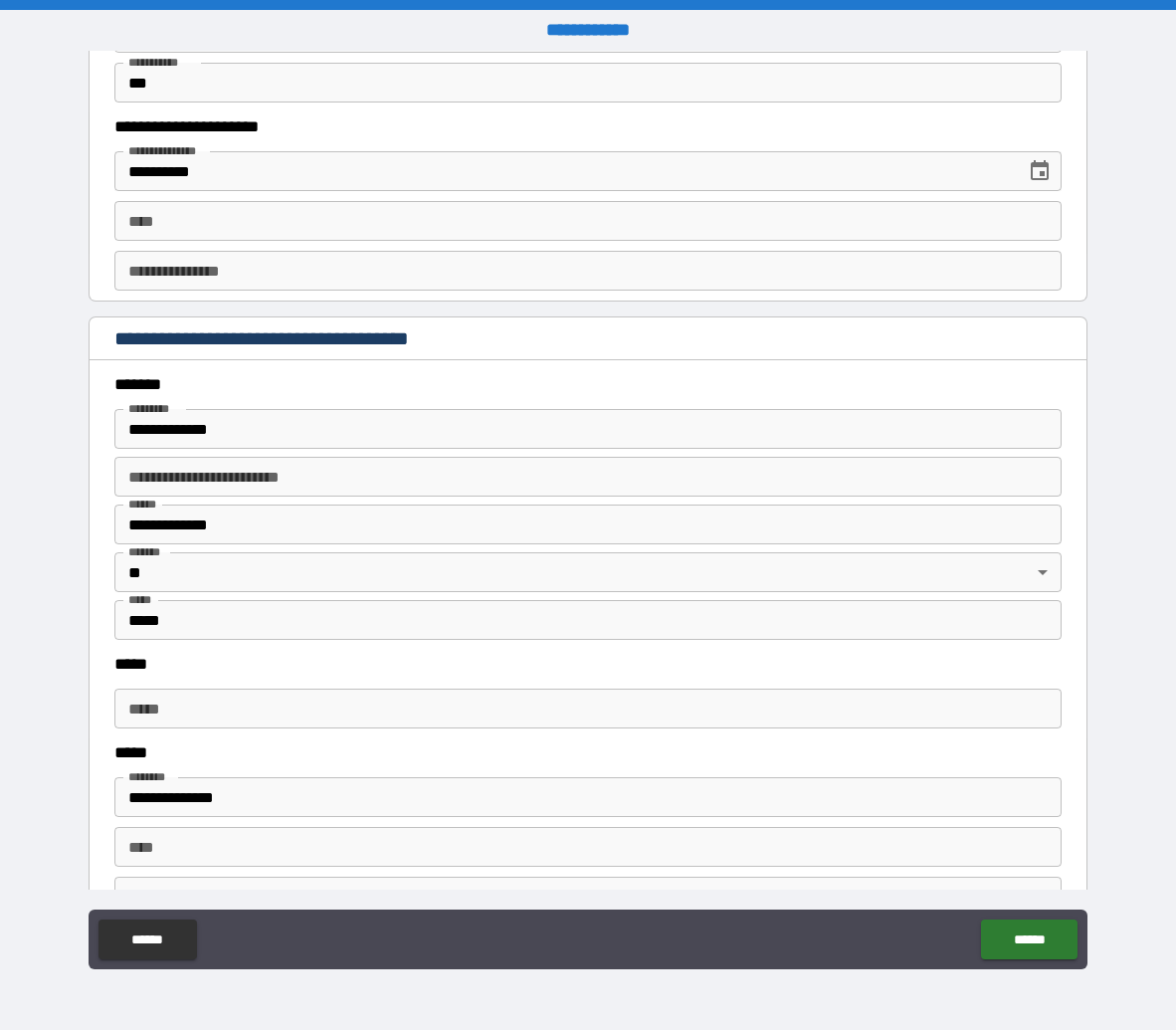 scroll, scrollTop: 1973, scrollLeft: 0, axis: vertical 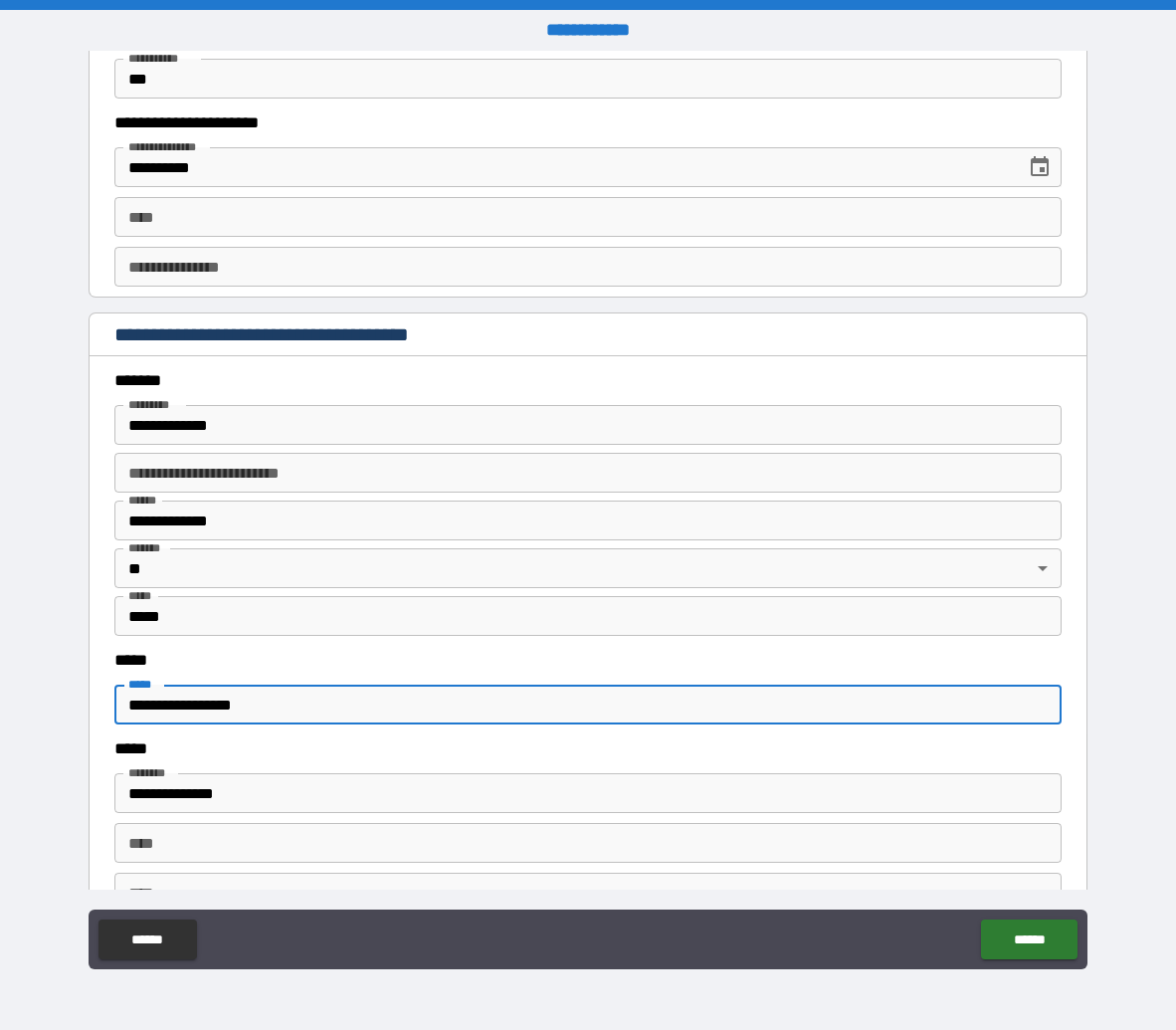 type on "**********" 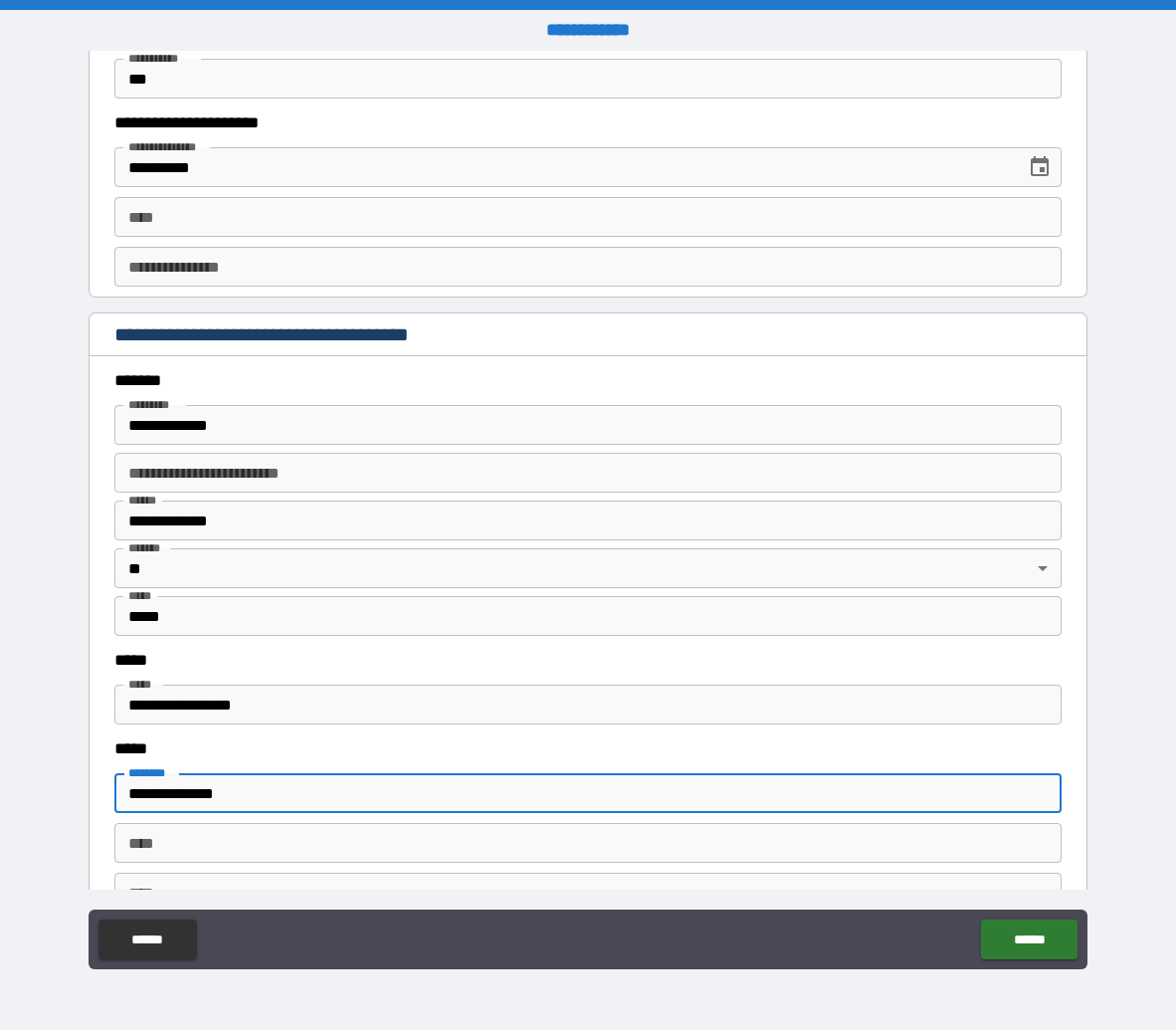 drag, startPoint x: 192, startPoint y: 795, endPoint x: 105, endPoint y: 800, distance: 87.14356 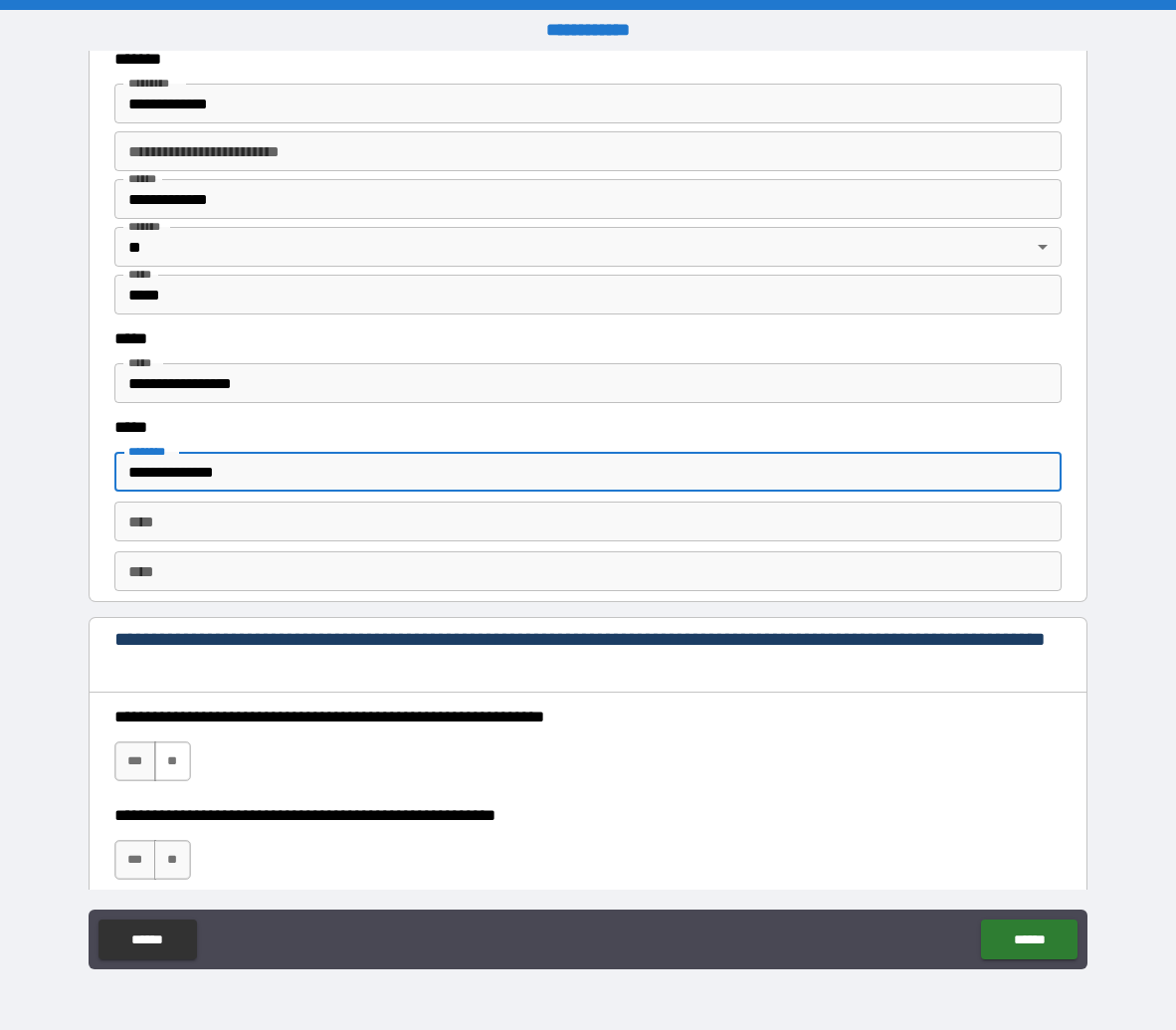 scroll, scrollTop: 2299, scrollLeft: 0, axis: vertical 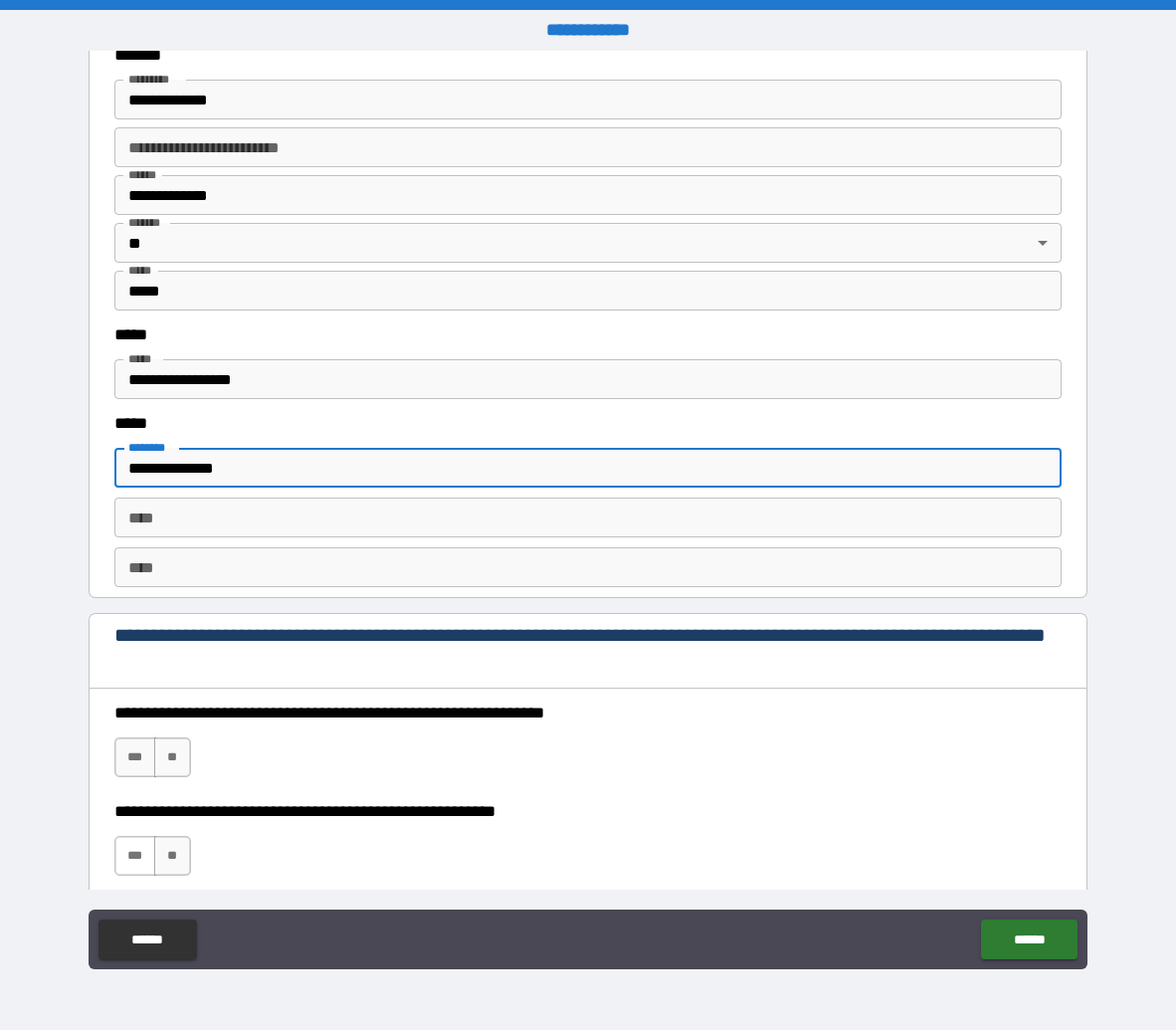 type on "**********" 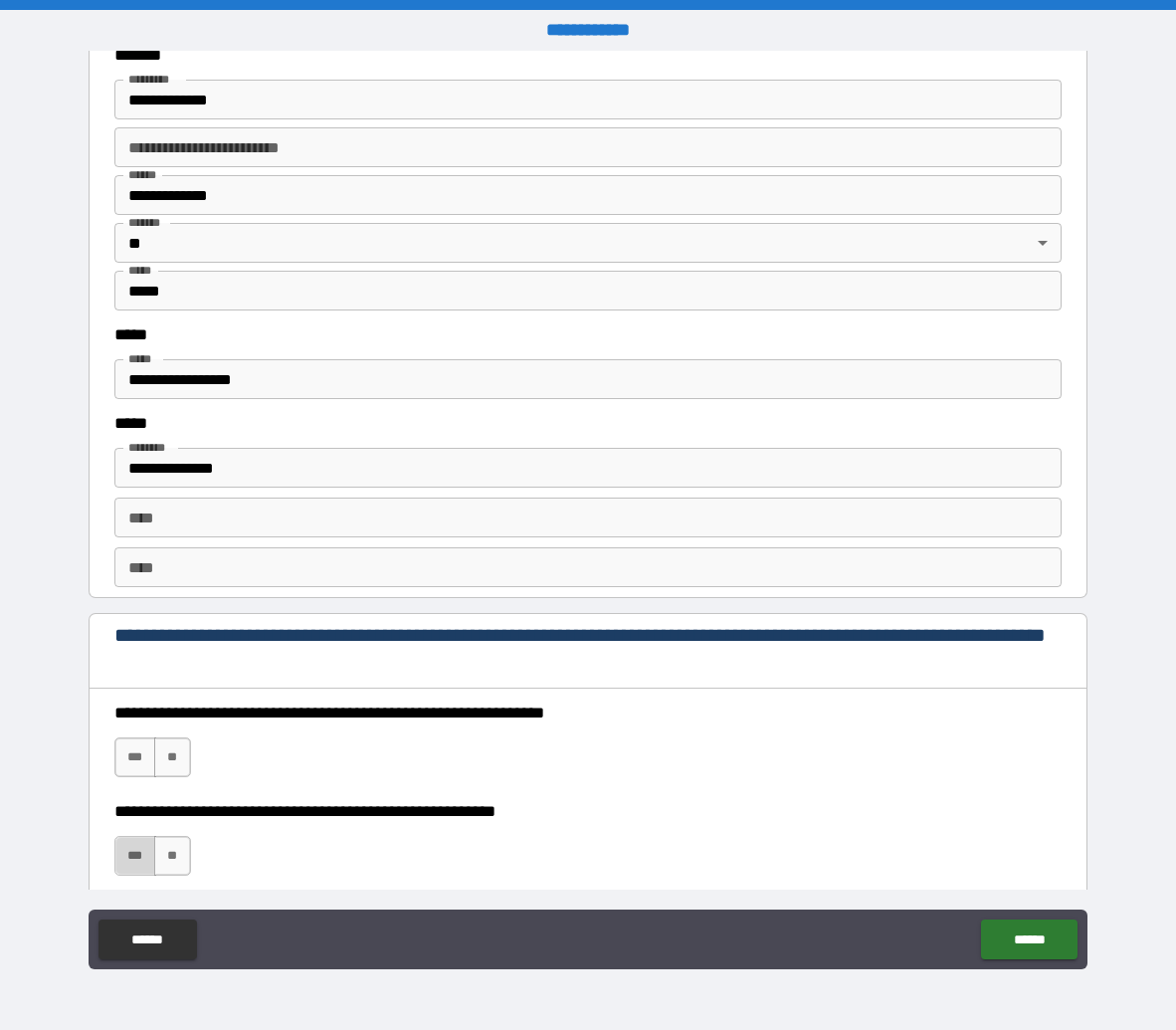 click on "***" at bounding box center [135, 856] 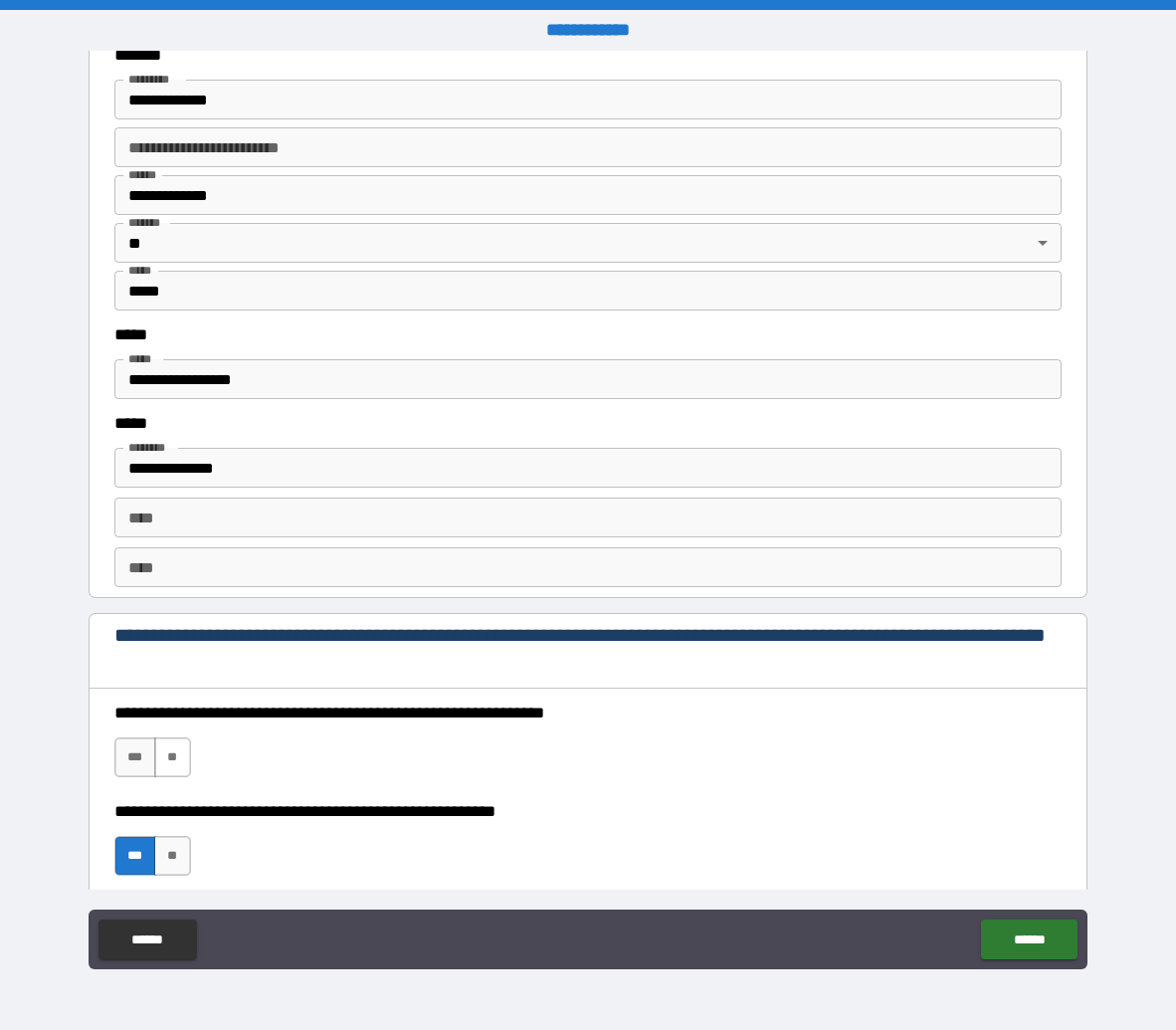 click on "**" at bounding box center (172, 757) 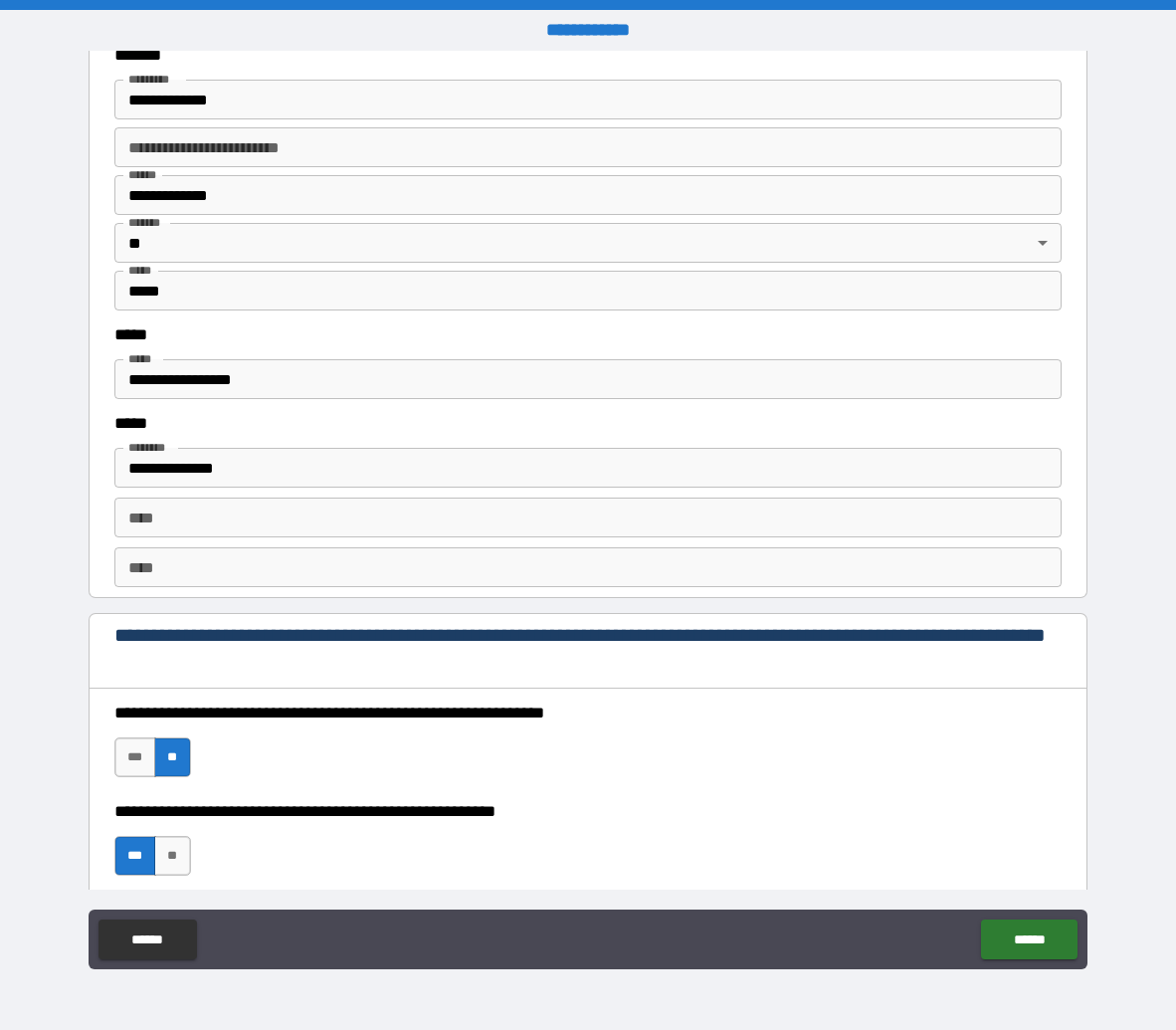 scroll, scrollTop: 2609, scrollLeft: 0, axis: vertical 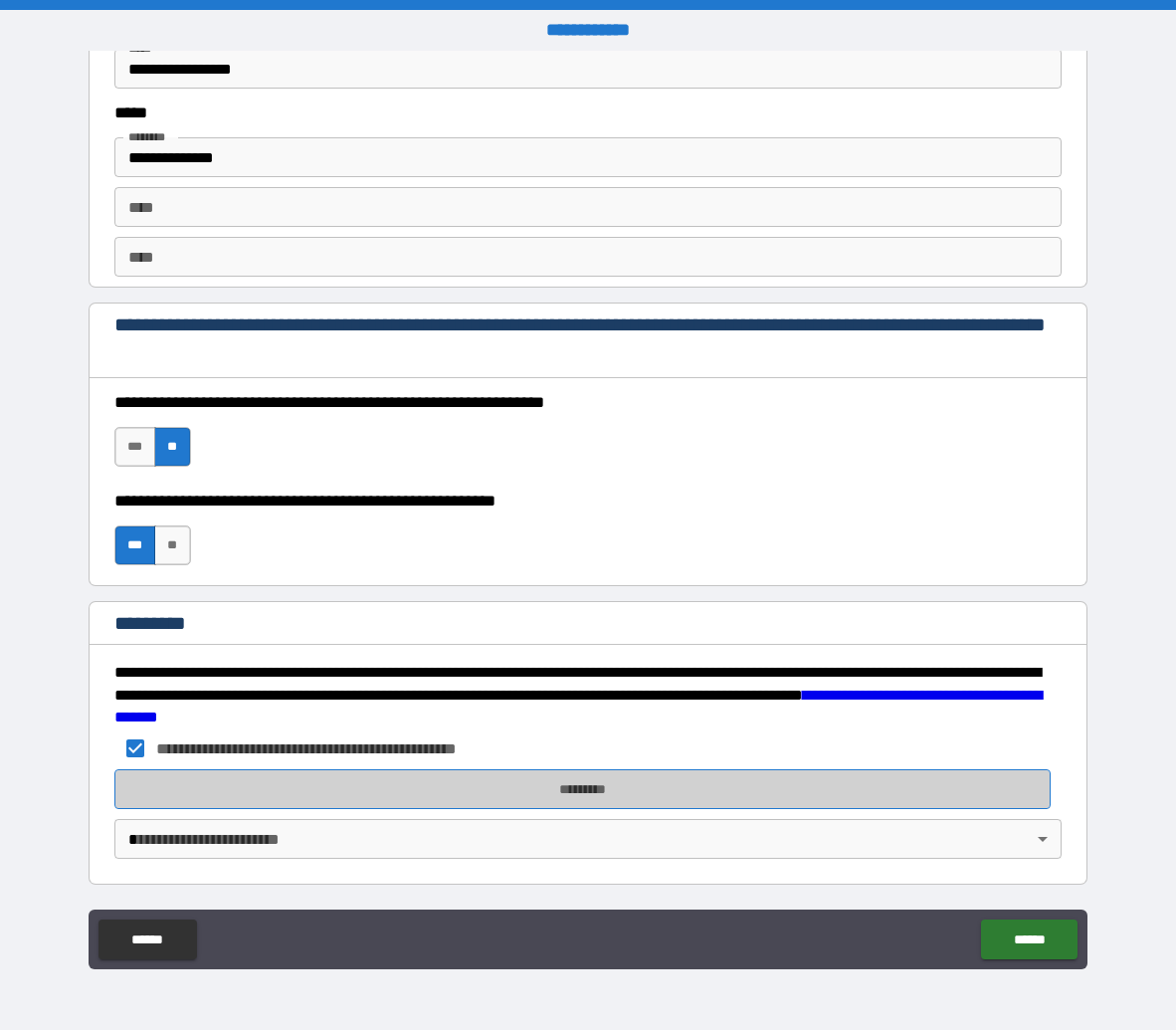 click on "*********" at bounding box center (582, 789) 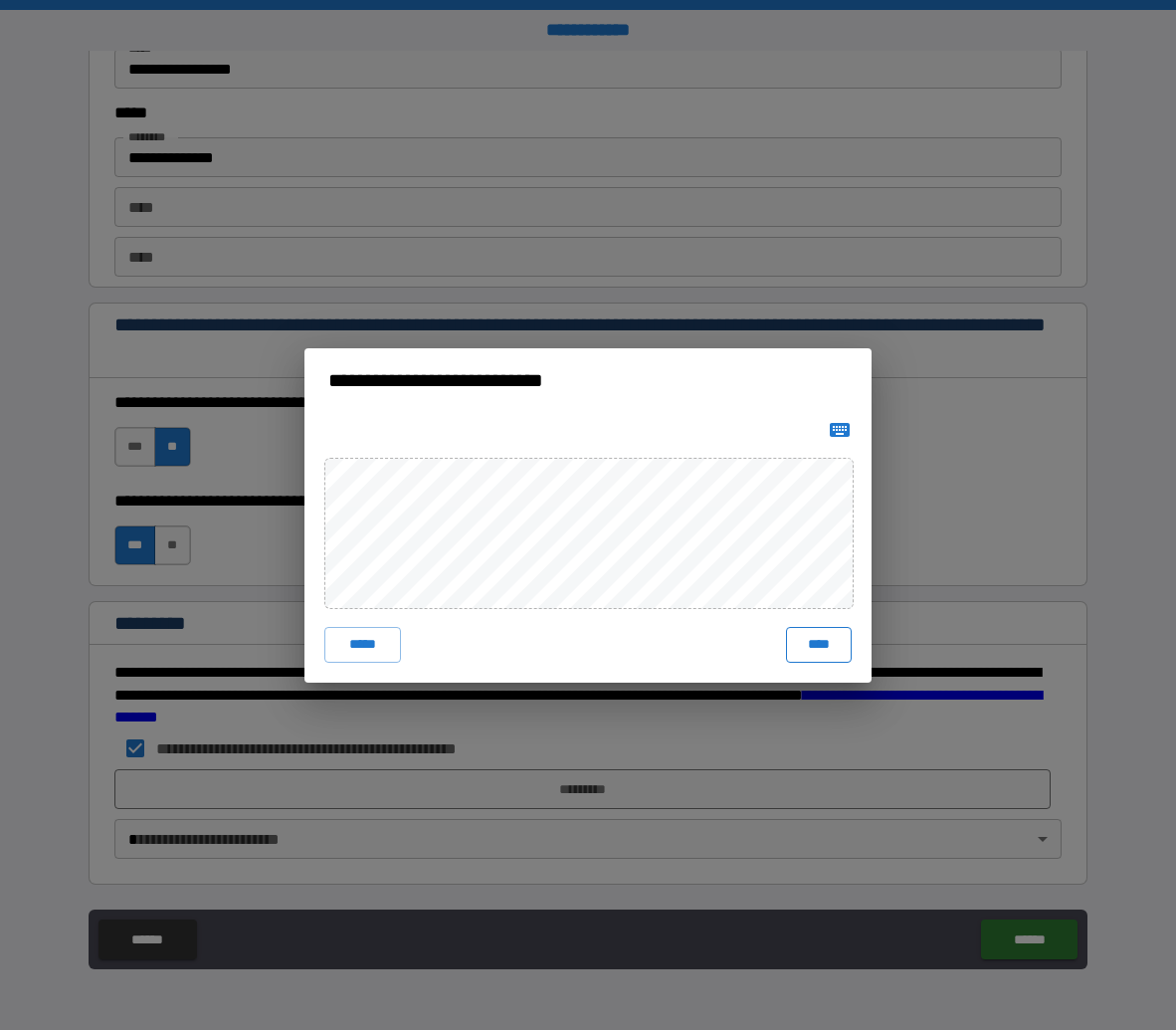click on "****" at bounding box center (819, 645) 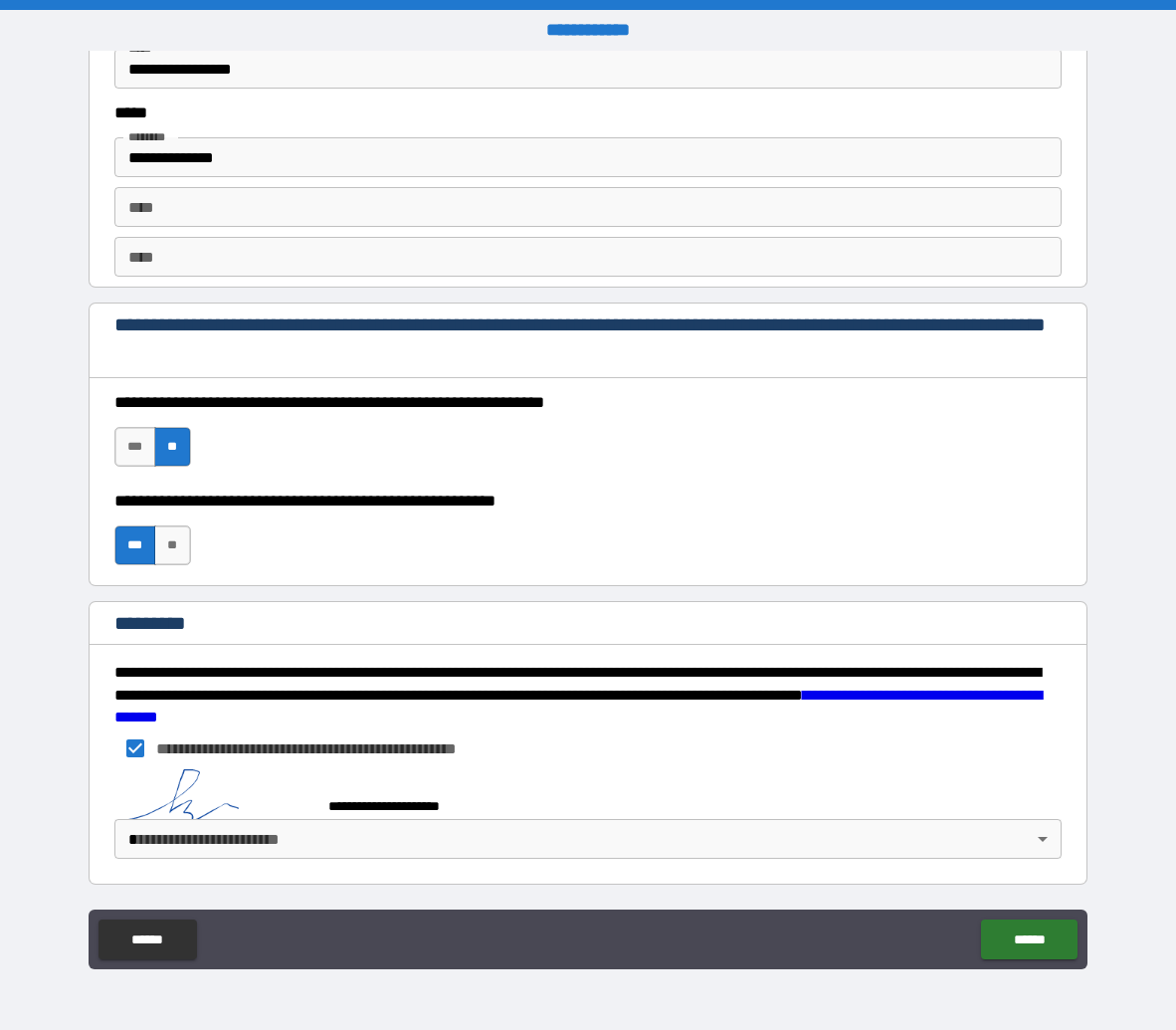scroll, scrollTop: 2599, scrollLeft: 0, axis: vertical 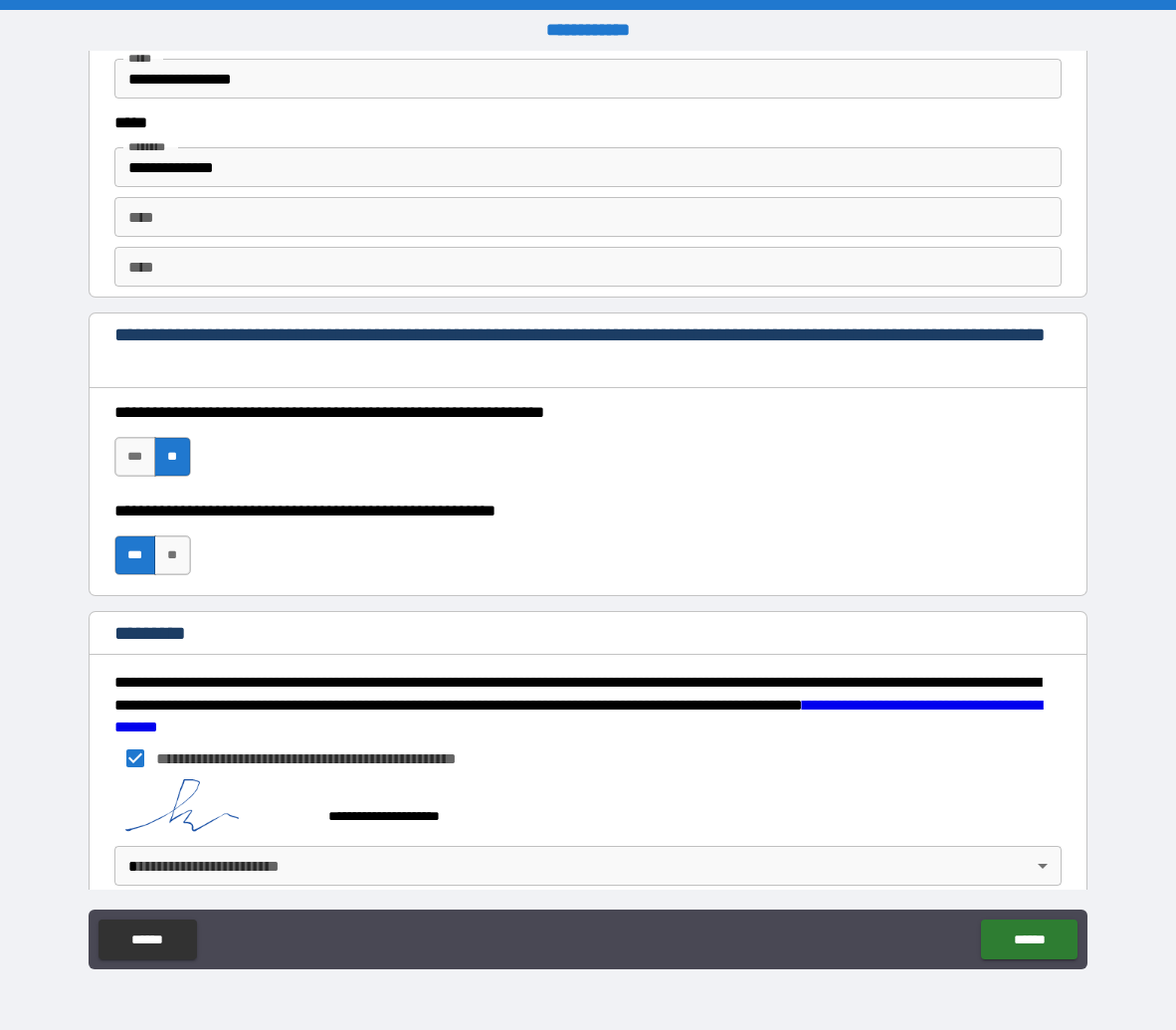 click on "**********" at bounding box center [588, 515] 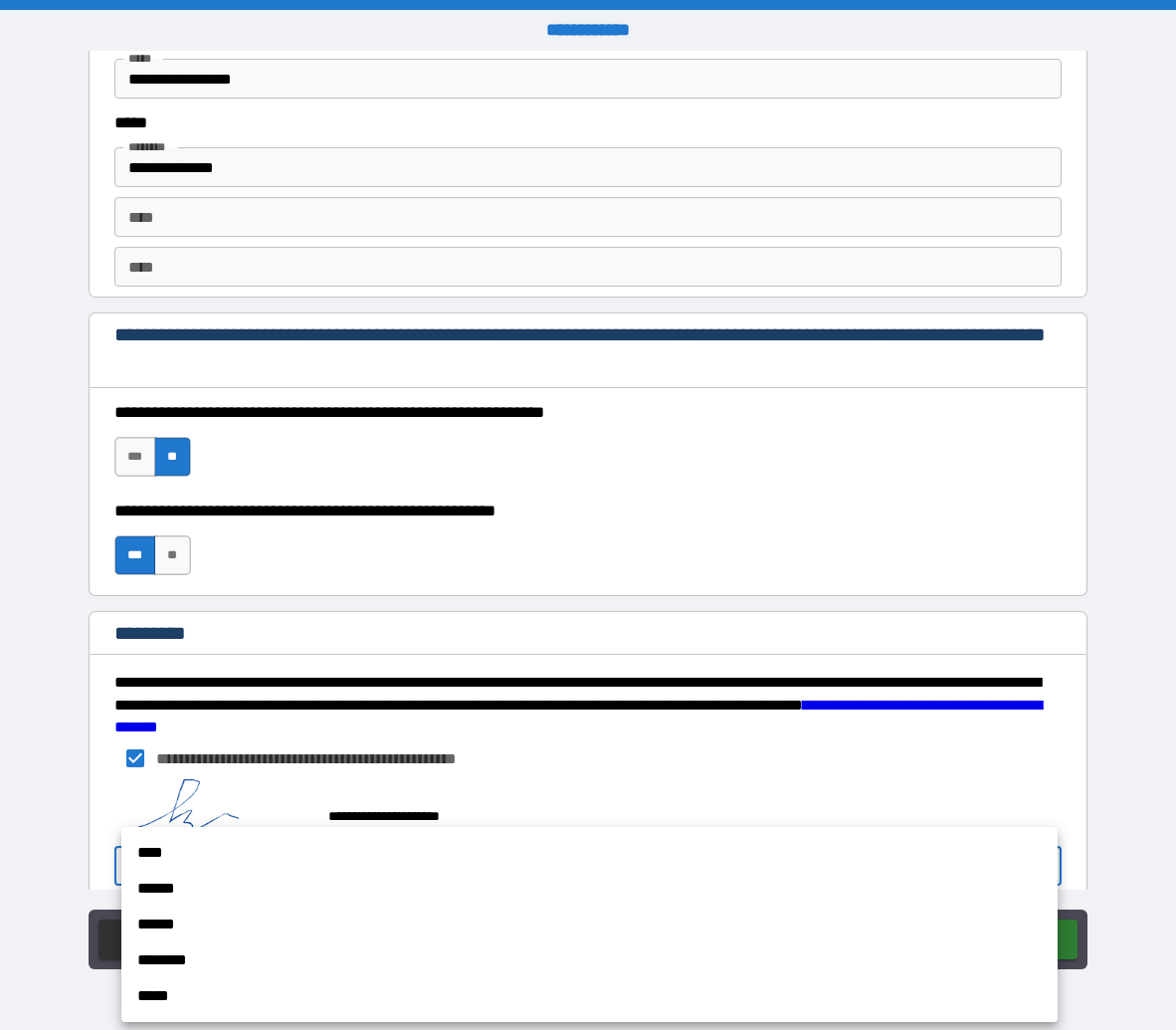 click on "******" at bounding box center [589, 889] 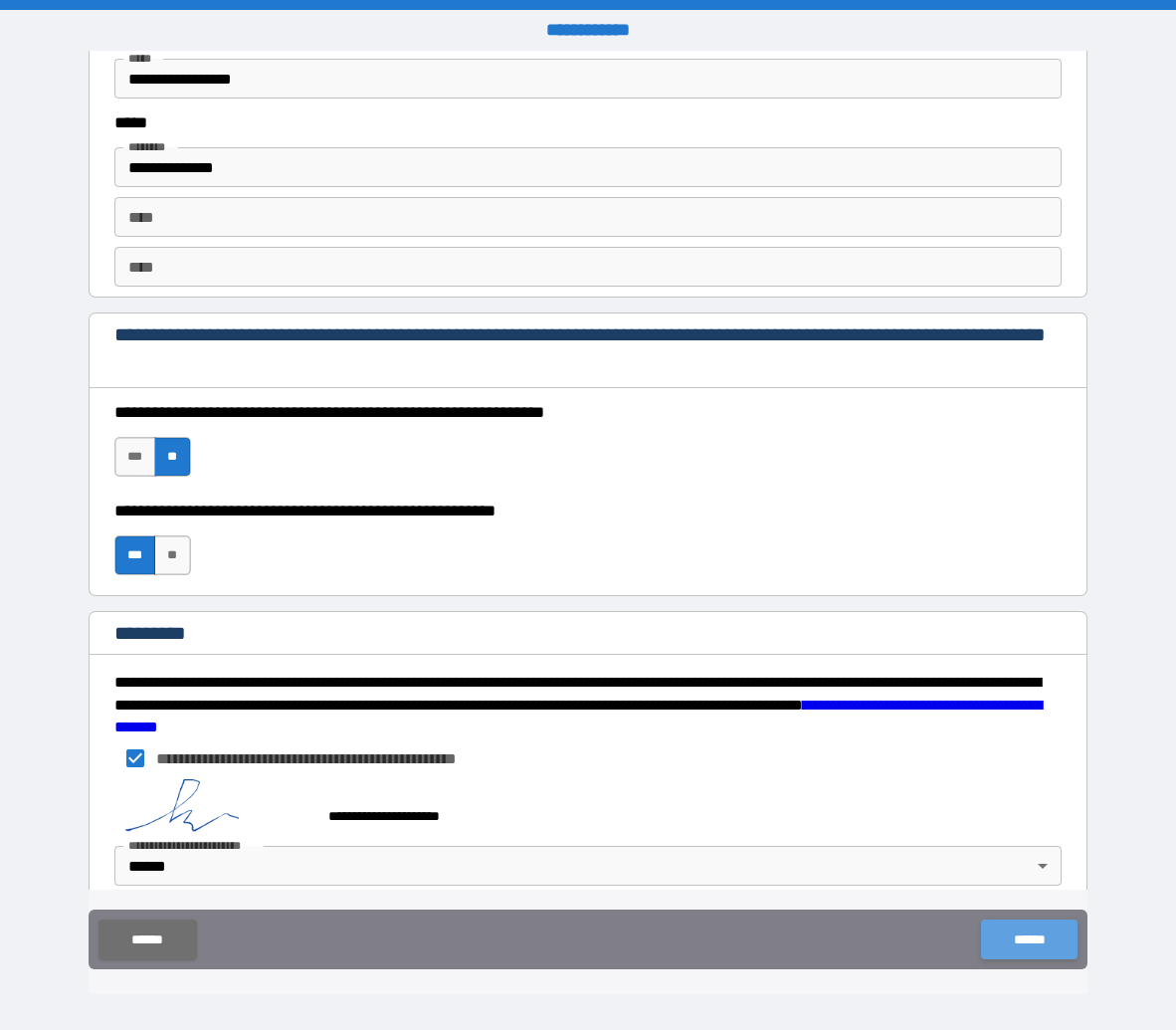 click on "******" at bounding box center [1029, 939] 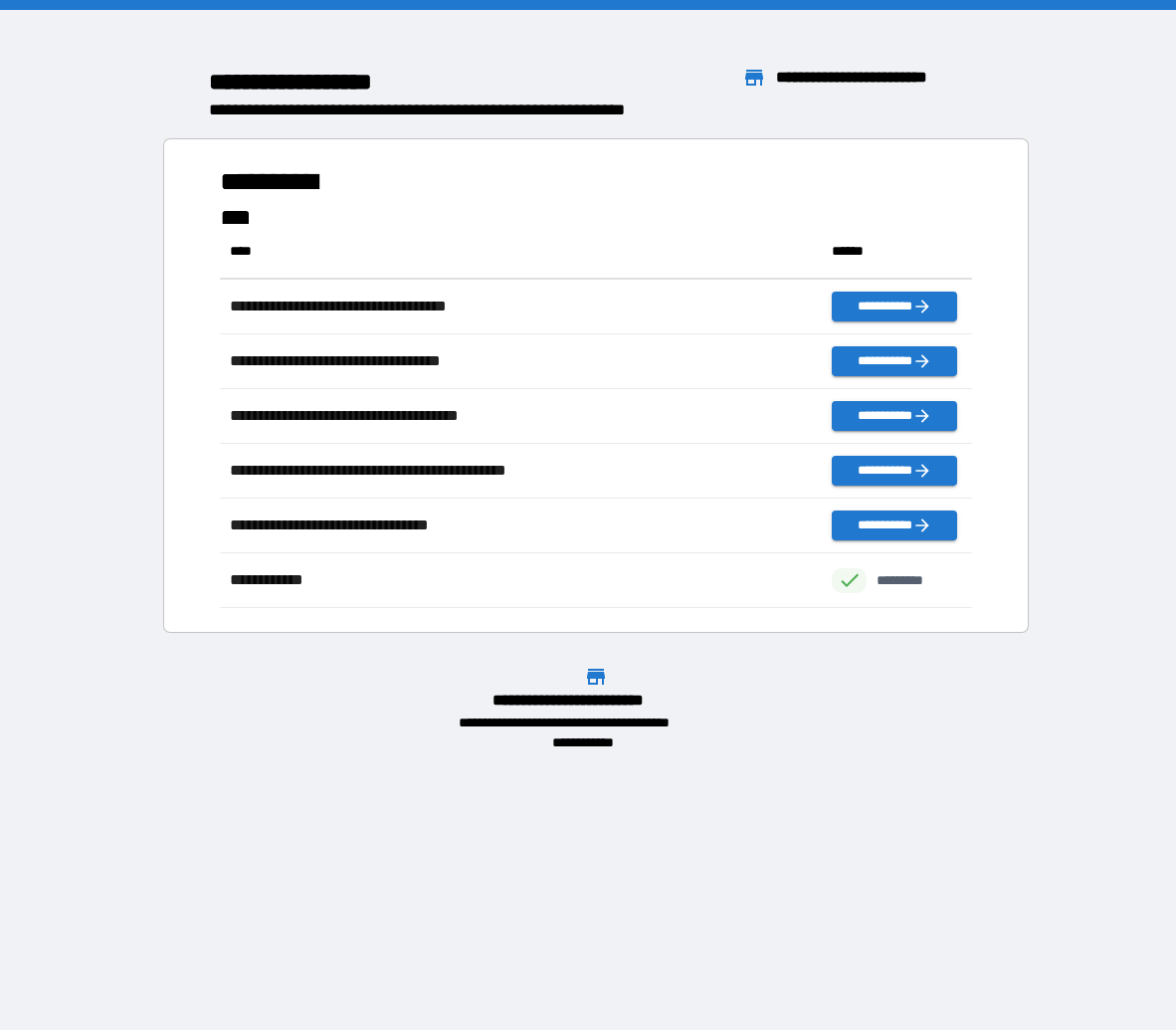 scroll, scrollTop: 16, scrollLeft: 16, axis: both 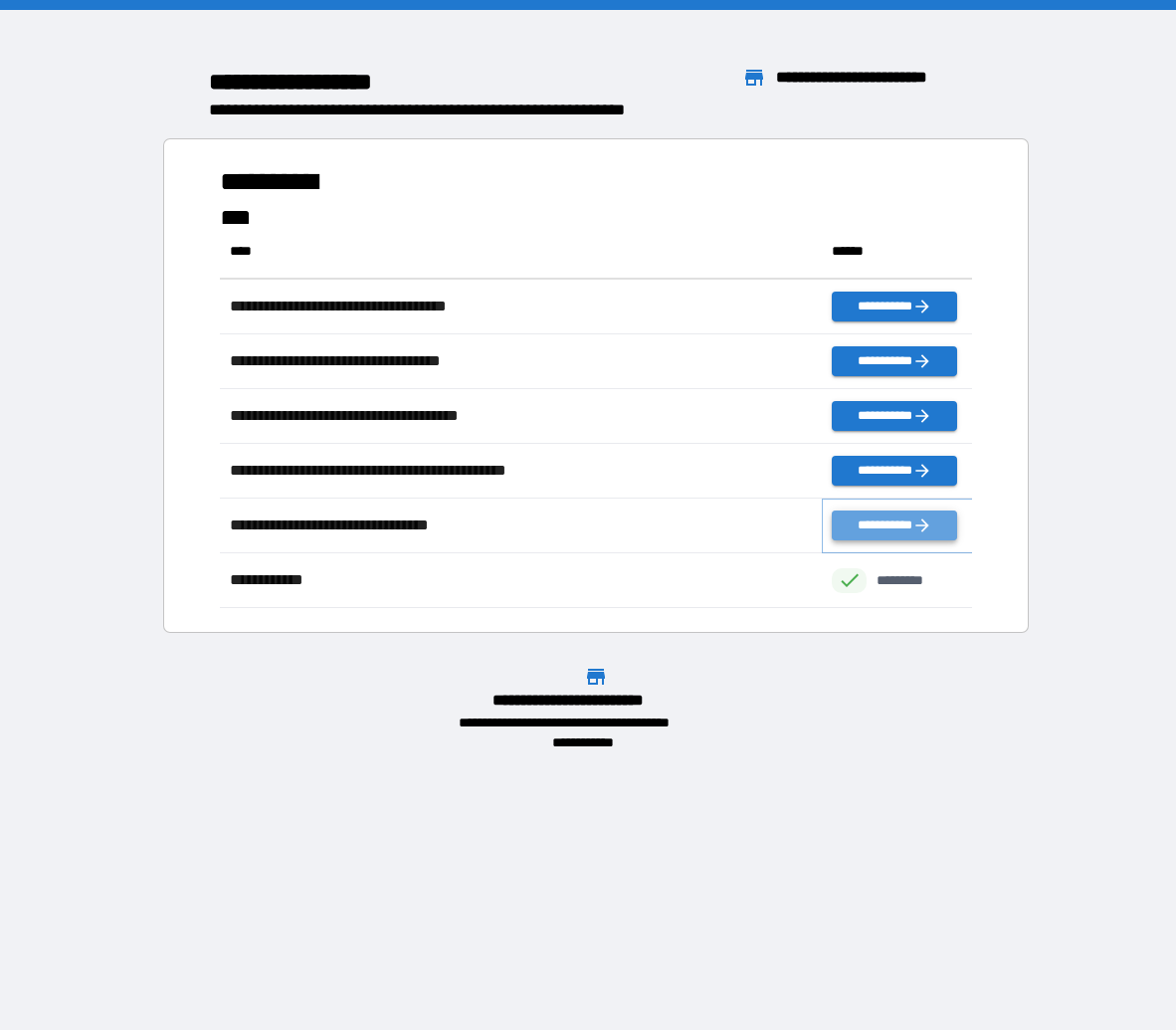 click on "**********" at bounding box center (893, 525) 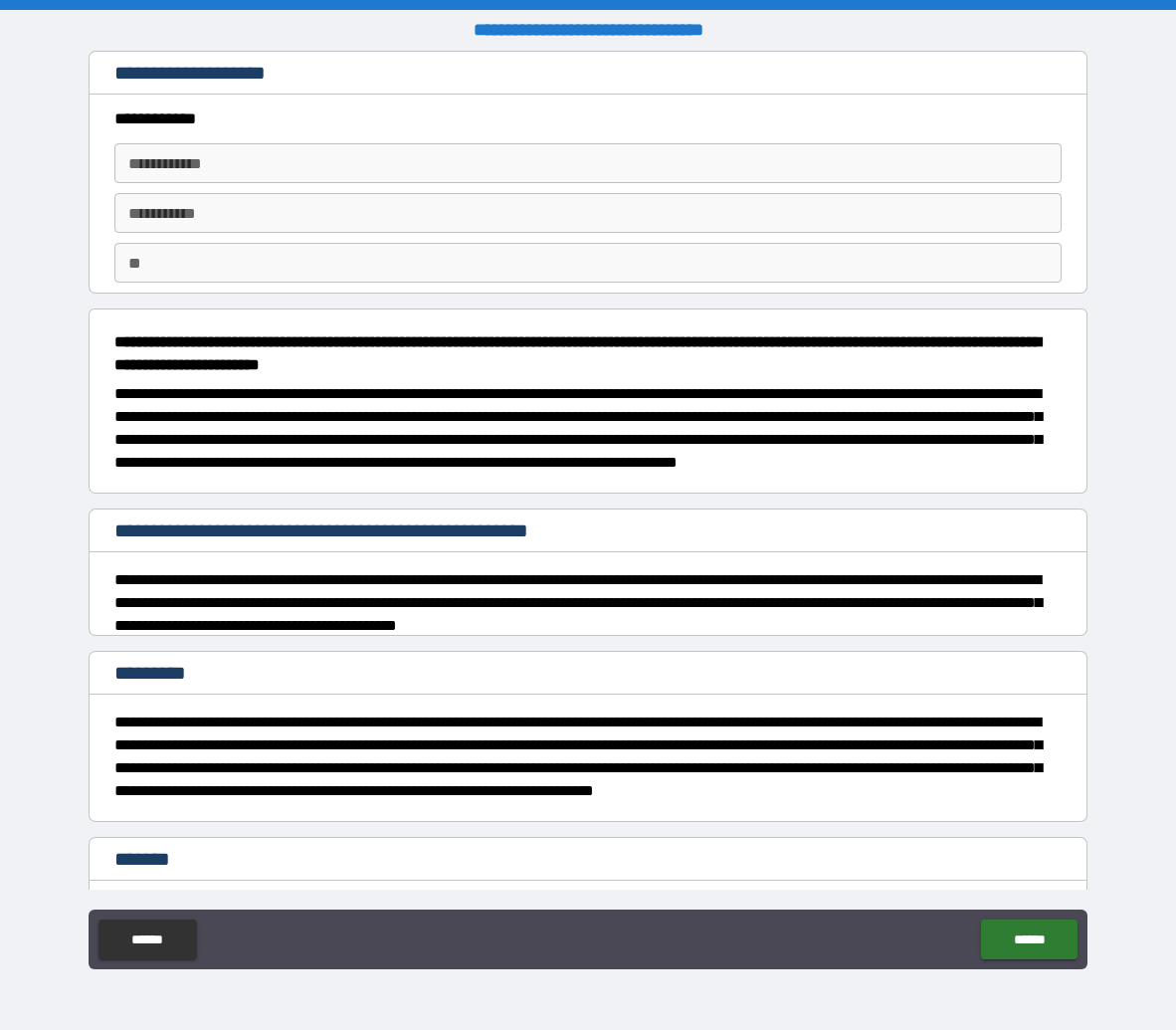 click on "**********" at bounding box center (588, 163) 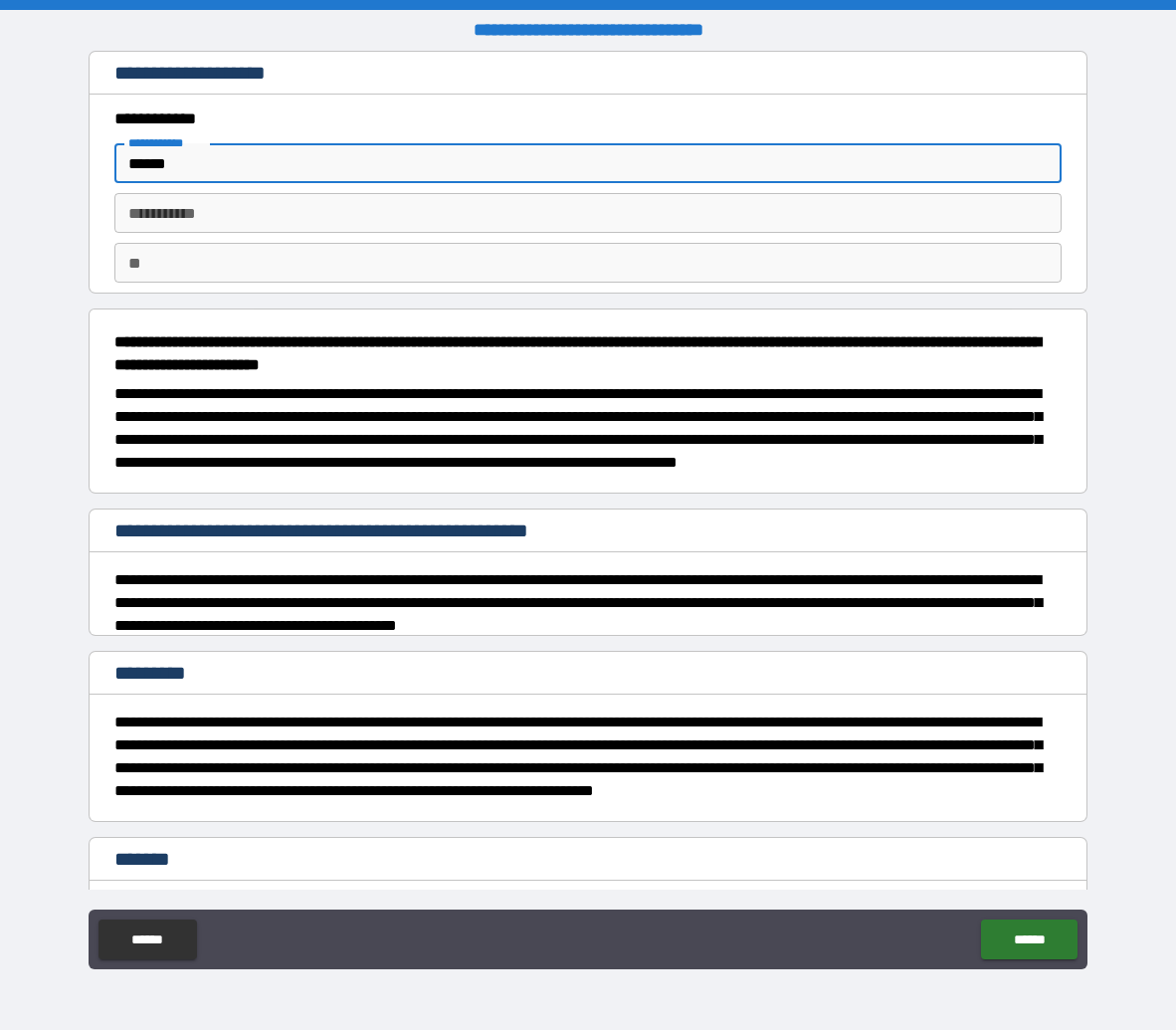 type on "******" 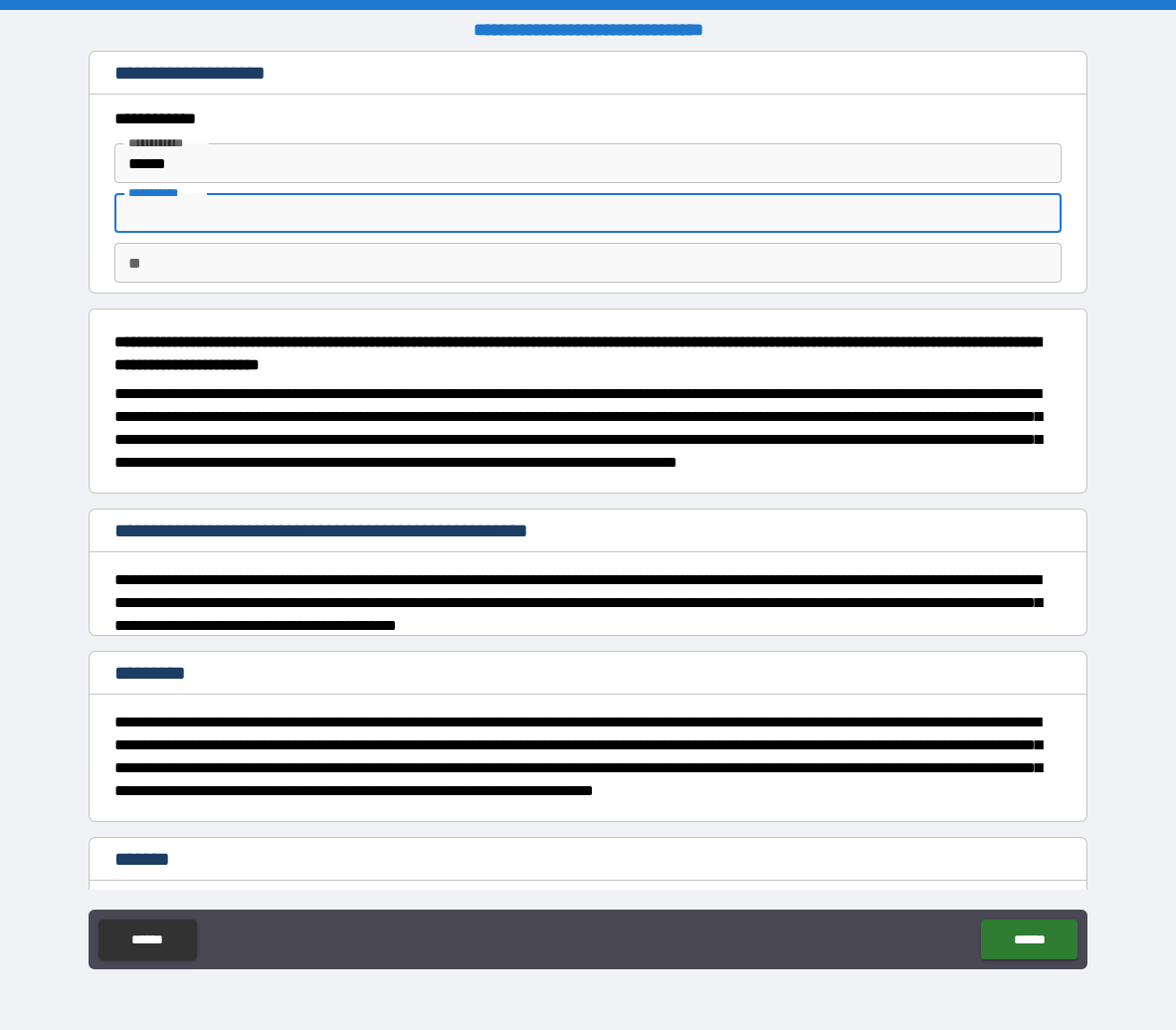 click on "*********   *" at bounding box center (588, 213) 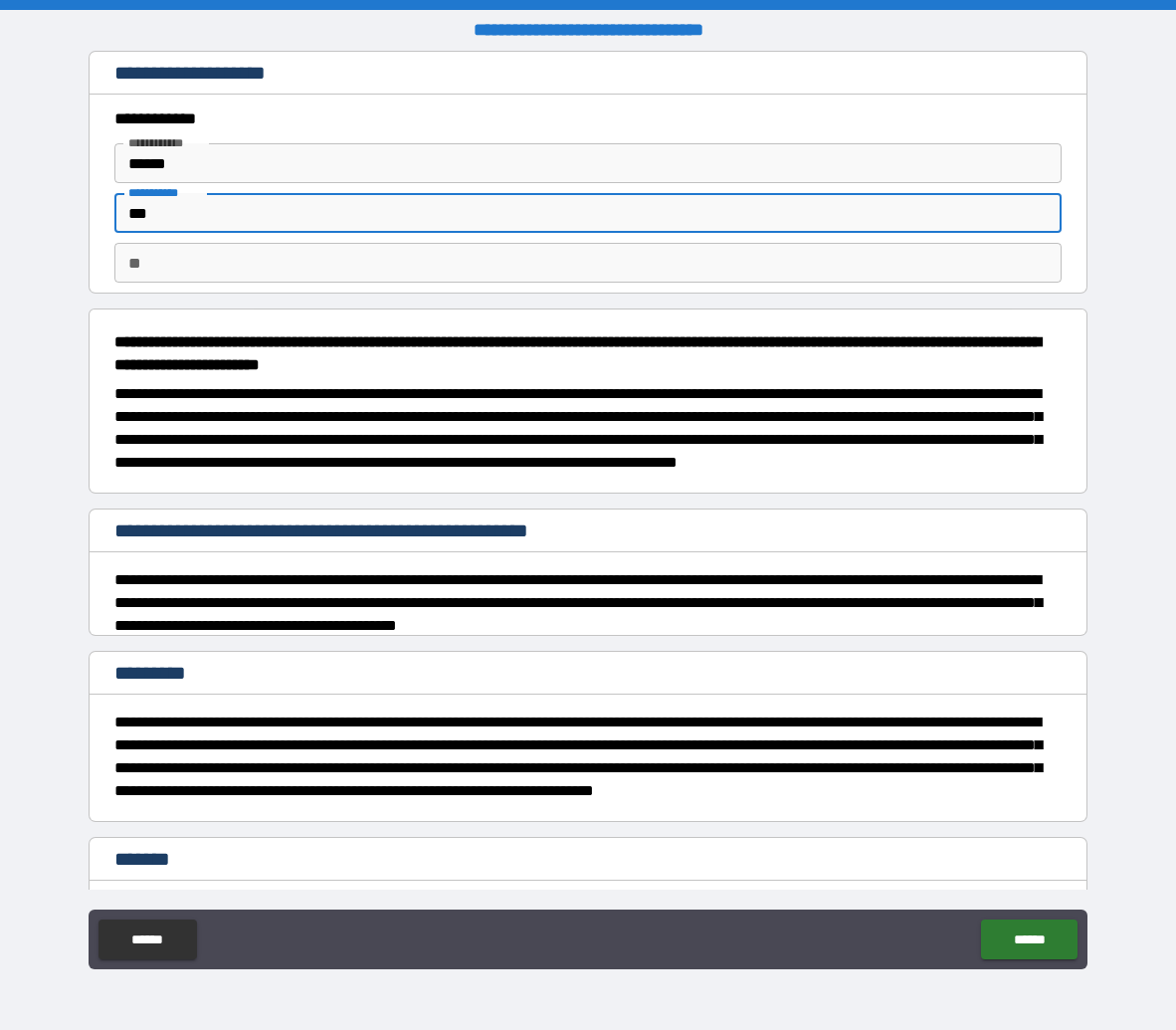 type on "***" 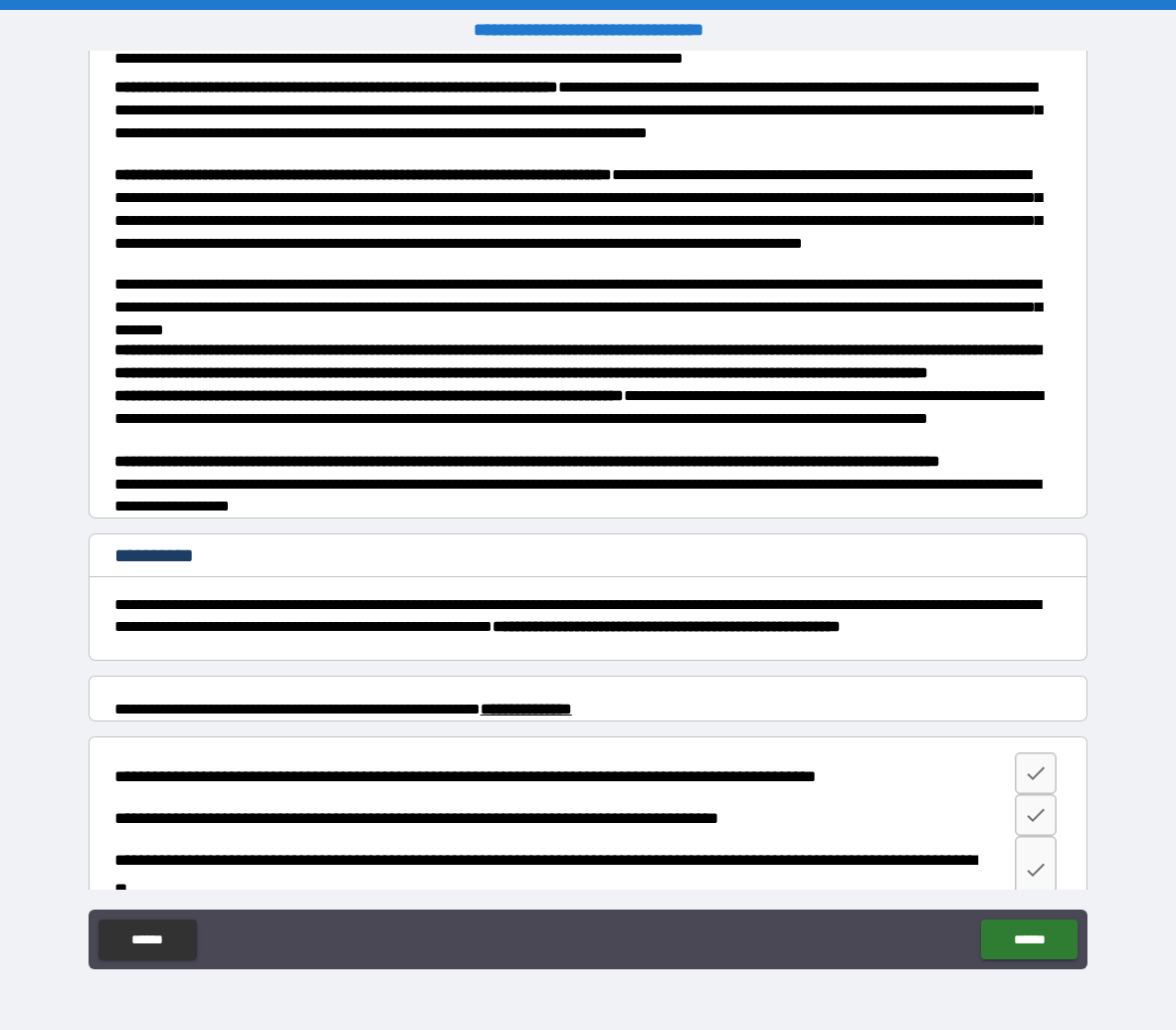 scroll, scrollTop: 1913, scrollLeft: 0, axis: vertical 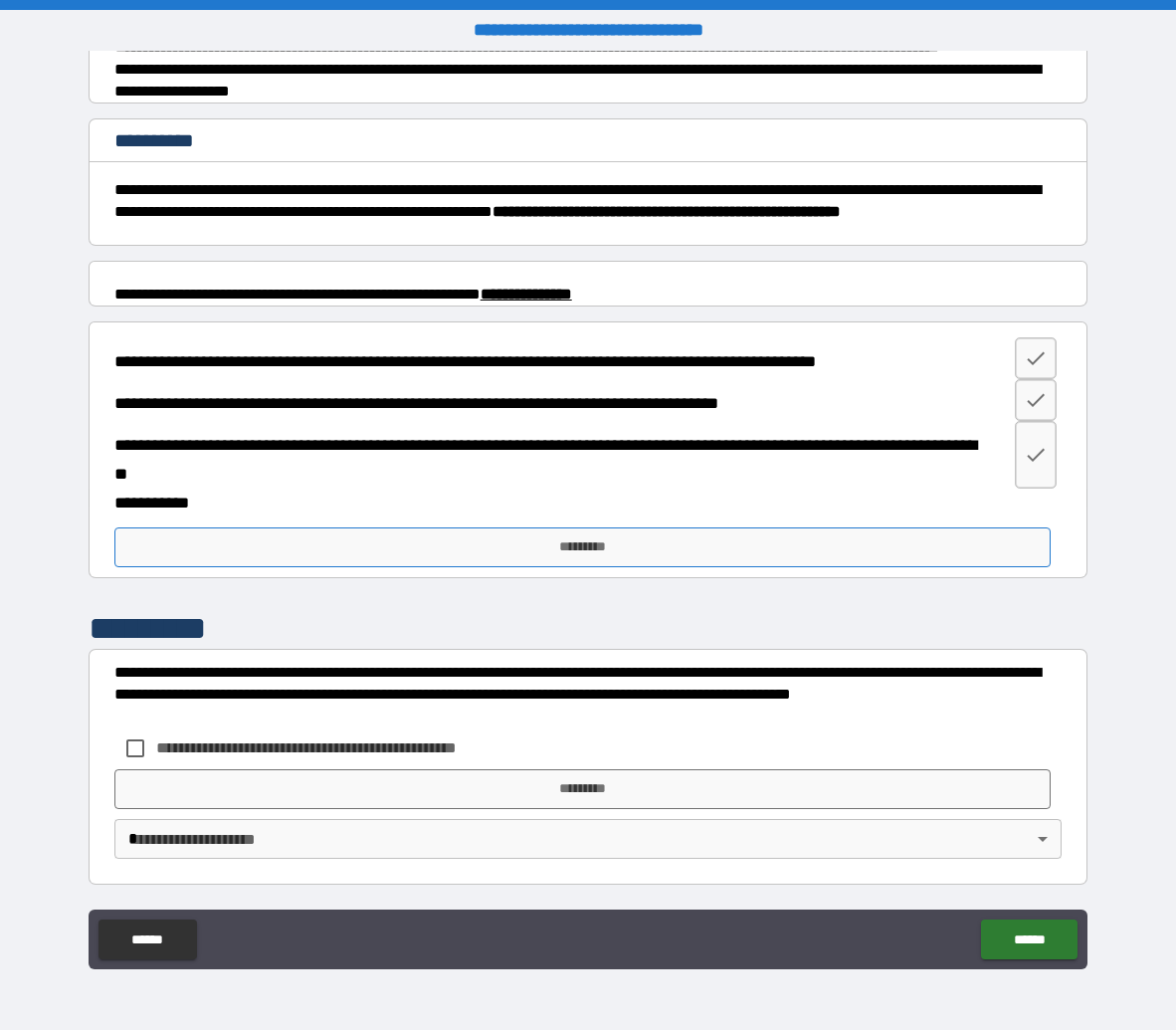 type on "*" 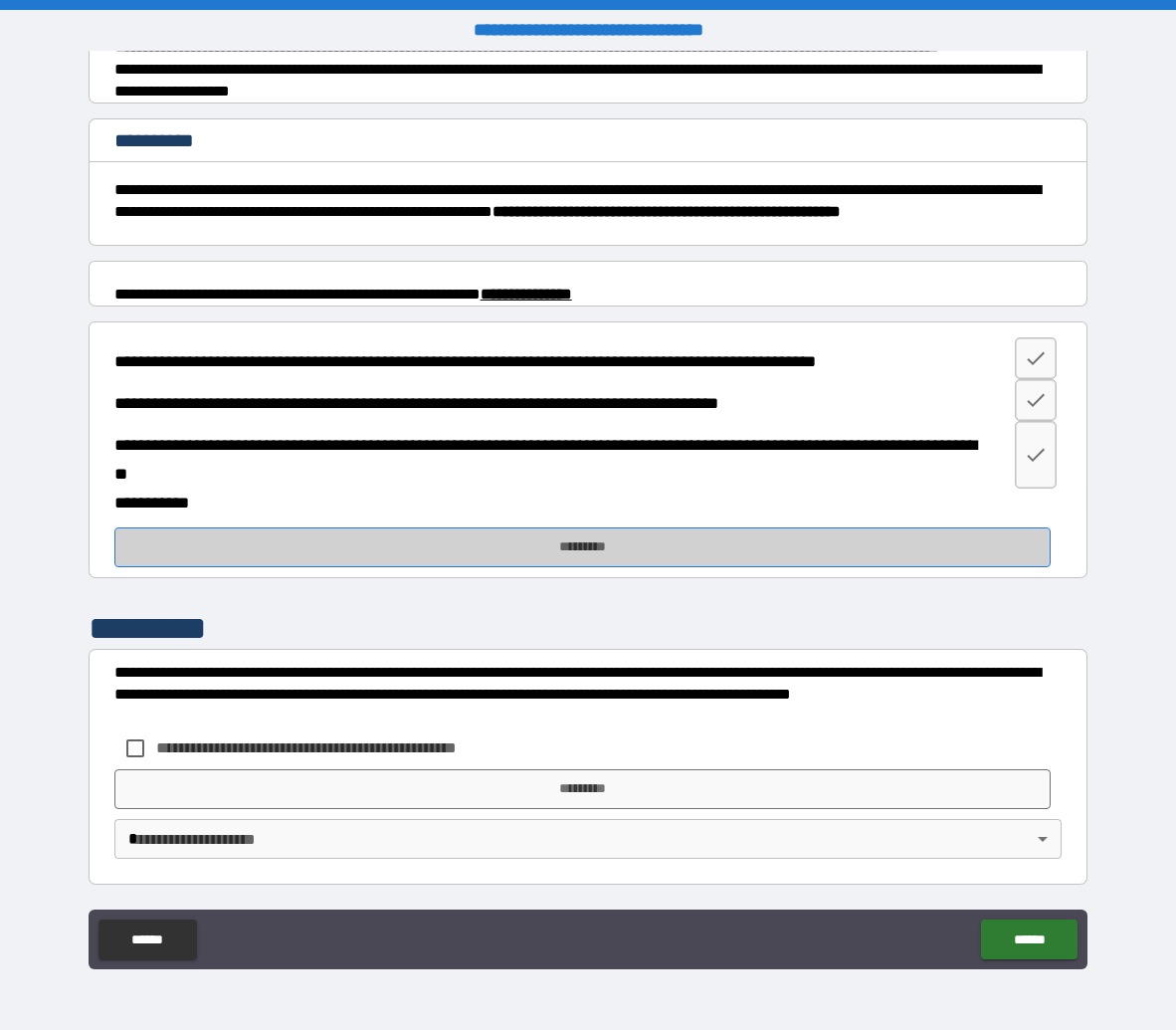 click on "*********" at bounding box center (582, 547) 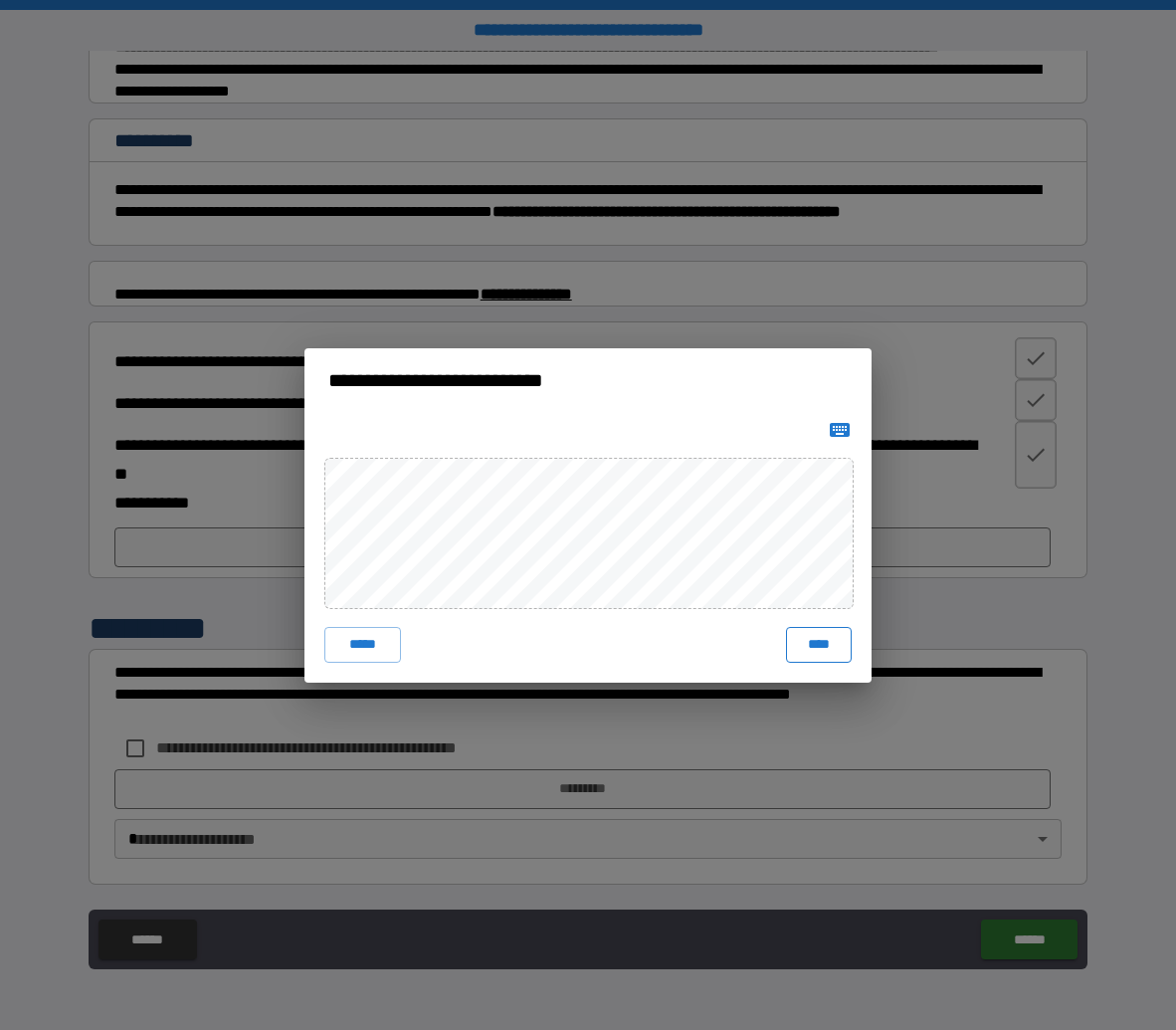 click on "****" at bounding box center [819, 645] 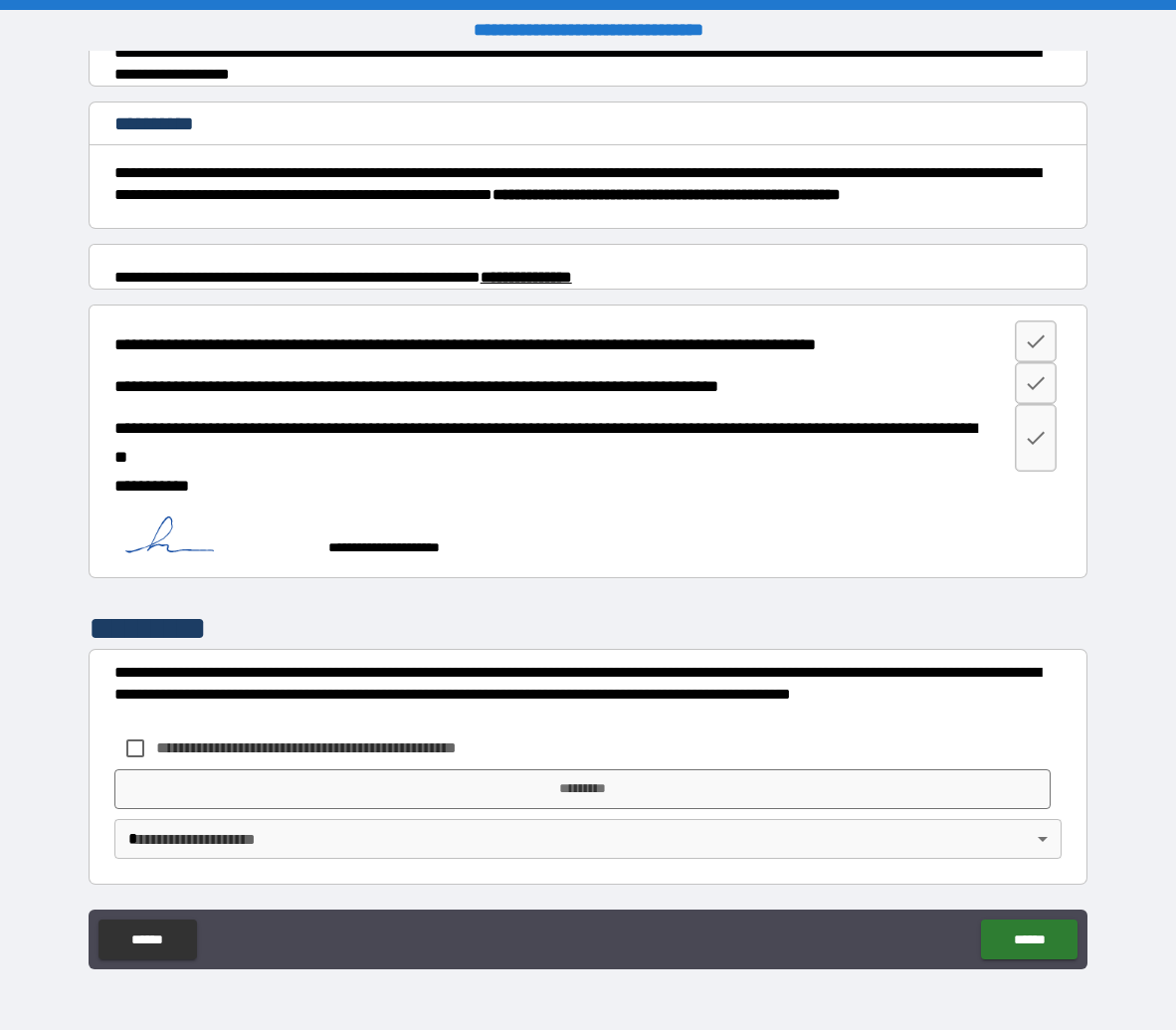 scroll, scrollTop: 1930, scrollLeft: 0, axis: vertical 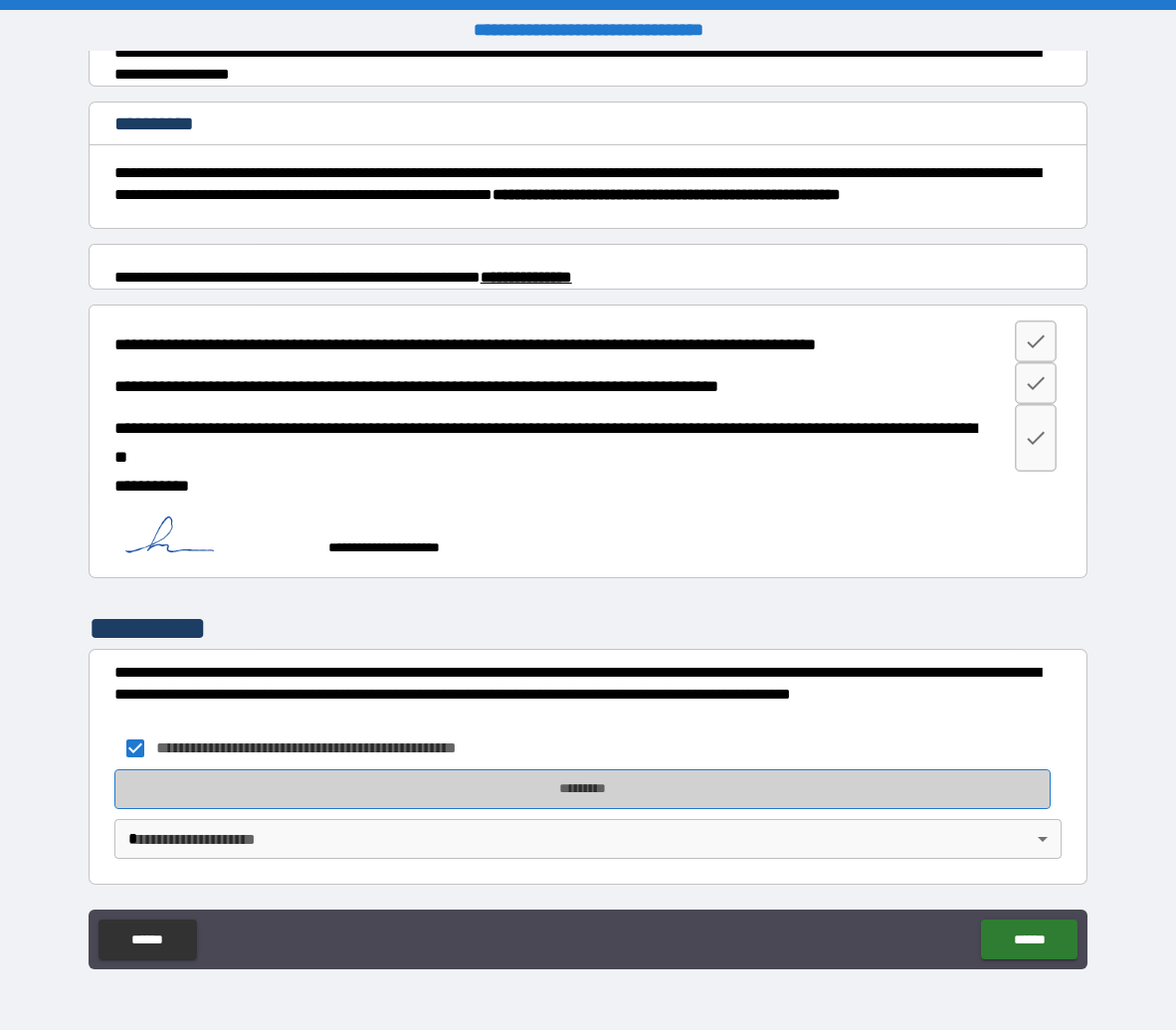 click on "*********" at bounding box center [582, 789] 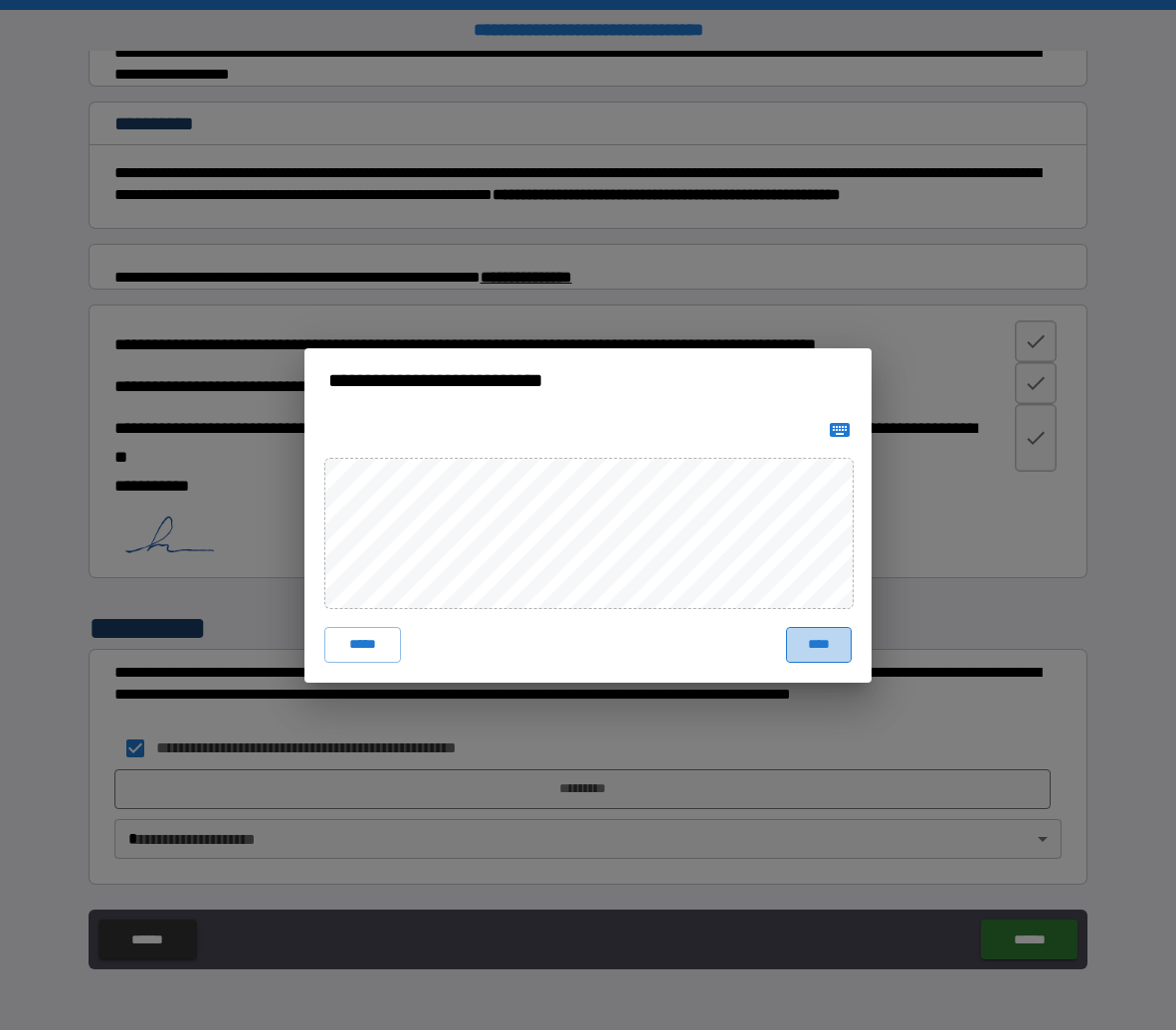 click on "****" at bounding box center (819, 645) 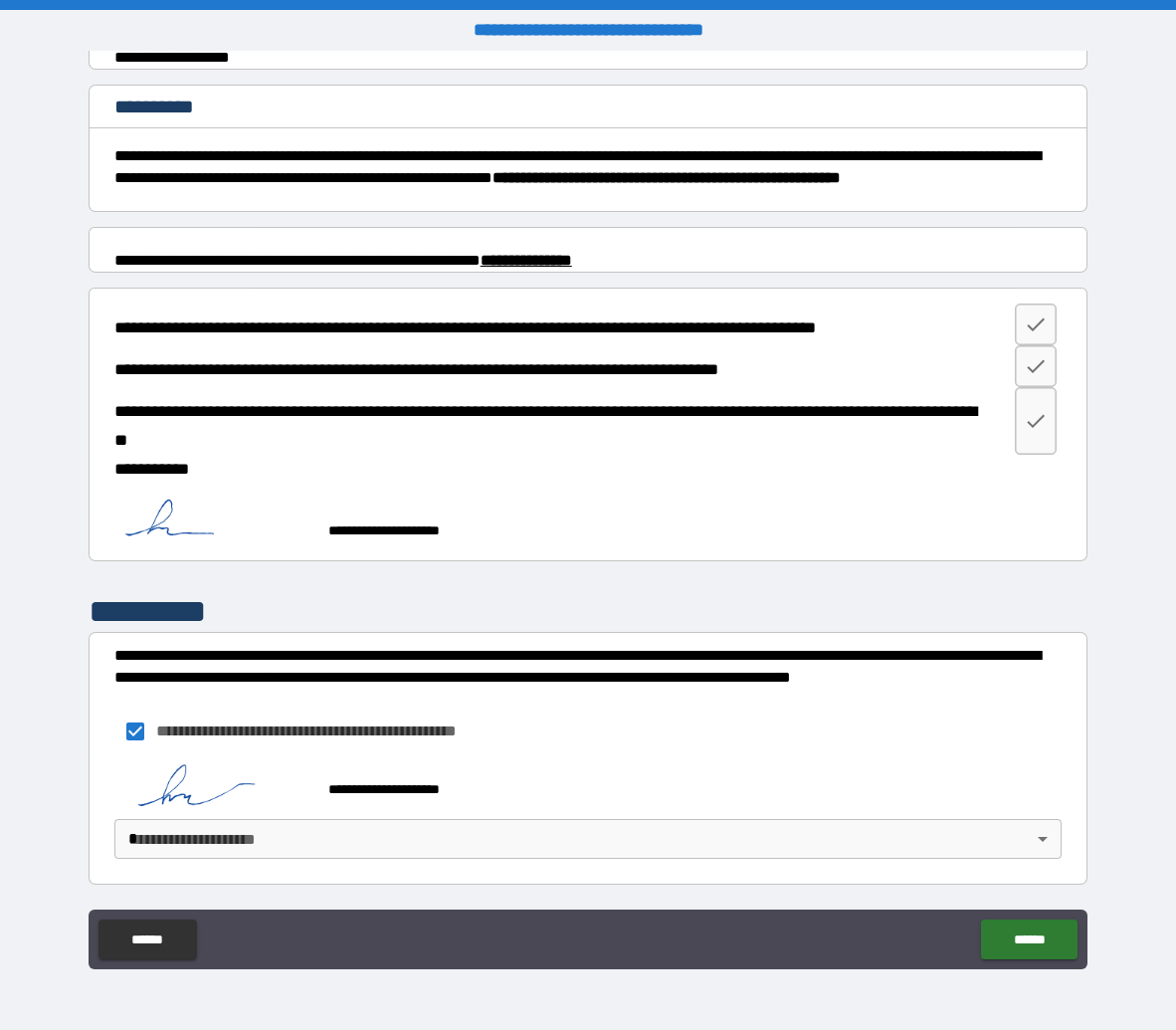 scroll, scrollTop: 1947, scrollLeft: 0, axis: vertical 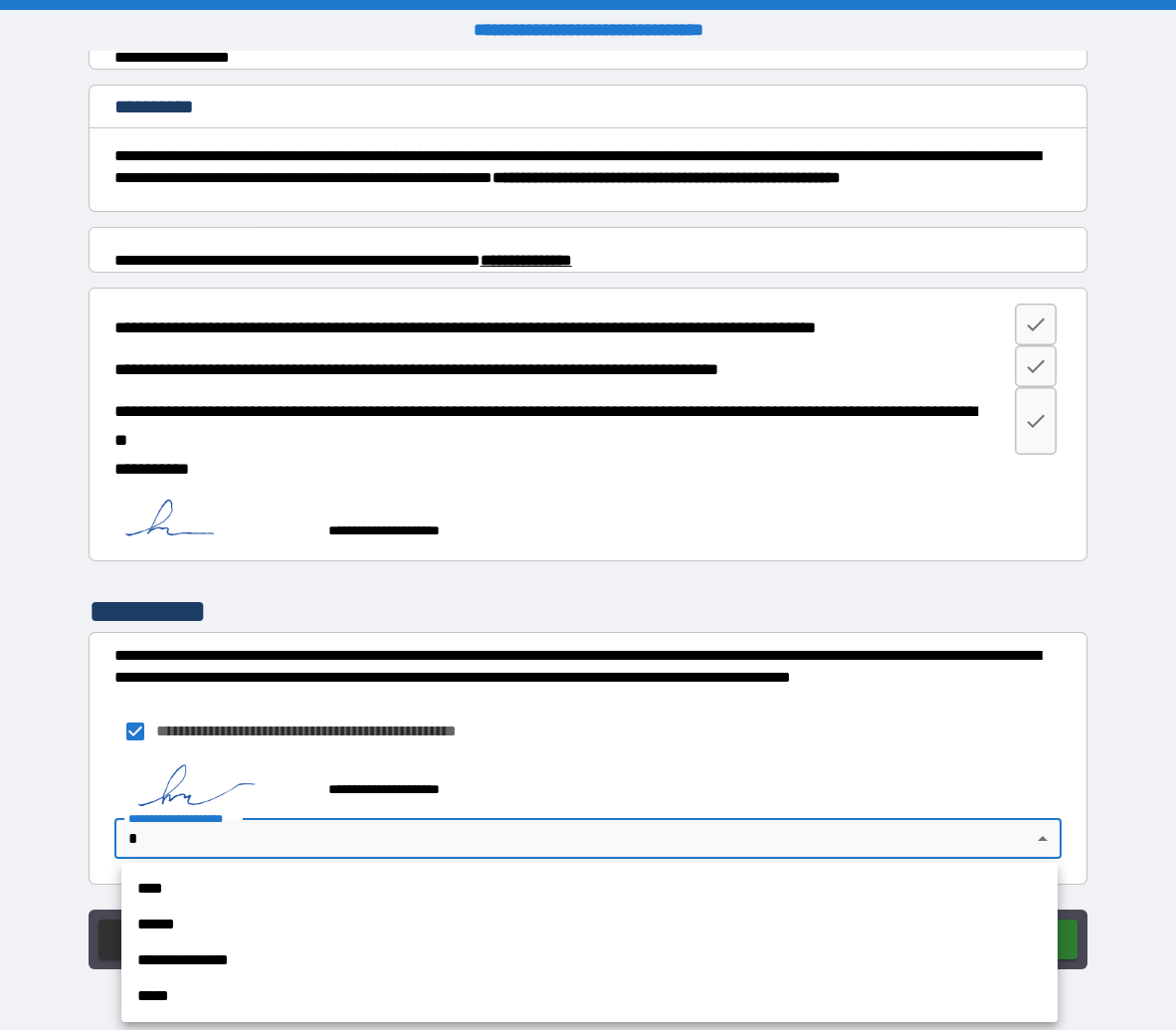 click on "**********" at bounding box center (589, 960) 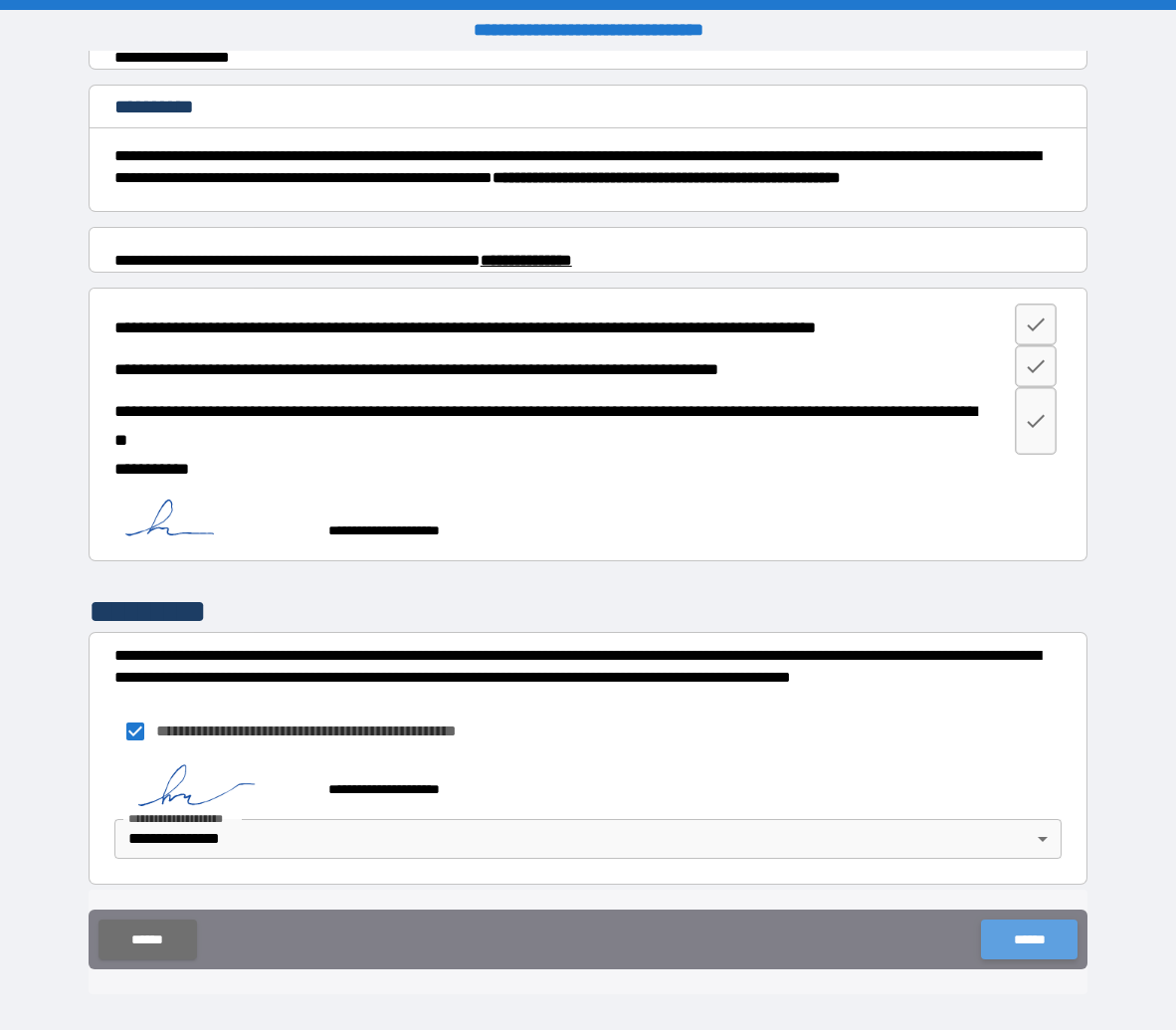 click on "******" at bounding box center [1029, 939] 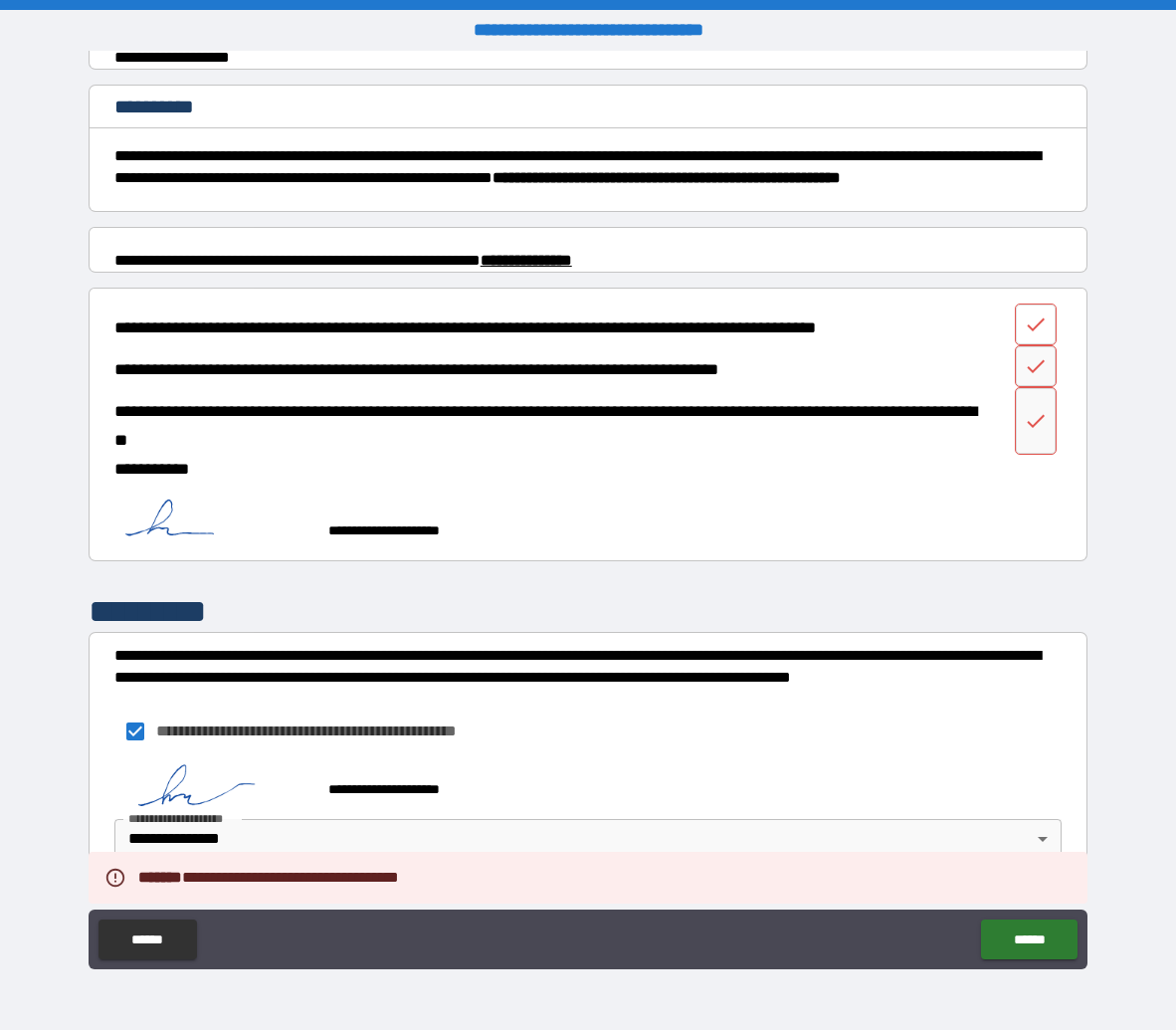 click 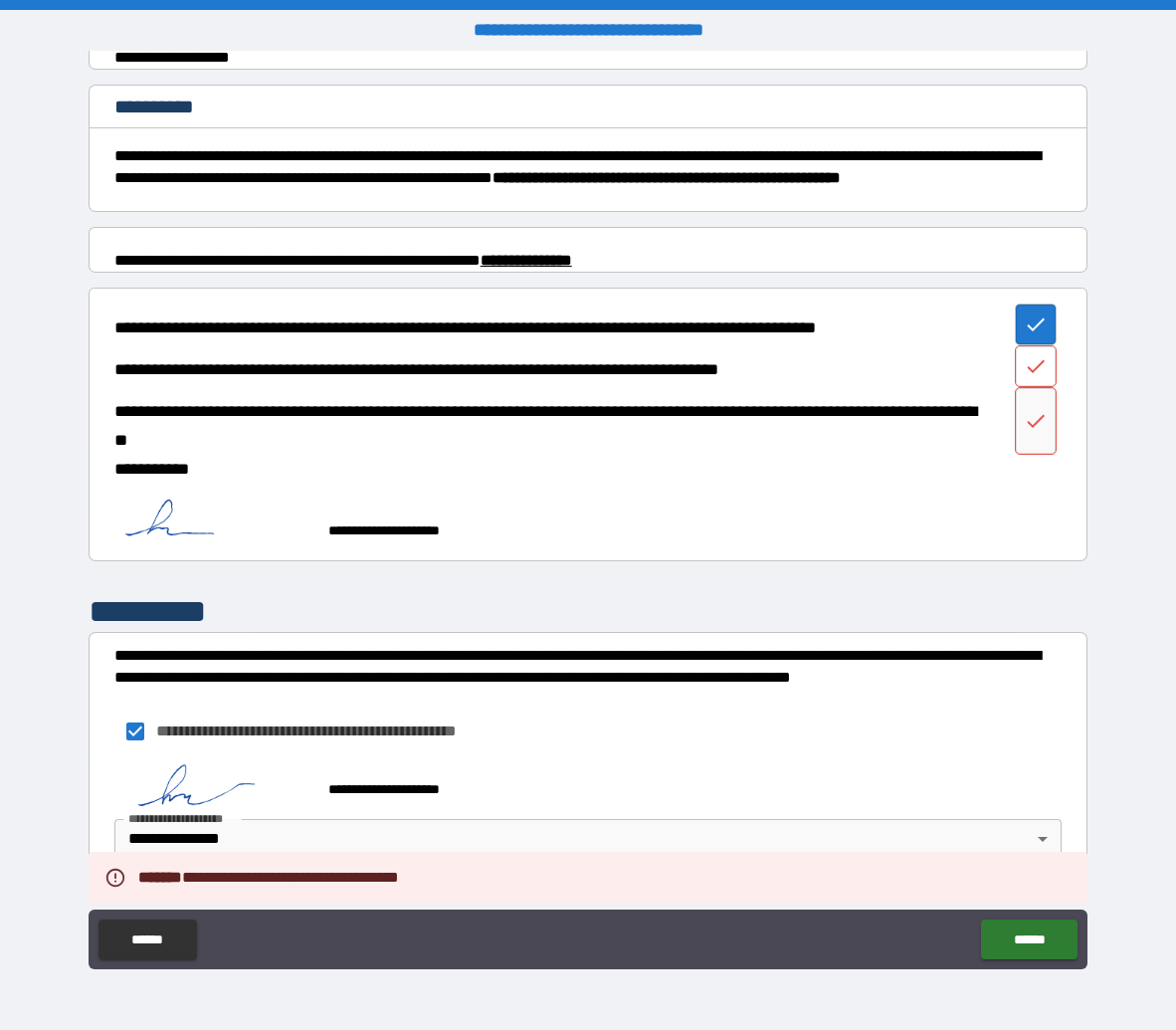 click 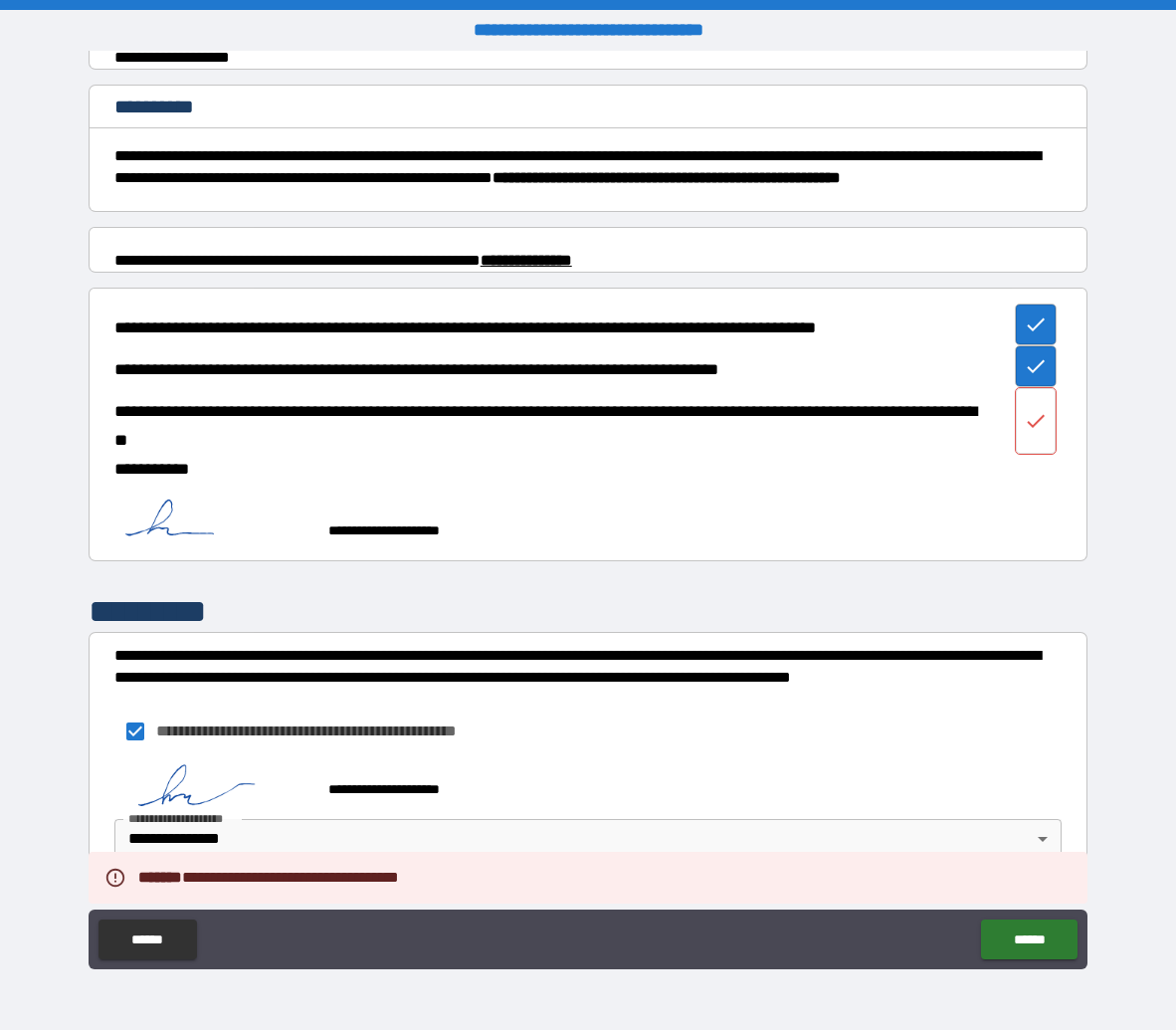 click 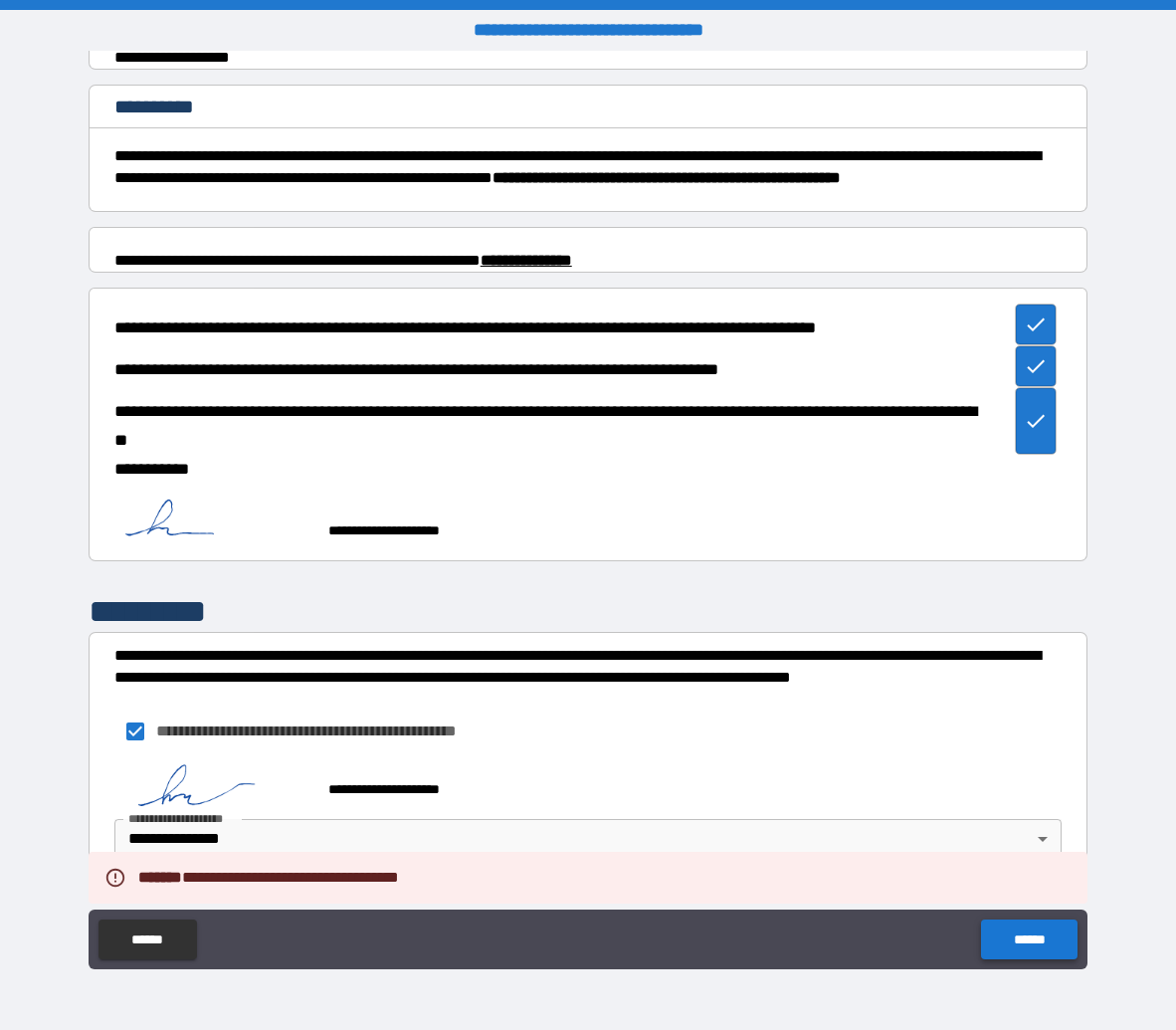click on "******" at bounding box center [1029, 939] 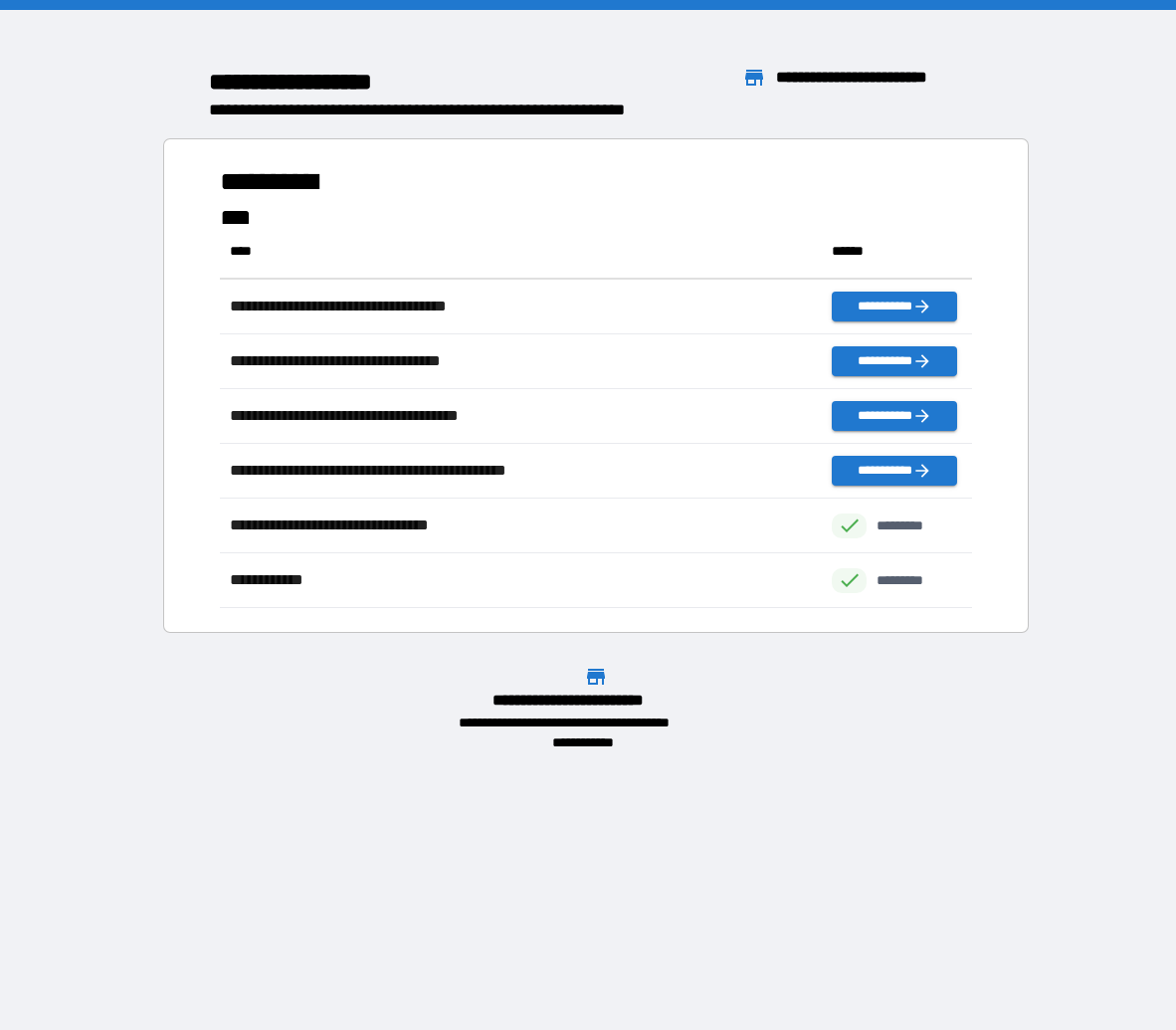 scroll, scrollTop: 16, scrollLeft: 16, axis: both 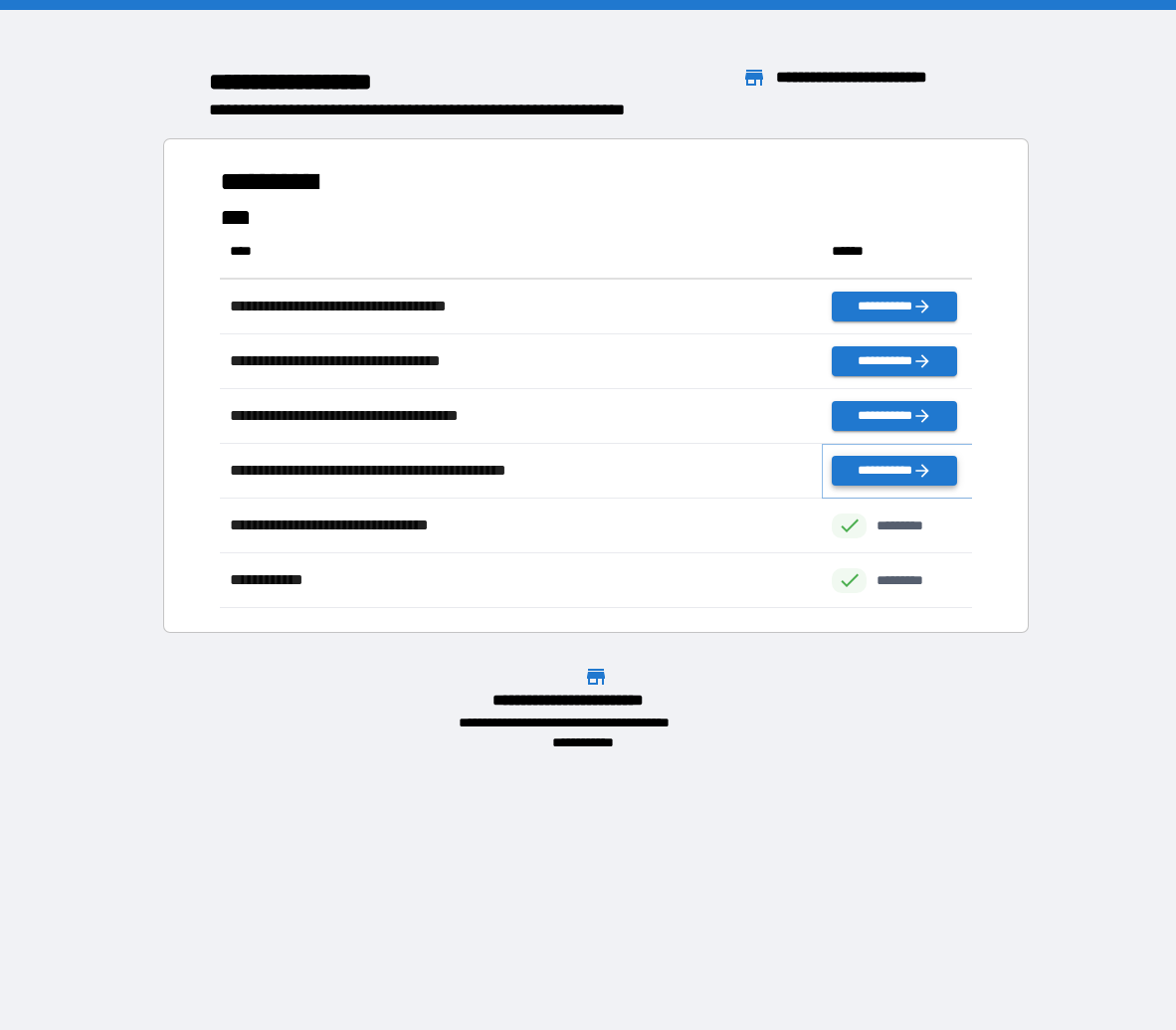 click on "**********" at bounding box center [893, 471] 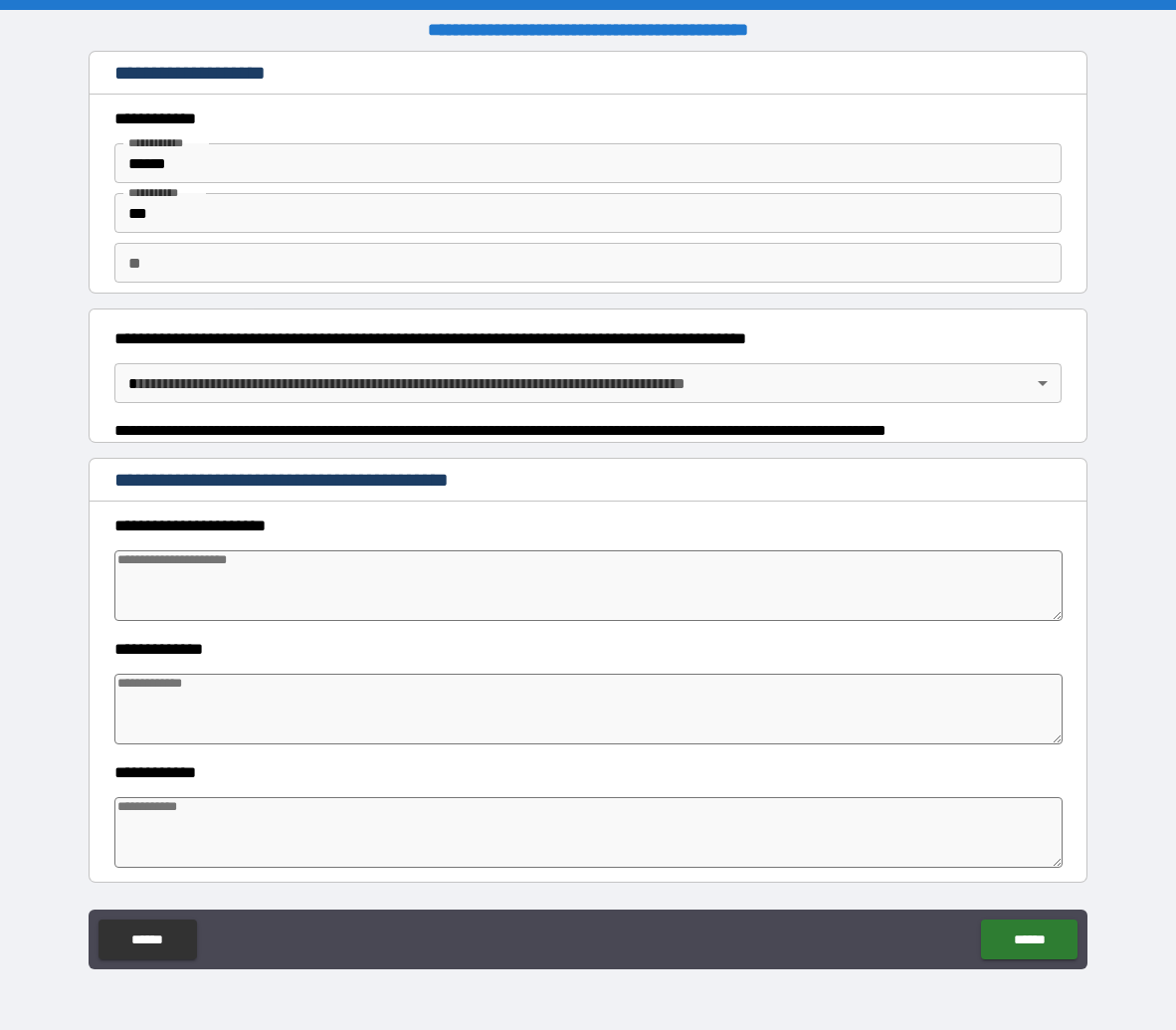 type on "*" 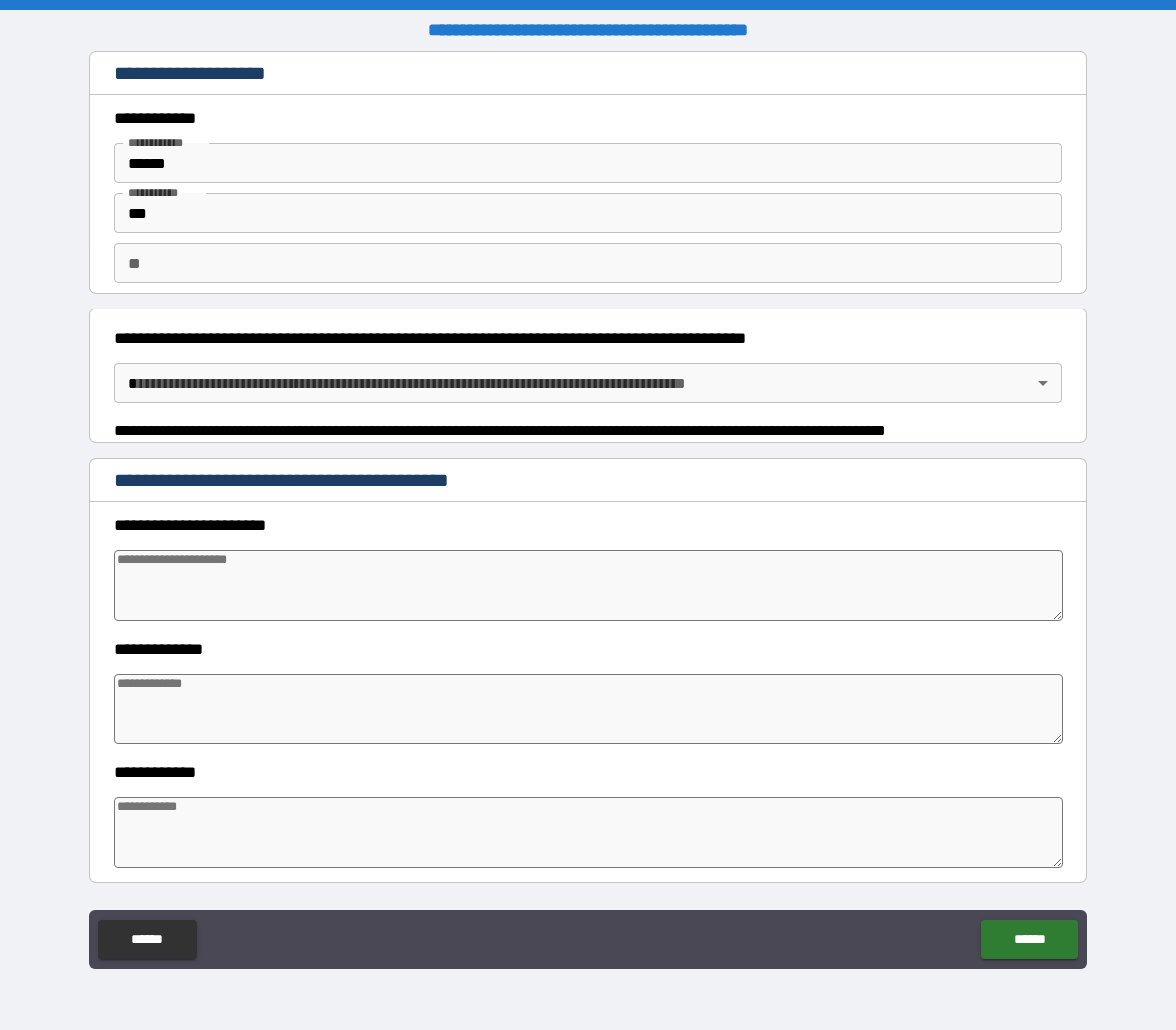 type on "*" 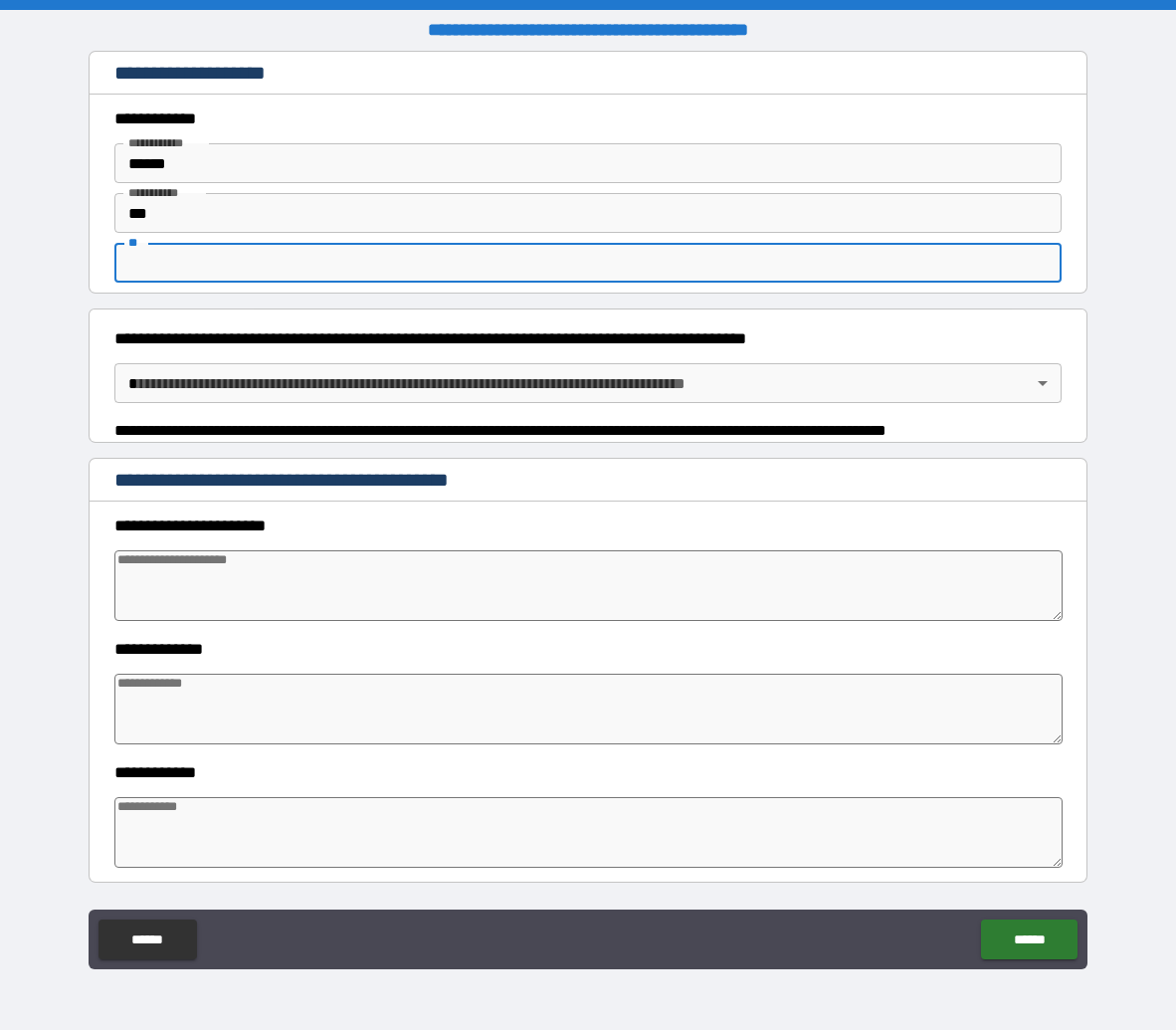 type on "*" 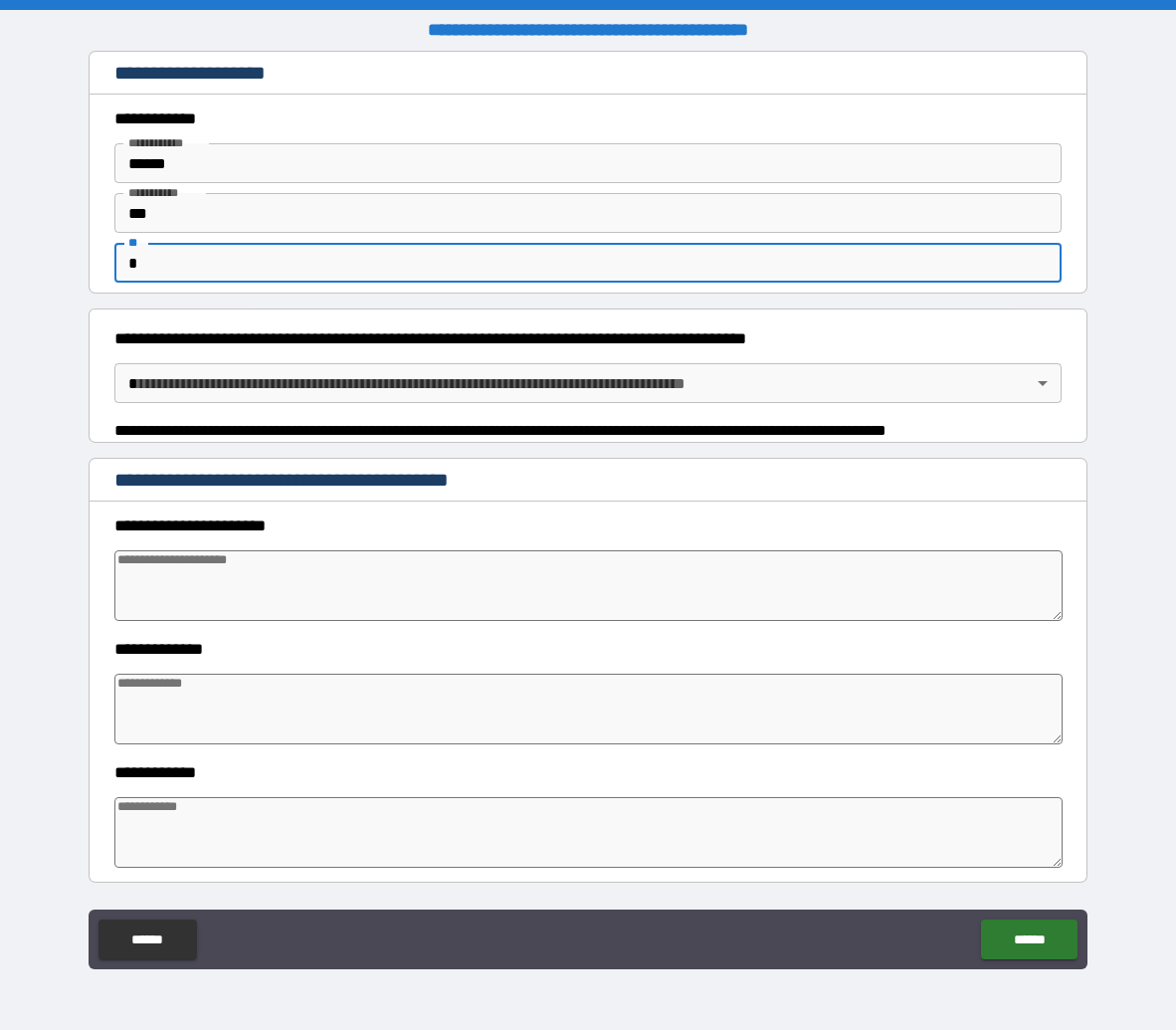 type on "*" 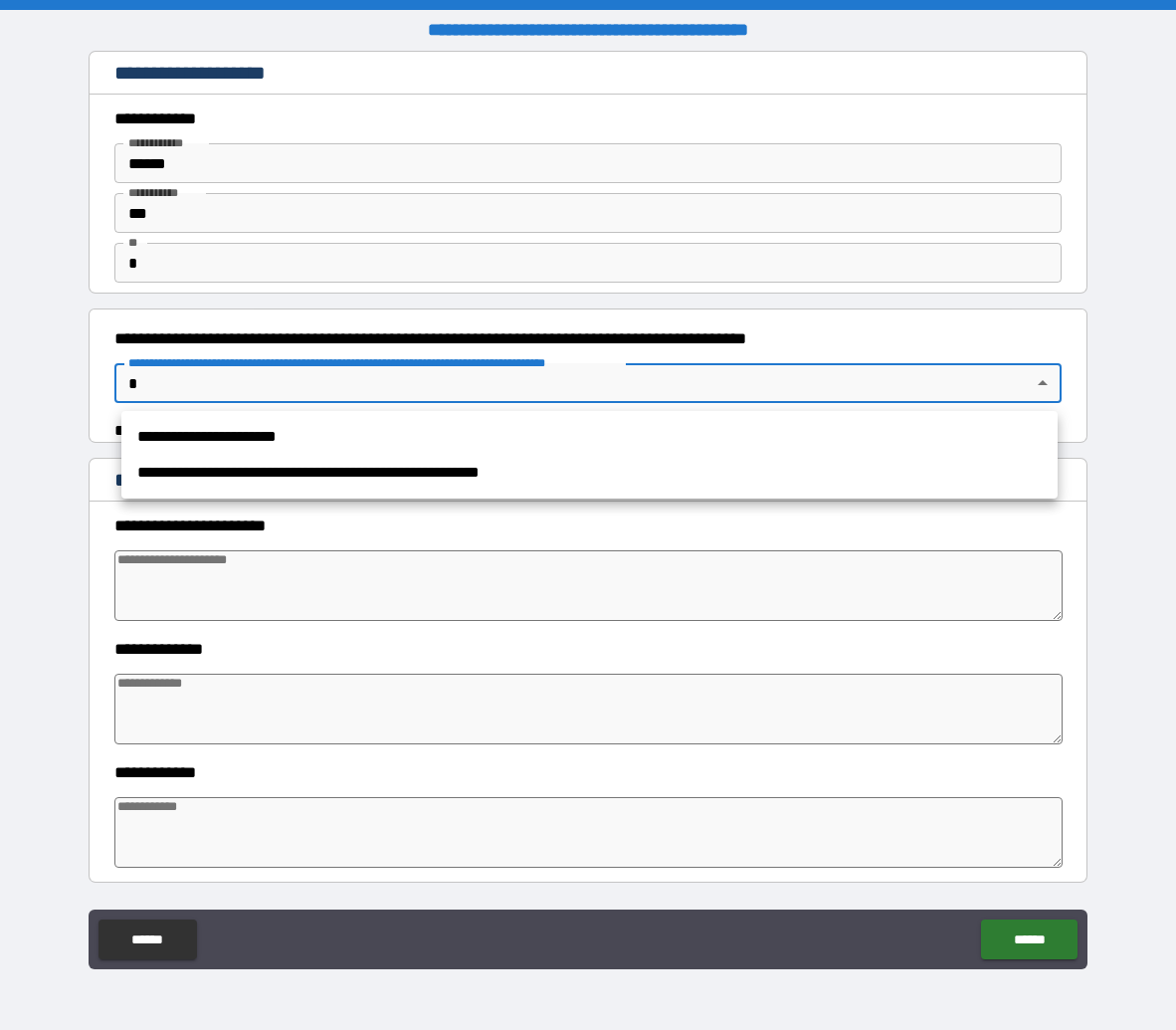 click on "**********" at bounding box center [589, 437] 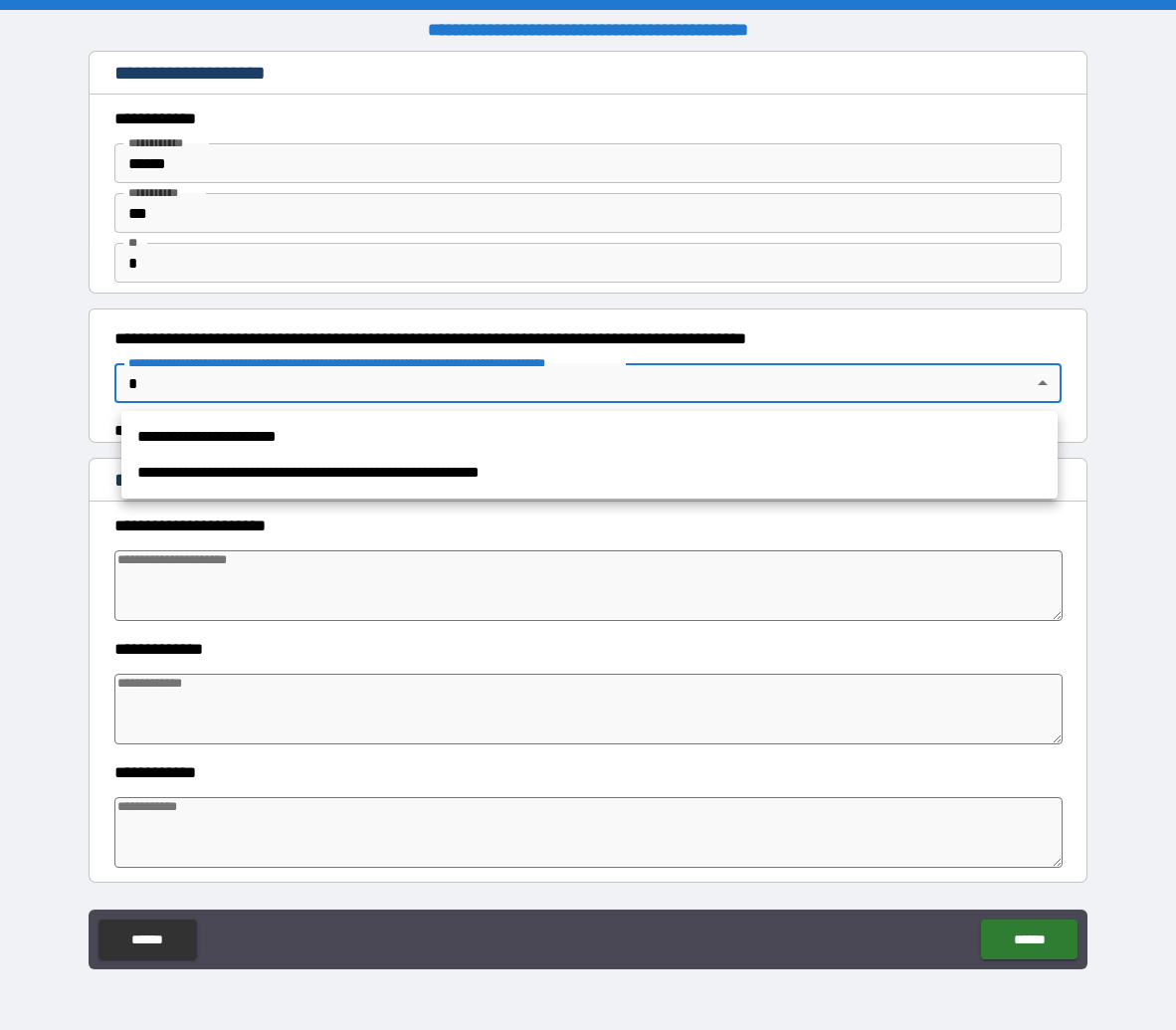 type on "**********" 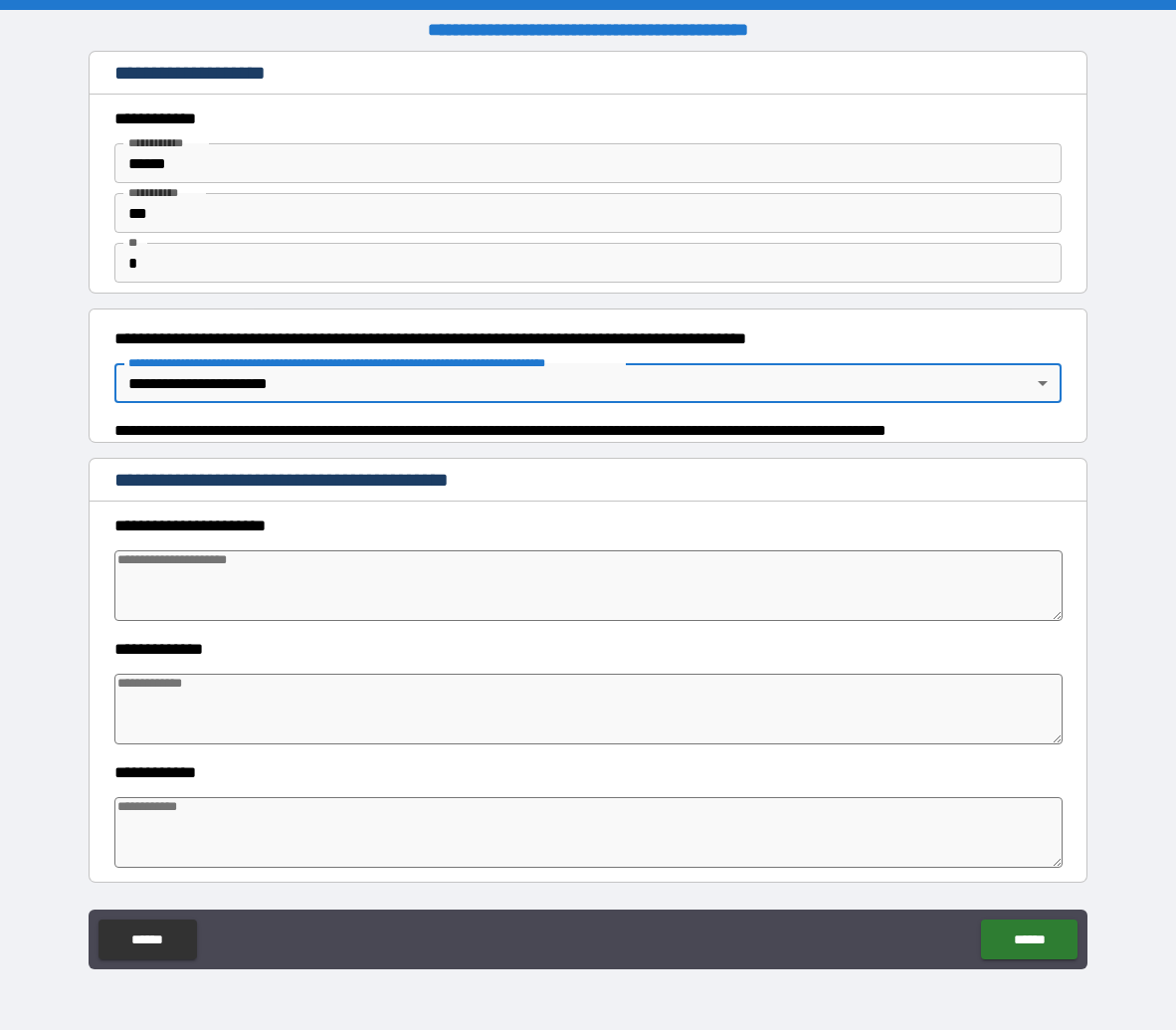 type on "*" 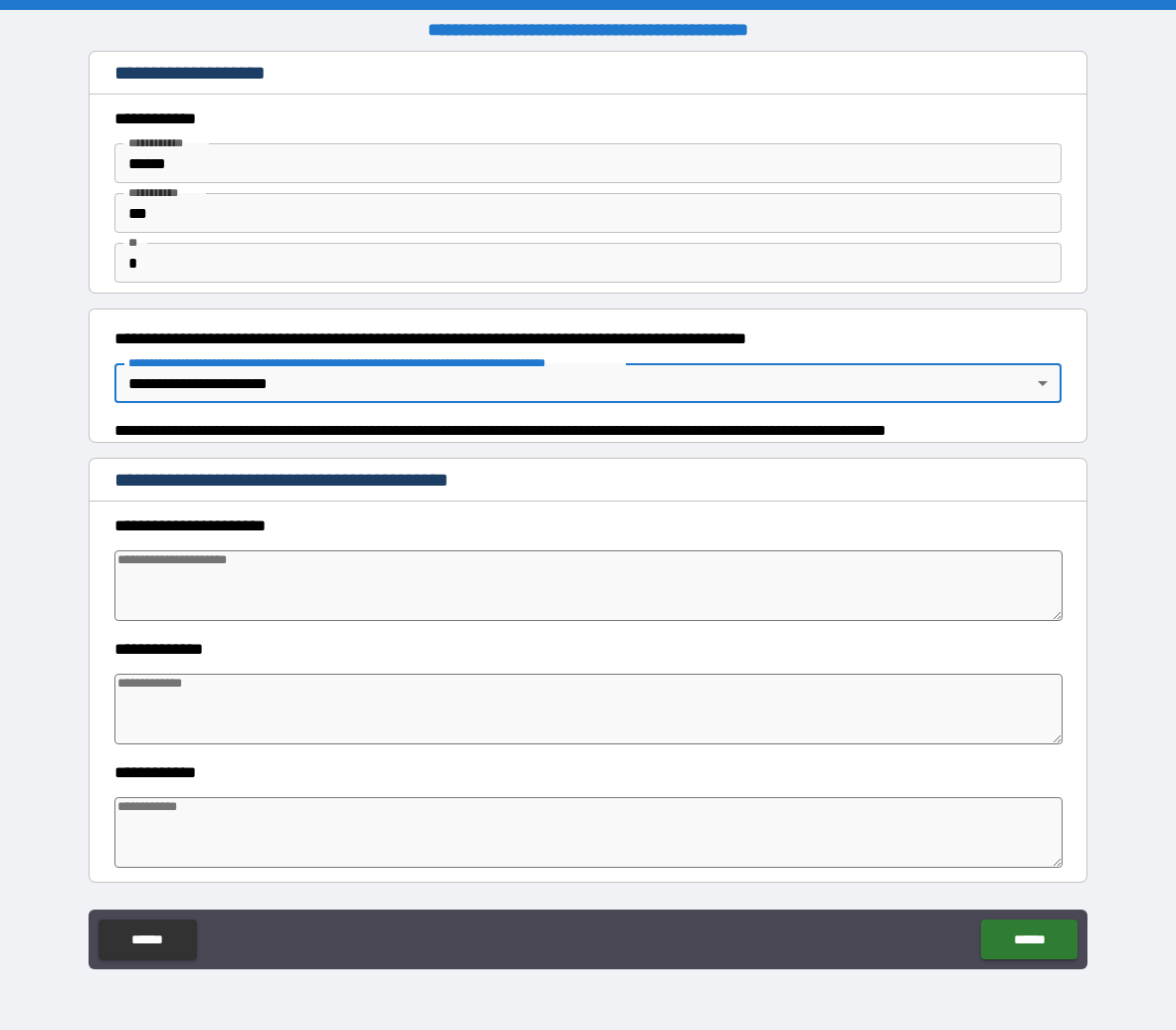 type on "*" 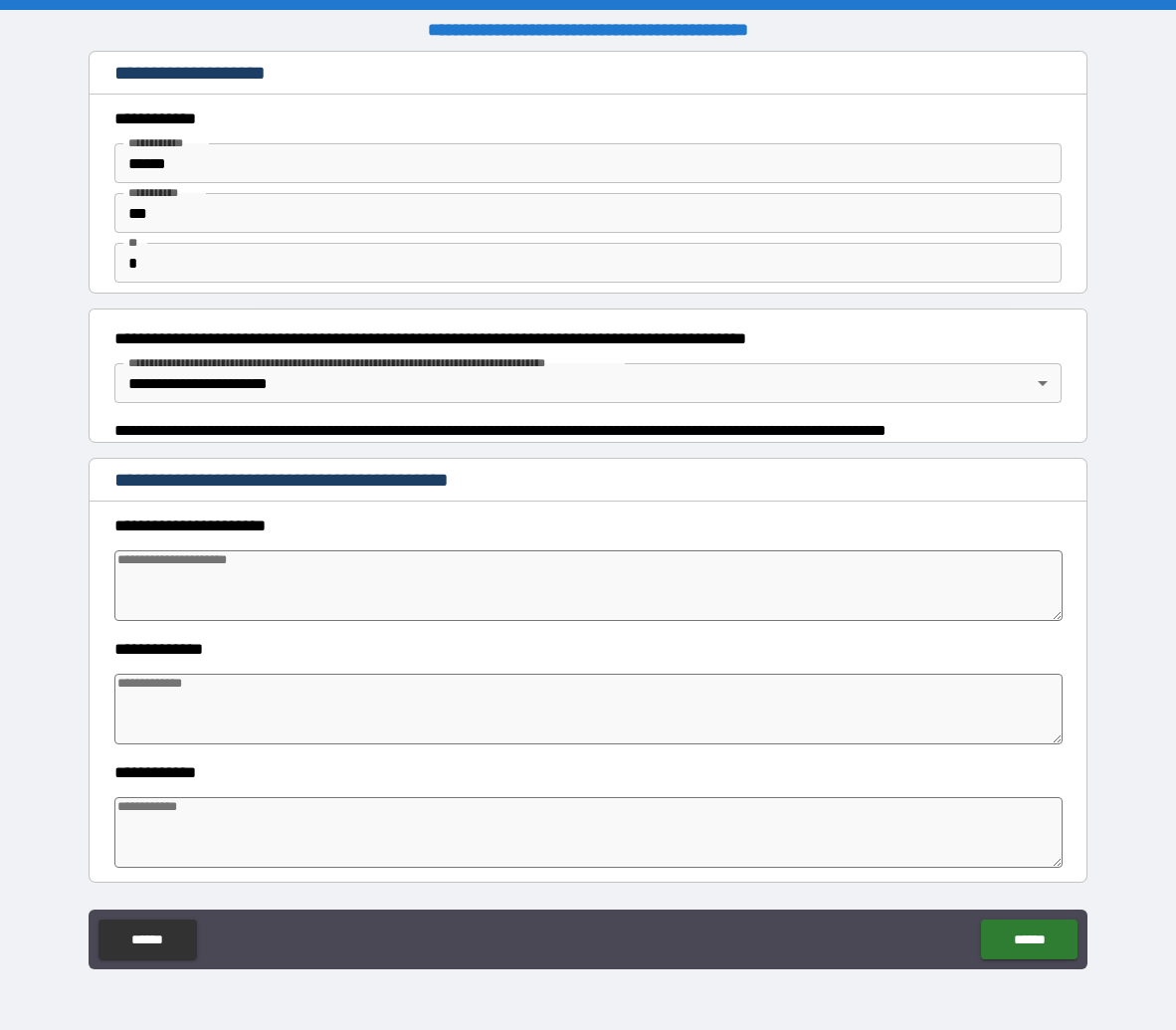 click on "**********" at bounding box center [588, 573] 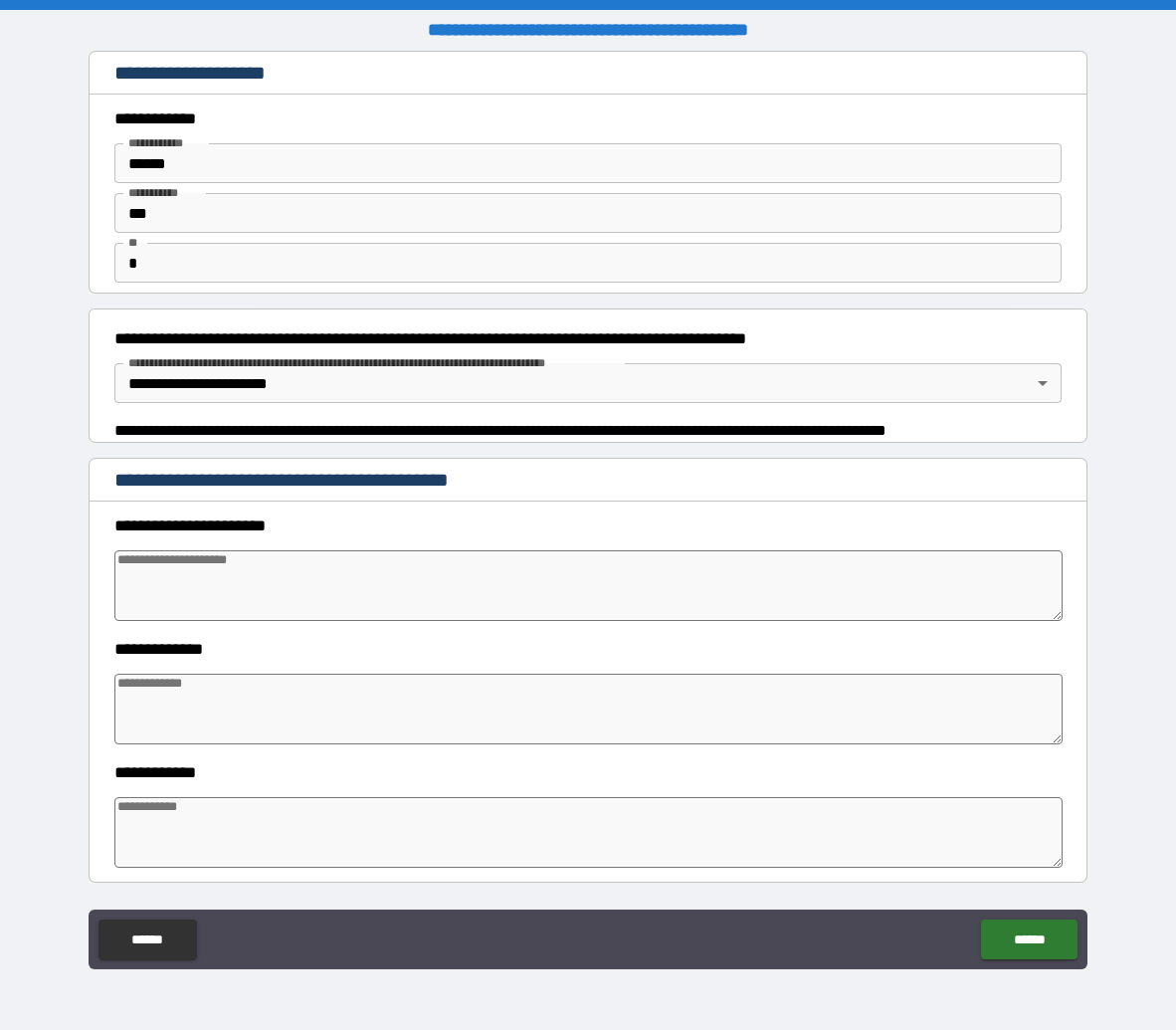 click at bounding box center [589, 585] 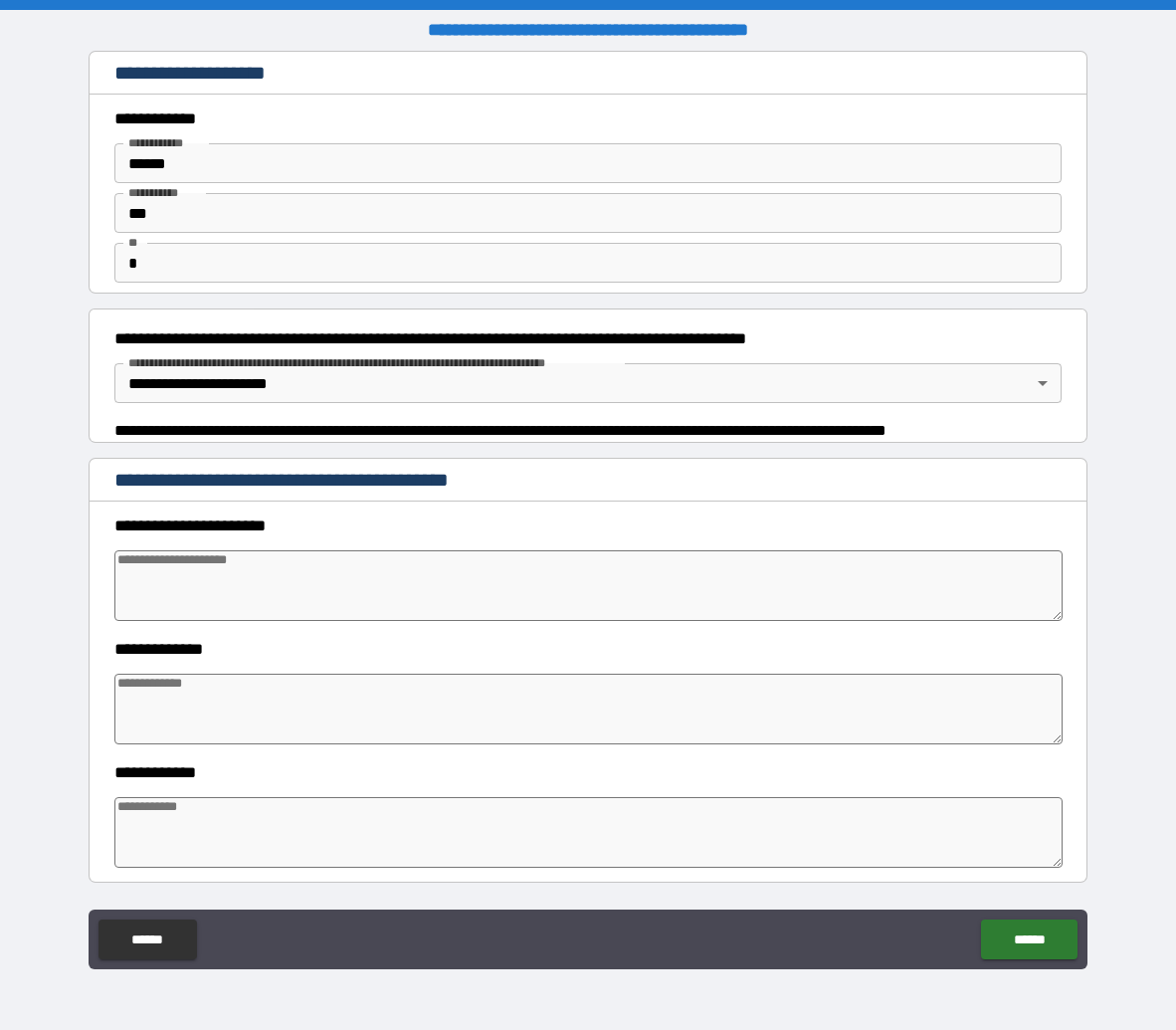 type on "*" 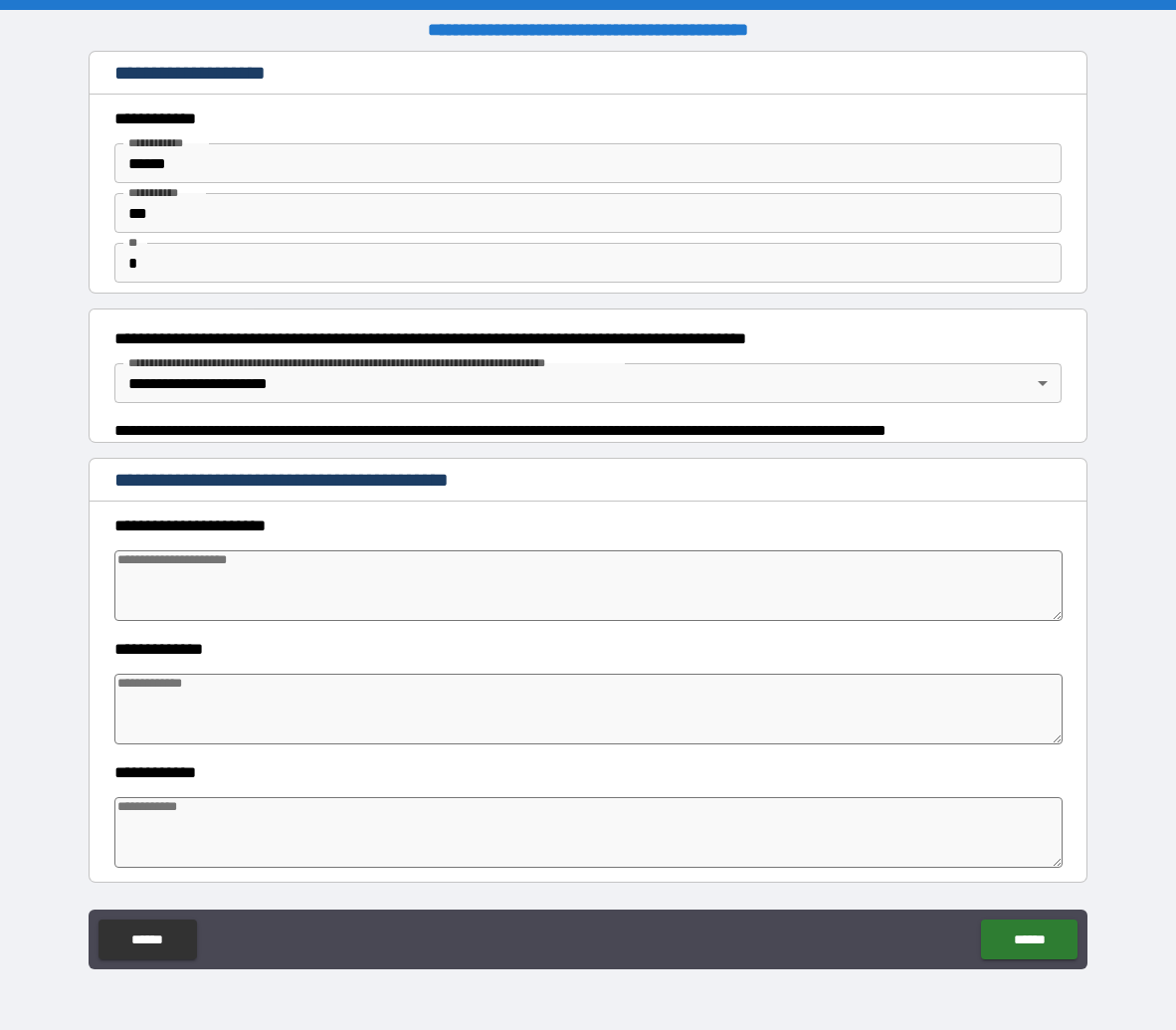 type on "*" 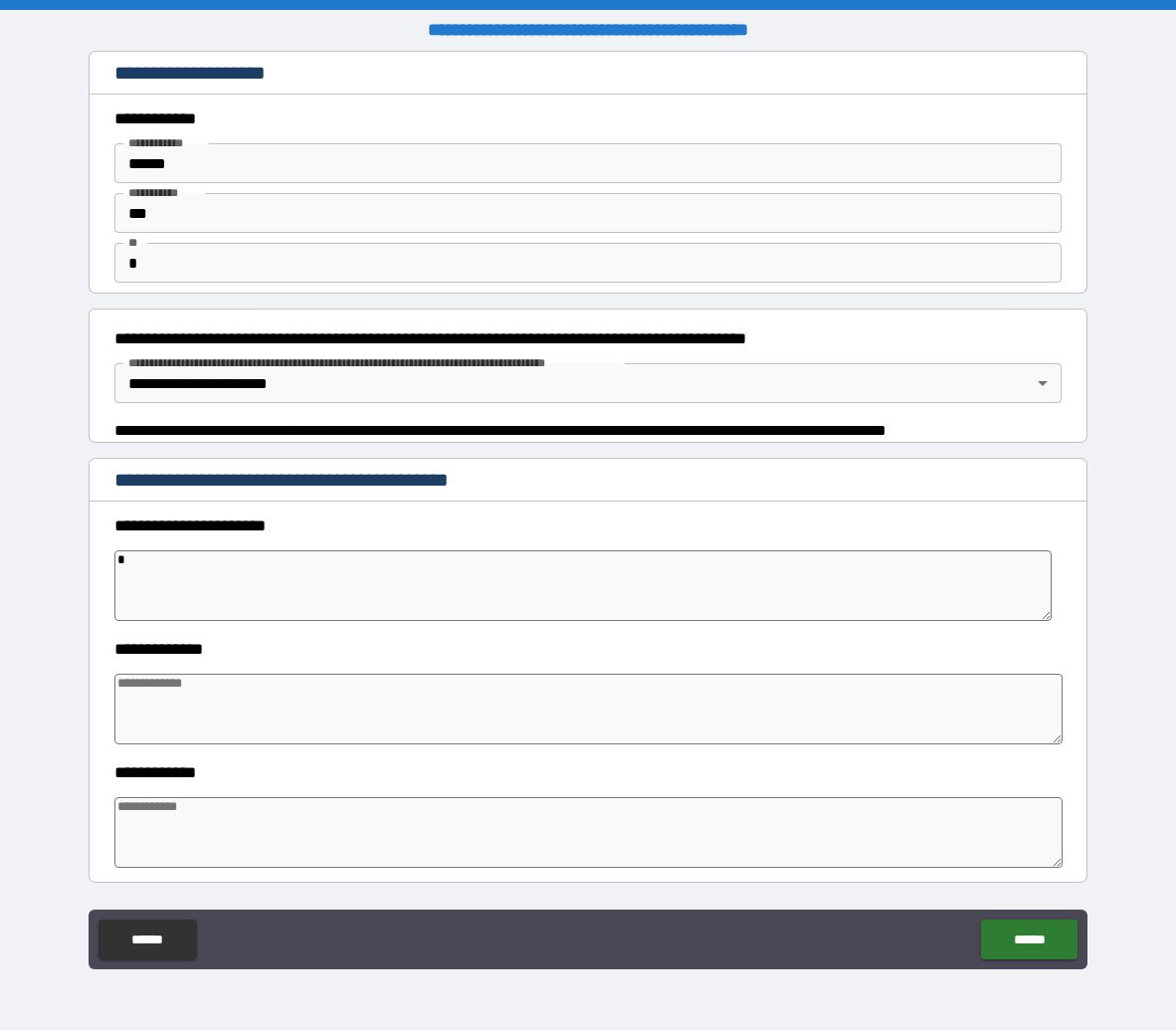 type on "*" 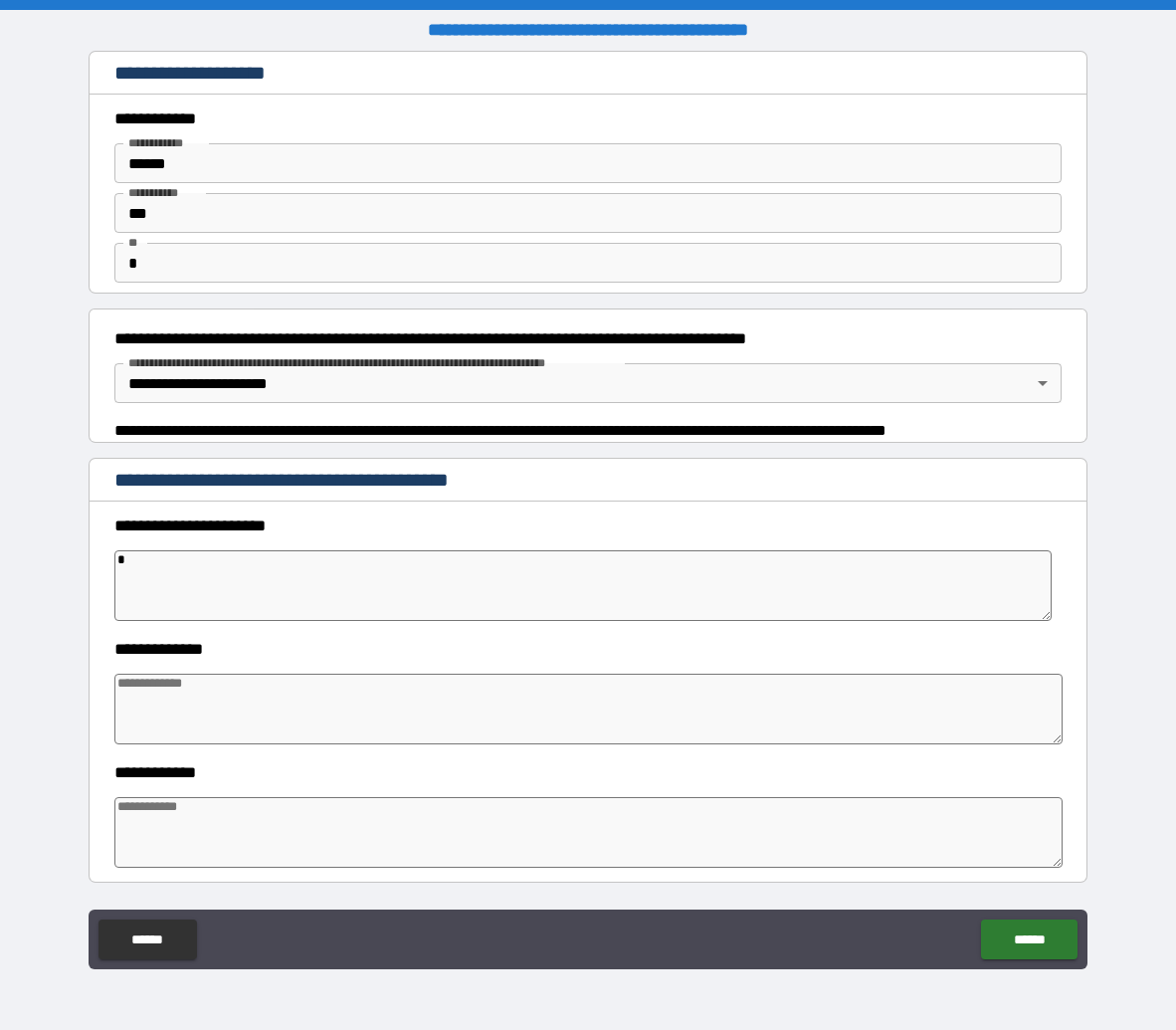 type on "*" 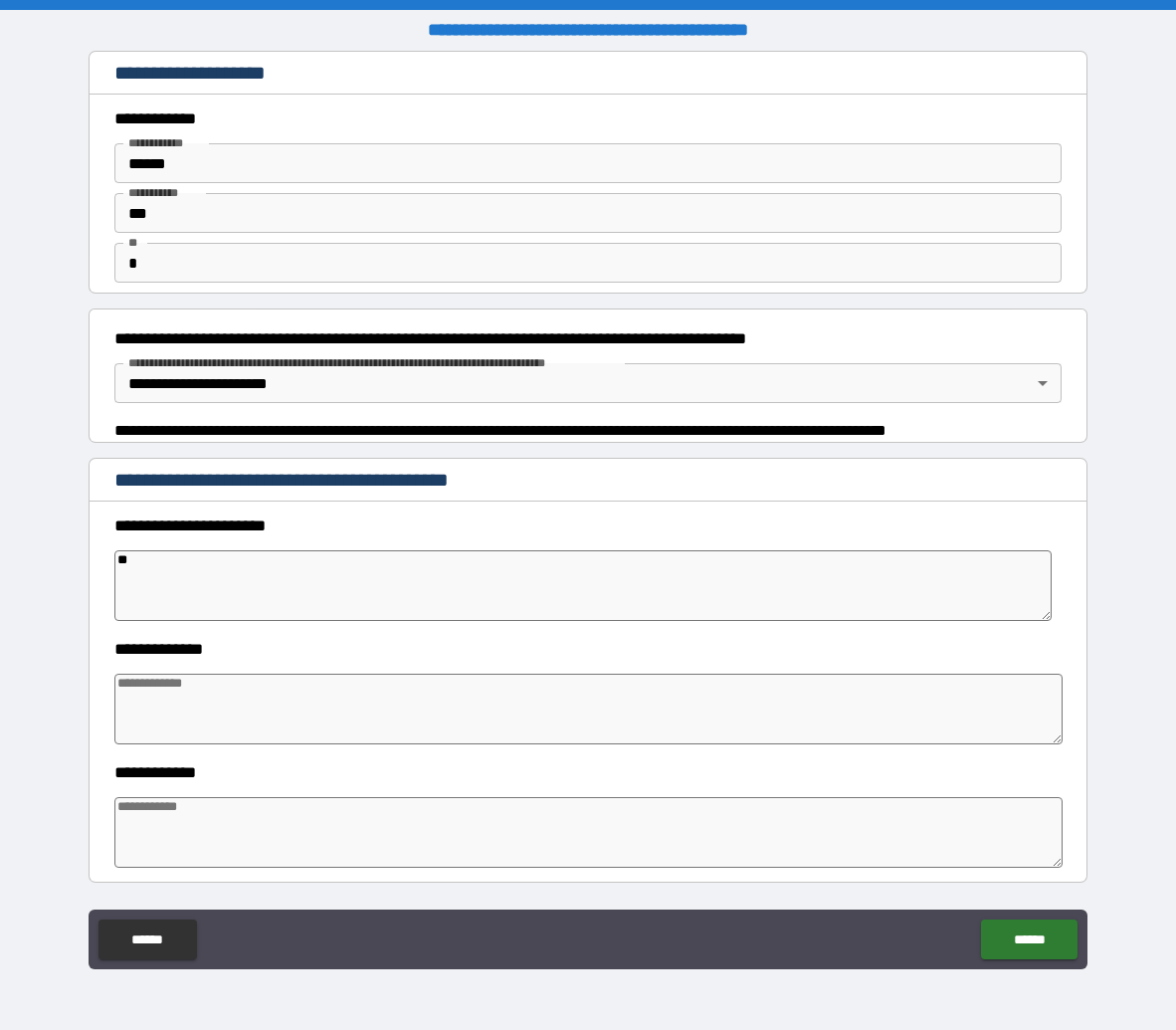 type on "***" 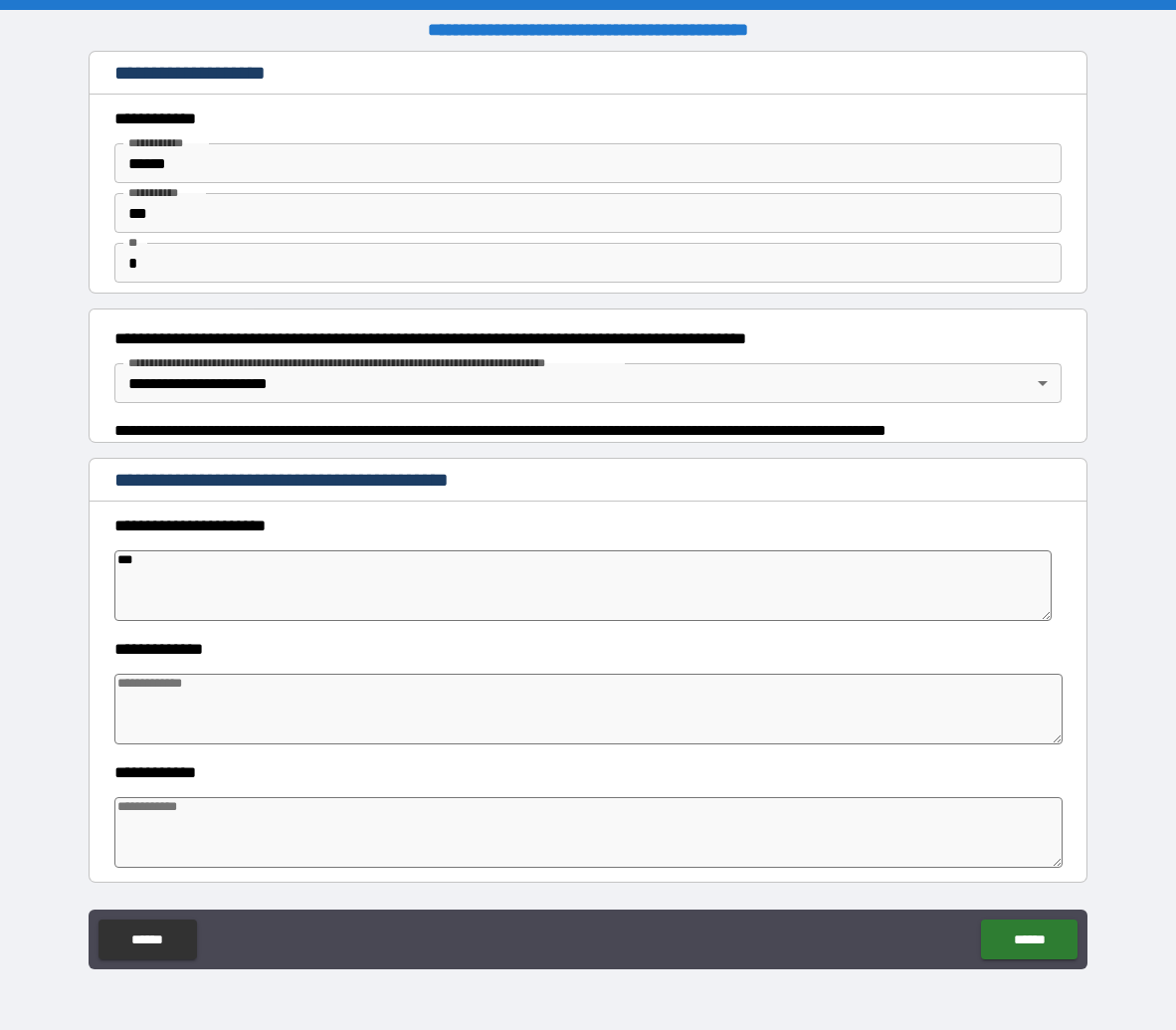 type on "*" 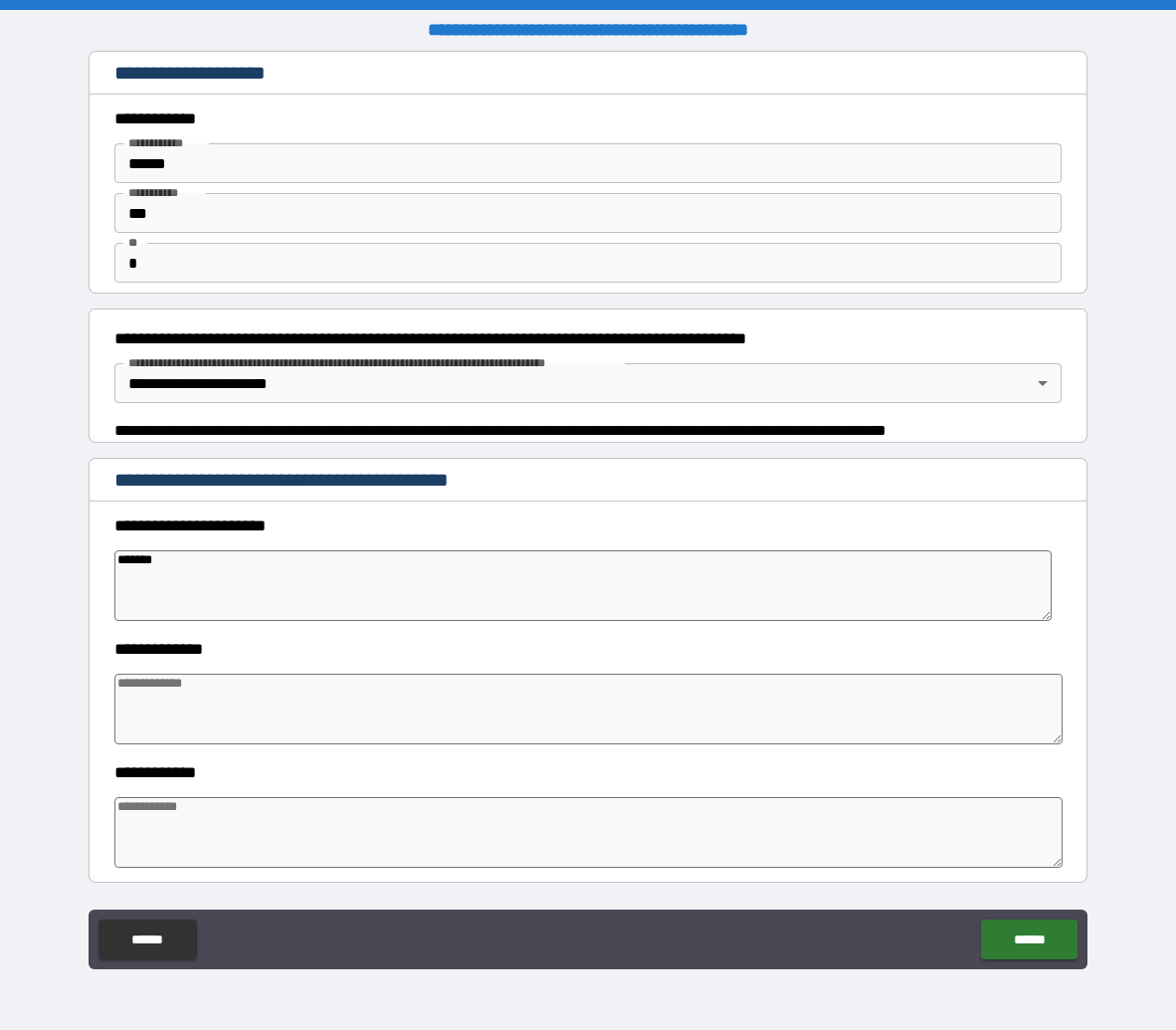 click at bounding box center [589, 709] 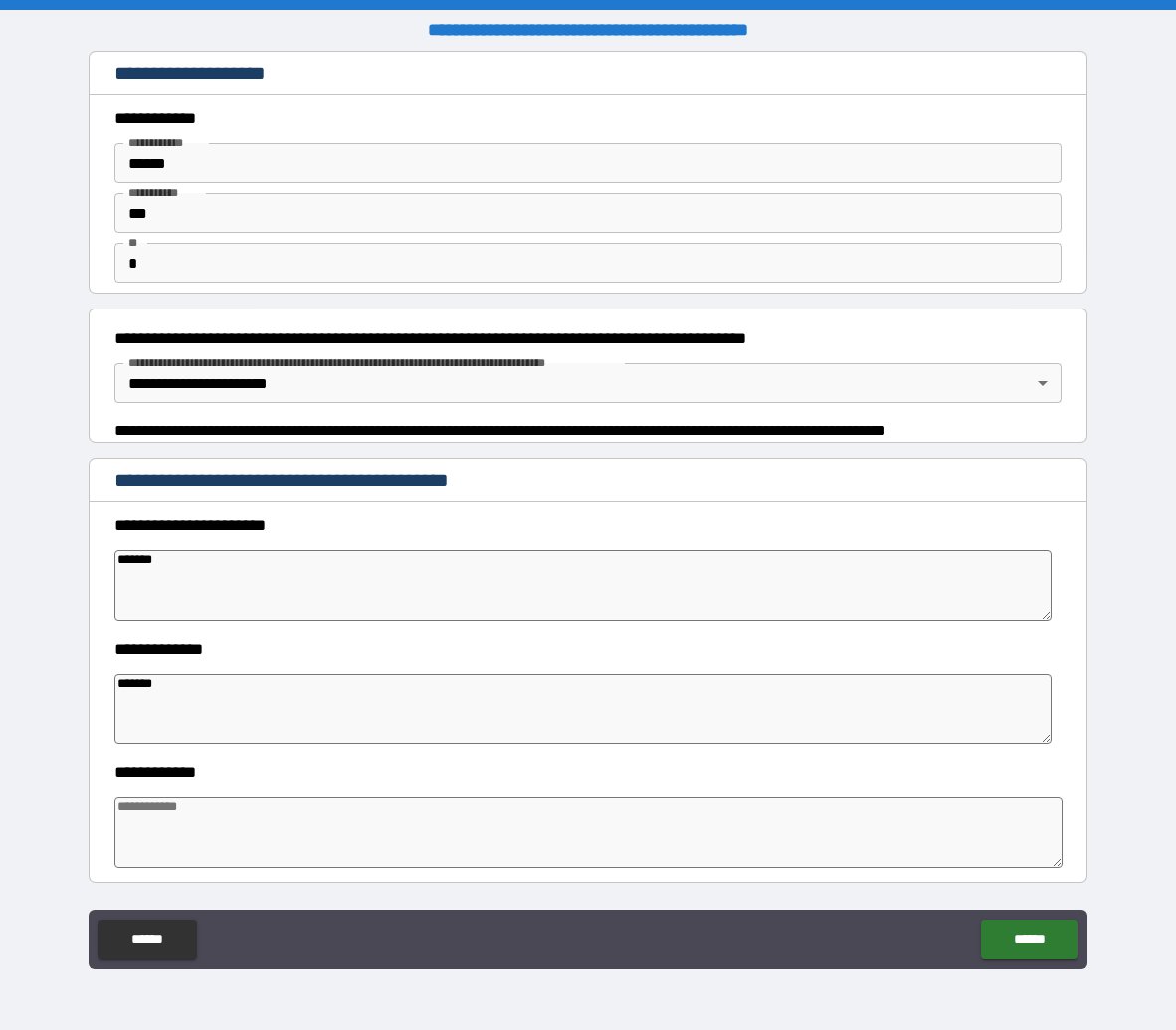 drag, startPoint x: 208, startPoint y: 686, endPoint x: 49, endPoint y: 685, distance: 159.00314 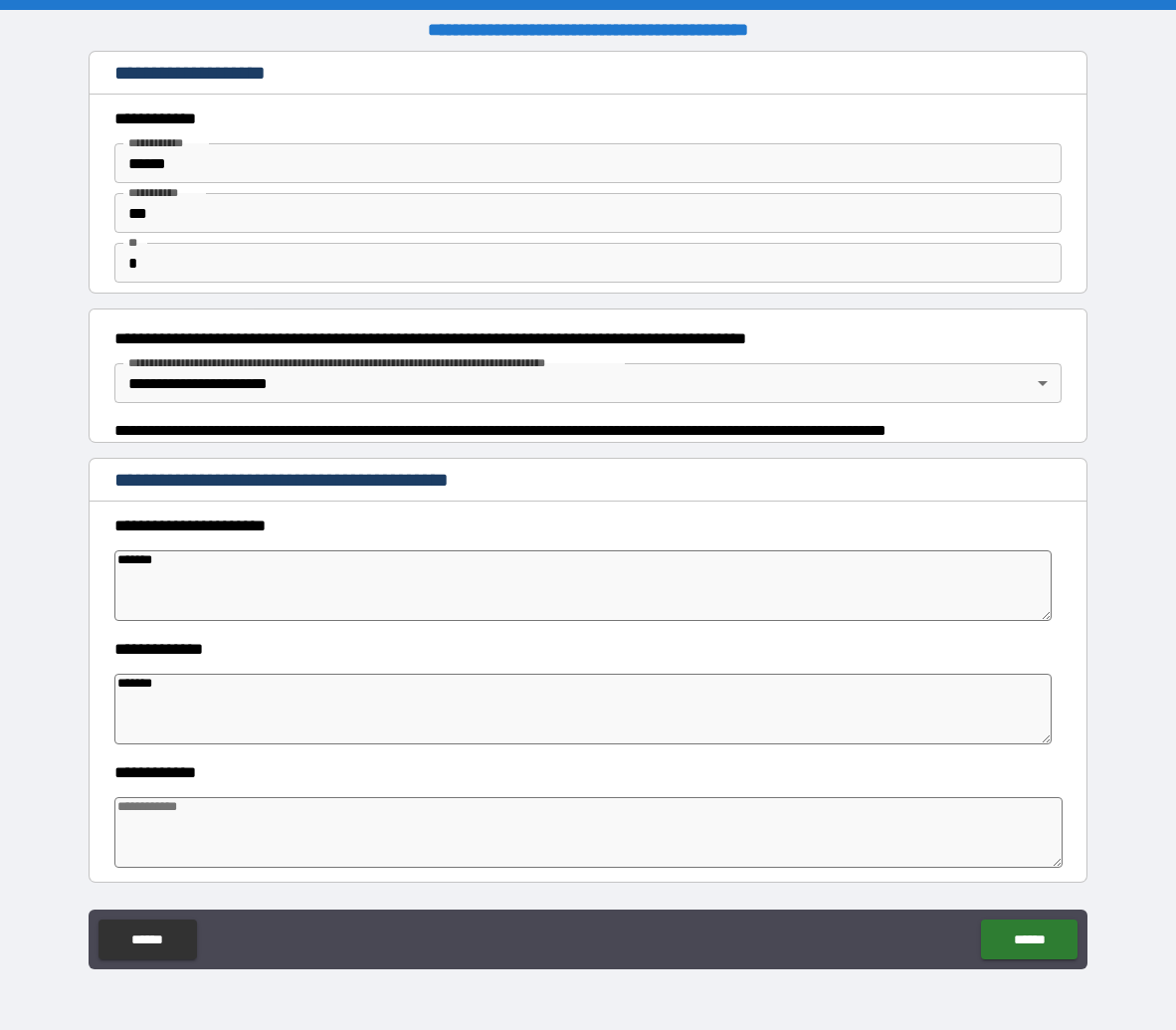 click on "**********" at bounding box center (588, 517) 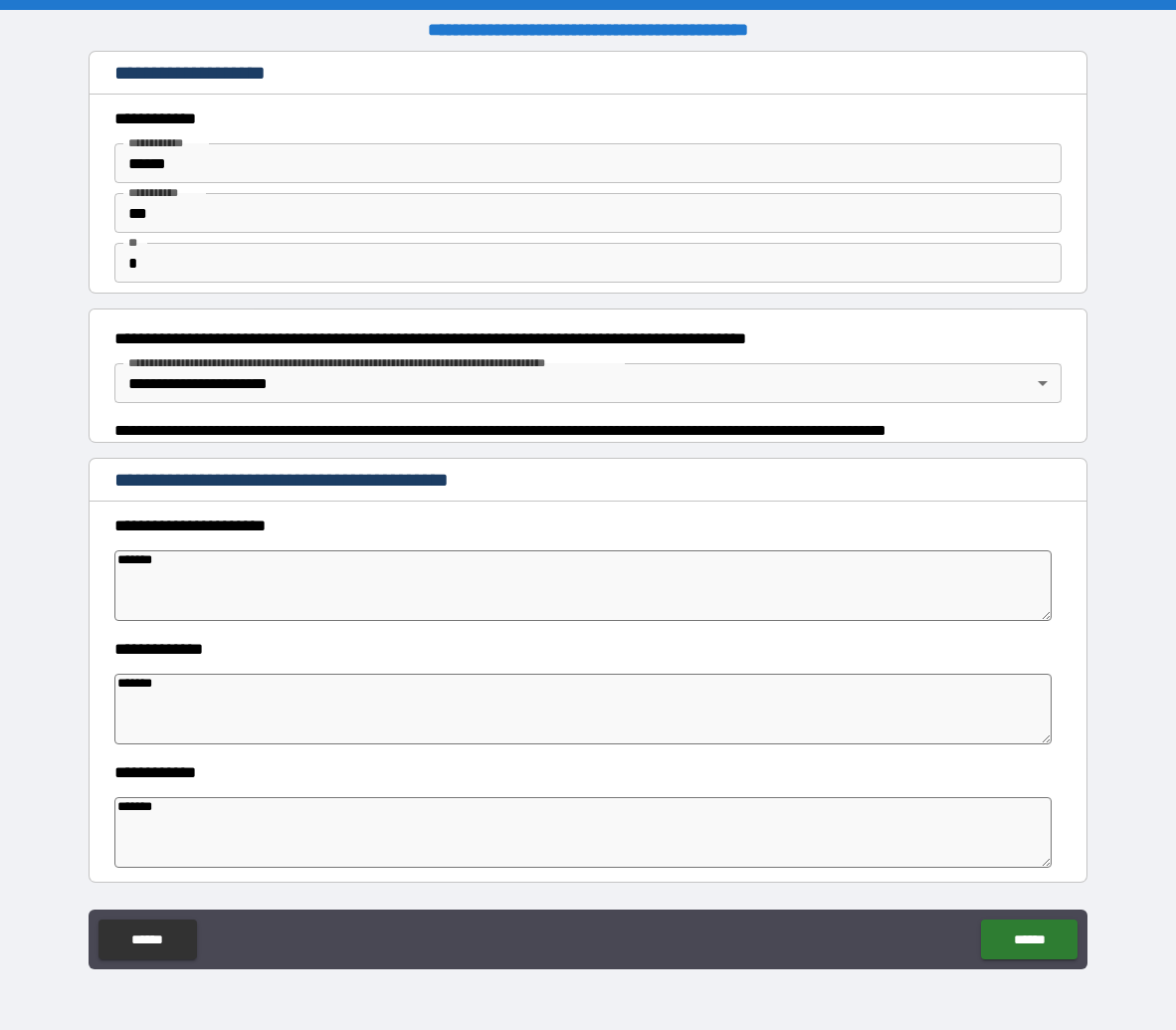 click on "*******" at bounding box center [583, 709] 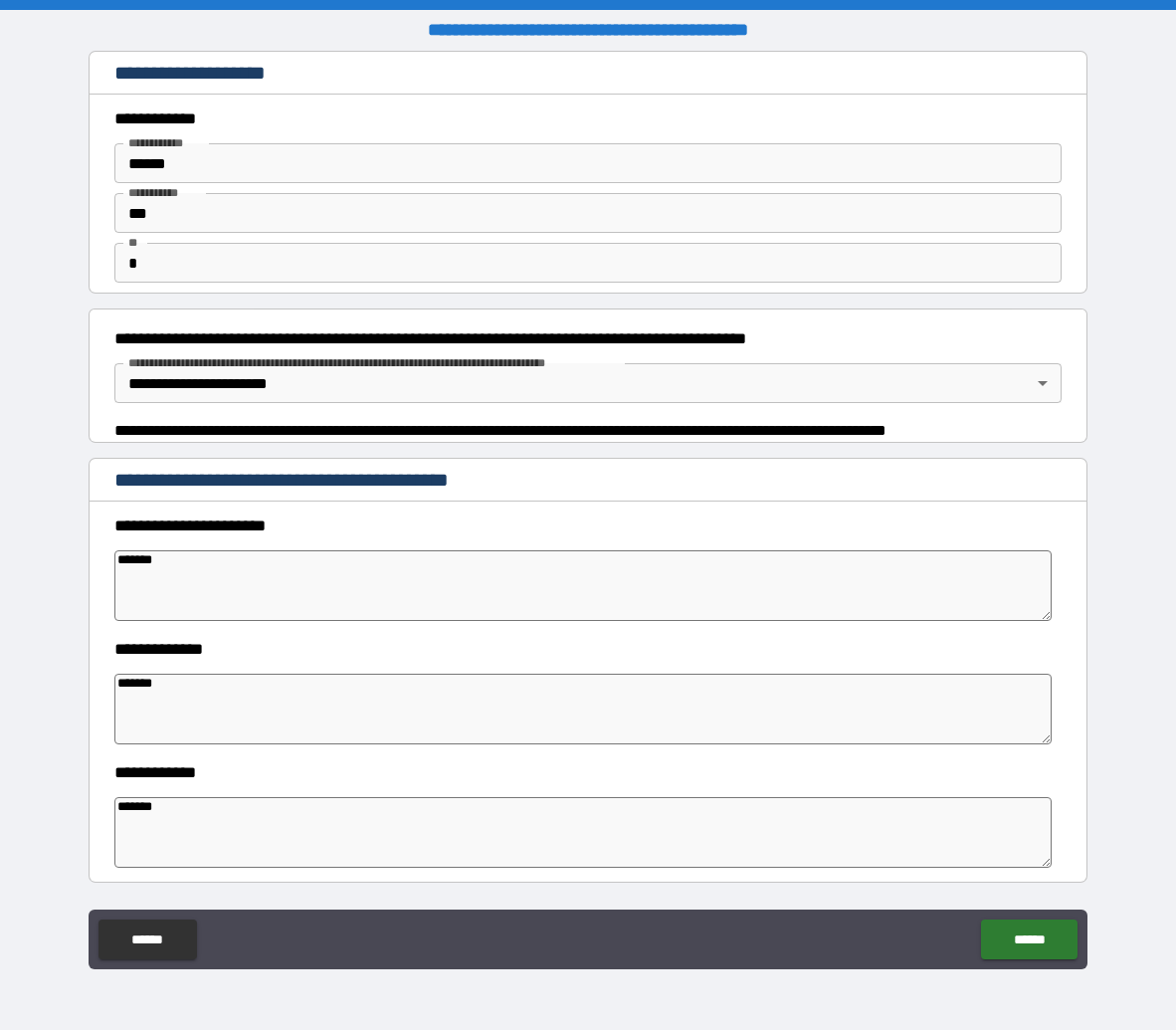 drag, startPoint x: 173, startPoint y: 684, endPoint x: 49, endPoint y: 679, distance: 124.10077 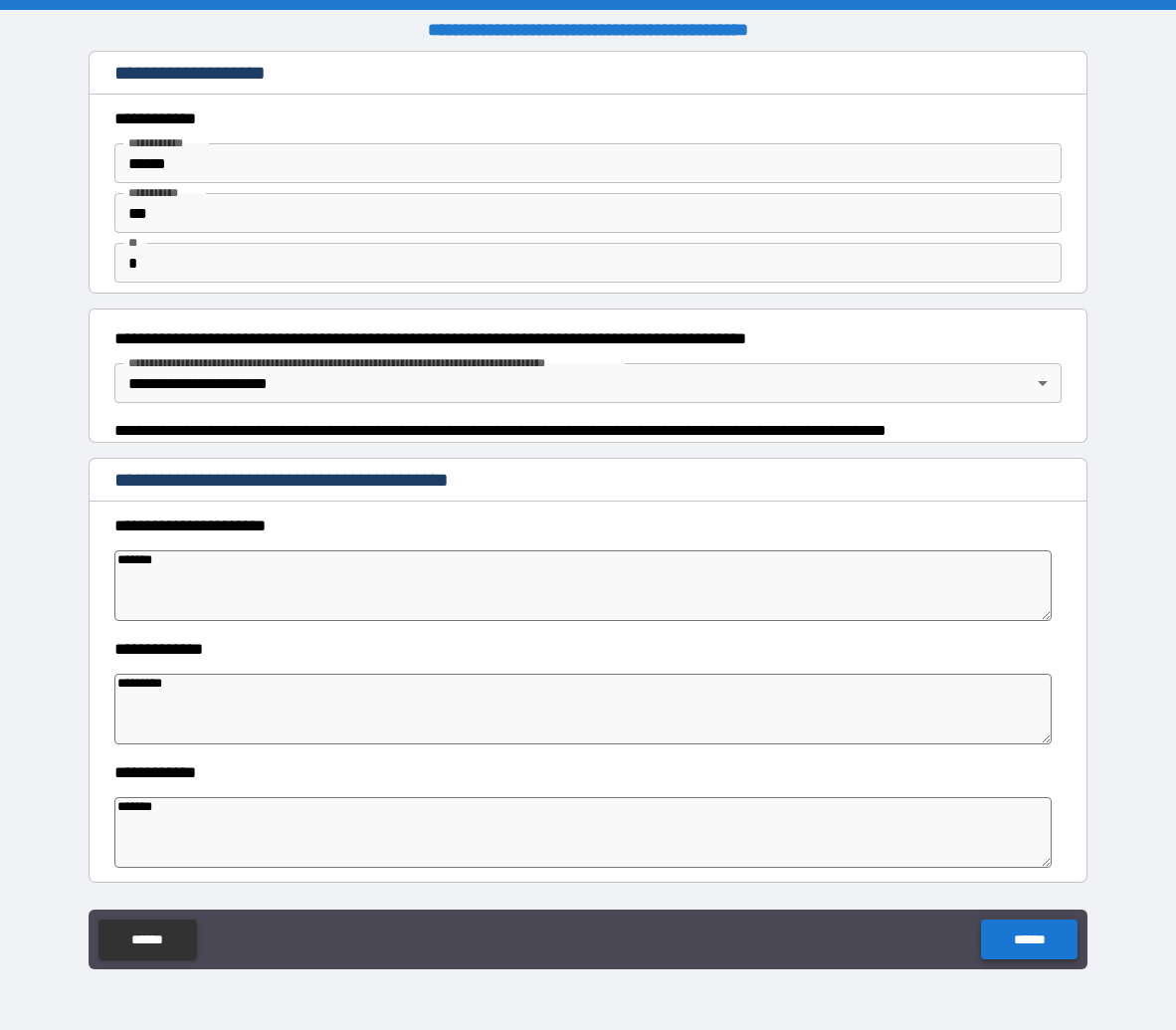 click on "******" at bounding box center [1029, 939] 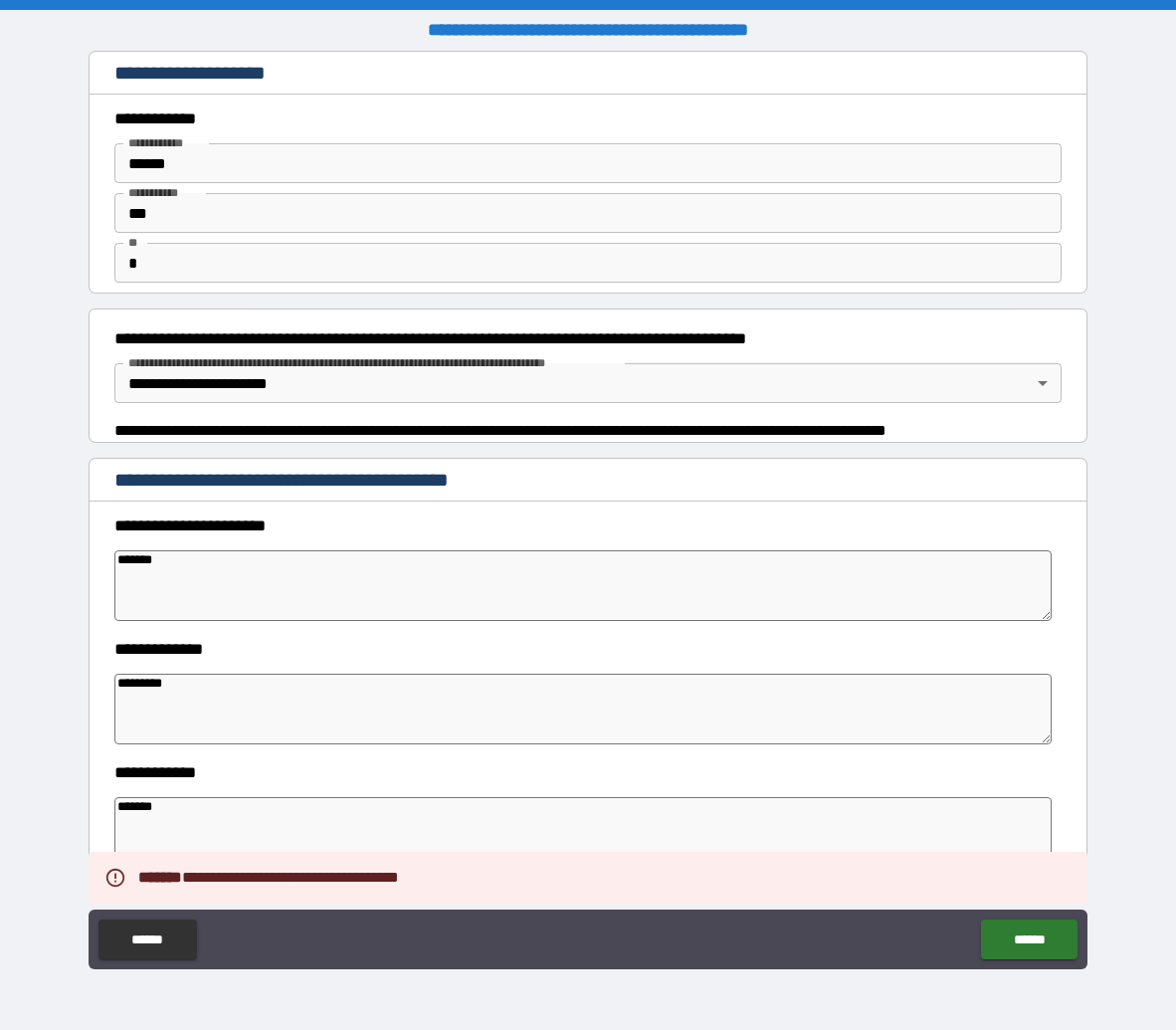 scroll, scrollTop: 549, scrollLeft: 0, axis: vertical 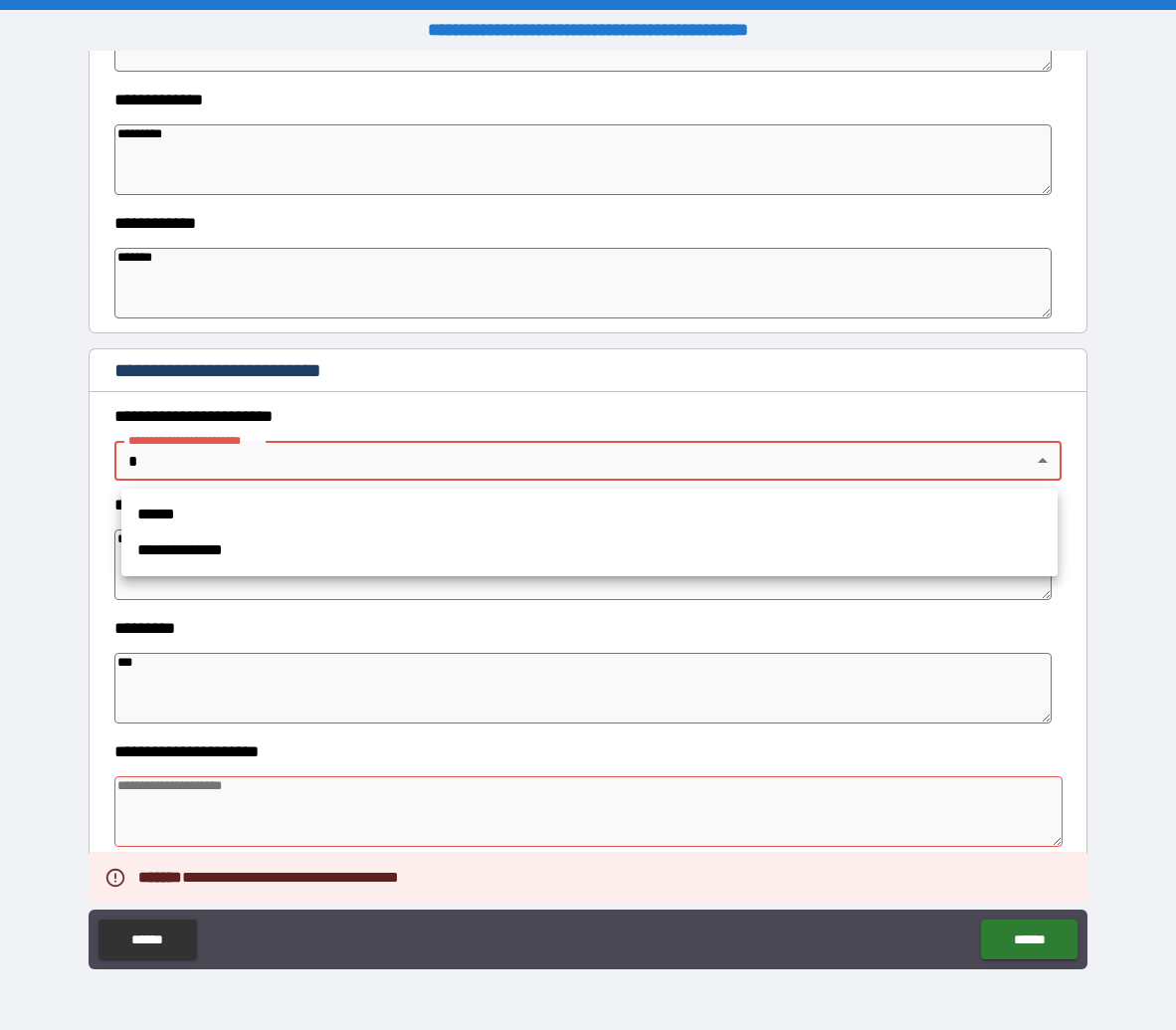 click on "**********" at bounding box center (588, 515) 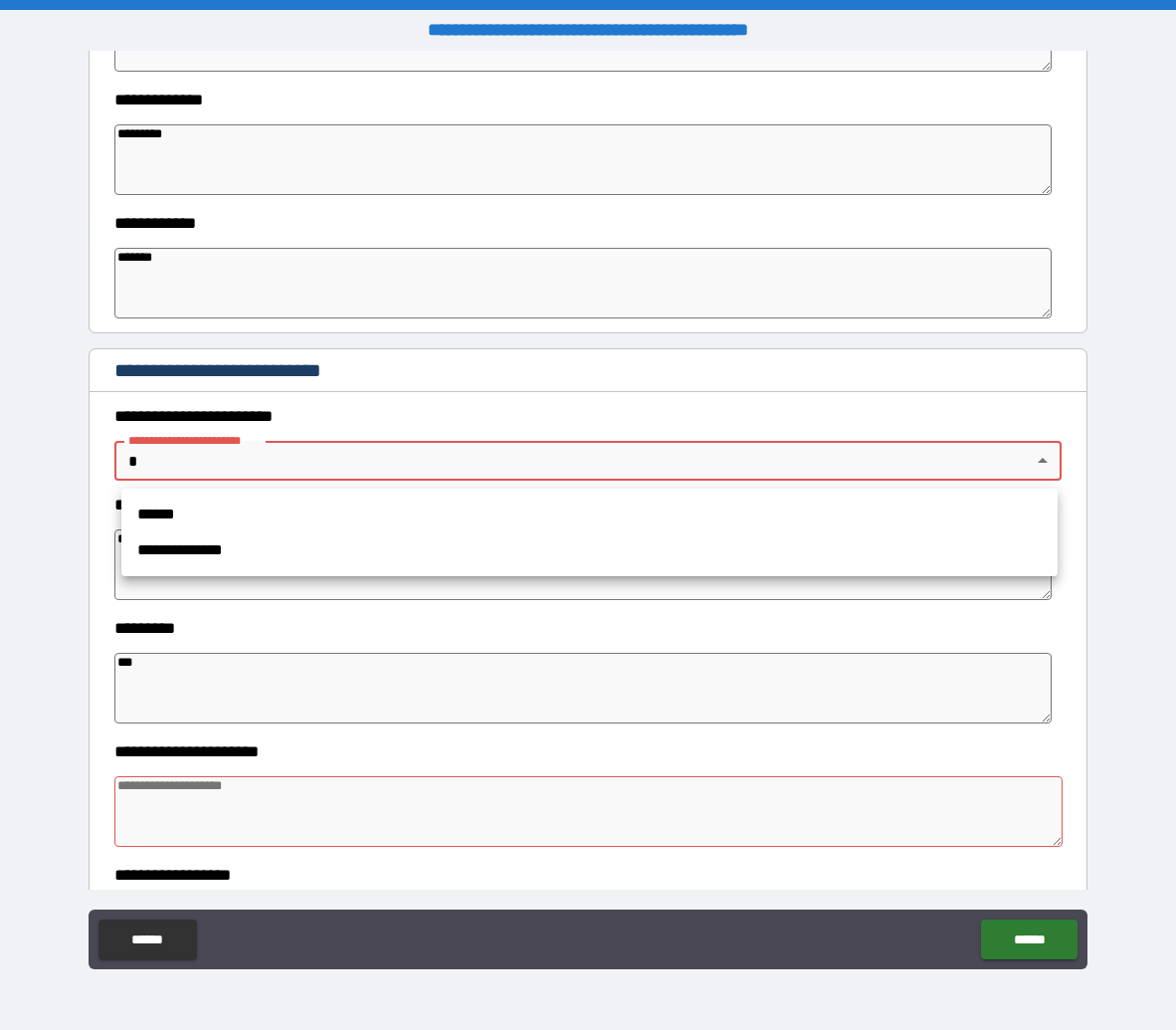 click on "******" at bounding box center [589, 515] 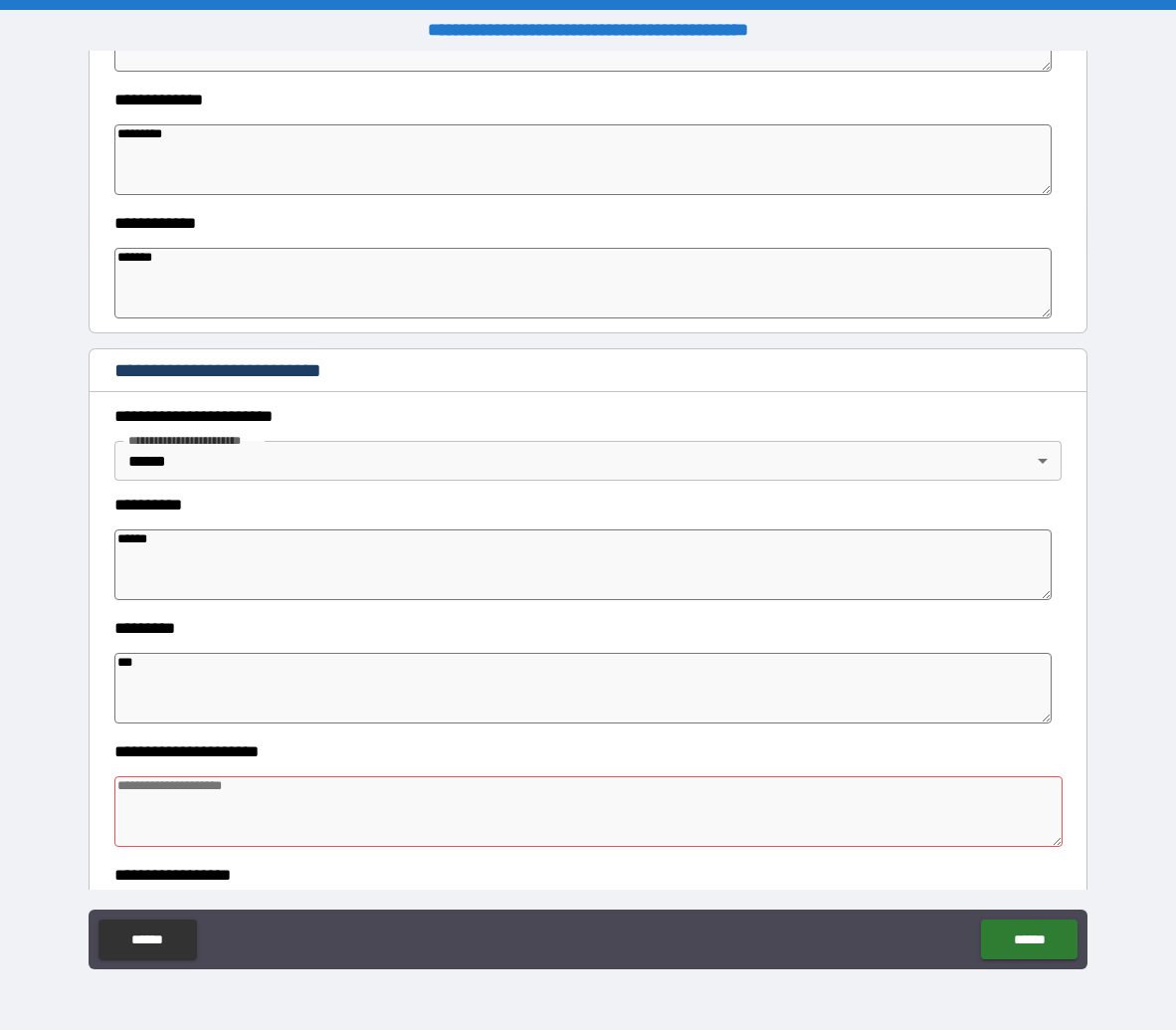 click on "******" at bounding box center (583, 564) 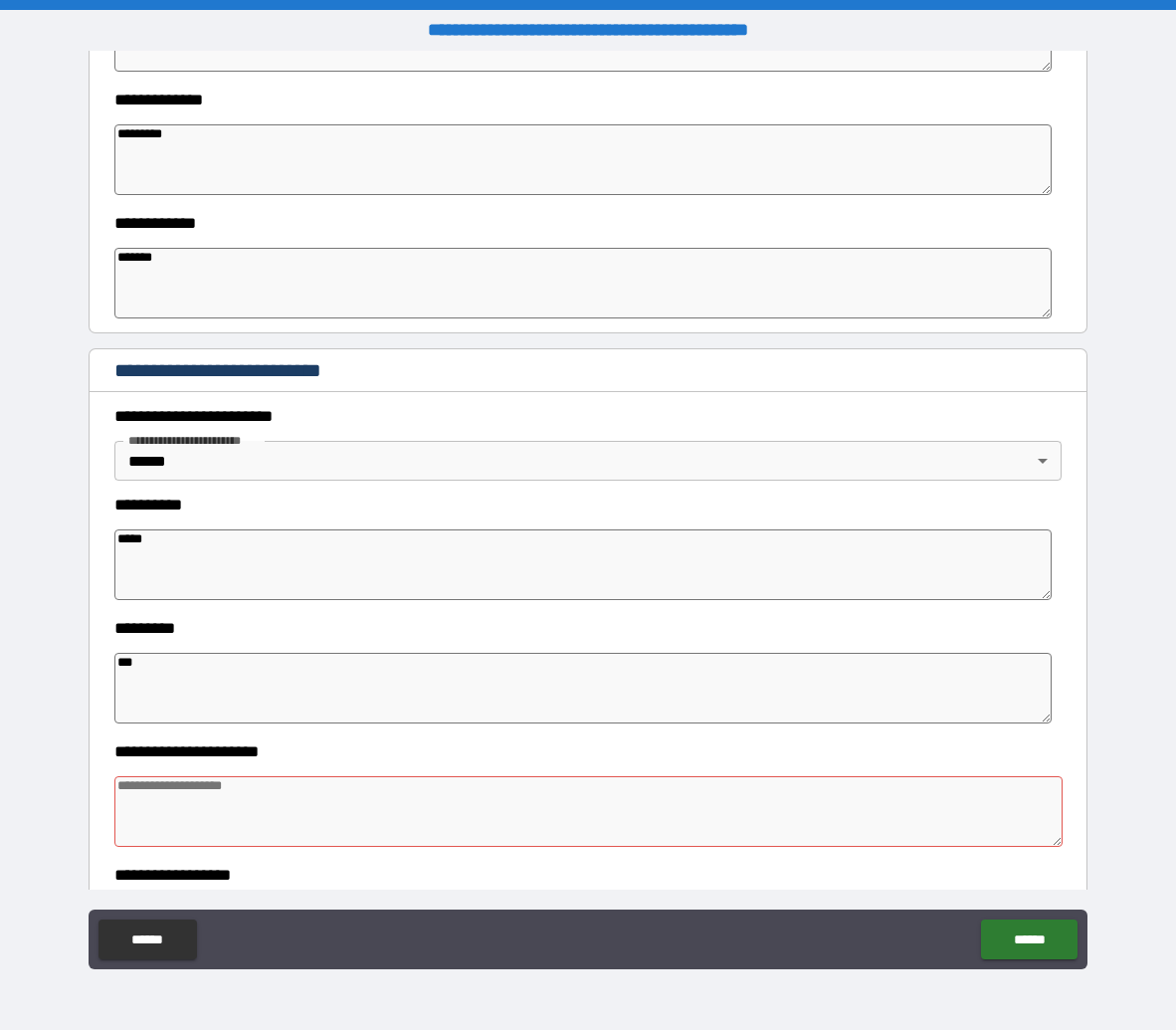 click at bounding box center [589, 811] 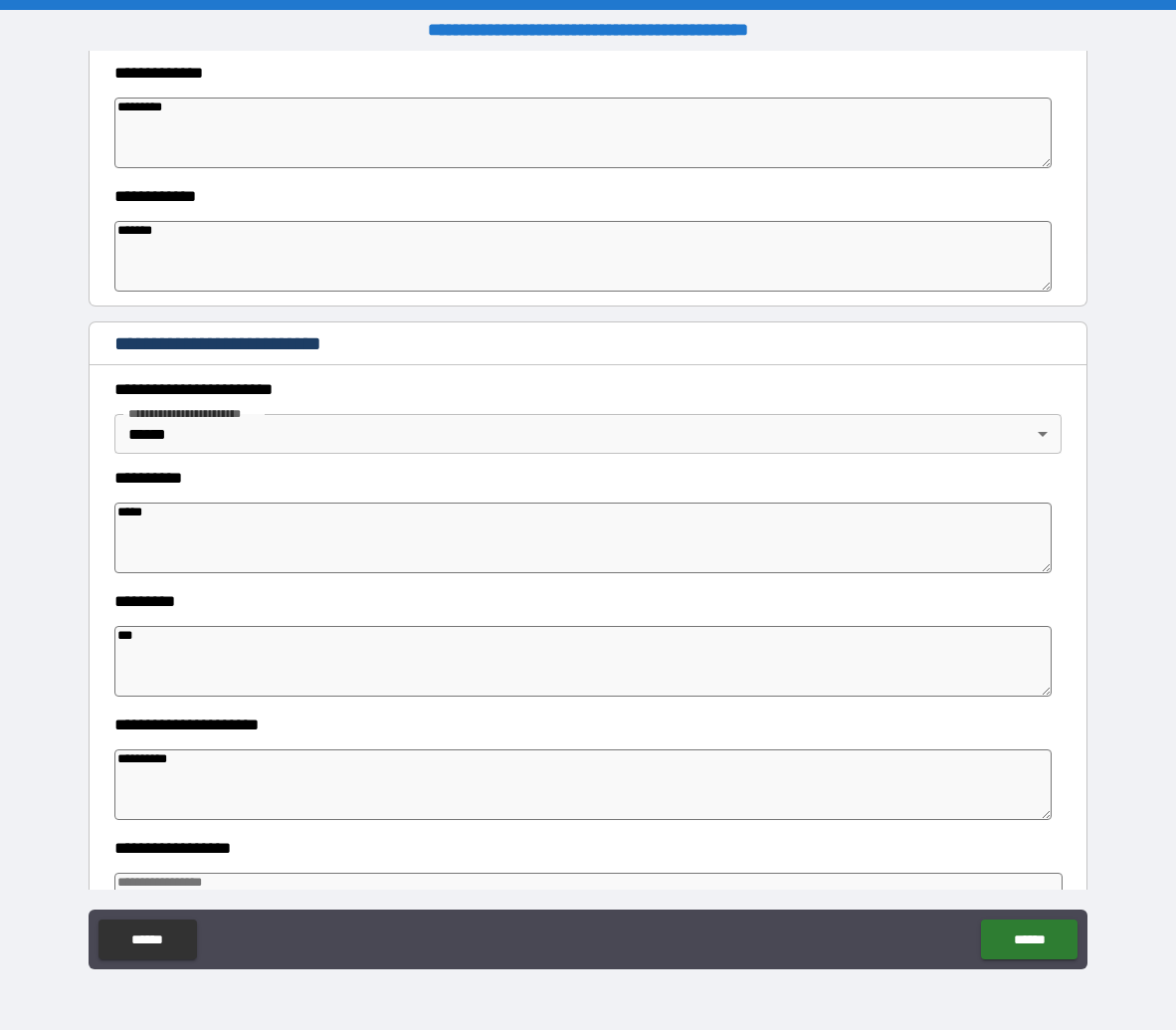 scroll, scrollTop: 803, scrollLeft: 0, axis: vertical 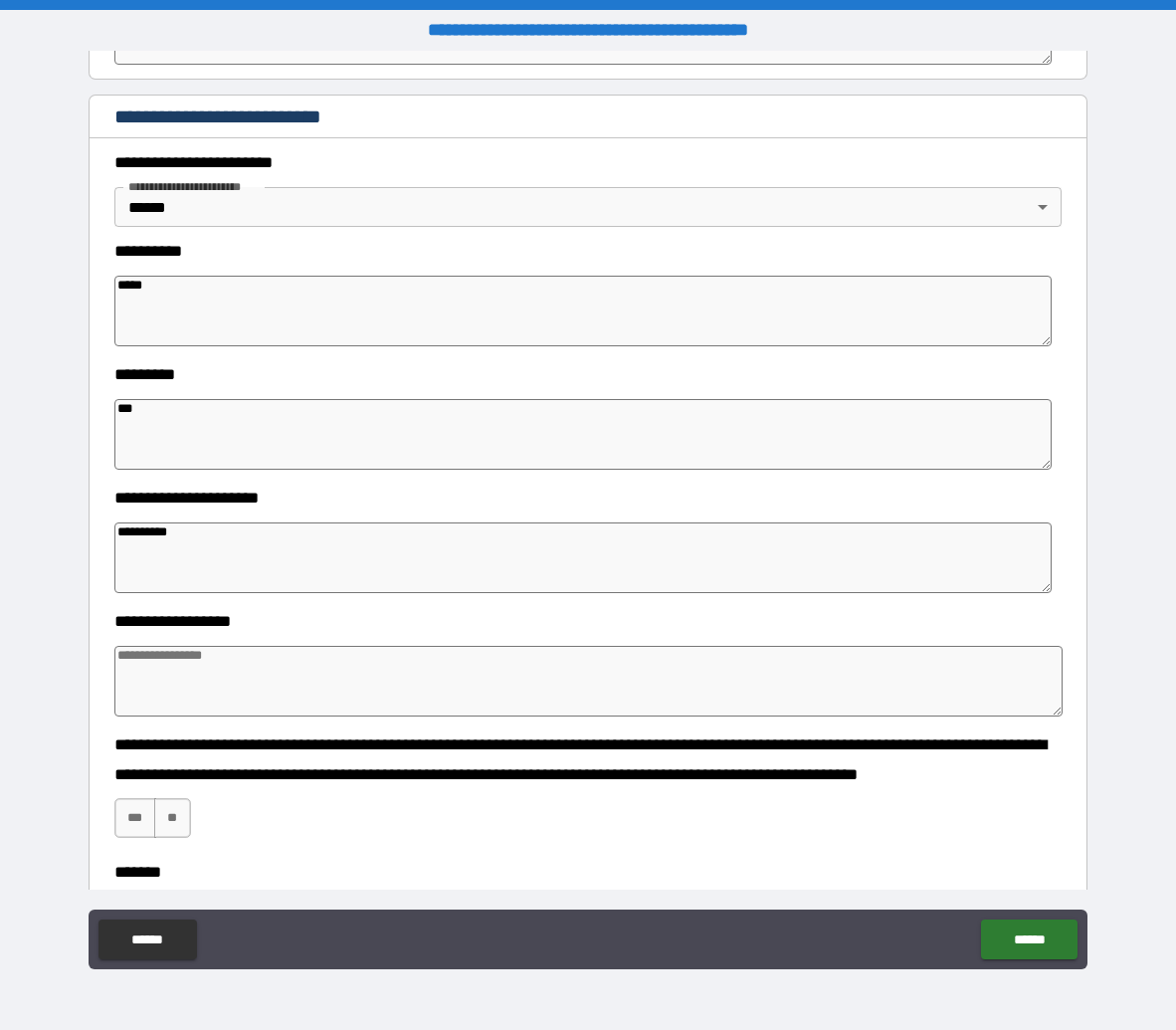 click at bounding box center [589, 681] 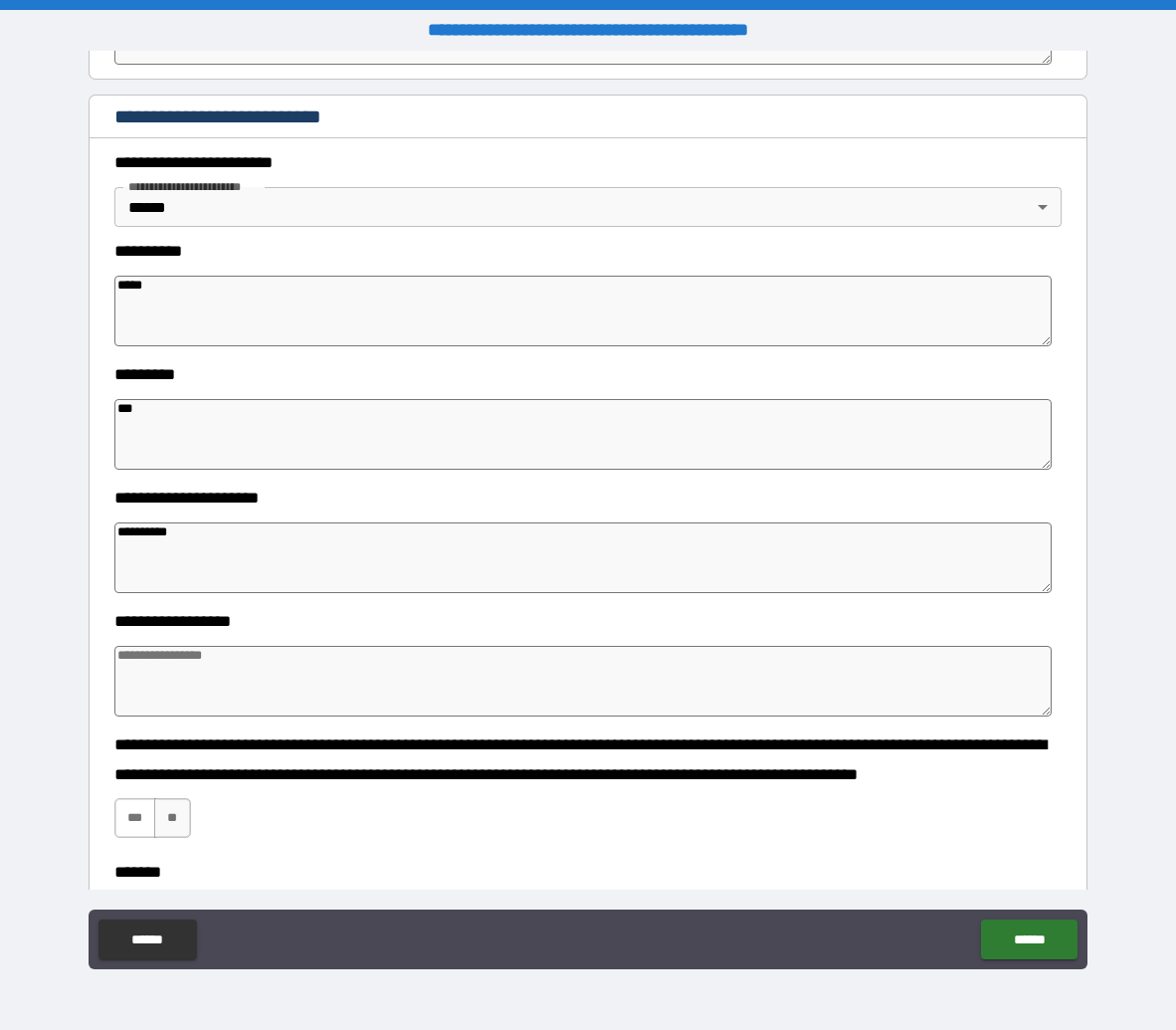 click on "***" at bounding box center (135, 818) 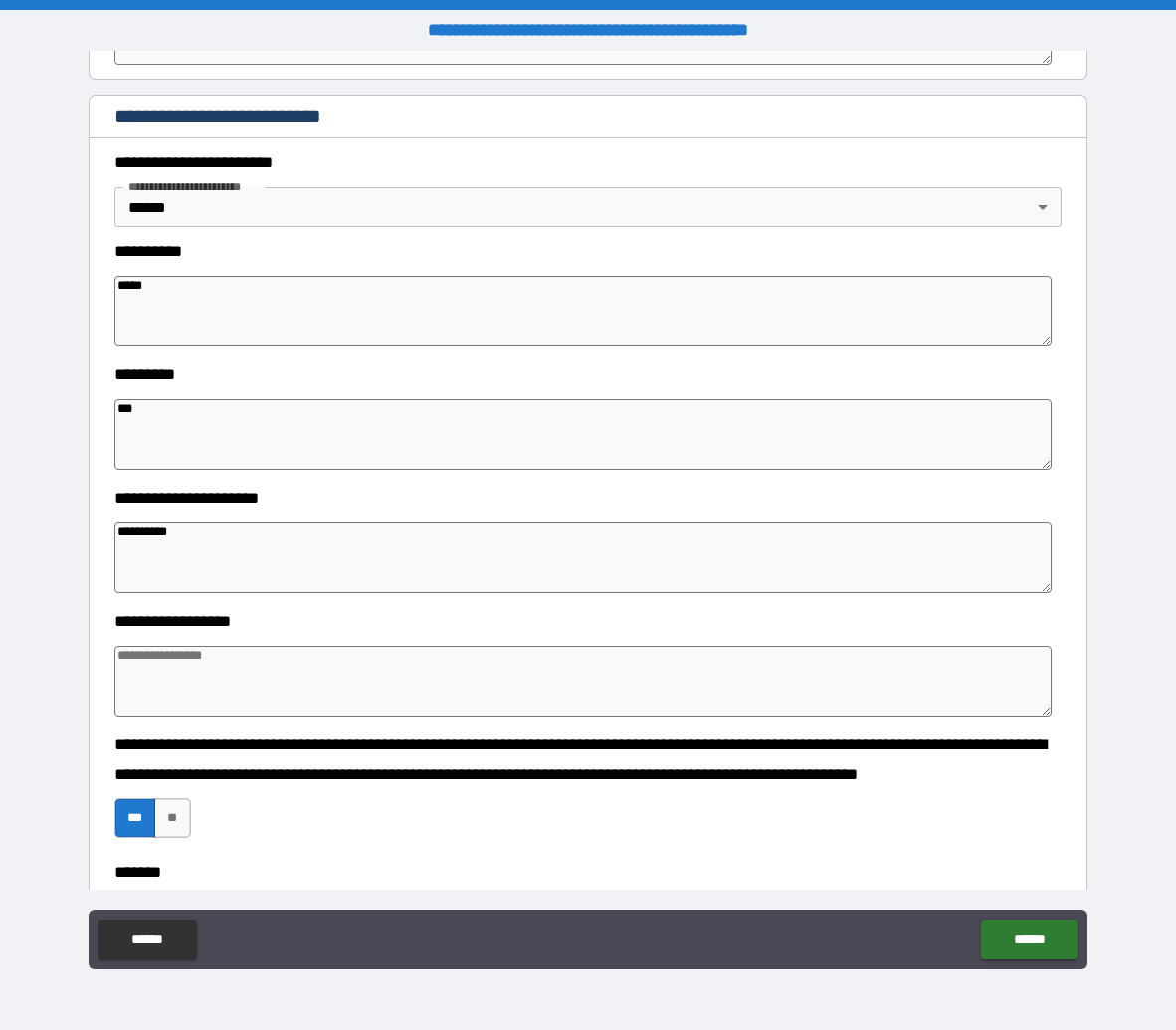 scroll, scrollTop: 1173, scrollLeft: 0, axis: vertical 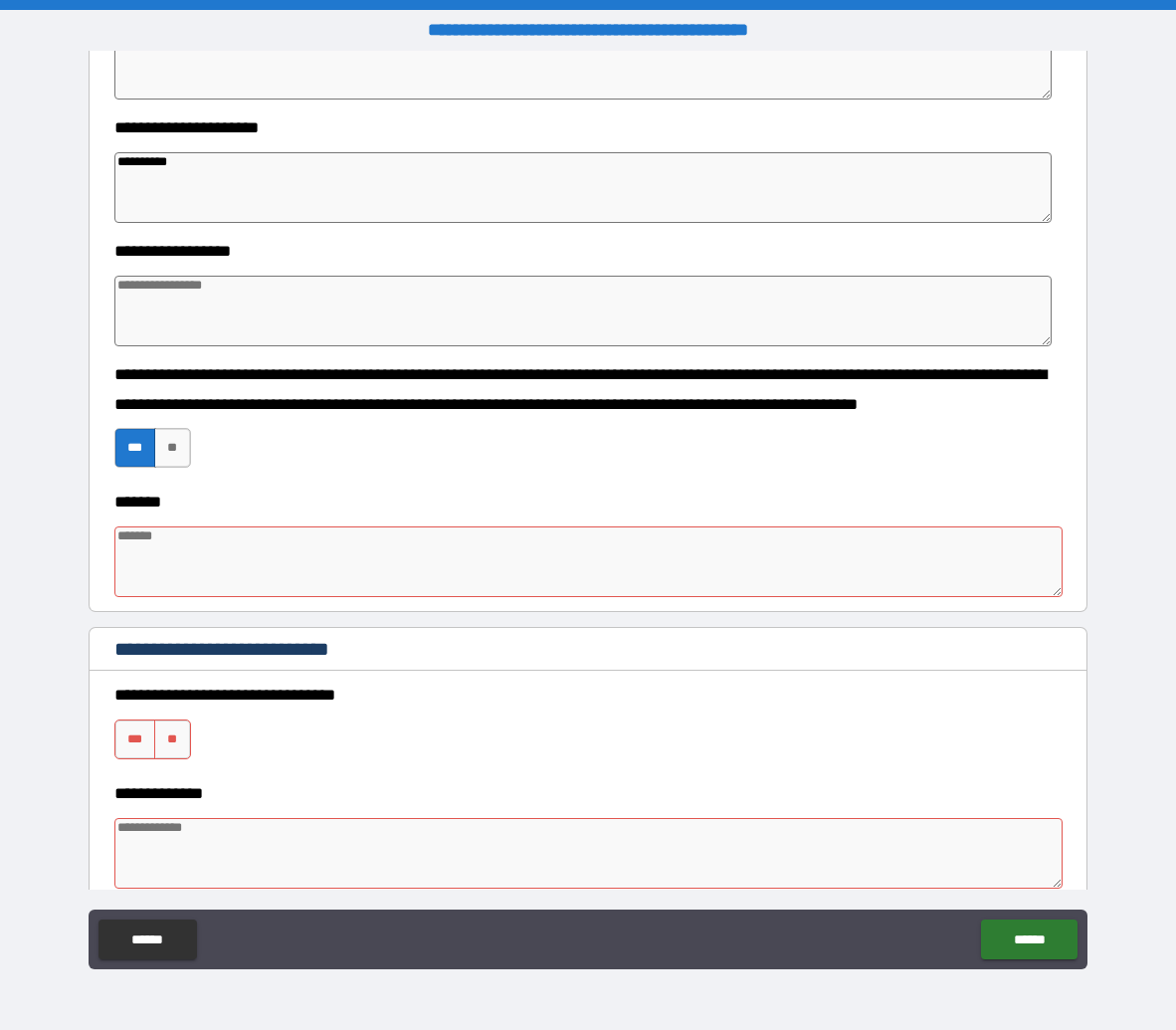 click at bounding box center [589, 561] 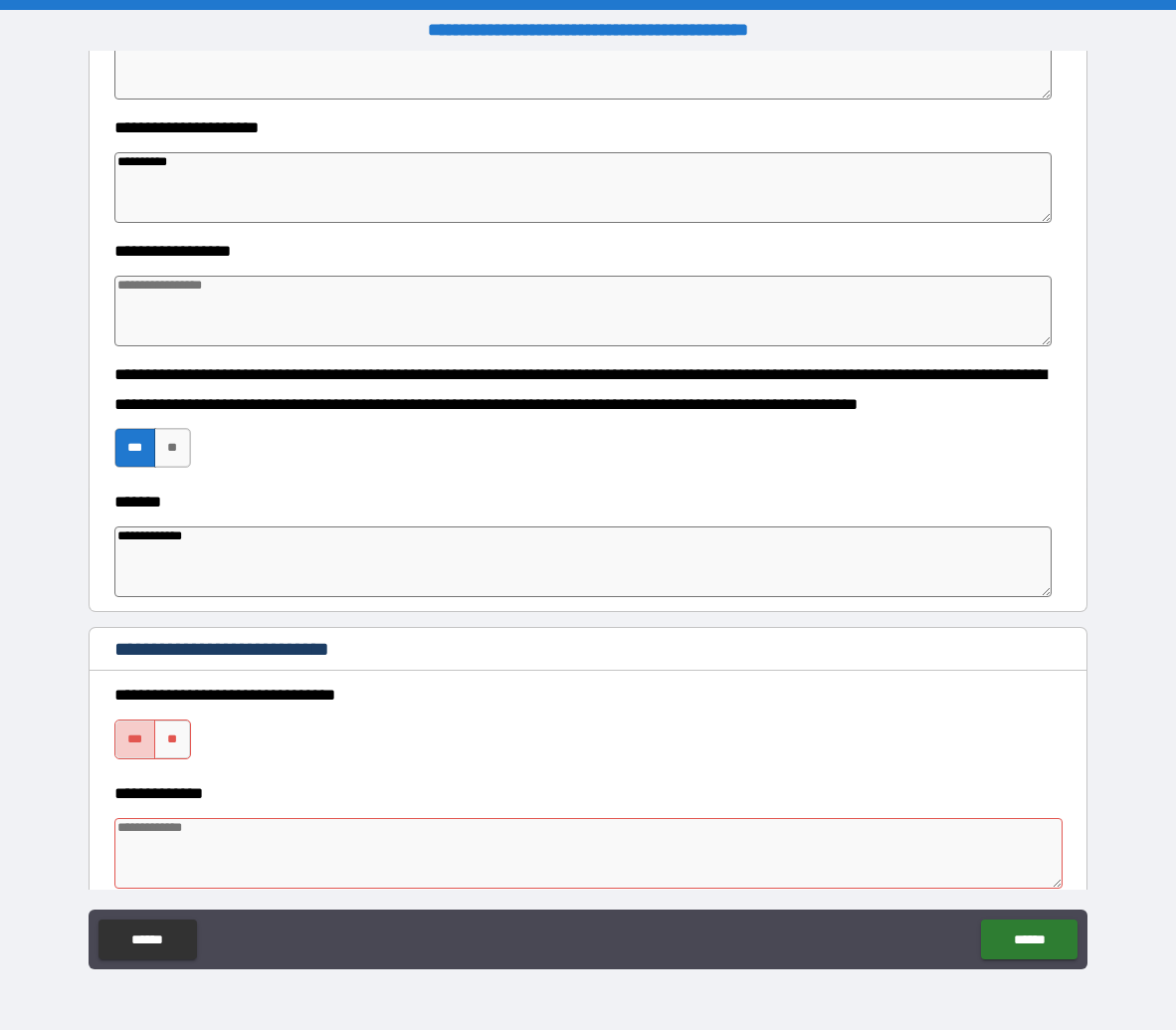 click on "***" at bounding box center (135, 739) 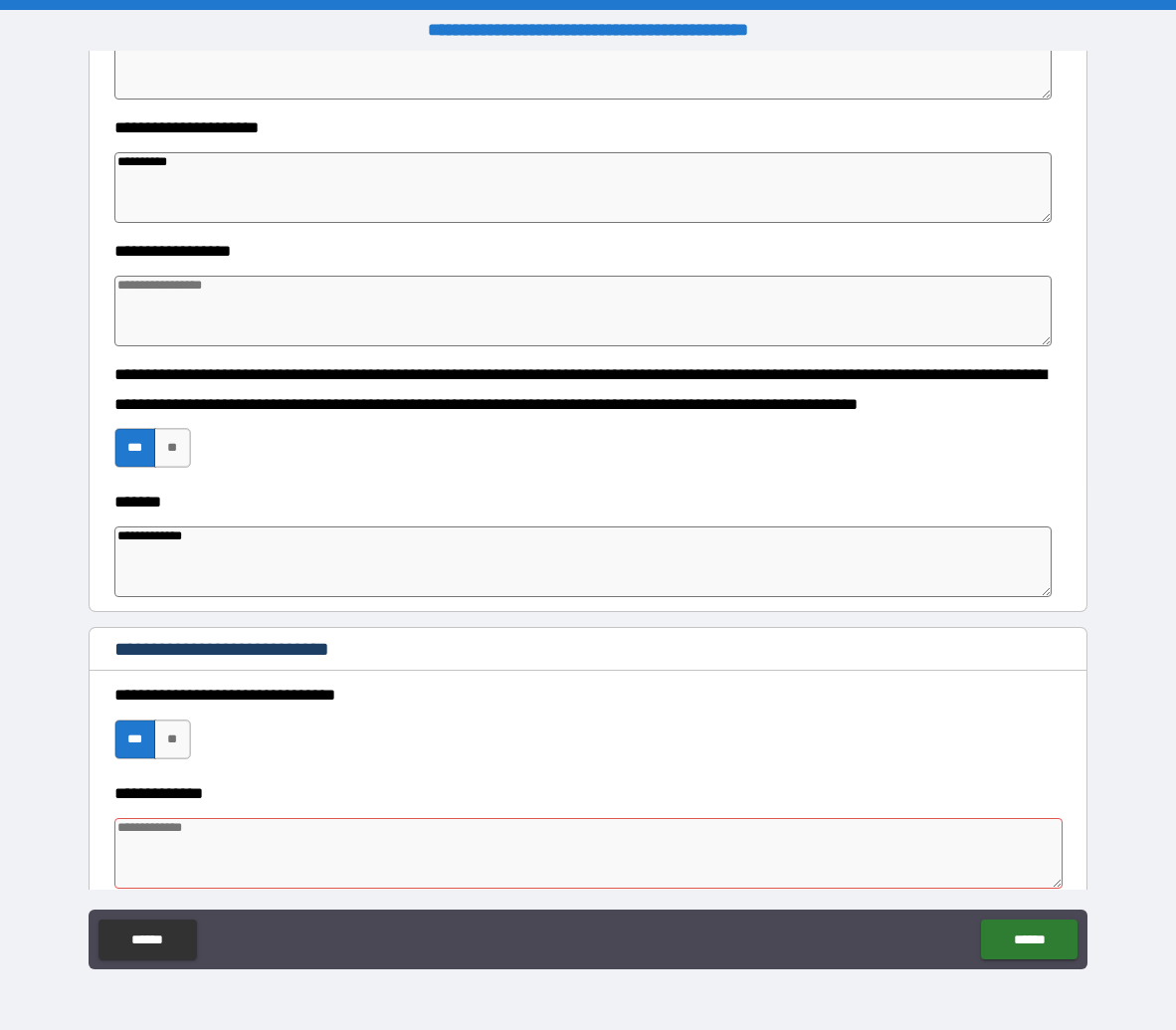 click at bounding box center [589, 853] 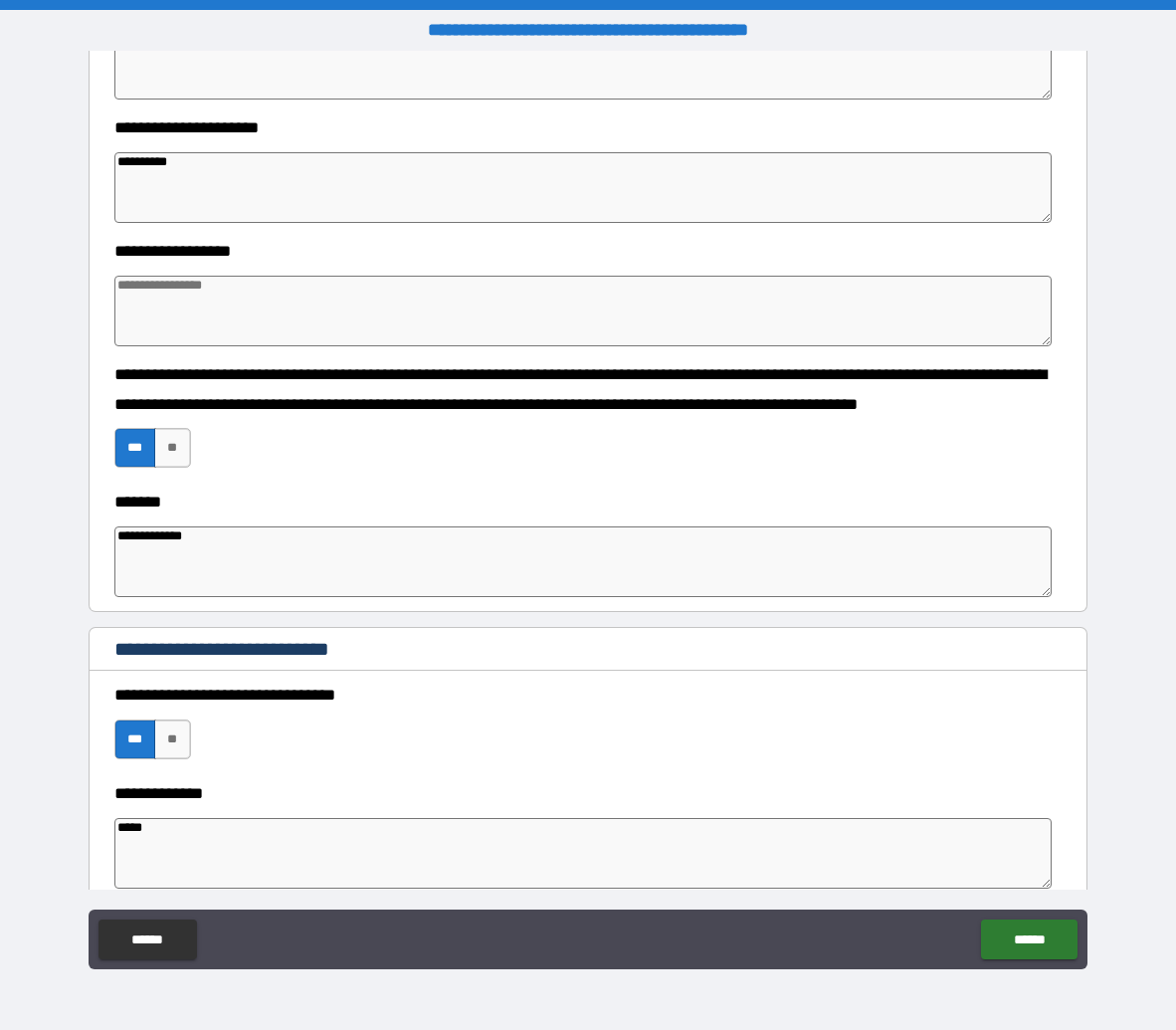 click on "**********" at bounding box center [588, 729] 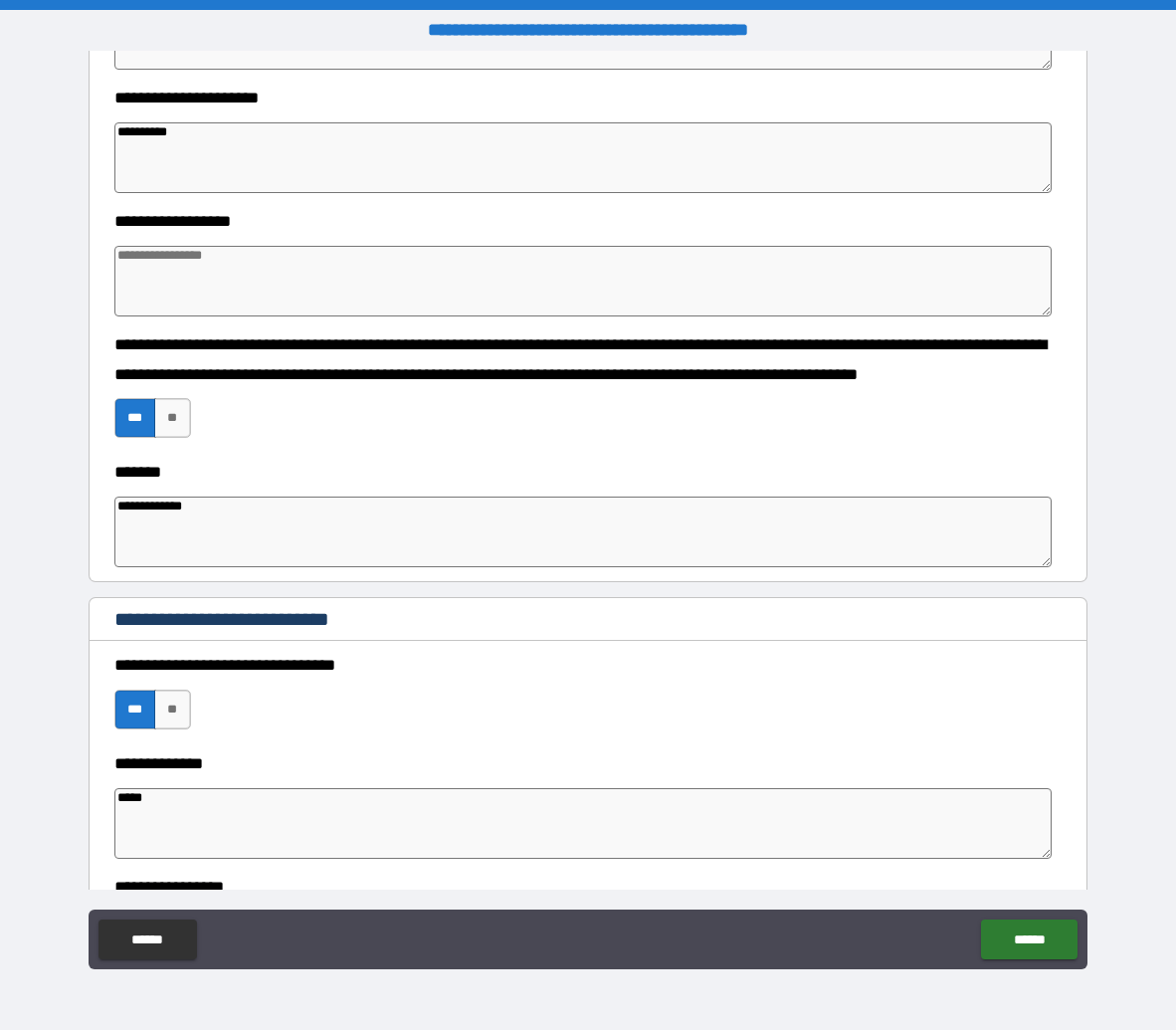scroll, scrollTop: 1305, scrollLeft: 0, axis: vertical 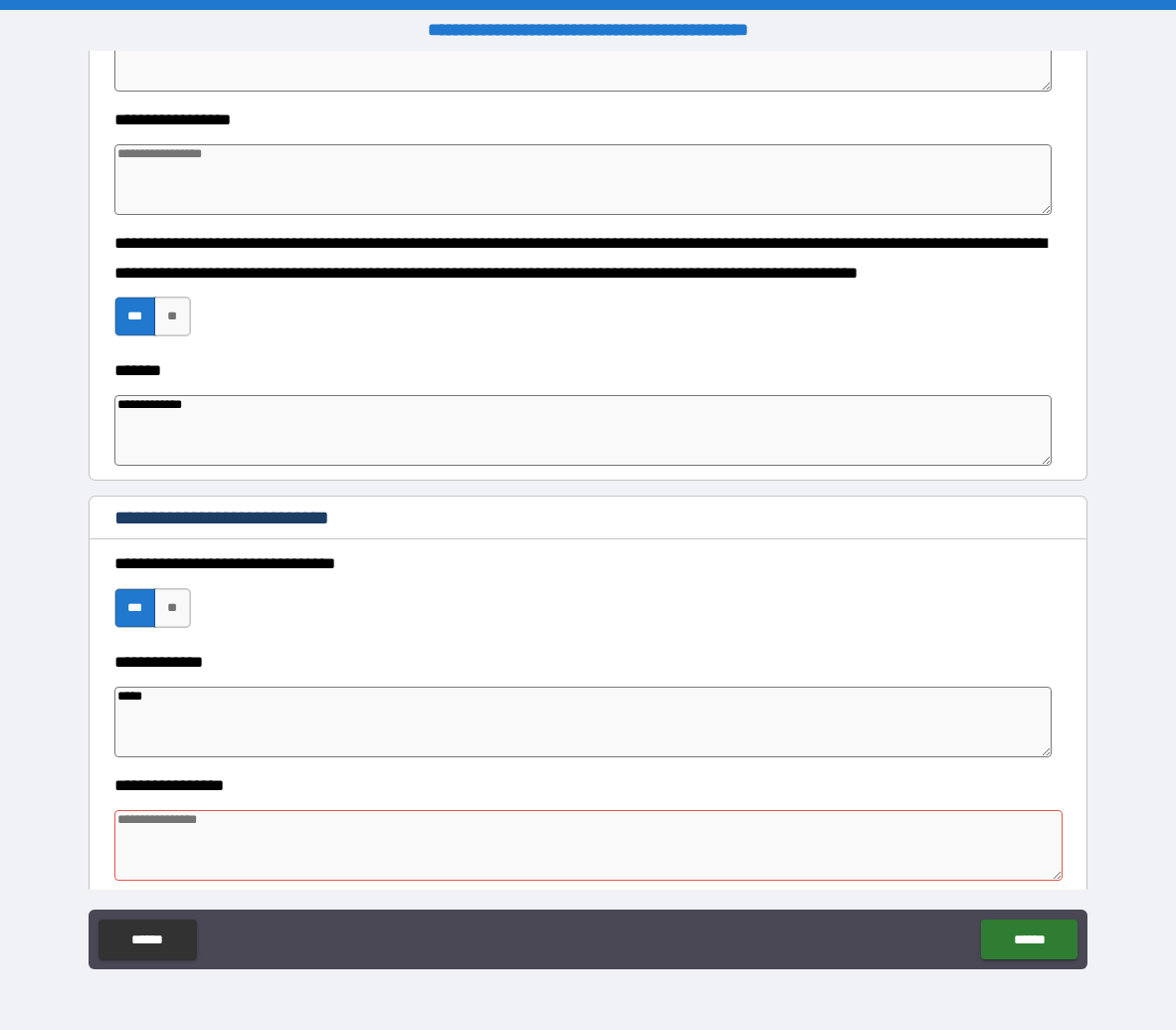 click at bounding box center (583, 179) 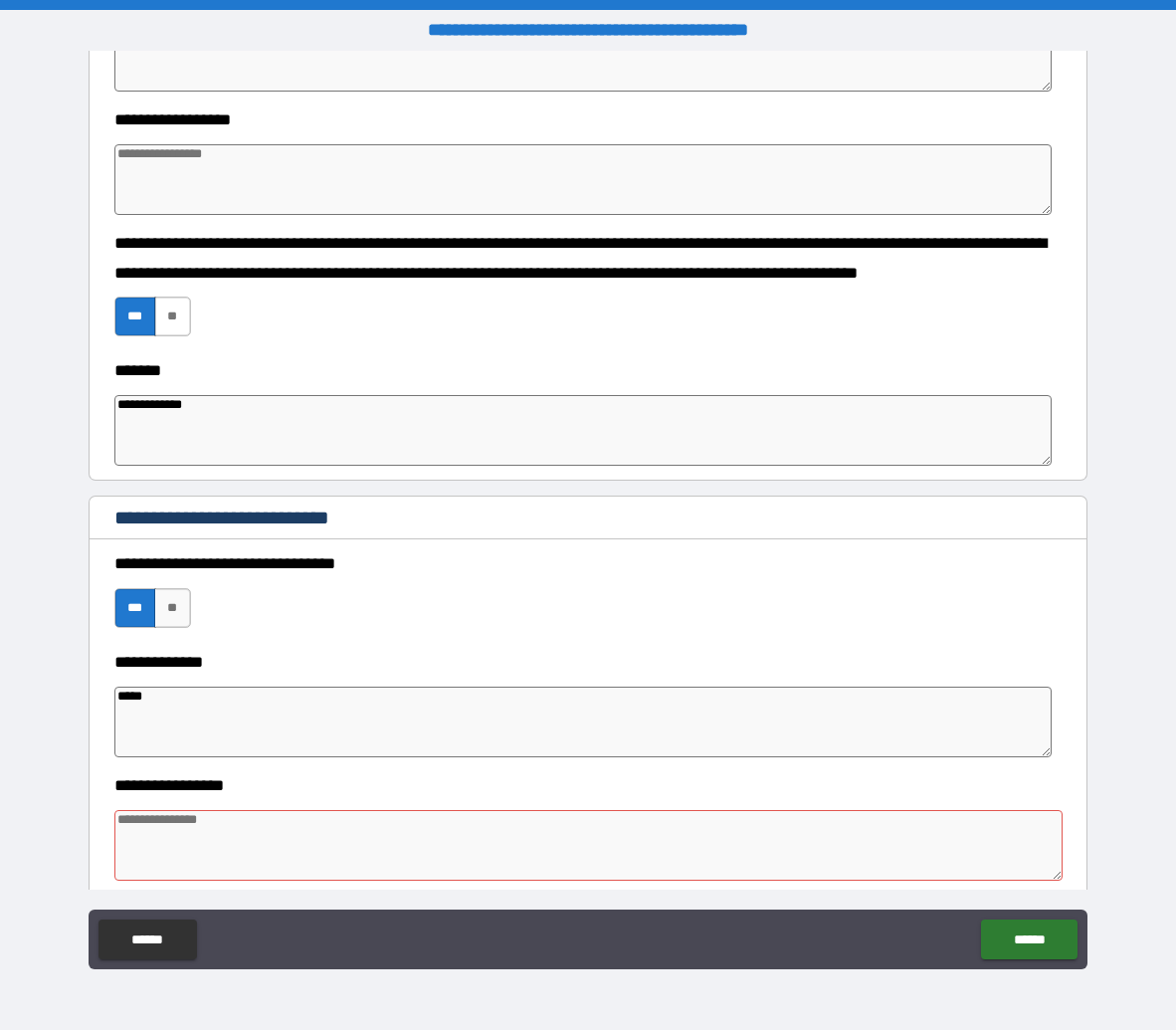 click on "**" at bounding box center (172, 316) 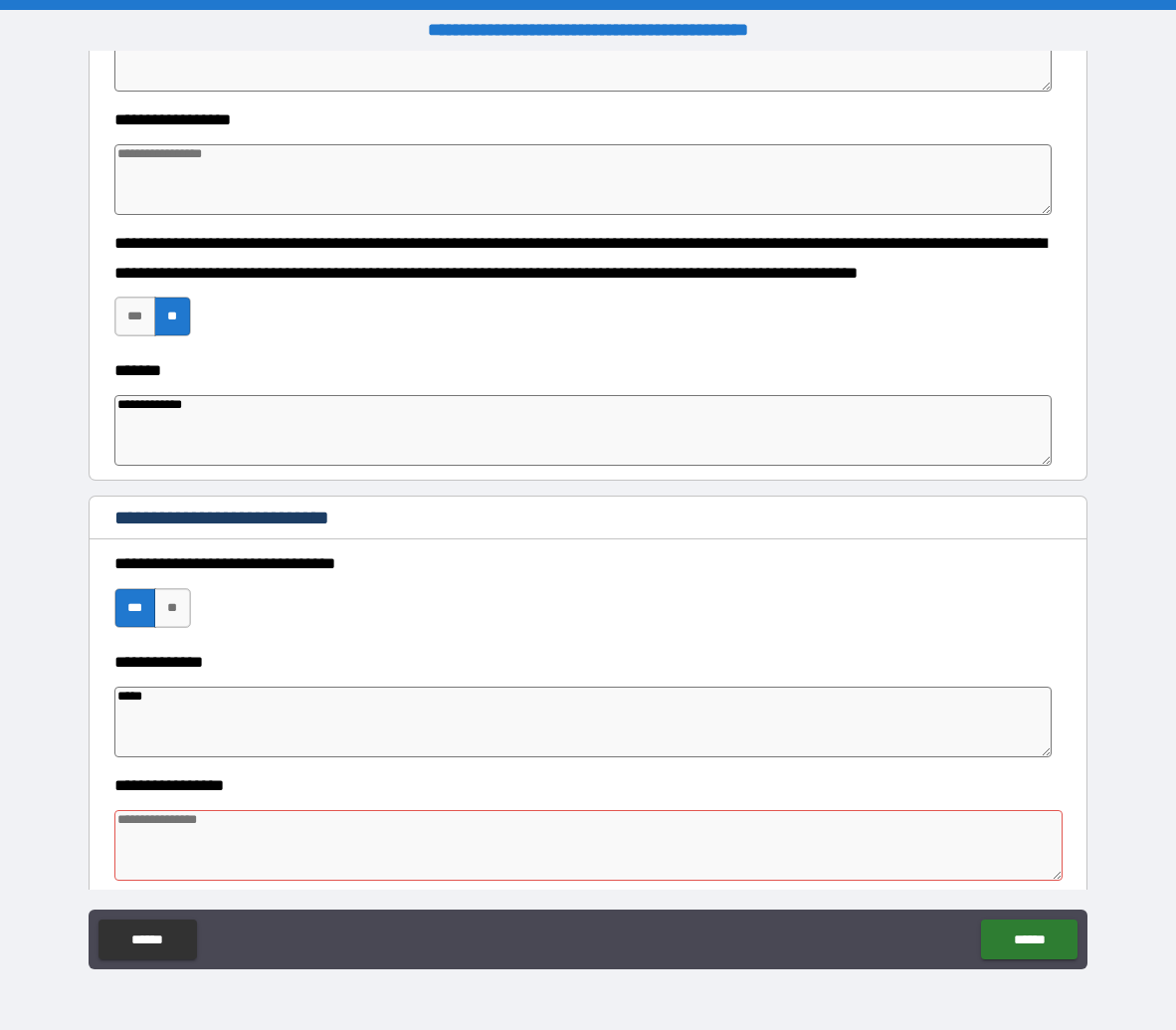 click at bounding box center [583, 179] 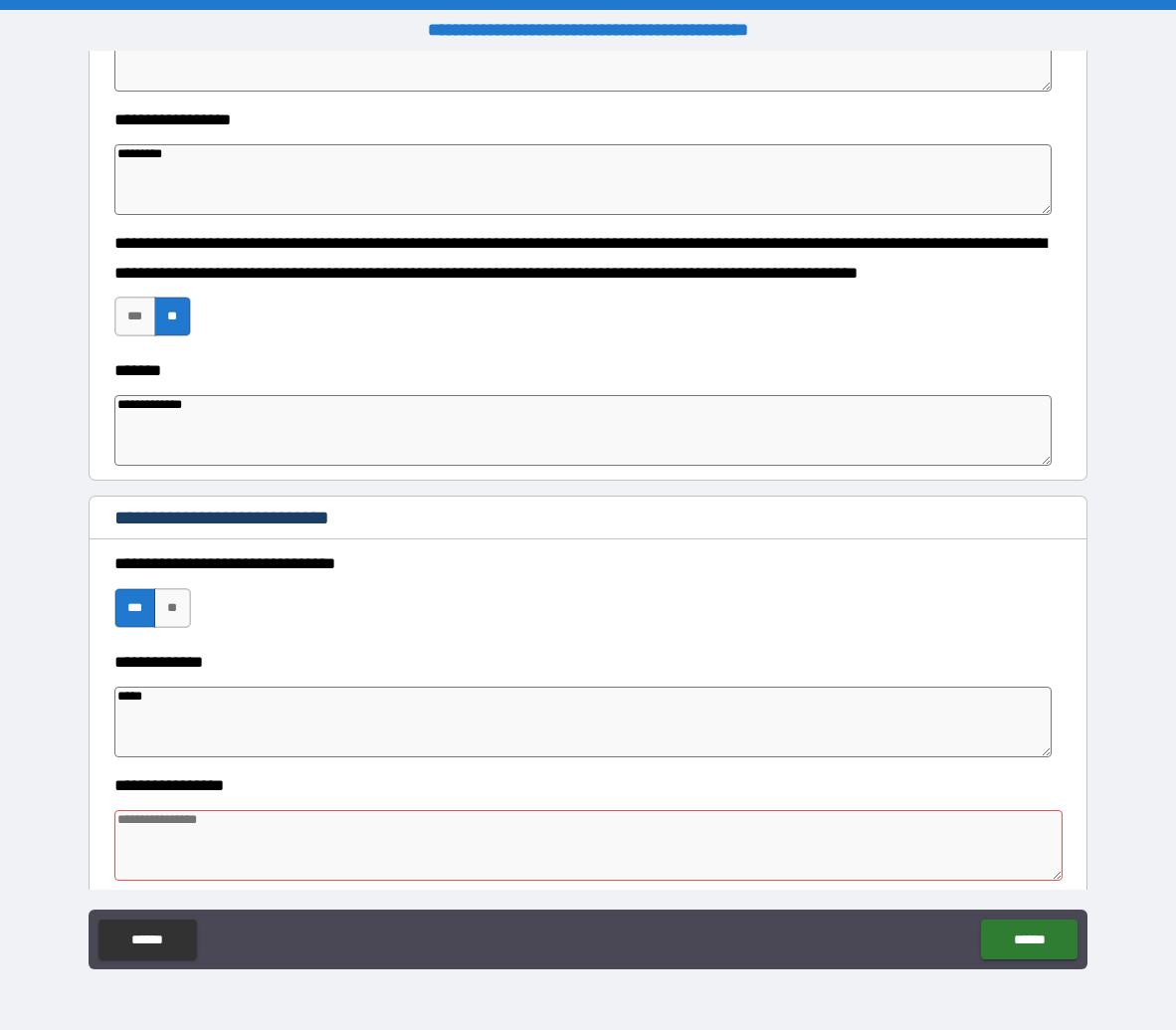 click on "*********" at bounding box center [583, 179] 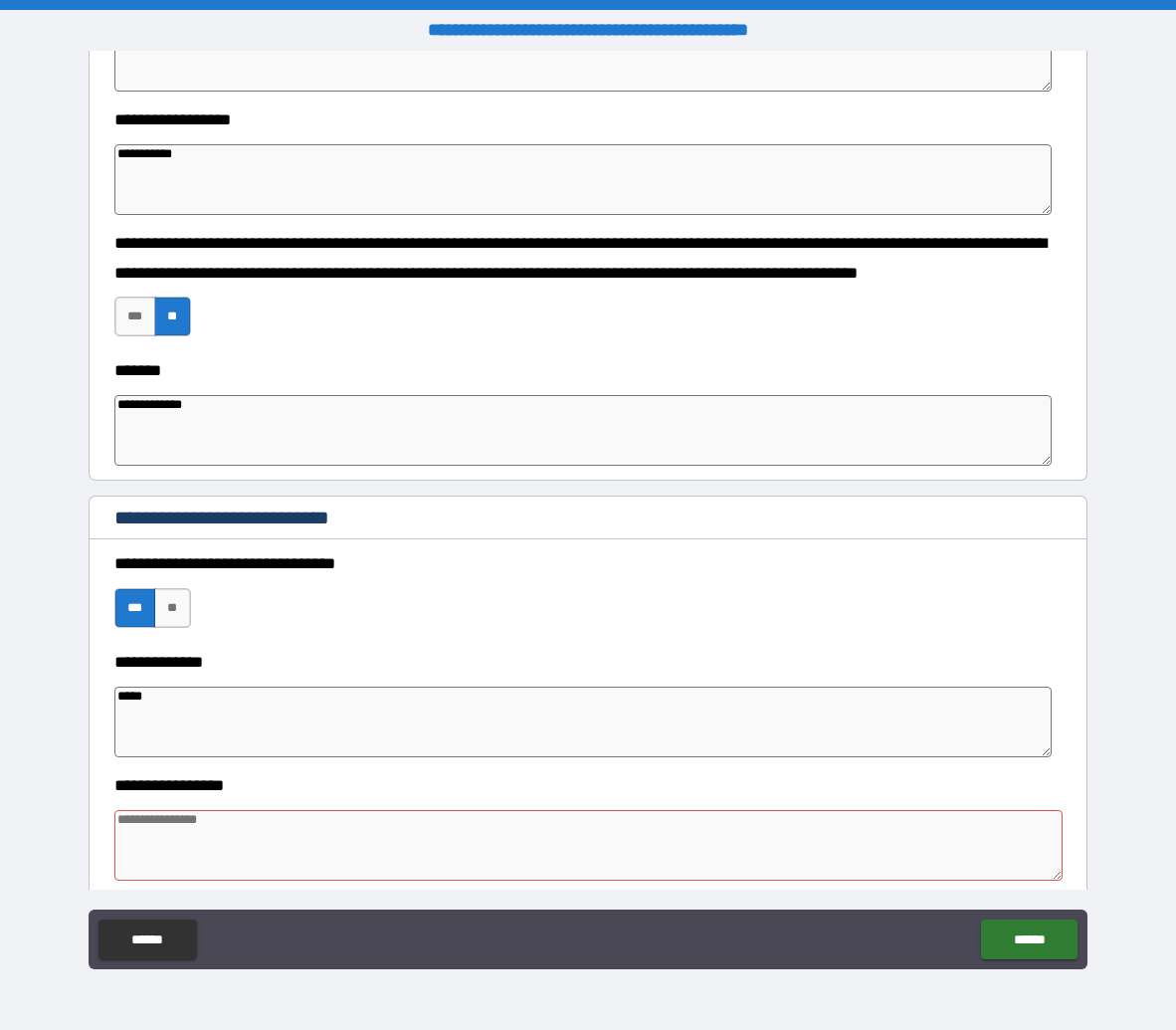 scroll, scrollTop: 1570, scrollLeft: 0, axis: vertical 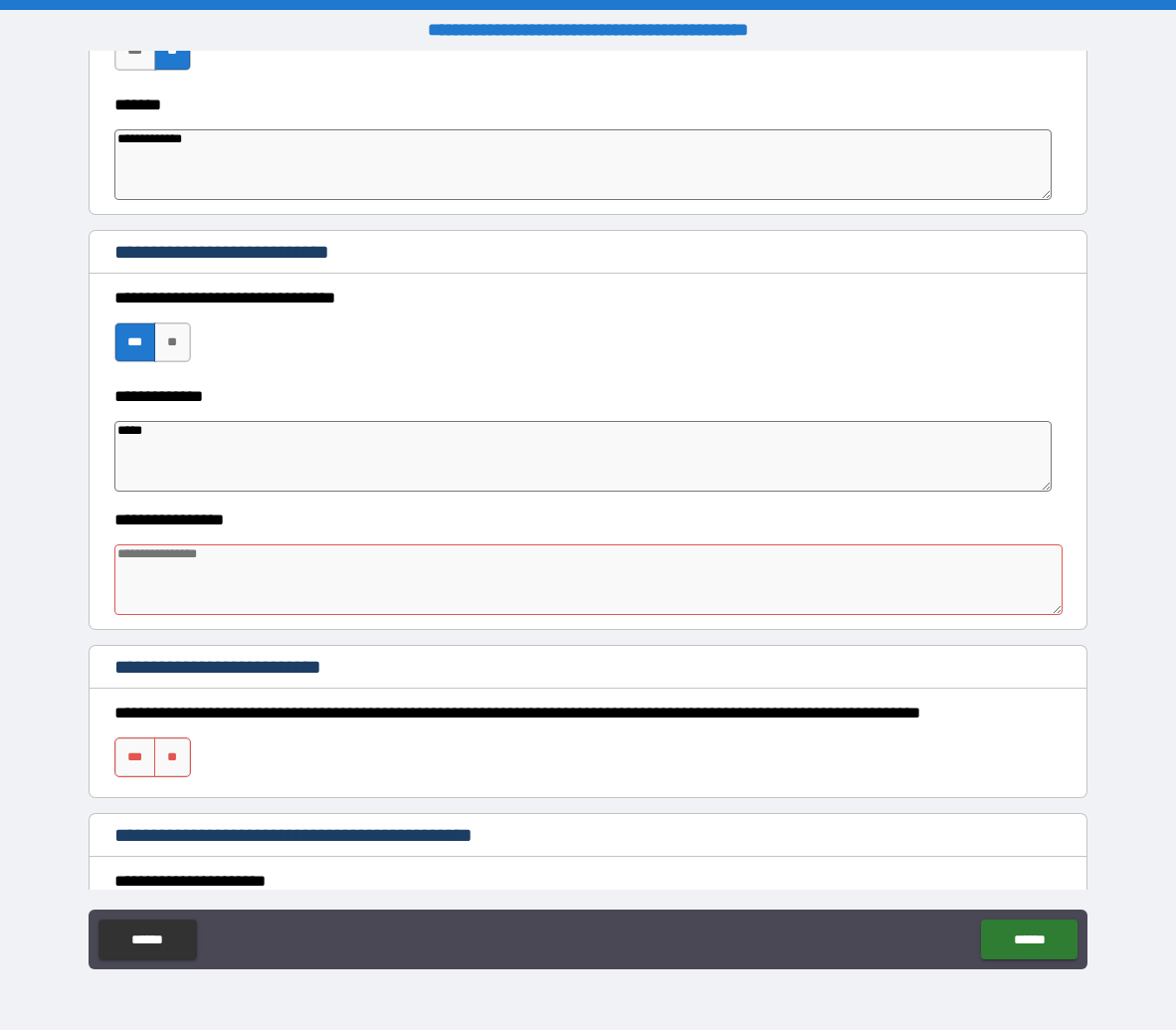 click at bounding box center (589, 579) 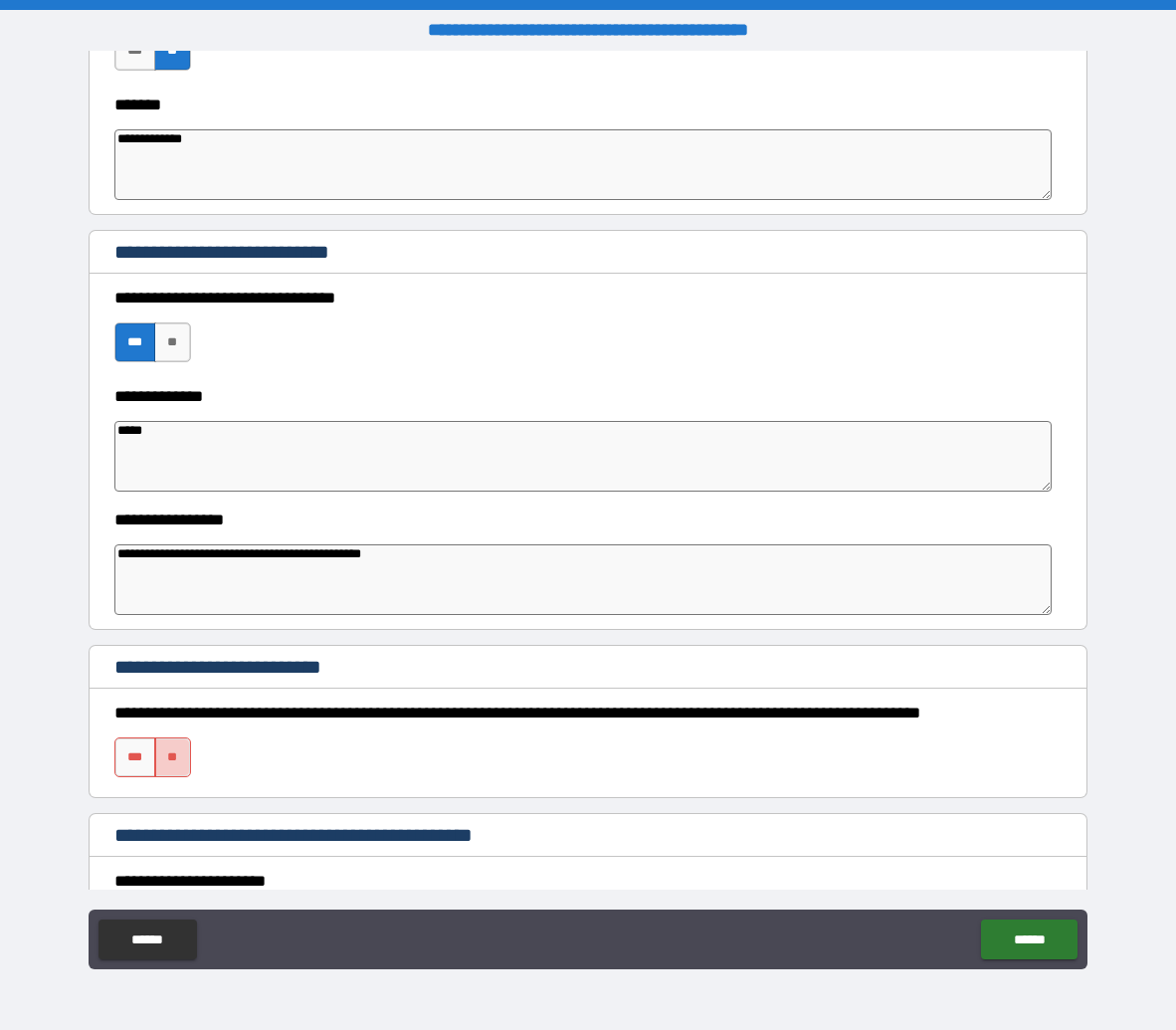 click on "**" at bounding box center [172, 757] 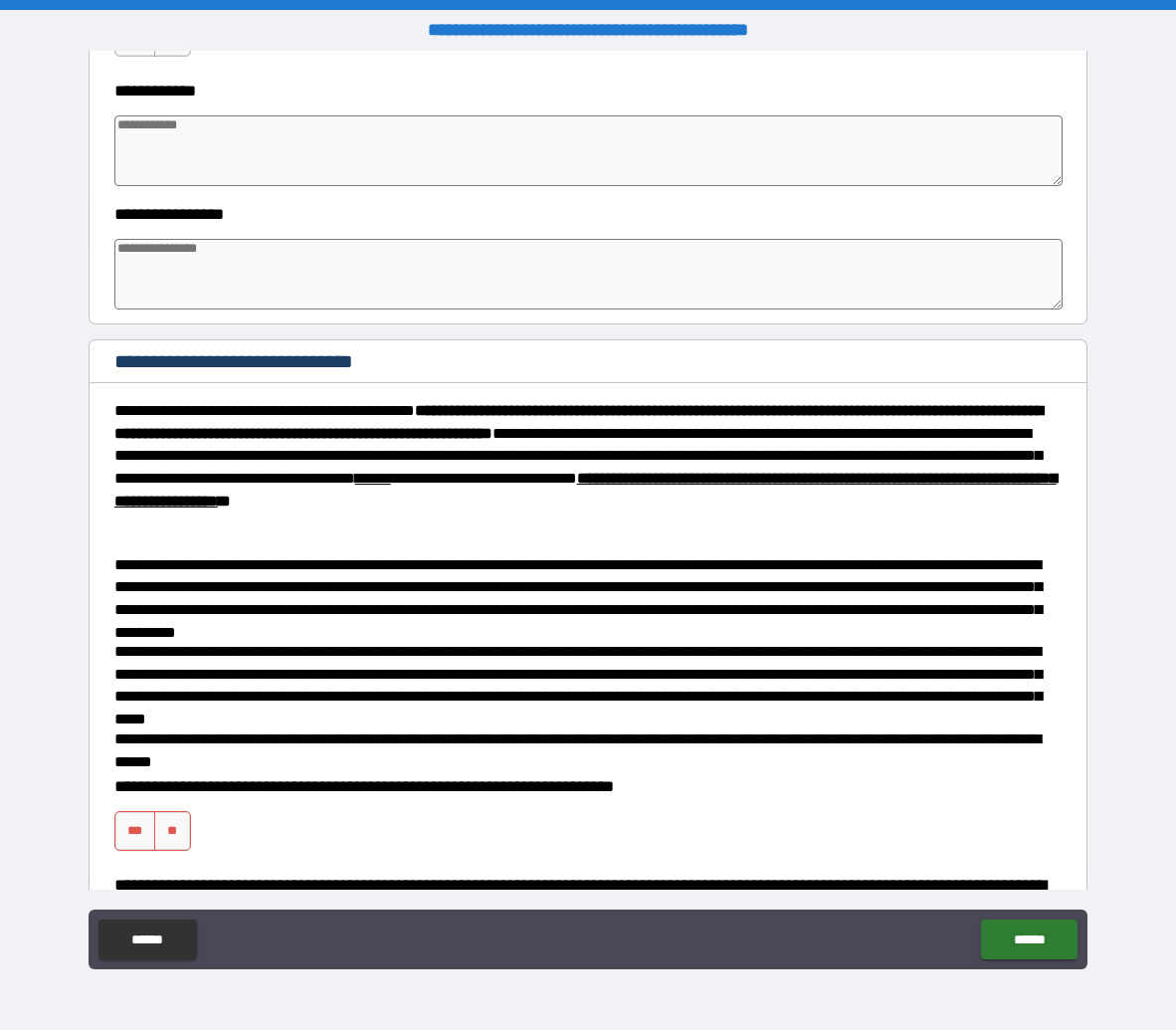 scroll, scrollTop: 3965, scrollLeft: 0, axis: vertical 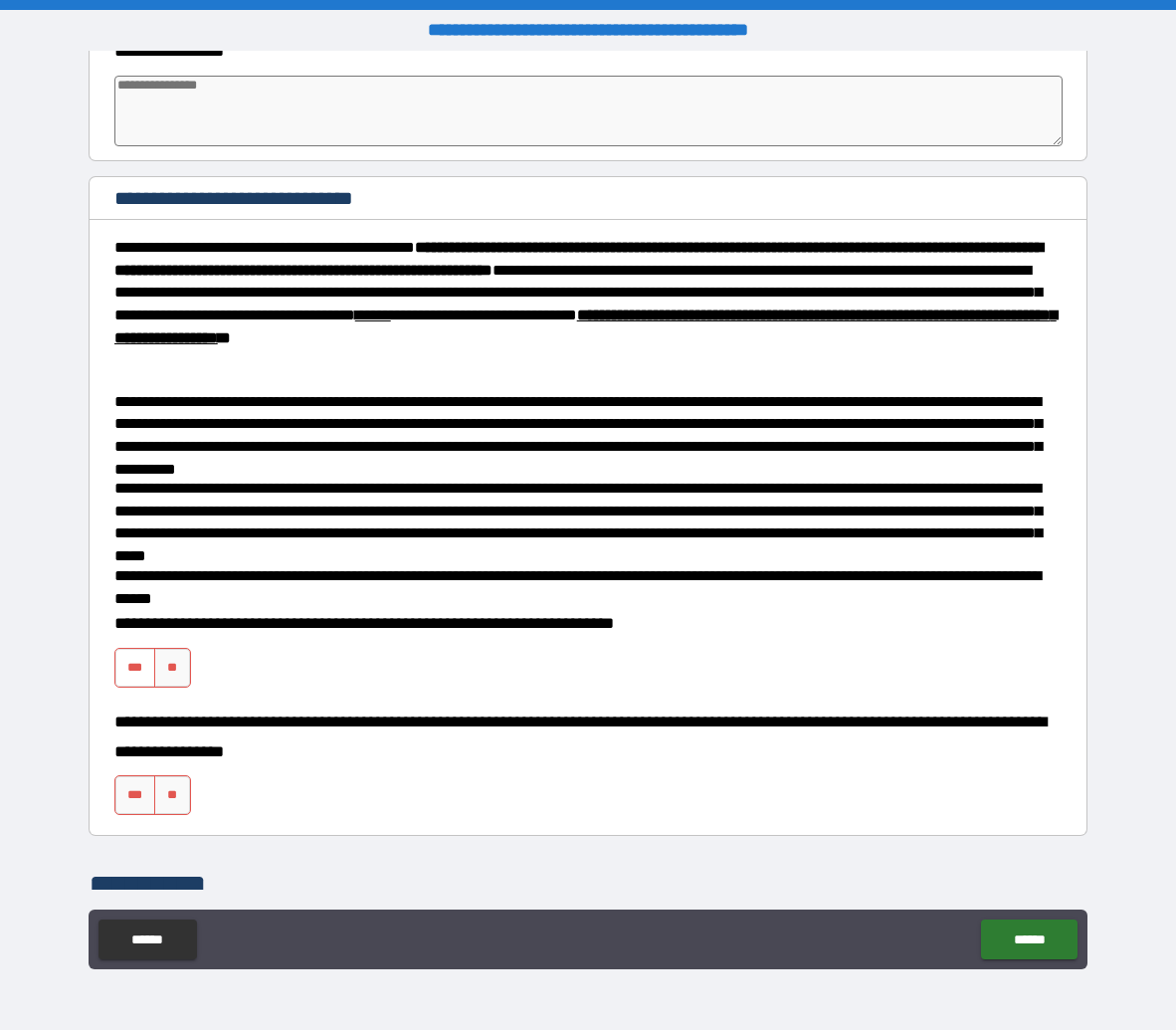 click on "***" at bounding box center (135, 668) 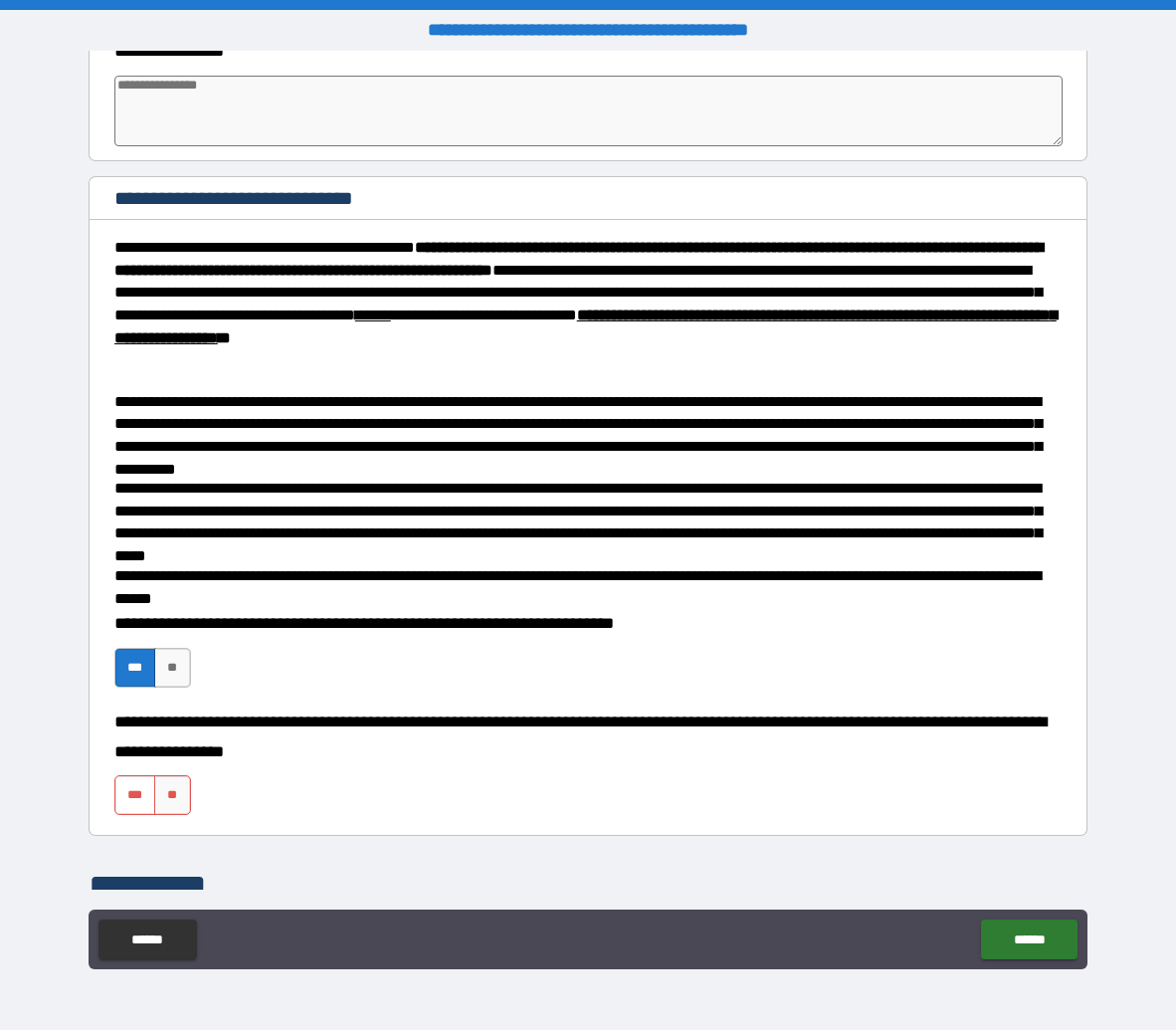 click on "***" at bounding box center [135, 795] 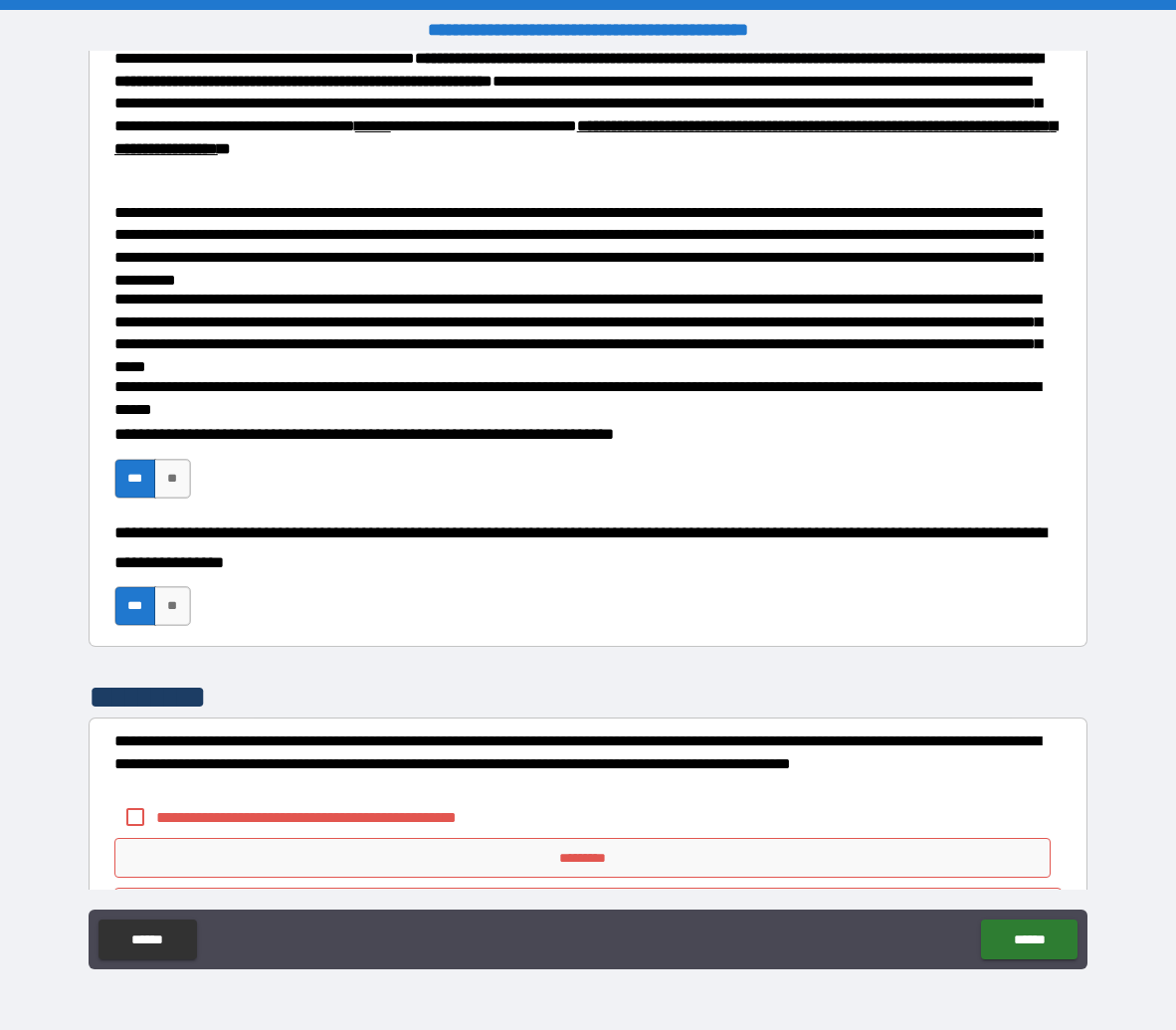 scroll, scrollTop: 4223, scrollLeft: 0, axis: vertical 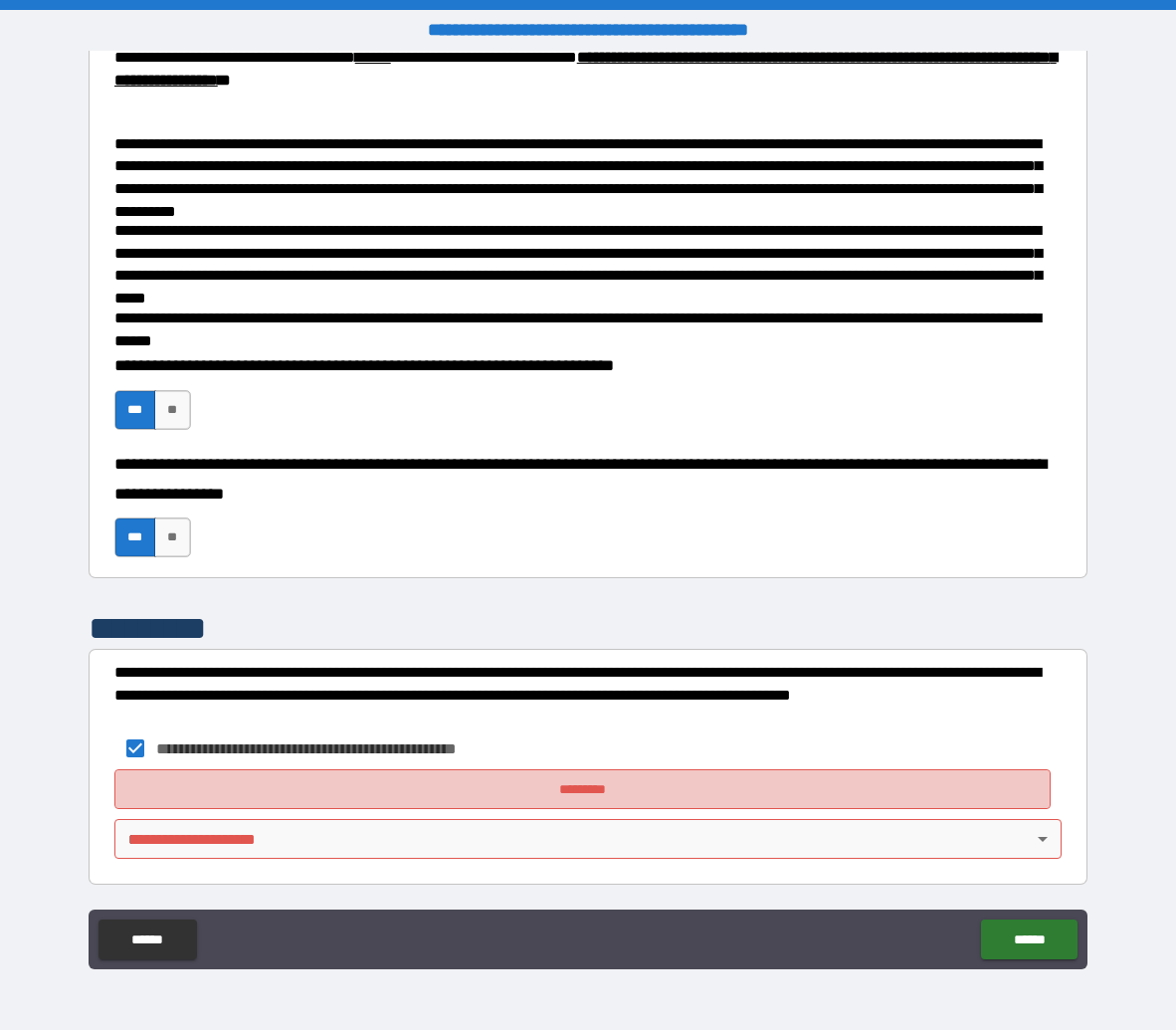 click on "*********" at bounding box center (582, 789) 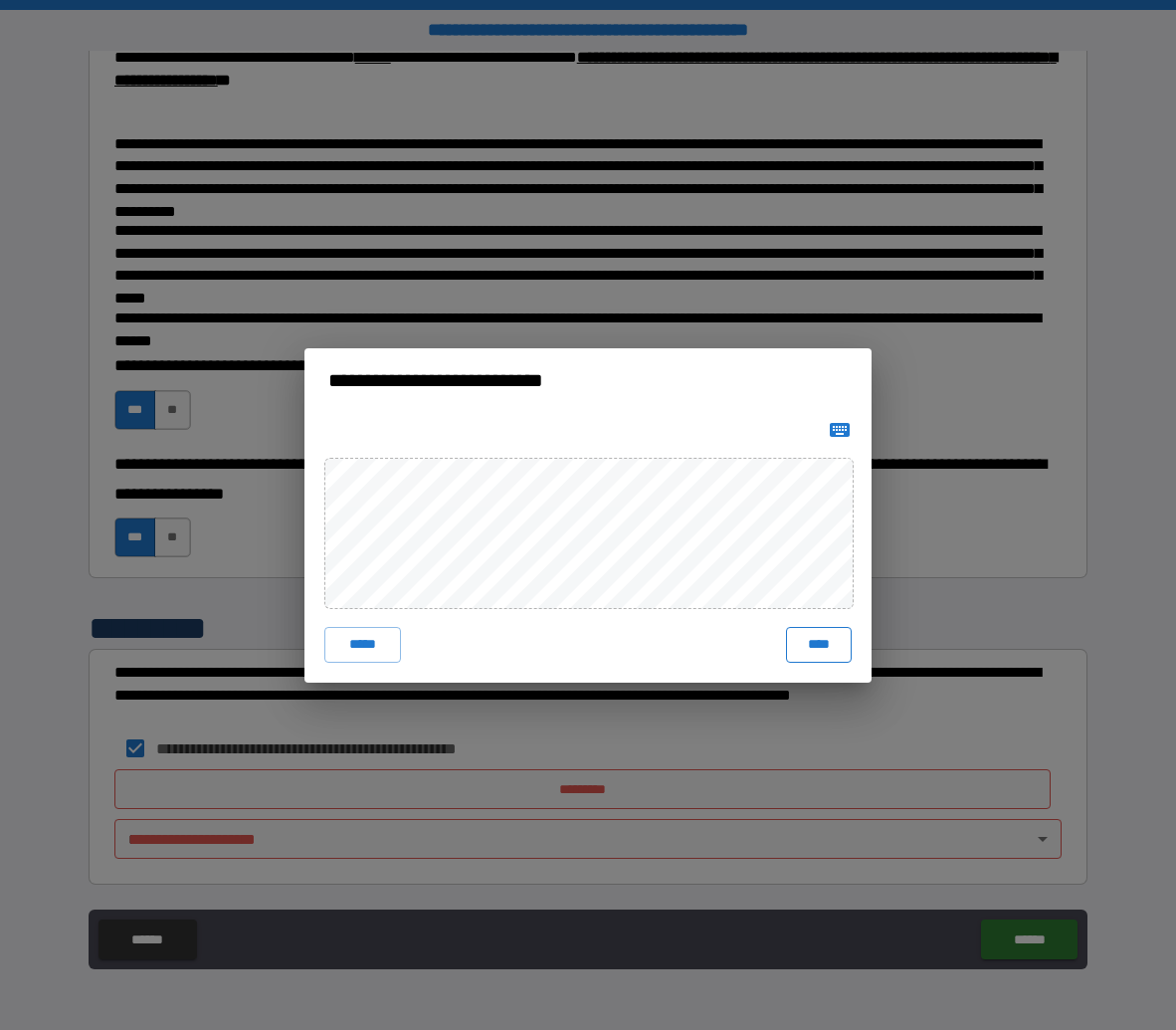click on "****" at bounding box center [819, 645] 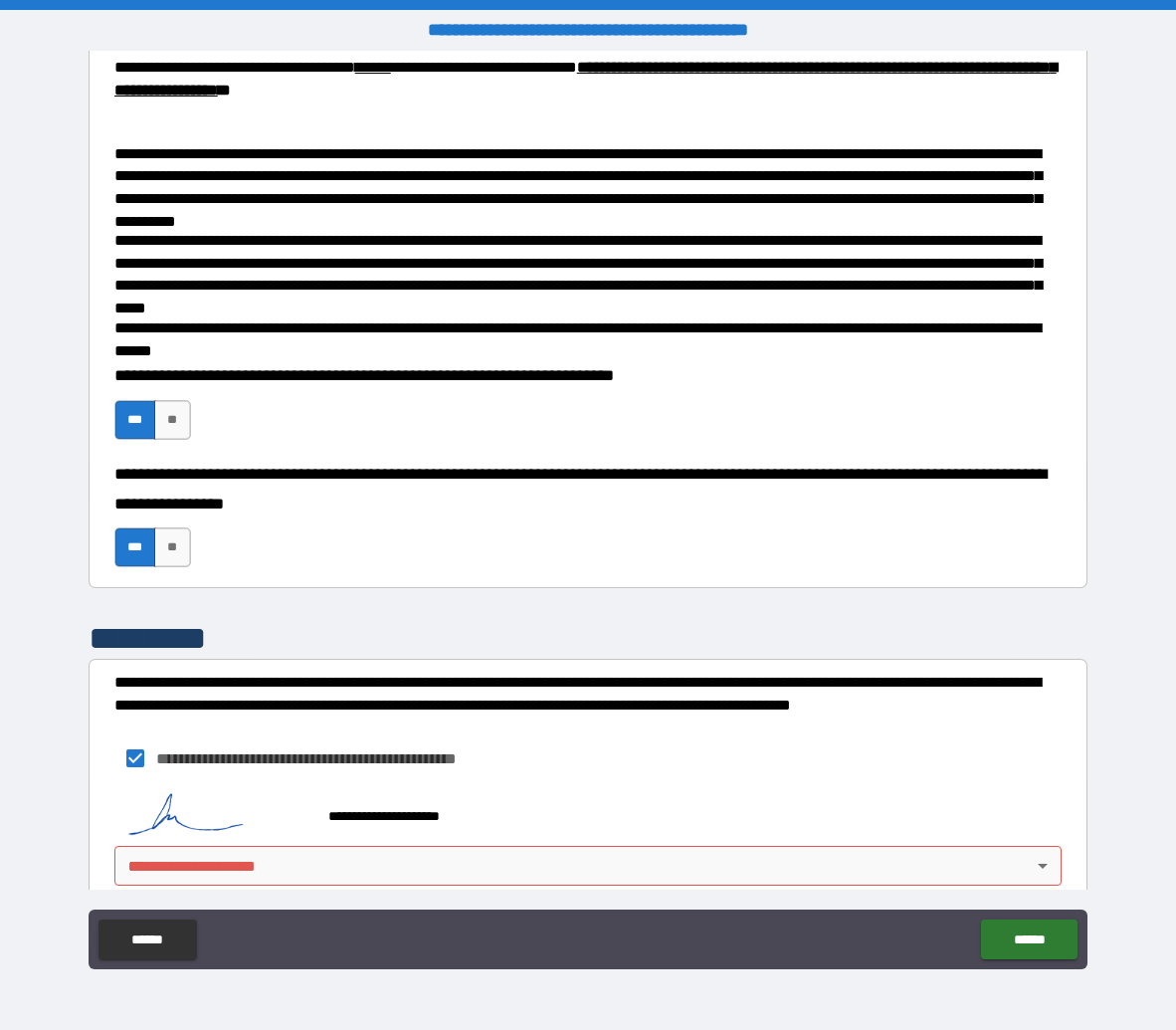 click on "**********" at bounding box center (588, 515) 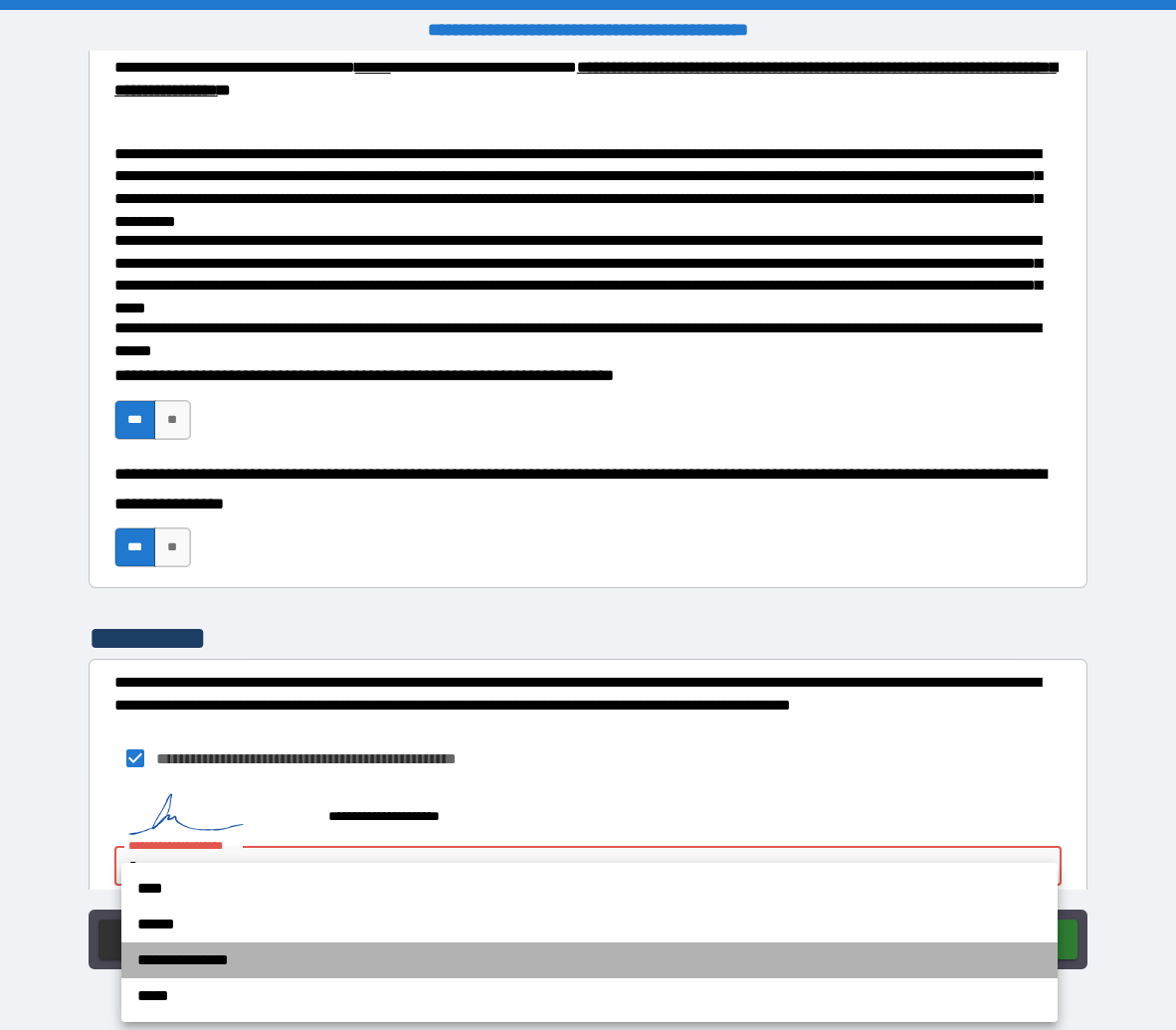 click on "**********" at bounding box center (589, 960) 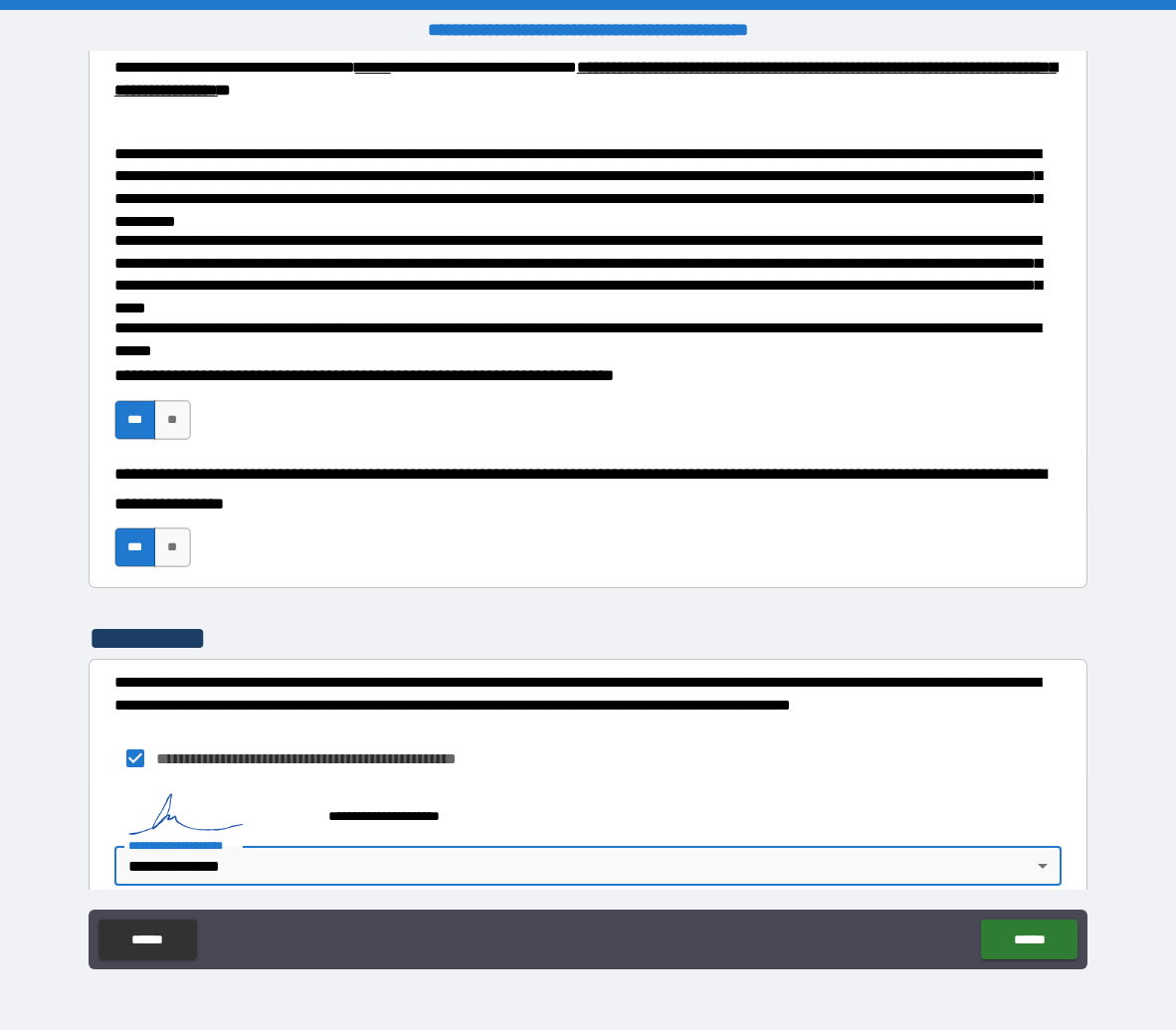 scroll, scrollTop: 4239, scrollLeft: 0, axis: vertical 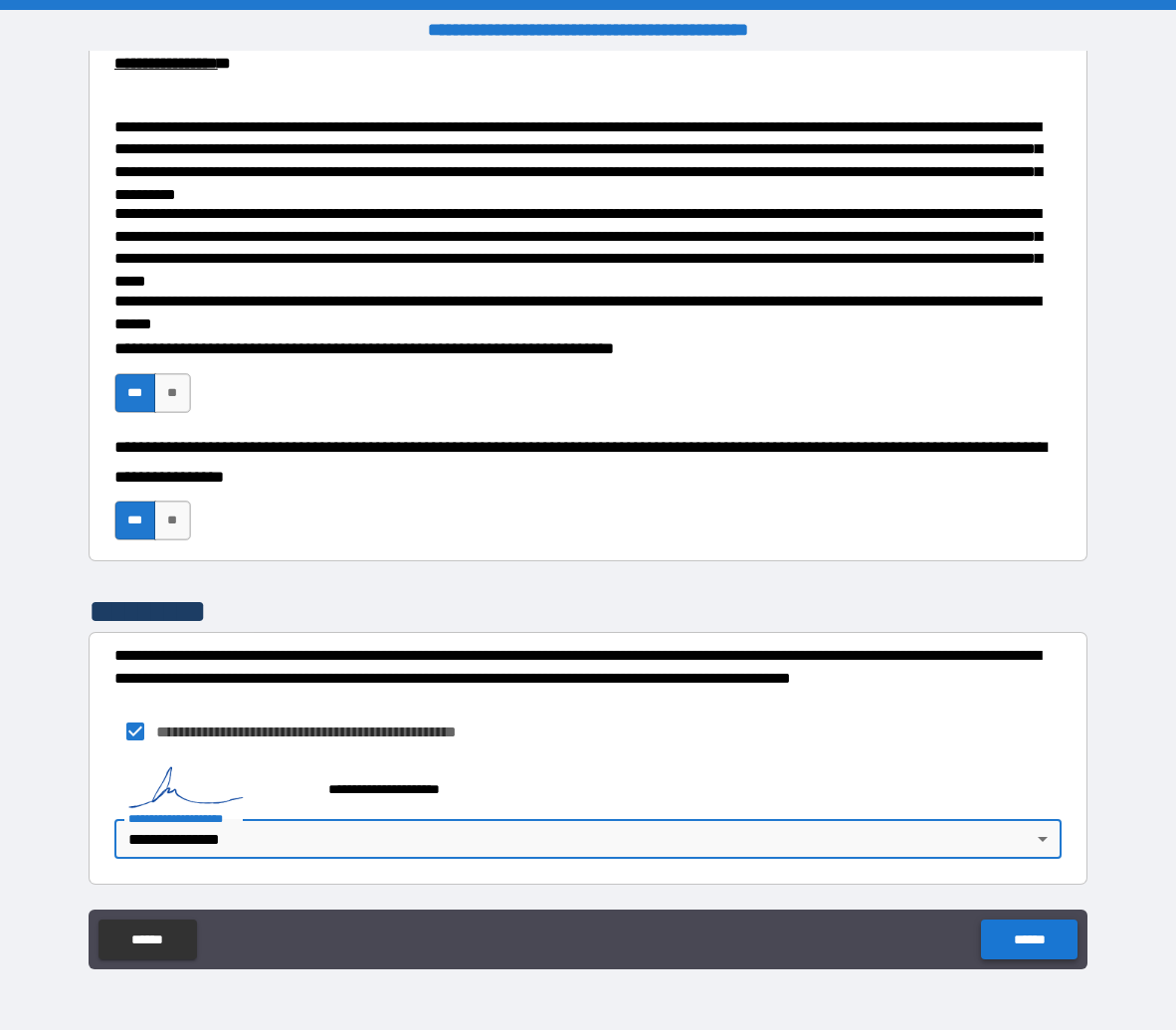 click on "******" at bounding box center [1029, 939] 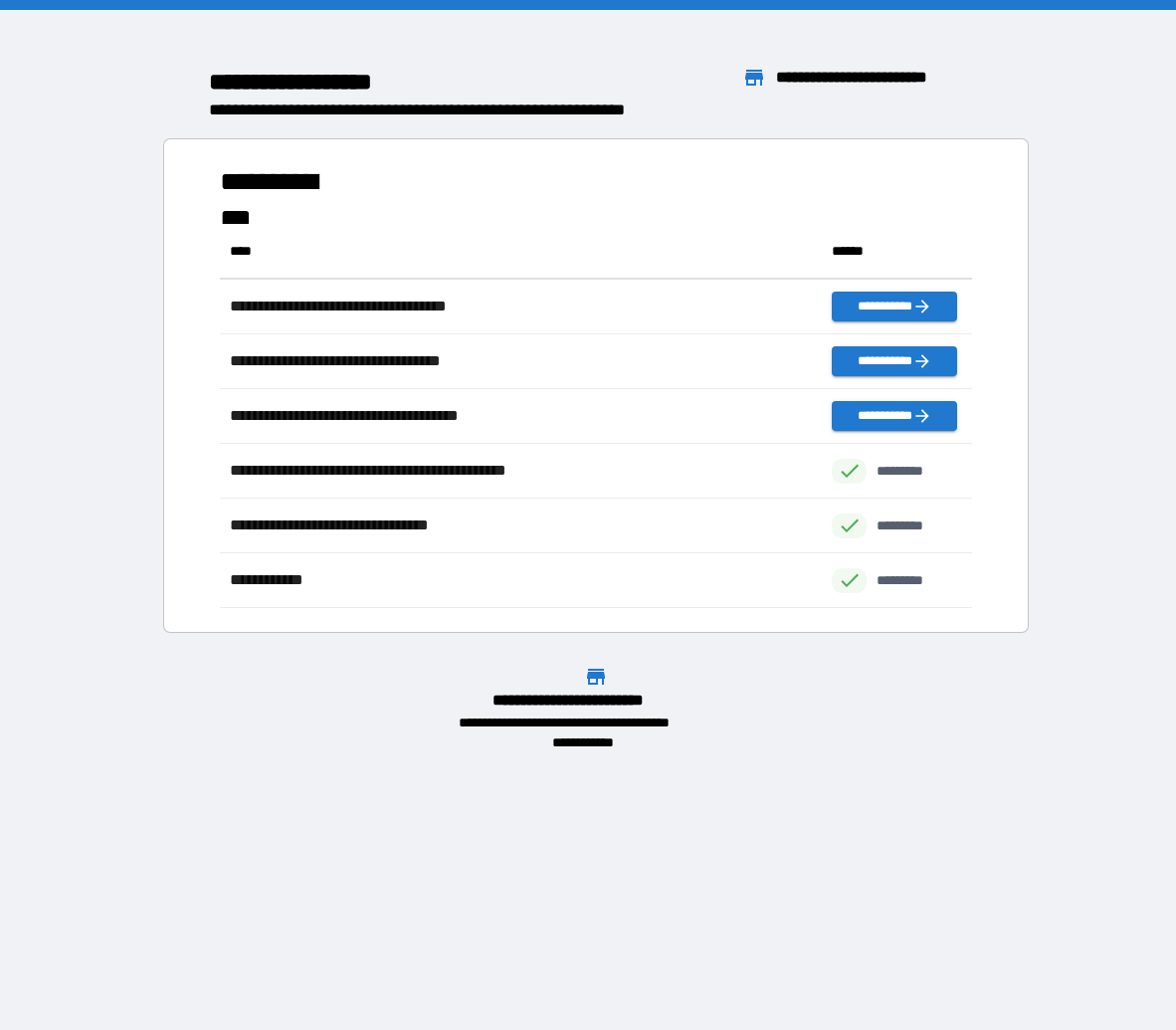 scroll, scrollTop: 16, scrollLeft: 16, axis: both 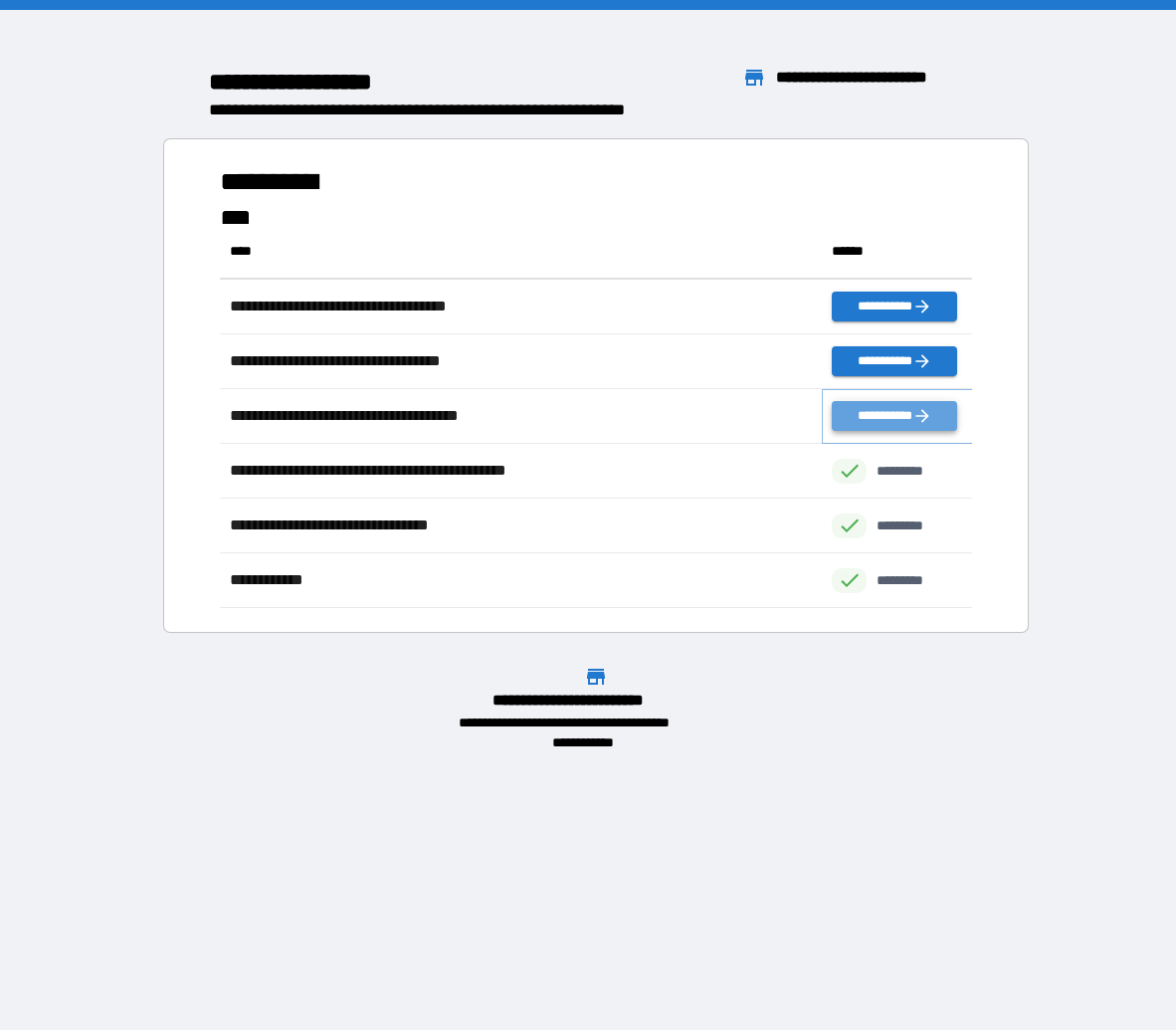 click on "**********" at bounding box center [893, 416] 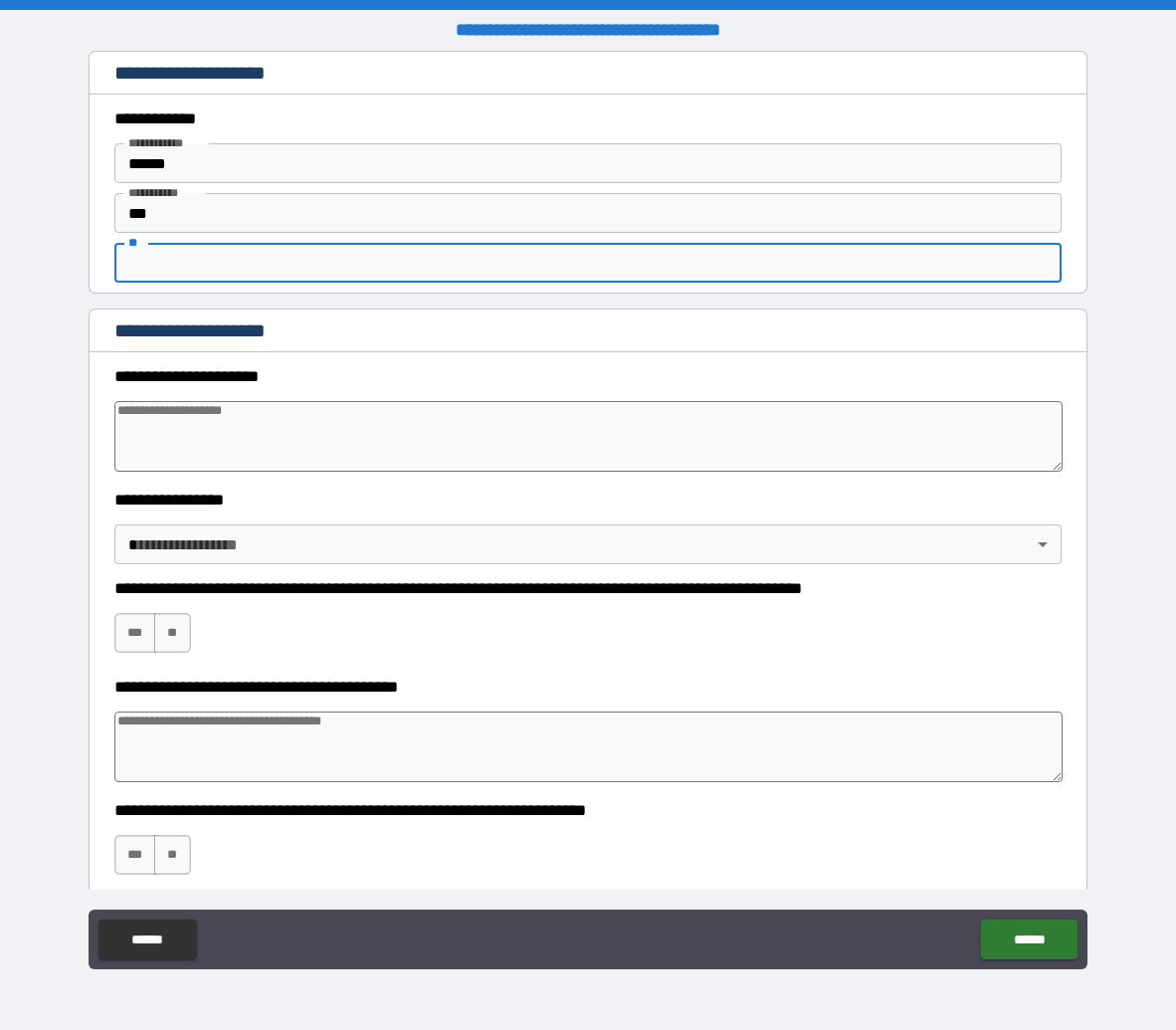 click on "**" at bounding box center [588, 263] 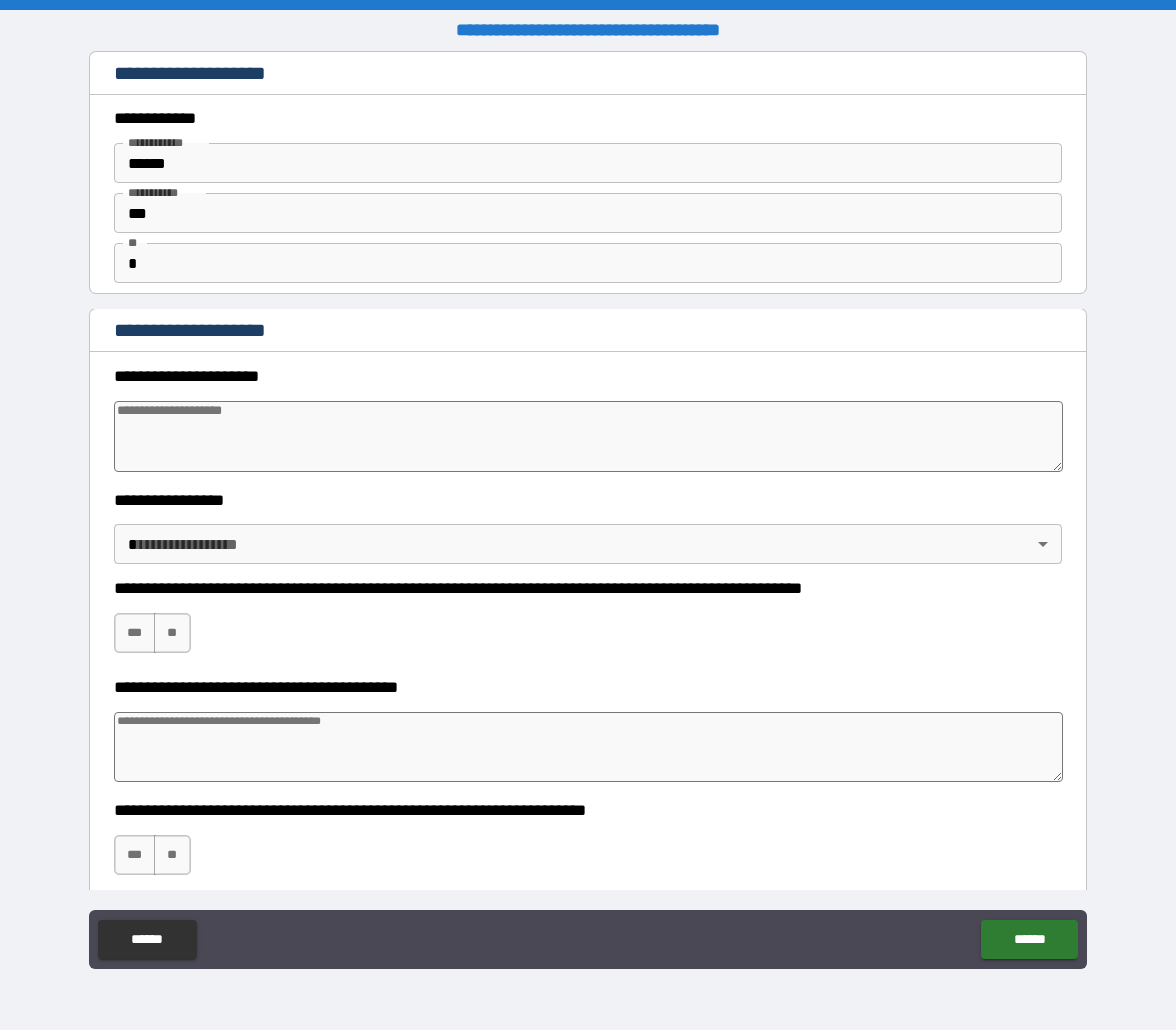 click at bounding box center (589, 436) 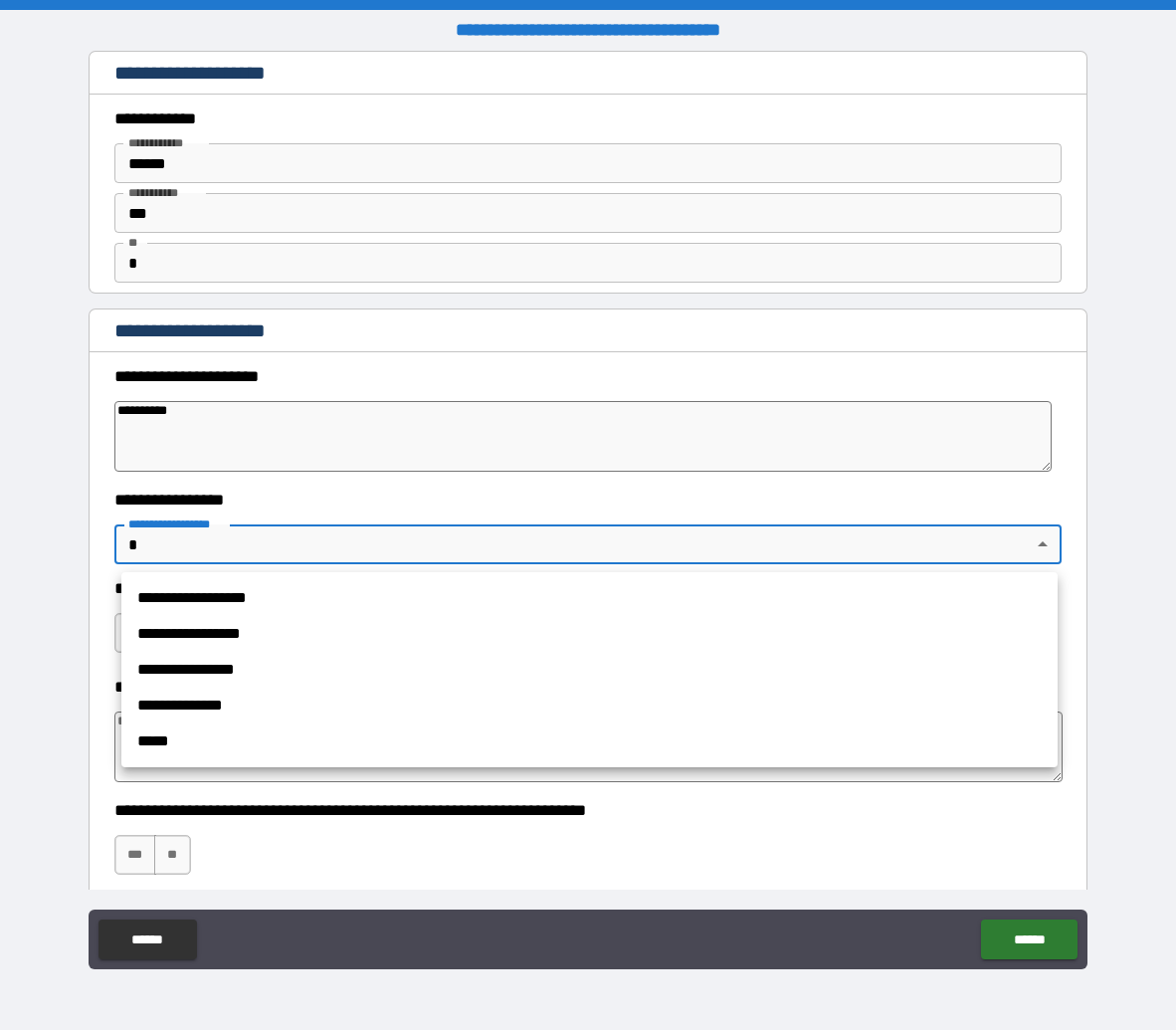 click on "**********" at bounding box center (588, 515) 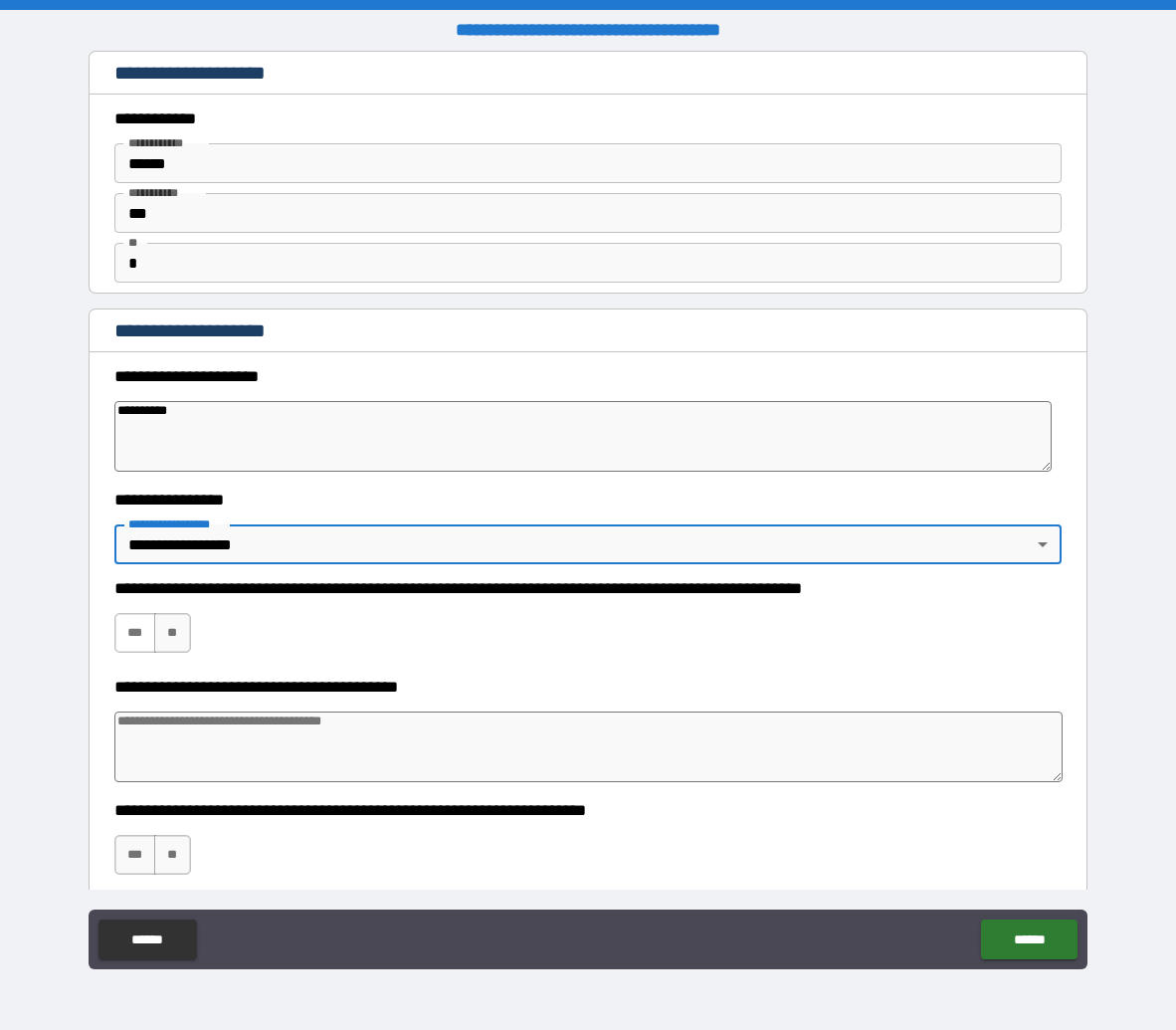 click on "***" at bounding box center [135, 633] 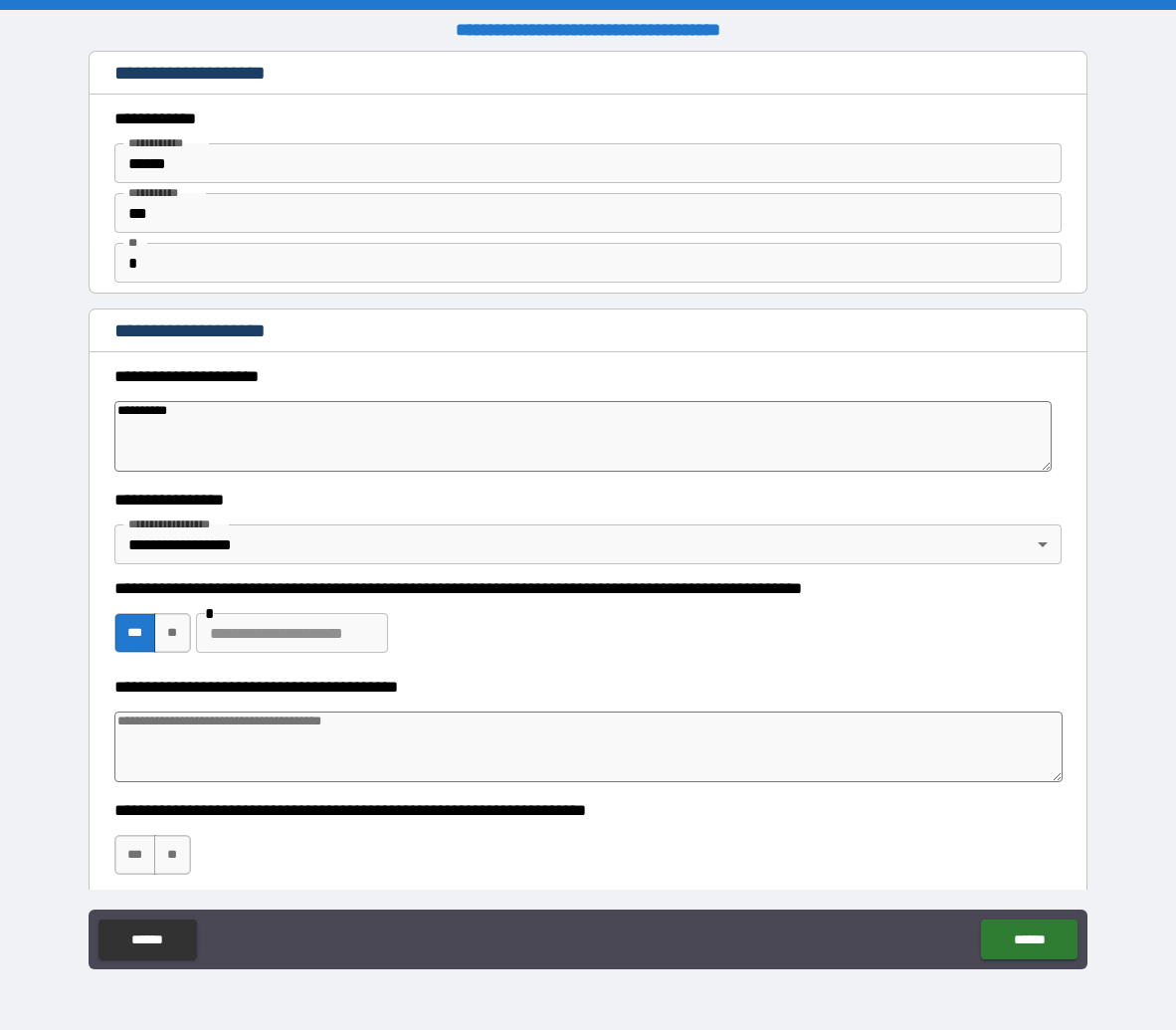 click at bounding box center (292, 633) 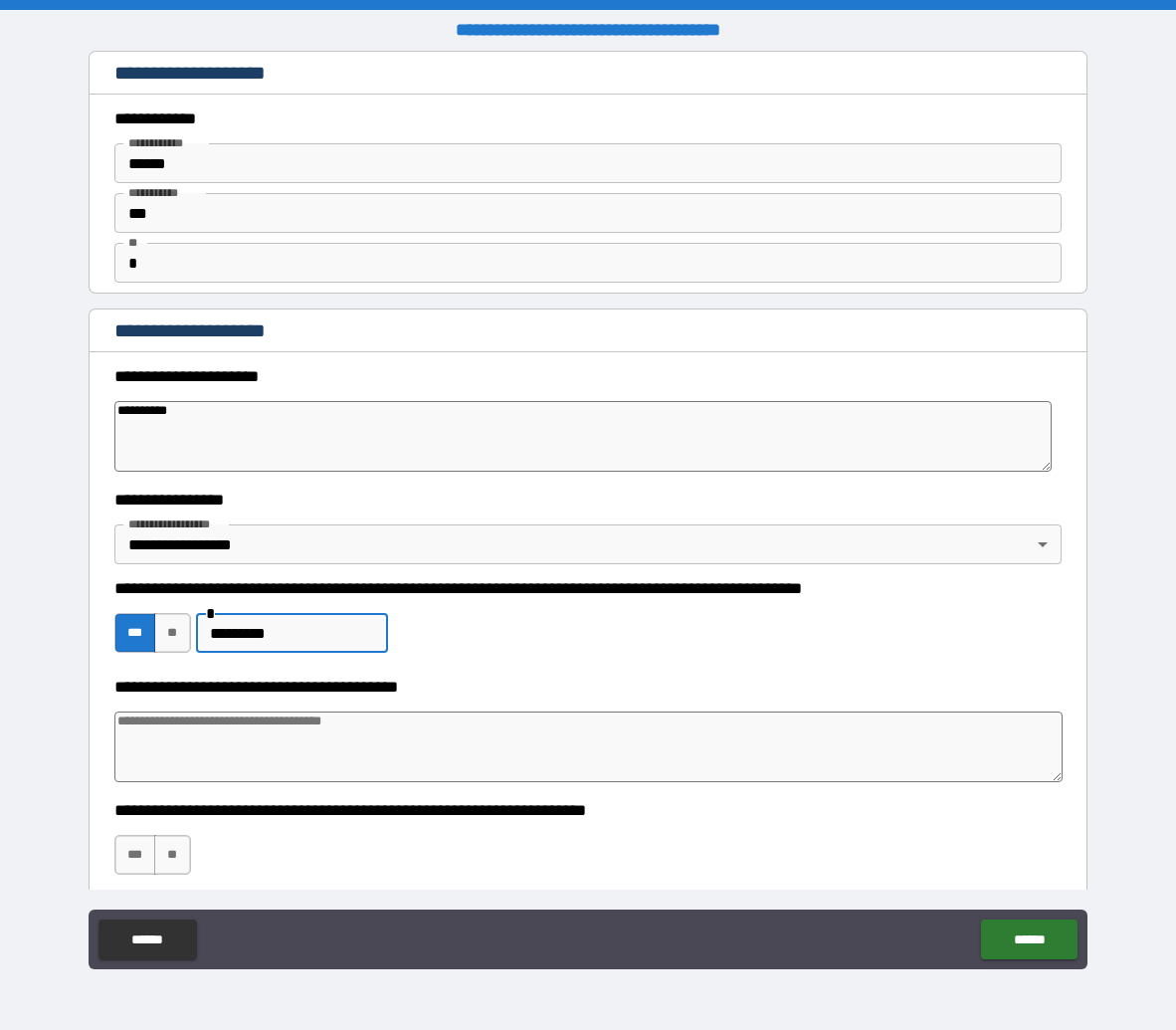 click at bounding box center [589, 746] 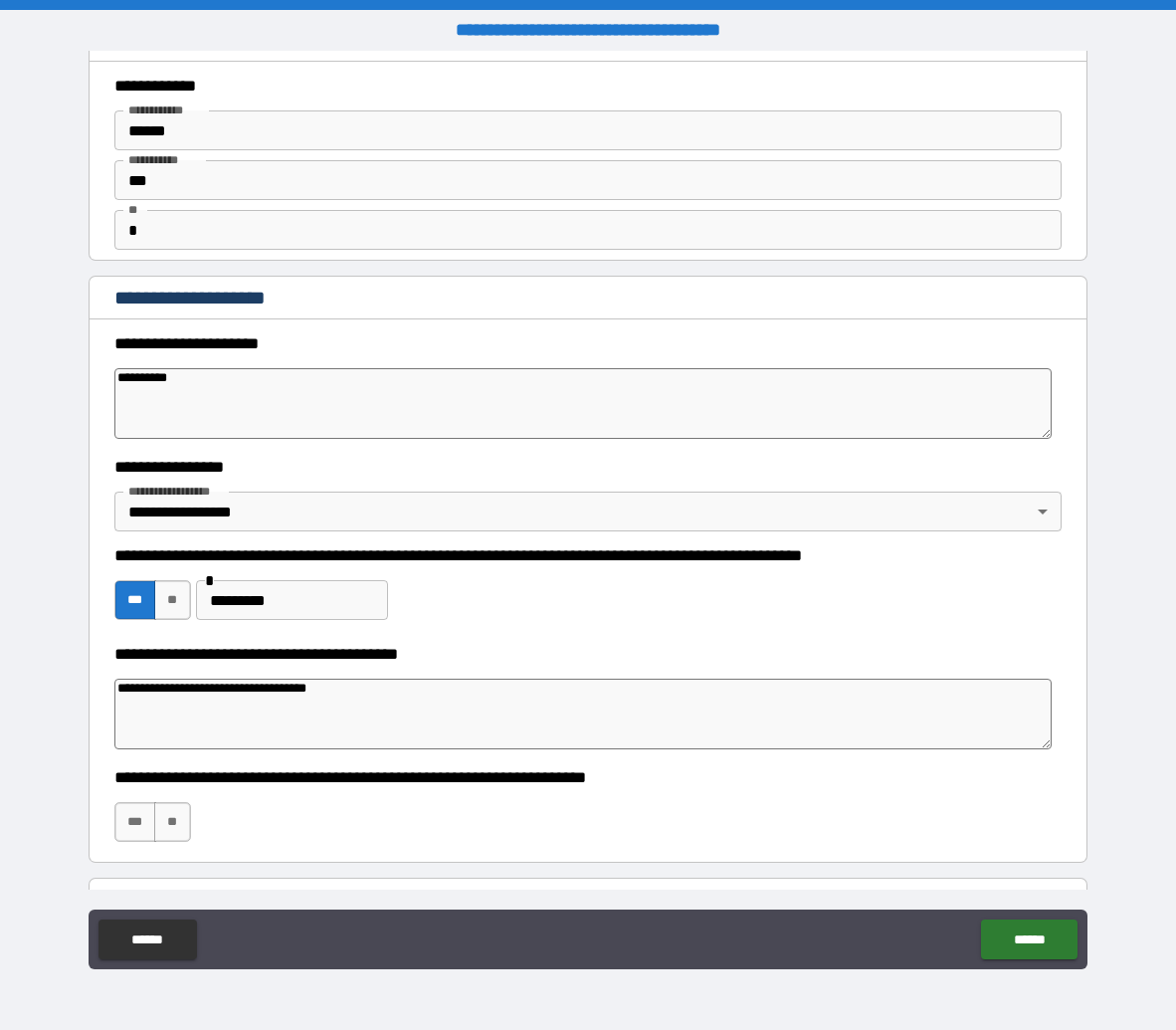 scroll, scrollTop: 287, scrollLeft: 0, axis: vertical 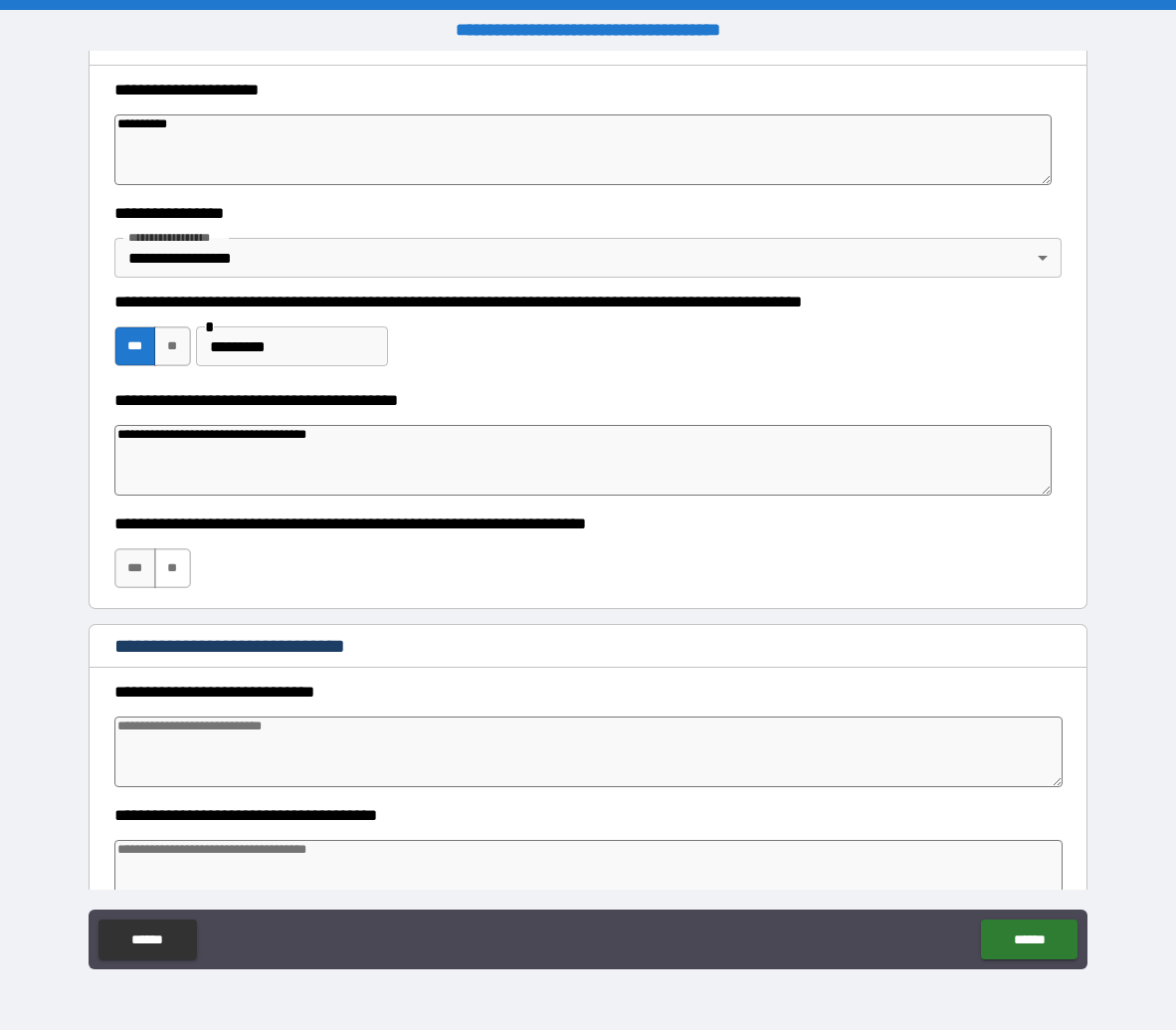 click on "**" at bounding box center (172, 568) 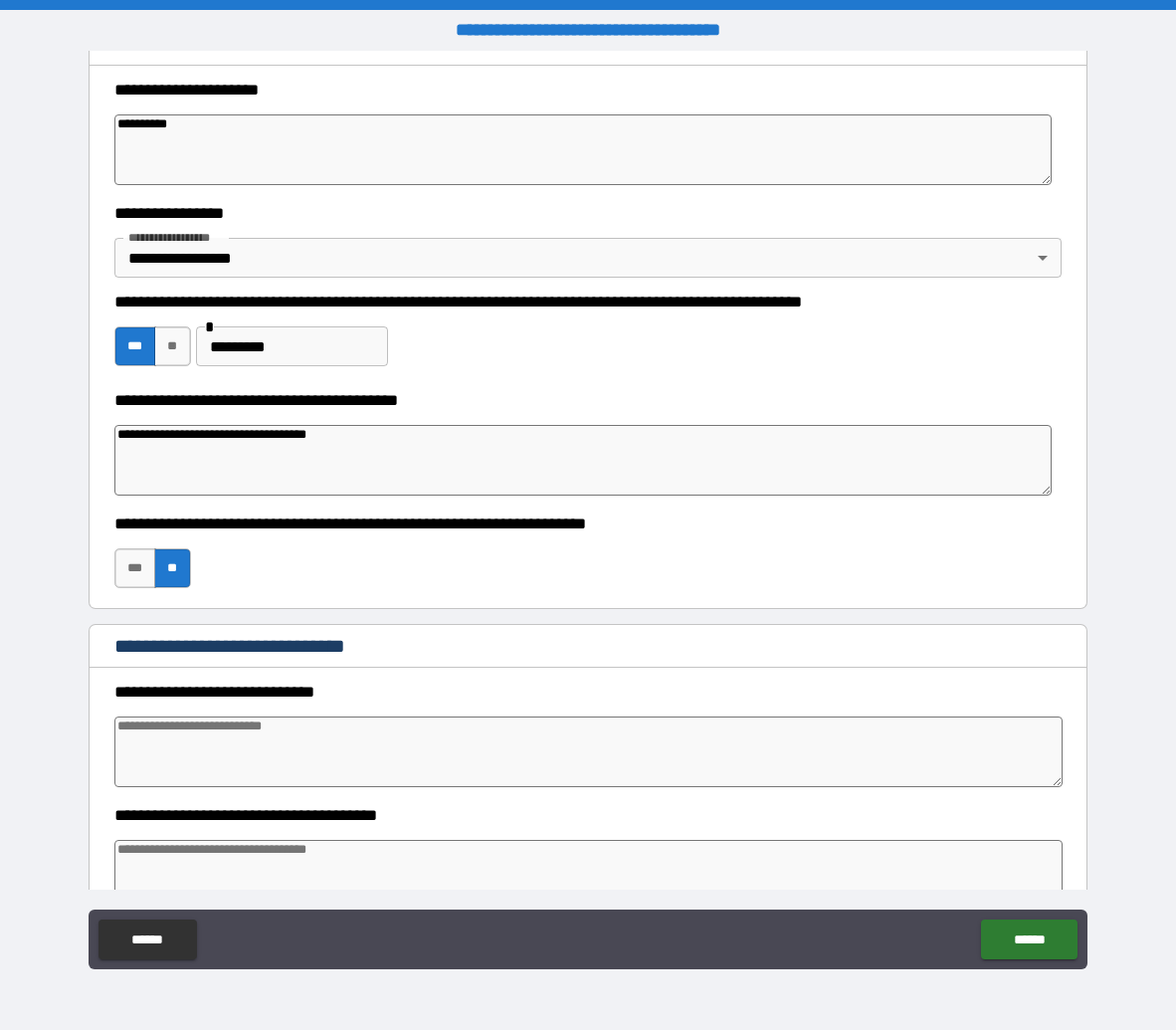 click at bounding box center [589, 751] 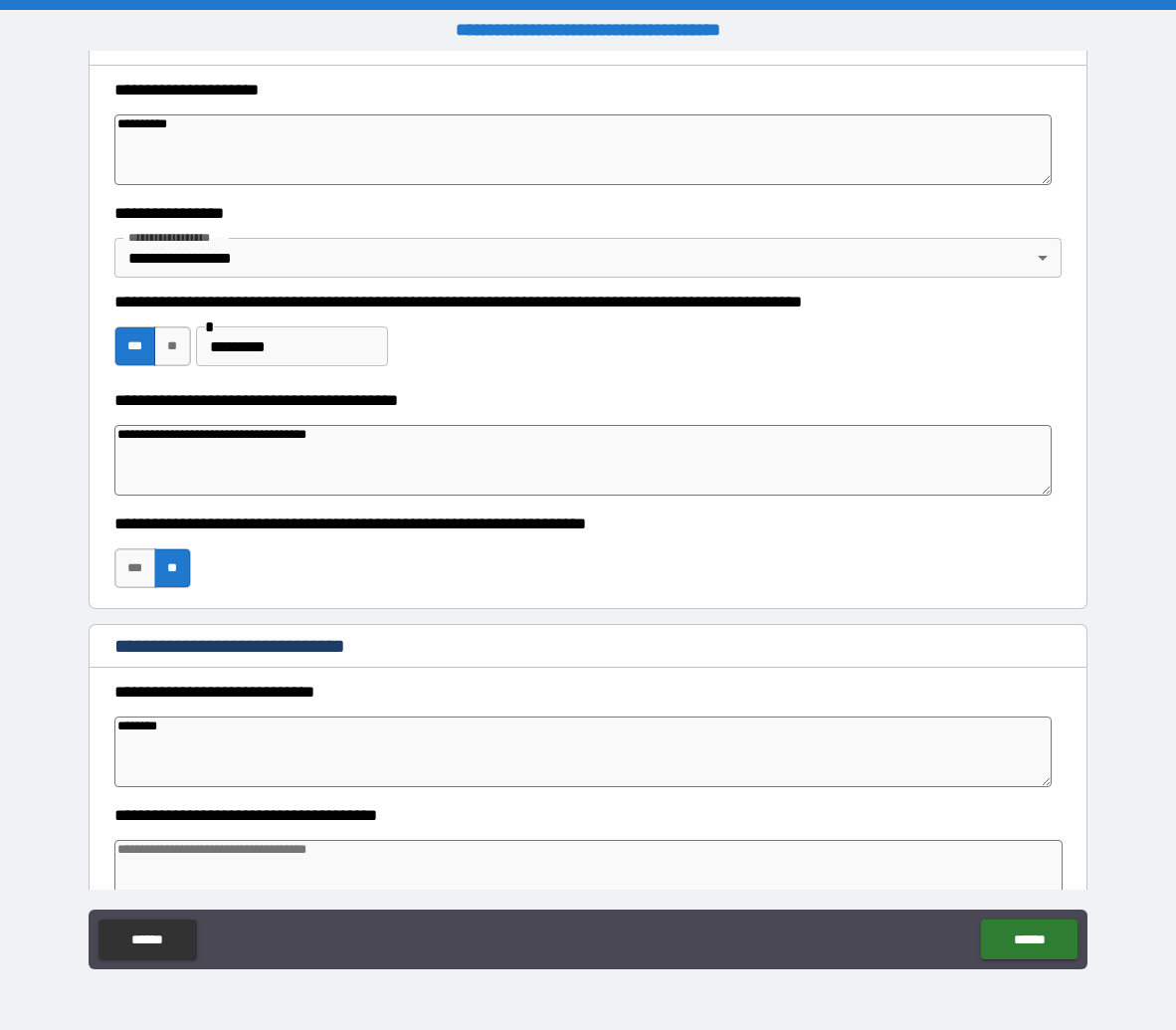 click at bounding box center [589, 875] 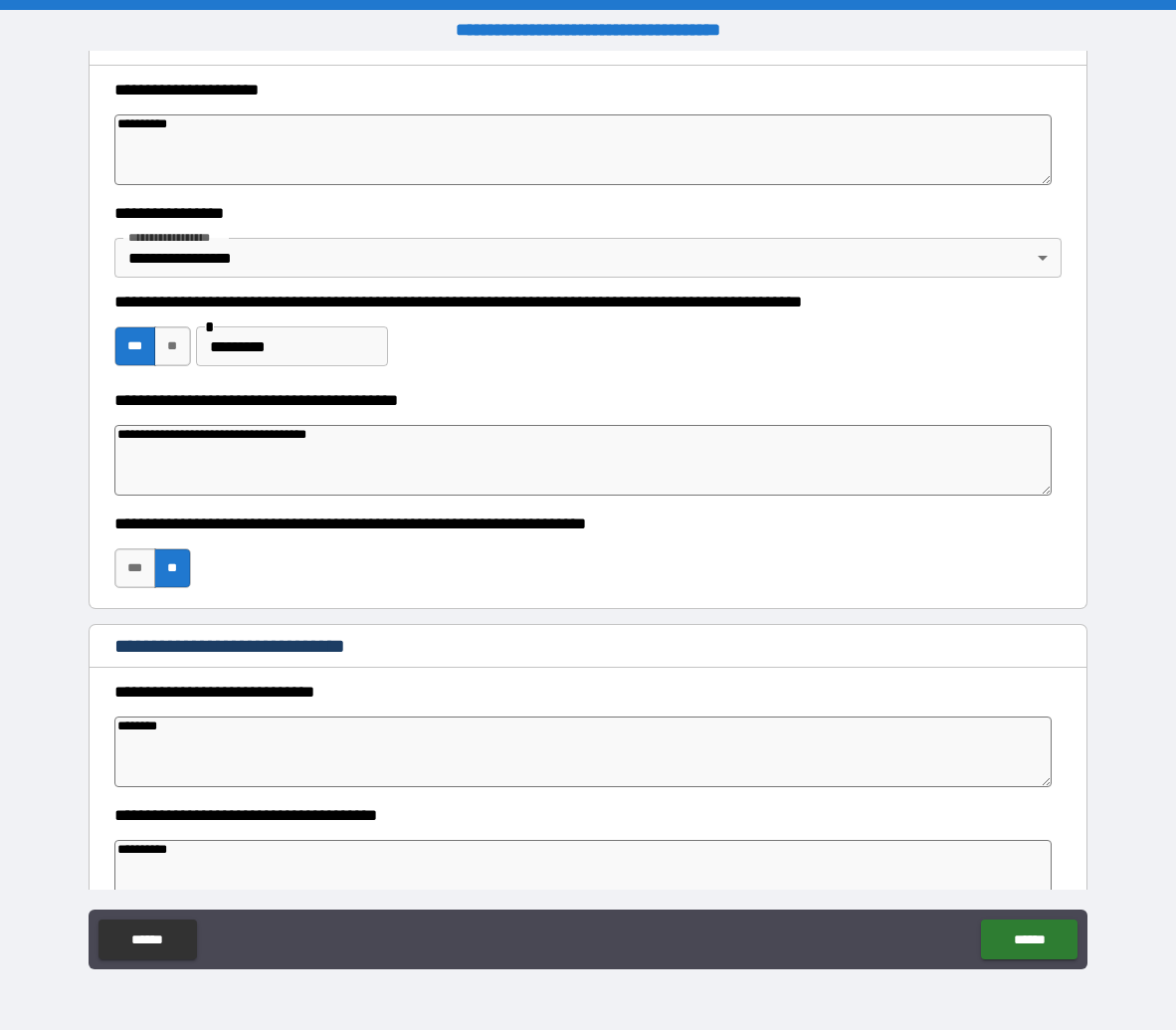 scroll, scrollTop: 756, scrollLeft: 0, axis: vertical 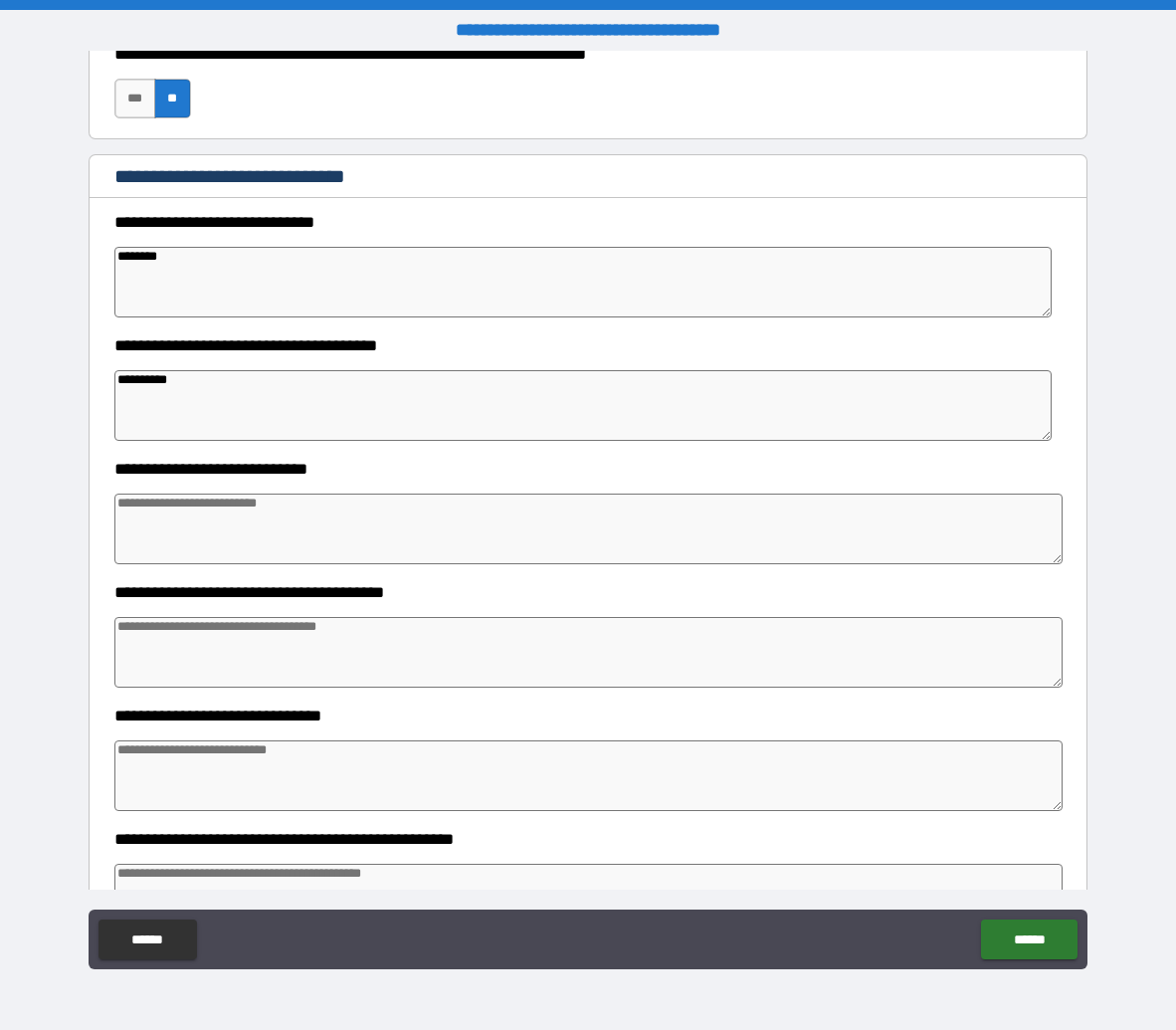 click at bounding box center [589, 528] 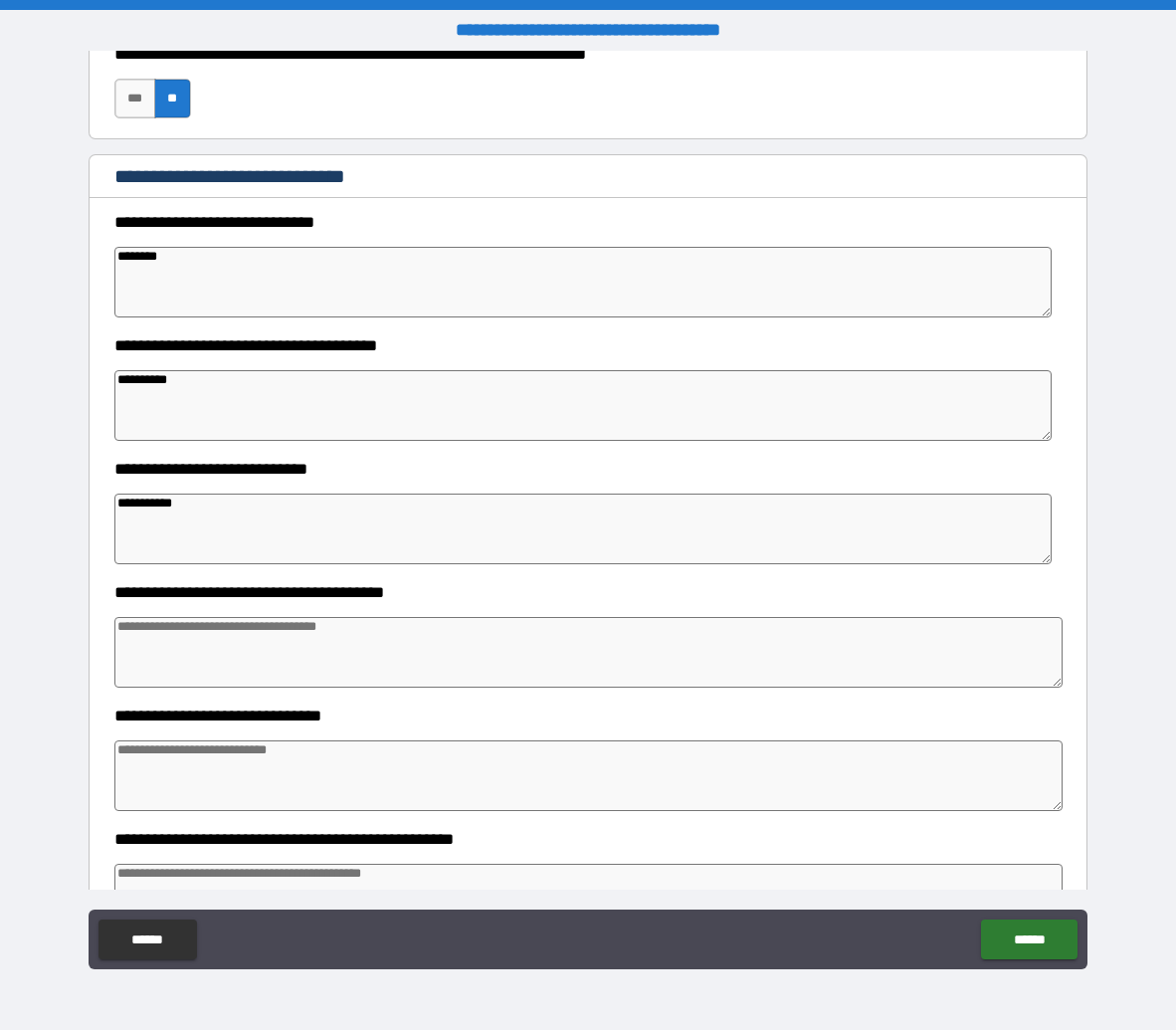 click at bounding box center (589, 652) 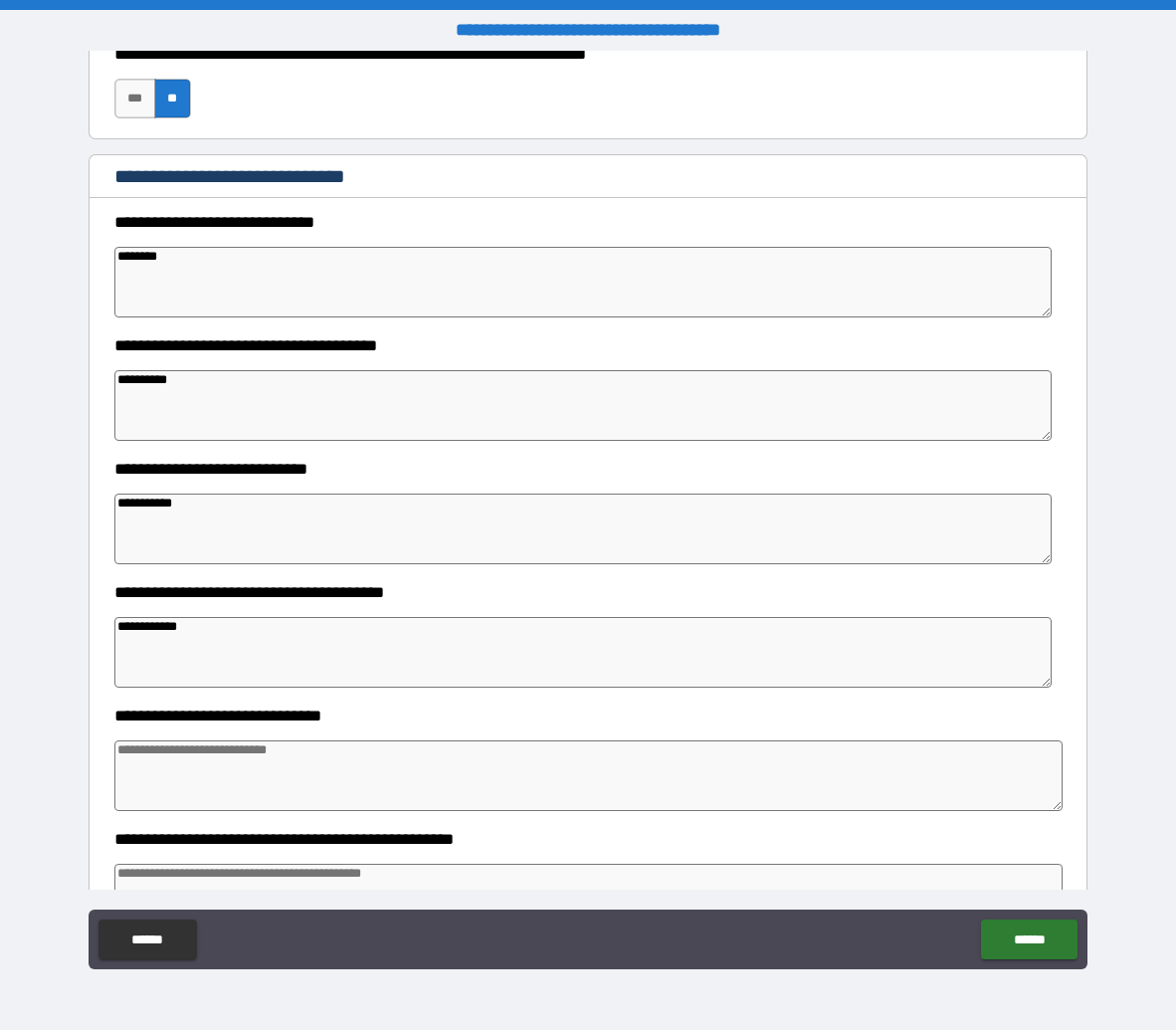 click at bounding box center (589, 775) 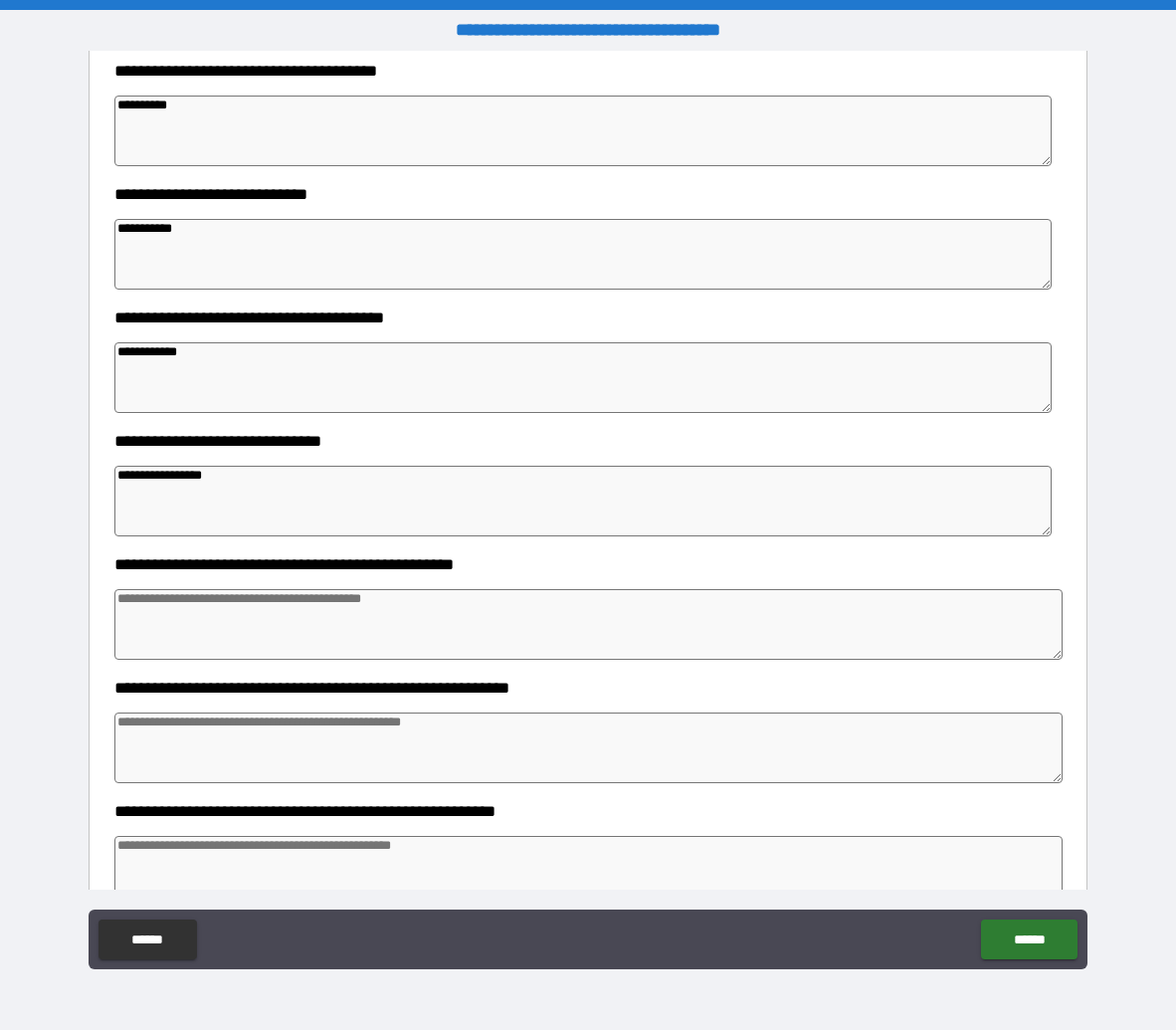 scroll, scrollTop: 1035, scrollLeft: 0, axis: vertical 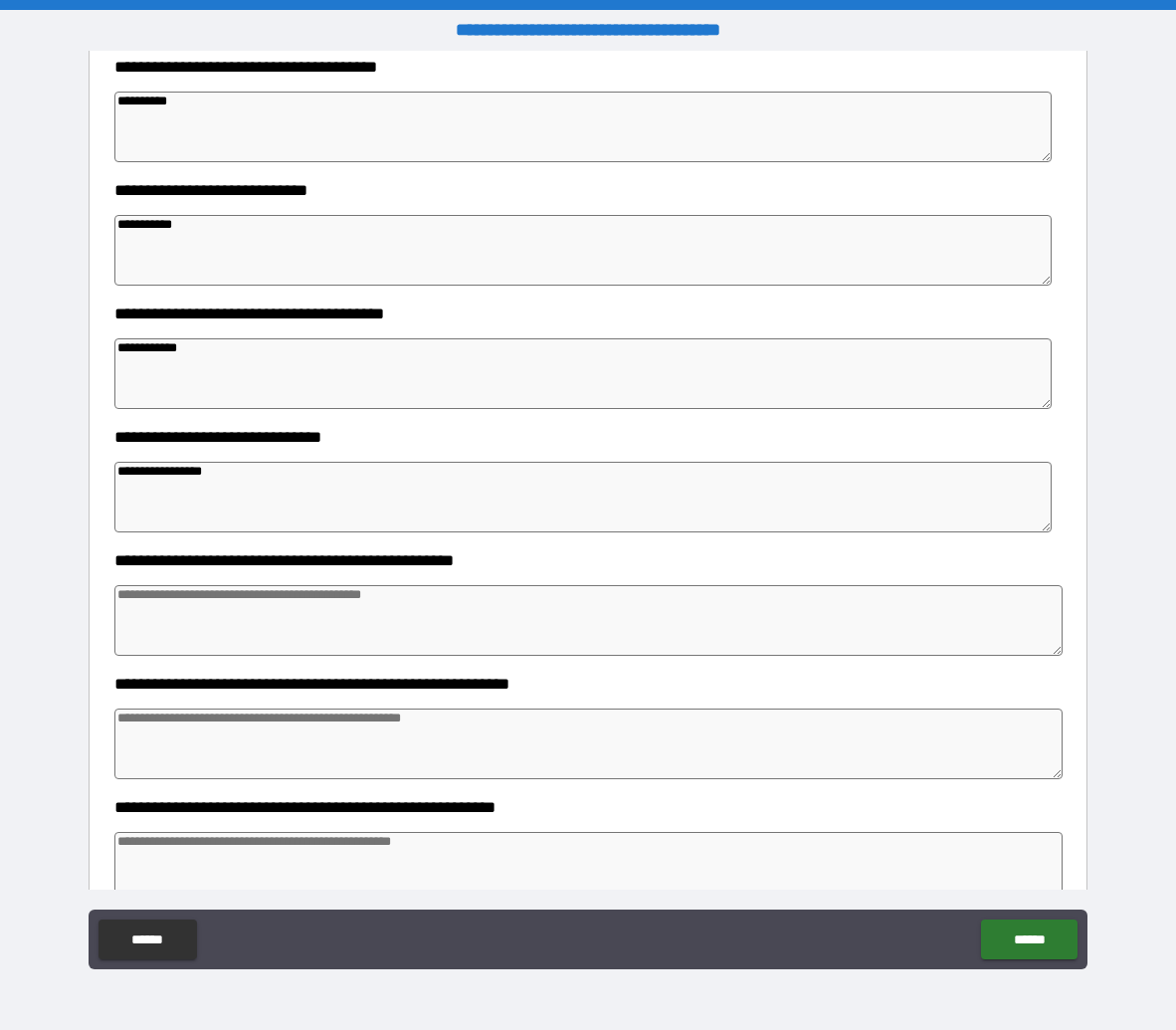 click at bounding box center [589, 620] 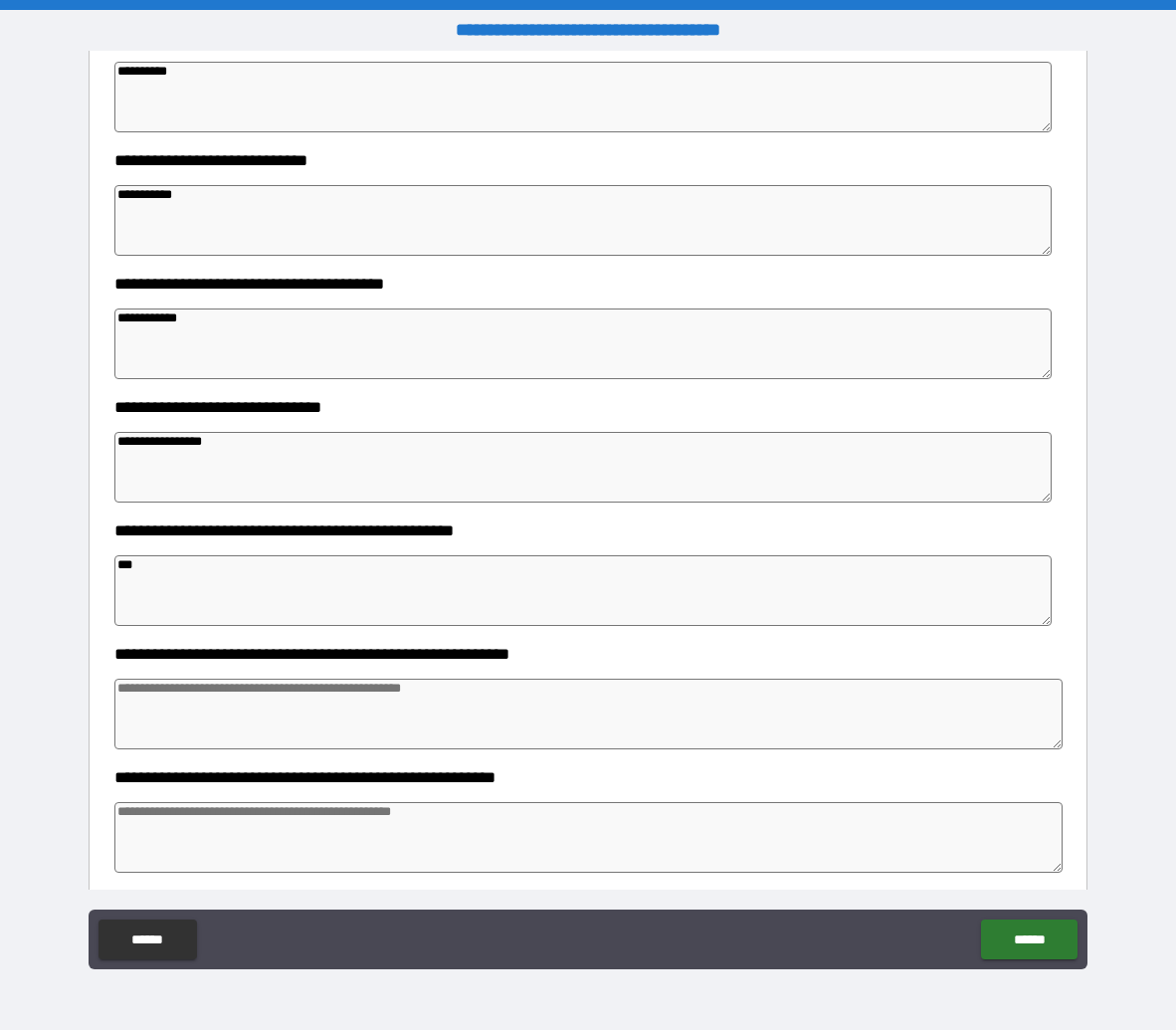 scroll, scrollTop: 1538, scrollLeft: 0, axis: vertical 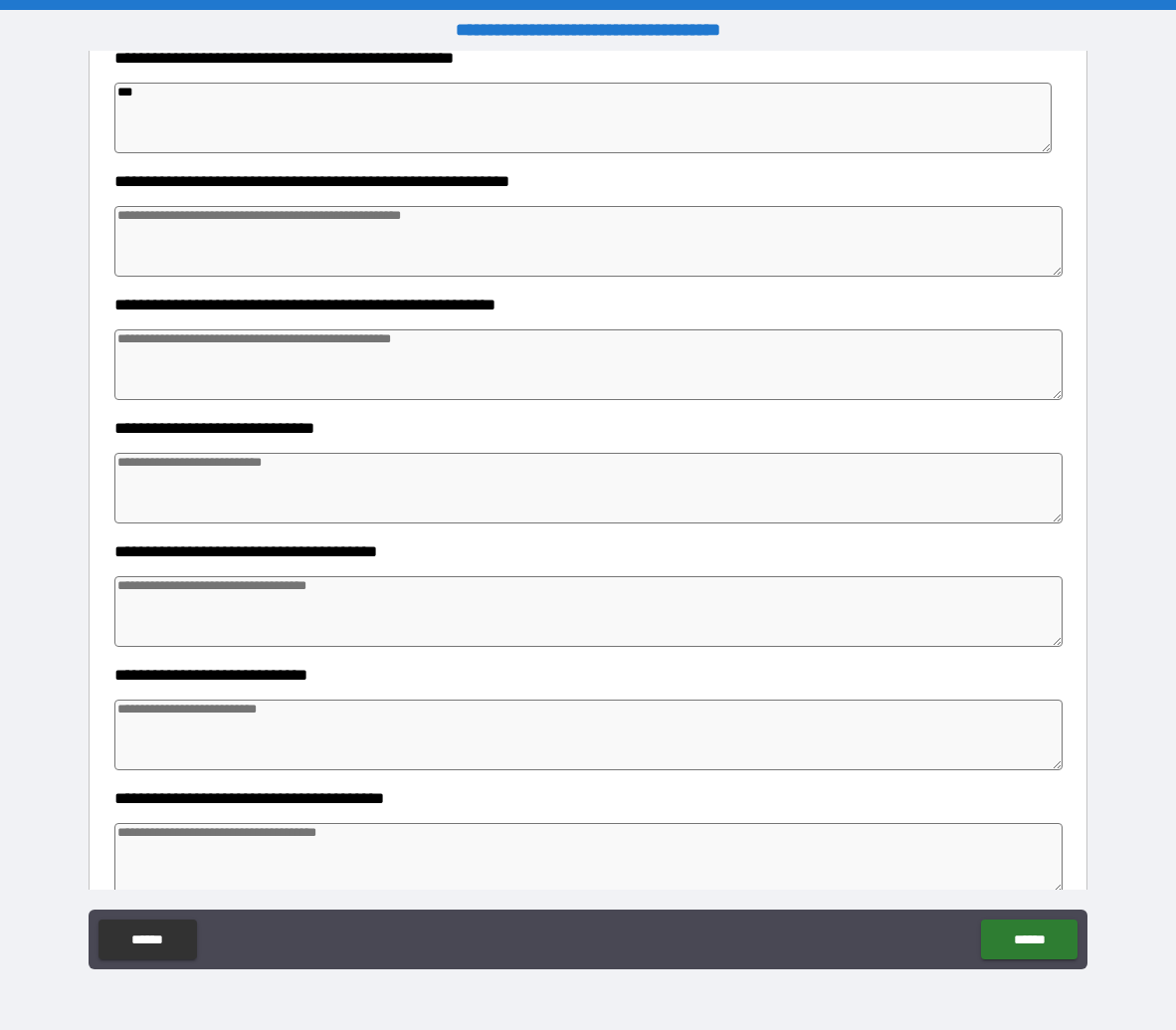 click at bounding box center (589, 488) 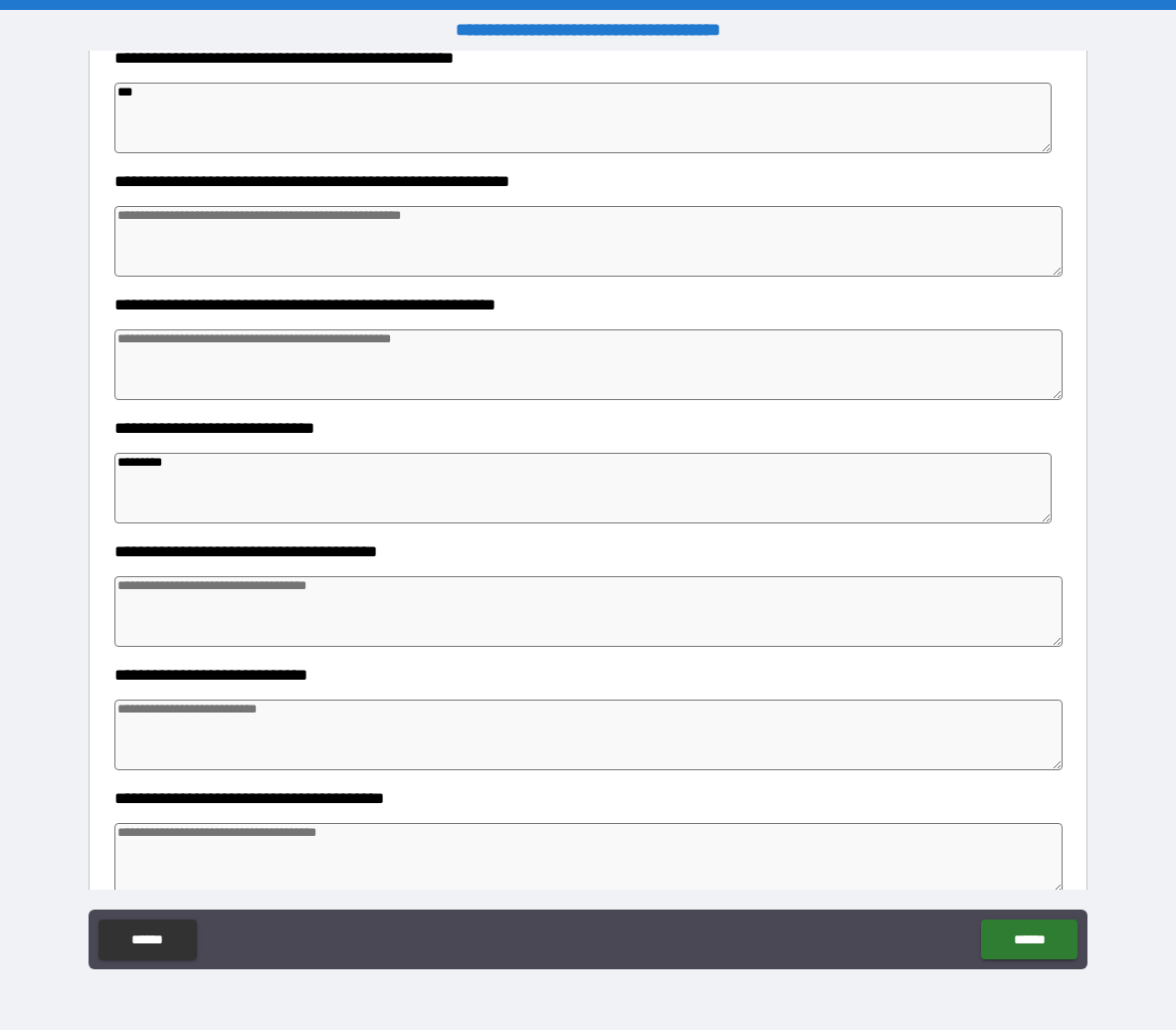 click at bounding box center [589, 611] 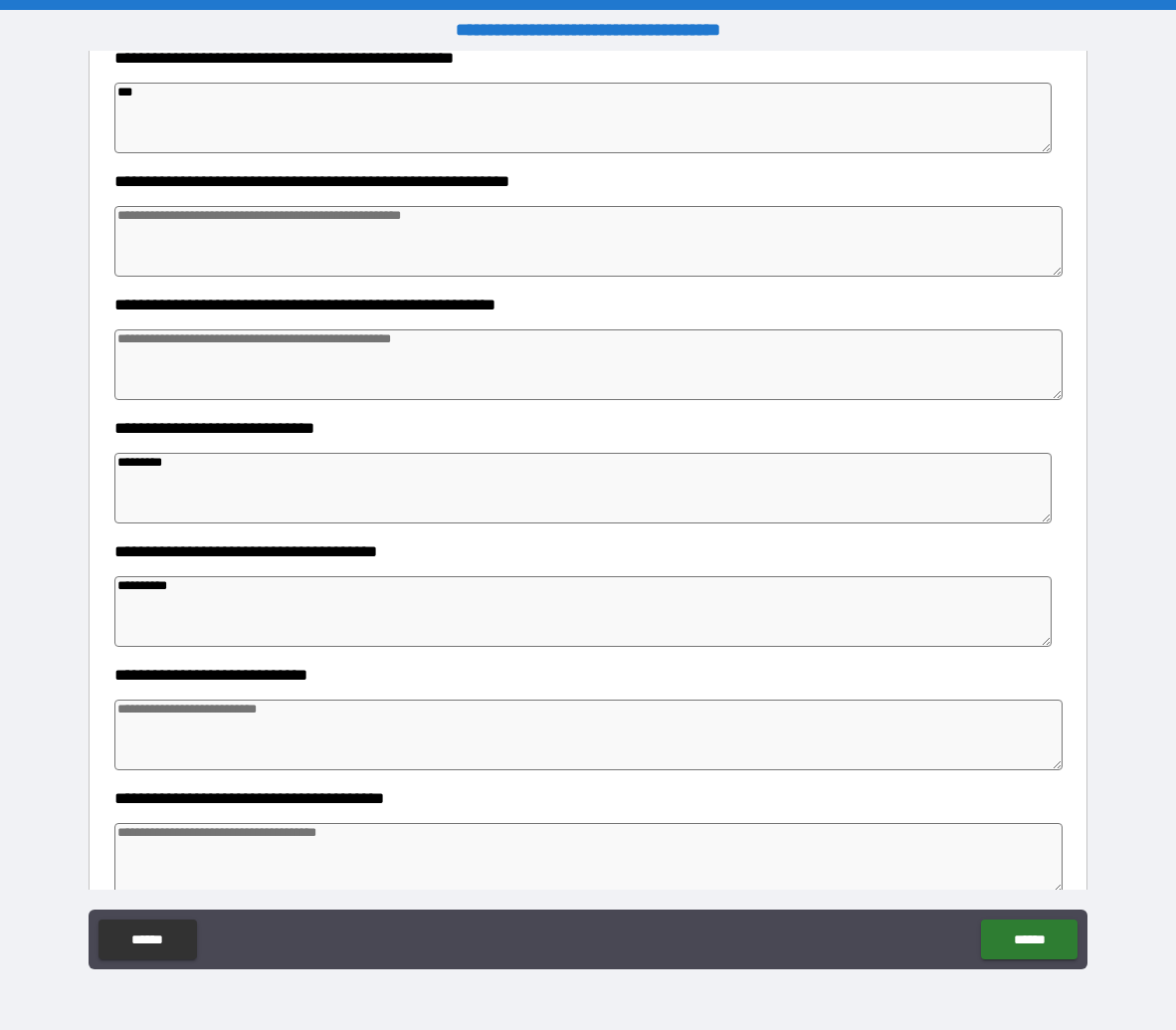 click at bounding box center (589, 734) 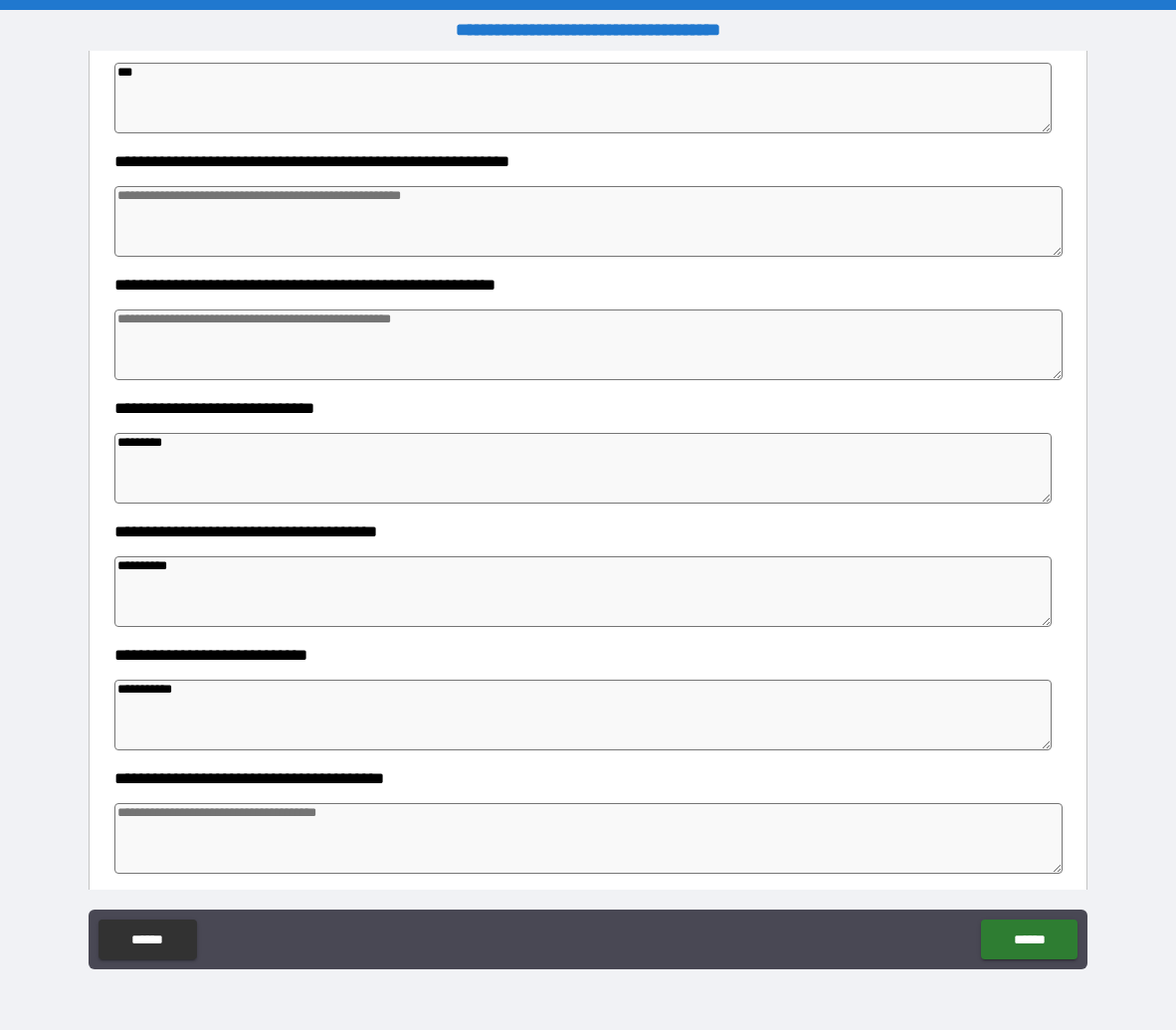 scroll, scrollTop: 1725, scrollLeft: 0, axis: vertical 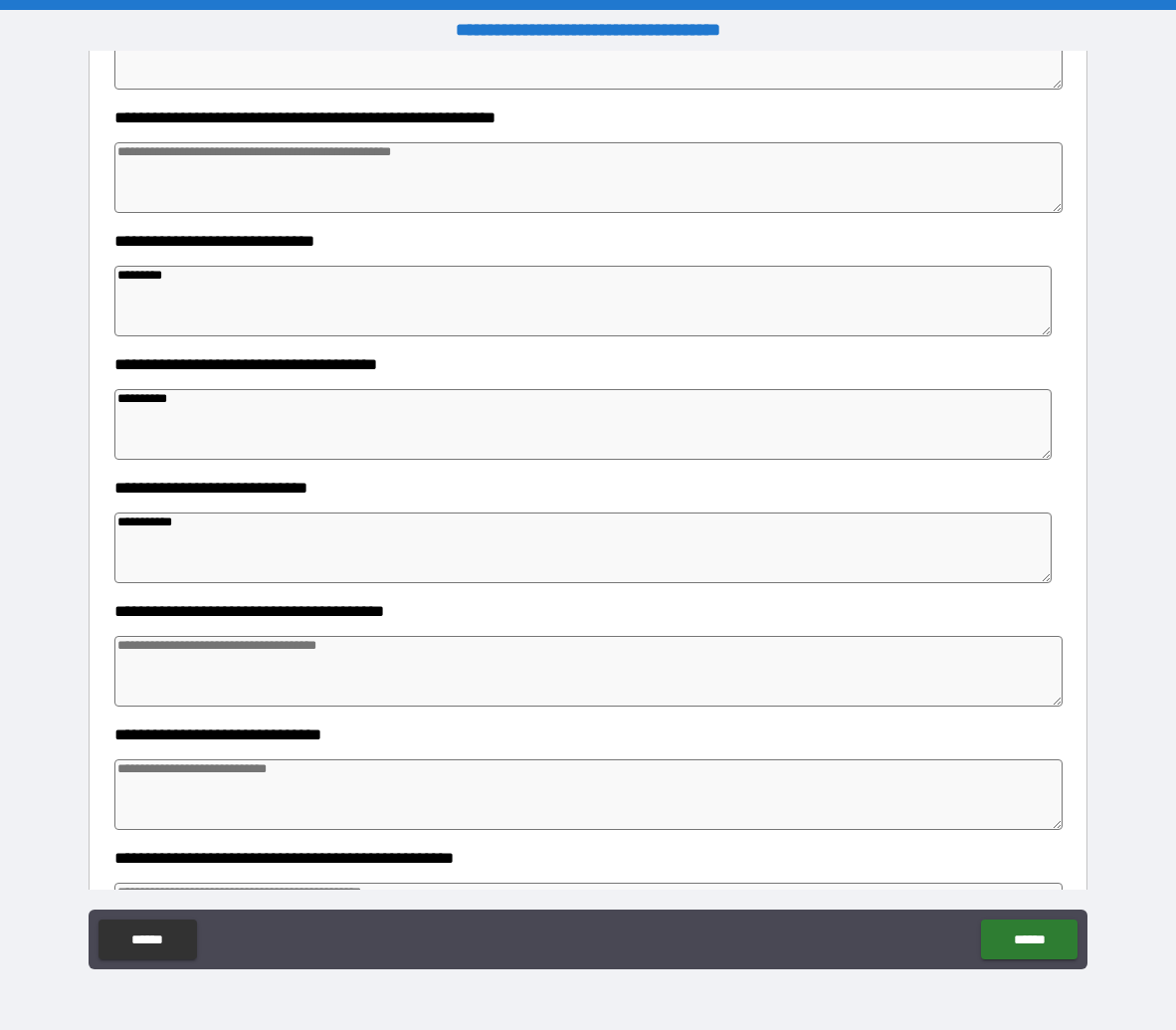click at bounding box center [589, 671] 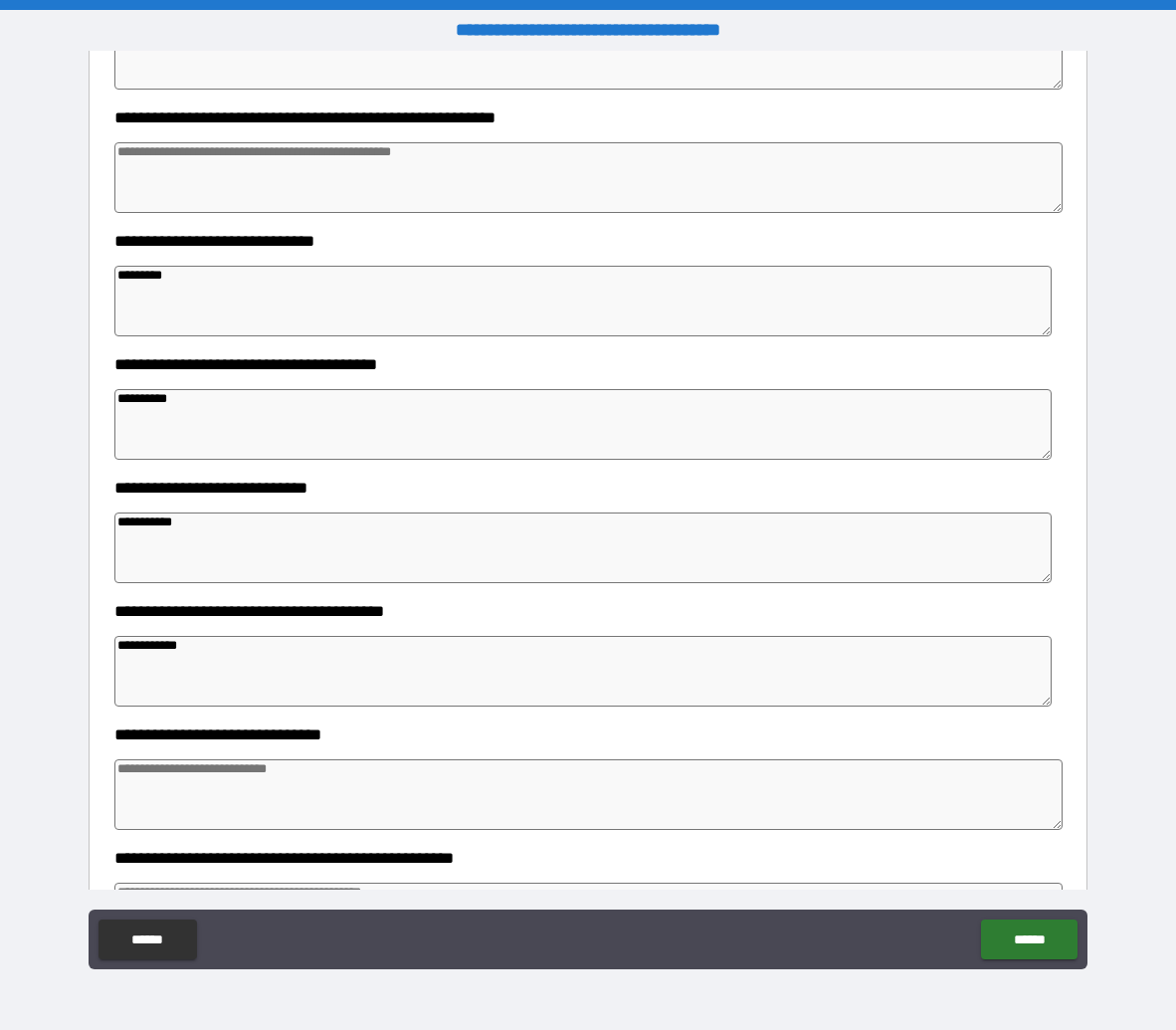 click on "**********" at bounding box center [583, 547] 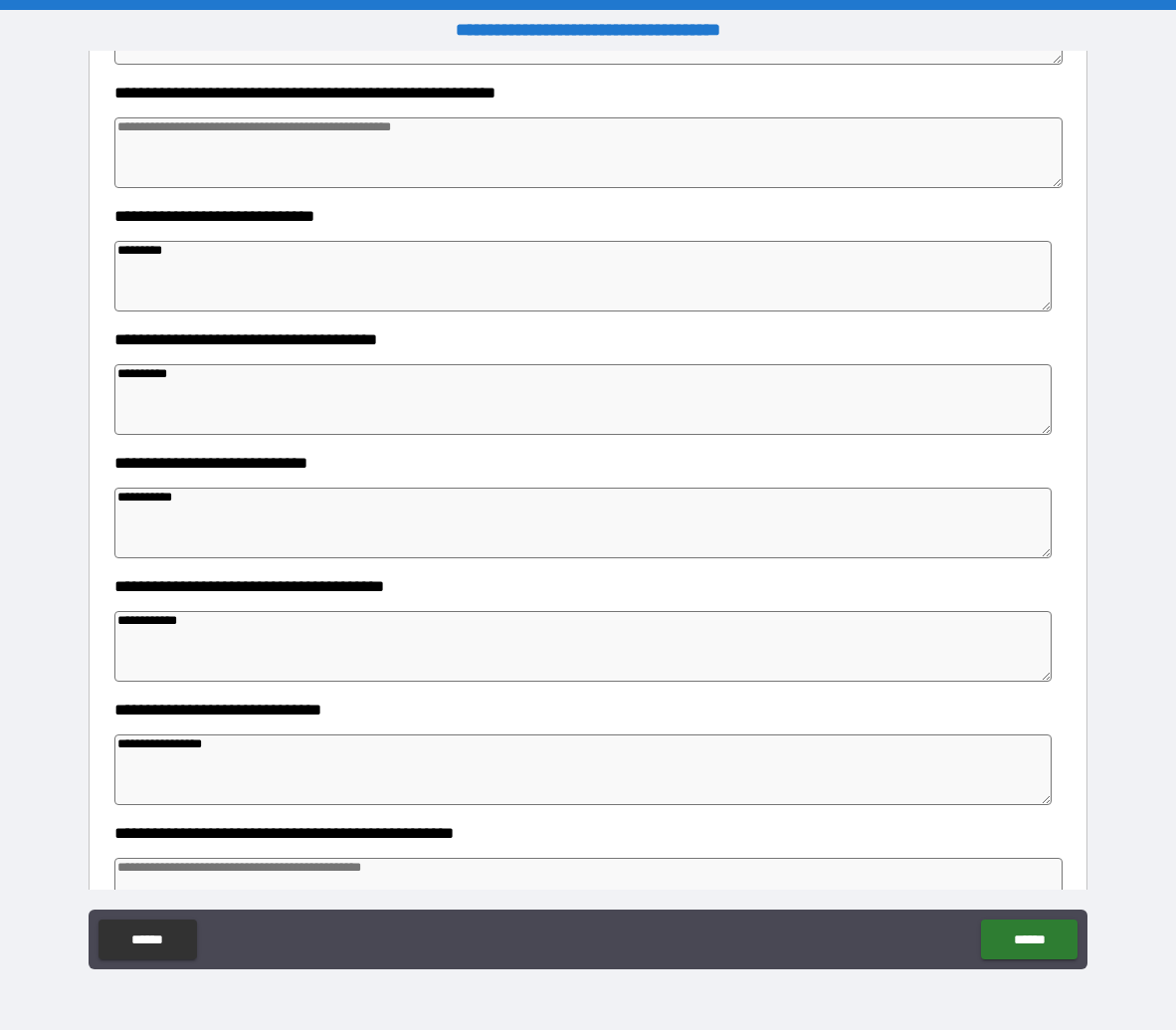 scroll, scrollTop: 2071, scrollLeft: 0, axis: vertical 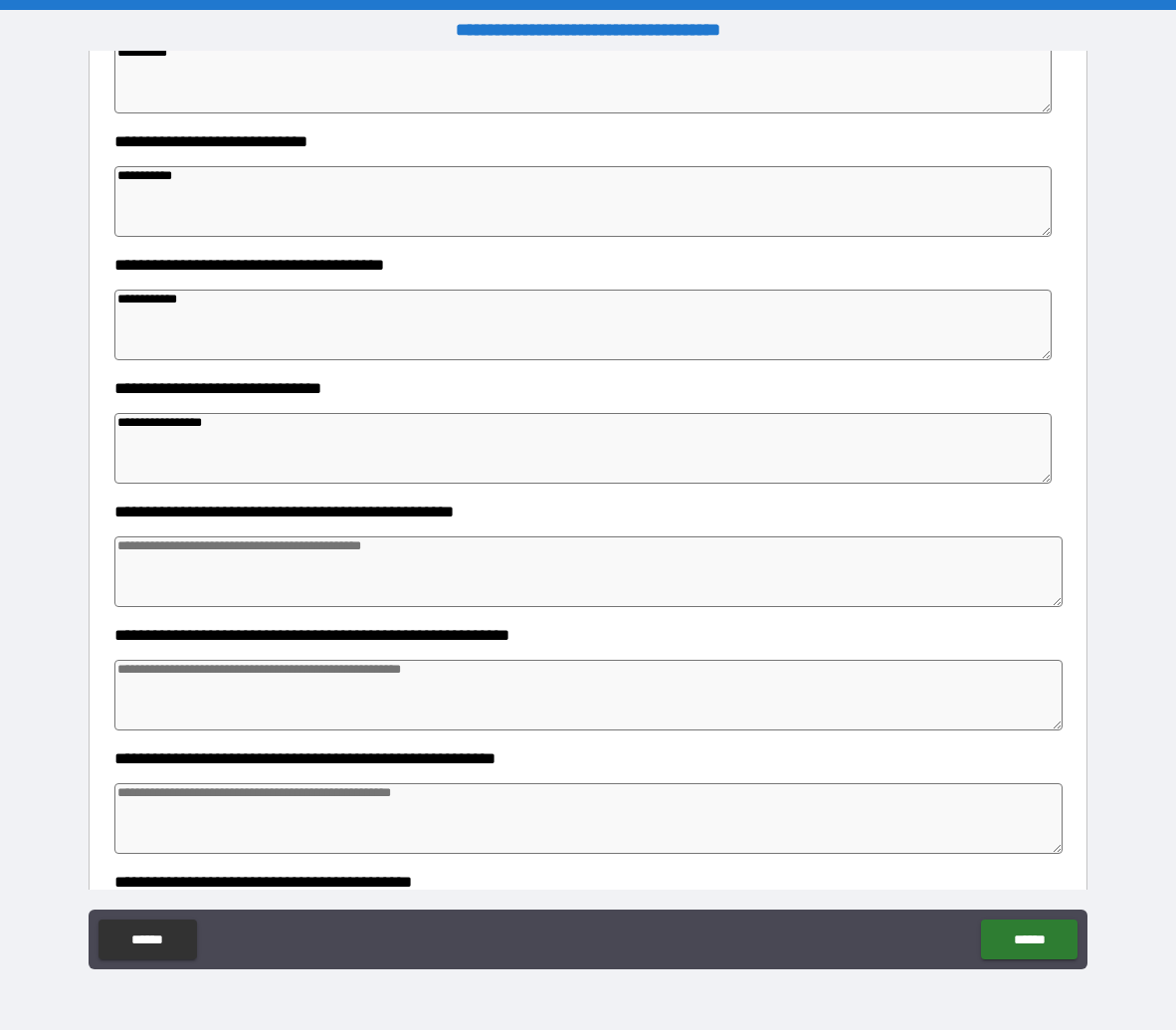 click at bounding box center [589, 571] 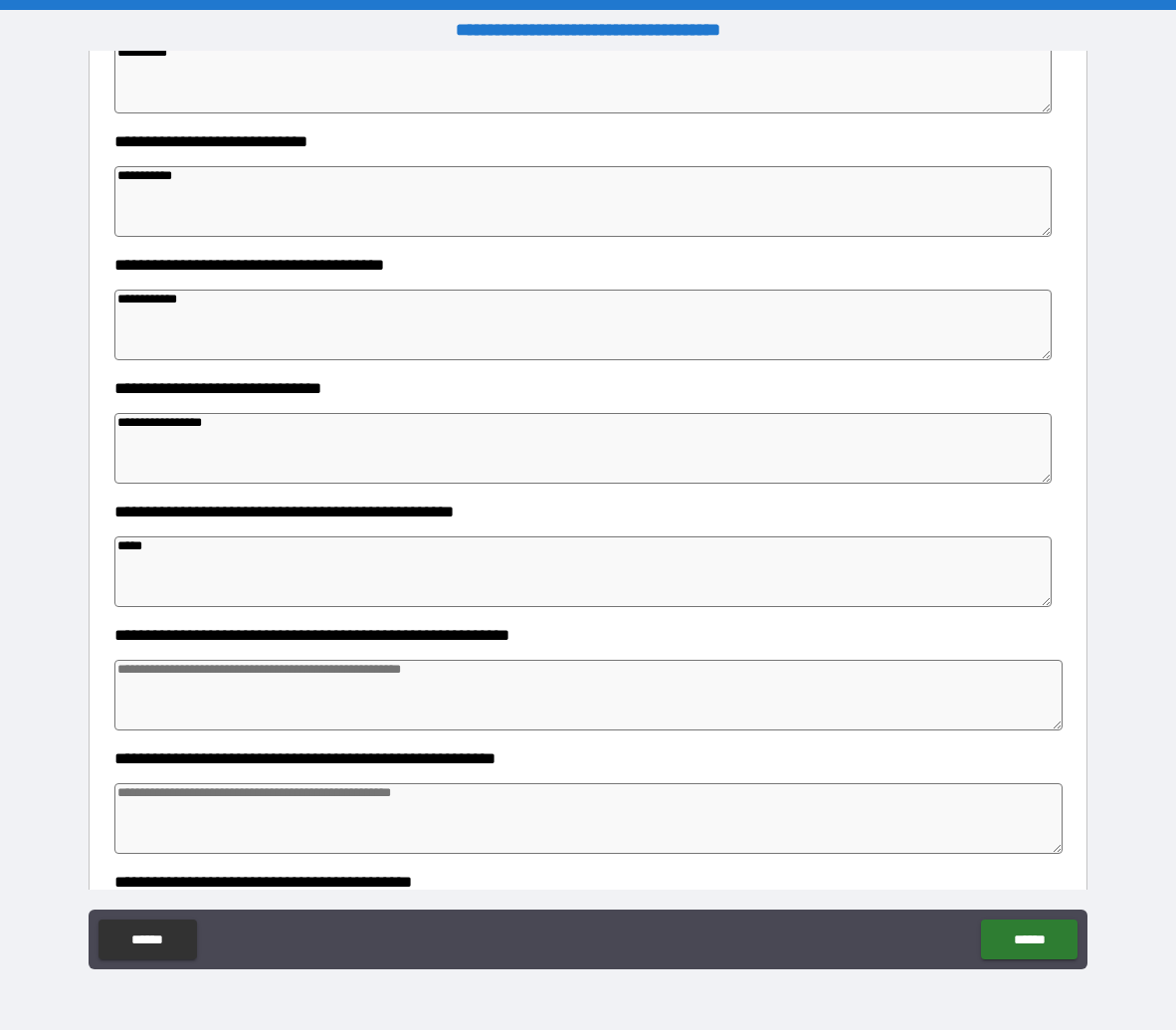 click at bounding box center (589, 695) 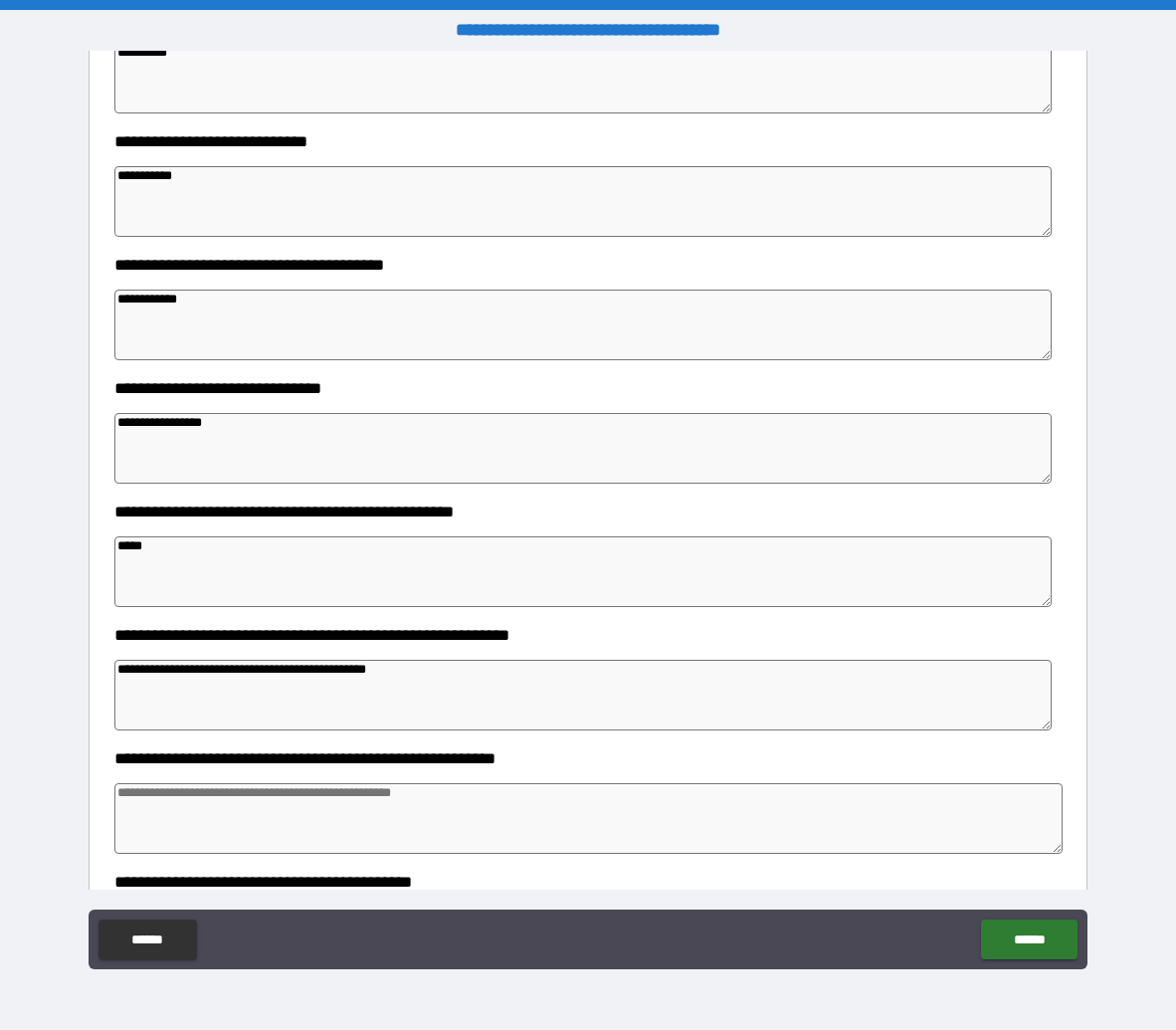 click at bounding box center [589, 818] 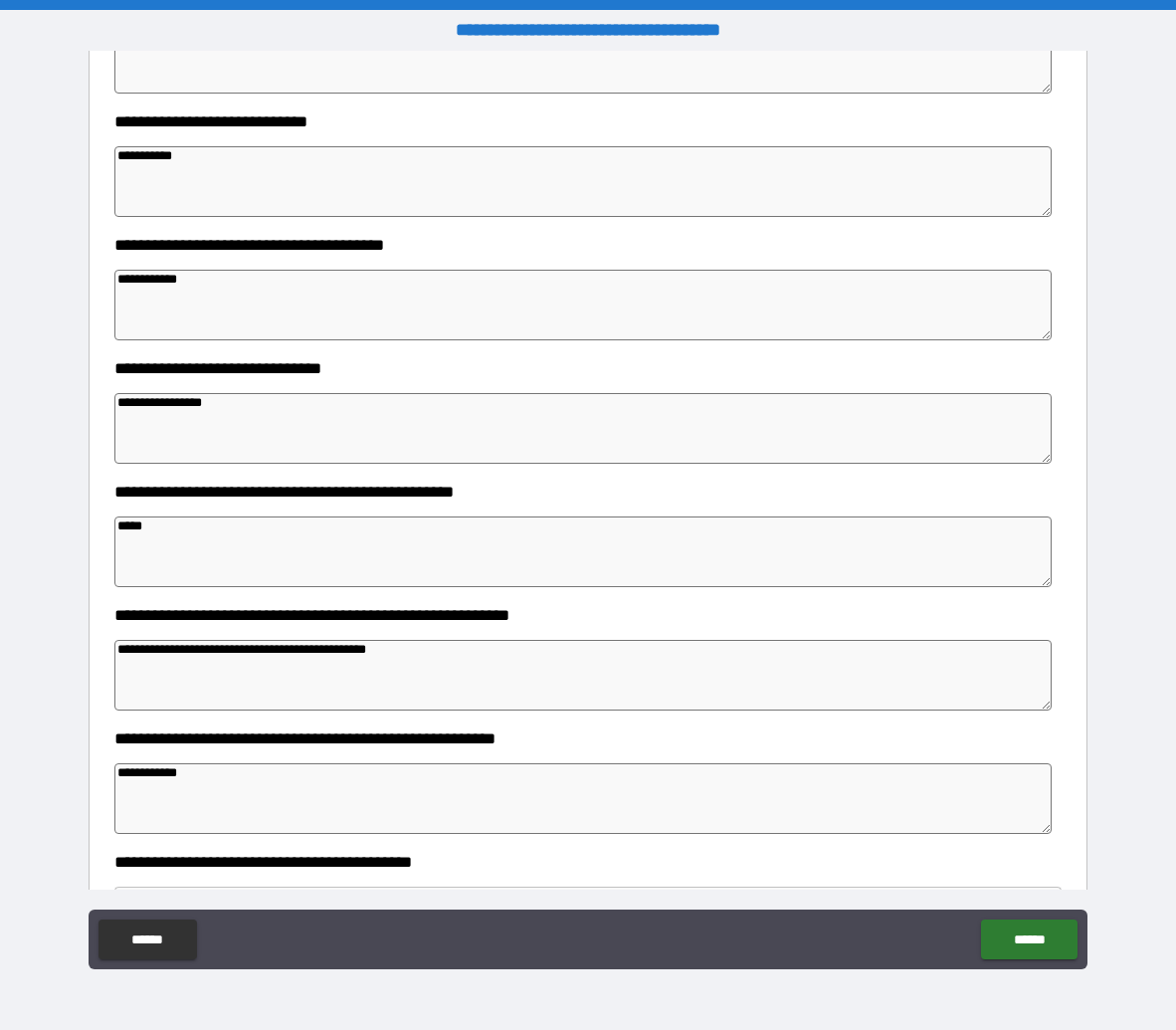 scroll, scrollTop: 2309, scrollLeft: 0, axis: vertical 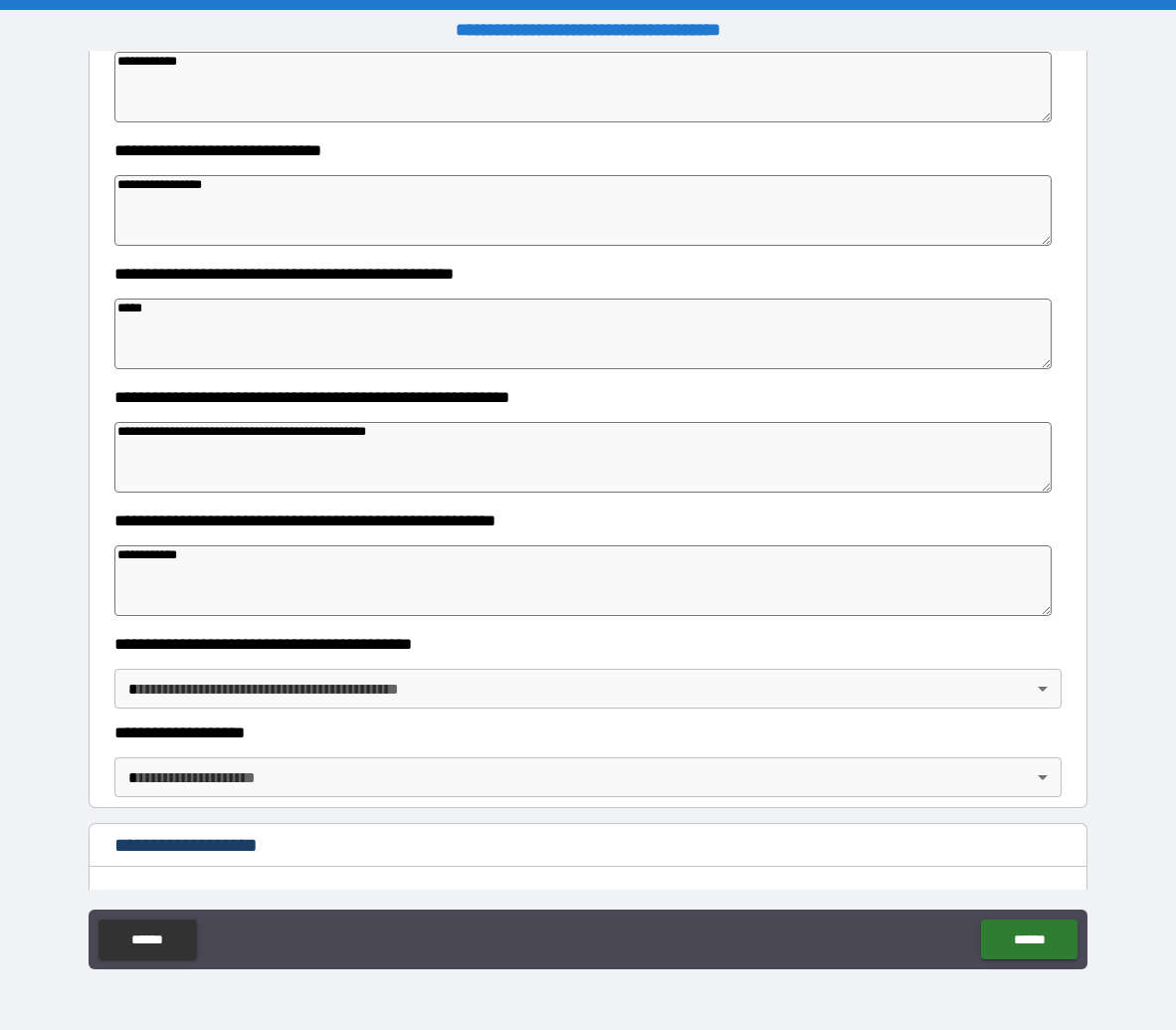 click on "**********" at bounding box center [588, 515] 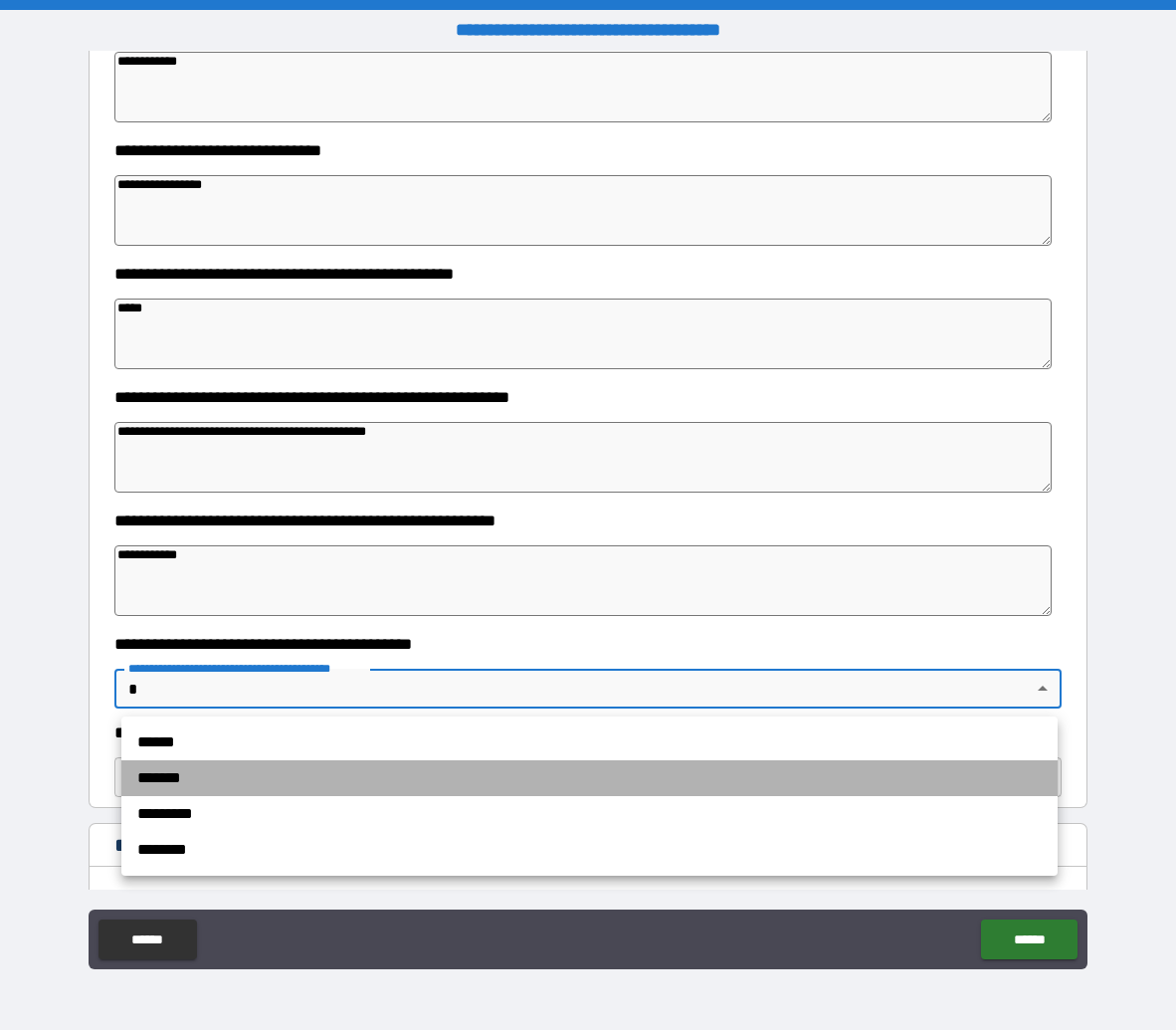click on "*******" at bounding box center (589, 778) 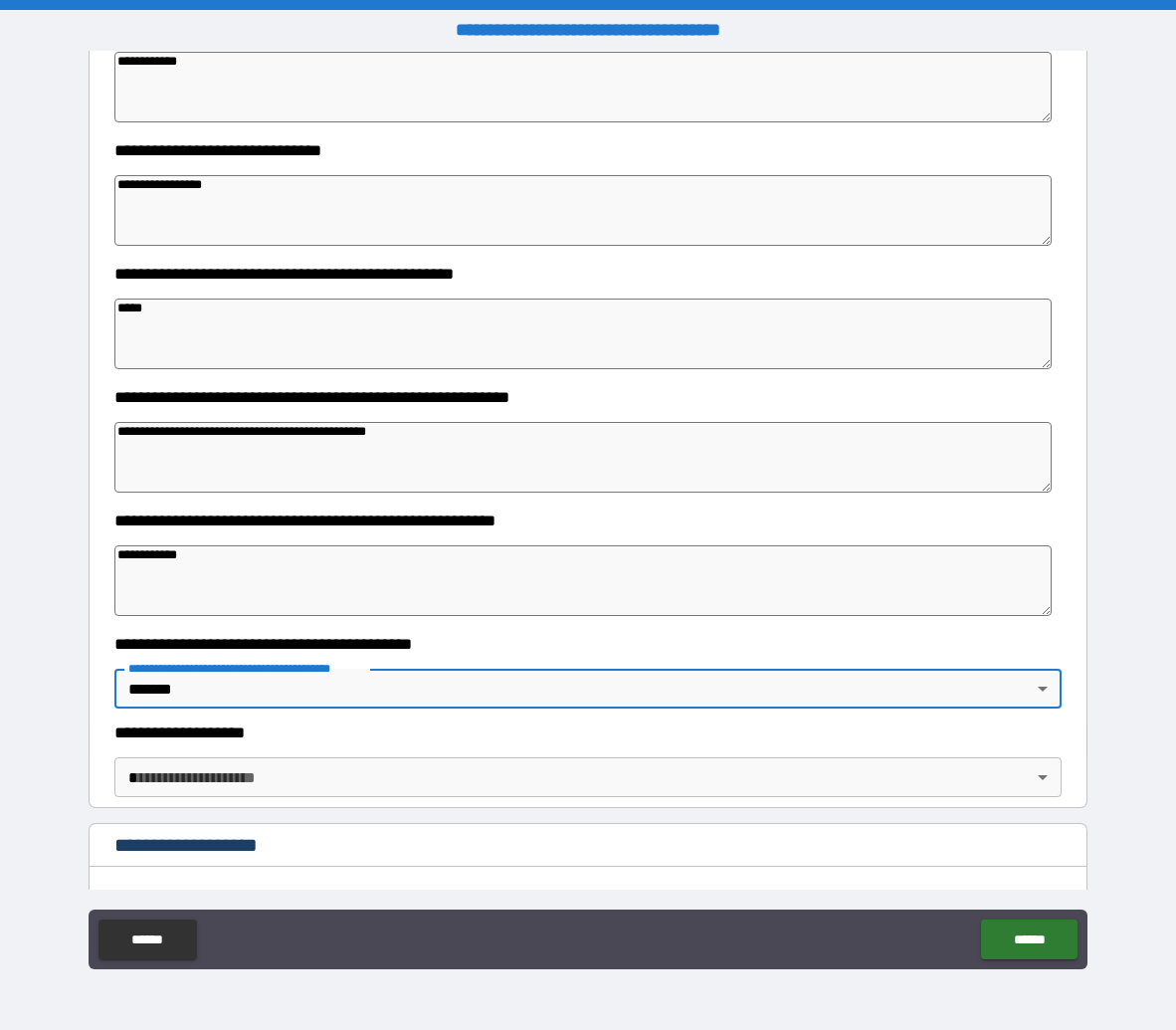 click on "**********" at bounding box center (588, 515) 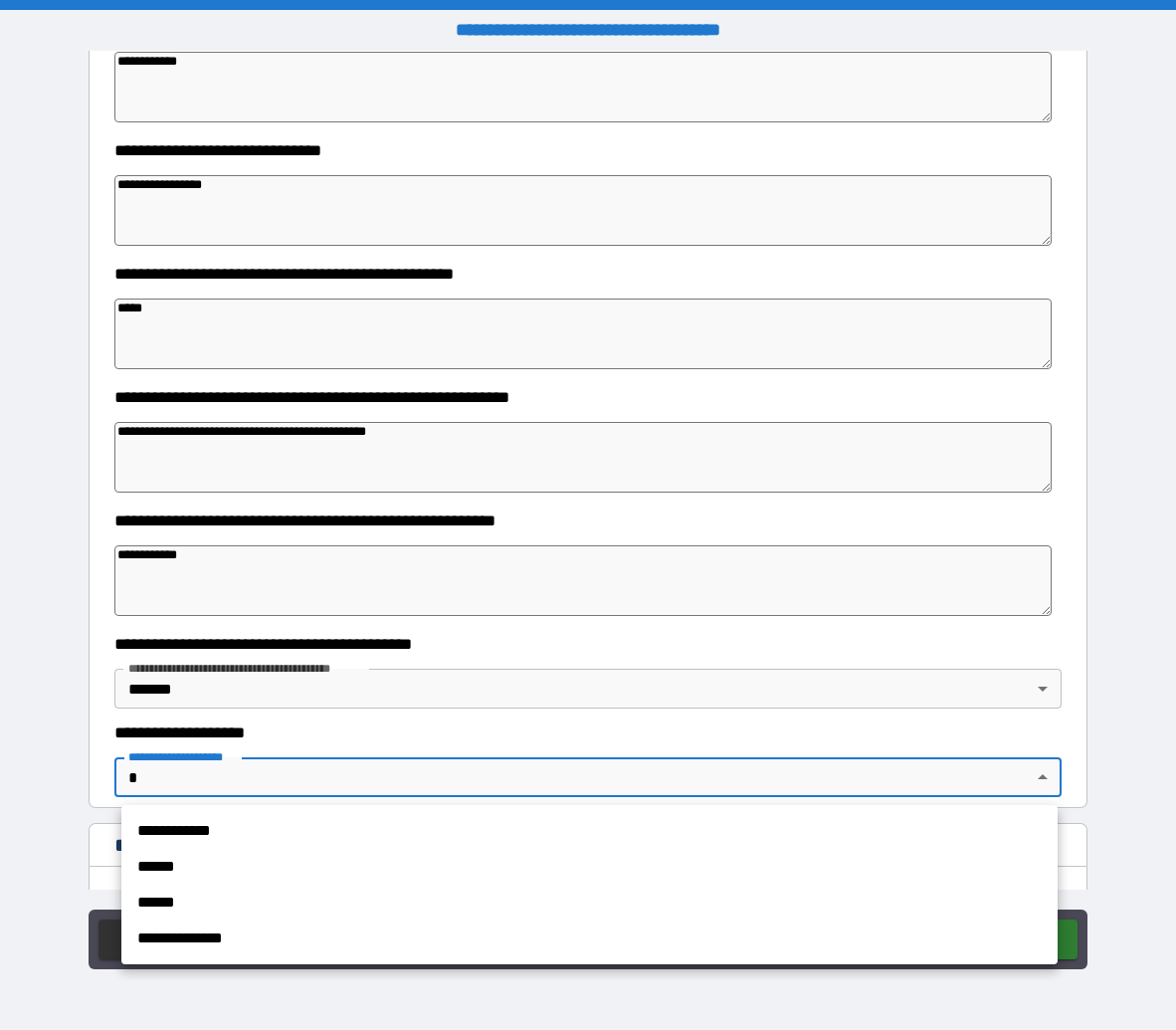 click on "**********" at bounding box center [589, 831] 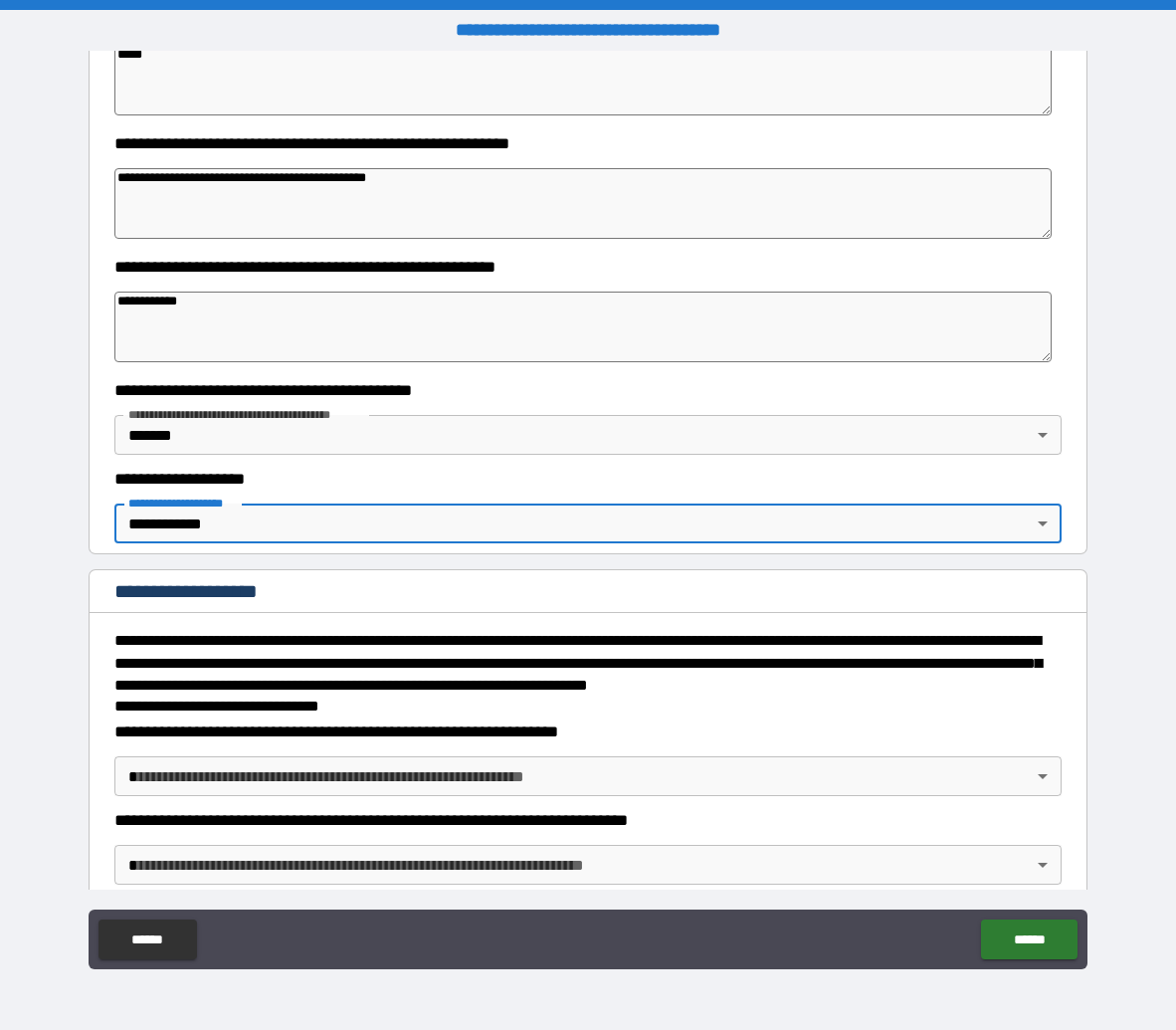 scroll, scrollTop: 2690, scrollLeft: 0, axis: vertical 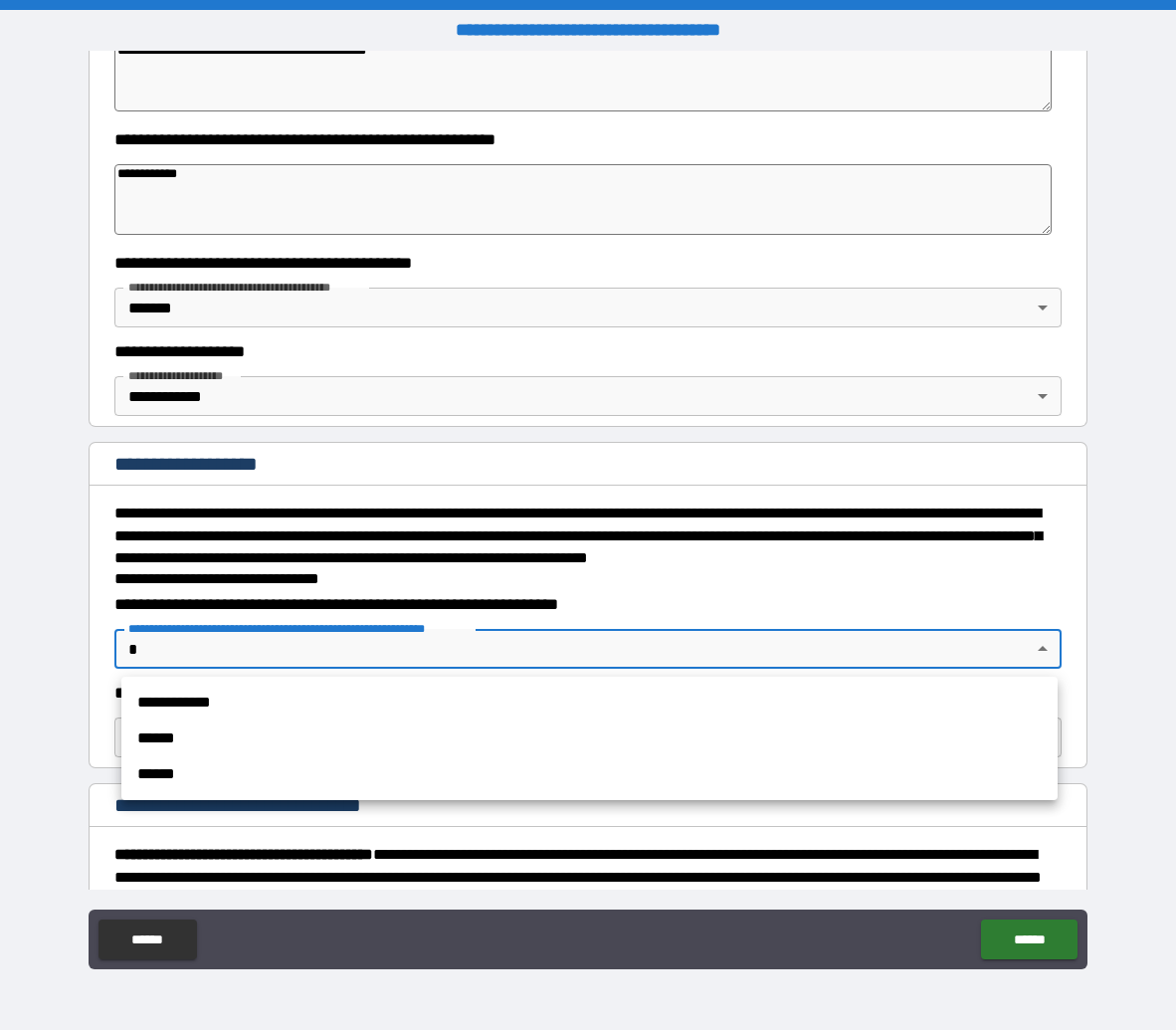 click on "**********" at bounding box center (588, 515) 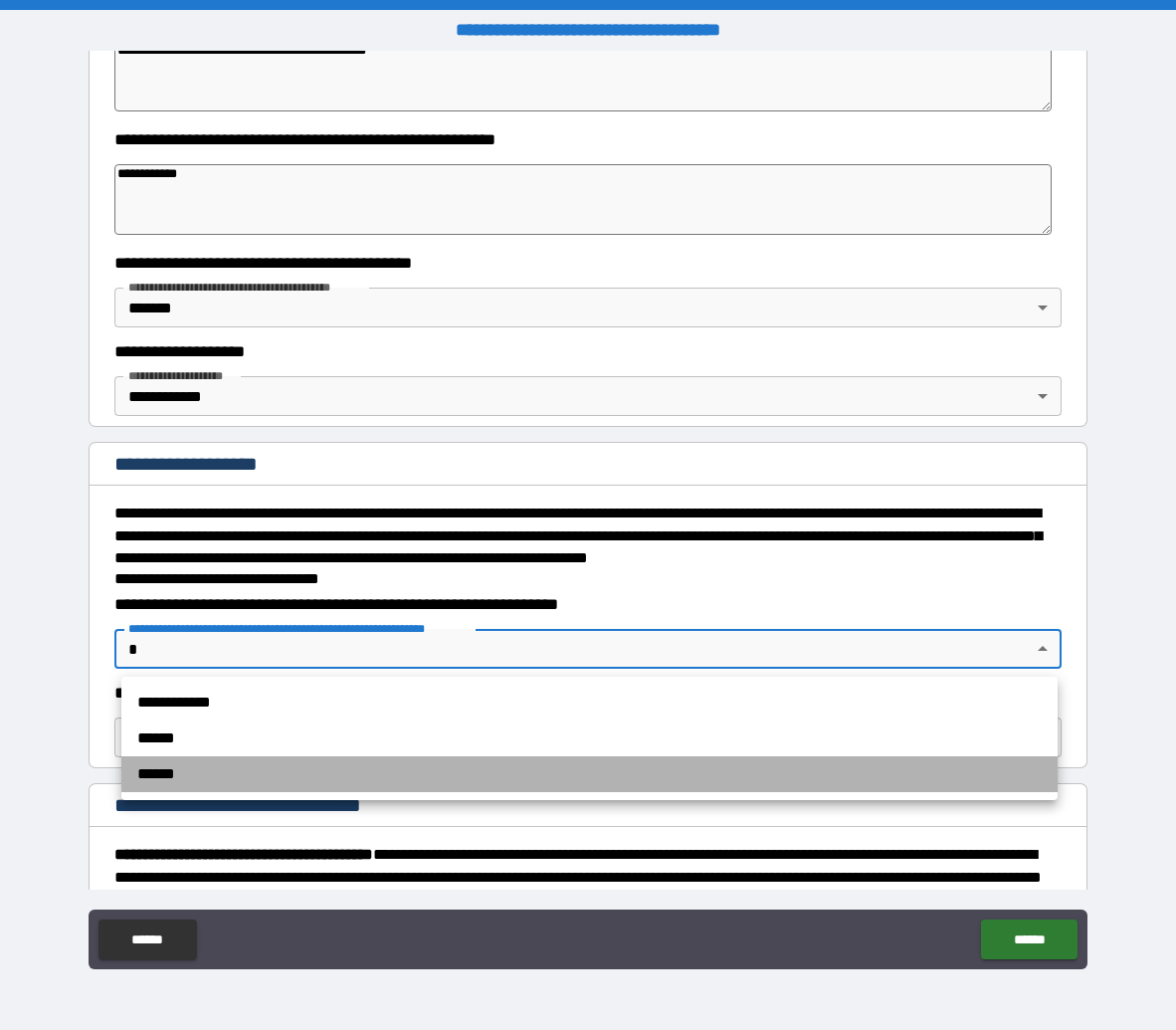 click on "******" at bounding box center [589, 774] 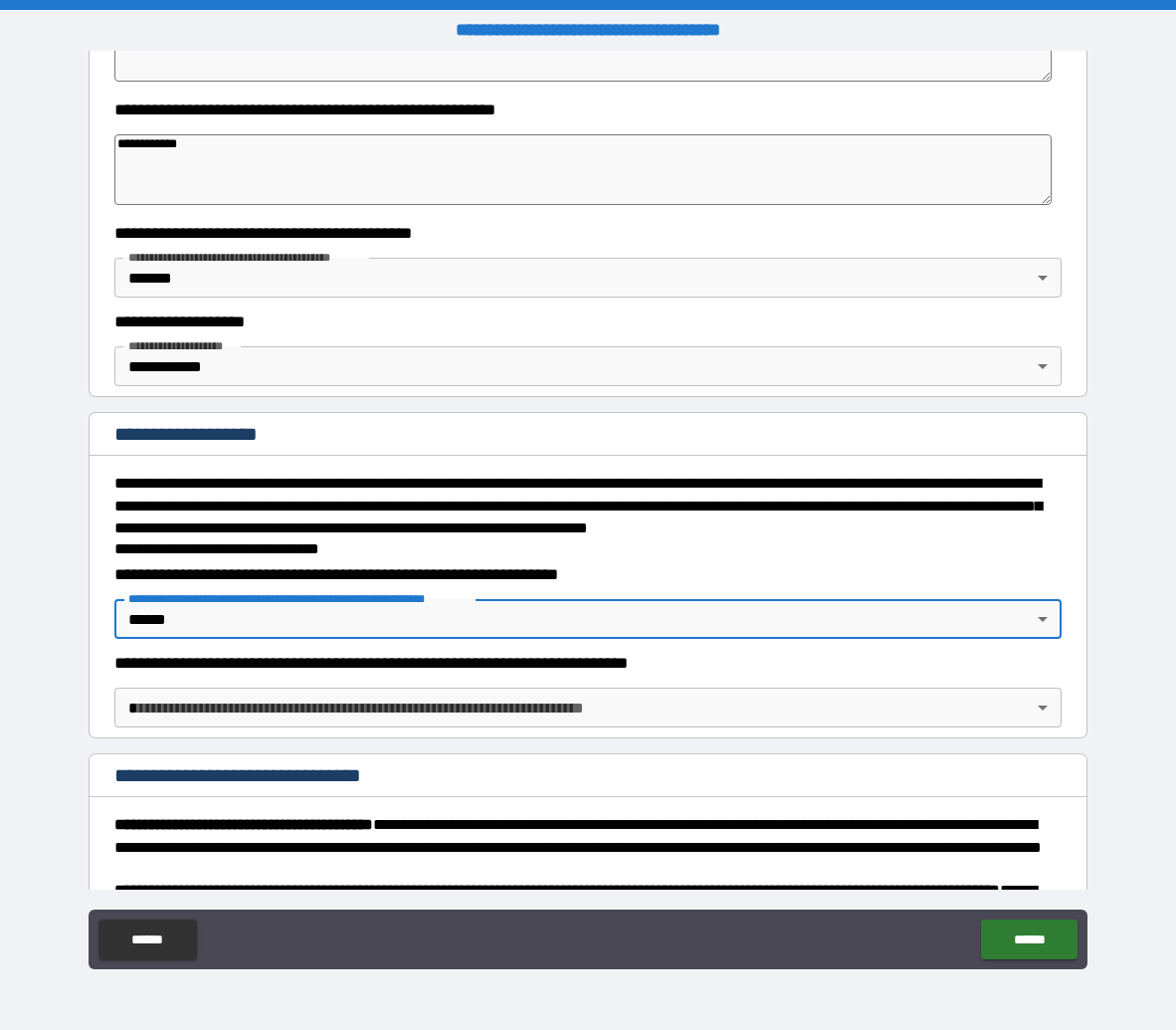 scroll, scrollTop: 2771, scrollLeft: 0, axis: vertical 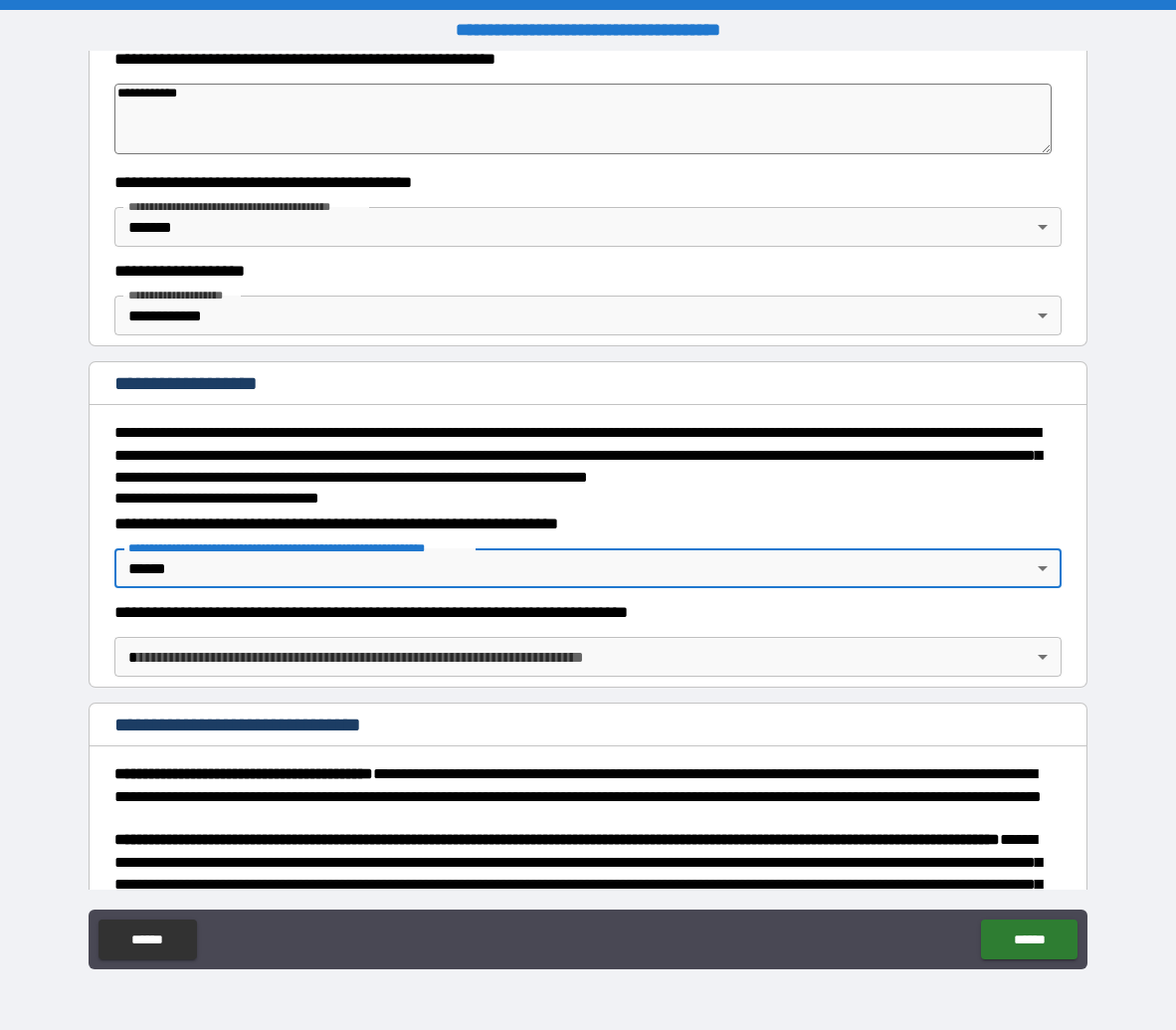 click on "**********" at bounding box center [588, 515] 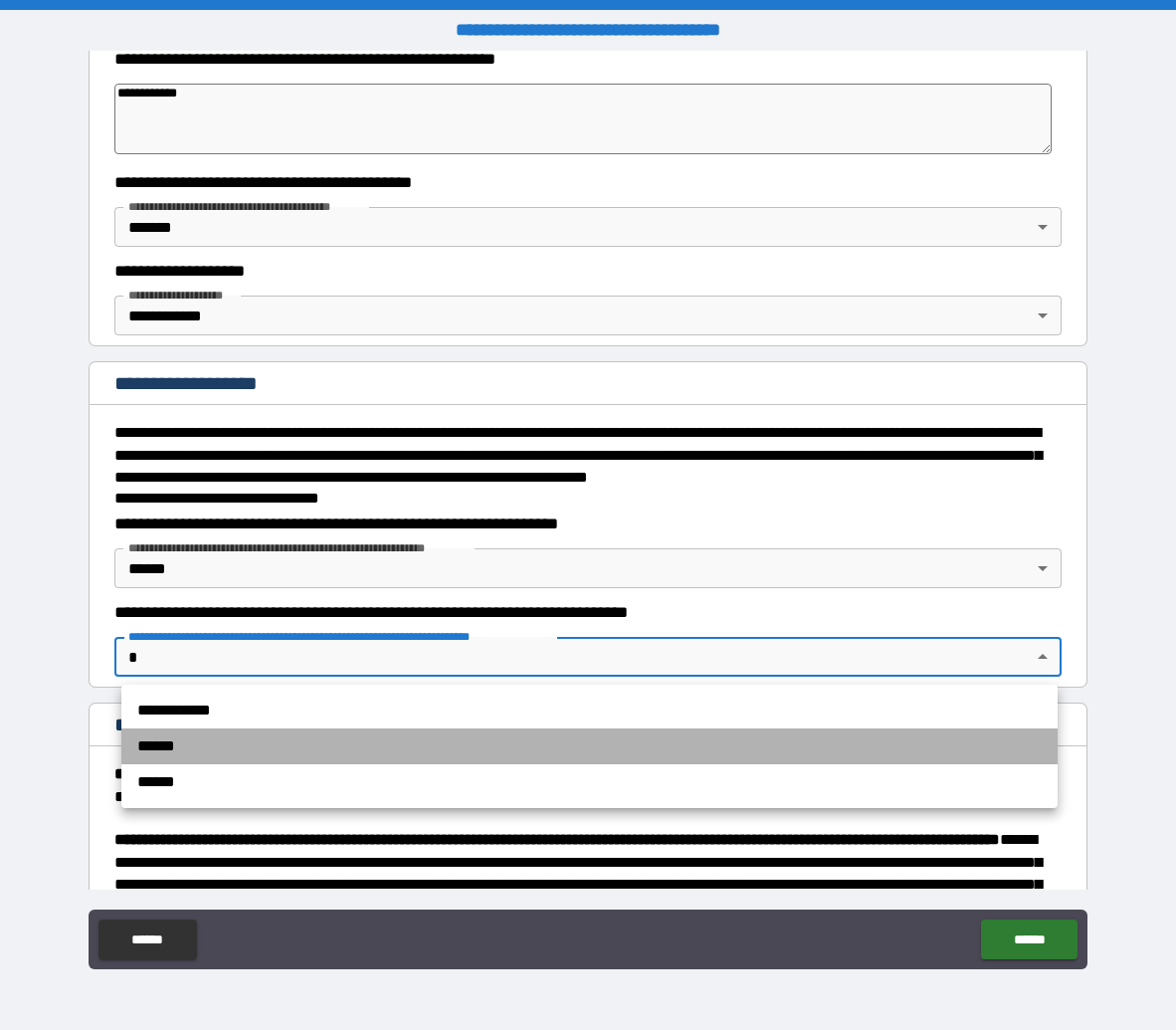 click on "******" at bounding box center (589, 746) 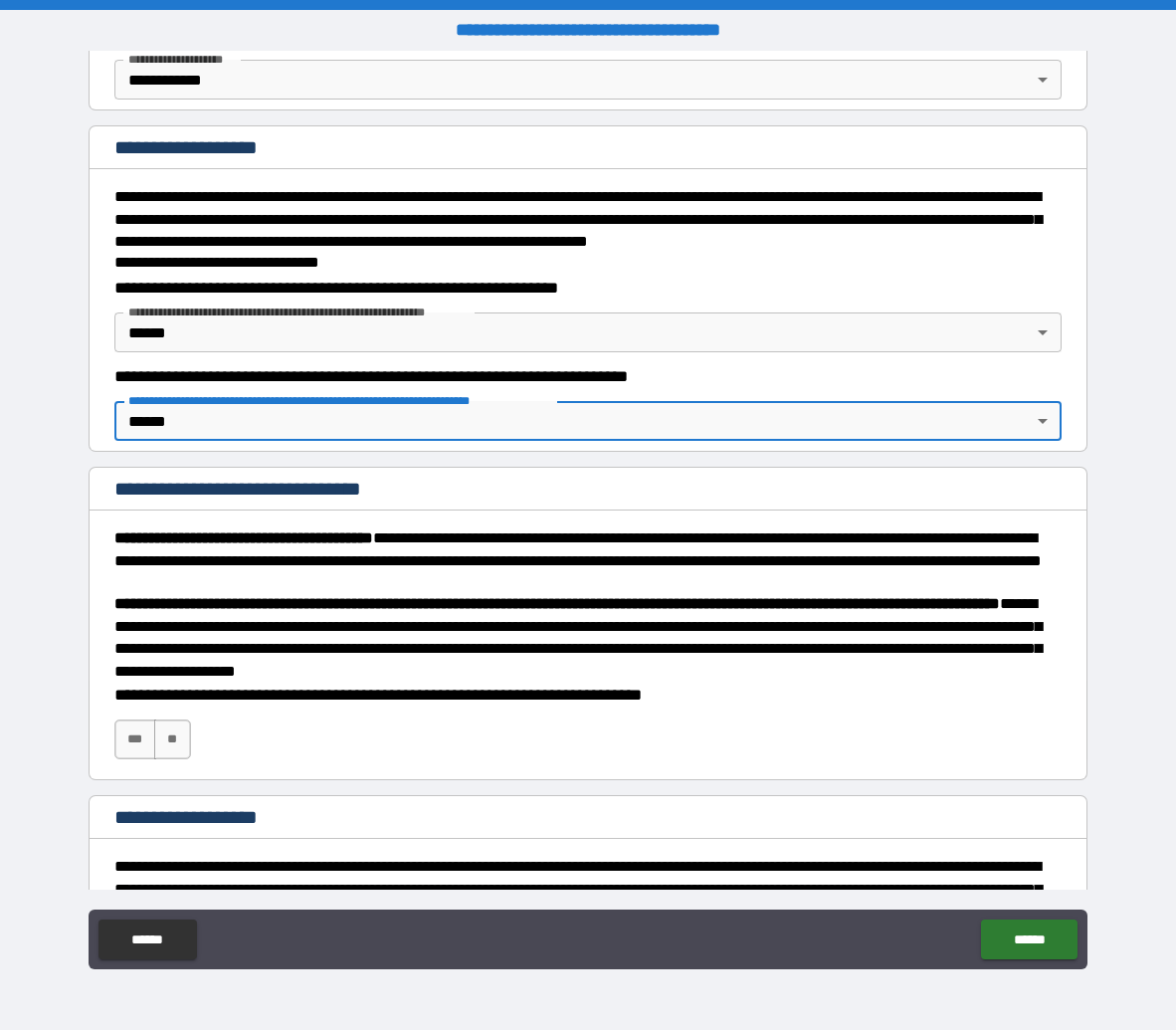 scroll, scrollTop: 3031, scrollLeft: 0, axis: vertical 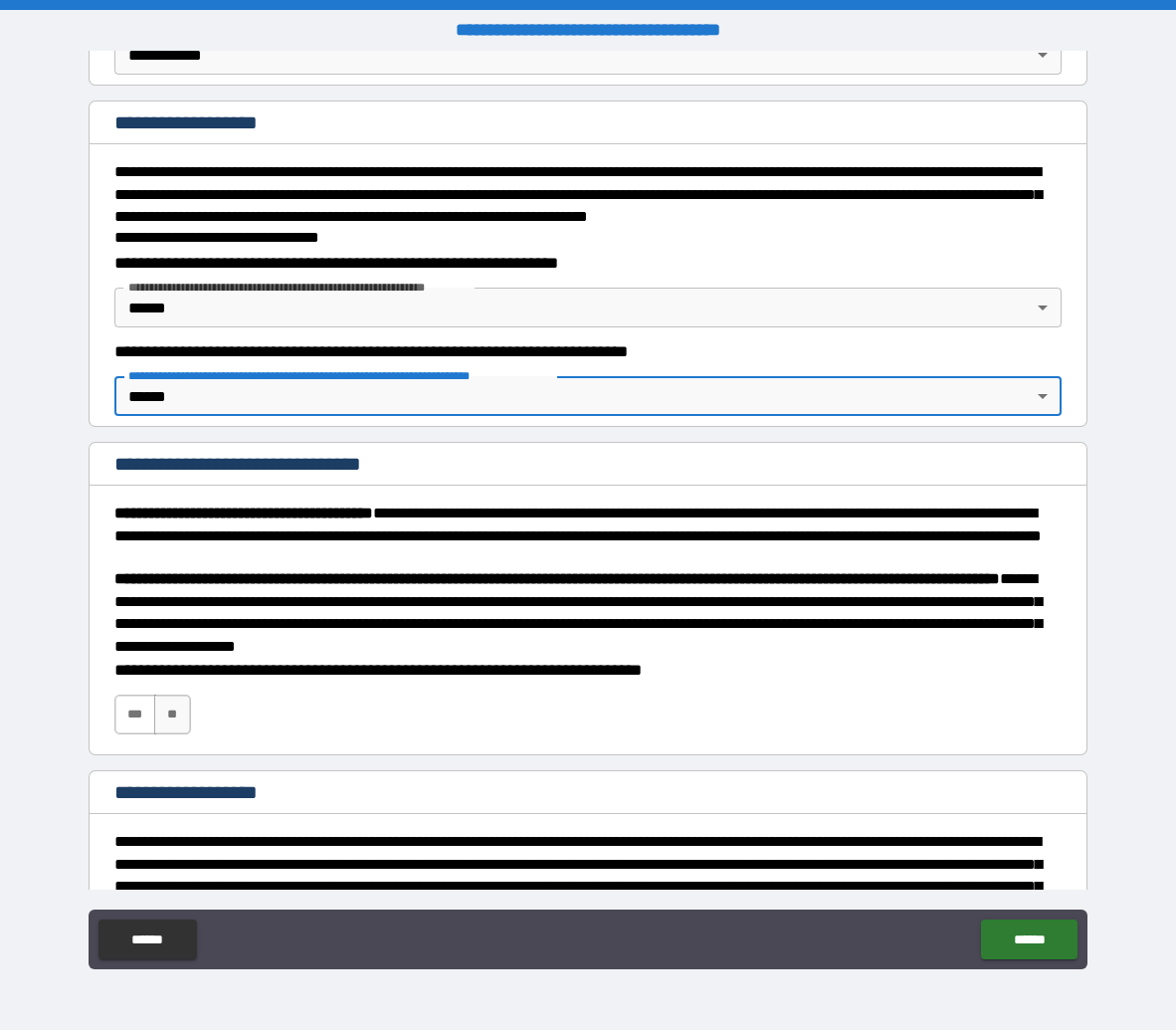 click on "***" at bounding box center [135, 715] 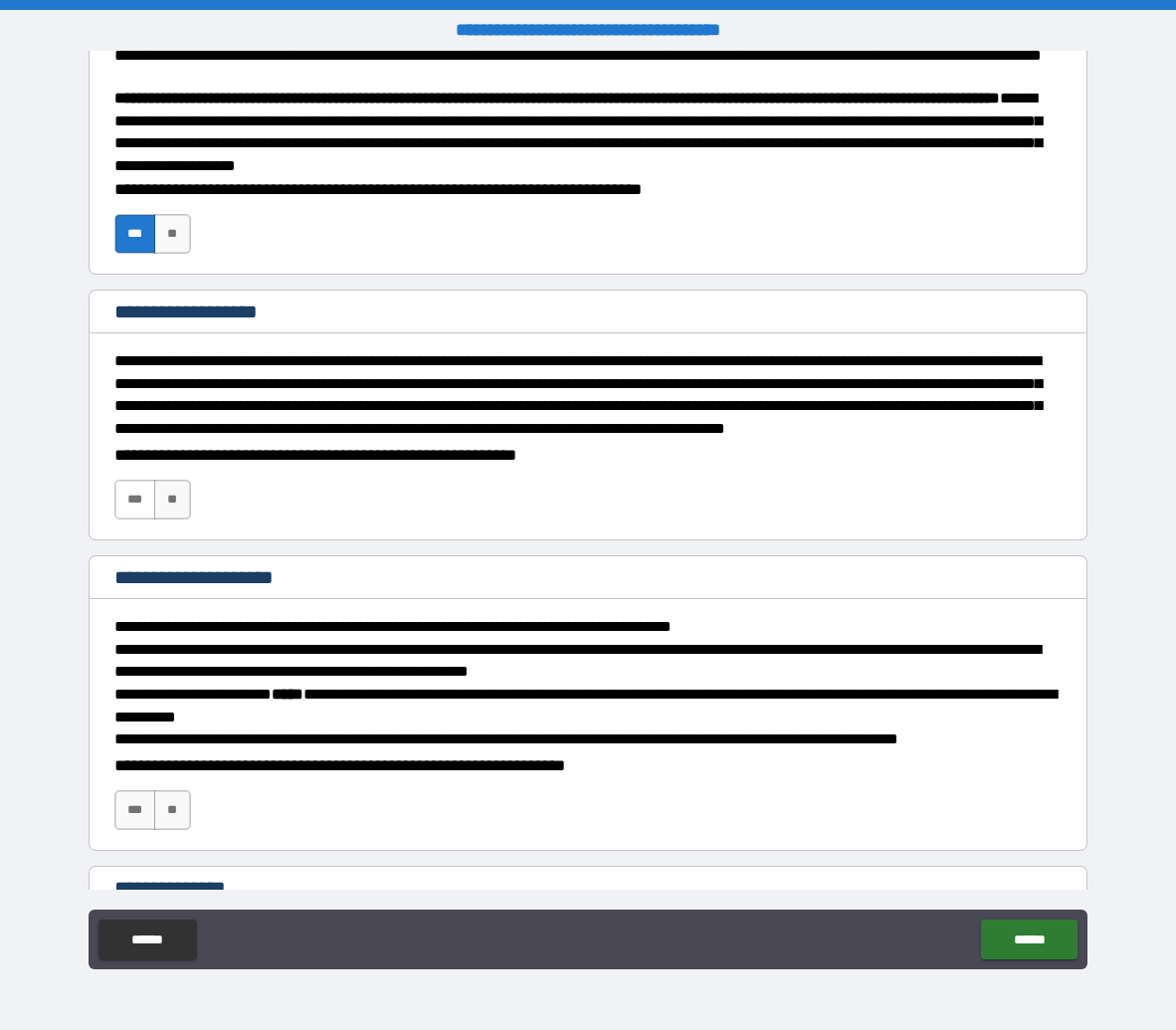 scroll, scrollTop: 3474, scrollLeft: 0, axis: vertical 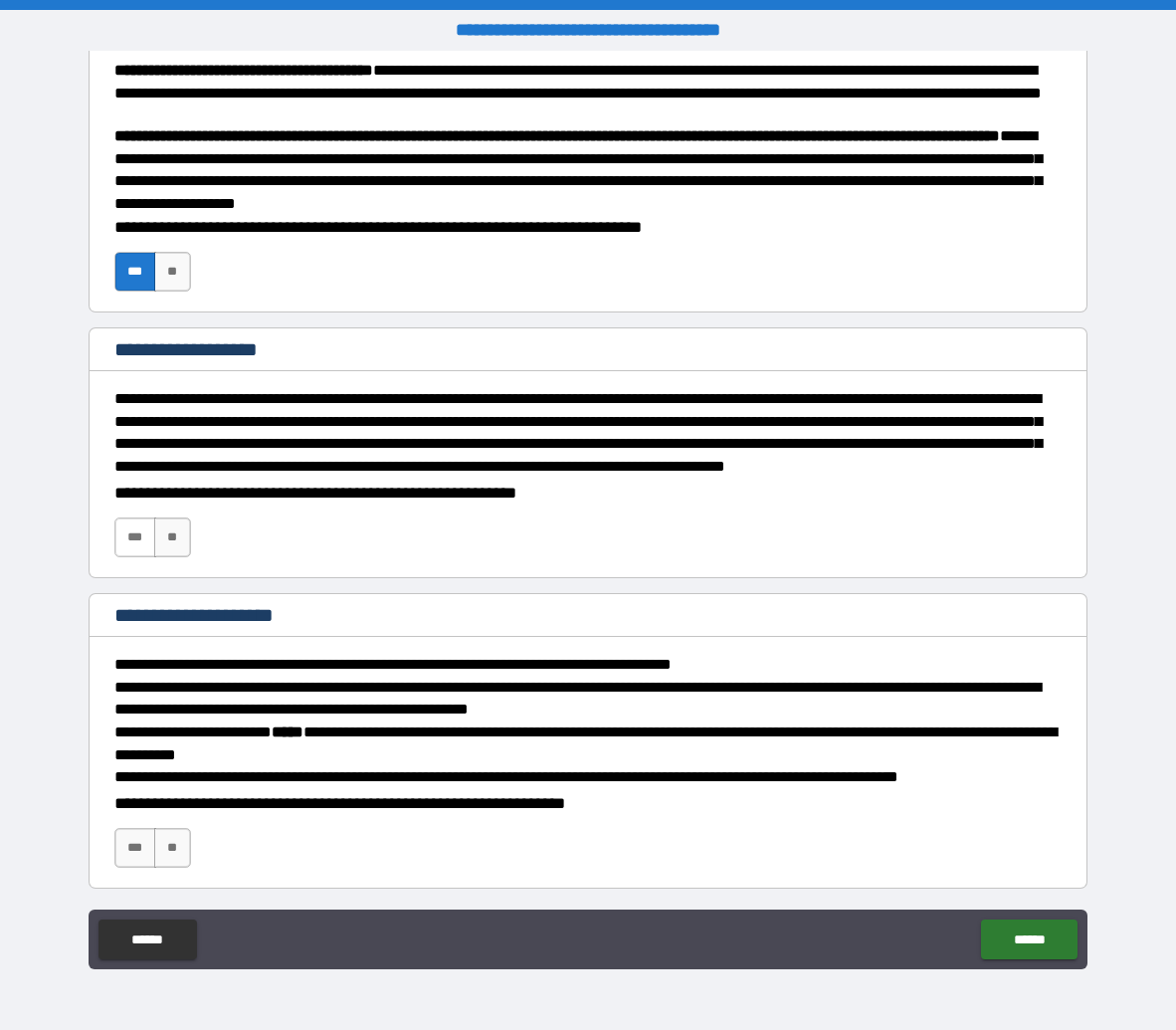 click on "***" at bounding box center [135, 537] 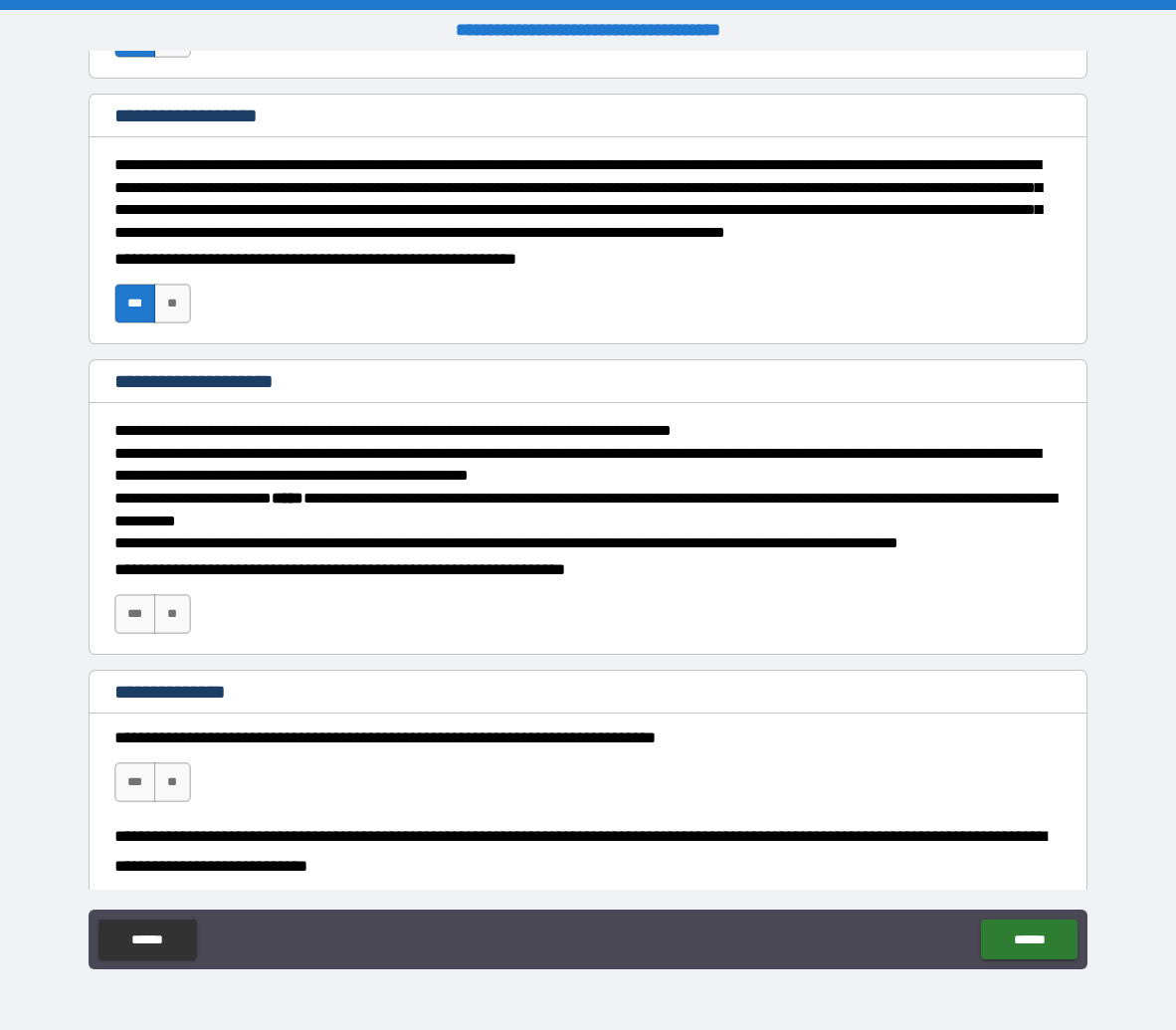 scroll, scrollTop: 3770, scrollLeft: 0, axis: vertical 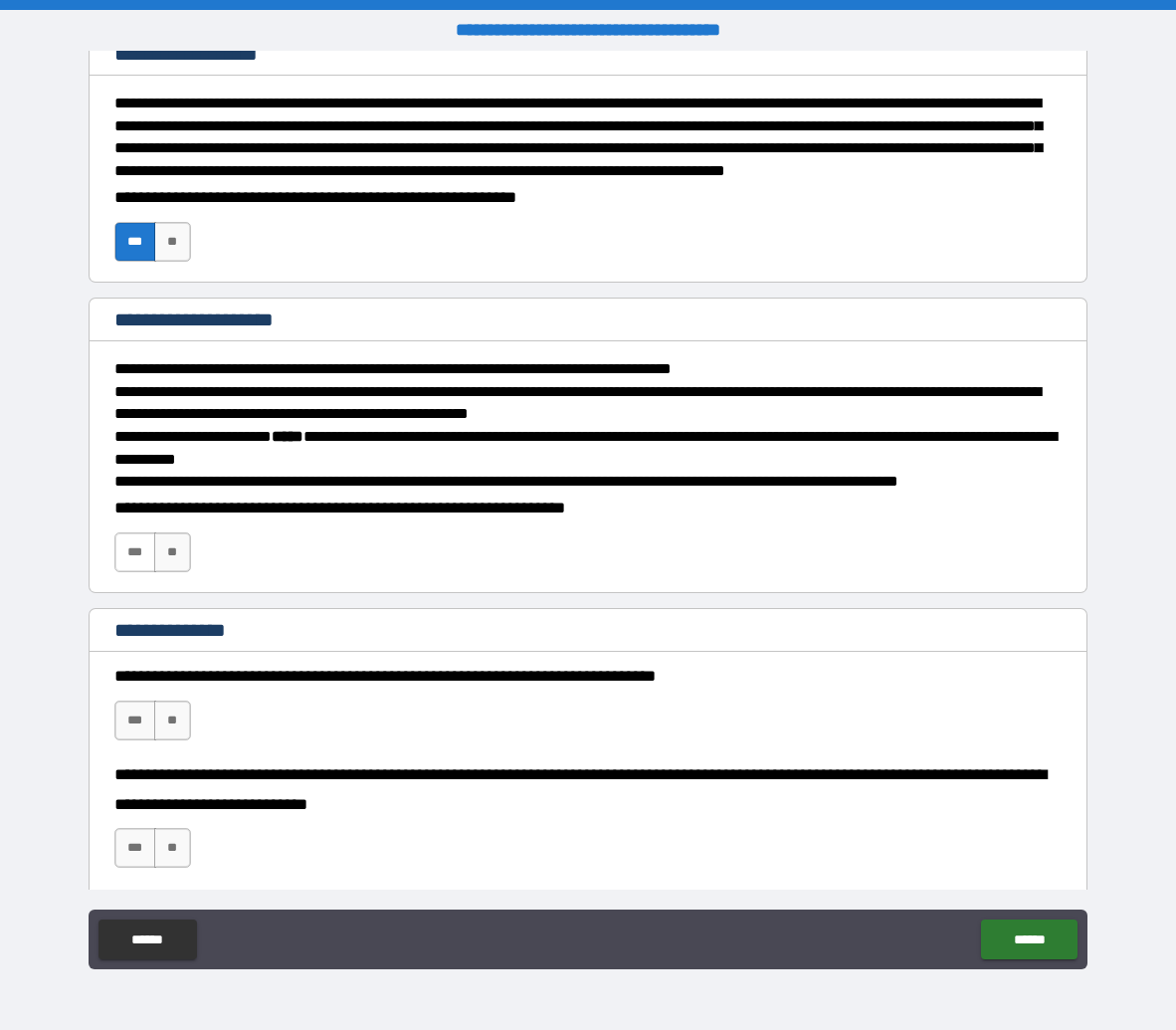 click on "***" at bounding box center (135, 552) 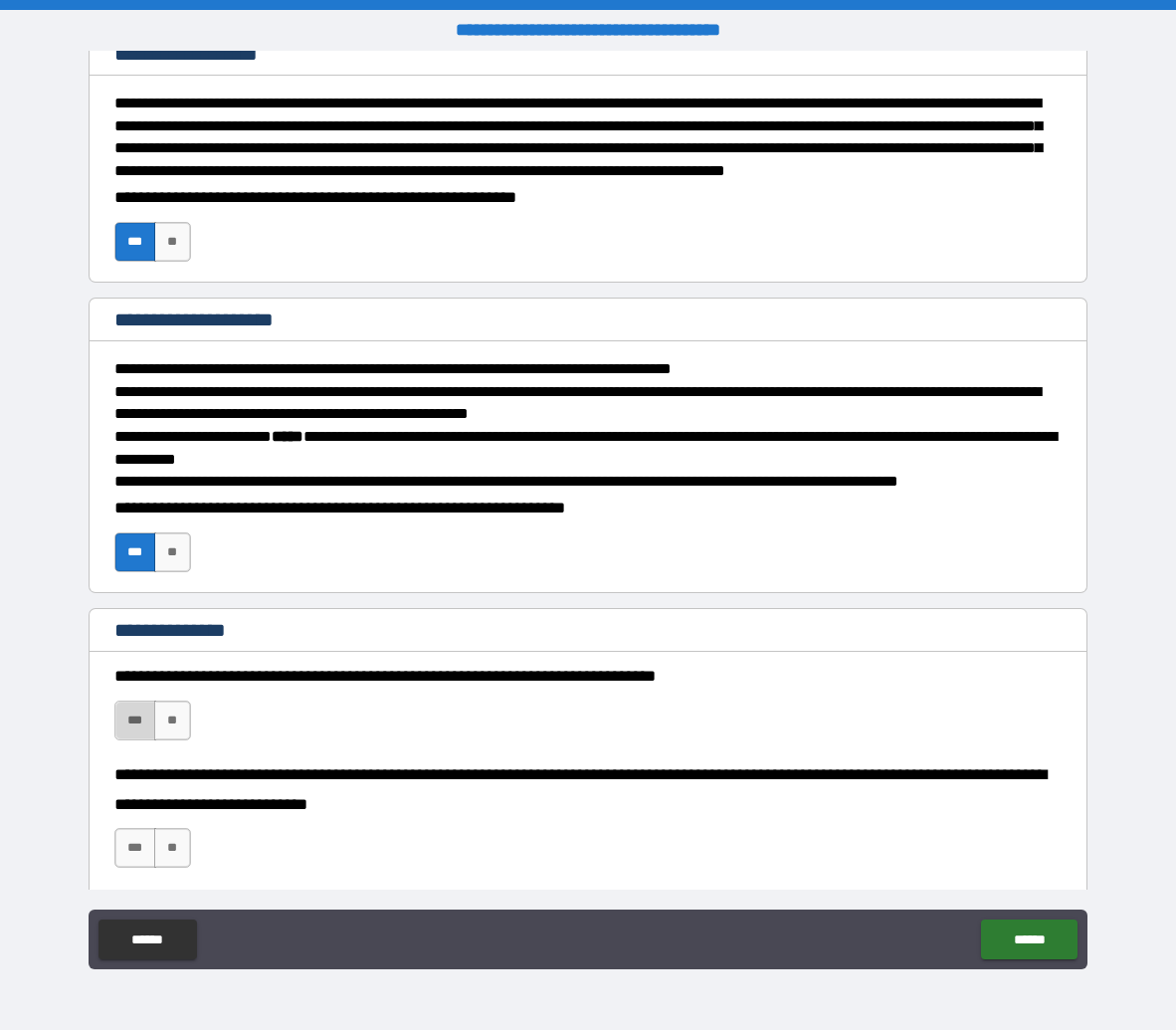 click on "***" at bounding box center (135, 721) 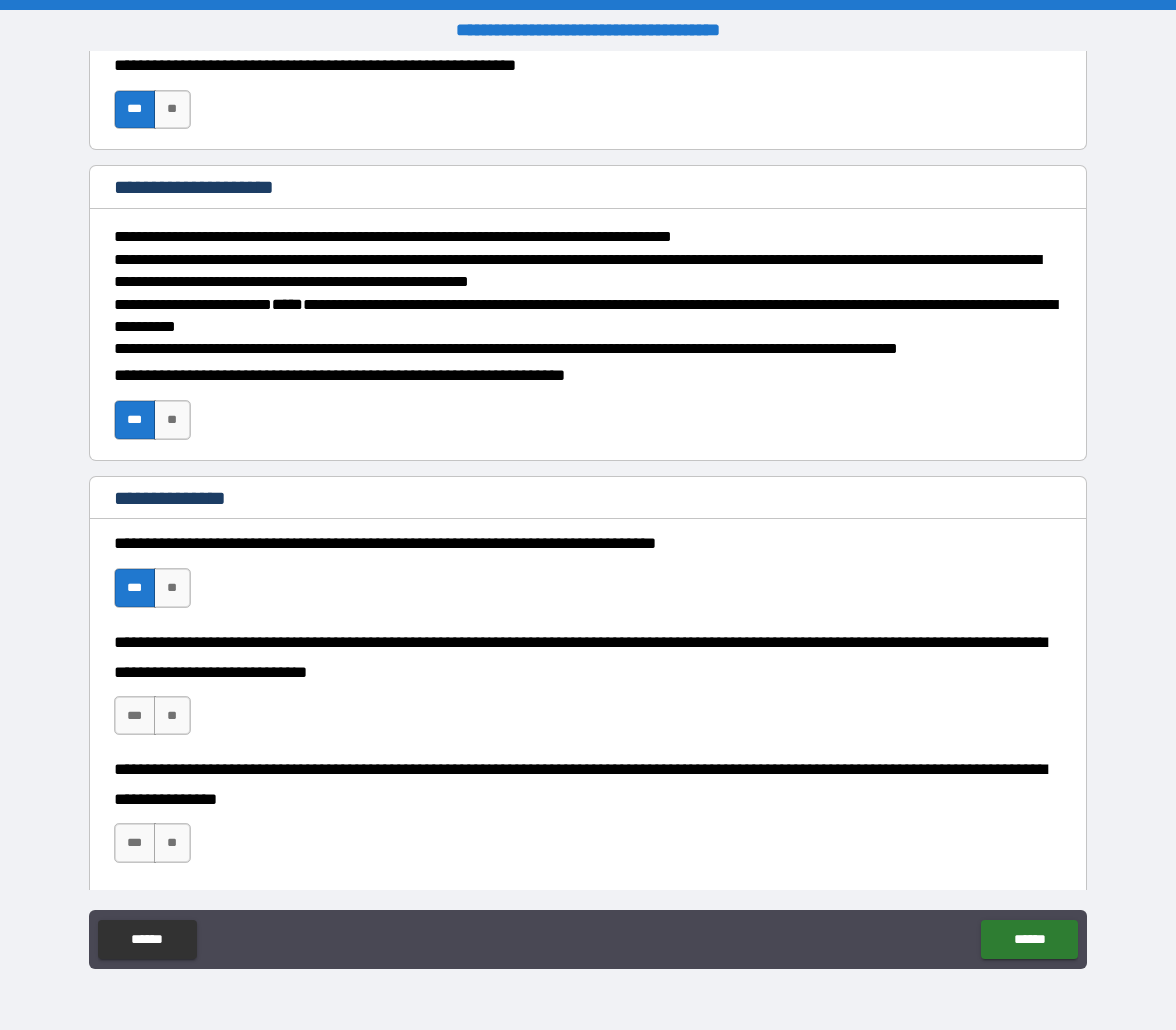 scroll, scrollTop: 4031, scrollLeft: 0, axis: vertical 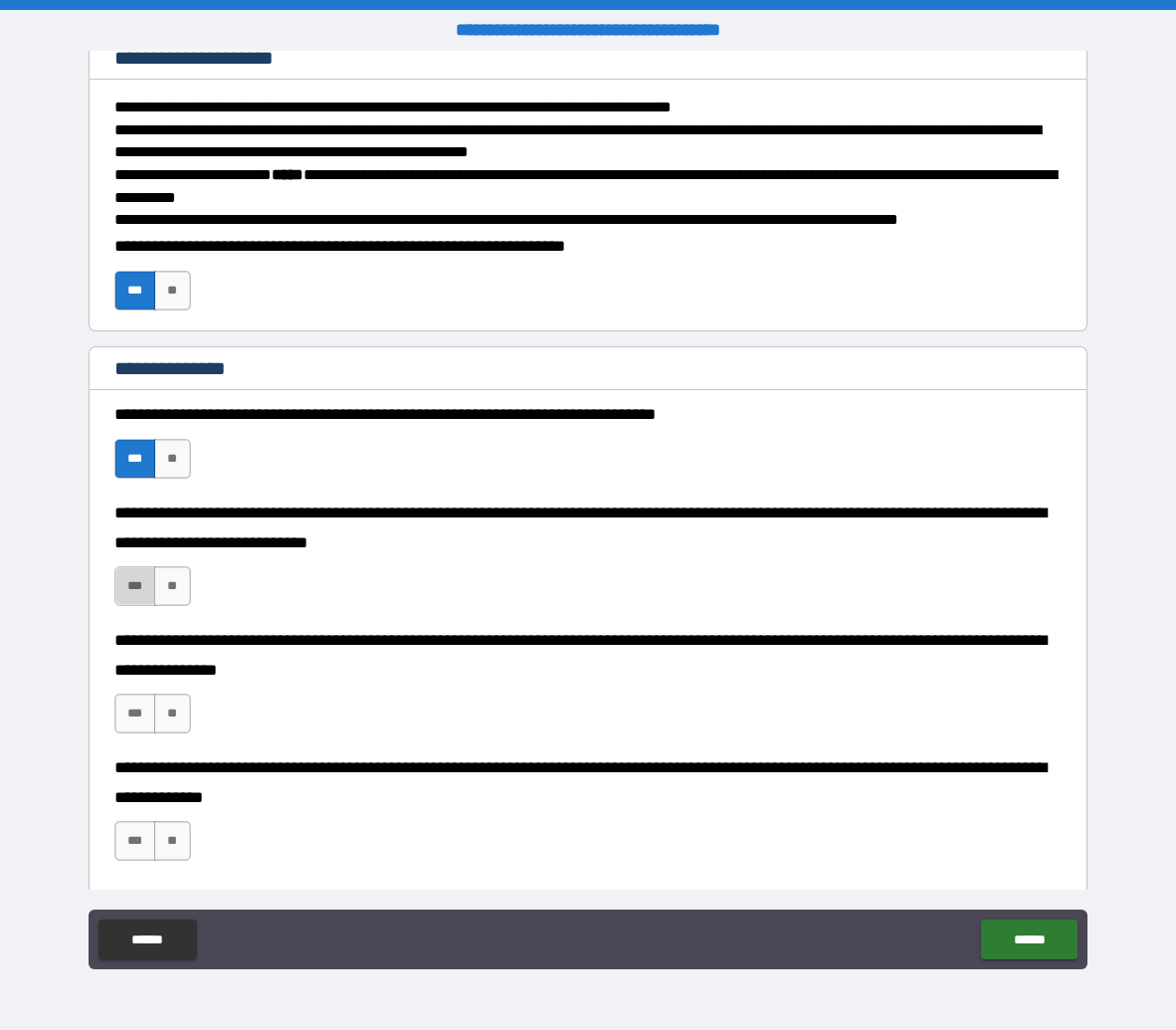 click on "***" at bounding box center [135, 586] 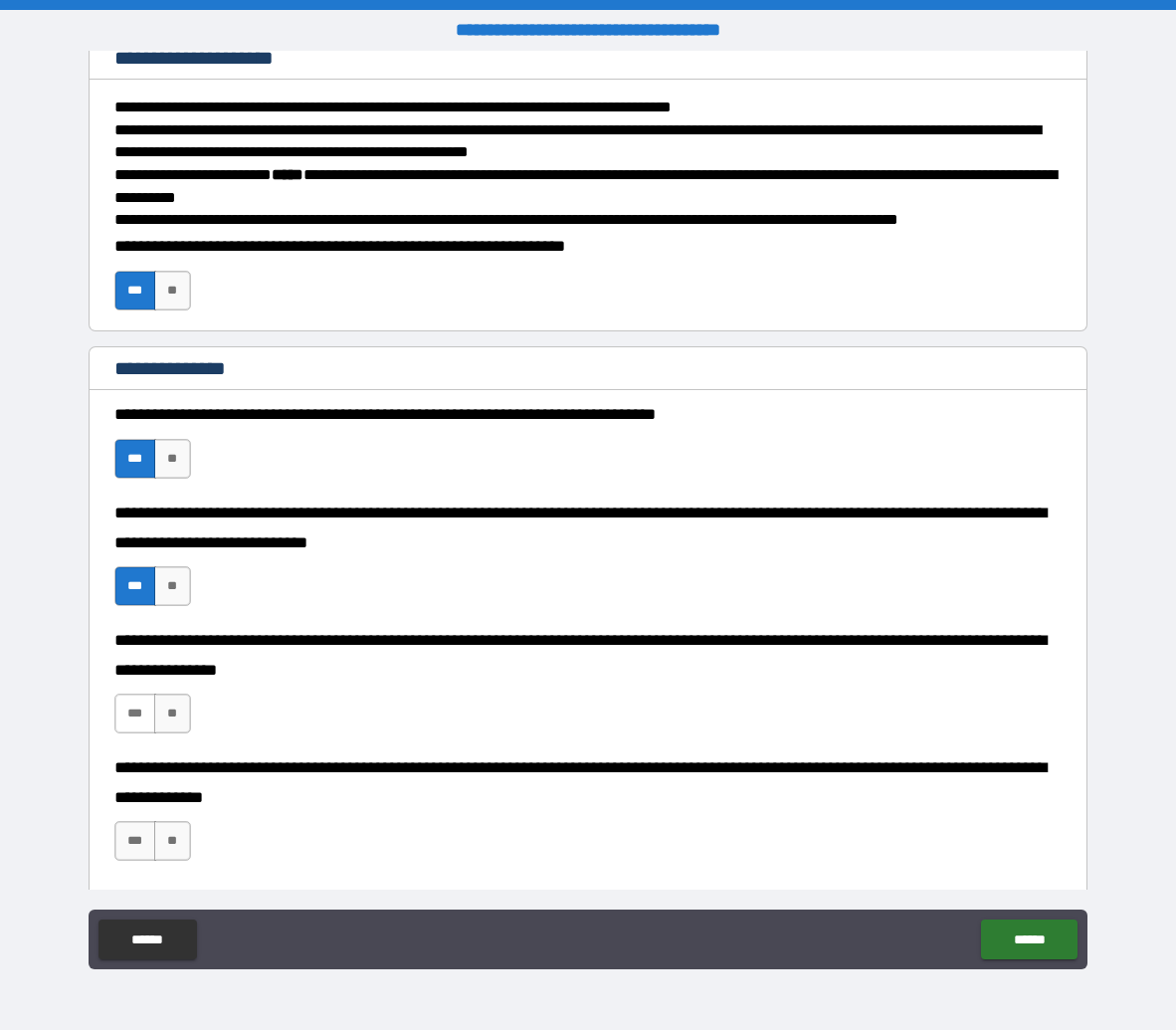 click on "***" at bounding box center [135, 714] 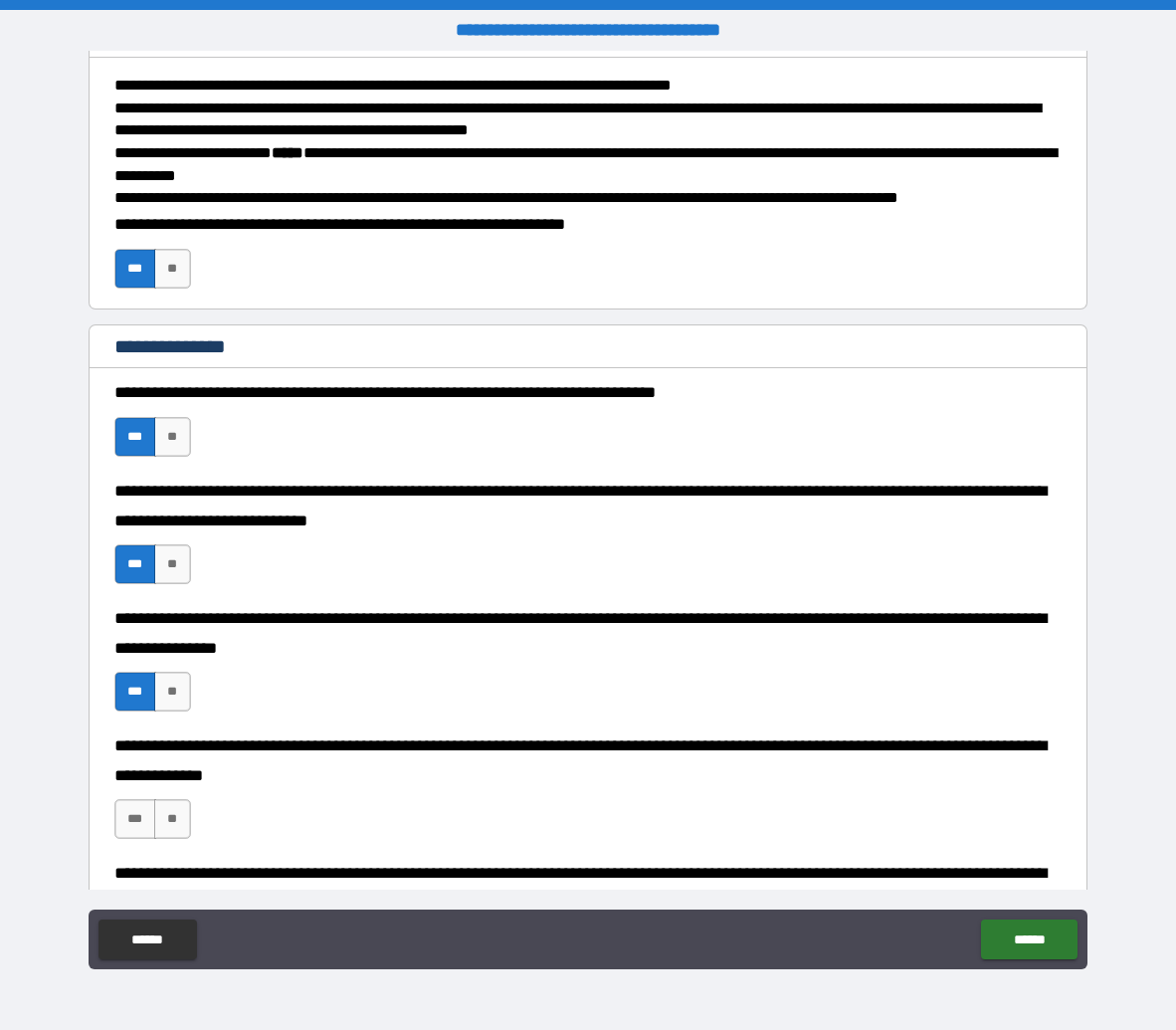scroll, scrollTop: 4253, scrollLeft: 0, axis: vertical 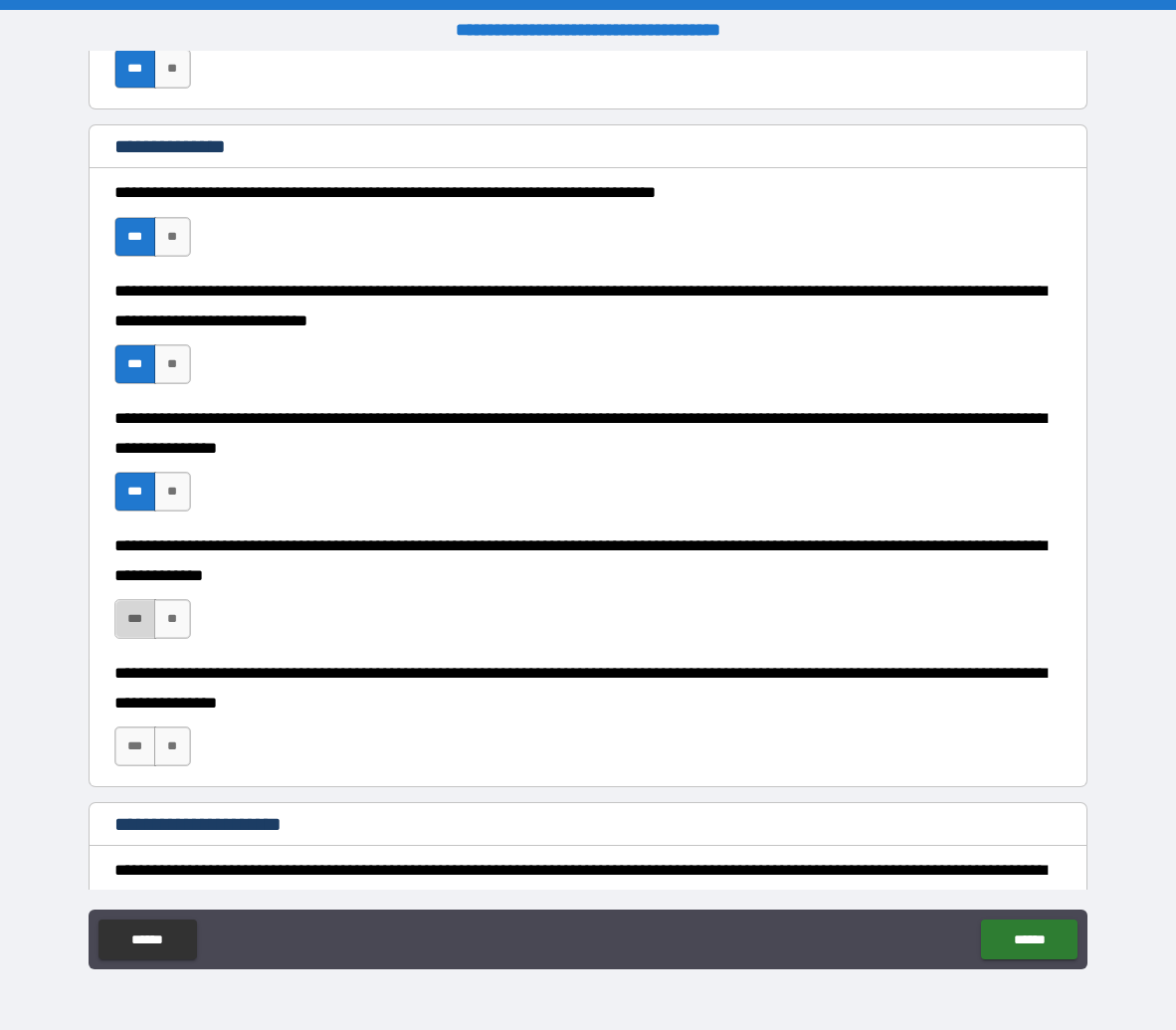 click on "***" at bounding box center (135, 619) 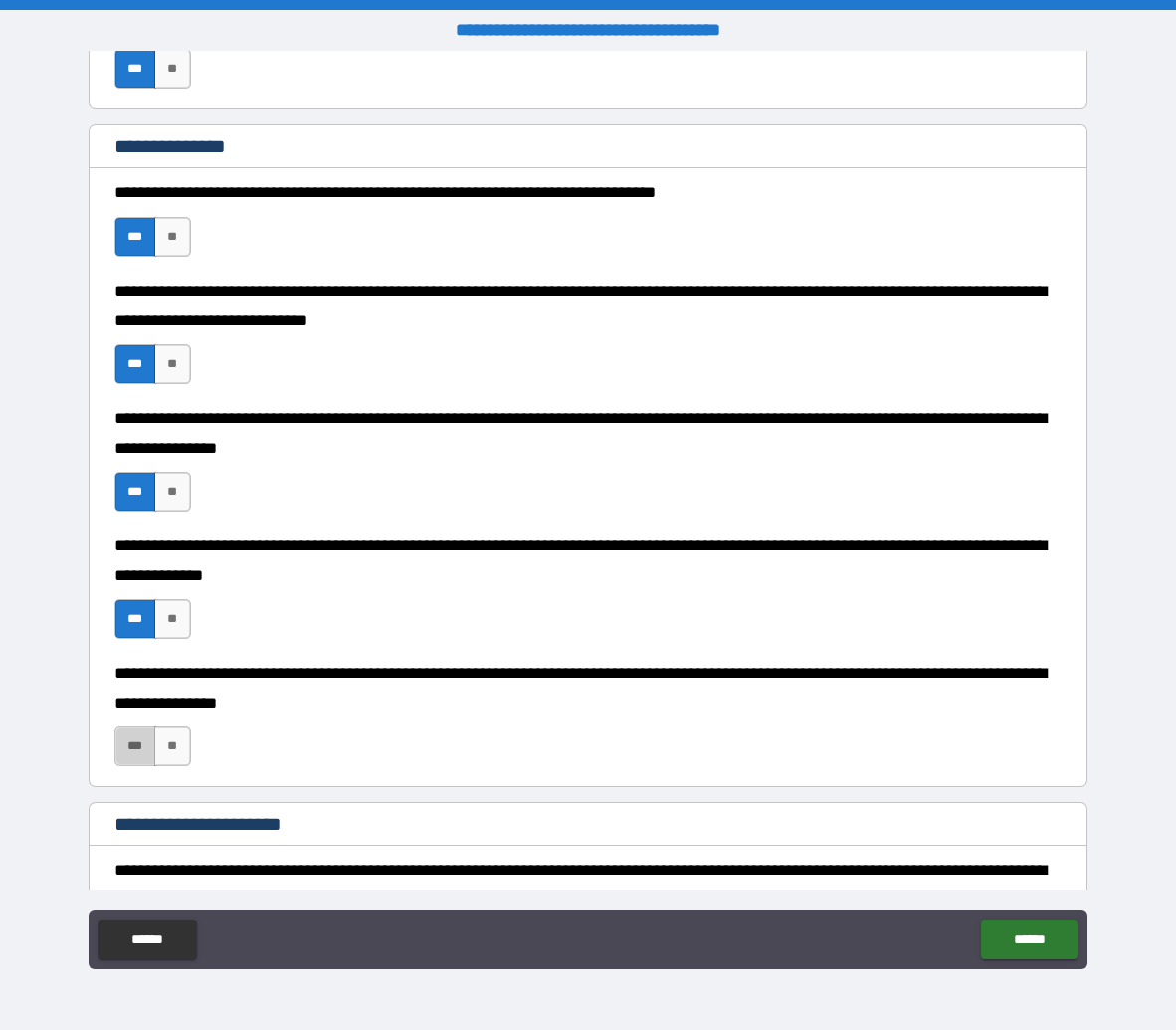 drag, startPoint x: 138, startPoint y: 763, endPoint x: 251, endPoint y: 726, distance: 118.90332 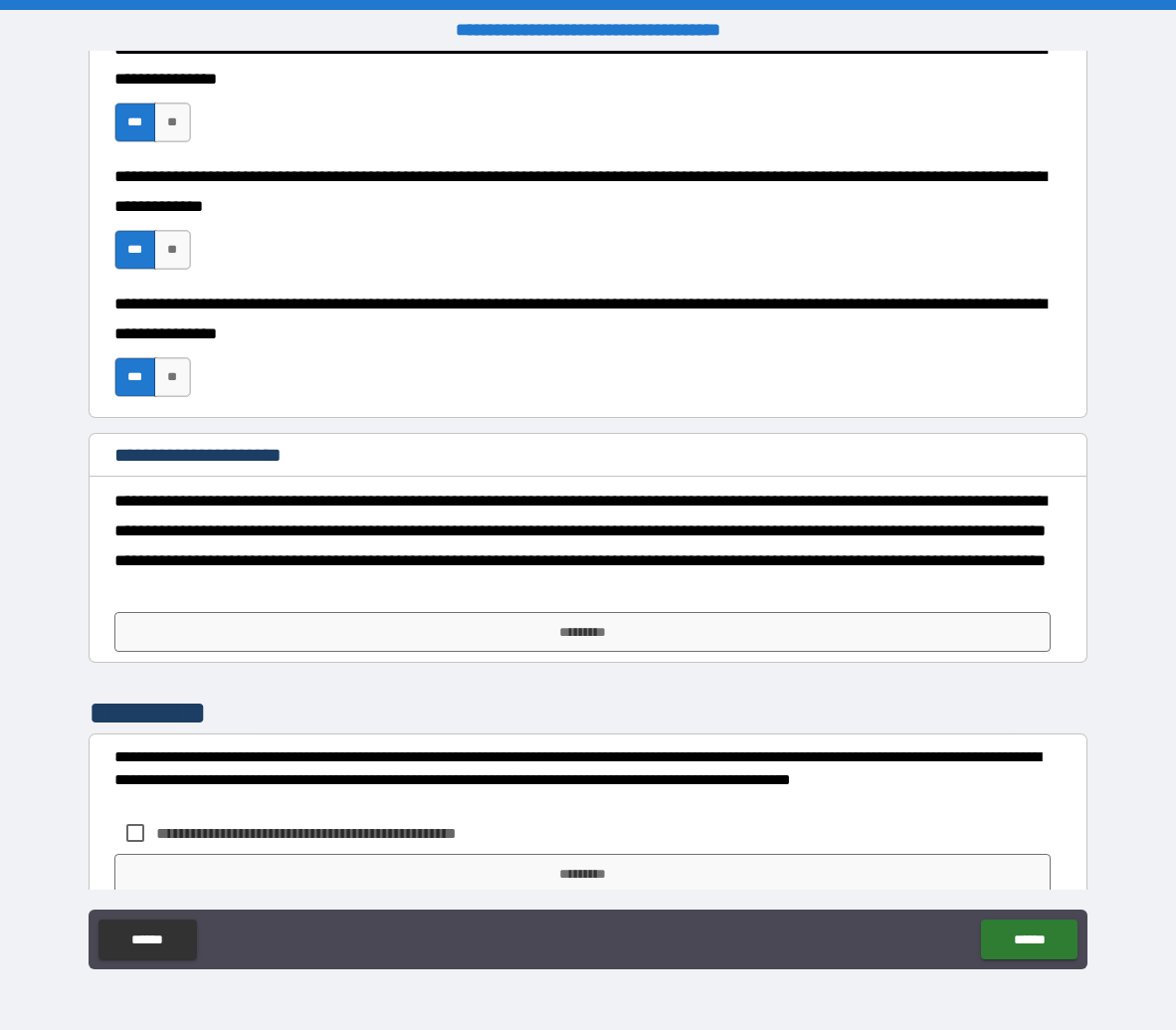 scroll, scrollTop: 4722, scrollLeft: 0, axis: vertical 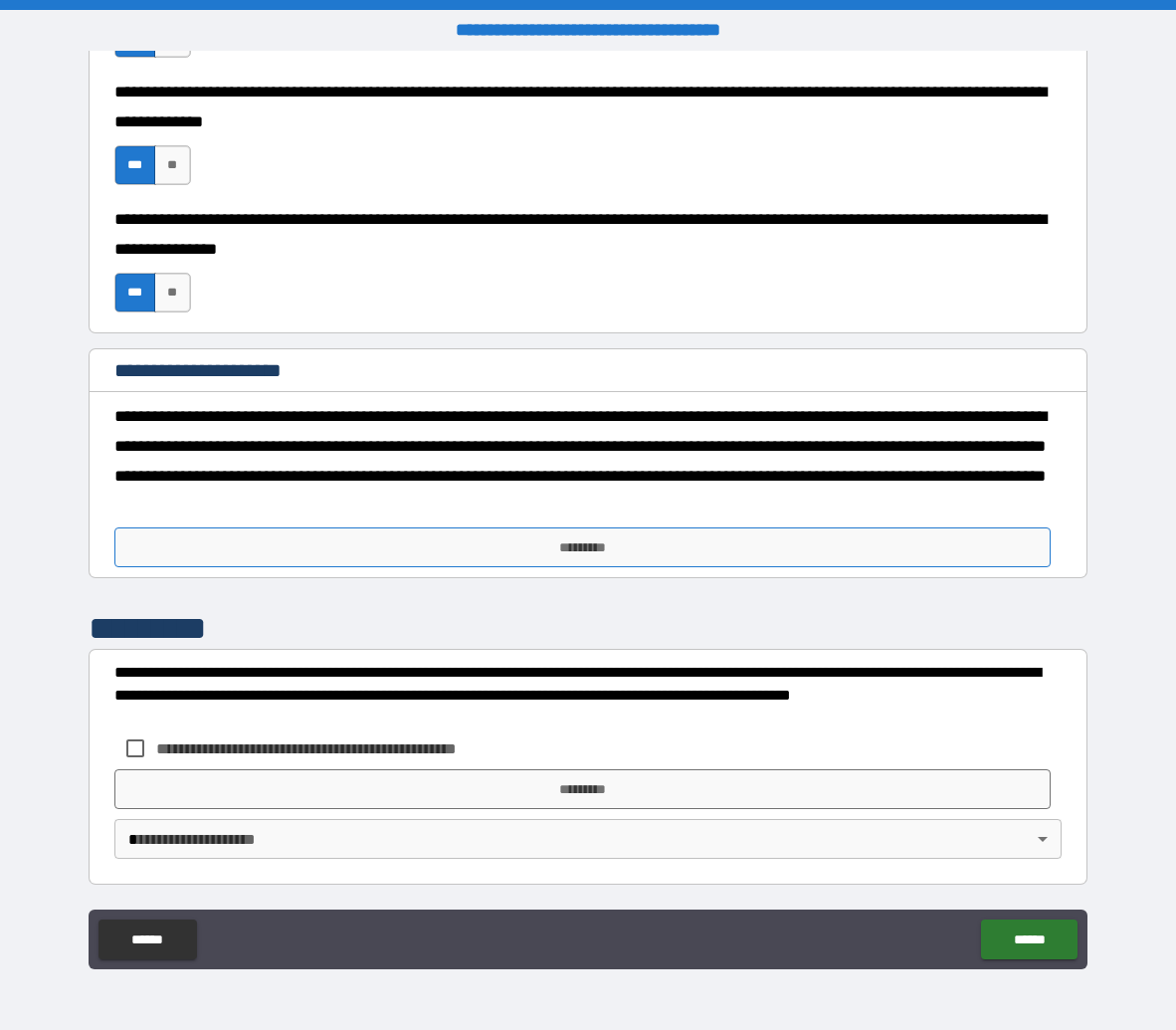 click on "*********" at bounding box center (582, 547) 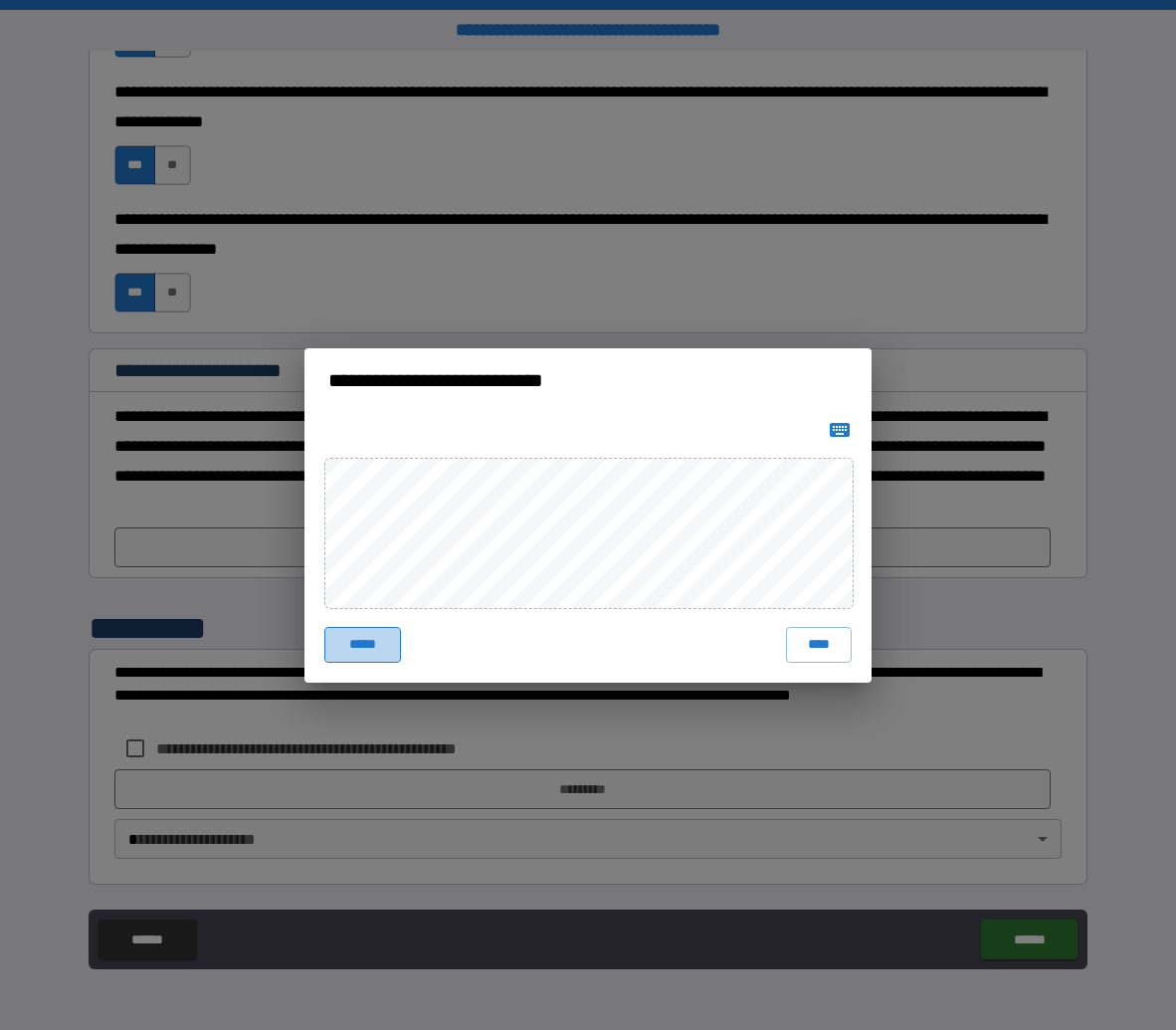click on "*****" at bounding box center [362, 645] 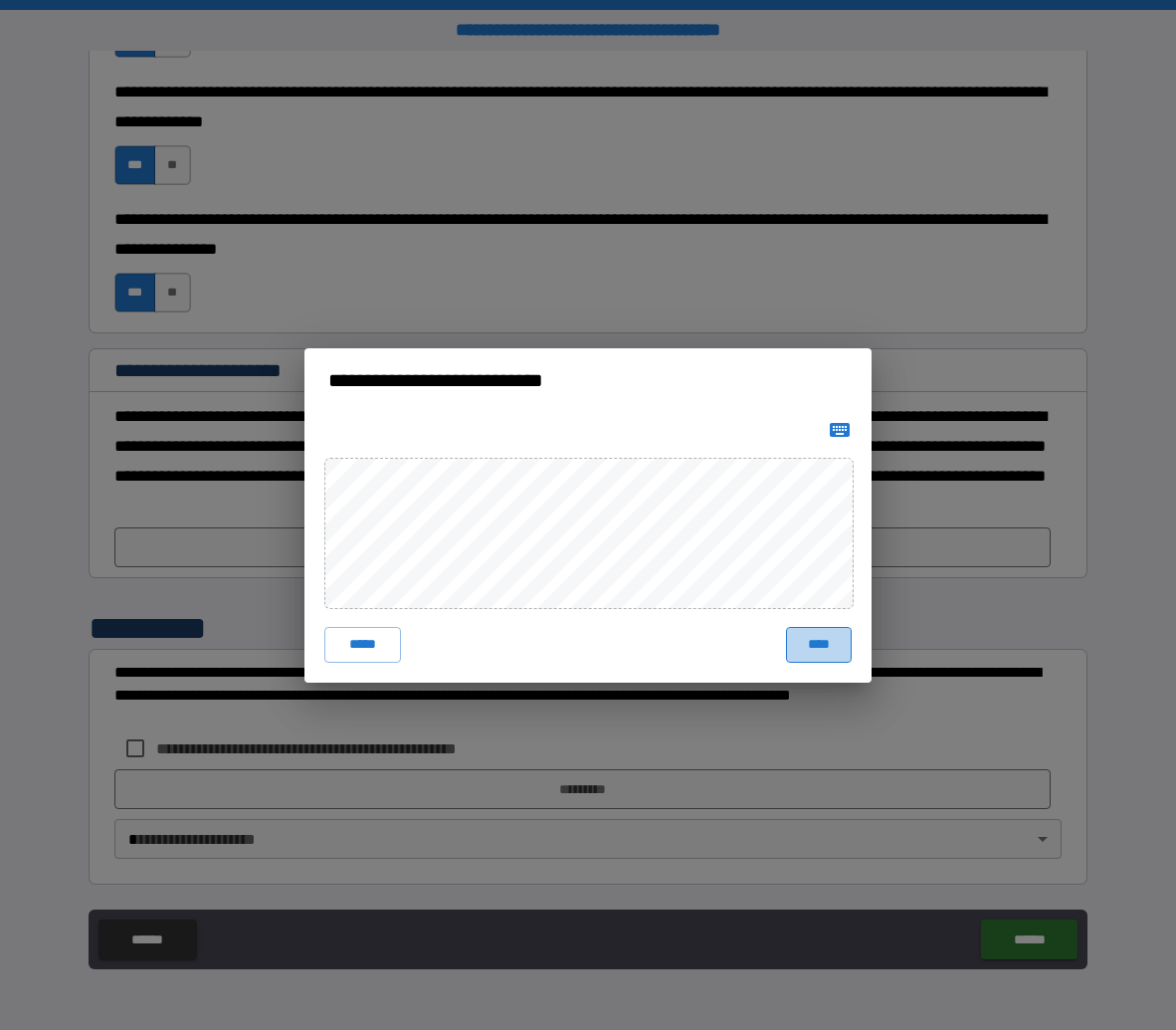 click on "****" at bounding box center (819, 645) 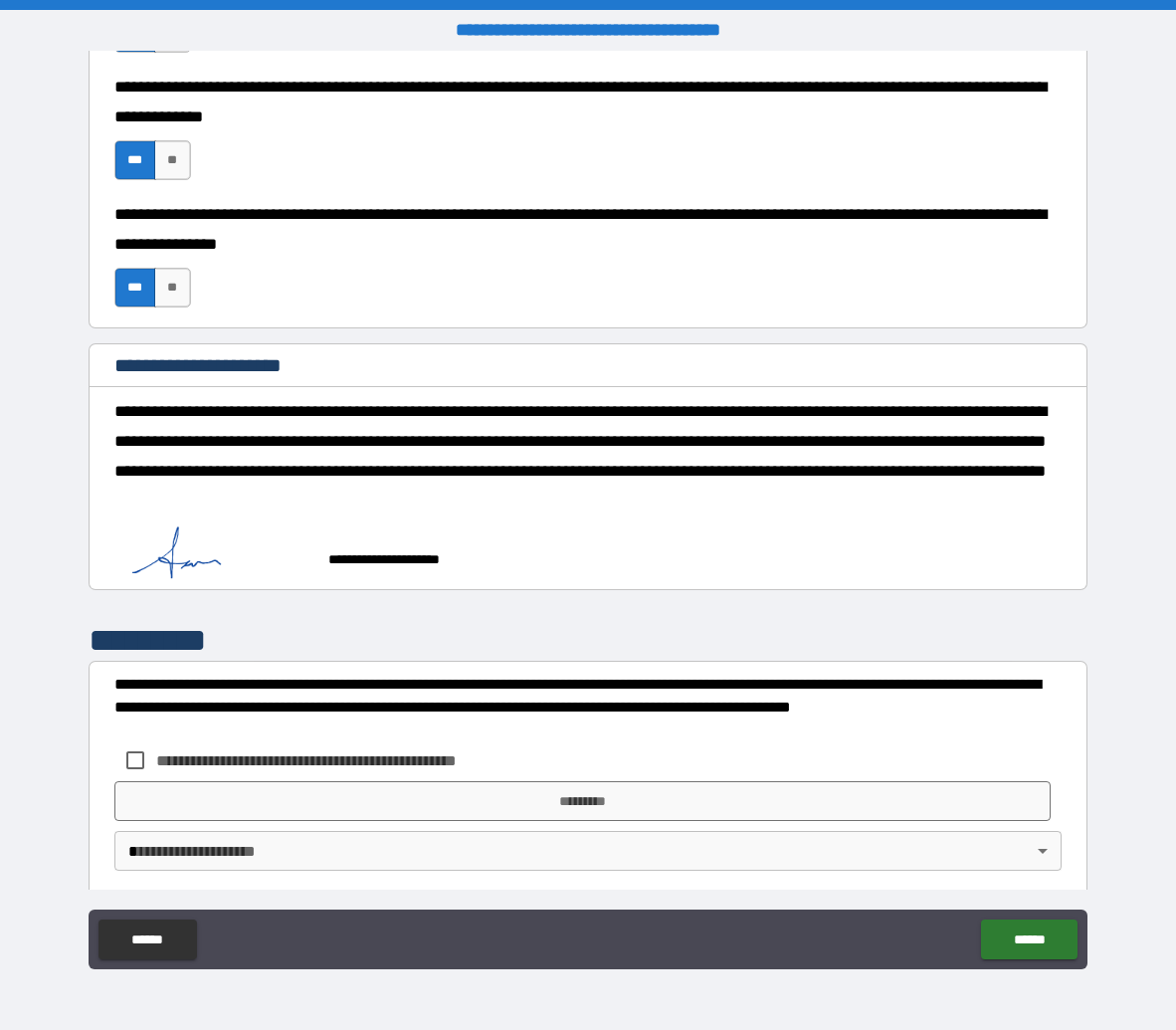 scroll, scrollTop: 4739, scrollLeft: 0, axis: vertical 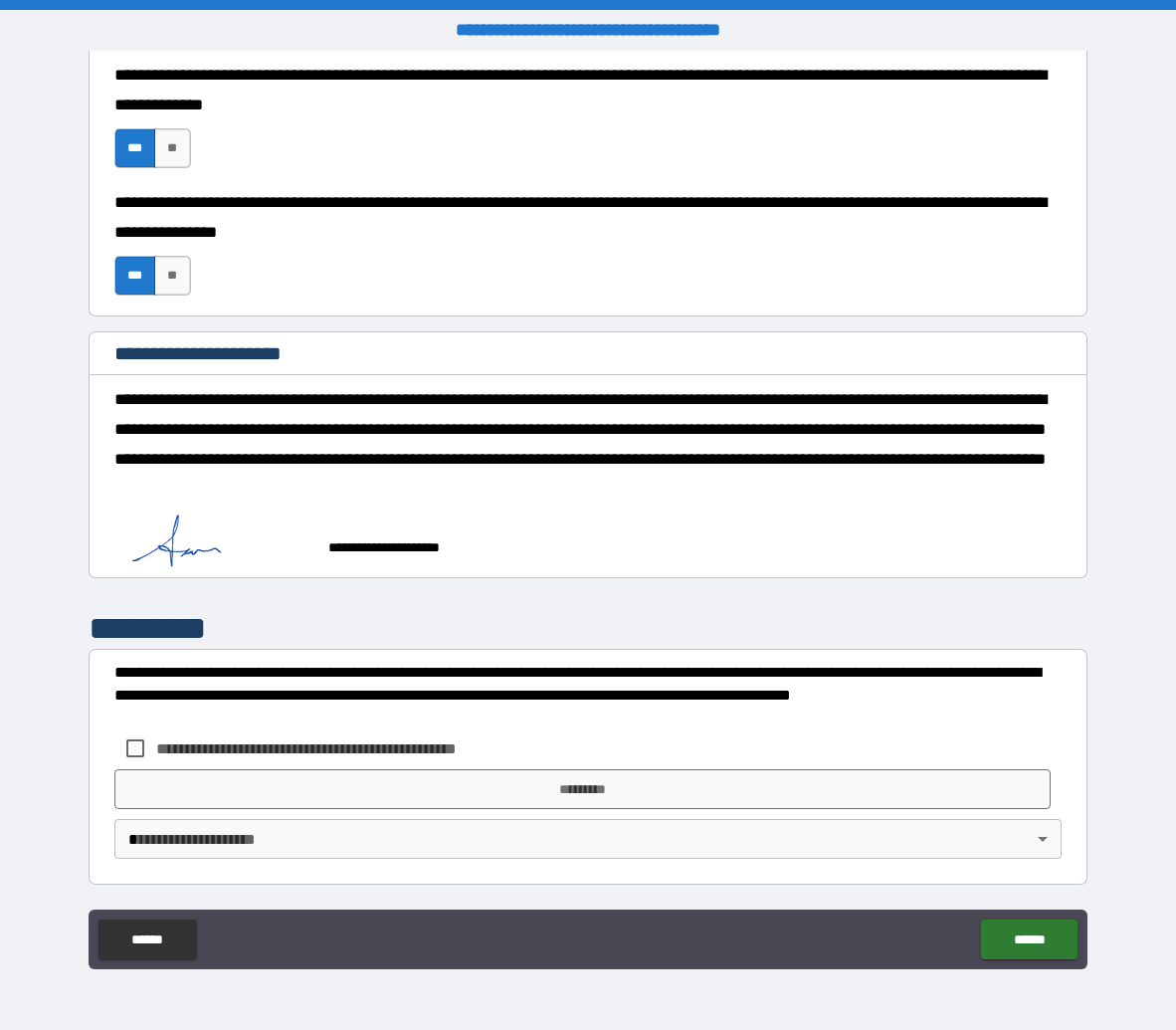 click on "**********" at bounding box center (339, 748) 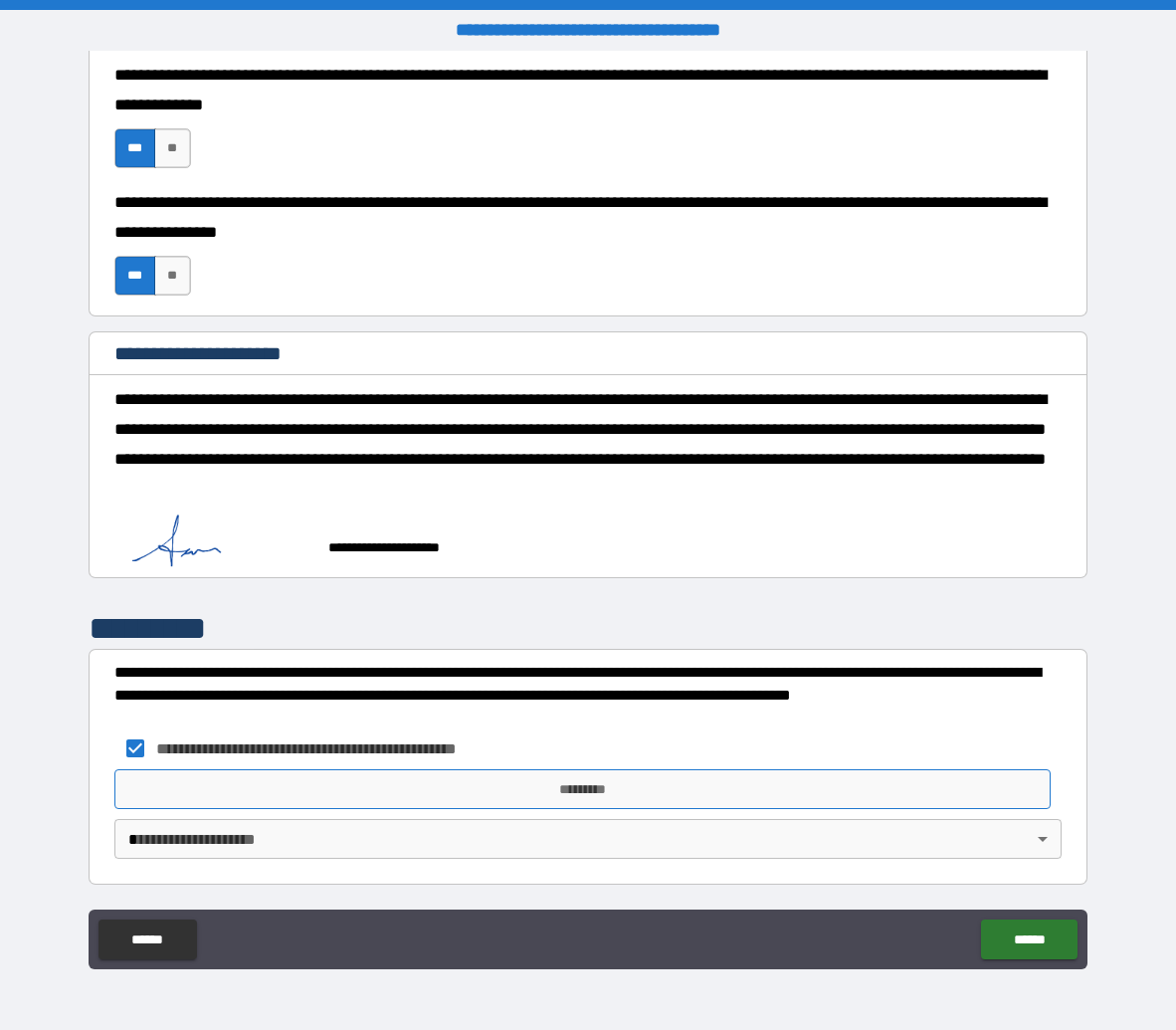 click on "*********" at bounding box center [582, 789] 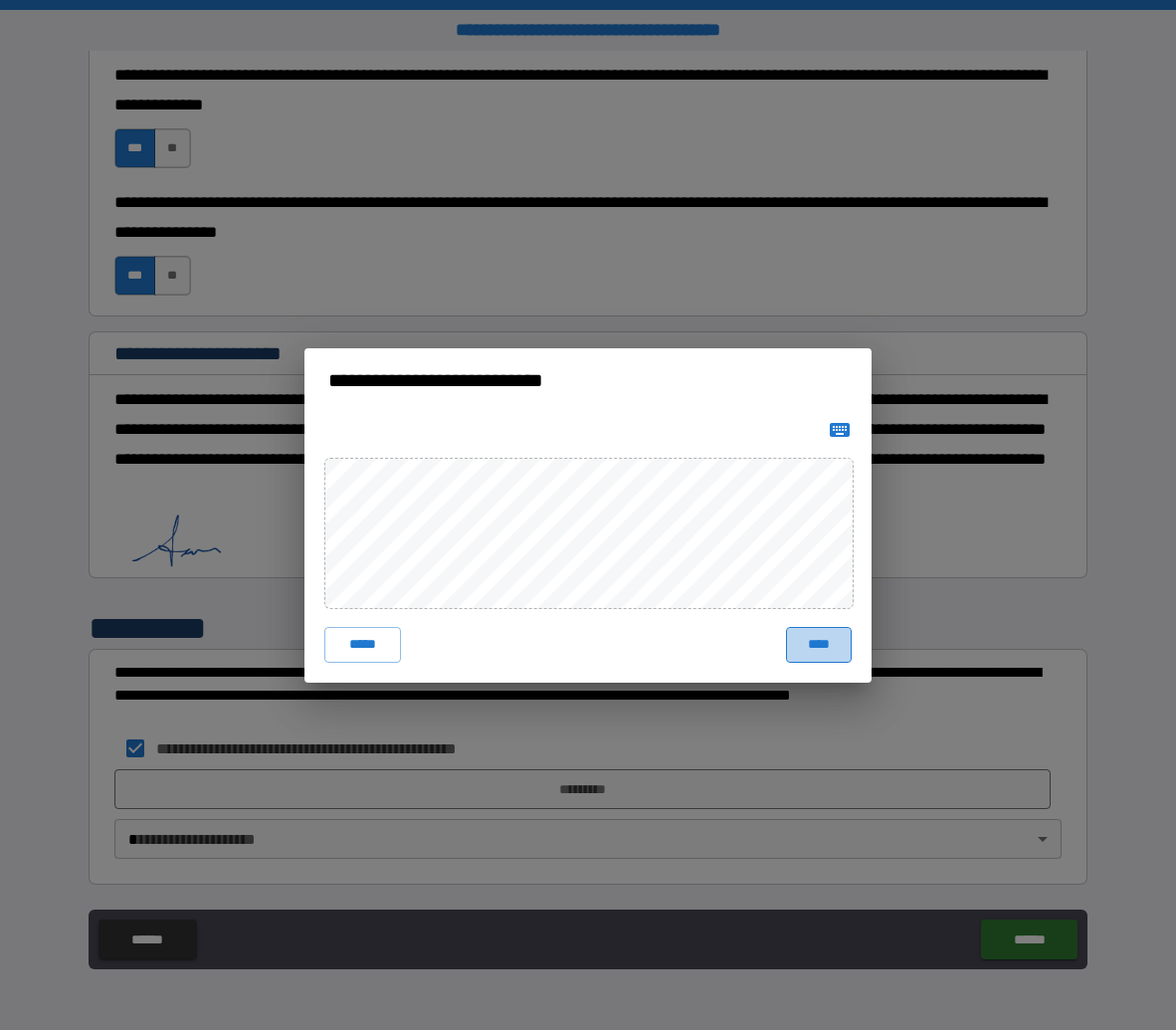 click on "****" at bounding box center (819, 645) 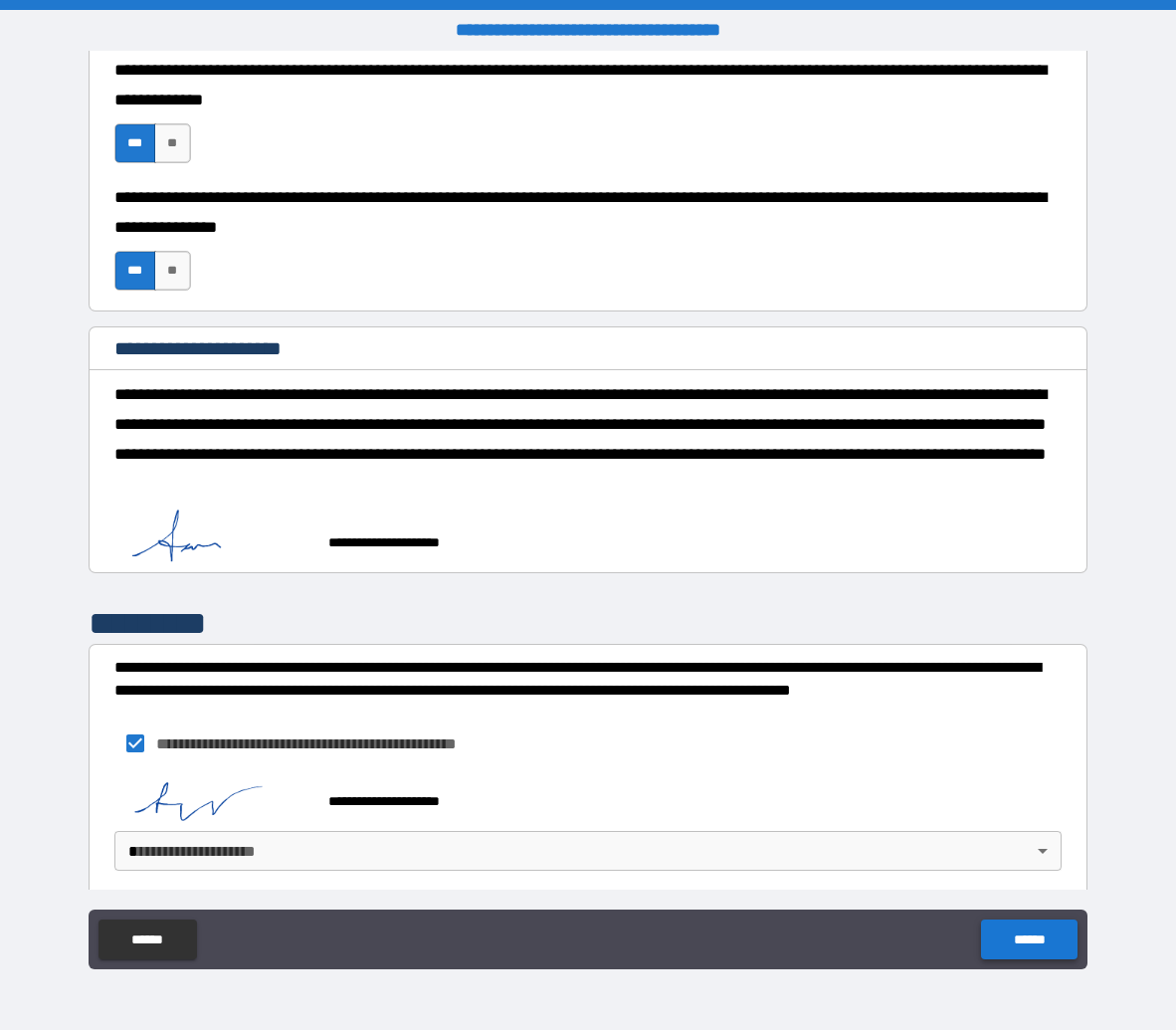 click on "******" at bounding box center (1029, 939) 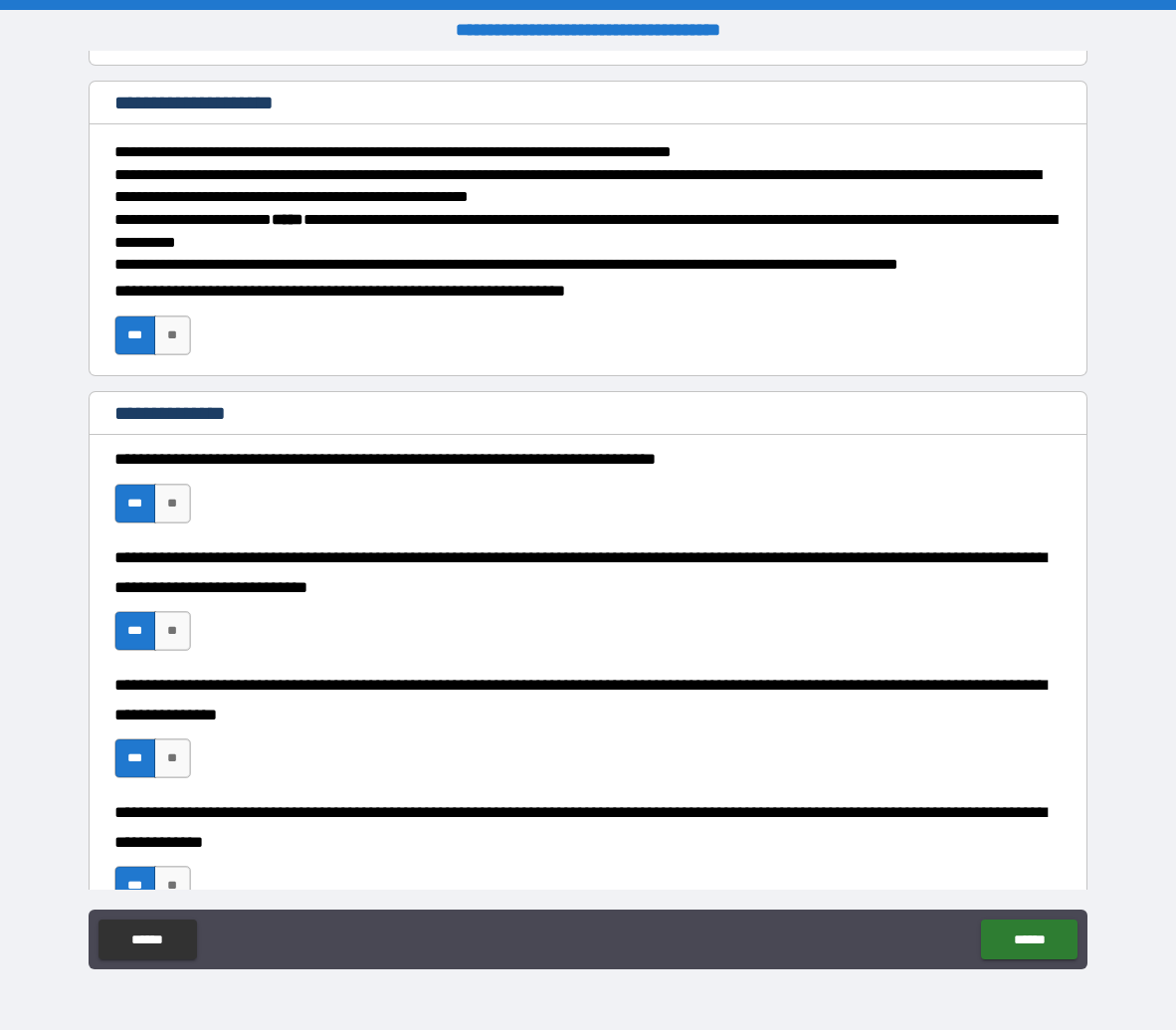 scroll, scrollTop: 4756, scrollLeft: 0, axis: vertical 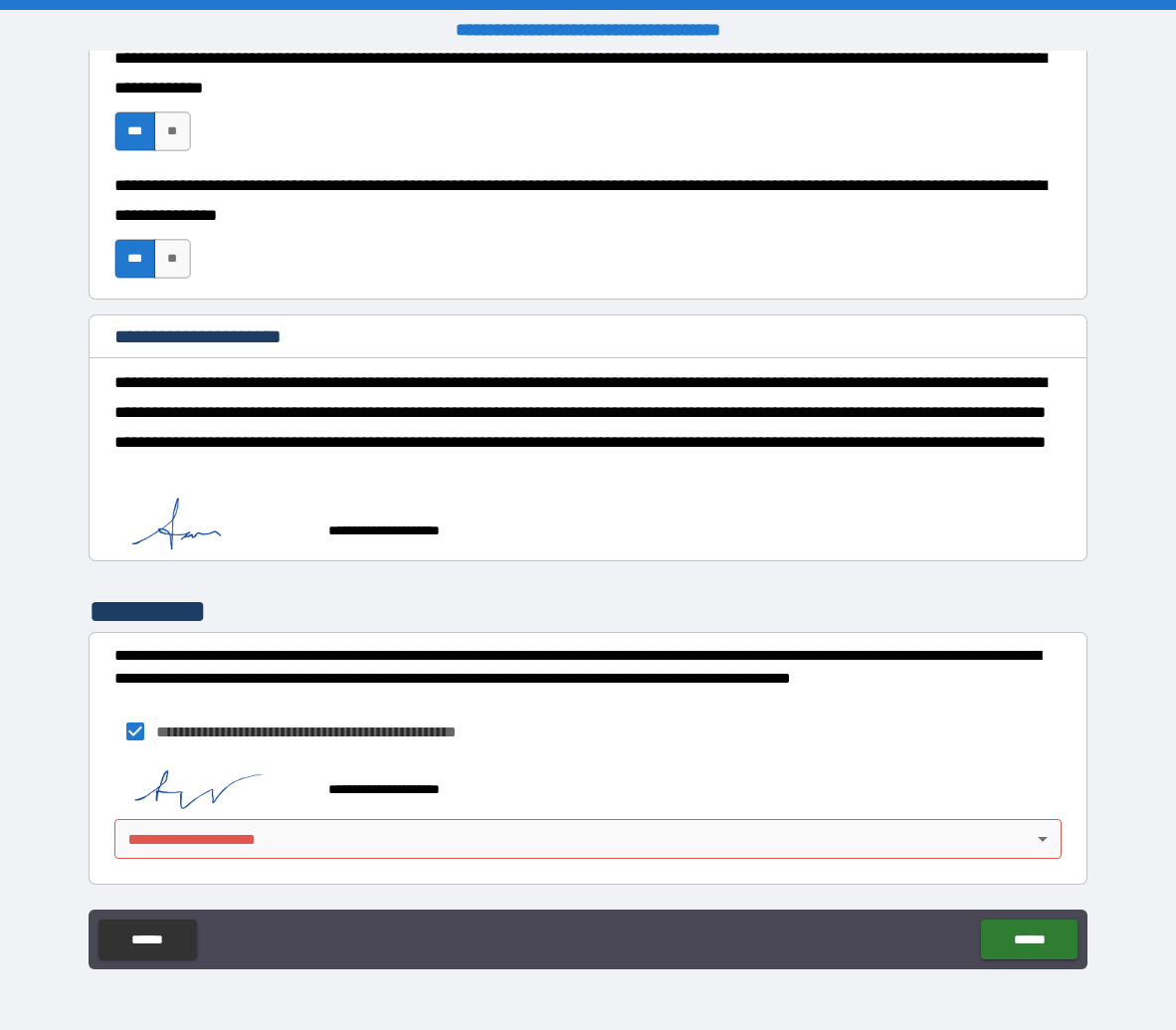 click on "**********" at bounding box center (588, 515) 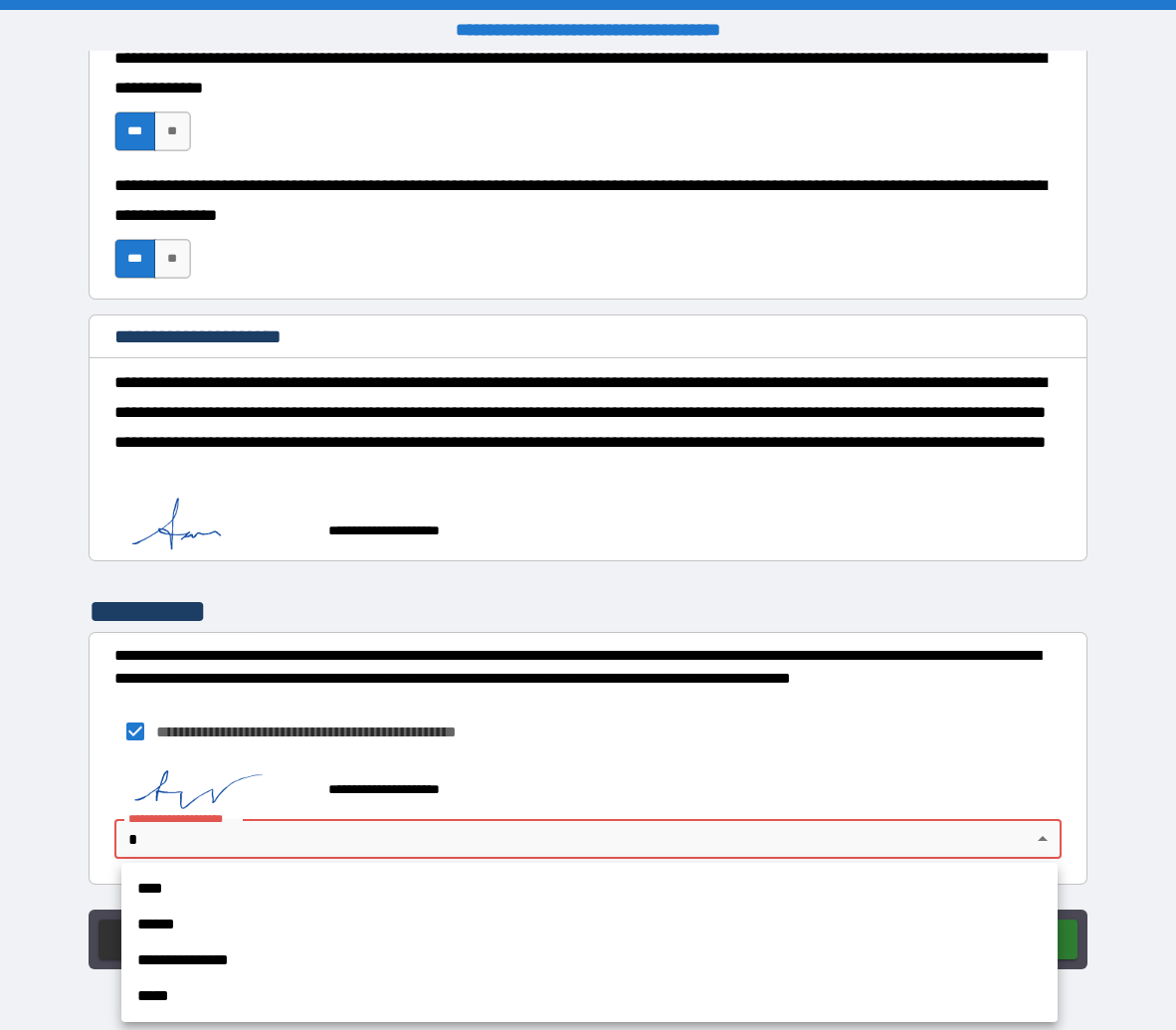 click on "**********" at bounding box center (589, 960) 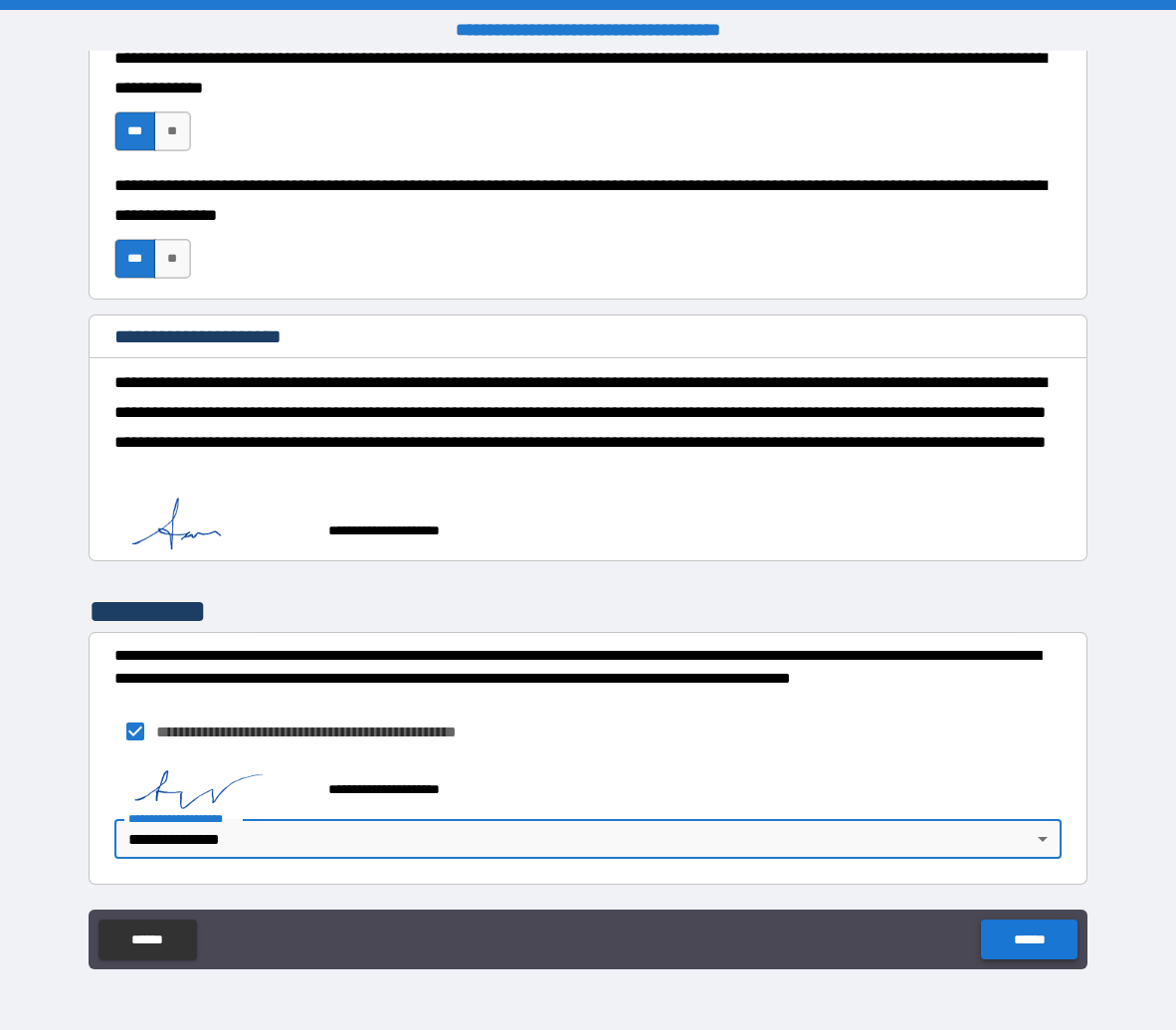 click on "******" at bounding box center [1029, 939] 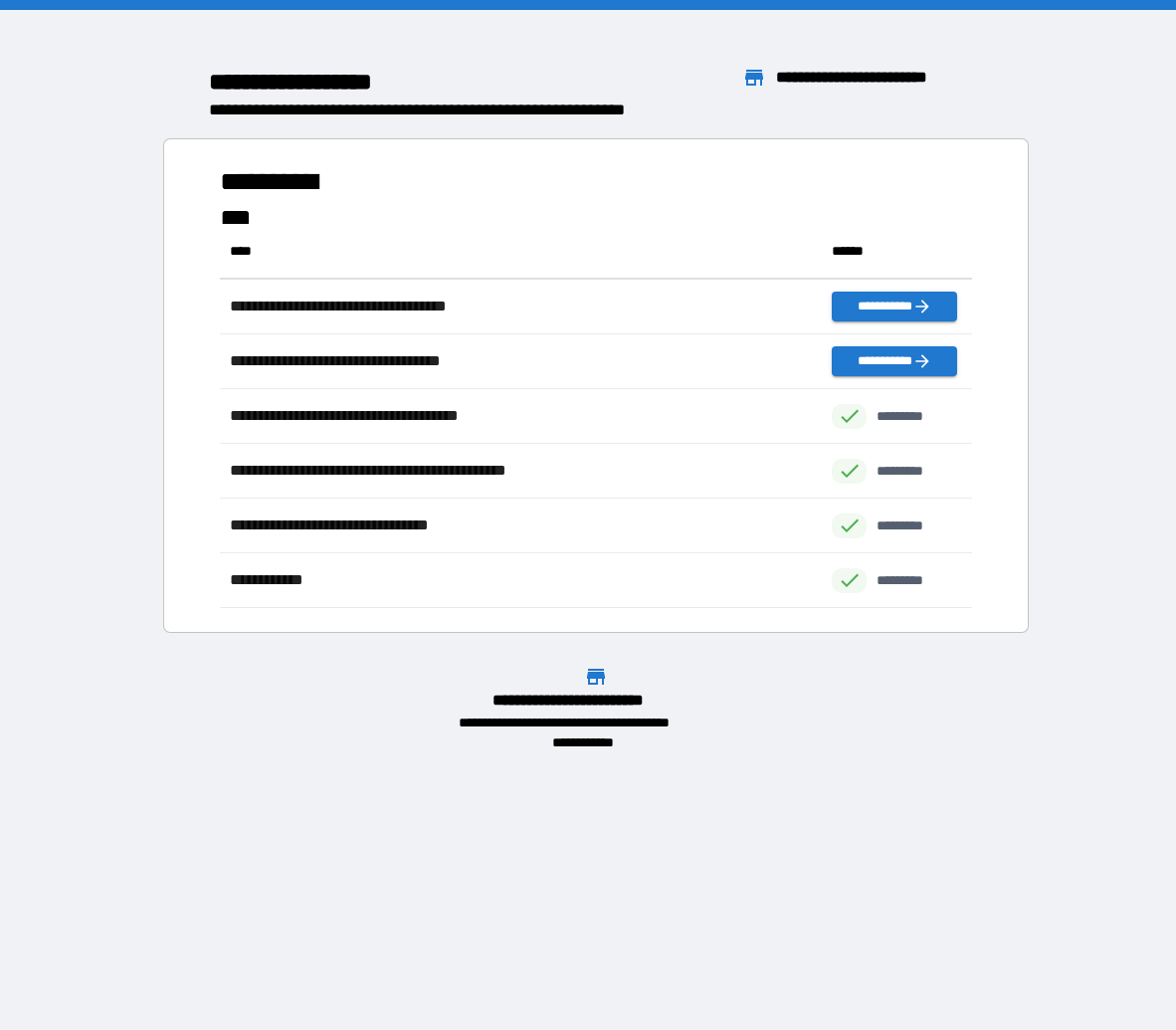 scroll, scrollTop: 369, scrollLeft: 737, axis: both 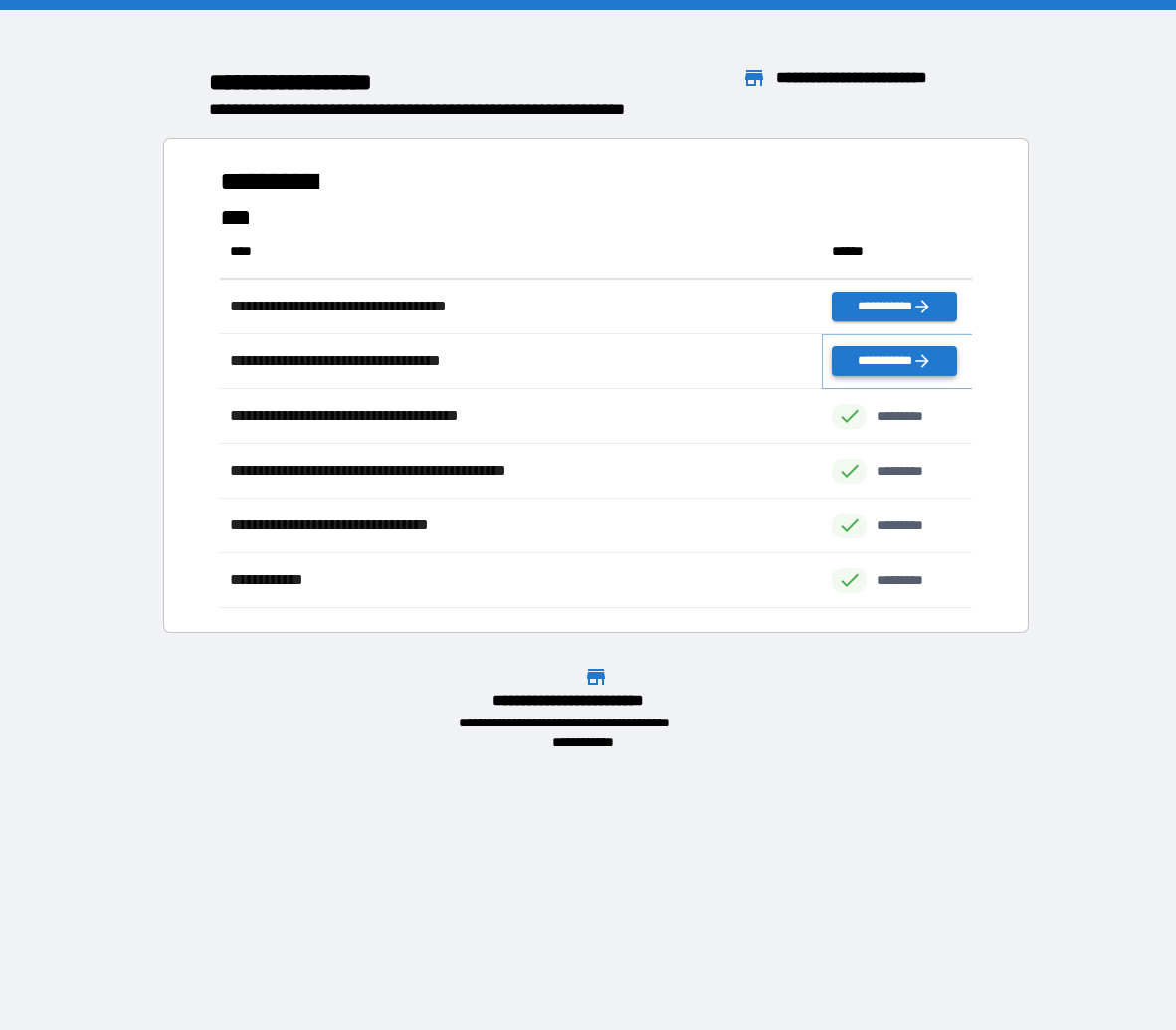 click on "**********" at bounding box center (893, 361) 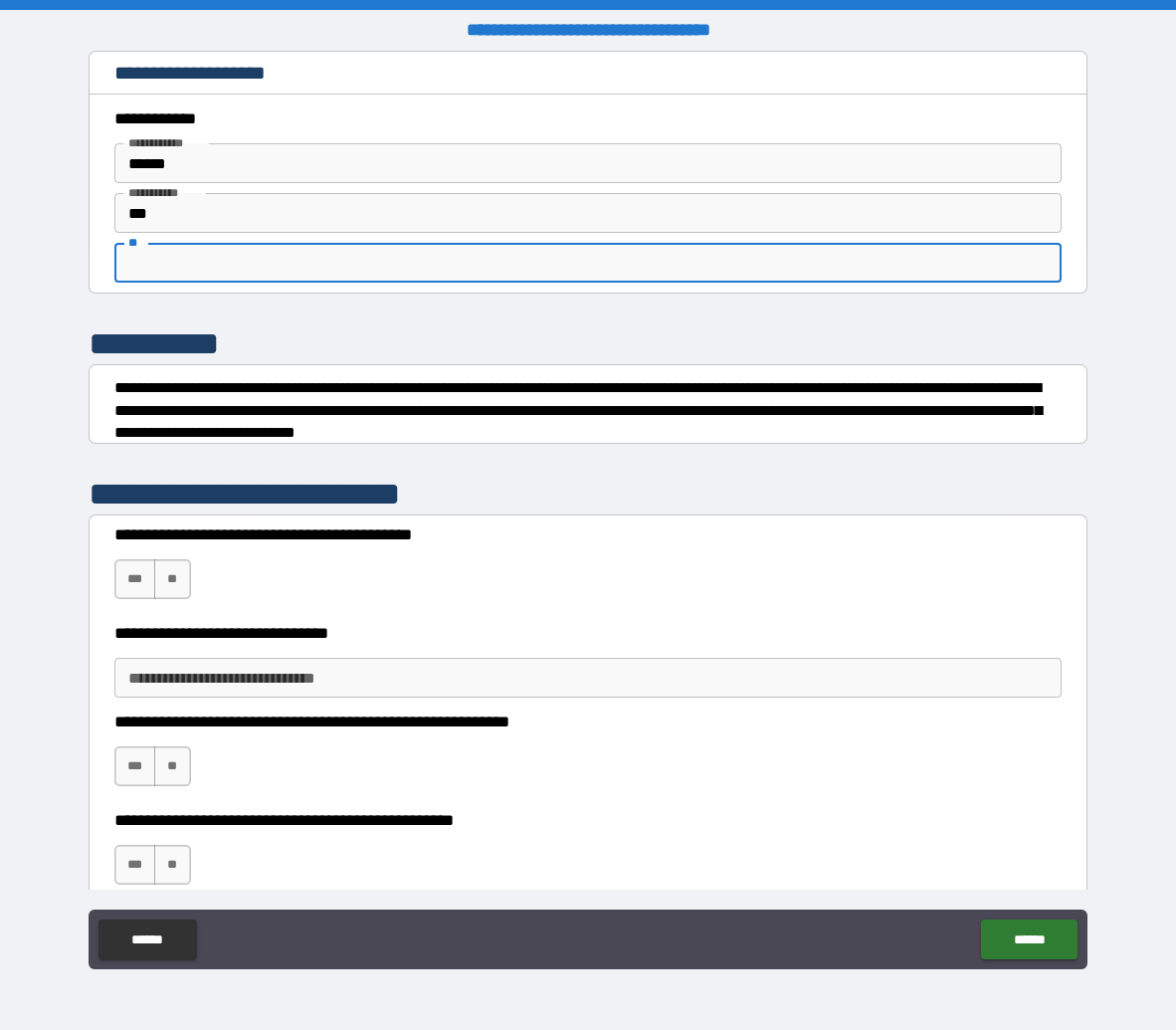 click on "**" at bounding box center (588, 263) 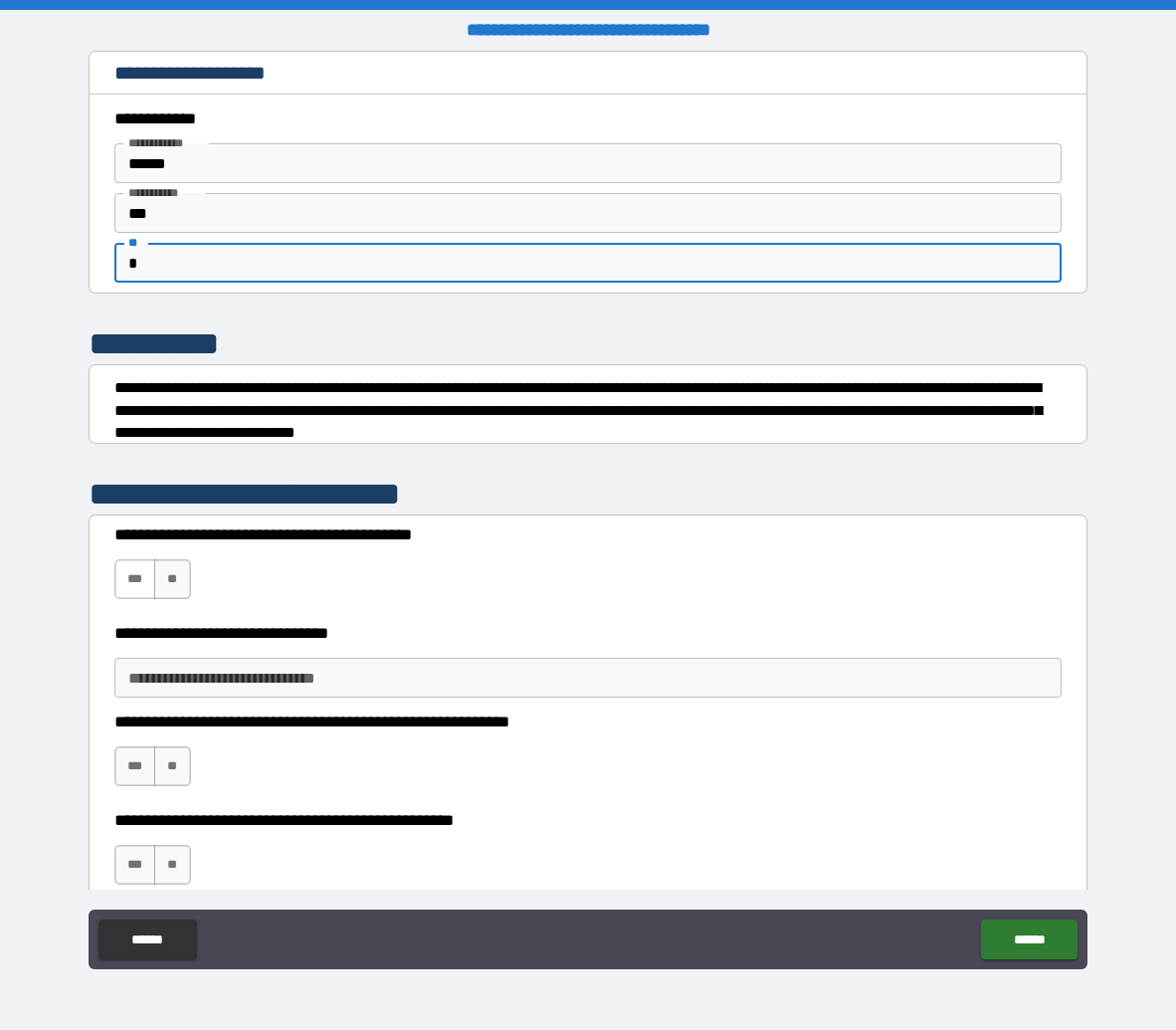 click on "***" at bounding box center (135, 579) 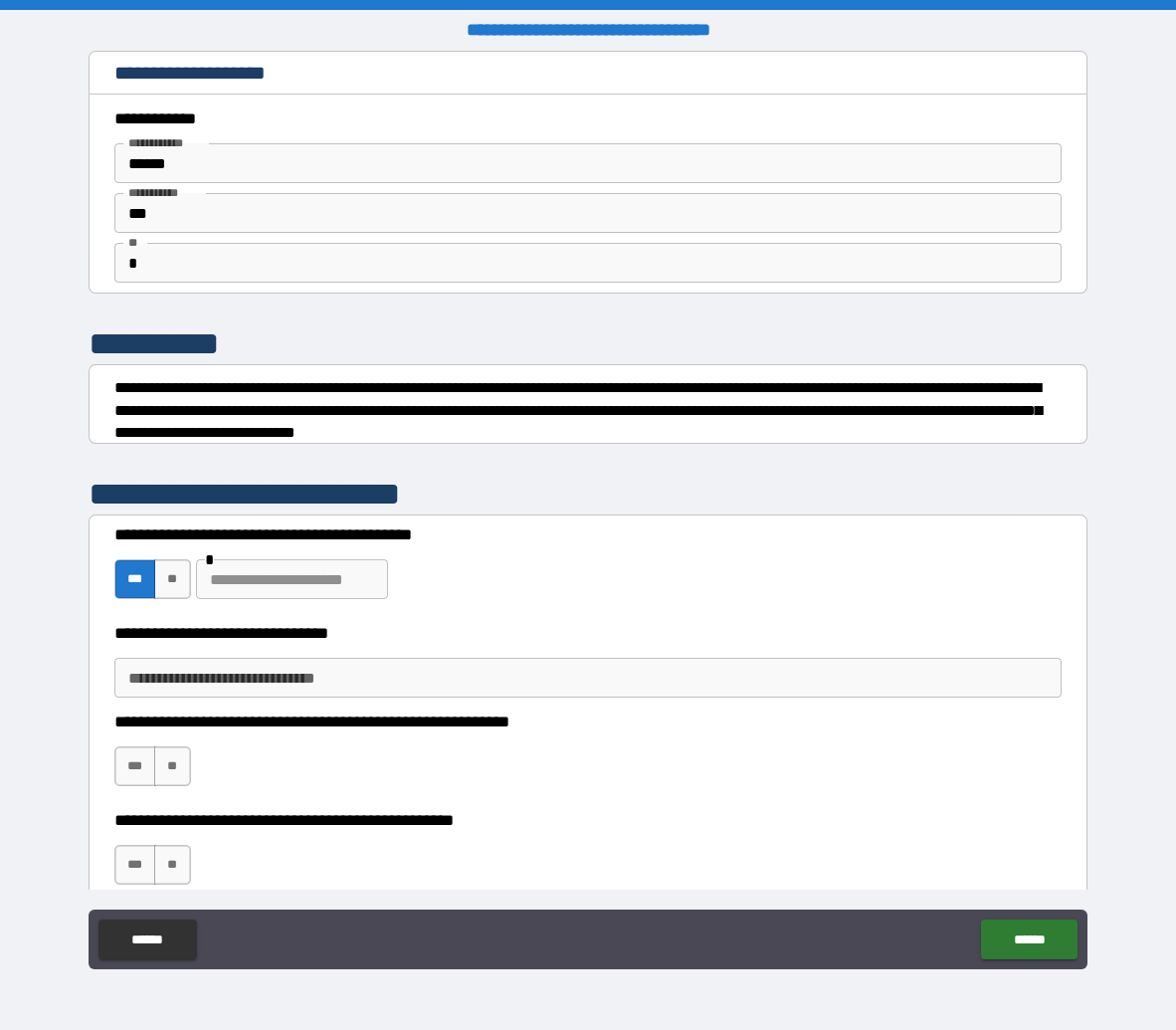click on "**********" at bounding box center [588, 678] 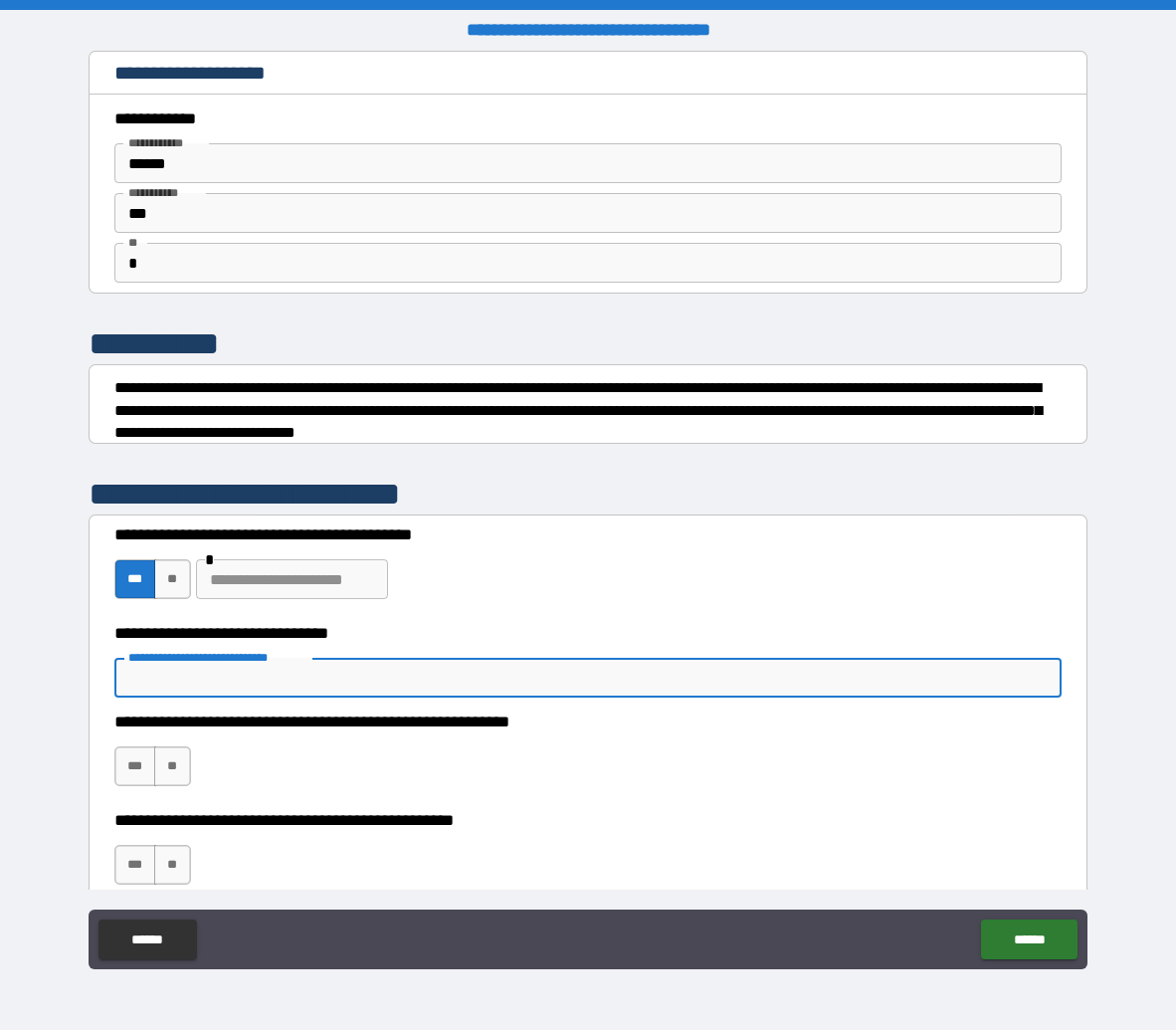 click on "**********" at bounding box center [588, 678] 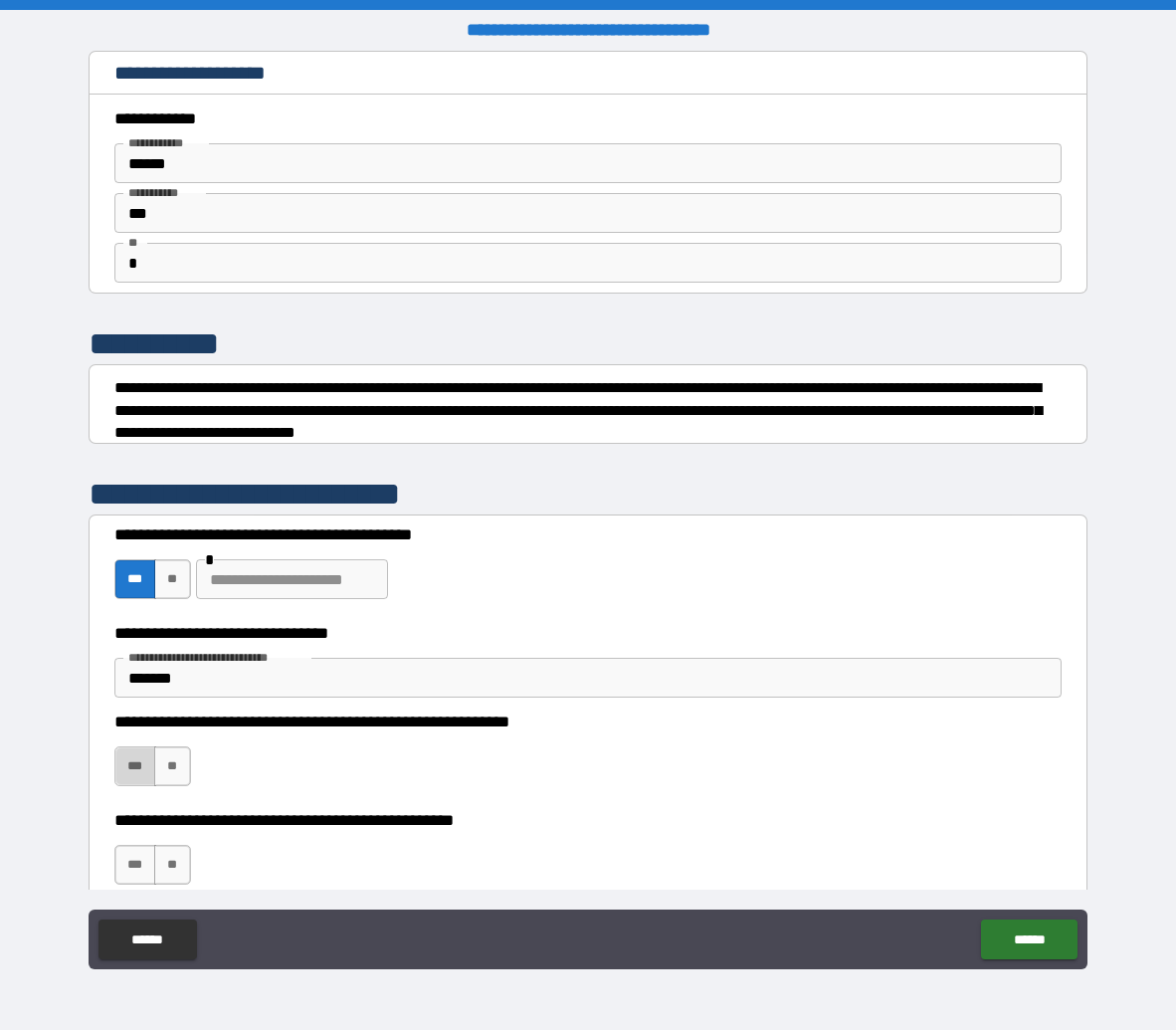 click on "***" at bounding box center (135, 766) 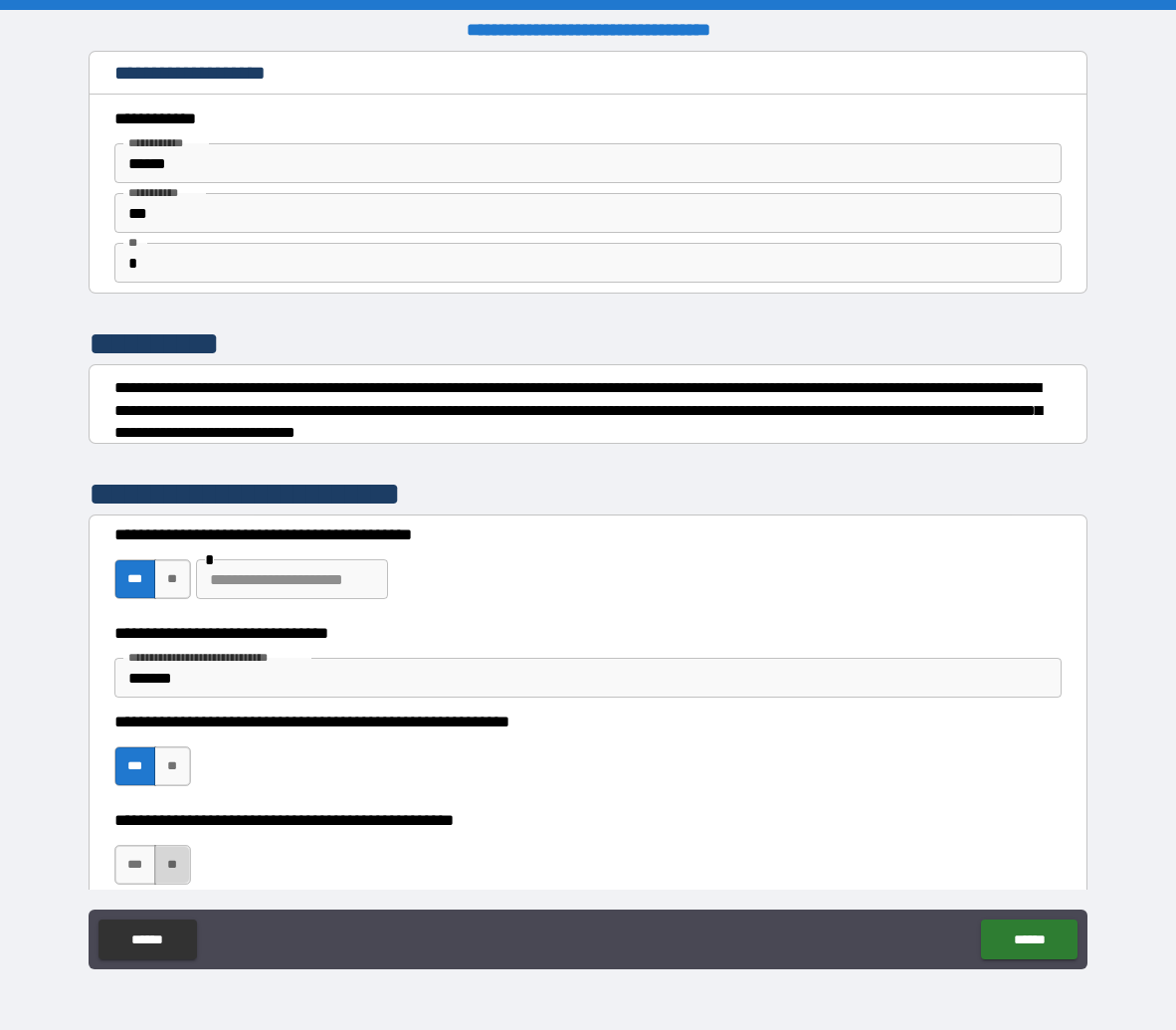 click on "**" at bounding box center [172, 865] 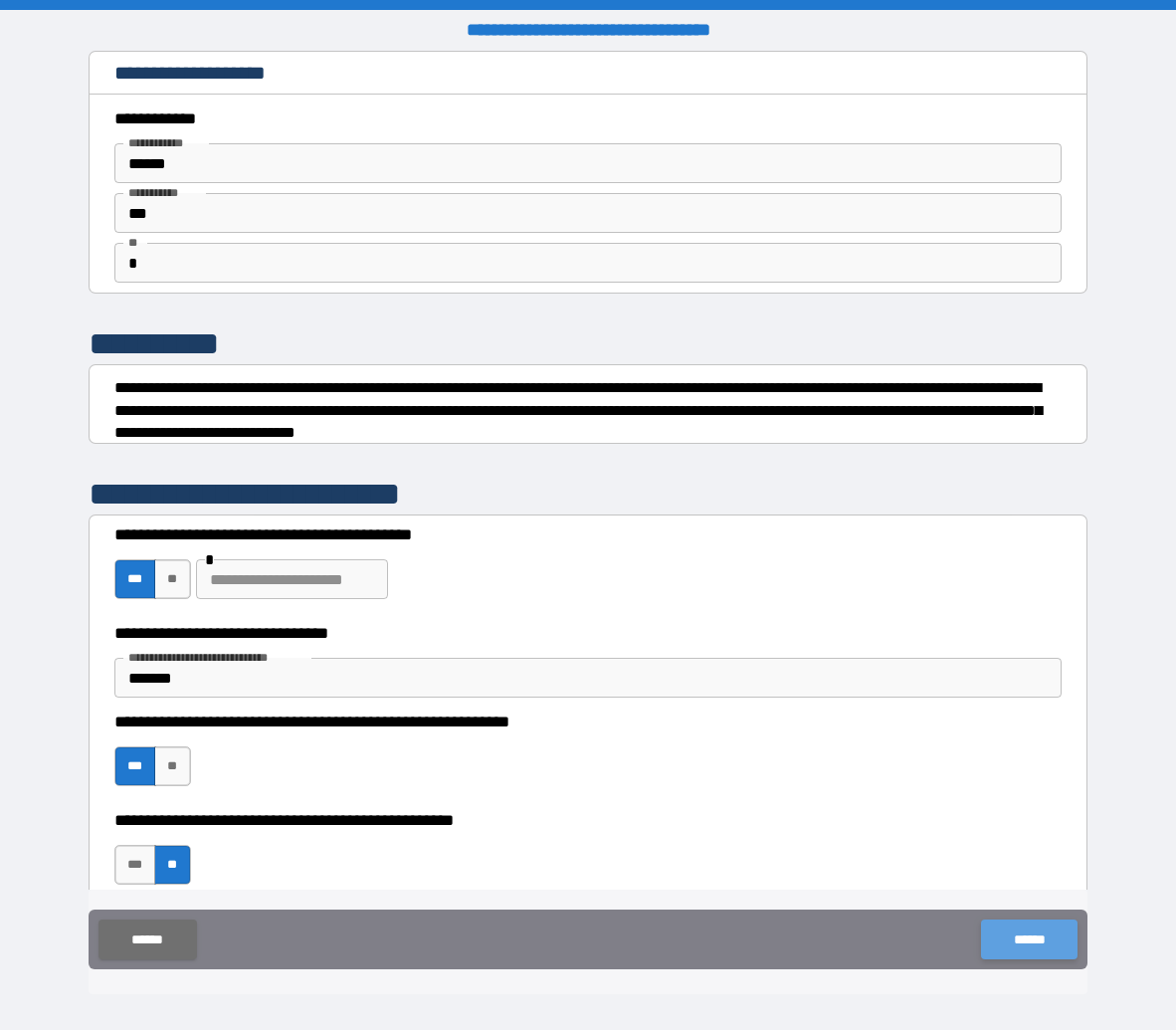 click on "******" at bounding box center [1029, 939] 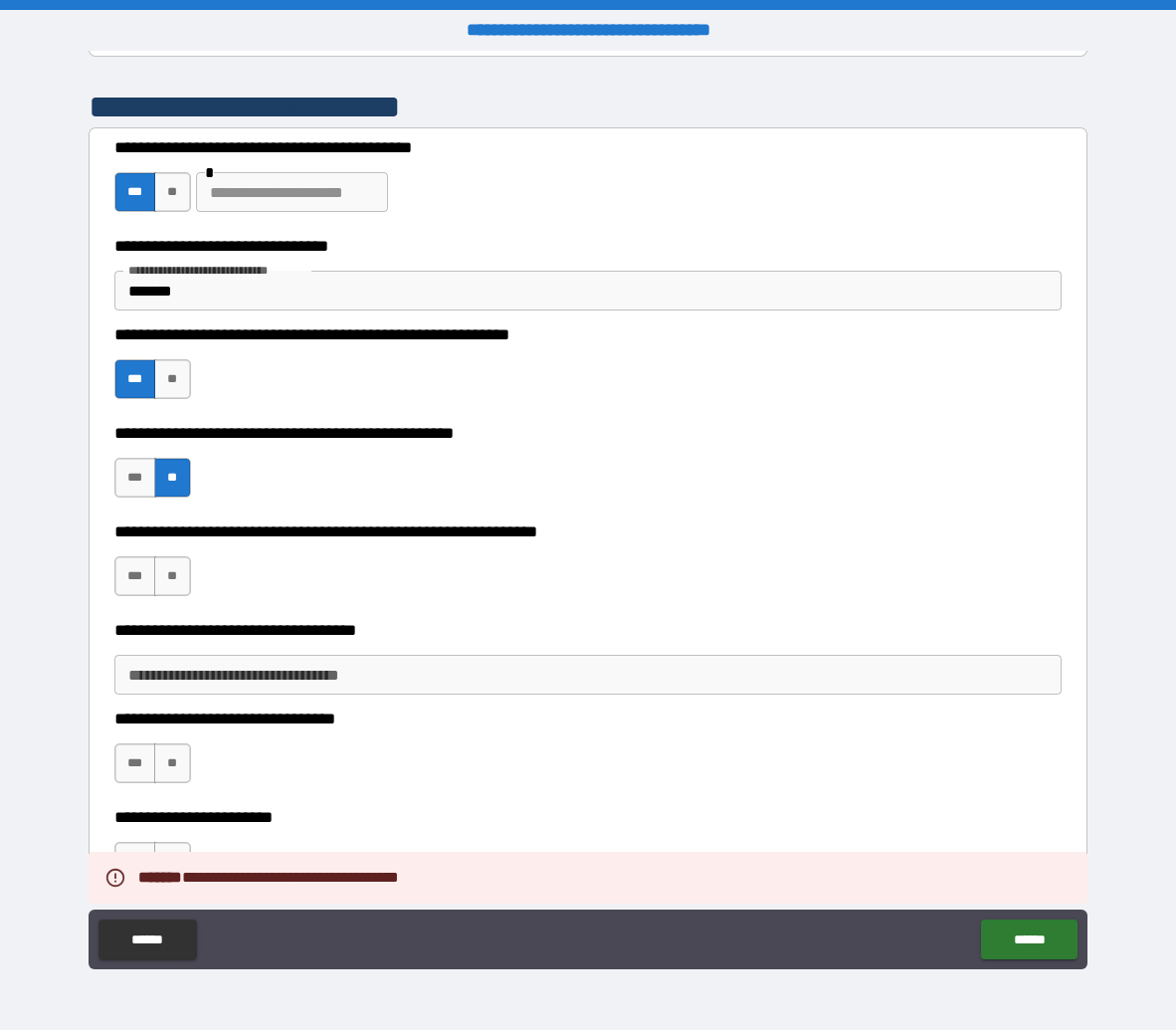 scroll, scrollTop: 613, scrollLeft: 0, axis: vertical 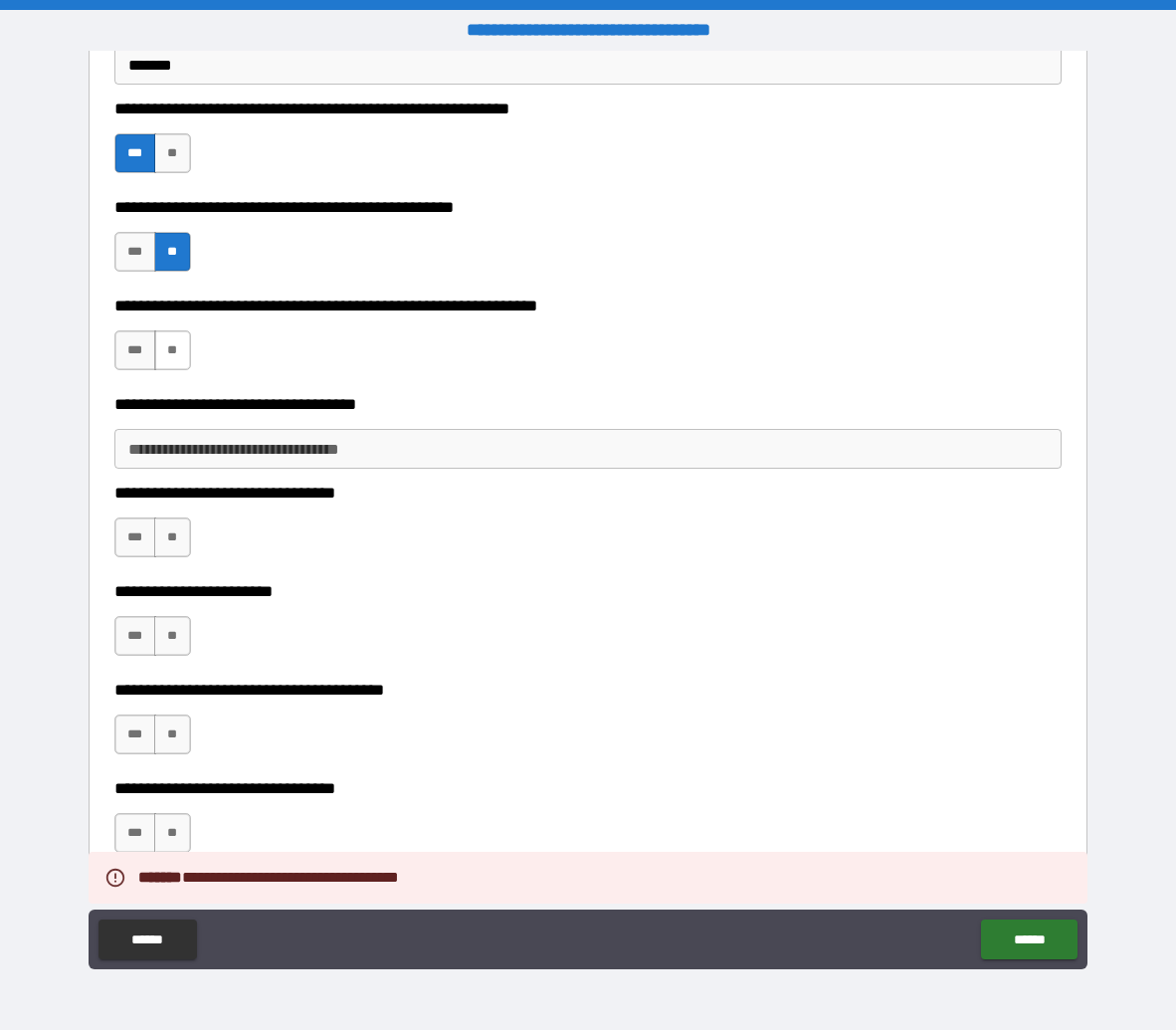 click on "**" at bounding box center (172, 350) 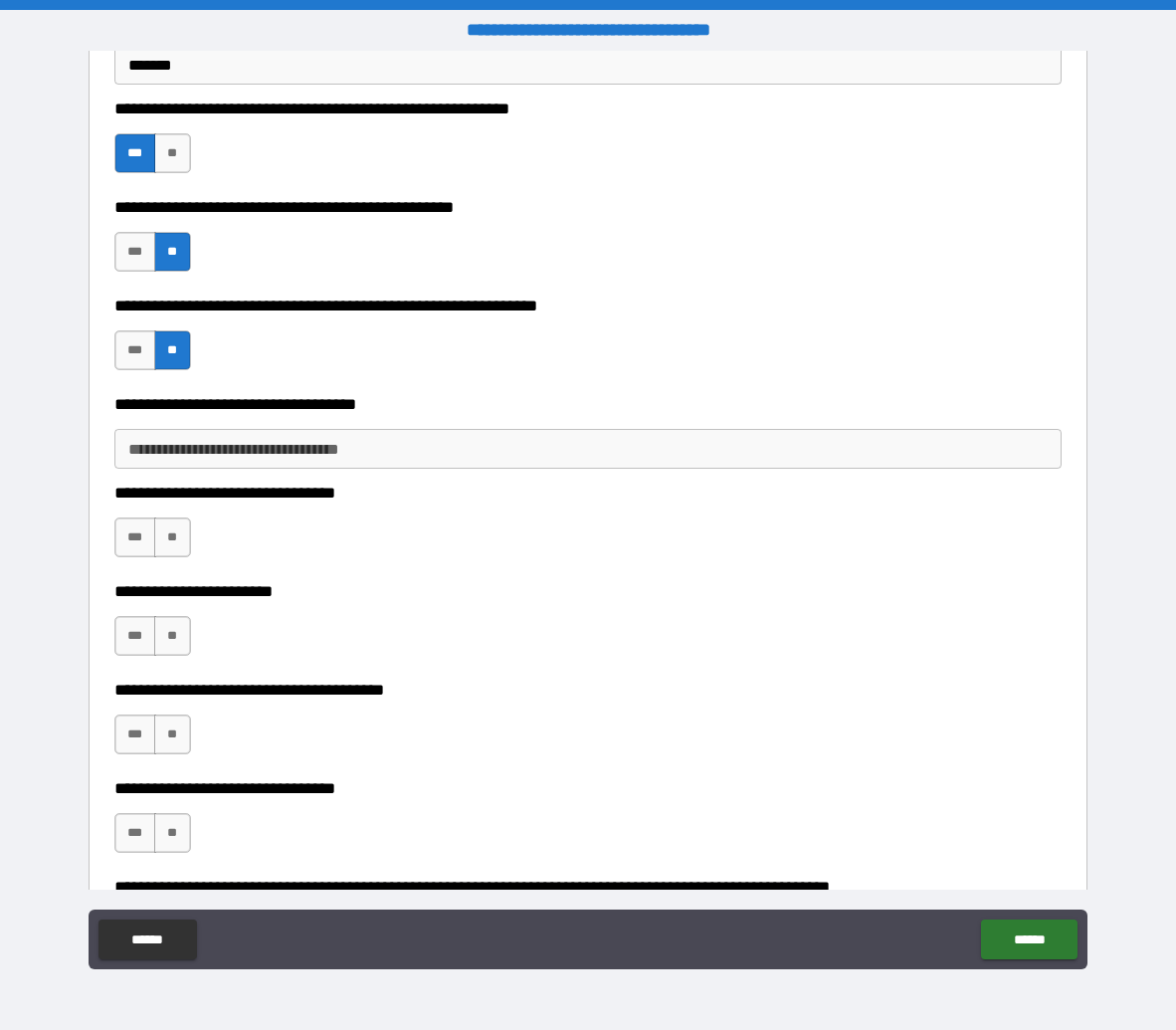 click on "**********" at bounding box center (588, 449) 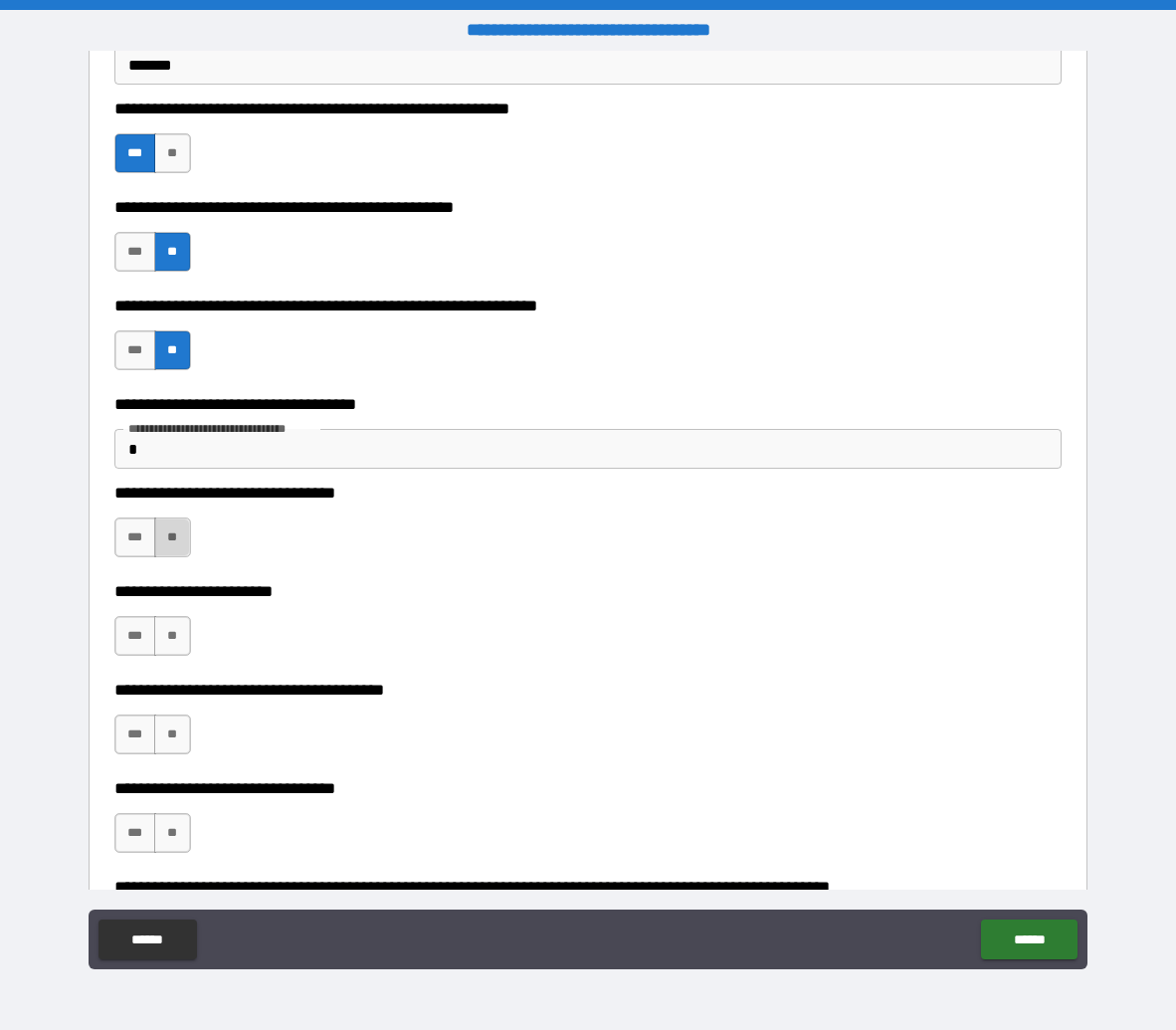 click on "**" at bounding box center [172, 537] 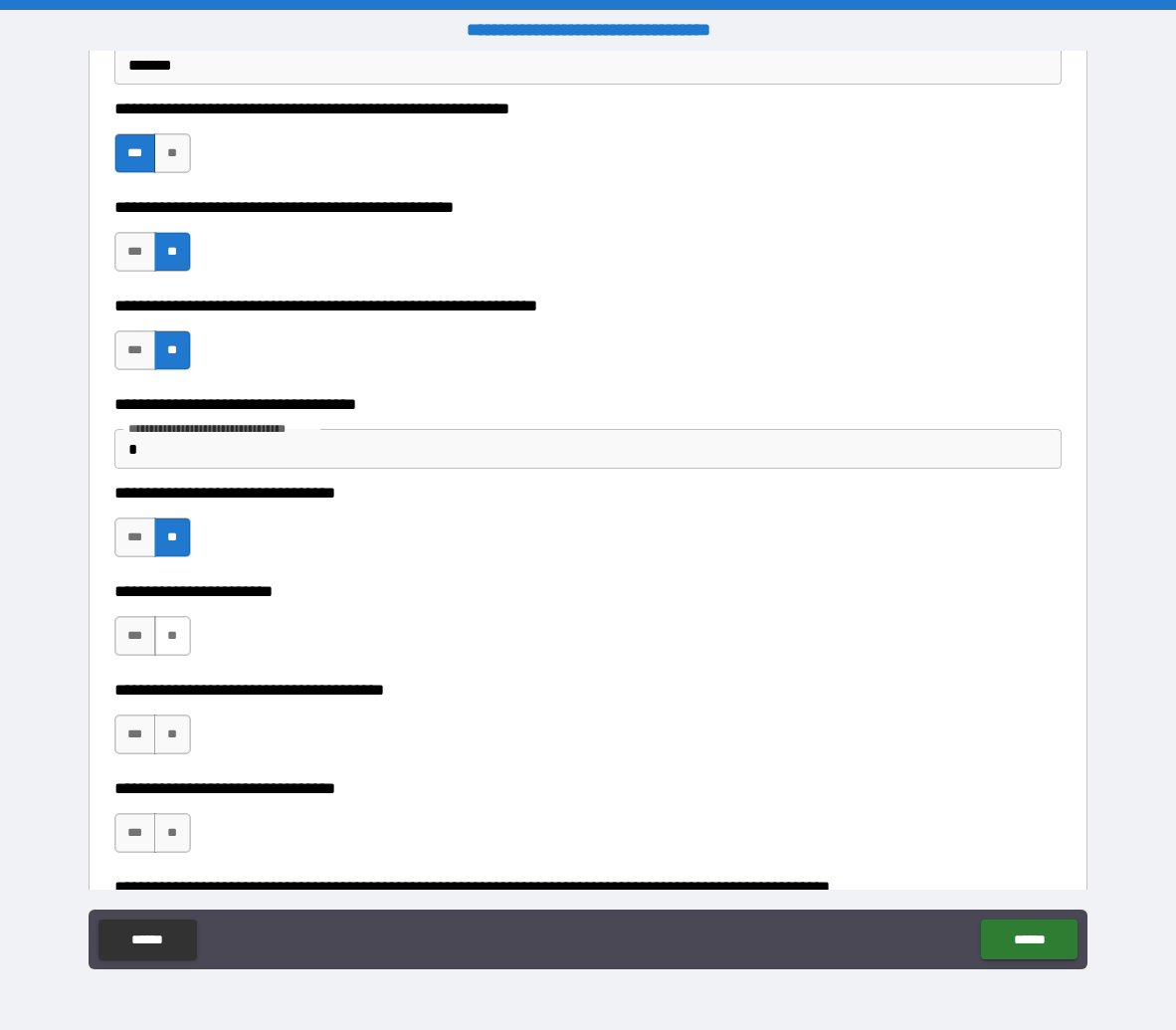 click on "**" at bounding box center (172, 636) 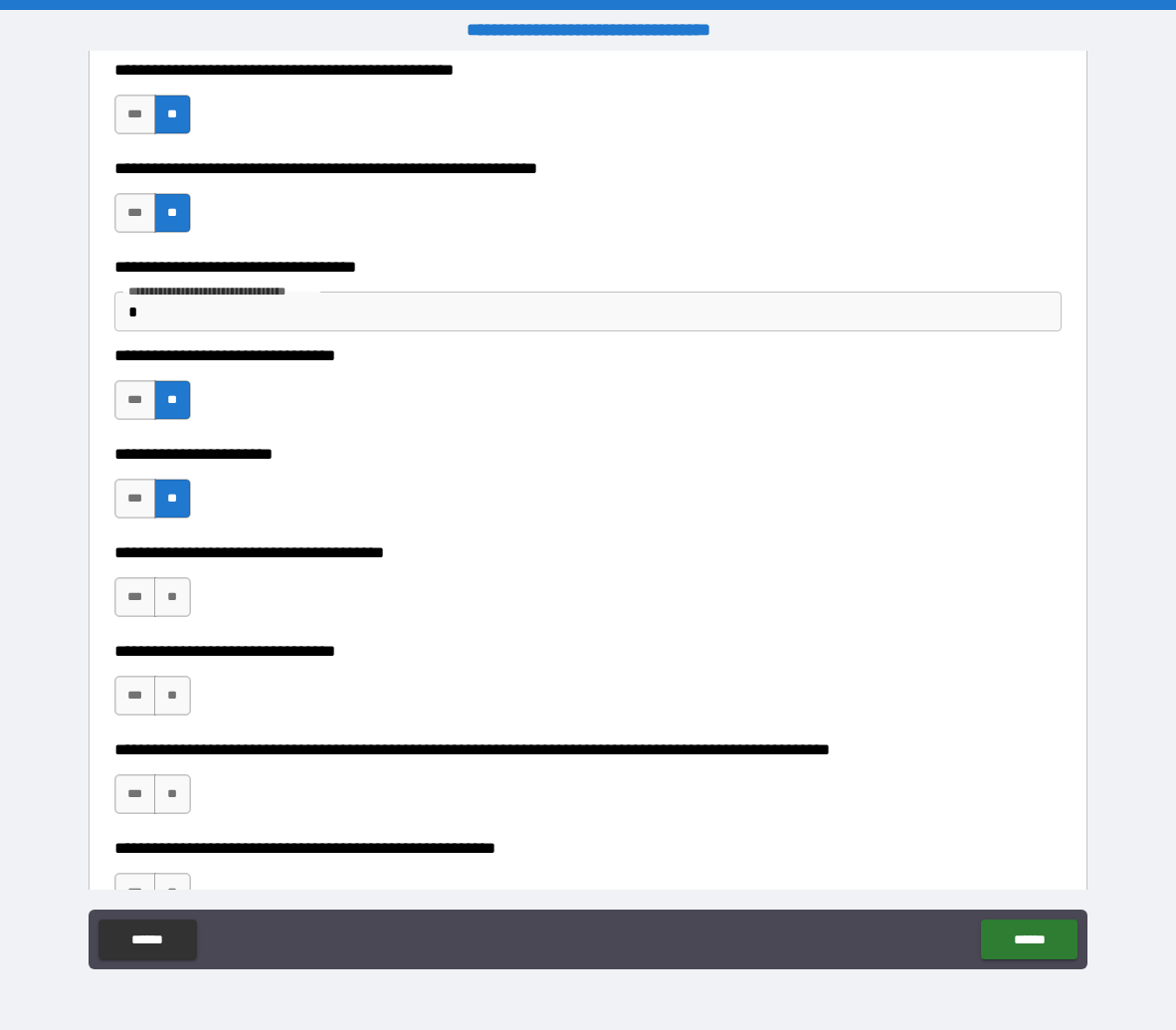 scroll, scrollTop: 869, scrollLeft: 0, axis: vertical 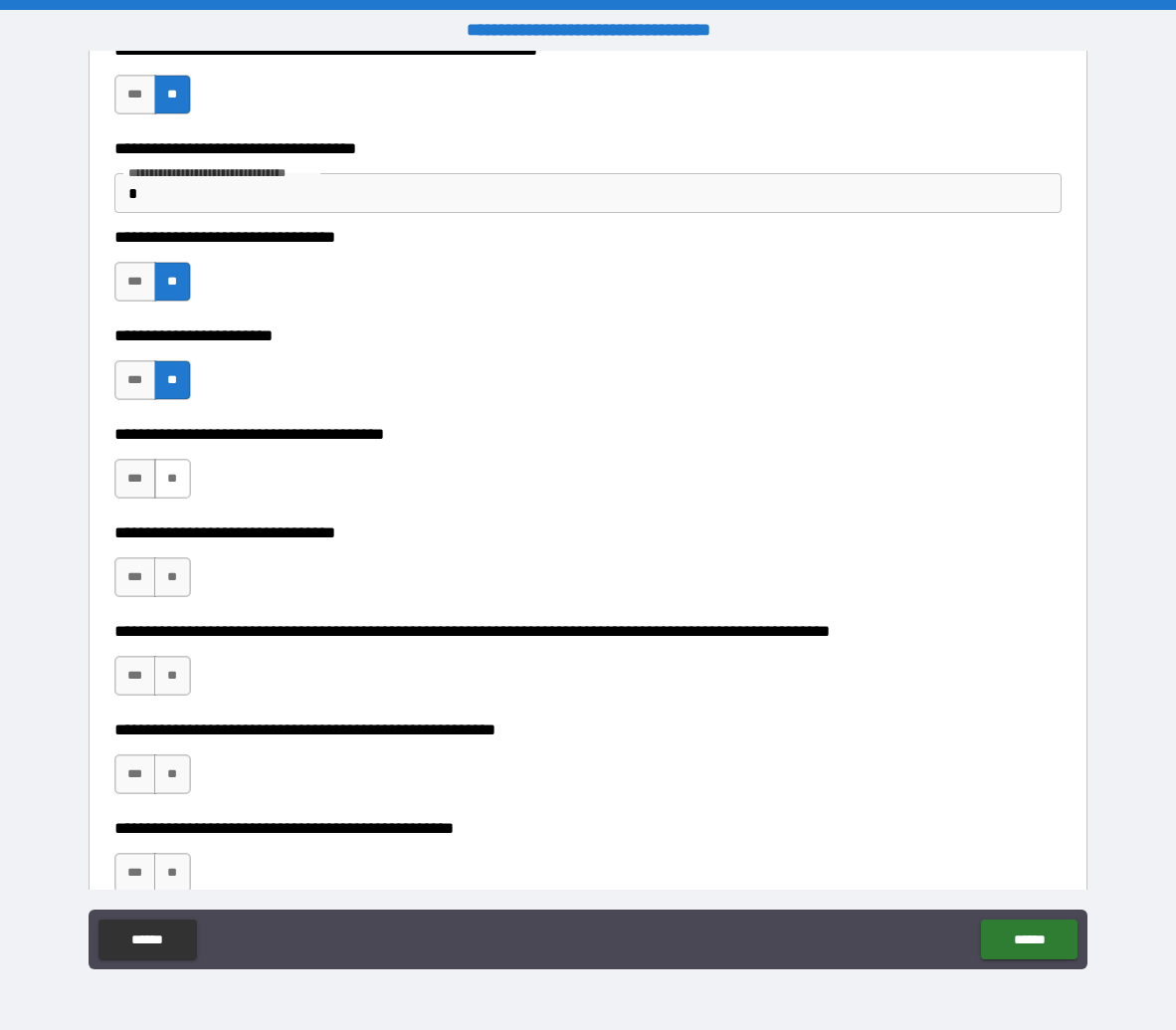 click on "**" at bounding box center (172, 479) 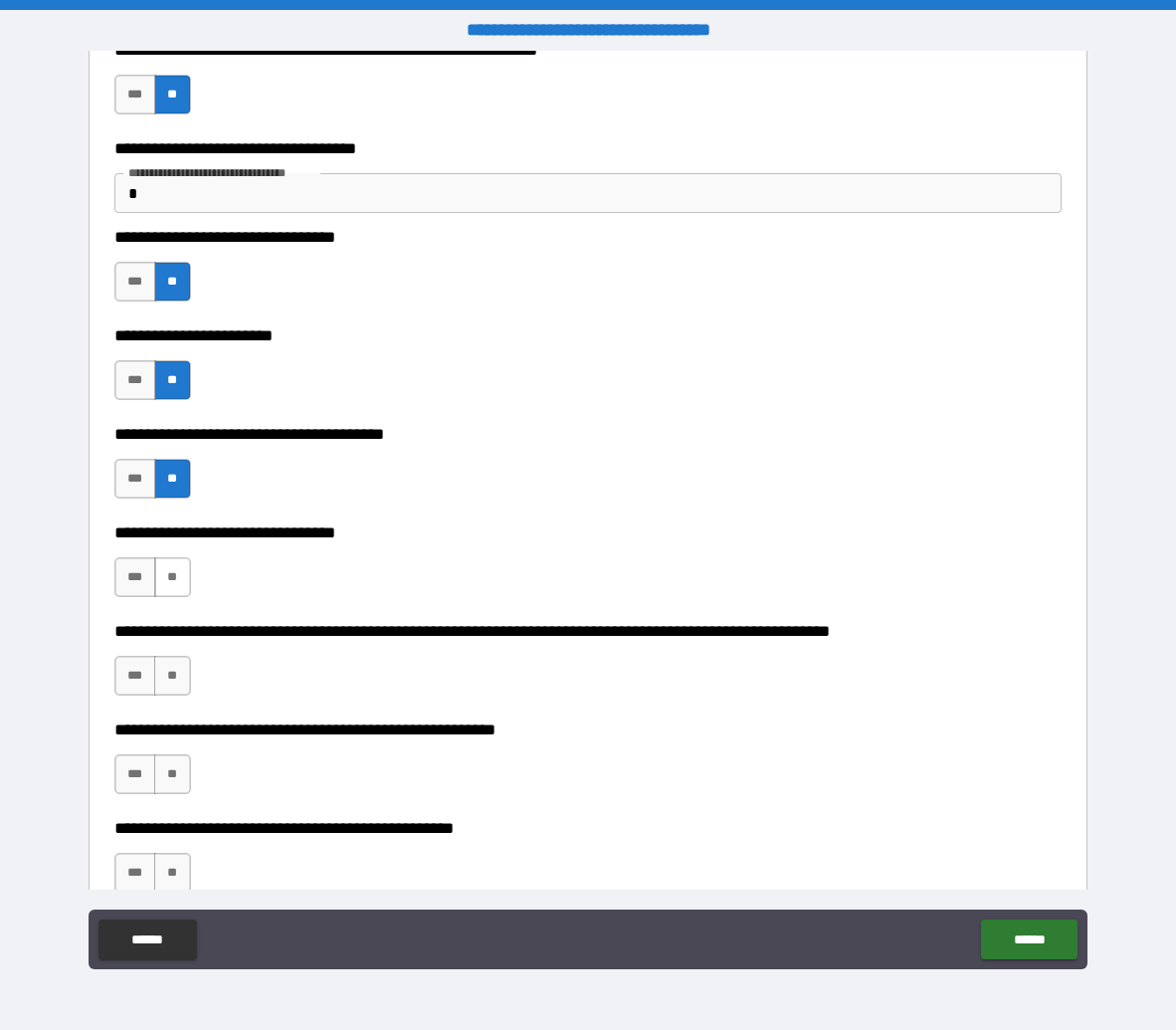 click on "**" at bounding box center (172, 577) 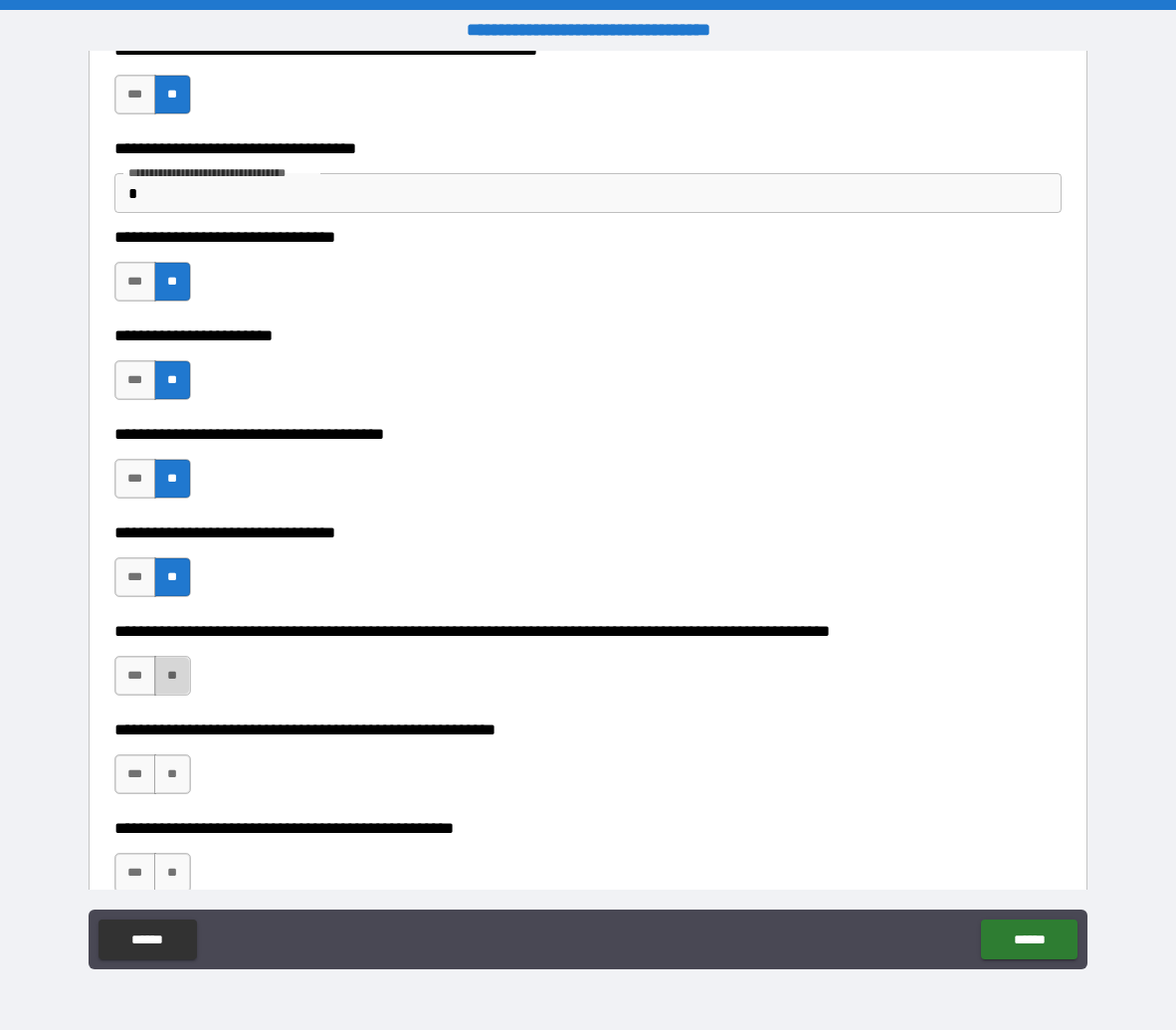 click on "**" at bounding box center [172, 676] 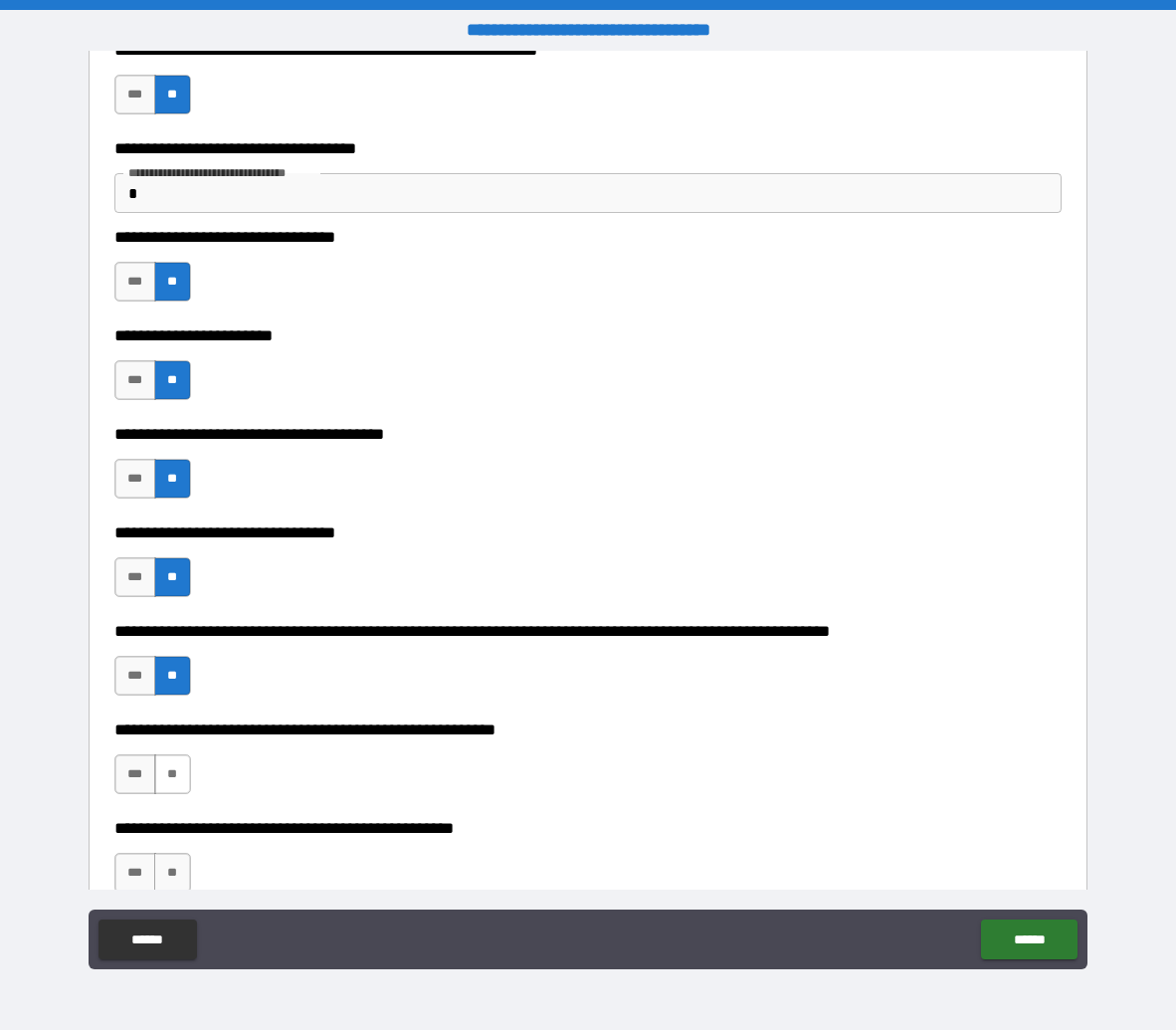 click on "**" at bounding box center [172, 774] 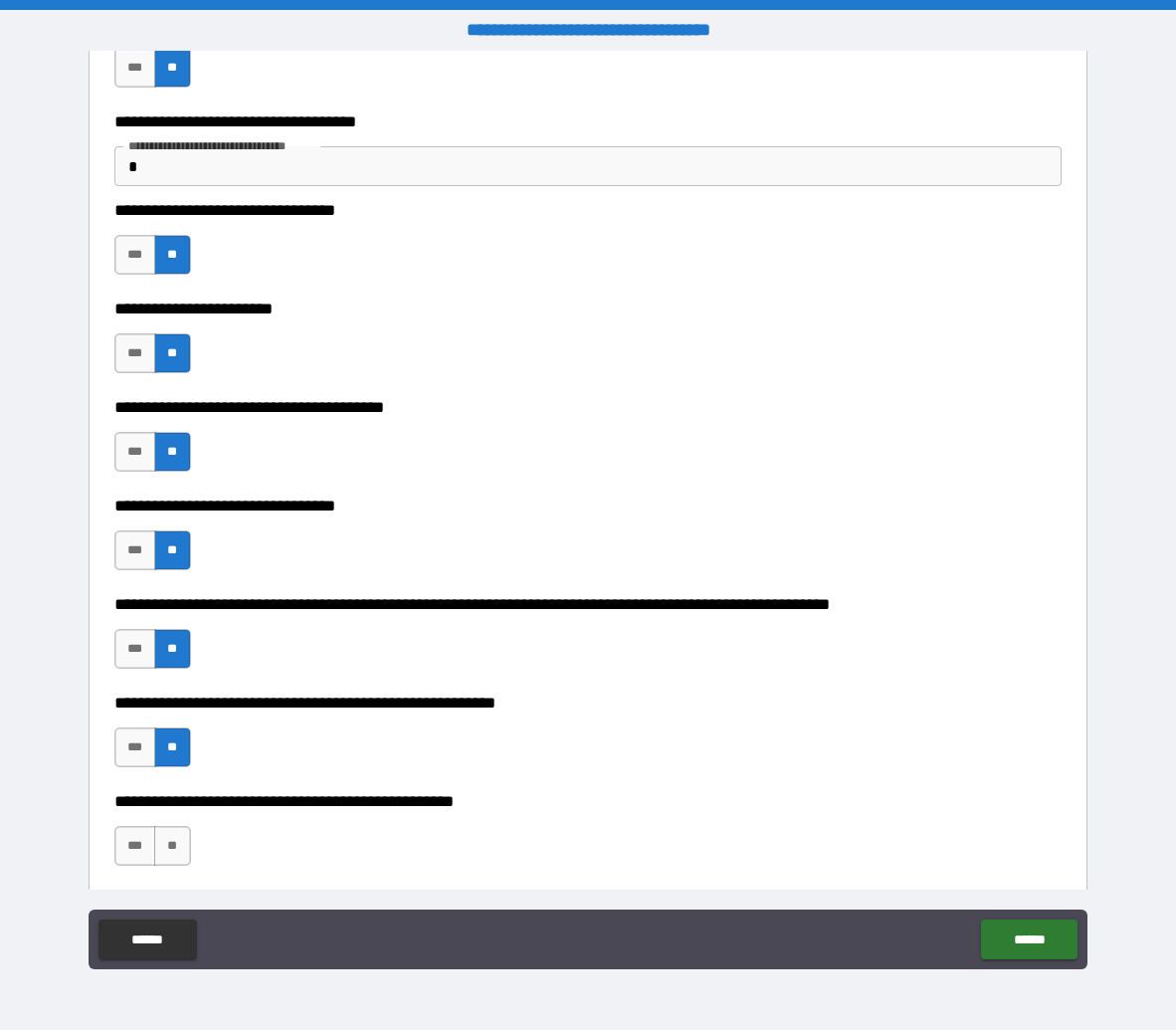 scroll, scrollTop: 1126, scrollLeft: 0, axis: vertical 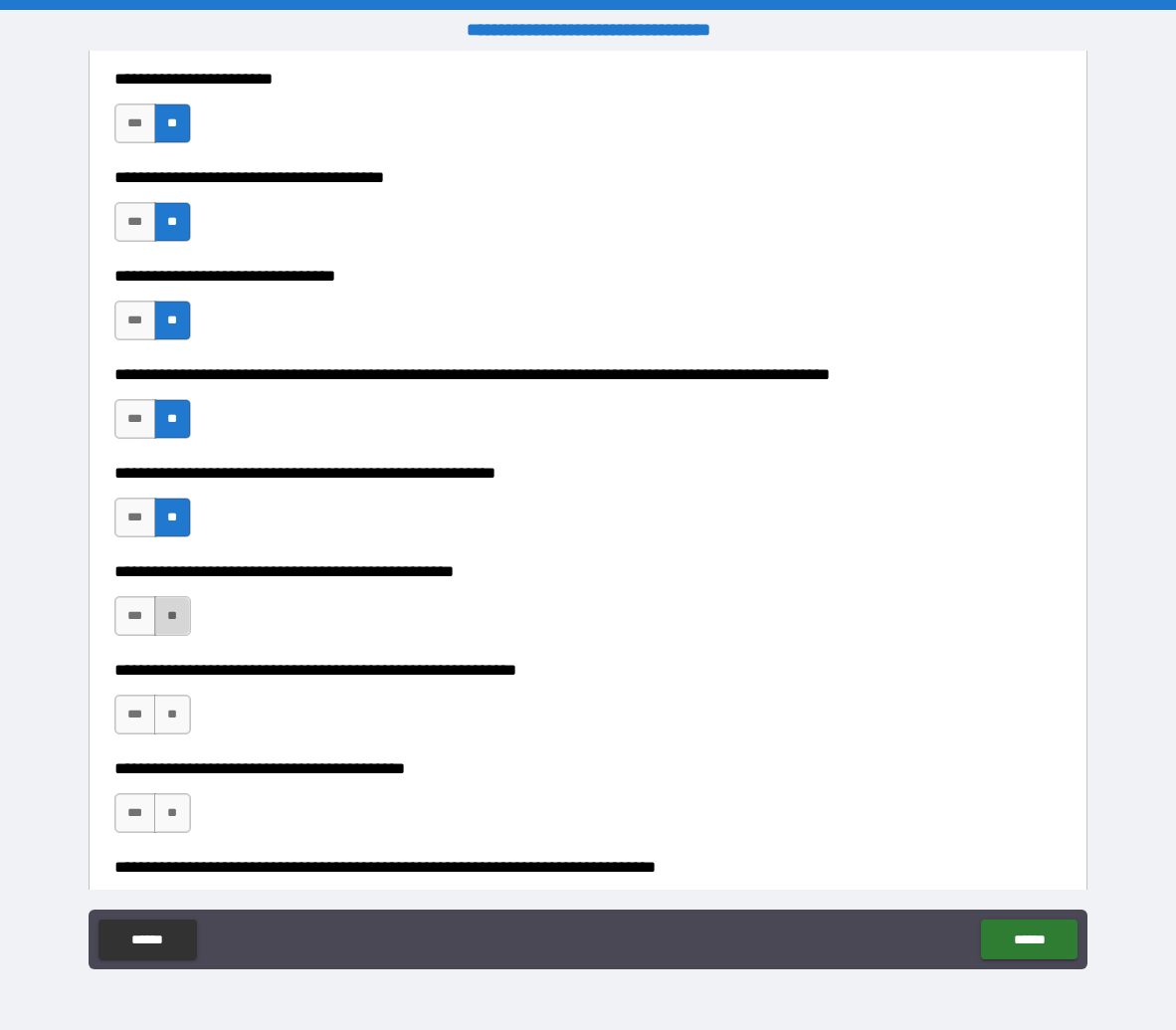click on "**" at bounding box center [172, 616] 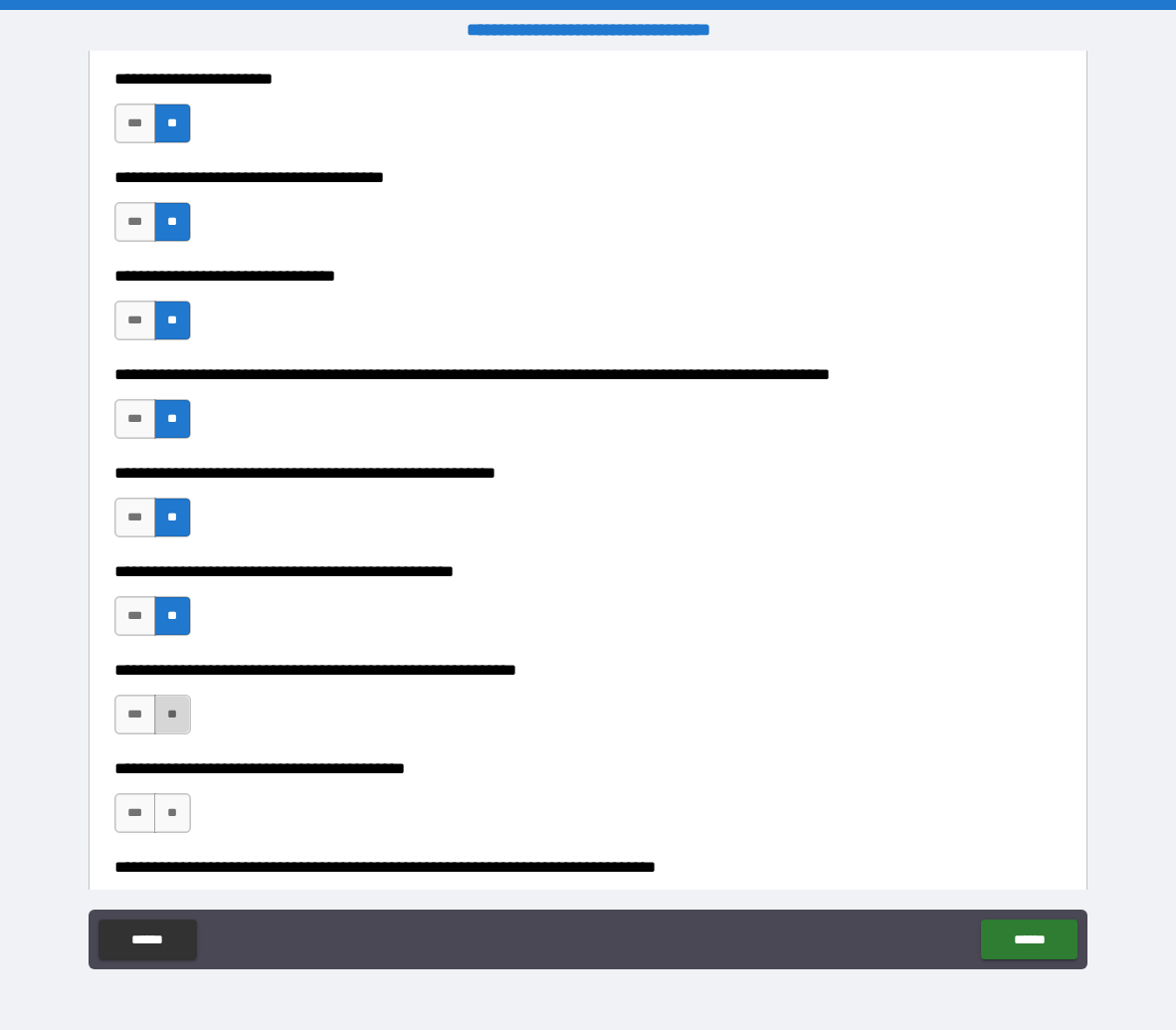 click on "**" at bounding box center (172, 715) 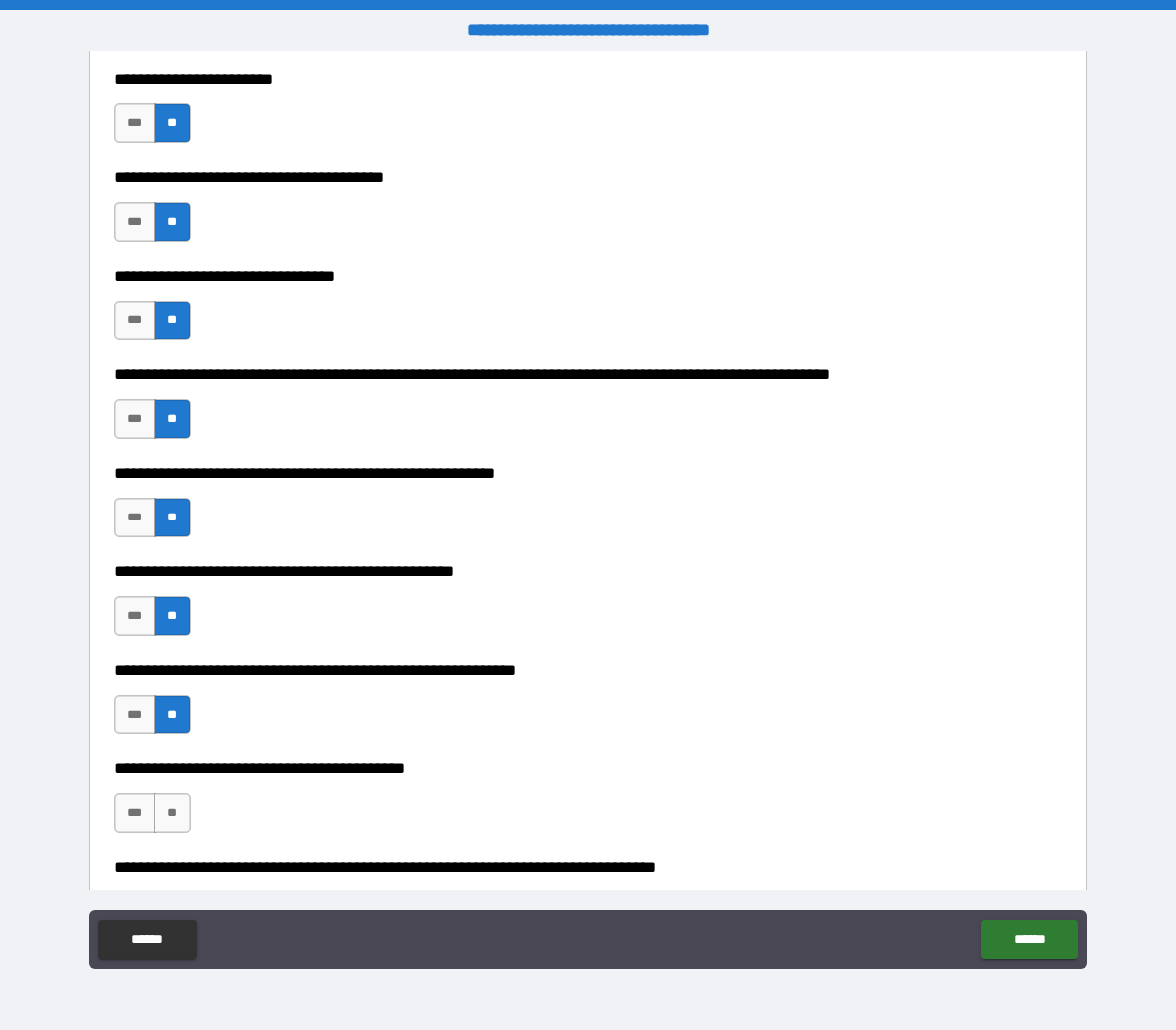 scroll, scrollTop: 1379, scrollLeft: 0, axis: vertical 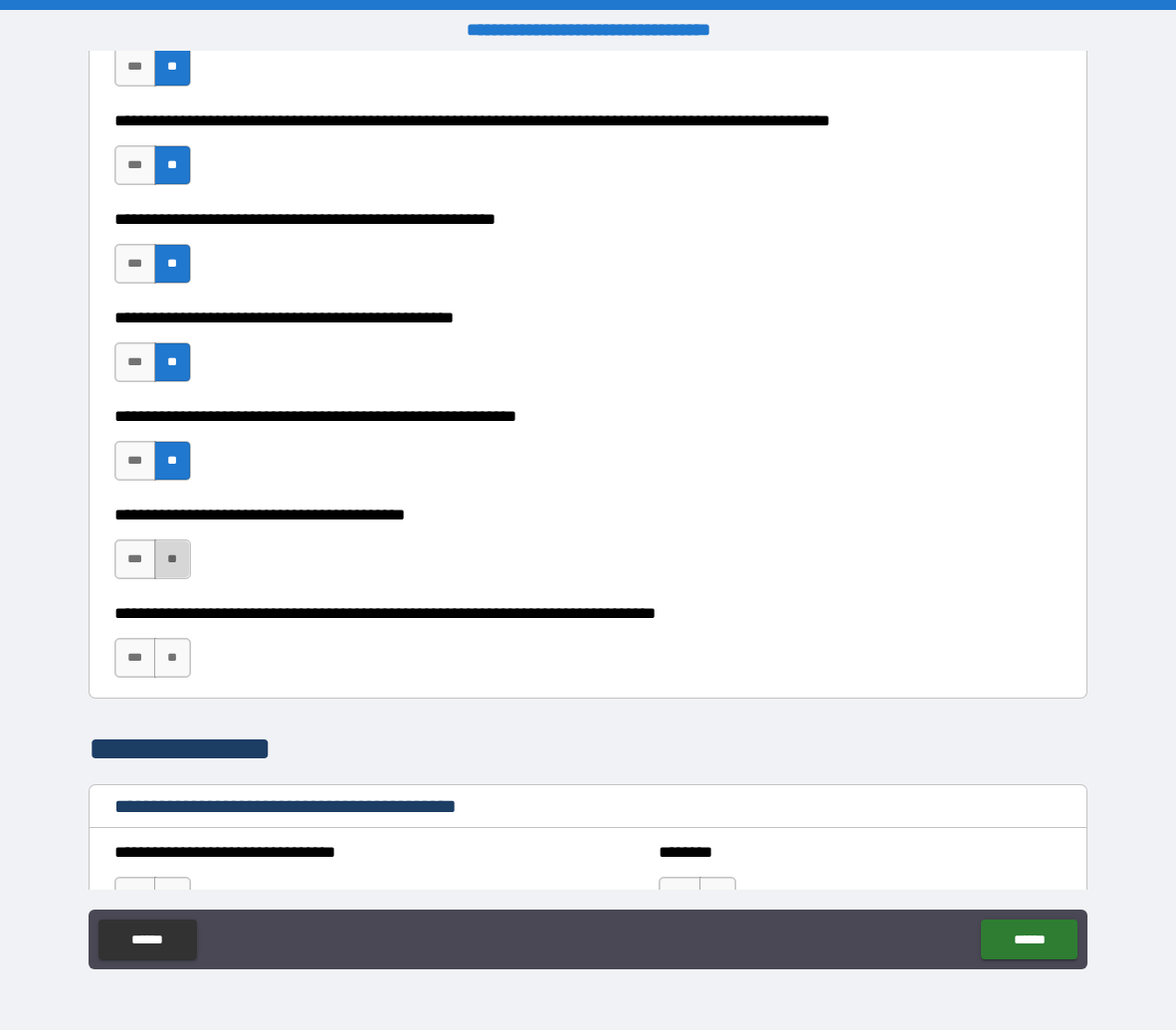 click on "**" at bounding box center (172, 559) 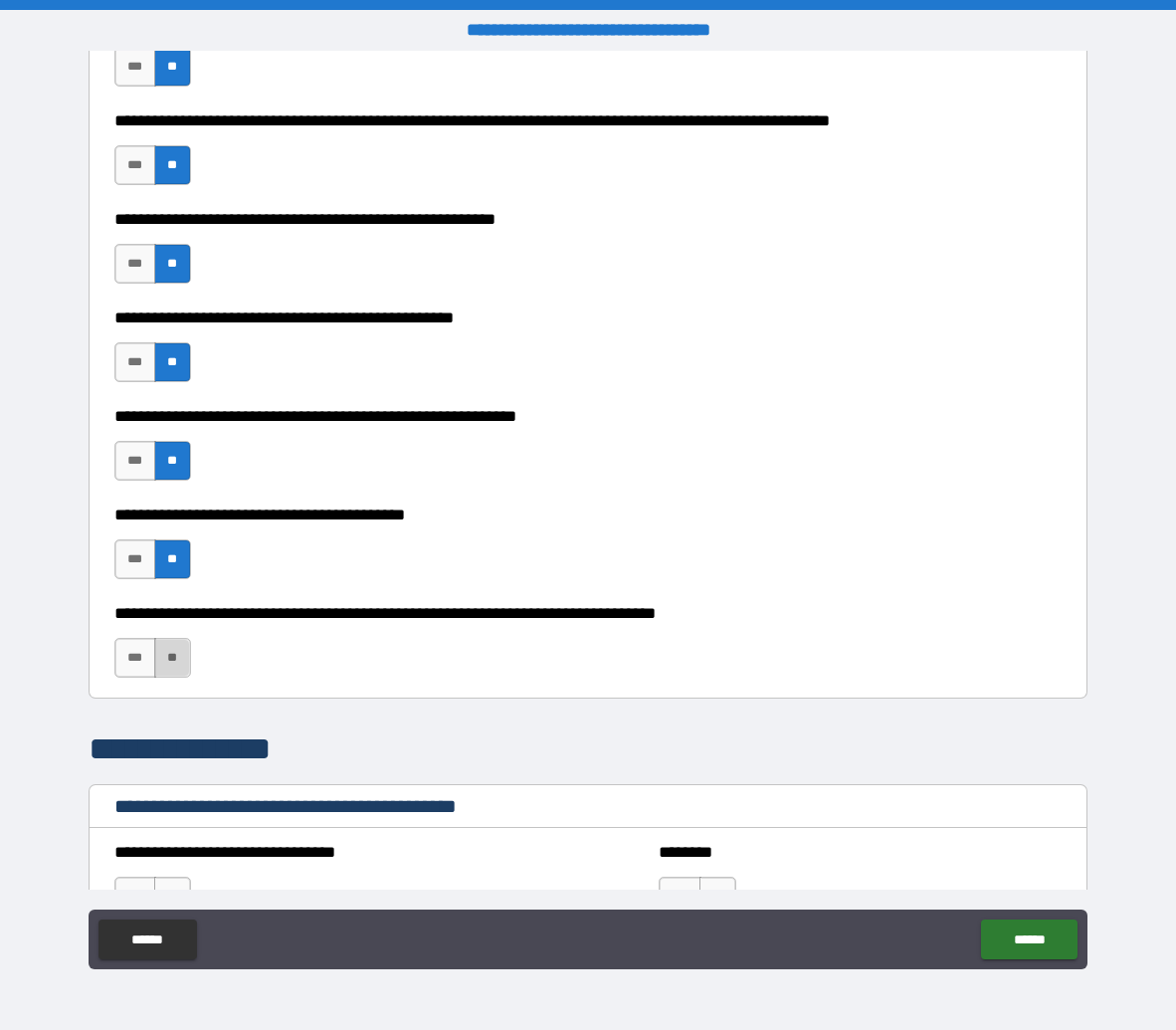 click on "**" at bounding box center (172, 658) 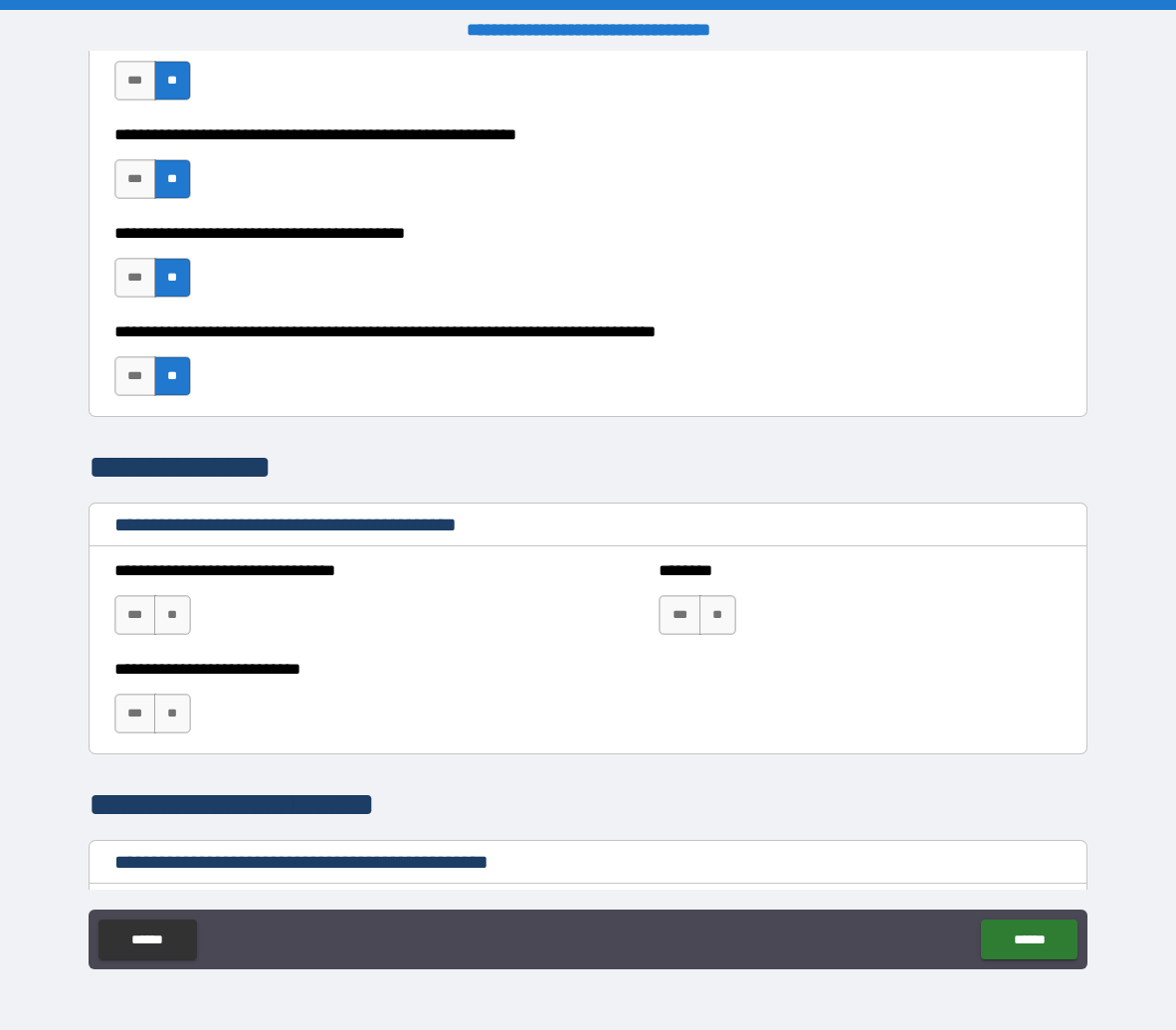 scroll, scrollTop: 1809, scrollLeft: 0, axis: vertical 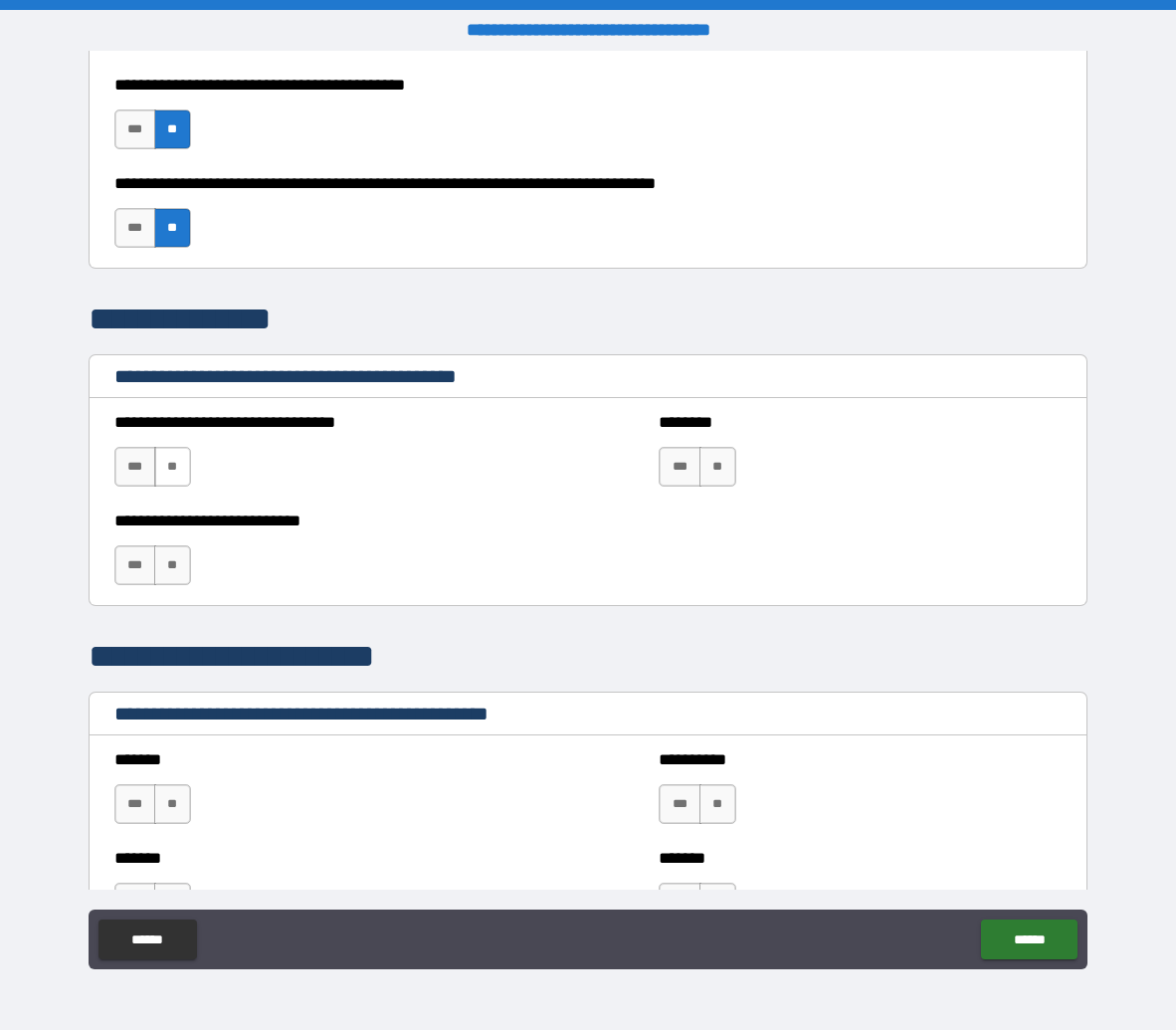 click on "**" at bounding box center (172, 467) 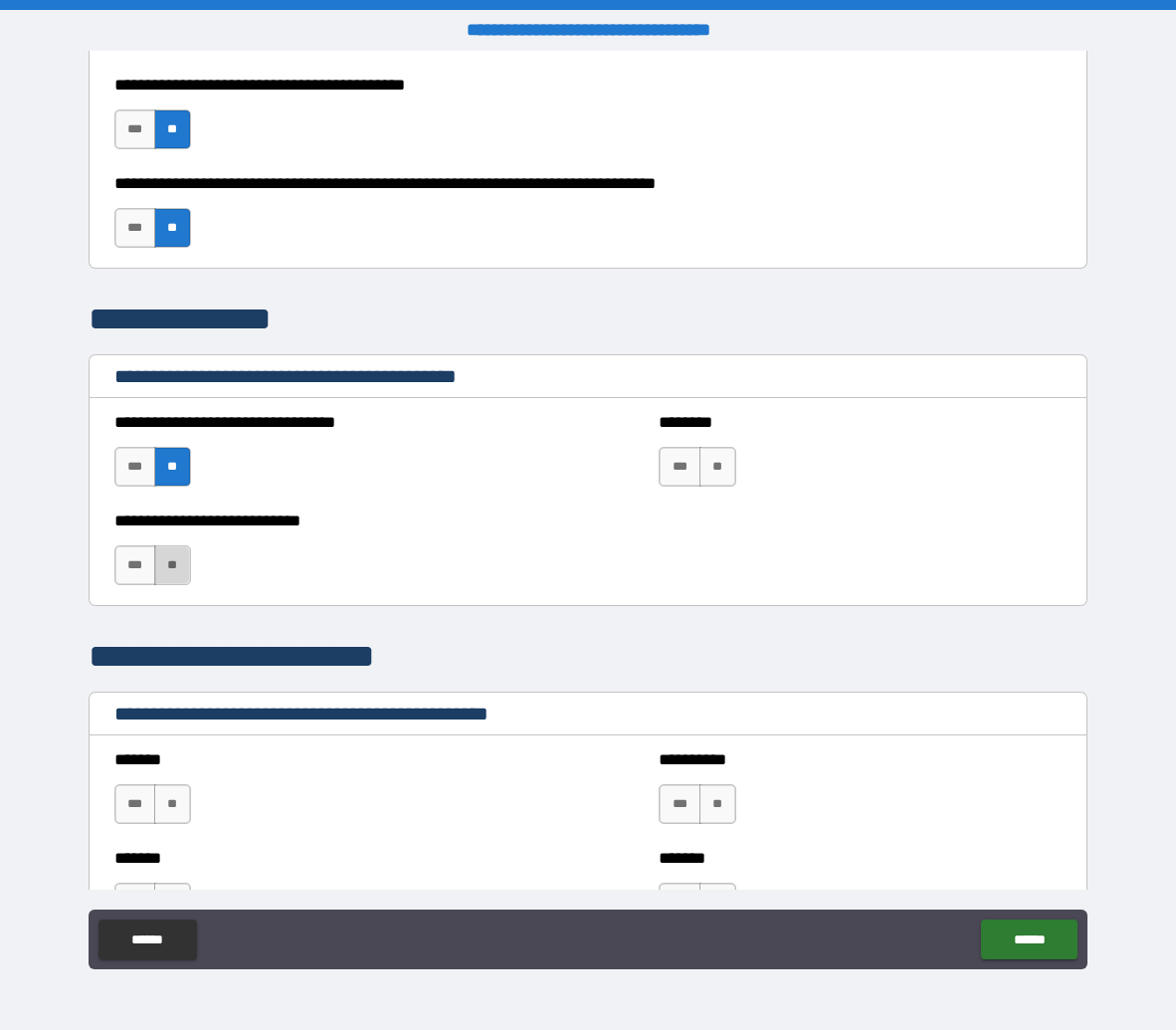 click on "**" at bounding box center (172, 565) 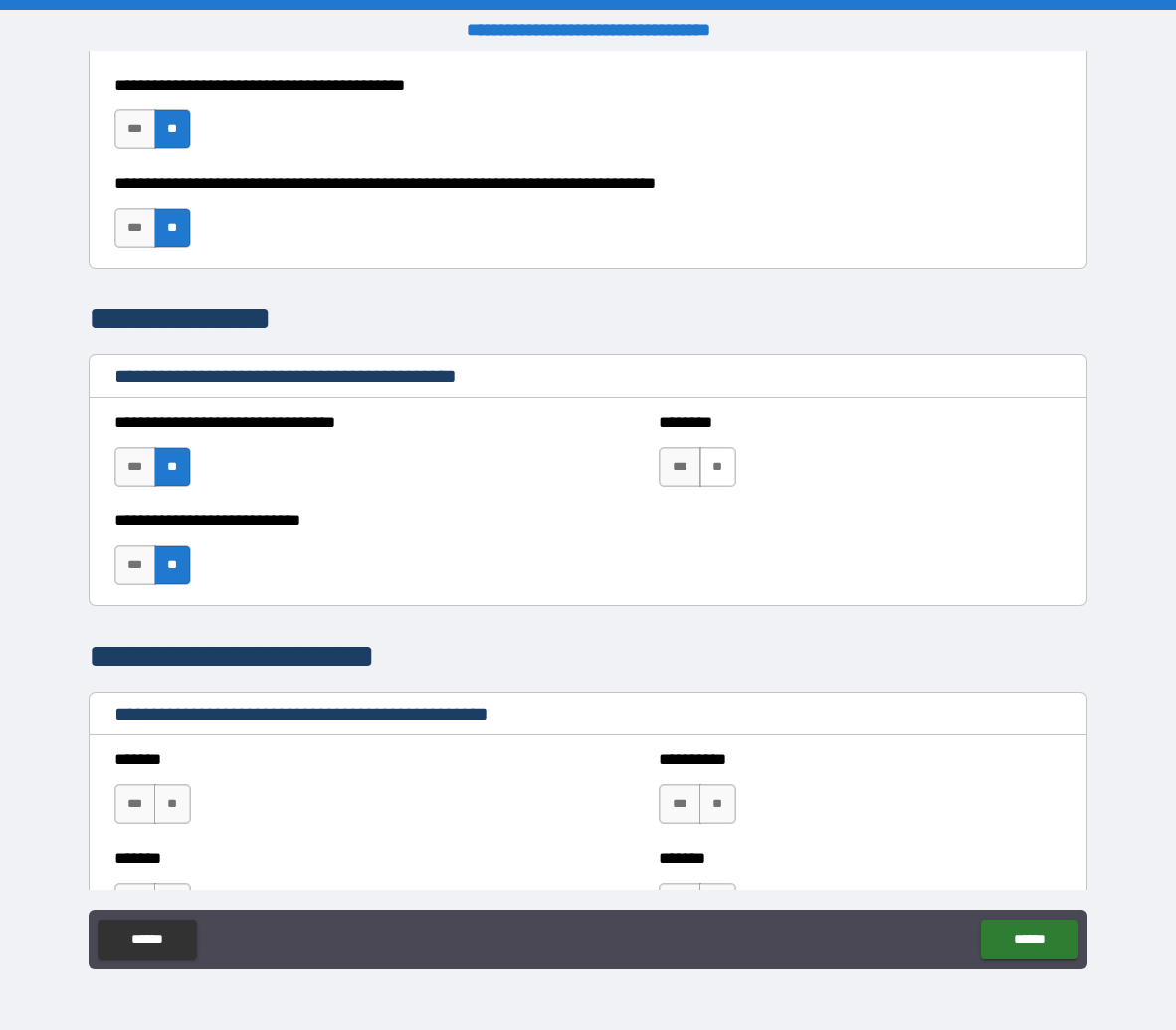 click on "**" at bounding box center [717, 467] 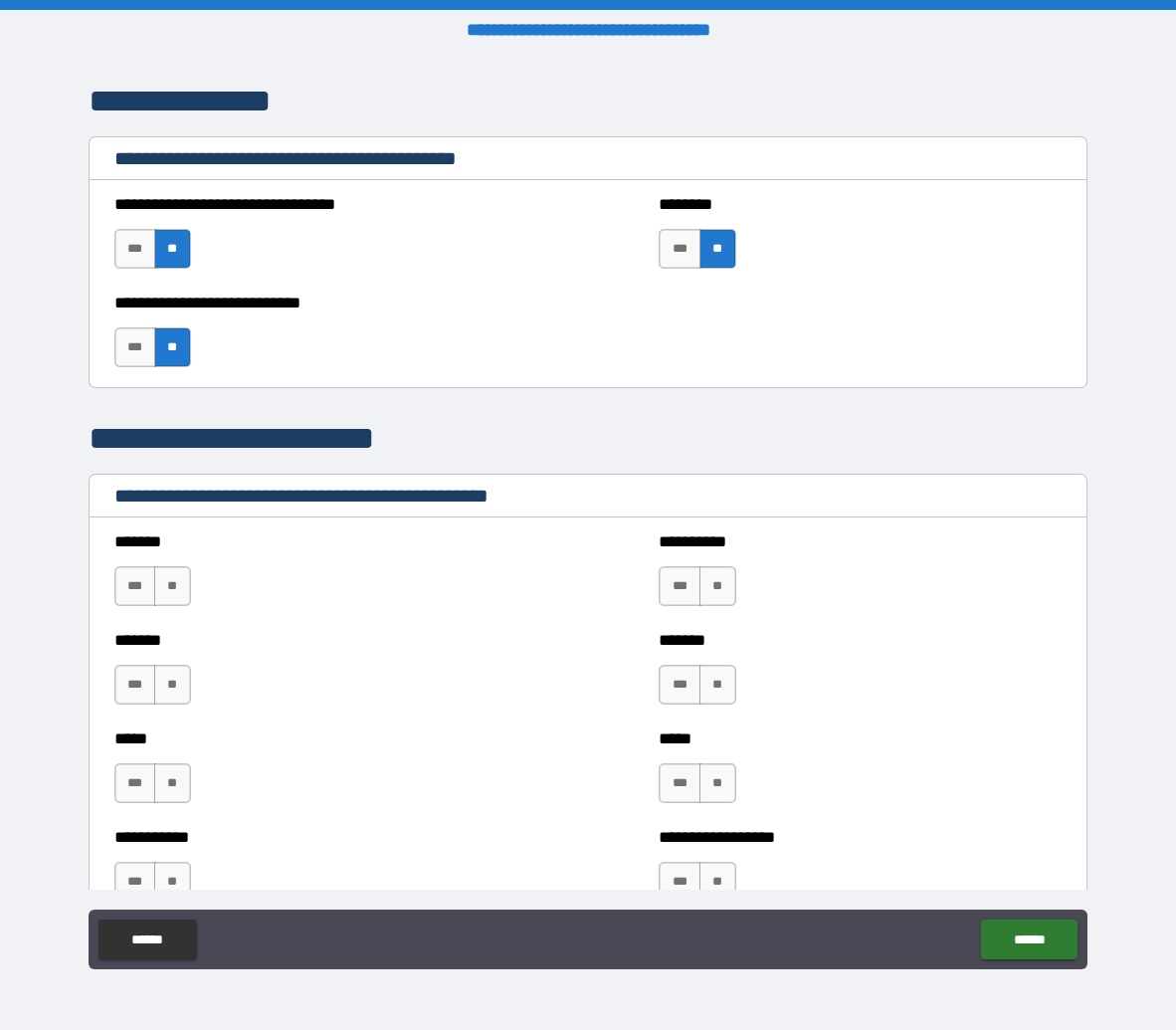 scroll, scrollTop: 2149, scrollLeft: 0, axis: vertical 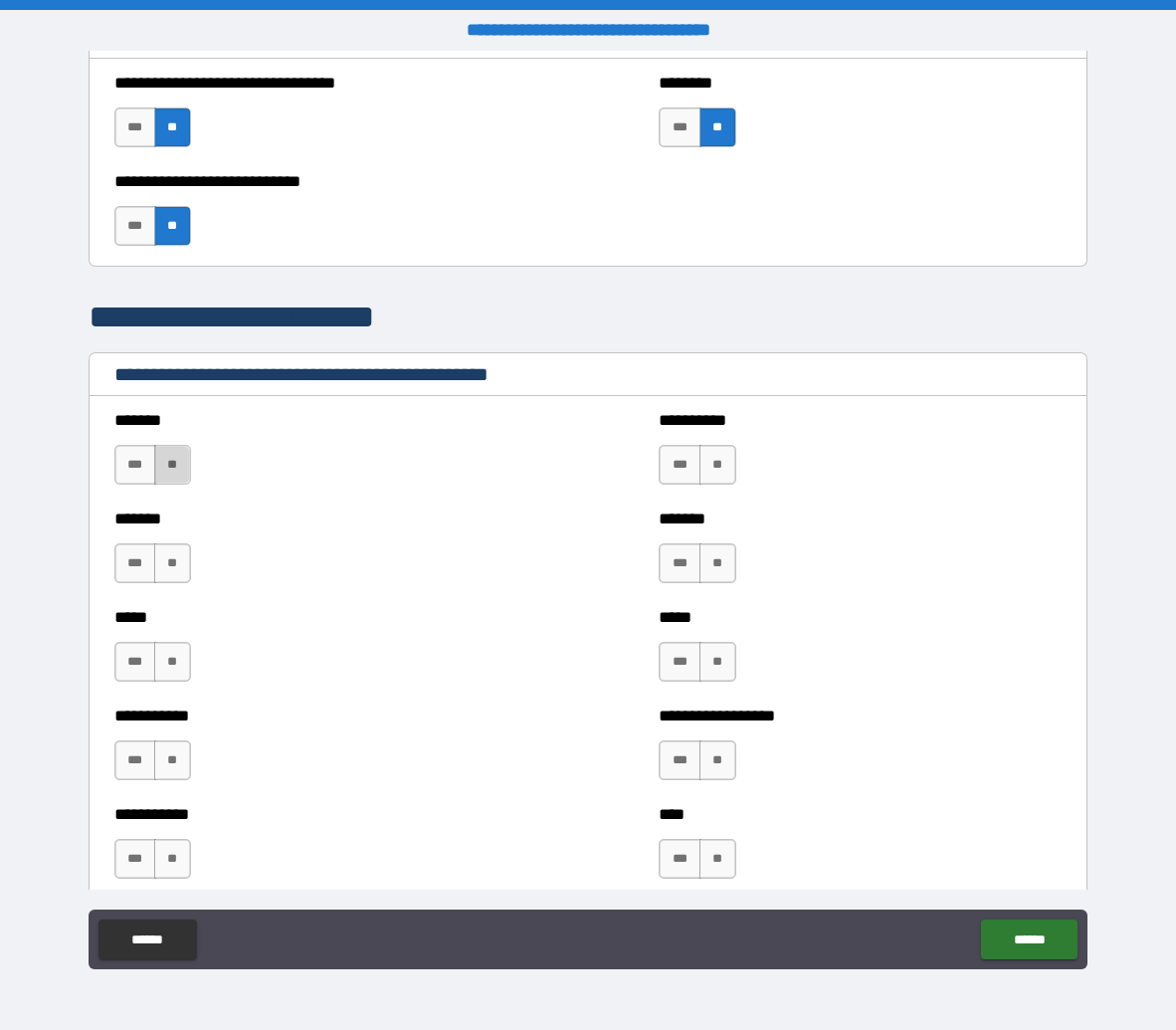click on "**" at bounding box center (172, 465) 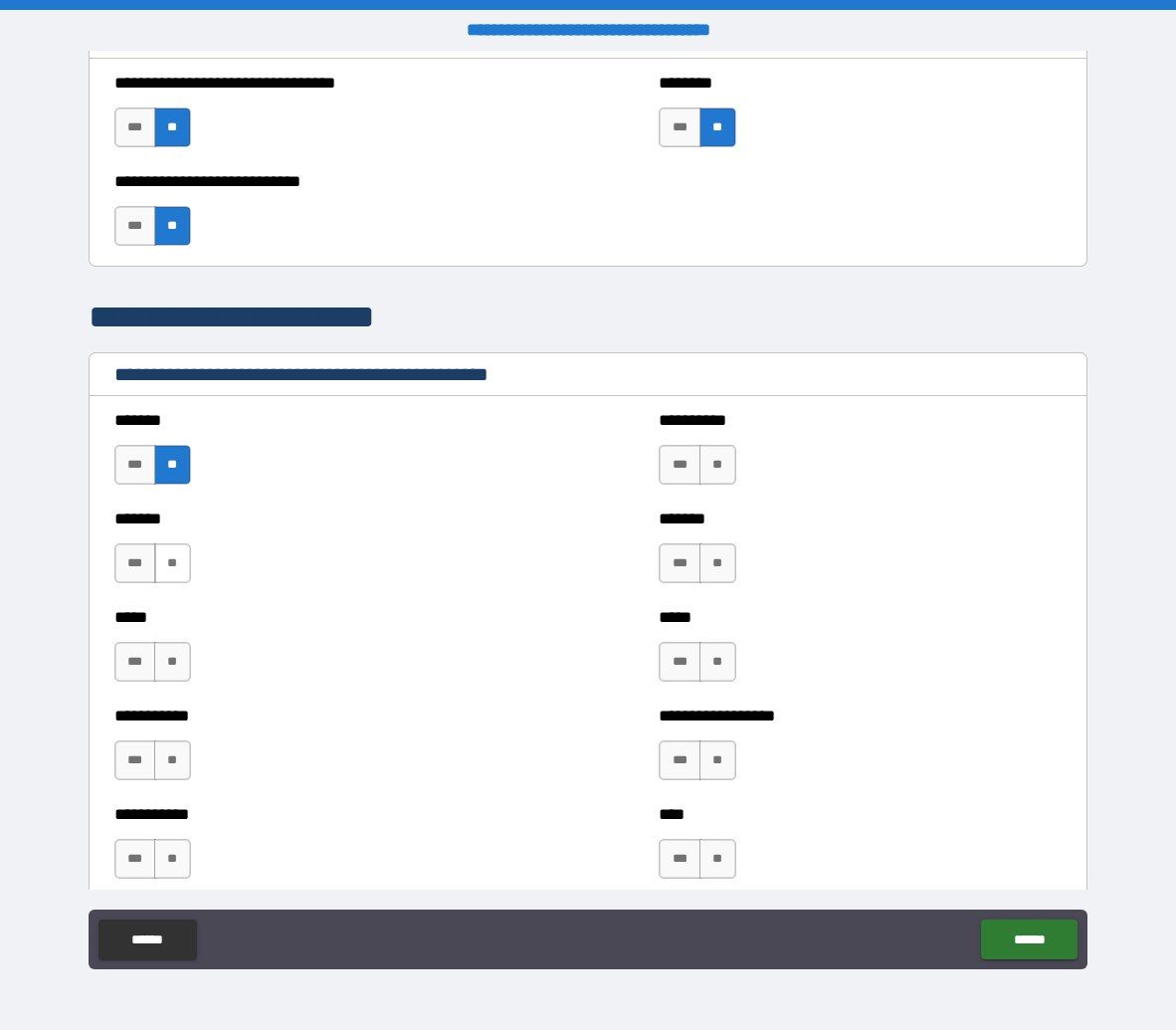 click on "**" at bounding box center [172, 563] 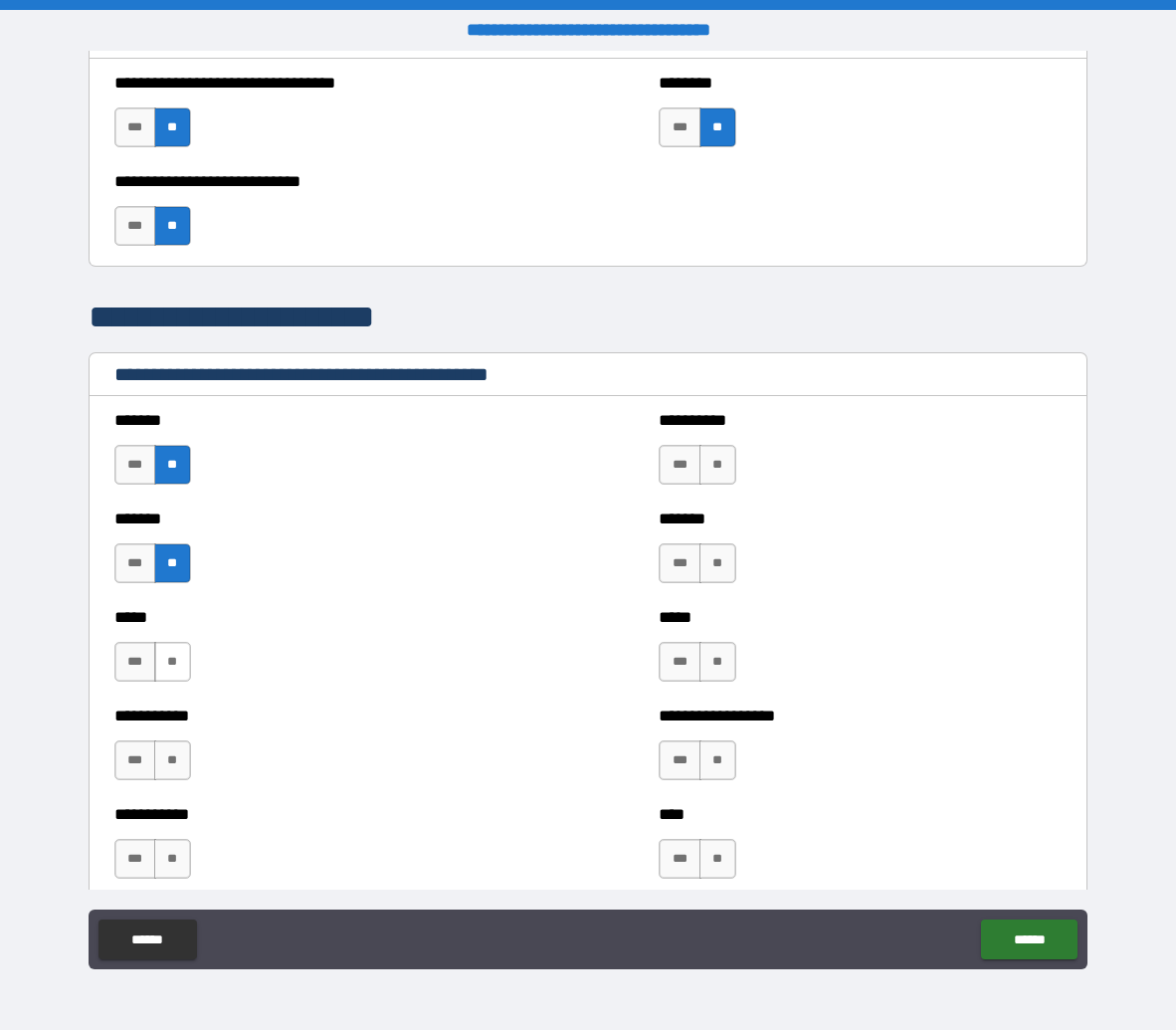 click on "**" at bounding box center [172, 662] 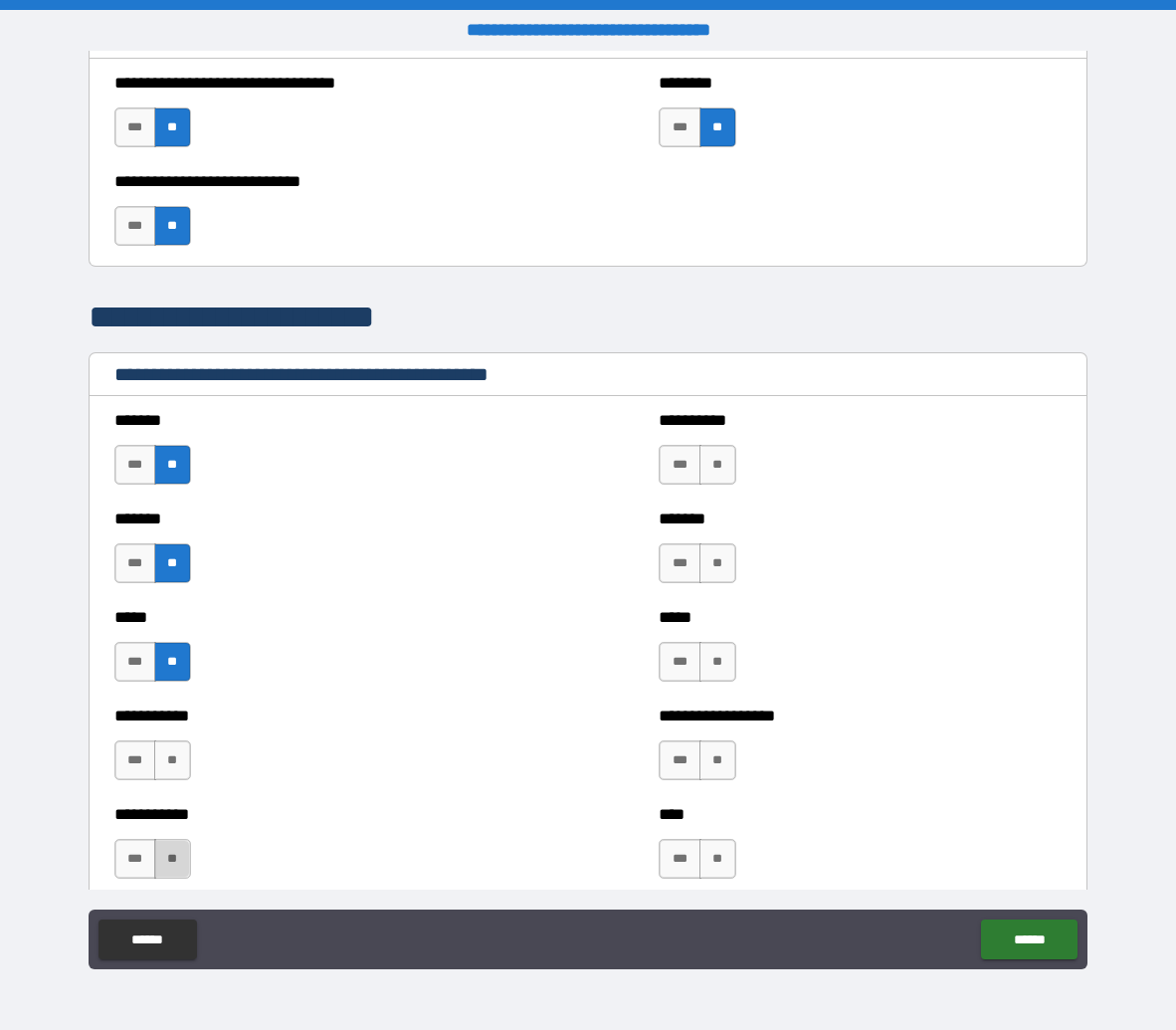 click on "**" at bounding box center (172, 859) 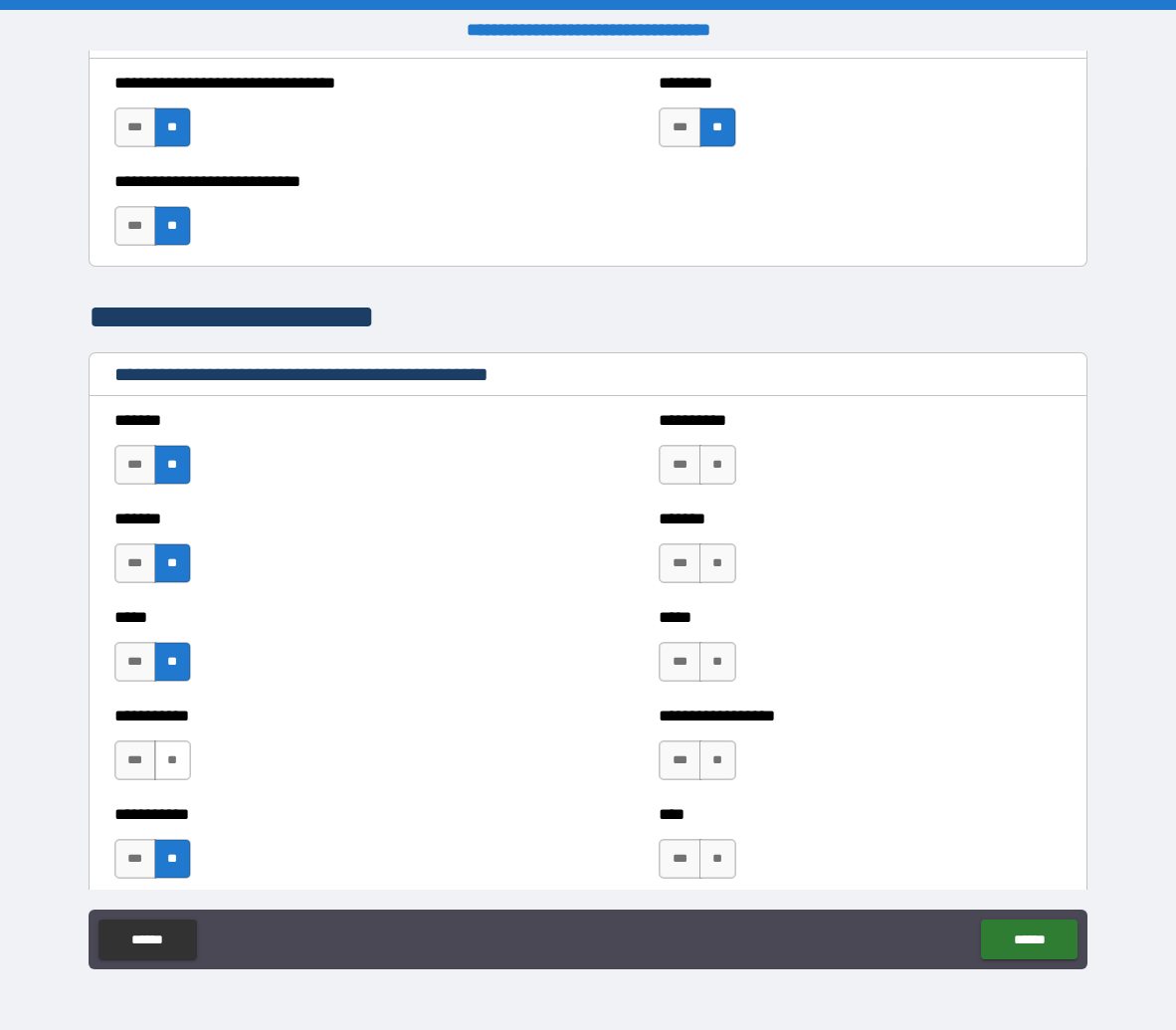 click on "**" at bounding box center [172, 760] 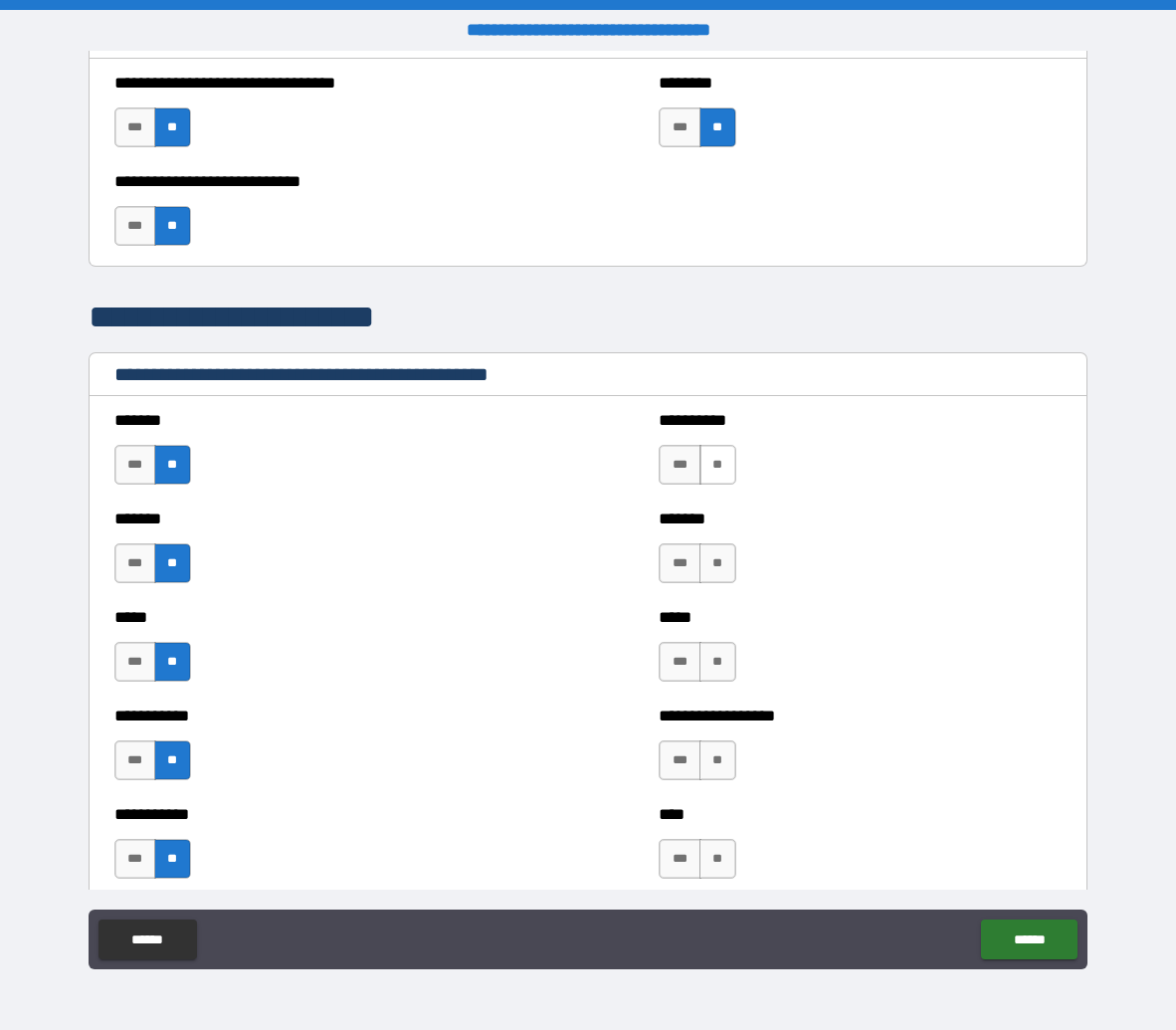 click on "**" at bounding box center (717, 465) 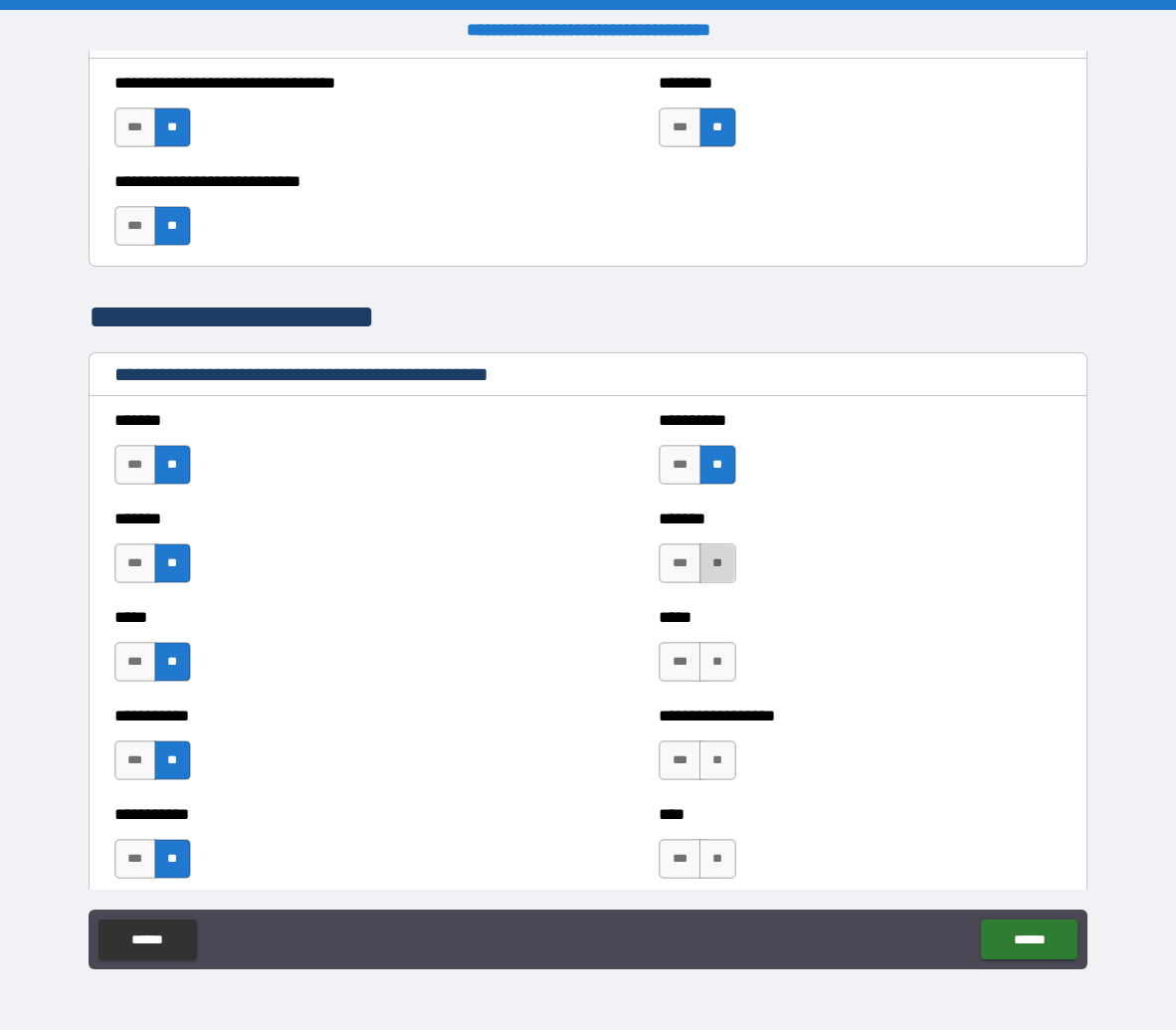 click on "**" at bounding box center [717, 563] 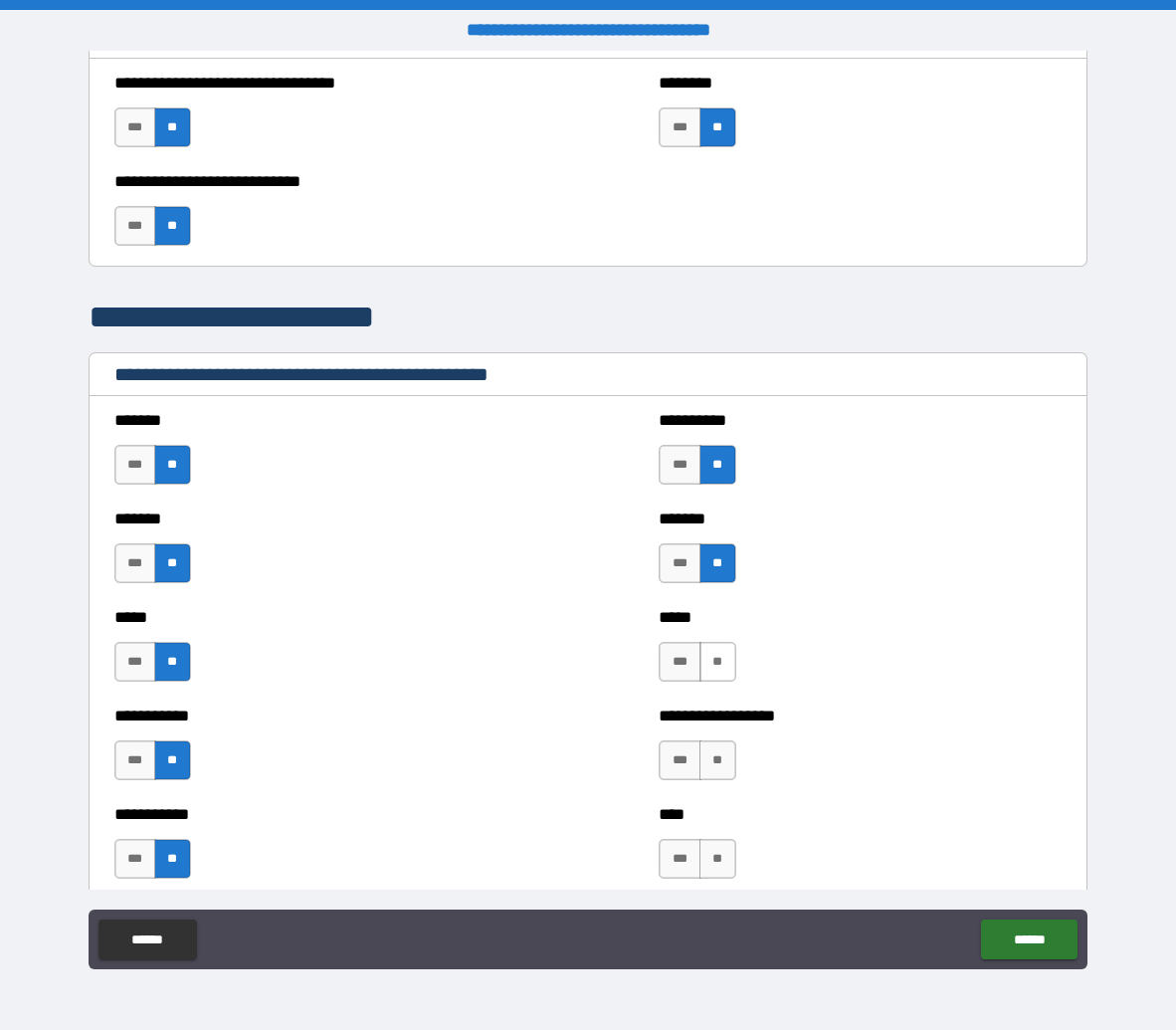 click on "**" at bounding box center (717, 662) 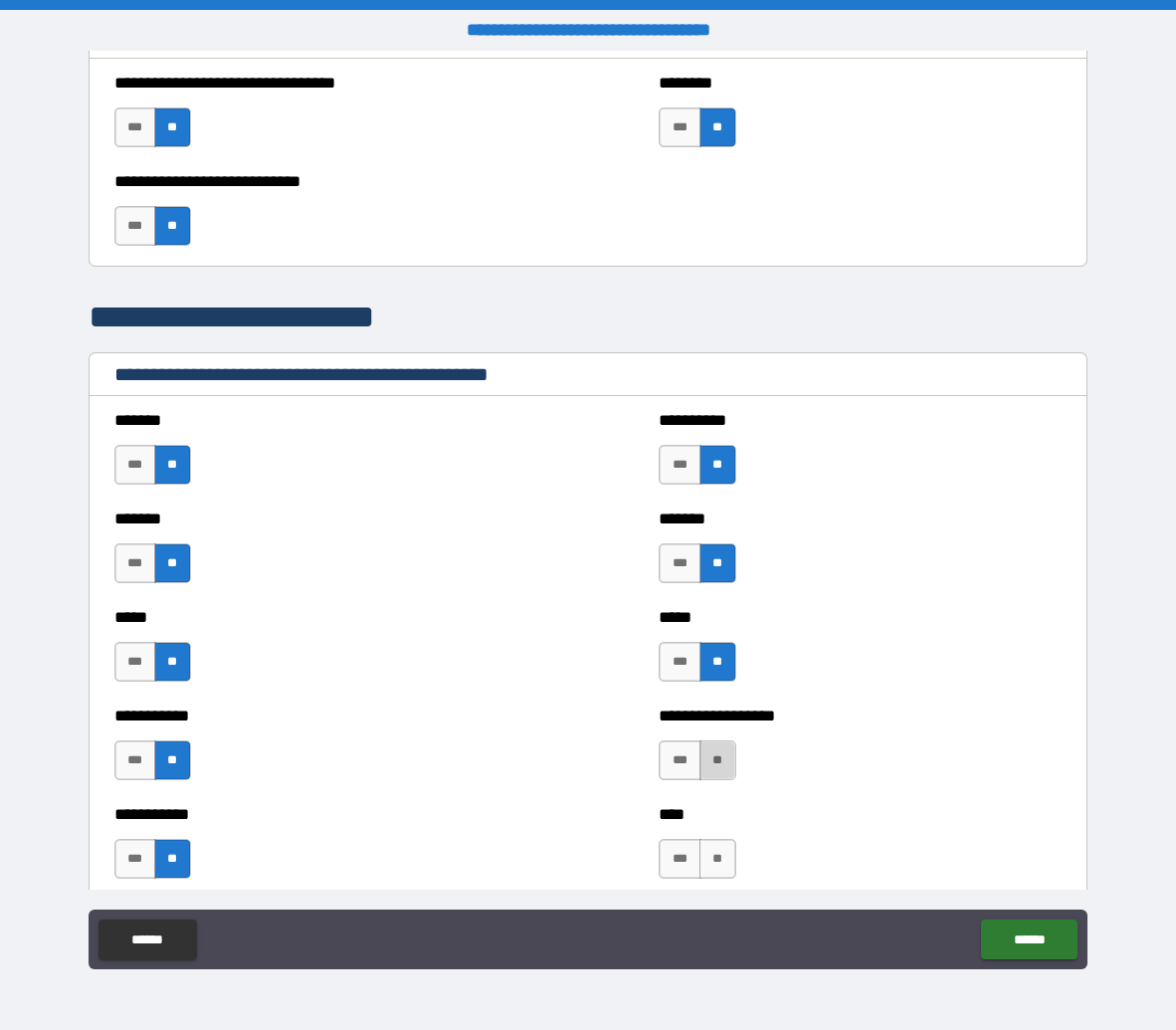 click on "**" at bounding box center (717, 760) 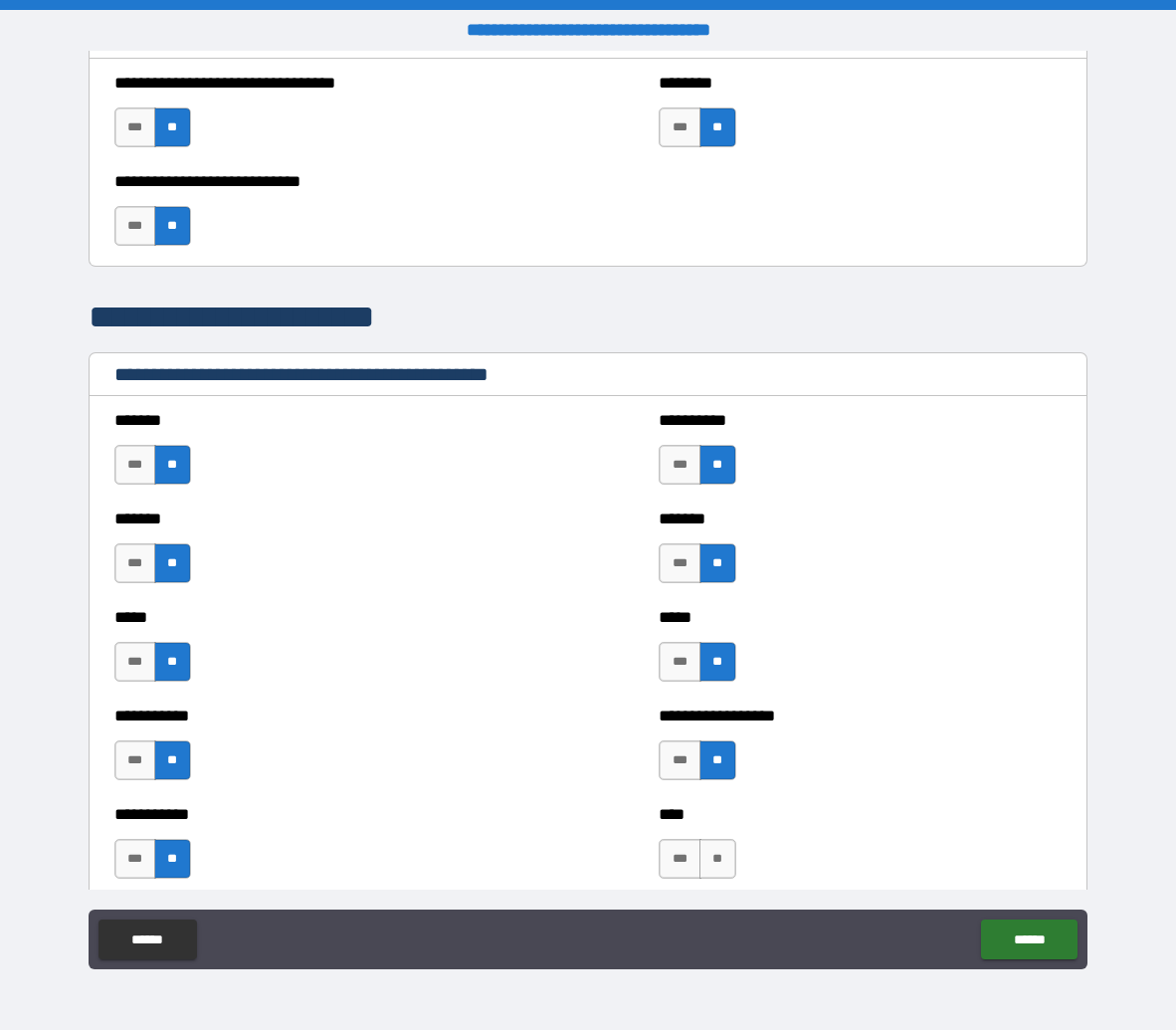 scroll, scrollTop: 2751, scrollLeft: 0, axis: vertical 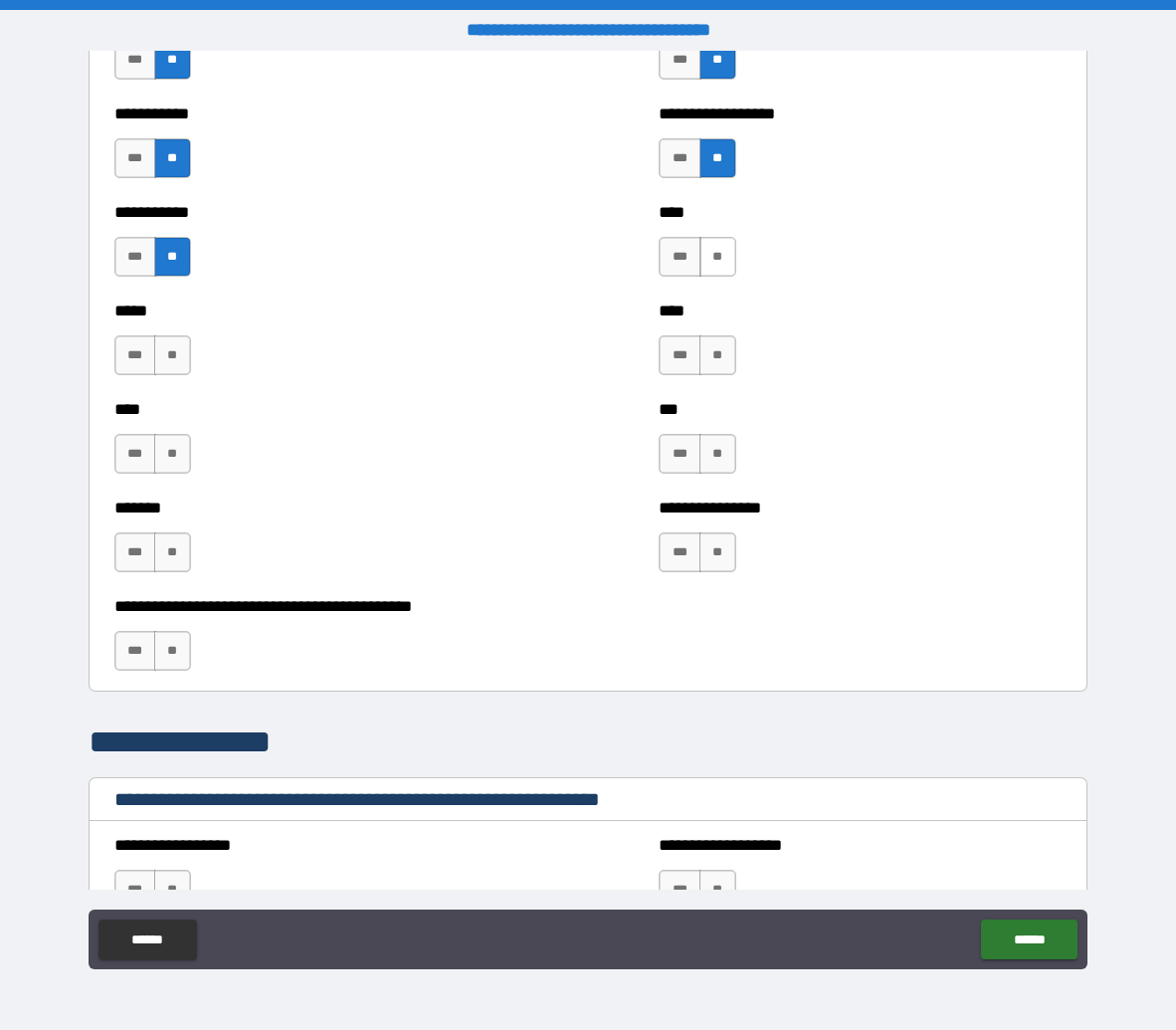 click on "**" at bounding box center [717, 257] 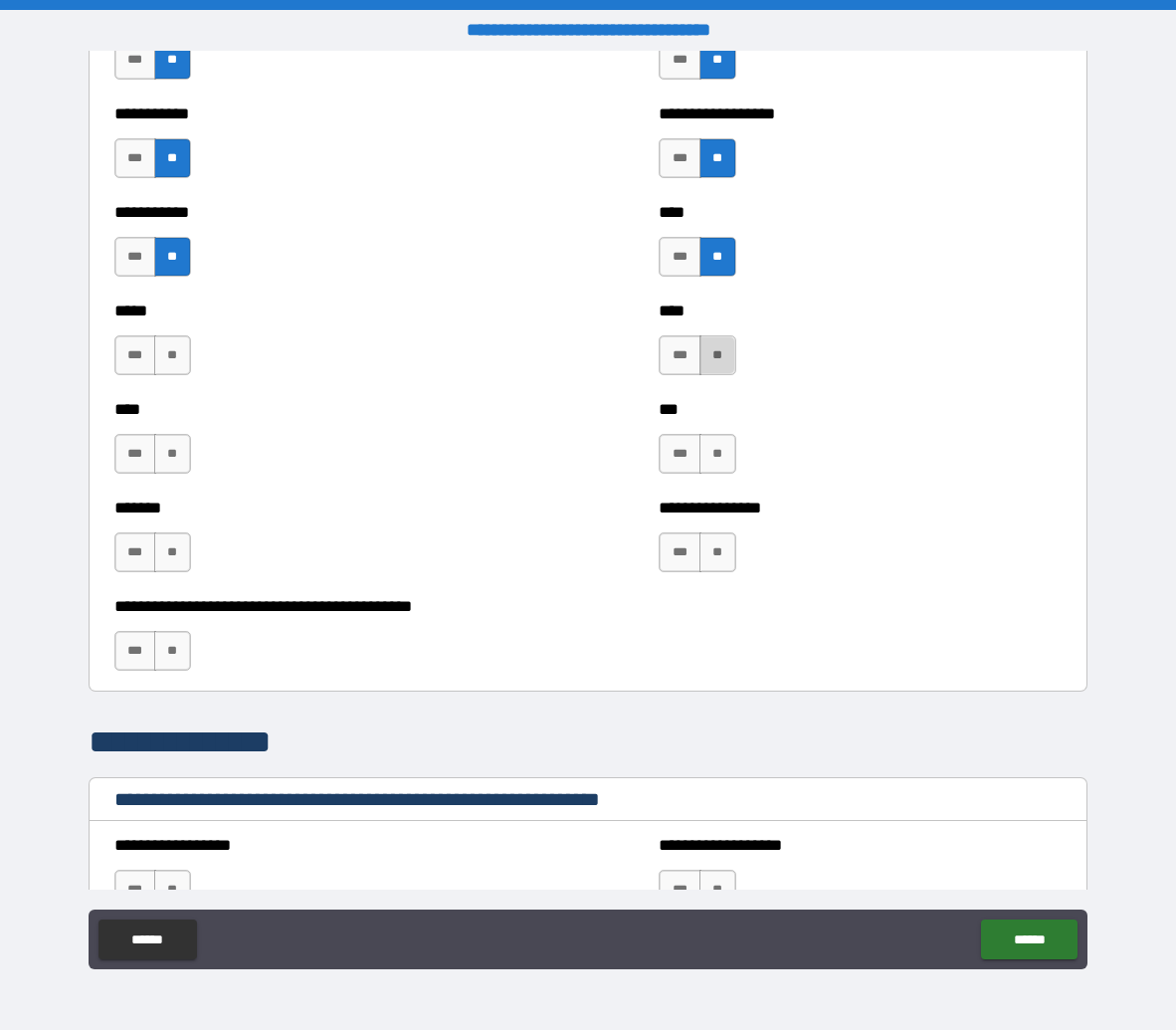 click on "**" at bounding box center (717, 355) 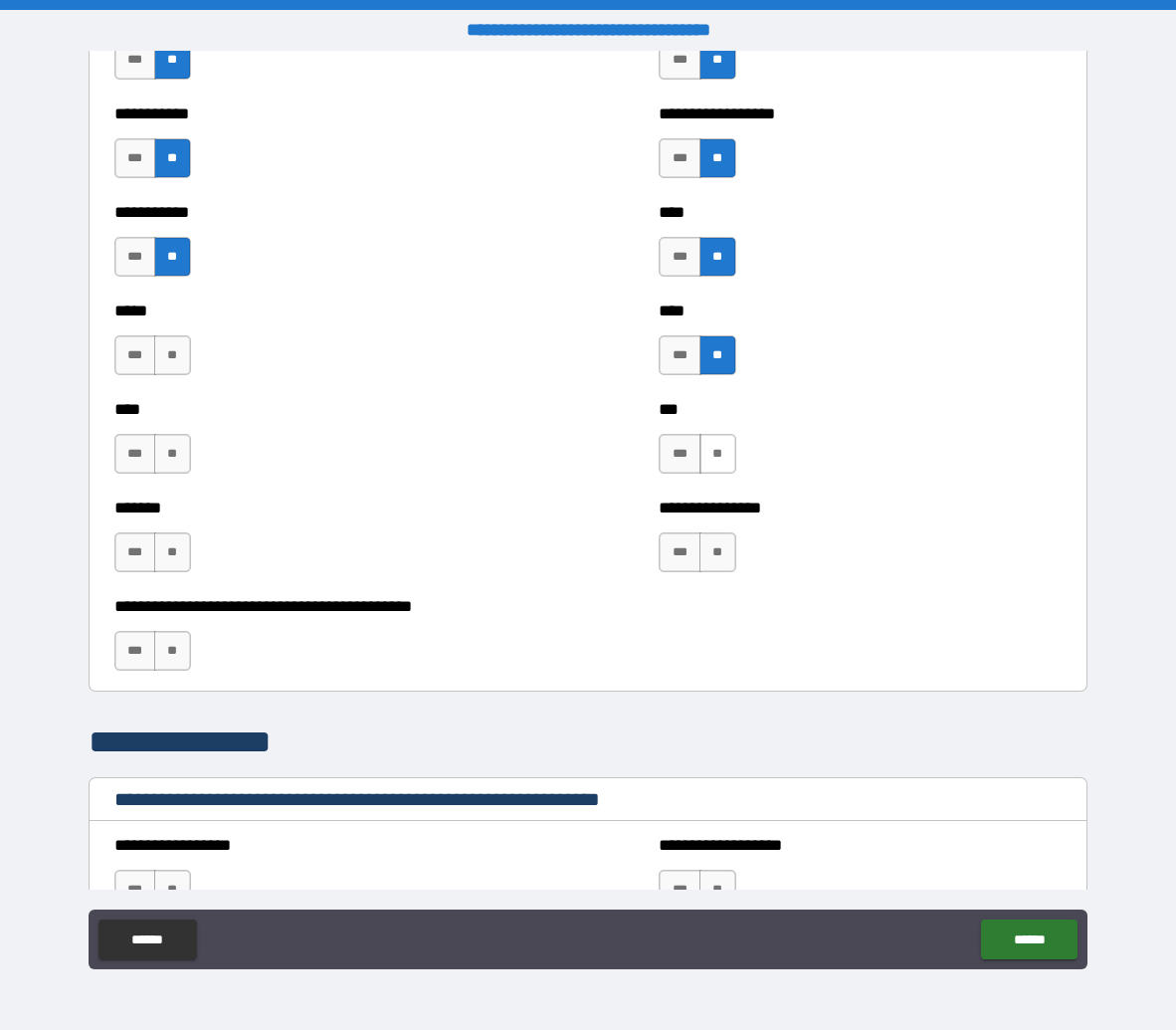 click on "**" at bounding box center [717, 454] 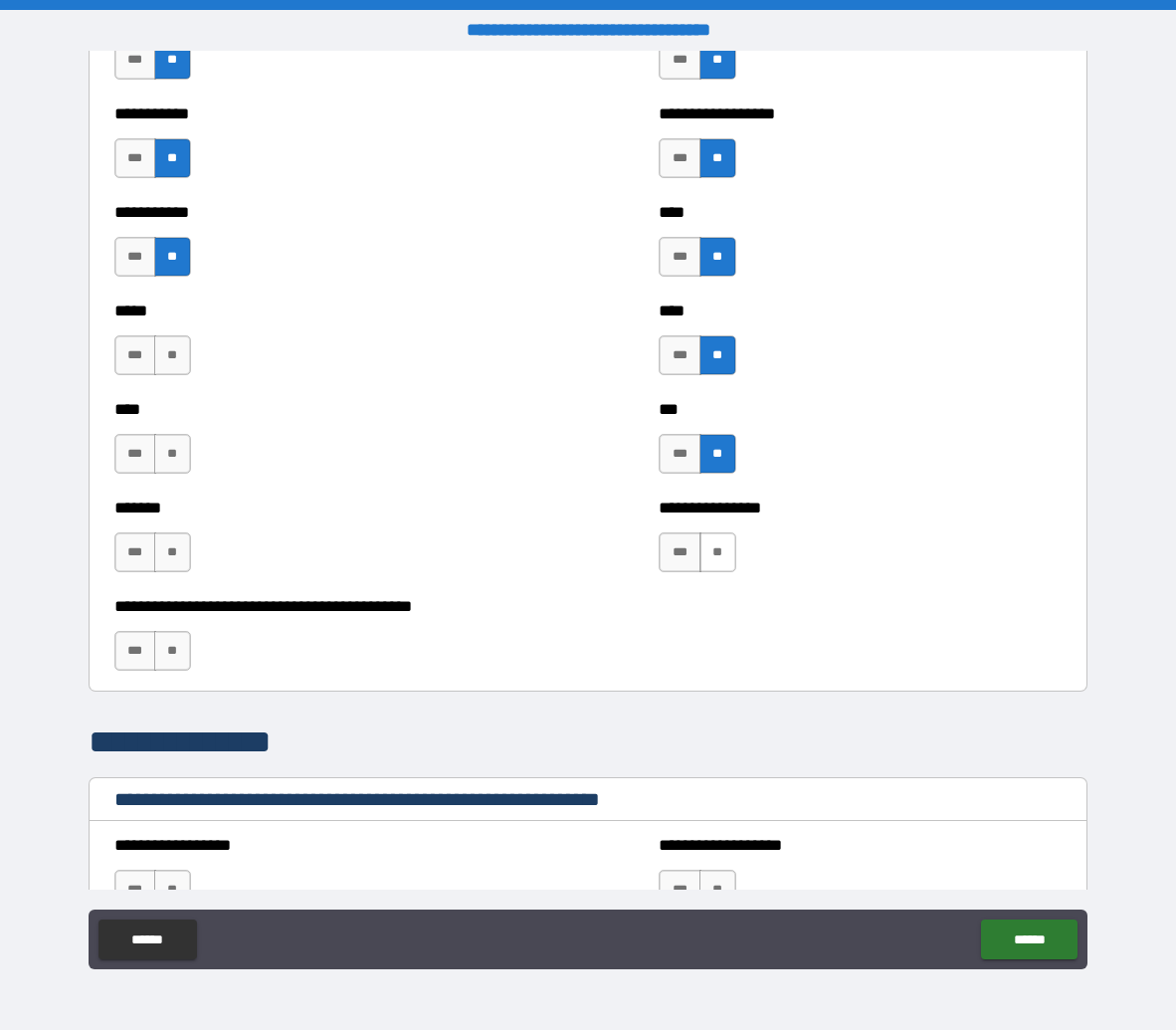click on "**" at bounding box center (717, 552) 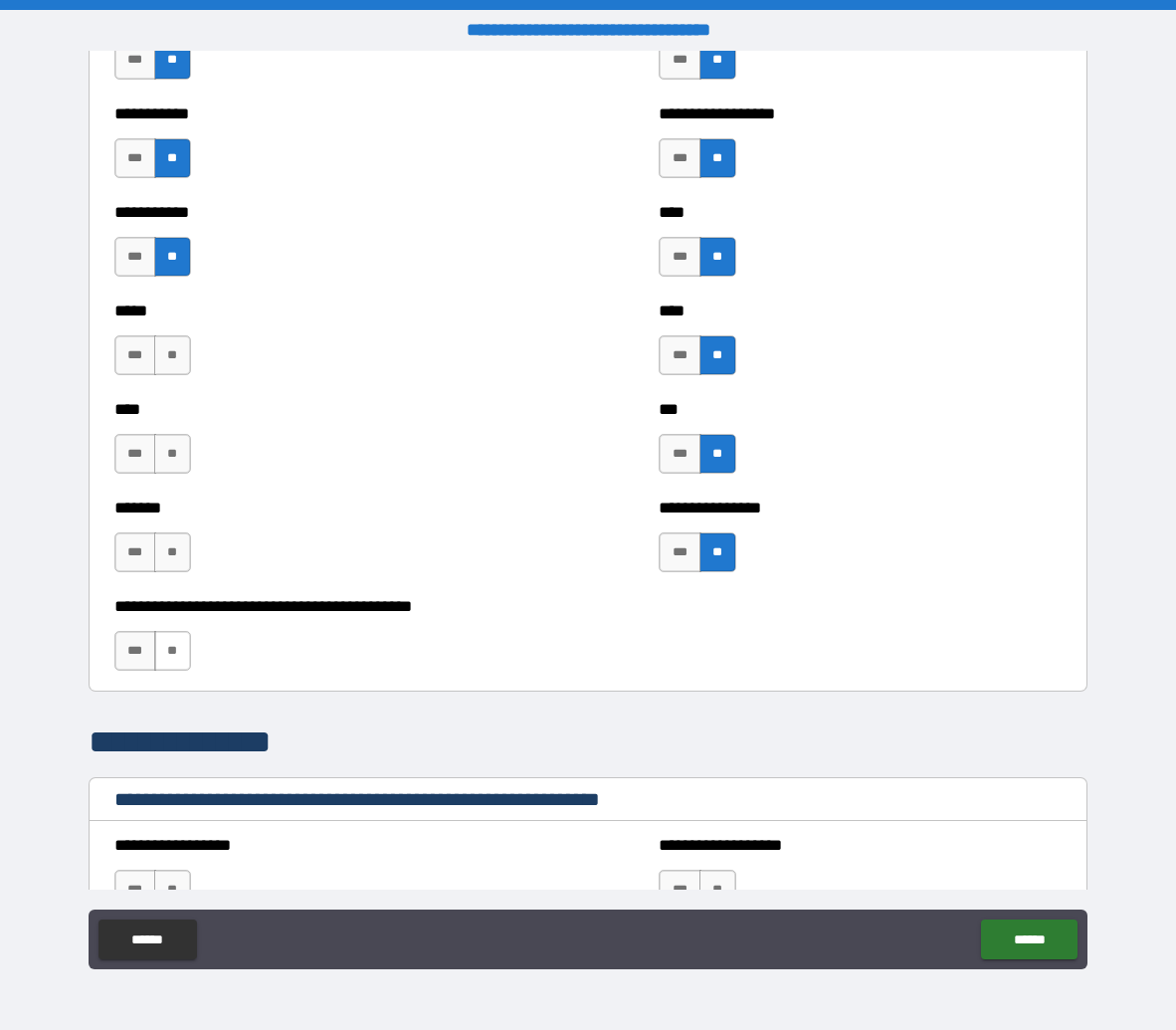 click on "**" at bounding box center (172, 651) 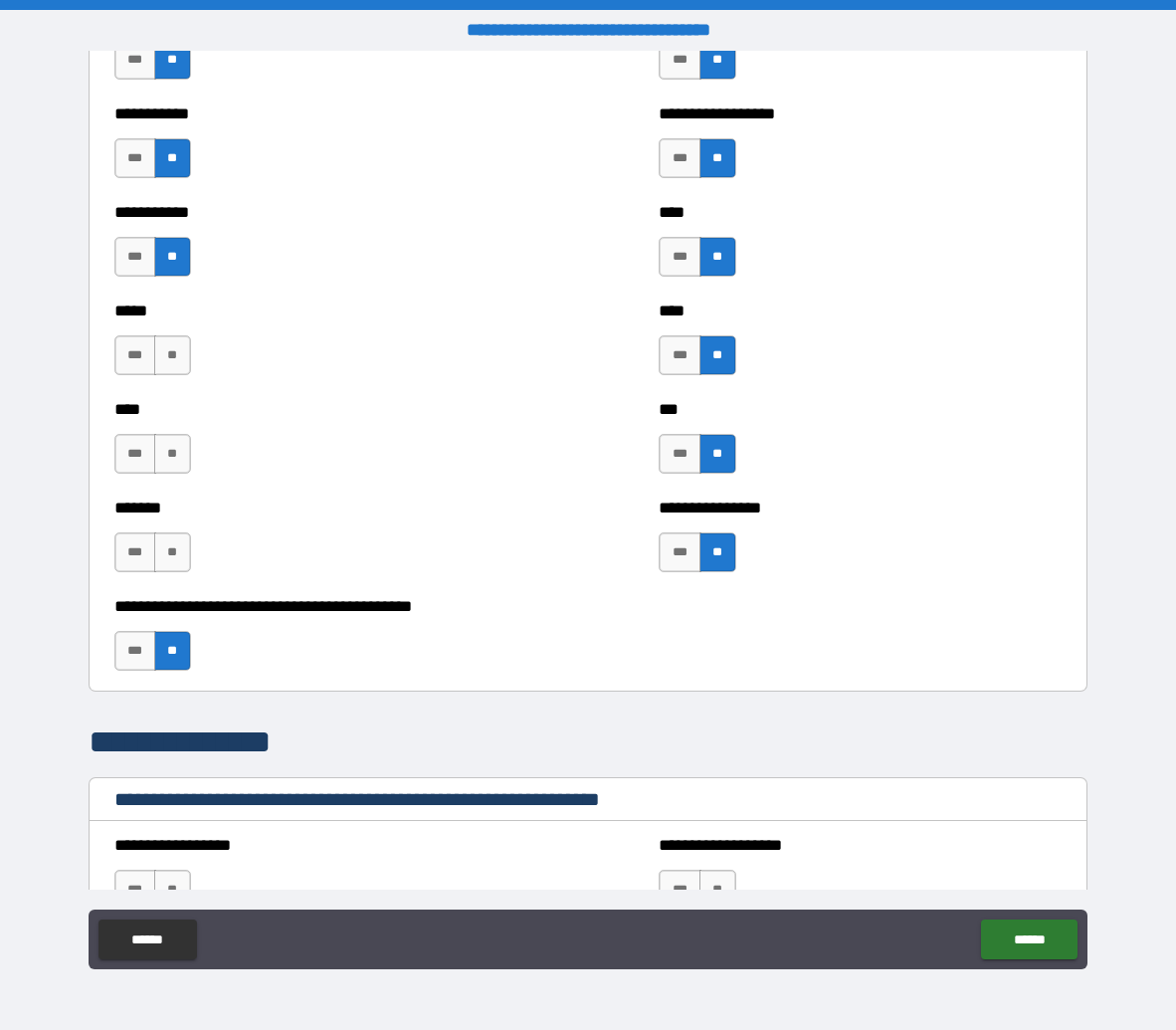 click on "*** **" at bounding box center [155, 557] 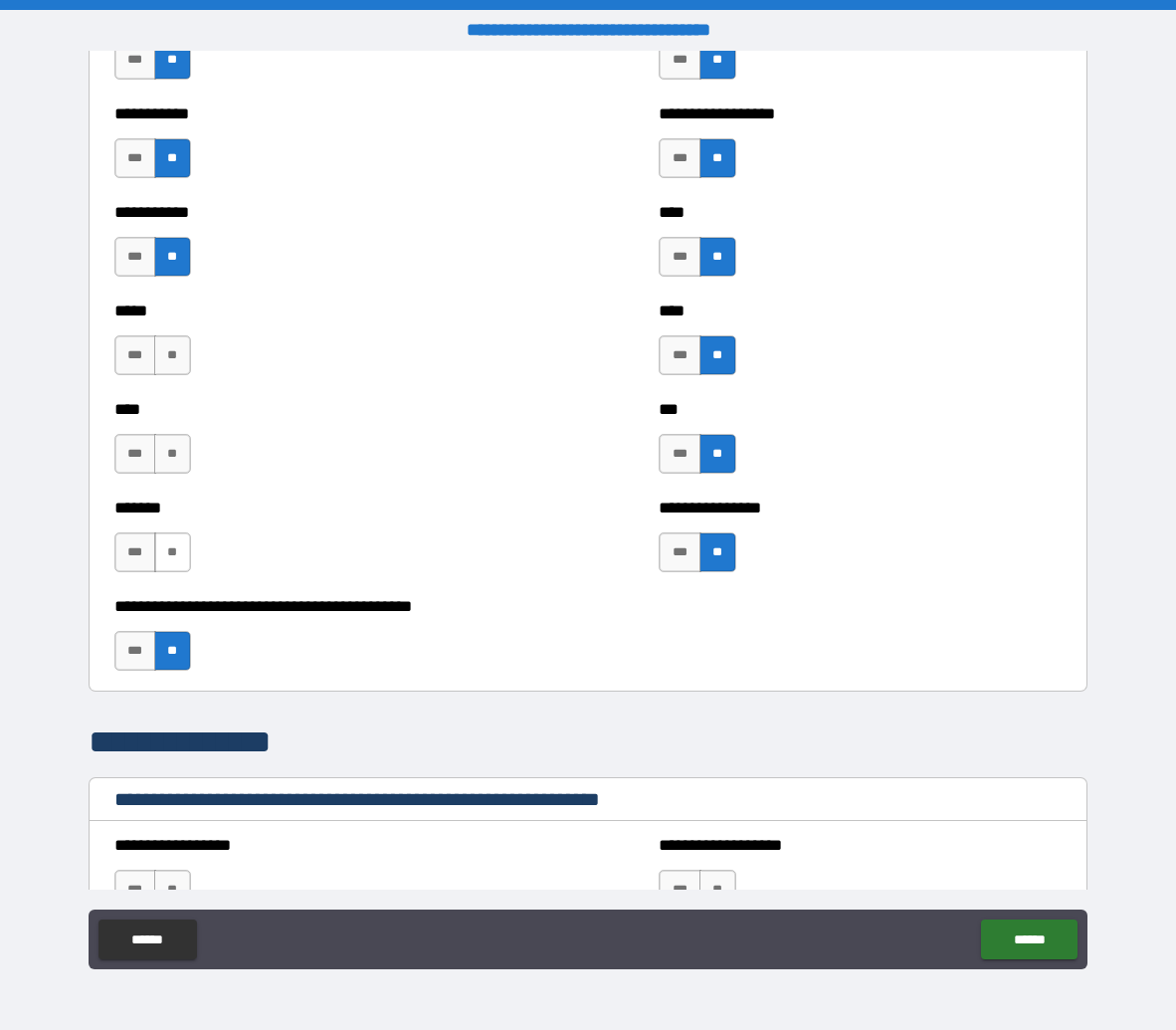 click on "**" at bounding box center (172, 552) 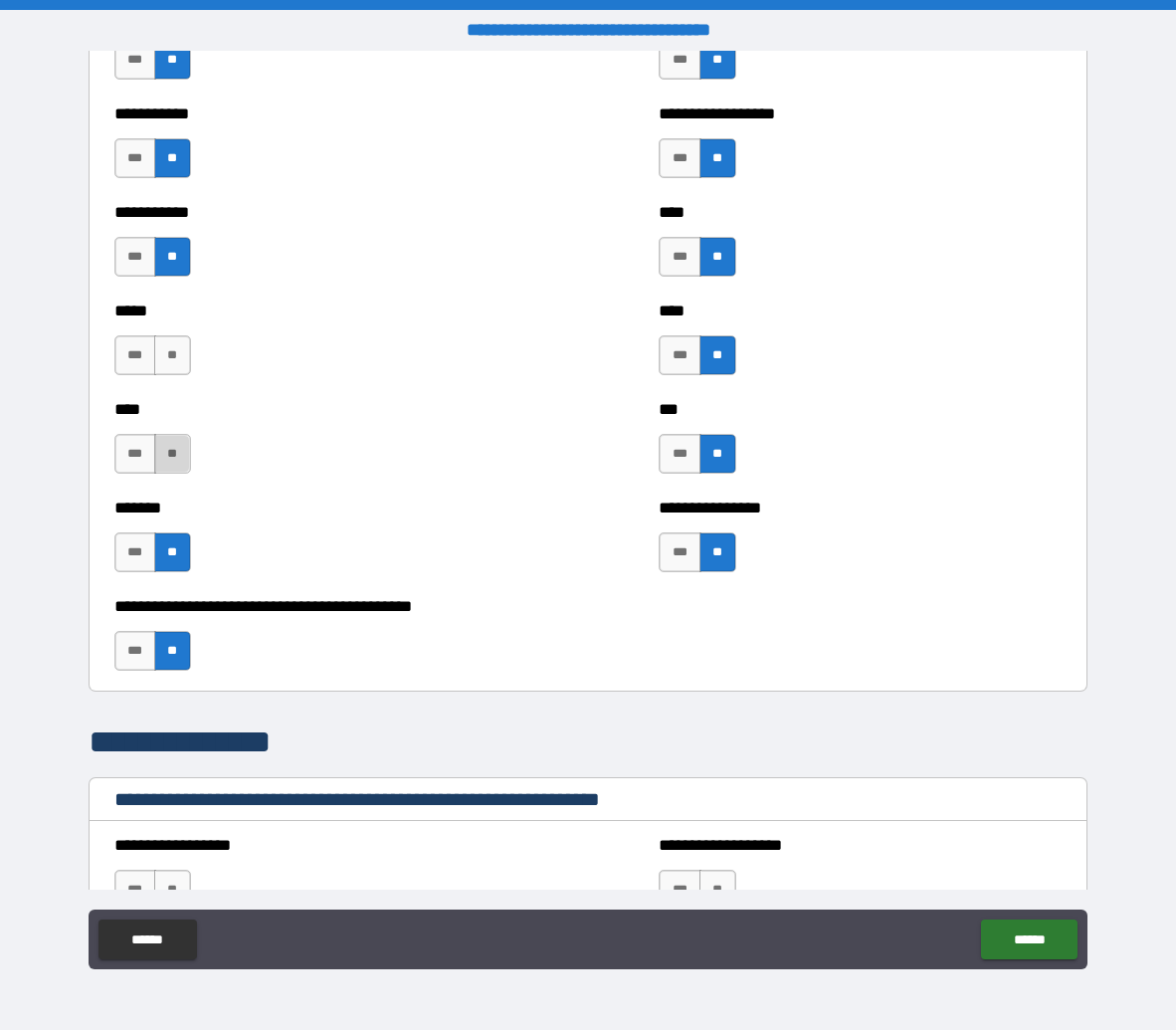 click on "**" at bounding box center (172, 454) 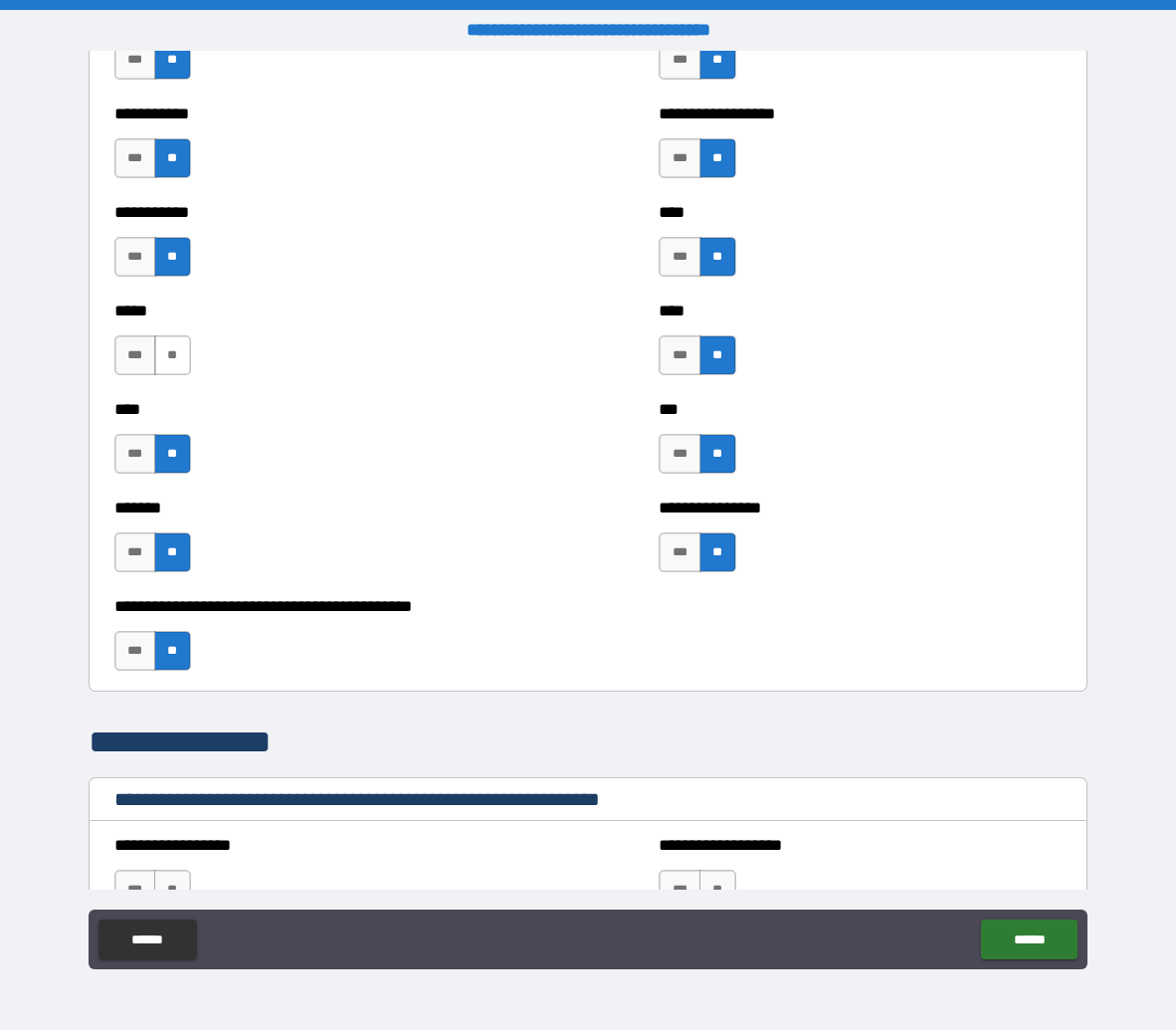 click on "**" at bounding box center [172, 355] 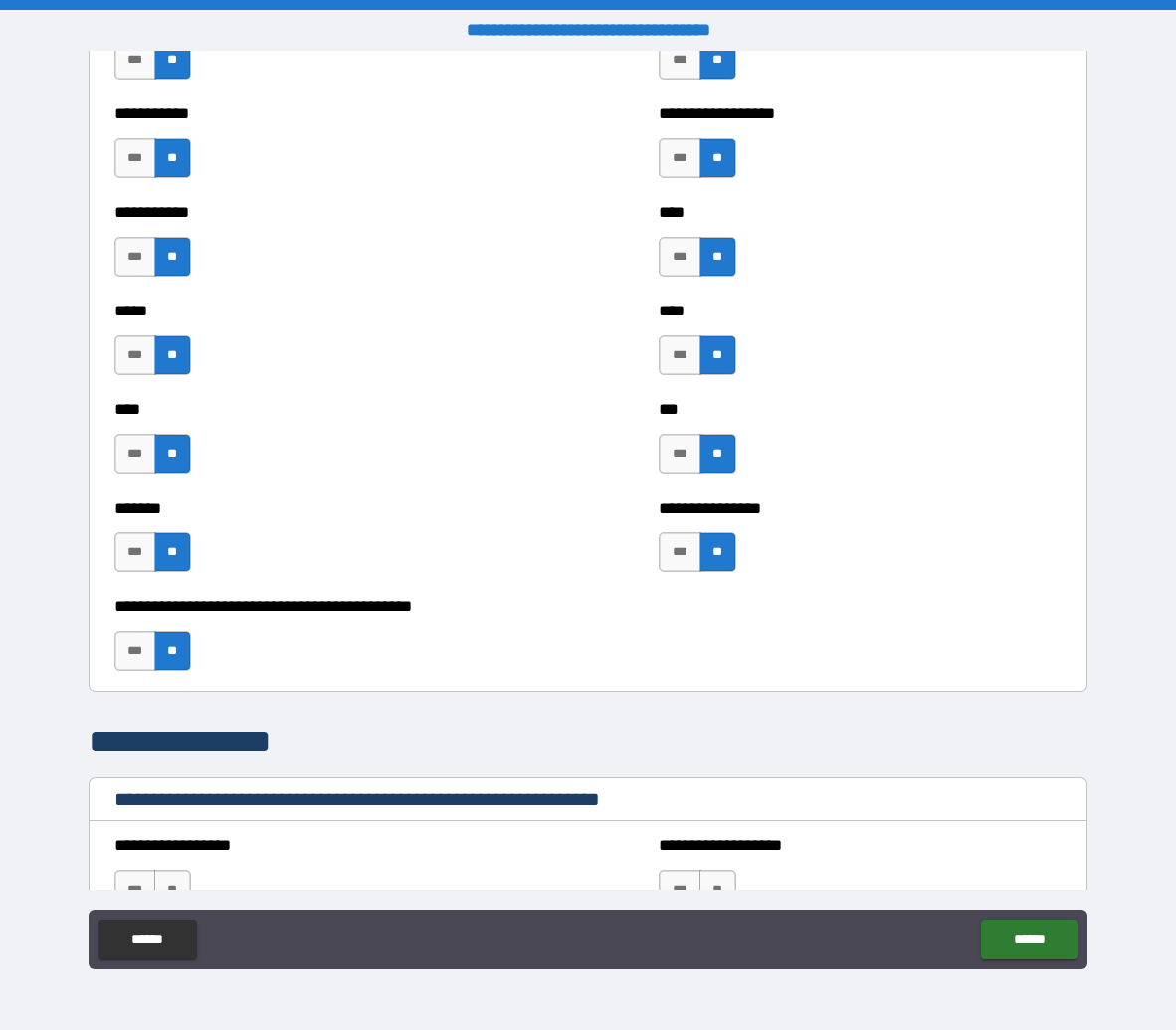 click on "**" at bounding box center [172, 158] 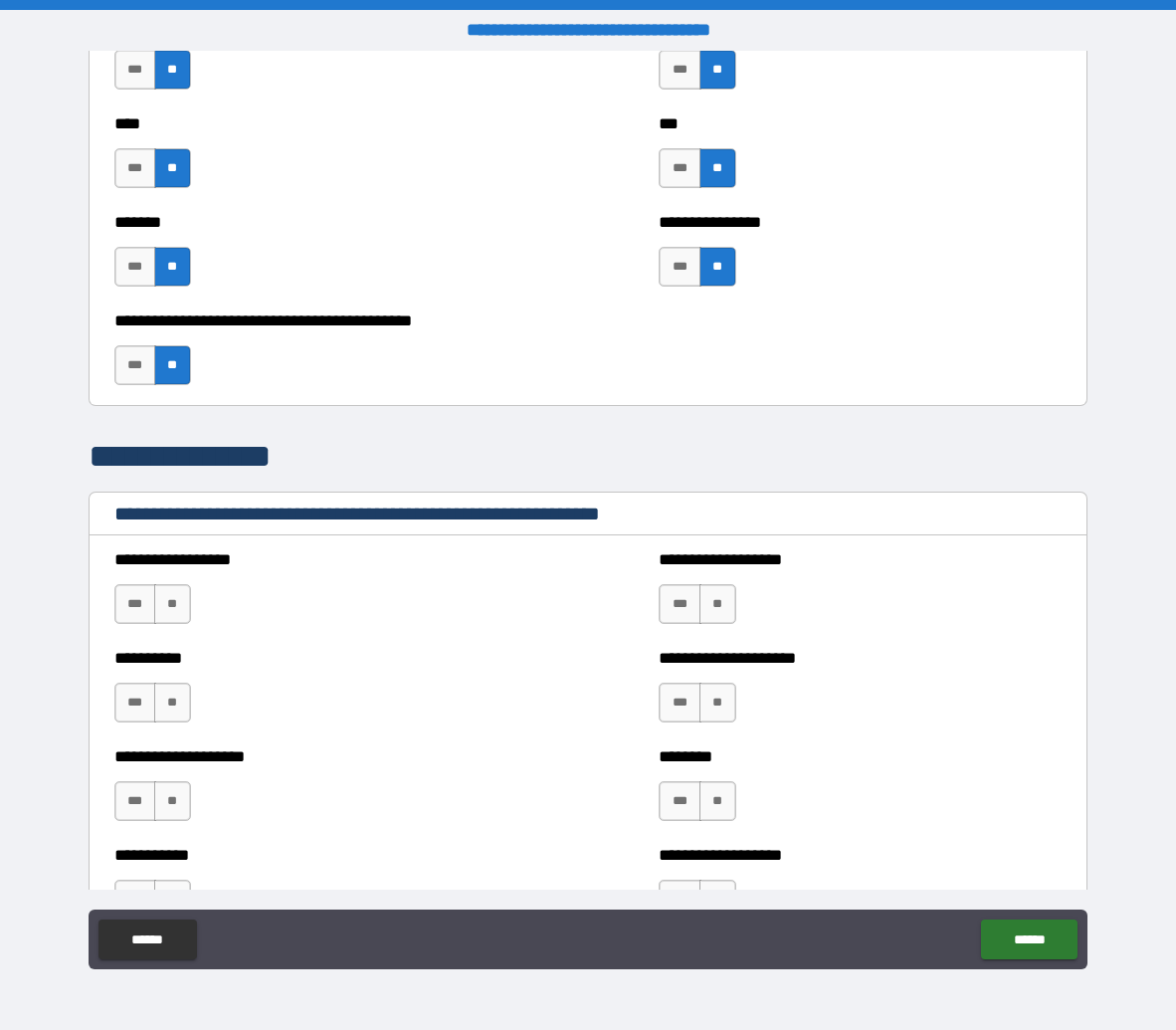 scroll, scrollTop: 3210, scrollLeft: 0, axis: vertical 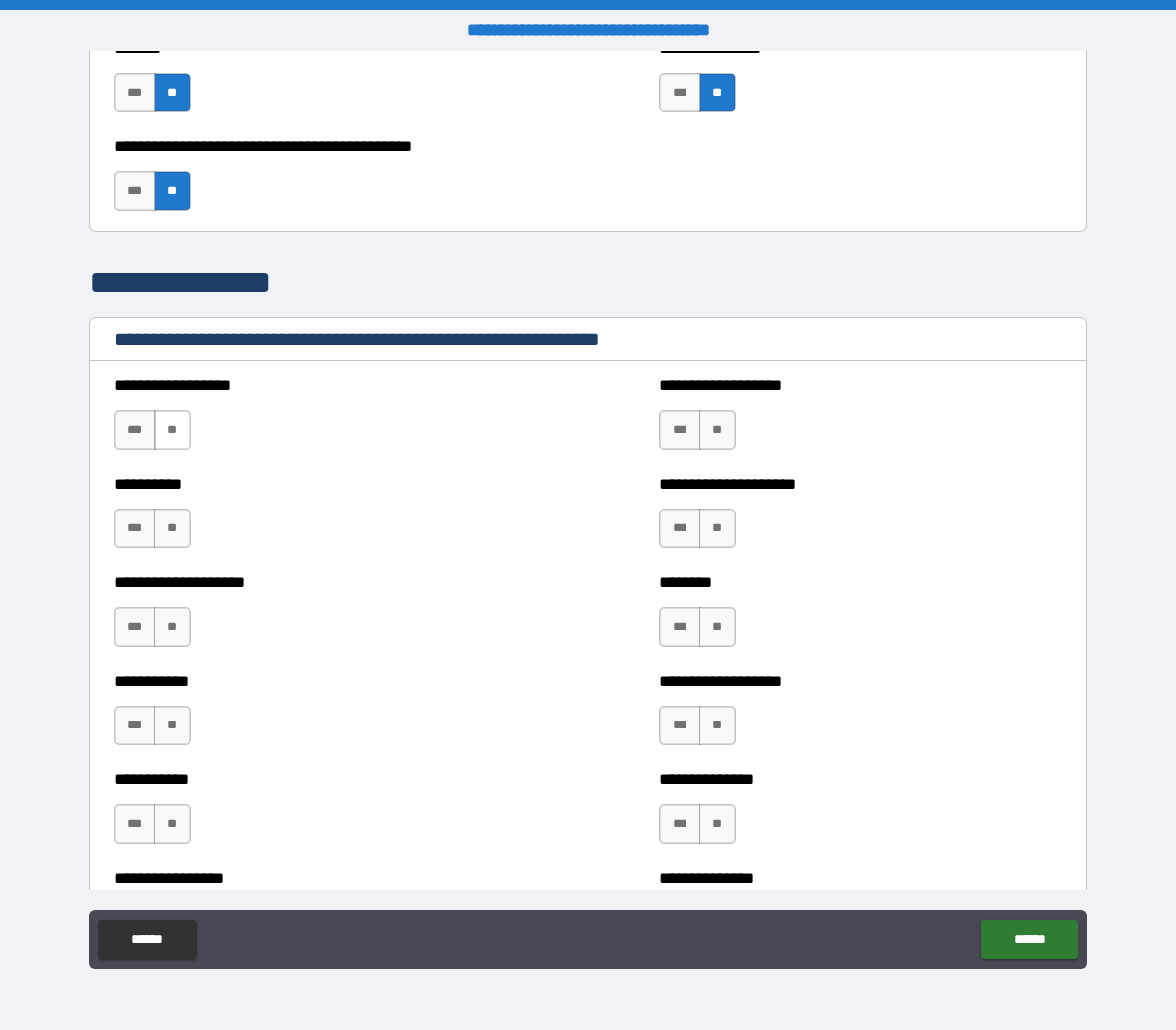 click on "**" at bounding box center (172, 430) 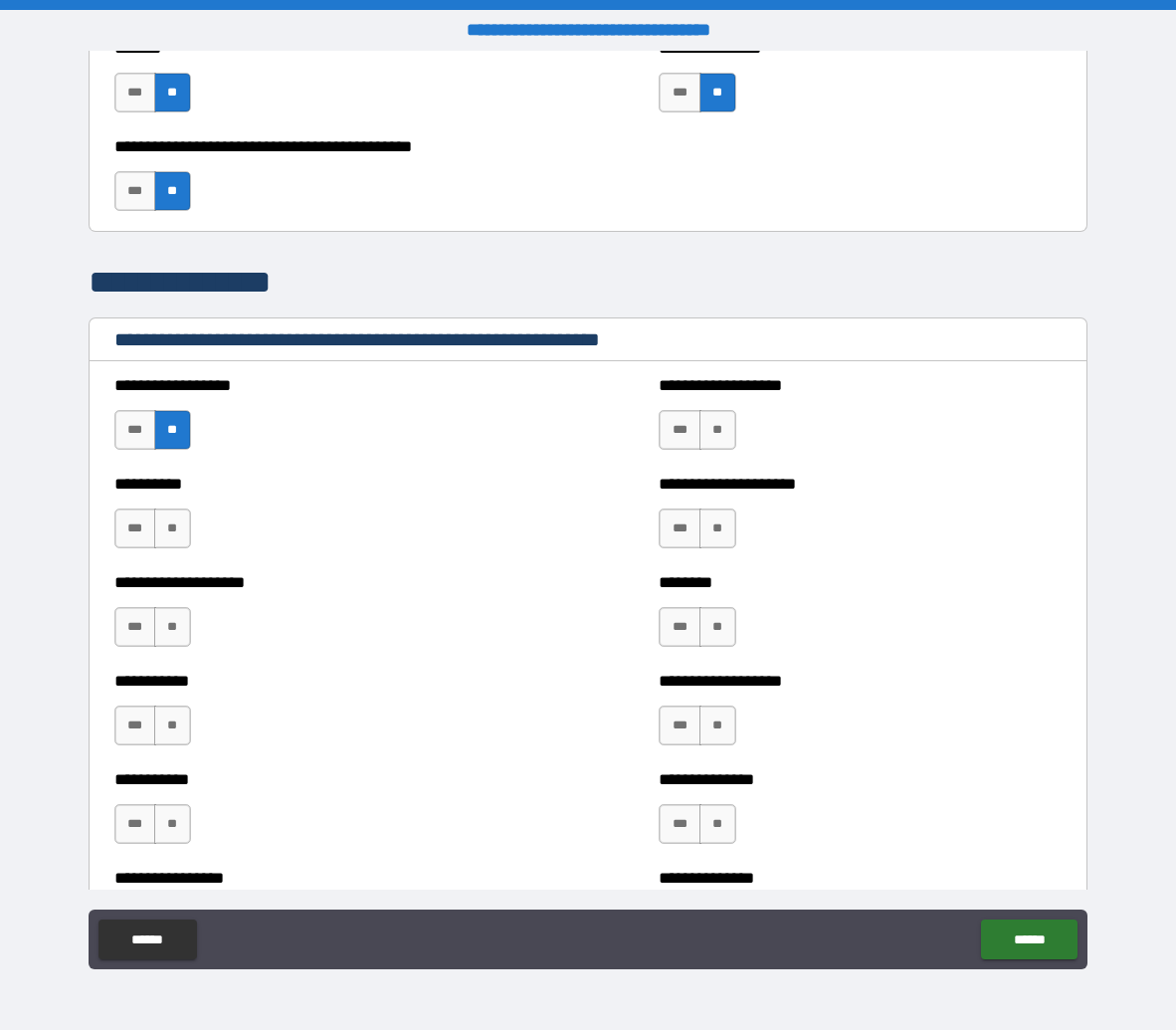 click on "**********" at bounding box center (315, 518) 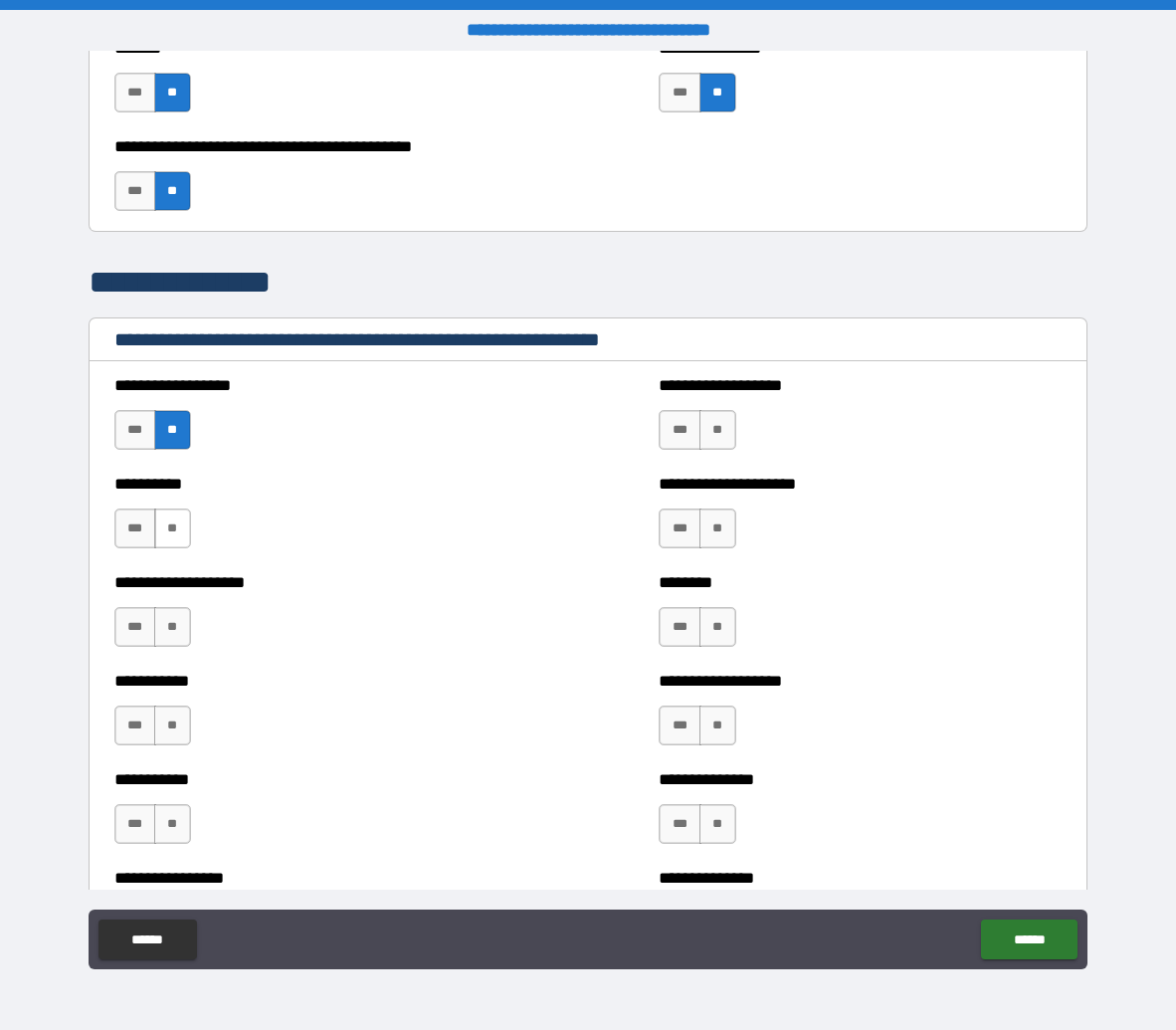 click on "**" at bounding box center (172, 528) 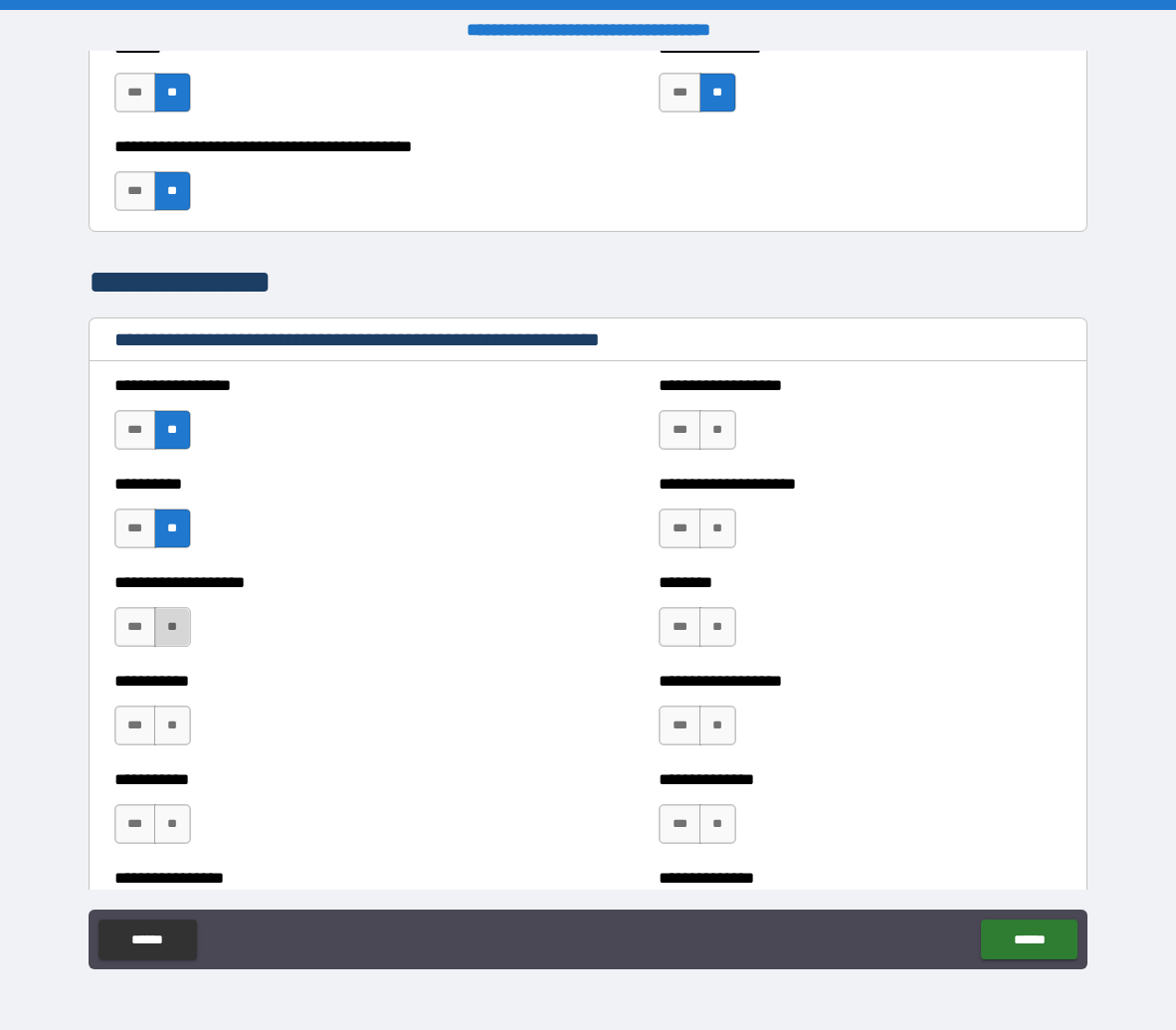 click on "**" at bounding box center [172, 627] 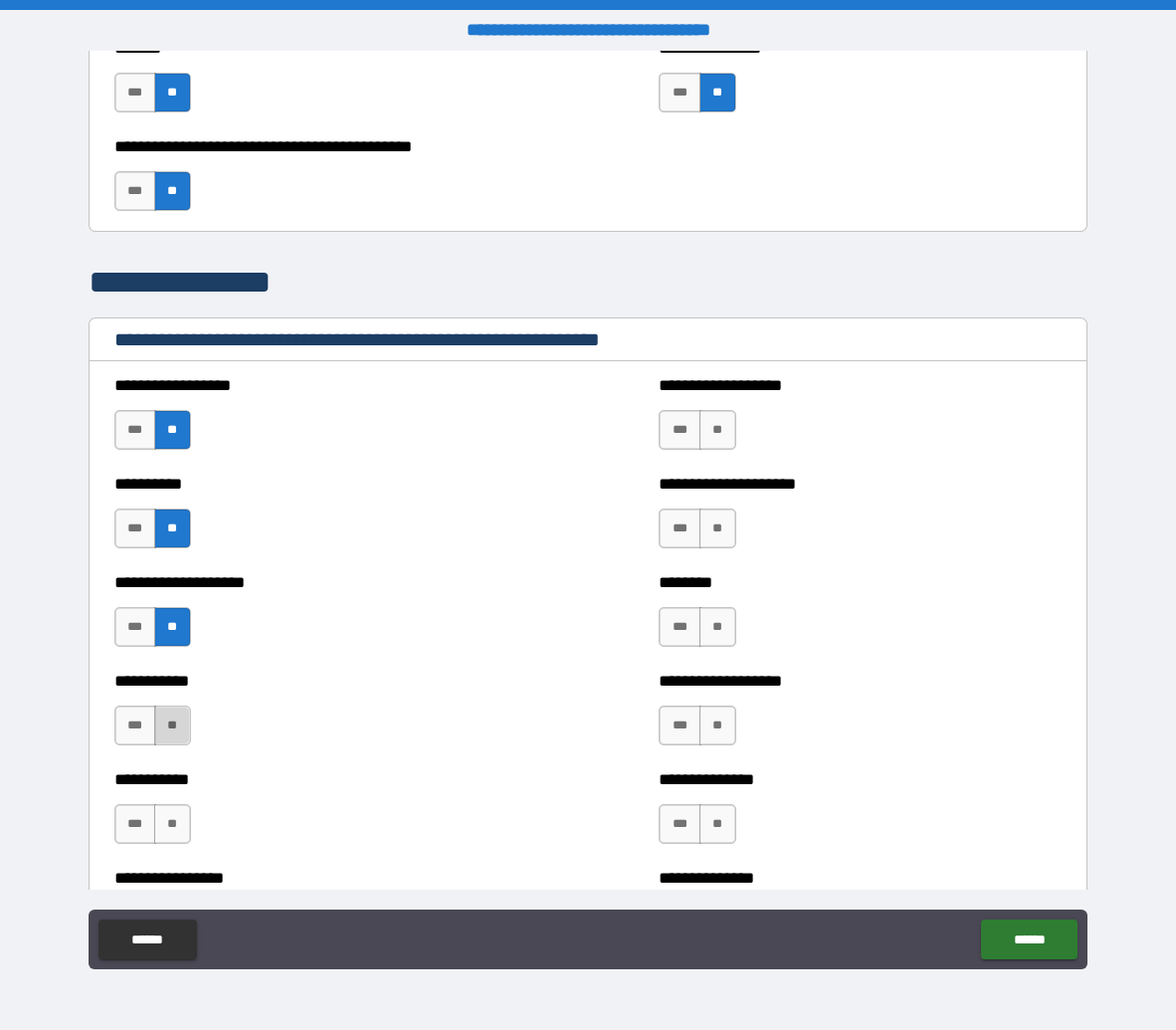click on "**" at bounding box center [172, 725] 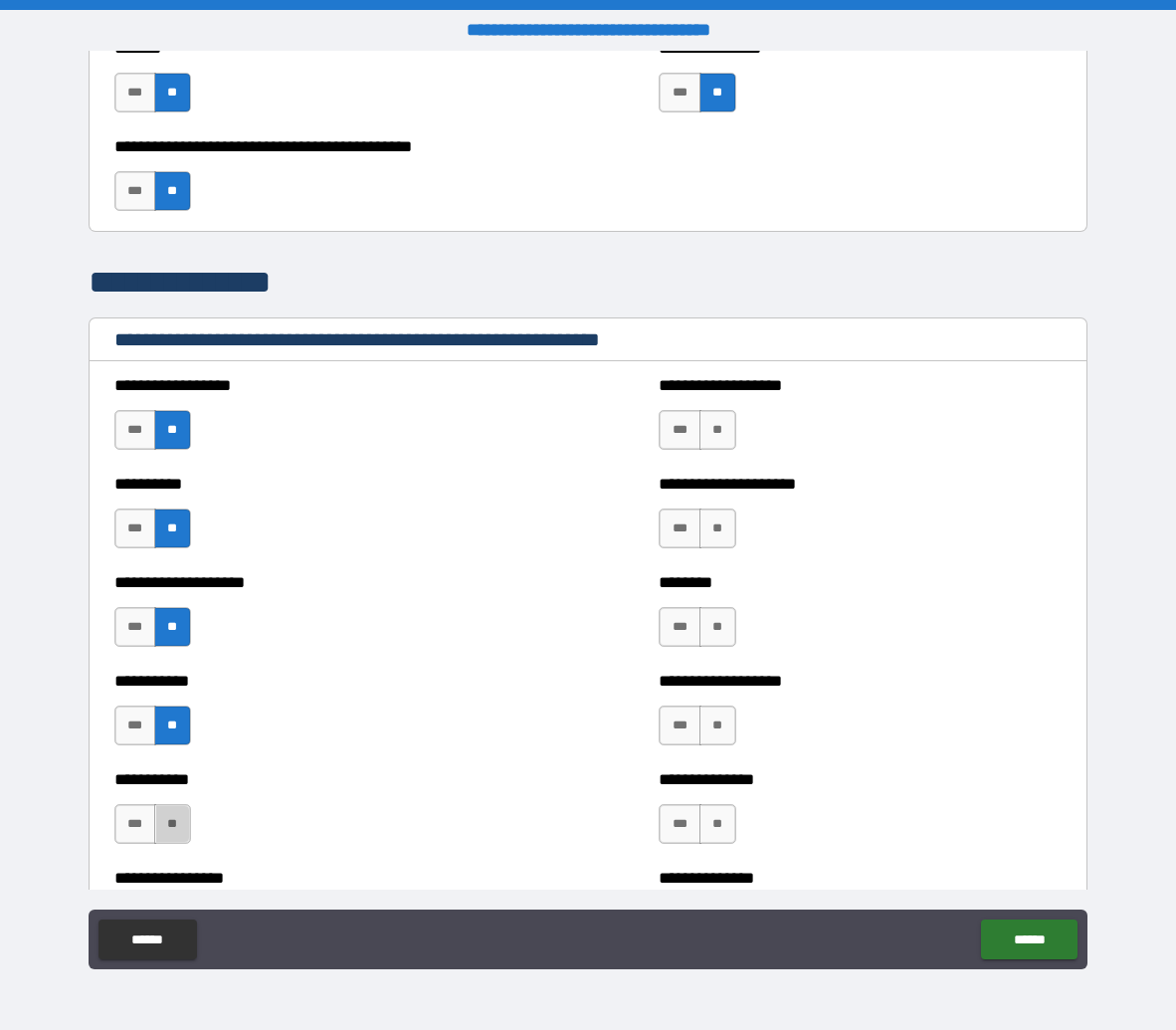 drag, startPoint x: 176, startPoint y: 816, endPoint x: 446, endPoint y: 635, distance: 325.05538 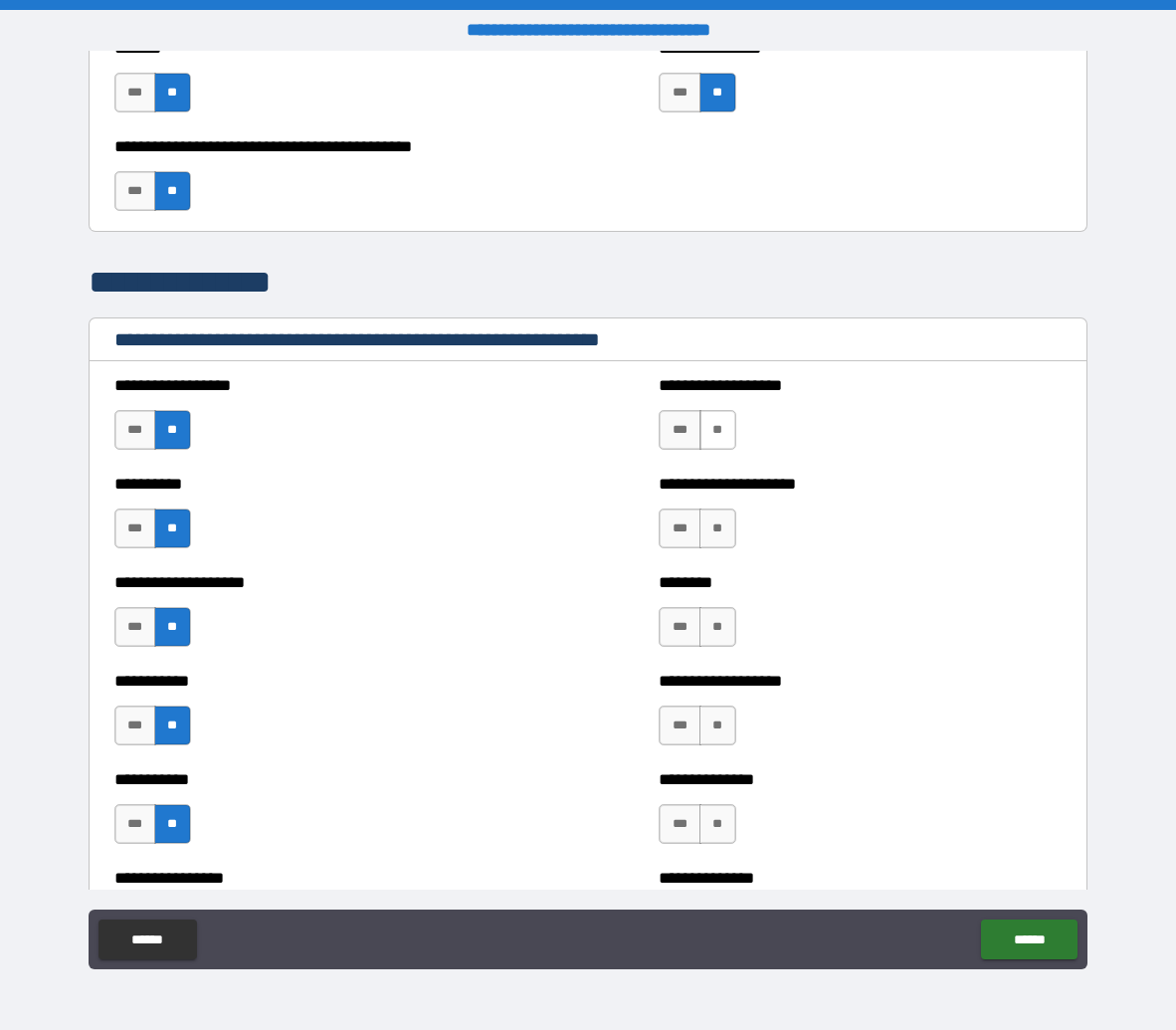 click on "**" at bounding box center [717, 430] 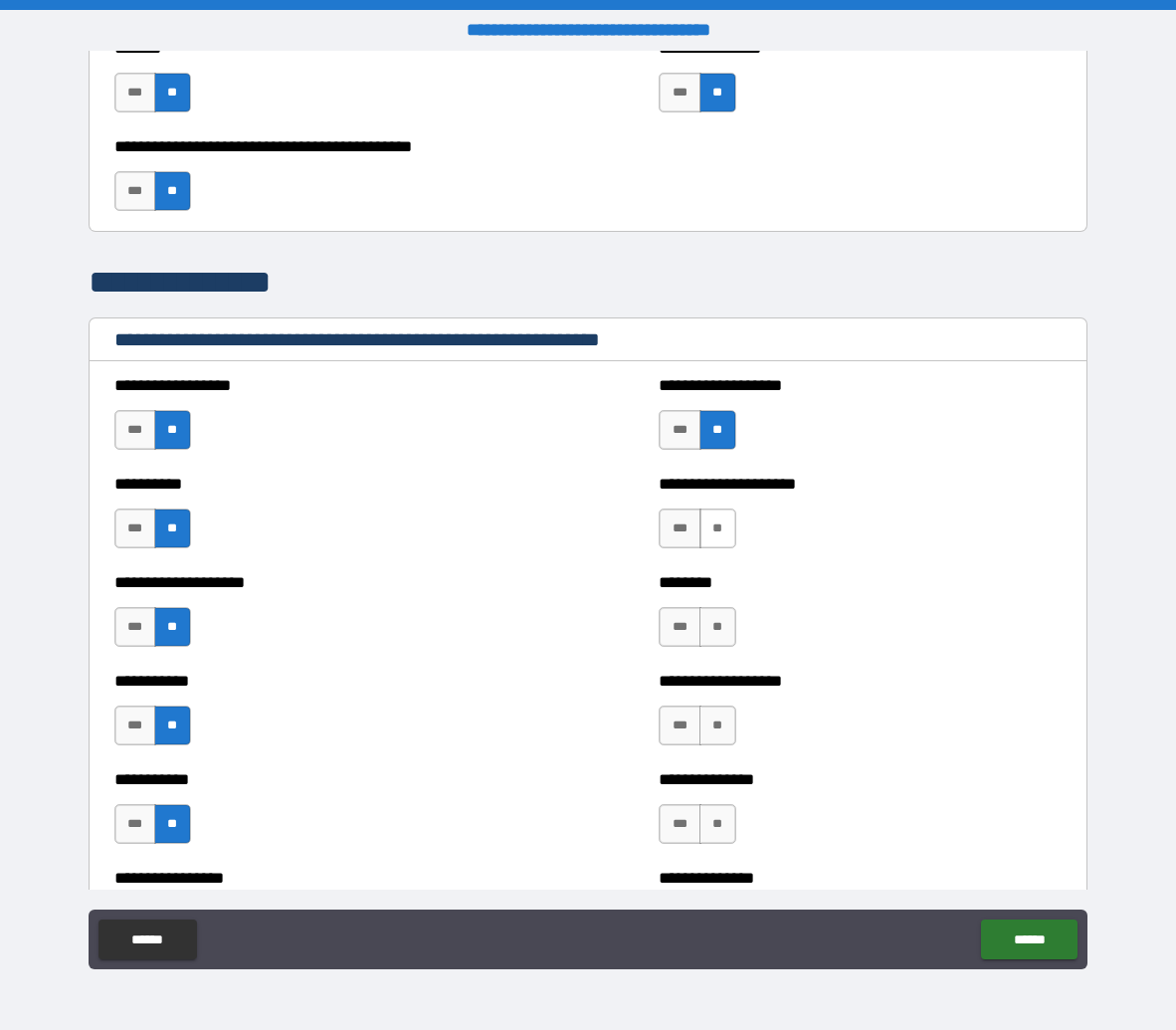 click on "**" at bounding box center [717, 528] 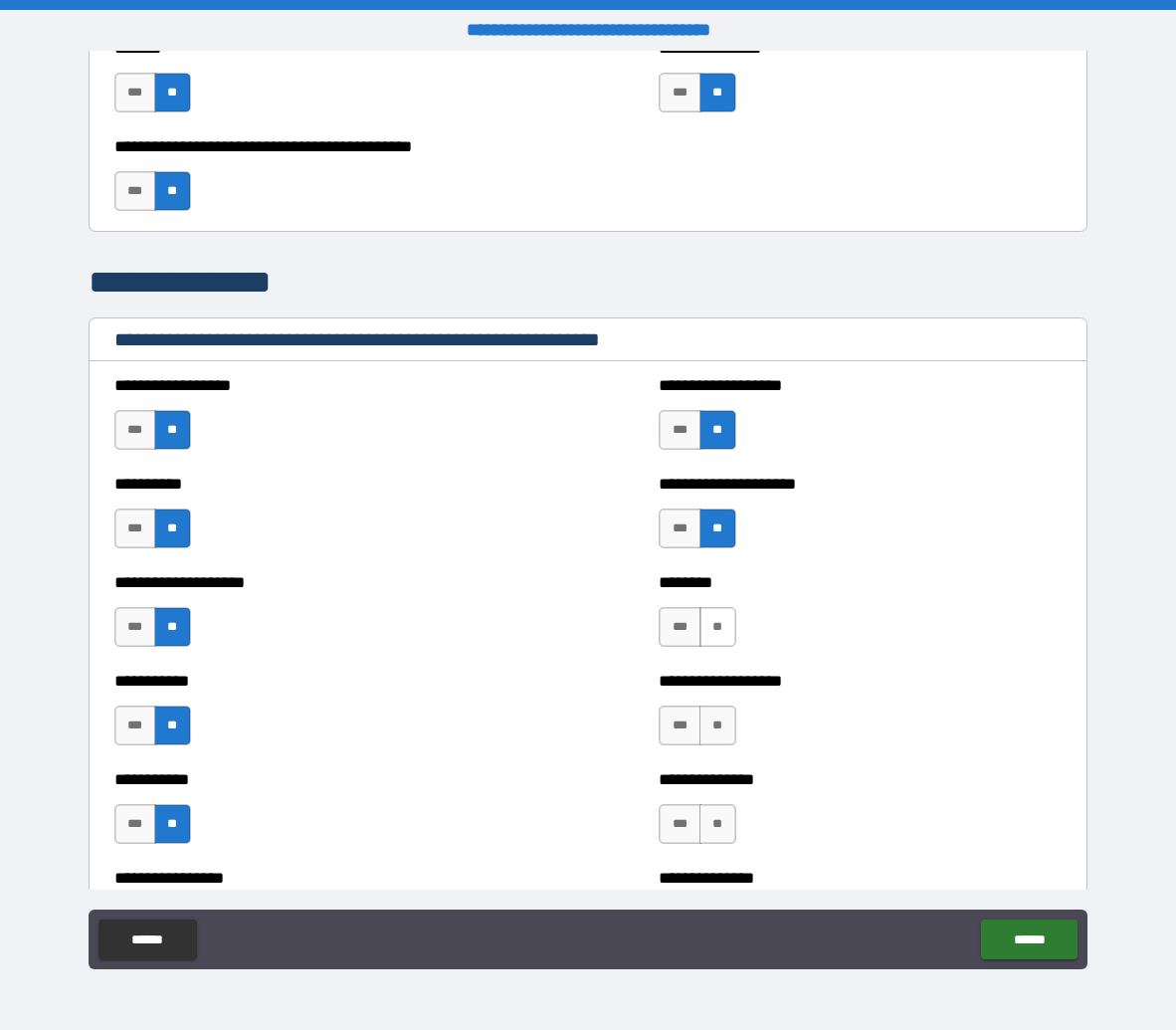 click on "**" at bounding box center (717, 627) 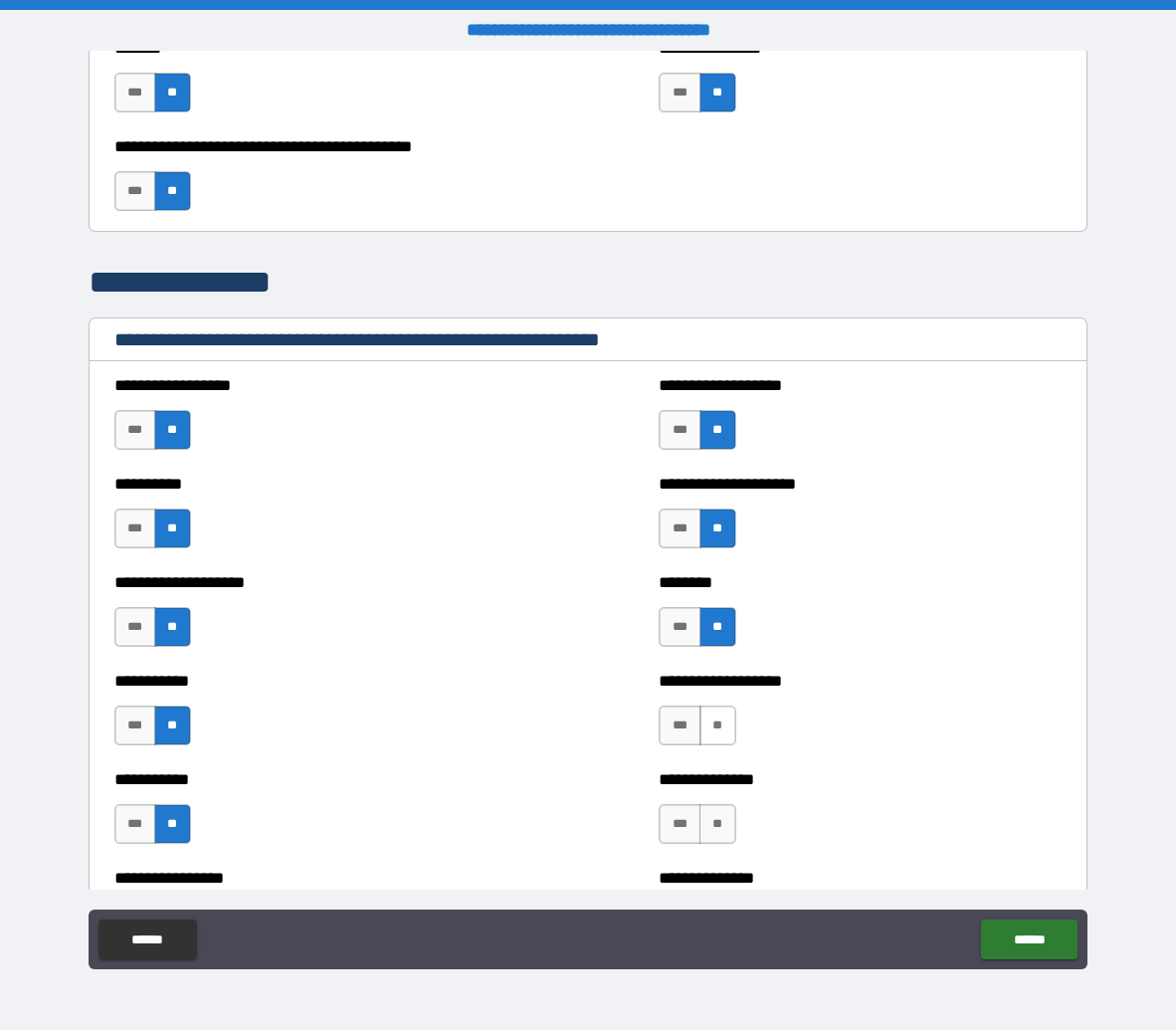 click on "**" at bounding box center (717, 725) 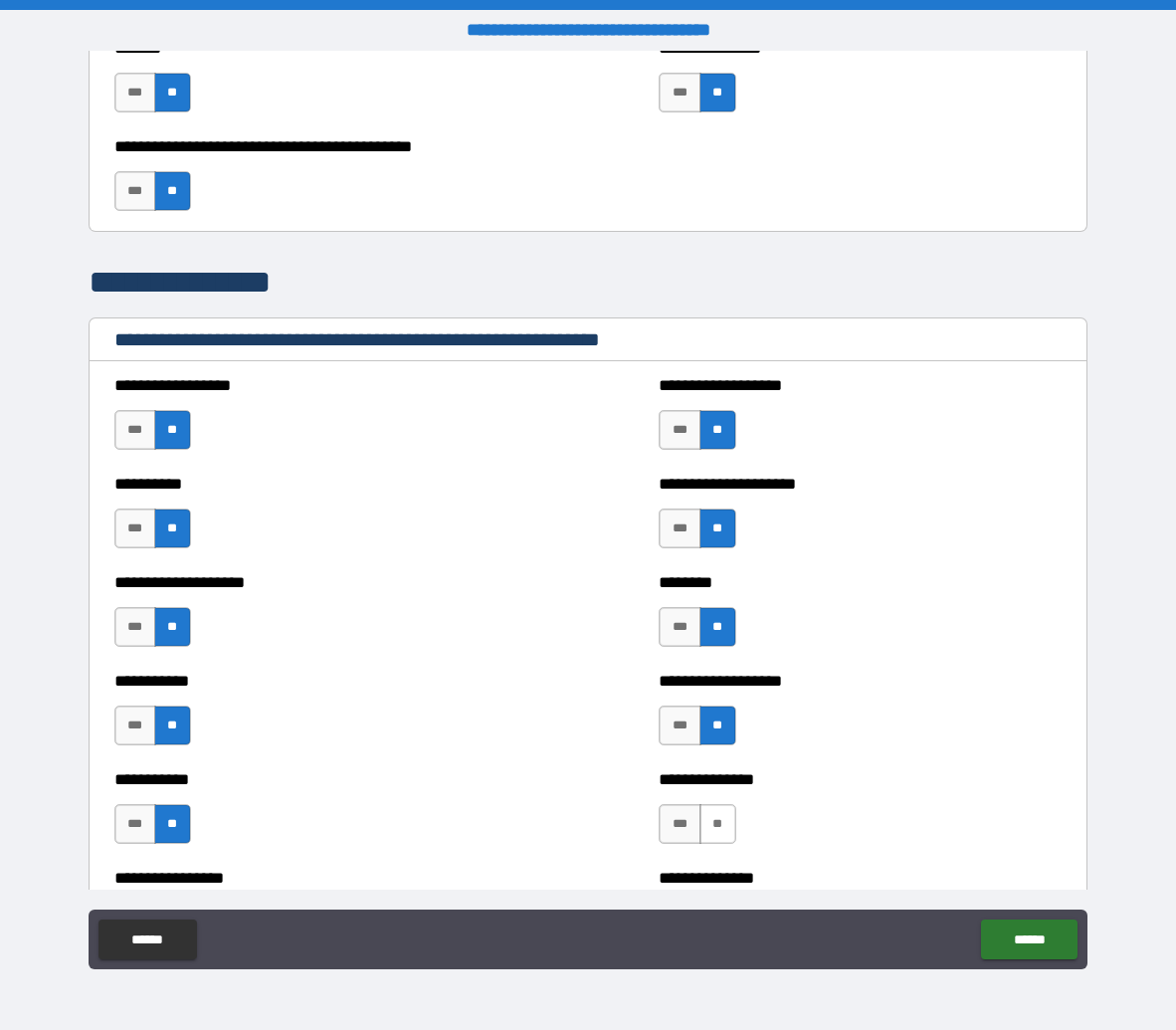 click on "**" at bounding box center [717, 824] 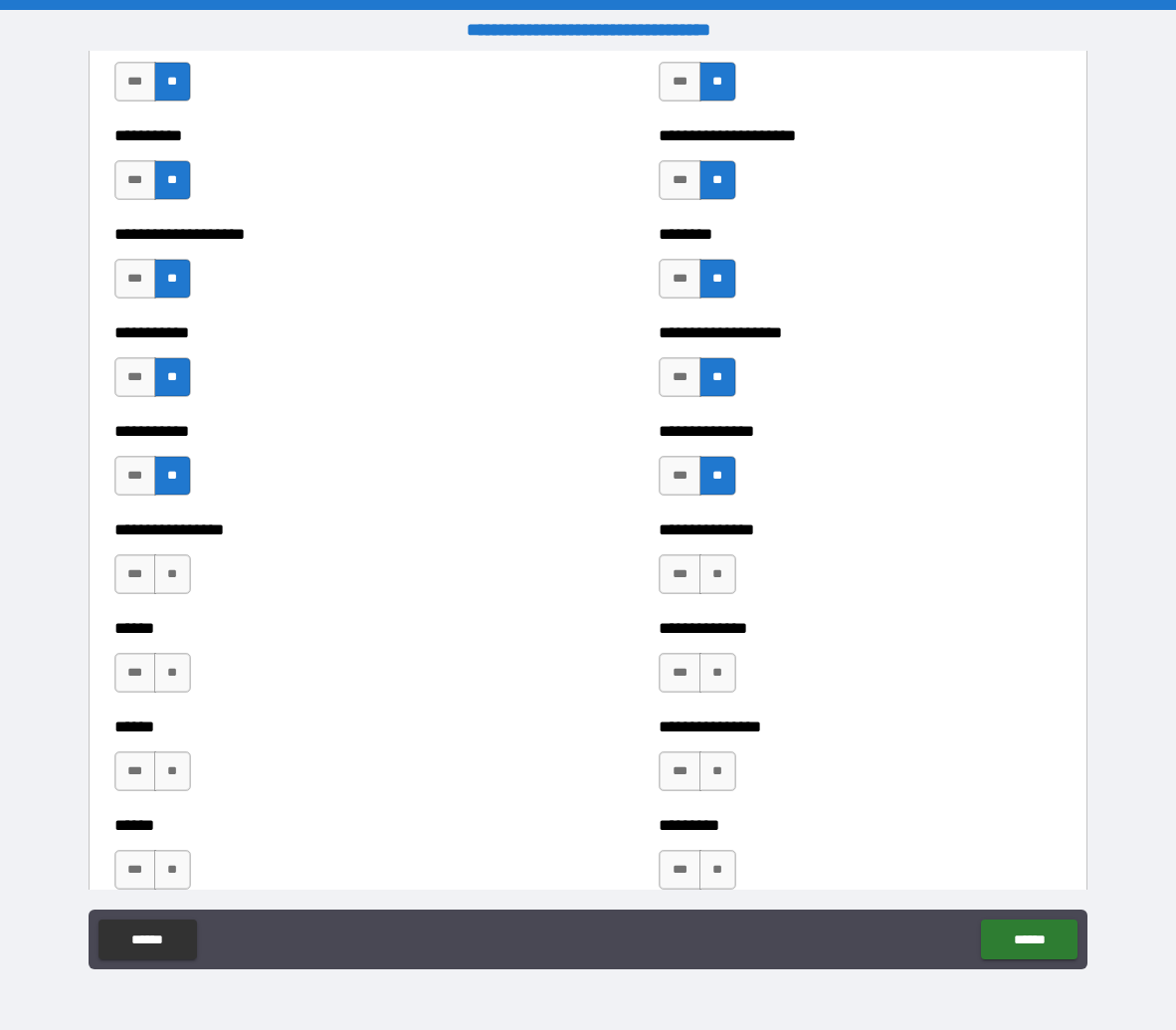 scroll, scrollTop: 3982, scrollLeft: 0, axis: vertical 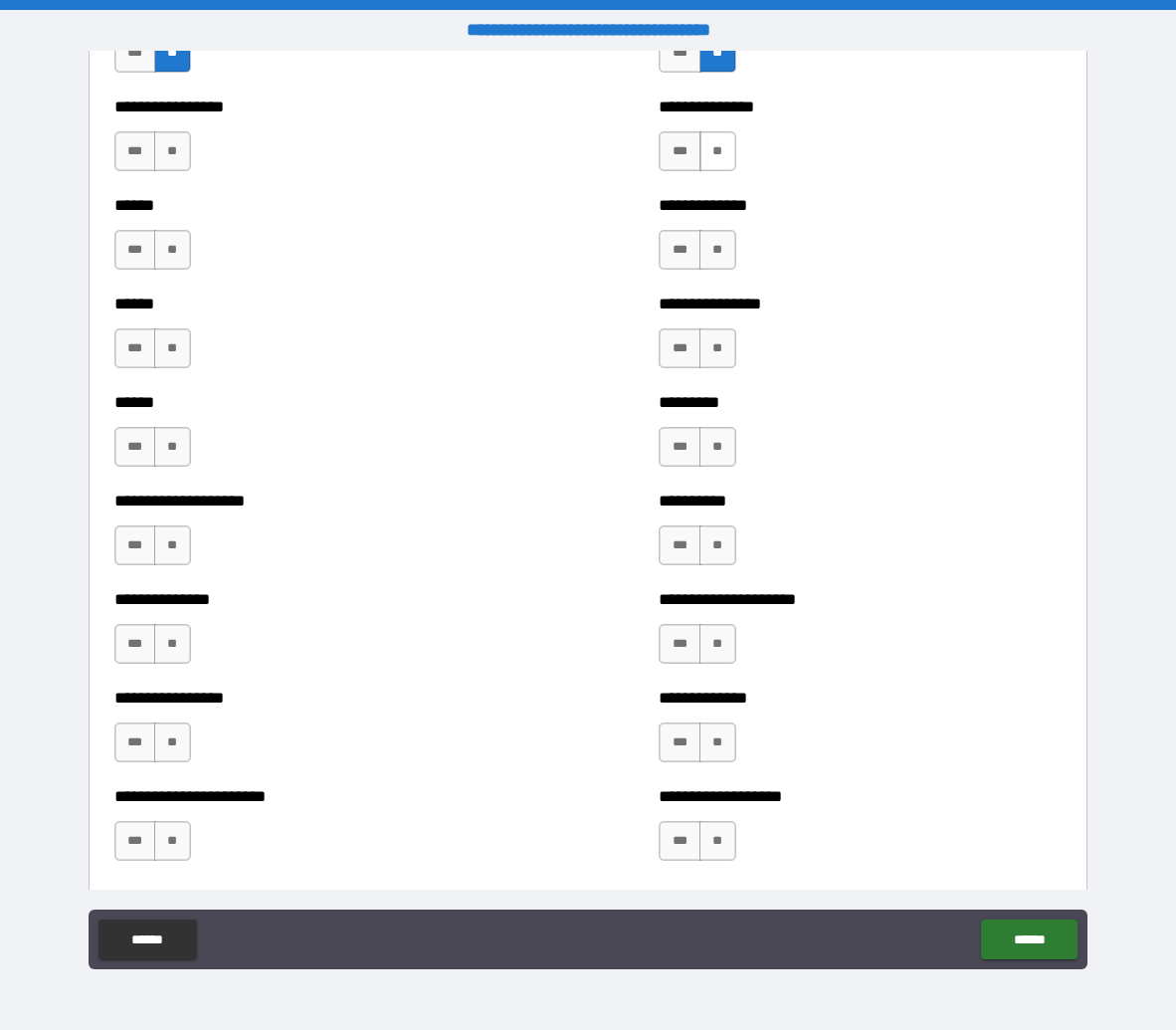 click on "**" at bounding box center [717, 151] 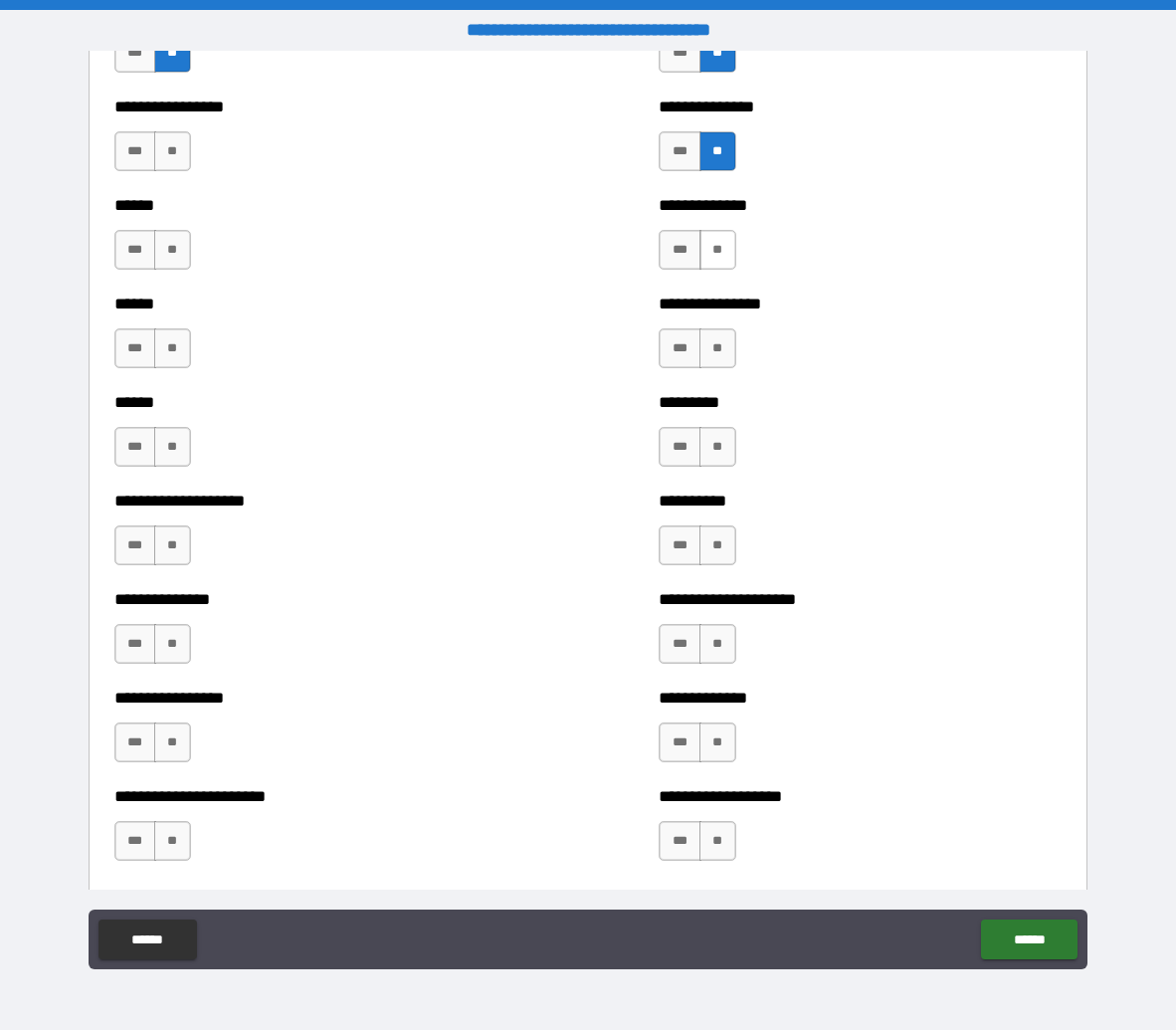 click on "**" at bounding box center [717, 250] 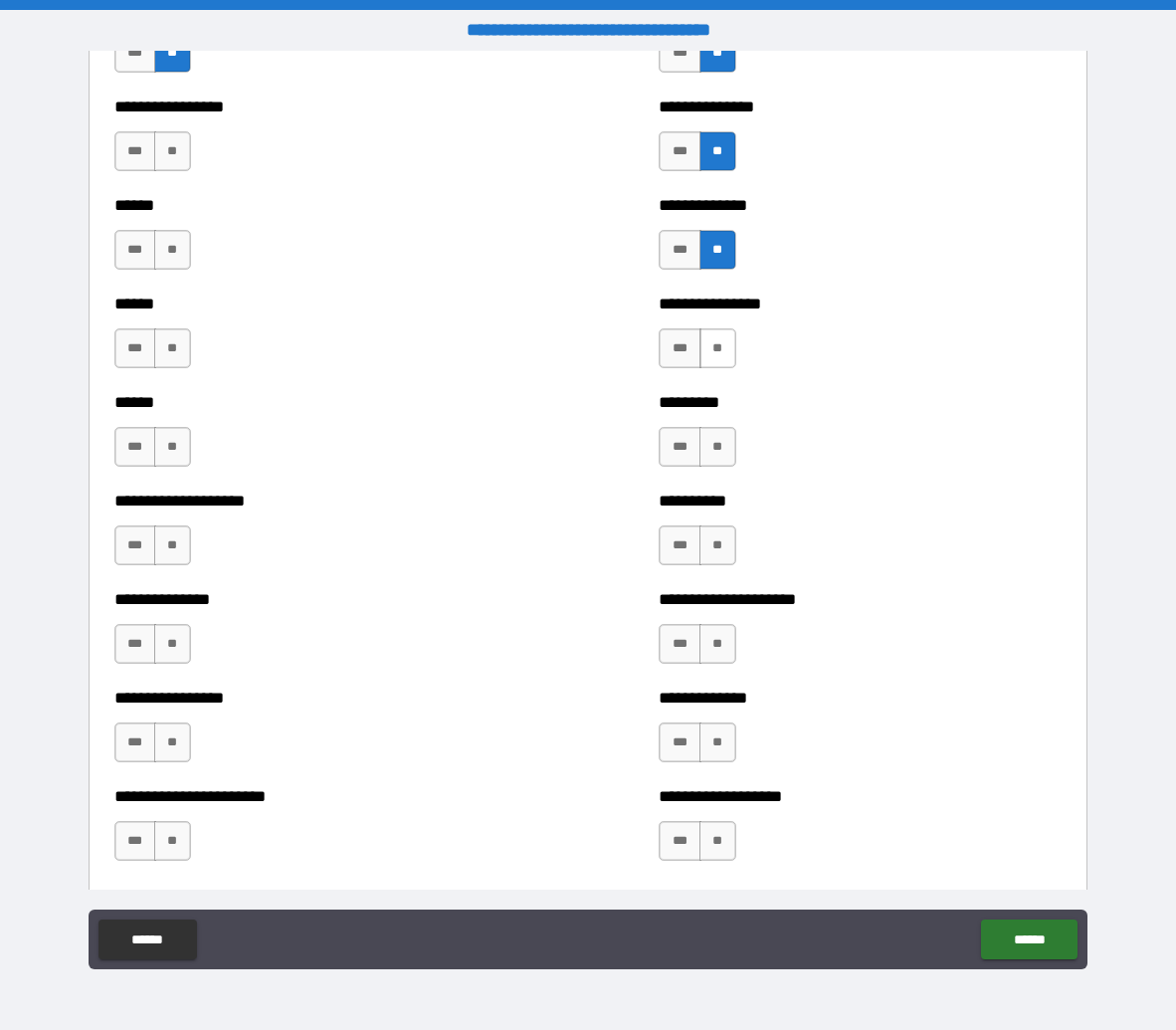 click on "**" at bounding box center (717, 348) 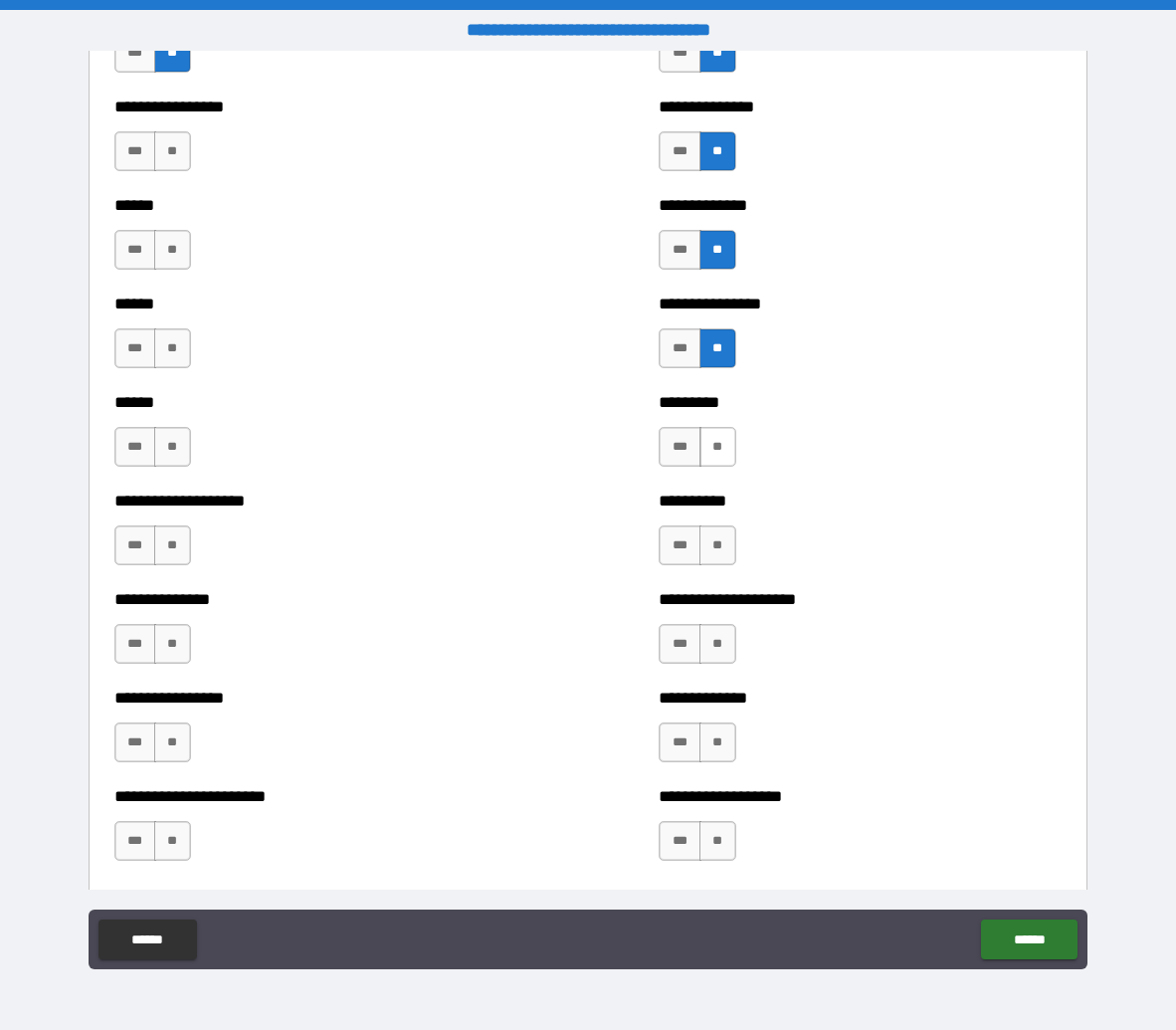 click on "**" at bounding box center [717, 447] 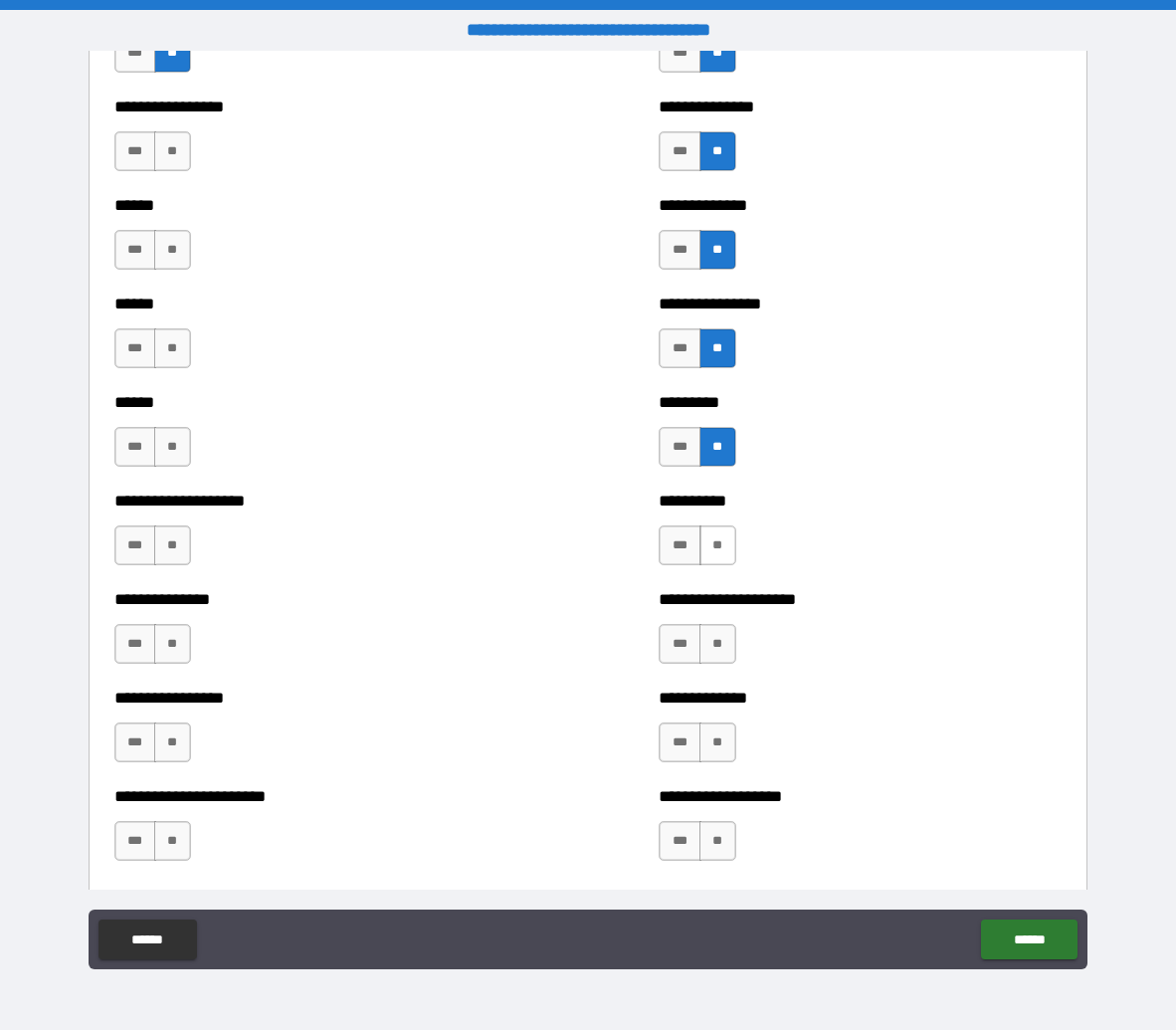 click on "**" at bounding box center (717, 545) 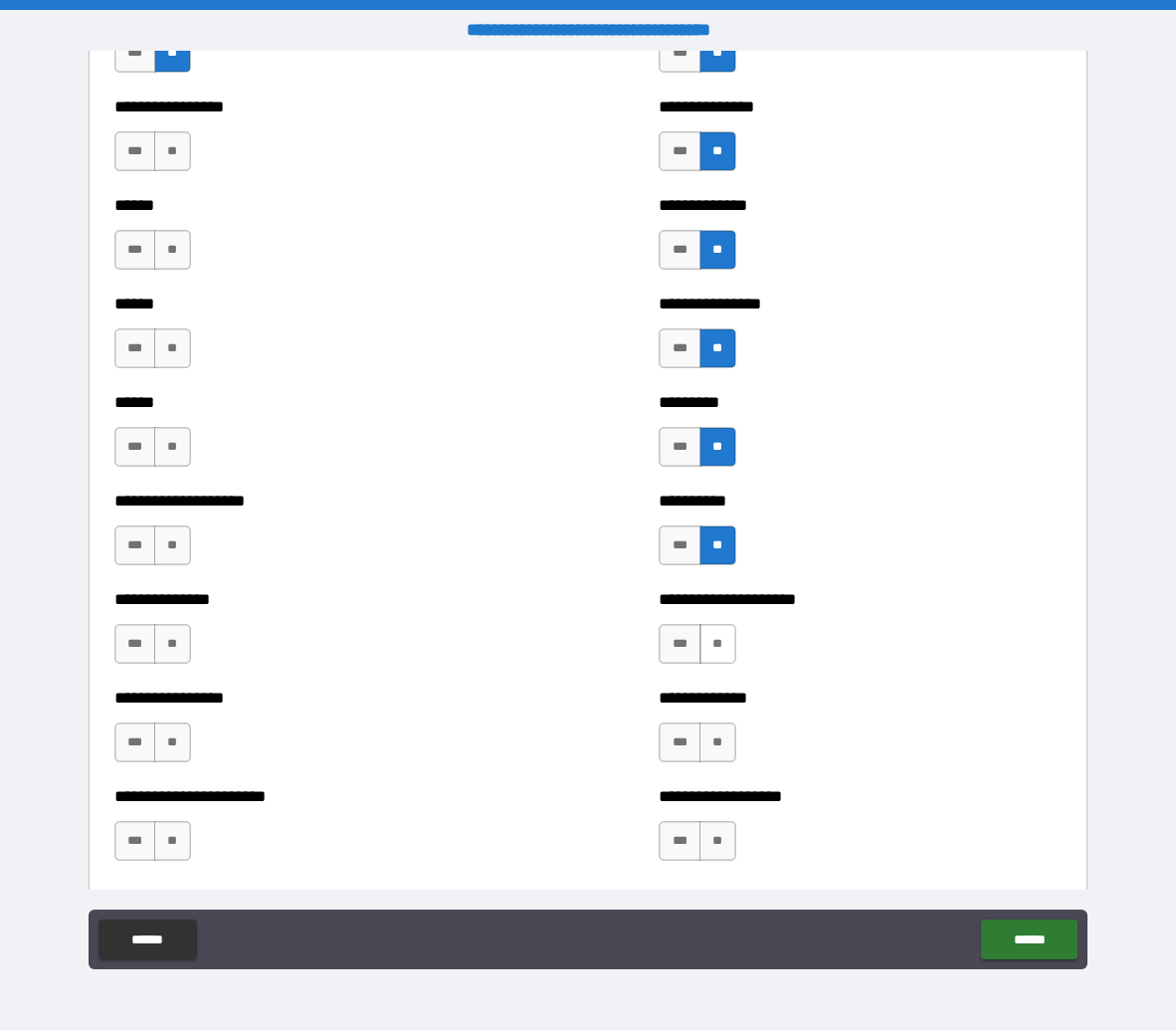 click on "**" at bounding box center [717, 644] 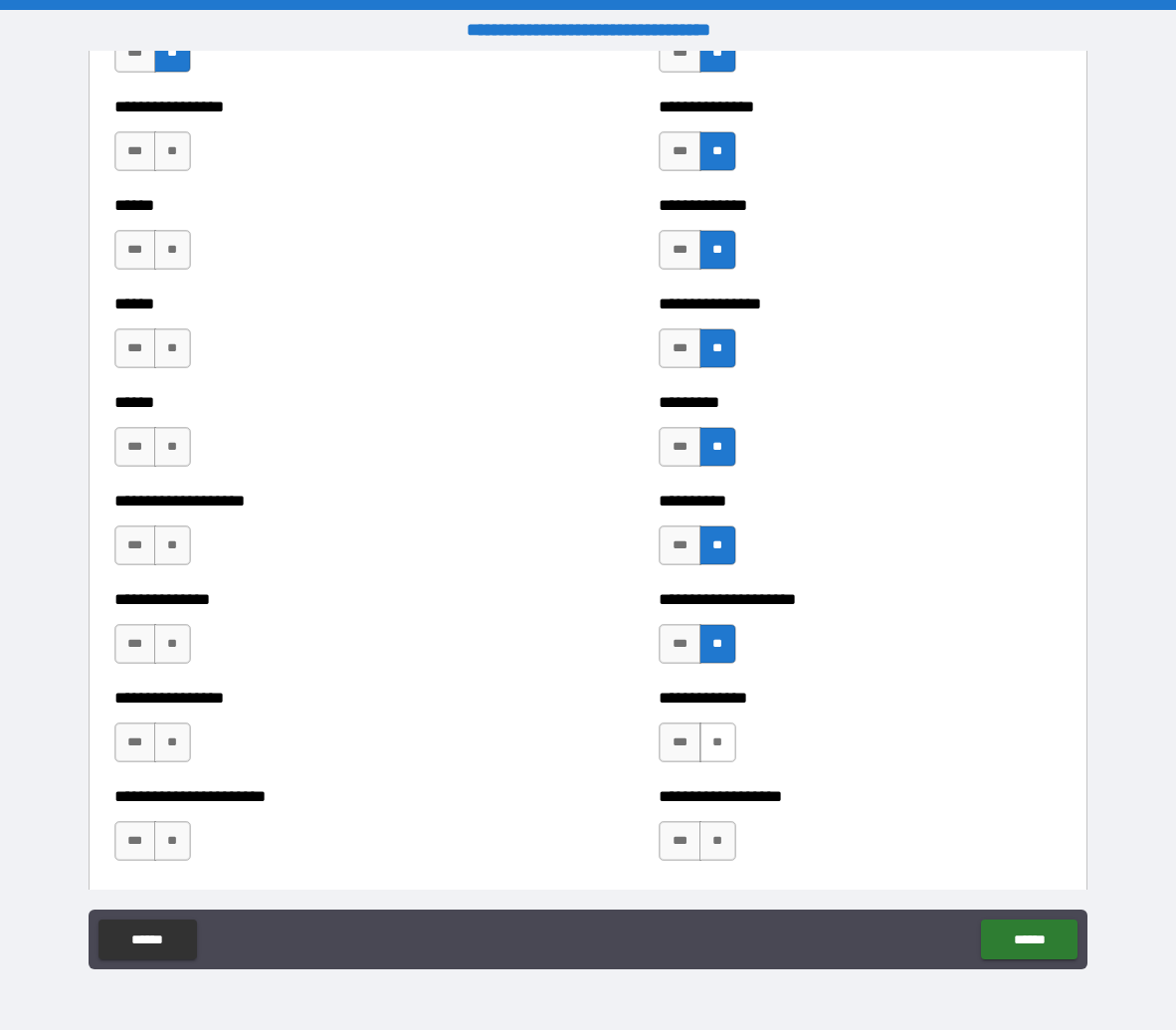 click on "**" at bounding box center [717, 742] 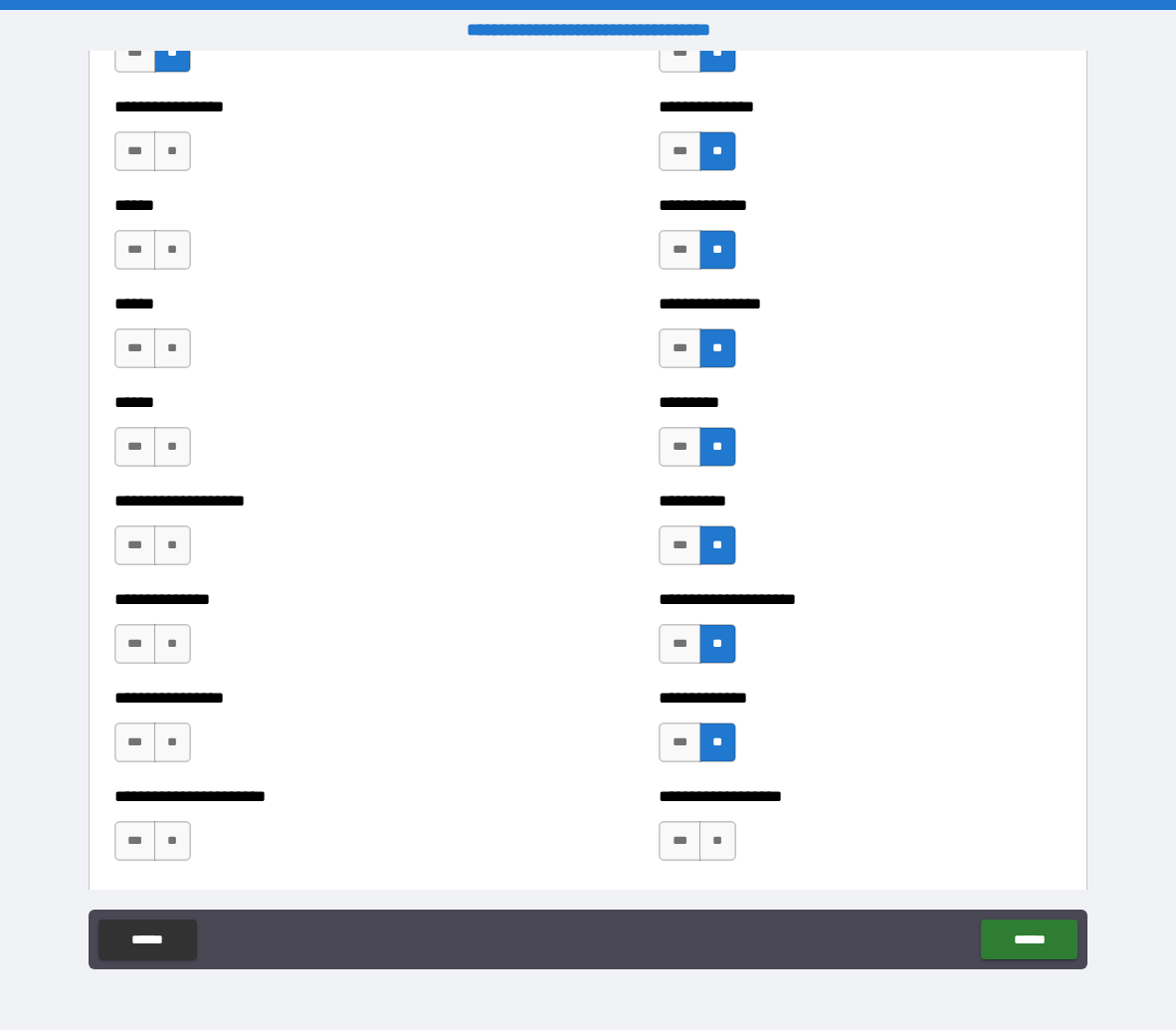 drag, startPoint x: 700, startPoint y: 841, endPoint x: 684, endPoint y: 802, distance: 42.154478 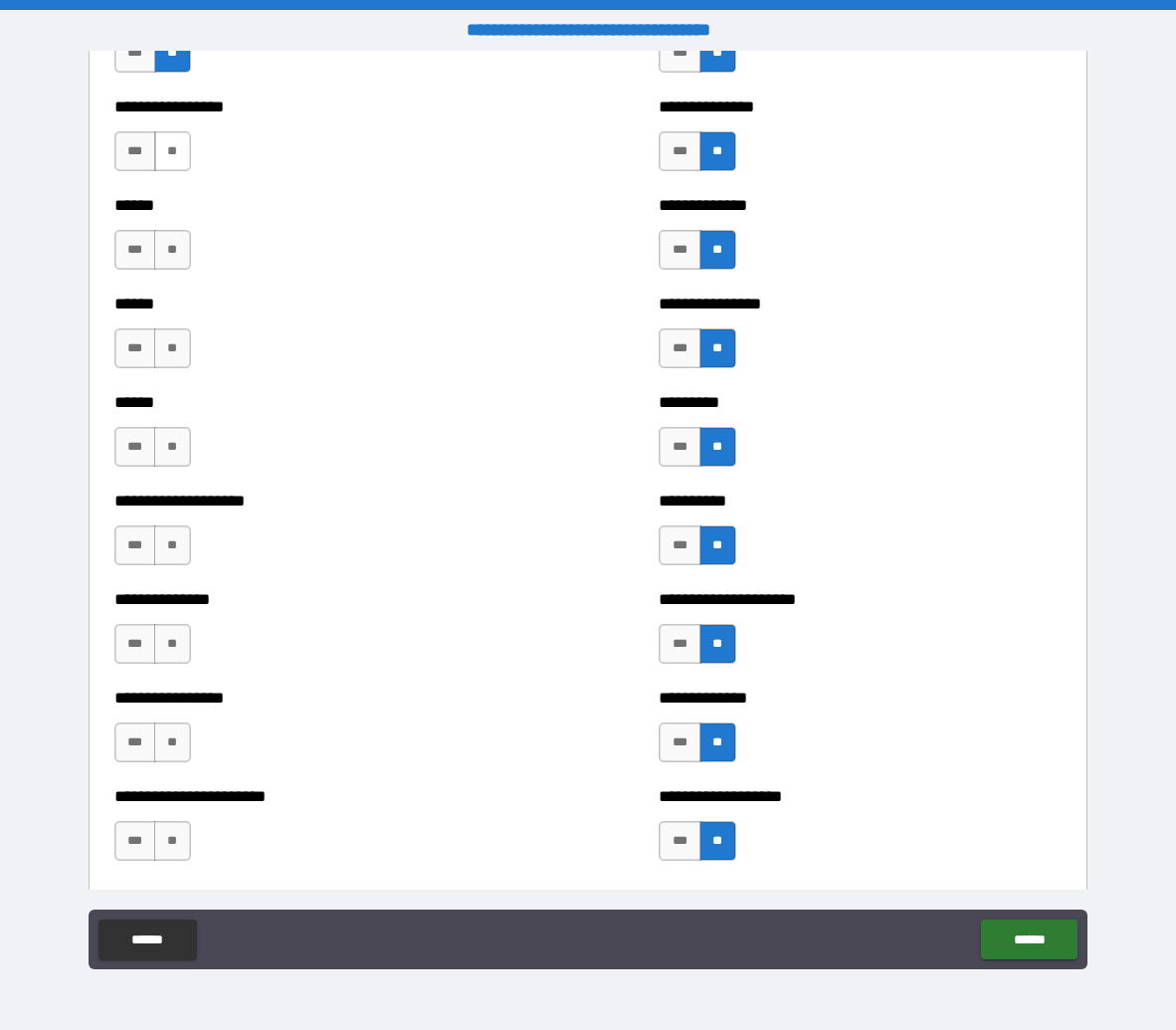 click on "**" at bounding box center [172, 151] 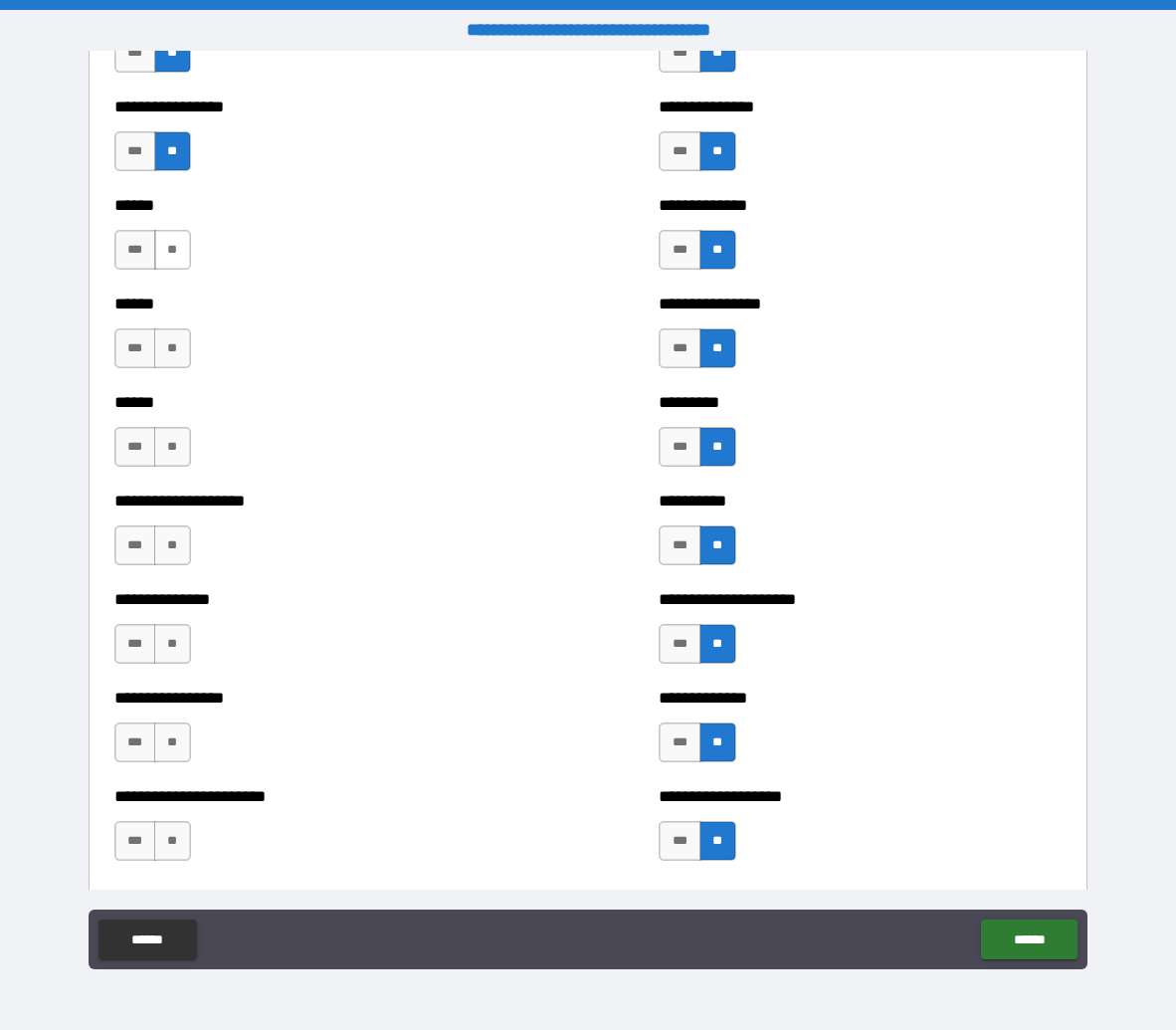 click on "**" at bounding box center (172, 250) 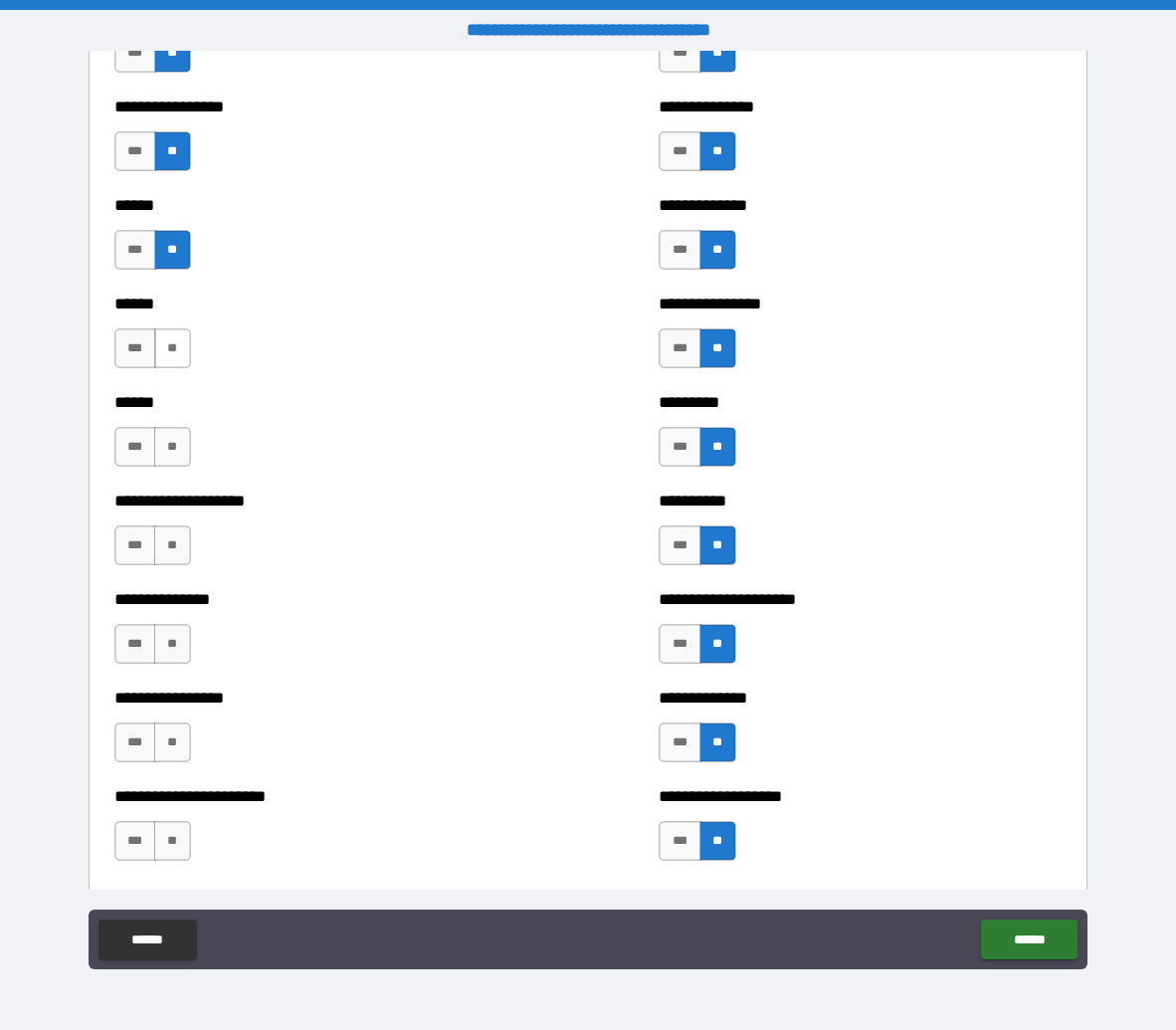 click on "**" at bounding box center (172, 348) 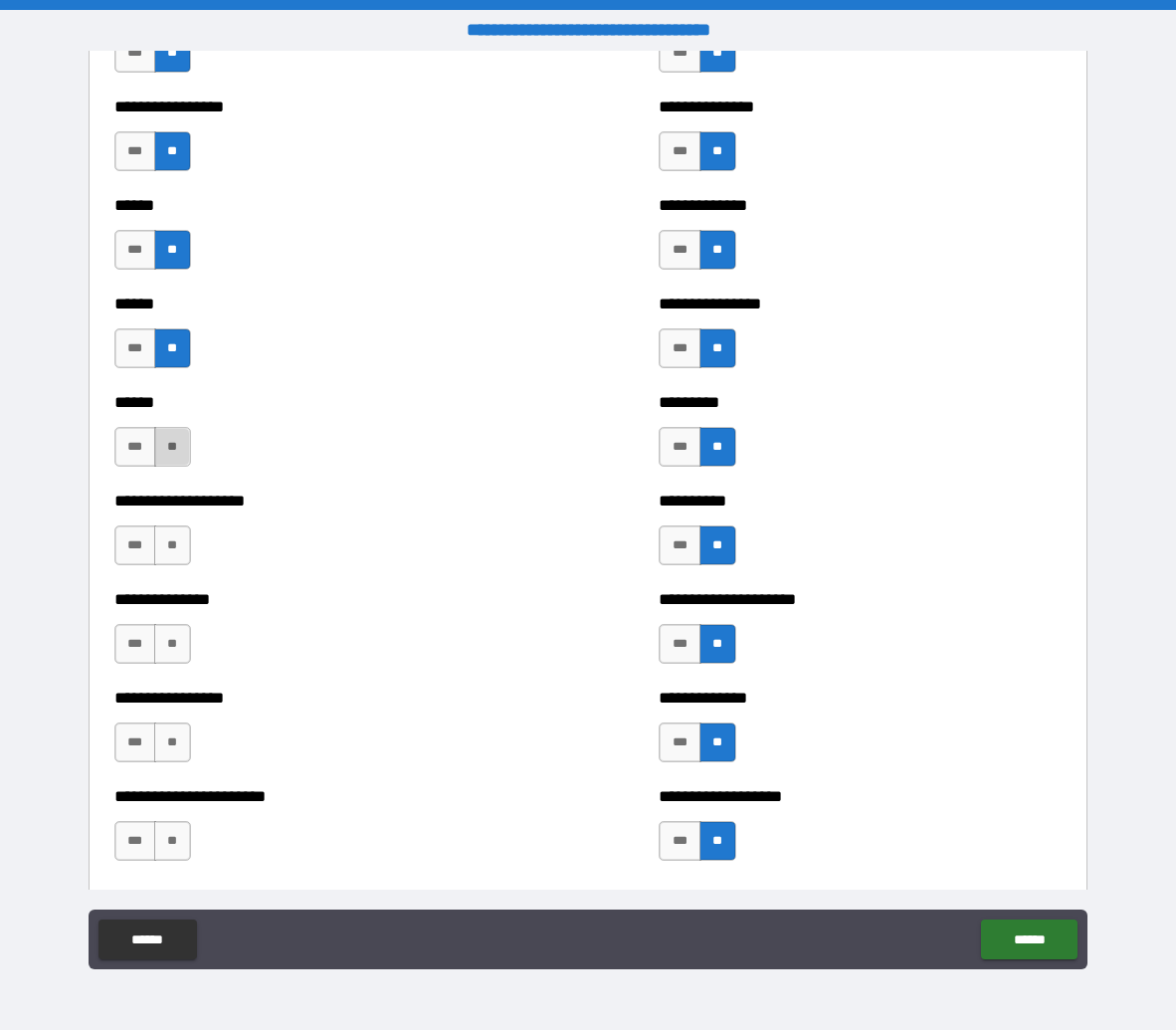 click on "**" at bounding box center [172, 447] 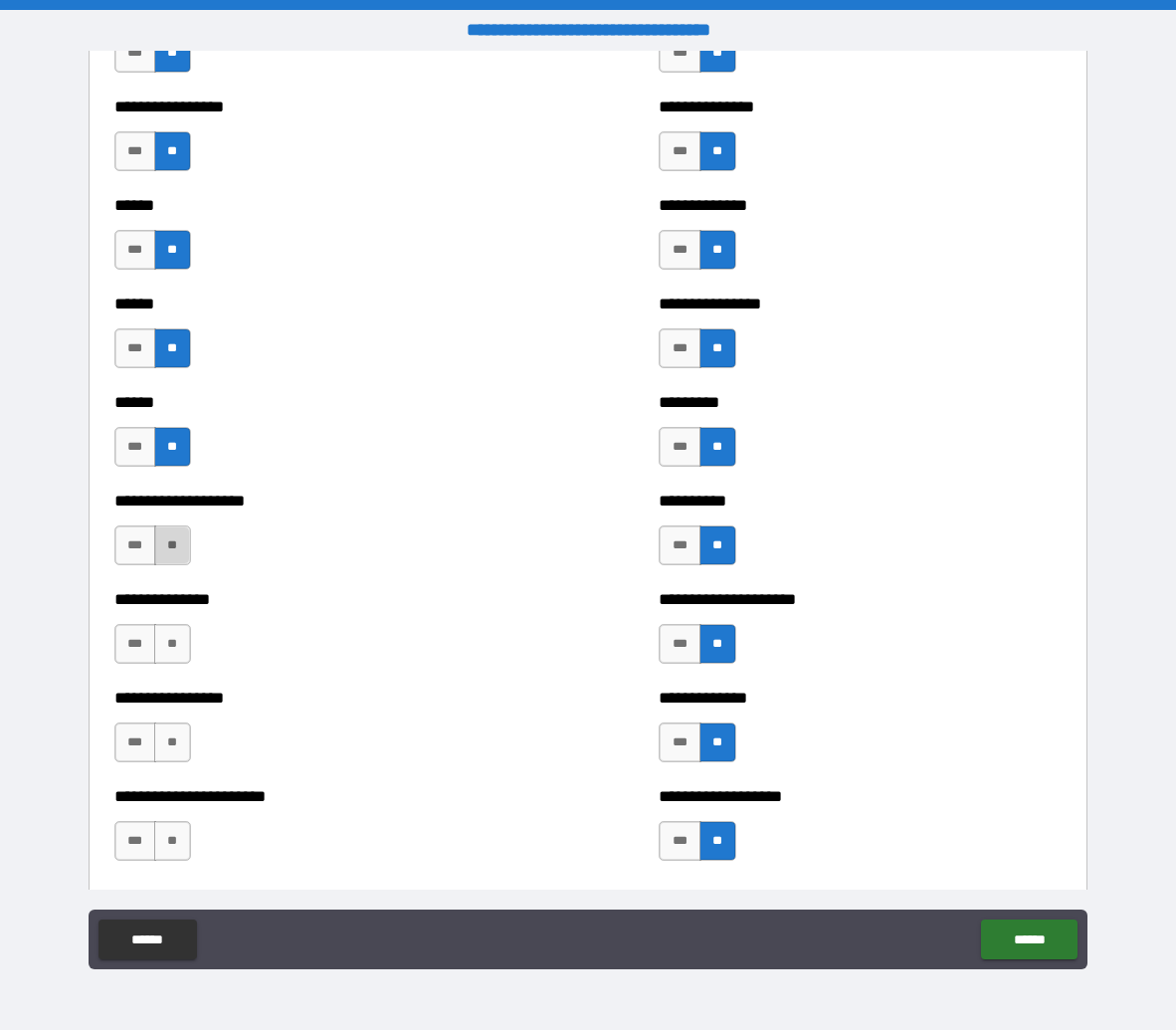 click on "**" at bounding box center [172, 545] 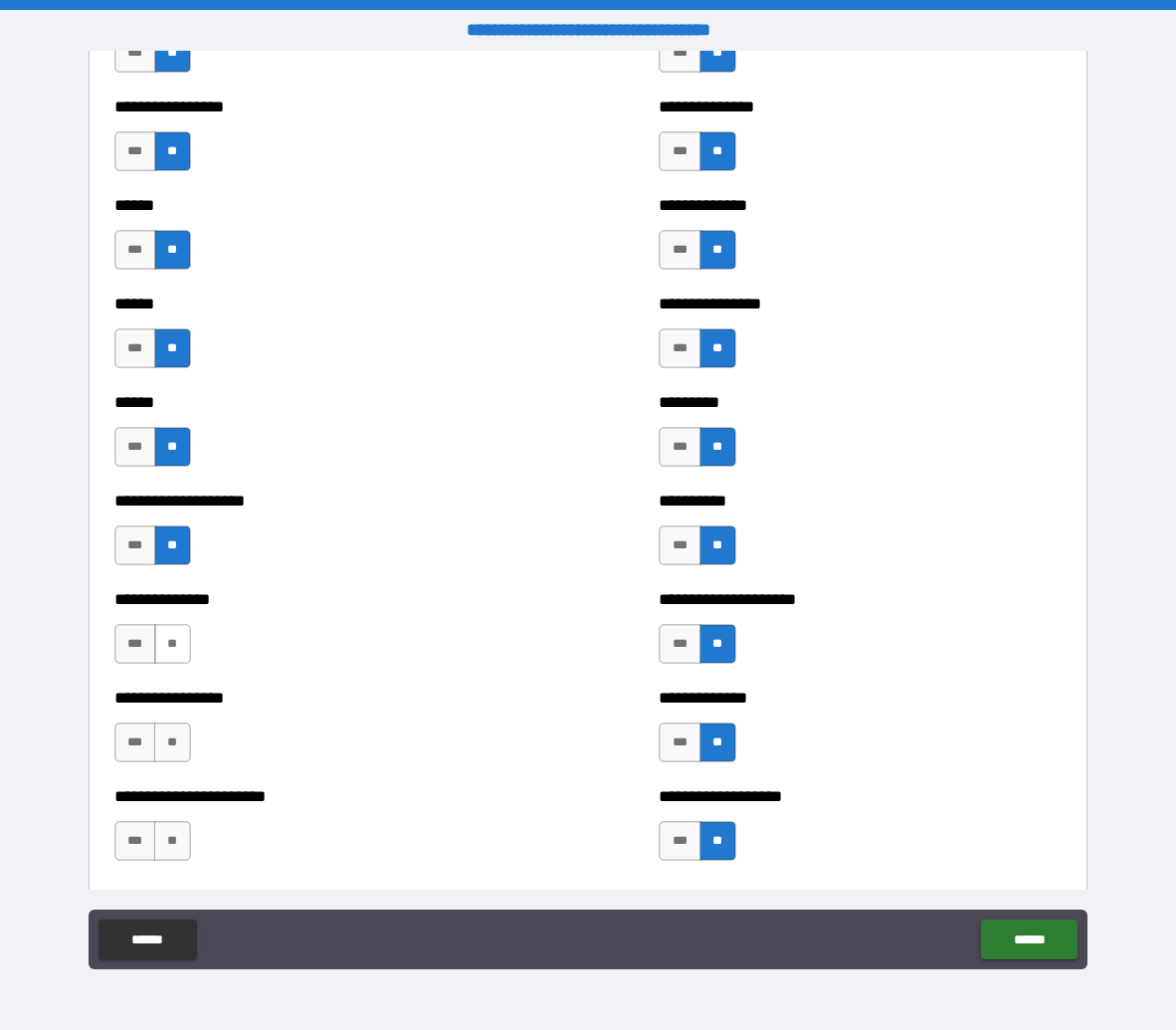 click on "**" at bounding box center [172, 644] 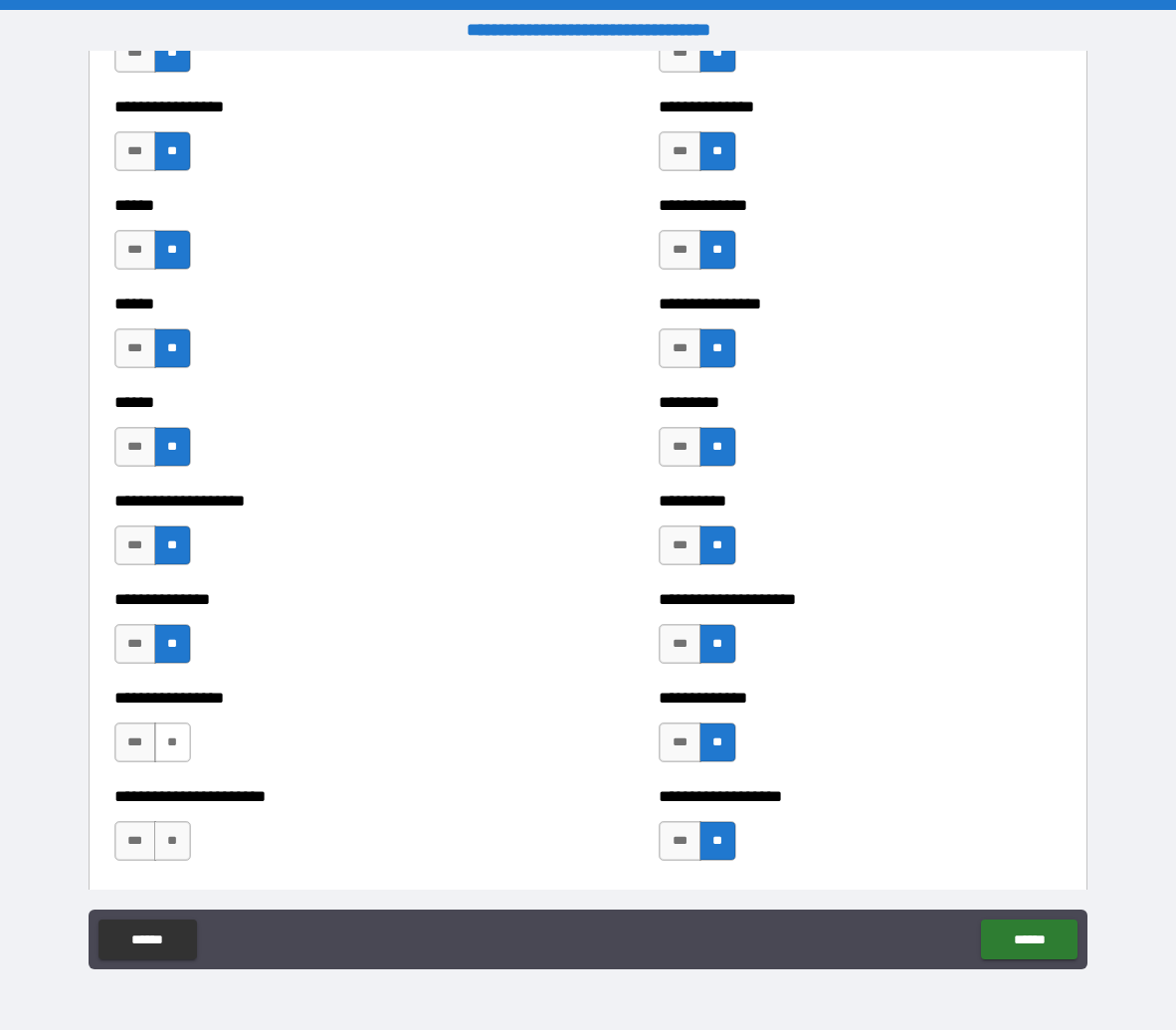 click on "**" at bounding box center [172, 742] 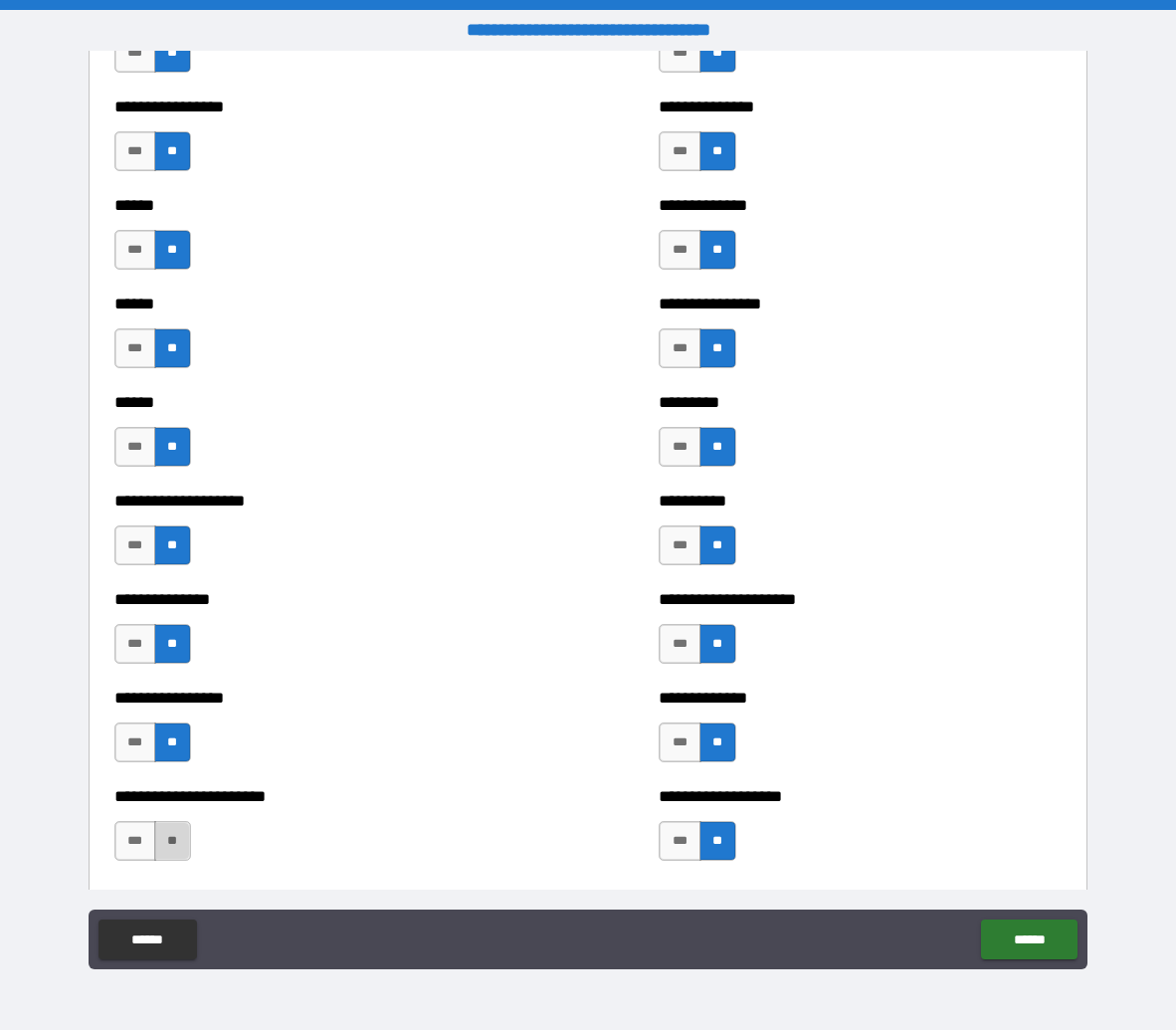click on "**" at bounding box center (172, 841) 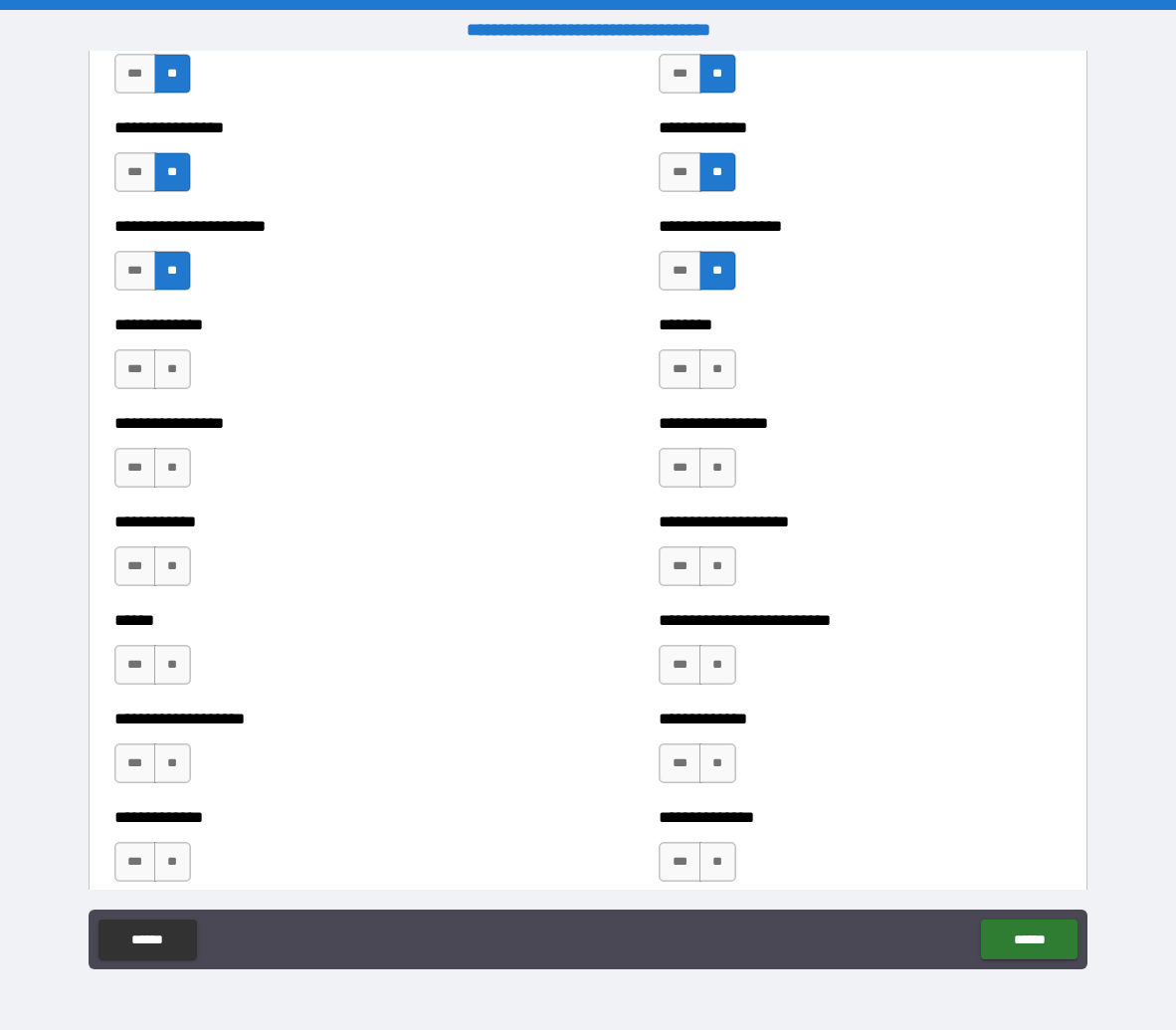 scroll, scrollTop: 4773, scrollLeft: 0, axis: vertical 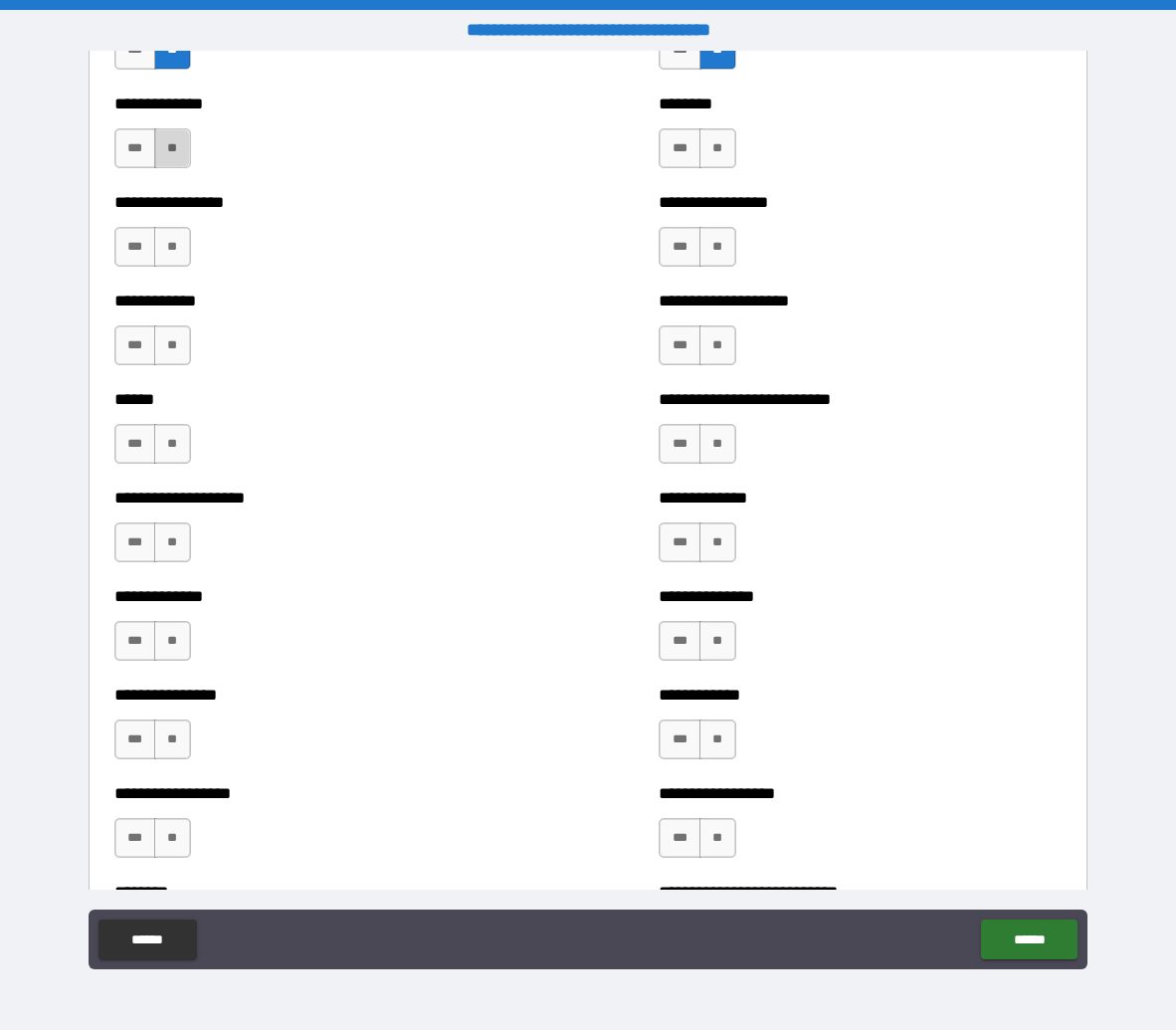 click on "**" at bounding box center (172, 148) 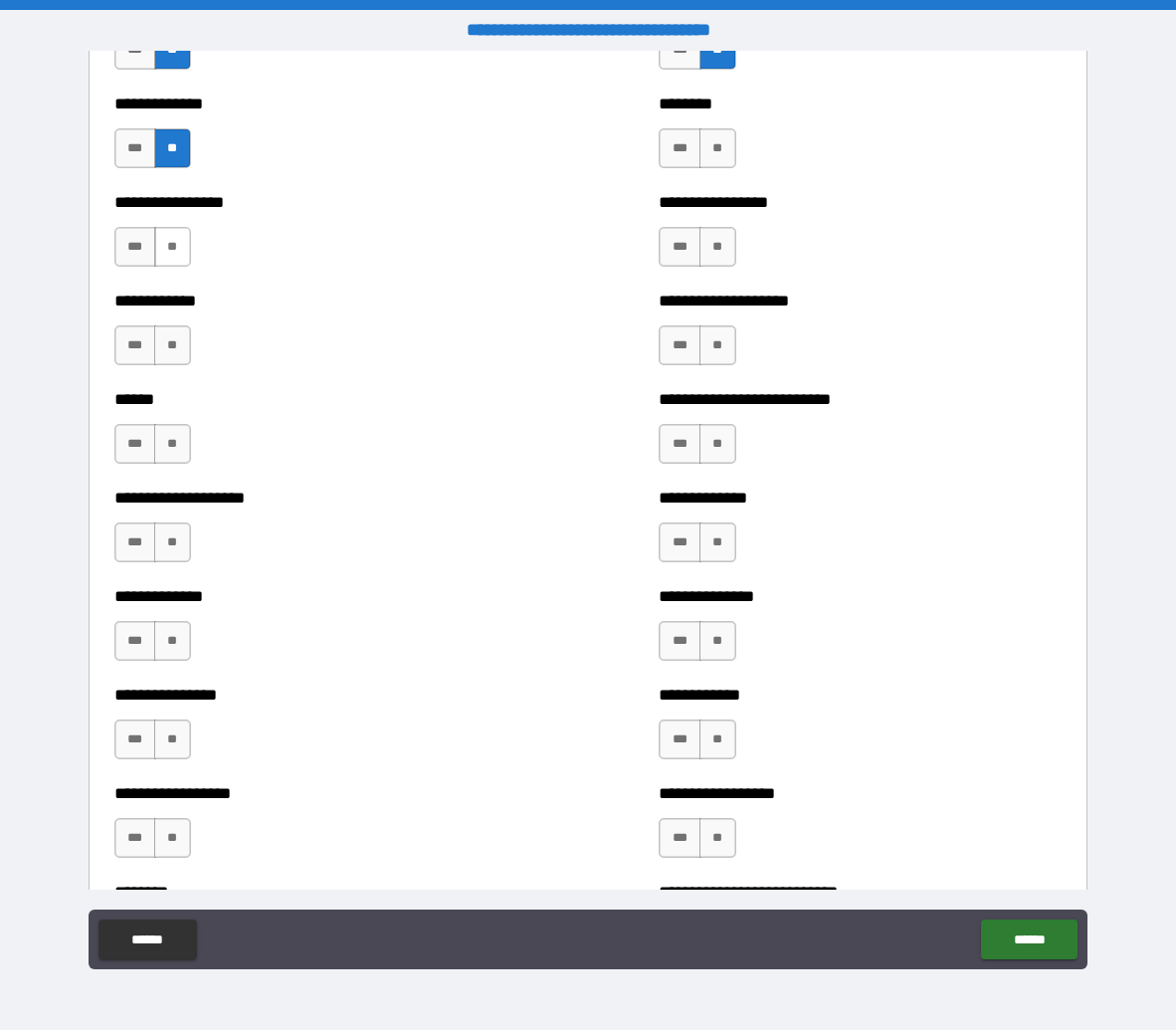 click on "**" at bounding box center (172, 247) 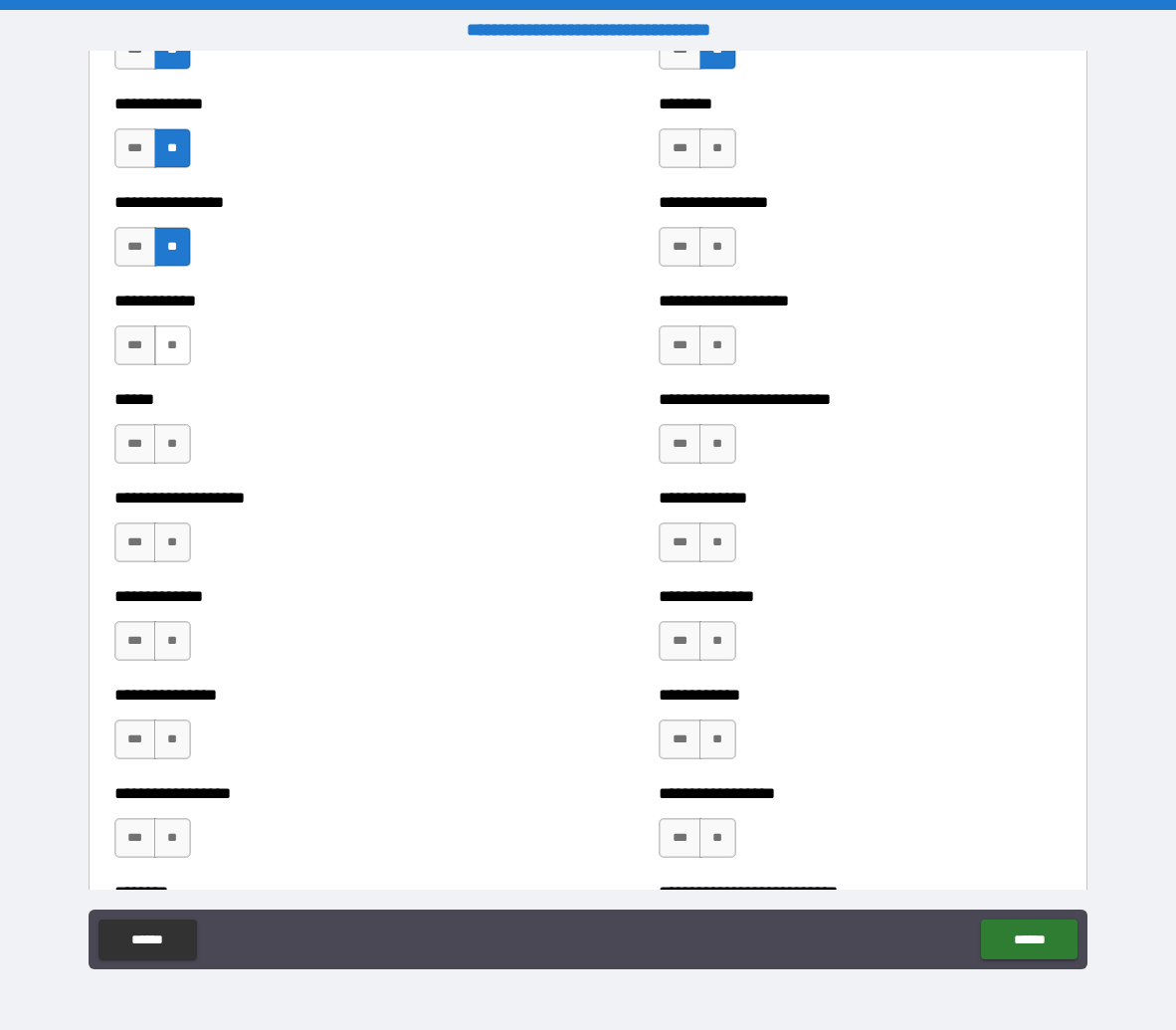 click on "**" at bounding box center (172, 345) 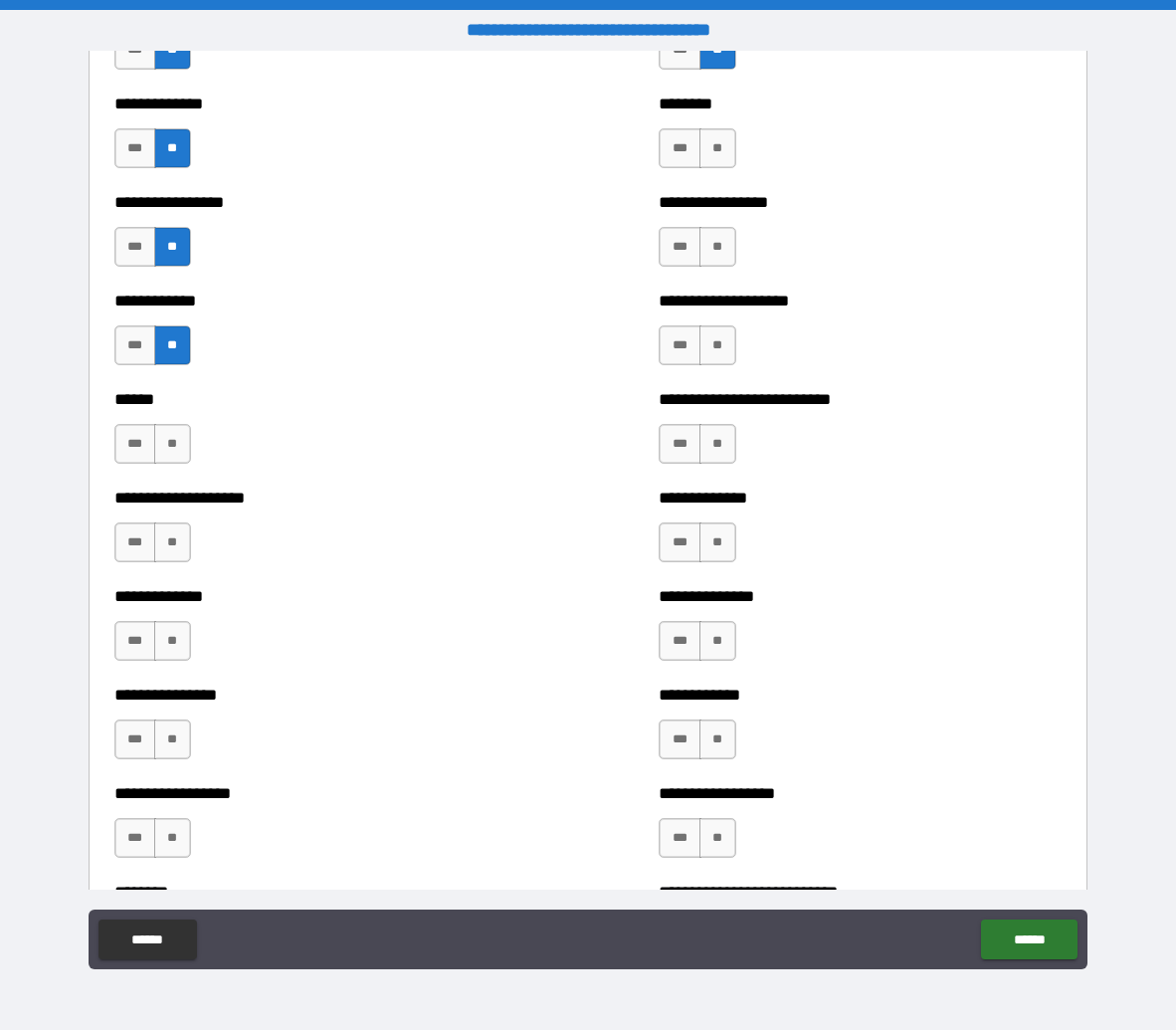 click on "**" at bounding box center [172, 345] 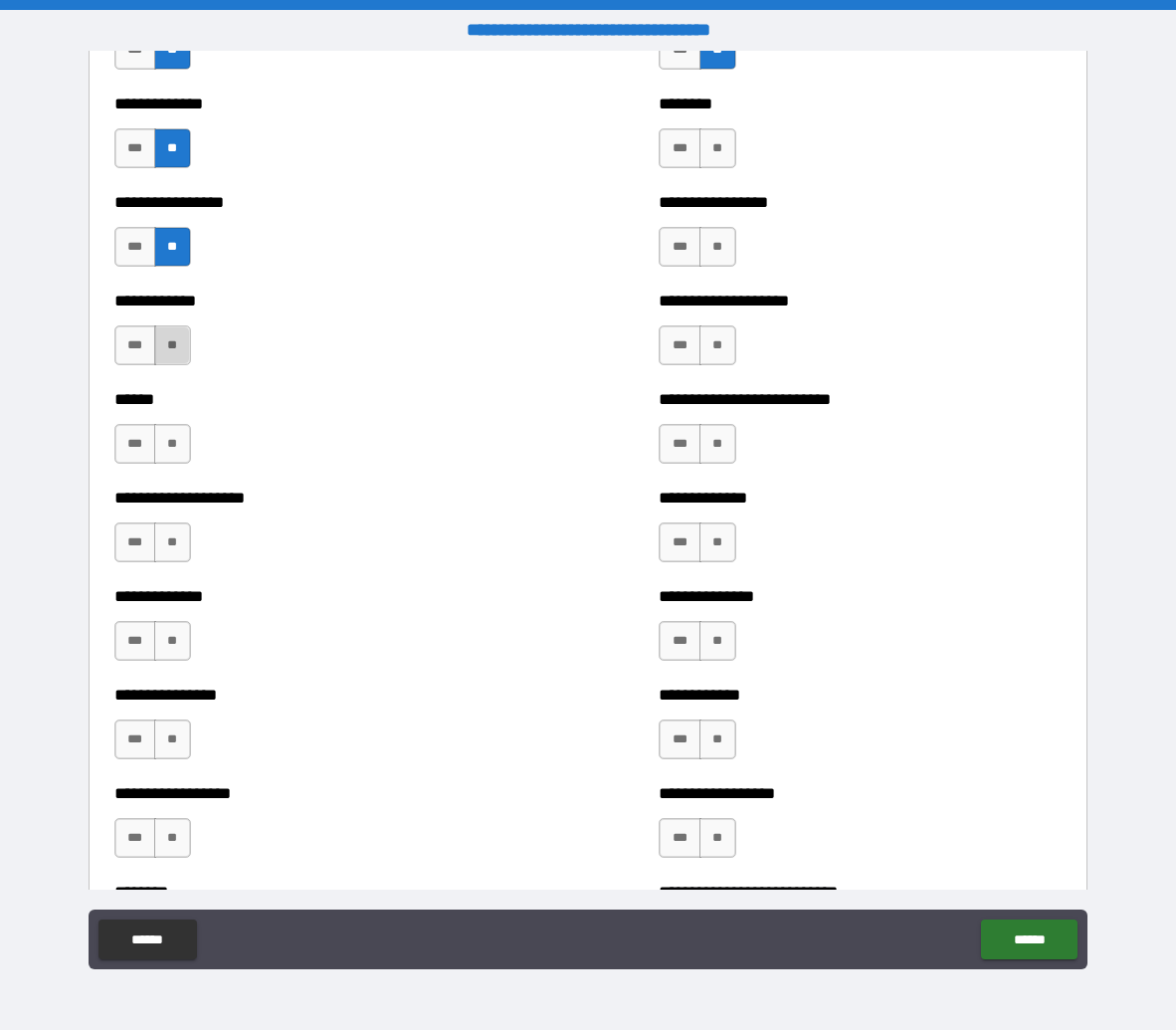 click on "**" at bounding box center [172, 345] 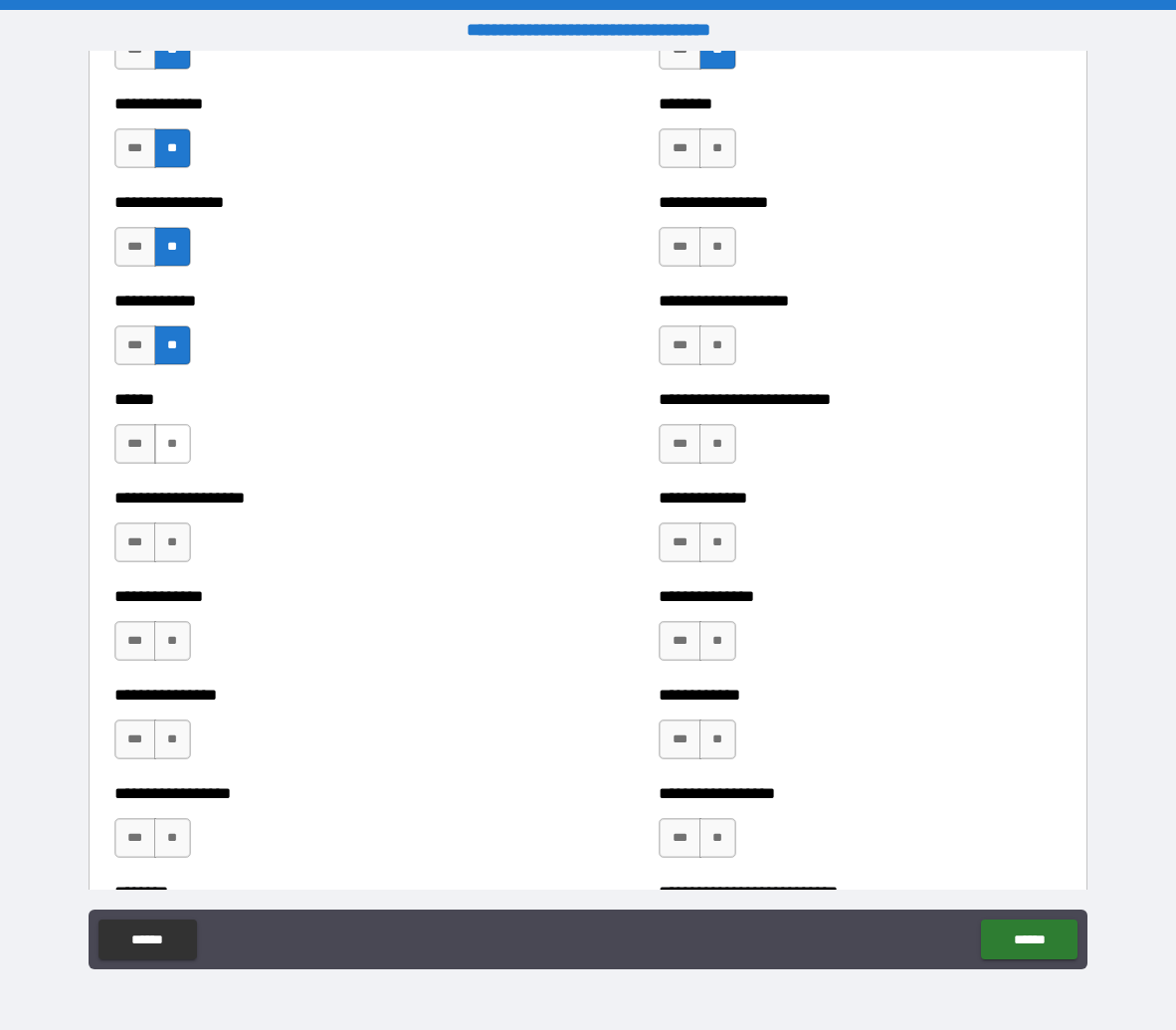click on "**" at bounding box center [172, 444] 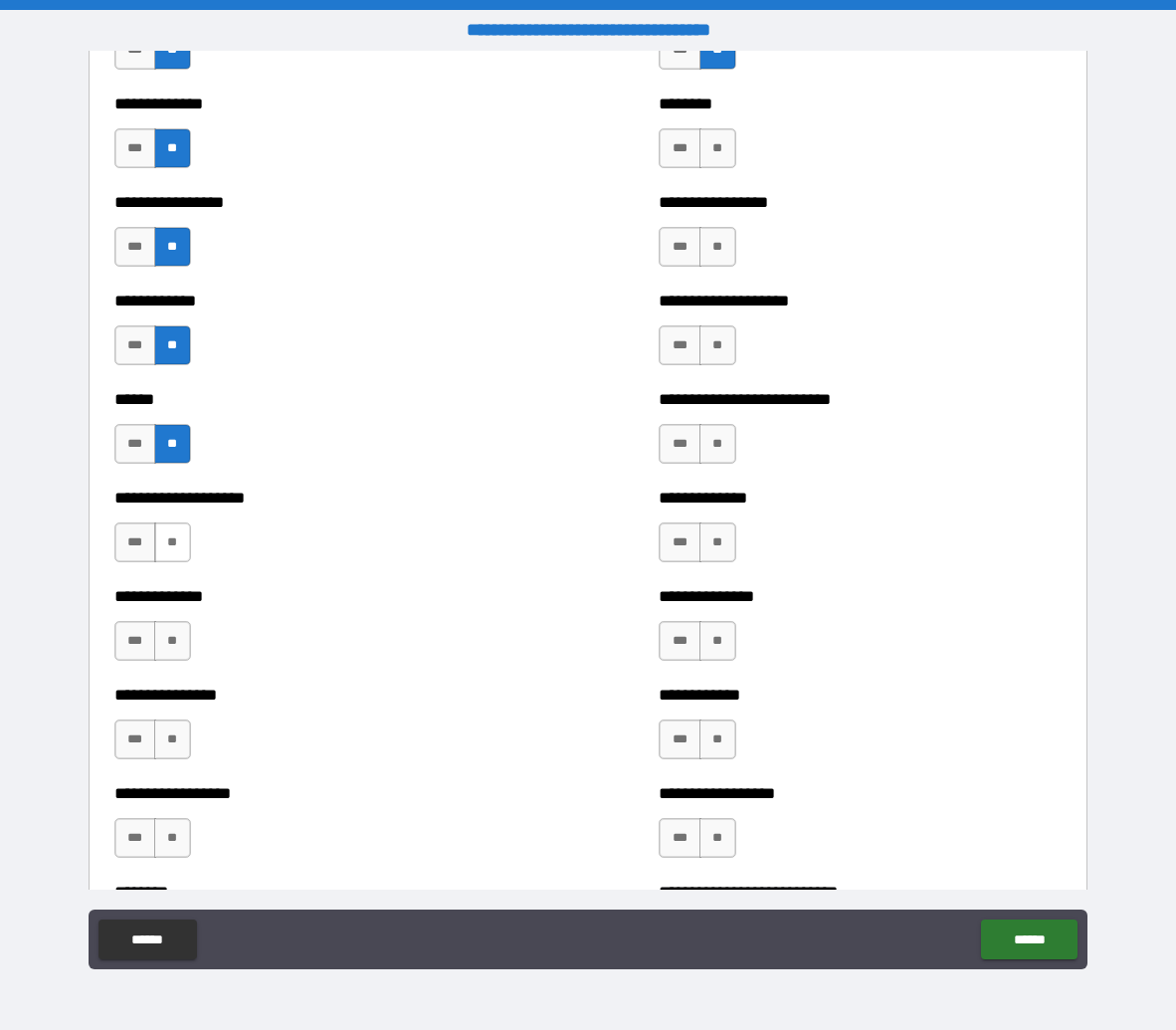 click on "**" at bounding box center (172, 542) 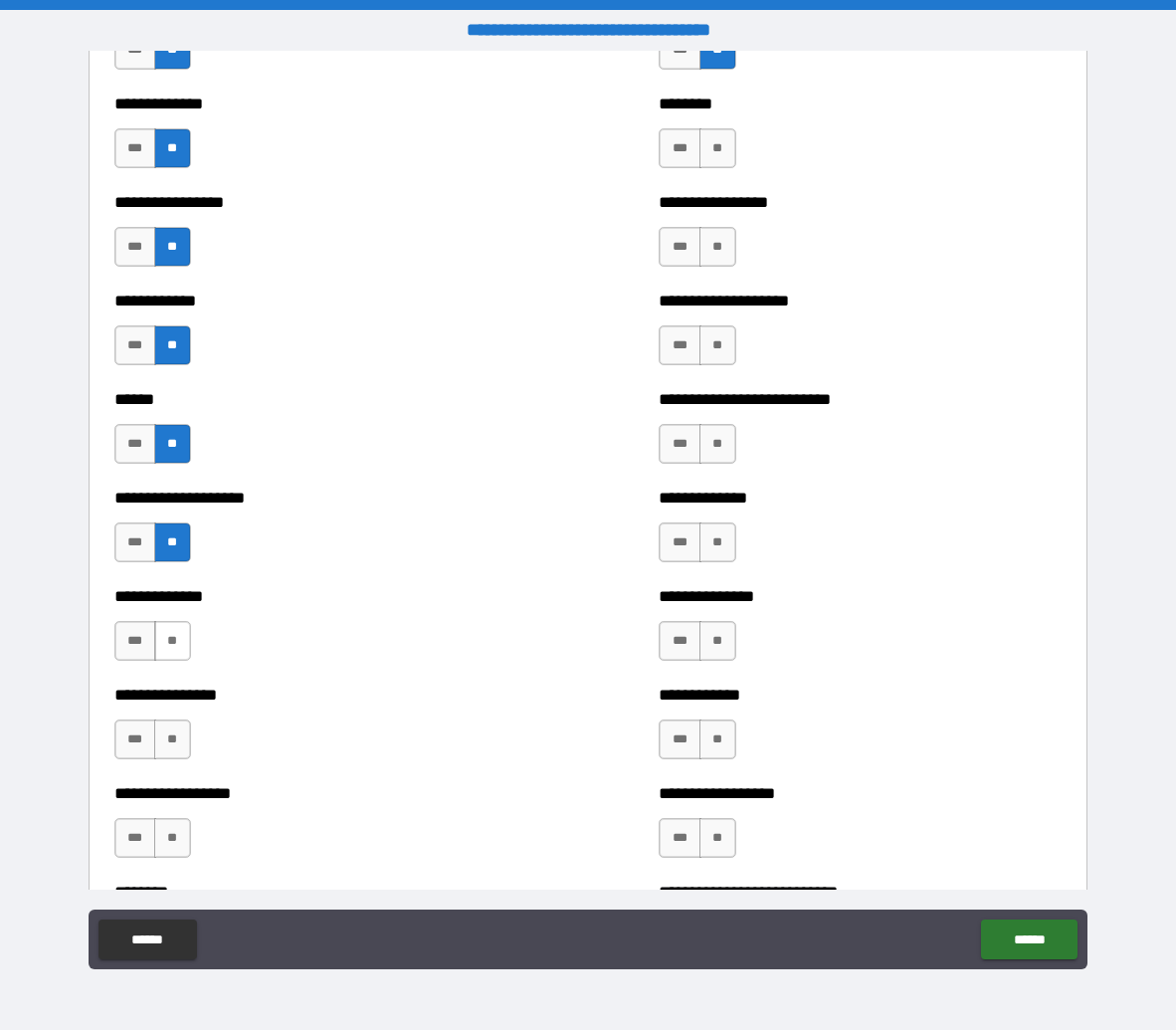 click on "**" at bounding box center [172, 641] 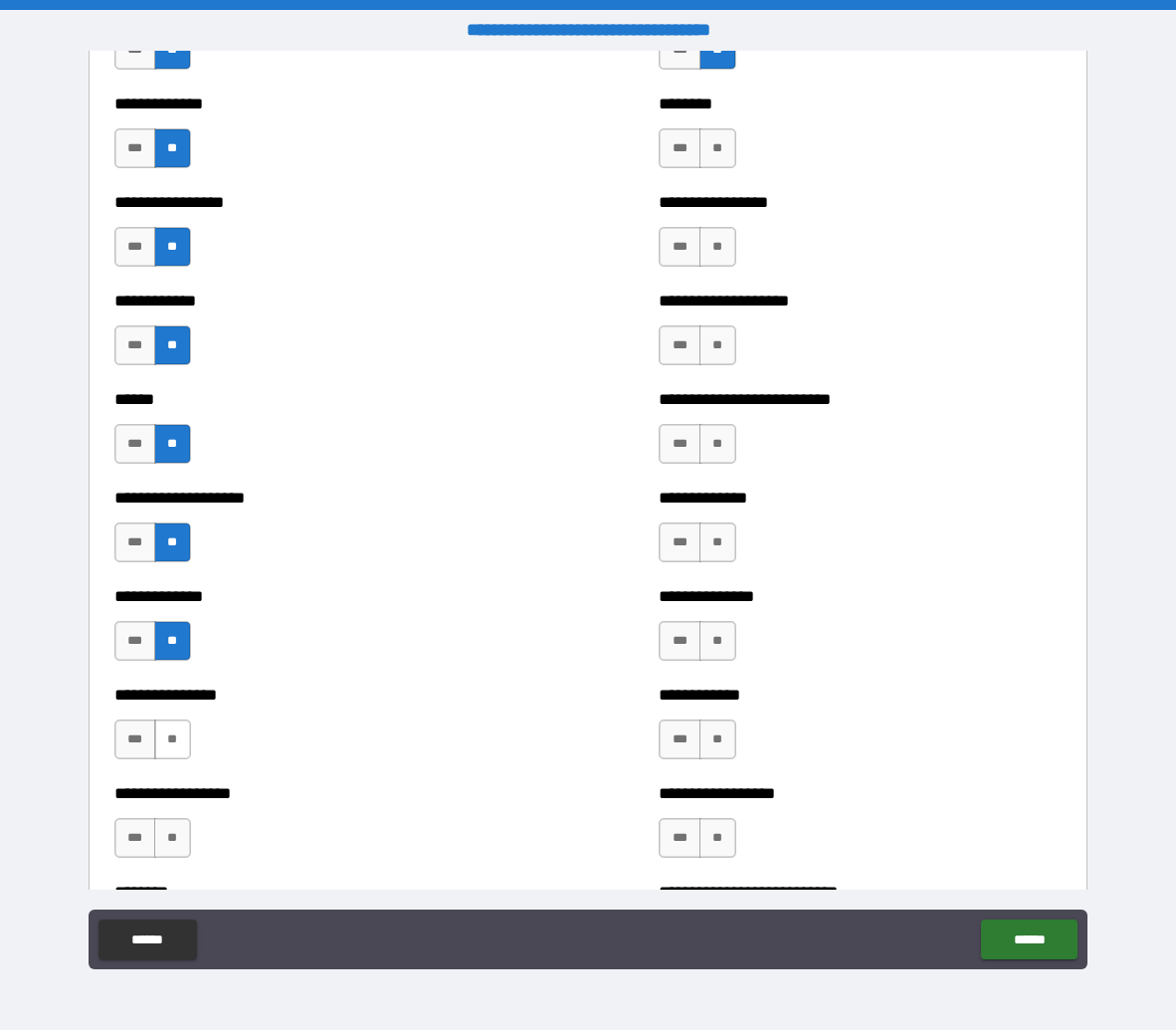 click on "**" at bounding box center (172, 739) 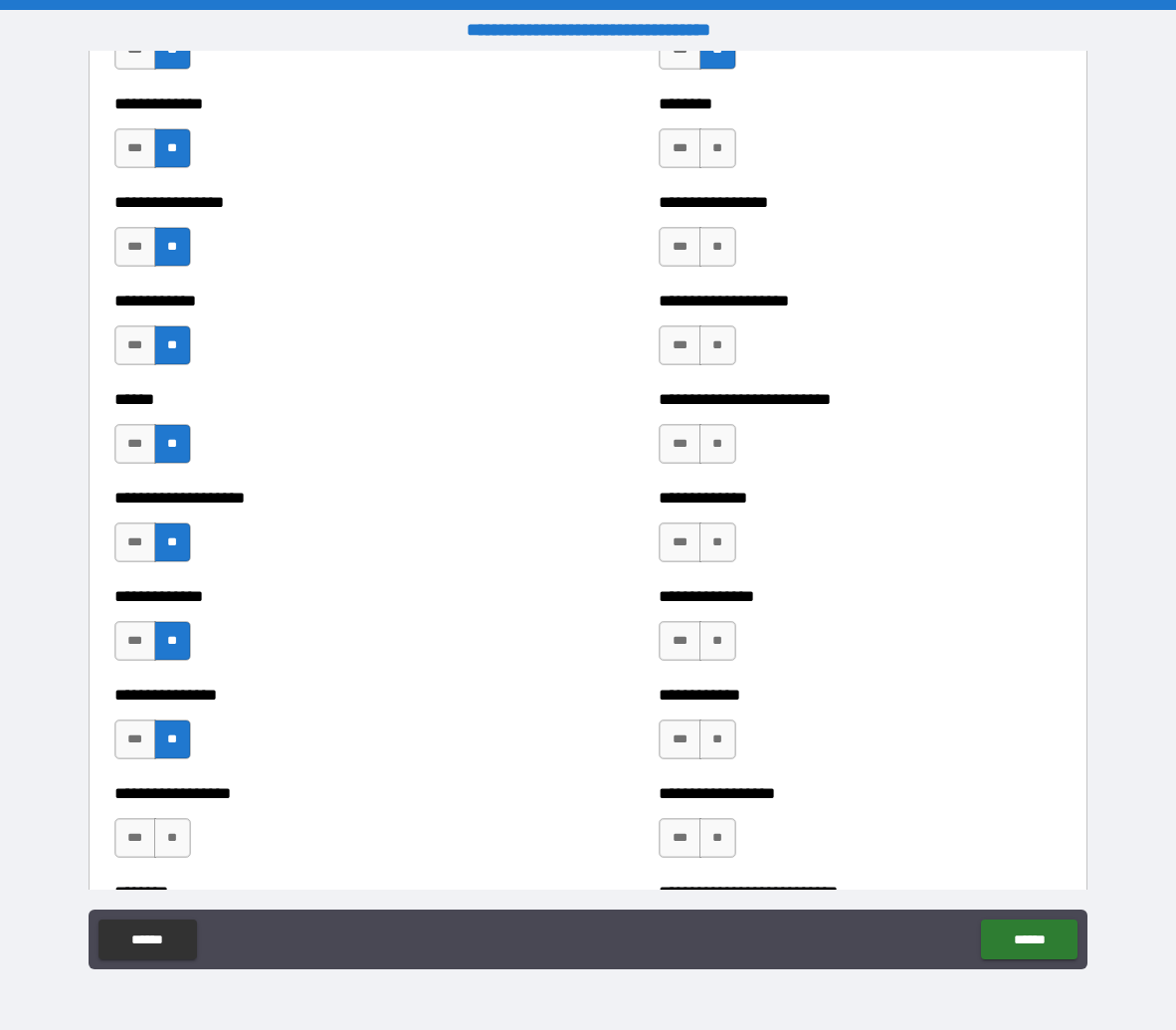 click on "*** **" at bounding box center (152, 838) 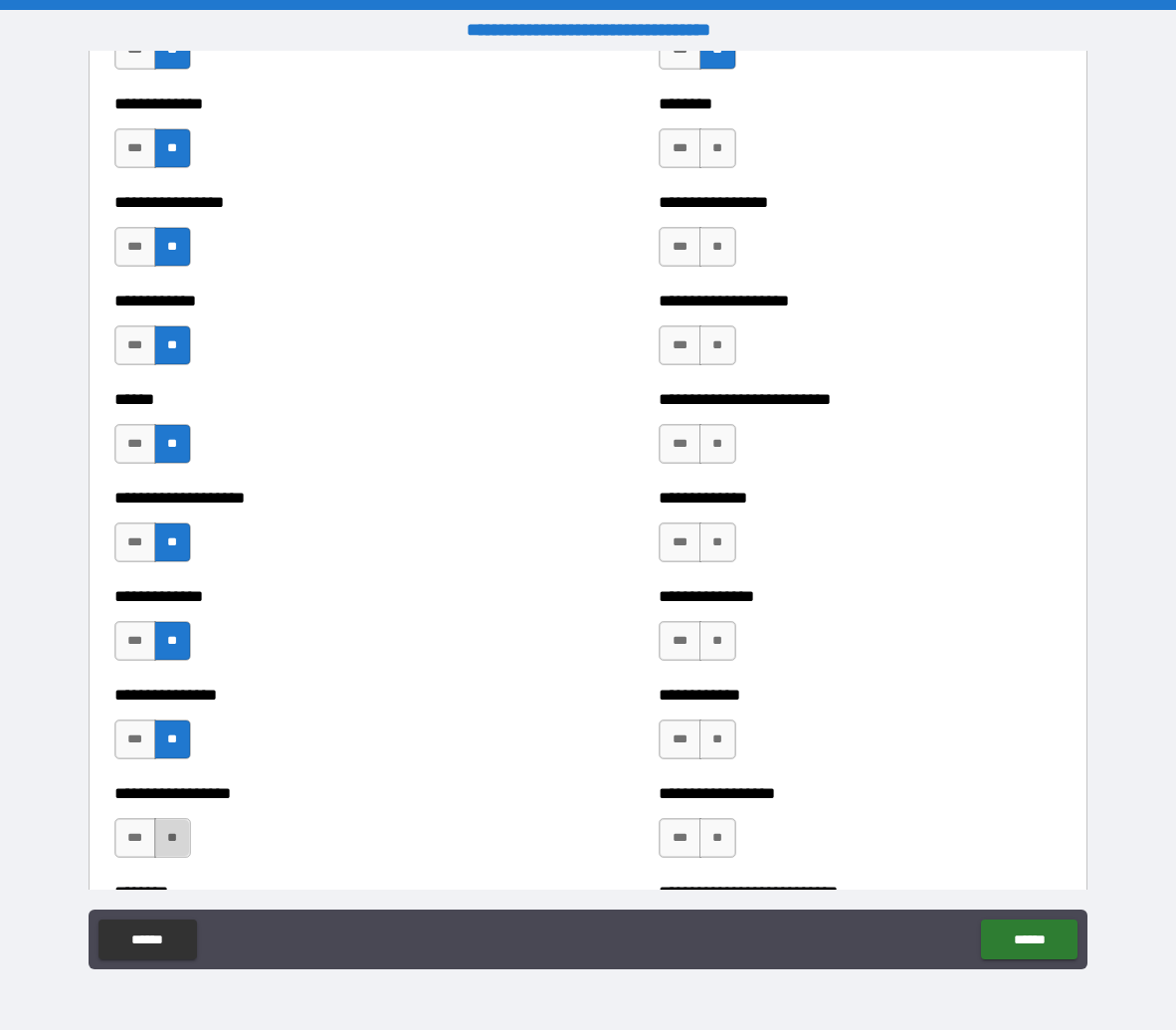 click on "**" at bounding box center (172, 838) 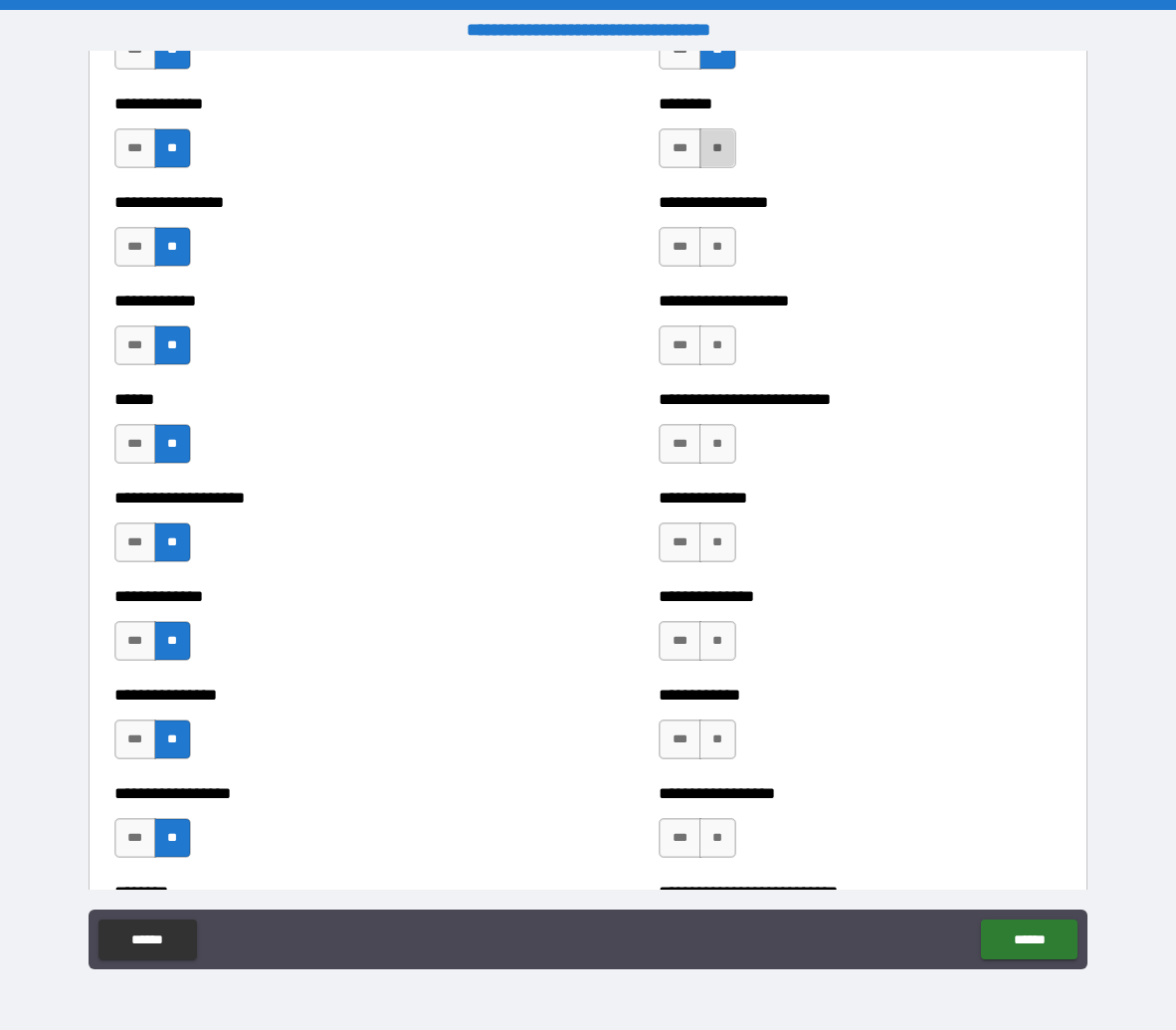 click on "**" at bounding box center [717, 148] 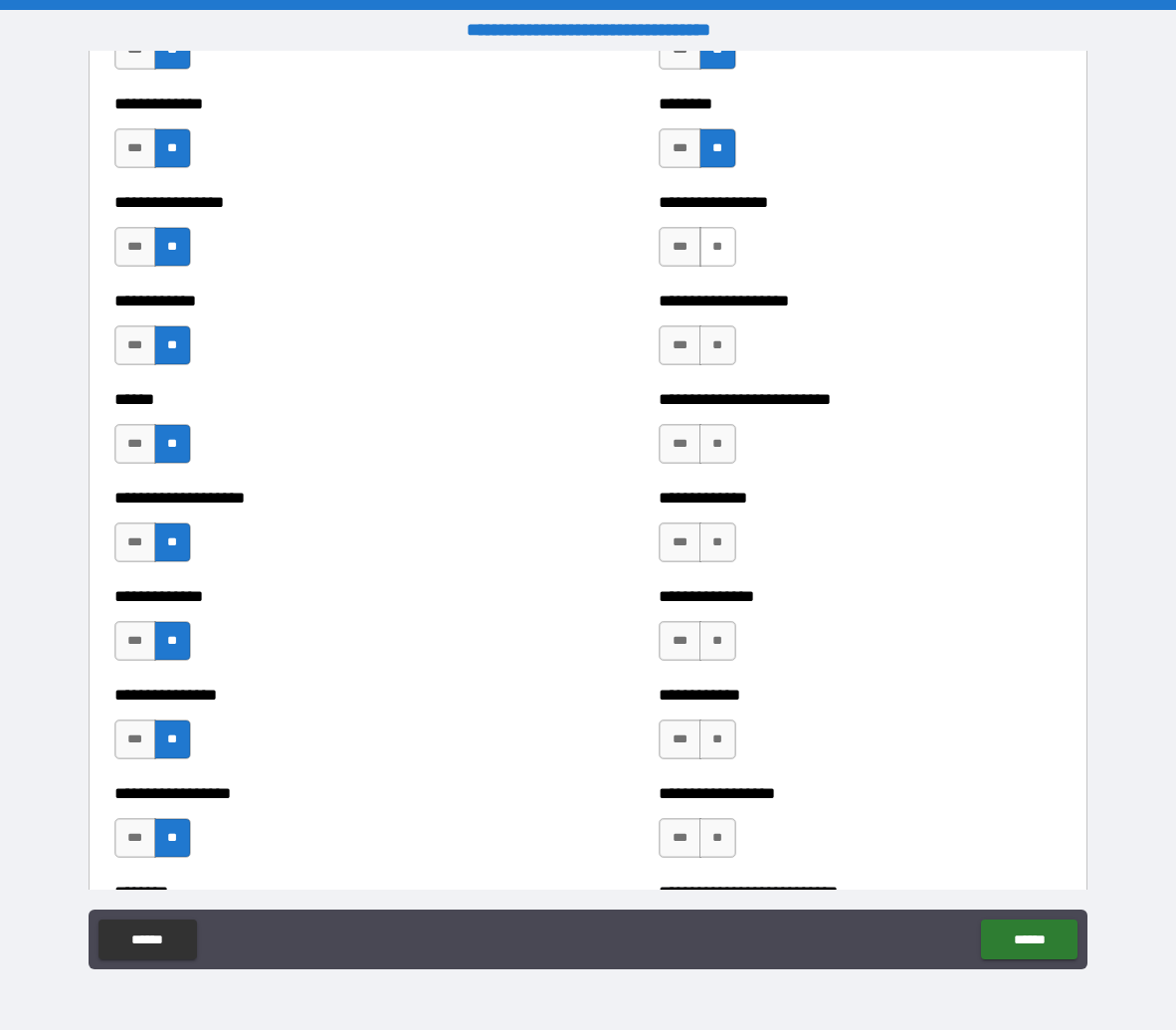 click on "**" at bounding box center [717, 247] 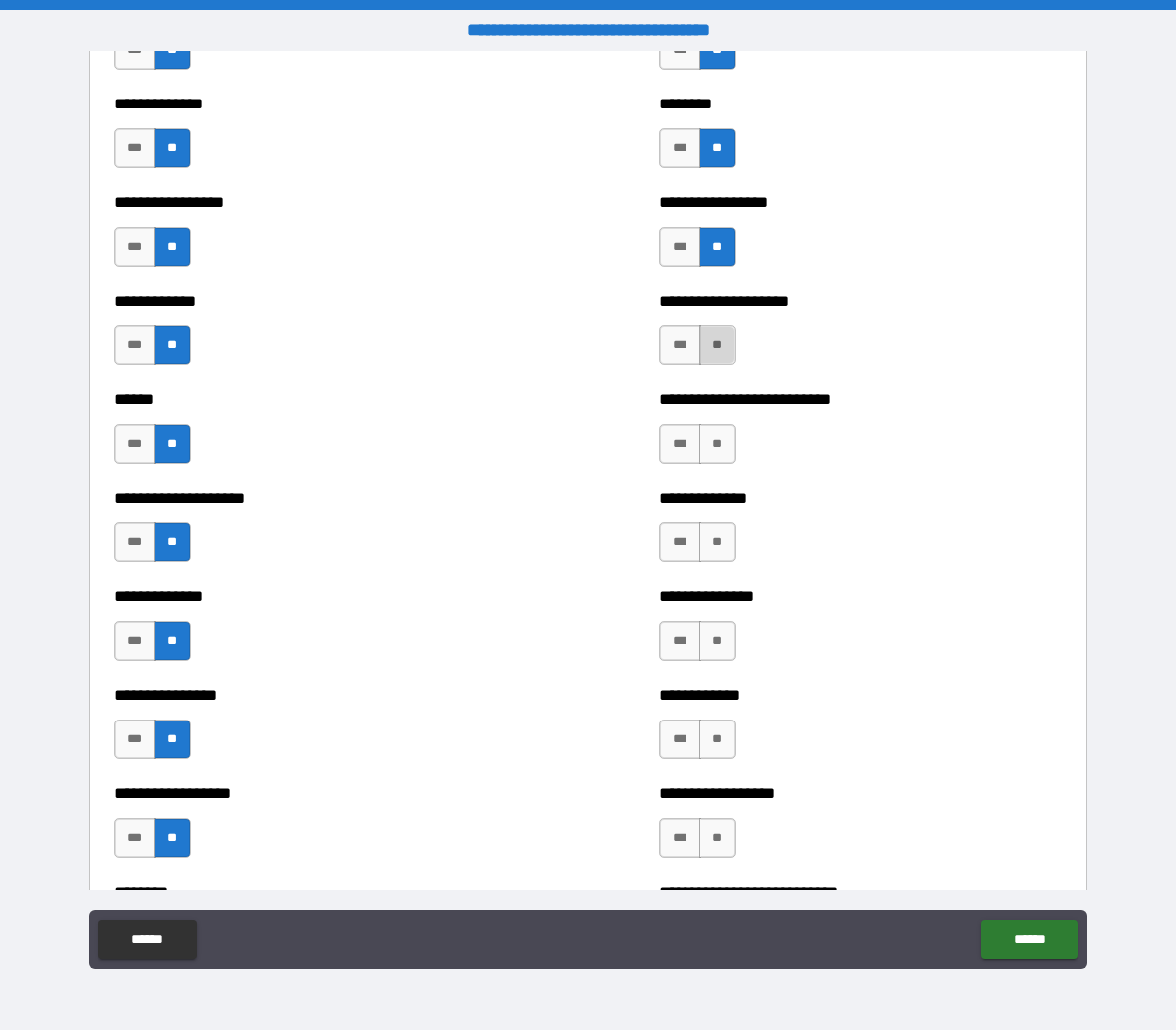 click on "**" at bounding box center (717, 345) 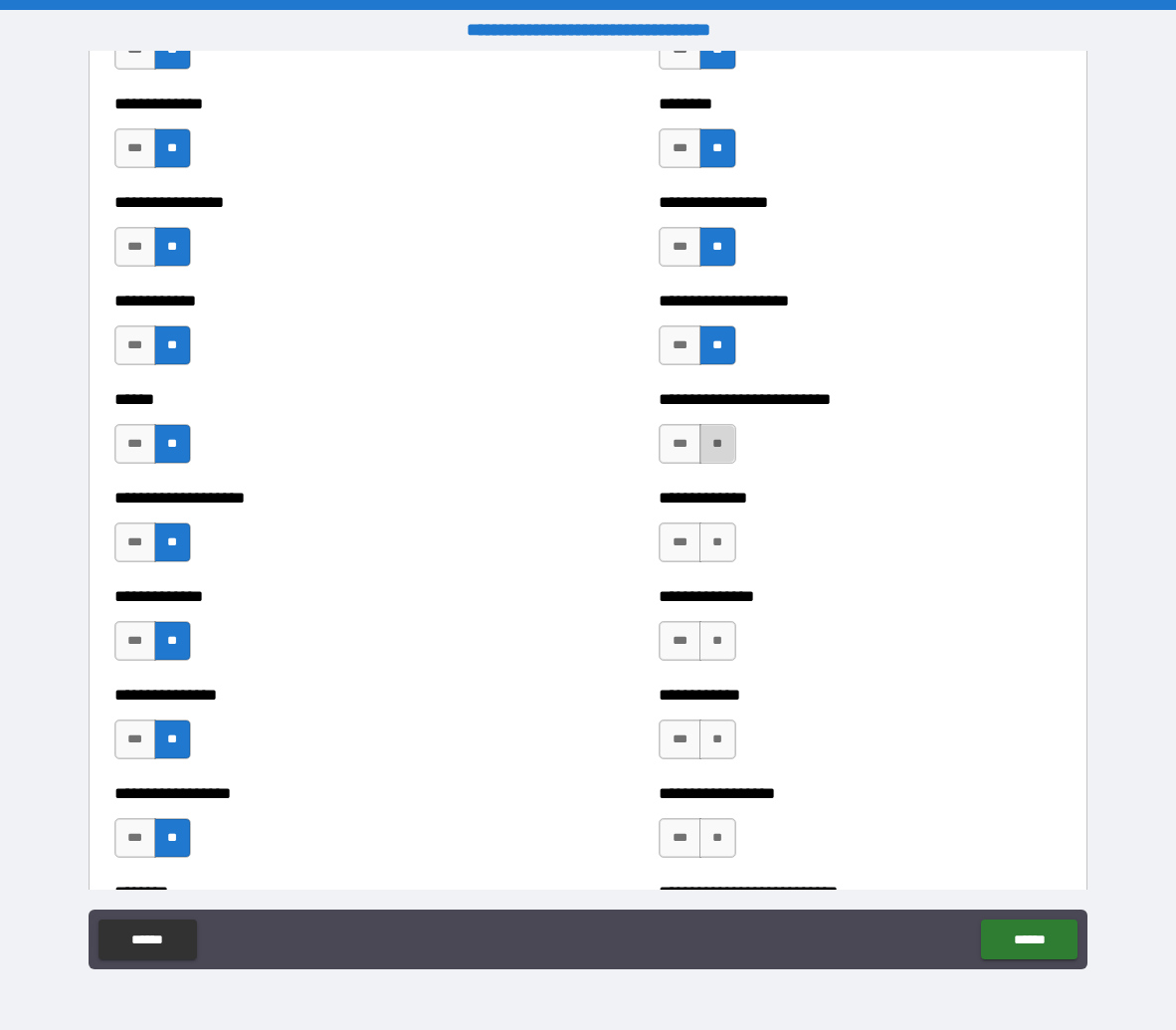 click on "**" at bounding box center [717, 444] 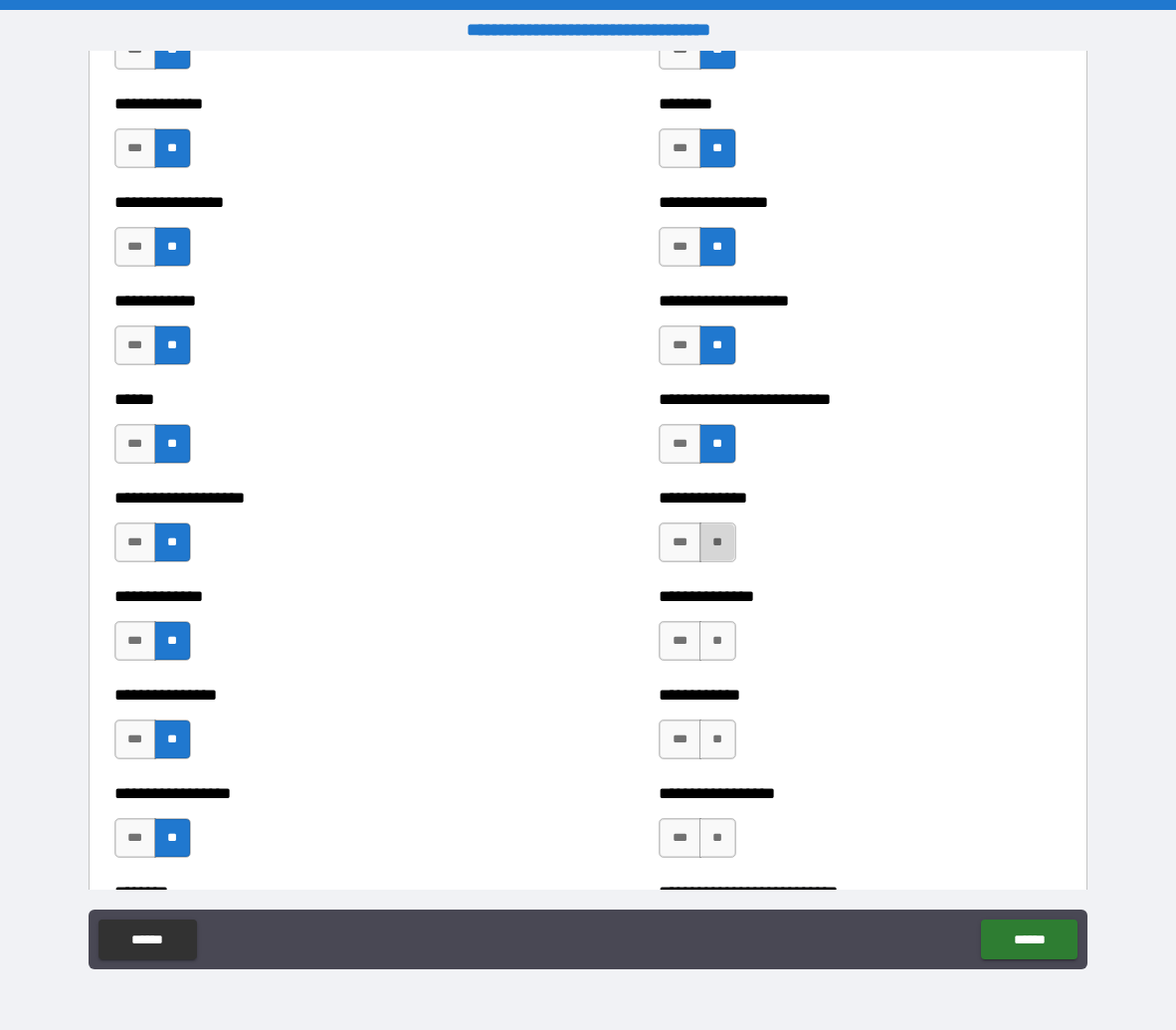 click on "**" at bounding box center (717, 542) 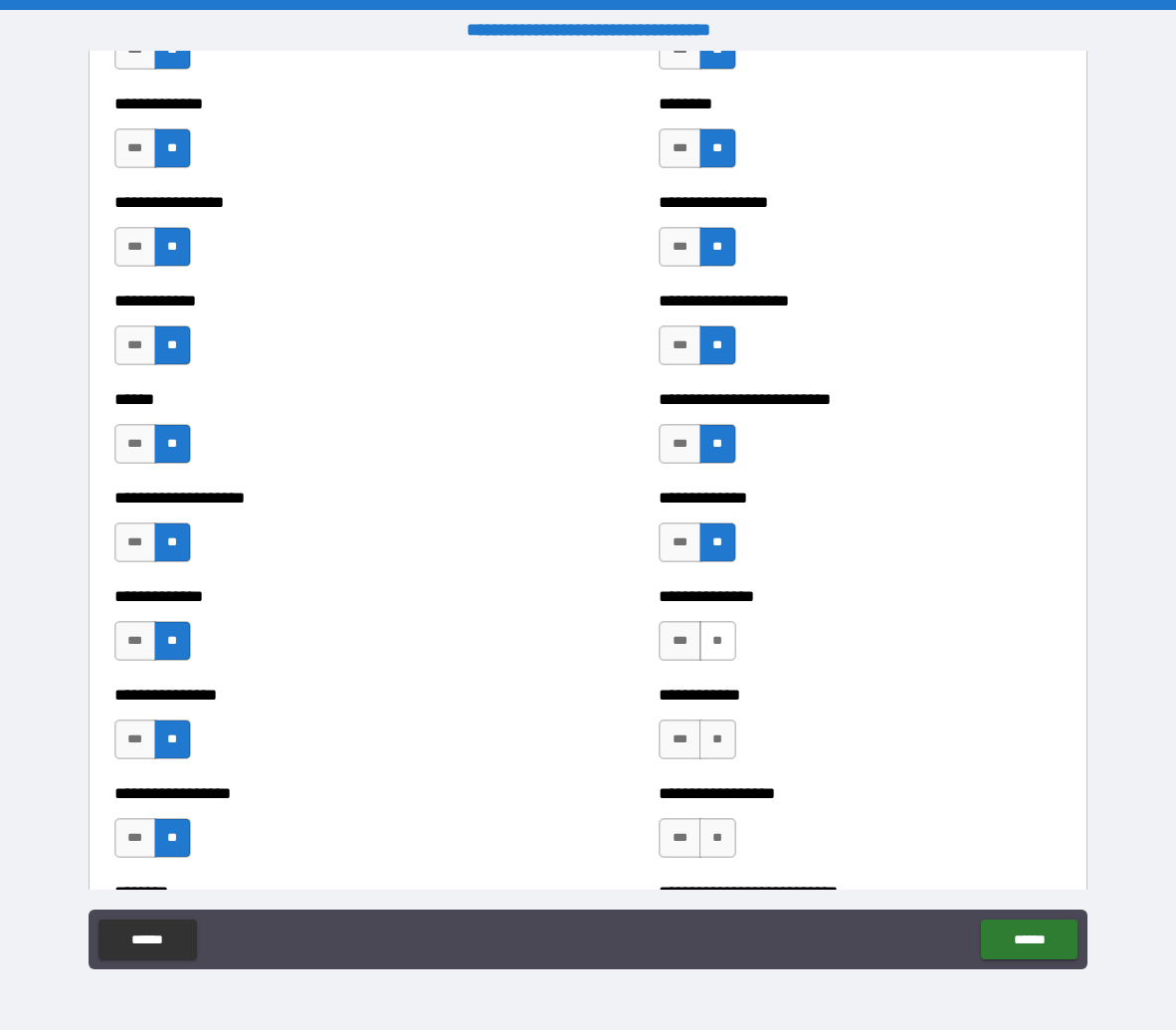 click on "**" at bounding box center [717, 641] 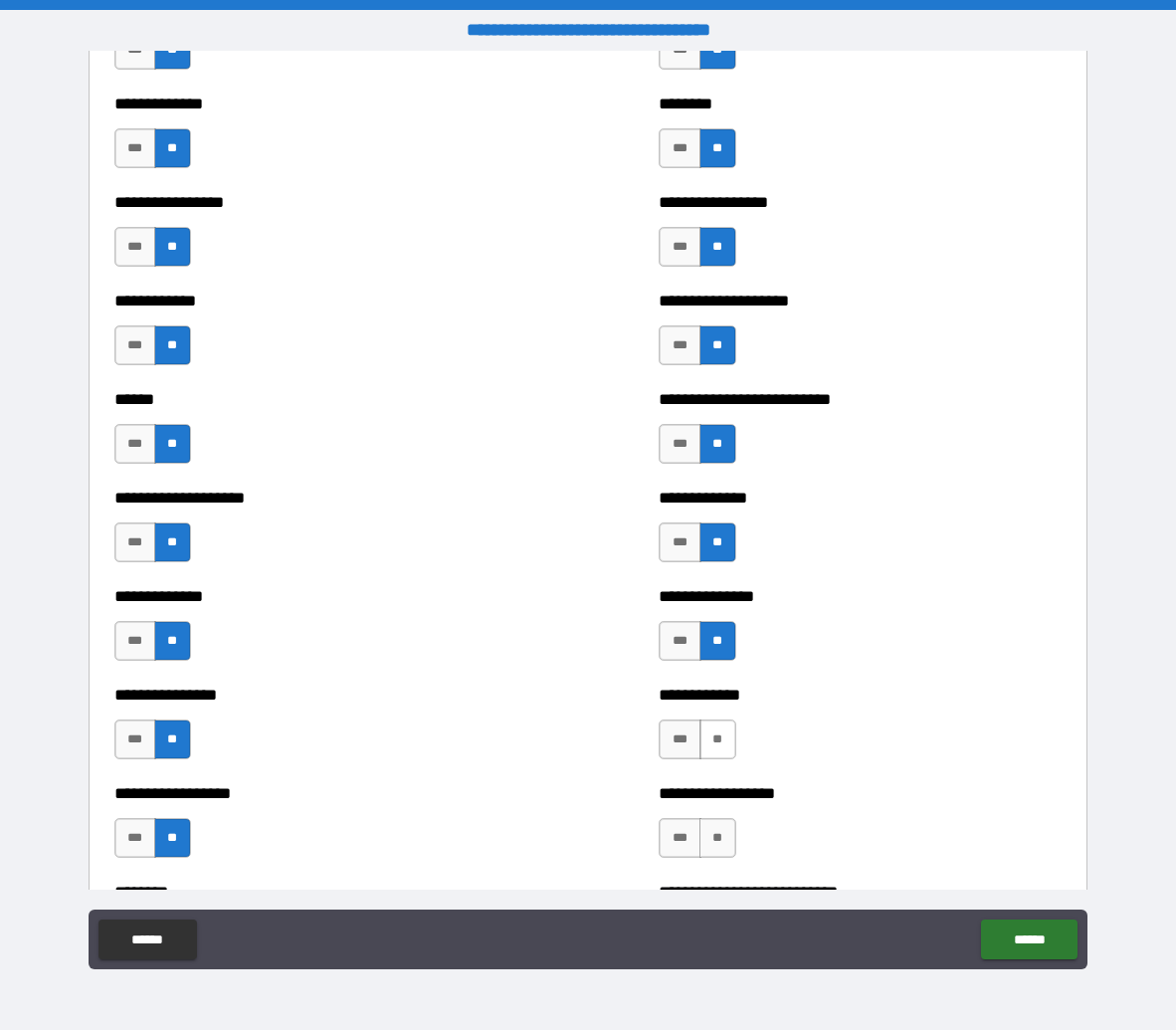 click on "**" at bounding box center (717, 739) 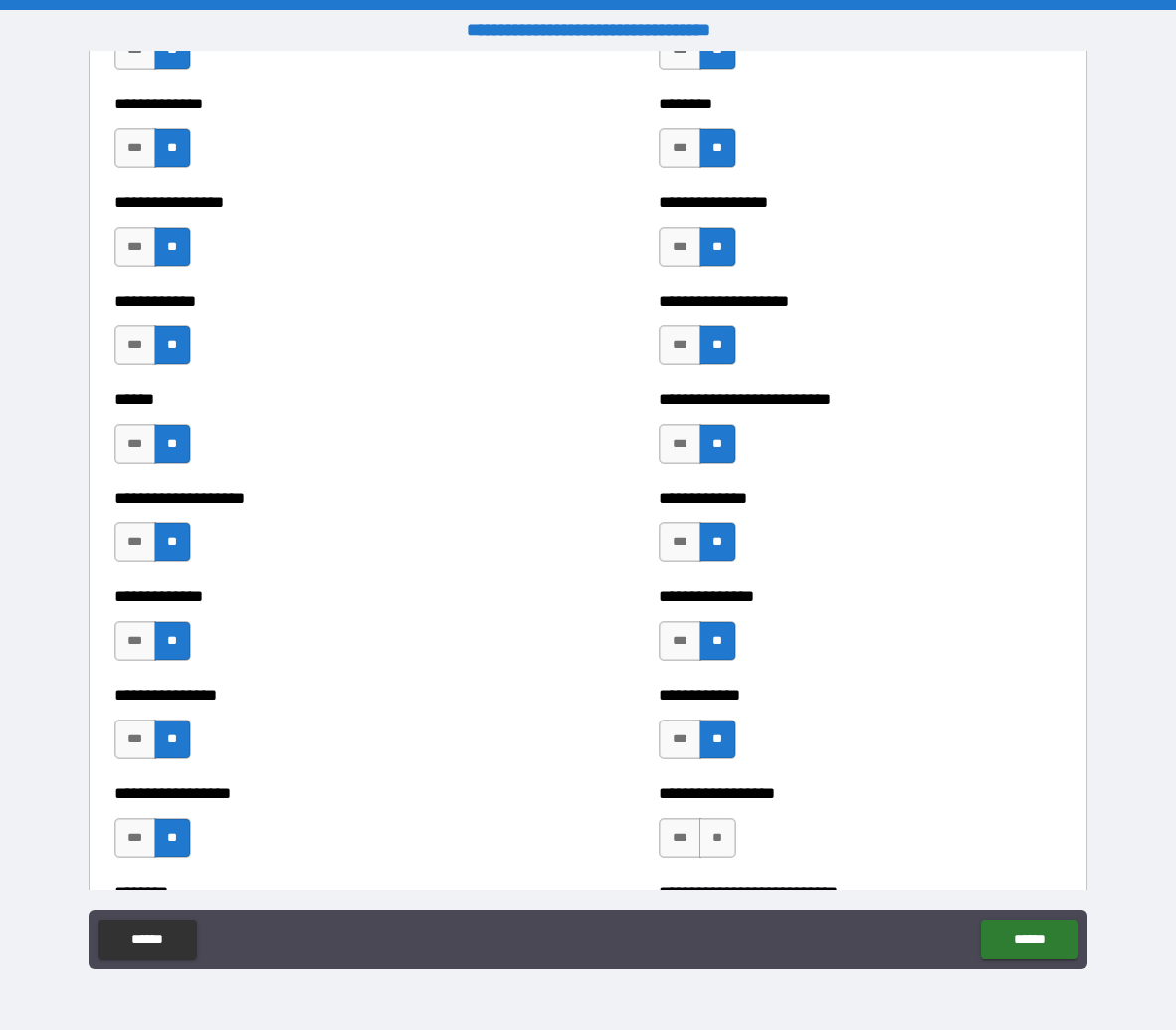 drag, startPoint x: 719, startPoint y: 824, endPoint x: 733, endPoint y: 814, distance: 17.20465 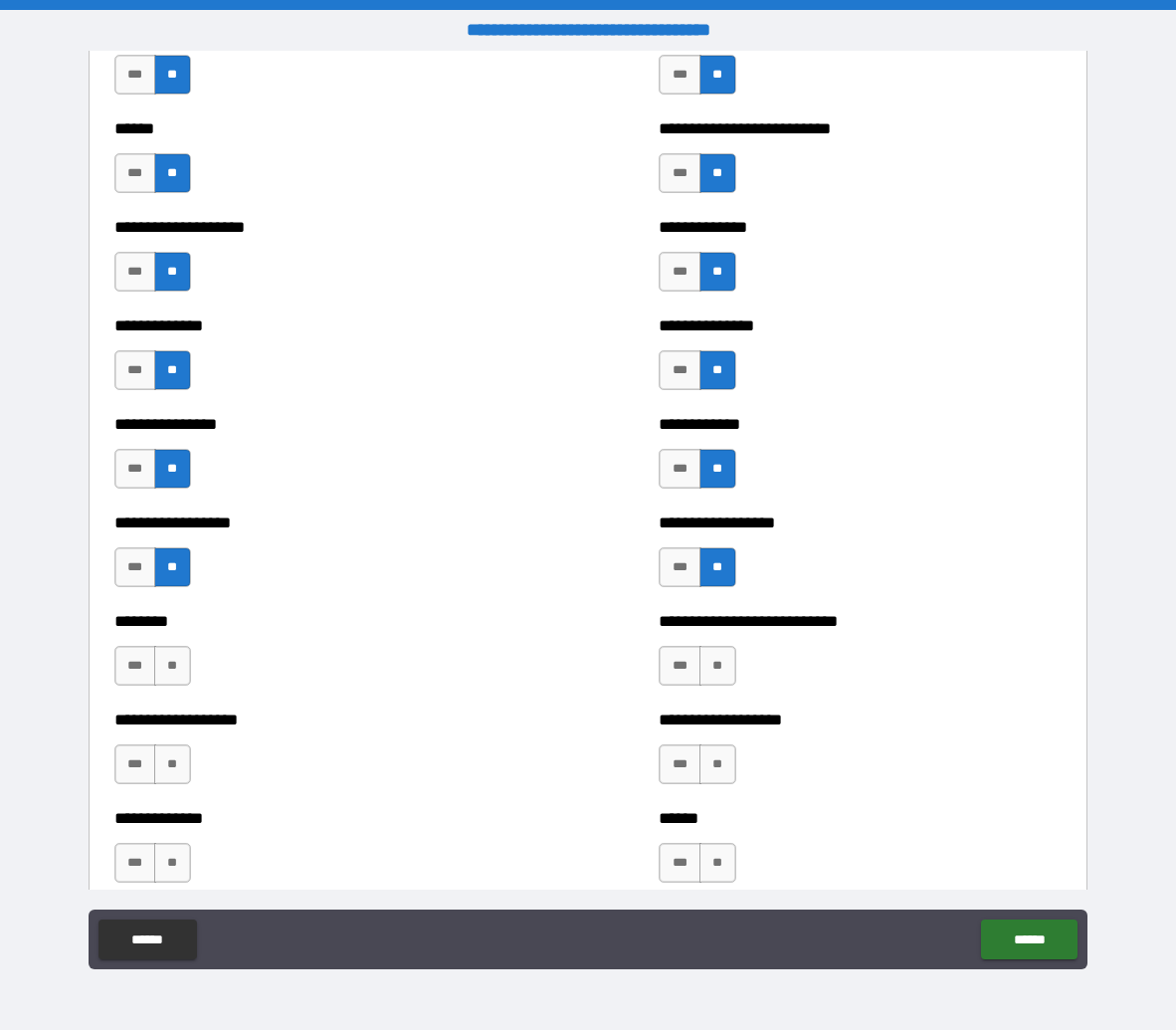 scroll, scrollTop: 5355, scrollLeft: 0, axis: vertical 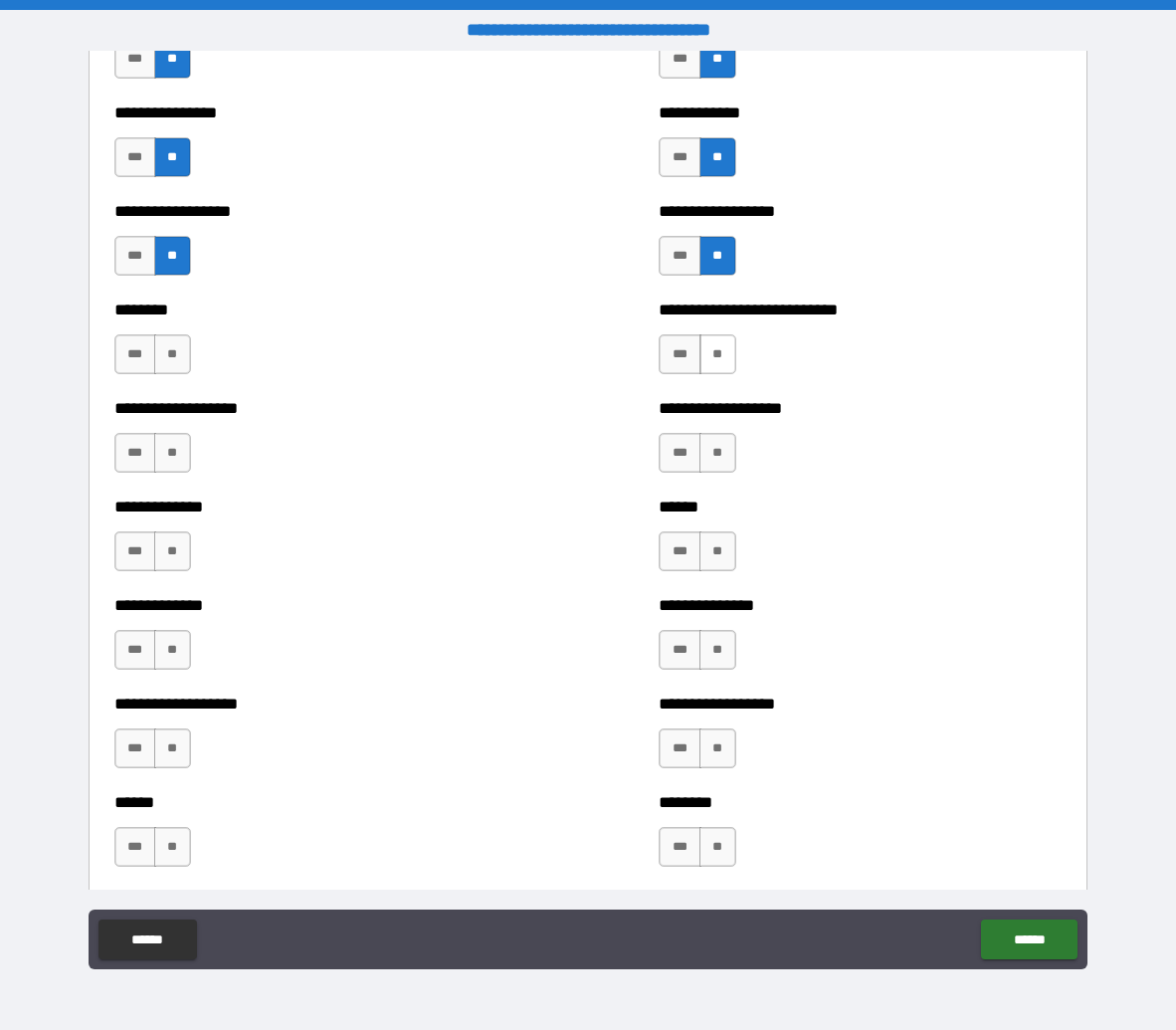 click on "**" at bounding box center [717, 354] 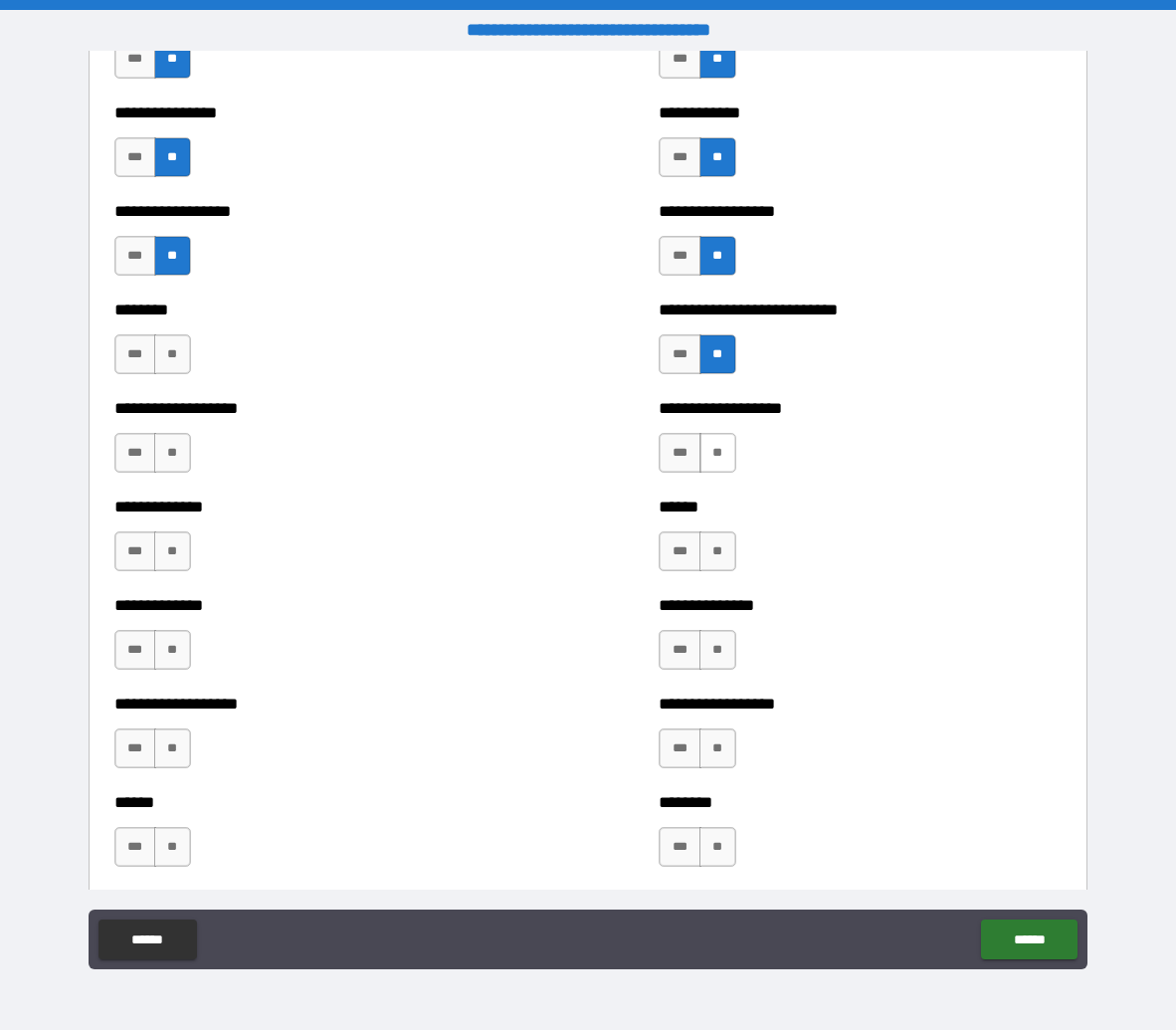 click on "**" at bounding box center [717, 453] 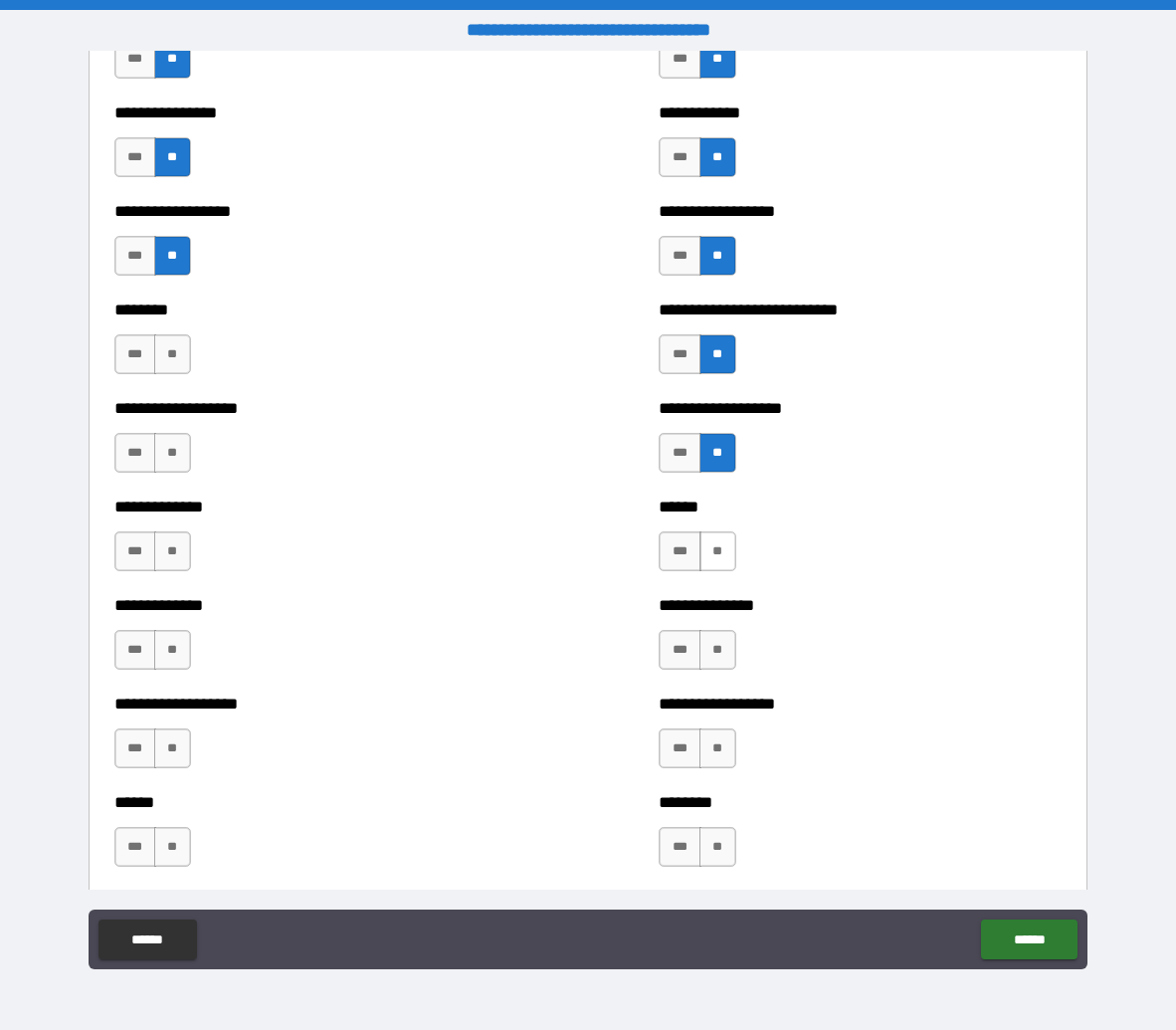 click on "**" at bounding box center (717, 551) 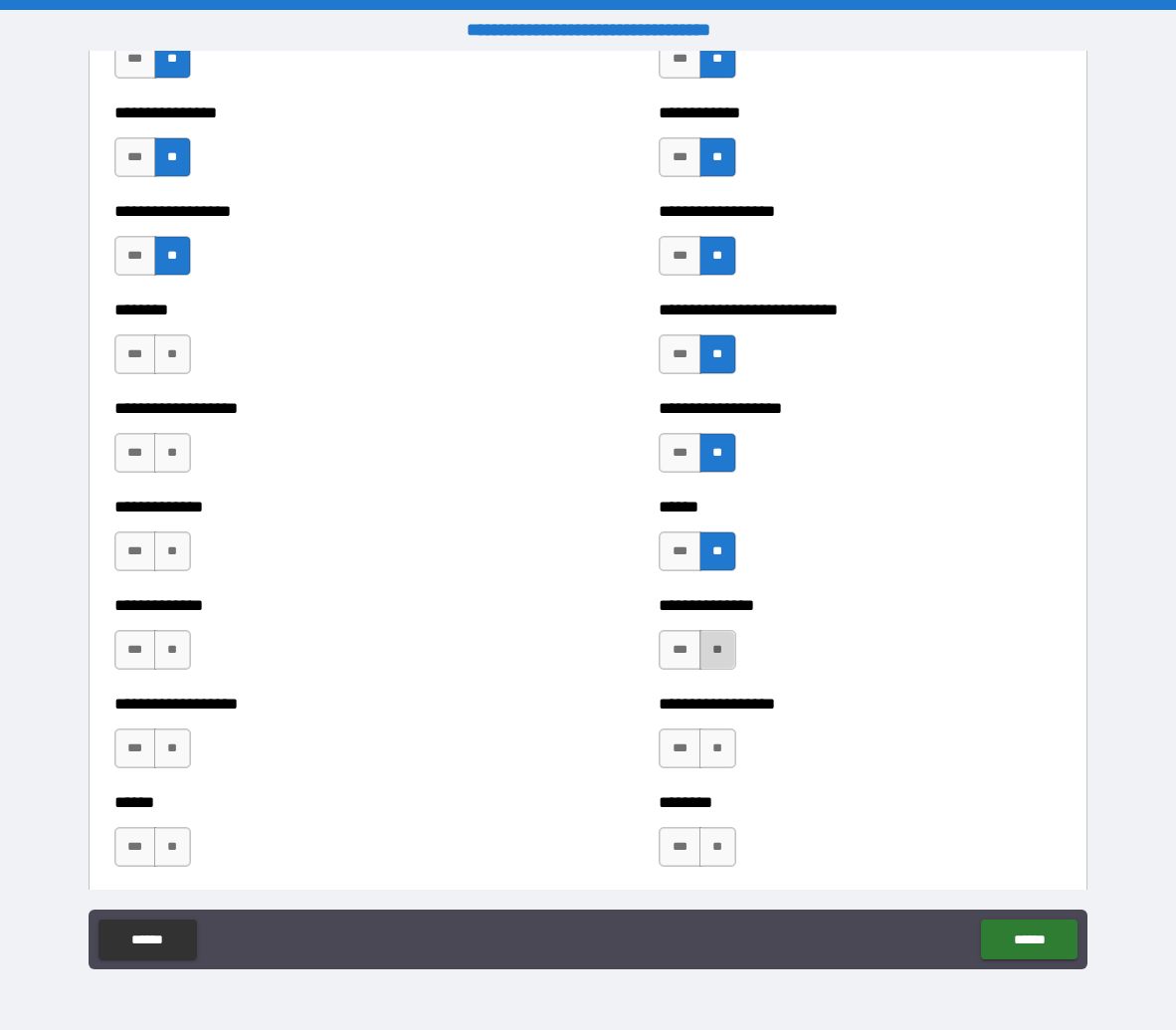 click on "**" at bounding box center (717, 650) 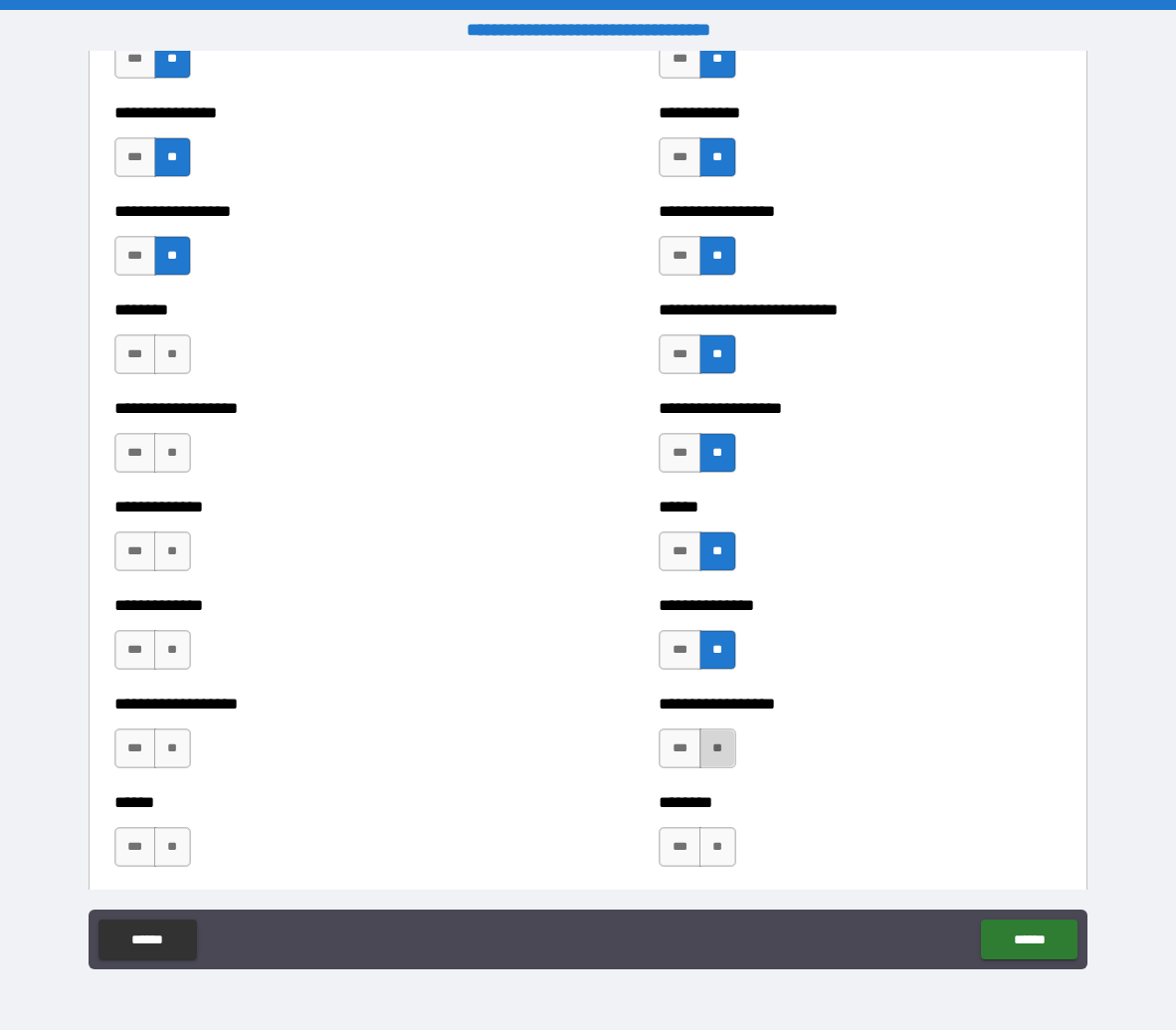 click on "**" at bounding box center (717, 748) 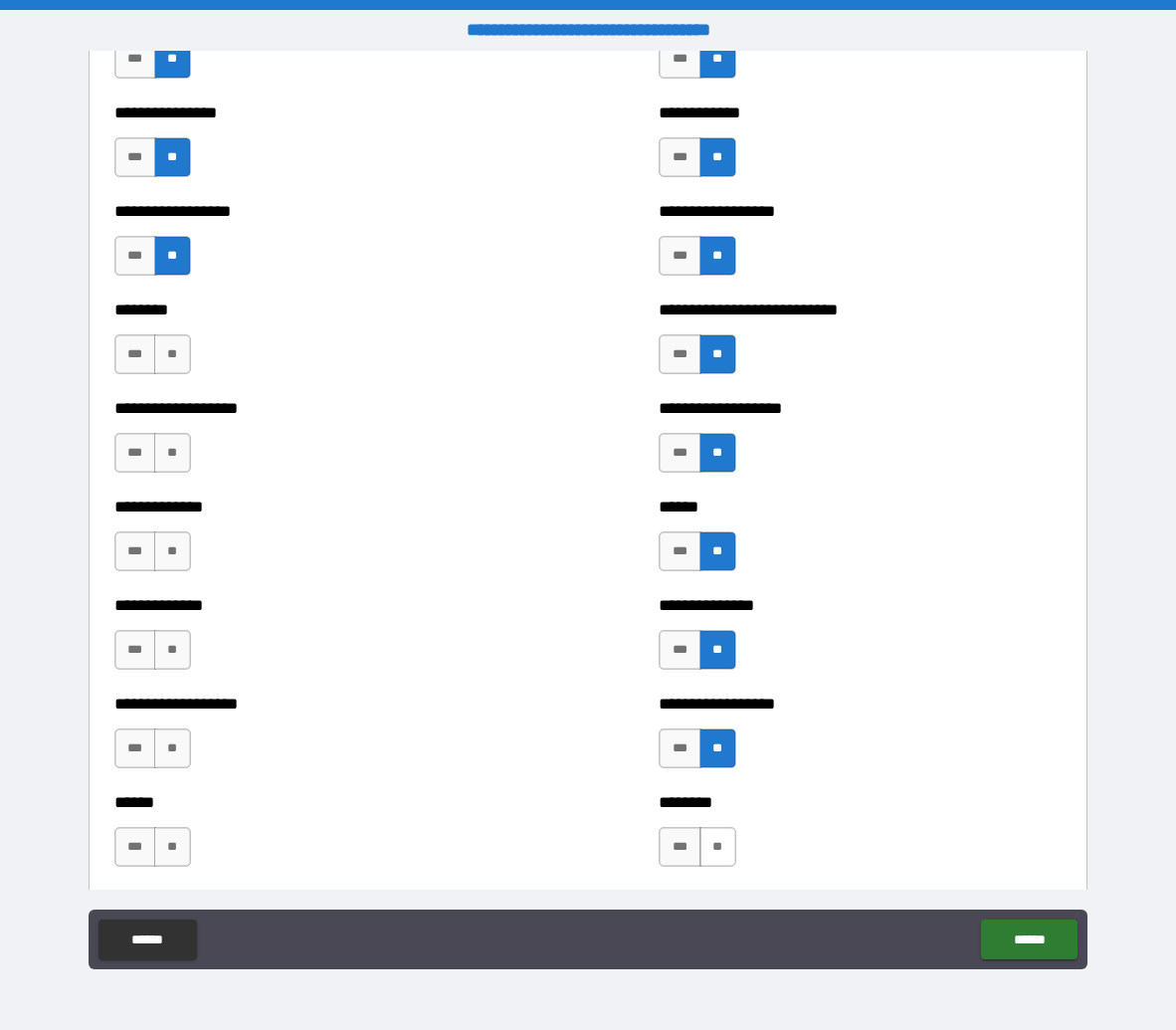 click on "**" at bounding box center (717, 847) 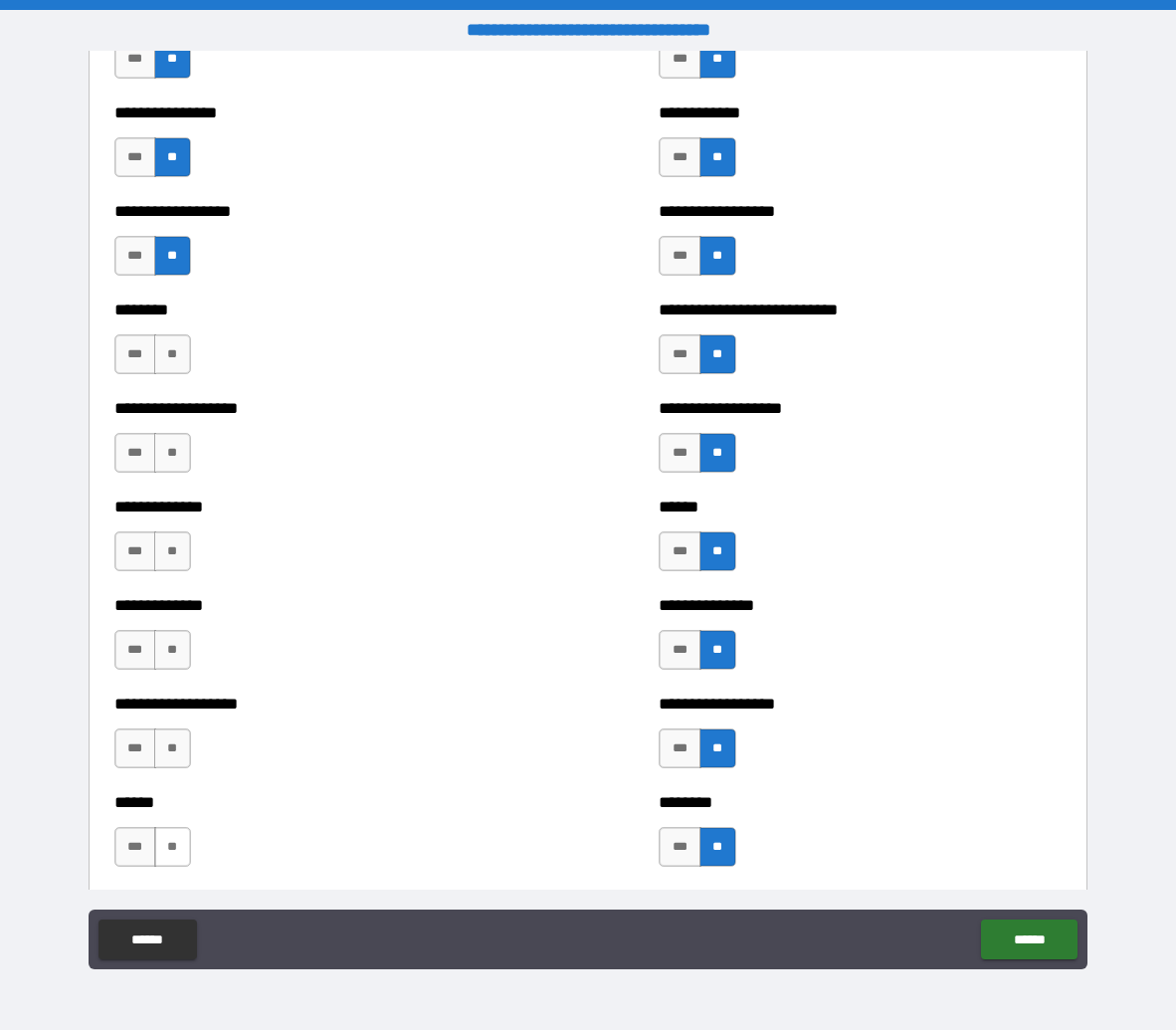 drag, startPoint x: 184, startPoint y: 842, endPoint x: 187, endPoint y: 828, distance: 14.3178211 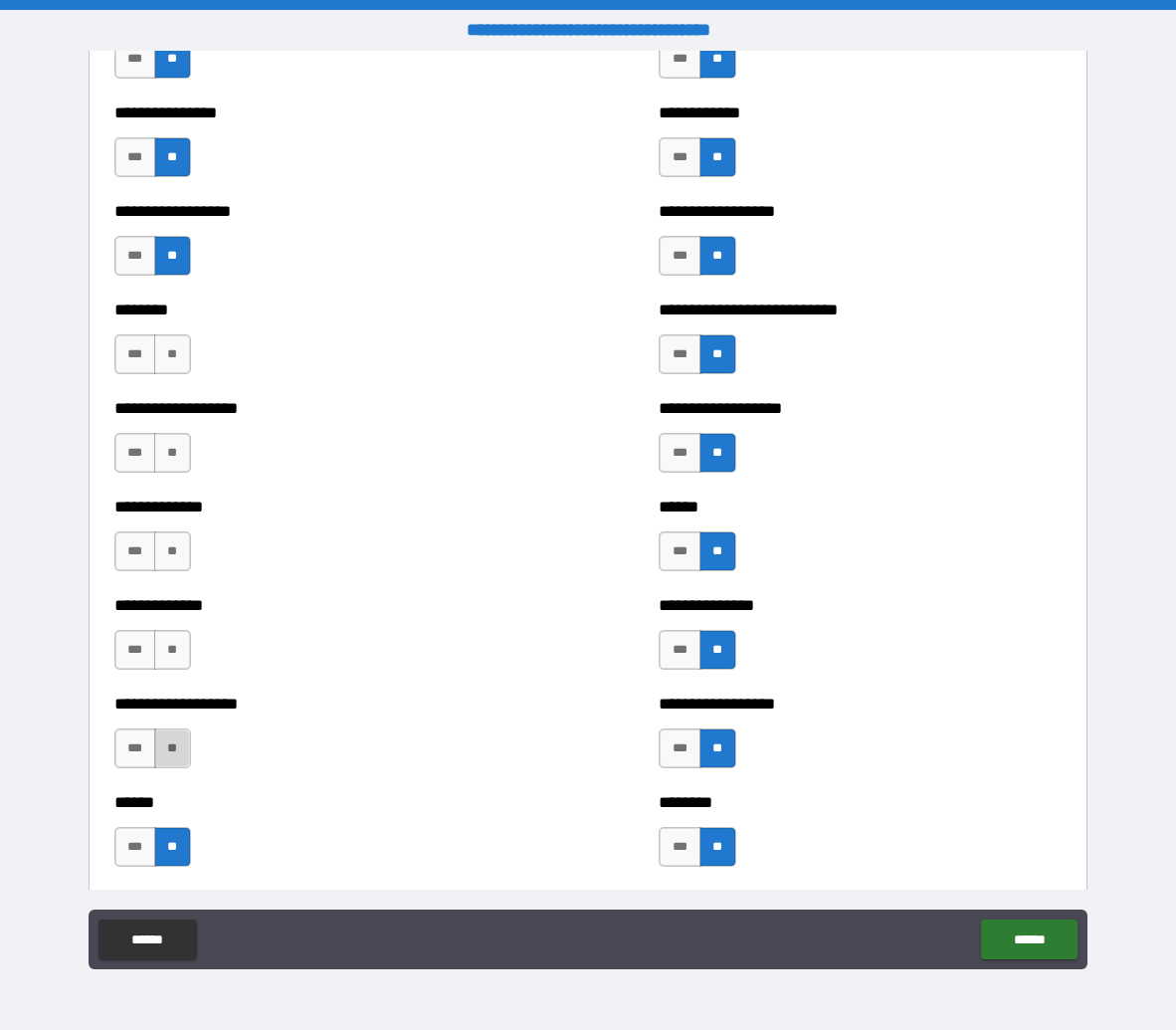 click on "**" at bounding box center (172, 748) 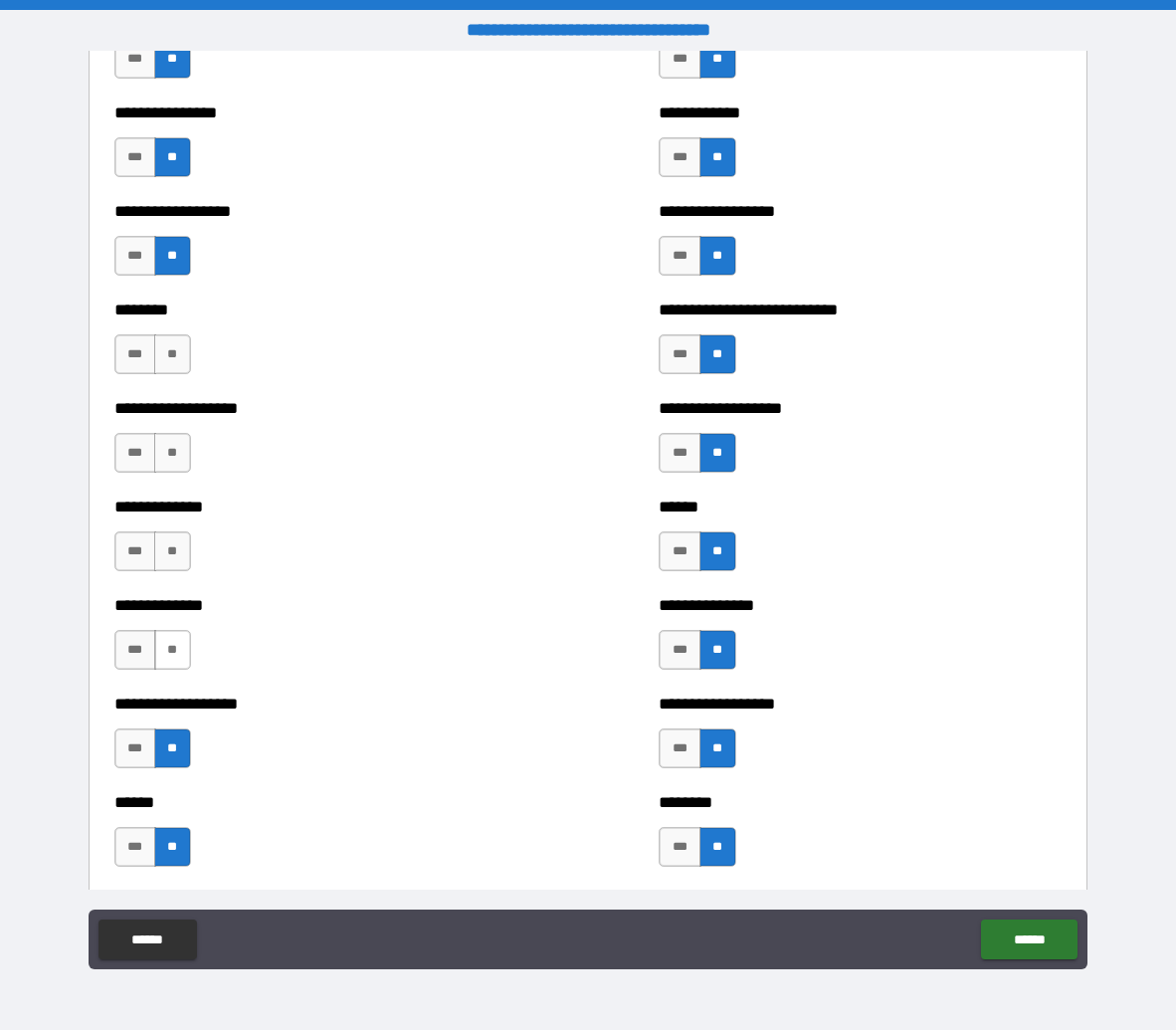 click on "**" at bounding box center (172, 650) 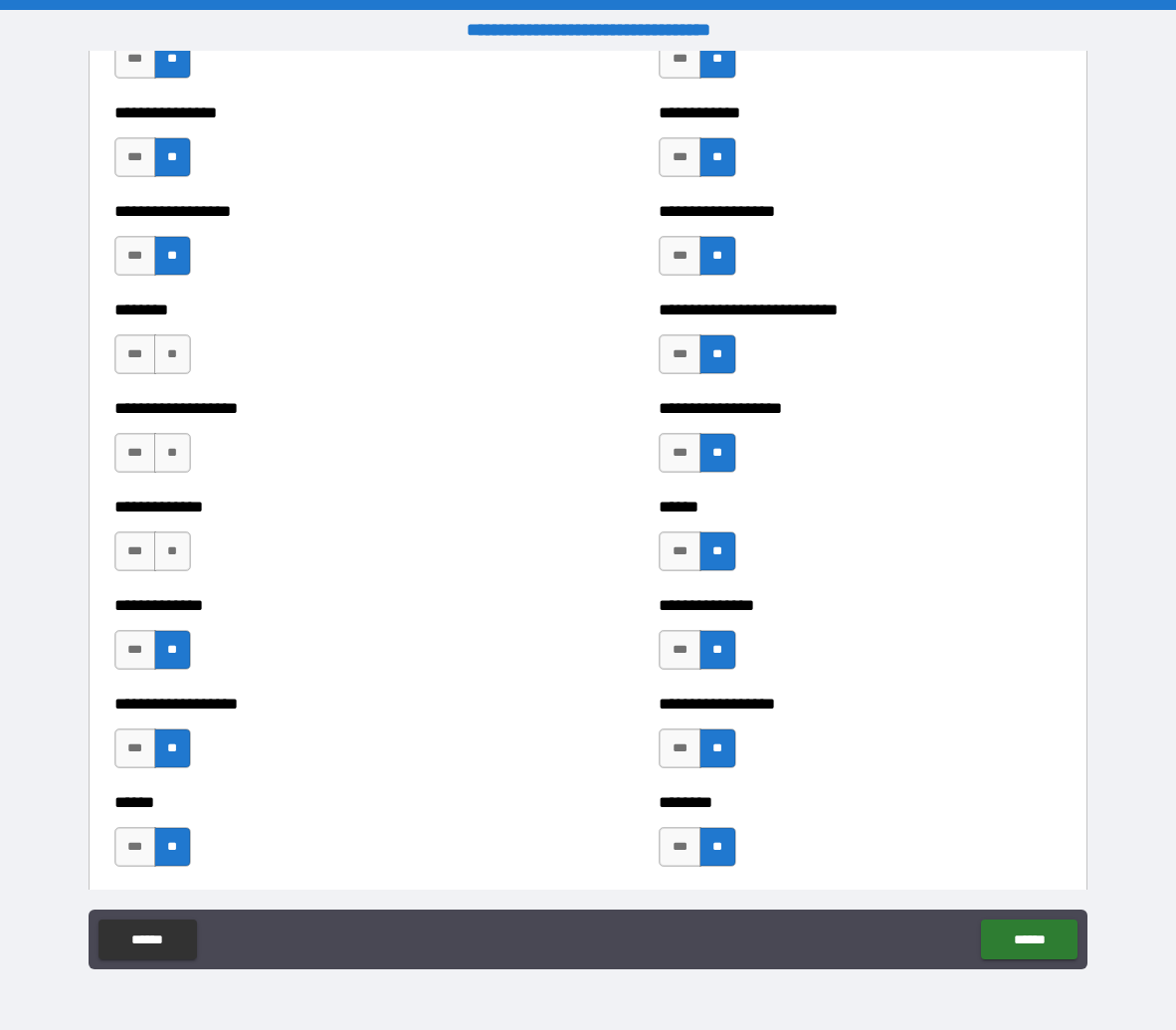 drag, startPoint x: 178, startPoint y: 545, endPoint x: 176, endPoint y: 432, distance: 113.0177 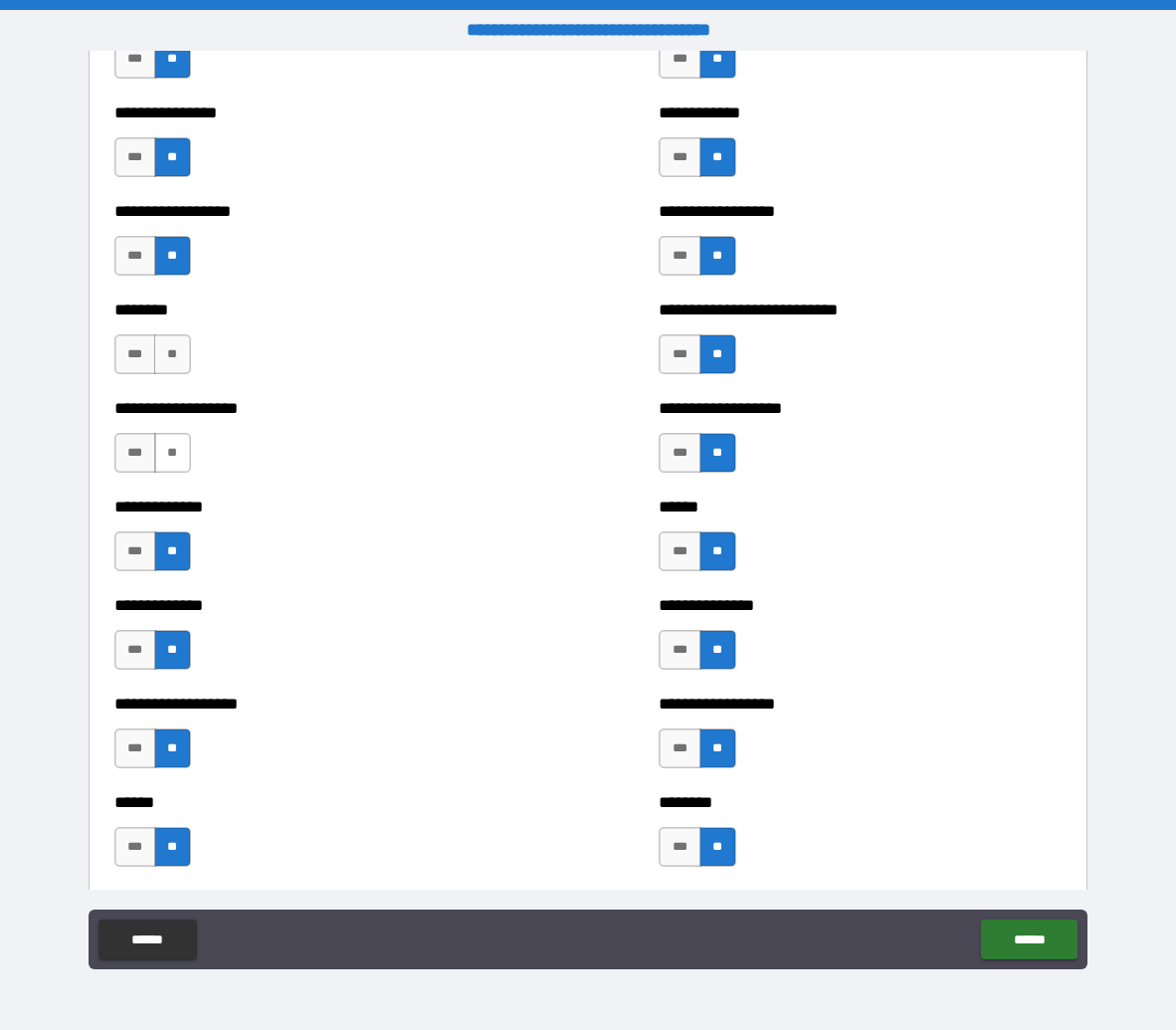 click on "**" at bounding box center (172, 453) 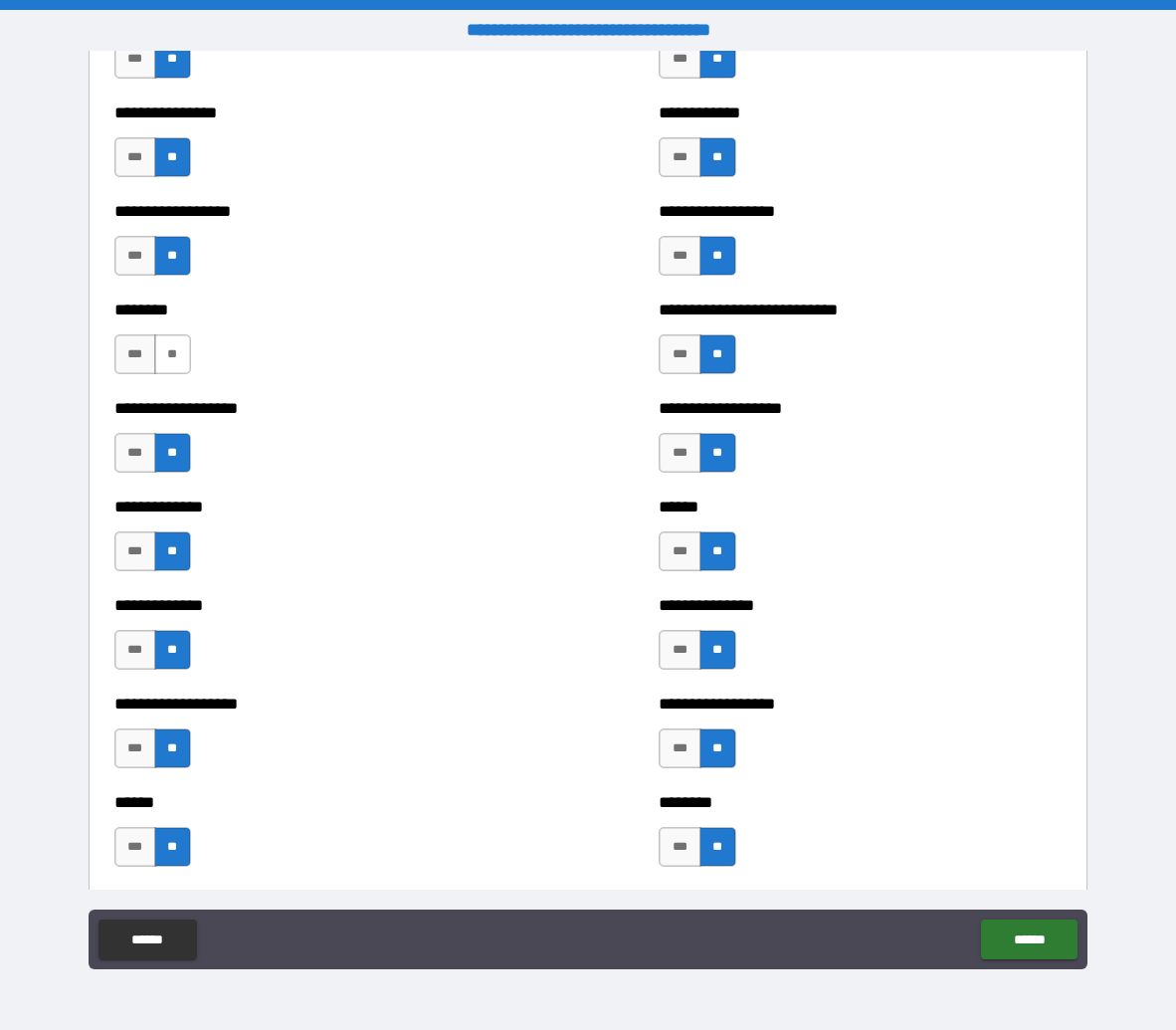 click on "**" at bounding box center [172, 354] 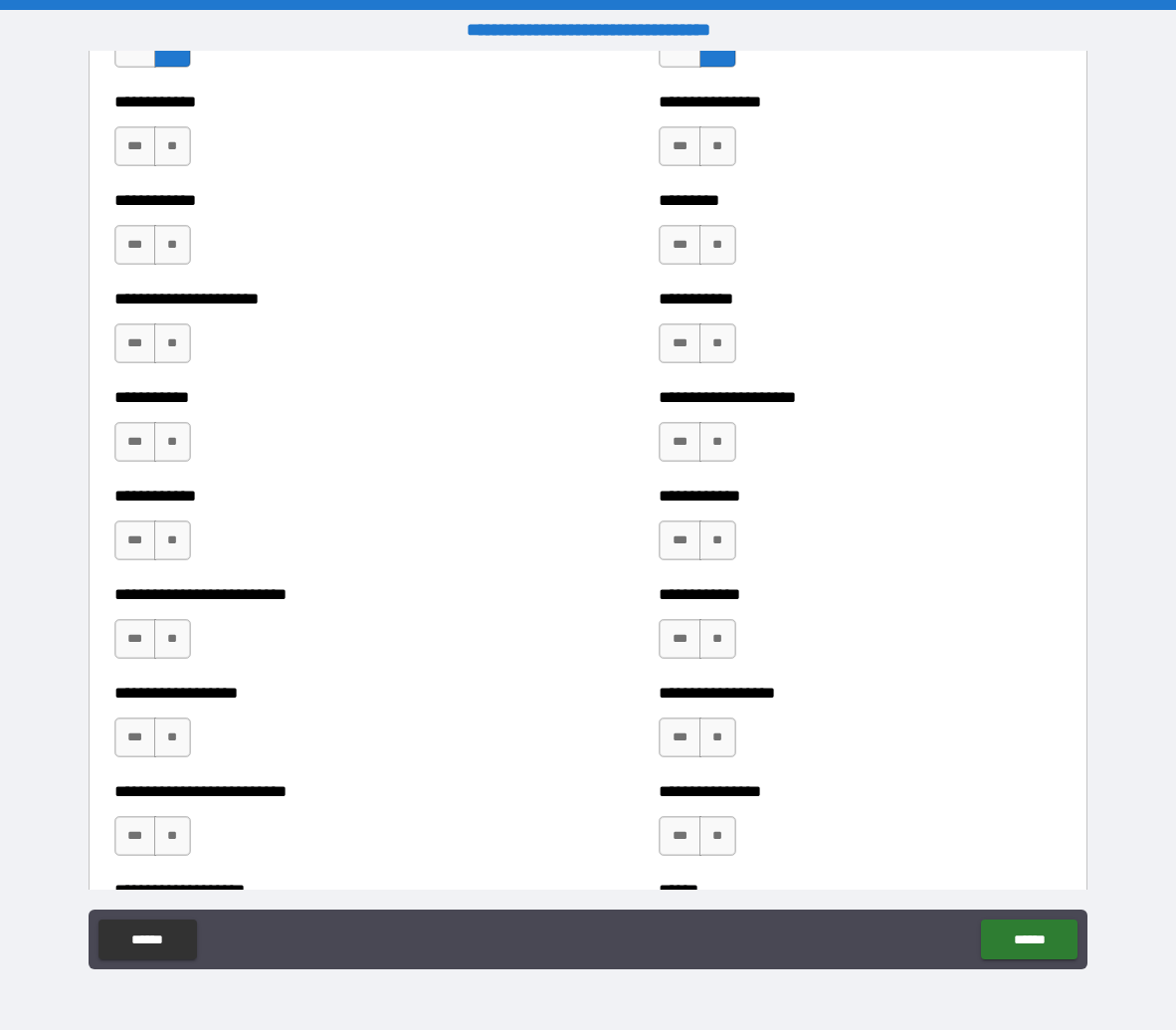 scroll, scrollTop: 6072, scrollLeft: 0, axis: vertical 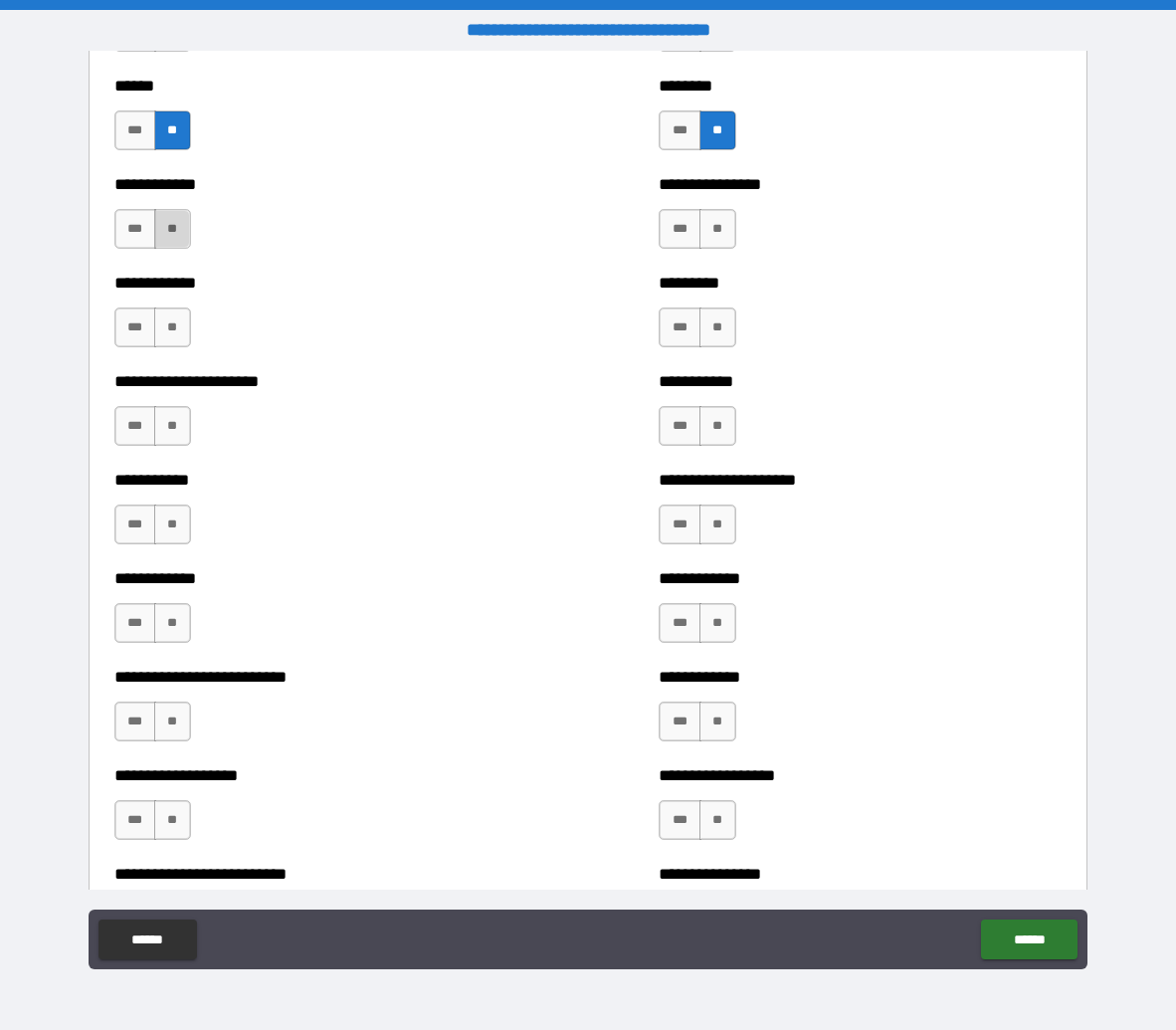 click on "**" at bounding box center (172, 229) 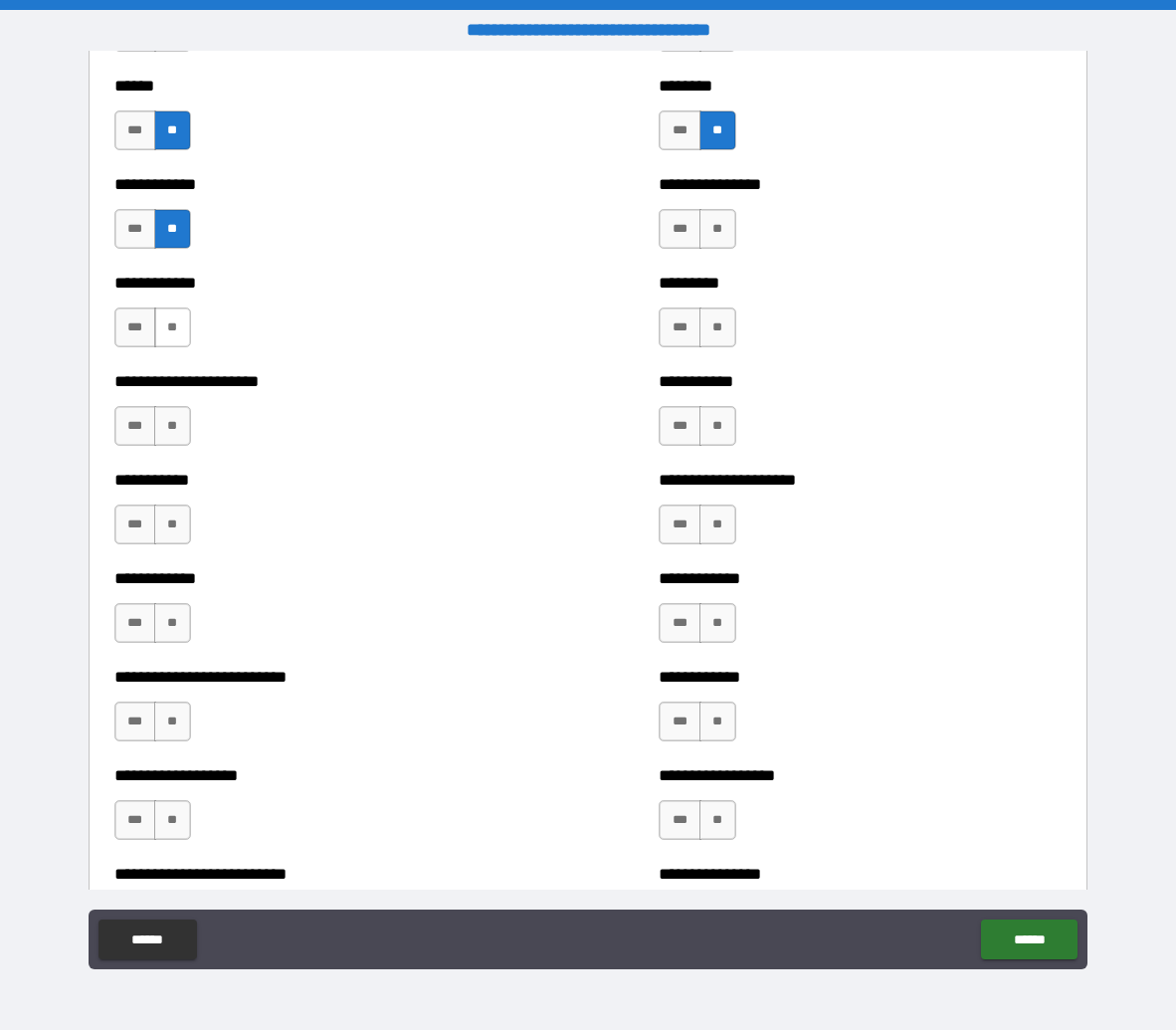 click on "**" at bounding box center (172, 327) 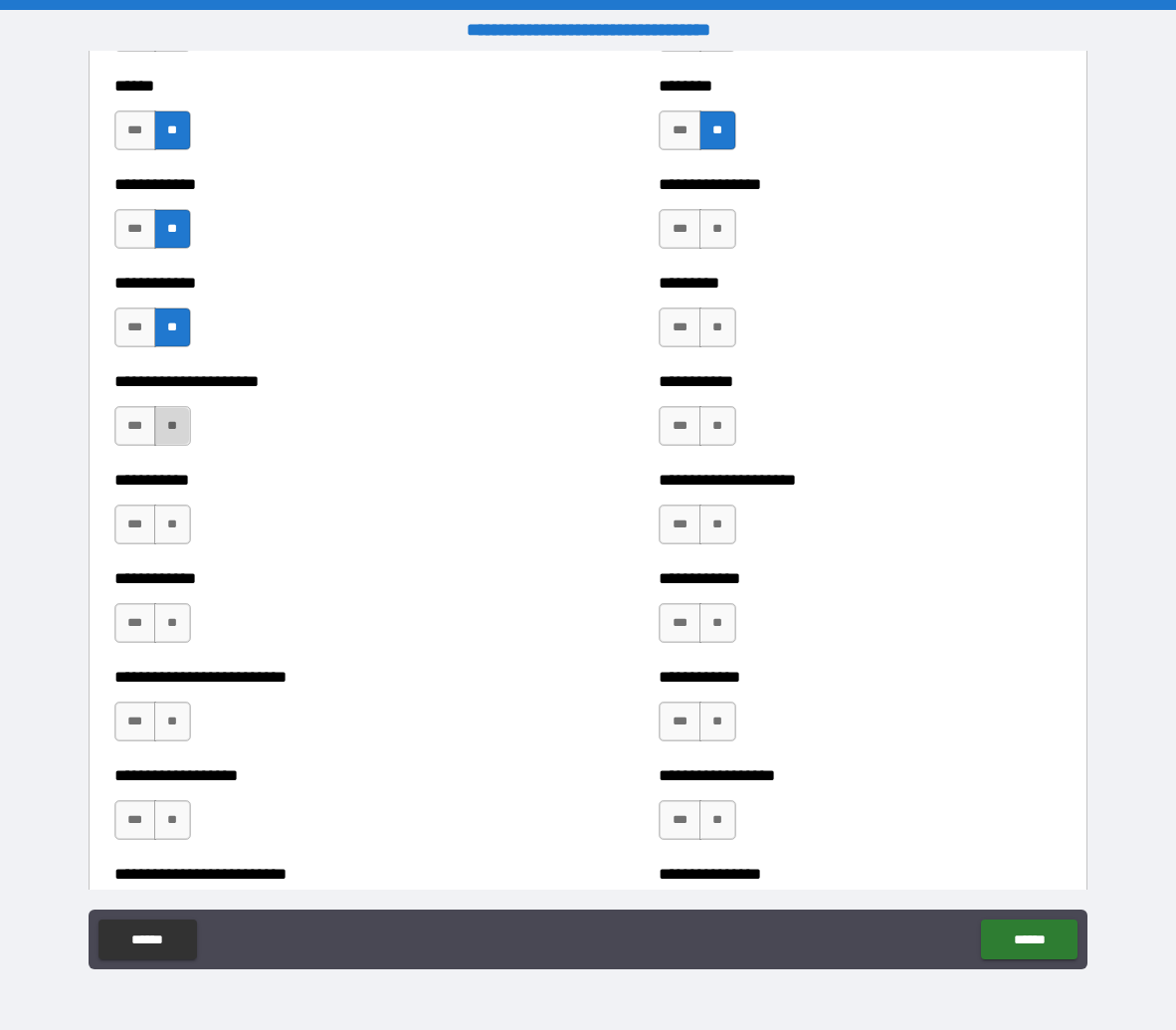 click on "**" at bounding box center [172, 426] 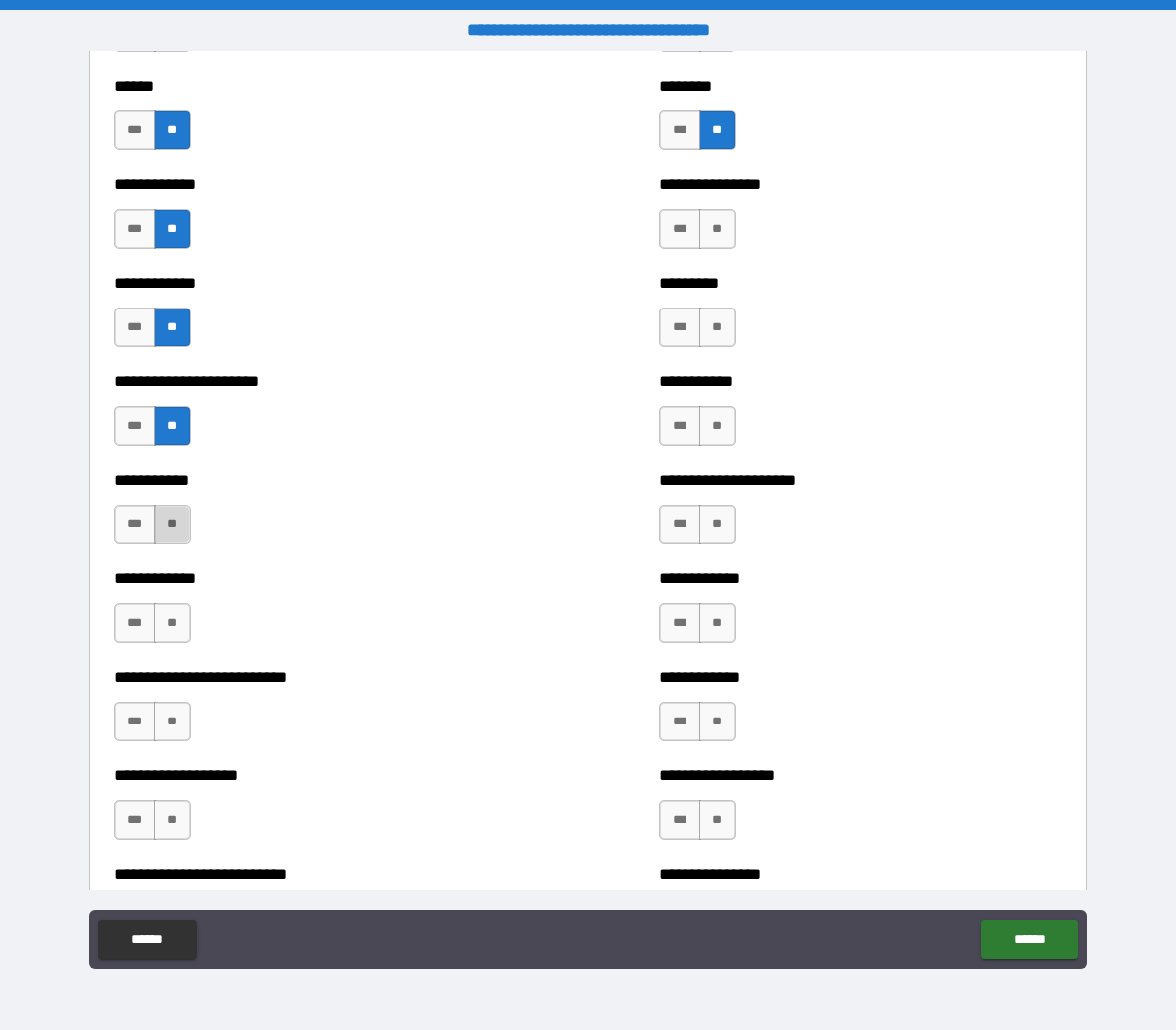 click on "**" at bounding box center (172, 524) 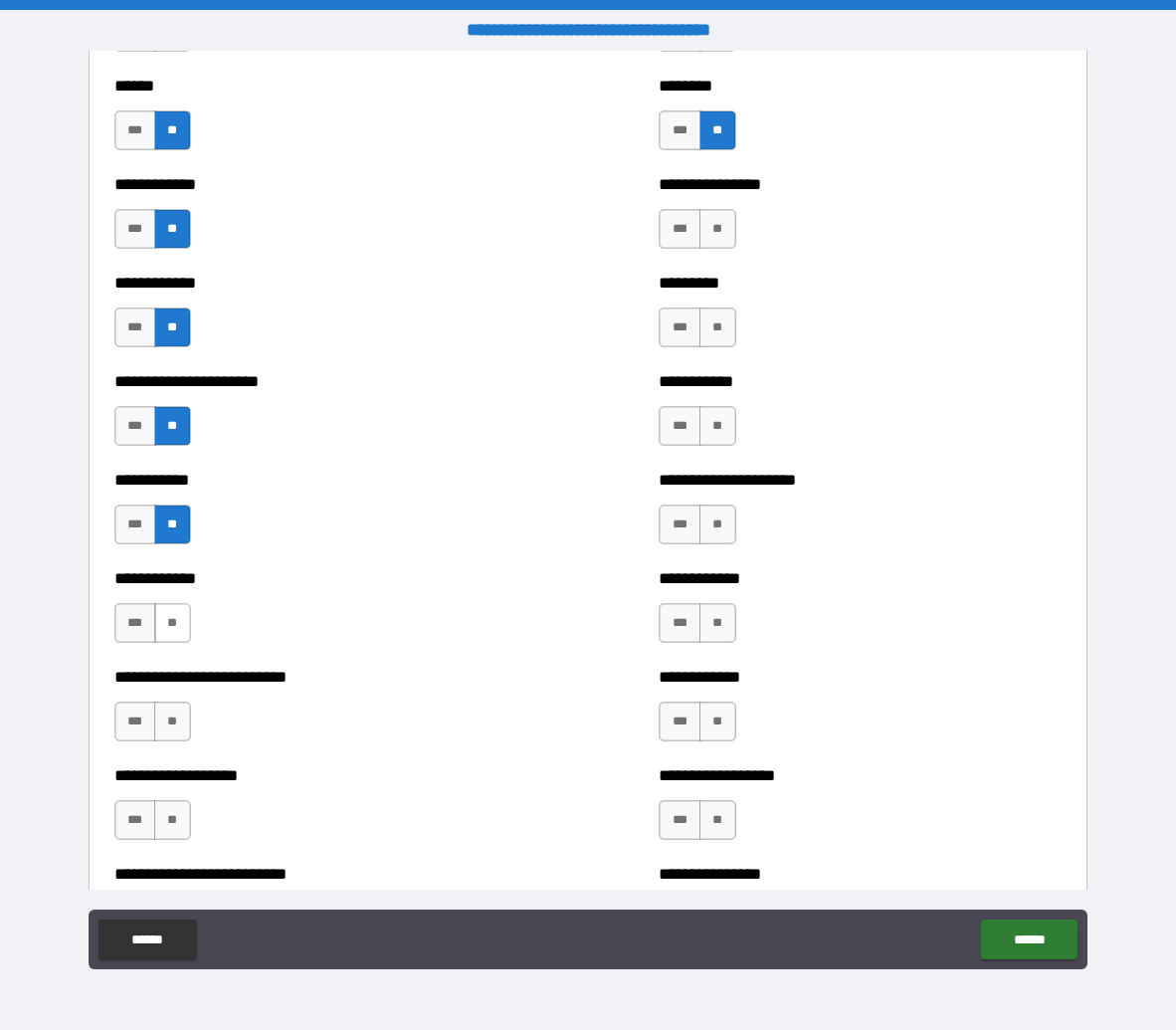 click on "**" at bounding box center [172, 623] 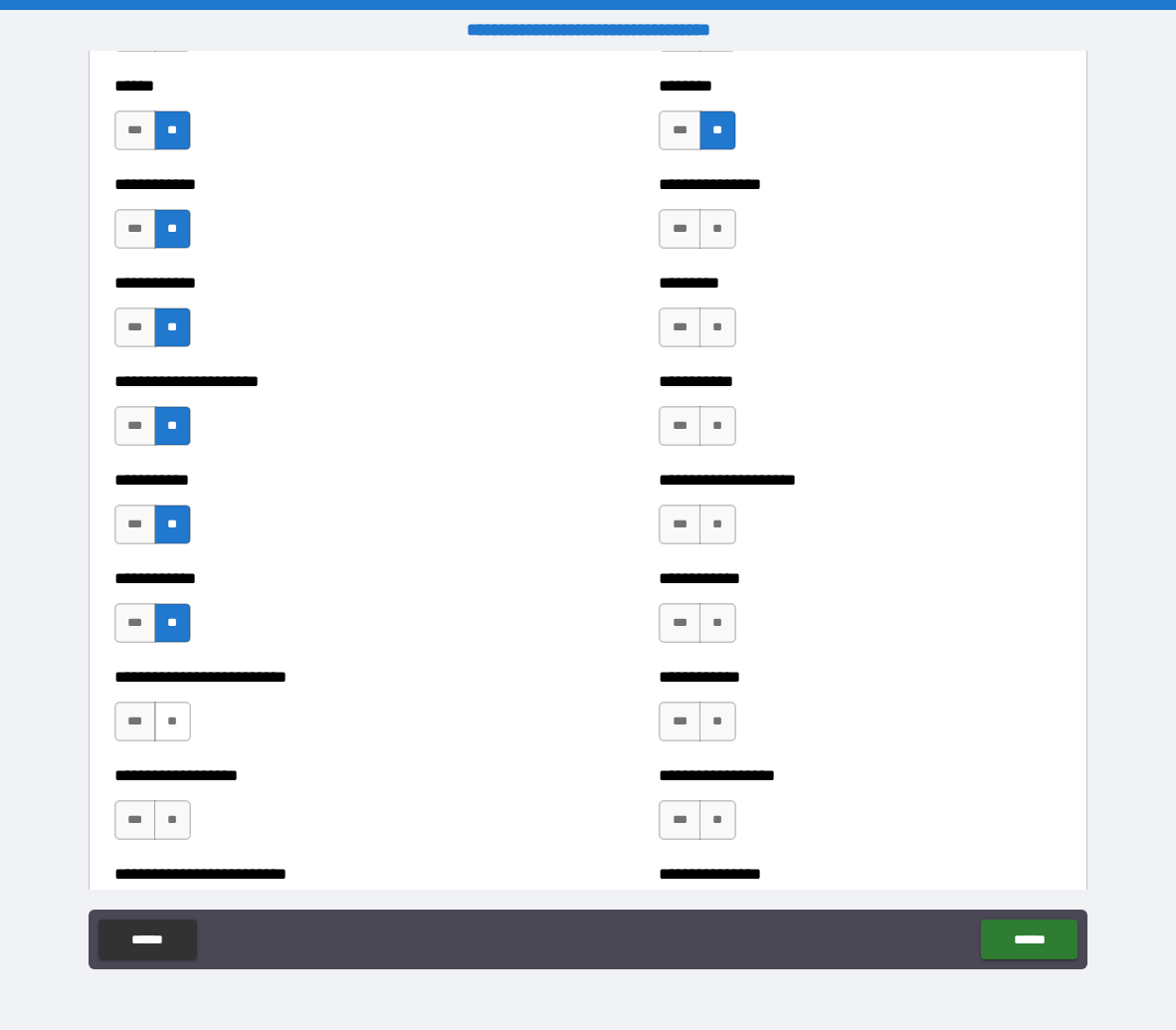 click on "**" at bounding box center (172, 721) 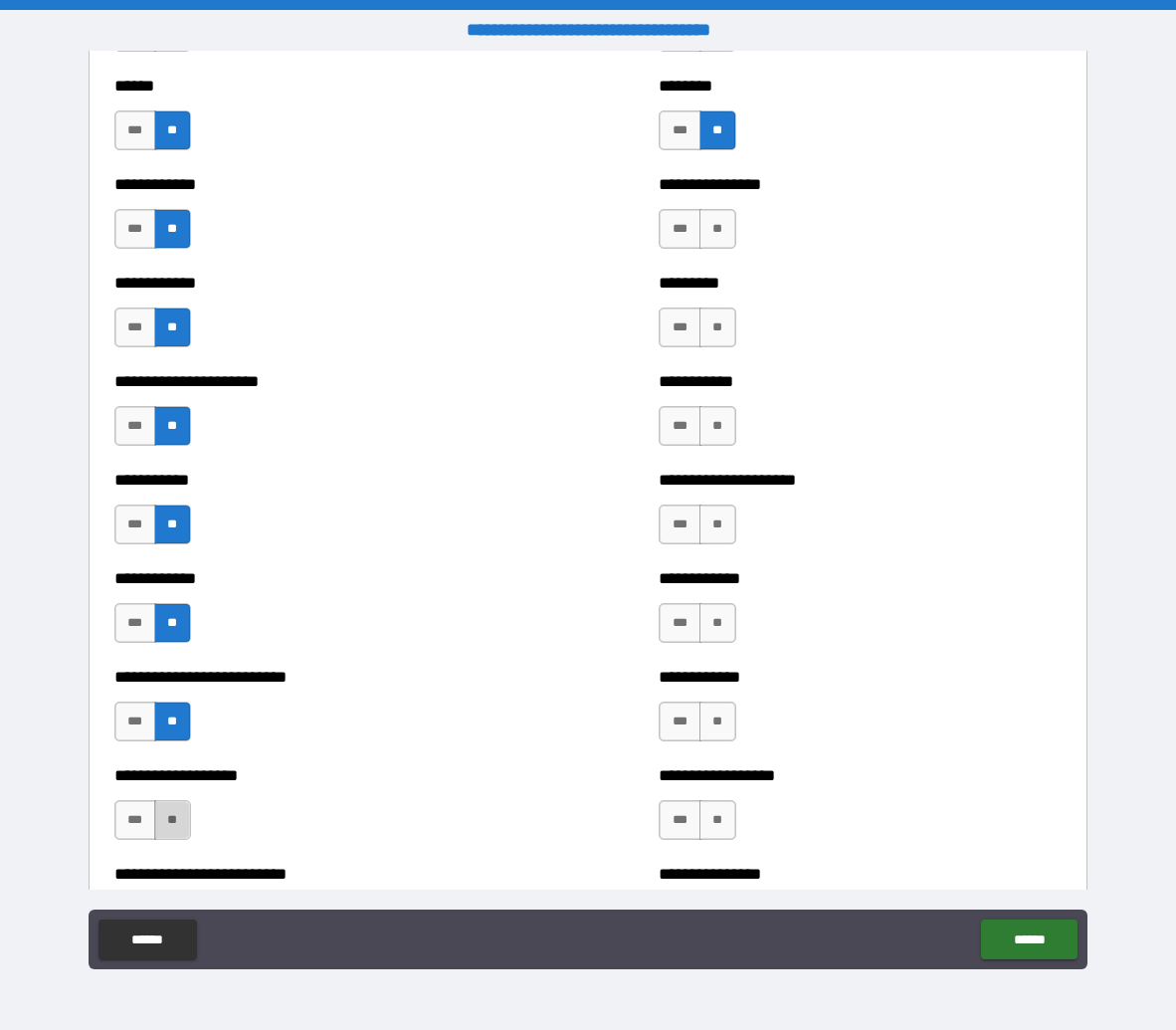 click on "**" at bounding box center (172, 820) 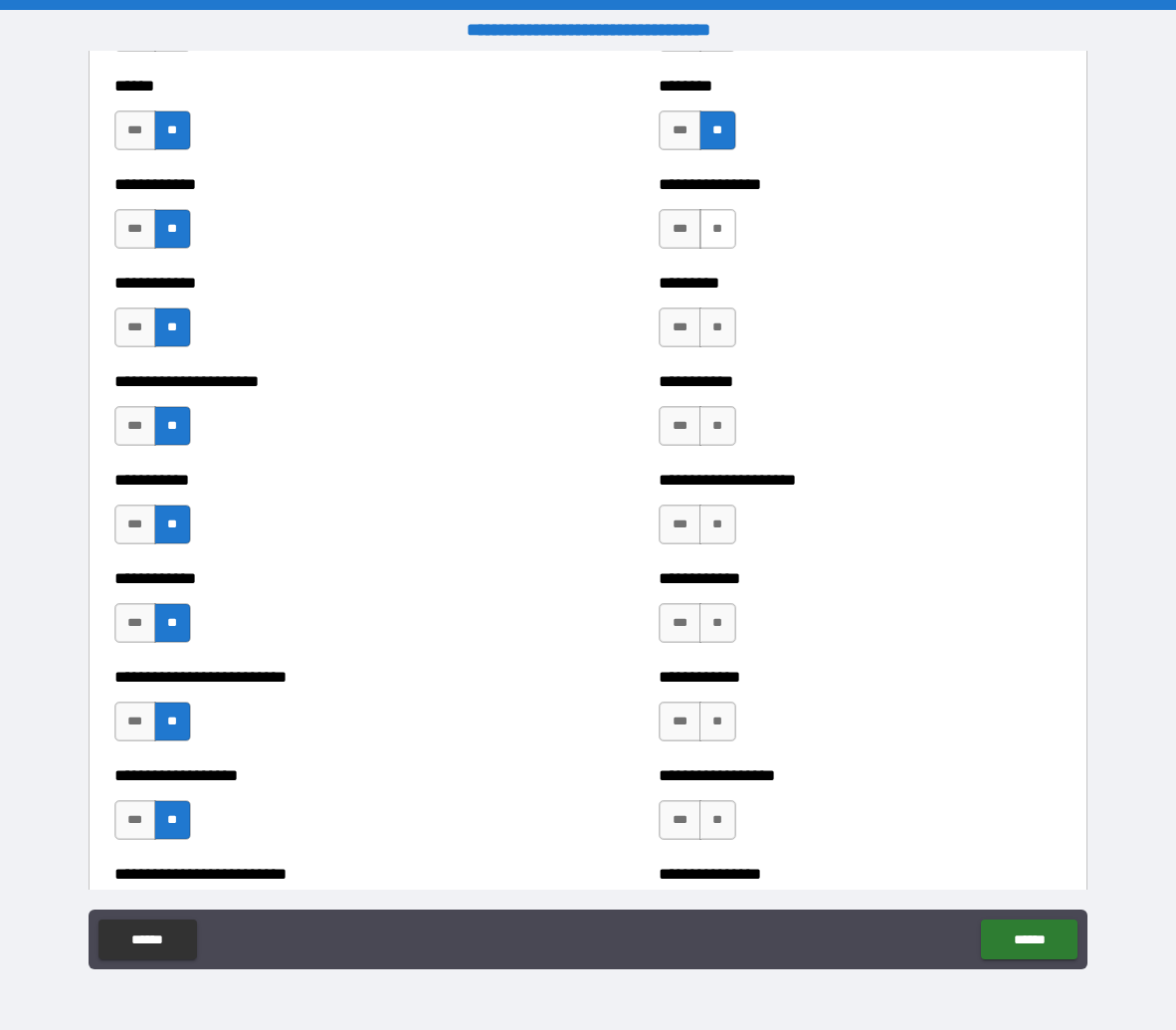 click on "**" at bounding box center [717, 229] 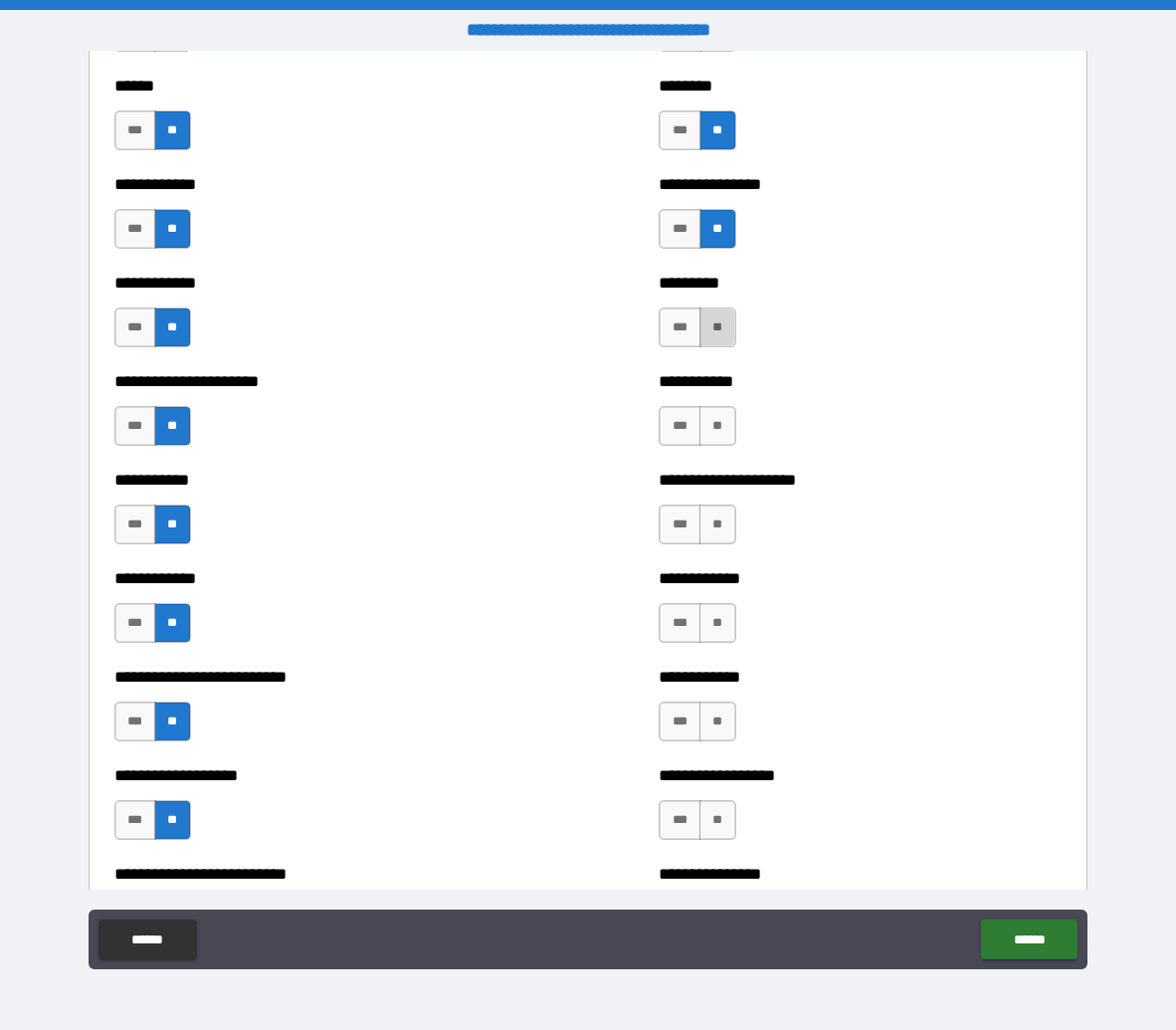 click on "**" at bounding box center [717, 327] 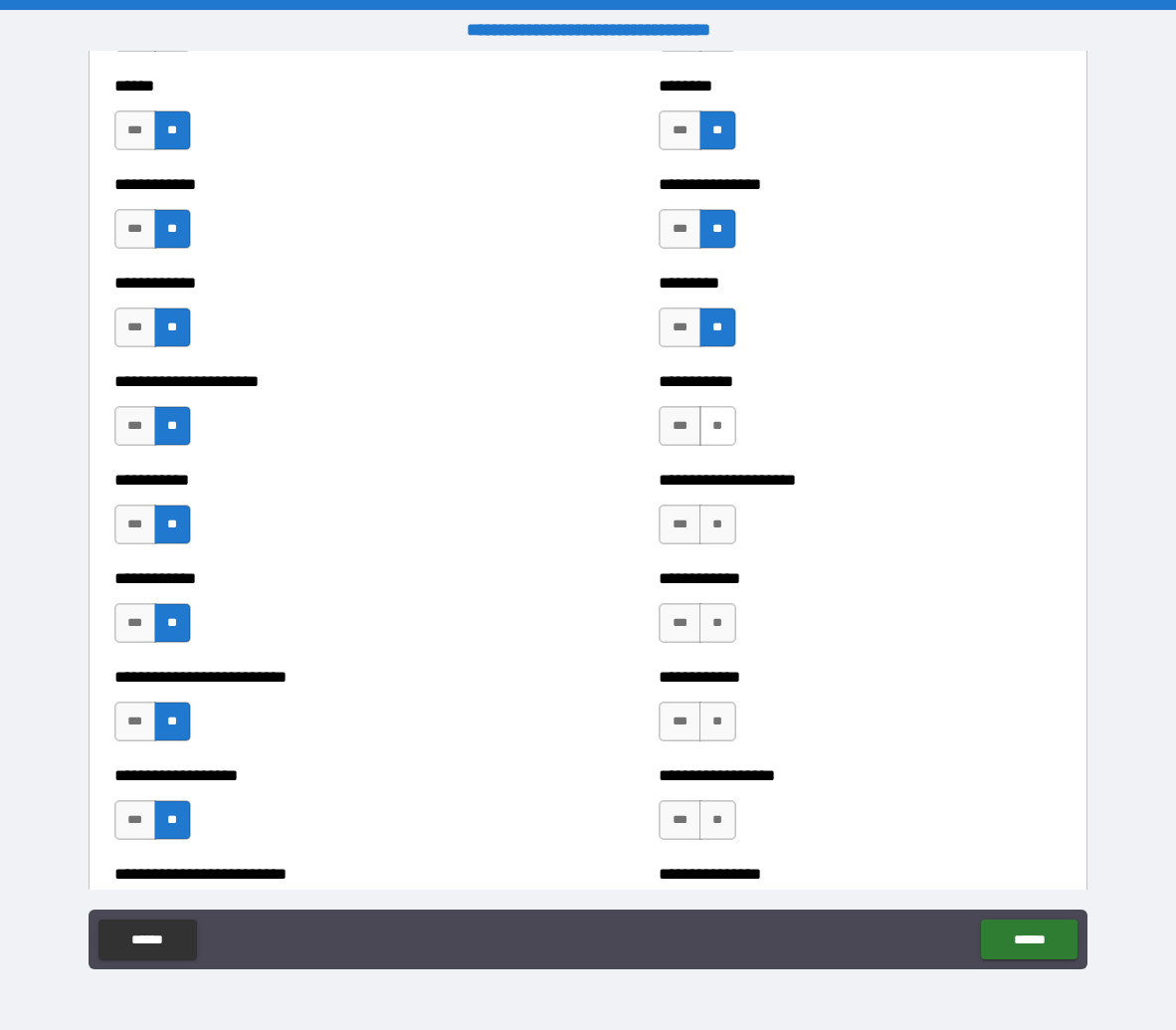click on "**" at bounding box center (717, 426) 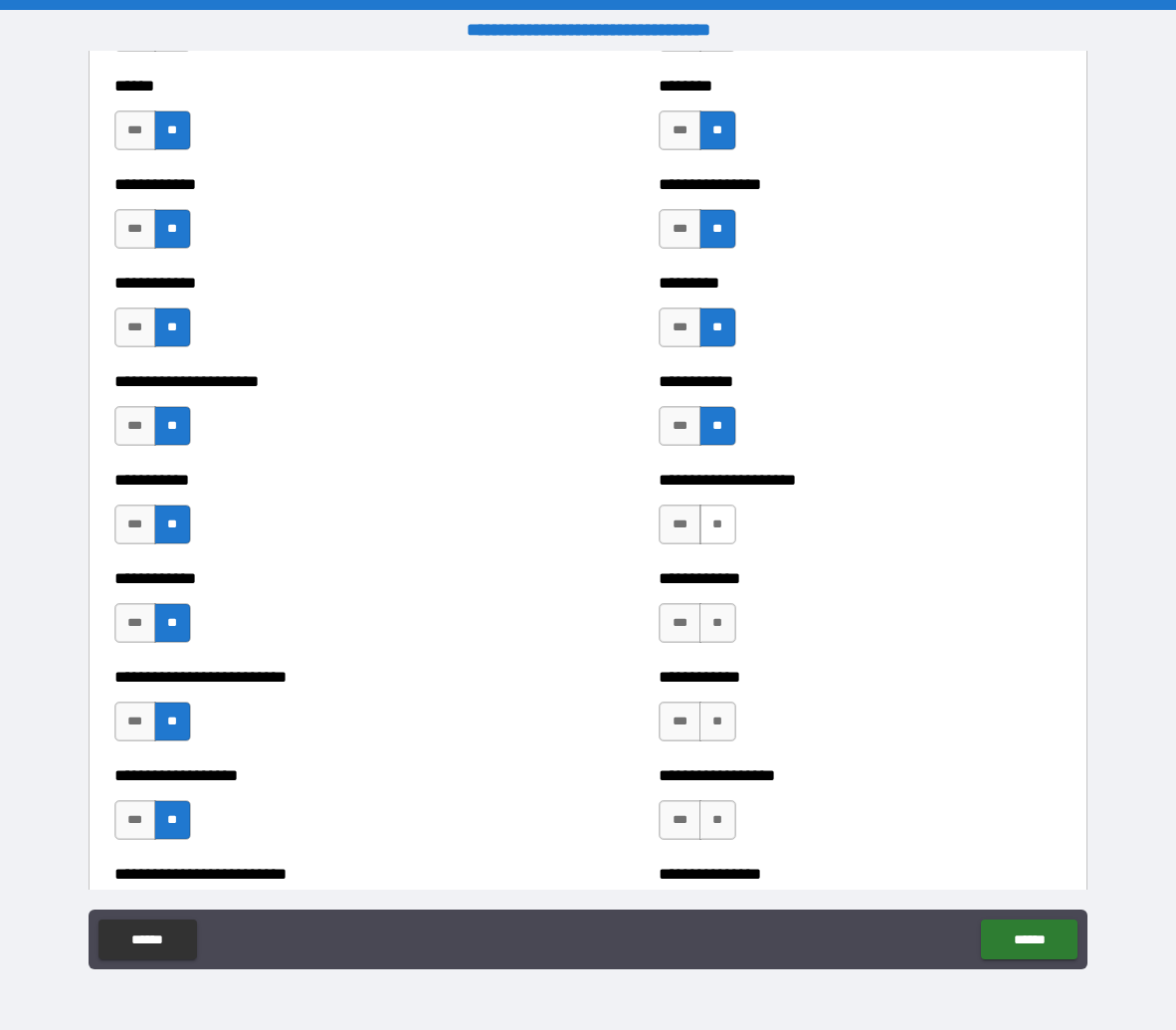 click on "**" at bounding box center (717, 524) 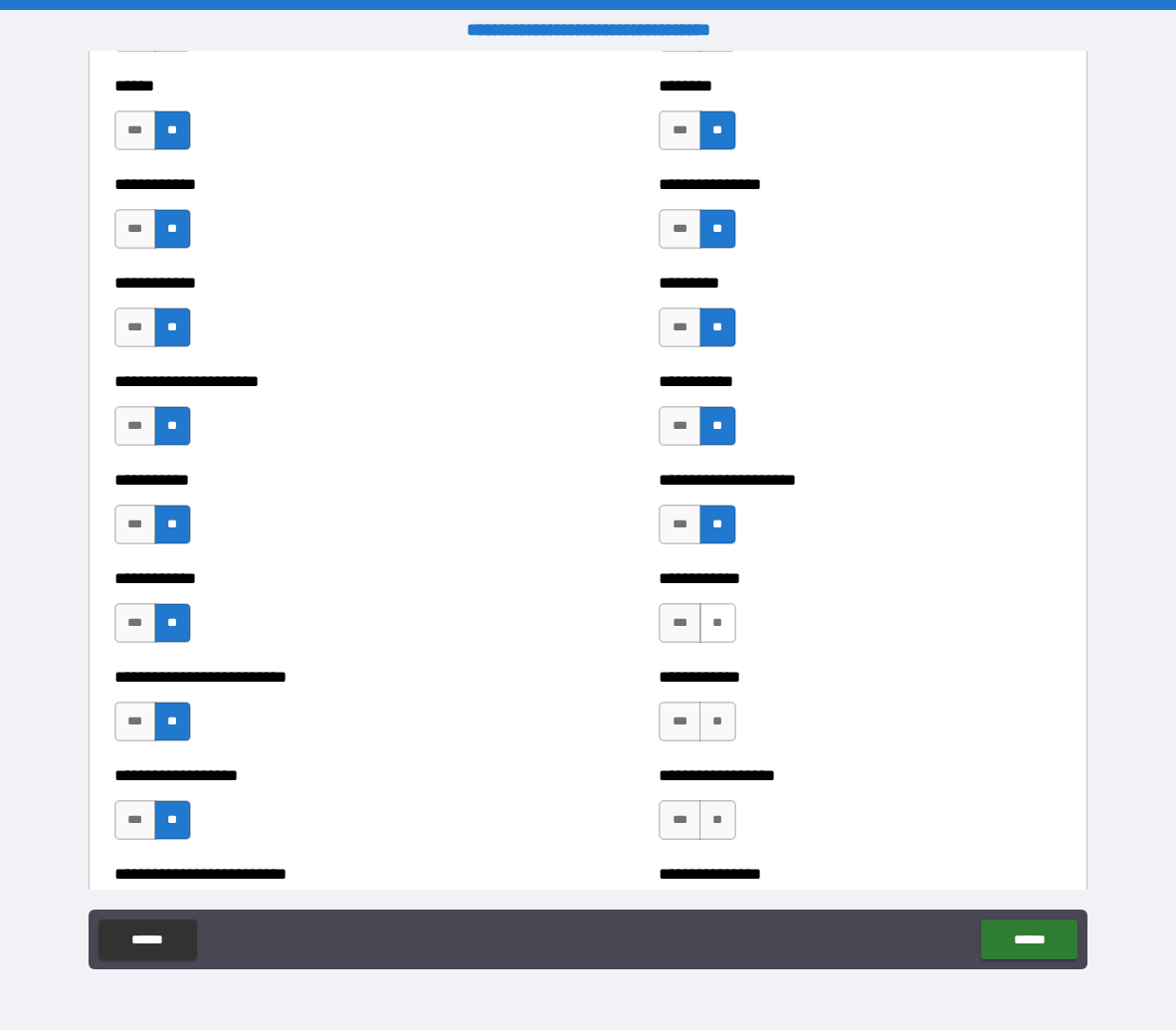 click on "**" at bounding box center [717, 623] 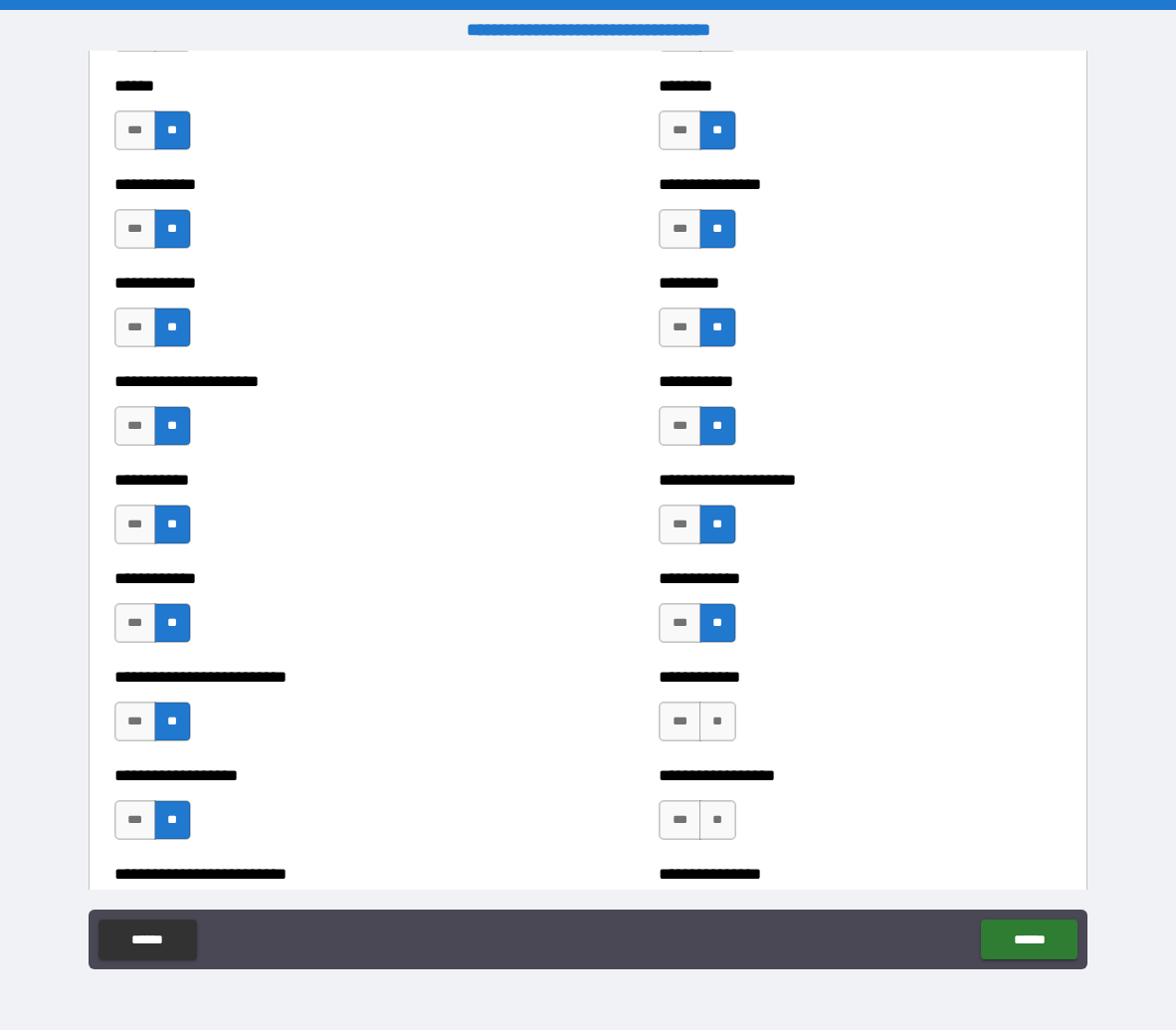 click on "*** **" at bounding box center [699, 726] 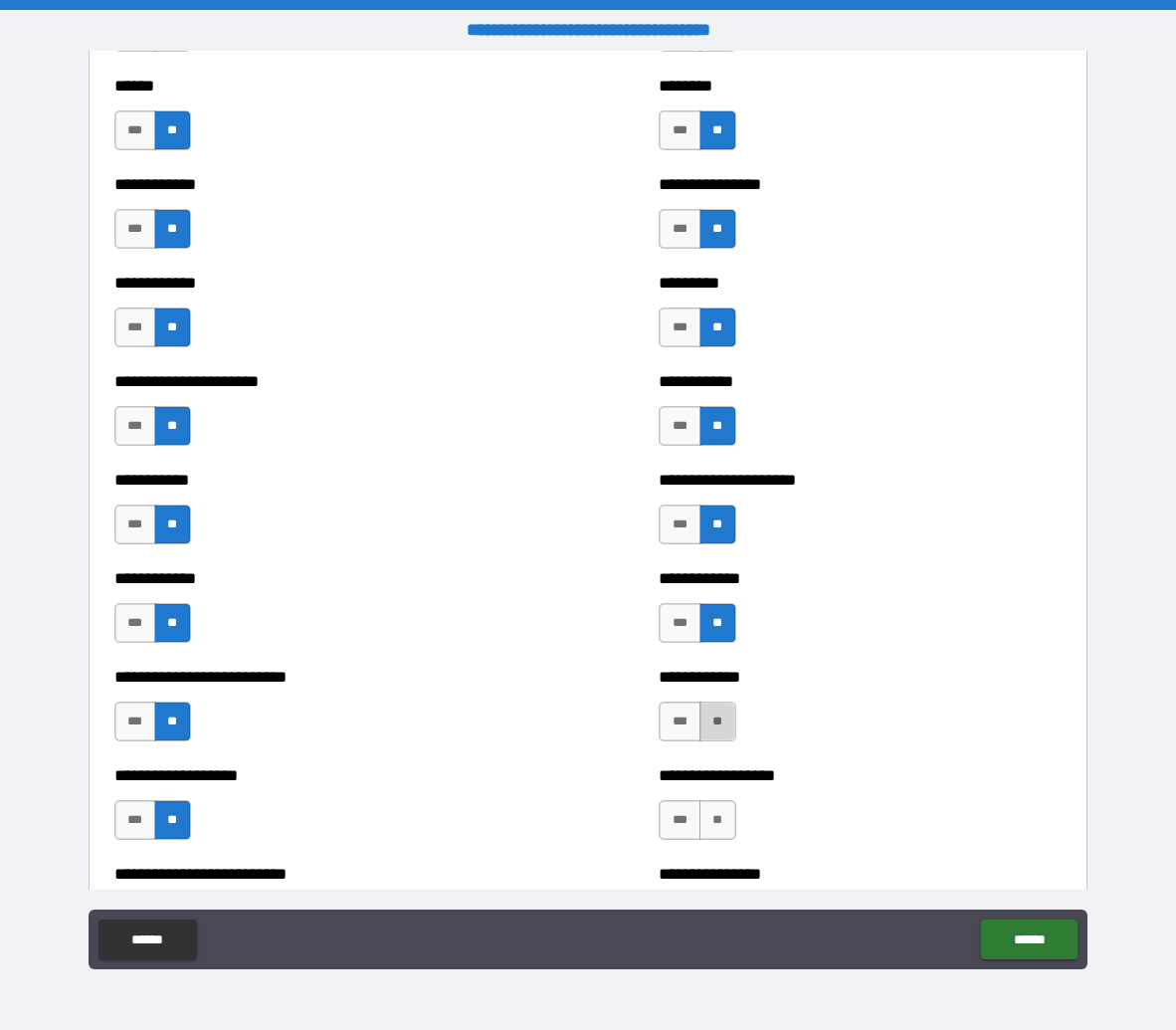click on "**" at bounding box center (717, 721) 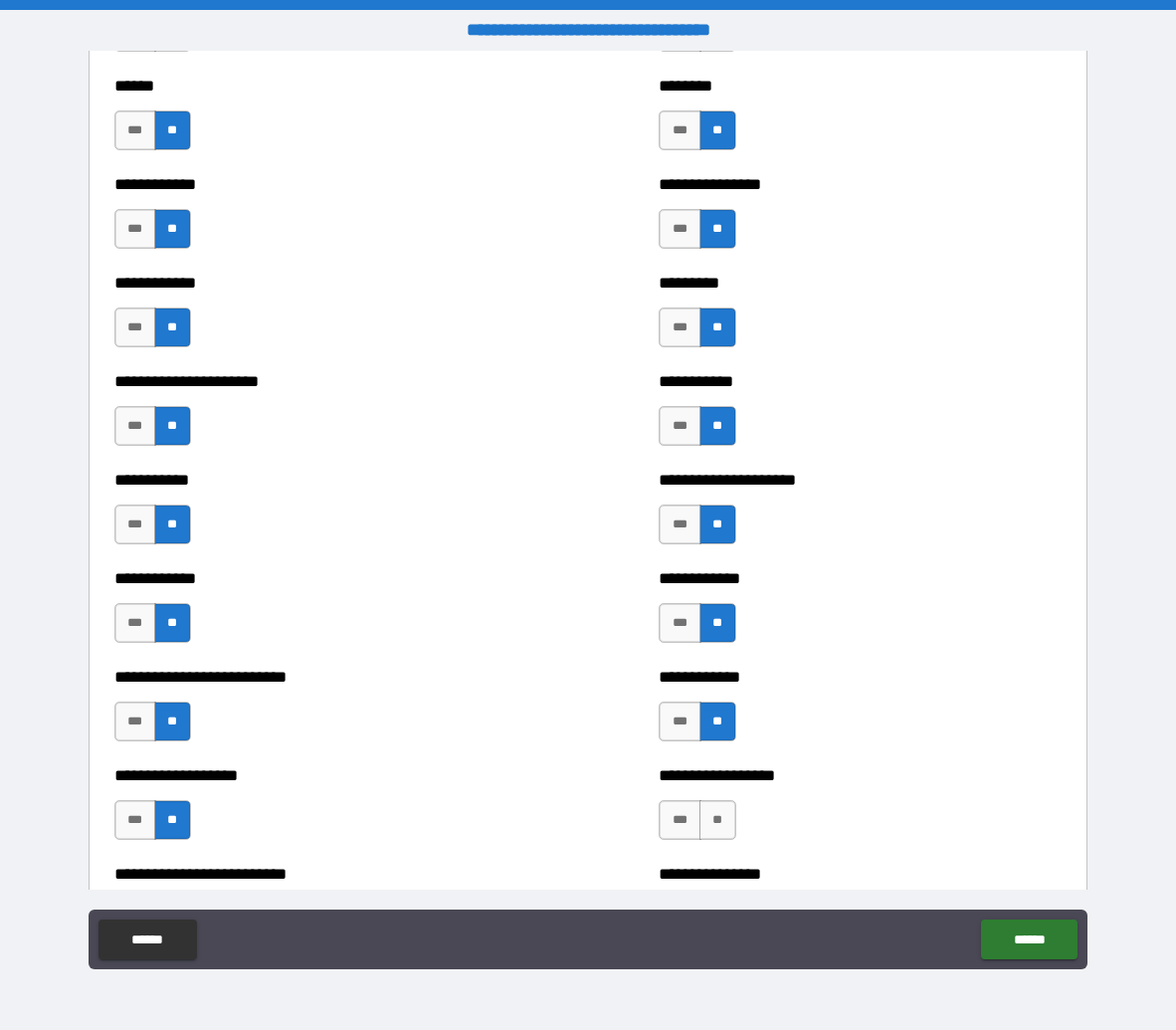 click on "**********" at bounding box center (860, 810) 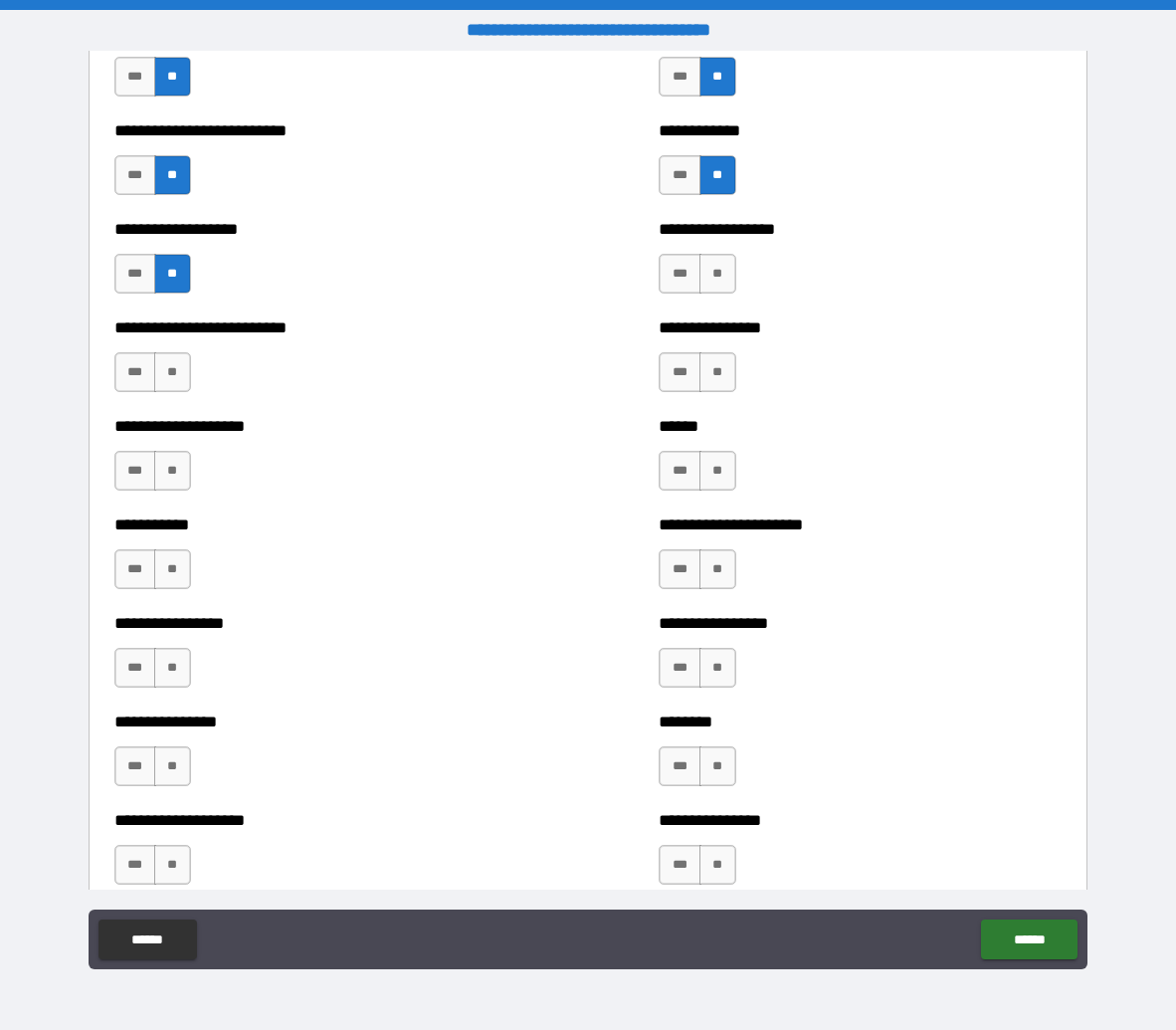 scroll, scrollTop: 6622, scrollLeft: 0, axis: vertical 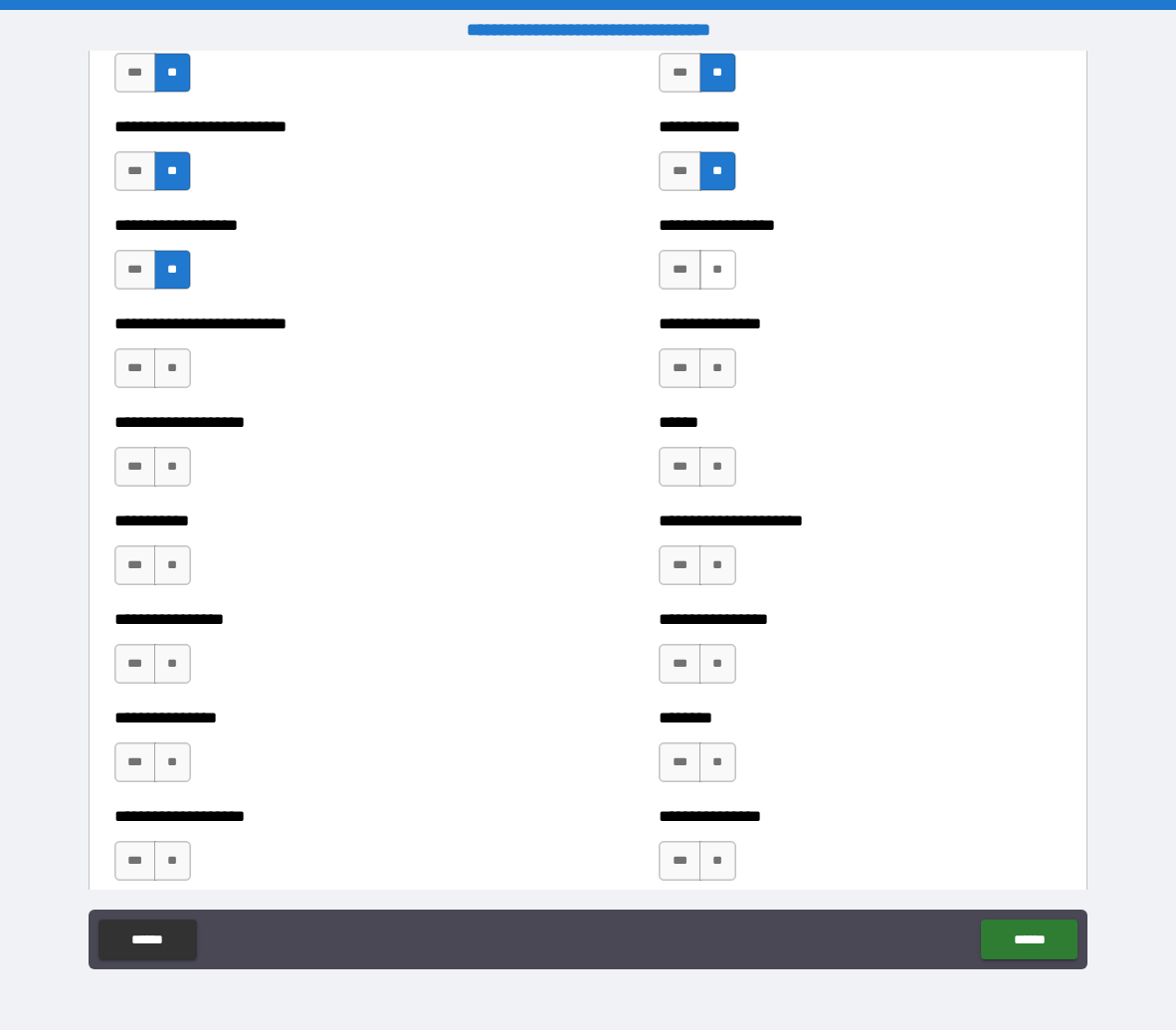 click on "**" at bounding box center [717, 270] 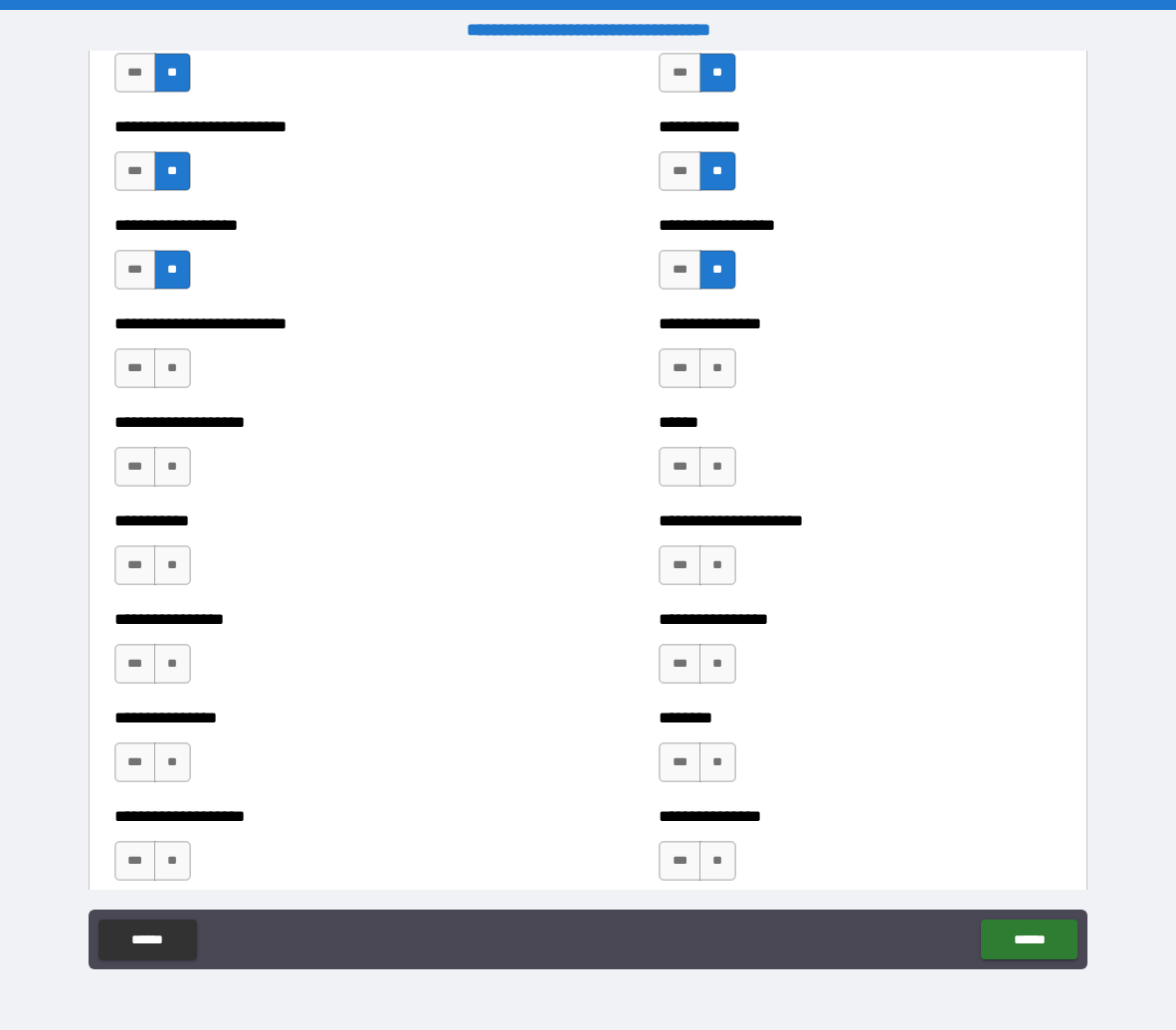 click on "**********" at bounding box center [860, 358] 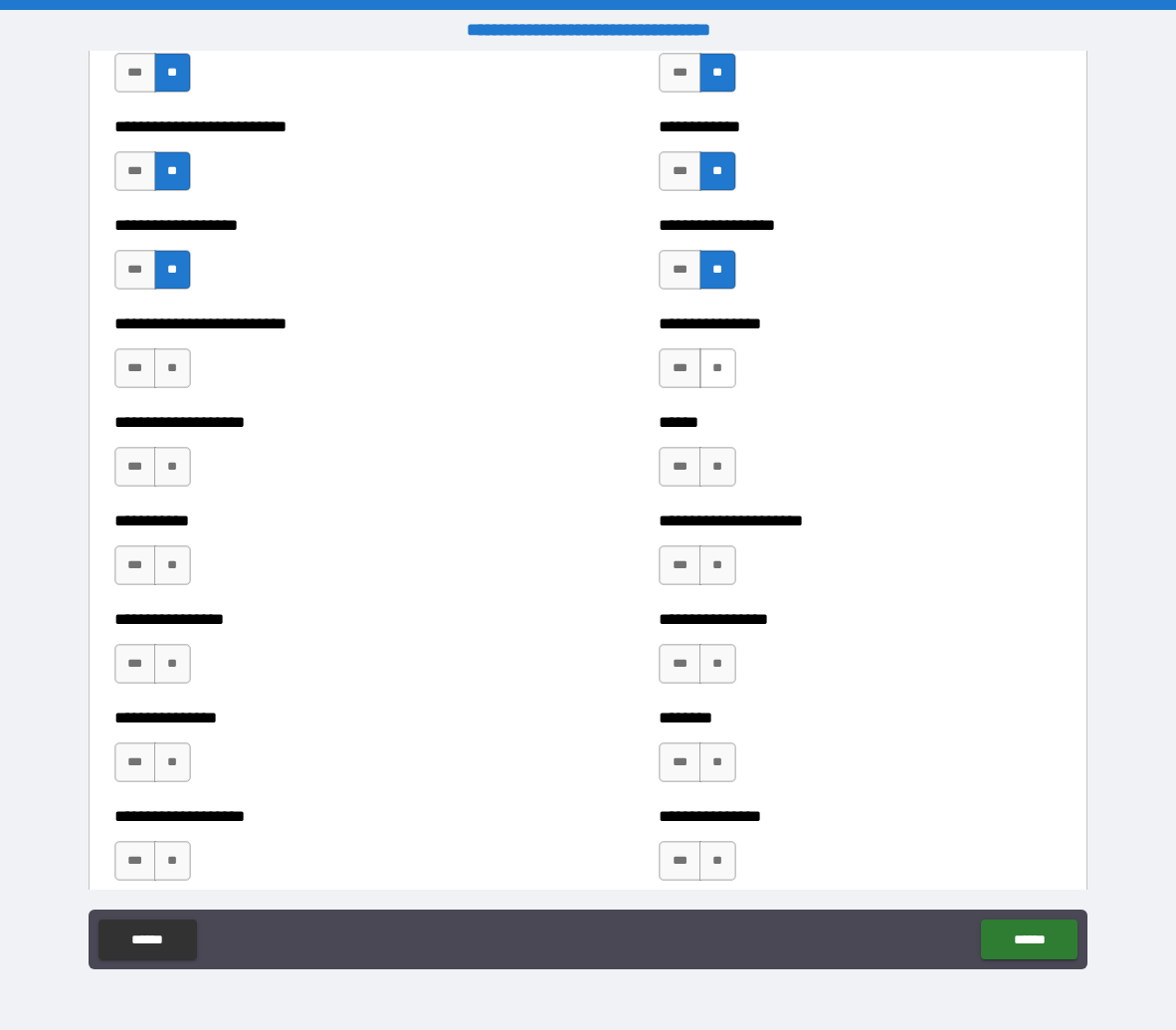 click on "**" at bounding box center [717, 368] 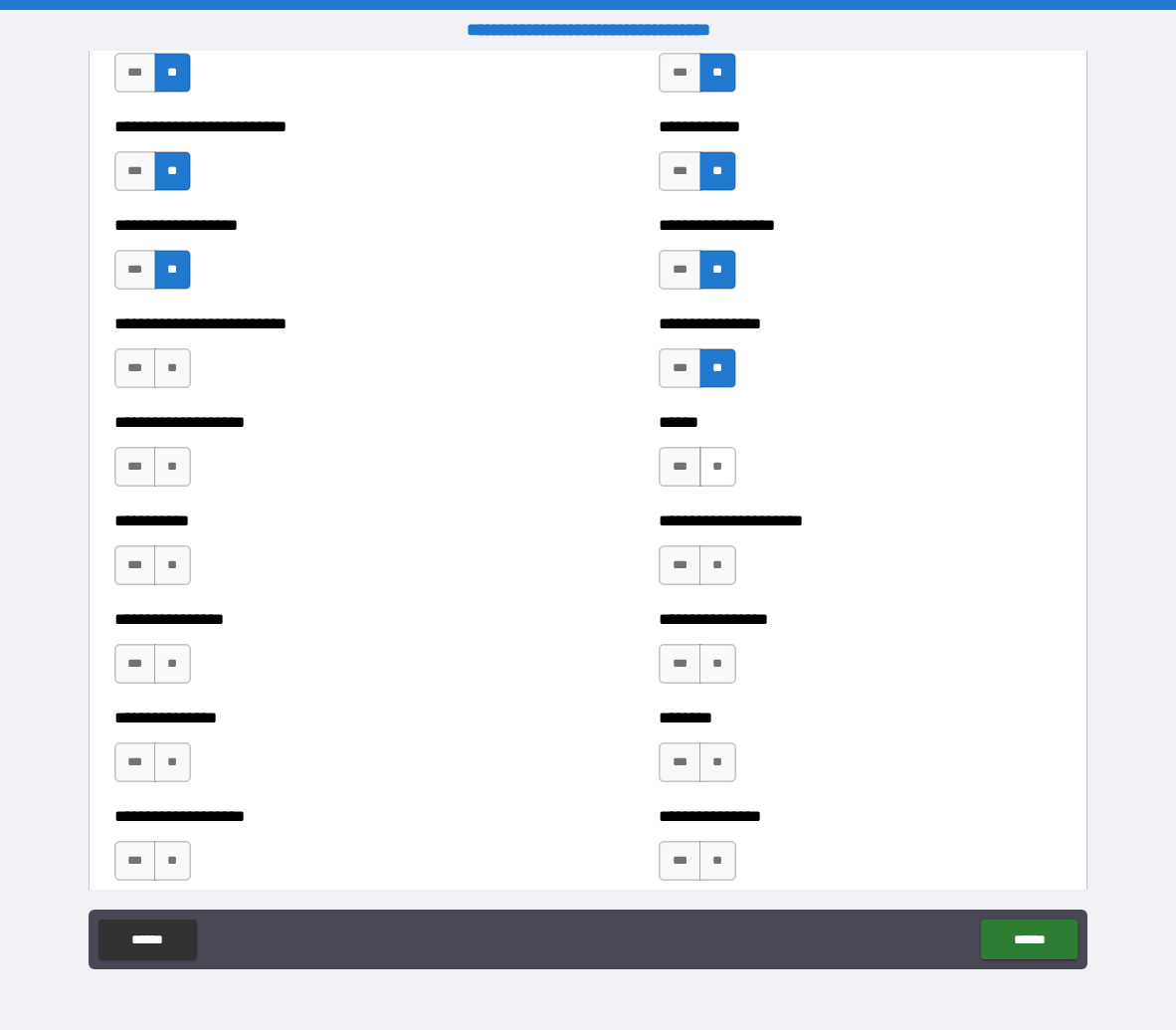 click on "**" at bounding box center [717, 467] 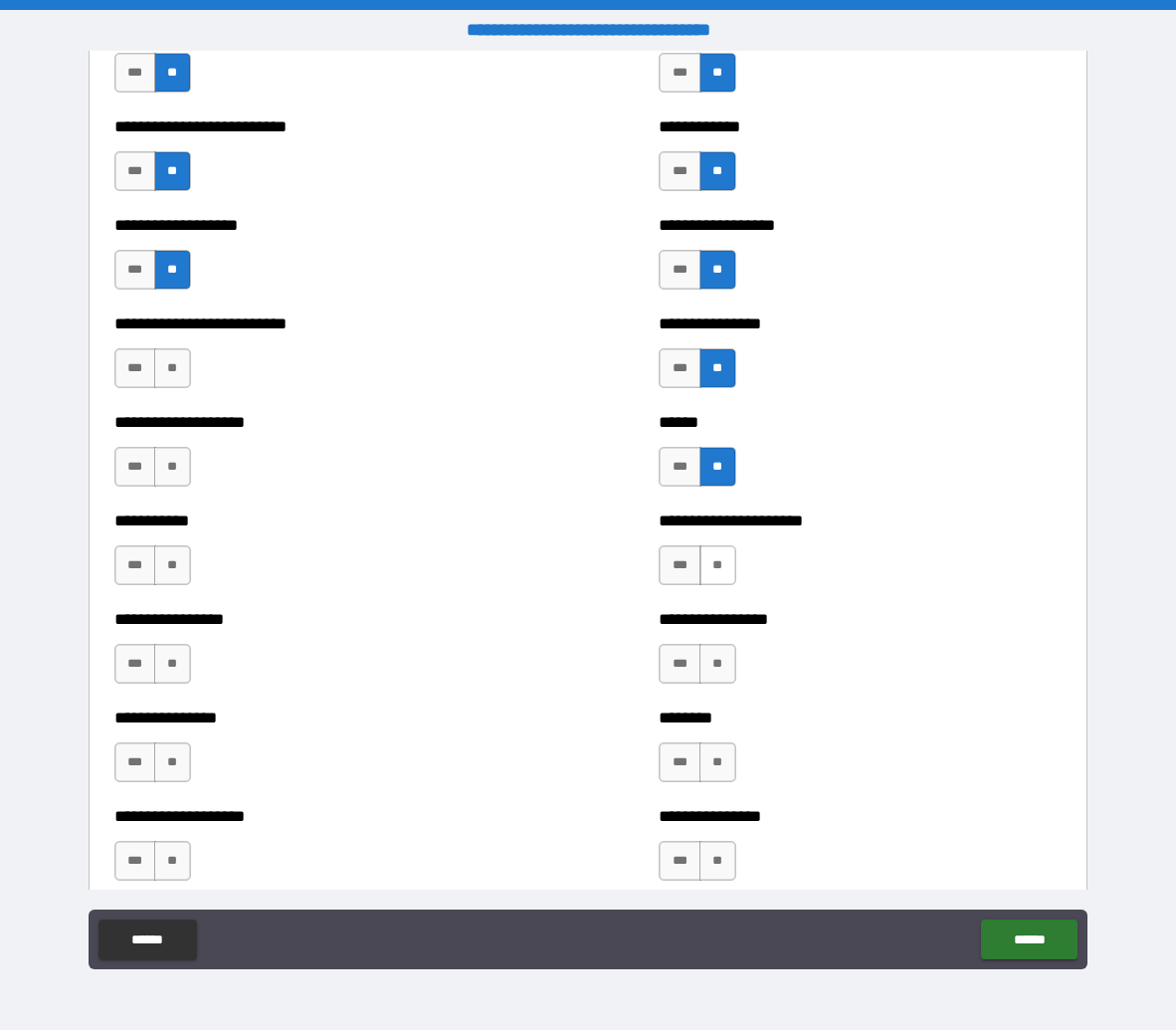 click on "**" at bounding box center [717, 565] 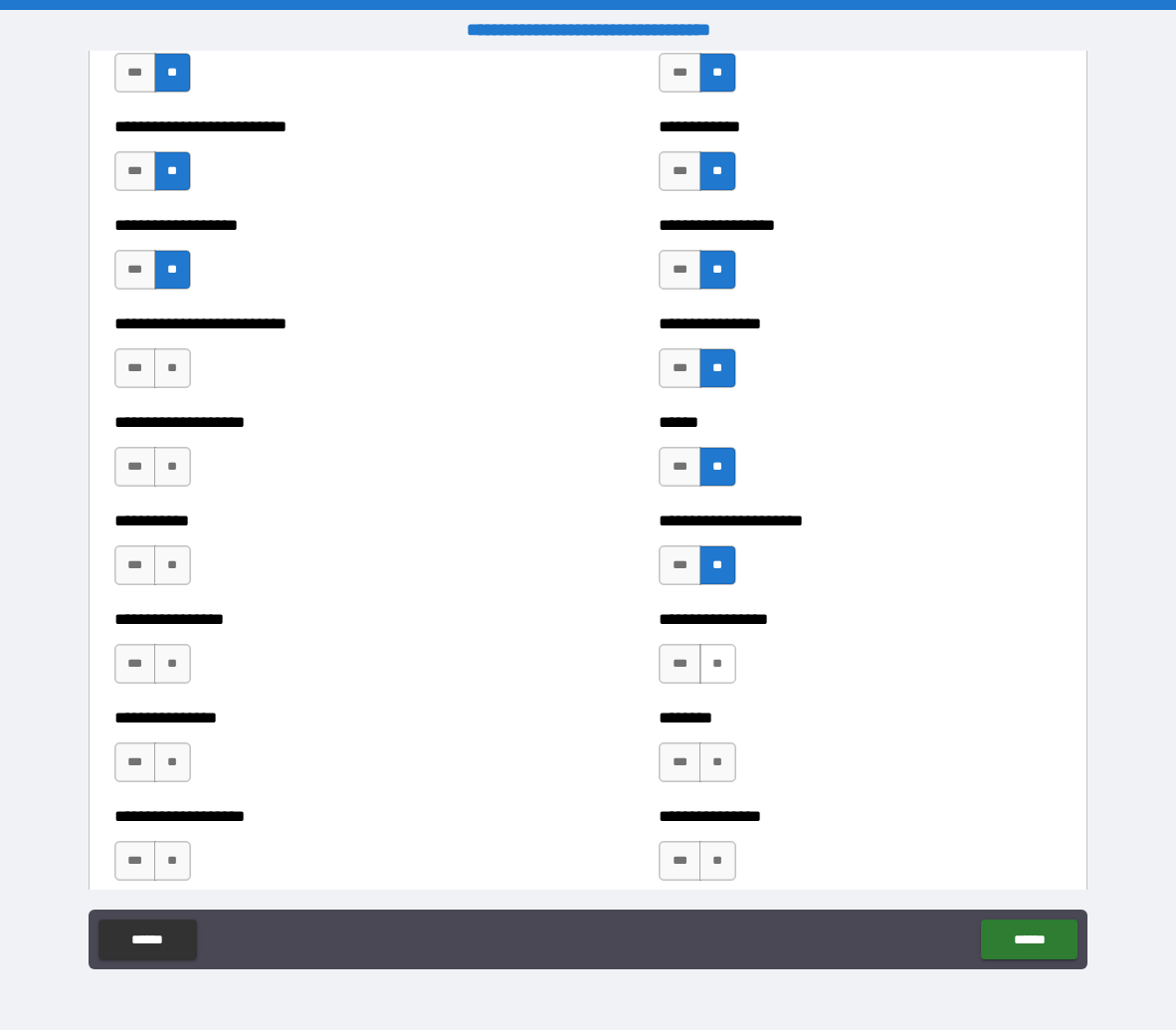 click on "**" at bounding box center (717, 664) 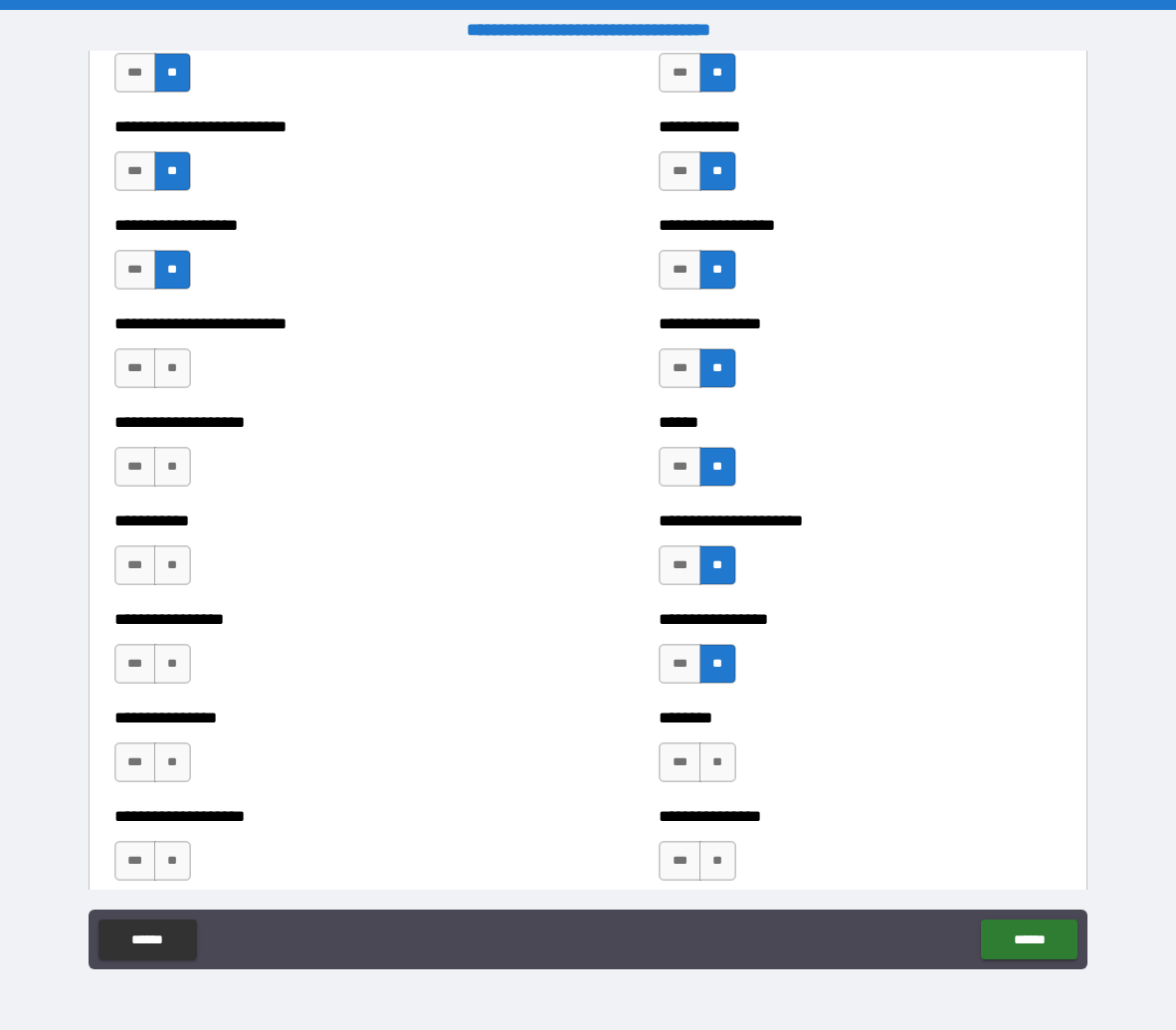 click on "*** **" at bounding box center (696, 762) 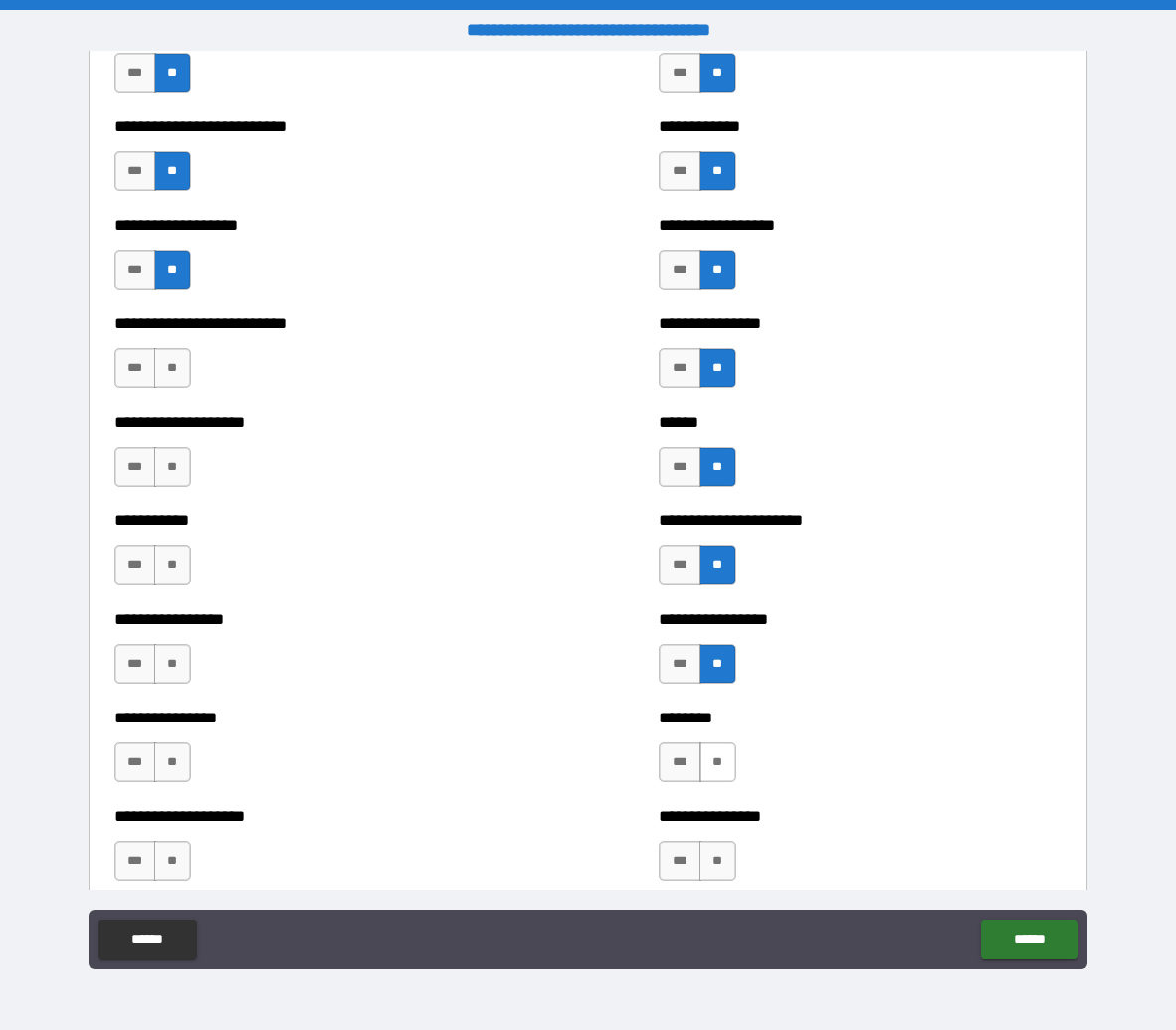 click on "**" at bounding box center [717, 762] 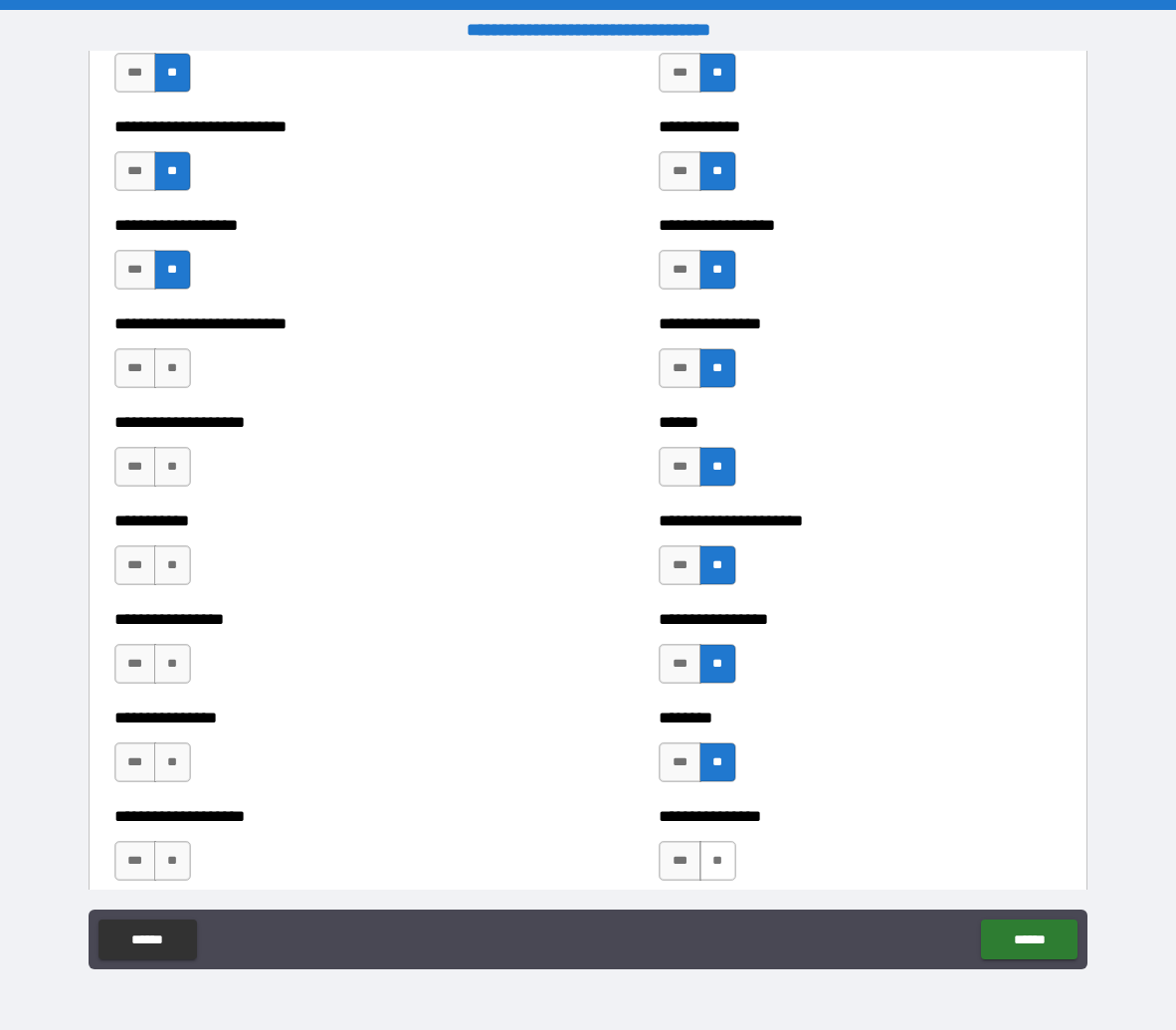 click on "**" at bounding box center [717, 861] 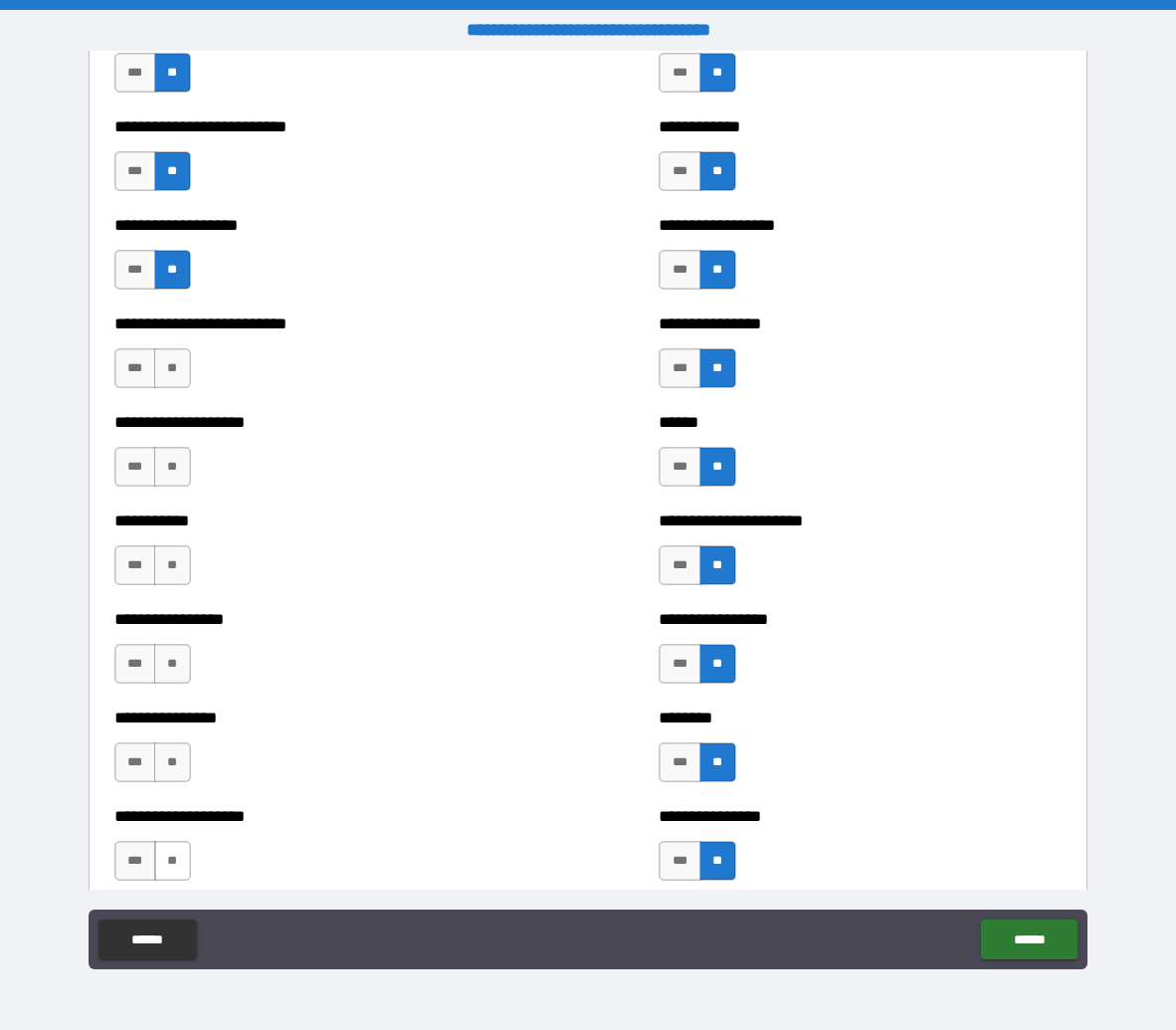 click on "**" at bounding box center [172, 861] 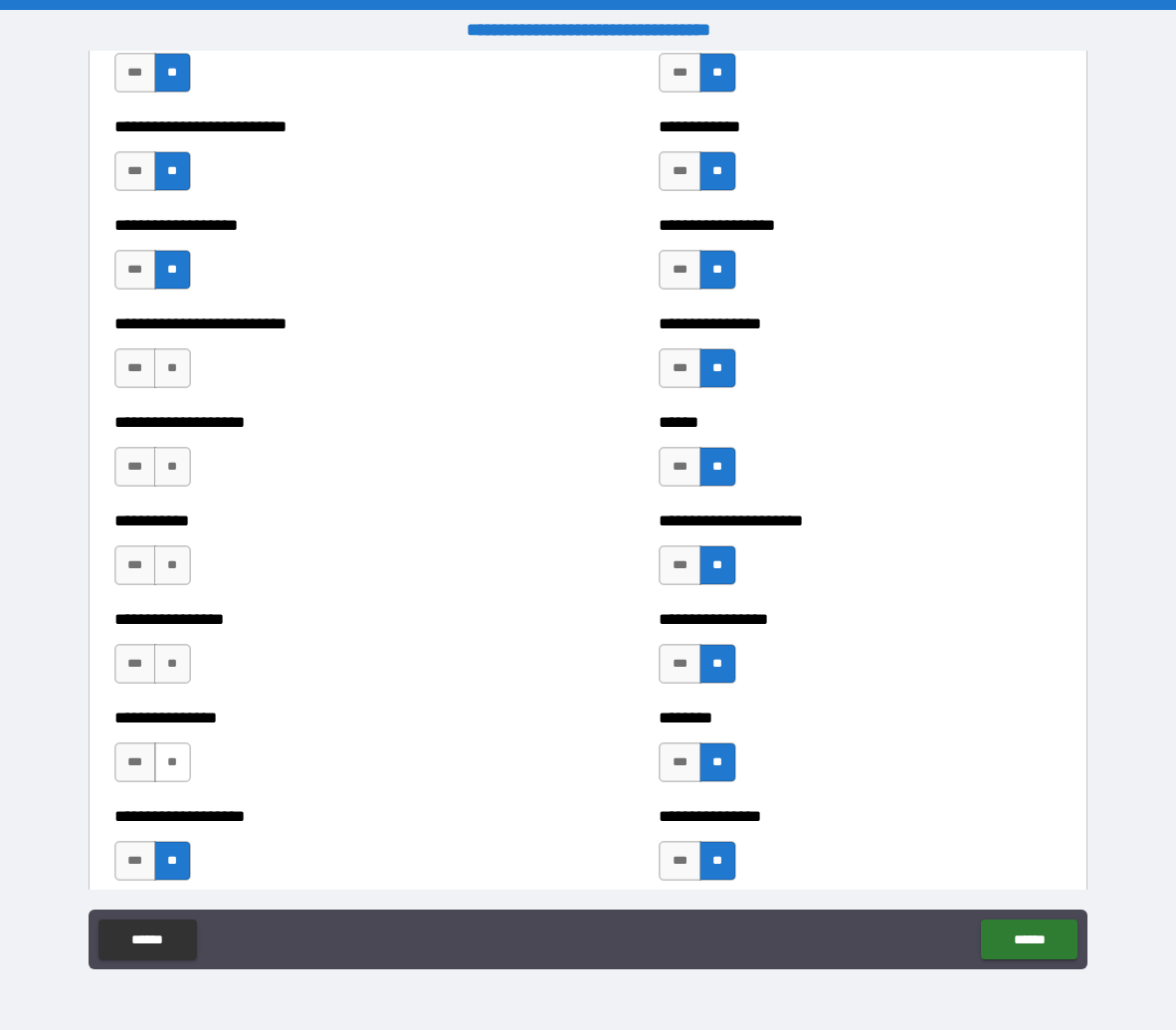 click on "**" at bounding box center (172, 762) 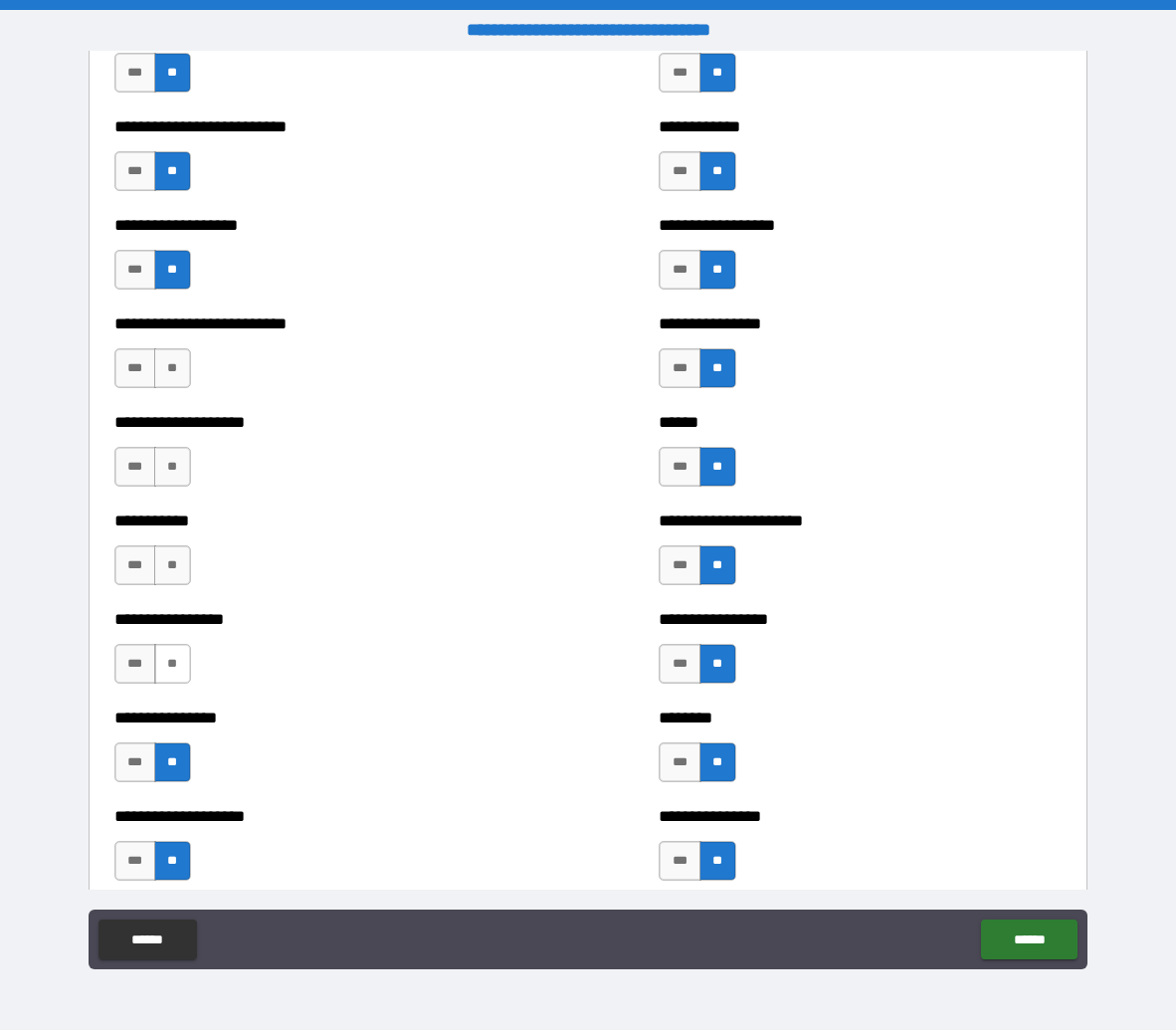 click on "**" at bounding box center (172, 664) 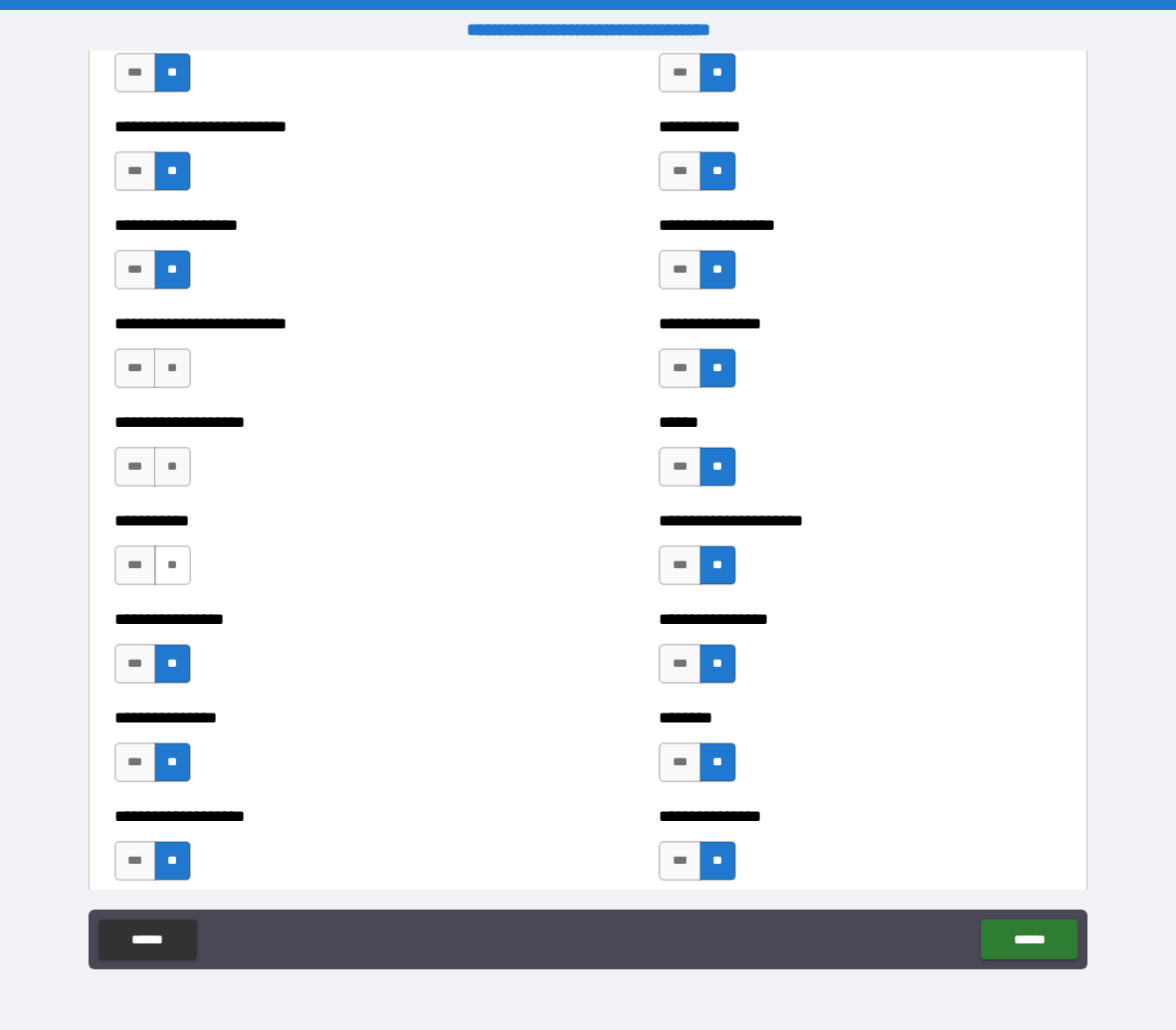 click on "**" at bounding box center [172, 565] 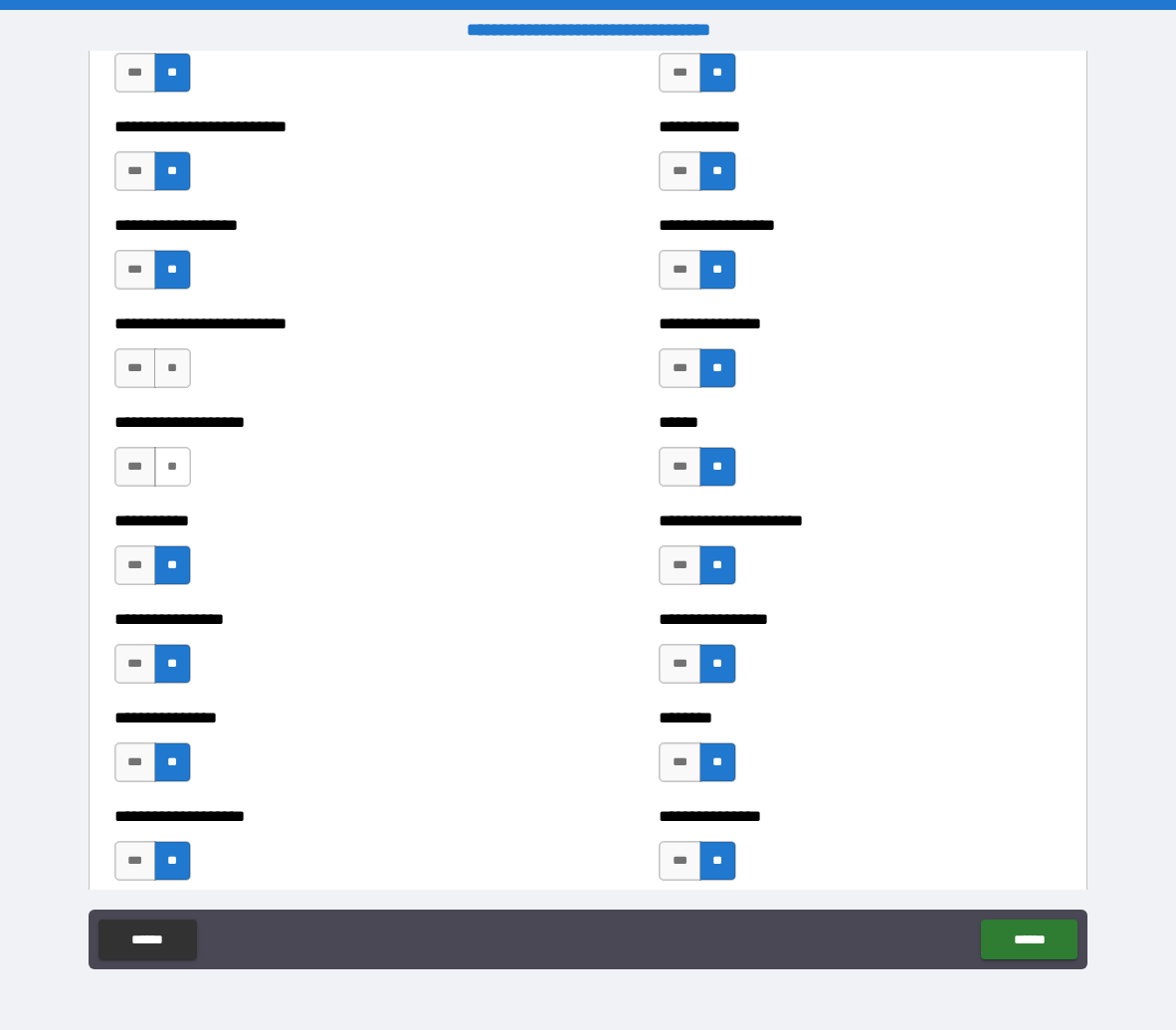 click on "**" at bounding box center [172, 467] 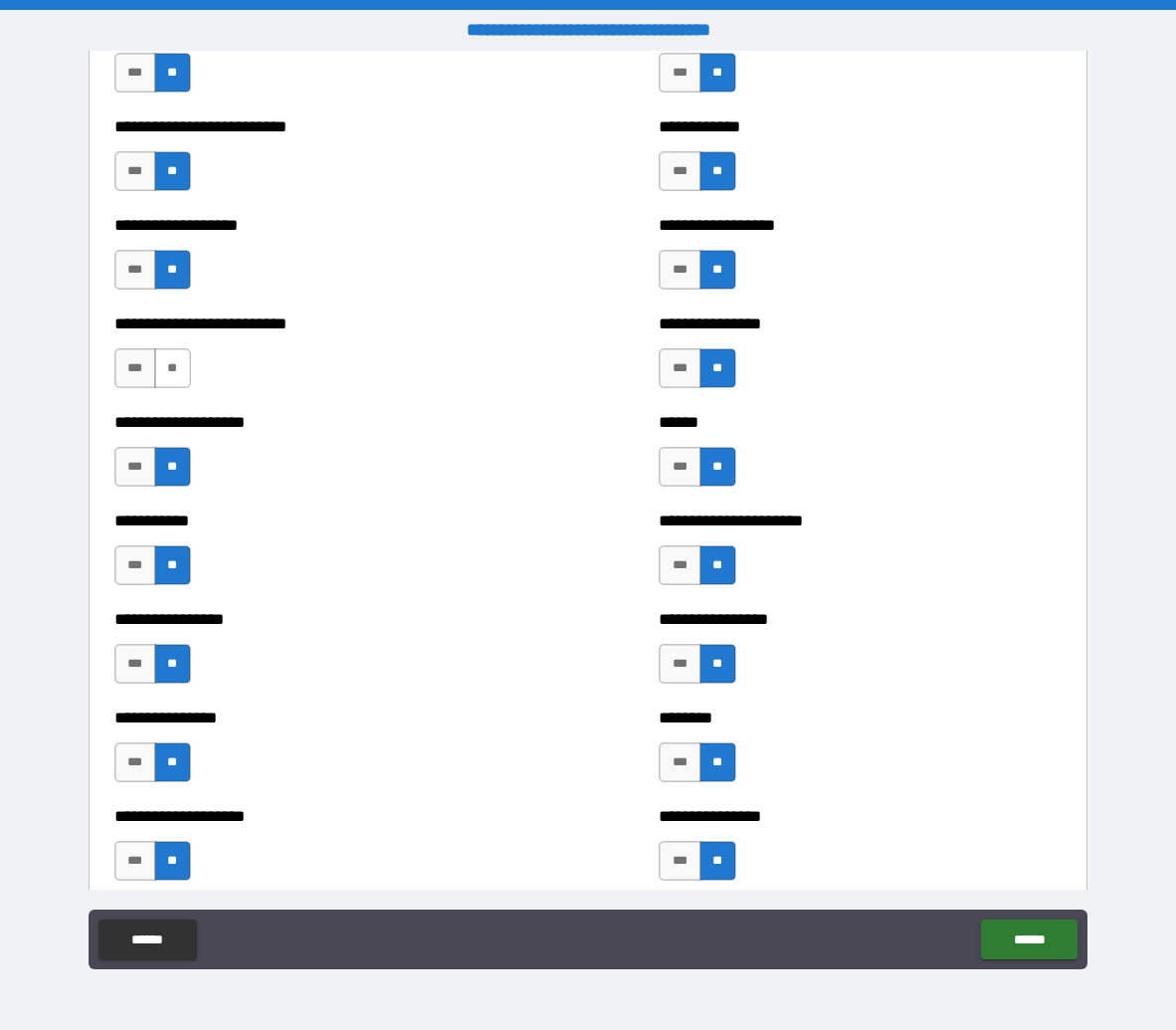click on "**" at bounding box center (172, 368) 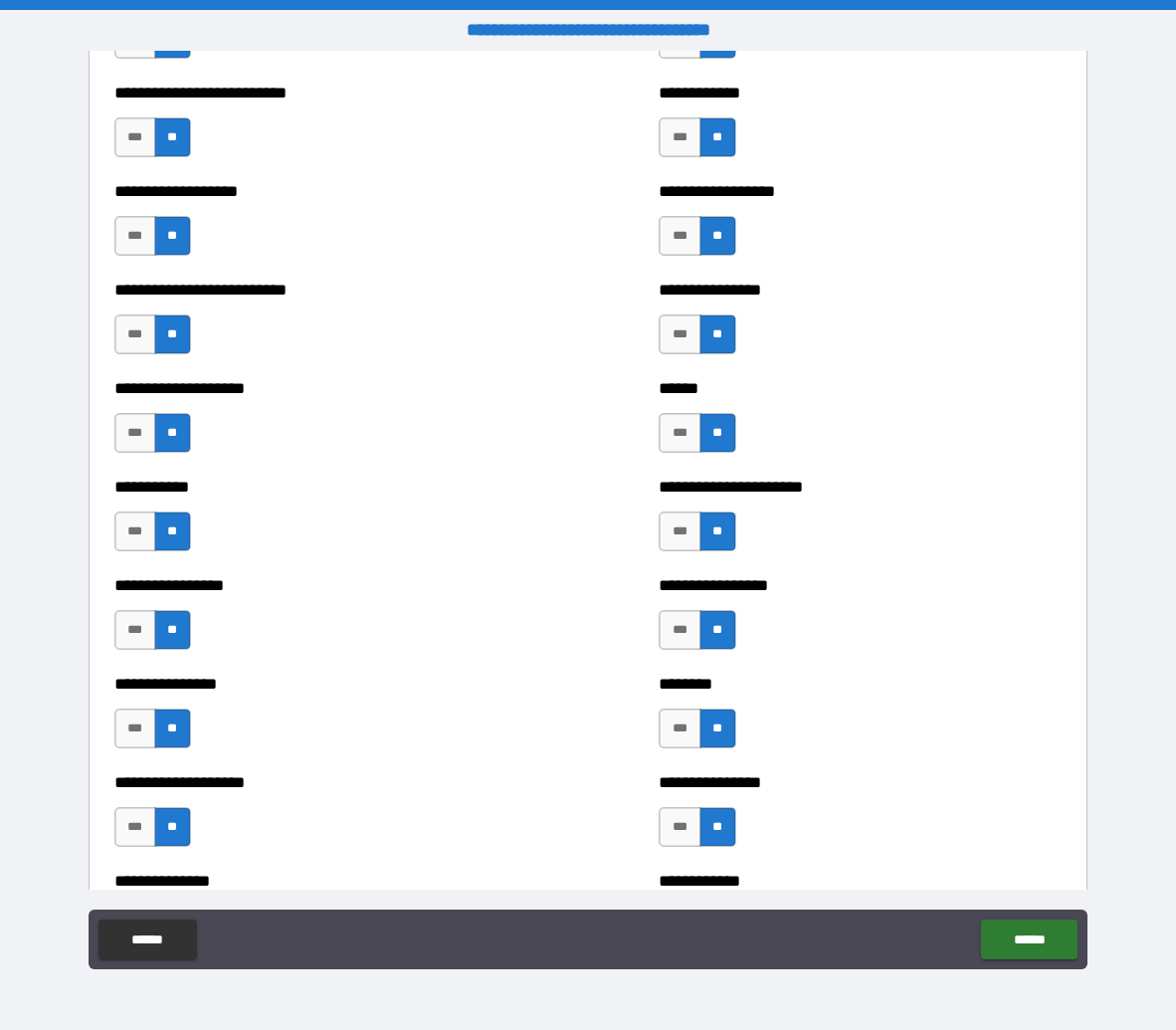 scroll, scrollTop: 7188, scrollLeft: 0, axis: vertical 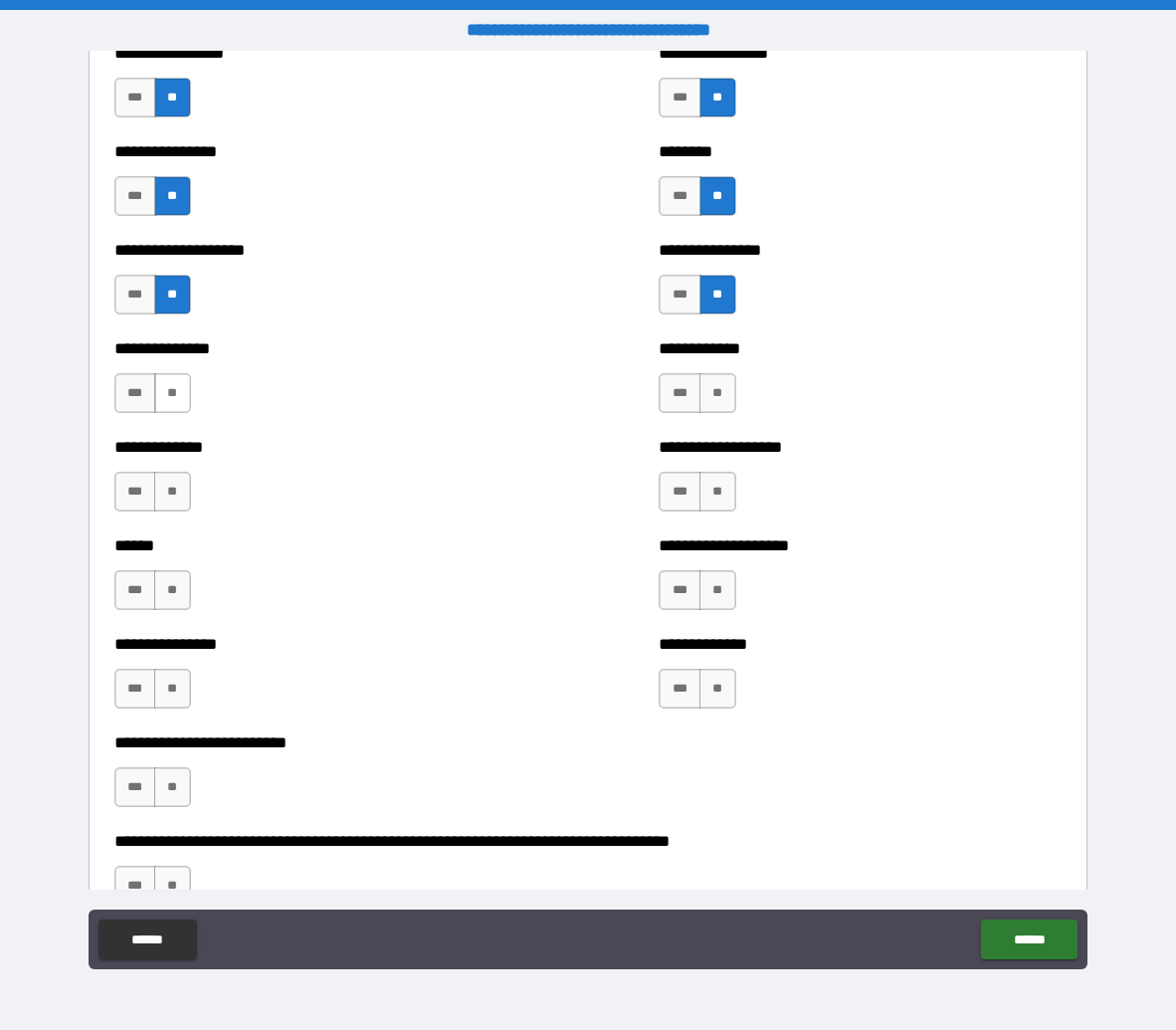 click on "**" at bounding box center (172, 393) 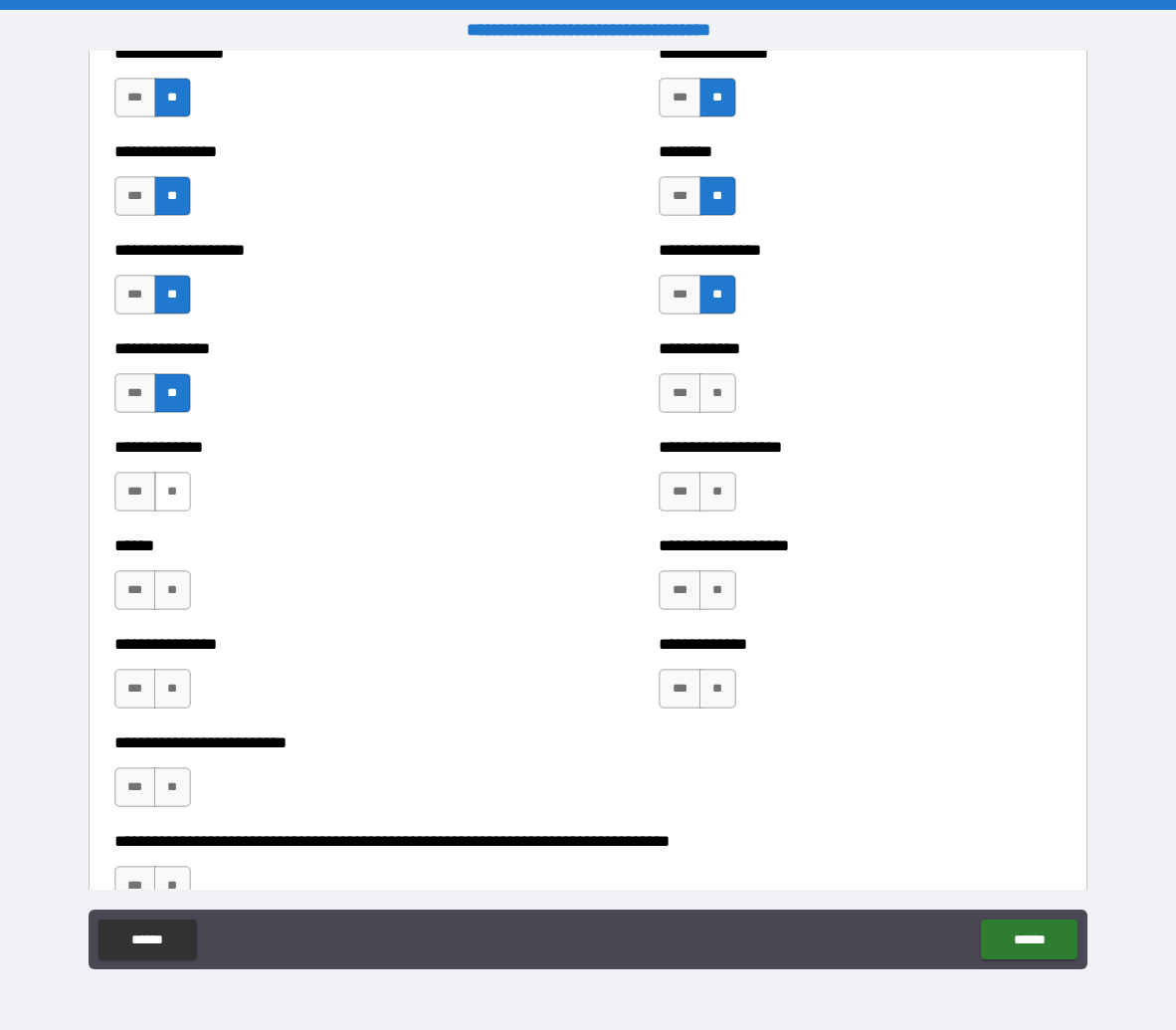 click on "**" at bounding box center [172, 492] 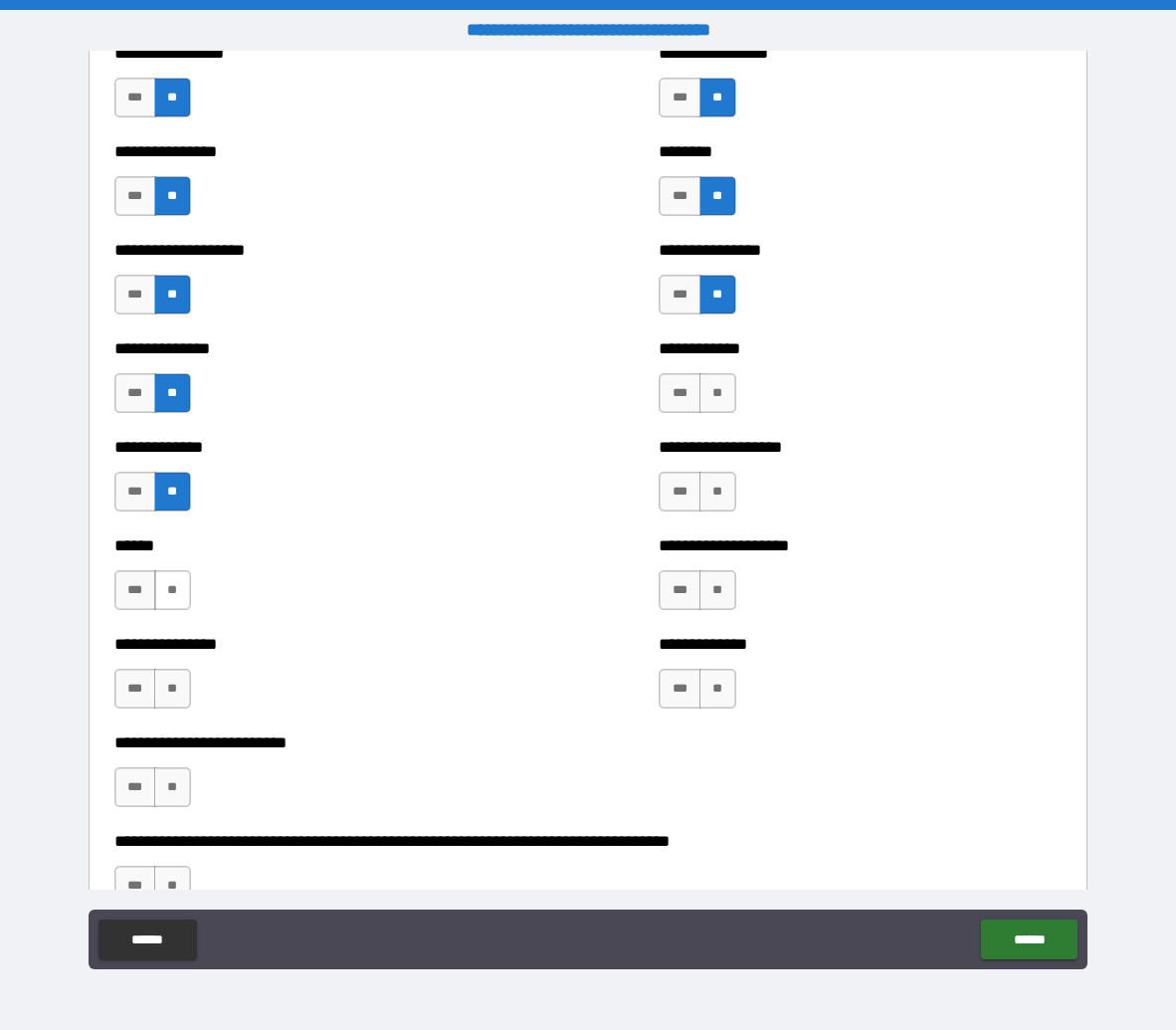 click on "**" at bounding box center [172, 590] 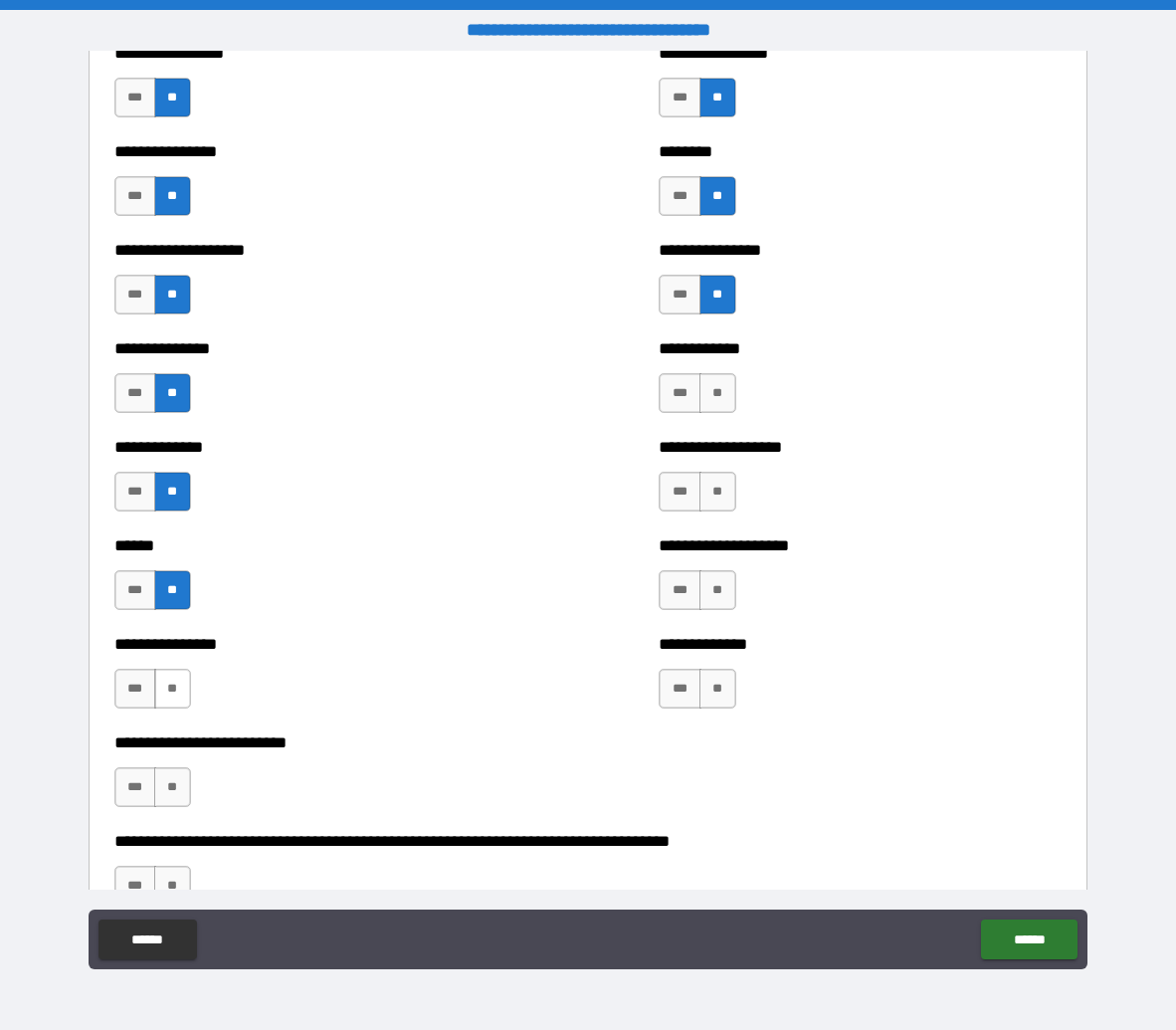 click on "**" at bounding box center [172, 689] 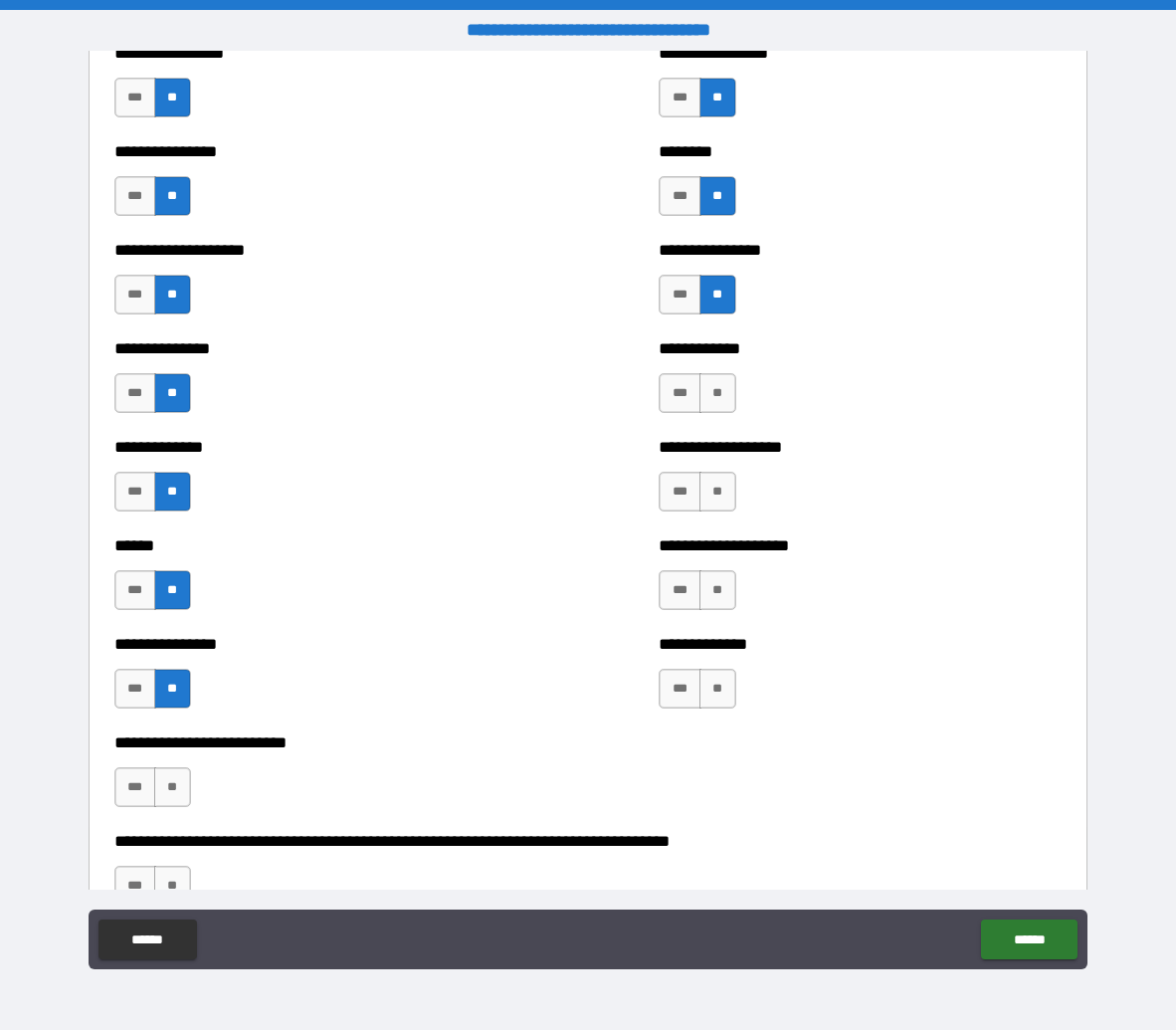 drag, startPoint x: 178, startPoint y: 801, endPoint x: 260, endPoint y: 794, distance: 82.29824 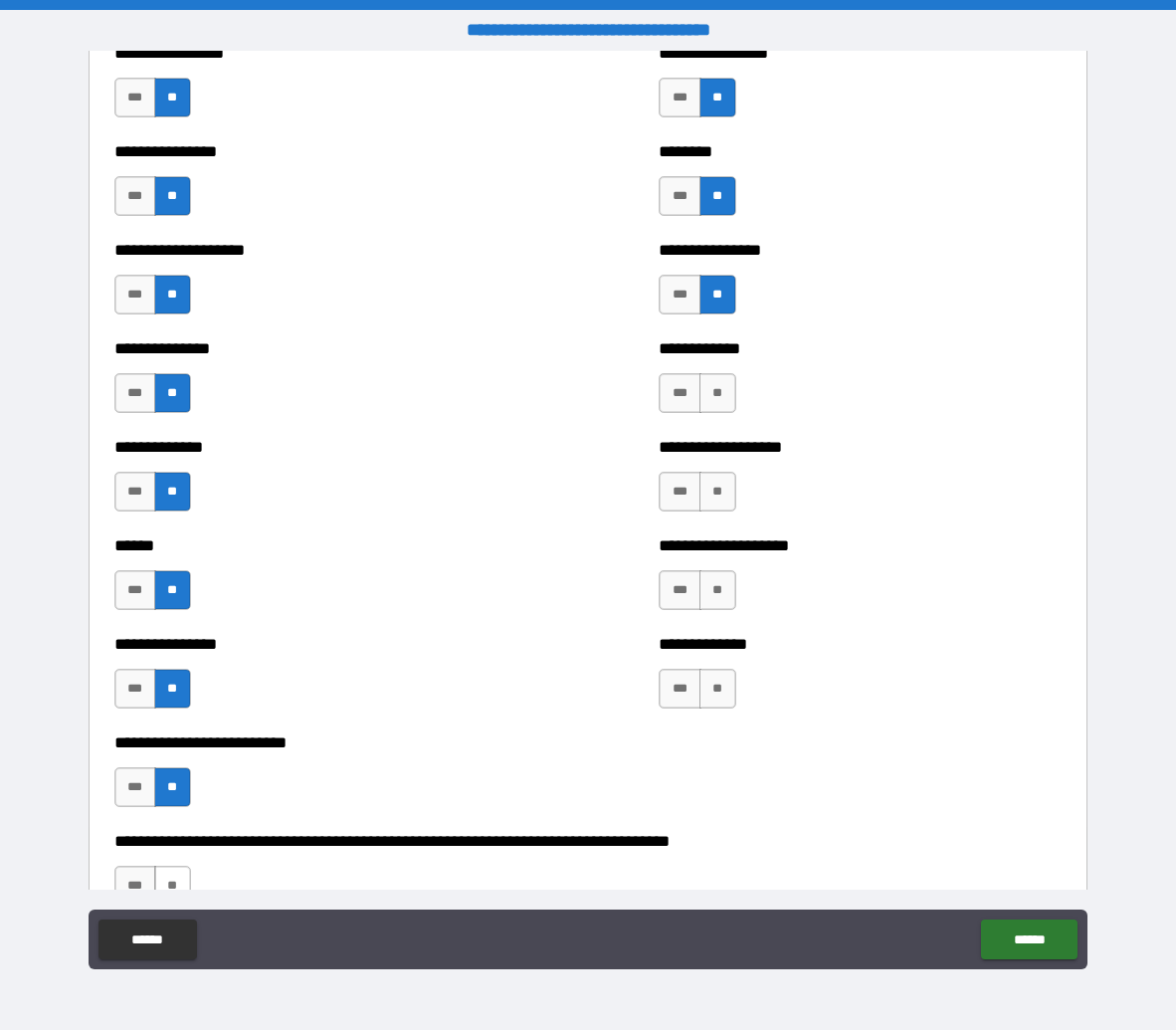 click on "**" at bounding box center (172, 886) 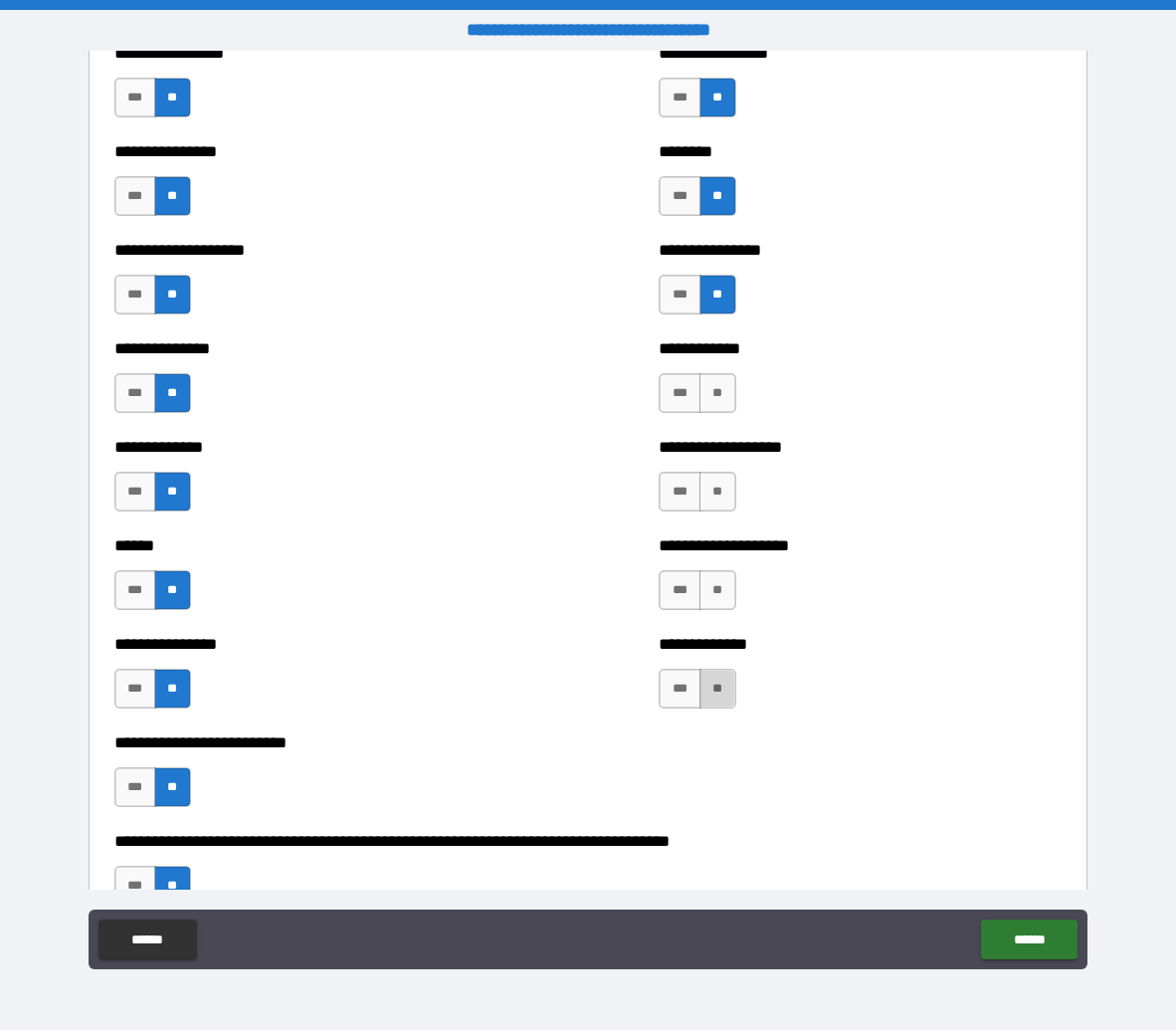 click on "**" at bounding box center [717, 689] 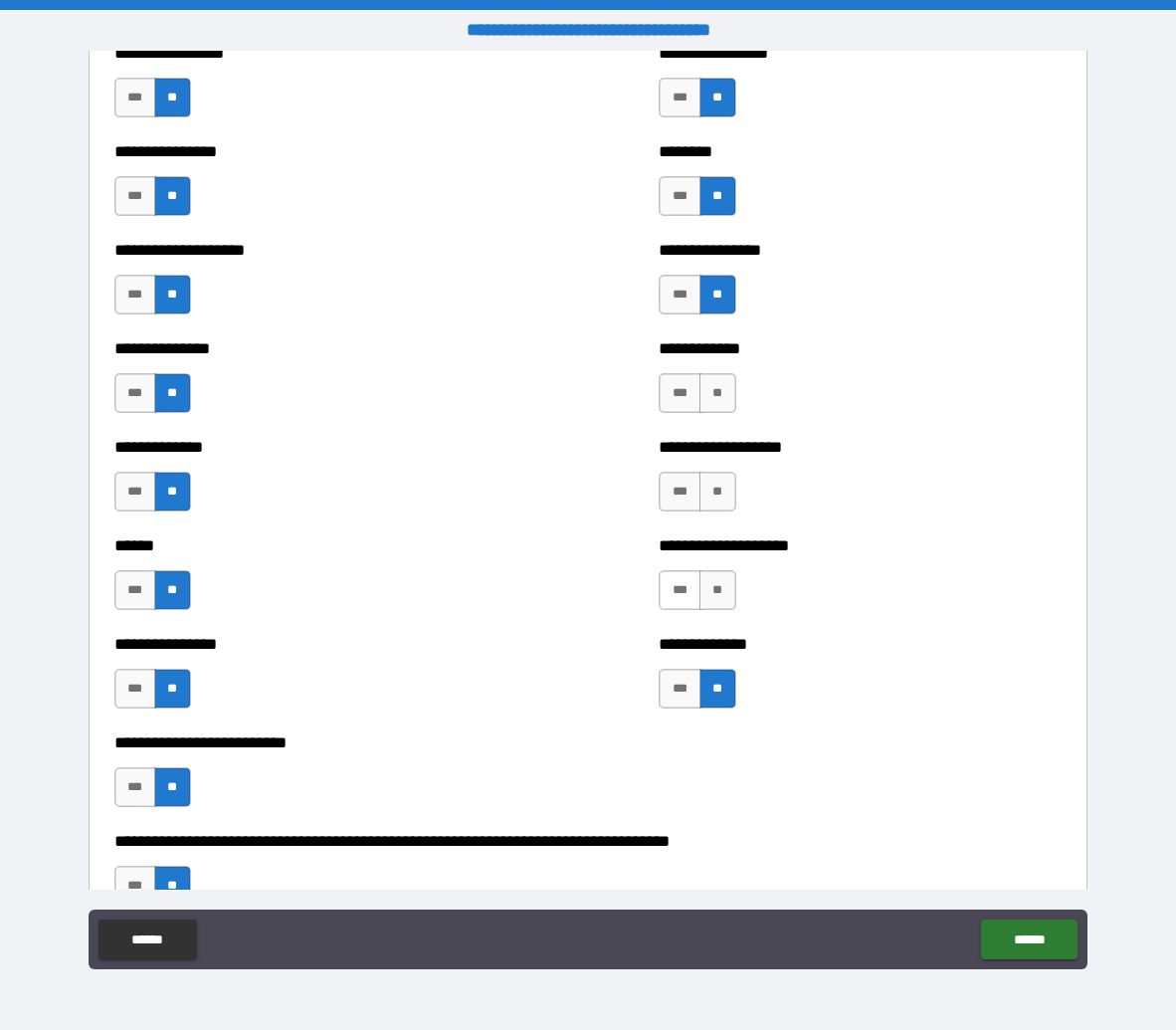 click on "***" at bounding box center [680, 590] 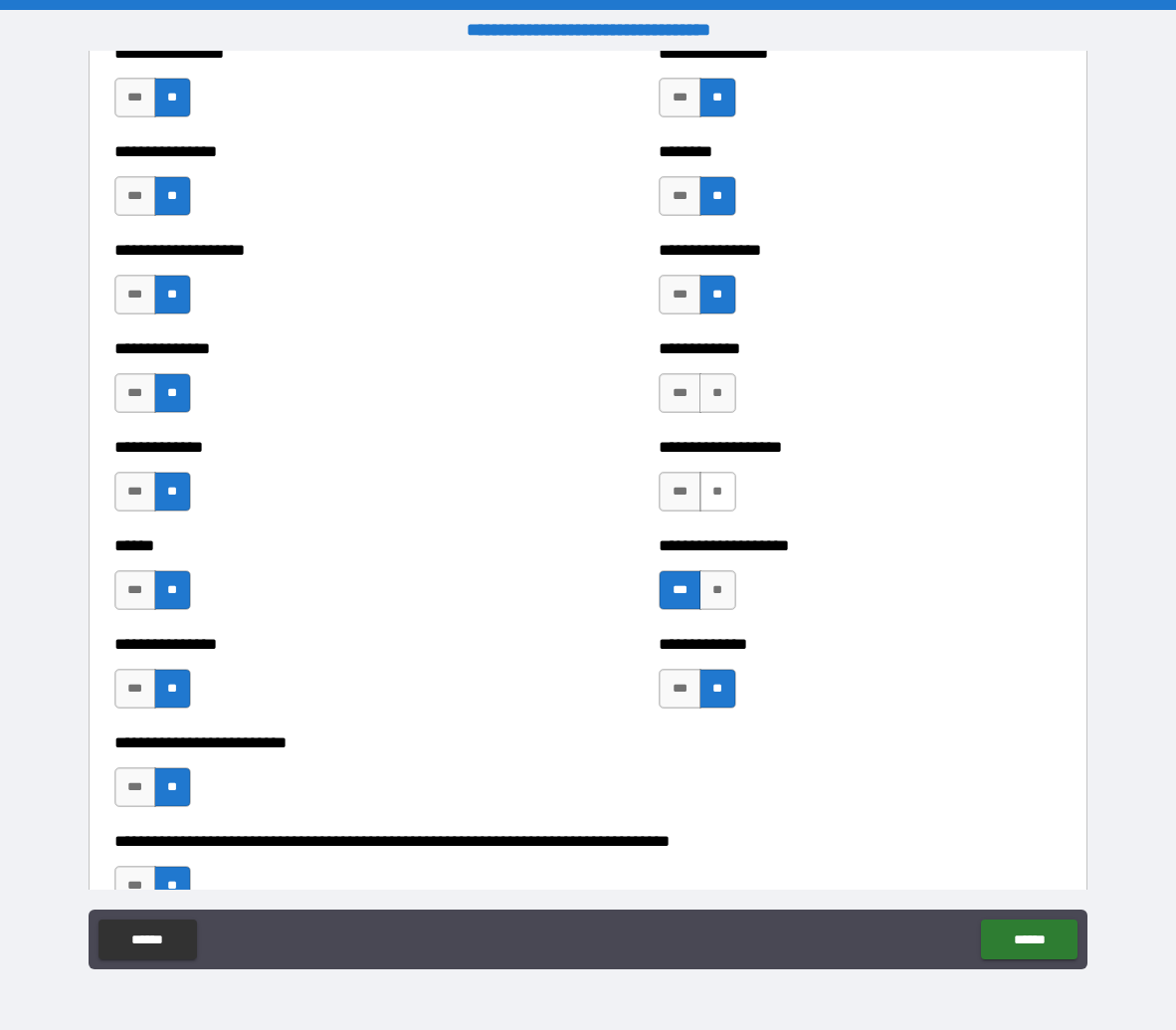 click on "**" at bounding box center [717, 492] 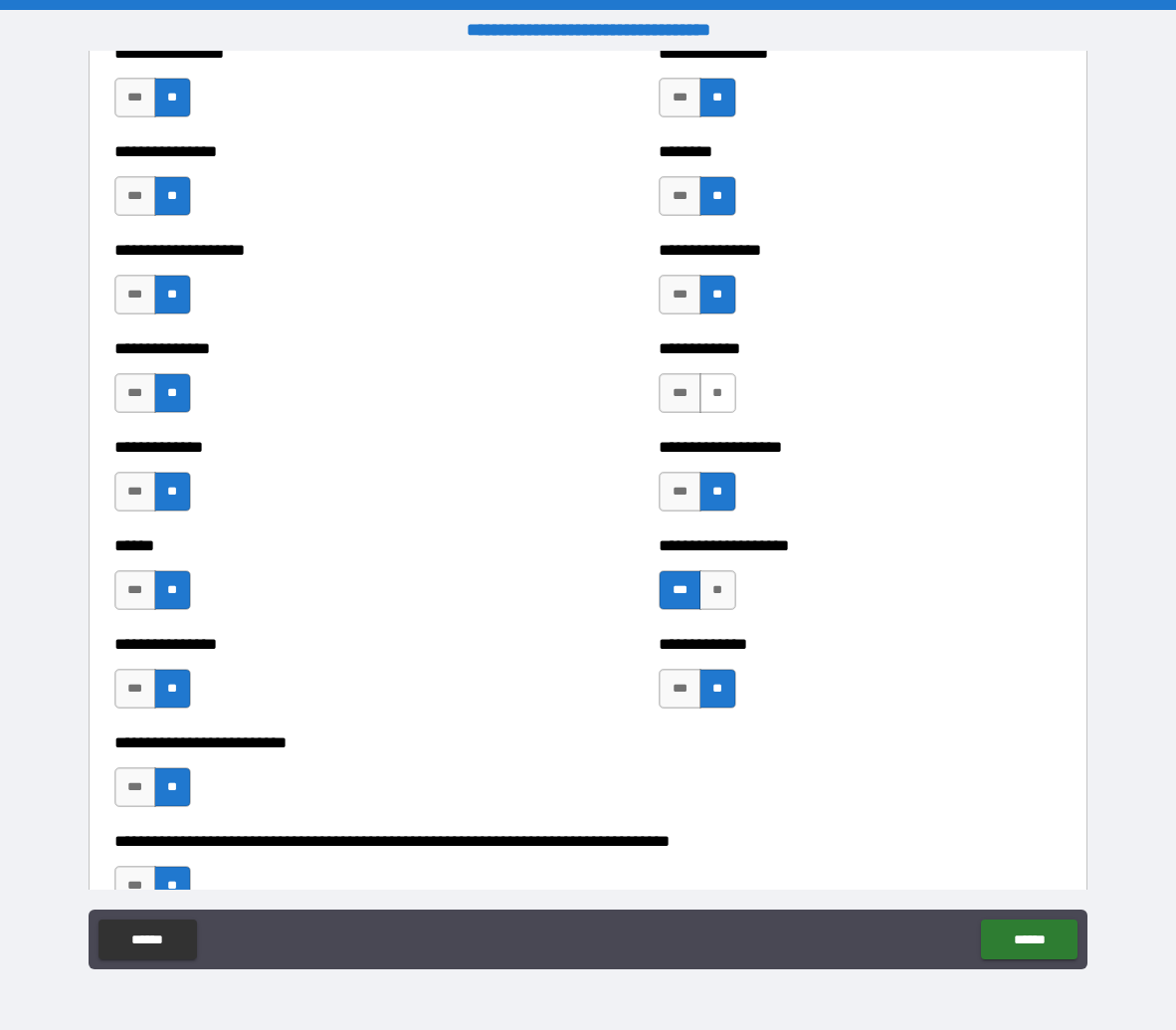 click on "**" at bounding box center (717, 393) 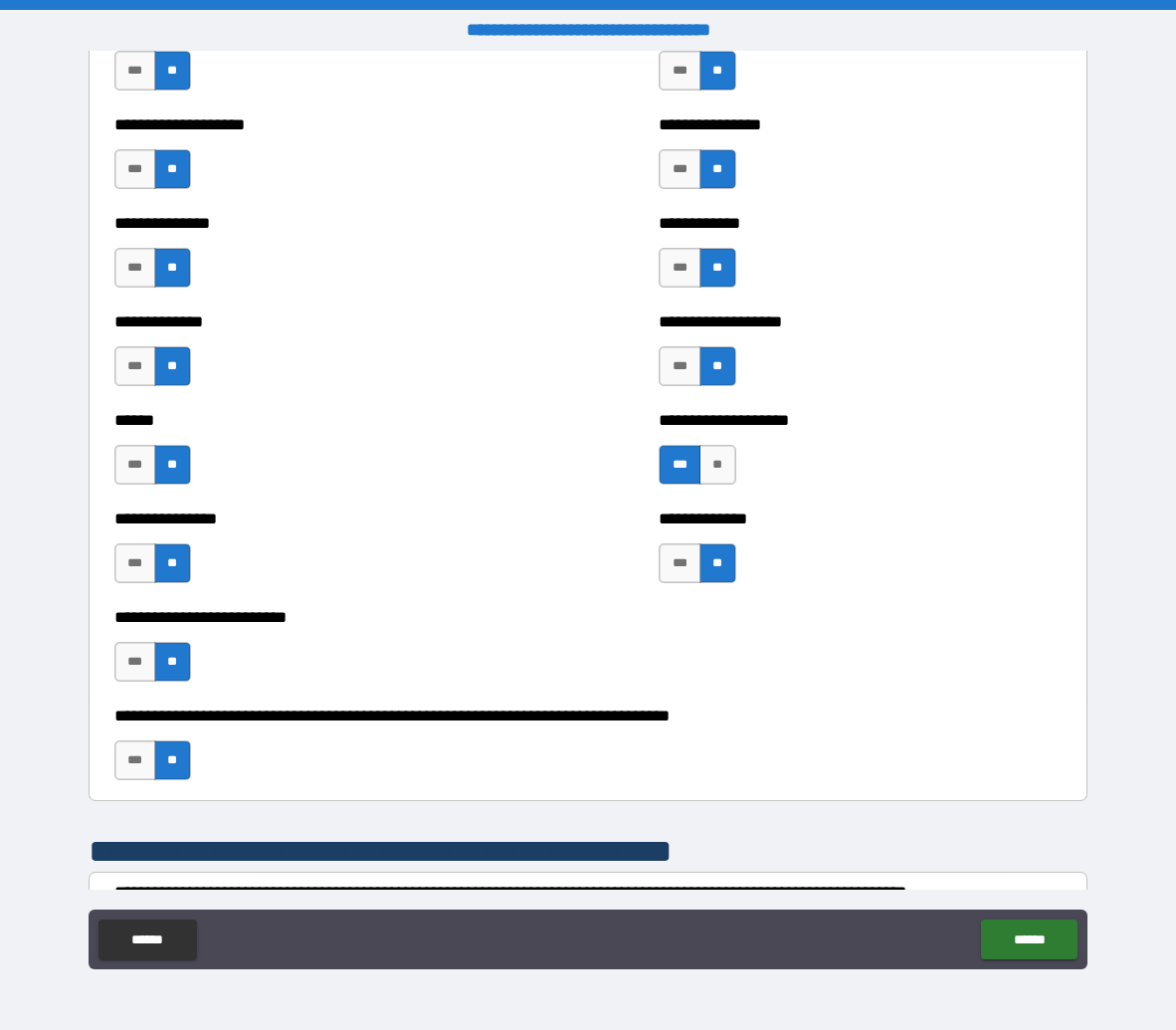 scroll, scrollTop: 7830, scrollLeft: 0, axis: vertical 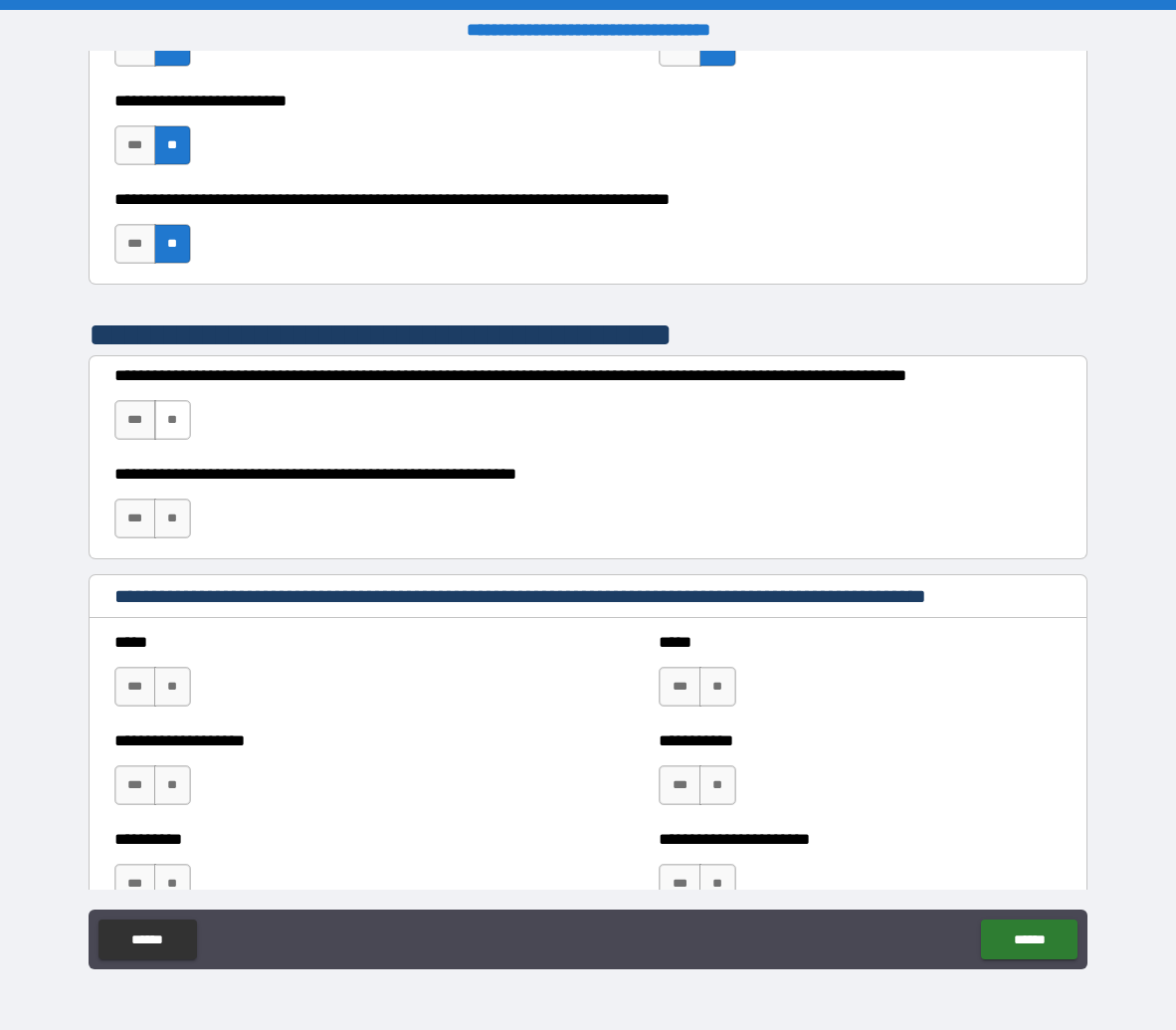 click on "**" at bounding box center [172, 420] 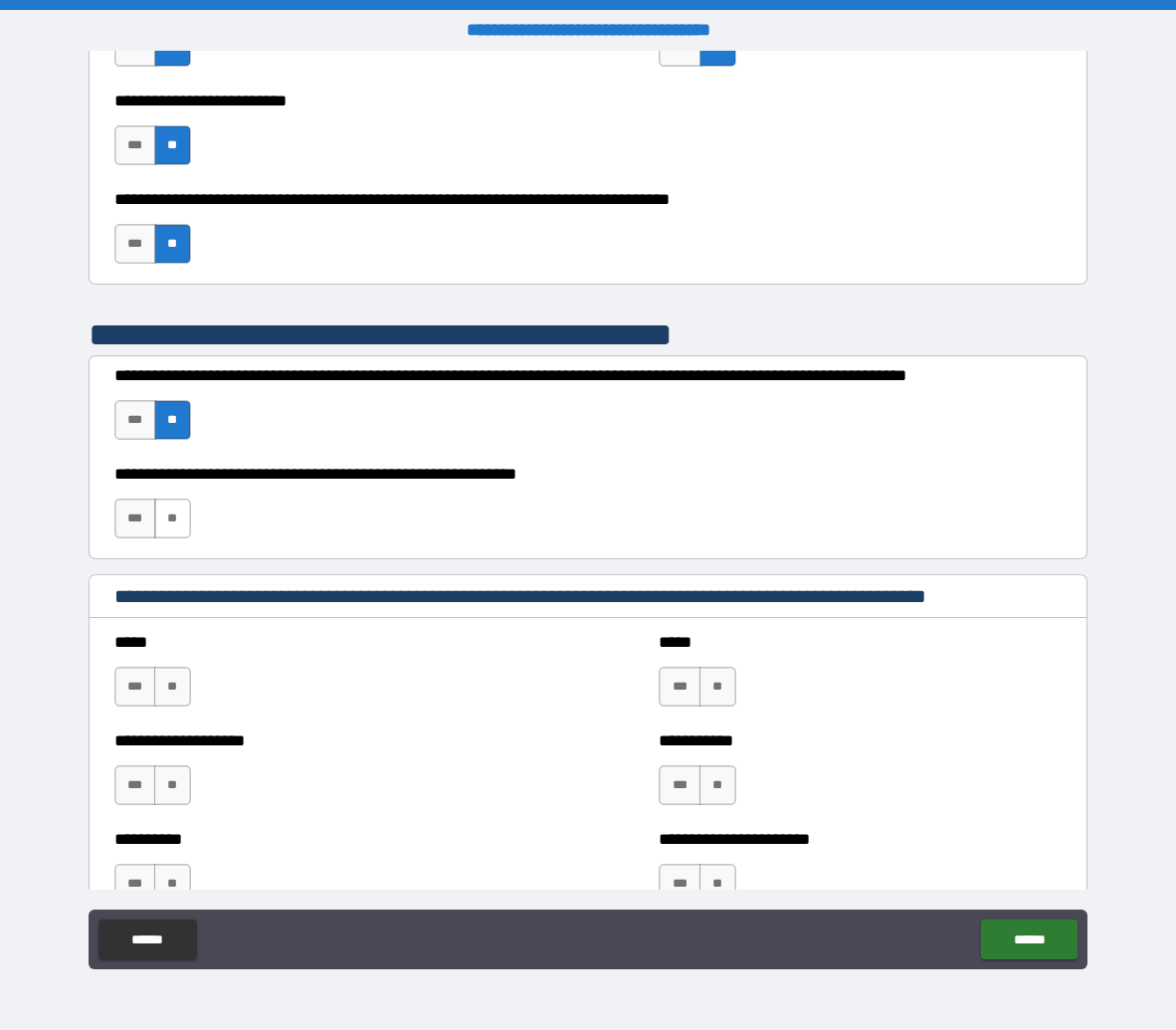 click on "**" at bounding box center (172, 518) 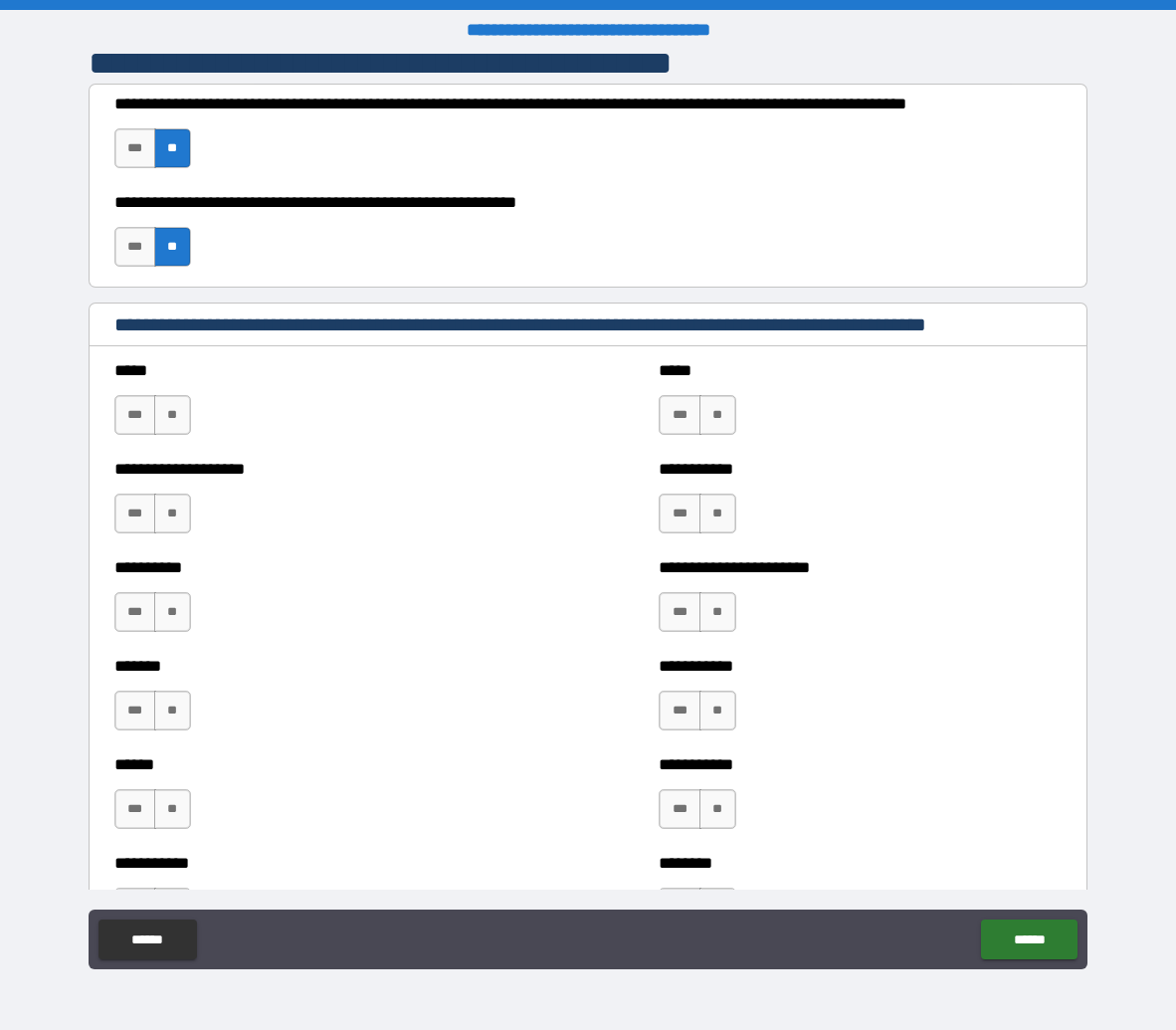 scroll, scrollTop: 8120, scrollLeft: 0, axis: vertical 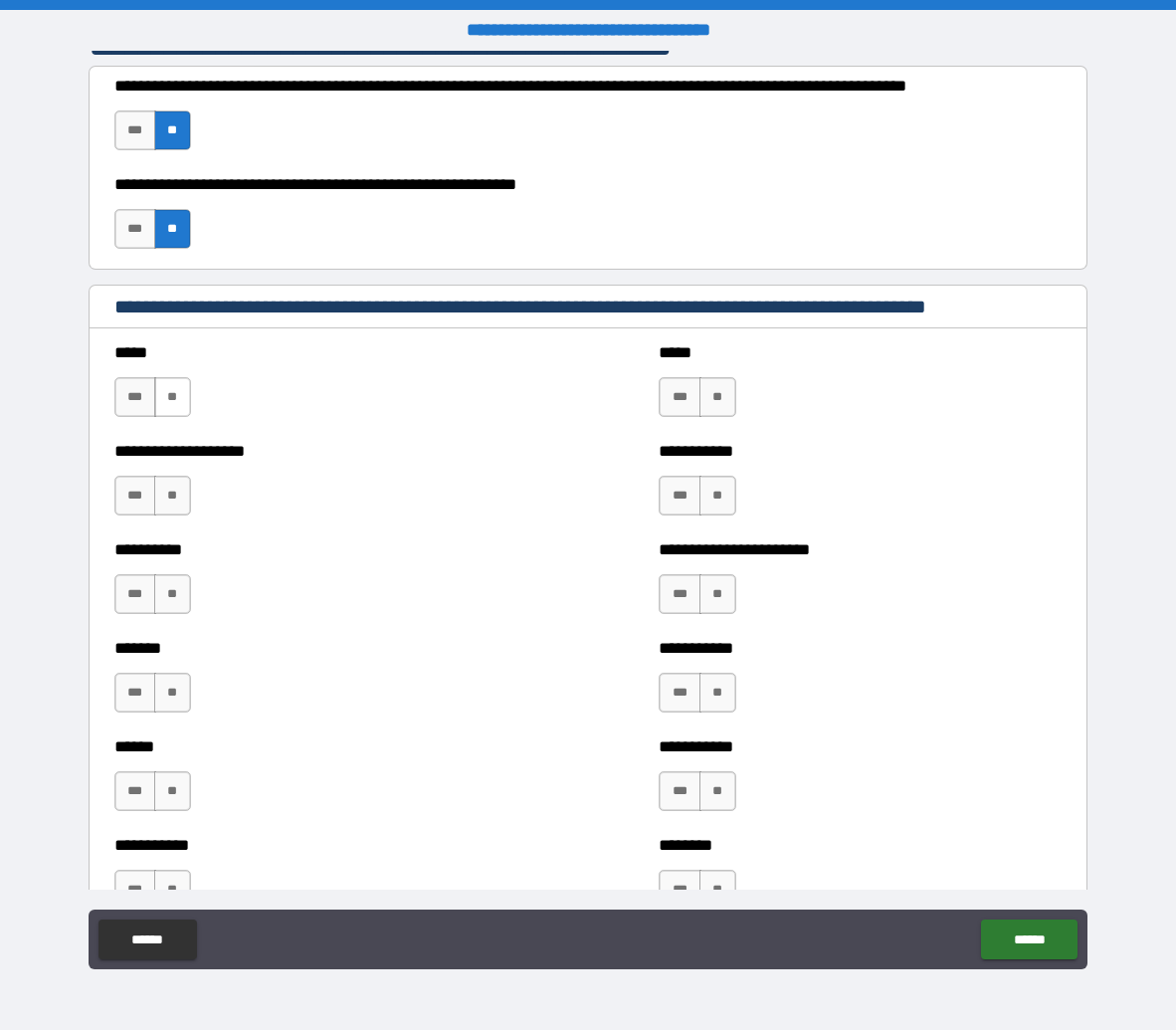 click on "**" at bounding box center [172, 397] 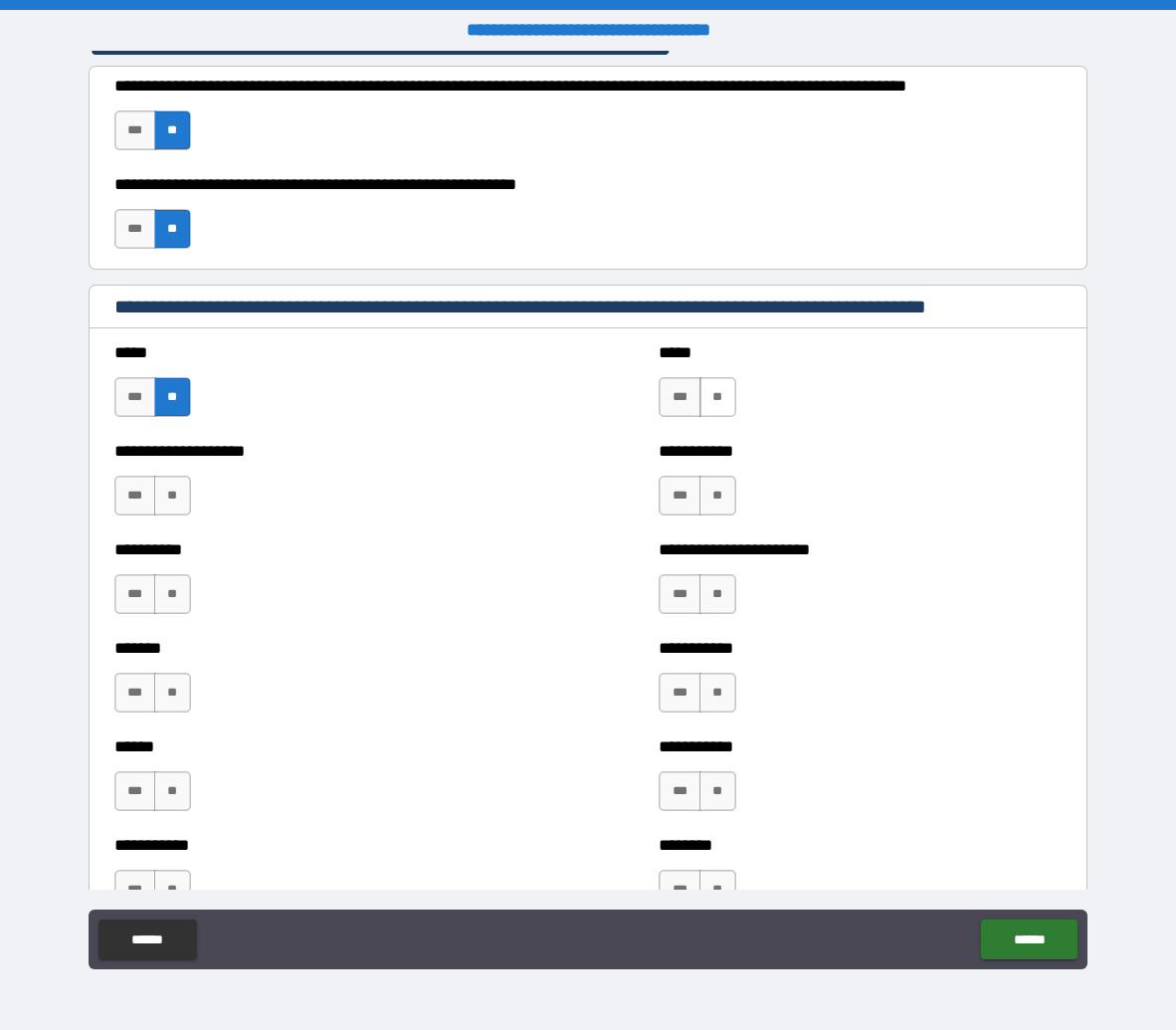 click on "**" at bounding box center (717, 397) 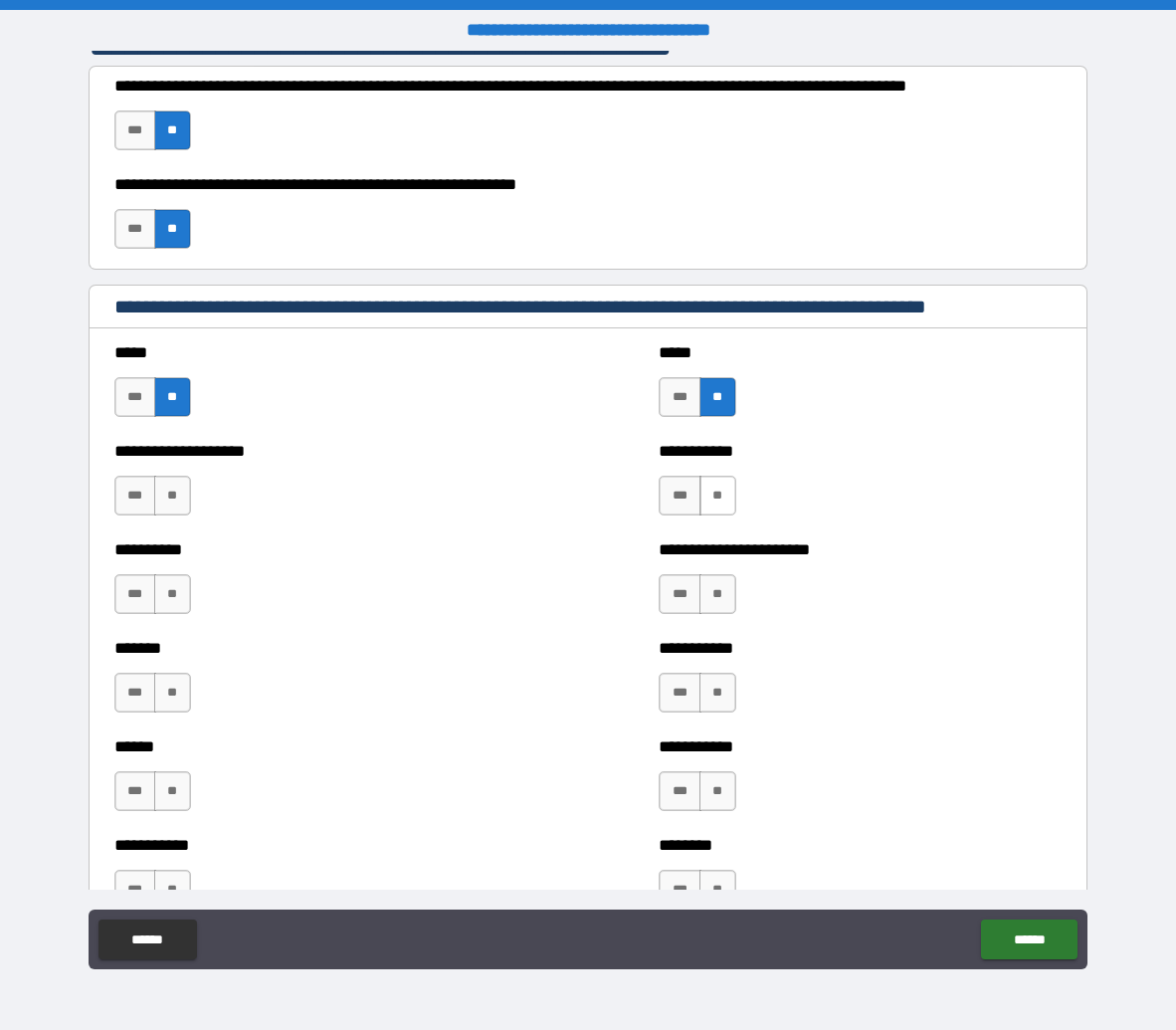 click on "**" at bounding box center (717, 496) 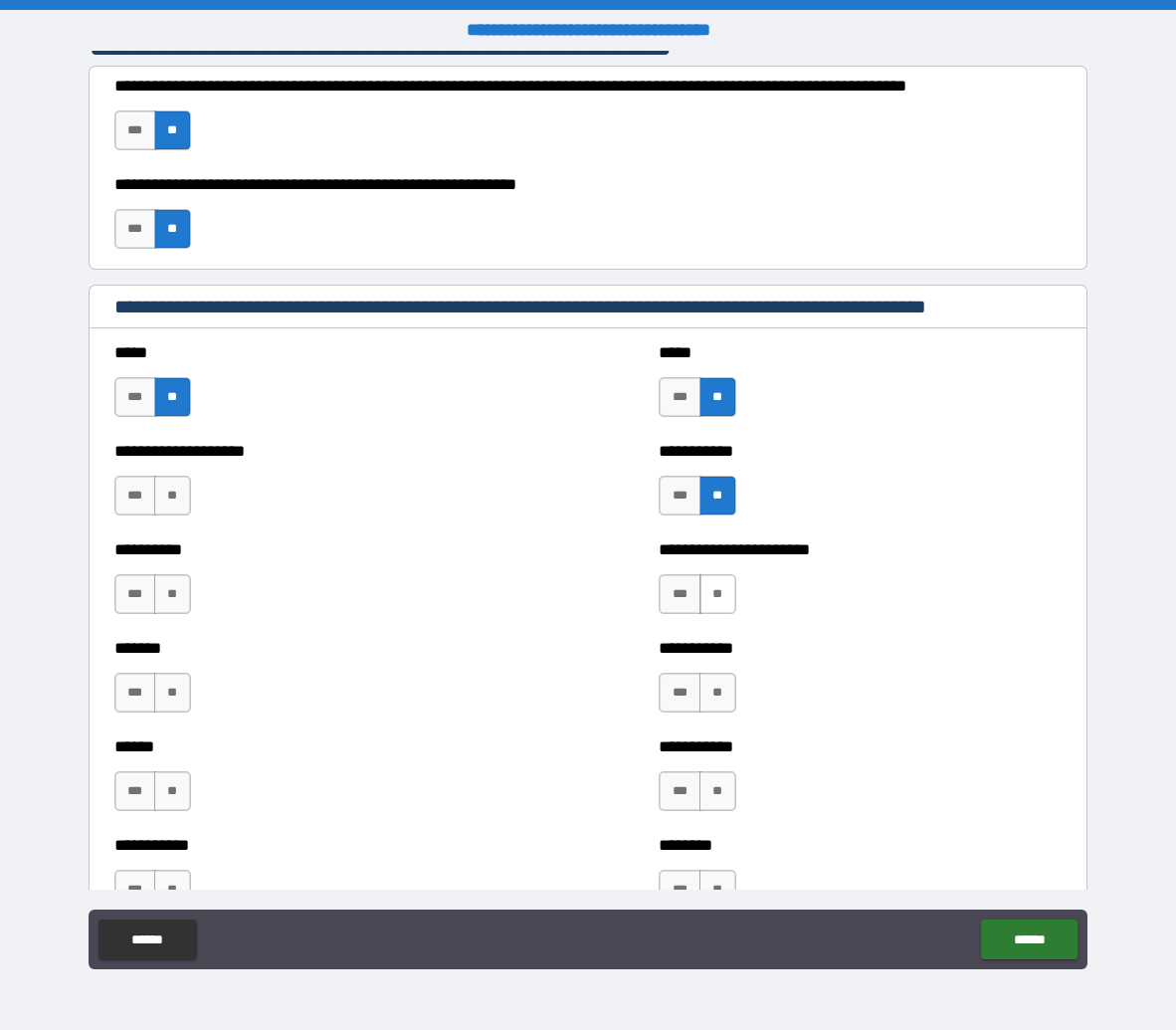 drag, startPoint x: 720, startPoint y: 589, endPoint x: 722, endPoint y: 609, distance: 20.09975 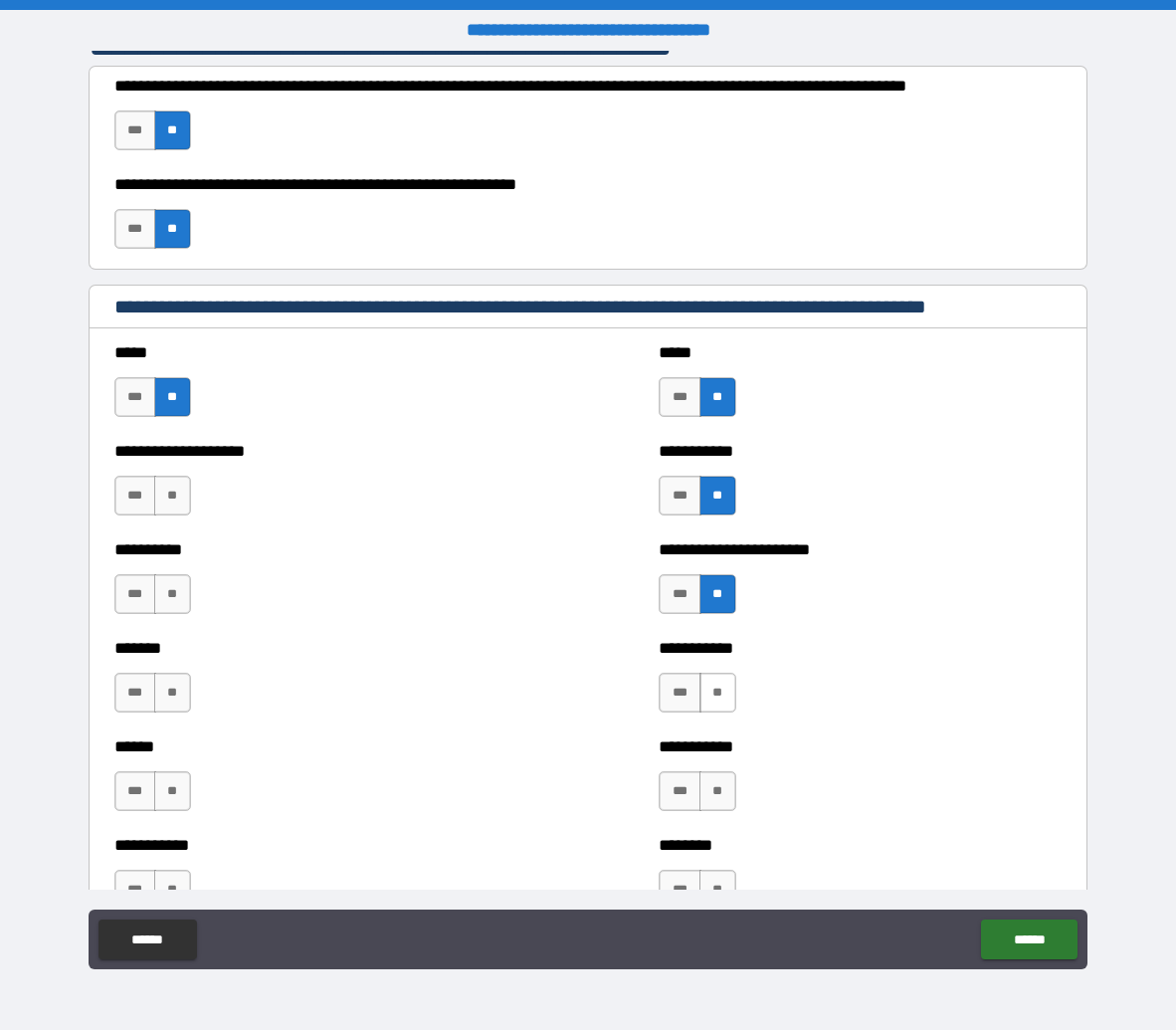 click on "**" at bounding box center [717, 693] 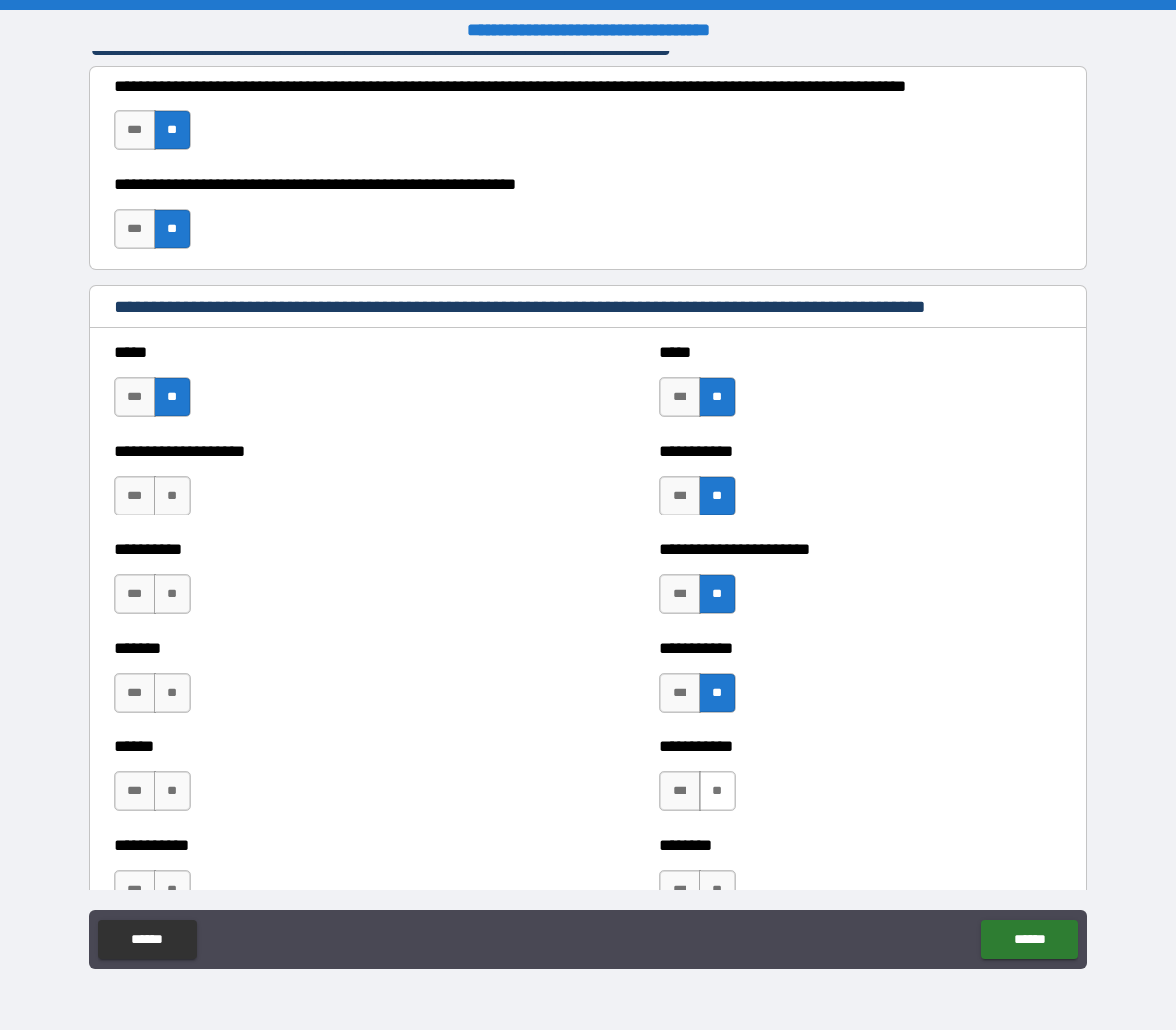 click on "**" at bounding box center (717, 791) 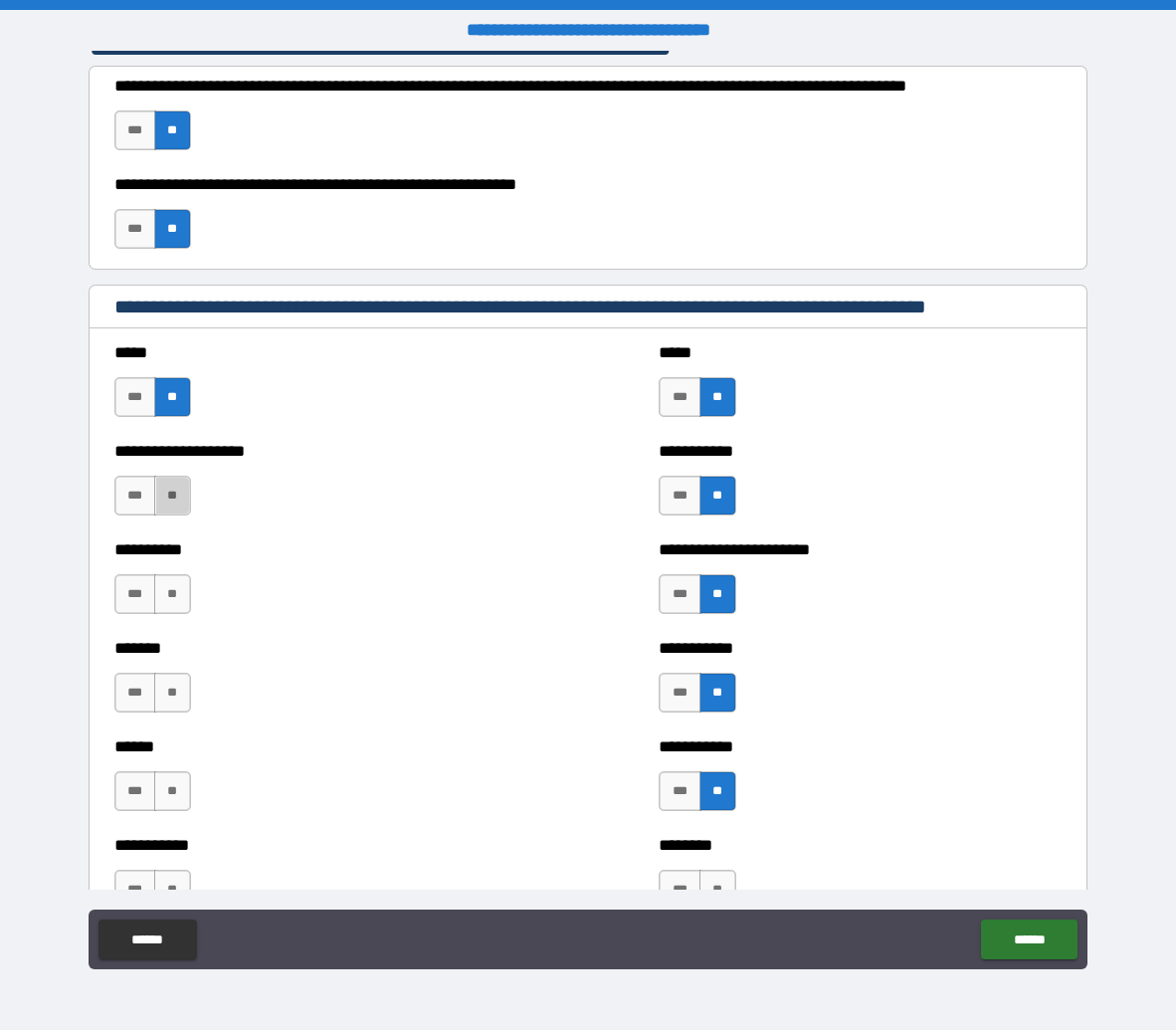drag, startPoint x: 180, startPoint y: 499, endPoint x: 200, endPoint y: 557, distance: 61.351447 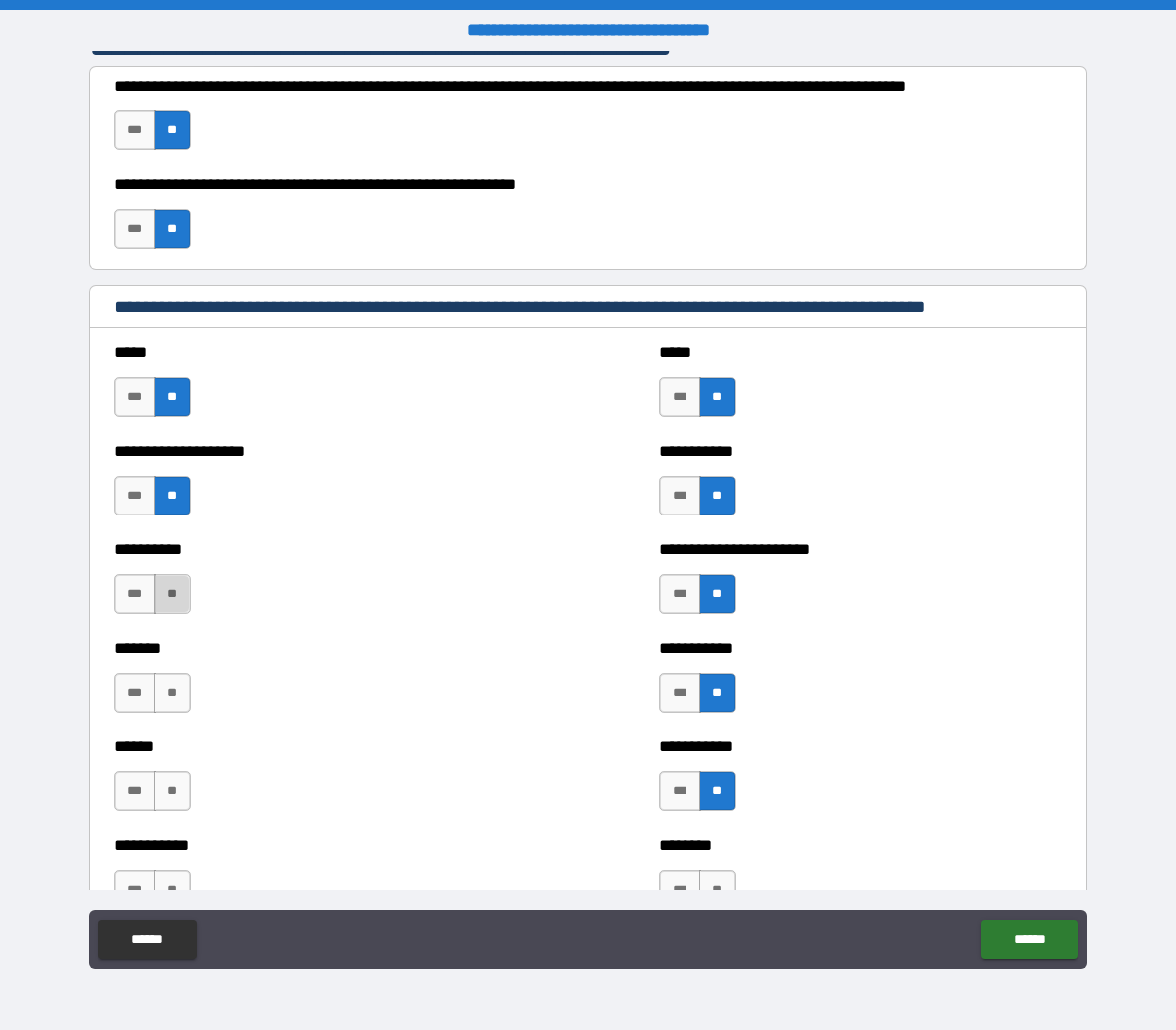 click on "**" at bounding box center [172, 594] 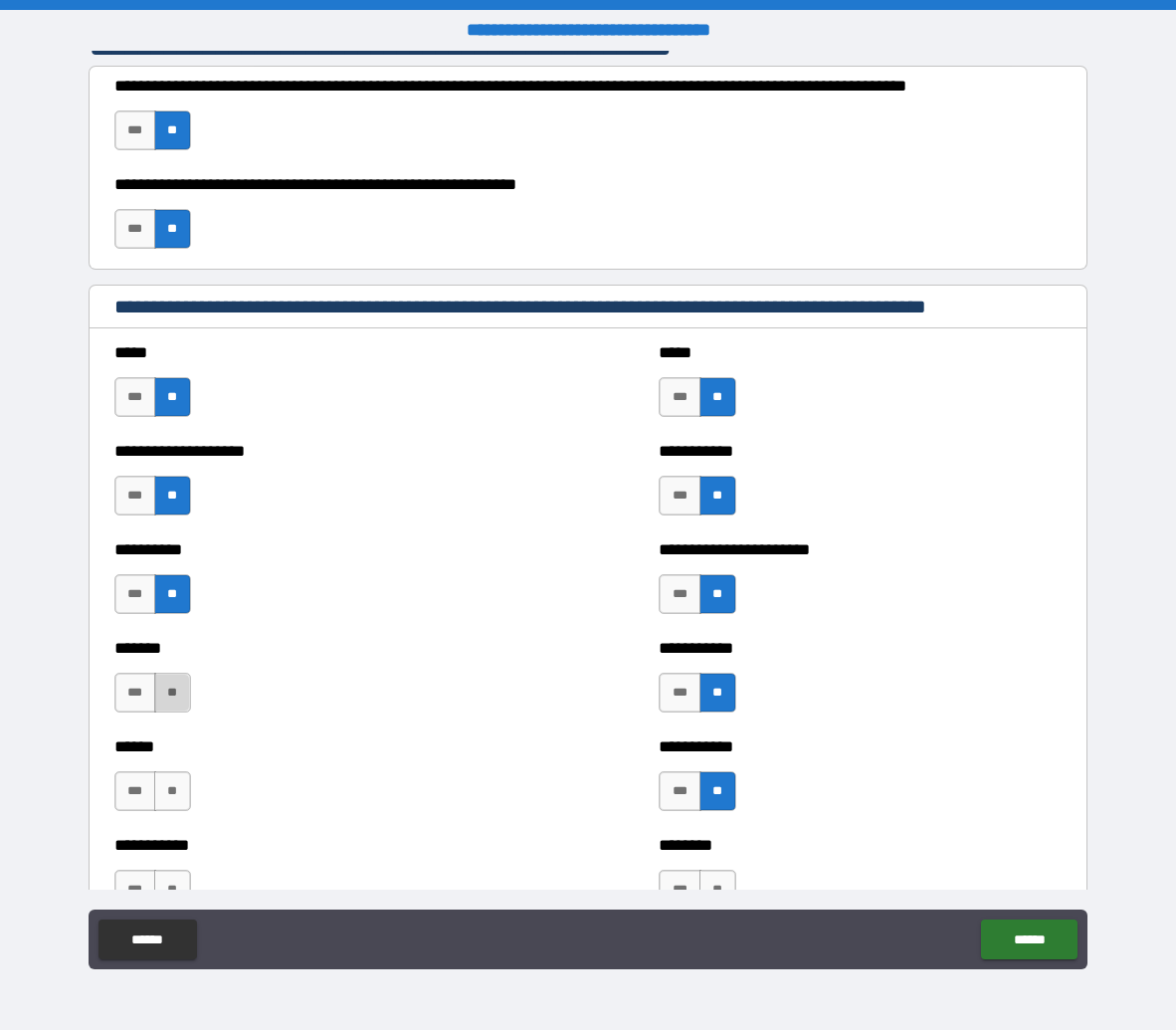 click on "**" at bounding box center (172, 693) 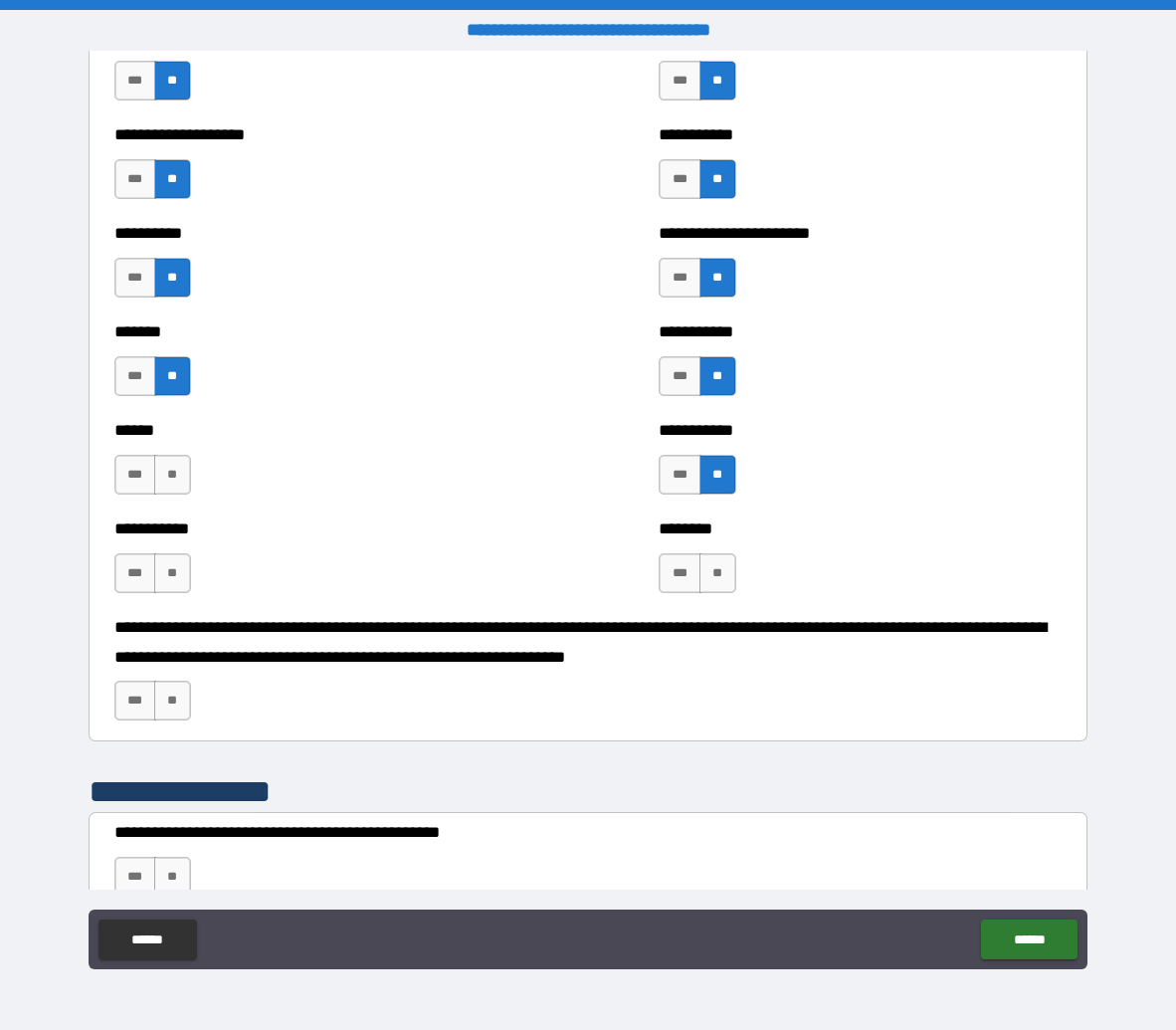 scroll, scrollTop: 8589, scrollLeft: 0, axis: vertical 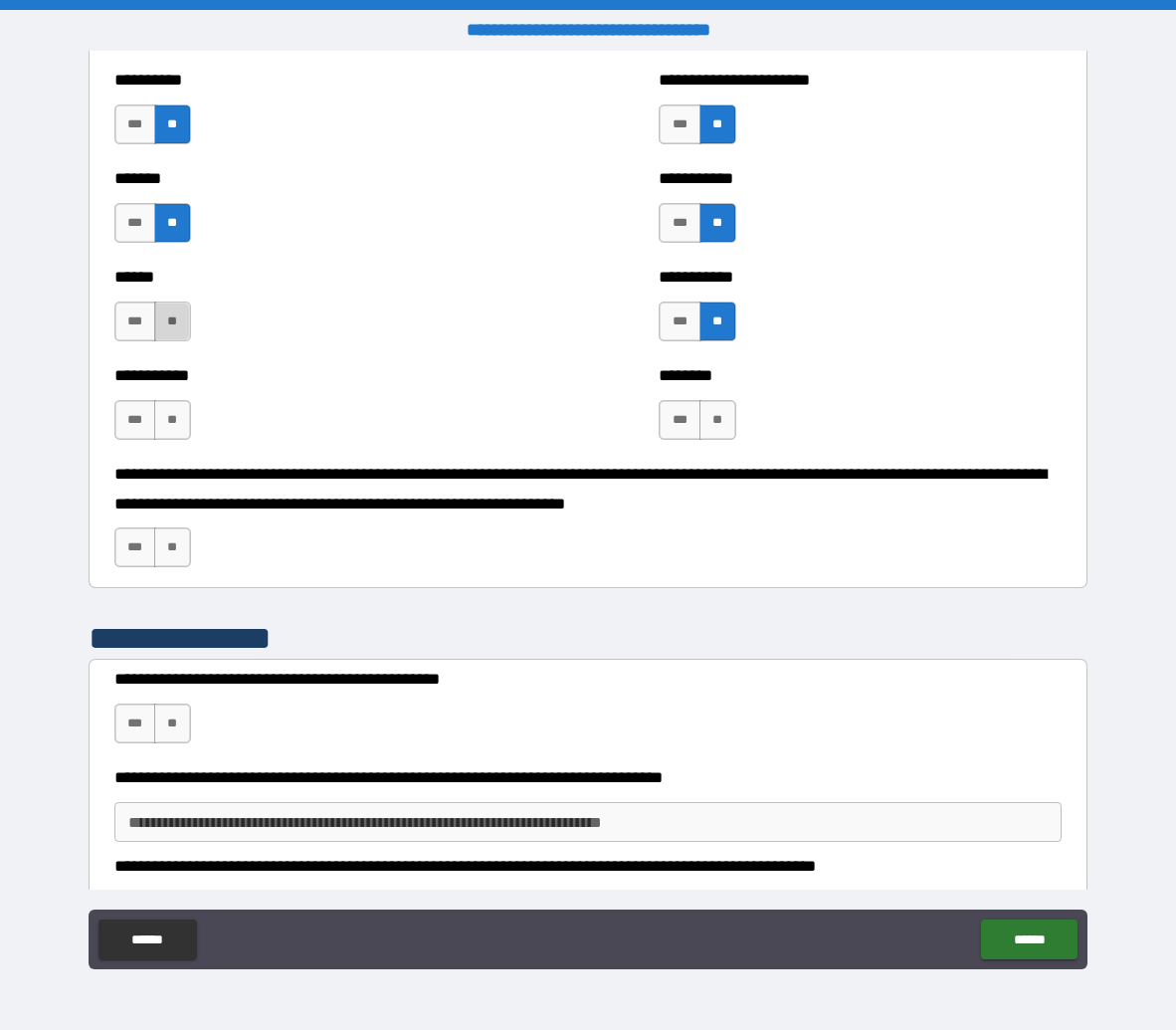 click on "**" at bounding box center (172, 321) 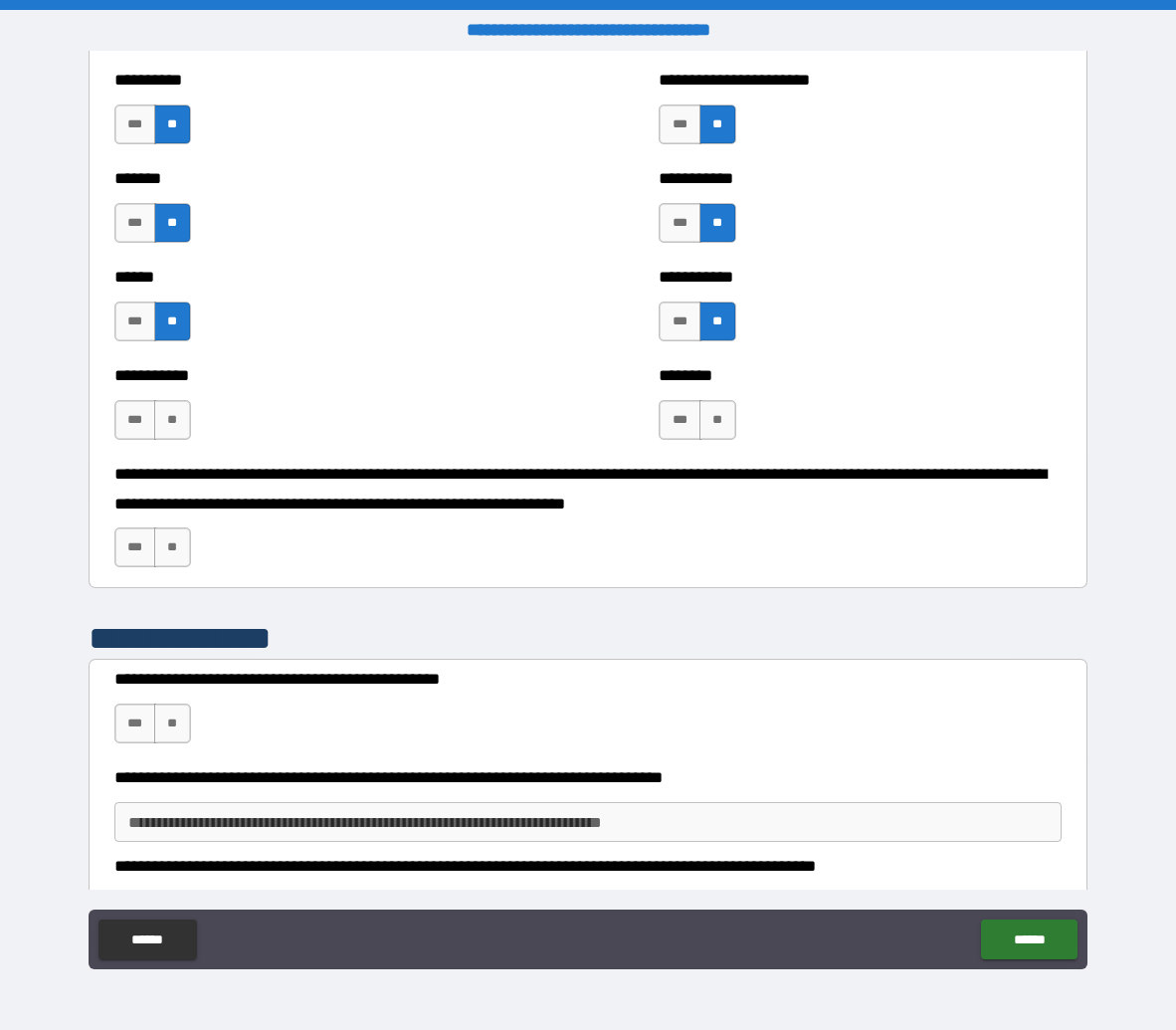 click on "**" at bounding box center (172, 420) 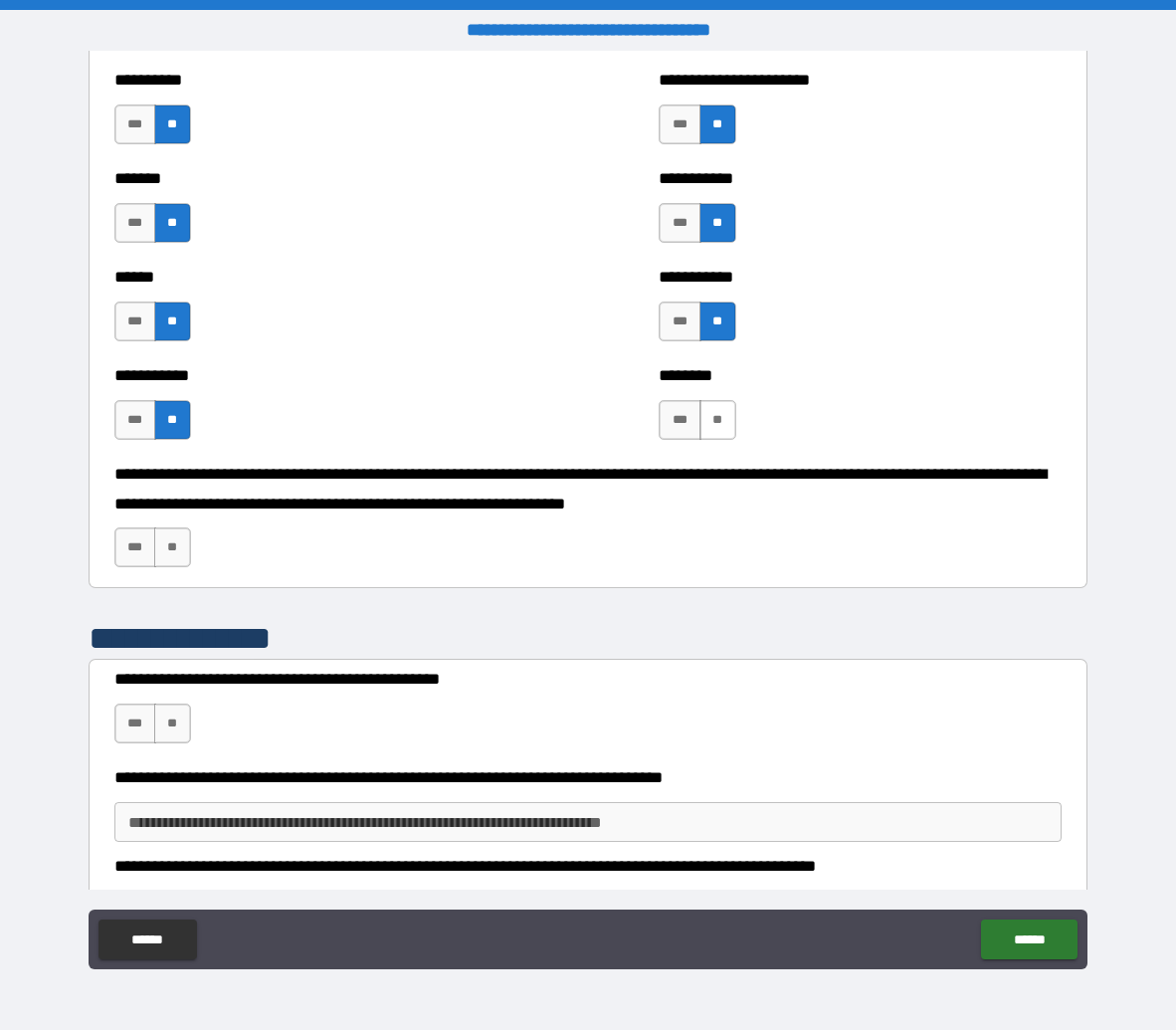 click on "**" at bounding box center (717, 420) 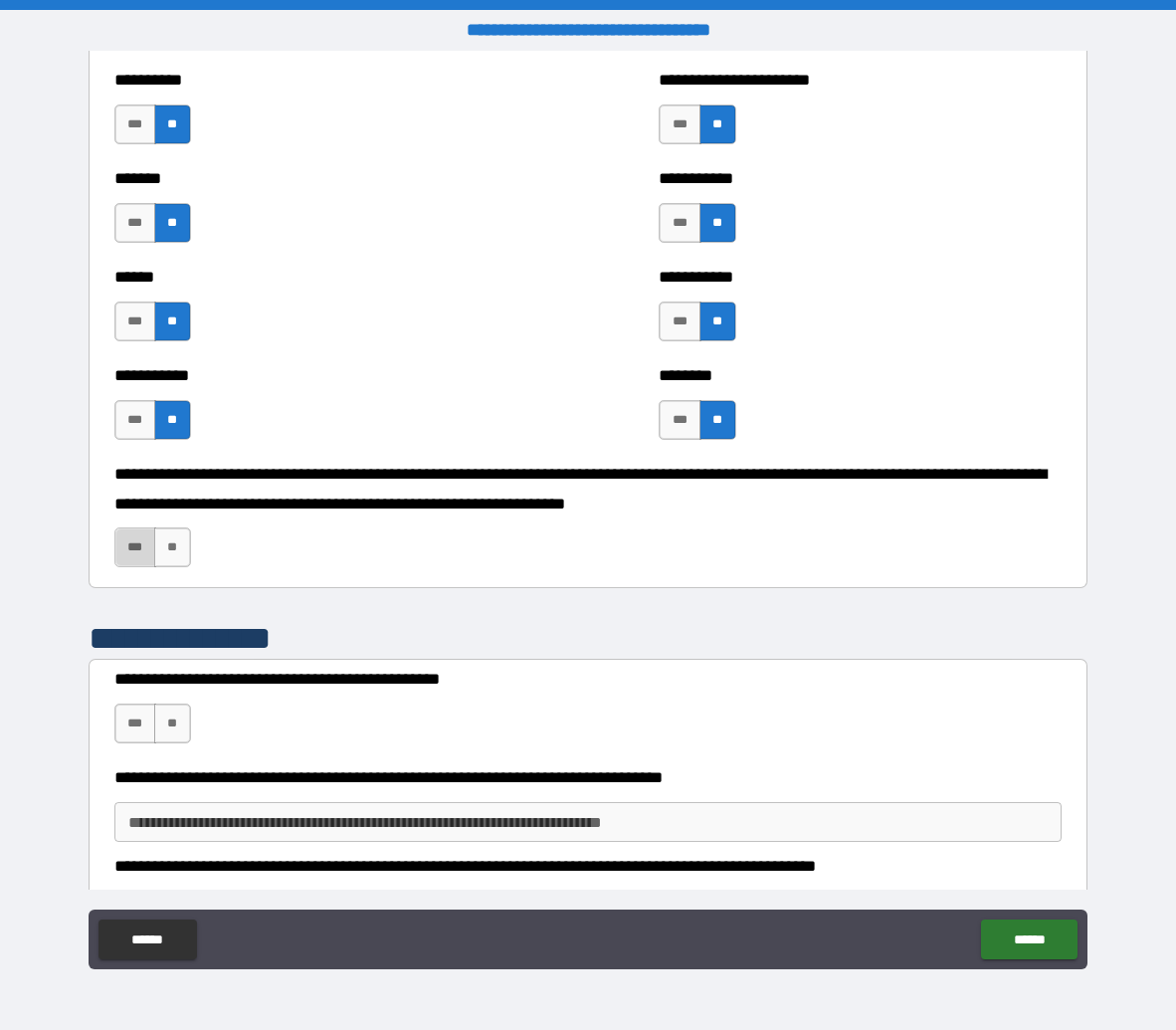 click on "***" at bounding box center (135, 547) 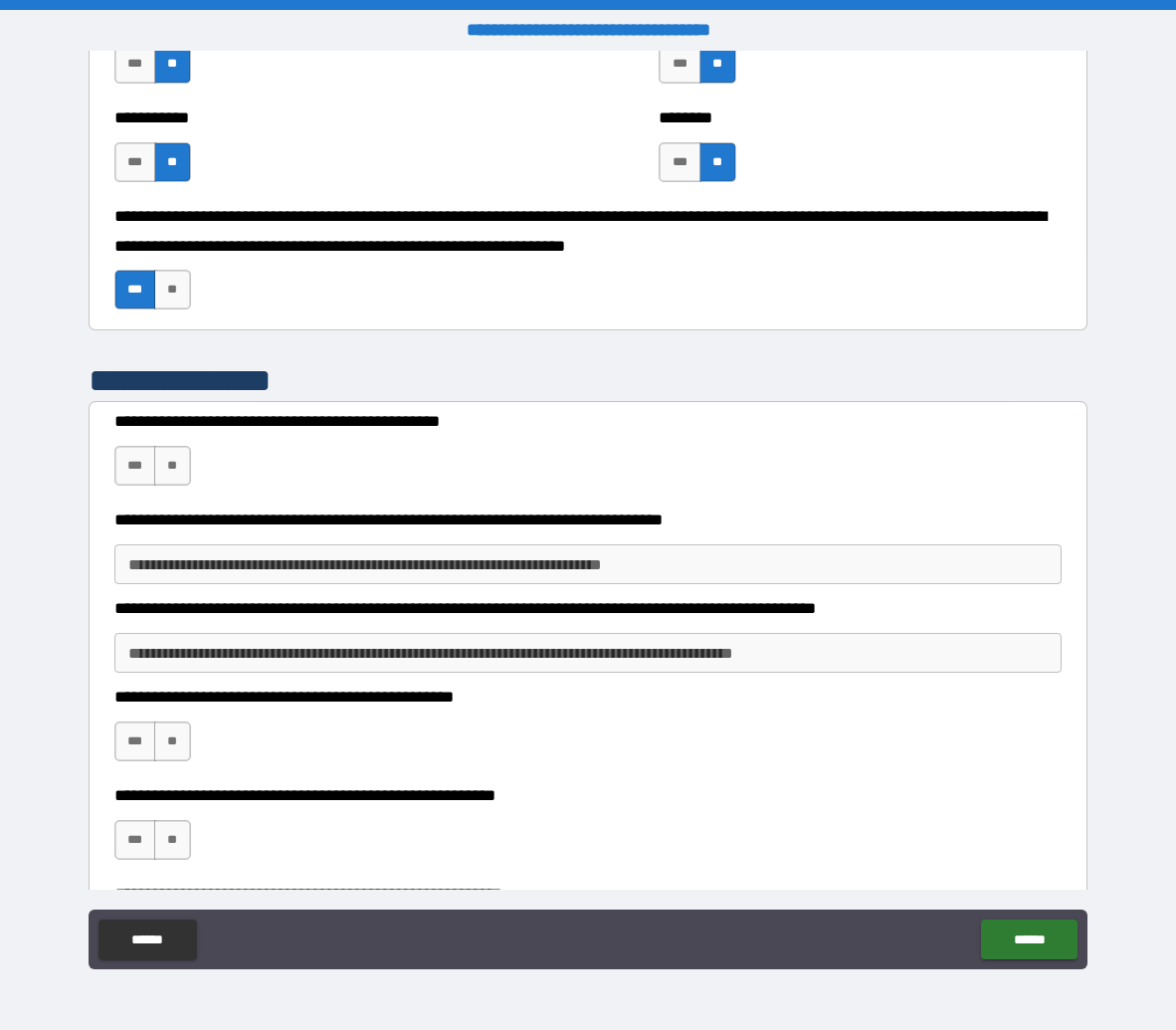 scroll, scrollTop: 8899, scrollLeft: 0, axis: vertical 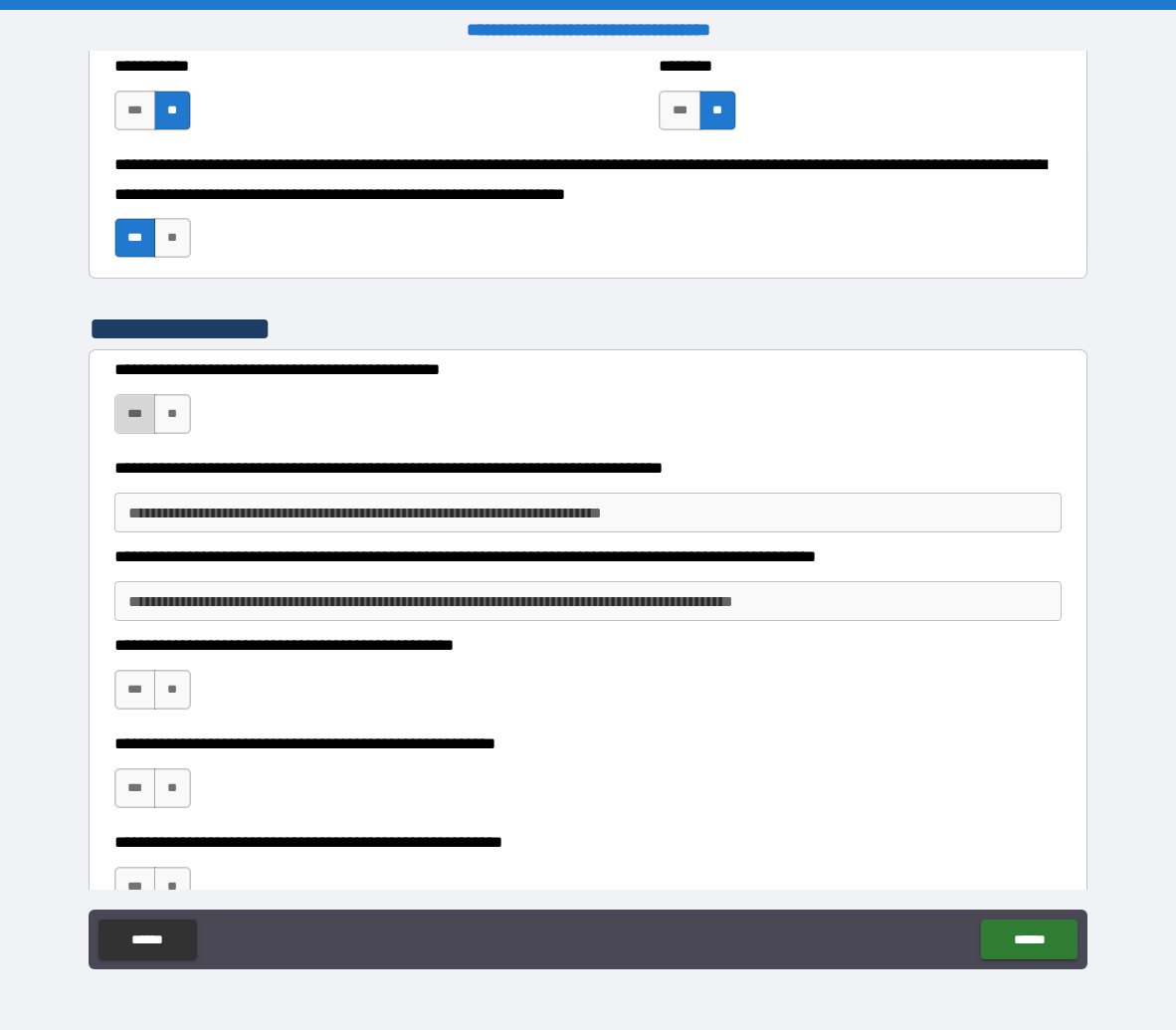 click on "***" at bounding box center [135, 414] 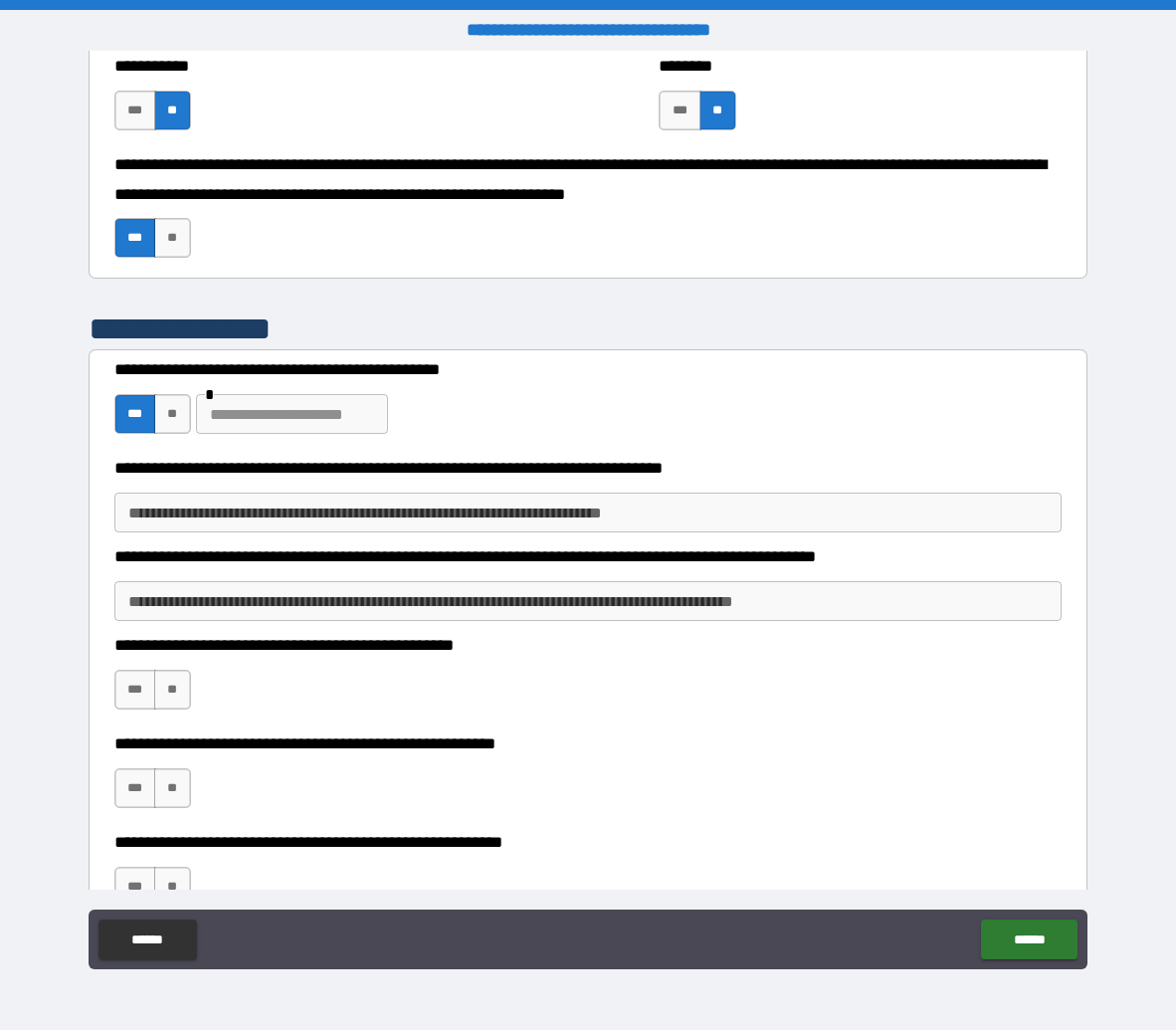 click on "**********" at bounding box center (588, 513) 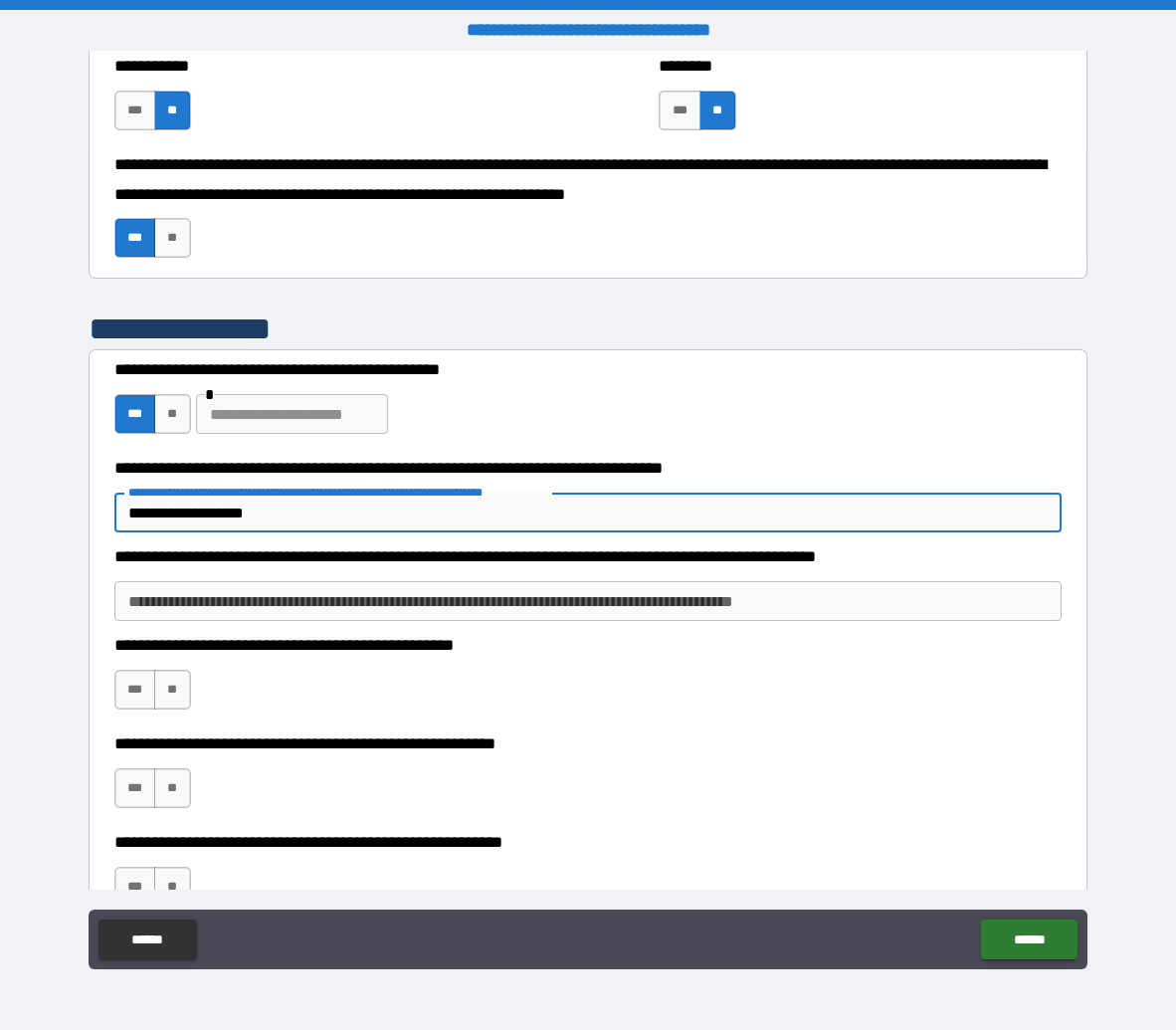 click on "**********" at bounding box center (588, 601) 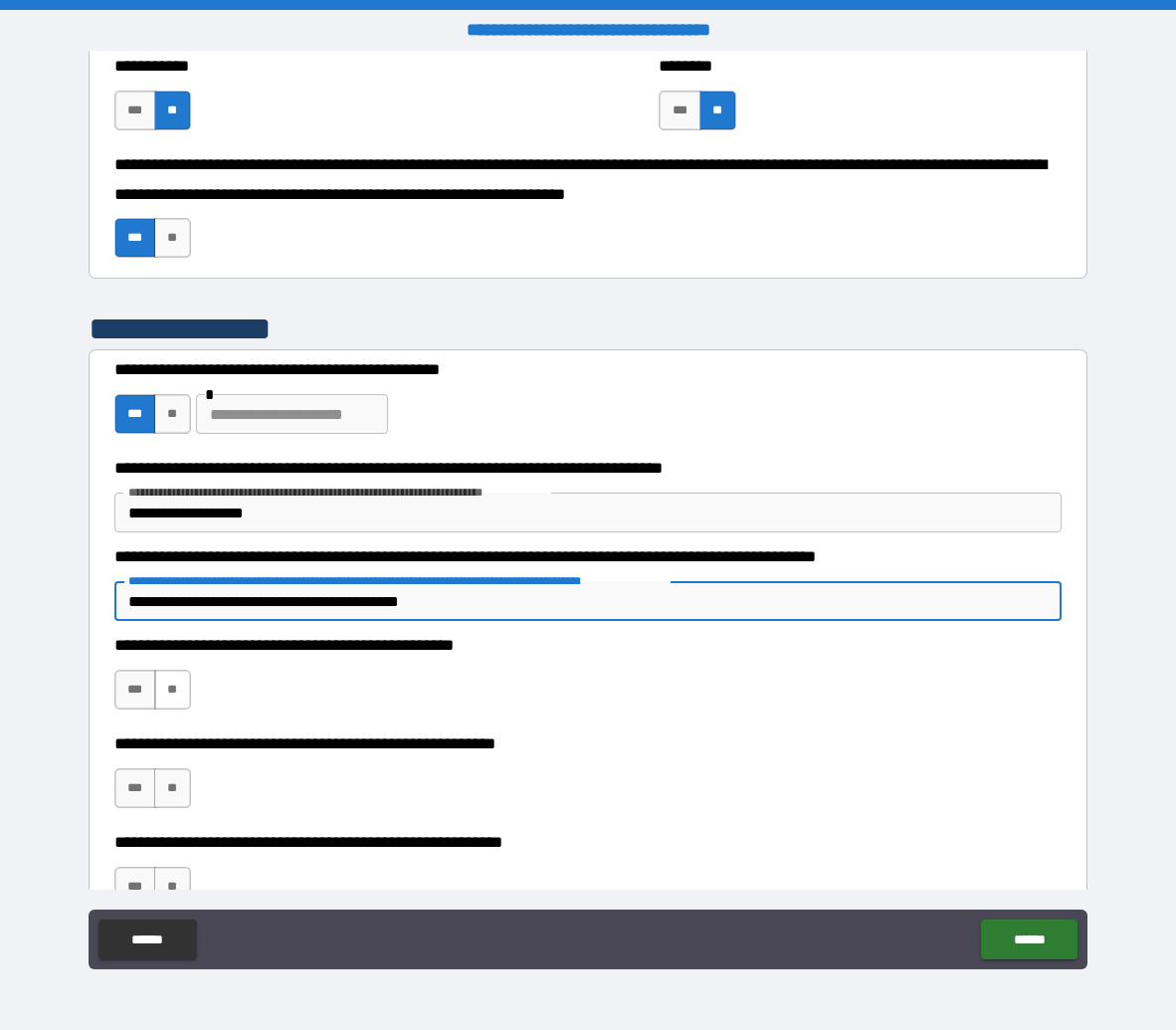 click on "**" at bounding box center [172, 690] 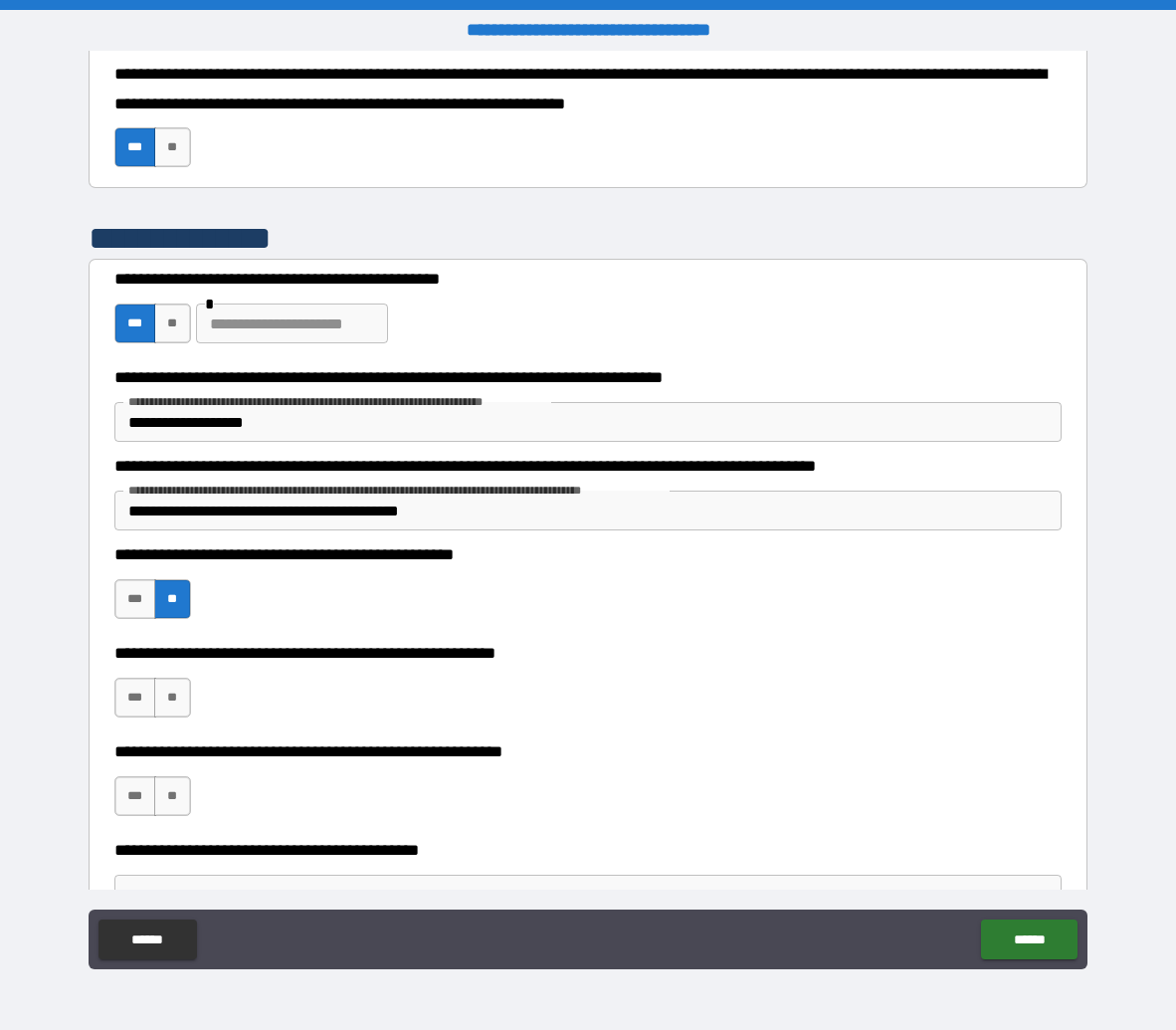 scroll, scrollTop: 9044, scrollLeft: 0, axis: vertical 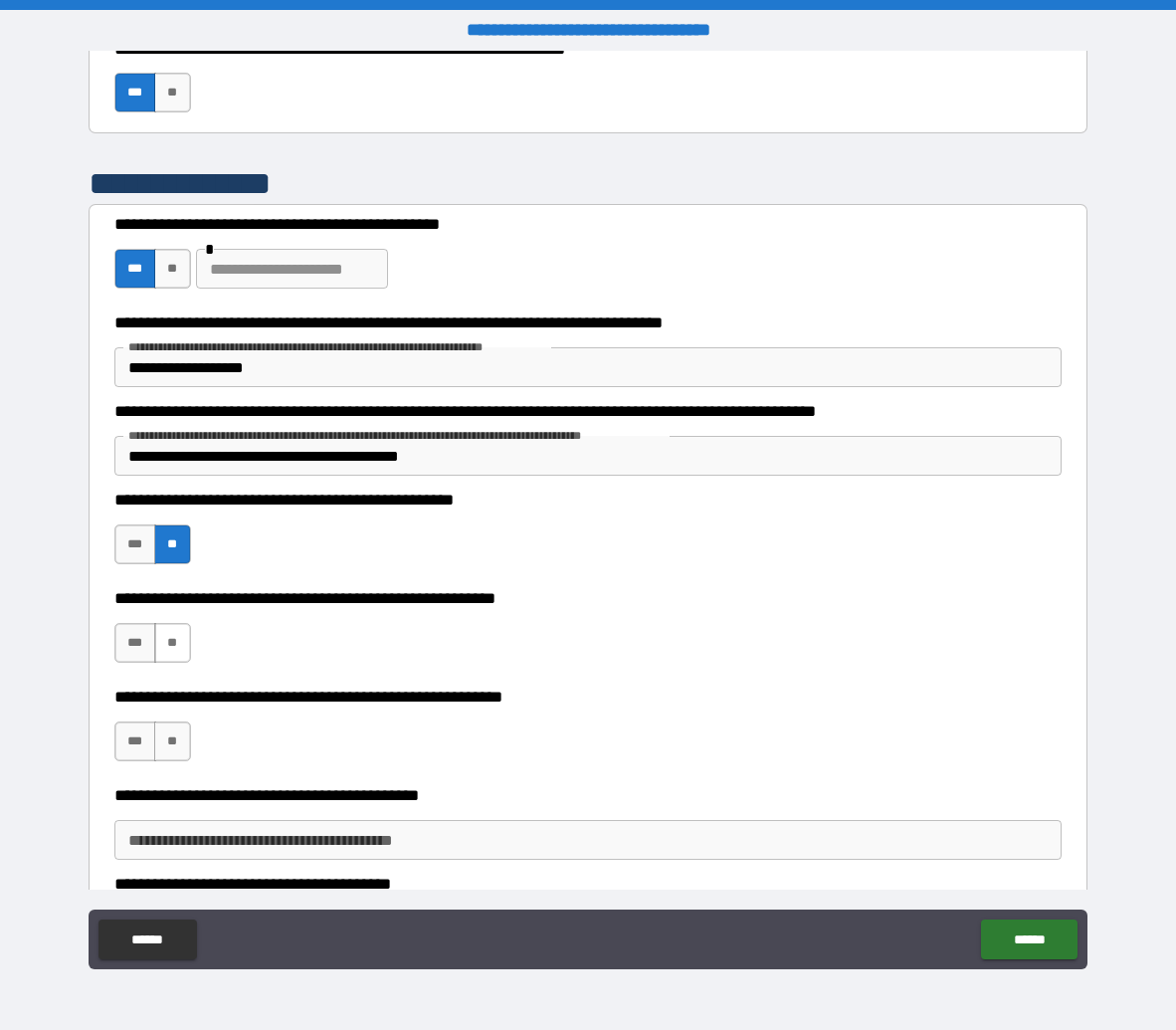 click on "**" at bounding box center (172, 643) 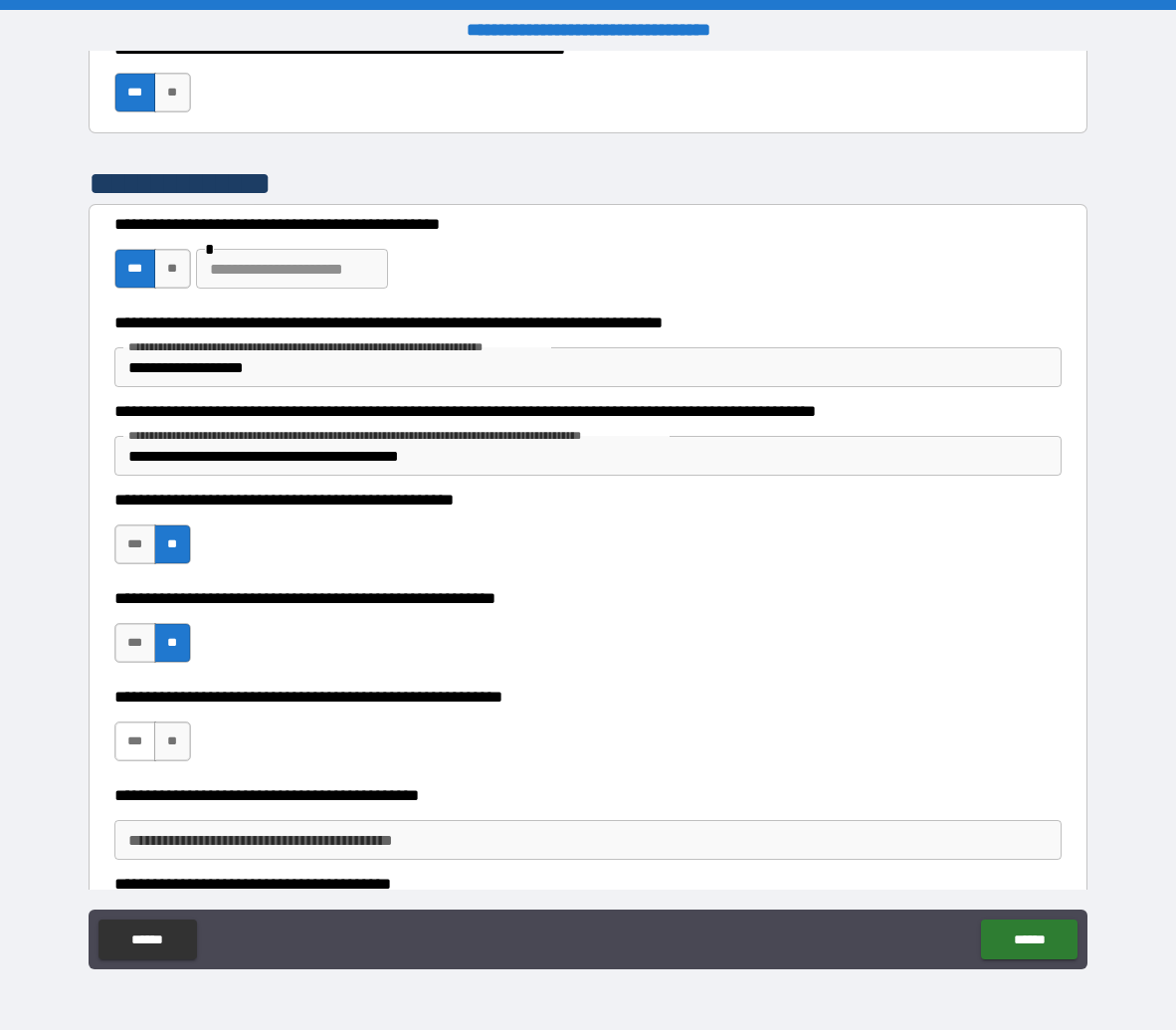 click on "***" at bounding box center (135, 741) 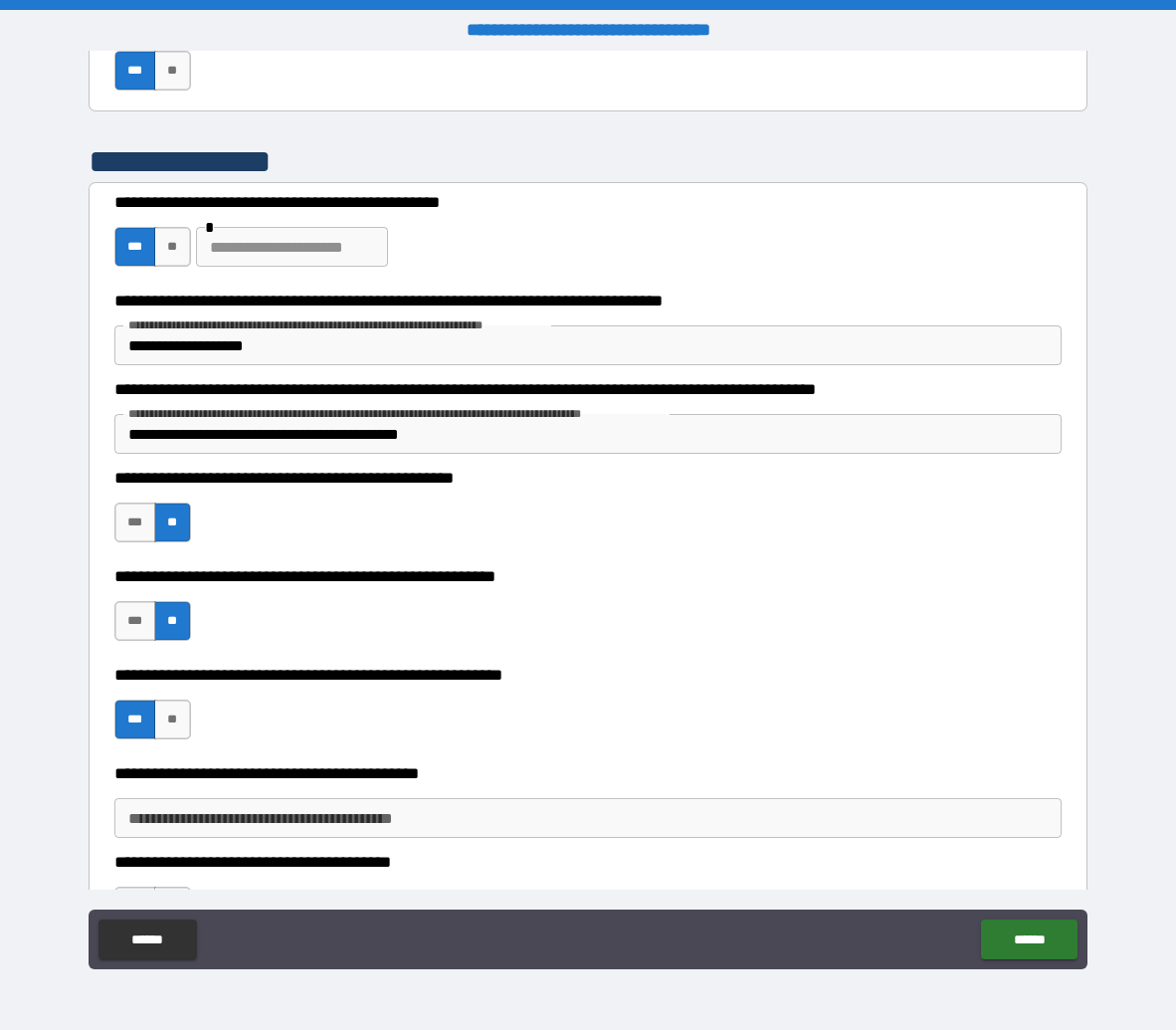 scroll, scrollTop: 9236, scrollLeft: 0, axis: vertical 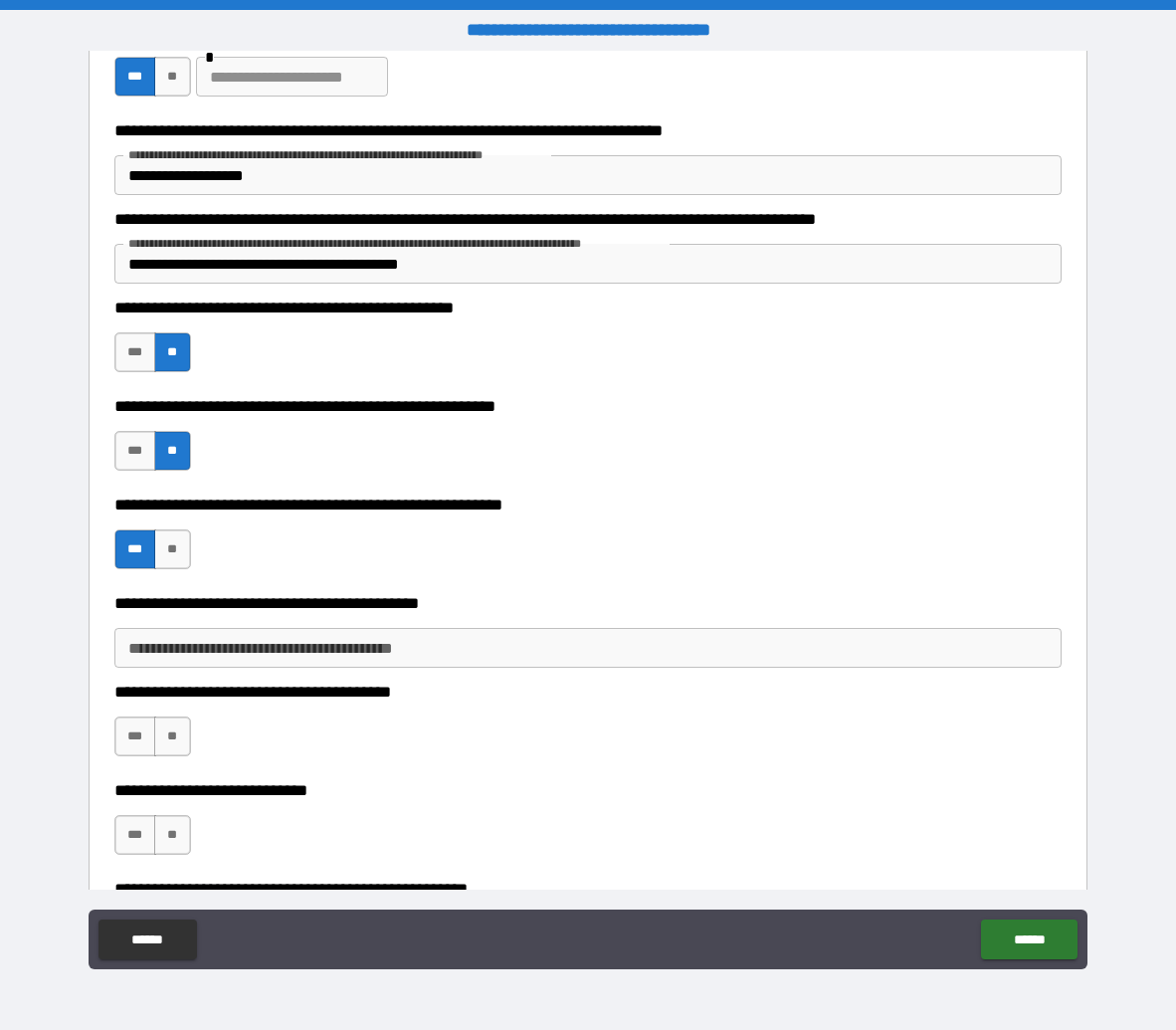 click on "**********" at bounding box center [588, 648] 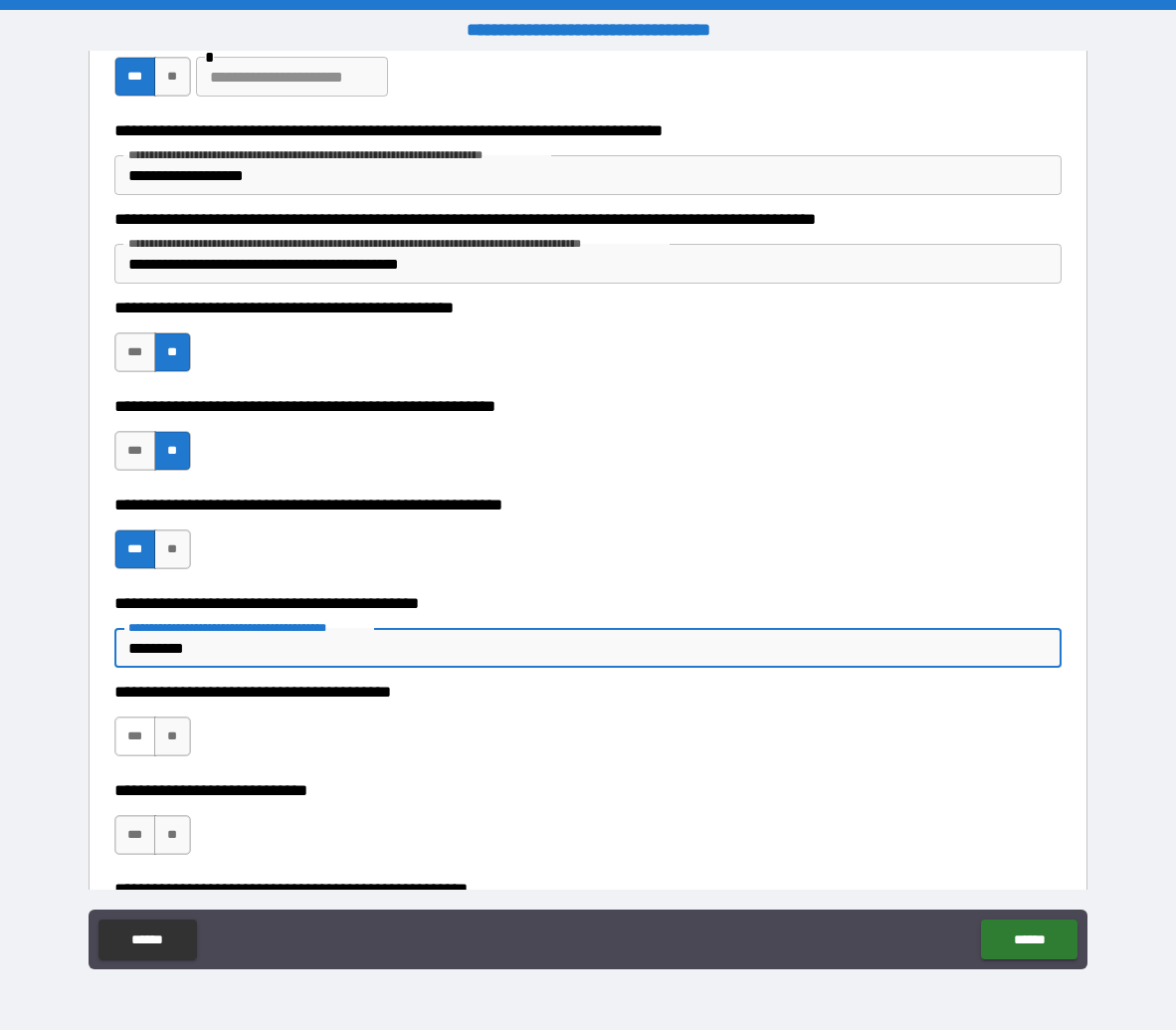 click on "***" at bounding box center (135, 736) 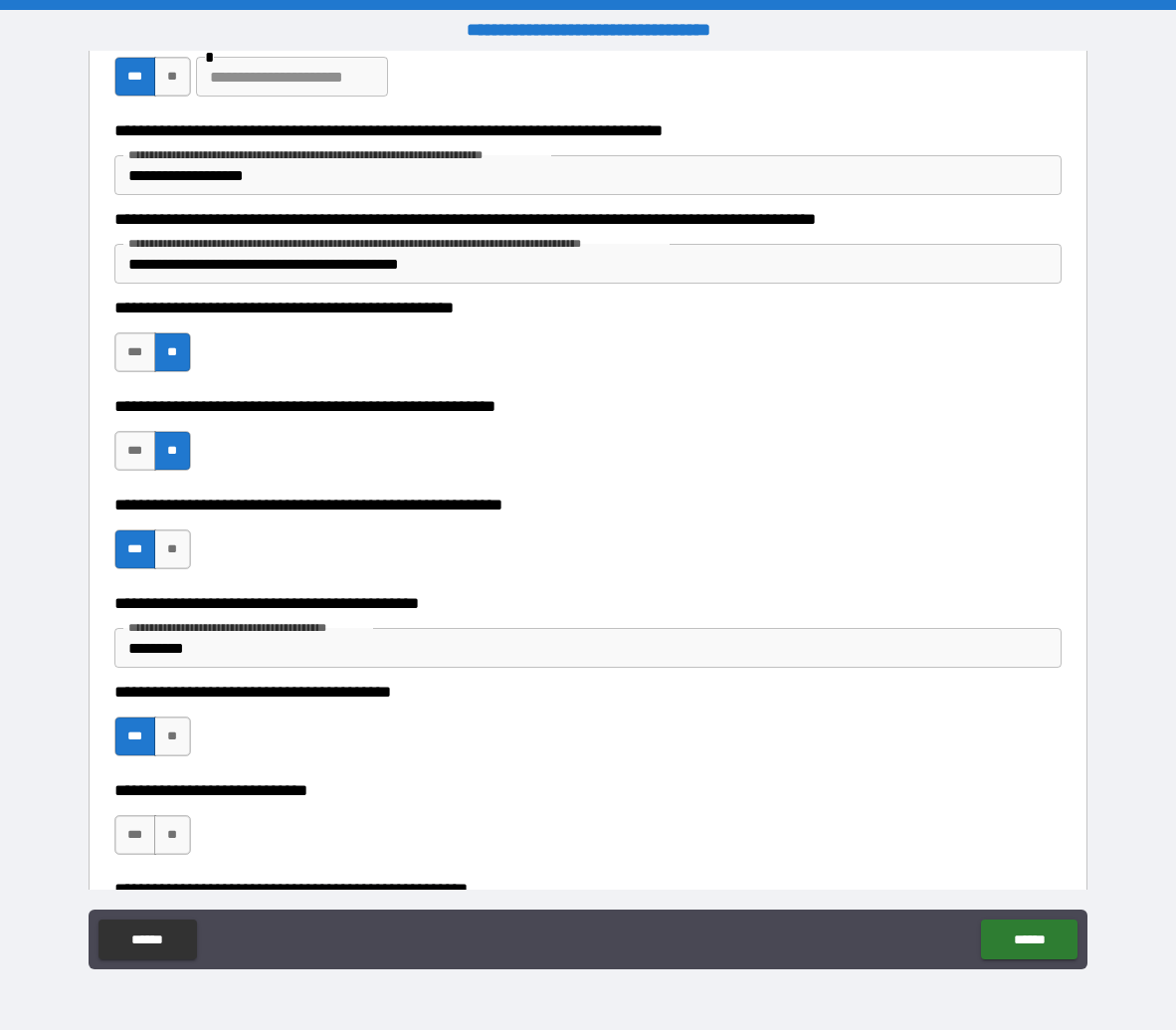 scroll, scrollTop: 9373, scrollLeft: 0, axis: vertical 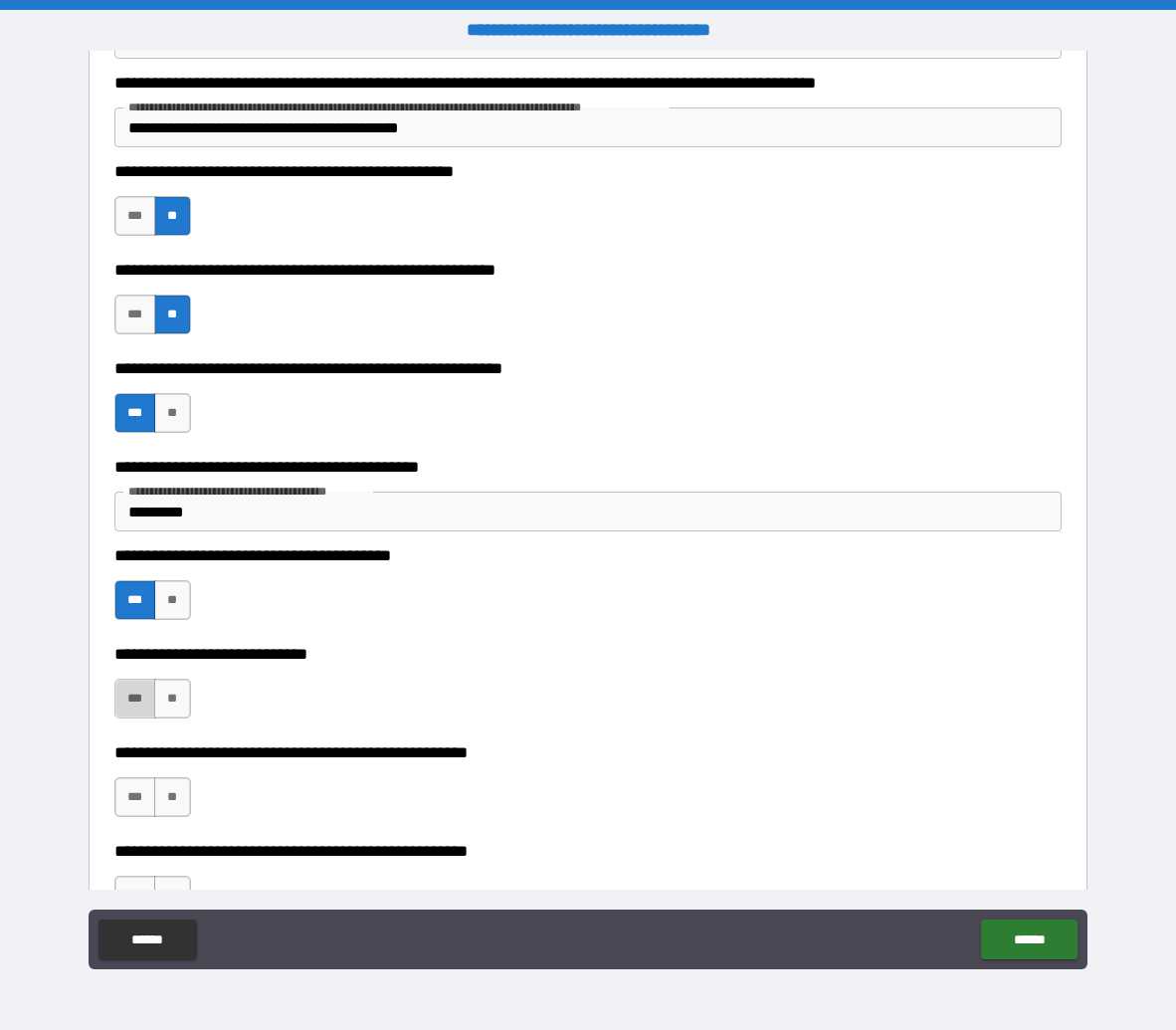 click on "***" at bounding box center (135, 699) 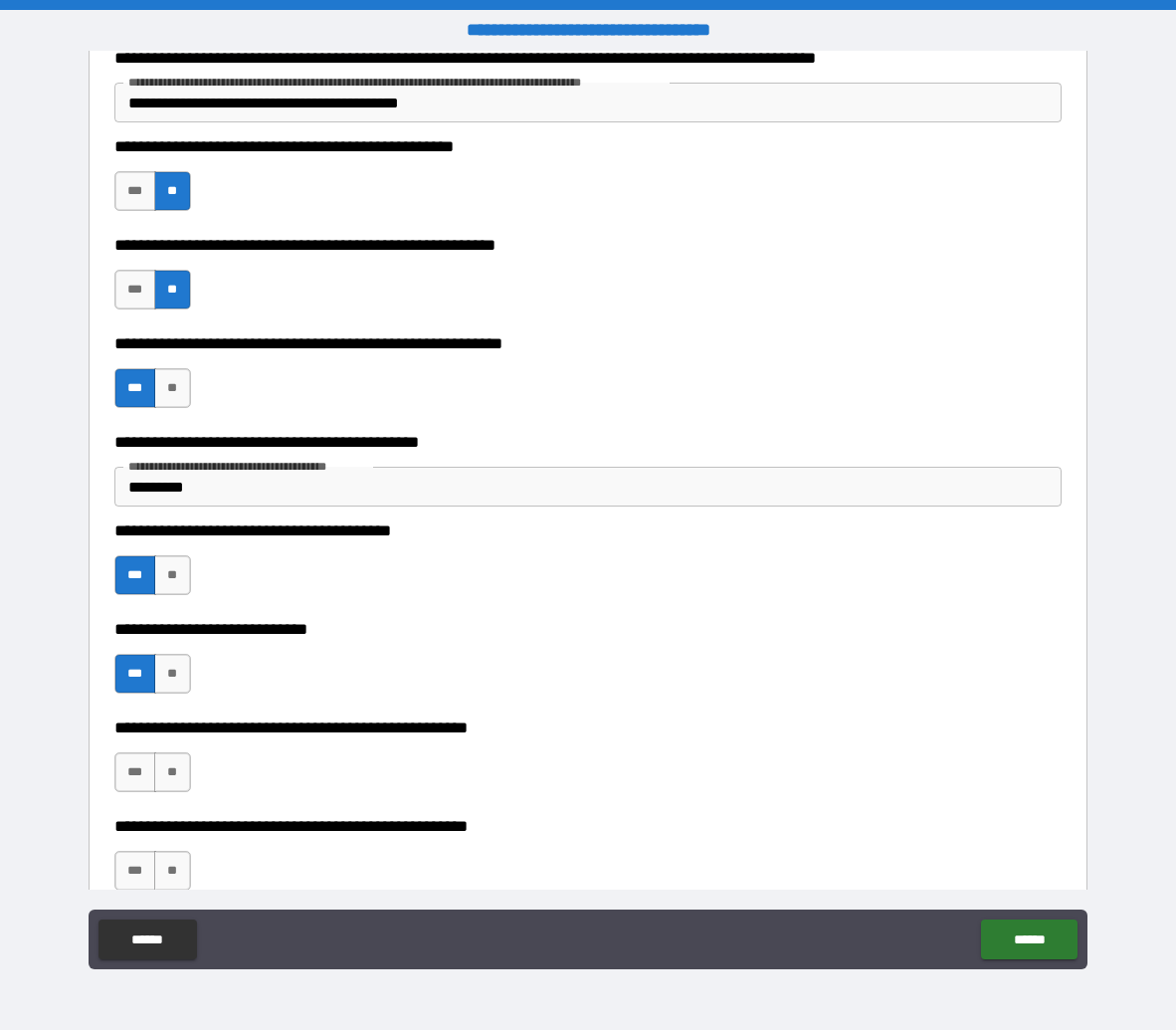 scroll, scrollTop: 9590, scrollLeft: 0, axis: vertical 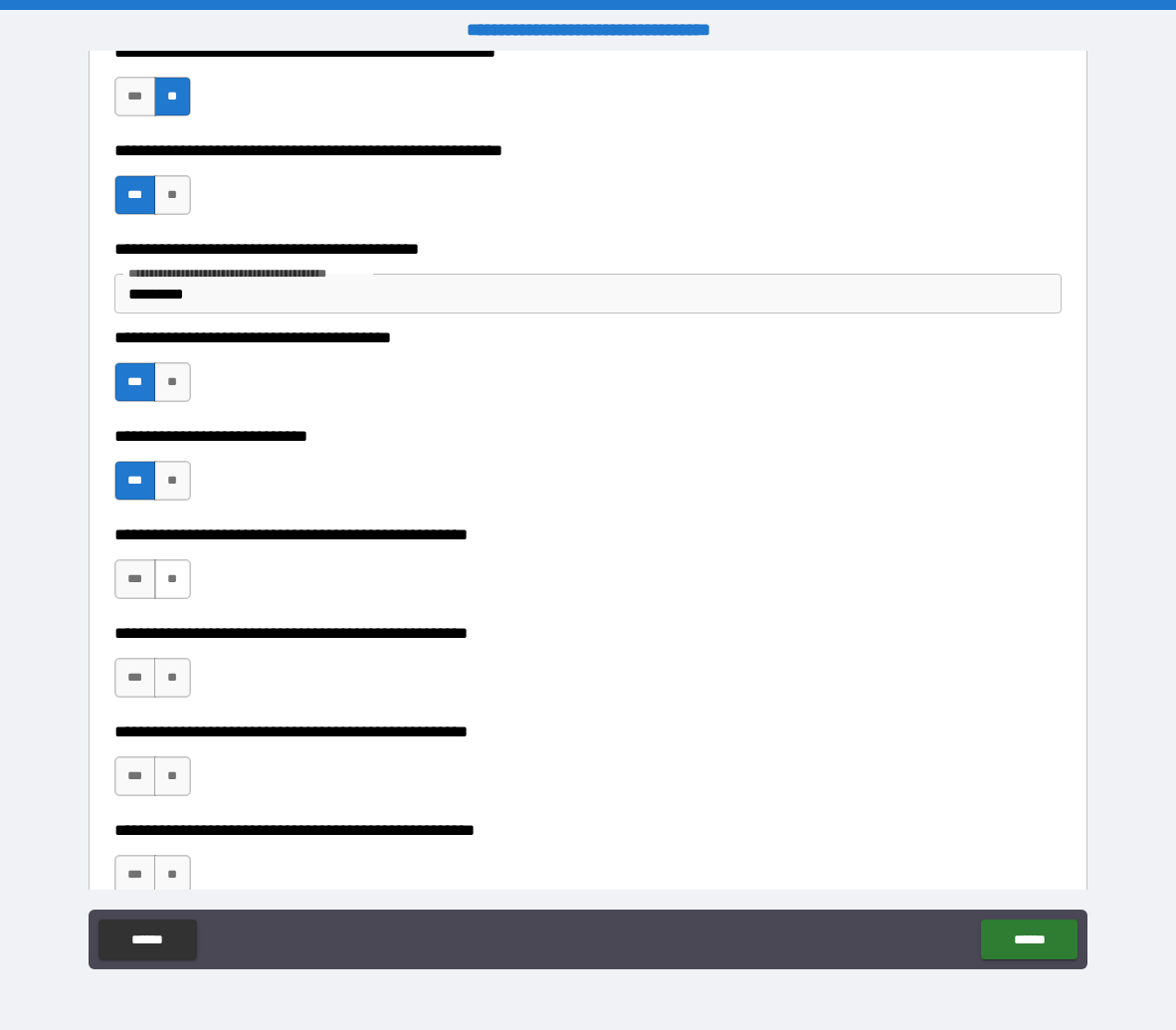 click on "**" at bounding box center (172, 579) 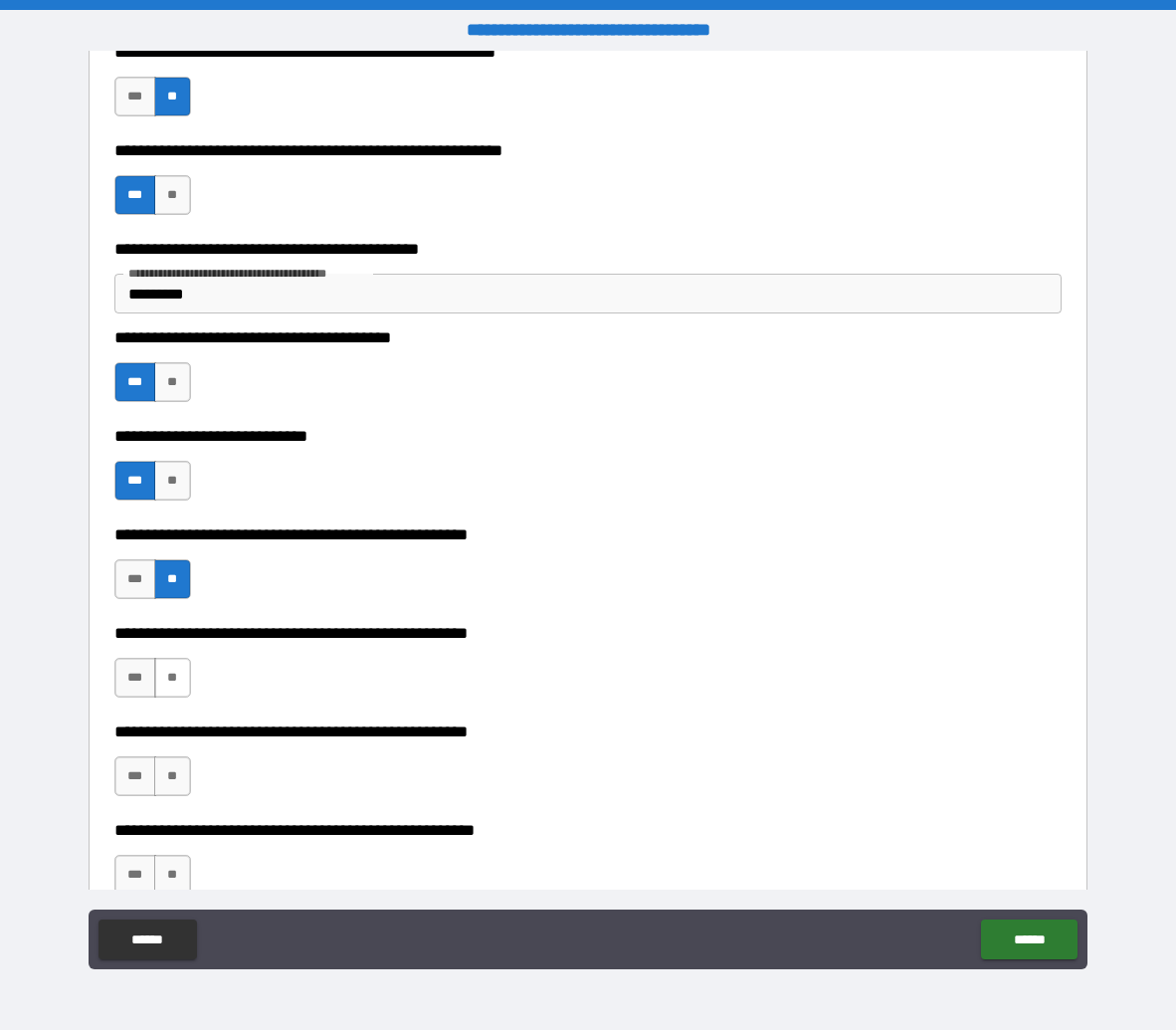 click on "**" at bounding box center (172, 678) 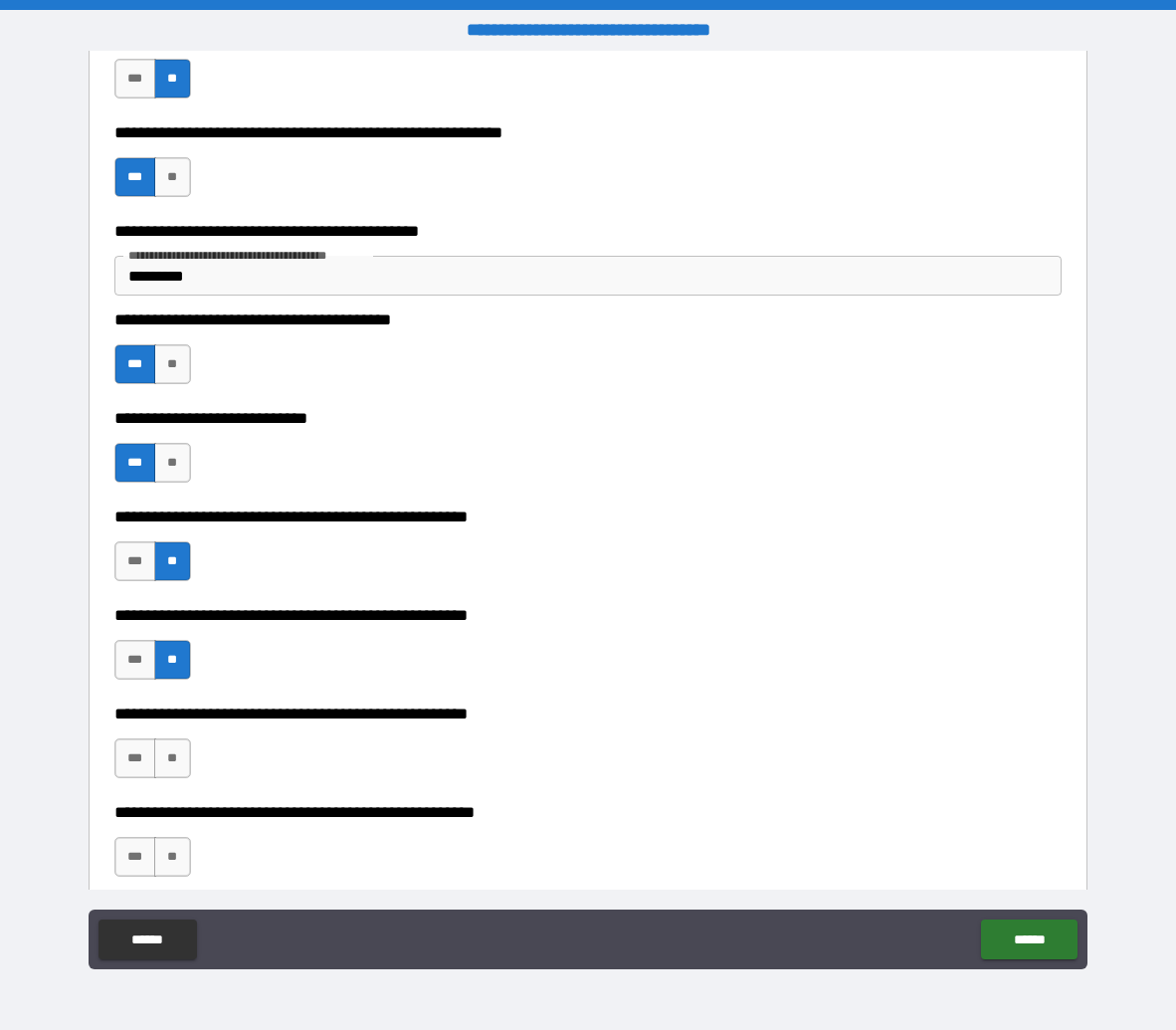 scroll, scrollTop: 9749, scrollLeft: 0, axis: vertical 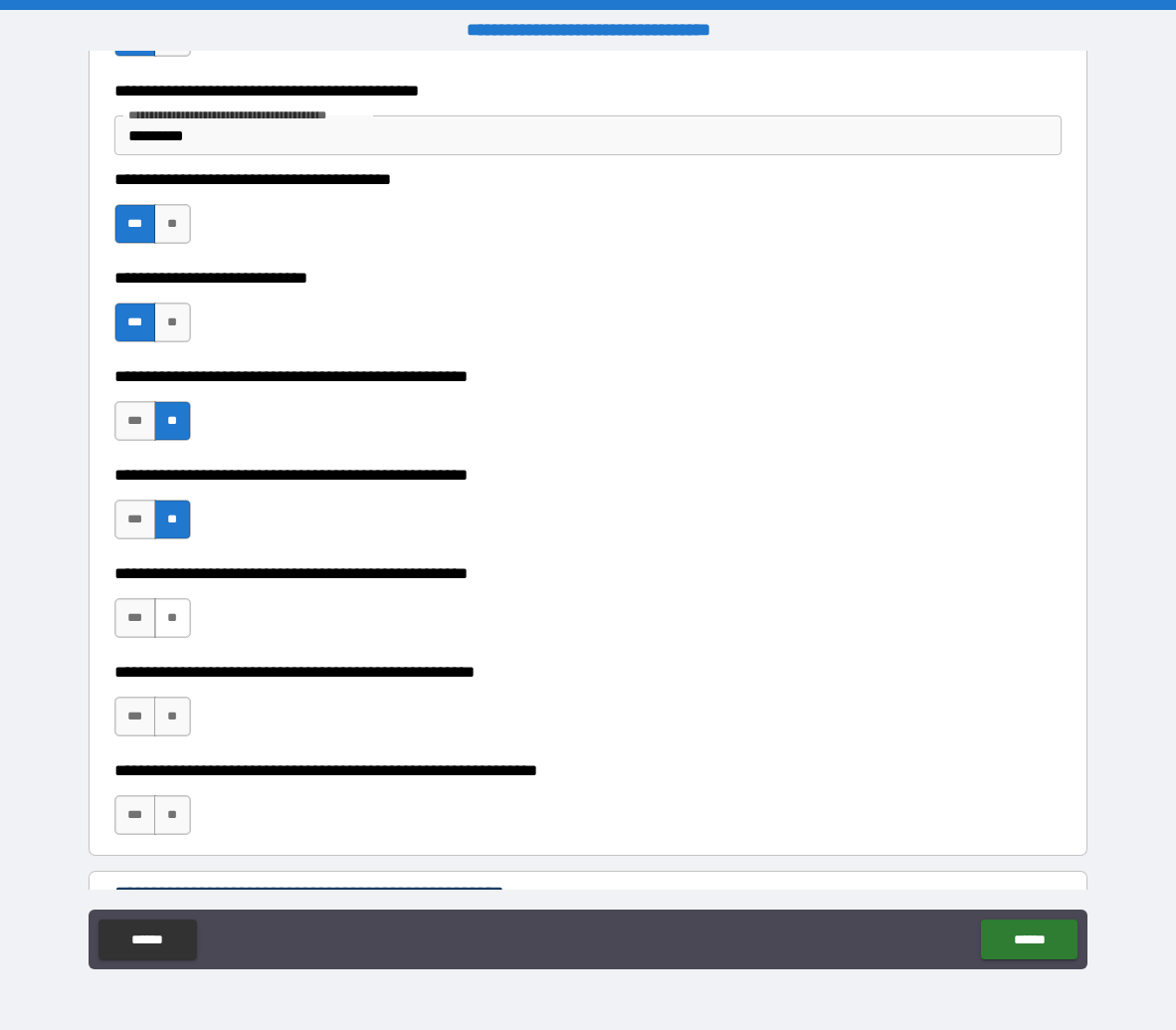 click on "**" at bounding box center (172, 618) 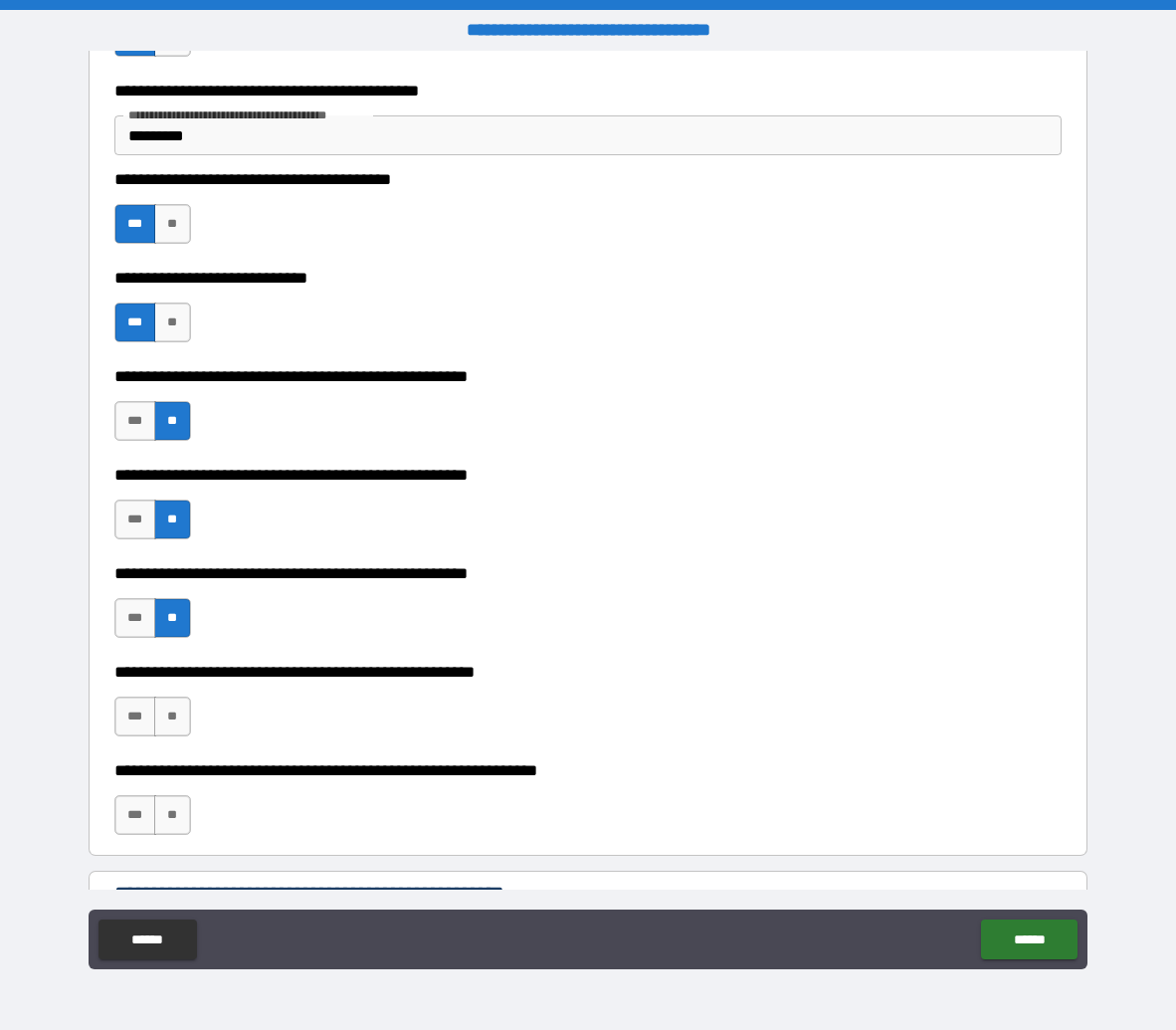 click on "**" at bounding box center (172, 717) 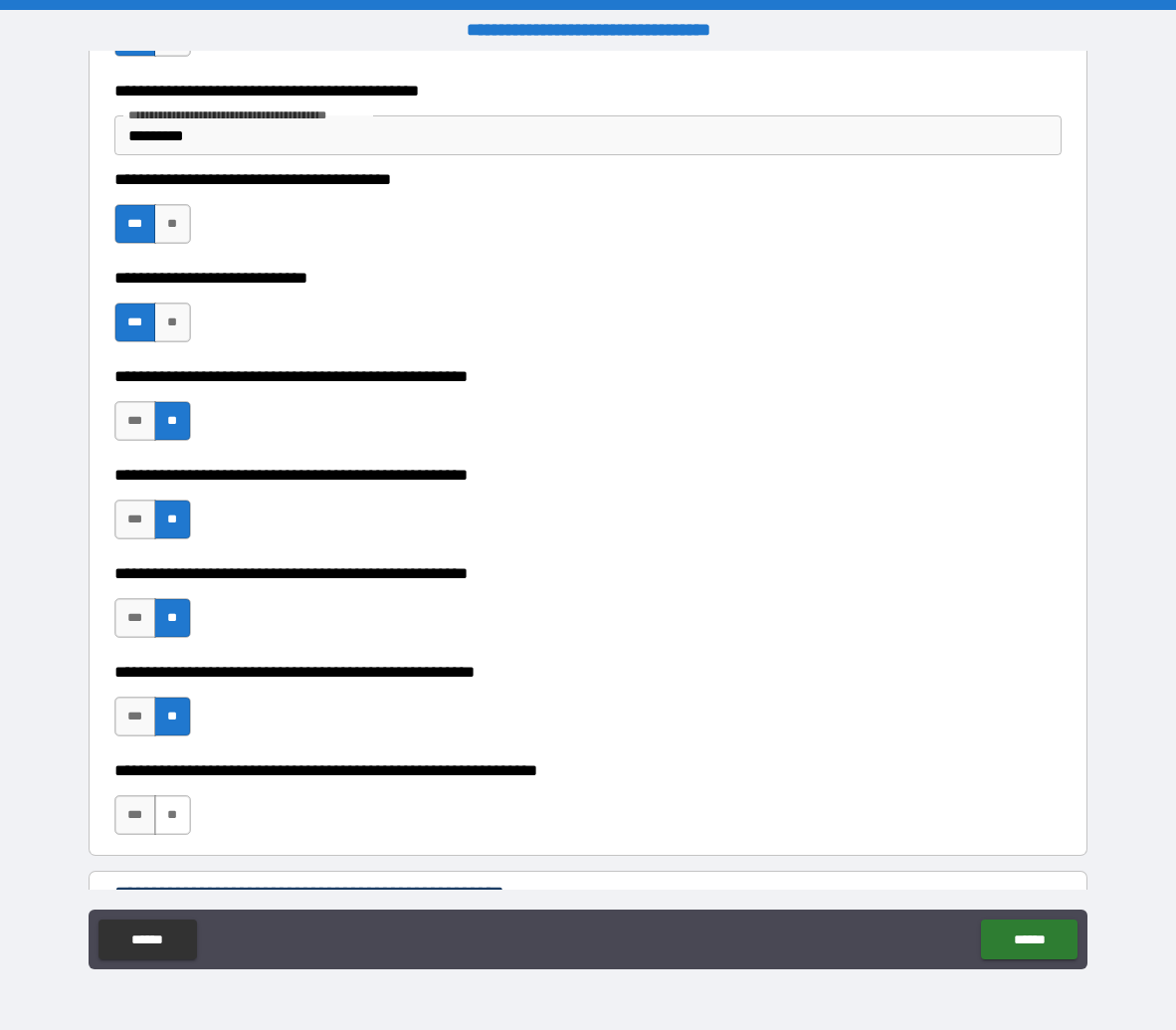 click on "**" at bounding box center (172, 815) 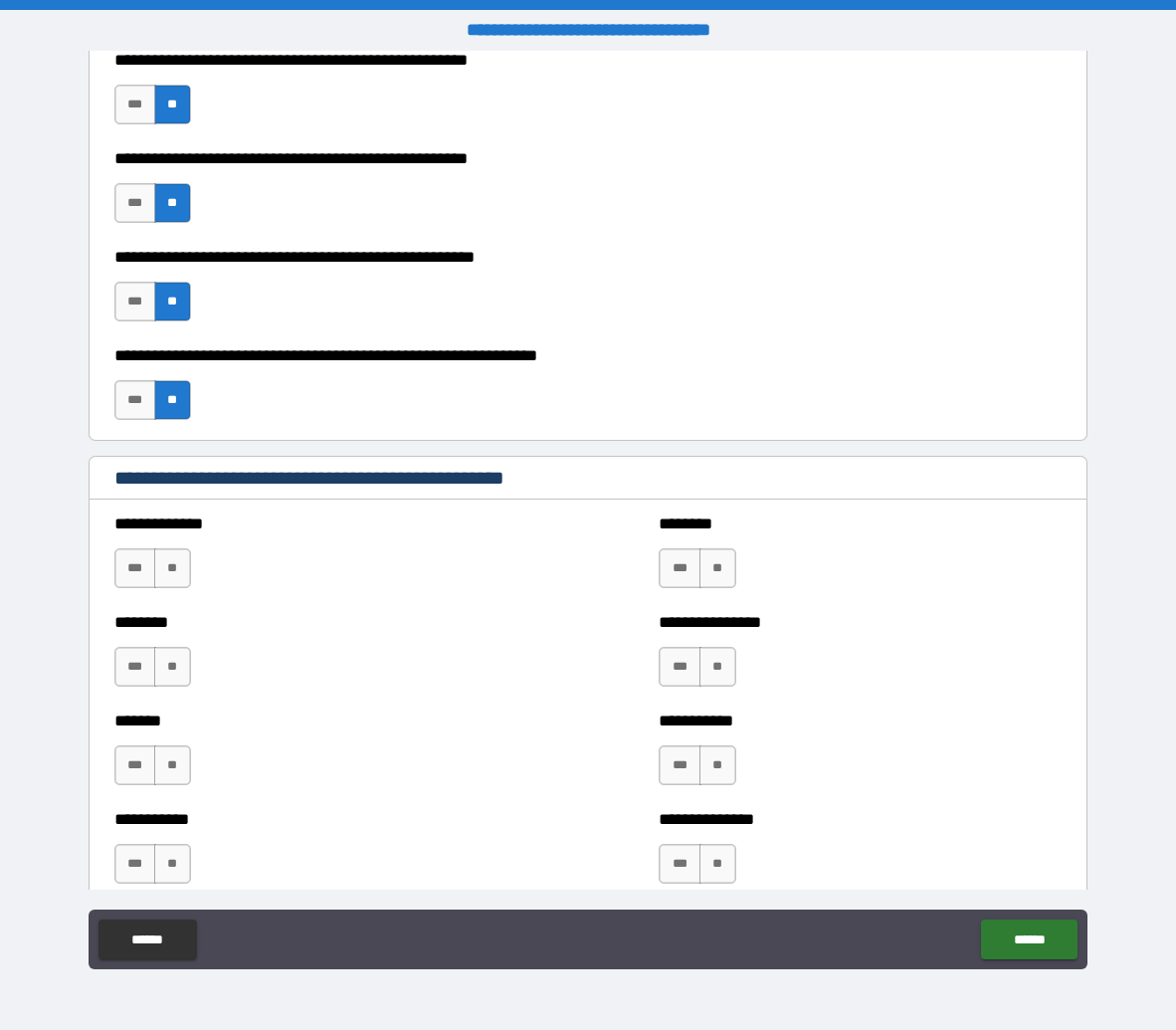 scroll, scrollTop: 10299, scrollLeft: 0, axis: vertical 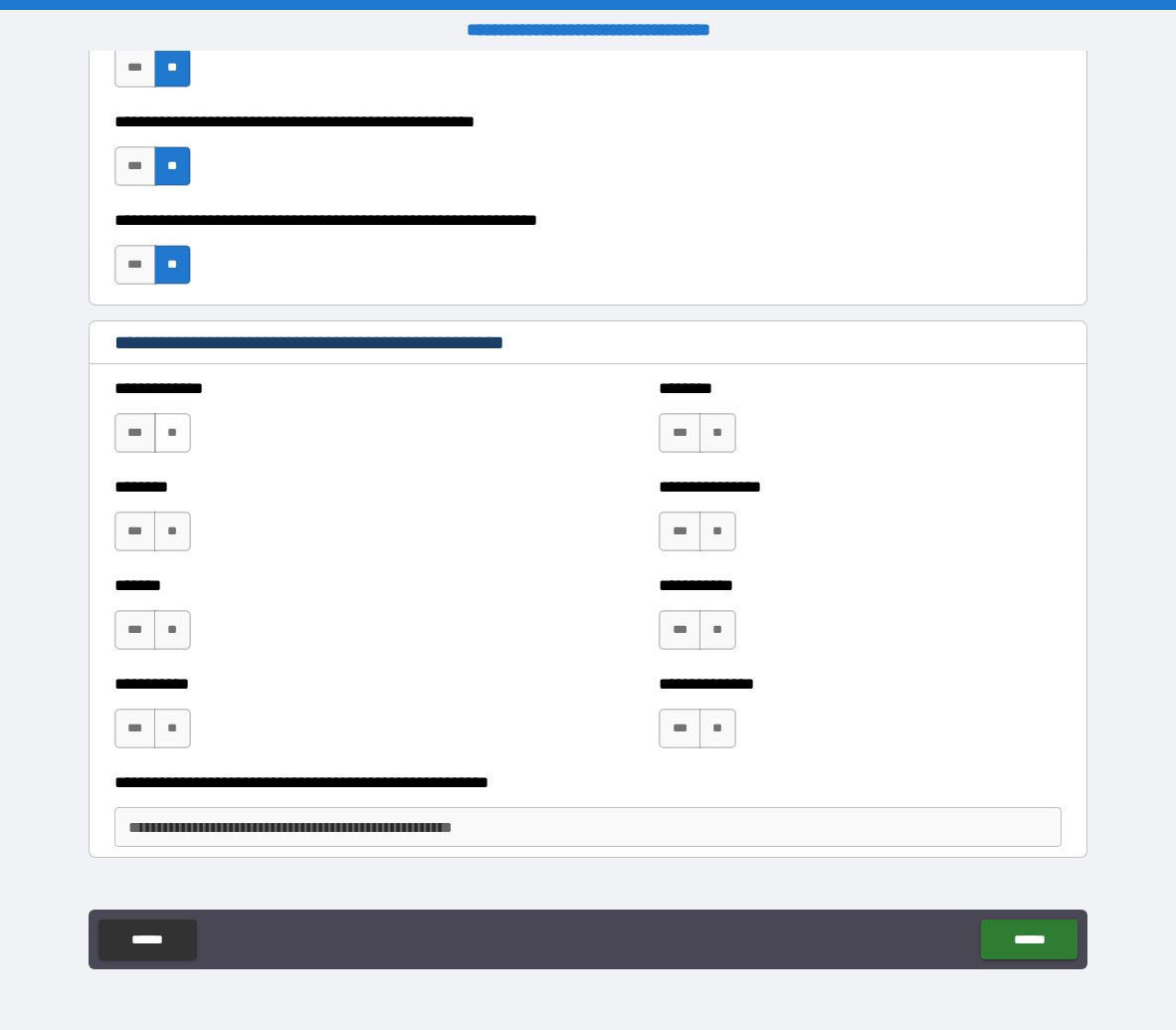click on "**" at bounding box center (172, 433) 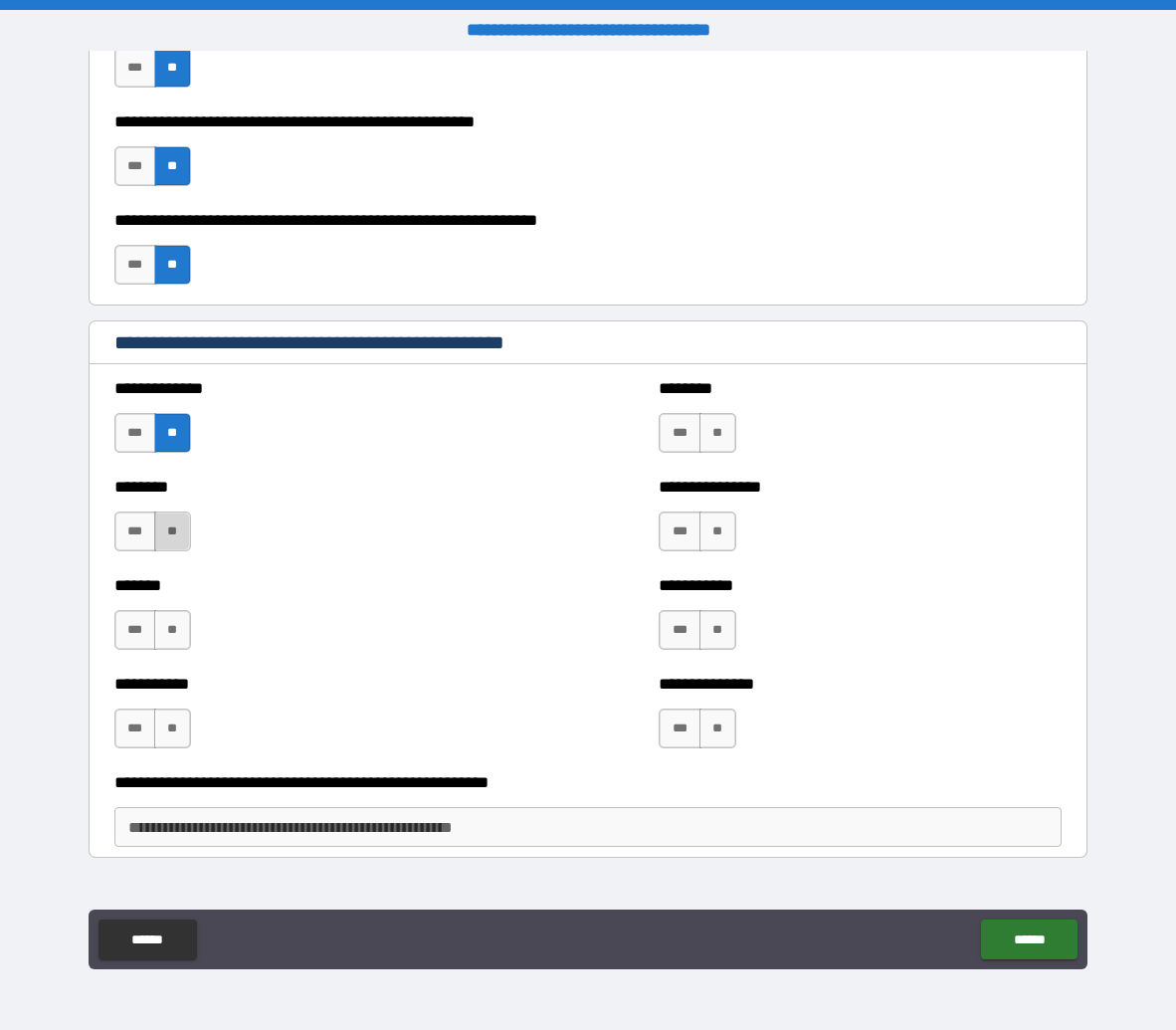 click on "**" at bounding box center [172, 531] 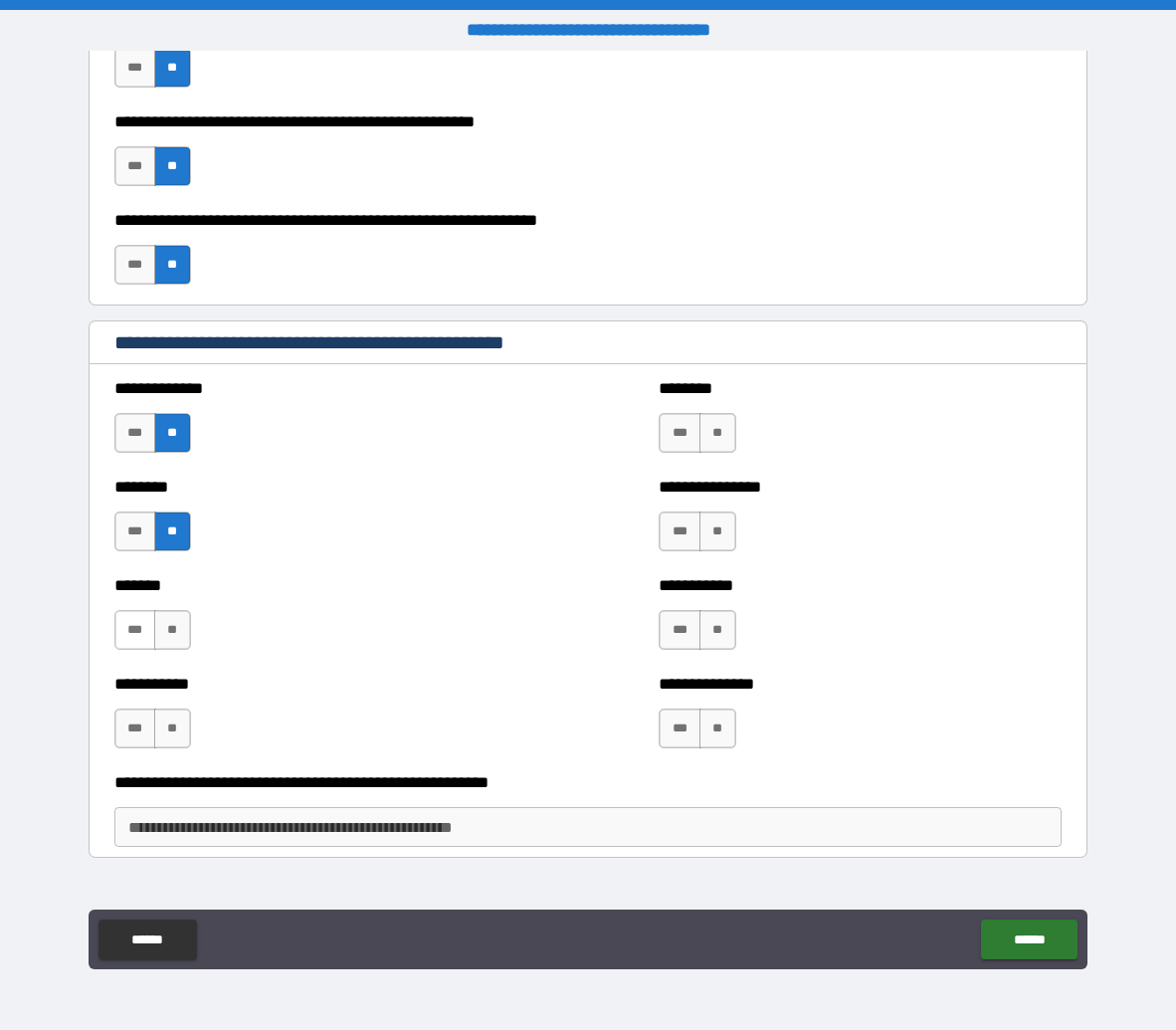 click on "***" at bounding box center (135, 630) 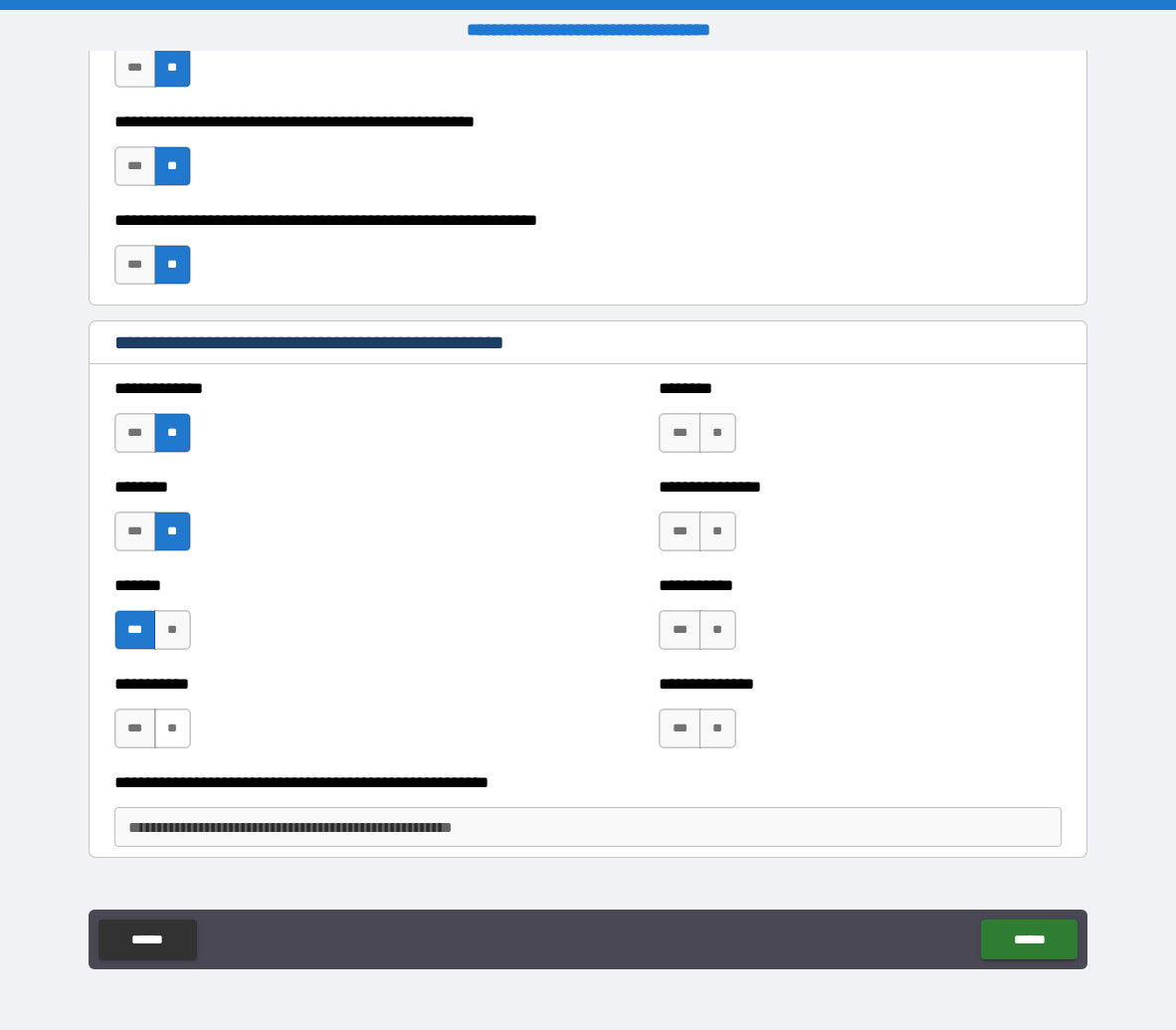 click on "**" at bounding box center (172, 728) 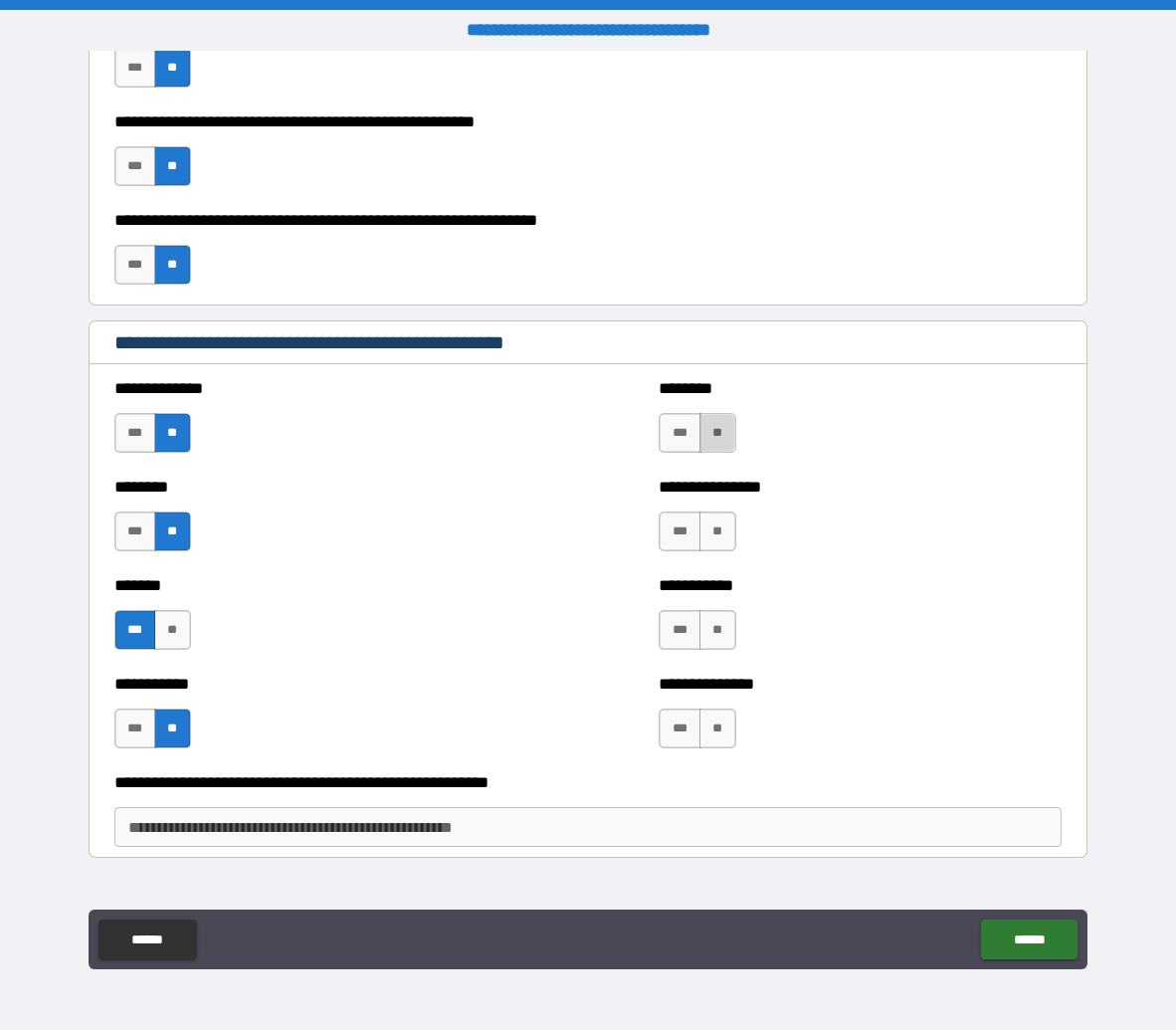 click on "**" at bounding box center [717, 433] 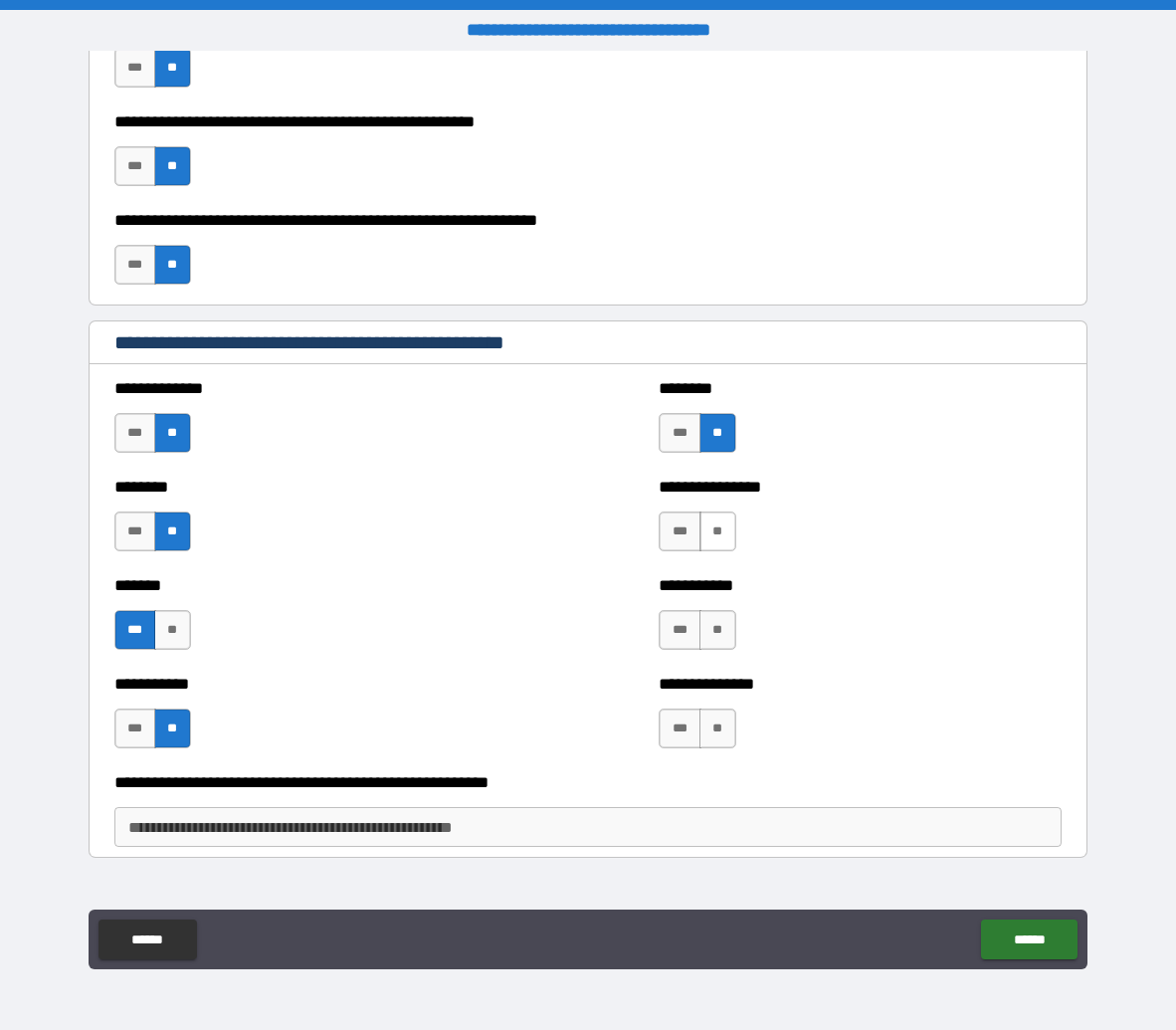 click on "**" at bounding box center [717, 531] 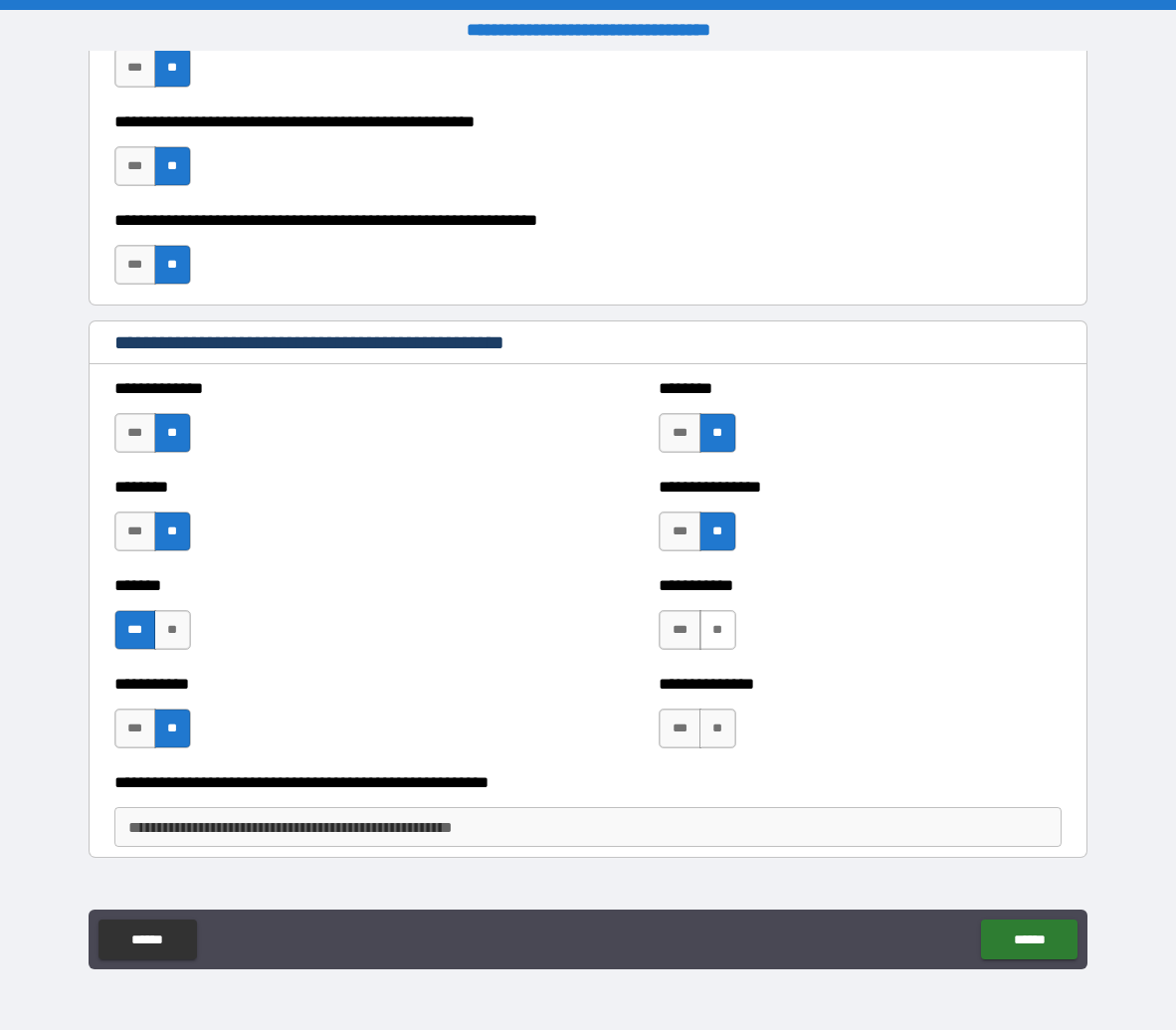 click on "**" at bounding box center (717, 630) 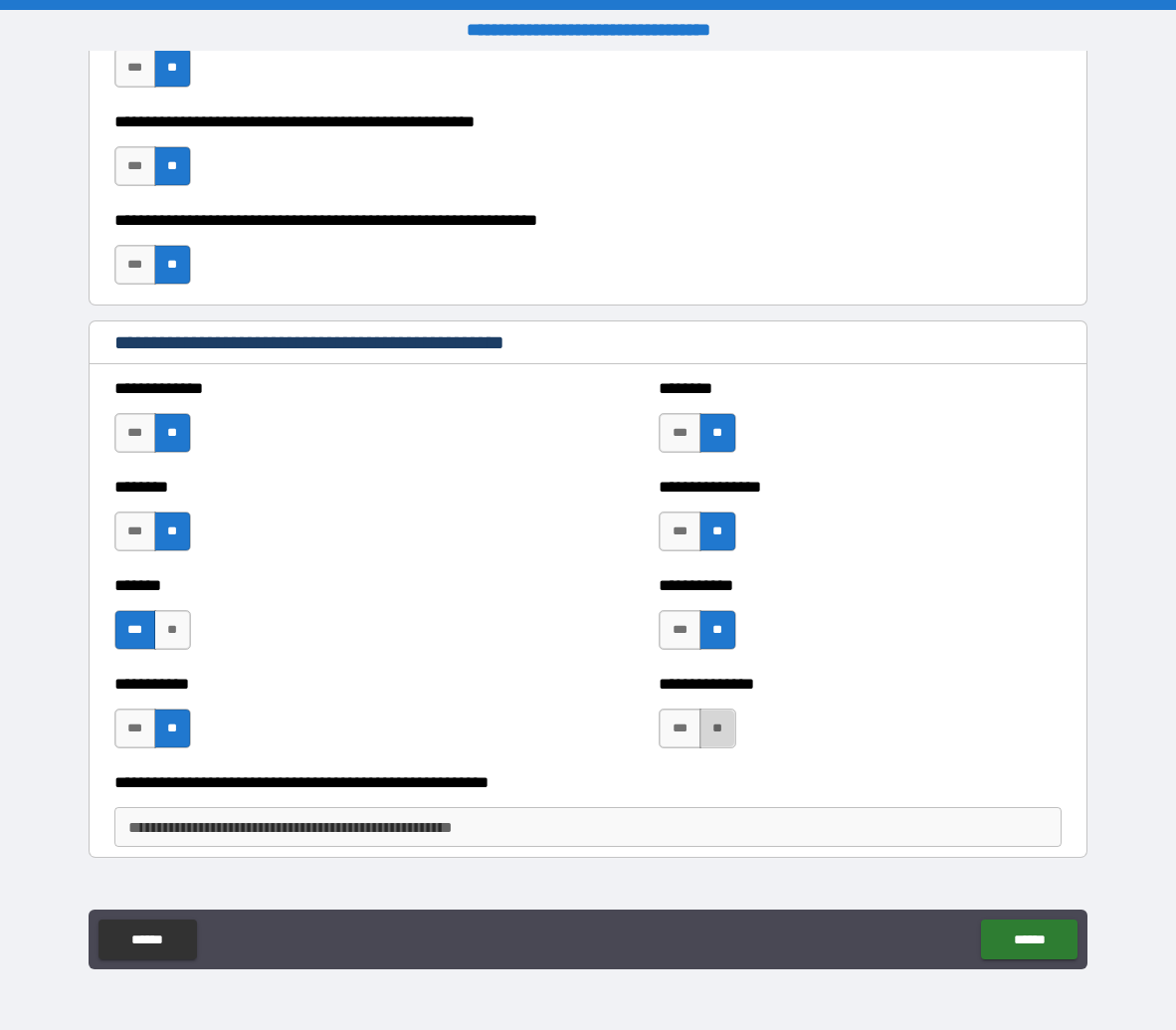 click on "**" at bounding box center (717, 728) 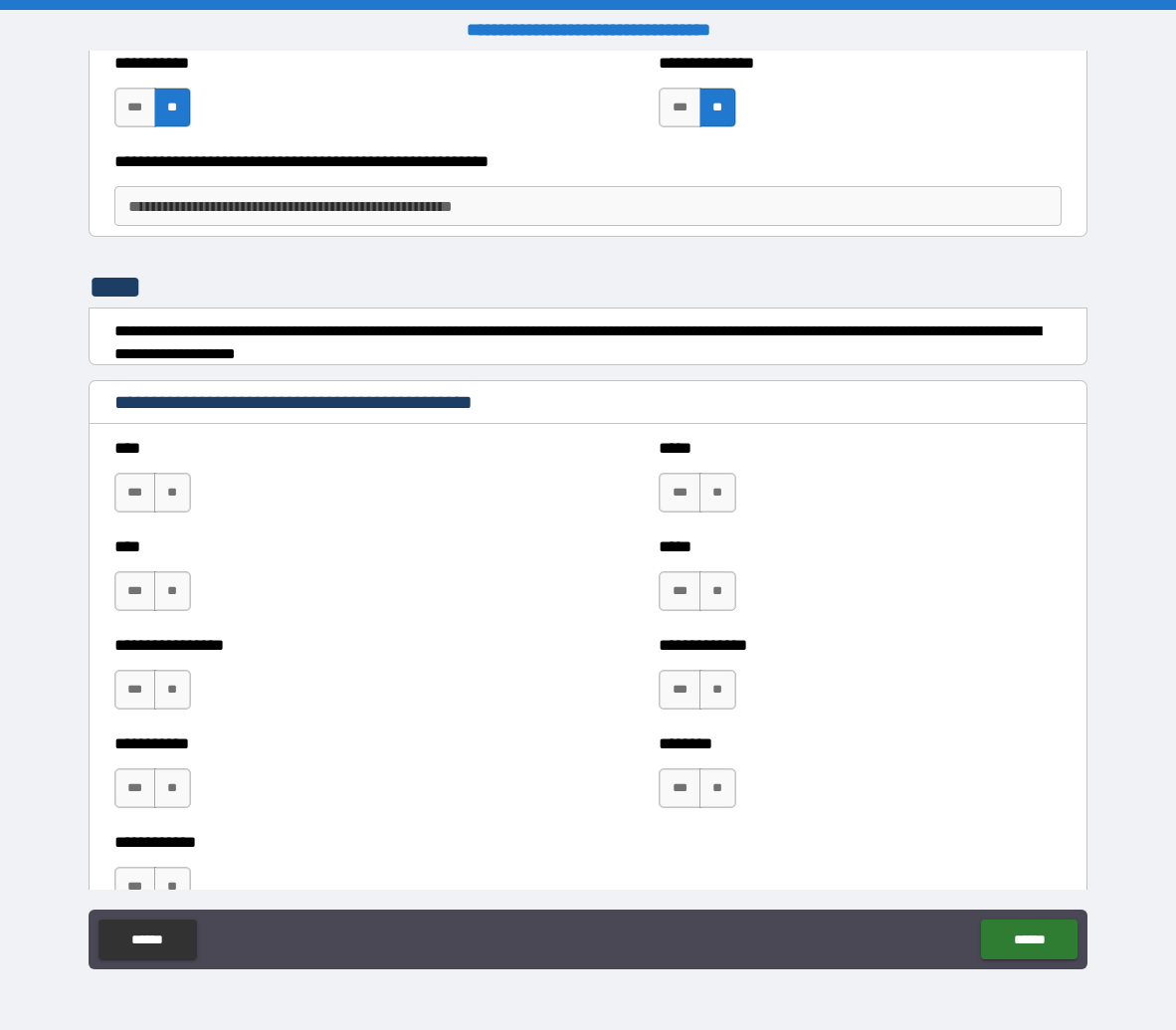 scroll, scrollTop: 11026, scrollLeft: 0, axis: vertical 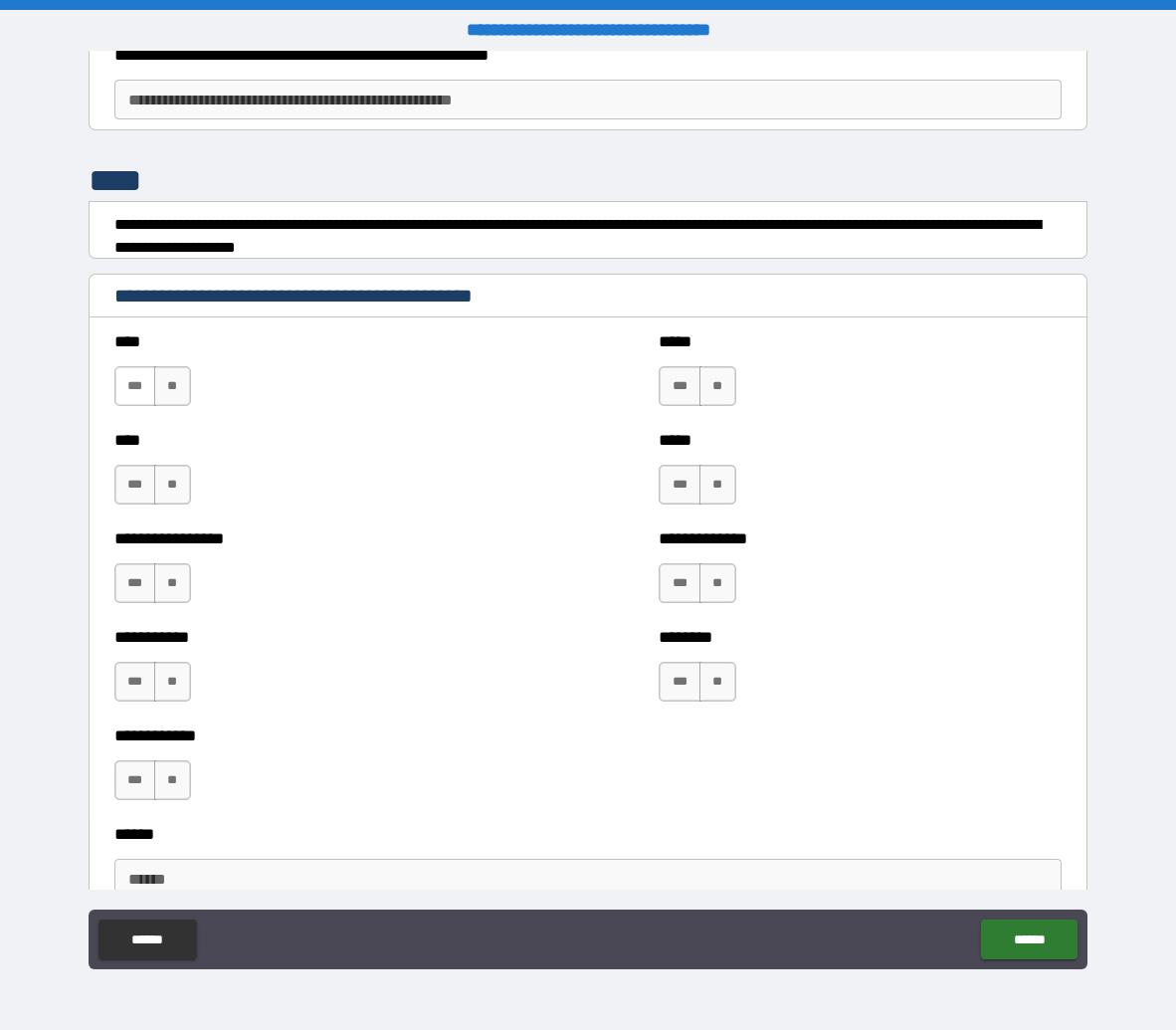 click on "***" at bounding box center [135, 386] 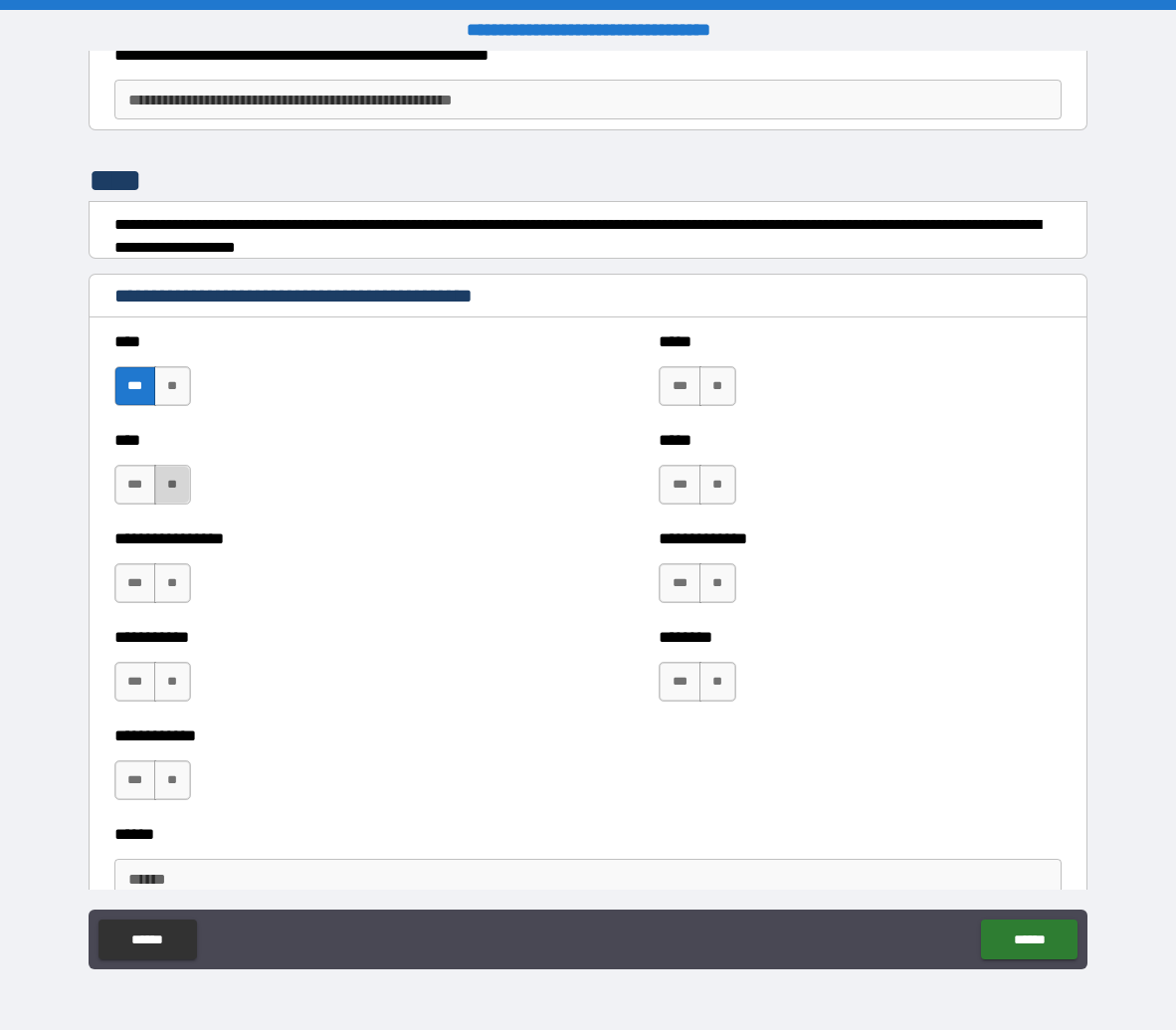 click on "**" at bounding box center (172, 485) 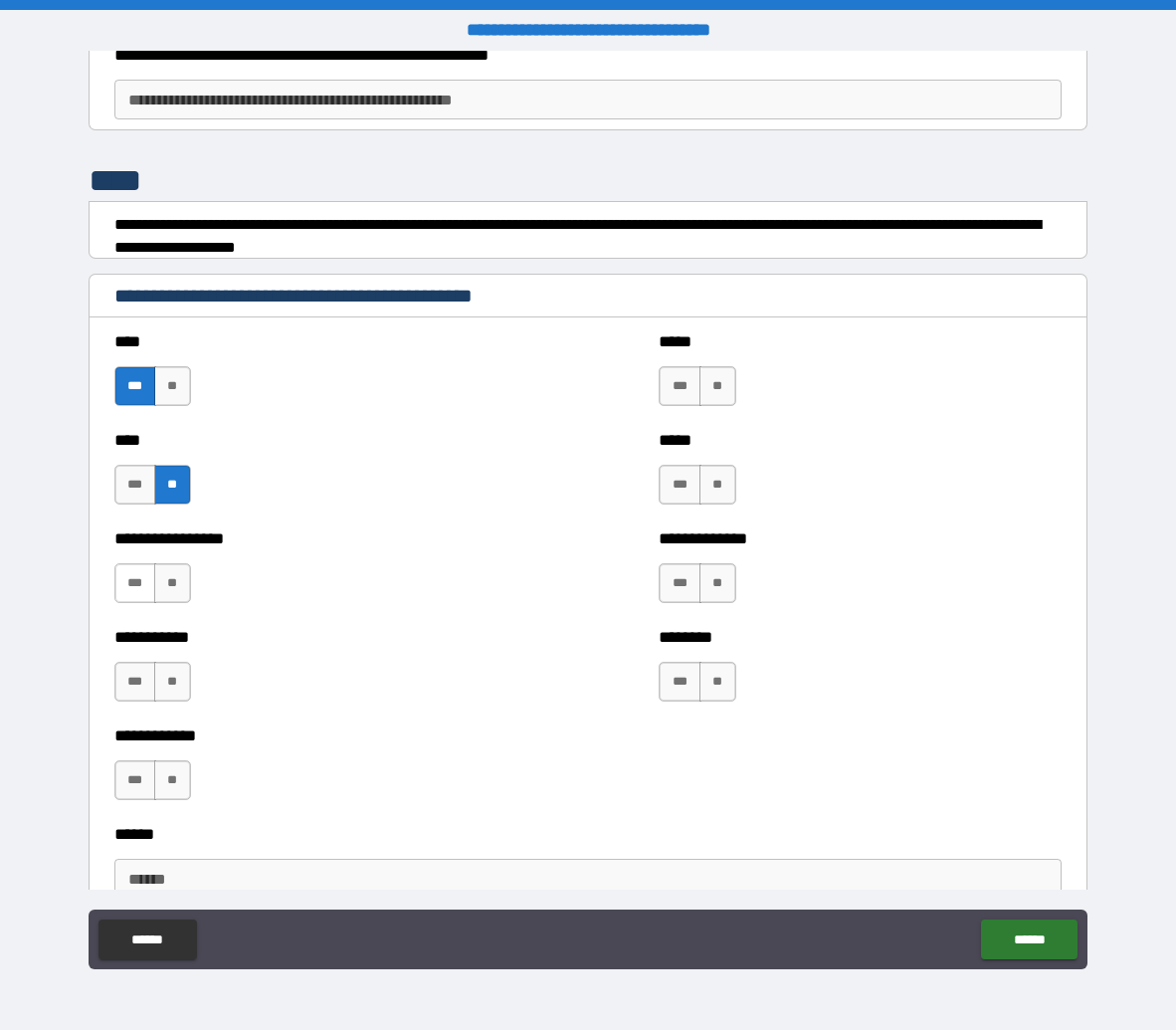 click on "***" at bounding box center (135, 583) 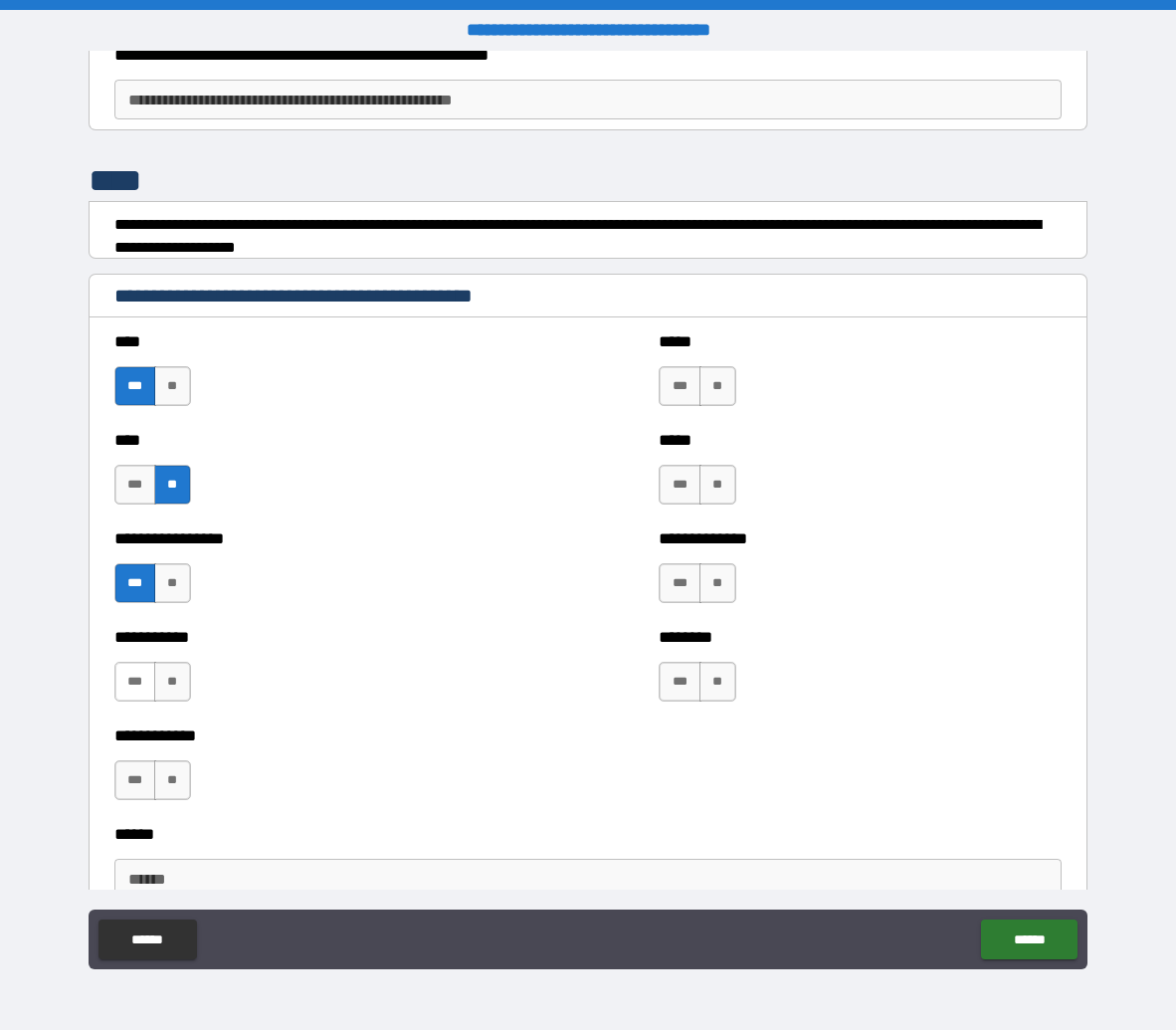 click on "***" at bounding box center (135, 682) 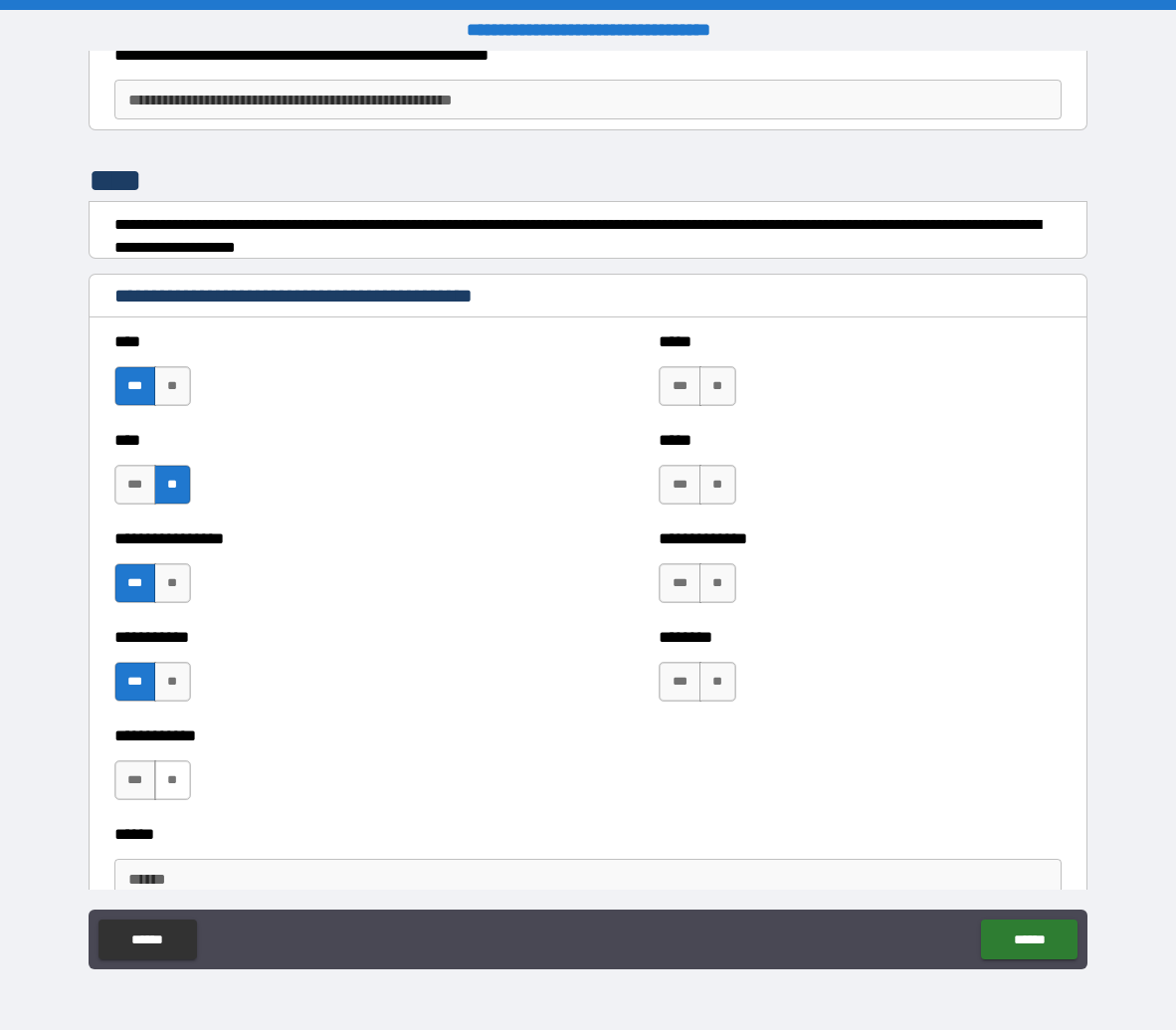 click on "**" at bounding box center [172, 780] 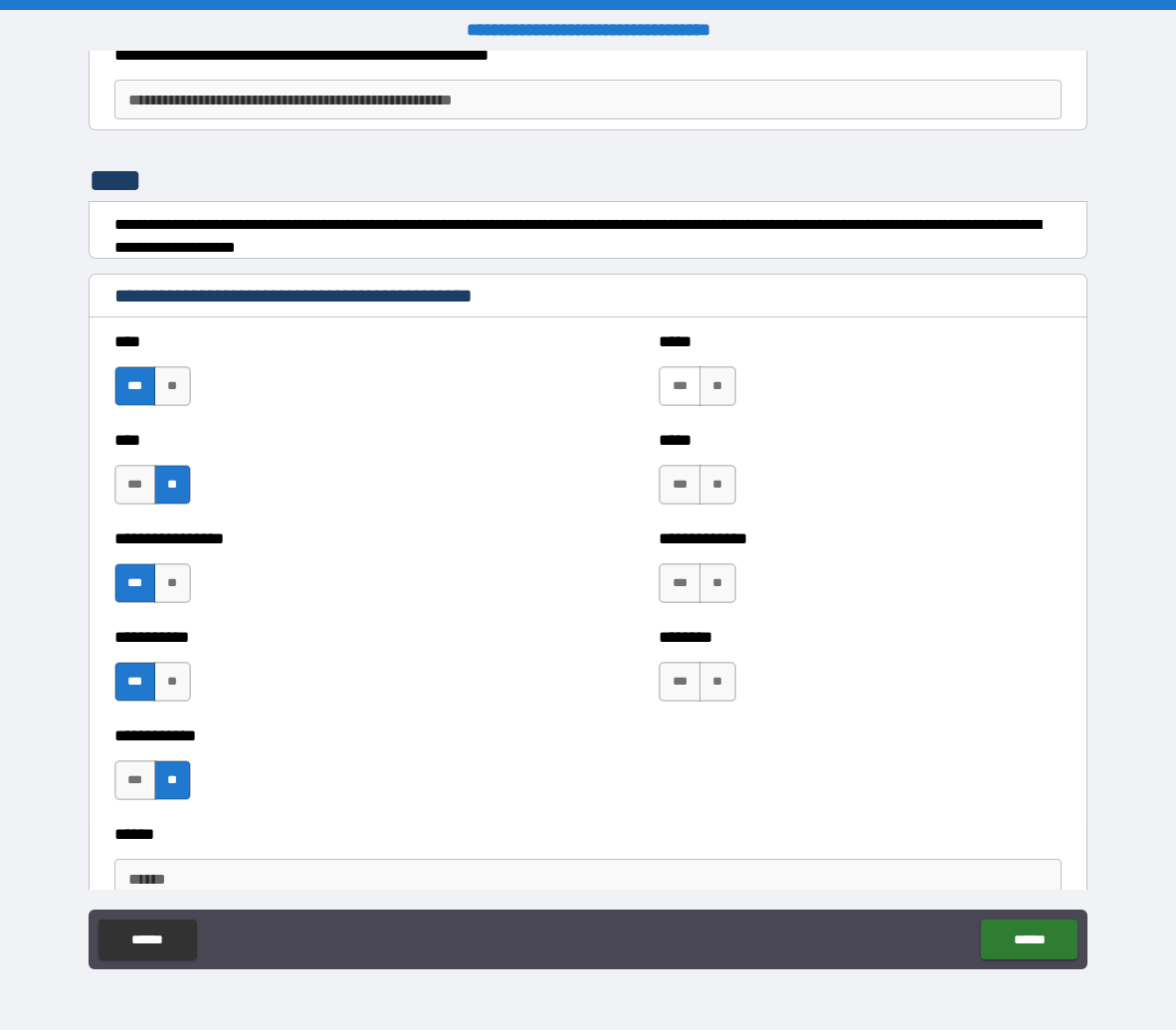 click on "***" at bounding box center [680, 386] 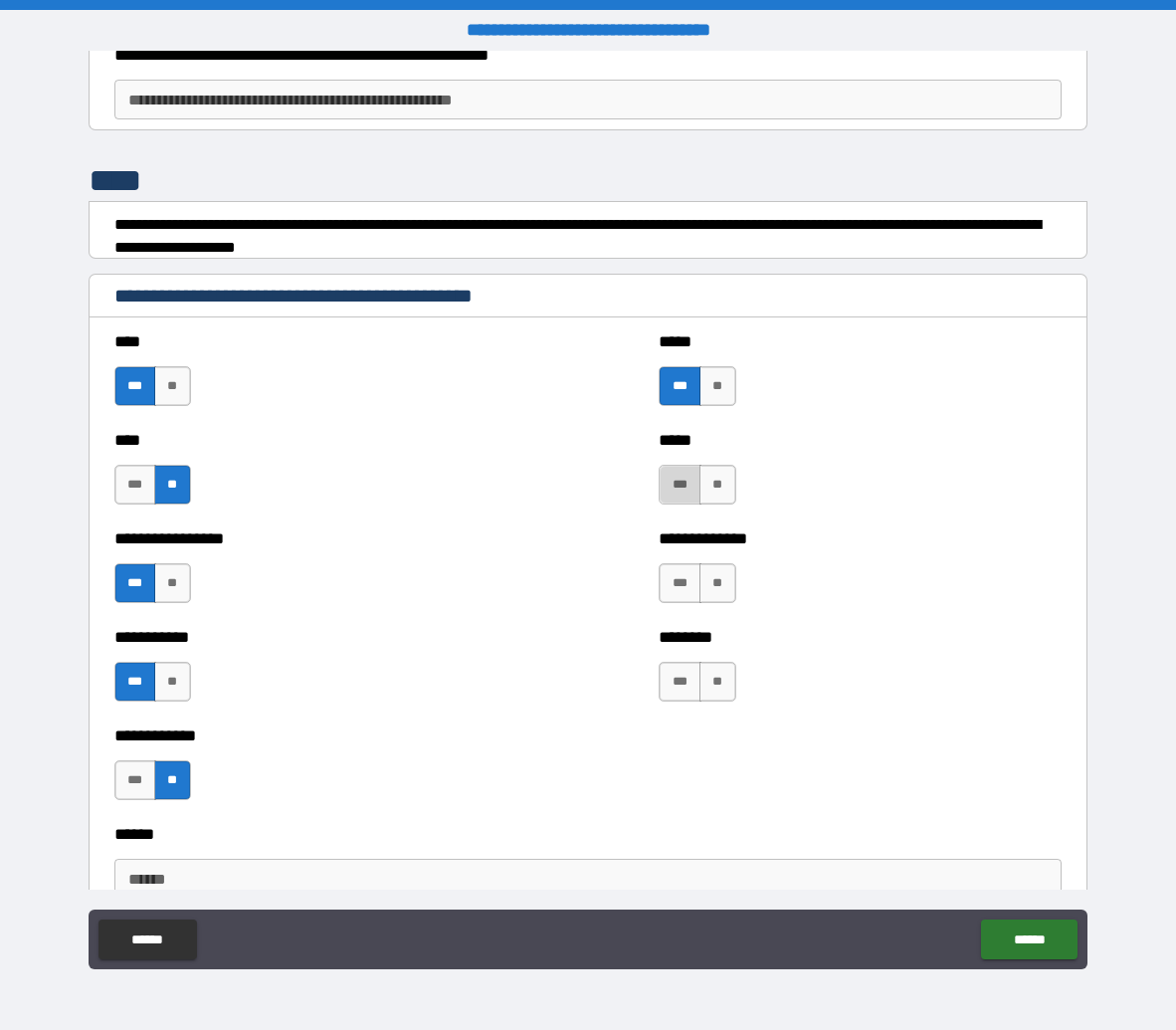 click on "***" at bounding box center [680, 485] 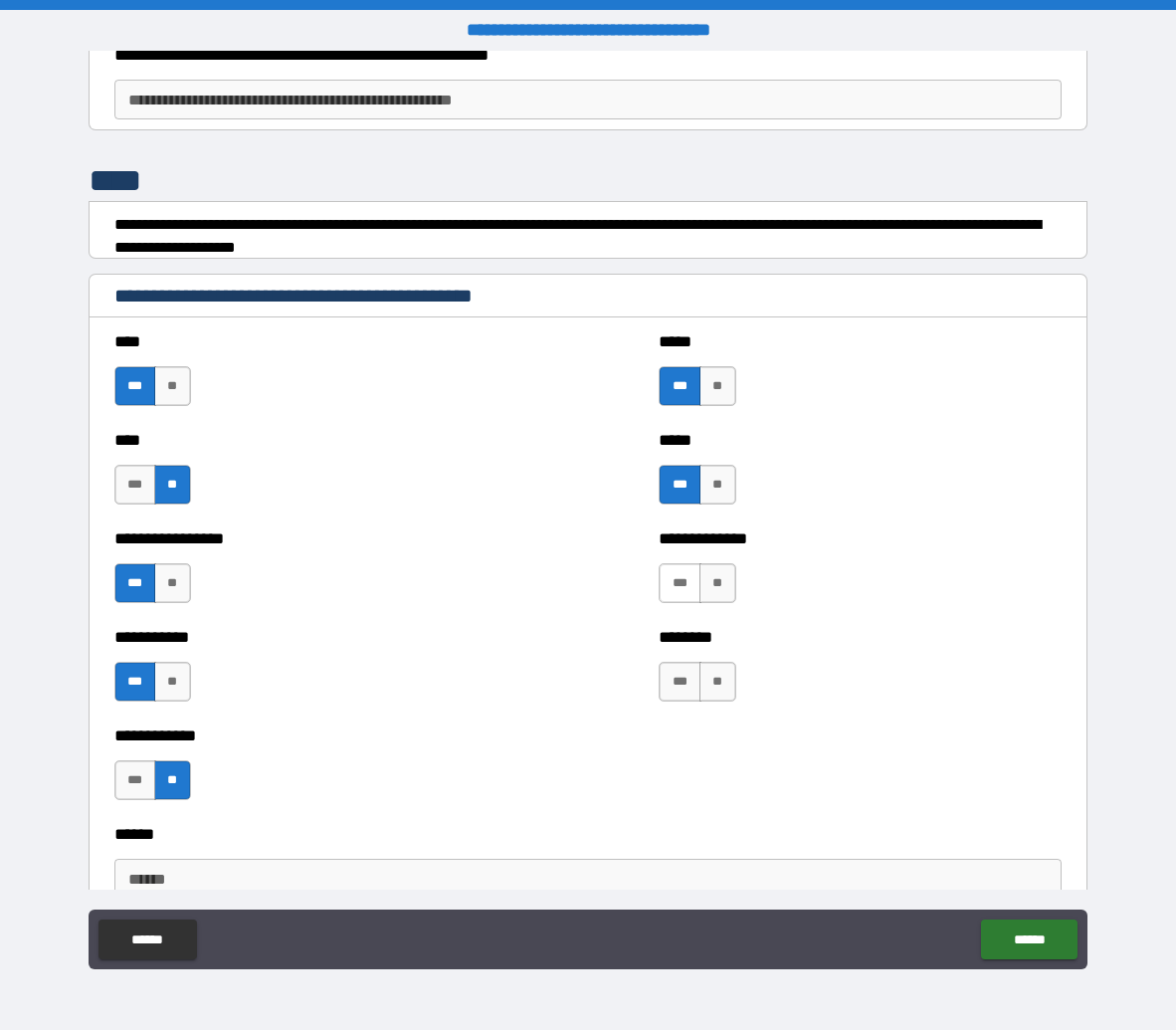 click on "***" at bounding box center (680, 583) 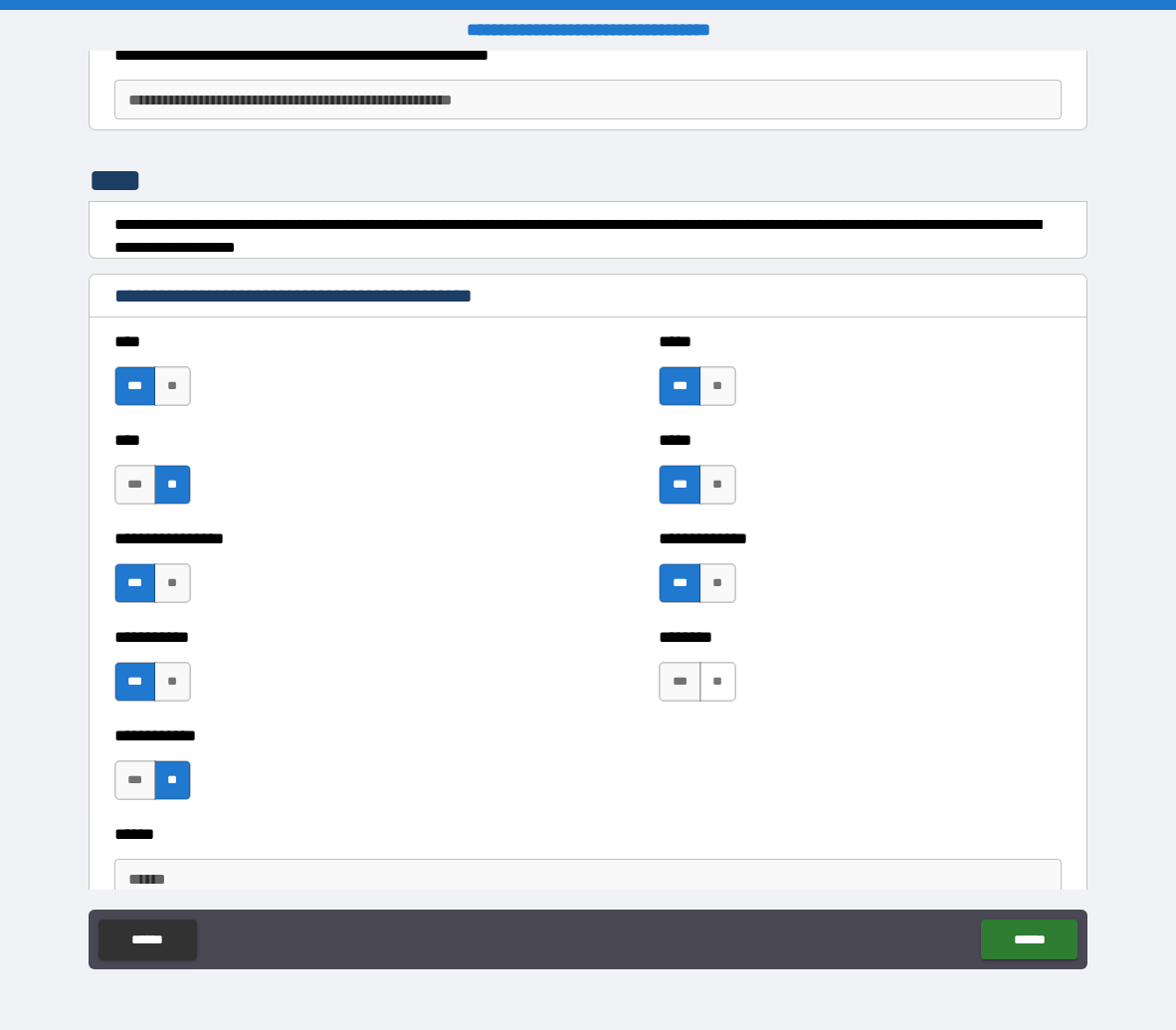 drag, startPoint x: 680, startPoint y: 672, endPoint x: 695, endPoint y: 667, distance: 15.811388 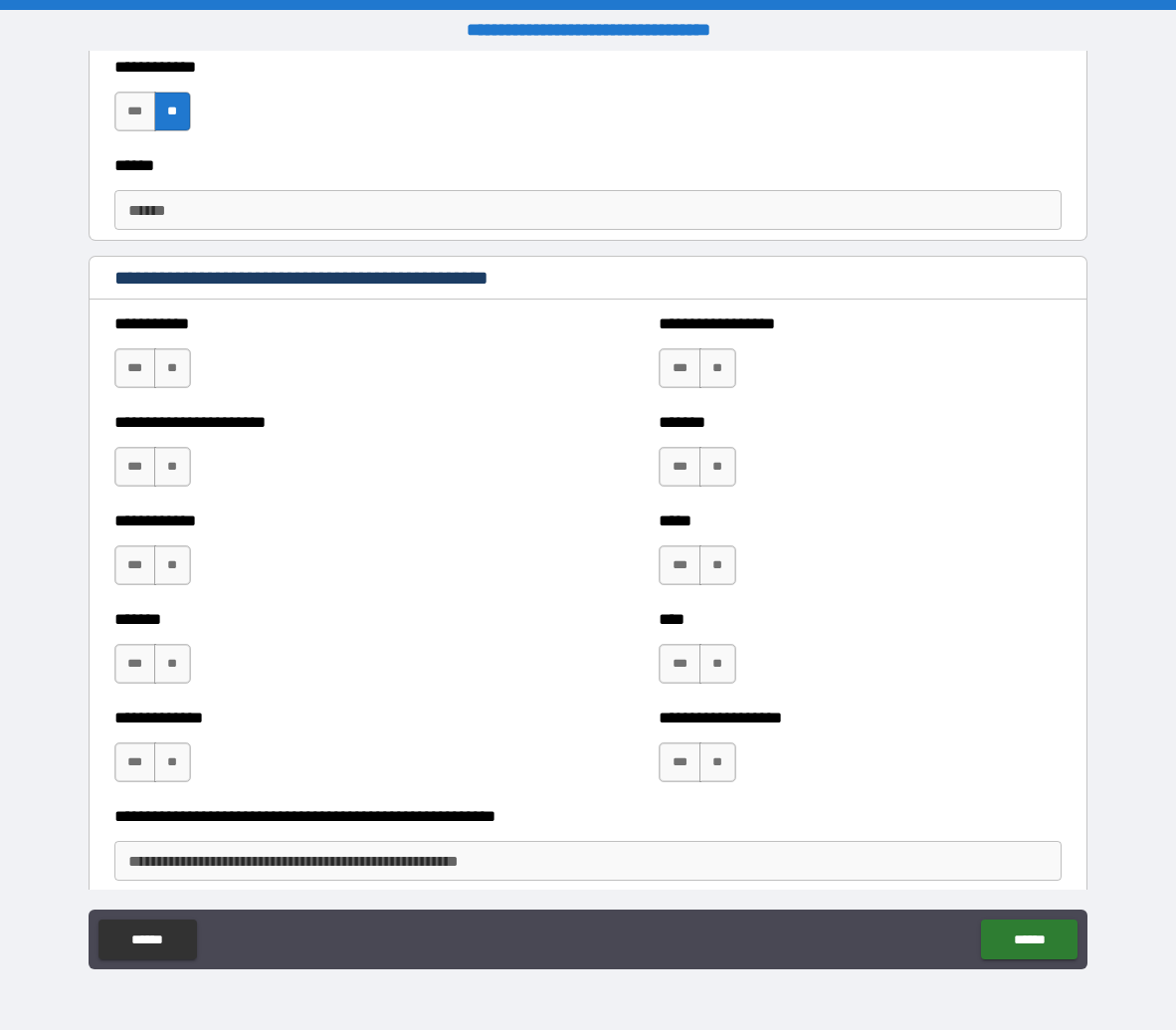 scroll, scrollTop: 11739, scrollLeft: 0, axis: vertical 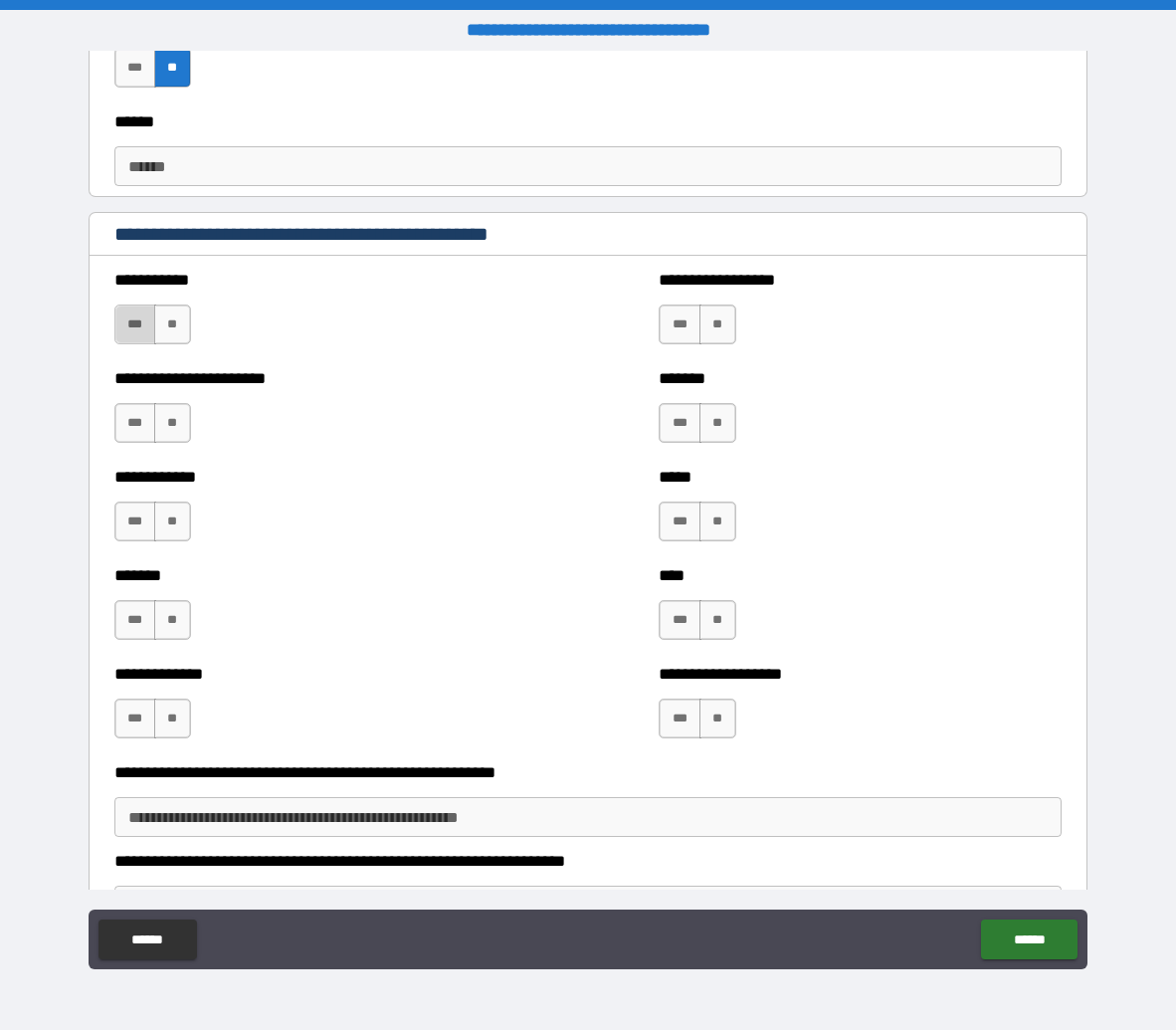 click on "***" at bounding box center (135, 324) 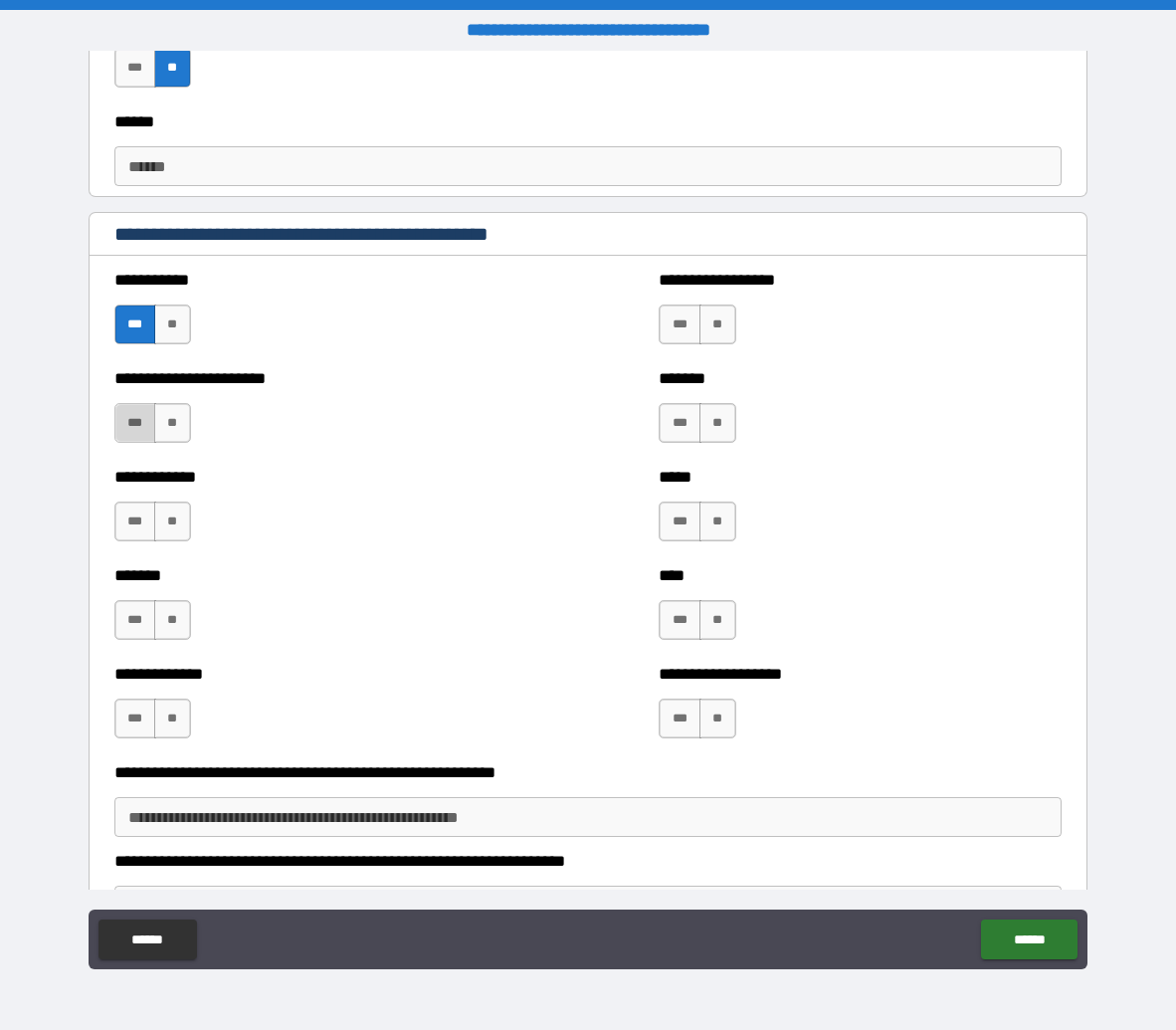 click on "***" at bounding box center (135, 423) 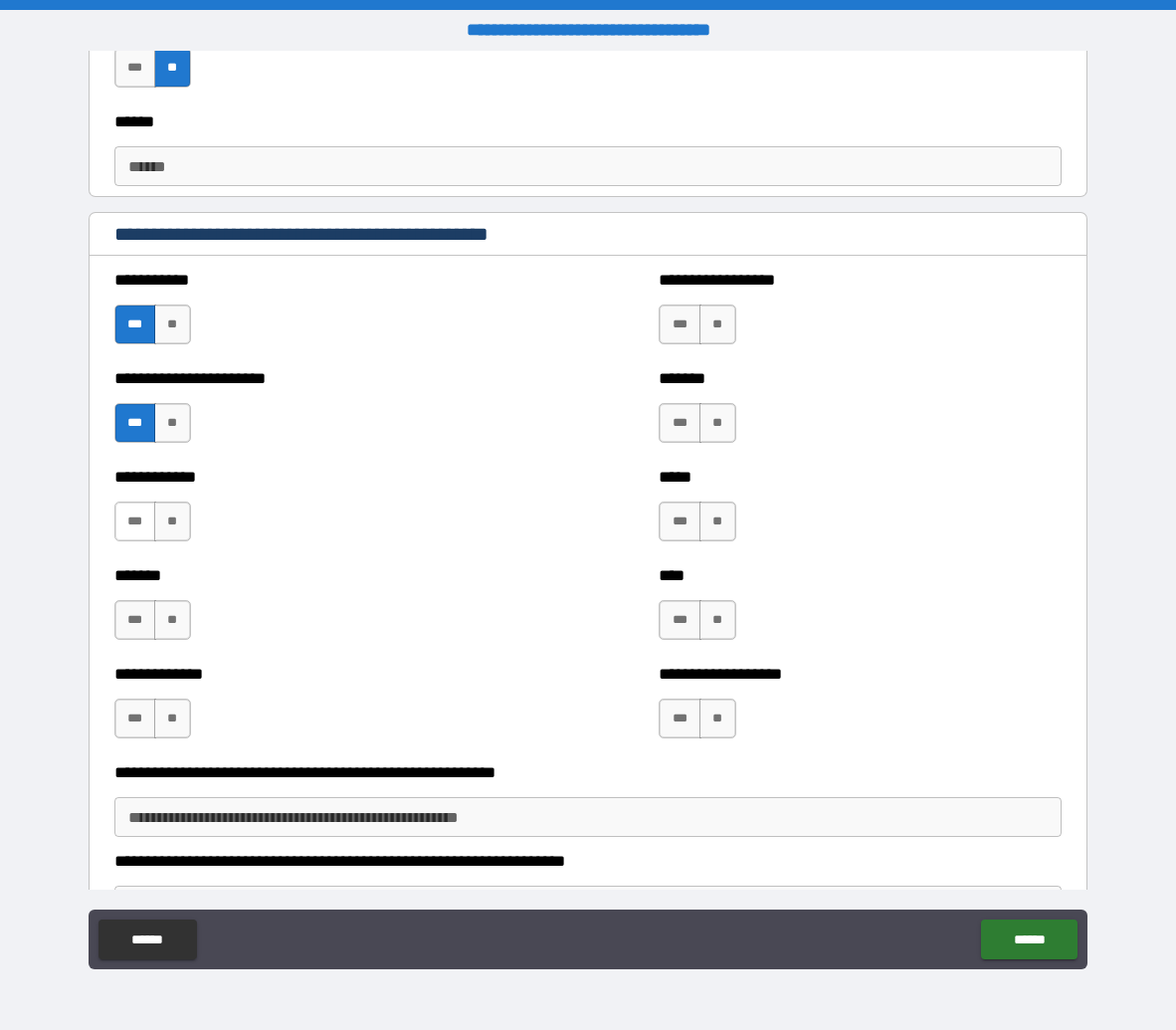 click on "***" at bounding box center (135, 521) 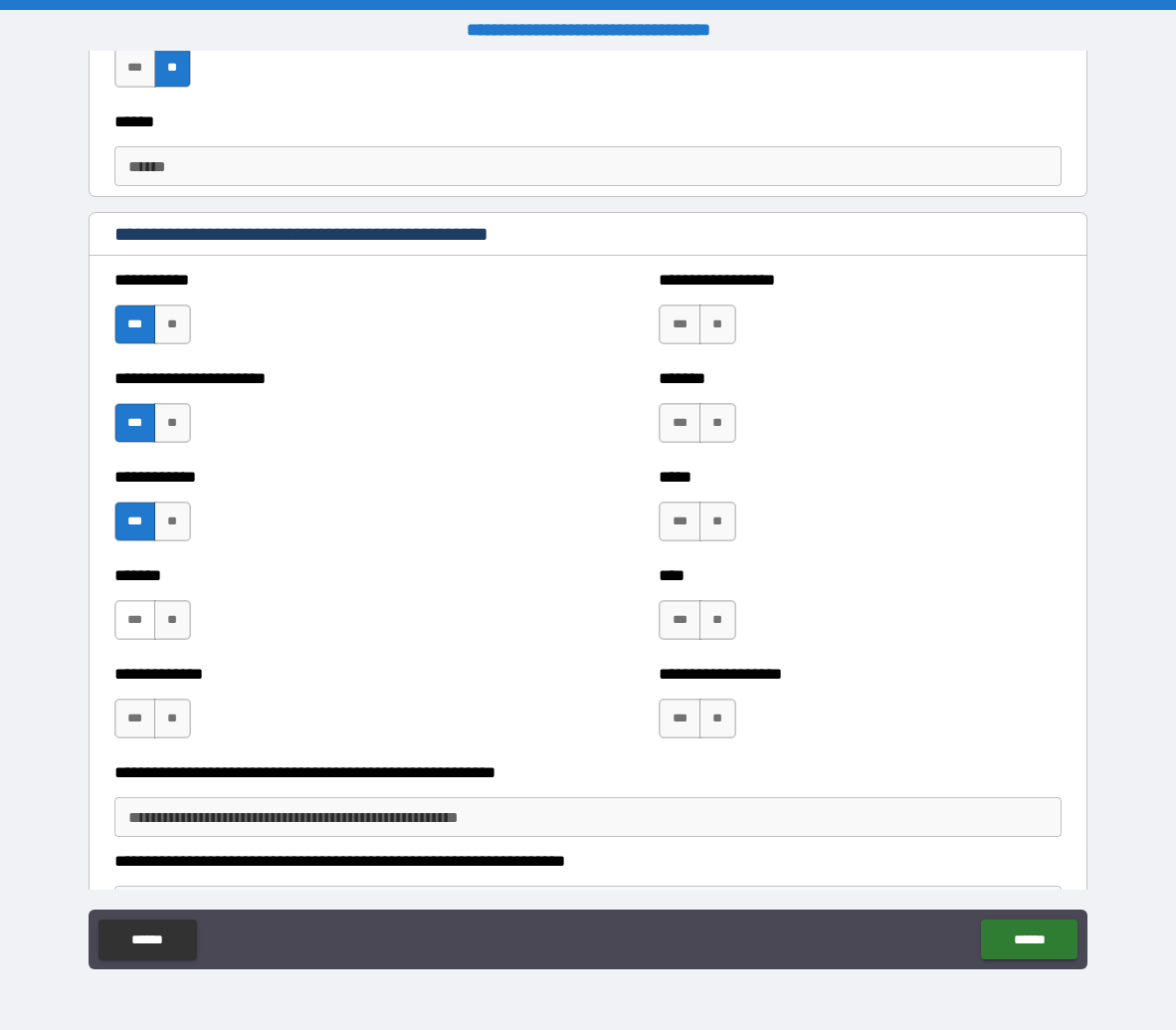 click on "***" at bounding box center (135, 620) 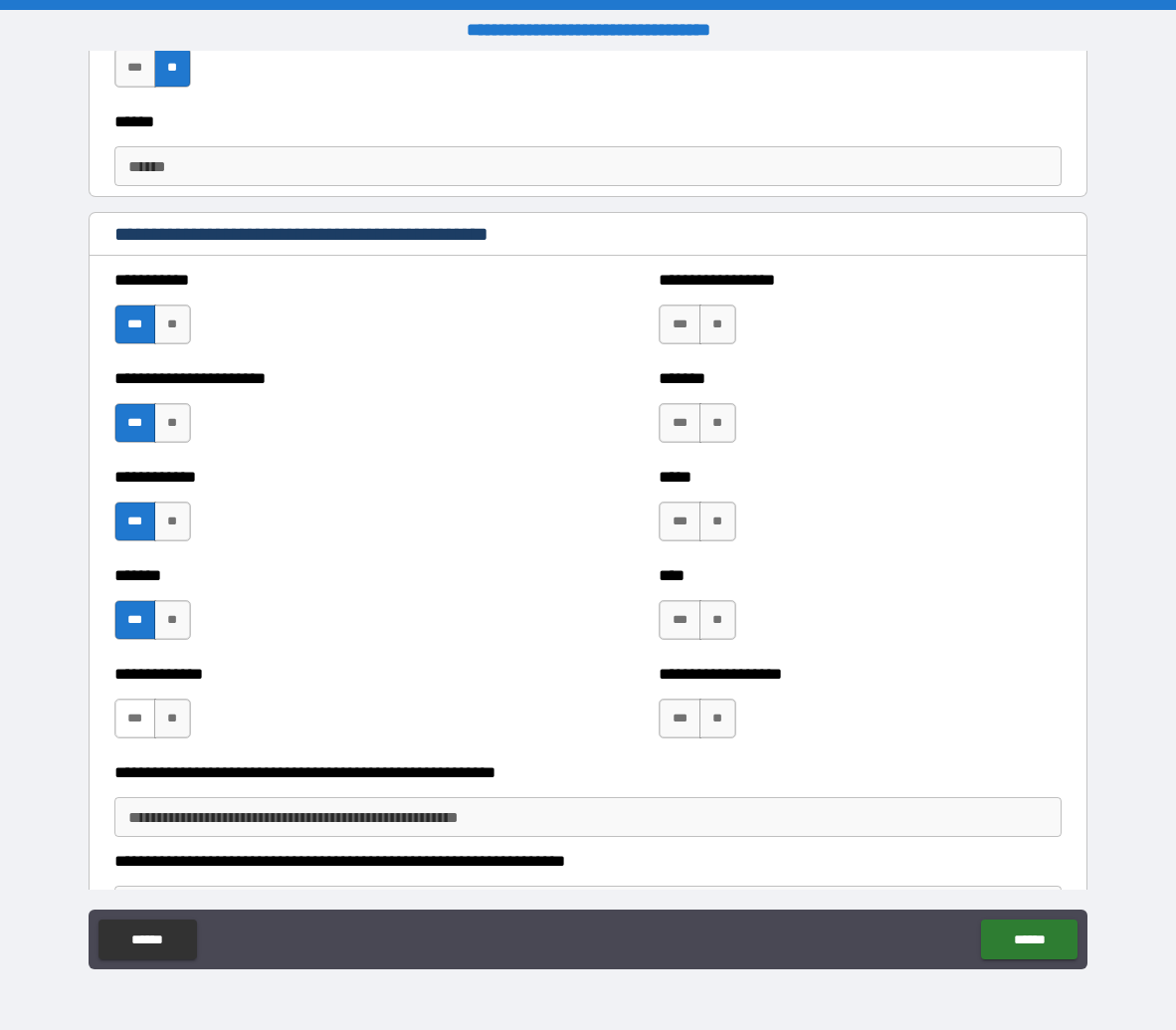 click on "***" at bounding box center (135, 719) 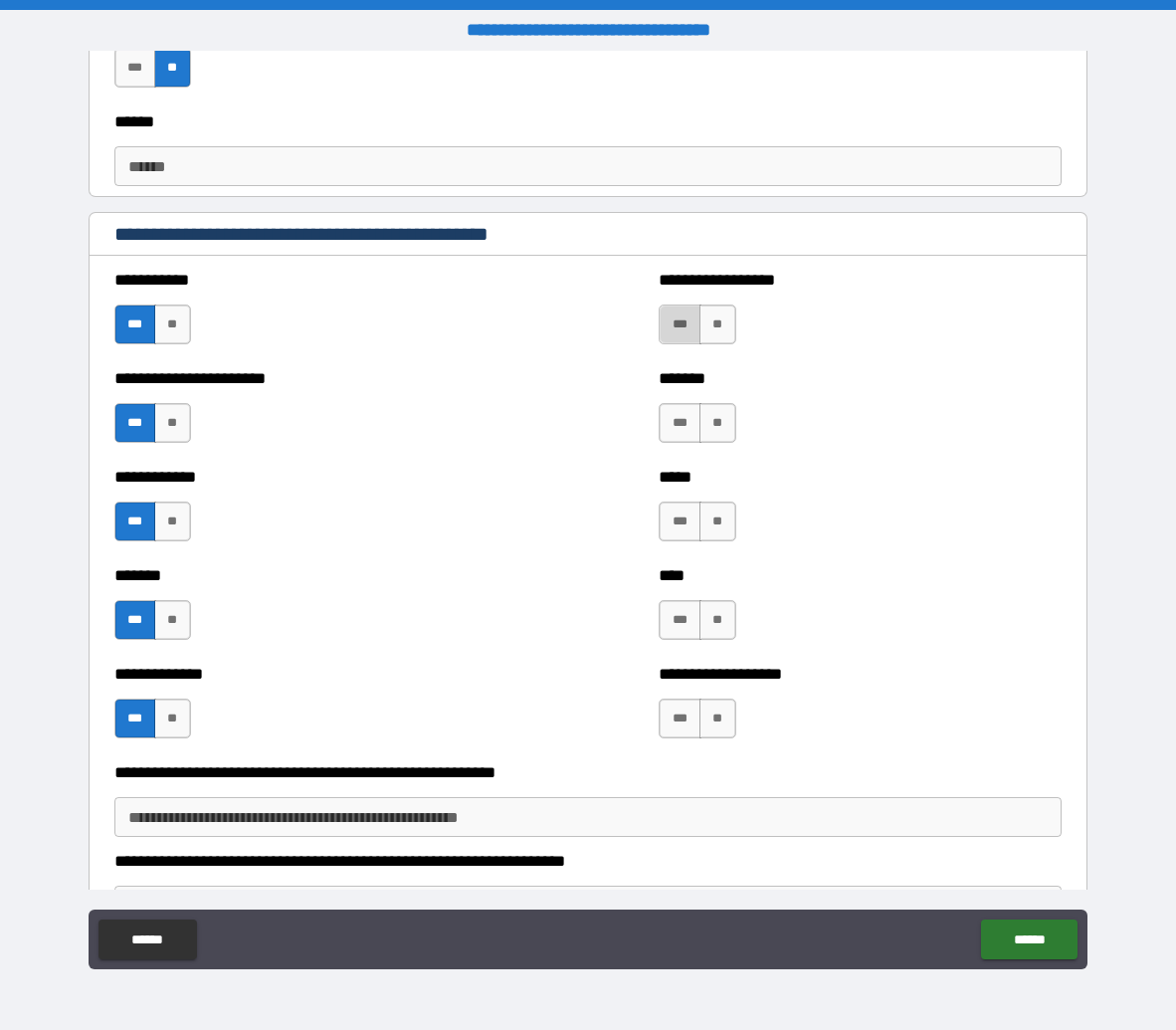 click on "***" at bounding box center [680, 324] 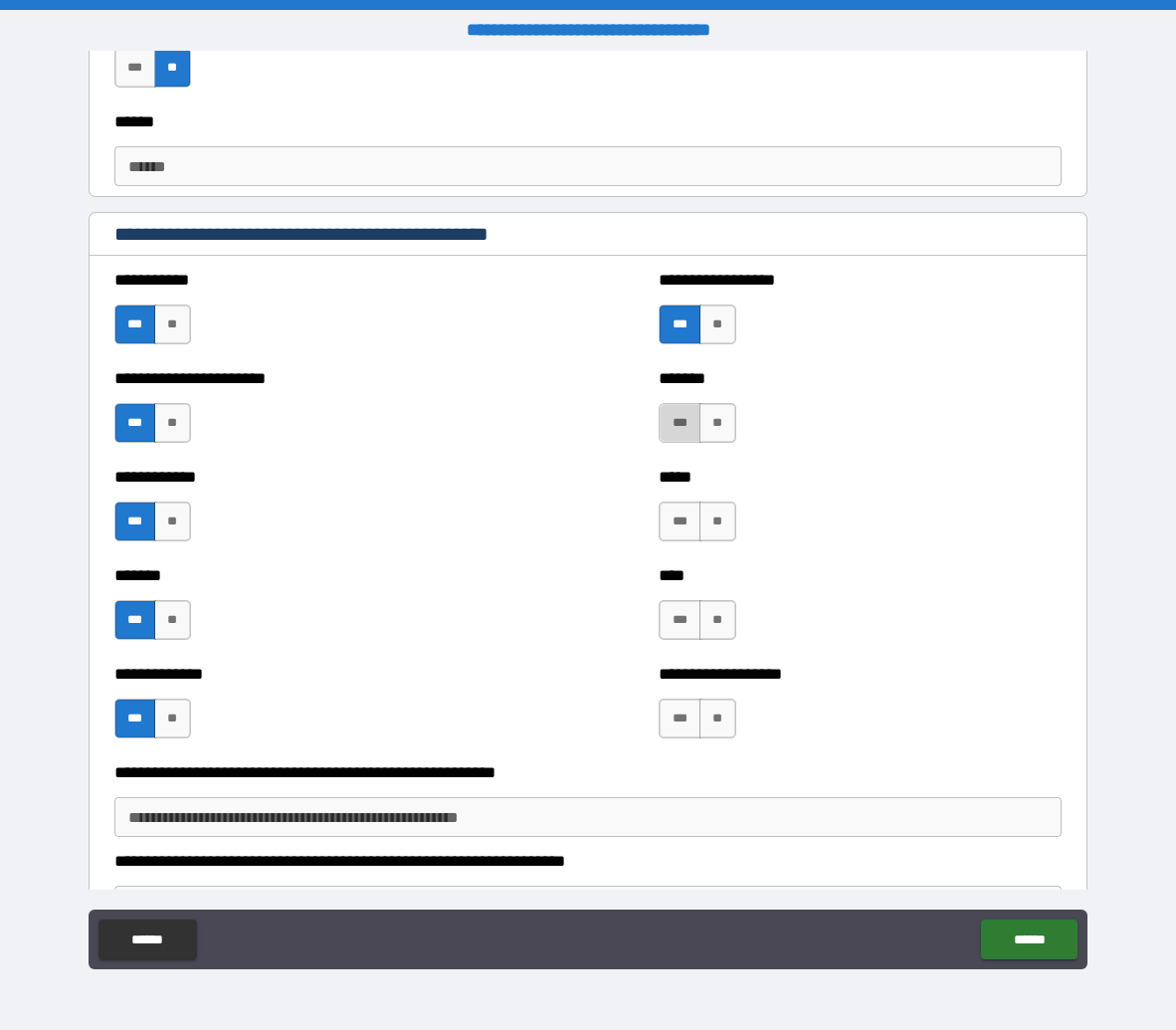 click on "***" at bounding box center [680, 423] 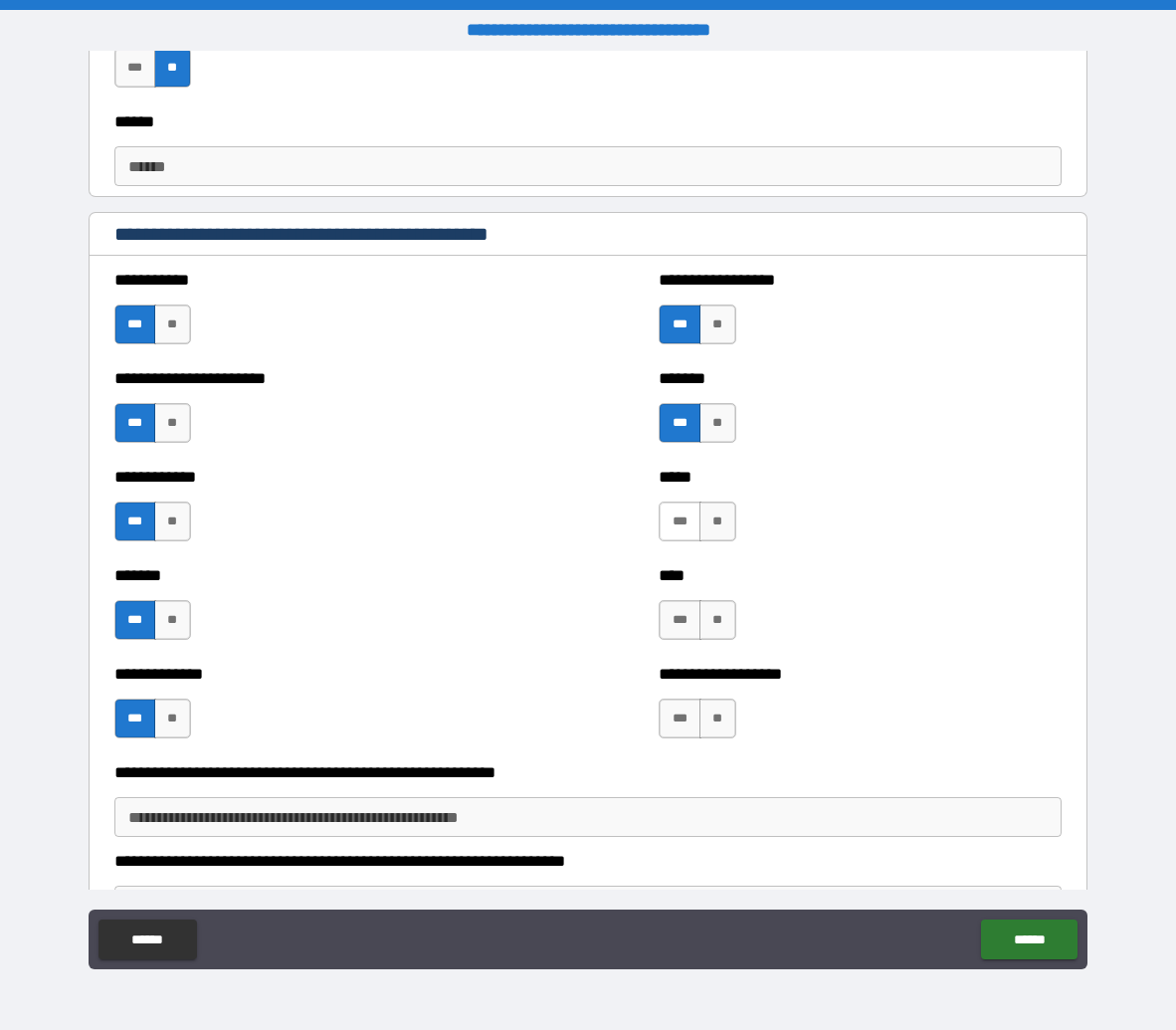 click on "***" at bounding box center [680, 521] 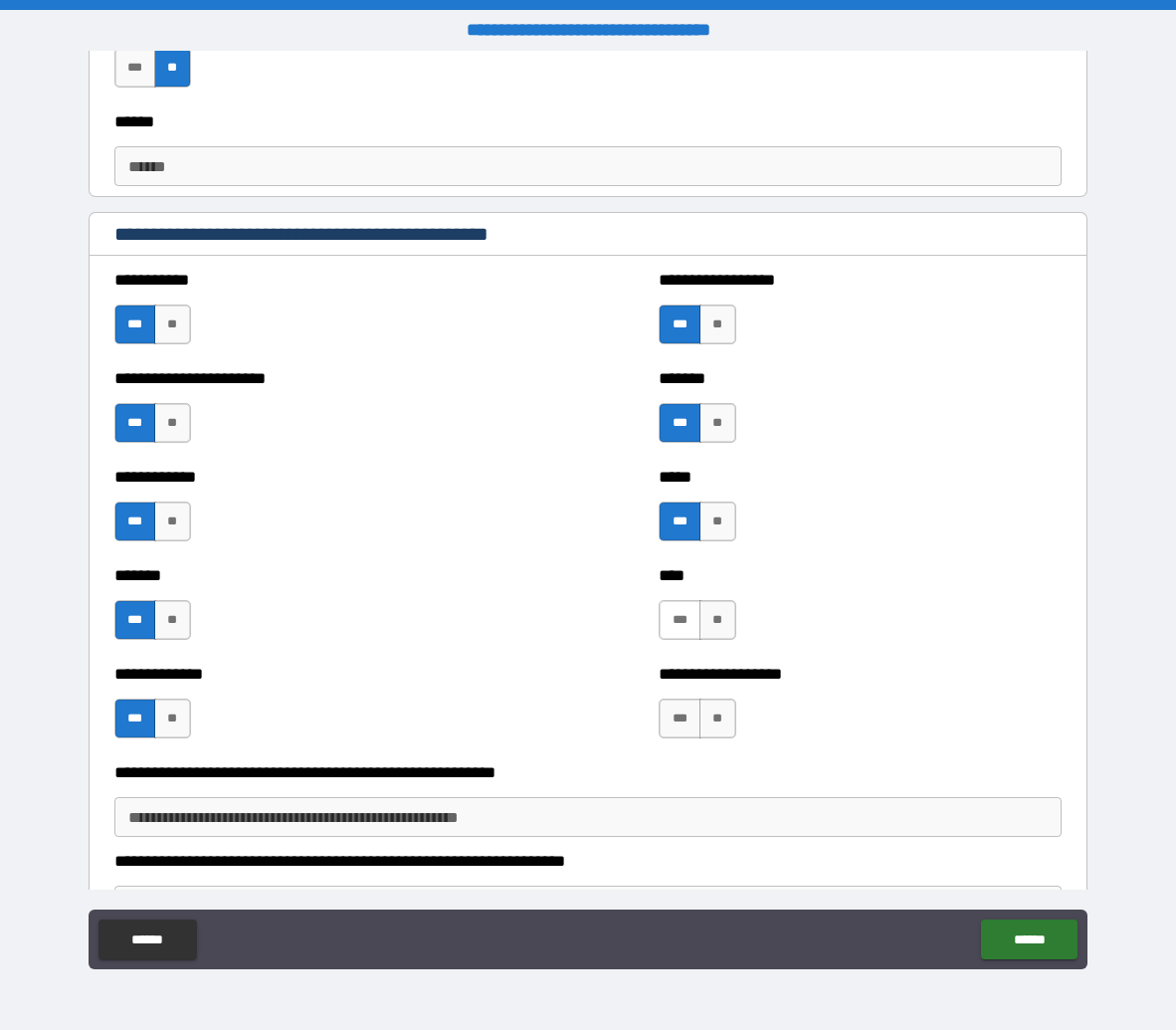 click on "***" at bounding box center [680, 620] 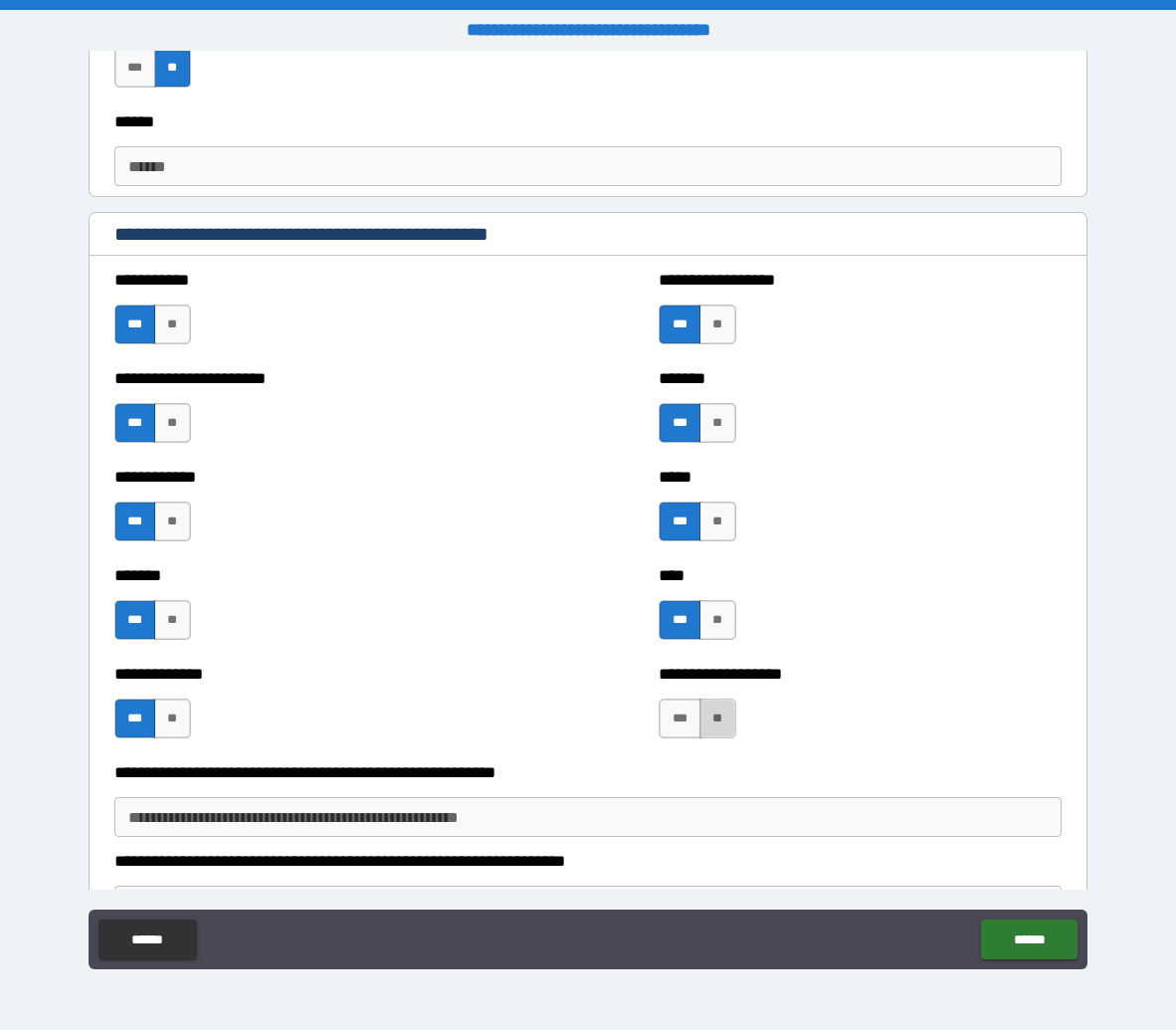 click on "**" at bounding box center (717, 719) 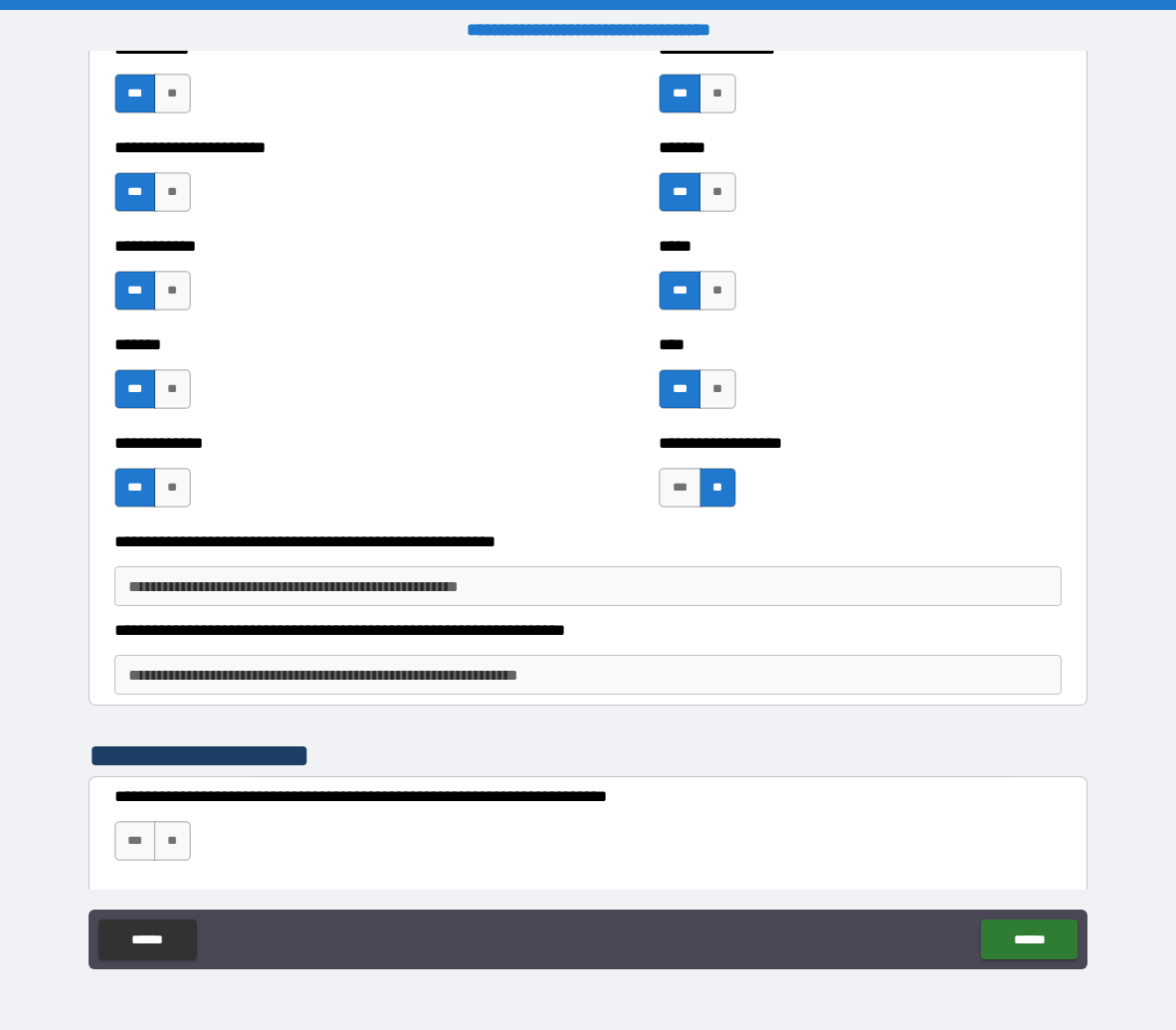 scroll, scrollTop: 11974, scrollLeft: 0, axis: vertical 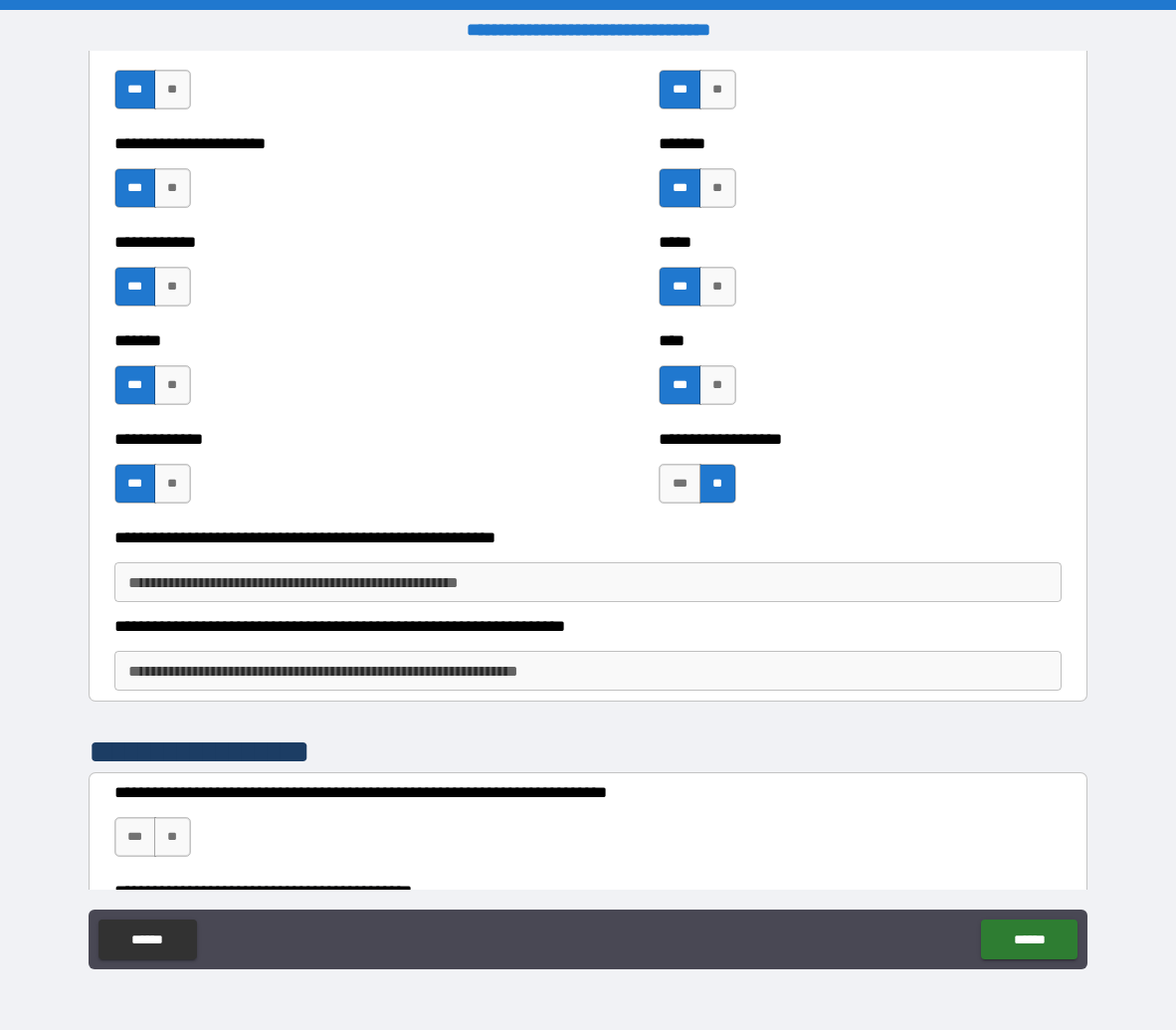 click on "**********" at bounding box center [588, 582] 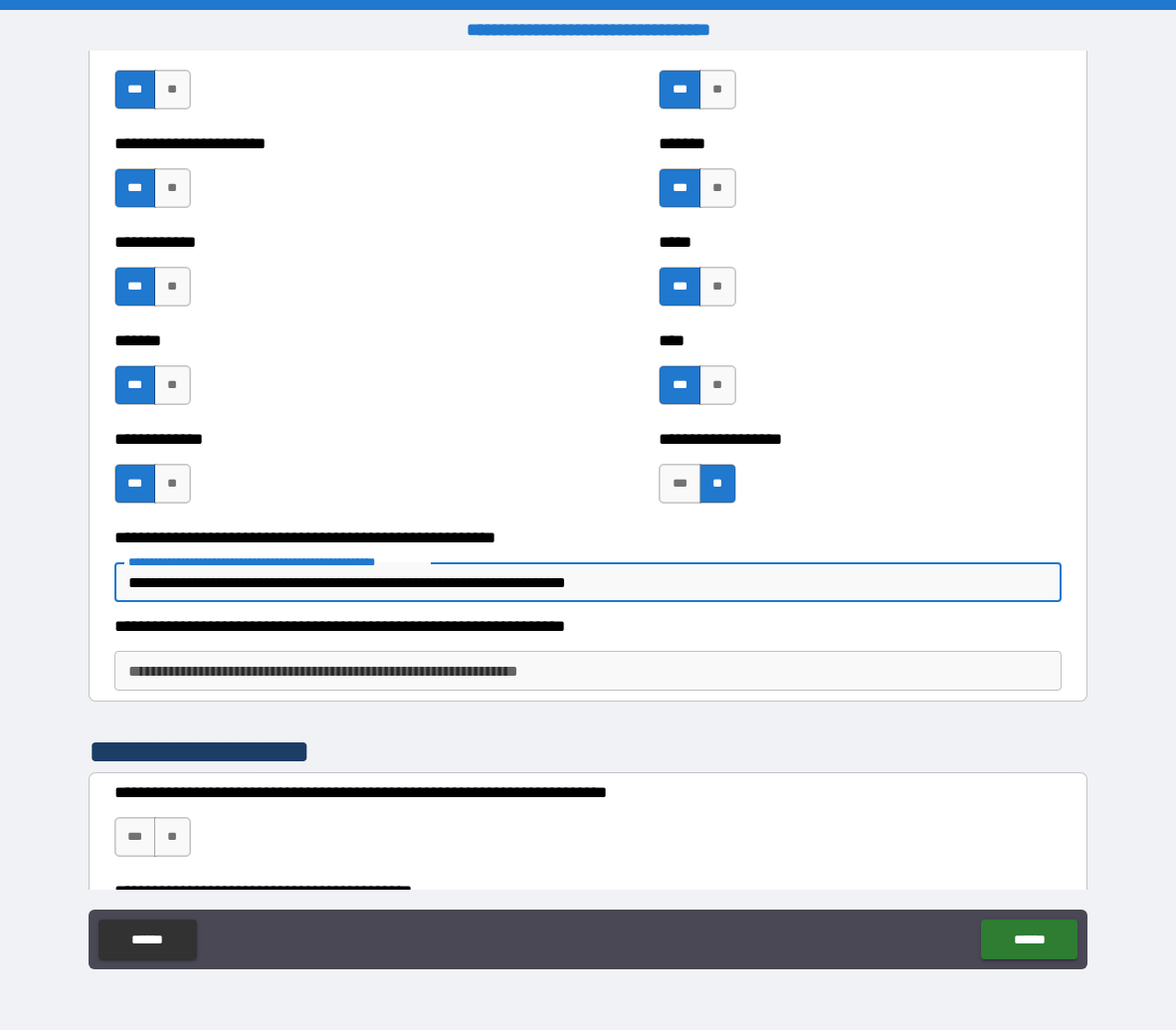 drag, startPoint x: 216, startPoint y: 581, endPoint x: 48, endPoint y: 585, distance: 168.04761 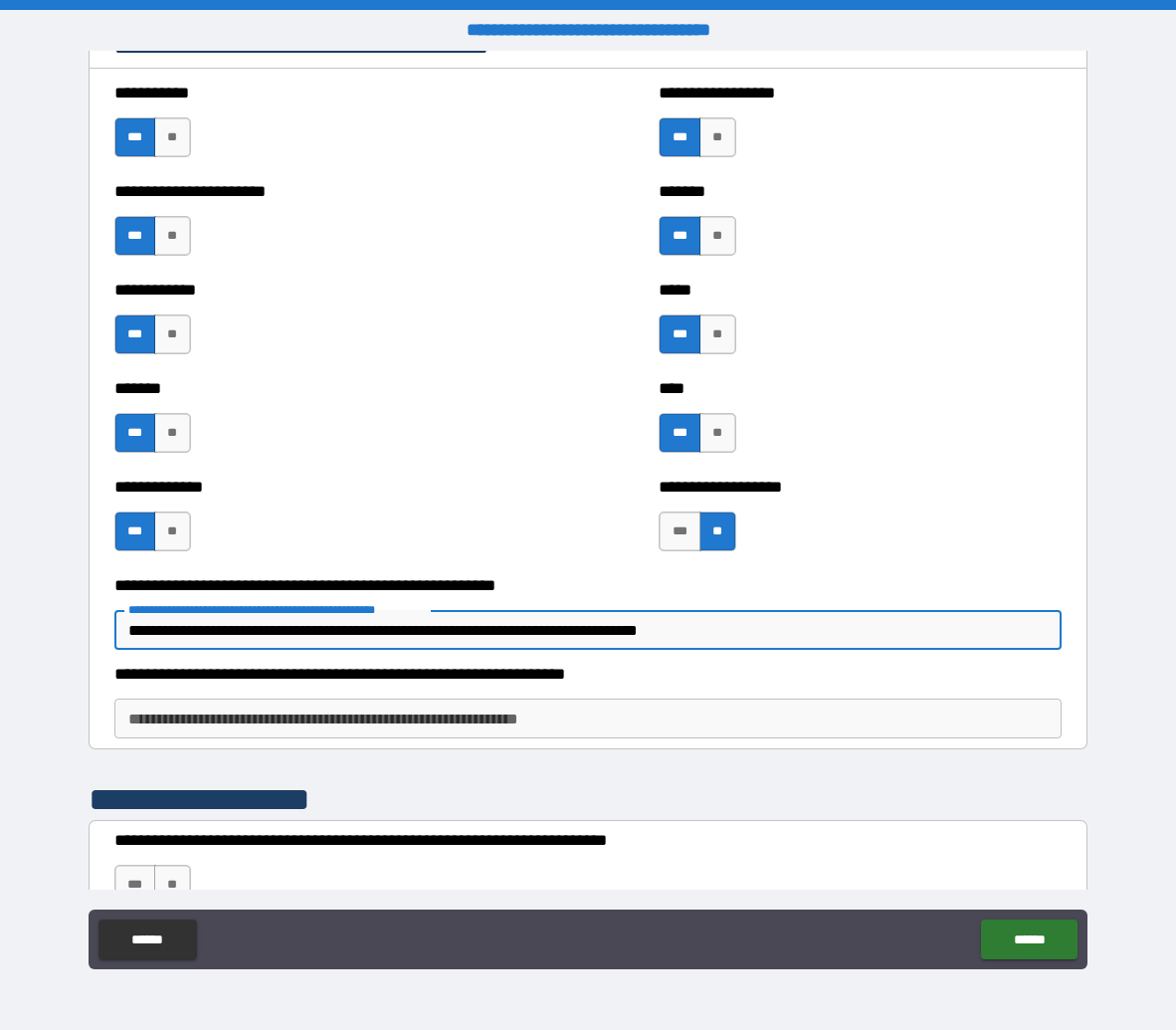 scroll, scrollTop: 11879, scrollLeft: 0, axis: vertical 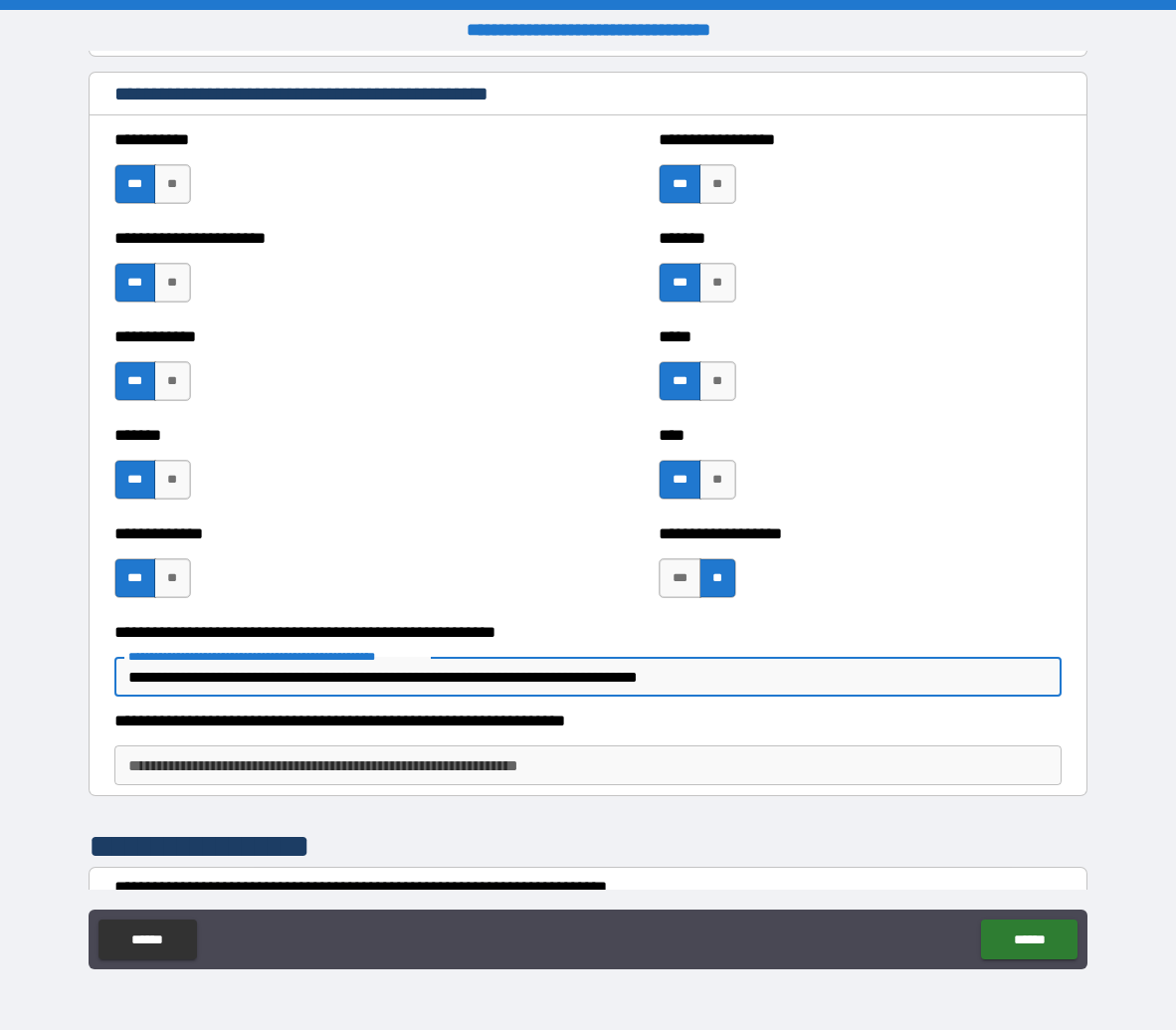 drag, startPoint x: 776, startPoint y: 680, endPoint x: 319, endPoint y: 680, distance: 457 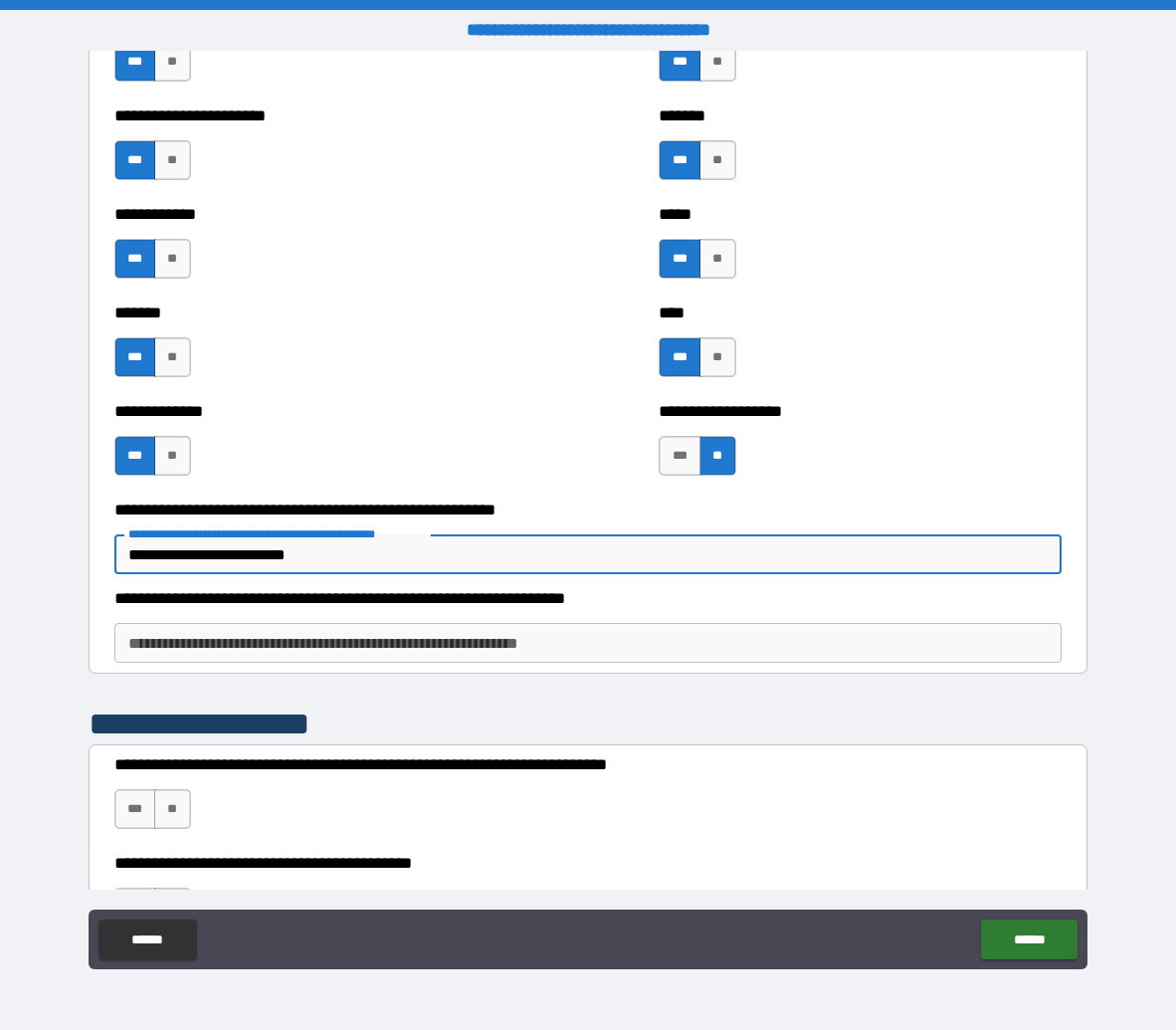 scroll, scrollTop: 12008, scrollLeft: 0, axis: vertical 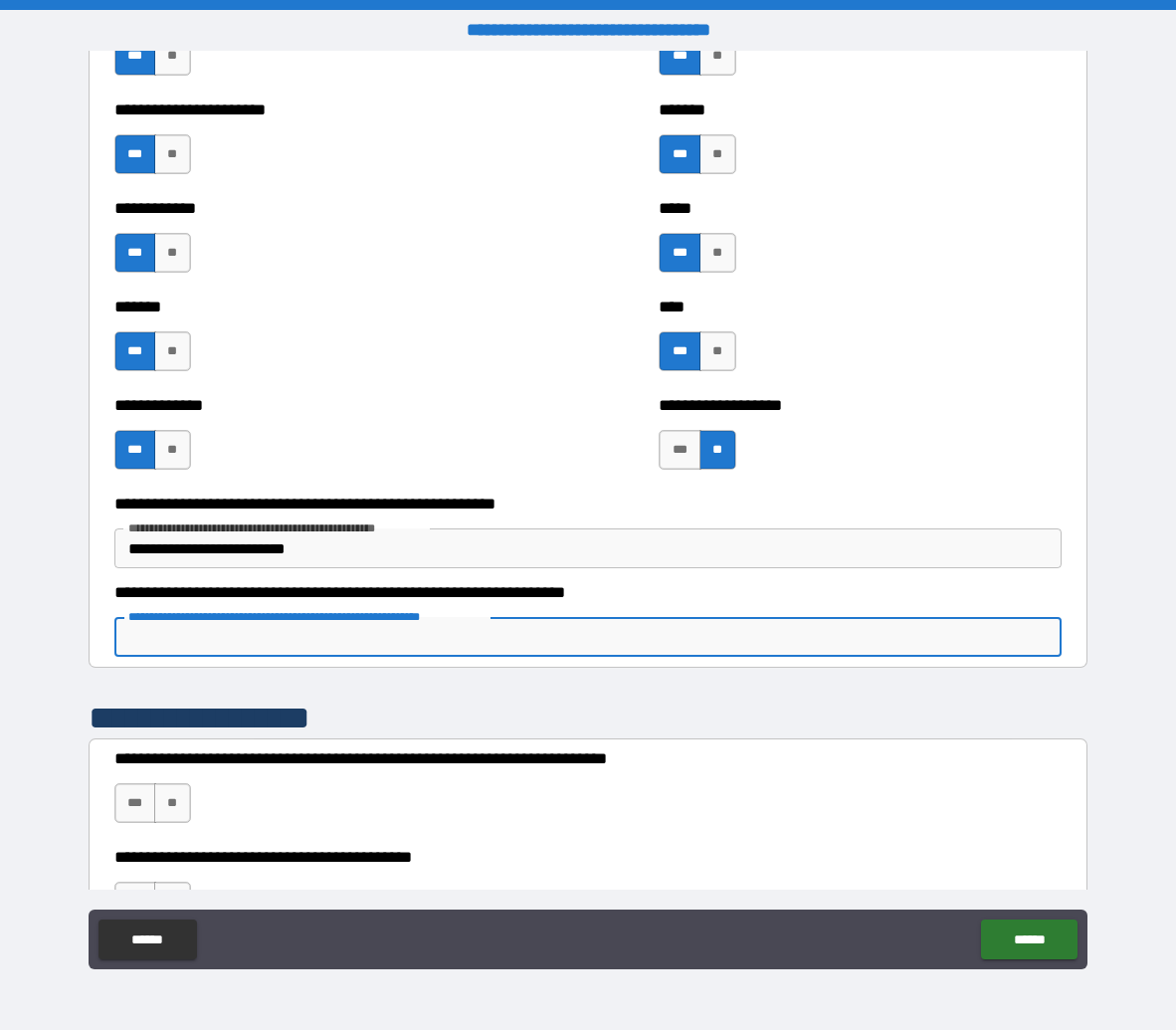 click on "**********" at bounding box center (588, 637) 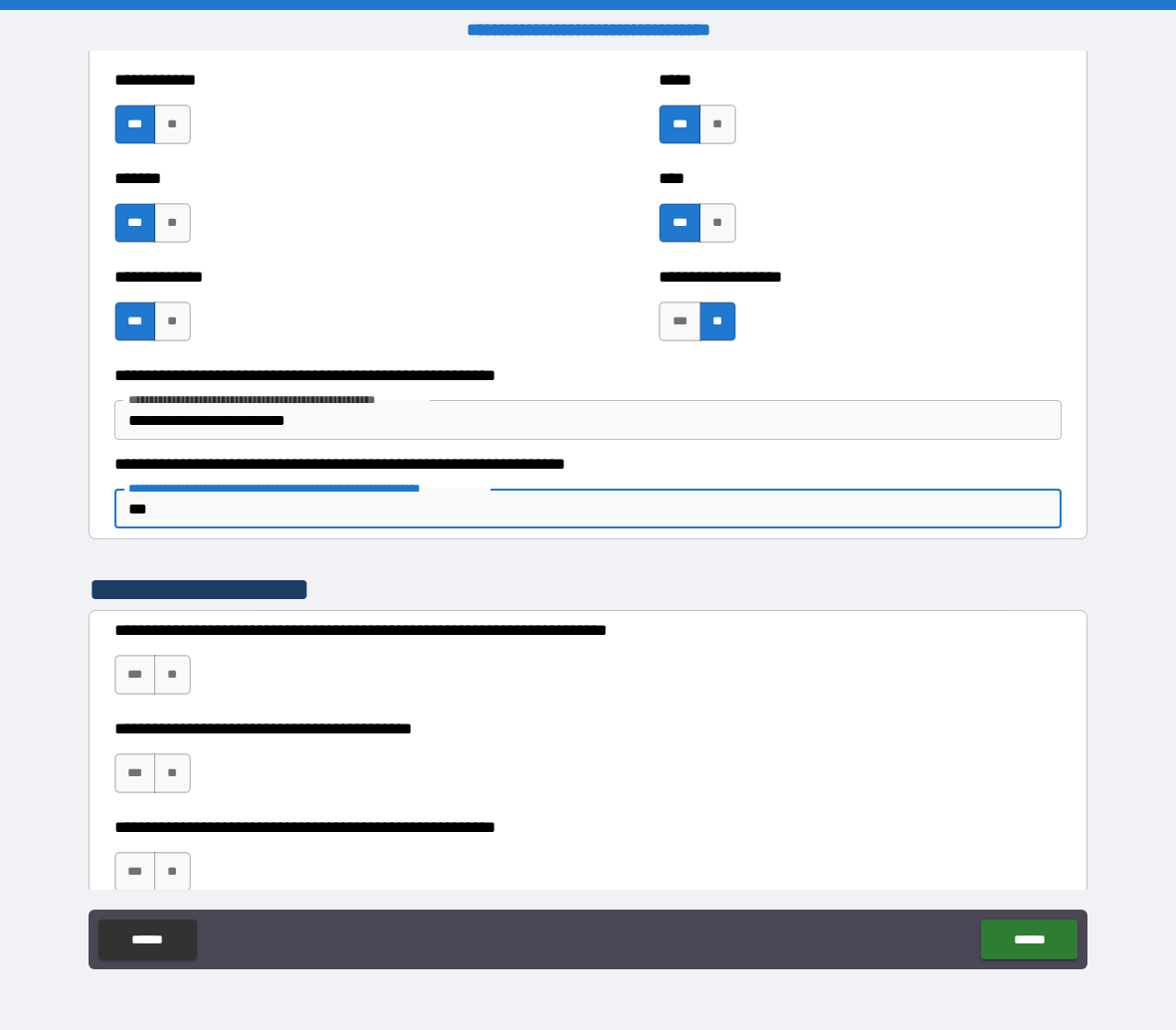 scroll, scrollTop: 12296, scrollLeft: 0, axis: vertical 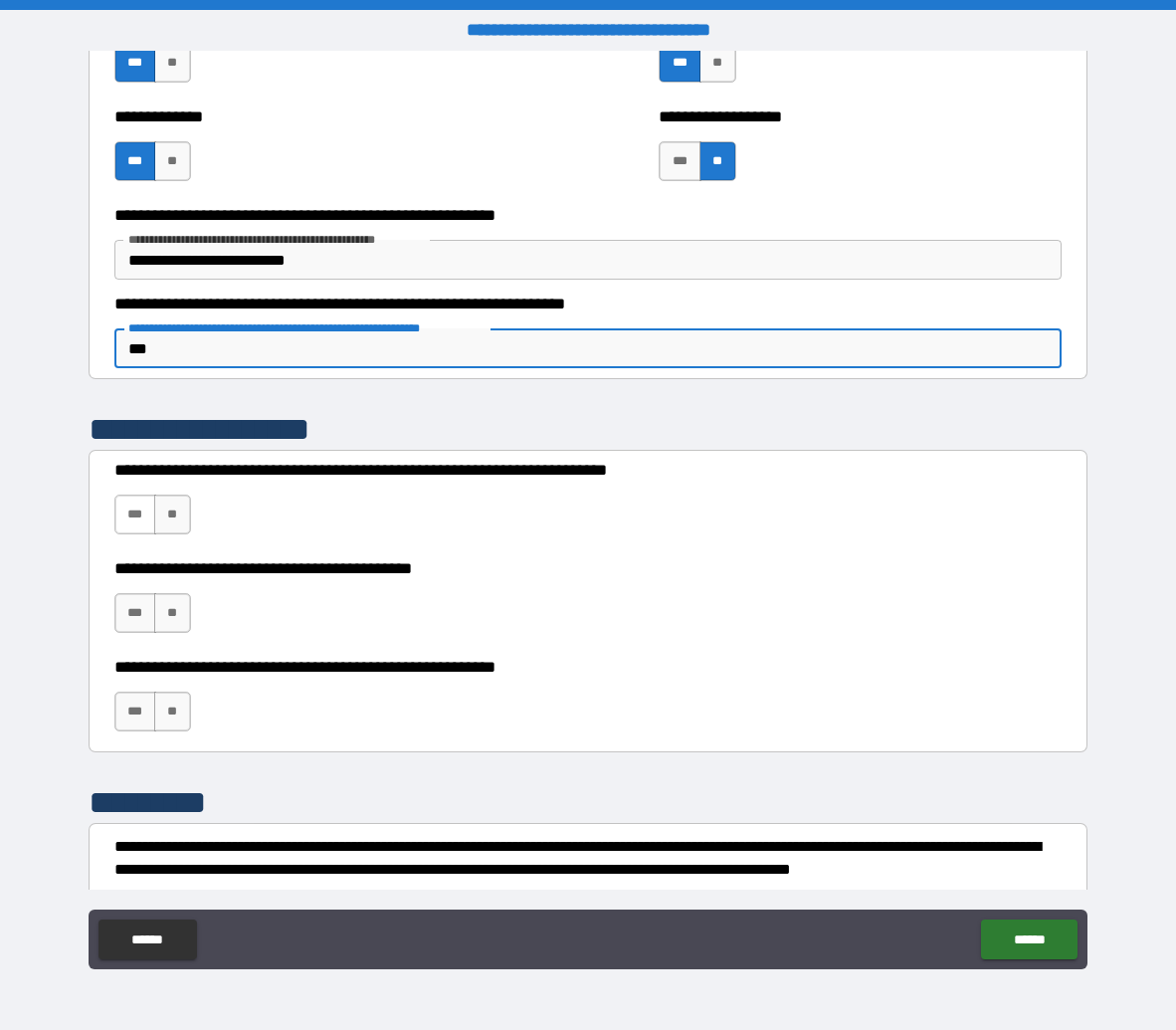 click on "***" at bounding box center (135, 515) 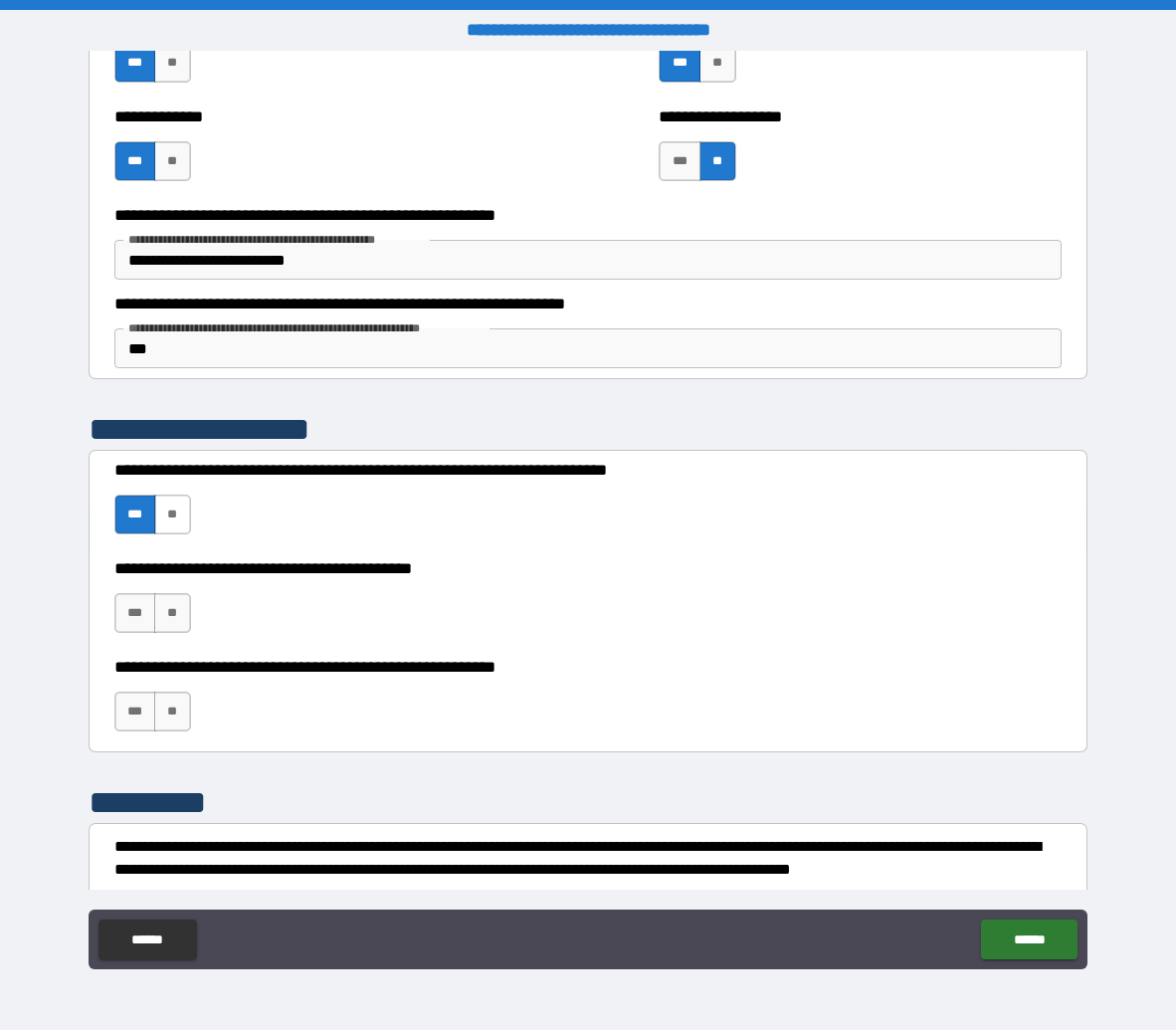 click on "**" at bounding box center (172, 515) 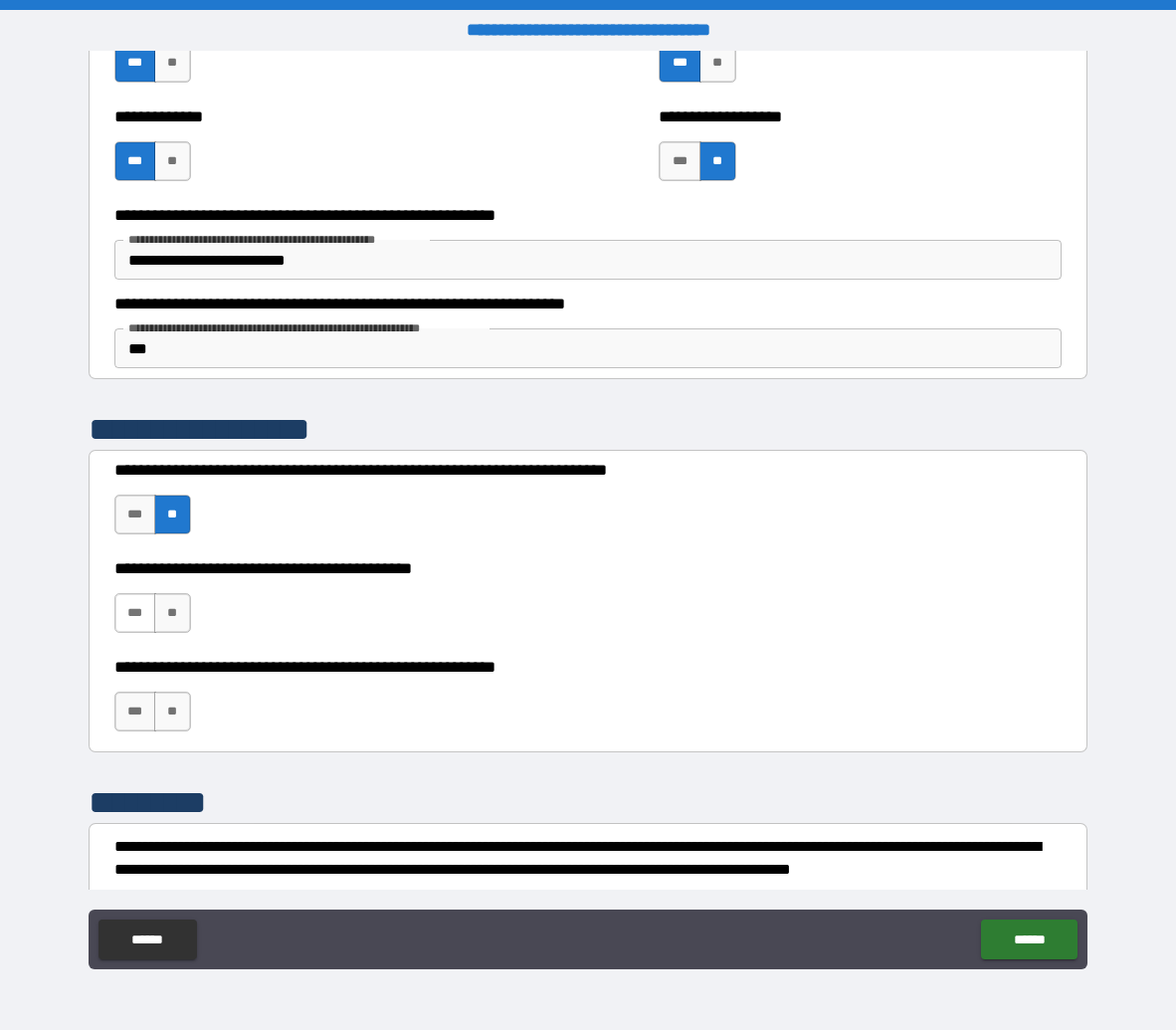 click on "***" at bounding box center (135, 613) 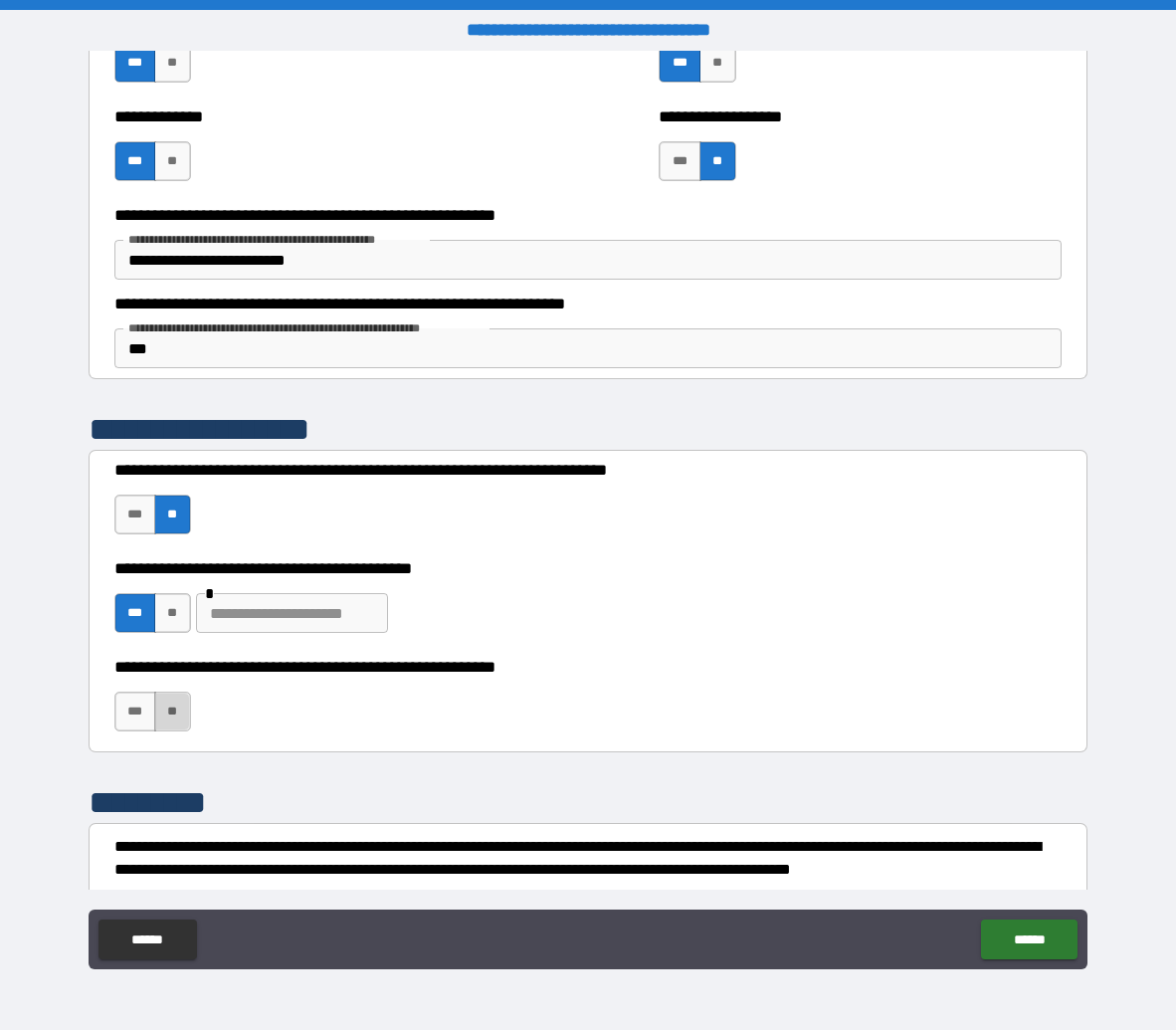 drag, startPoint x: 177, startPoint y: 714, endPoint x: 189, endPoint y: 707, distance: 13.892444 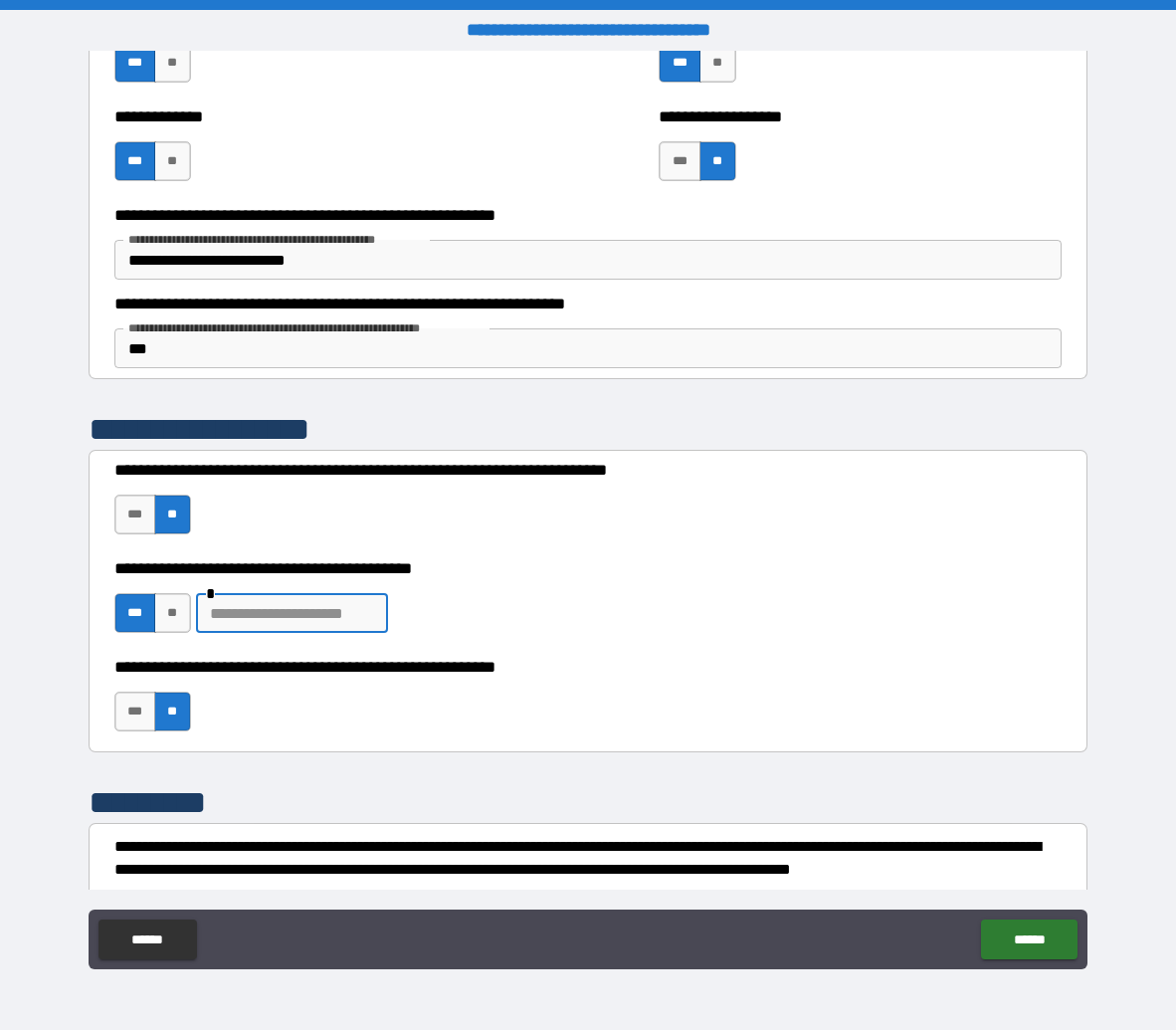 click at bounding box center (292, 613) 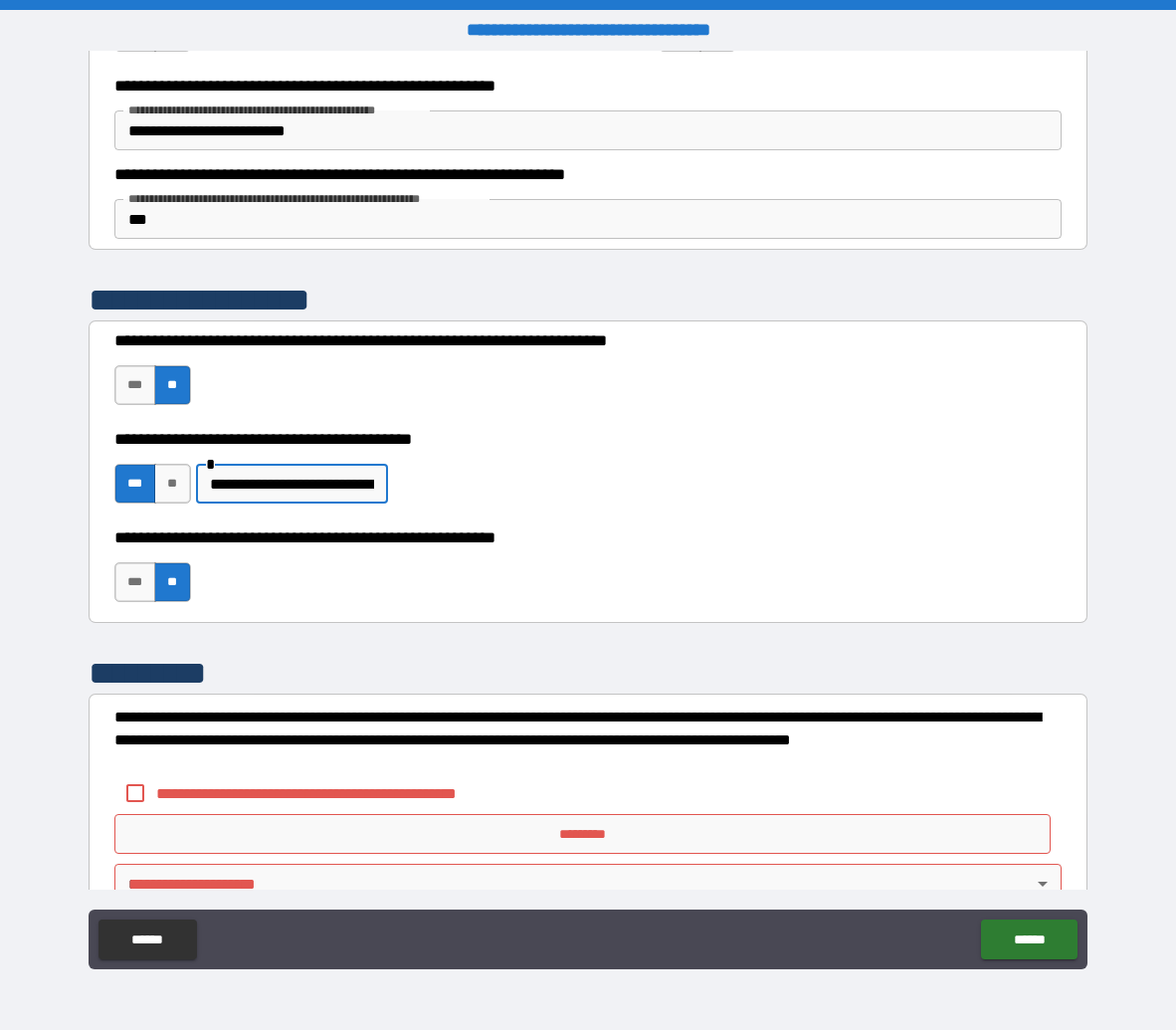 scroll, scrollTop: 12470, scrollLeft: 0, axis: vertical 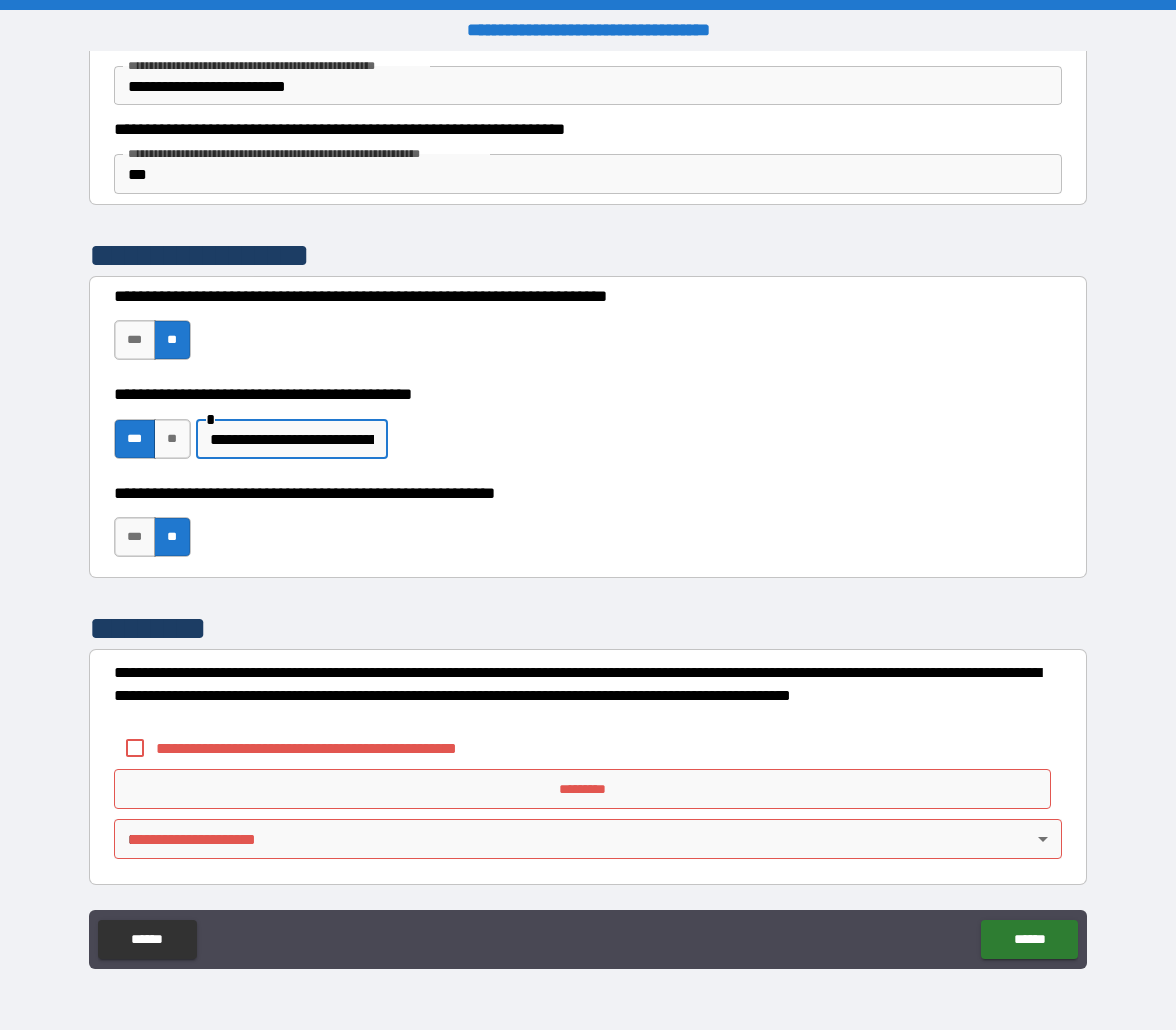 click on "**********" at bounding box center (339, 748) 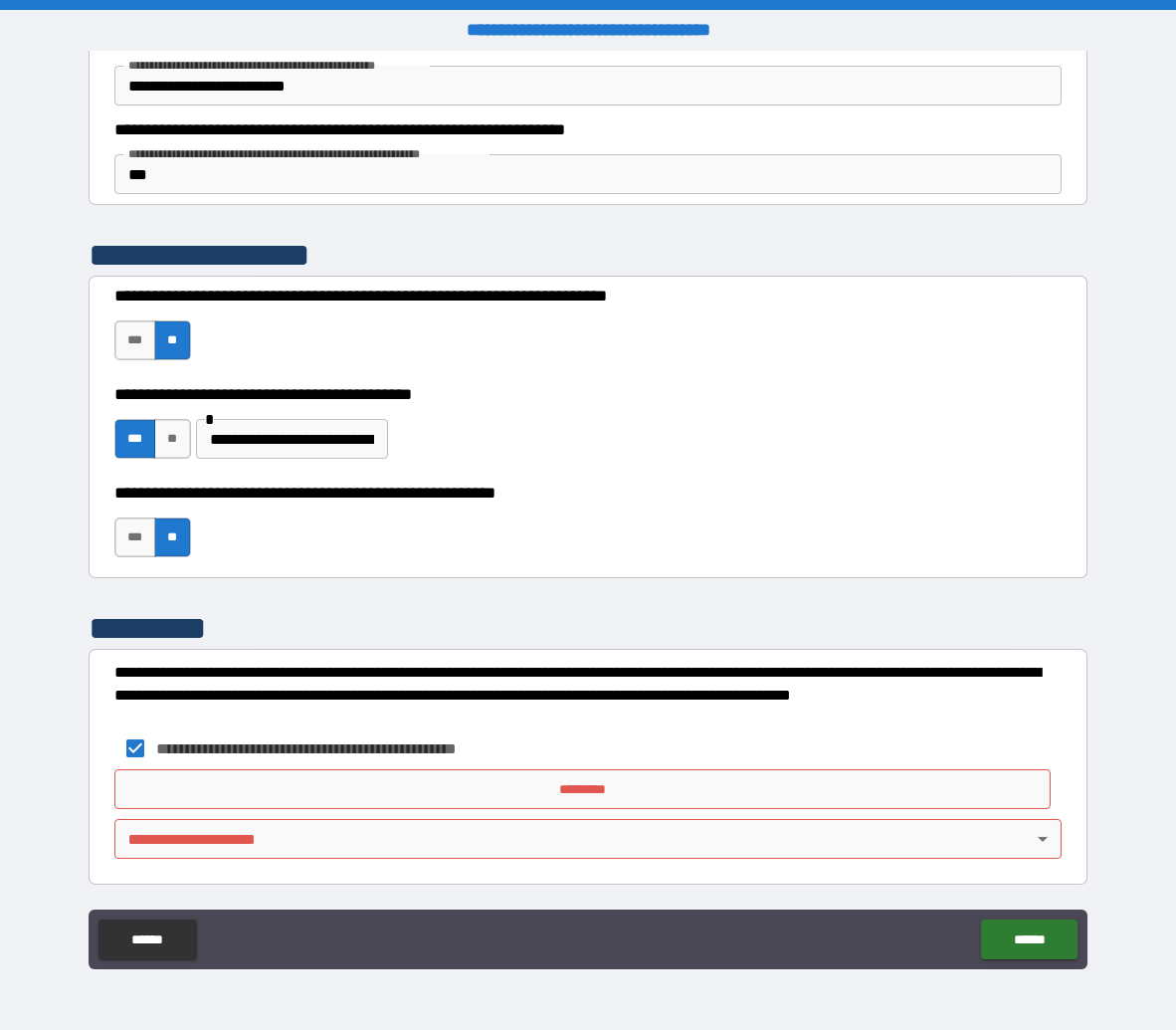 click on "*********" at bounding box center [582, 789] 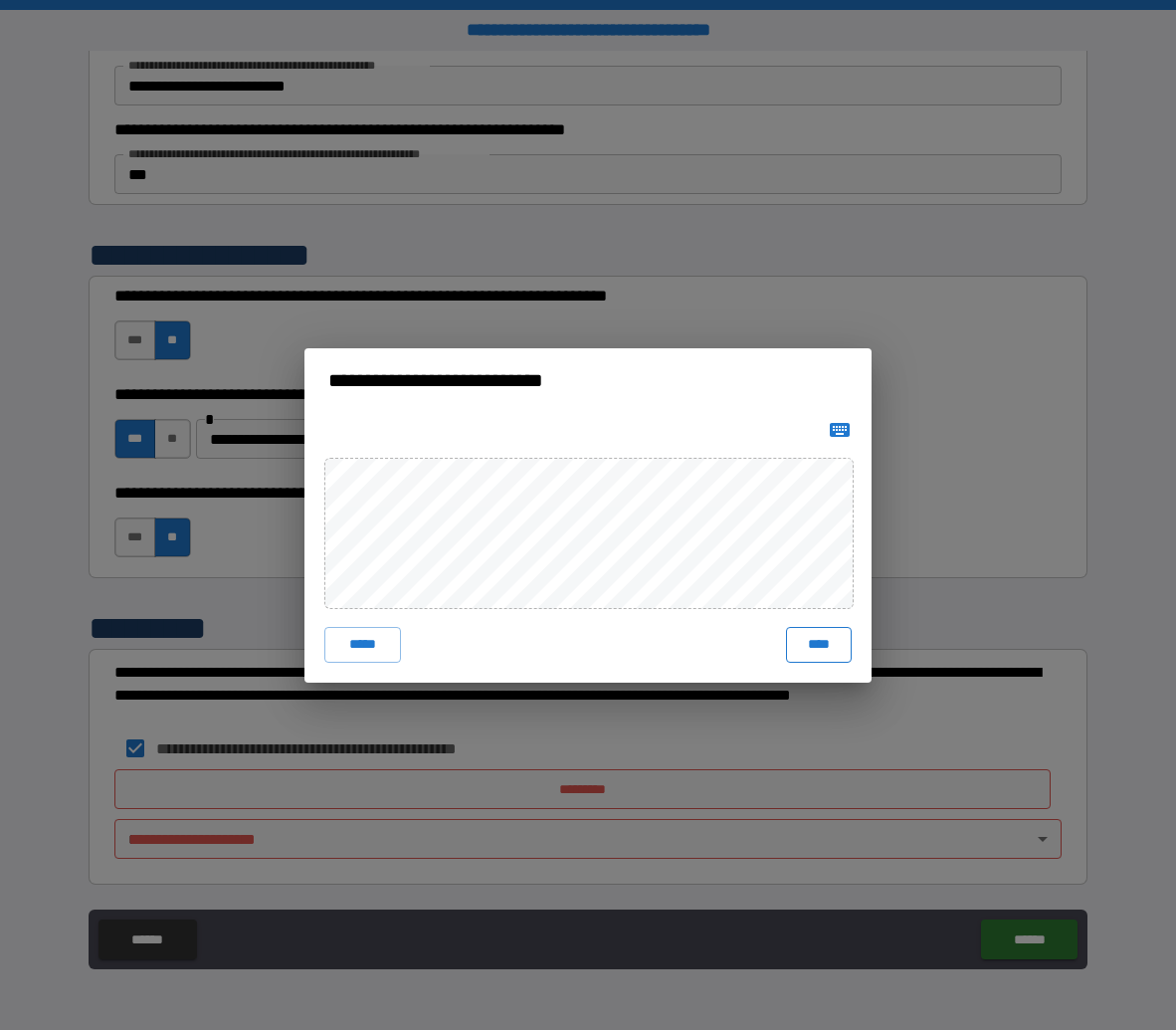 click on "****" at bounding box center (819, 645) 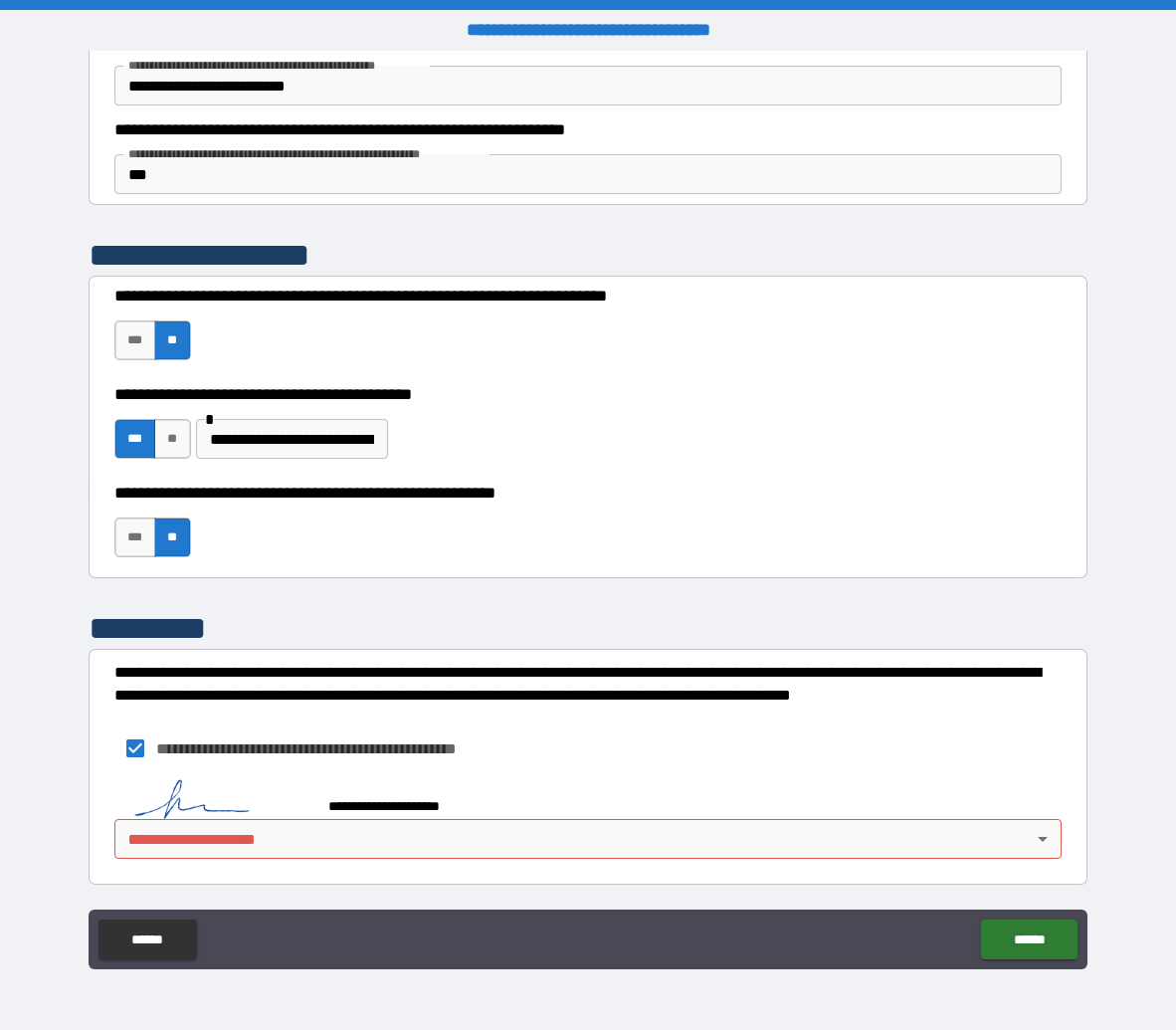 scroll, scrollTop: 12461, scrollLeft: 0, axis: vertical 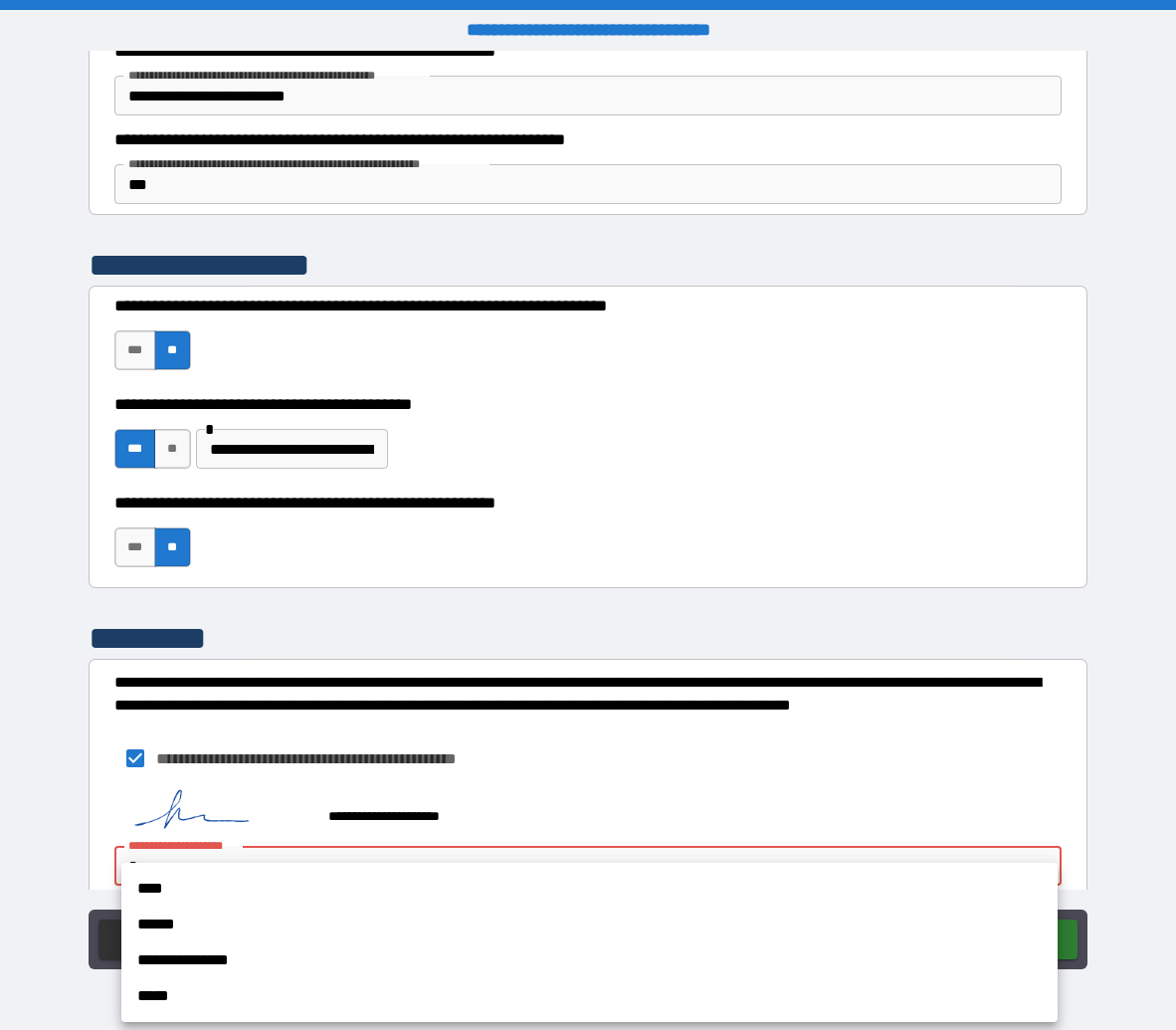 click on "**********" at bounding box center (588, 515) 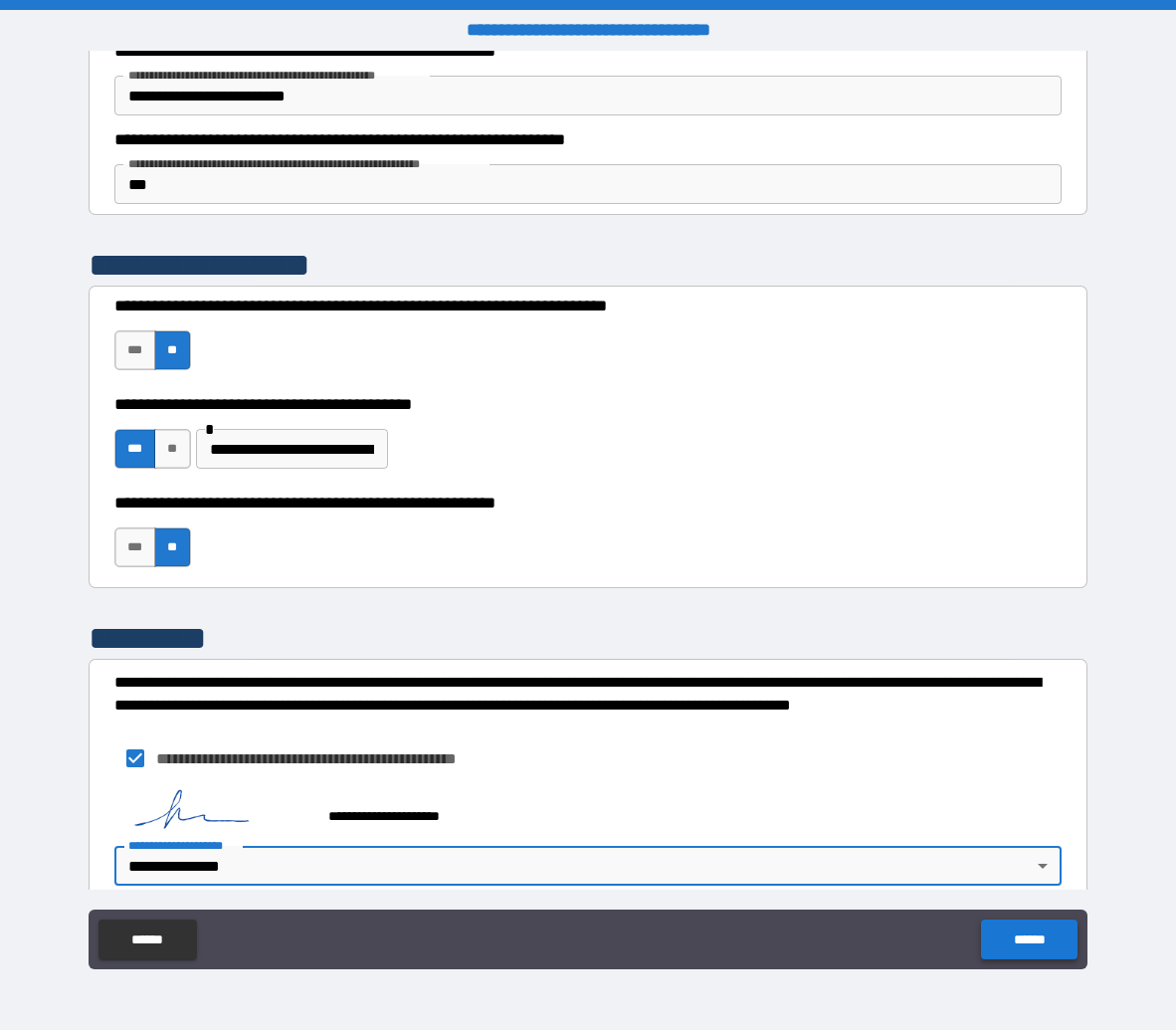 click on "******" at bounding box center [1029, 939] 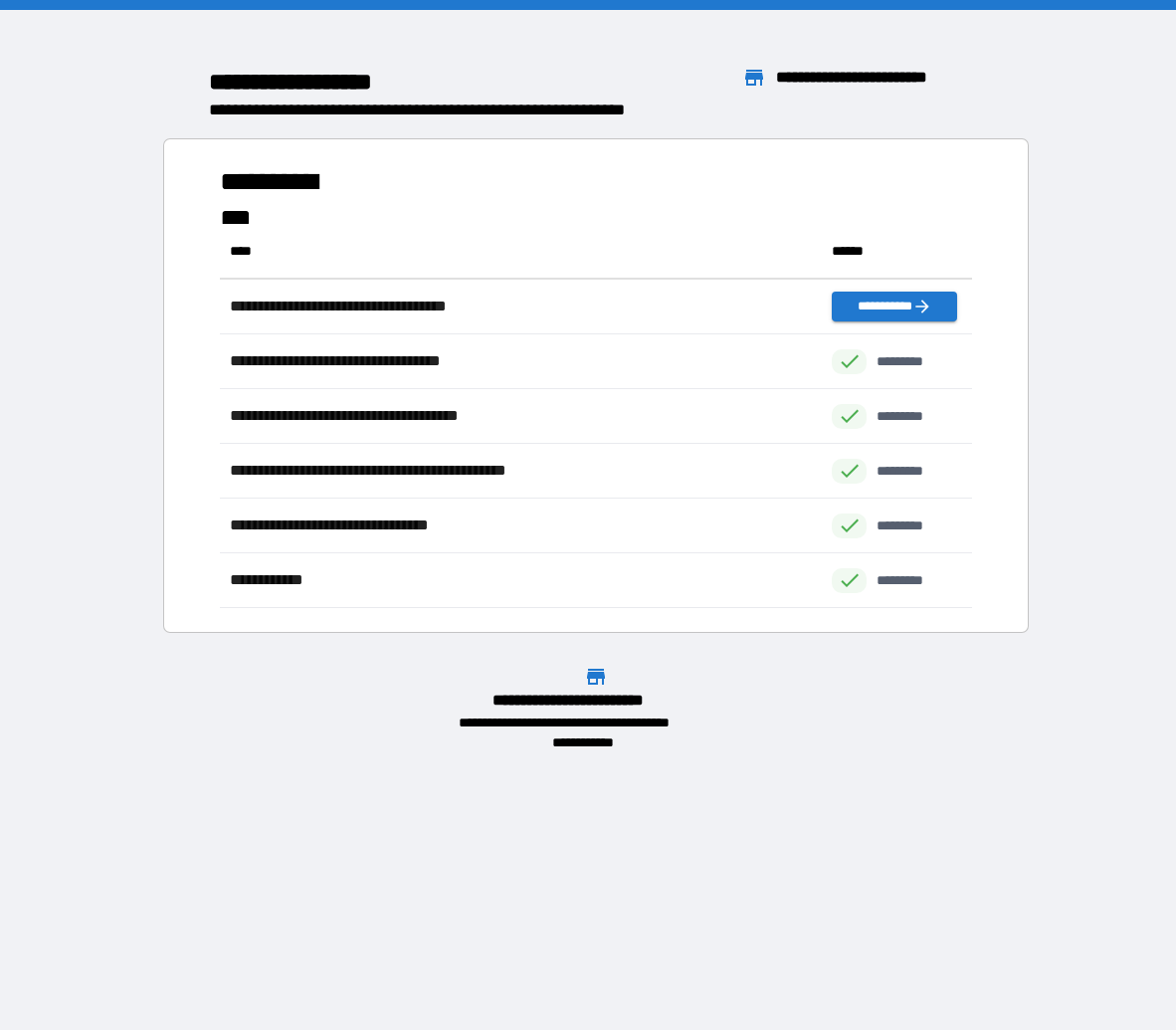 scroll, scrollTop: 16, scrollLeft: 16, axis: both 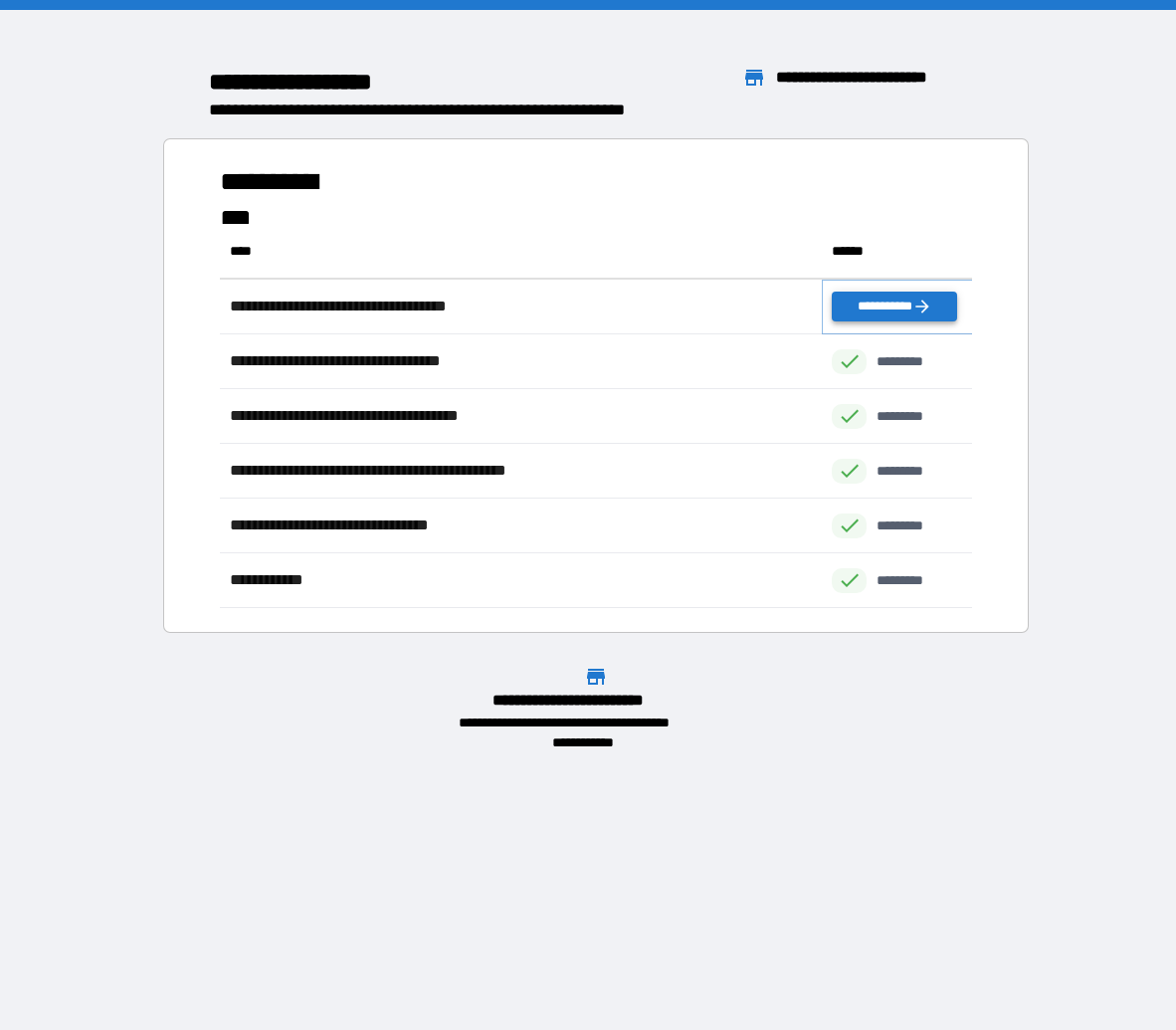 click on "**********" at bounding box center [893, 307] 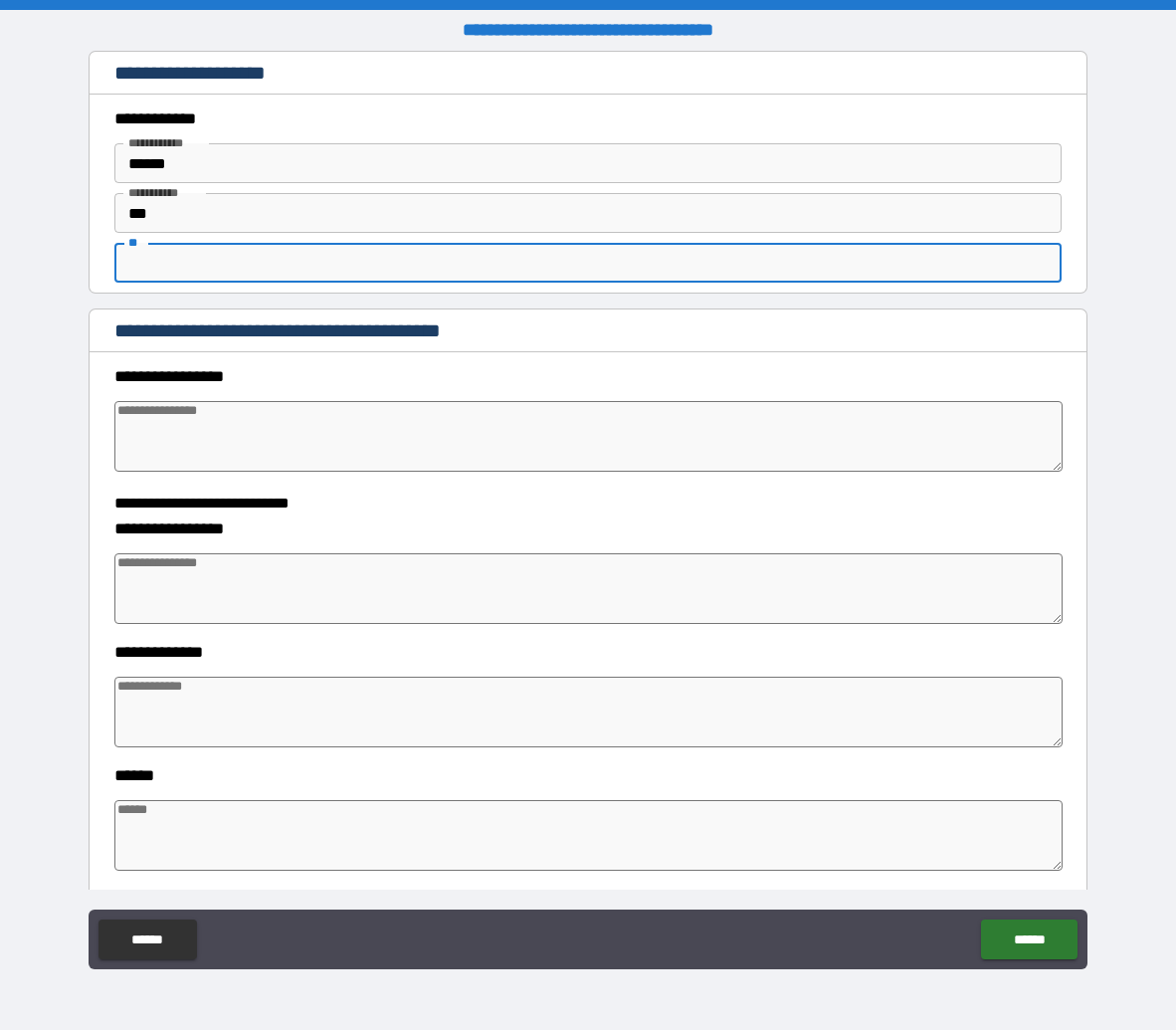 click on "**" at bounding box center (588, 263) 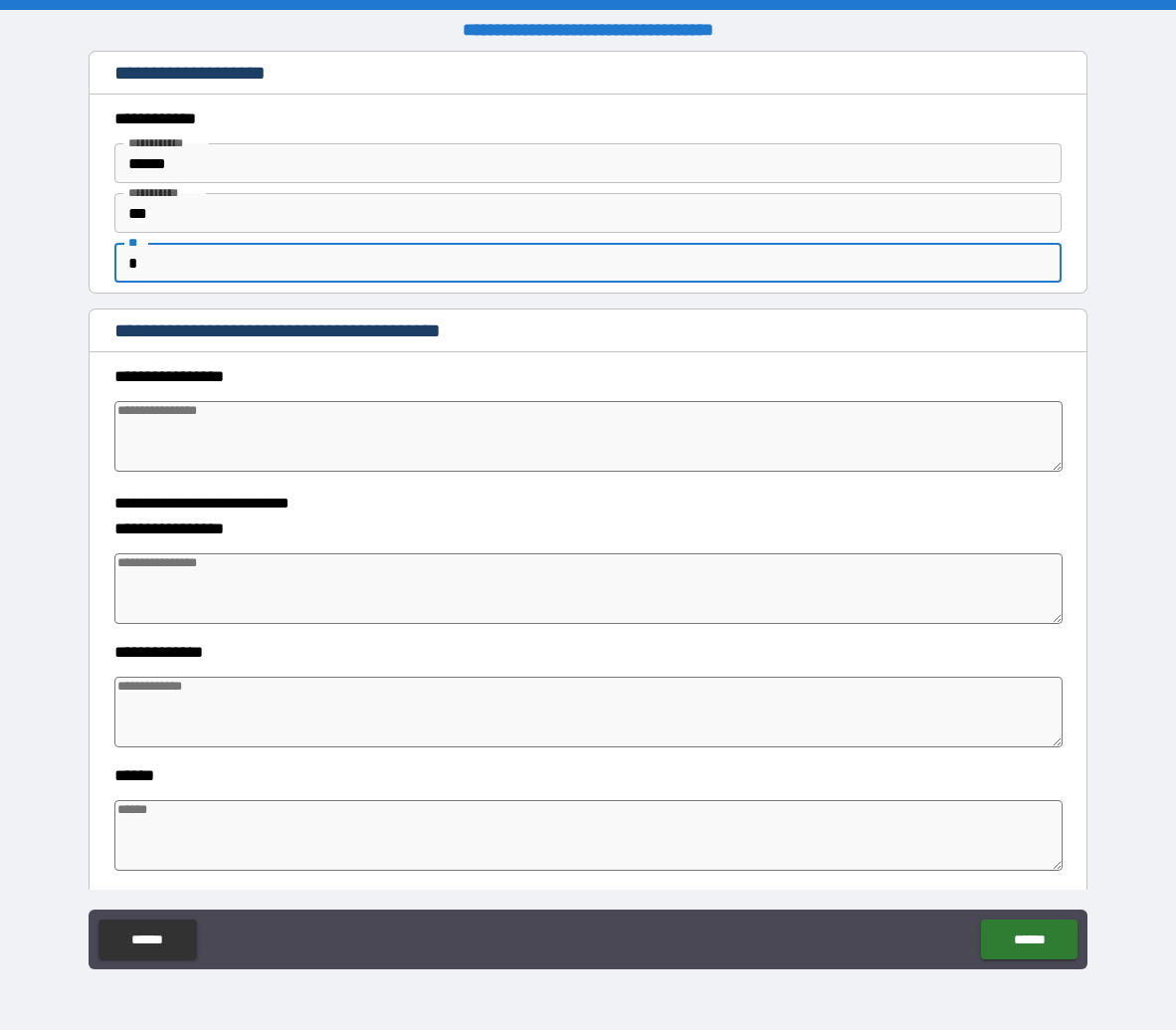 click at bounding box center (589, 436) 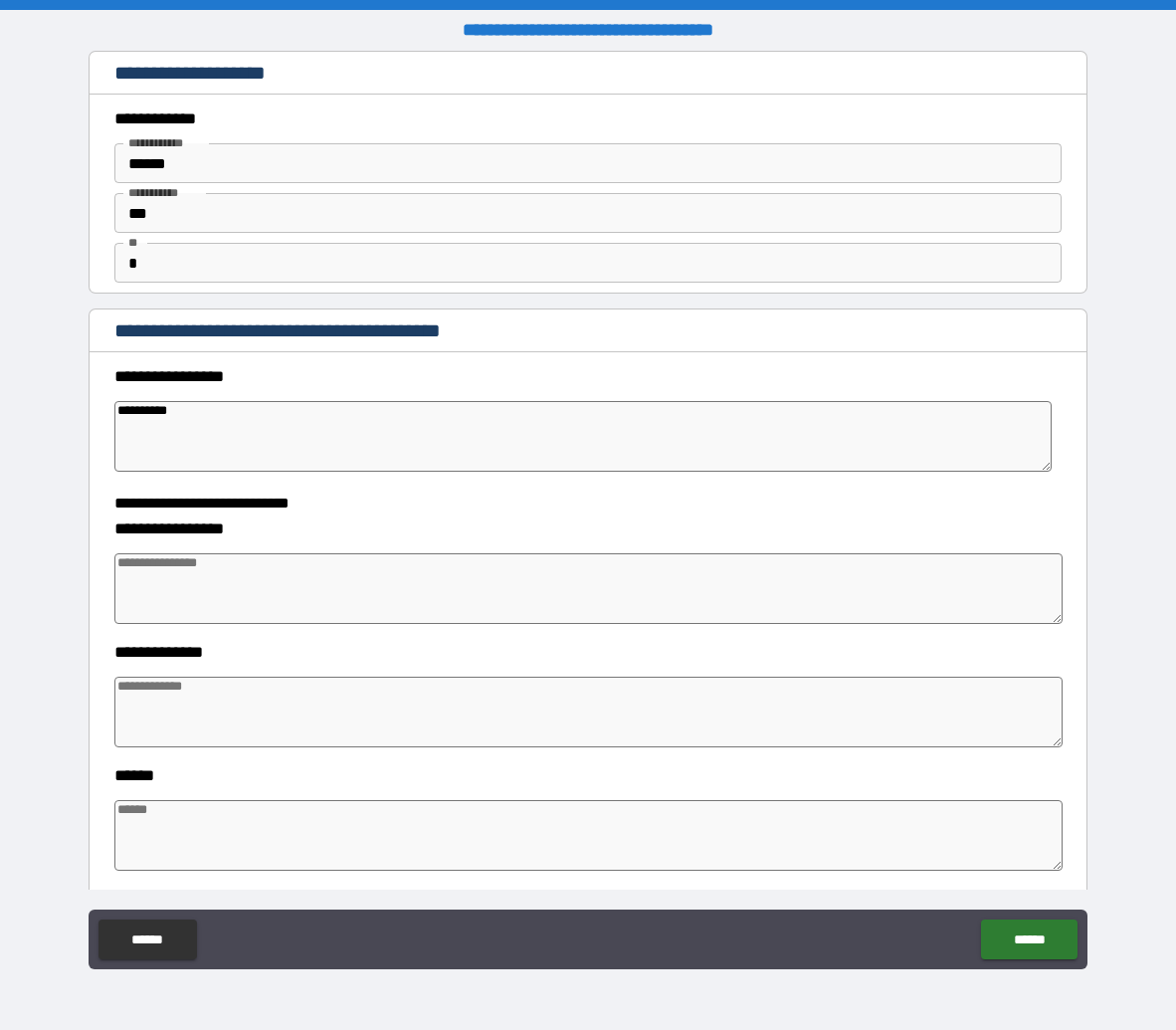 click at bounding box center (589, 588) 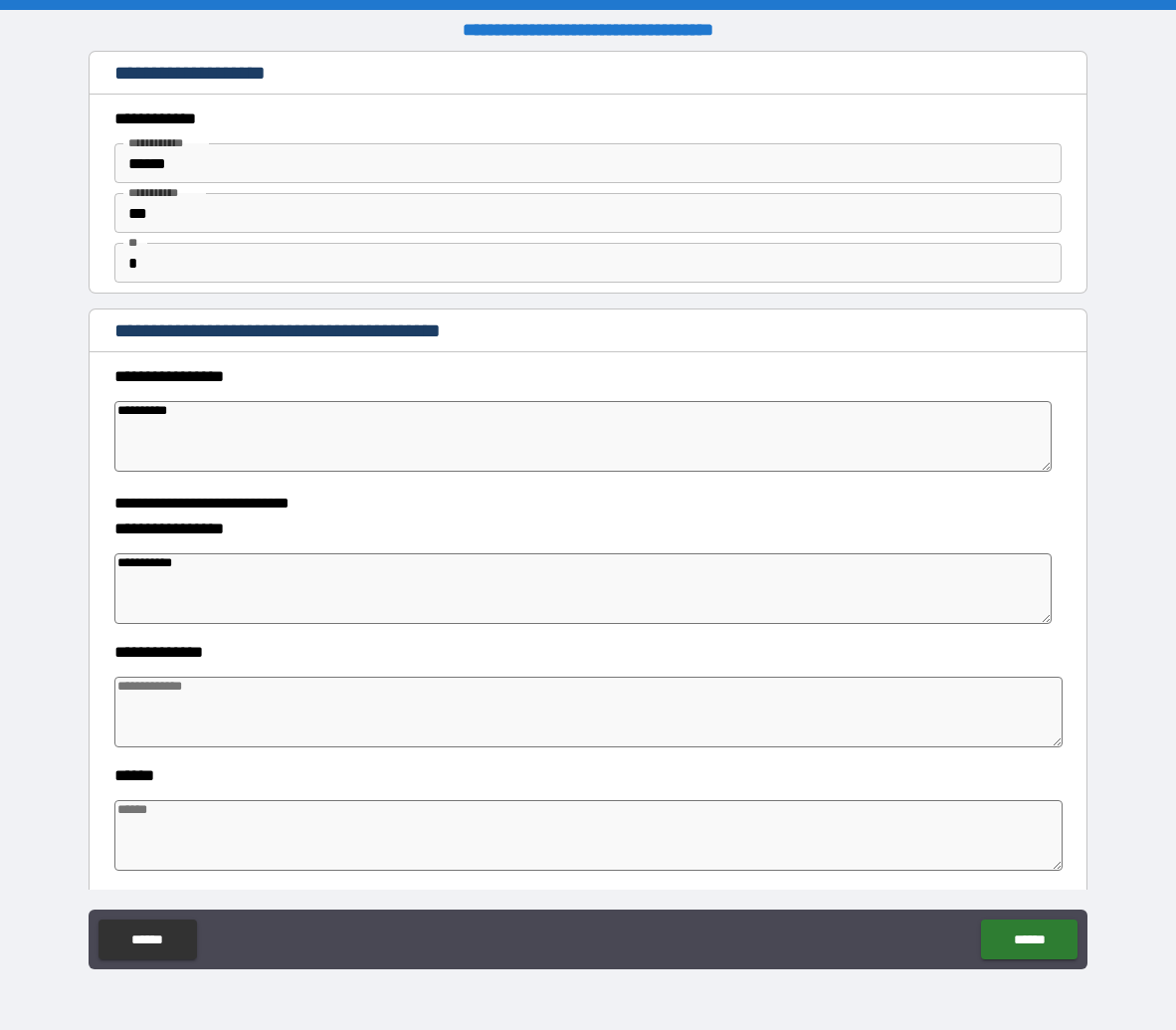 click on "**********" at bounding box center [583, 588] 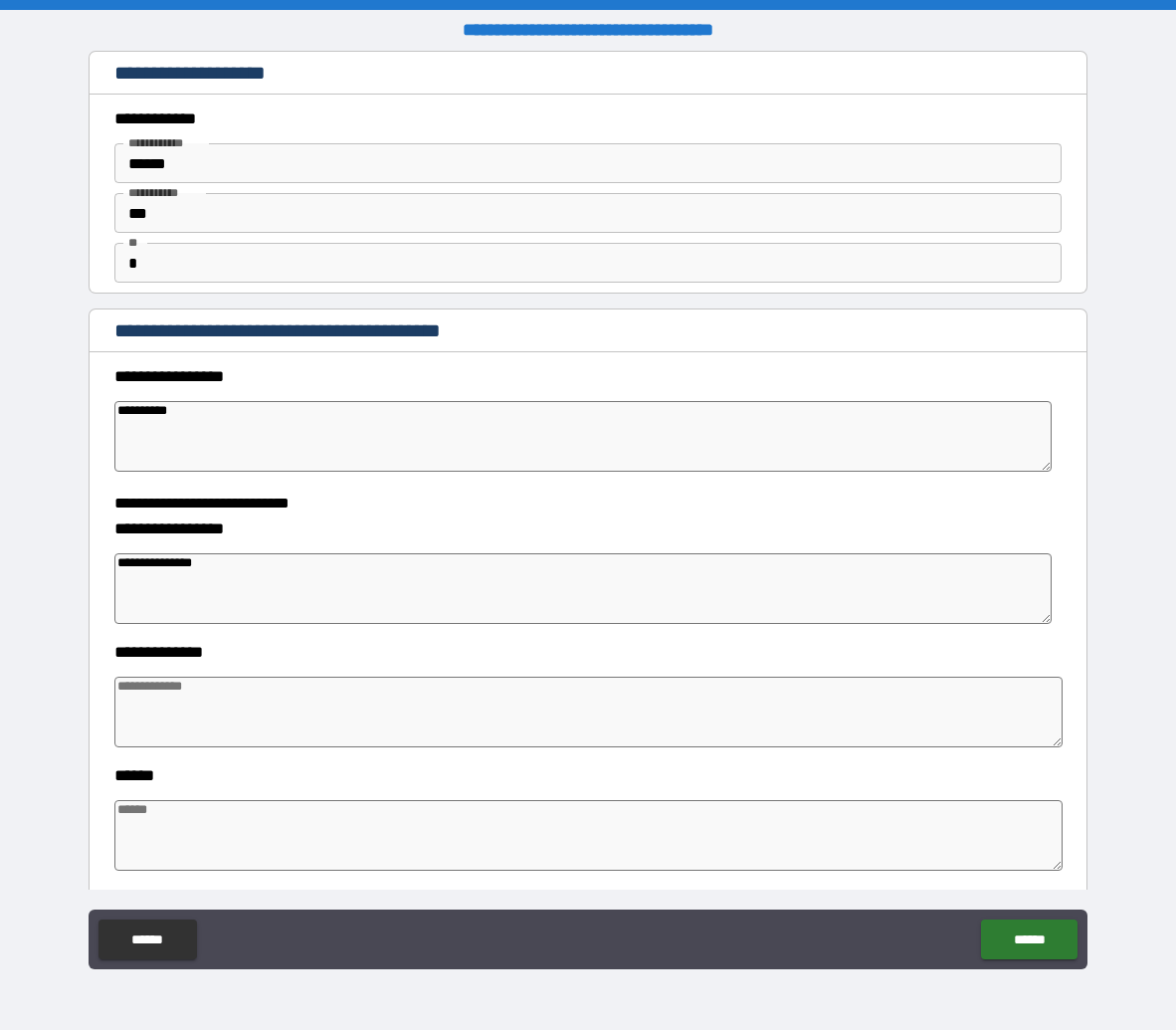 click at bounding box center [589, 712] 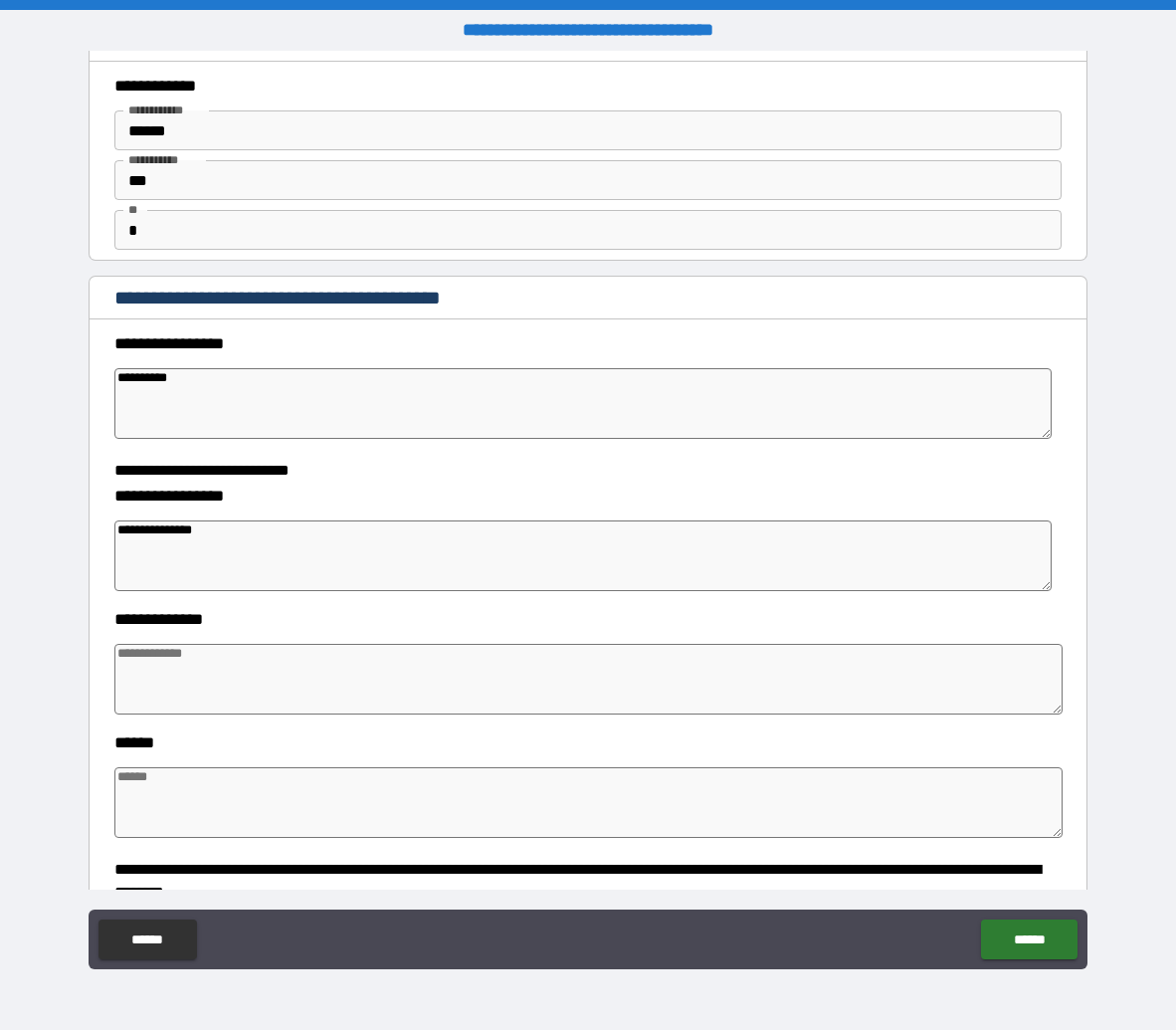 scroll, scrollTop: 246, scrollLeft: 0, axis: vertical 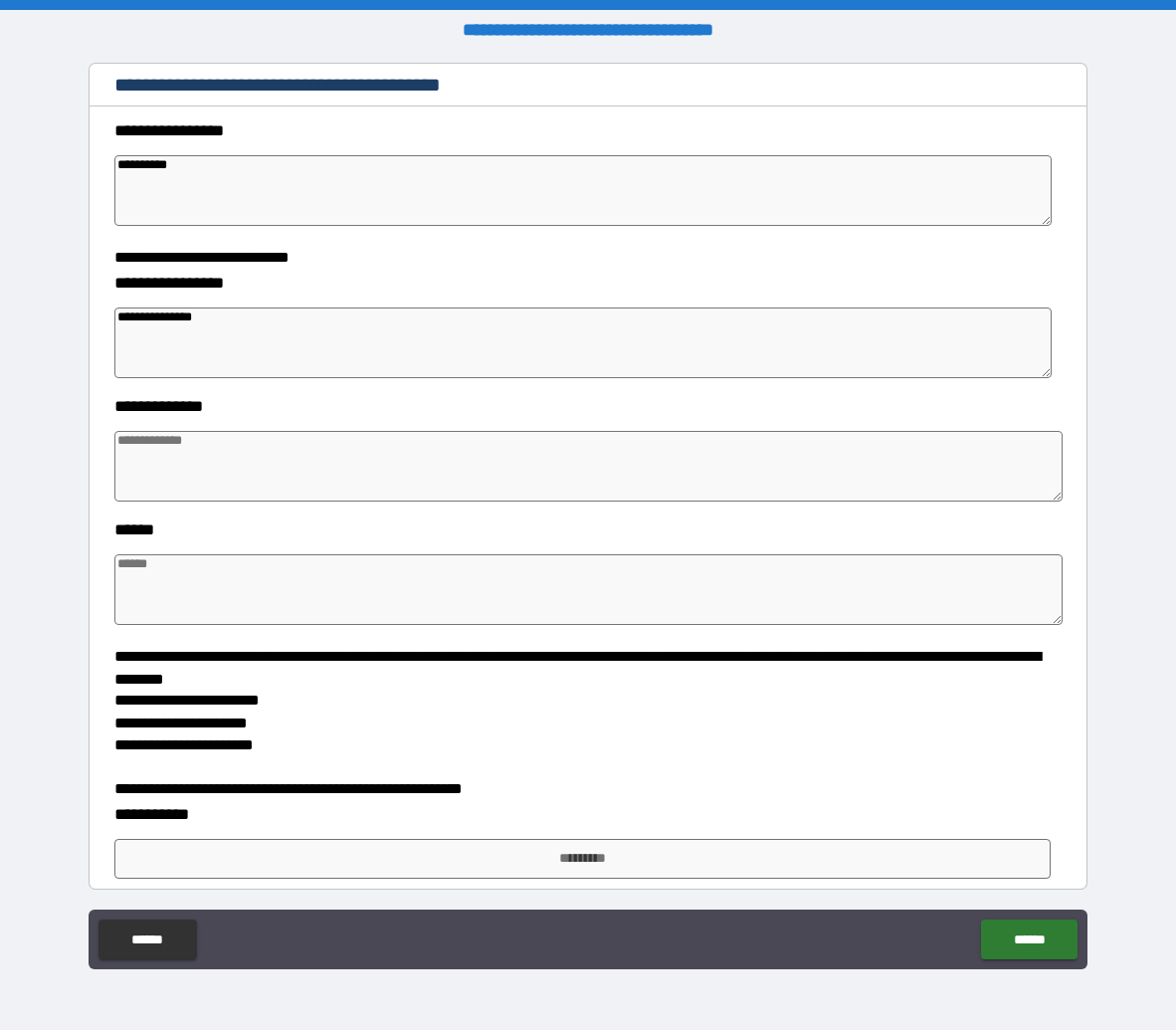 drag, startPoint x: 145, startPoint y: 309, endPoint x: 53, endPoint y: 306, distance: 92.0489 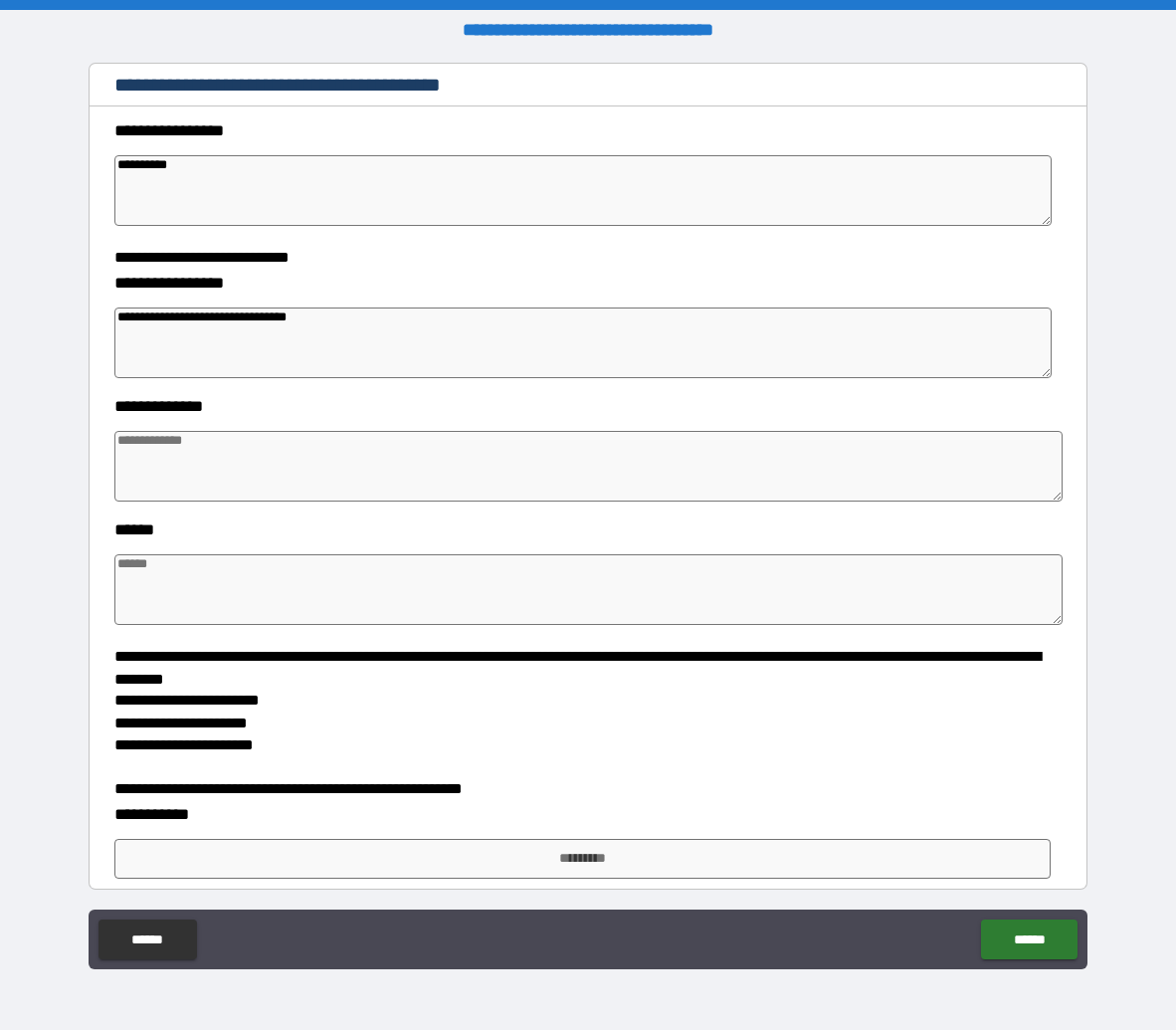 click at bounding box center (589, 466) 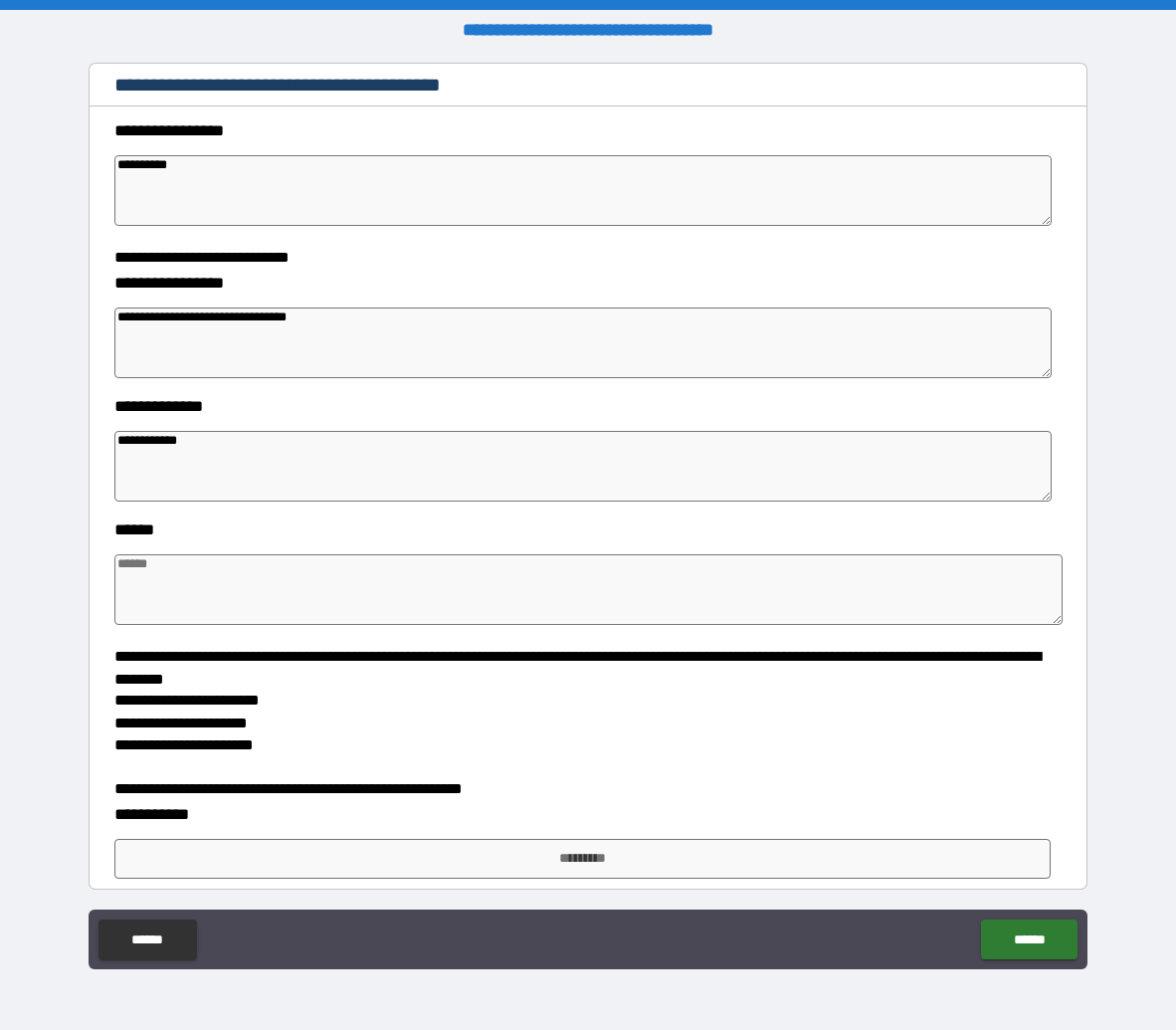click at bounding box center [589, 589] 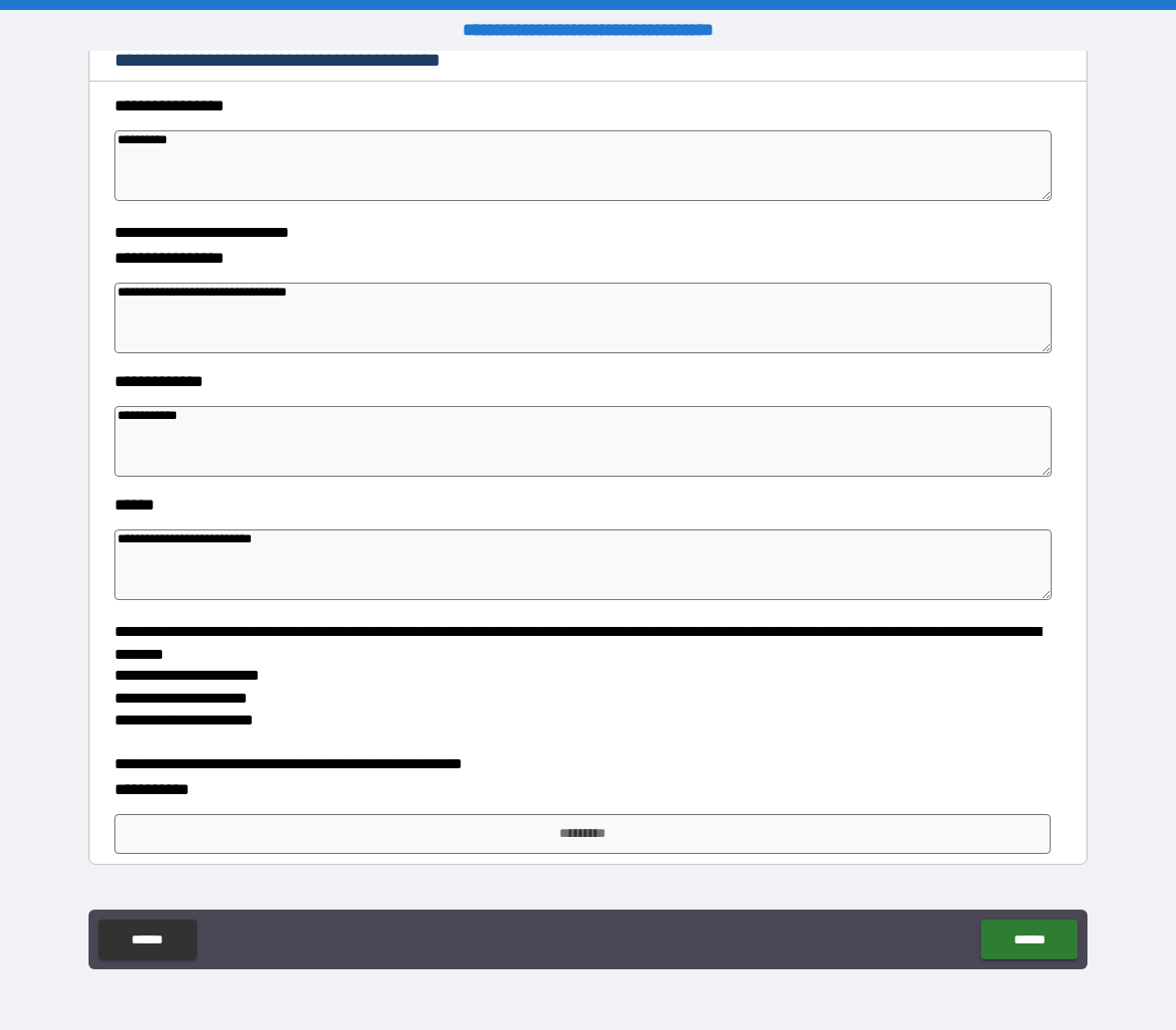 scroll, scrollTop: 340, scrollLeft: 0, axis: vertical 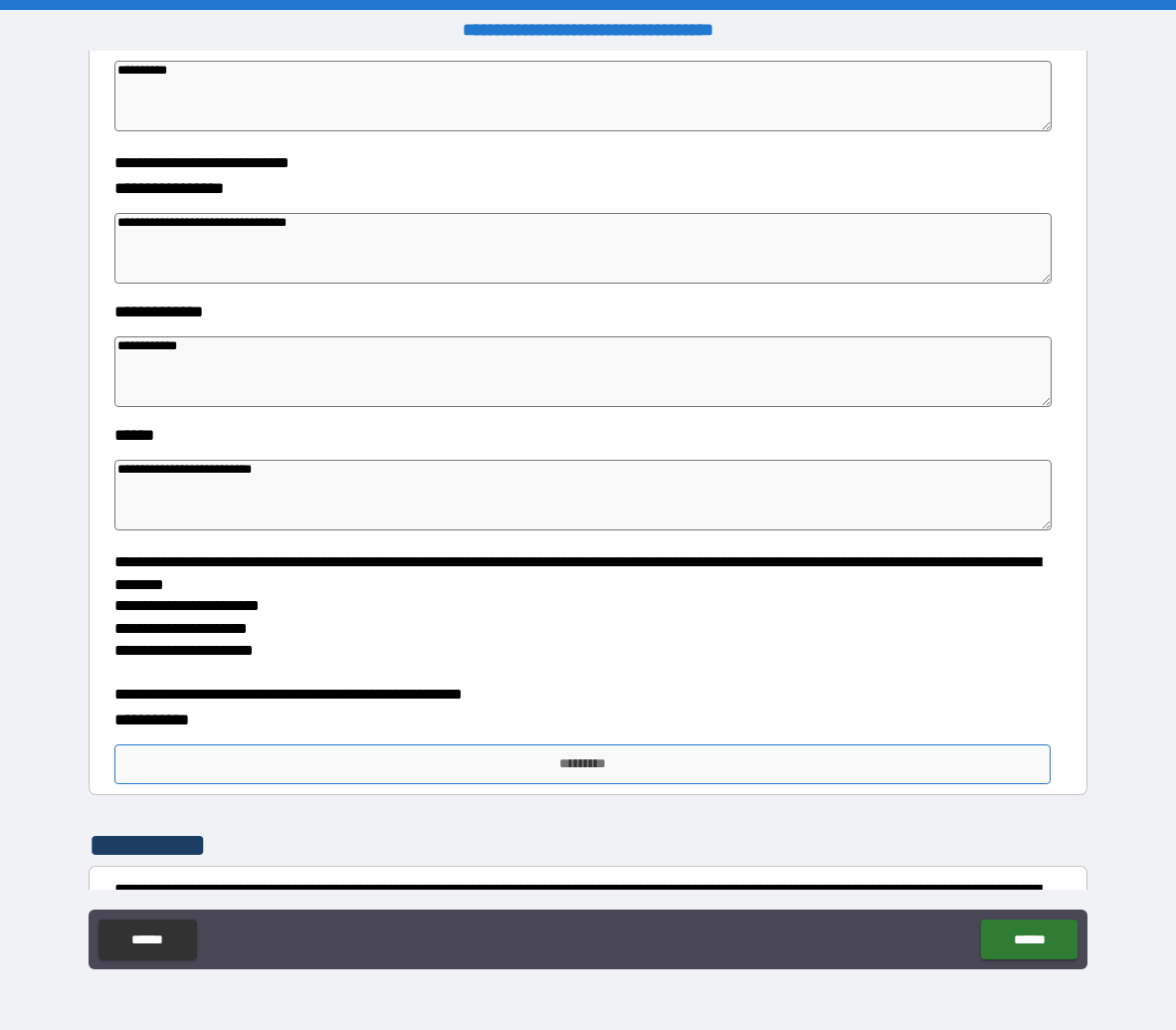 click on "*********" at bounding box center (582, 764) 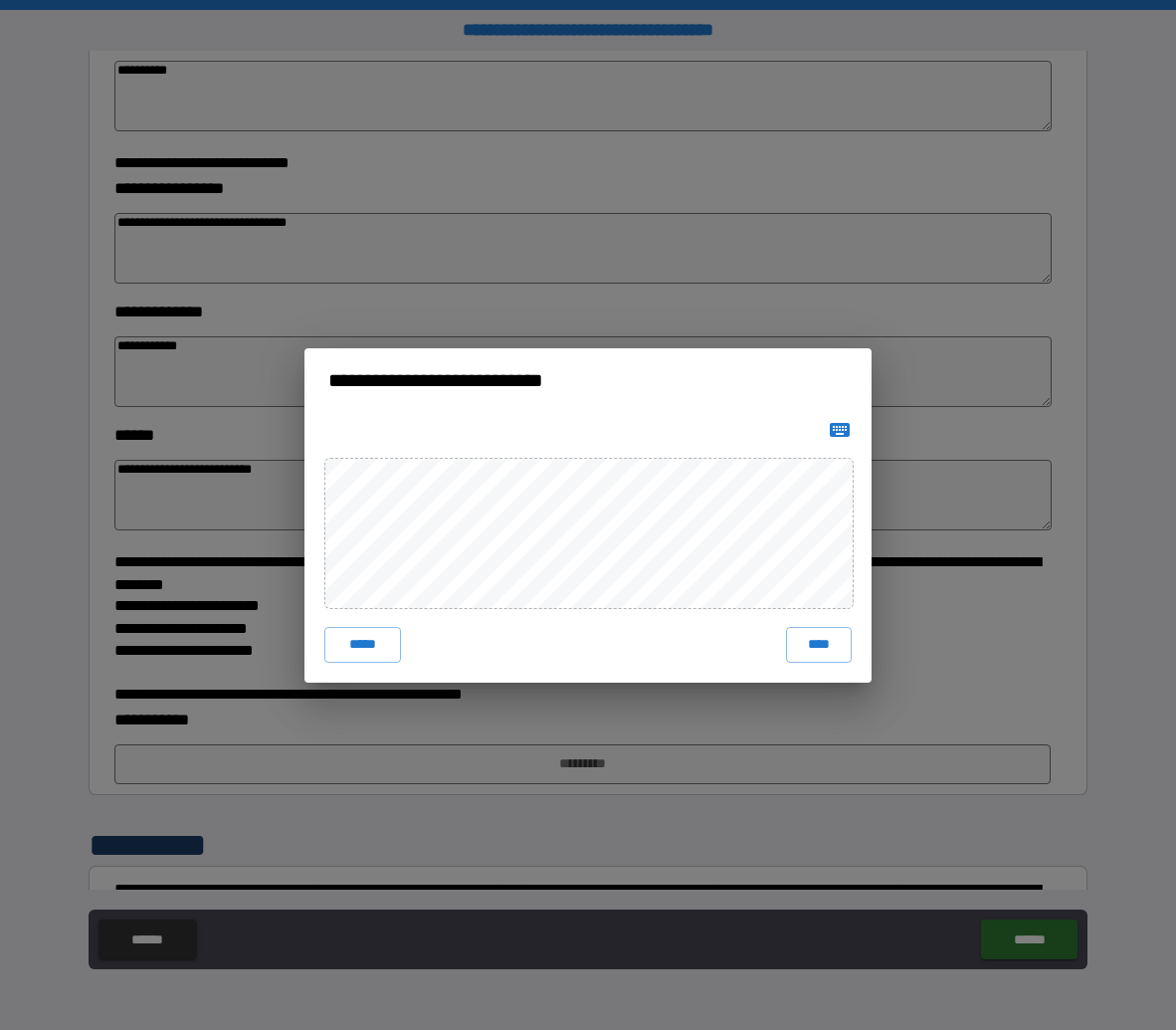 click on "****" at bounding box center [819, 645] 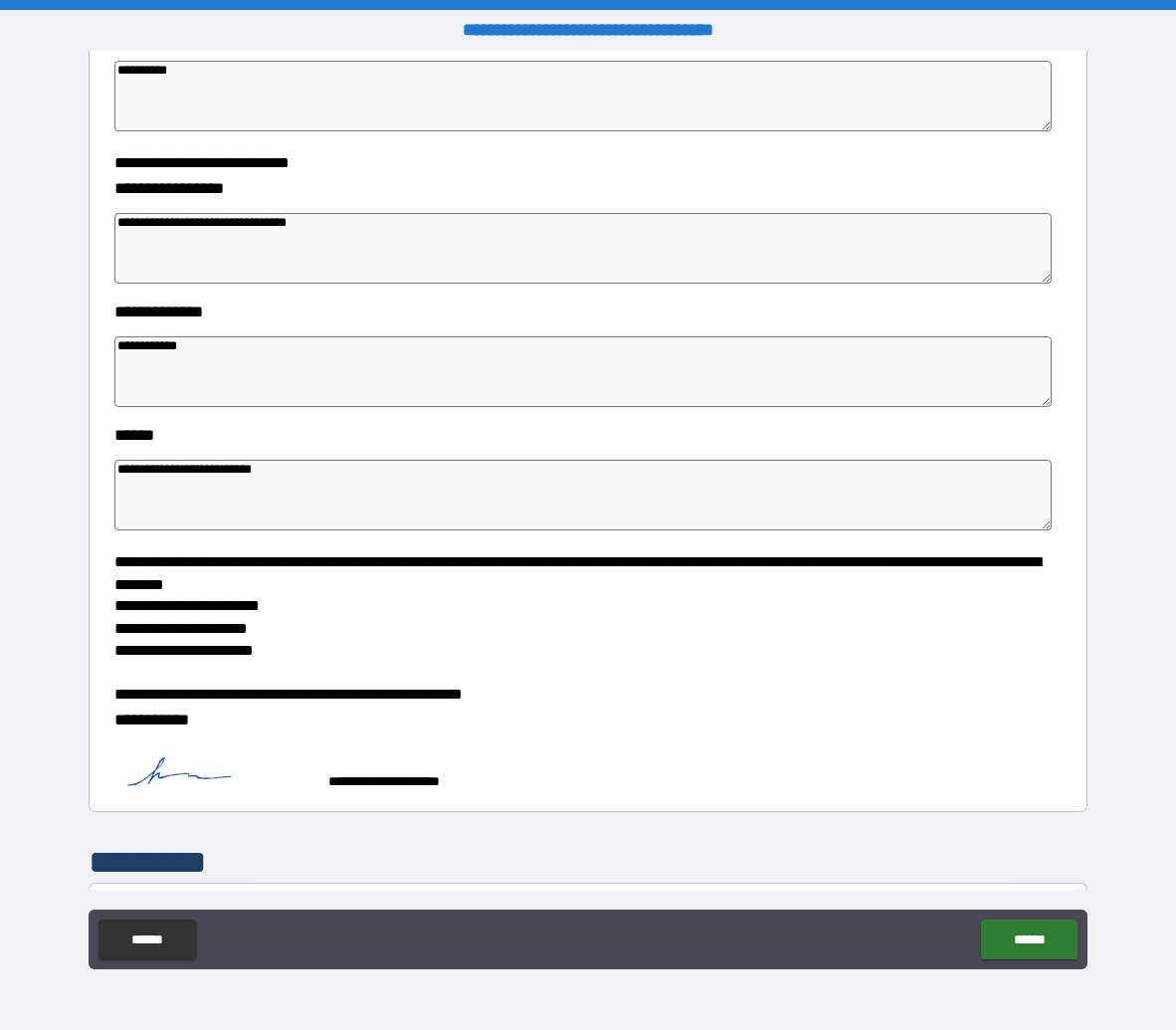 scroll, scrollTop: 573, scrollLeft: 0, axis: vertical 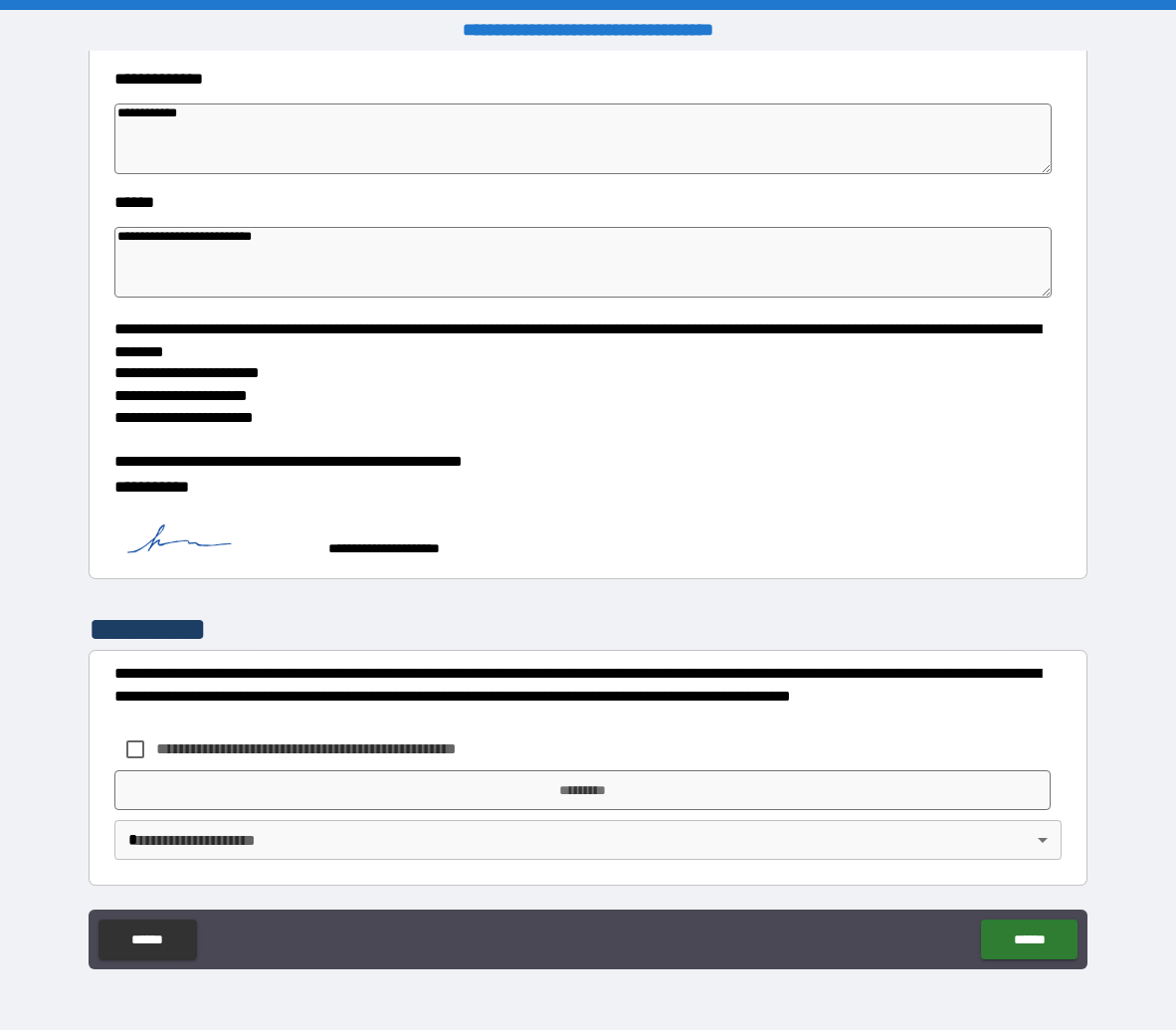 click on "**********" at bounding box center (339, 748) 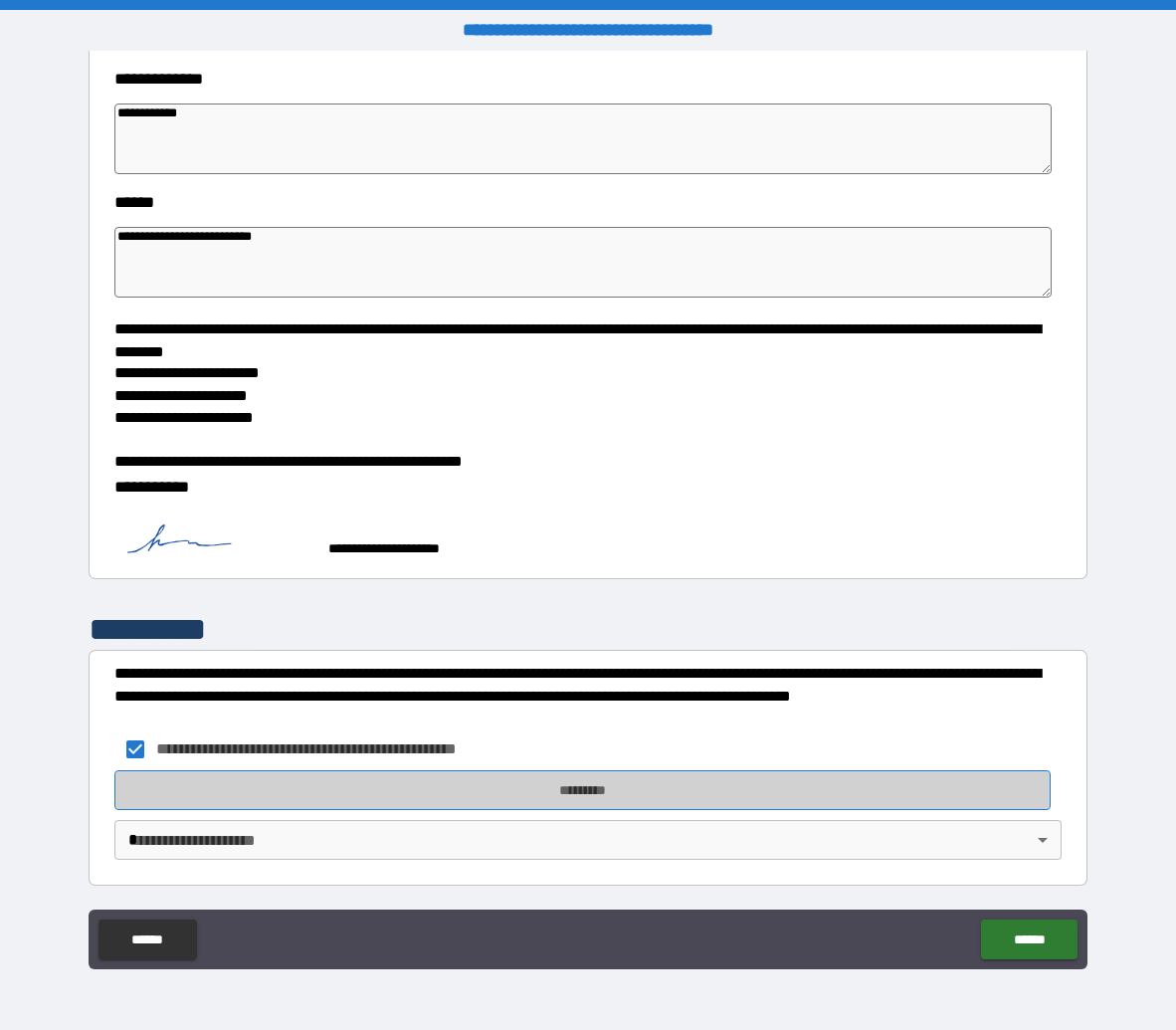 click on "*********" at bounding box center (582, 790) 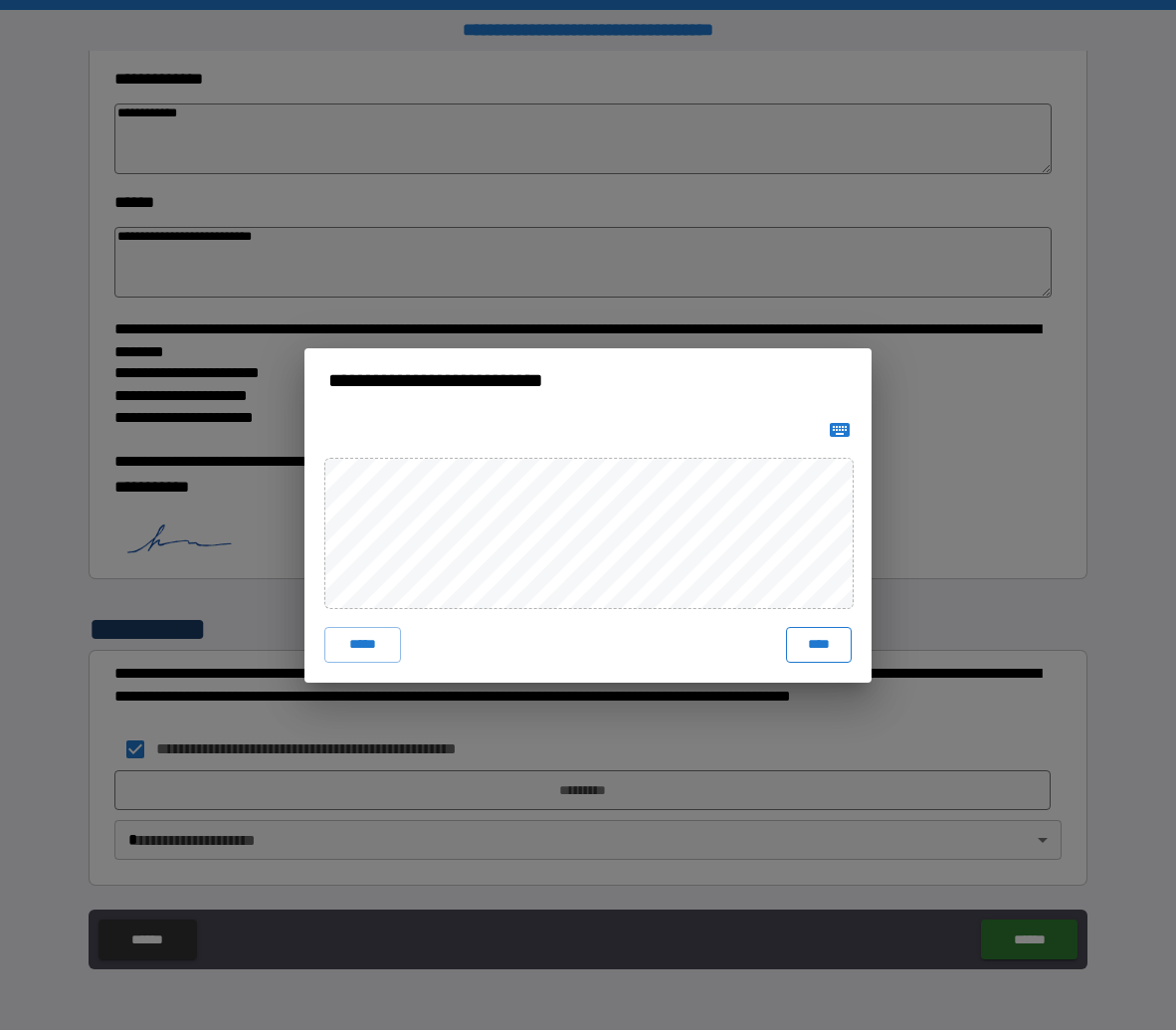 click on "****" at bounding box center [819, 645] 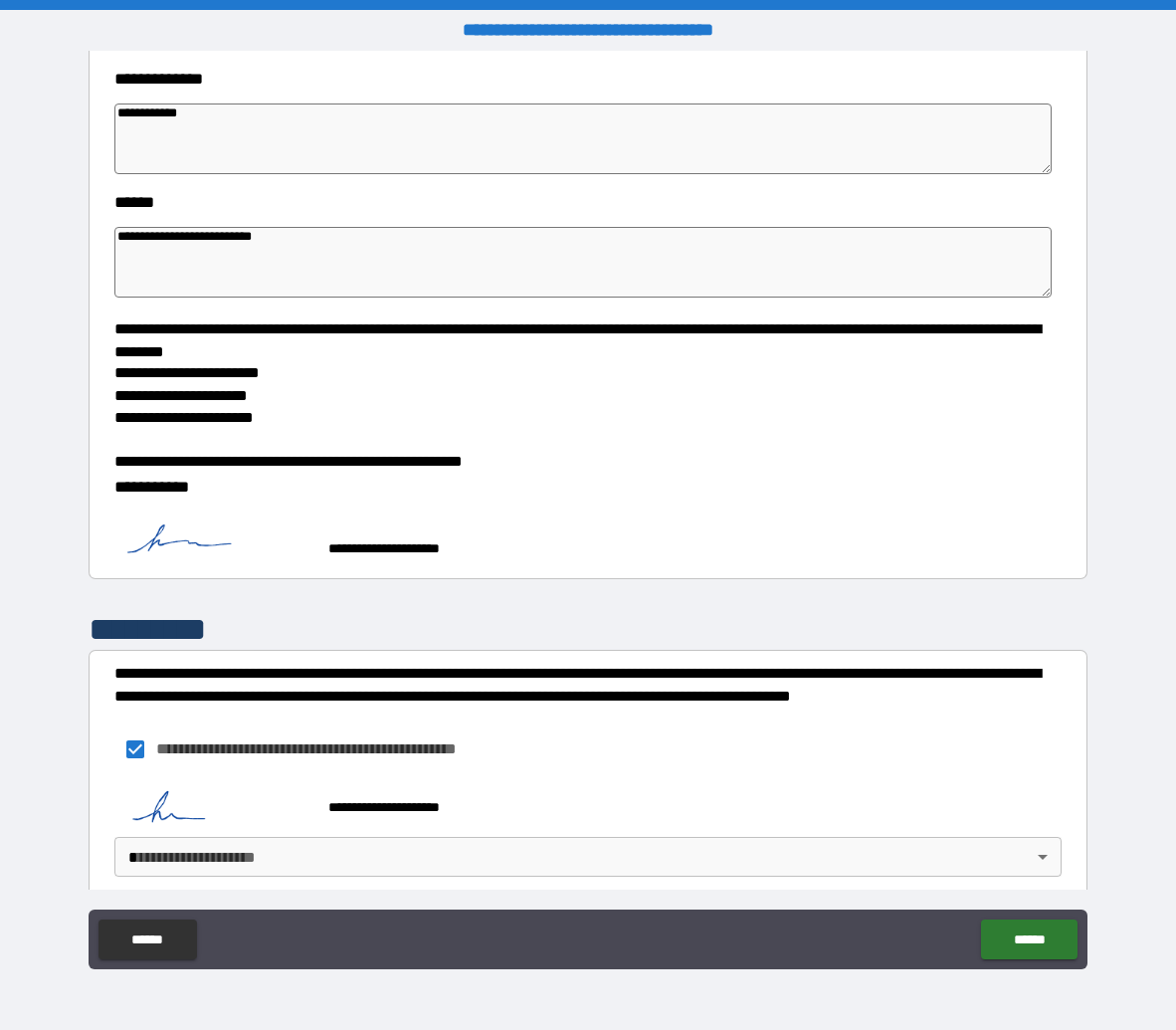 scroll, scrollTop: 563, scrollLeft: 0, axis: vertical 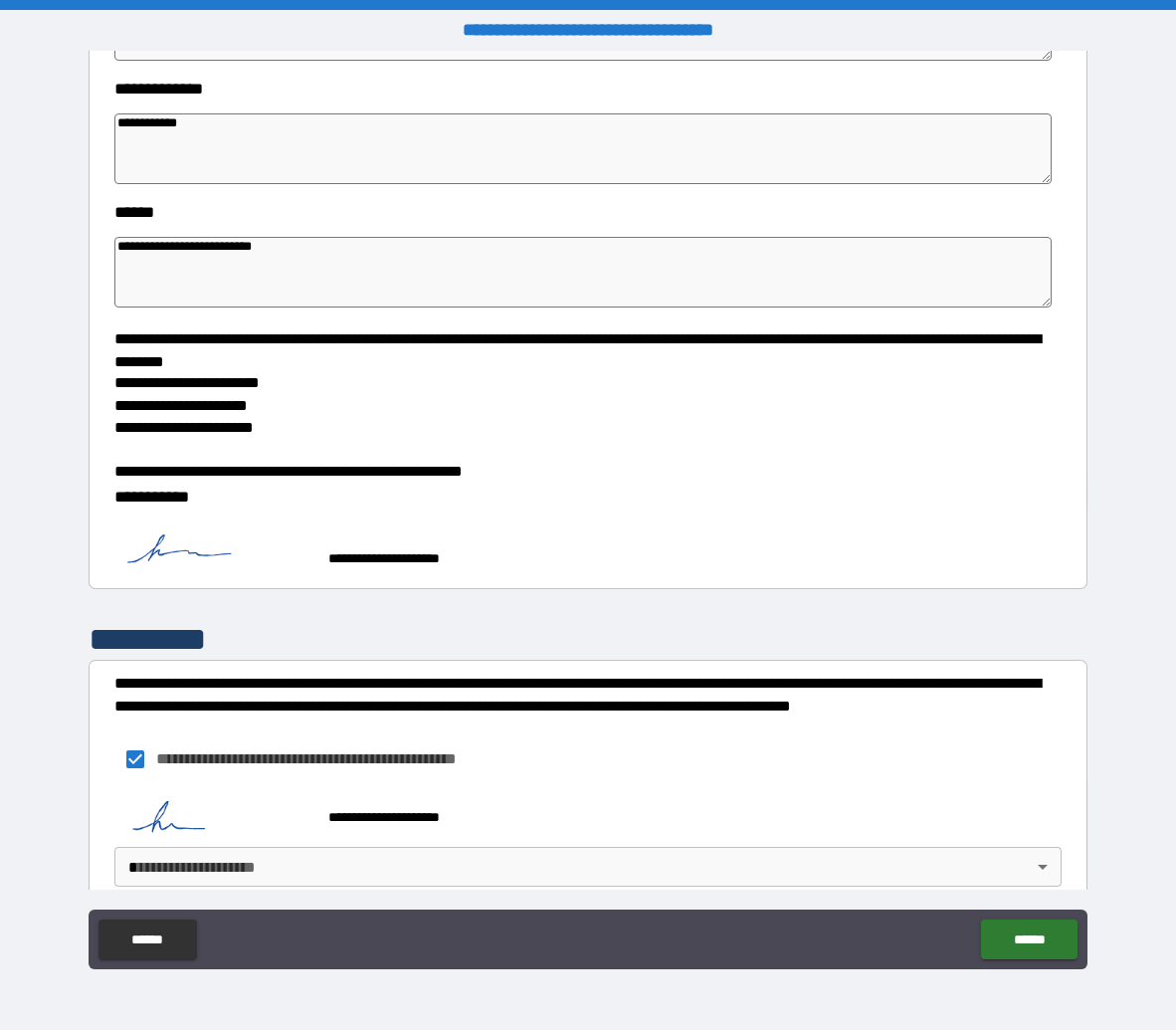 click on "**********" at bounding box center (588, 515) 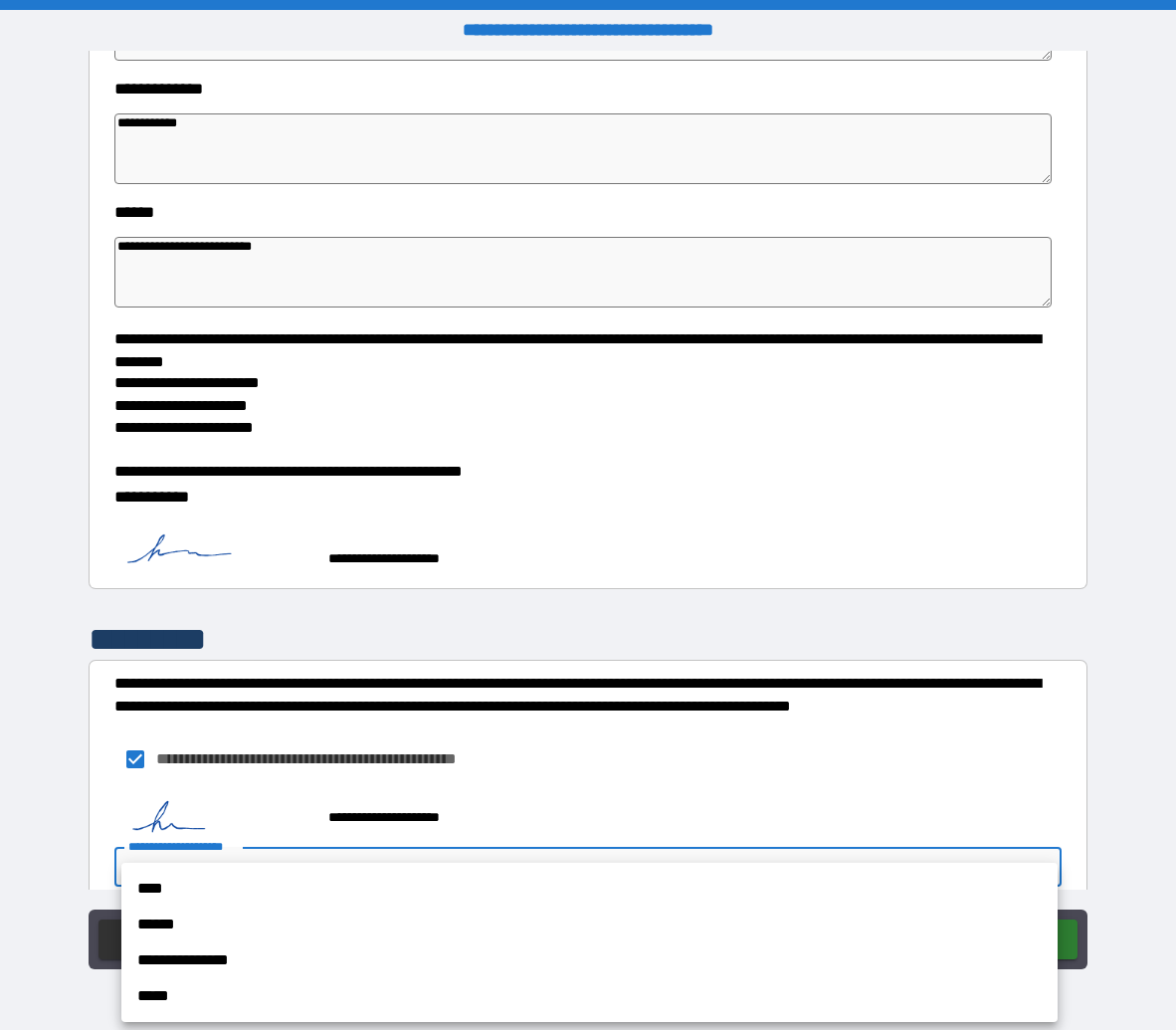 click on "**********" at bounding box center (589, 960) 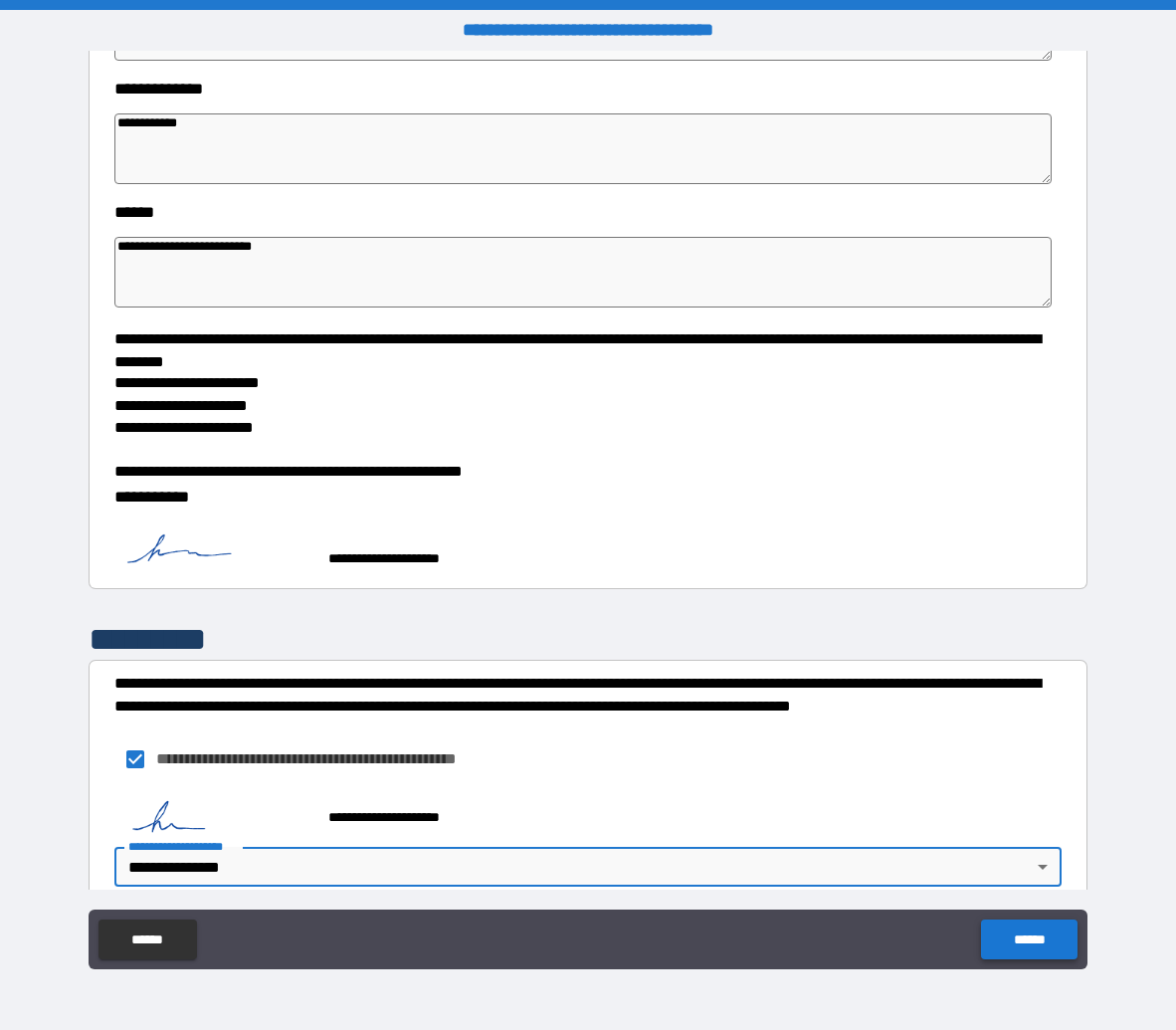 click on "******" at bounding box center [1029, 939] 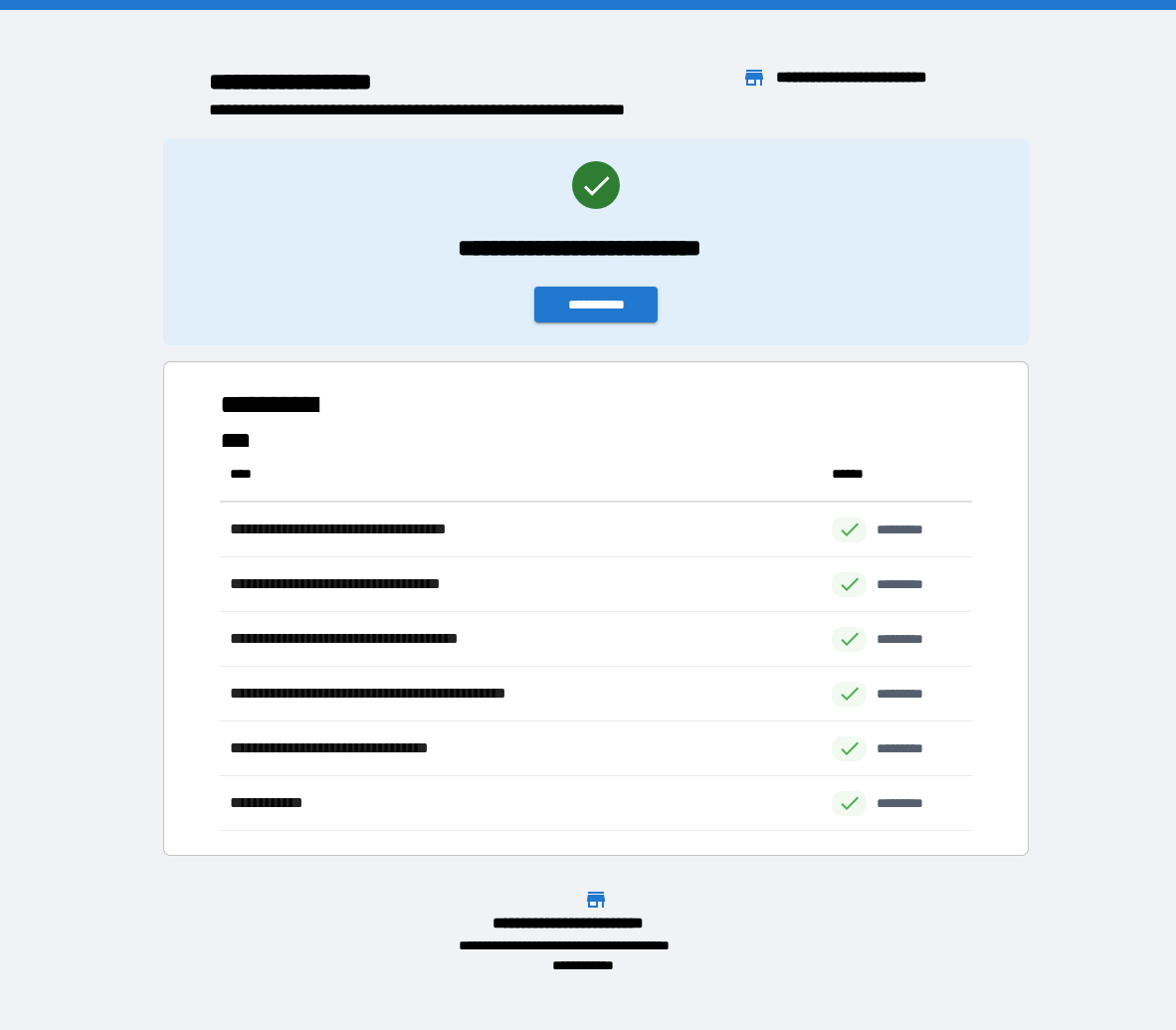scroll, scrollTop: 16, scrollLeft: 16, axis: both 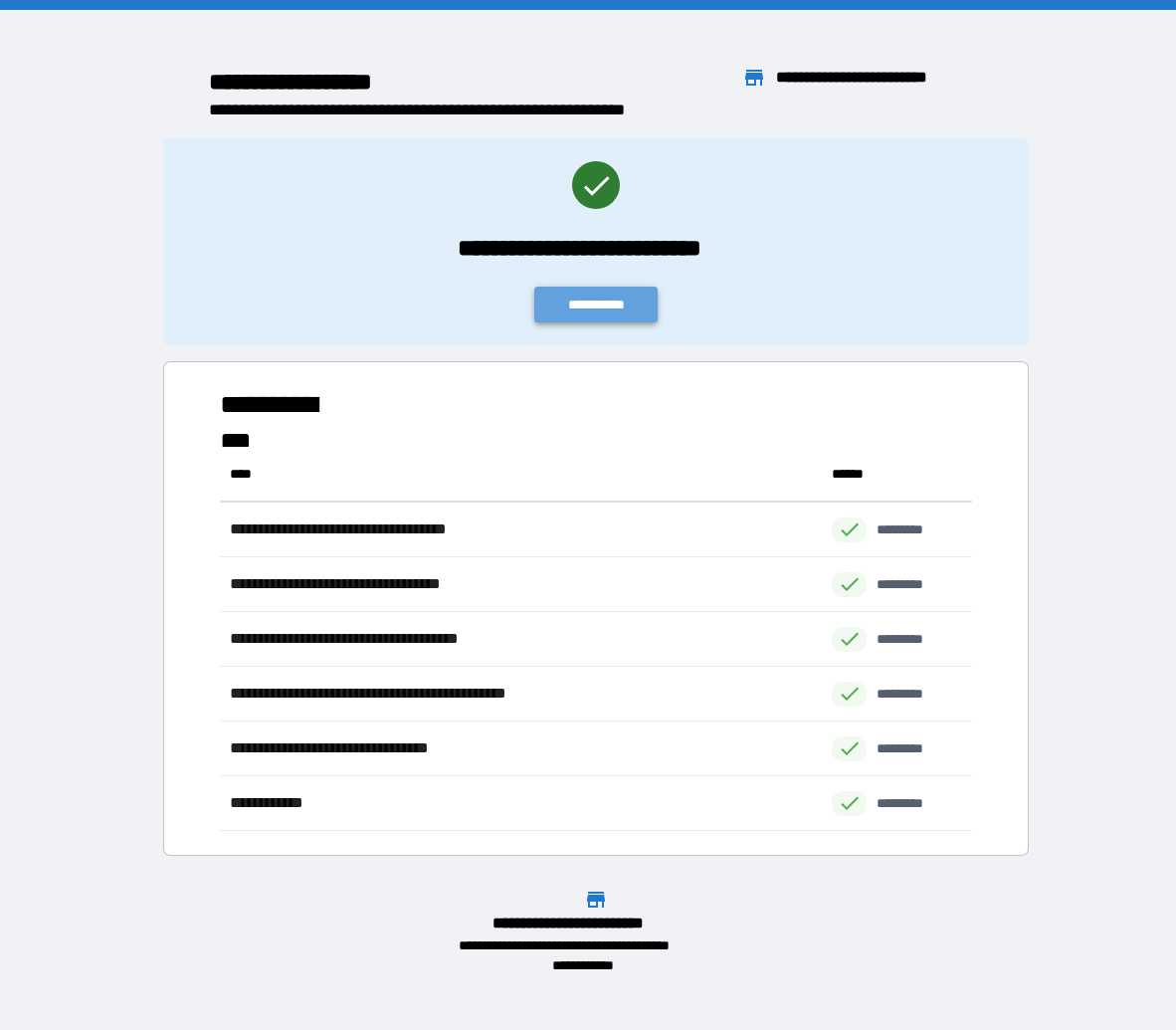 click on "**********" at bounding box center (596, 305) 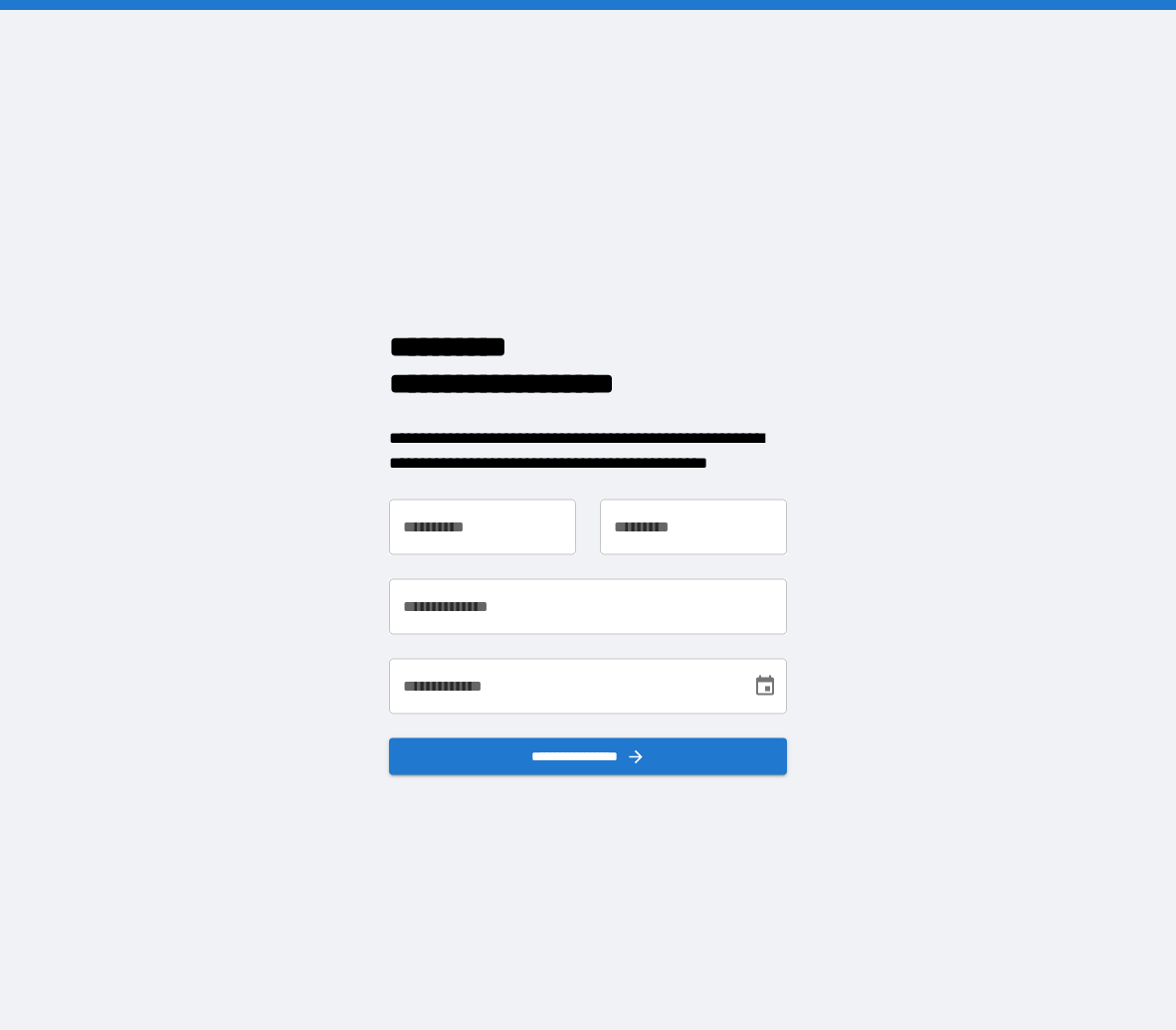 scroll, scrollTop: 0, scrollLeft: 0, axis: both 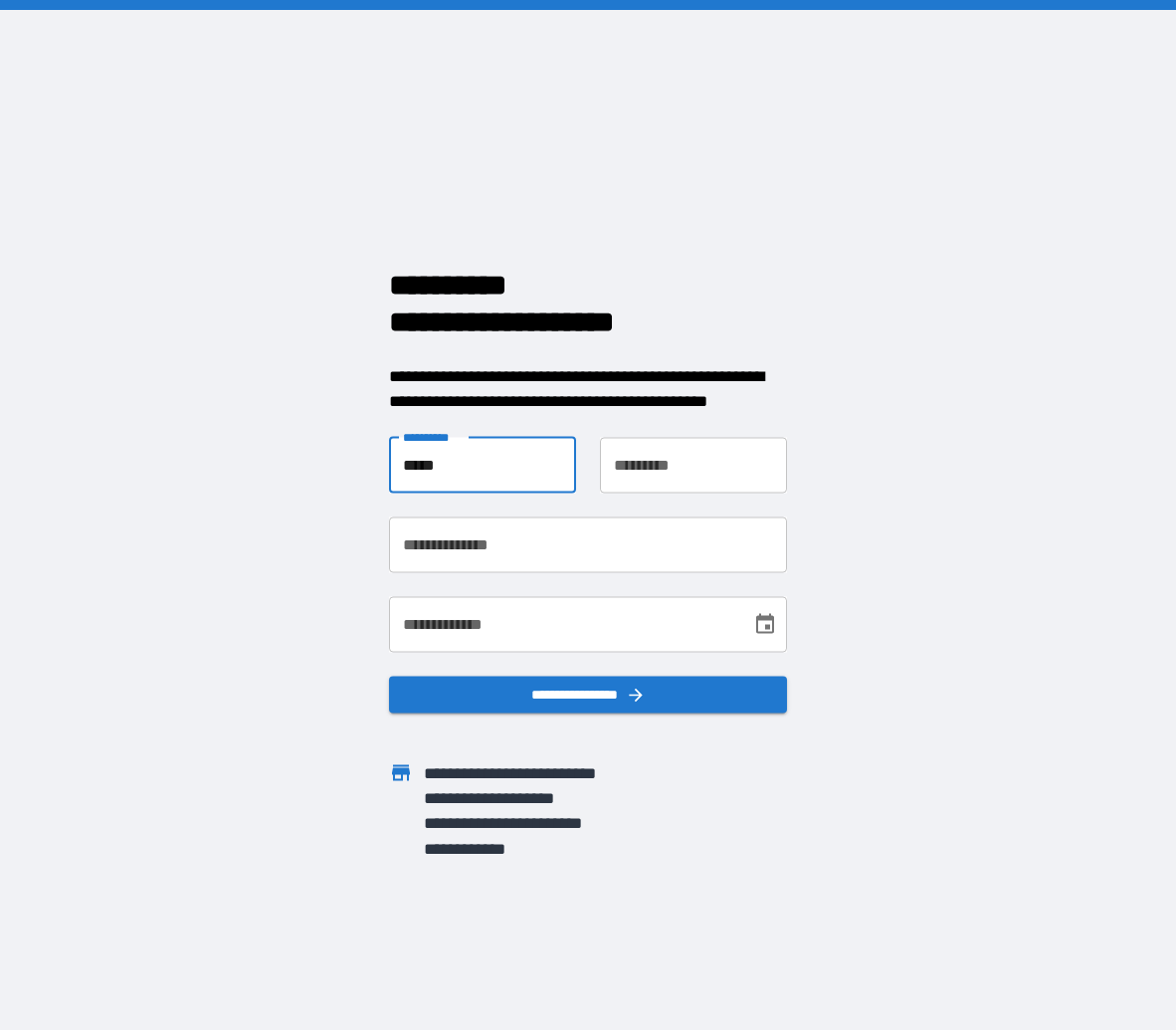 type on "*****" 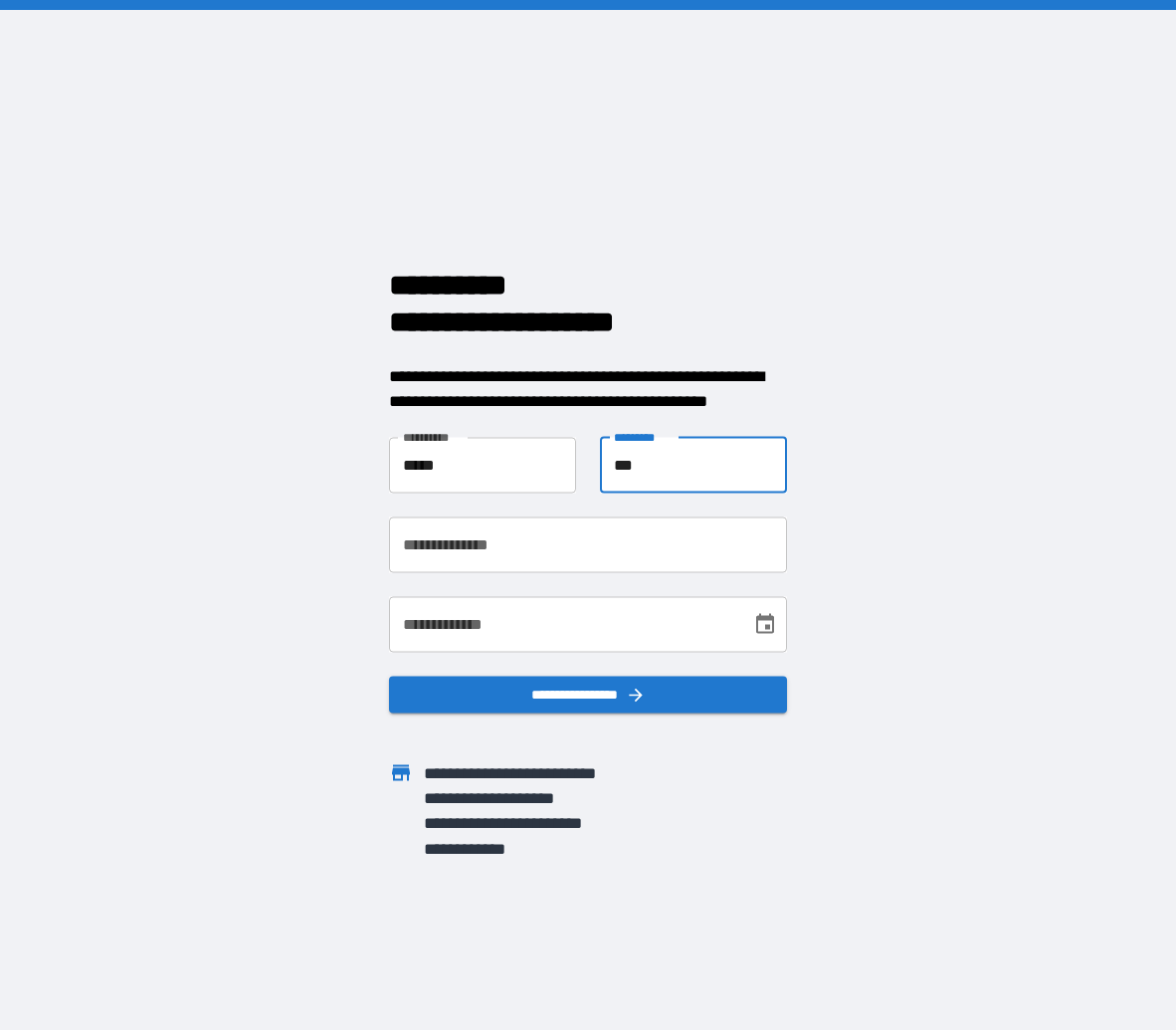 type on "***" 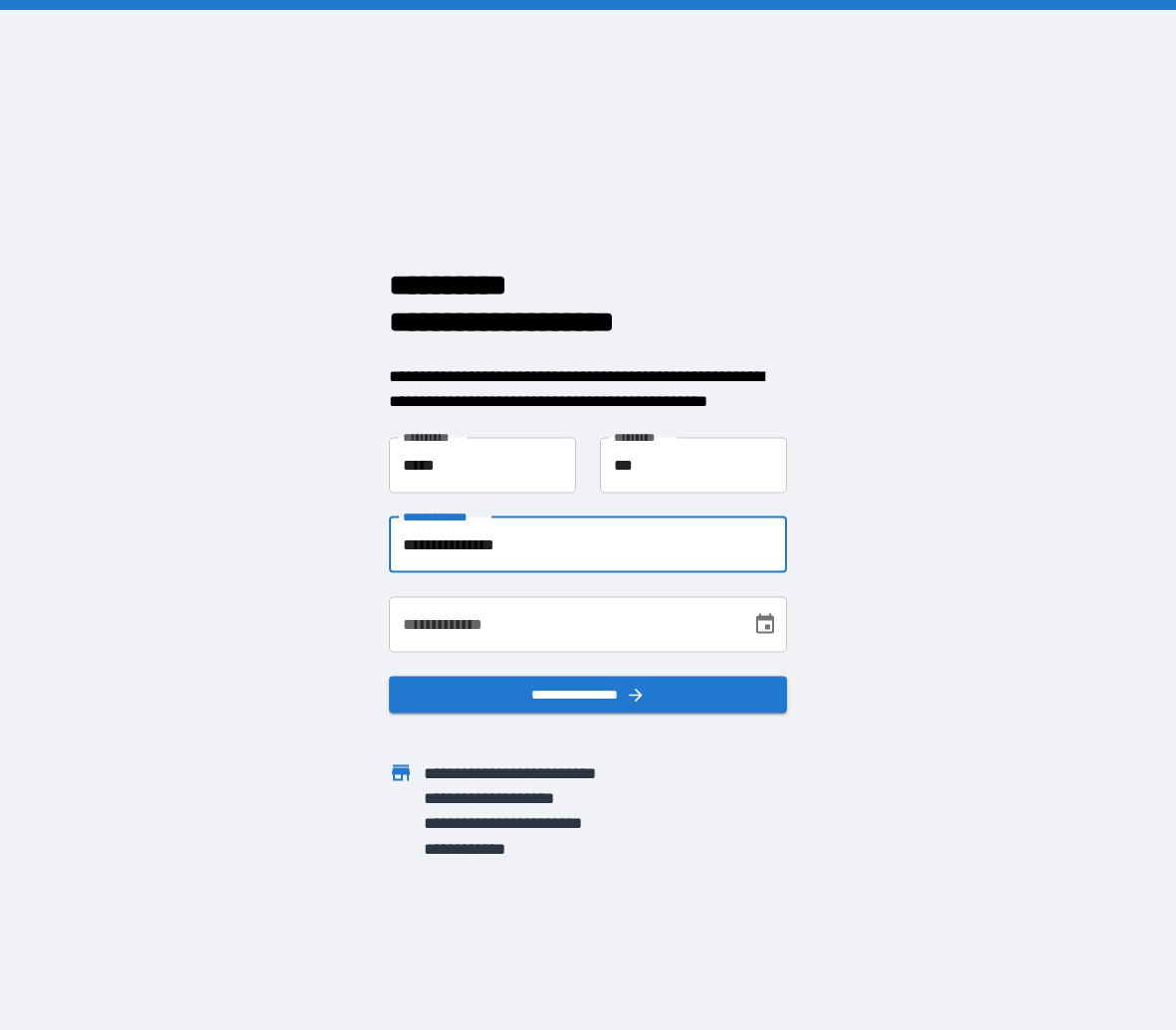 click on "**********" at bounding box center (588, 544) 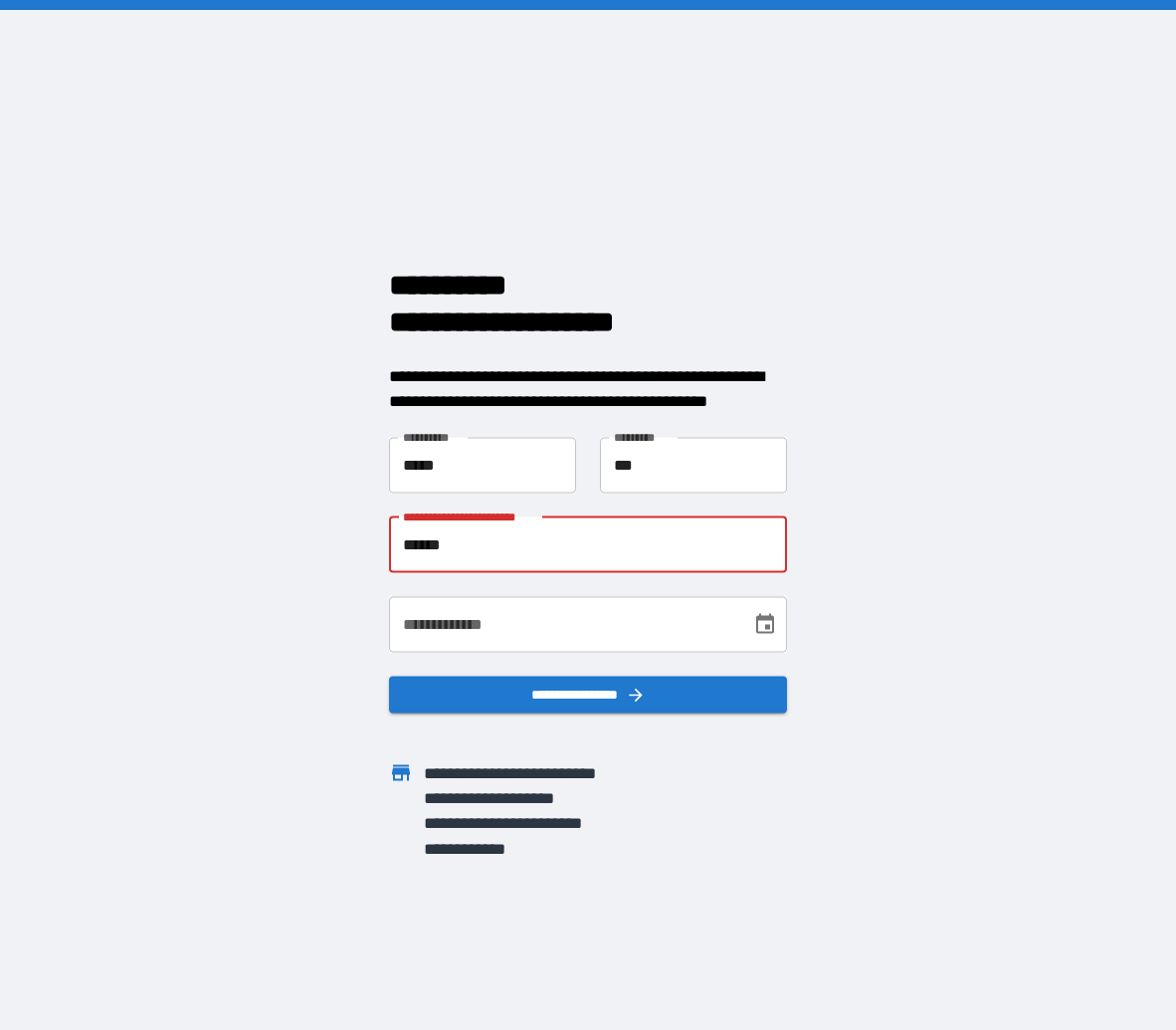 type on "*******" 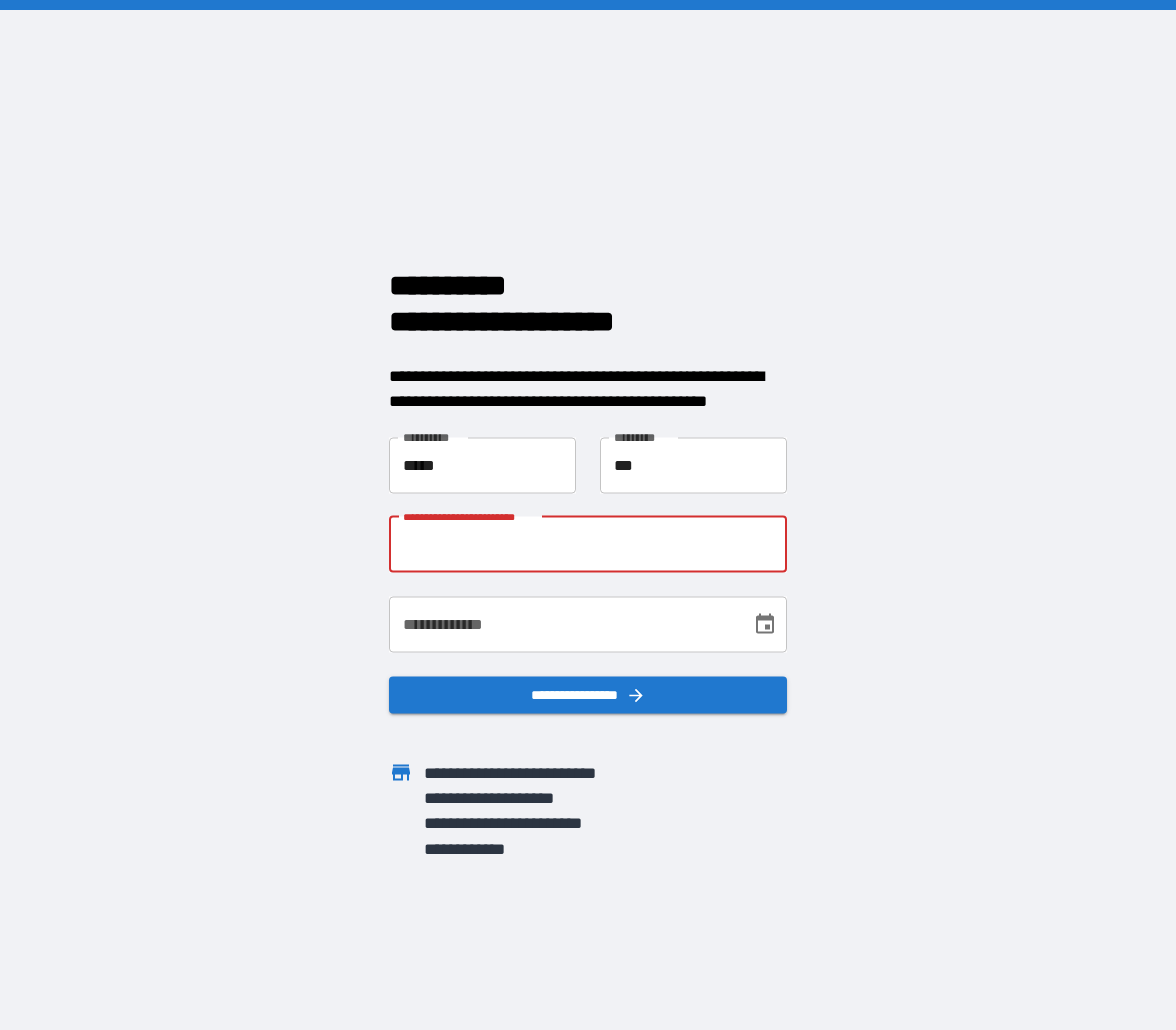 type on "**********" 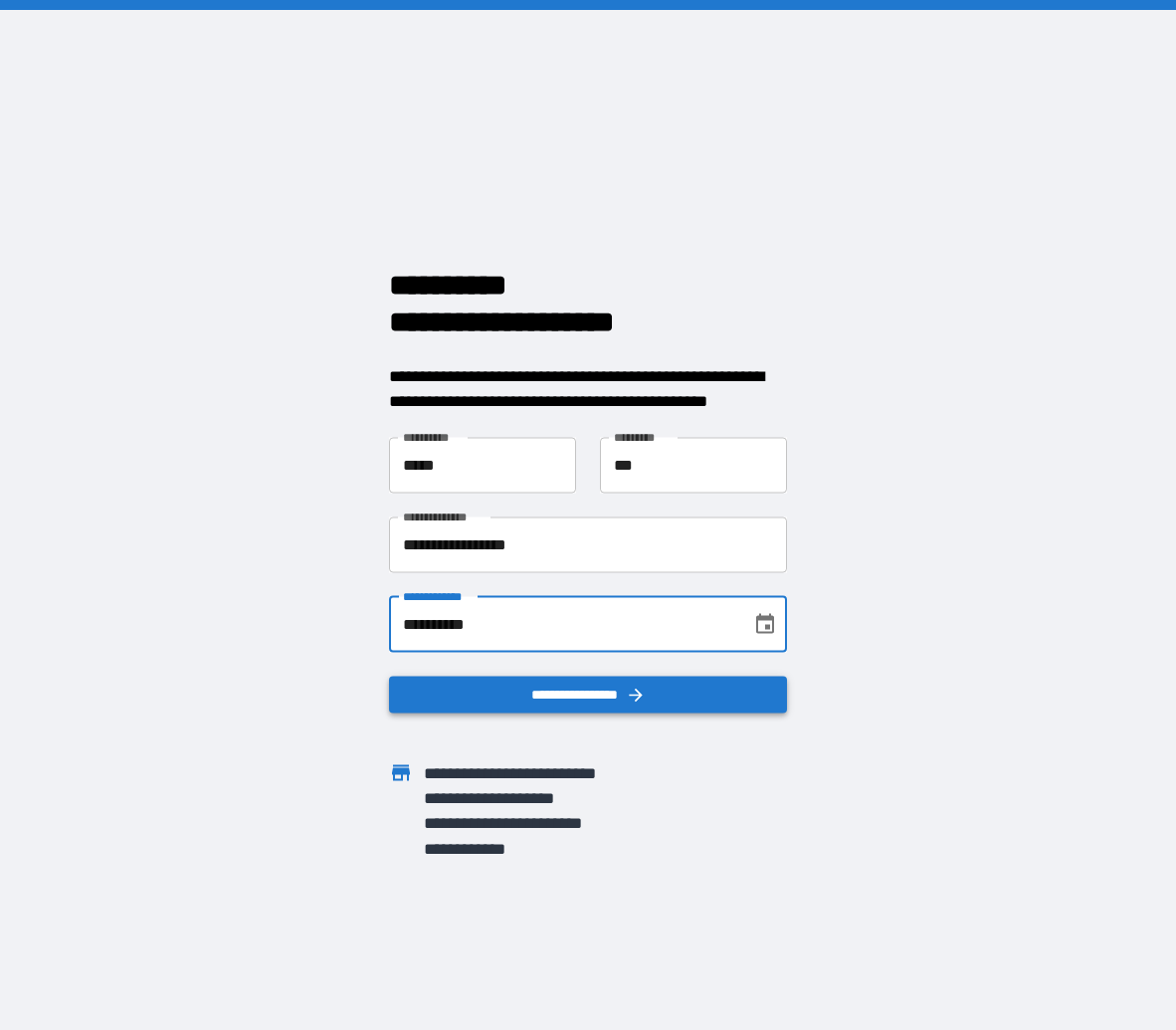 type on "**********" 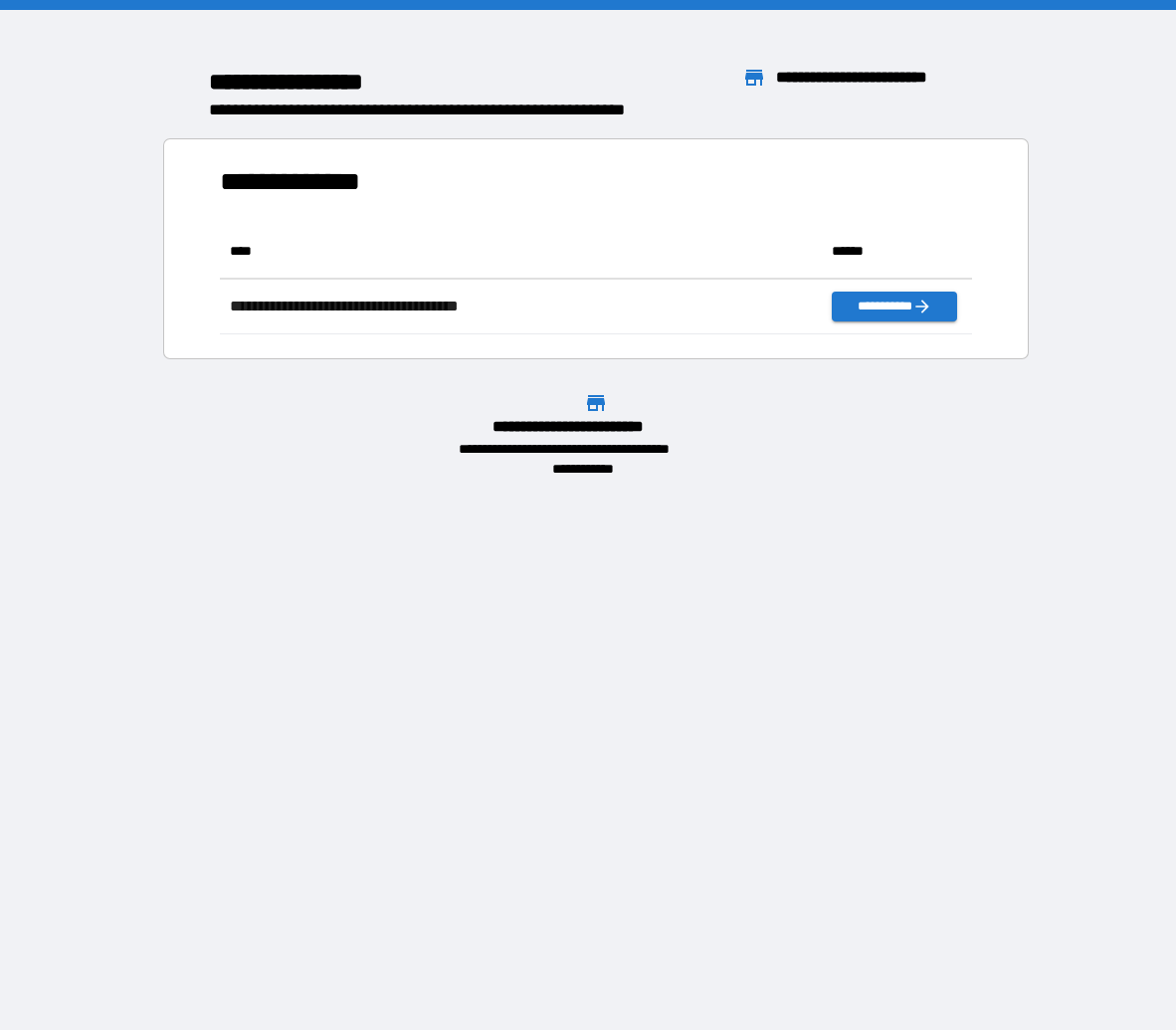 scroll, scrollTop: 16, scrollLeft: 16, axis: both 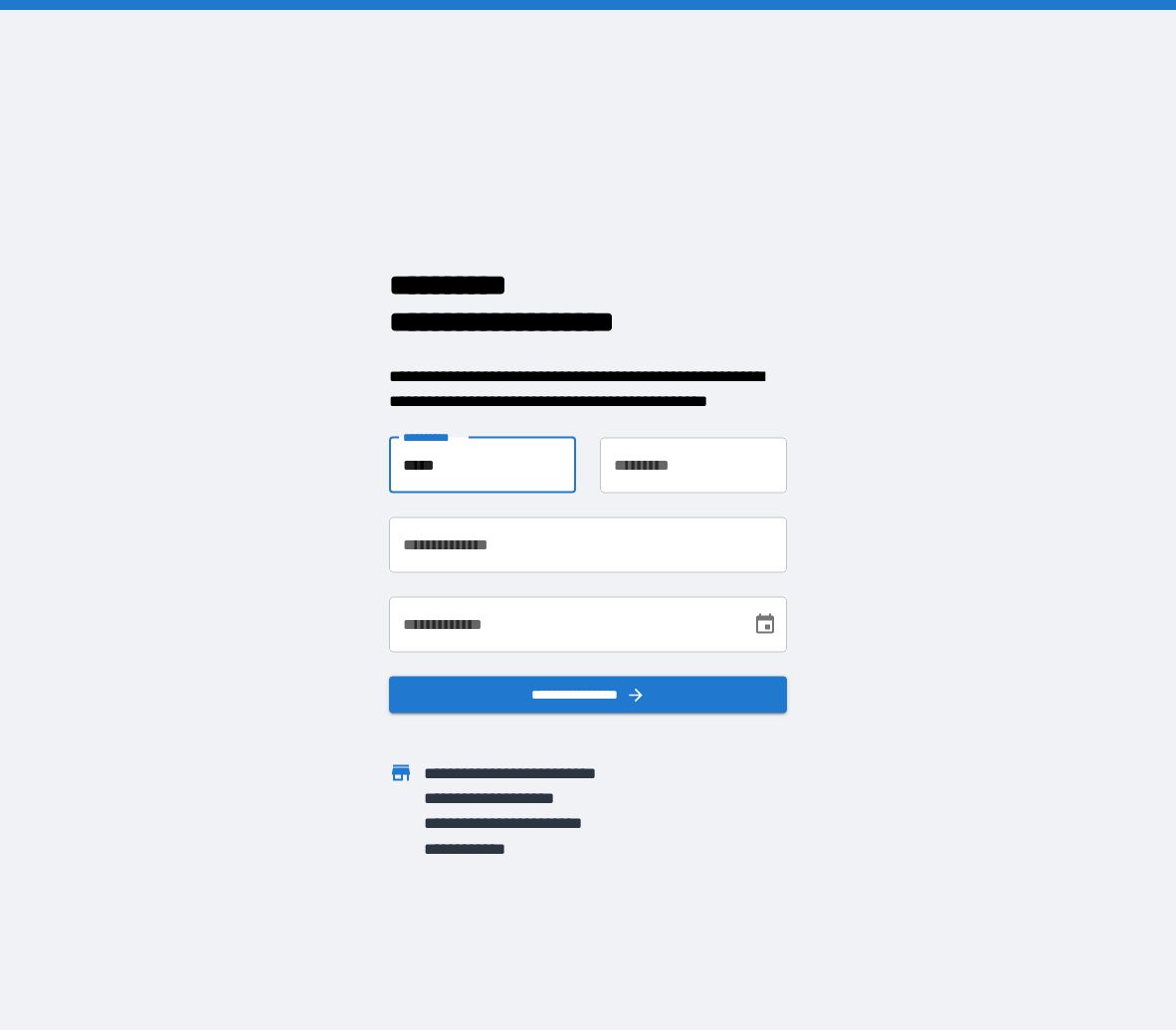 type on "*****" 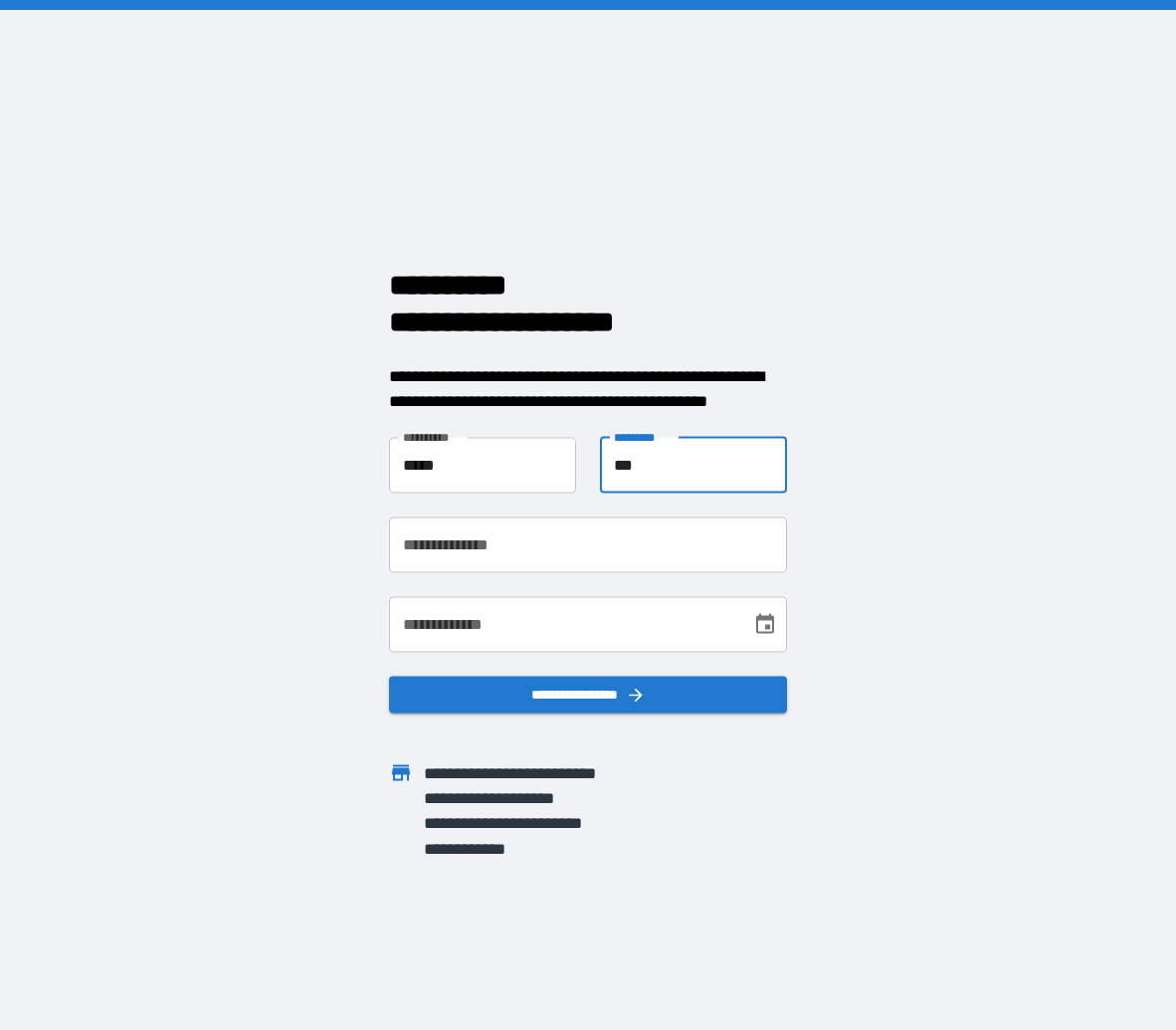 type on "***" 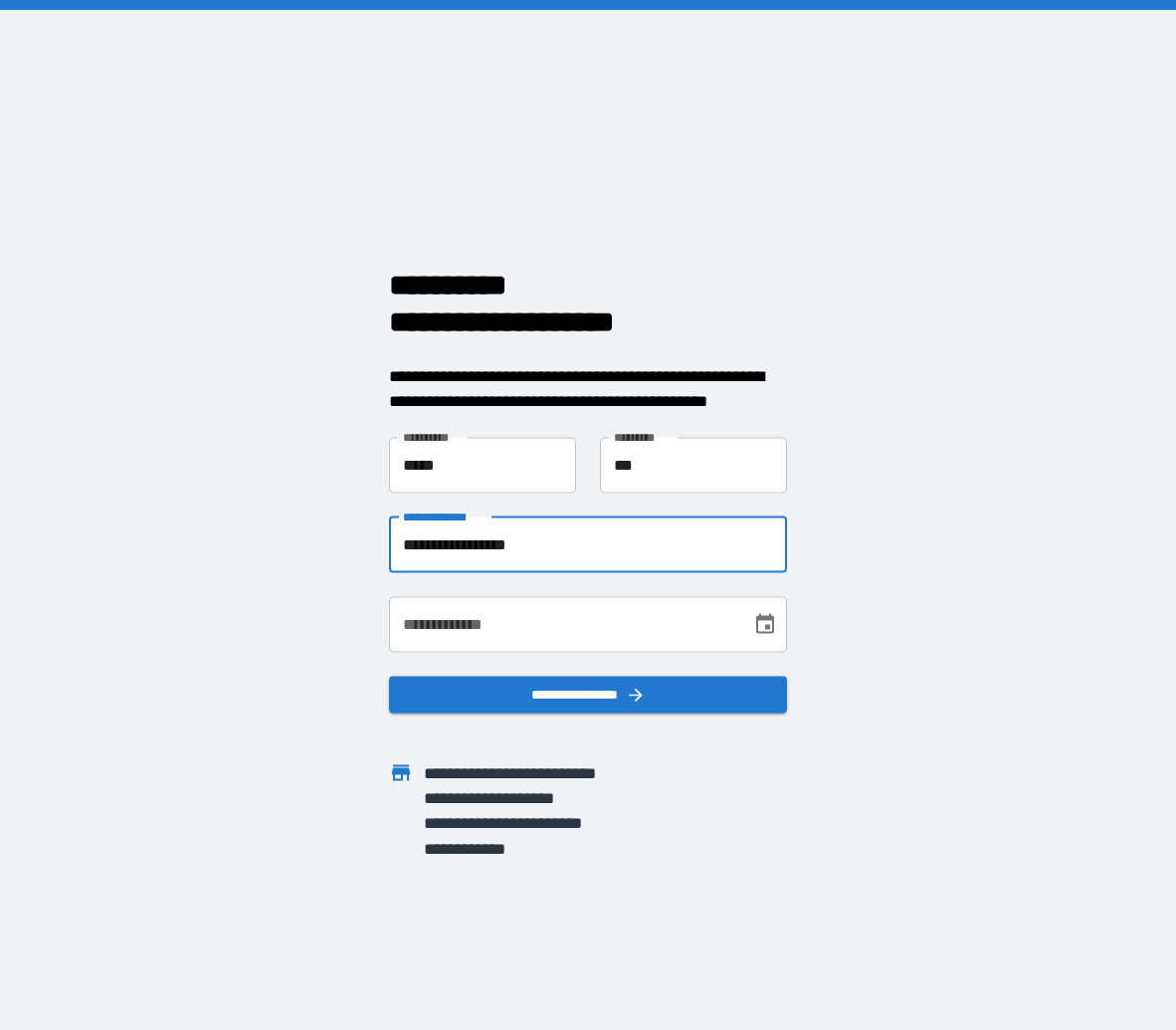 type on "**********" 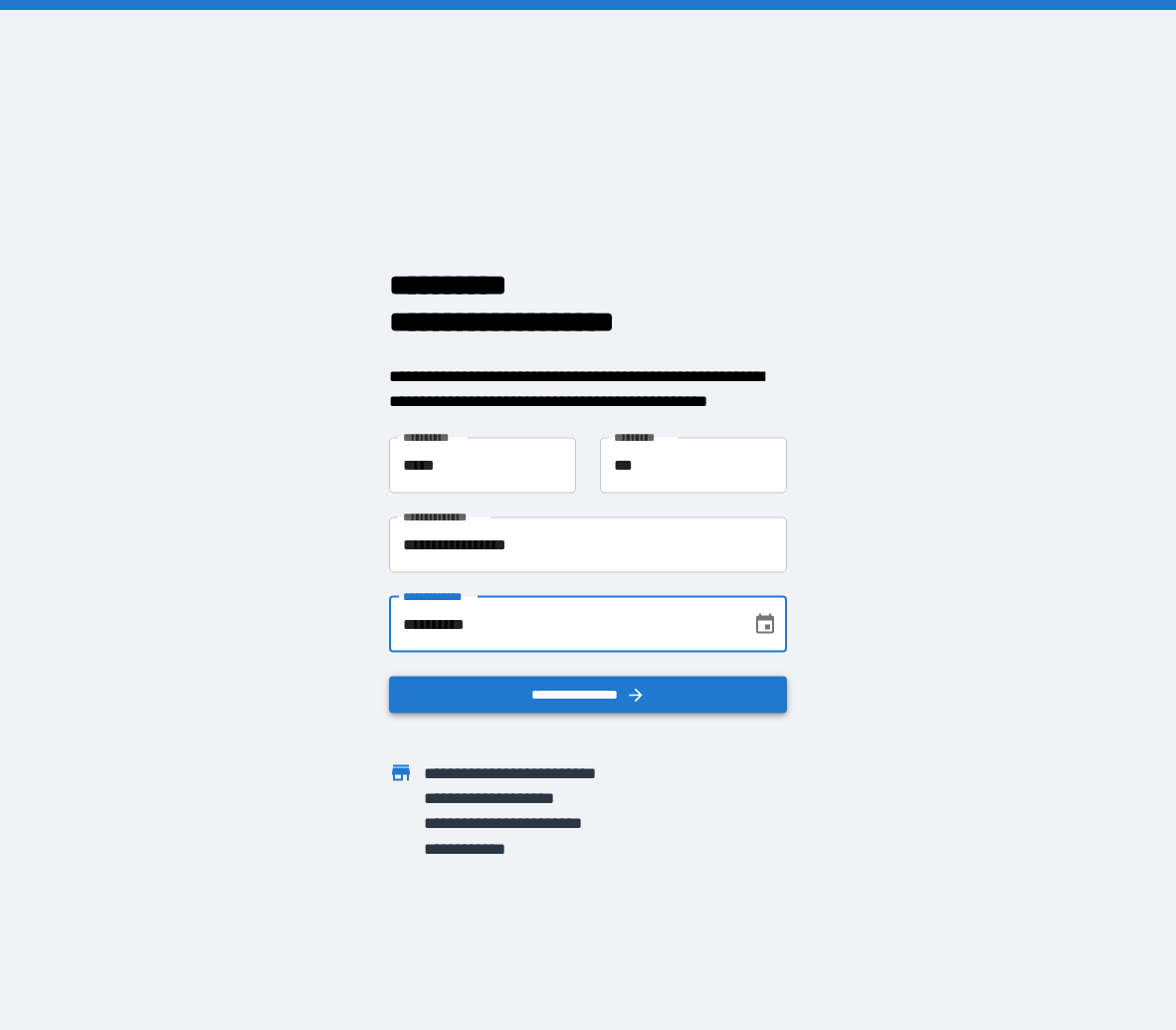 type on "**********" 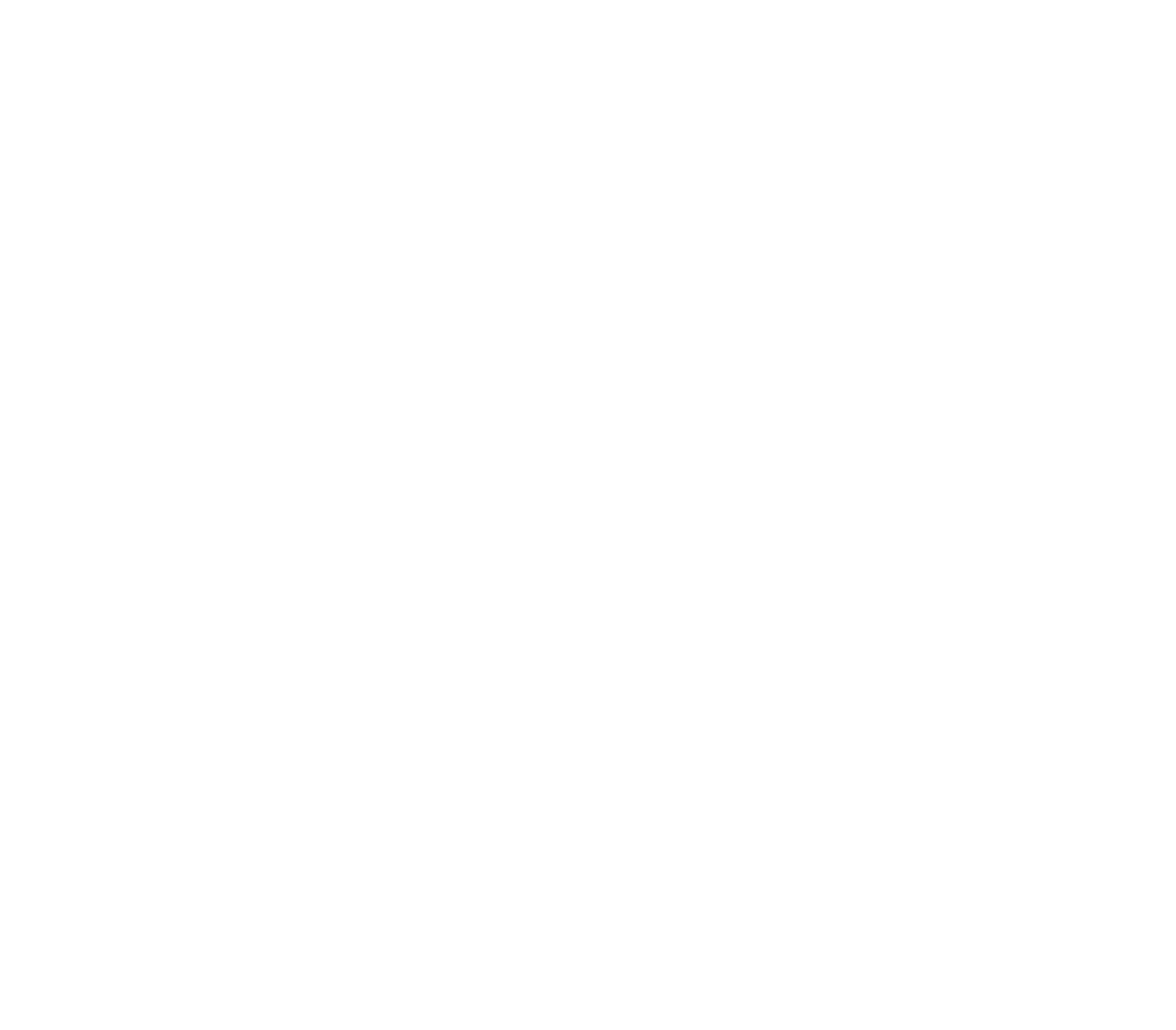 scroll, scrollTop: 0, scrollLeft: 0, axis: both 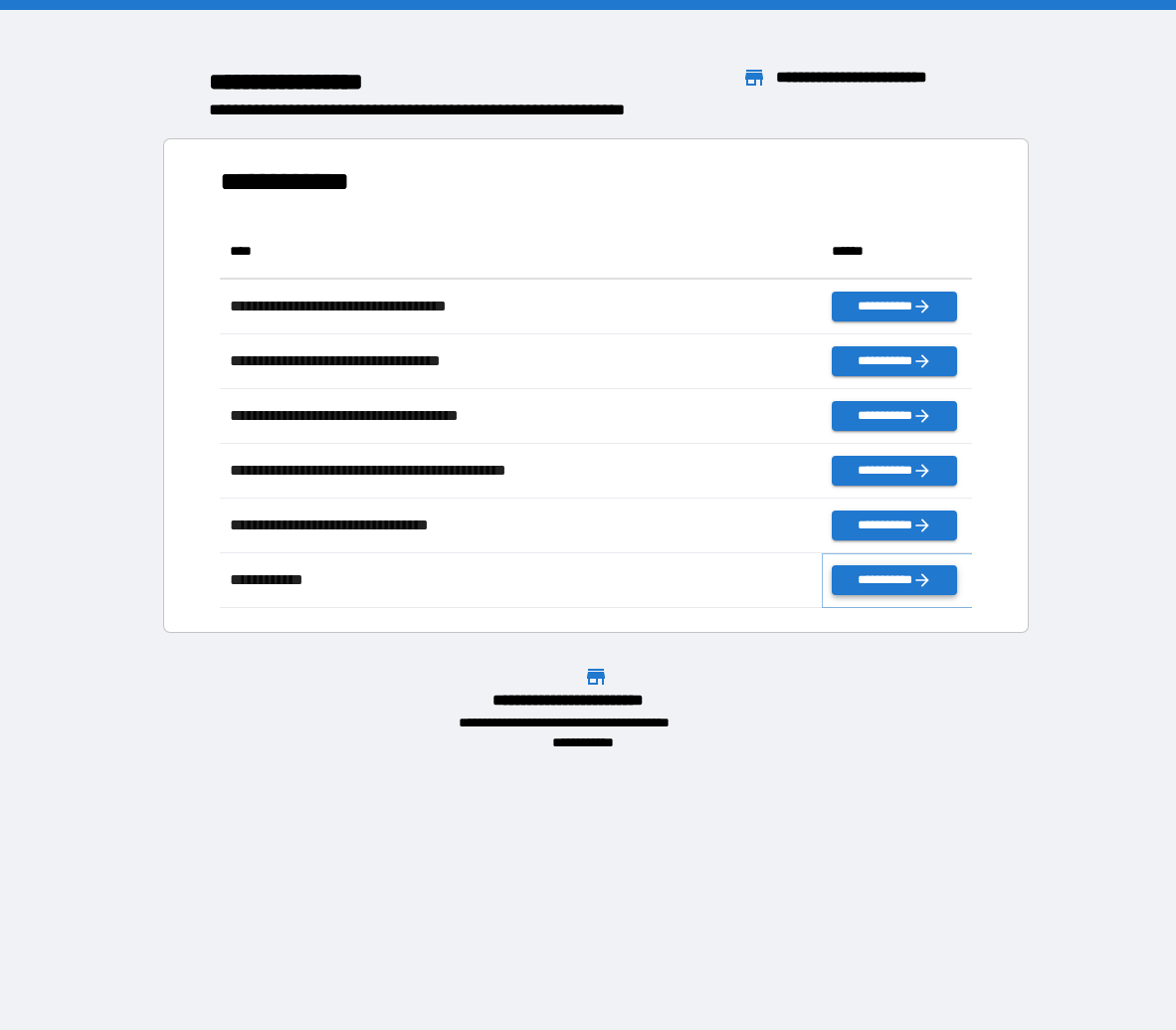 click on "**********" at bounding box center [893, 580] 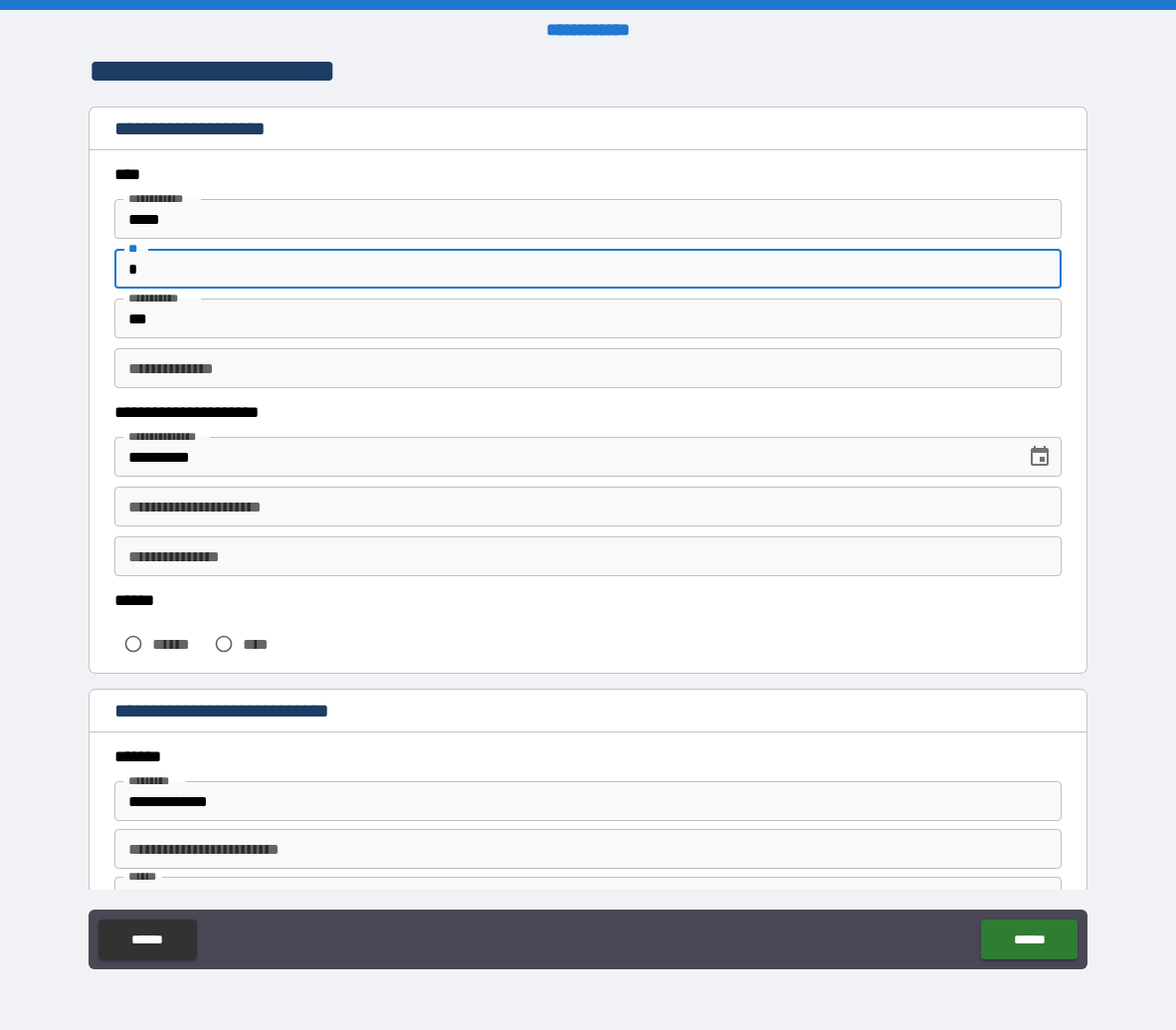 type on "*" 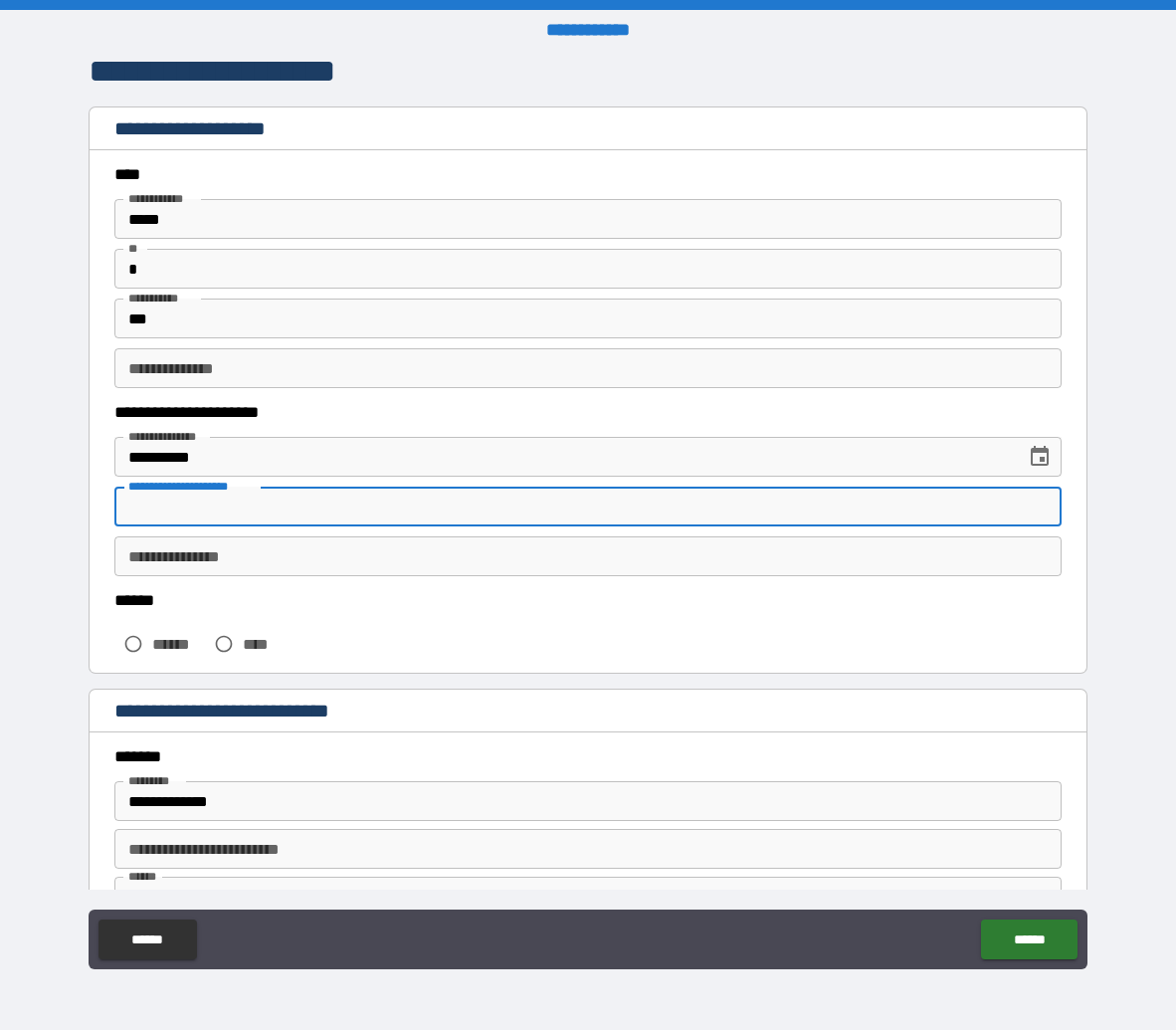 click on "**********" at bounding box center [588, 556] 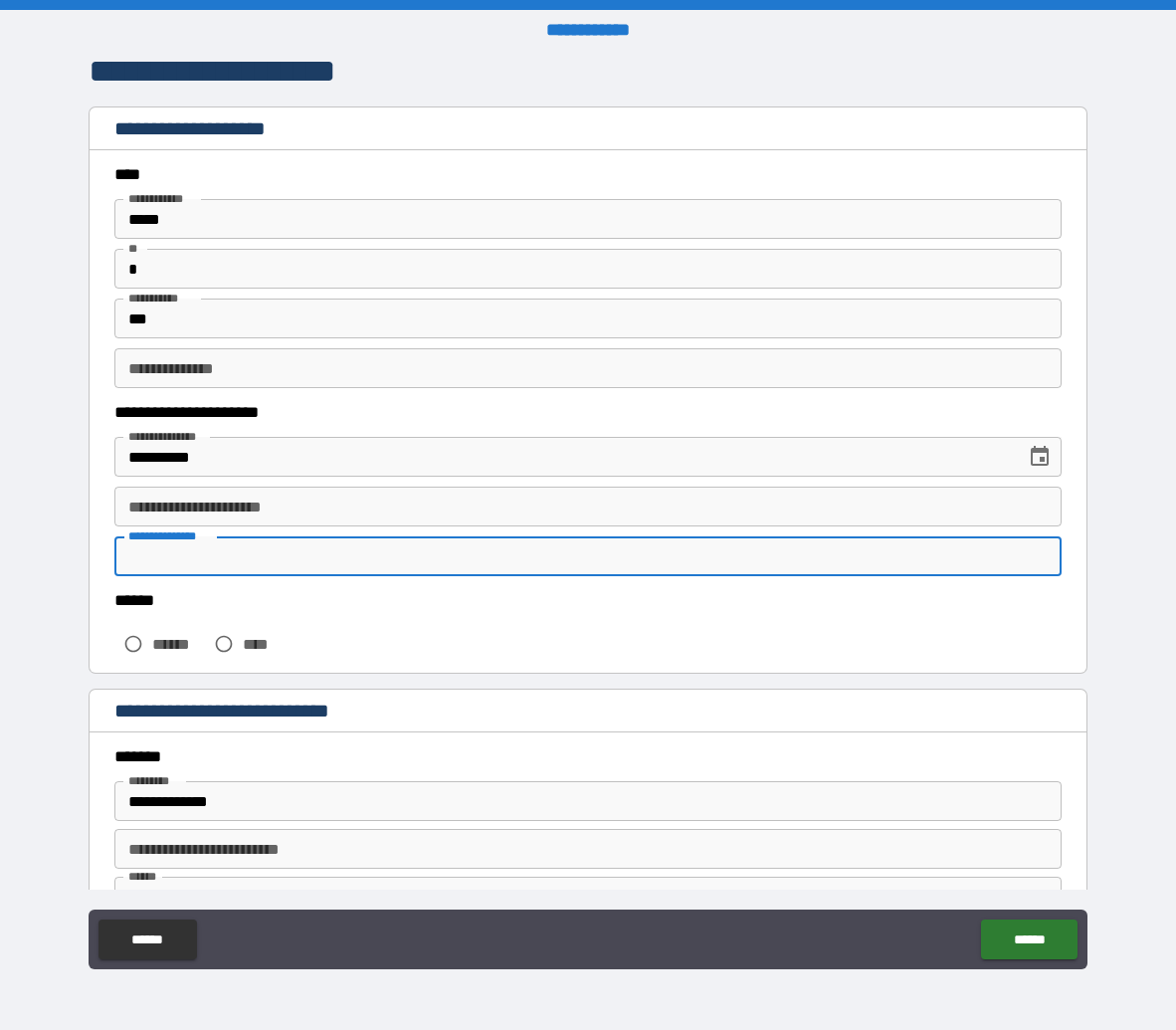 click on "******" at bounding box center [178, 644] 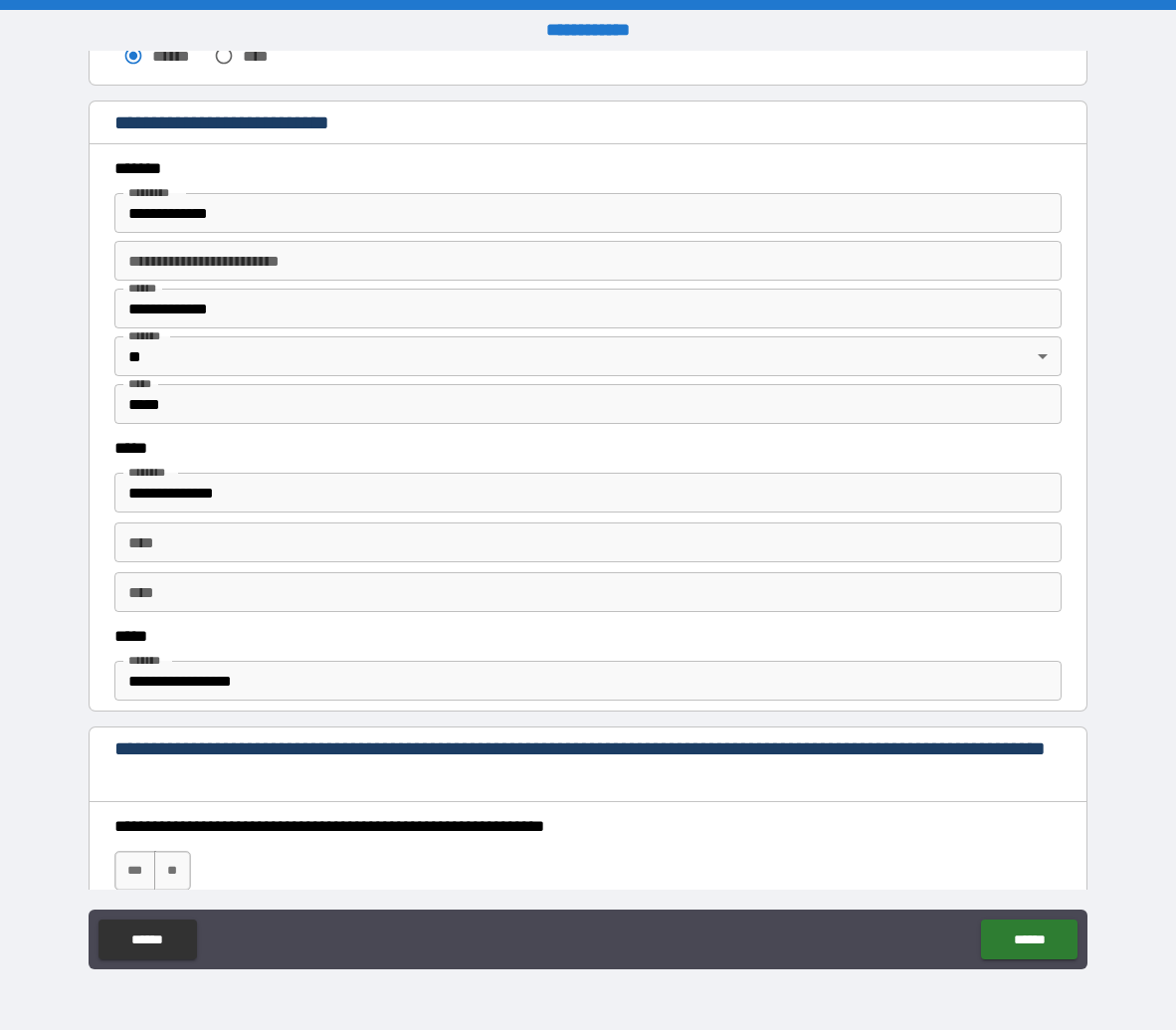 scroll, scrollTop: 818, scrollLeft: 0, axis: vertical 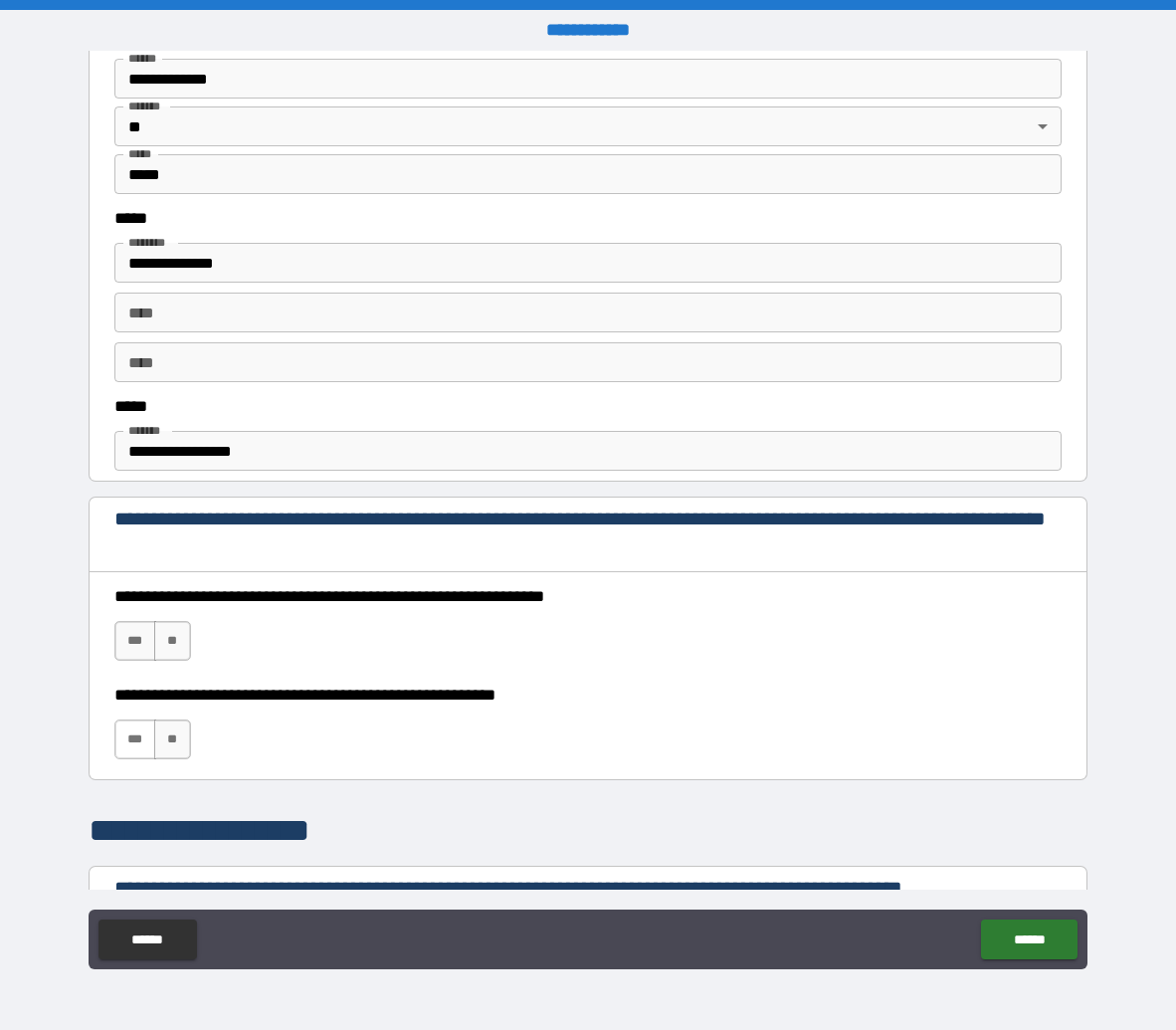 click on "***" at bounding box center (135, 739) 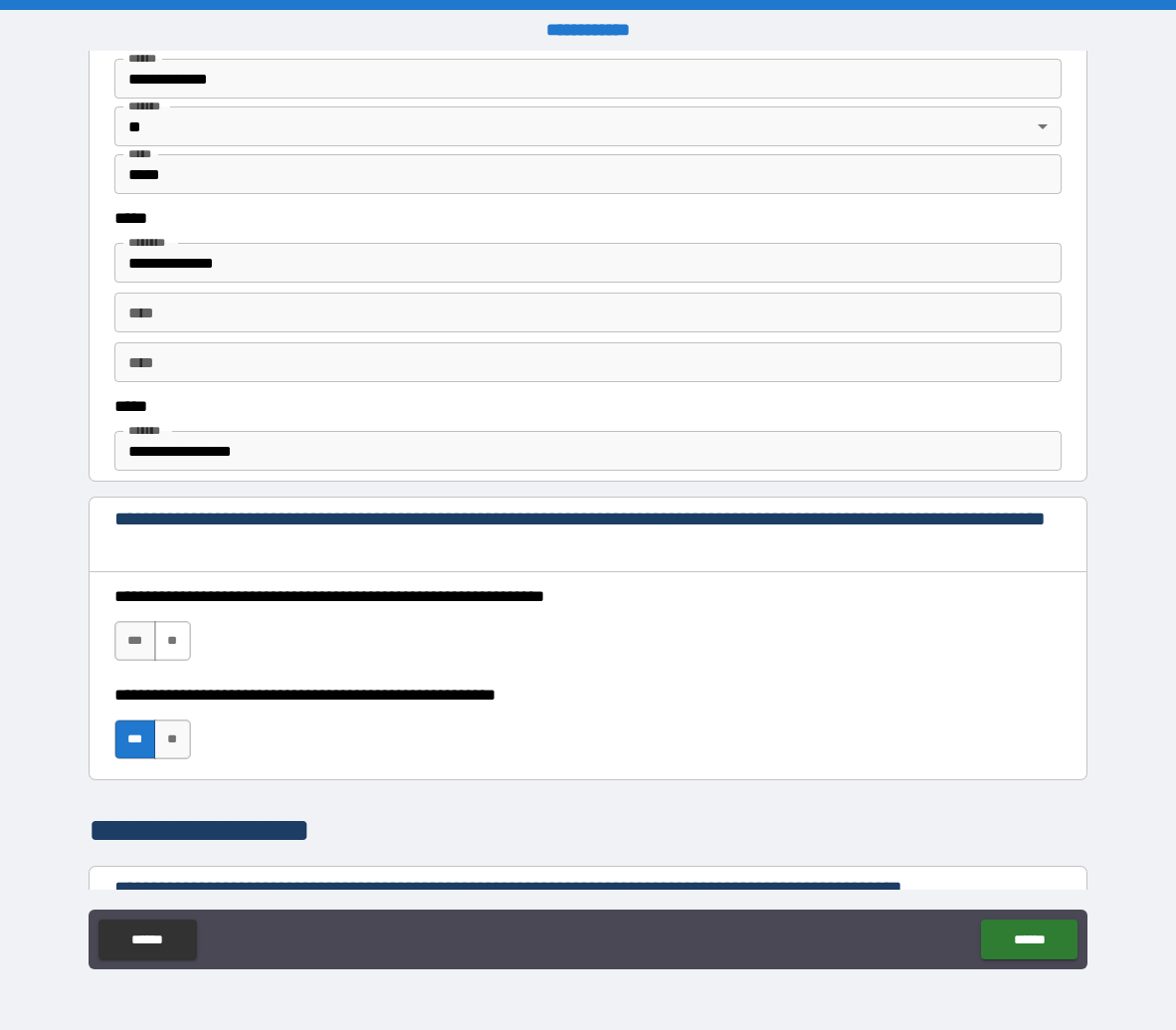 click on "**" at bounding box center (172, 641) 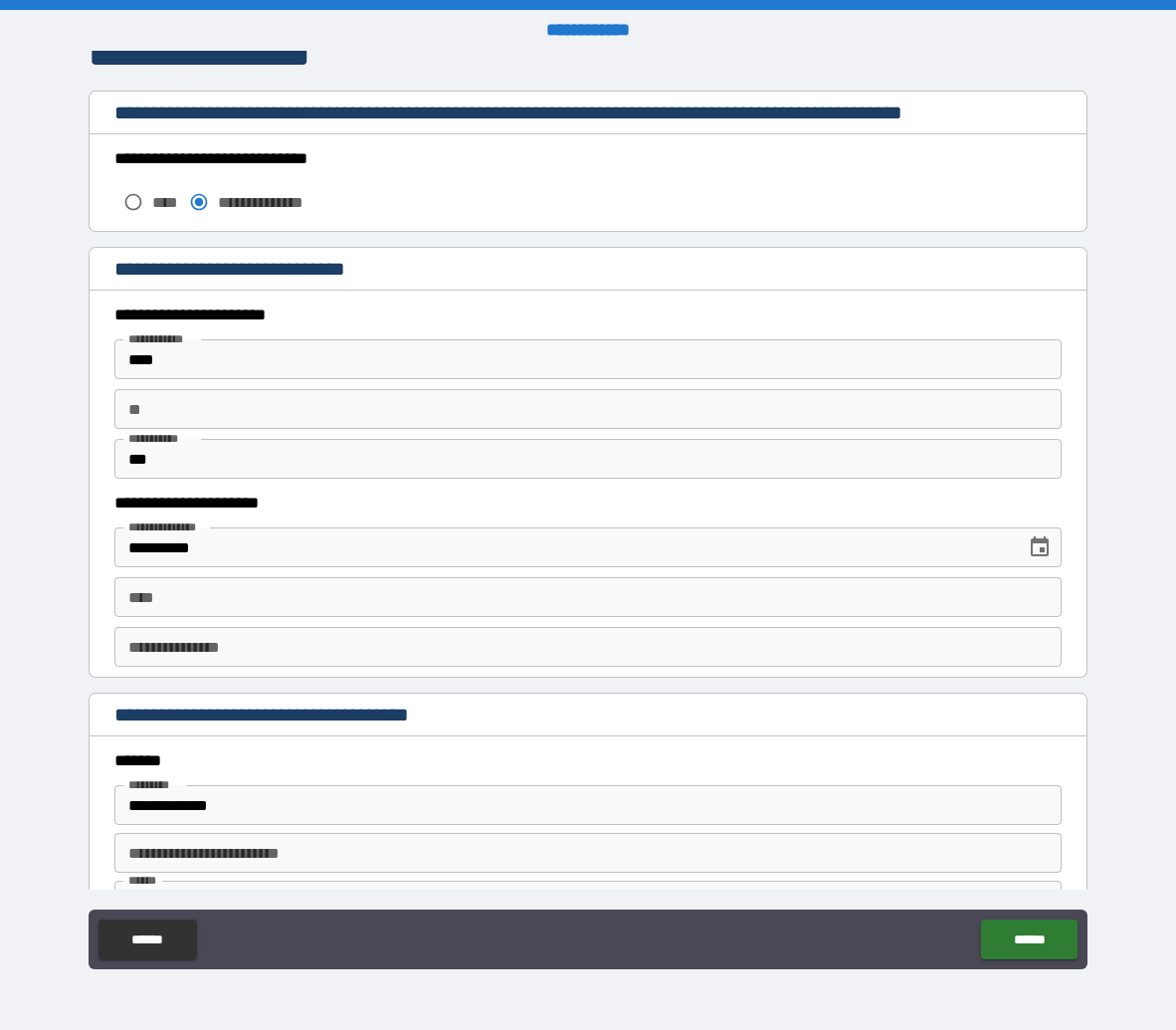 scroll, scrollTop: 1832, scrollLeft: 0, axis: vertical 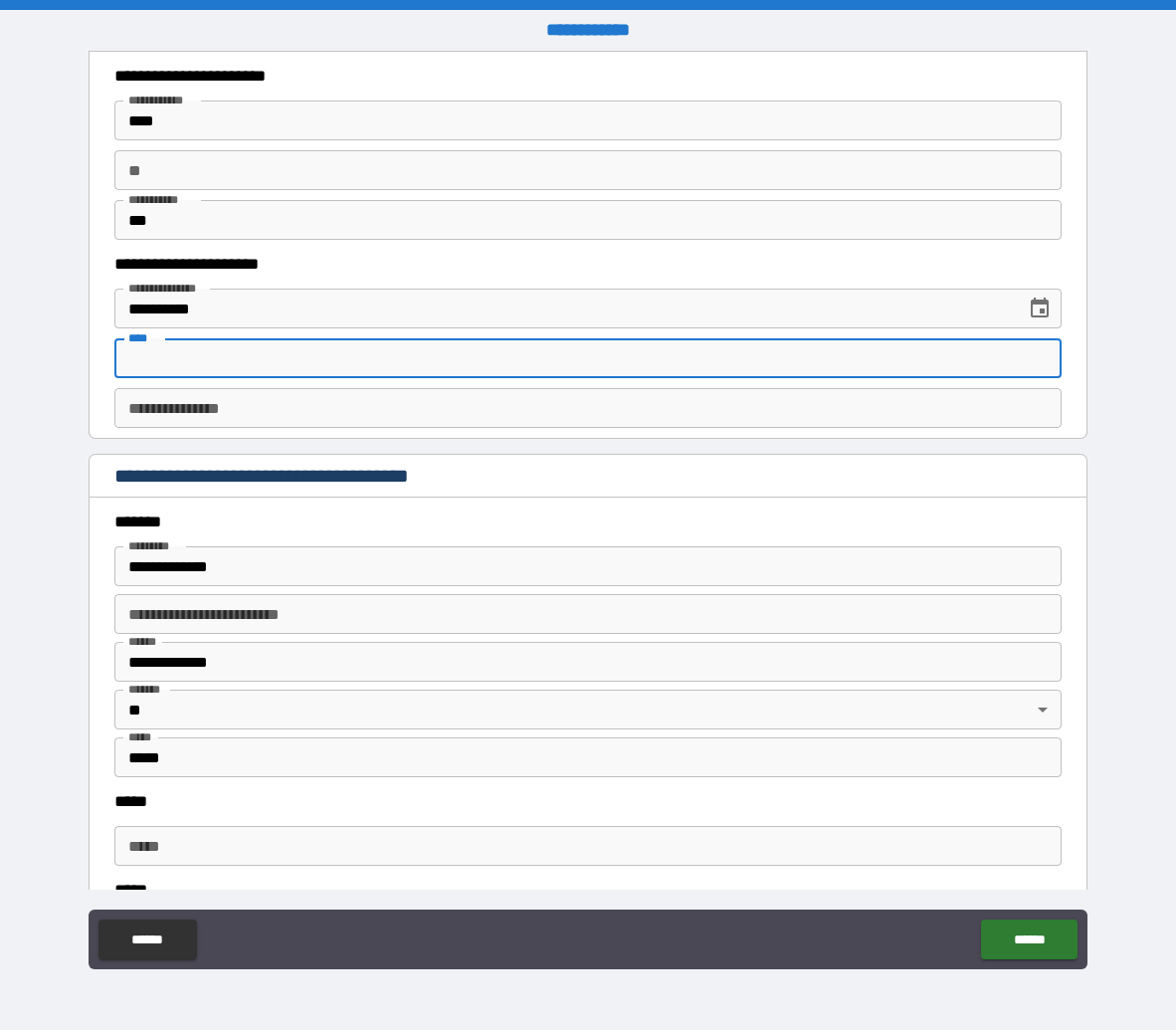 click on "****" at bounding box center (588, 358) 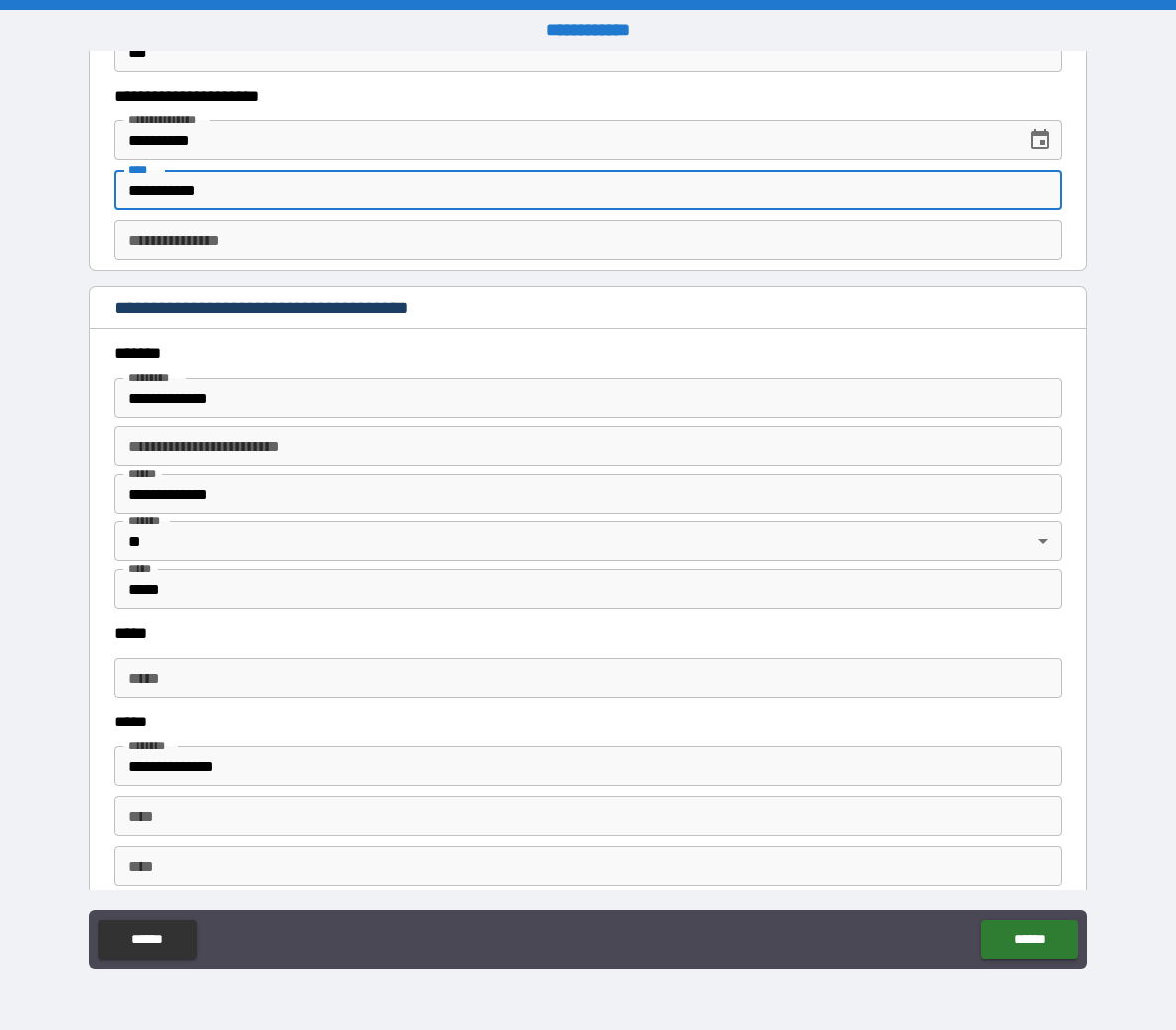 scroll, scrollTop: 2136, scrollLeft: 0, axis: vertical 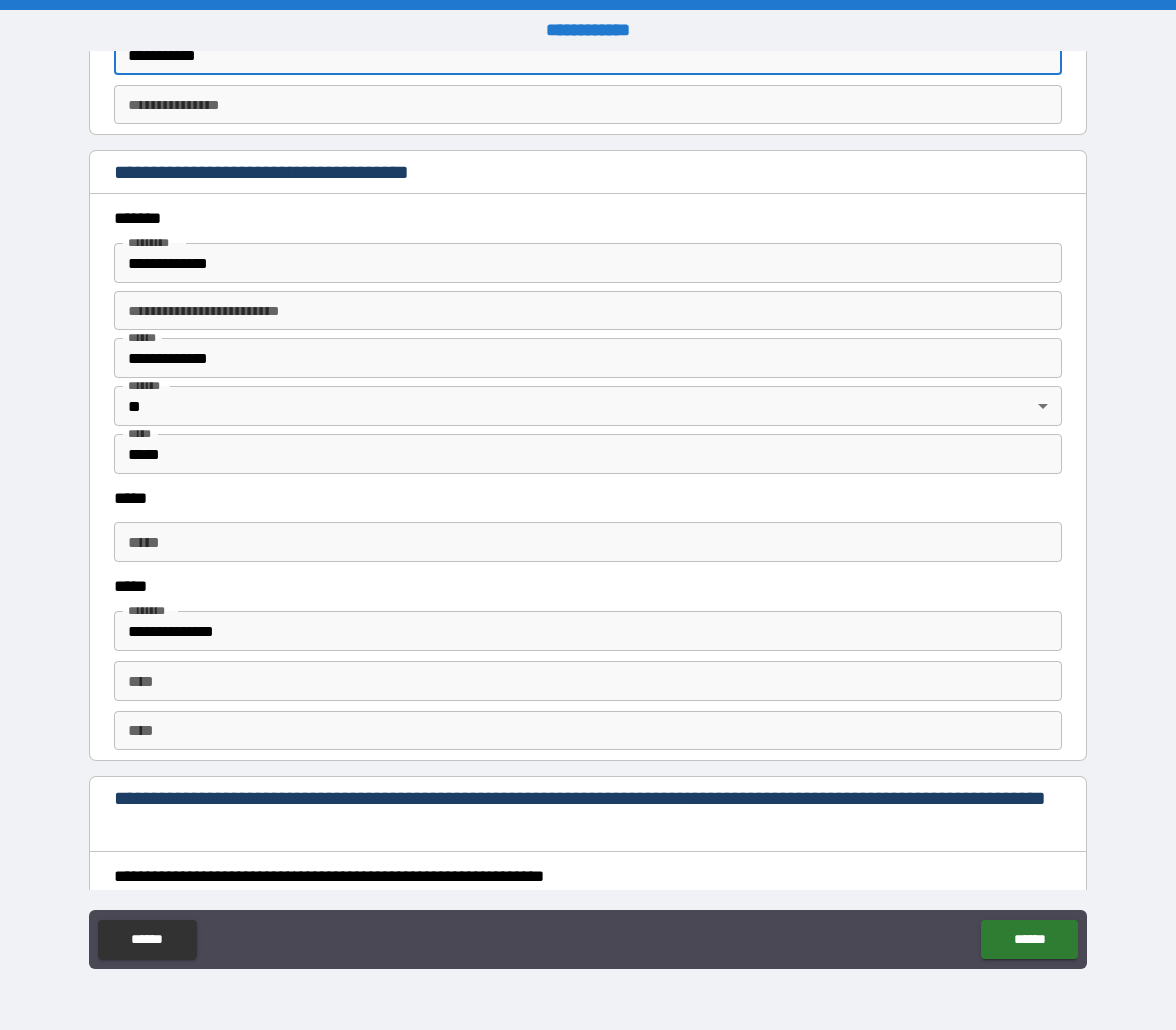 type on "**********" 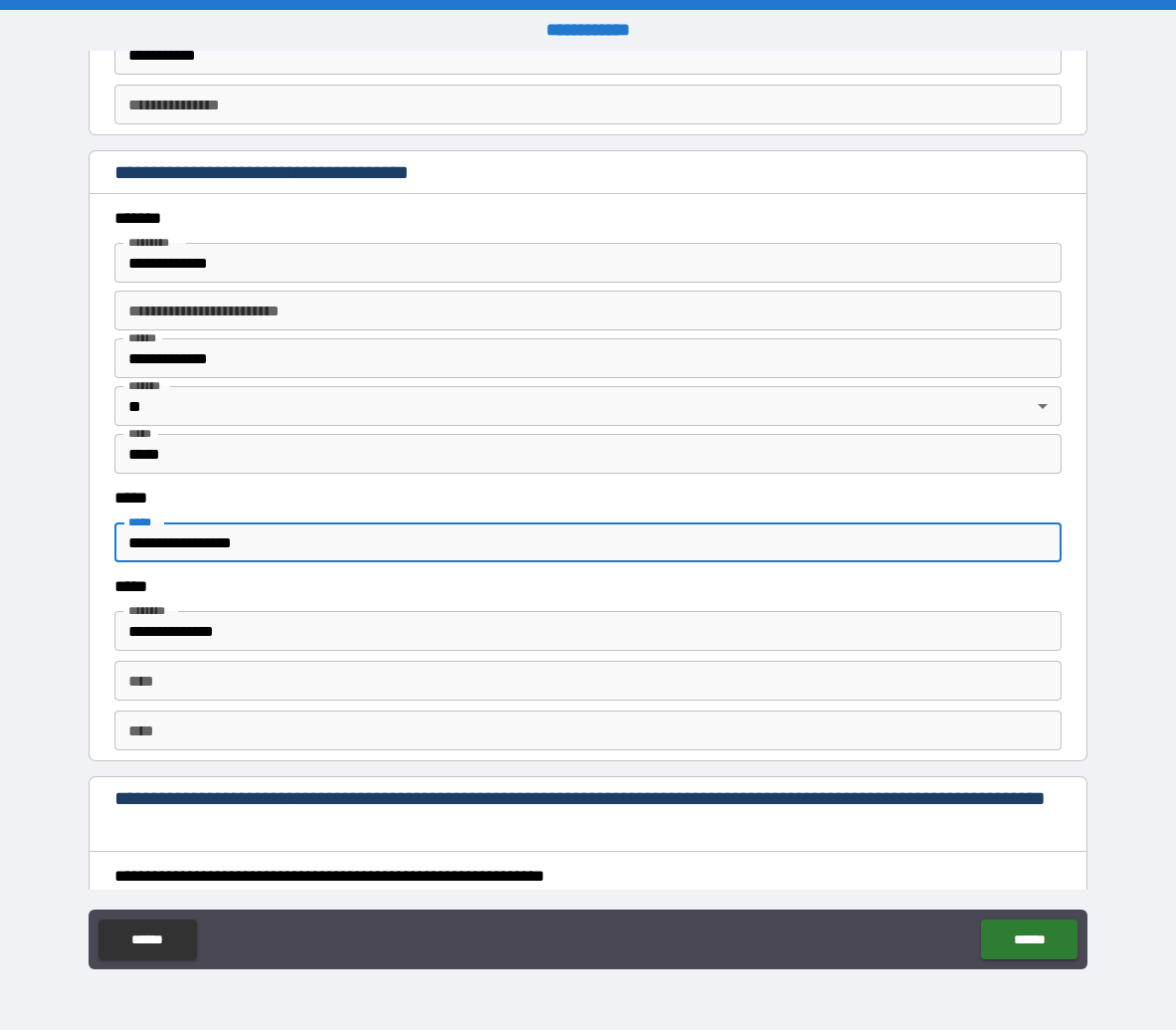 click on "**********" at bounding box center (588, 542) 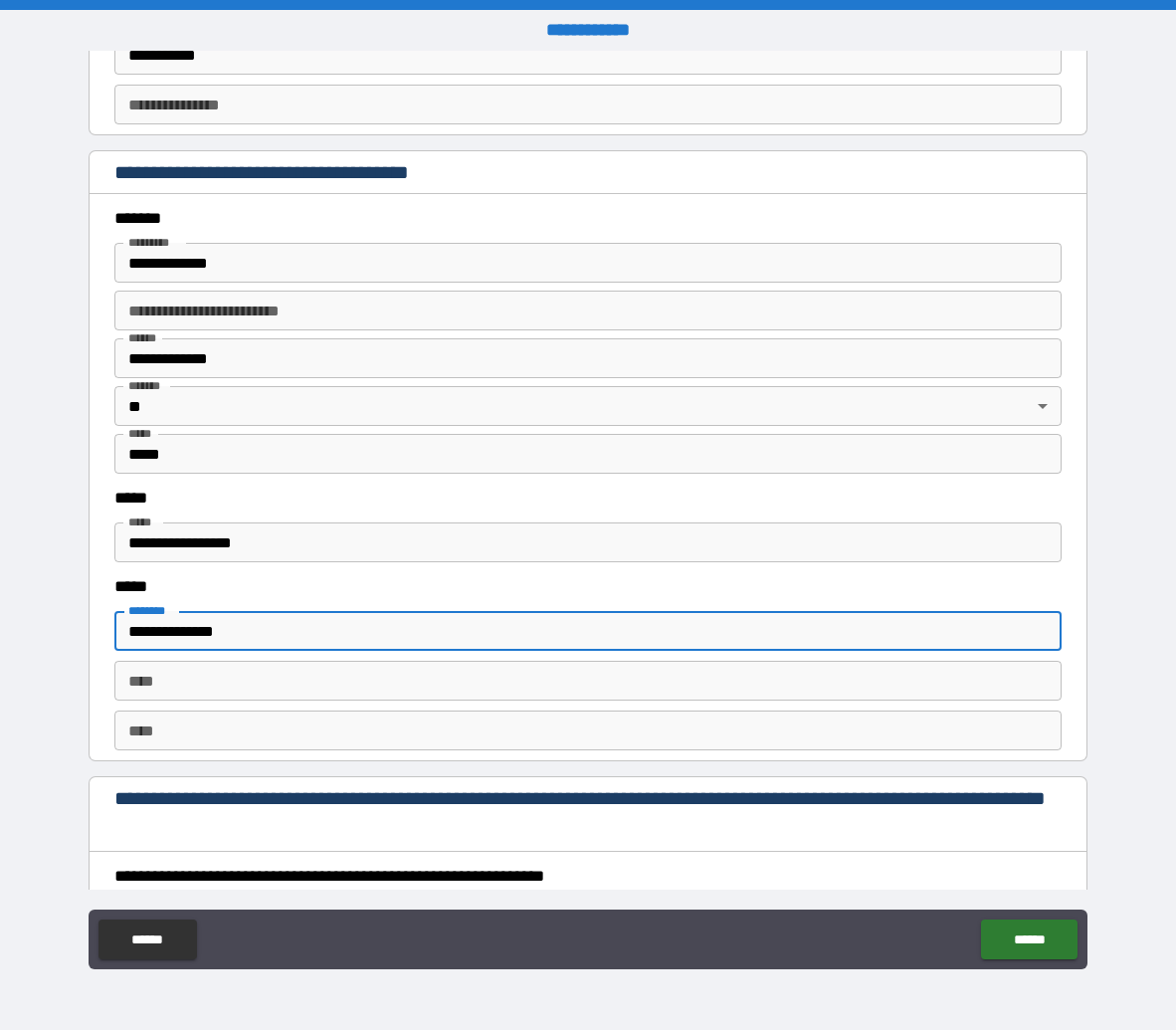 click on "**********" at bounding box center [588, 631] 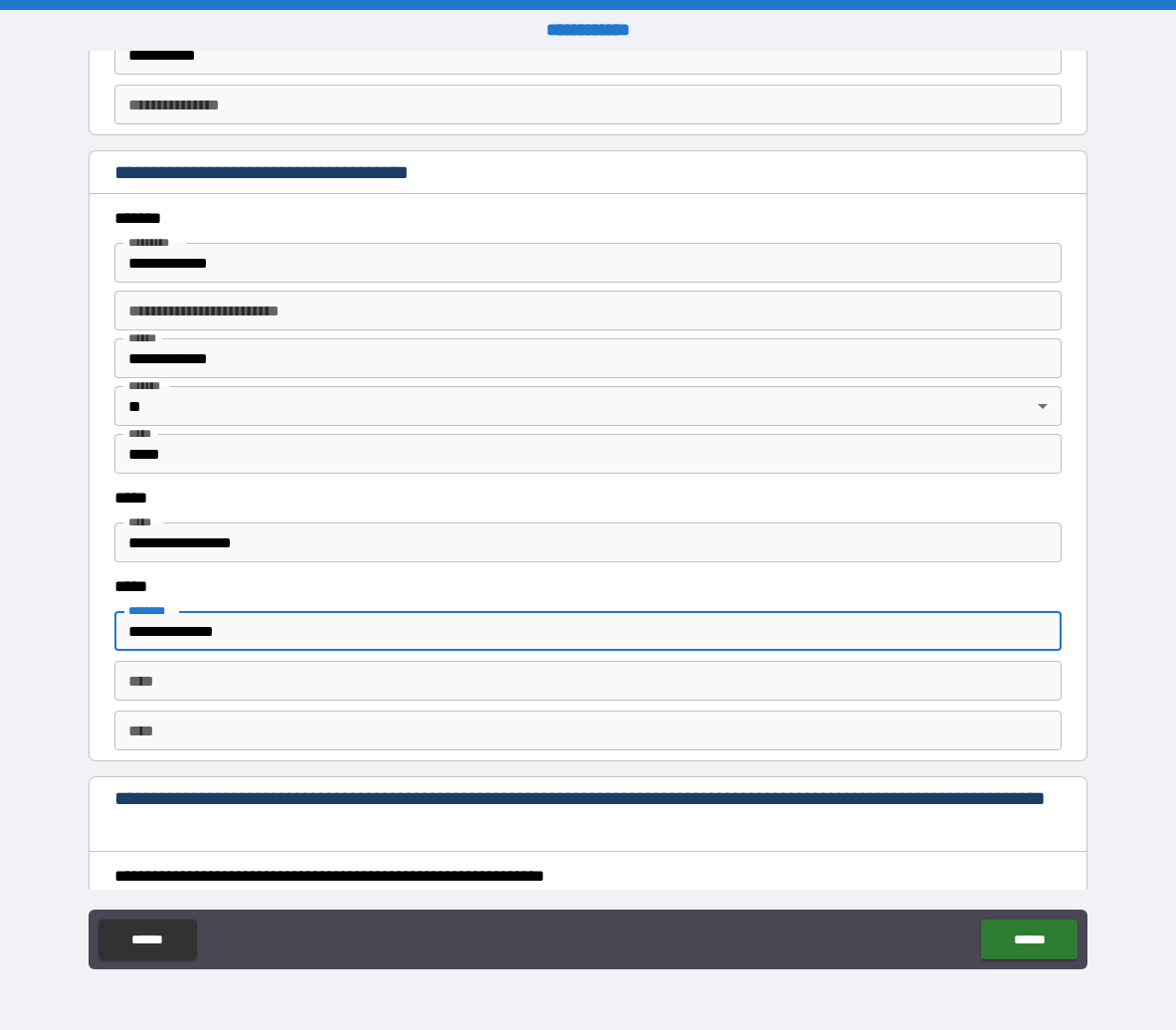 scroll, scrollTop: 2377, scrollLeft: 0, axis: vertical 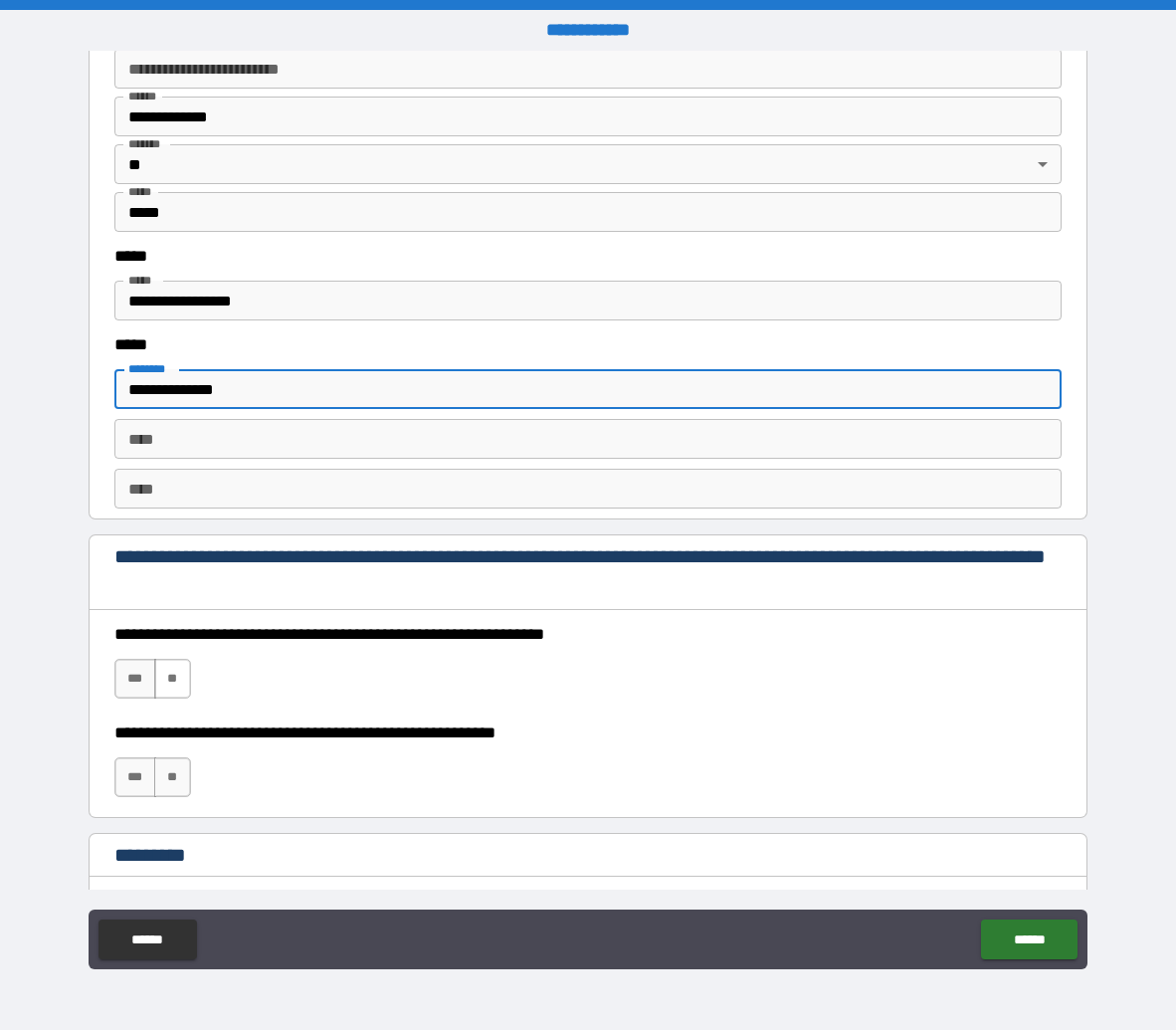 type on "**********" 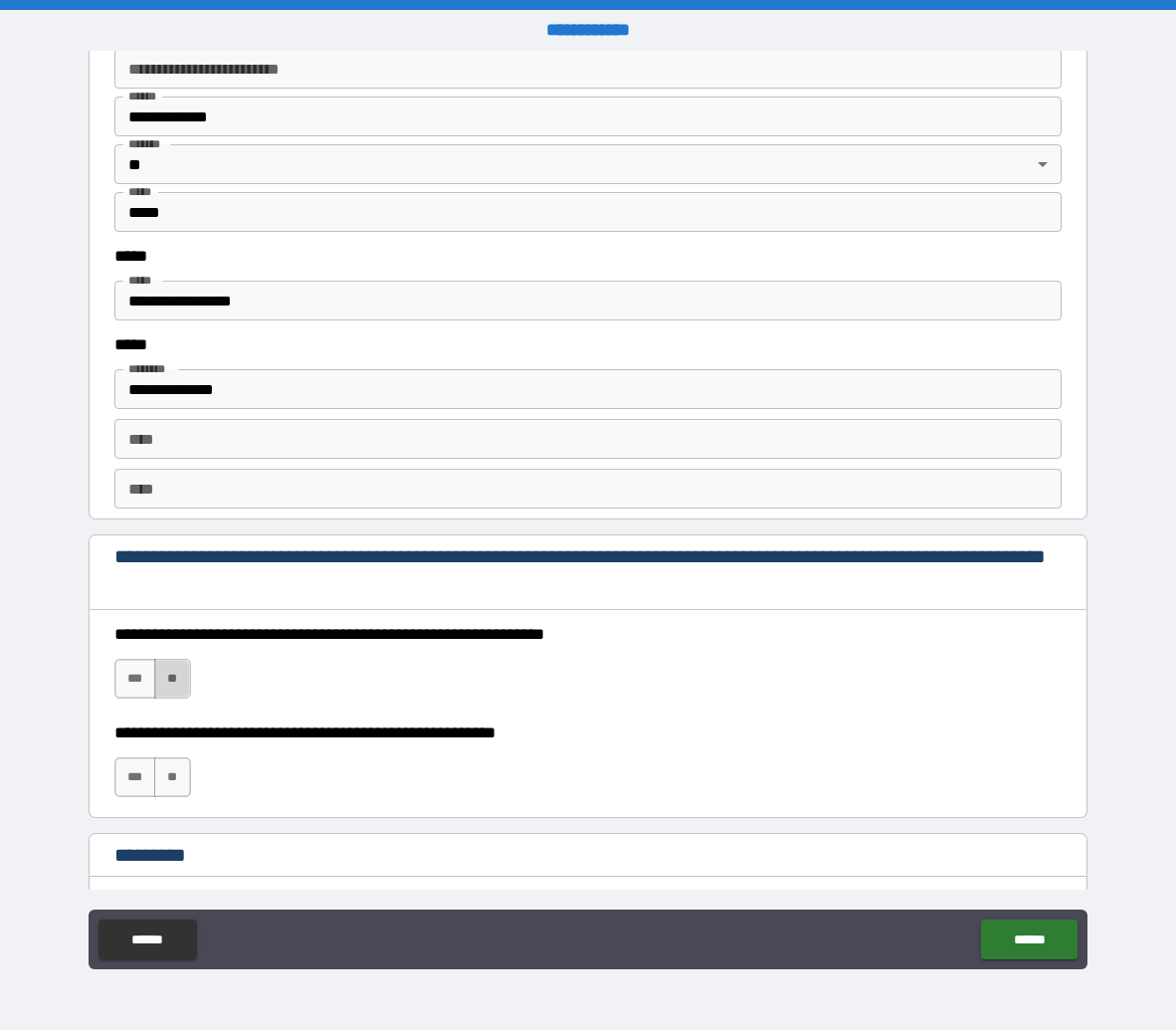 click on "**" at bounding box center (172, 679) 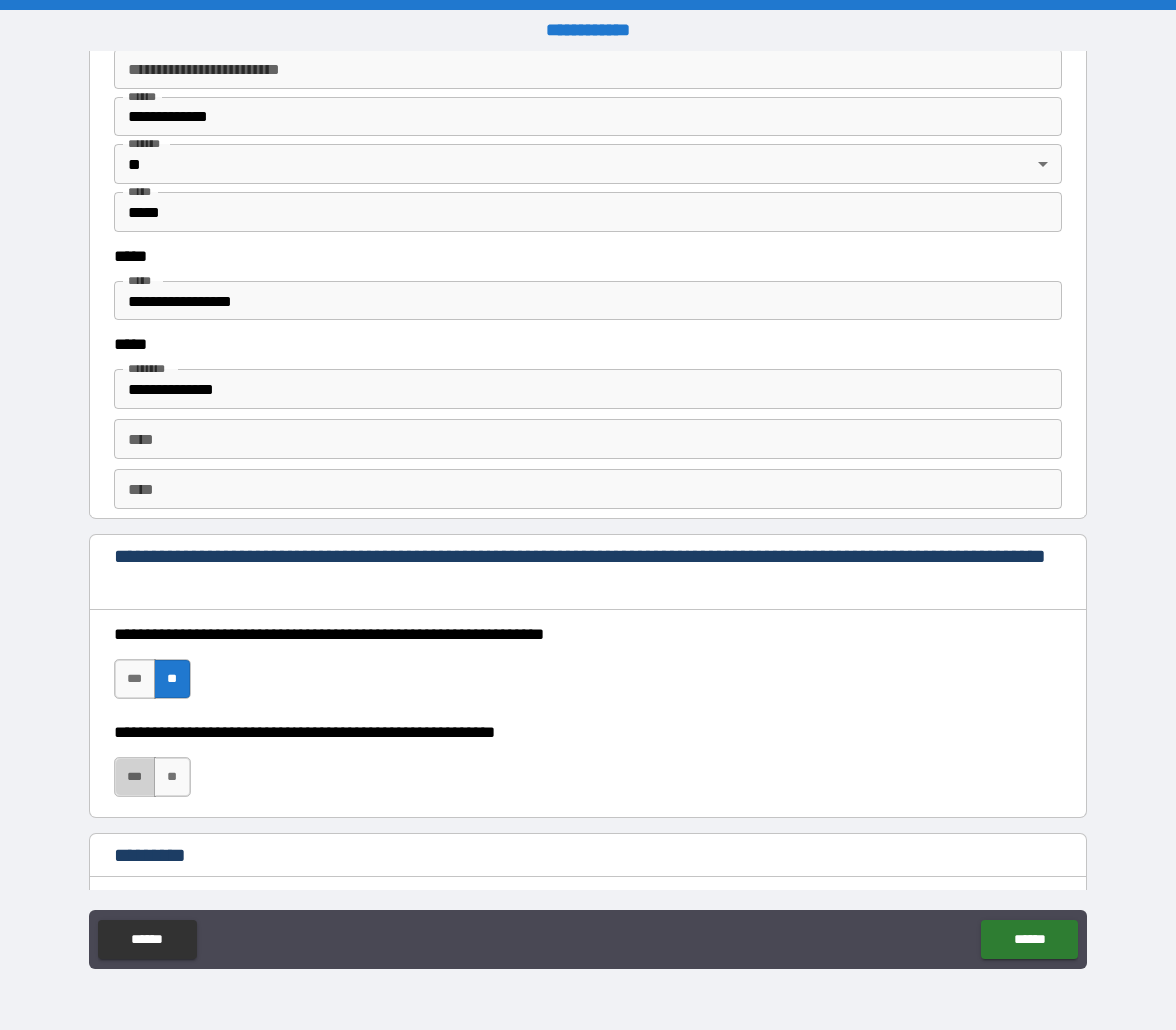 drag, startPoint x: 140, startPoint y: 783, endPoint x: 201, endPoint y: 767, distance: 63.06346 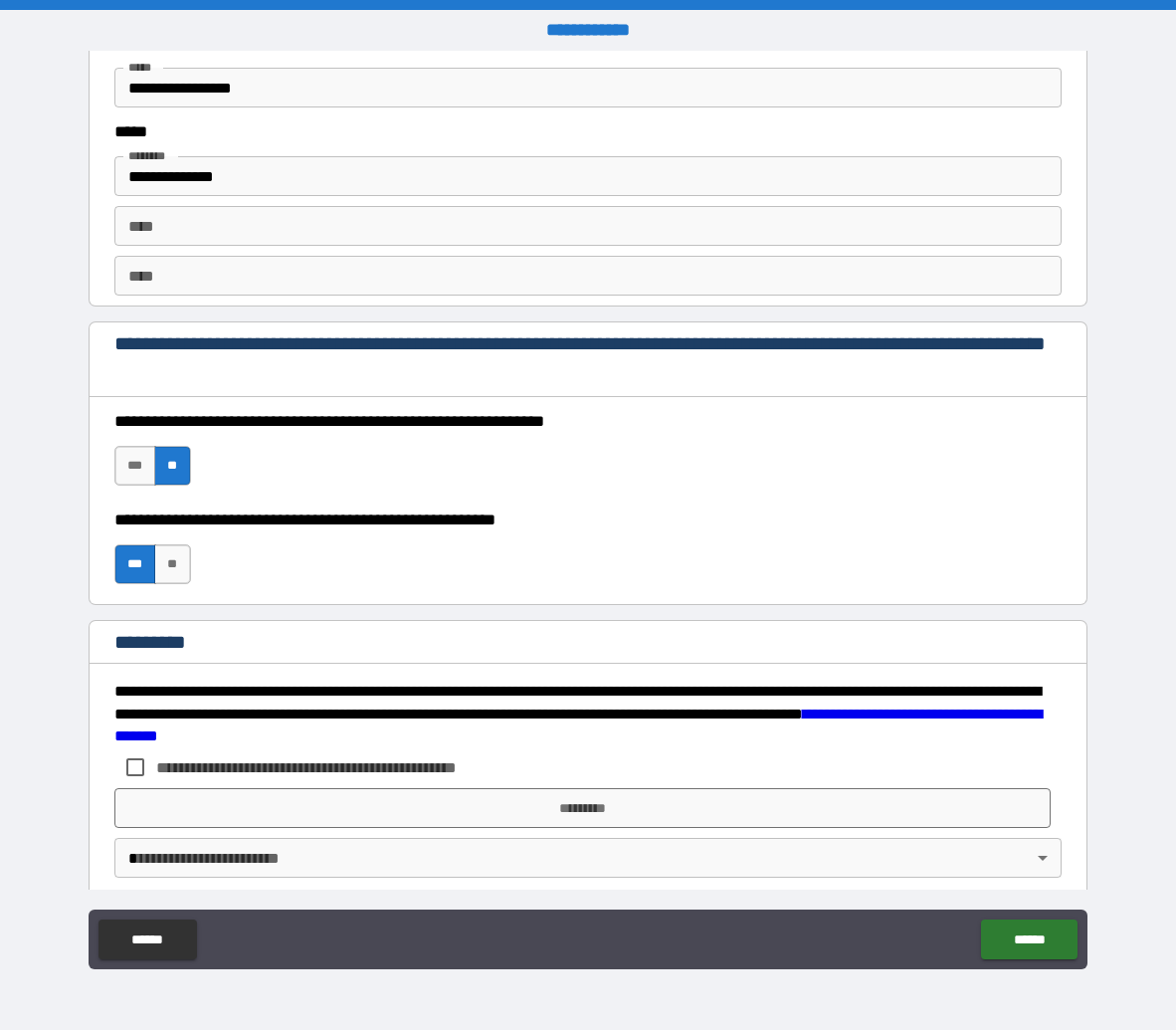 scroll, scrollTop: 2609, scrollLeft: 0, axis: vertical 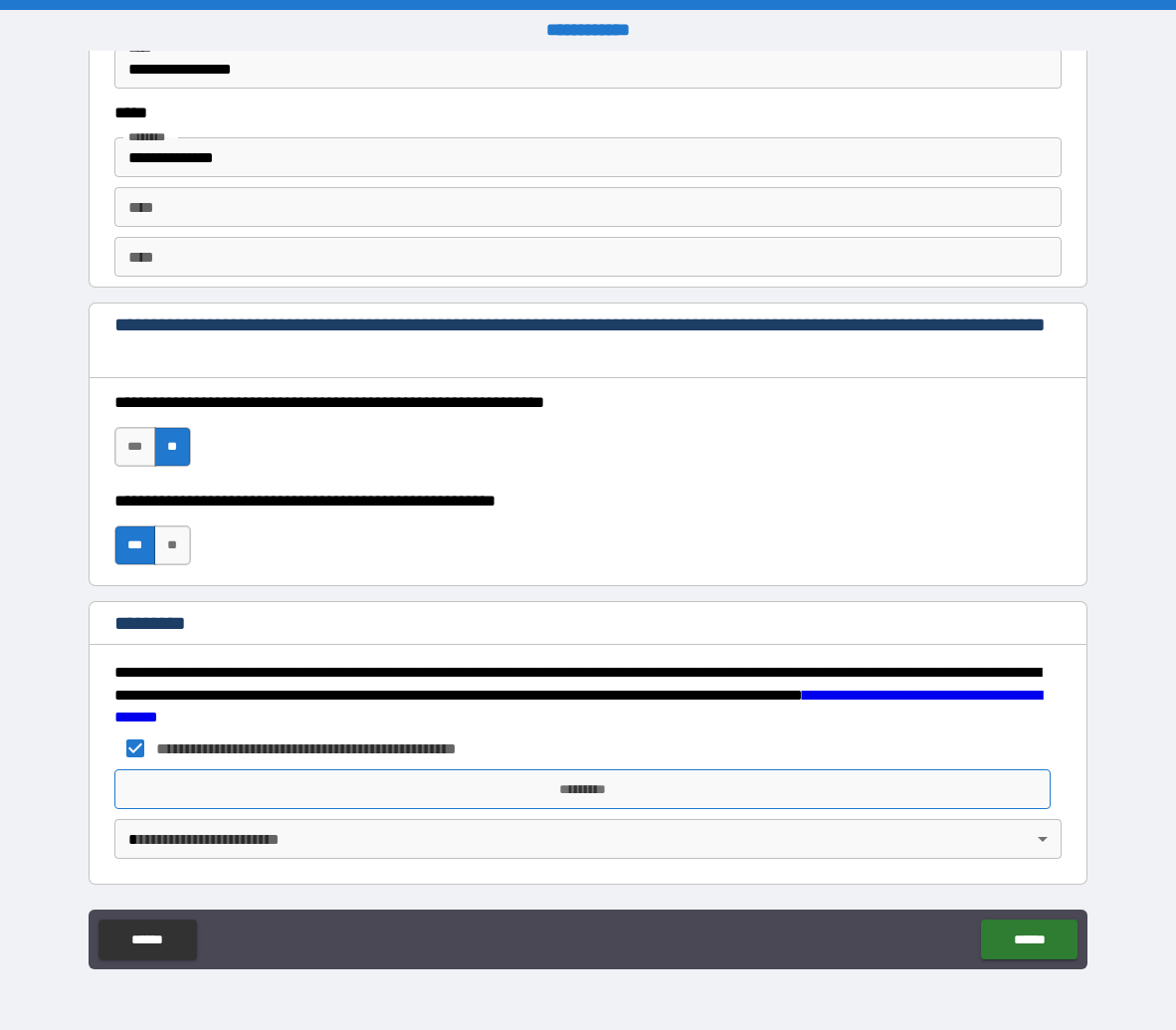 click on "*********" at bounding box center [582, 789] 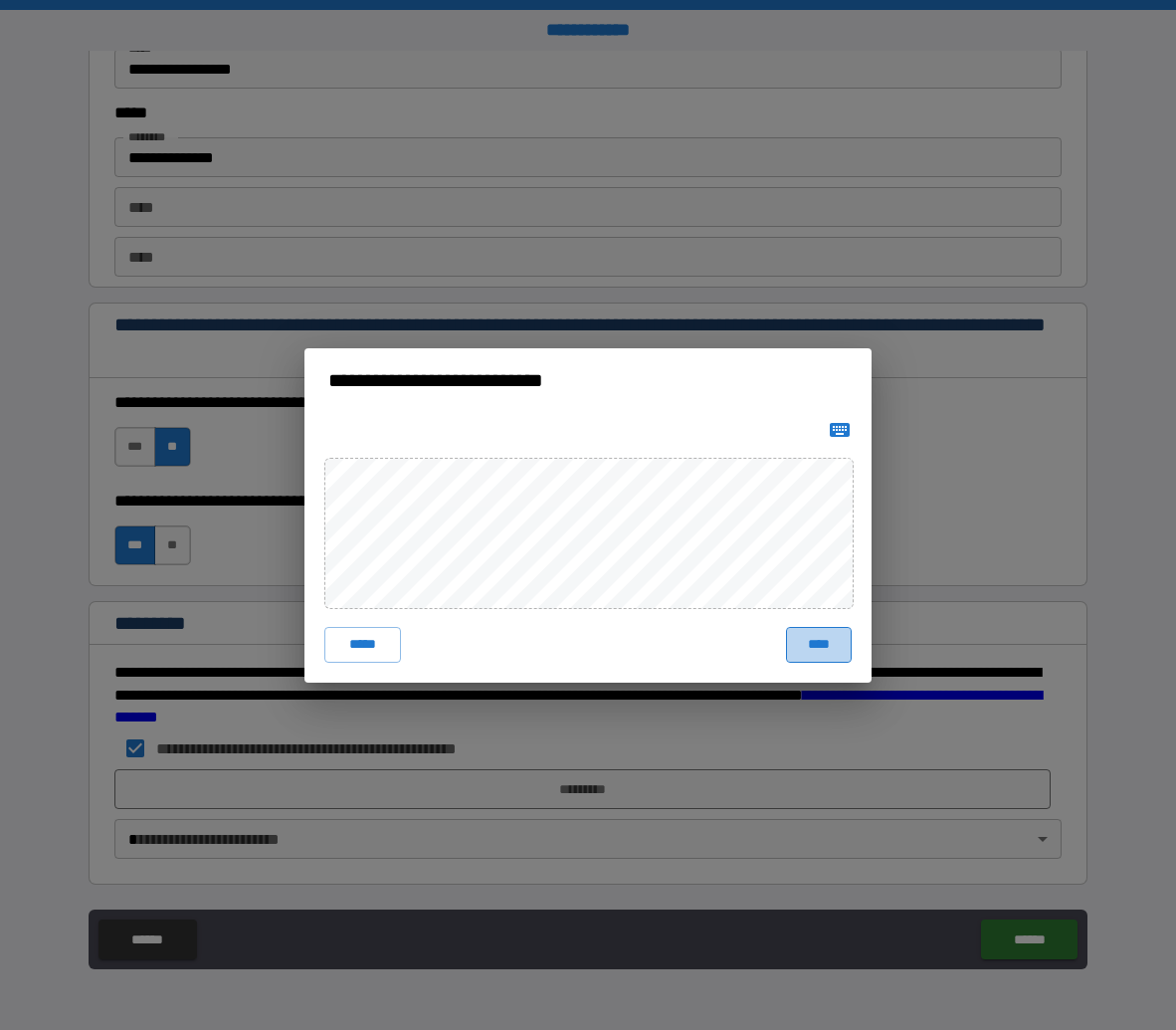 click on "****" at bounding box center (819, 645) 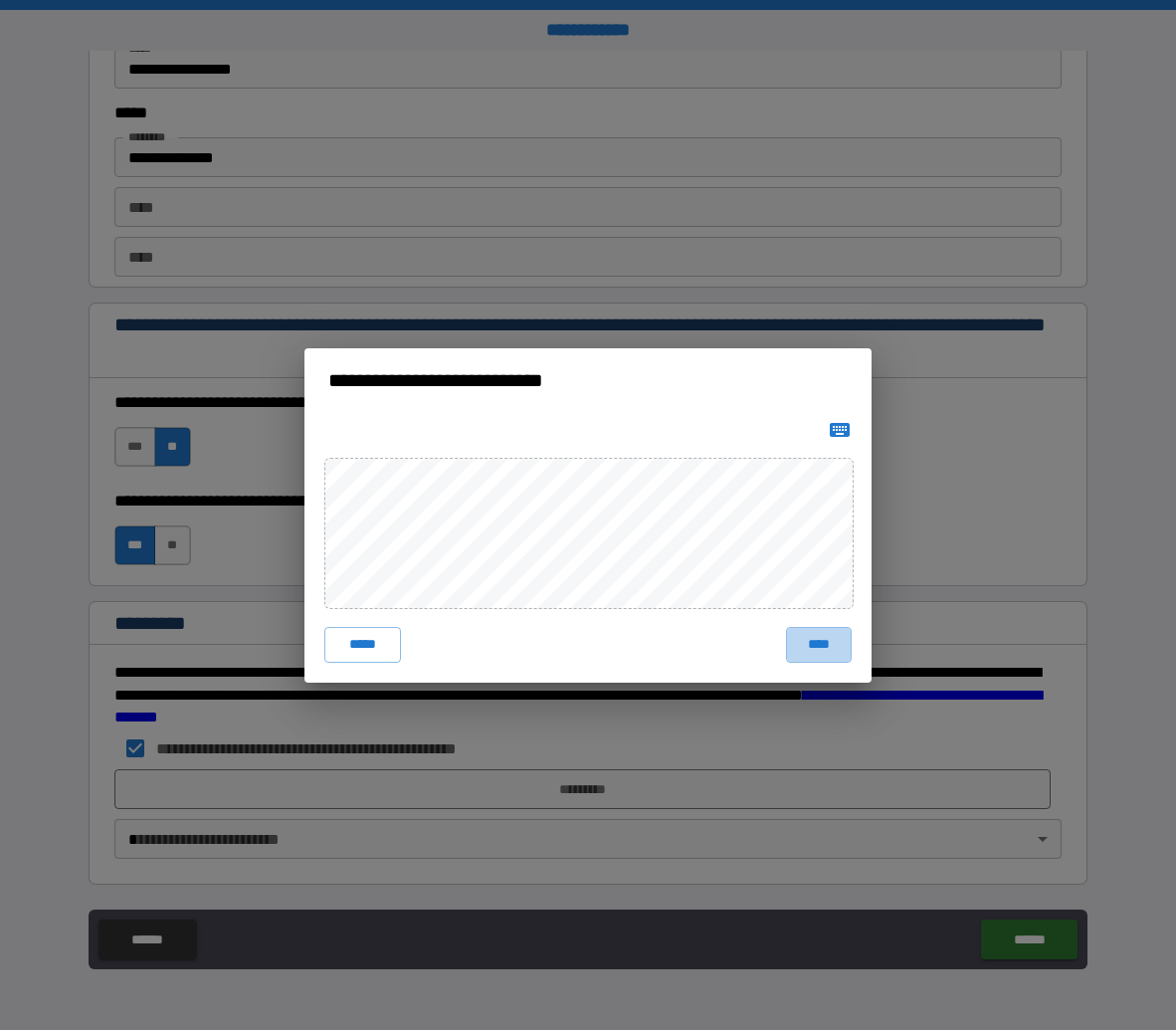 scroll, scrollTop: 2599, scrollLeft: 0, axis: vertical 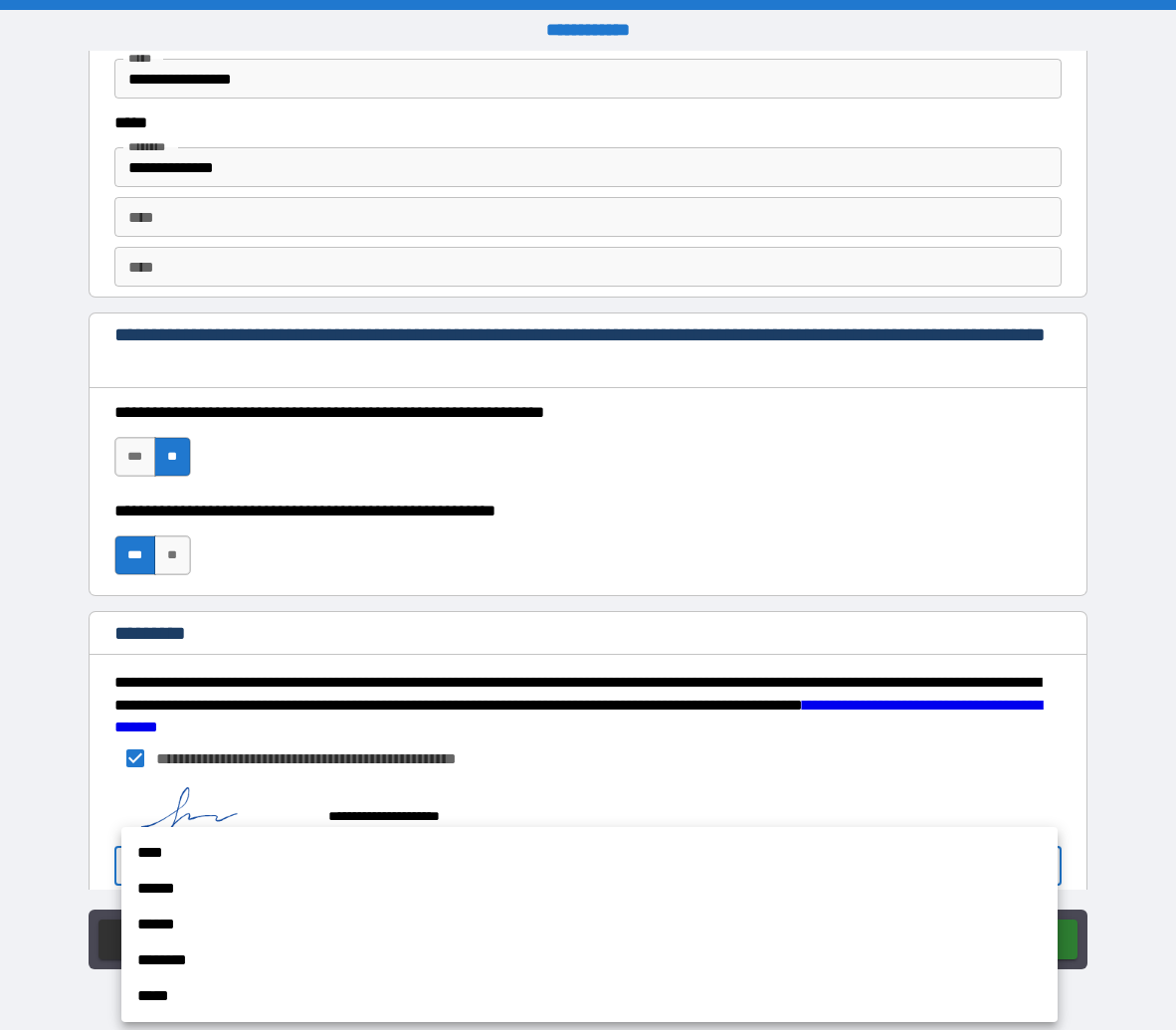 click on "**********" at bounding box center (588, 515) 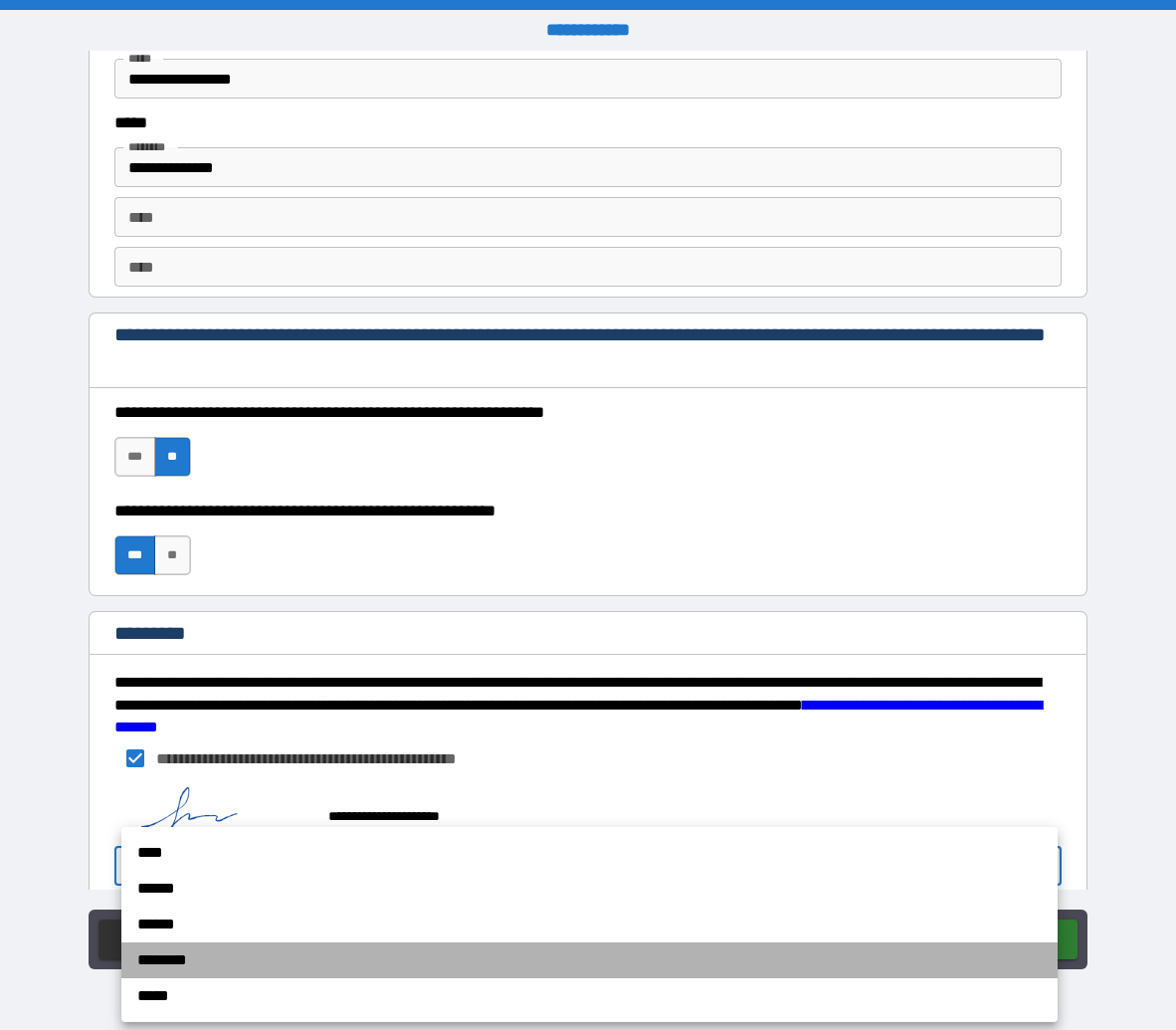 click on "********" at bounding box center (589, 960) 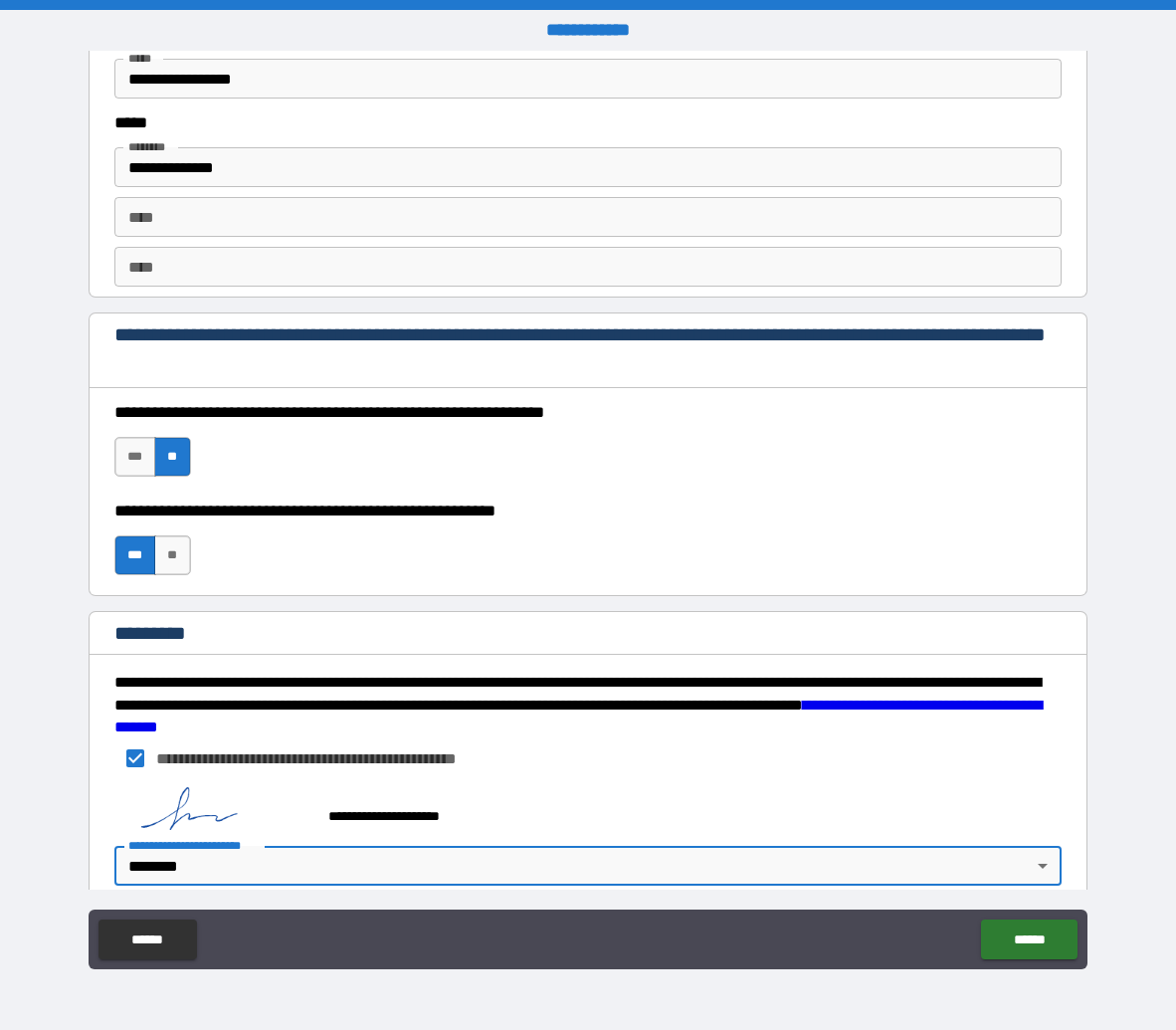 click on "**********" at bounding box center (588, 515) 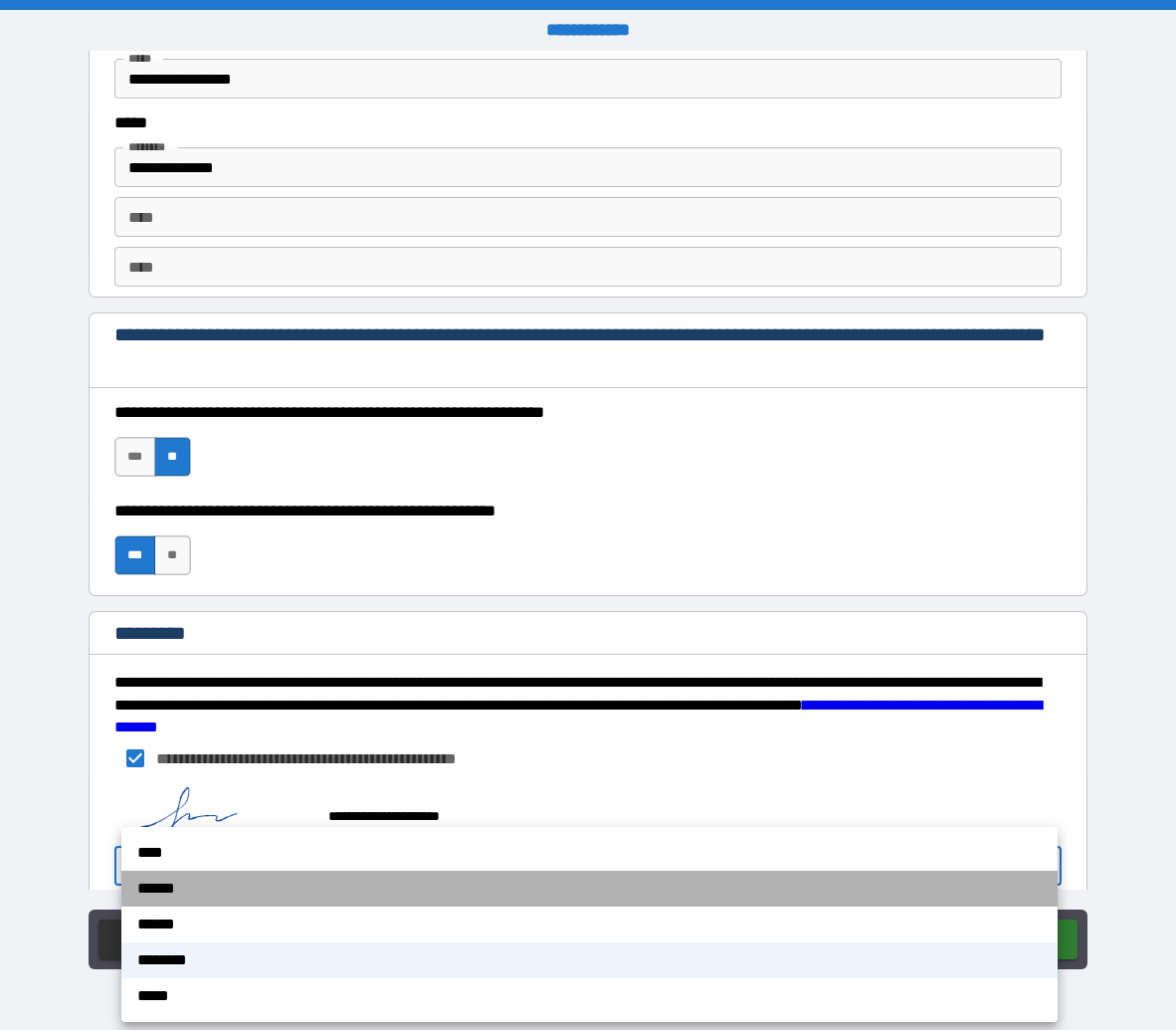 click on "******" at bounding box center [589, 889] 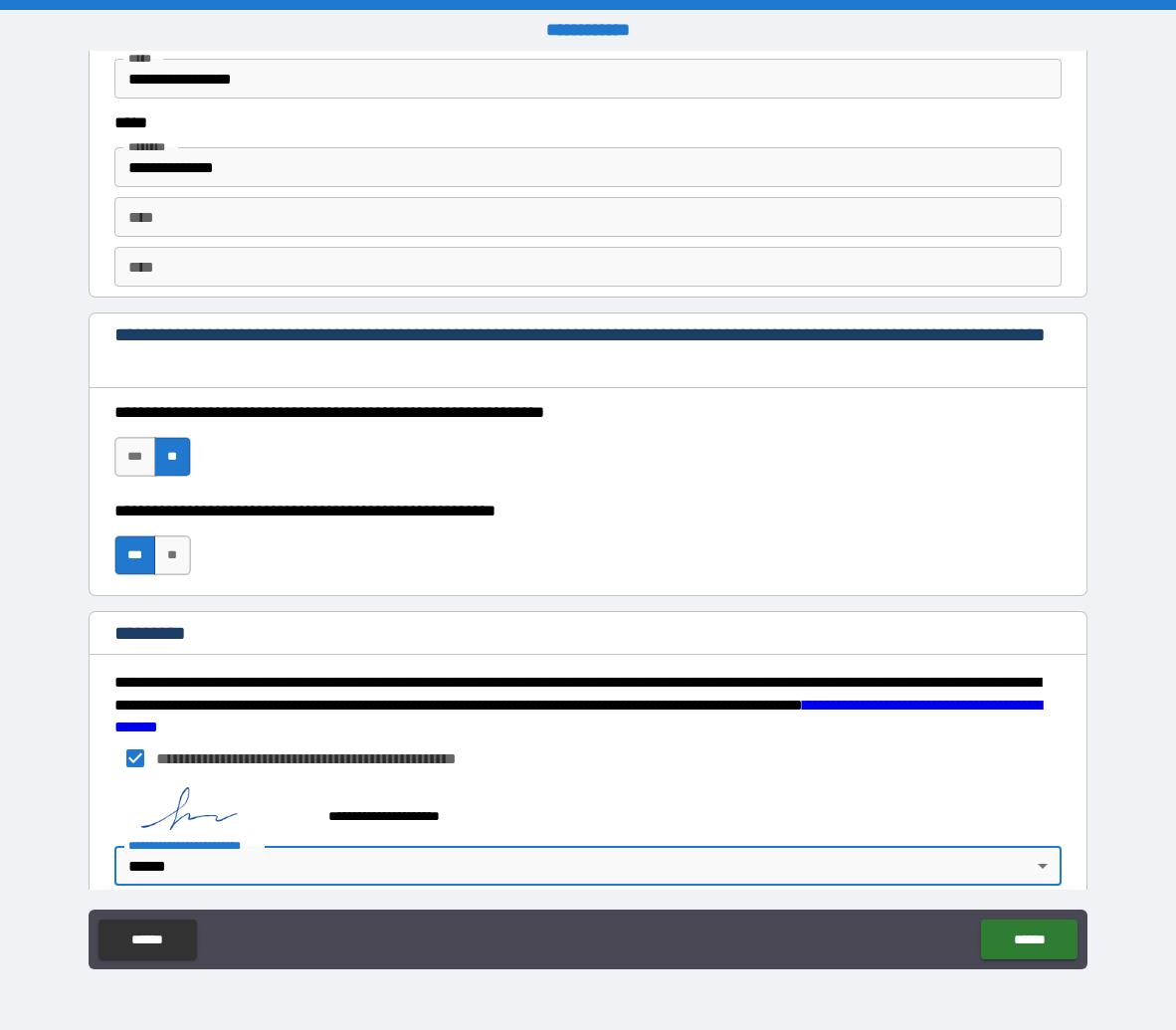 scroll, scrollTop: 2626, scrollLeft: 0, axis: vertical 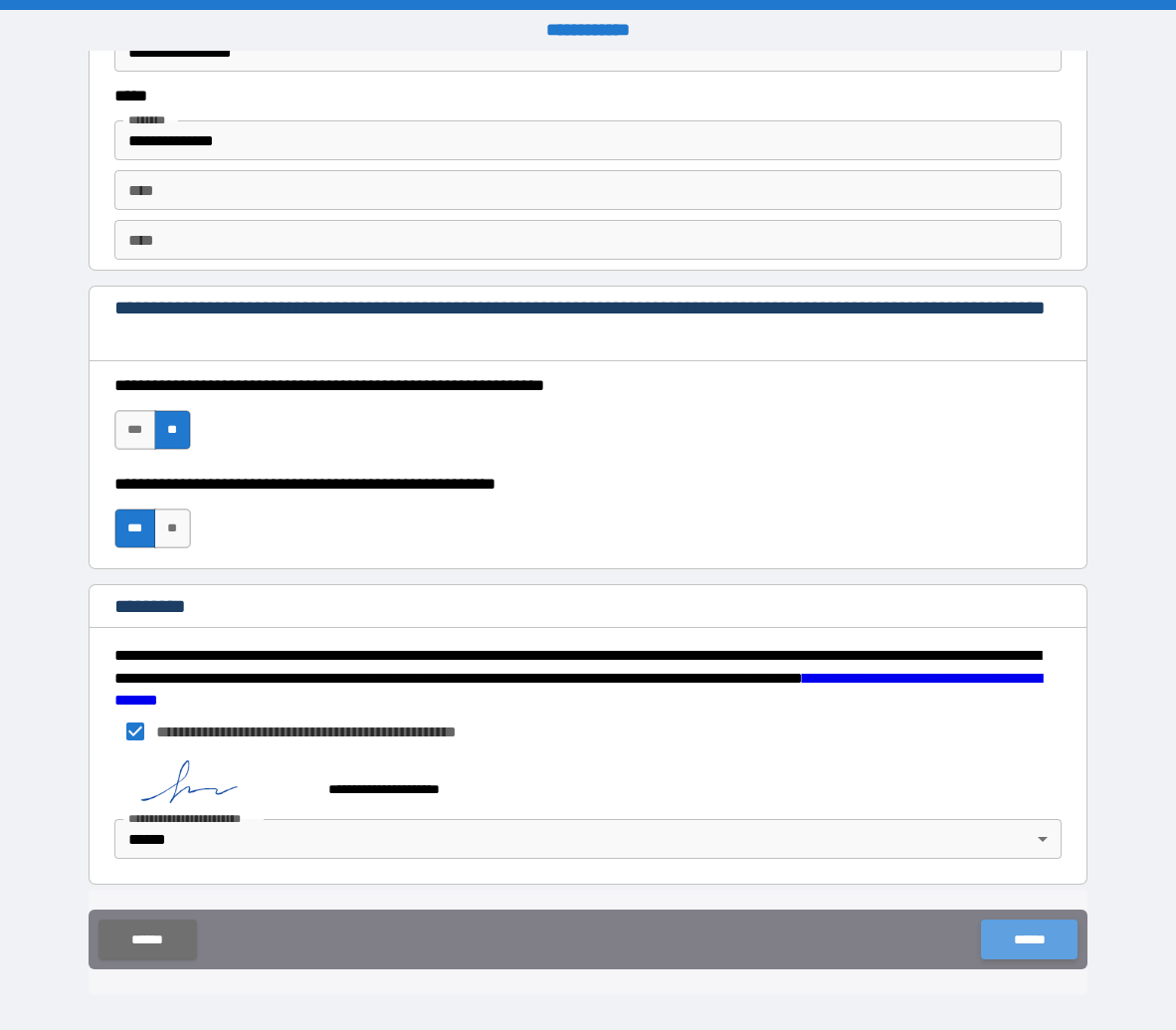 click on "******" at bounding box center (1029, 939) 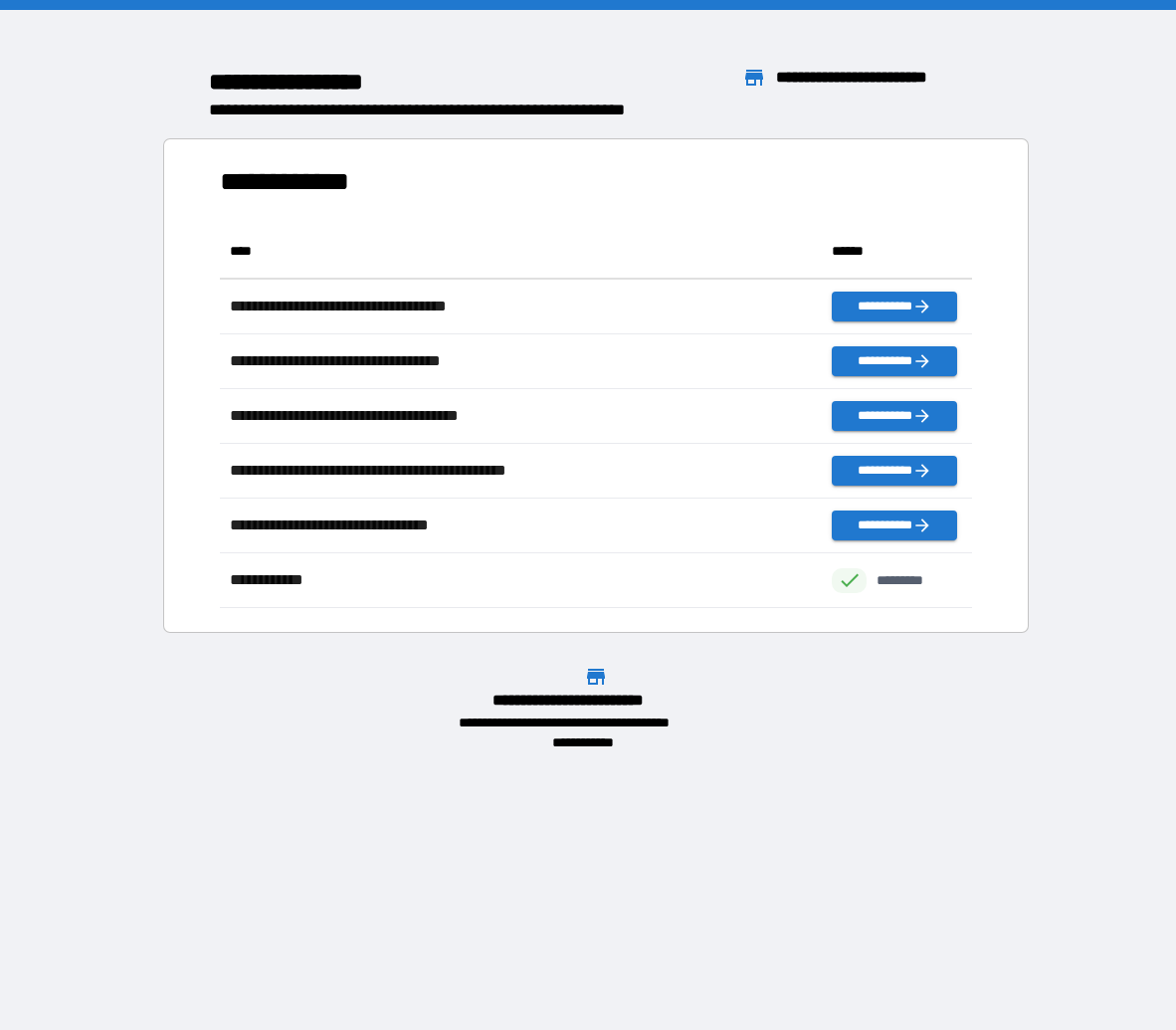 scroll, scrollTop: 16, scrollLeft: 16, axis: both 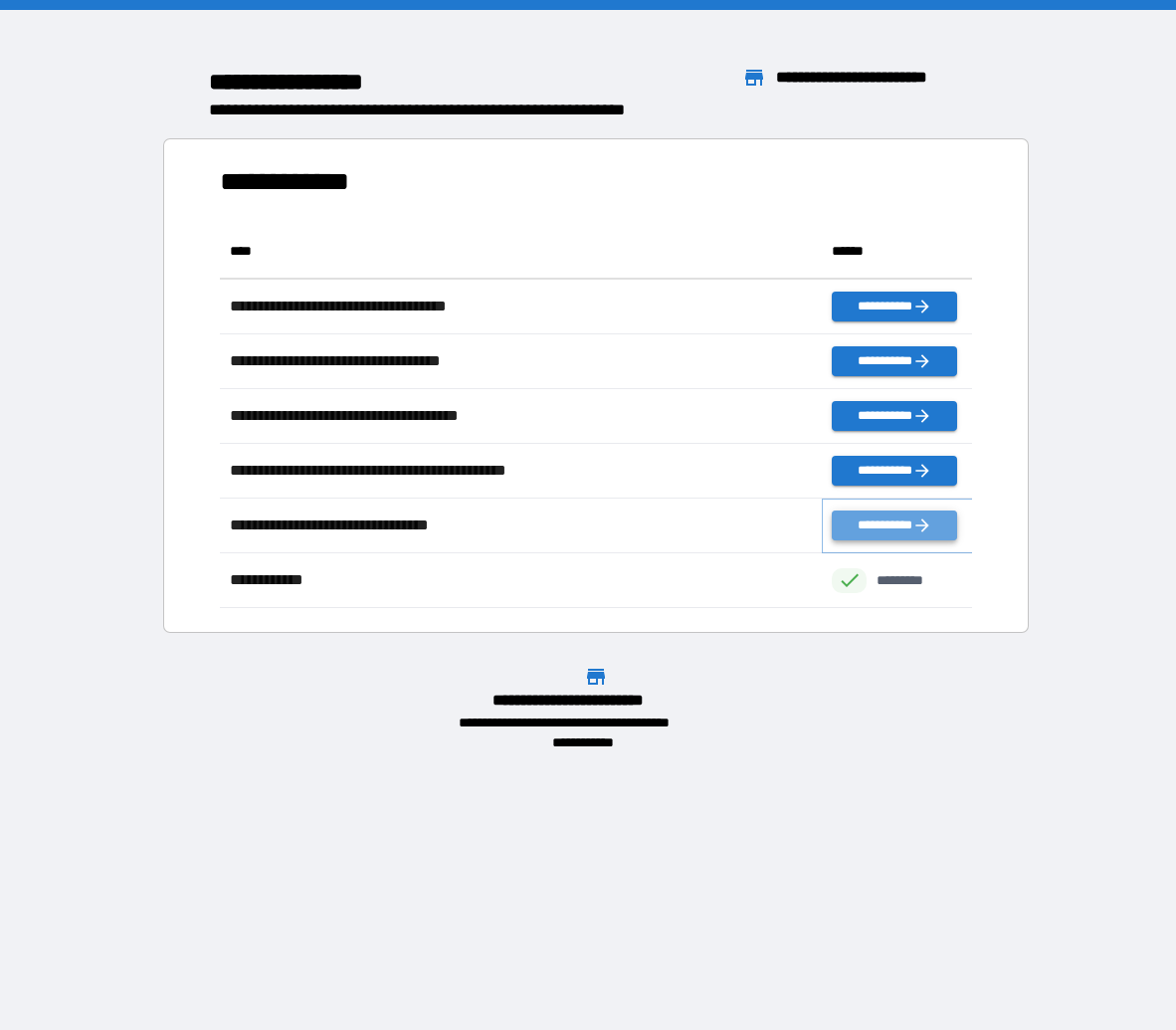 click on "**********" at bounding box center [893, 525] 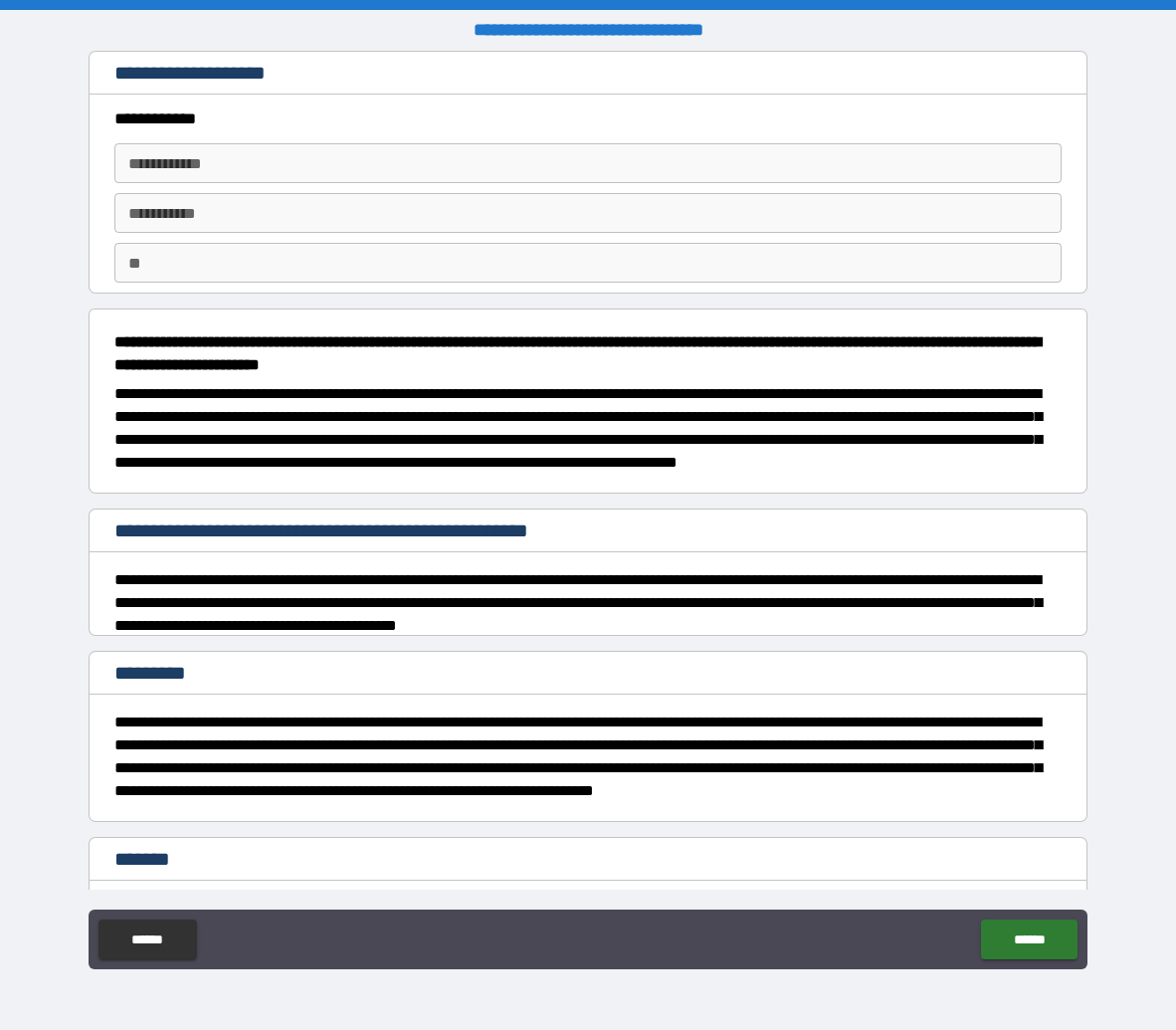 click on "**********" at bounding box center [588, 163] 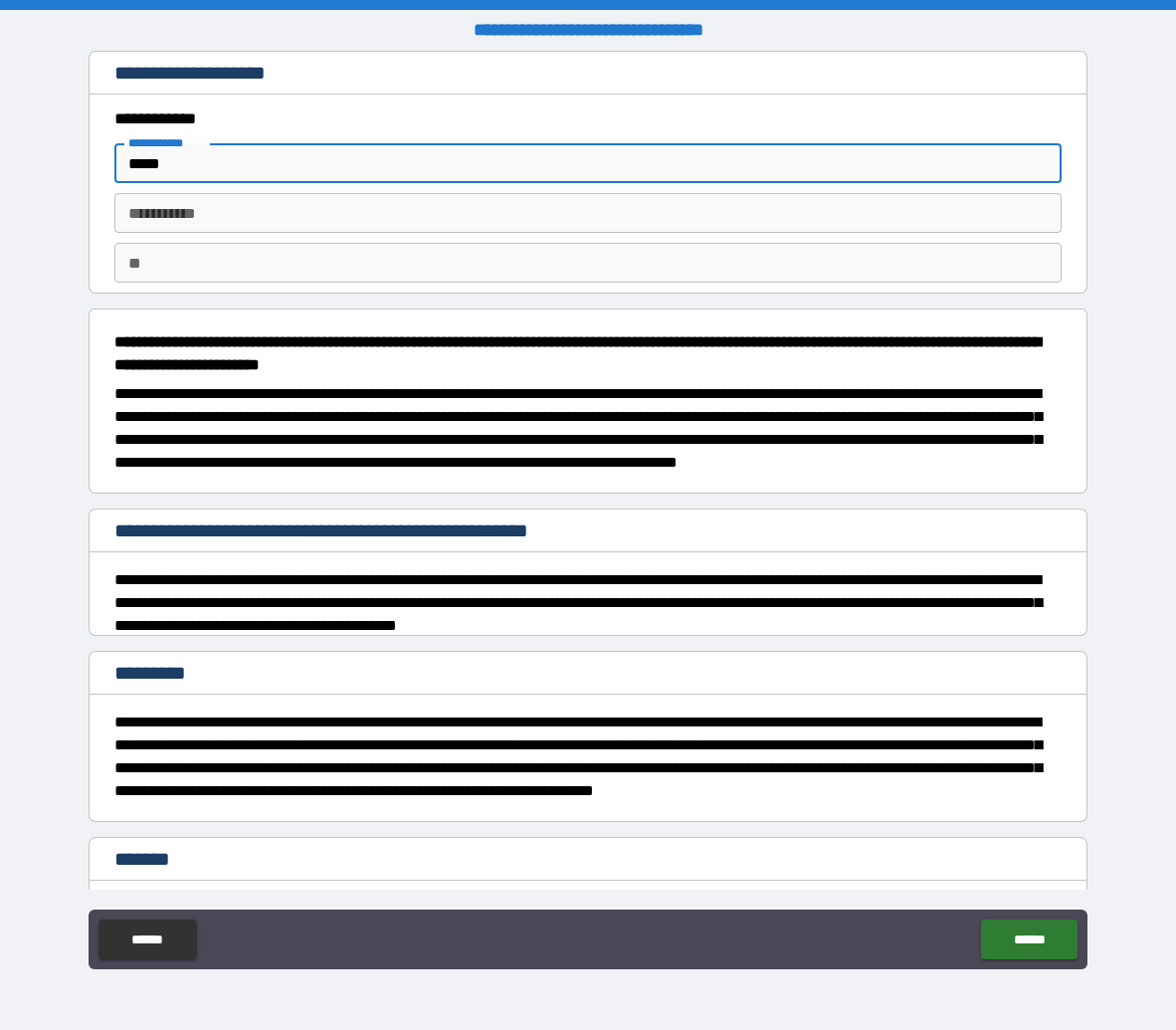 type on "*****" 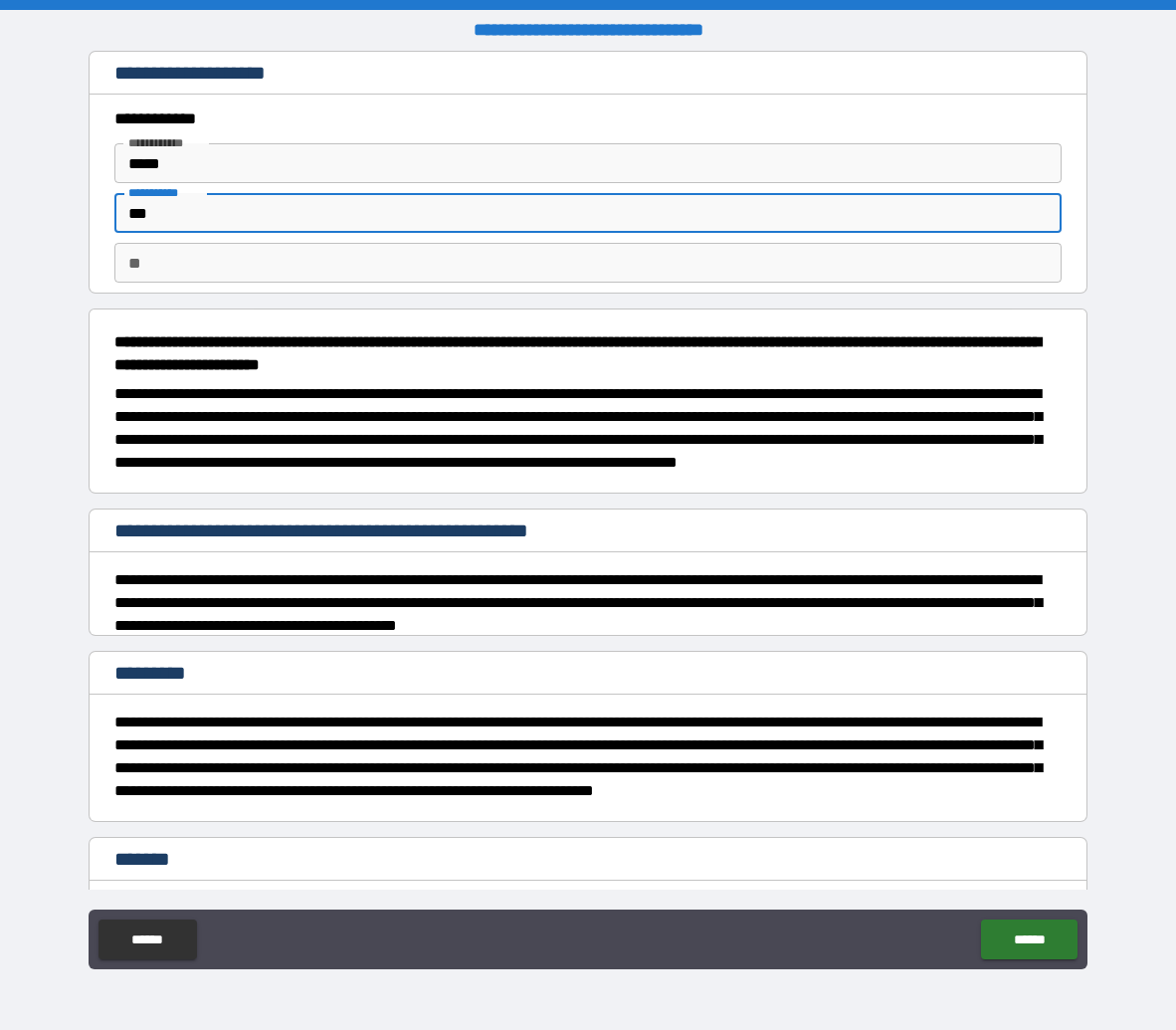 type on "***" 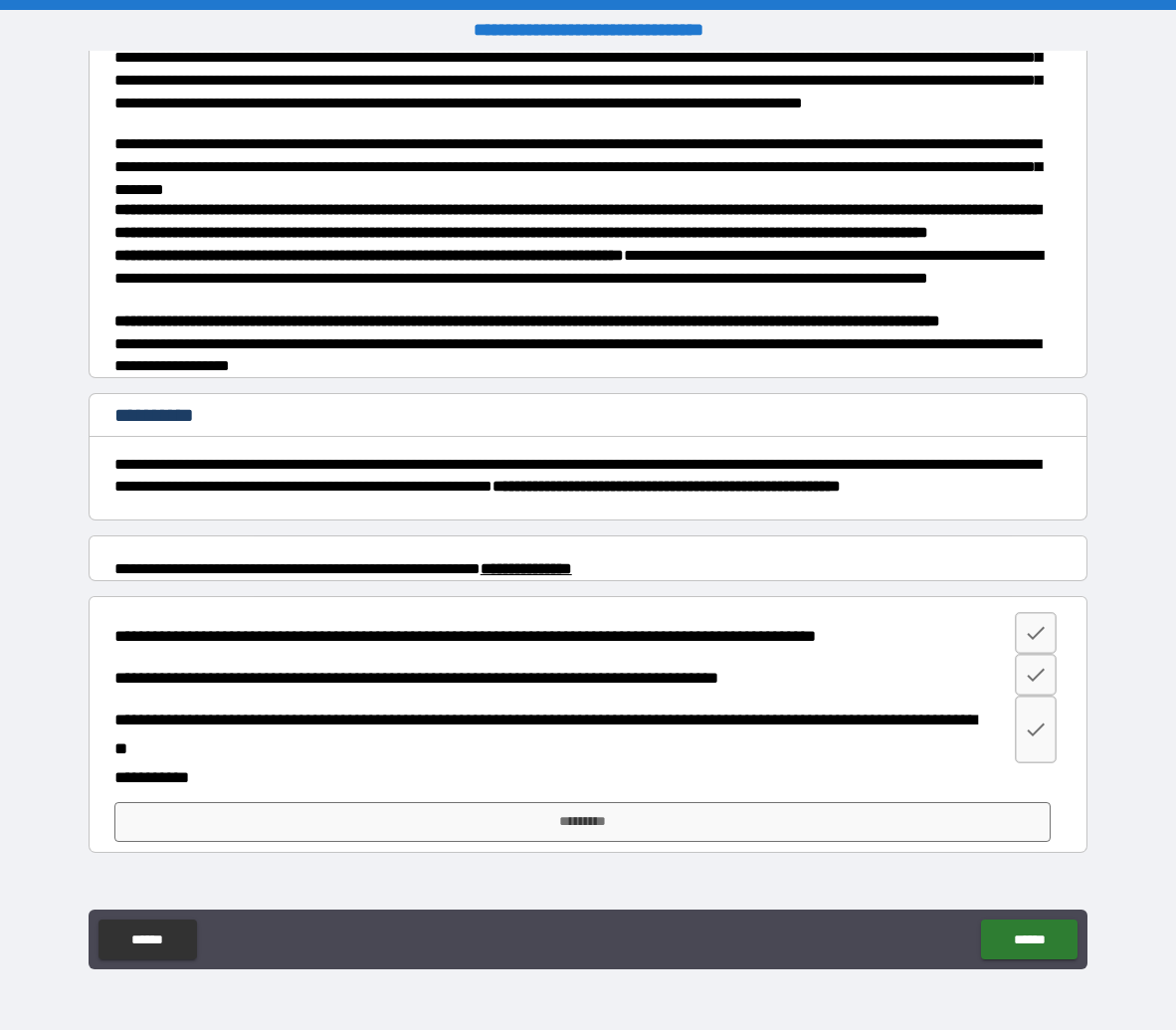 scroll, scrollTop: 1913, scrollLeft: 0, axis: vertical 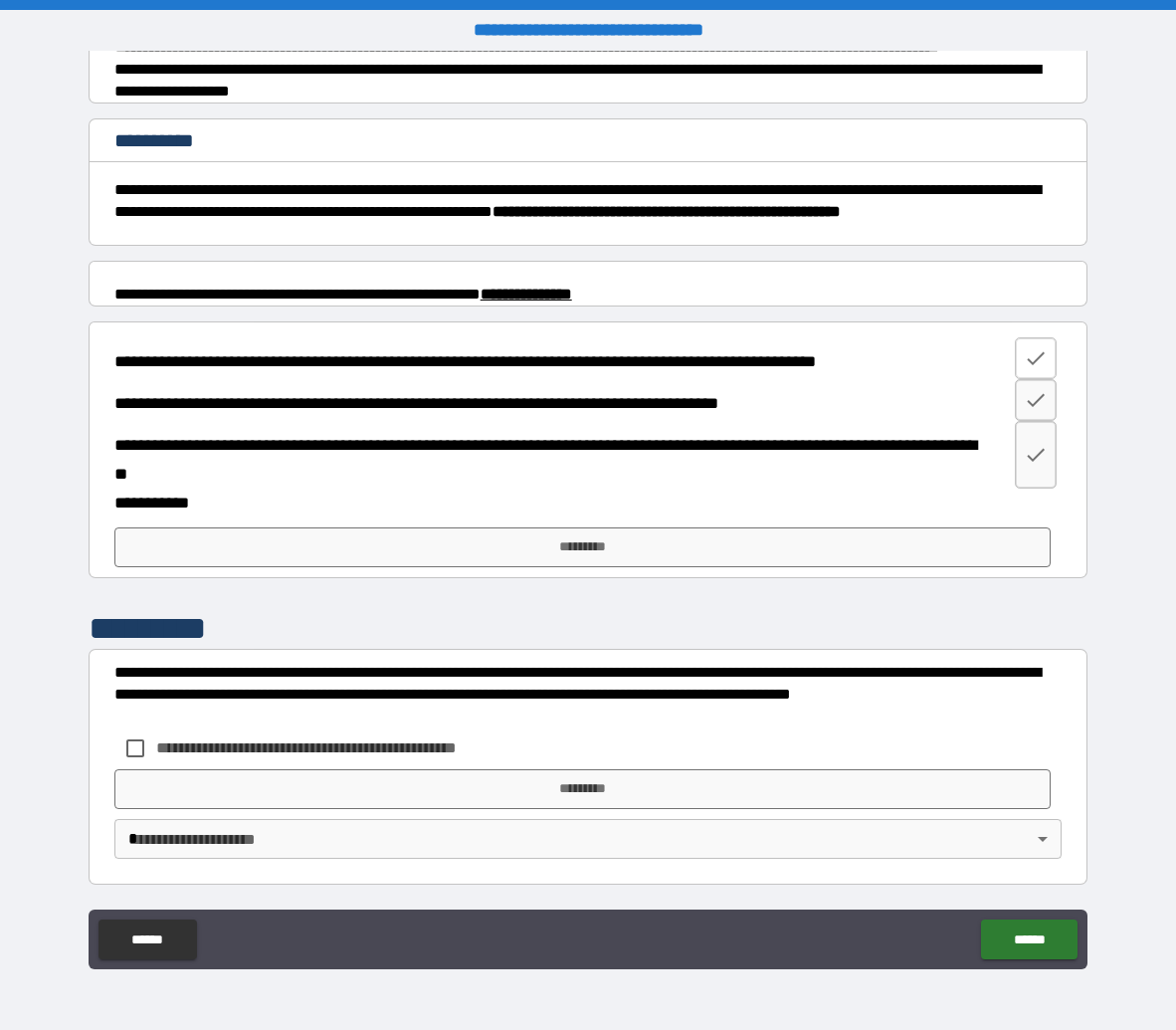 type on "*" 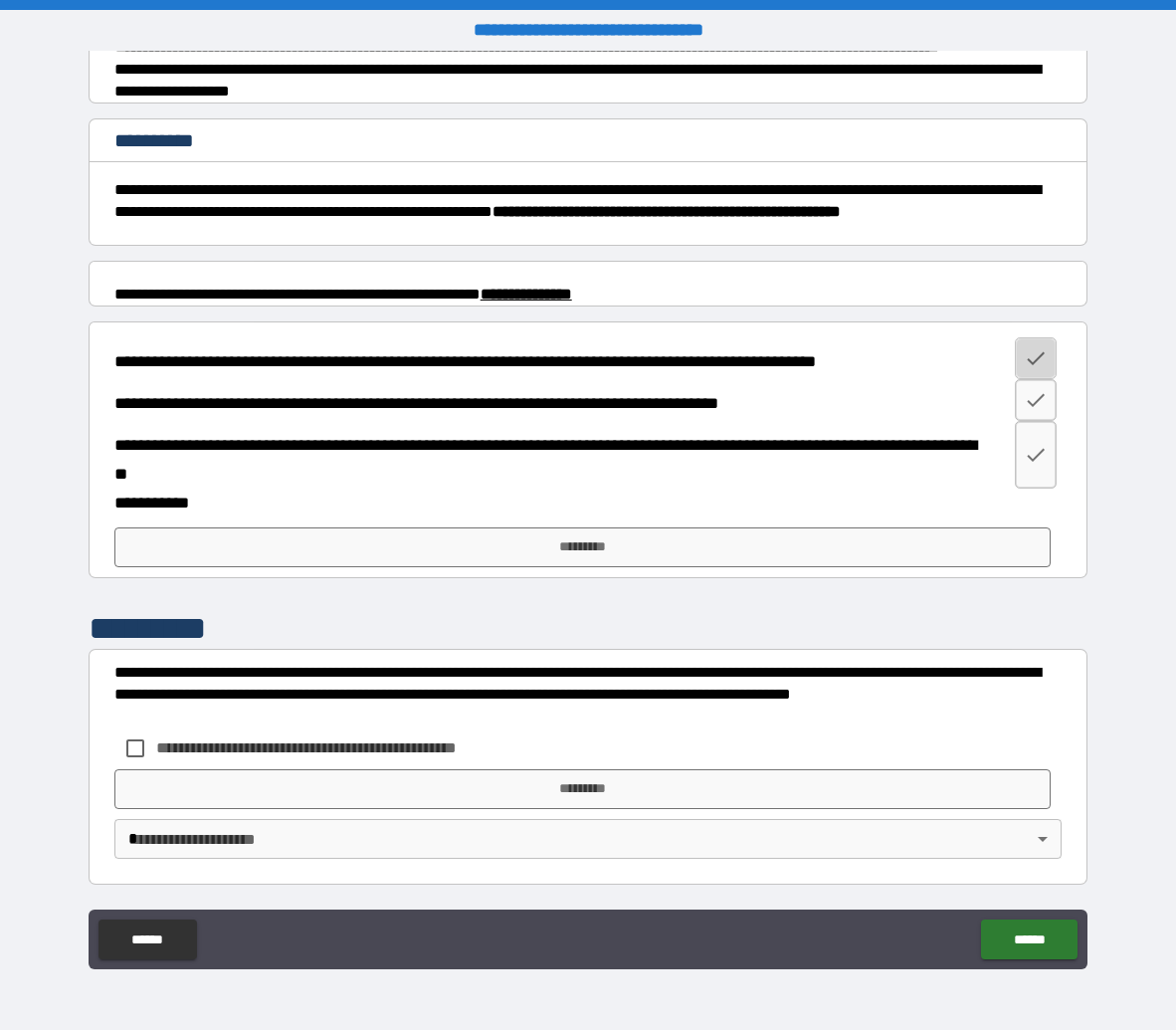 click 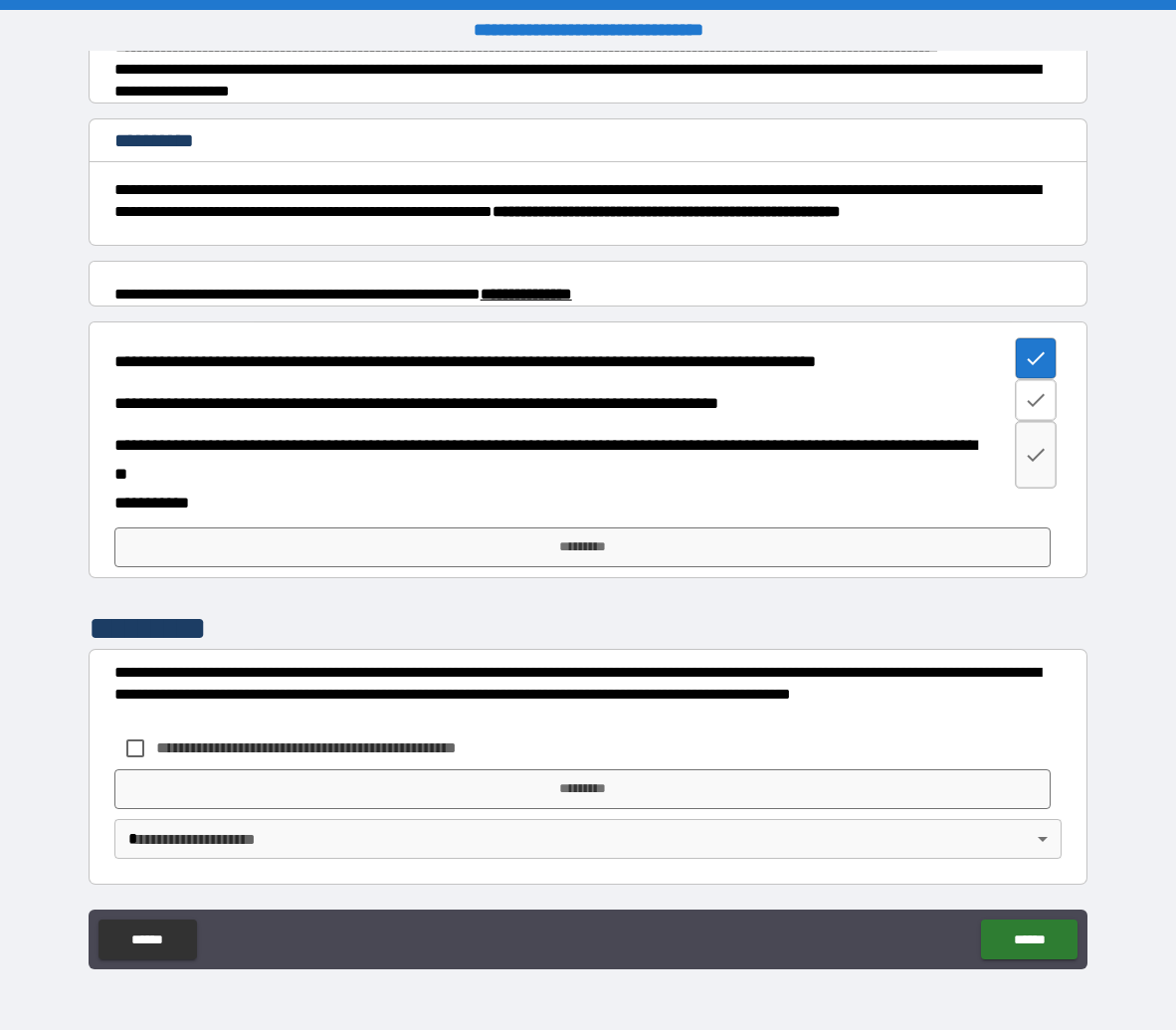 click 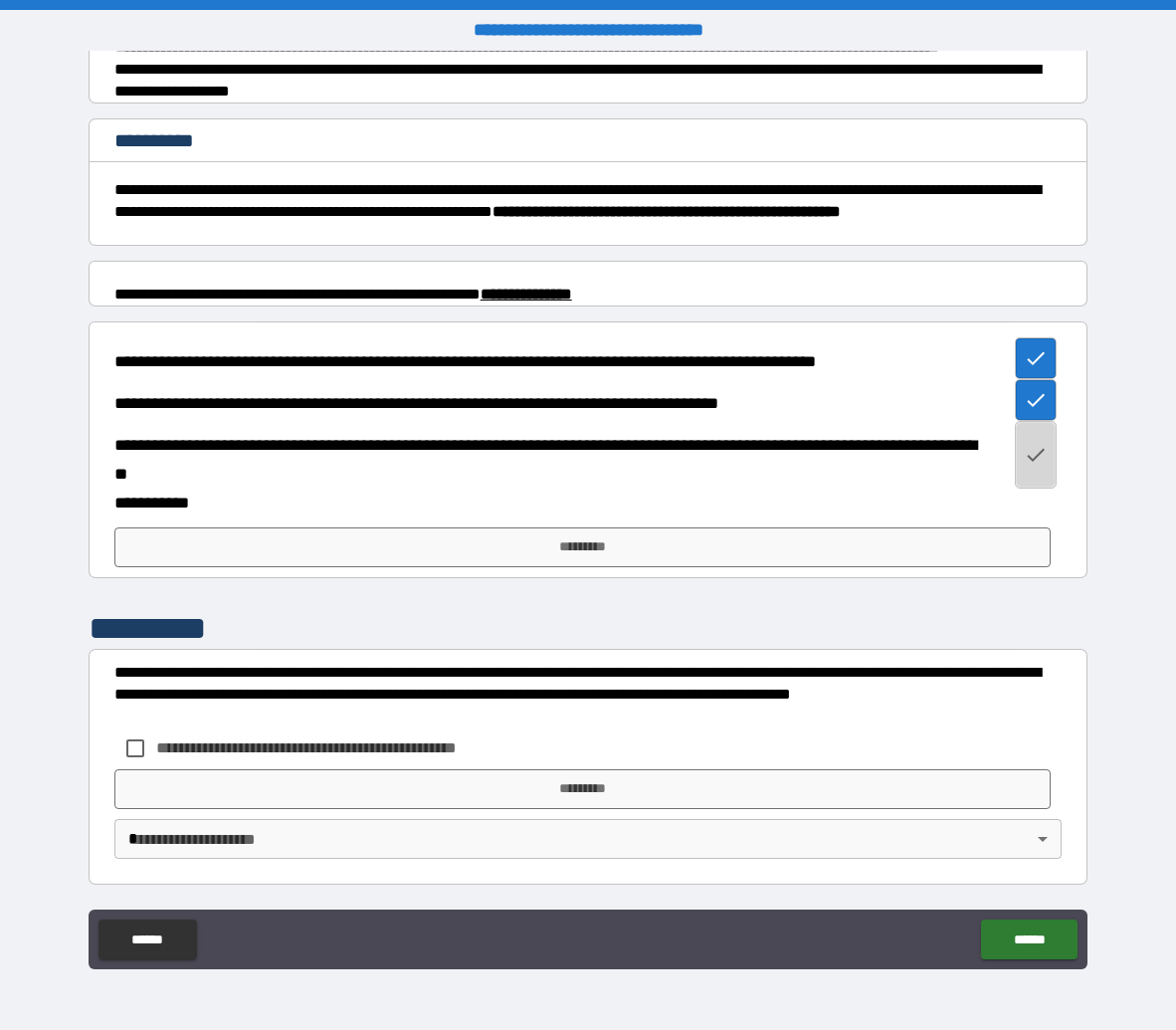 click 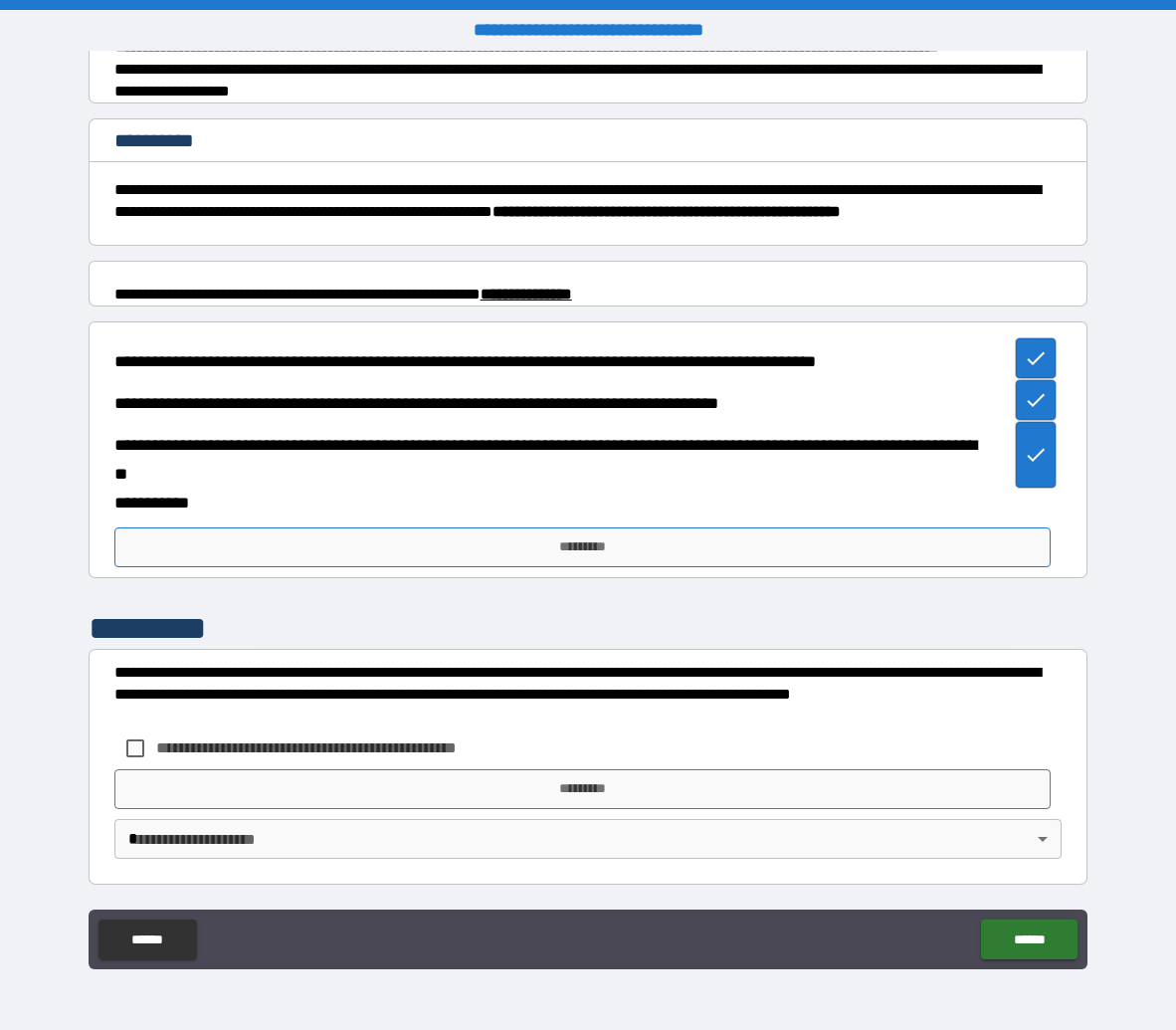 click on "*********" at bounding box center (582, 547) 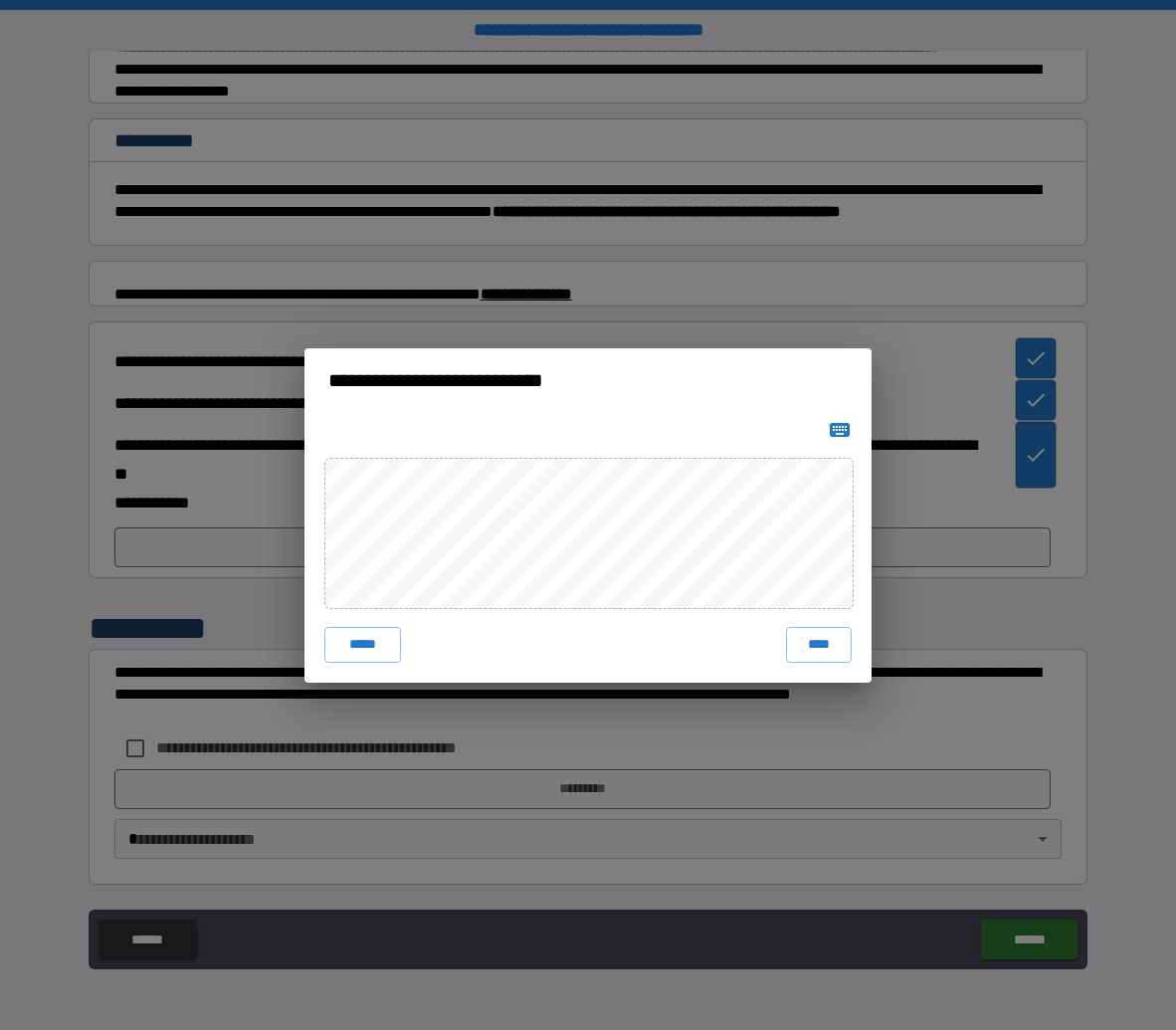 click on "****" at bounding box center (819, 645) 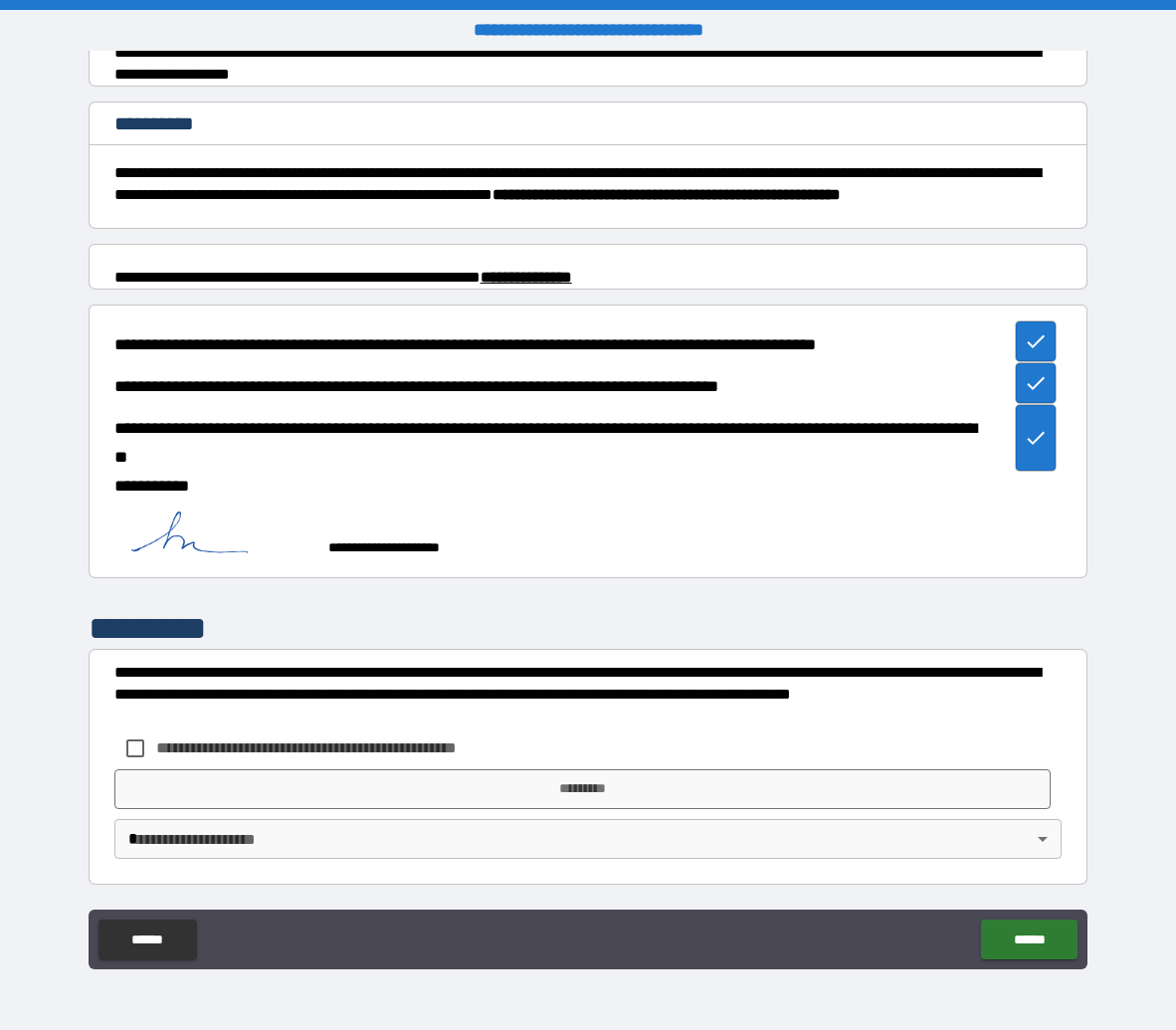 scroll, scrollTop: 1930, scrollLeft: 0, axis: vertical 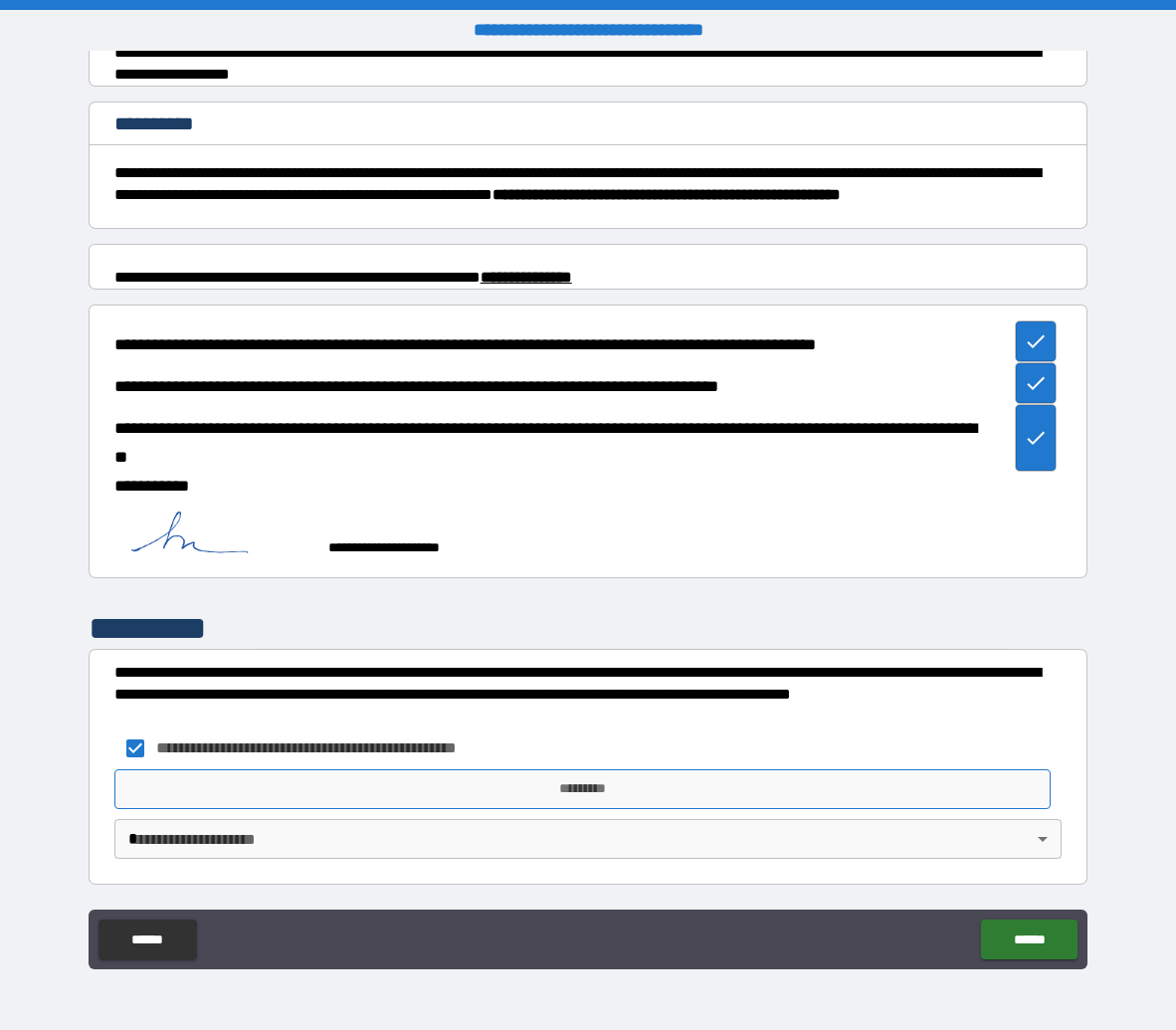 click on "*********" at bounding box center [582, 789] 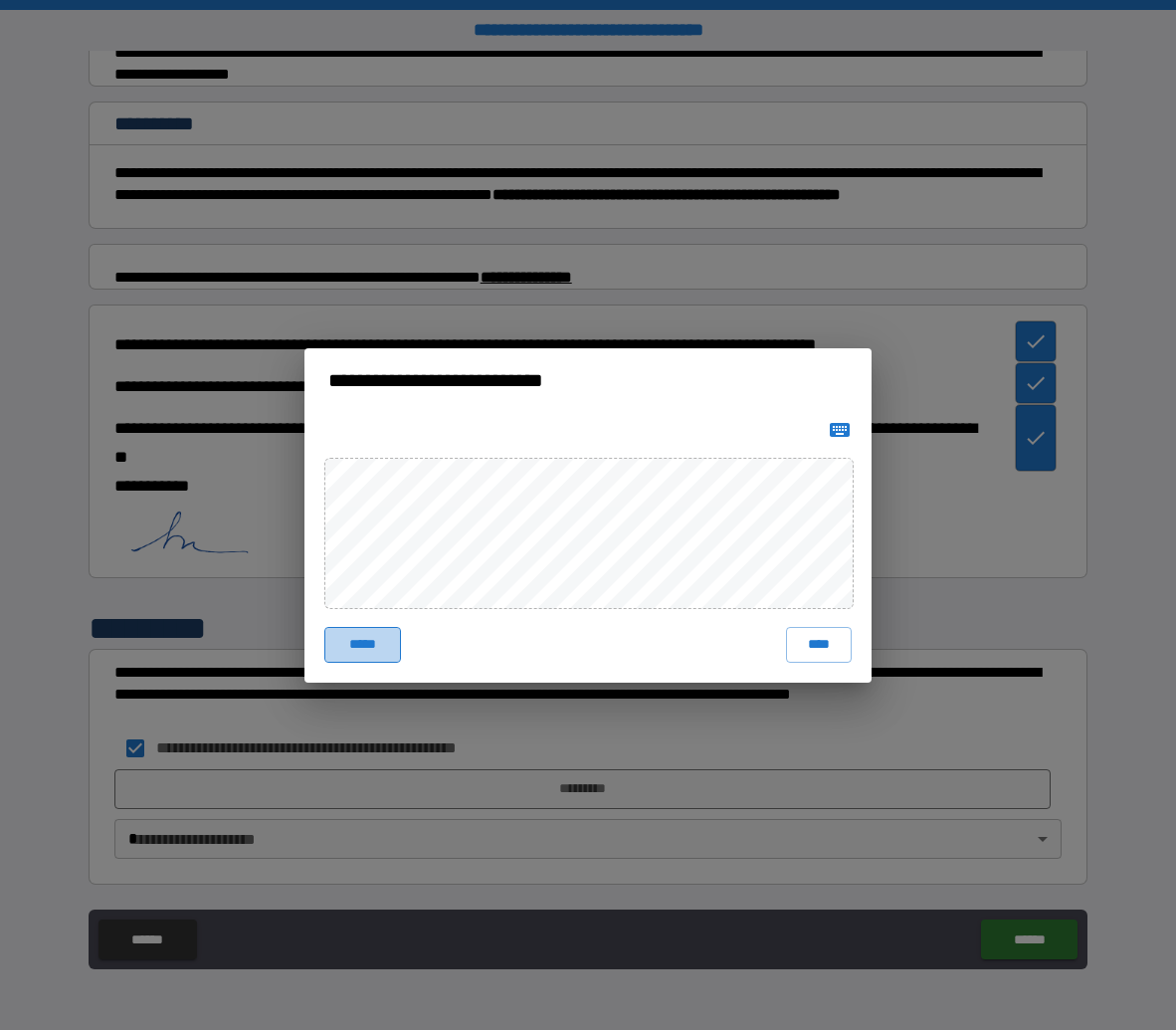 click on "*****" at bounding box center [362, 645] 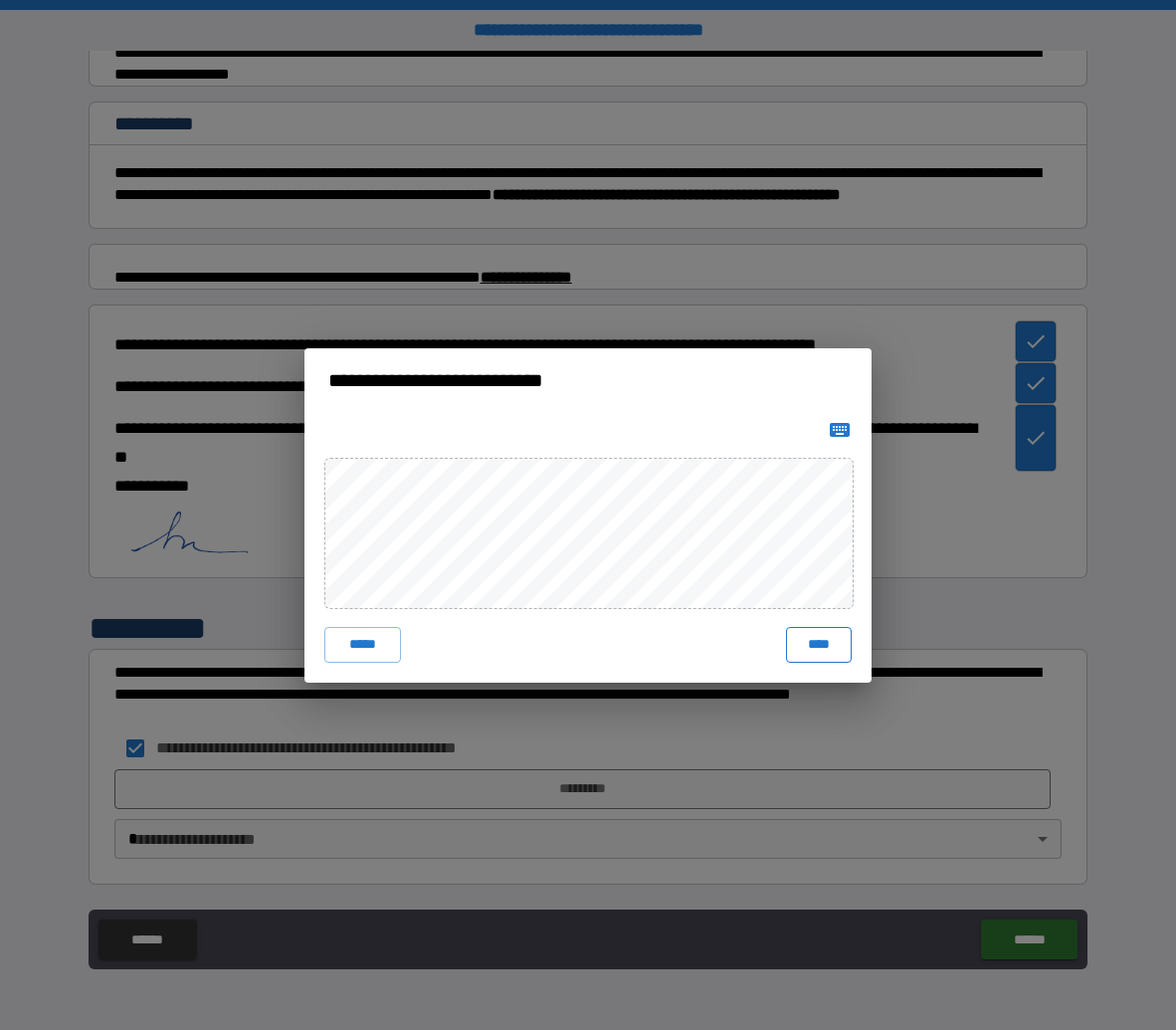 click on "****" at bounding box center [819, 645] 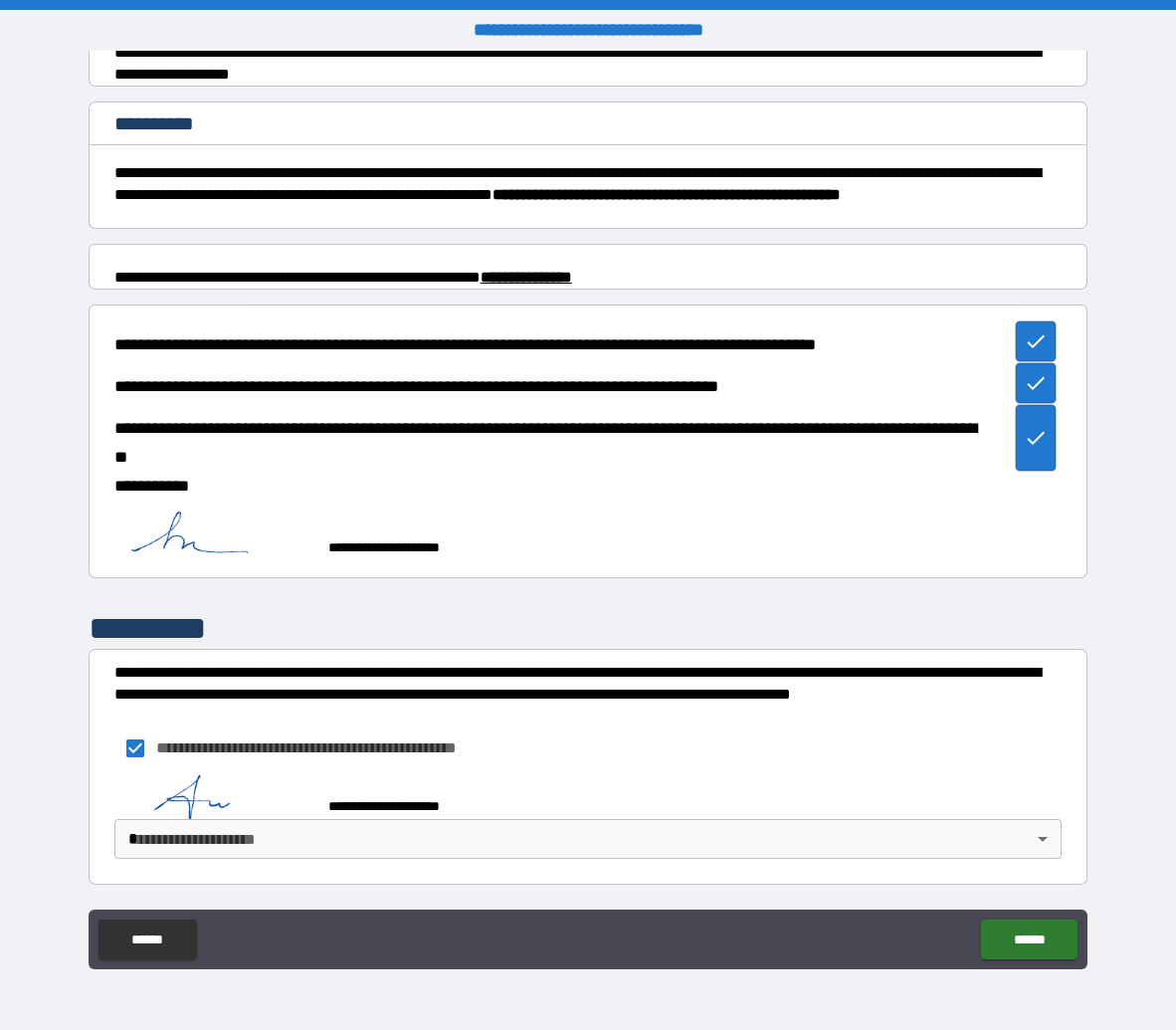 scroll, scrollTop: 1920, scrollLeft: 0, axis: vertical 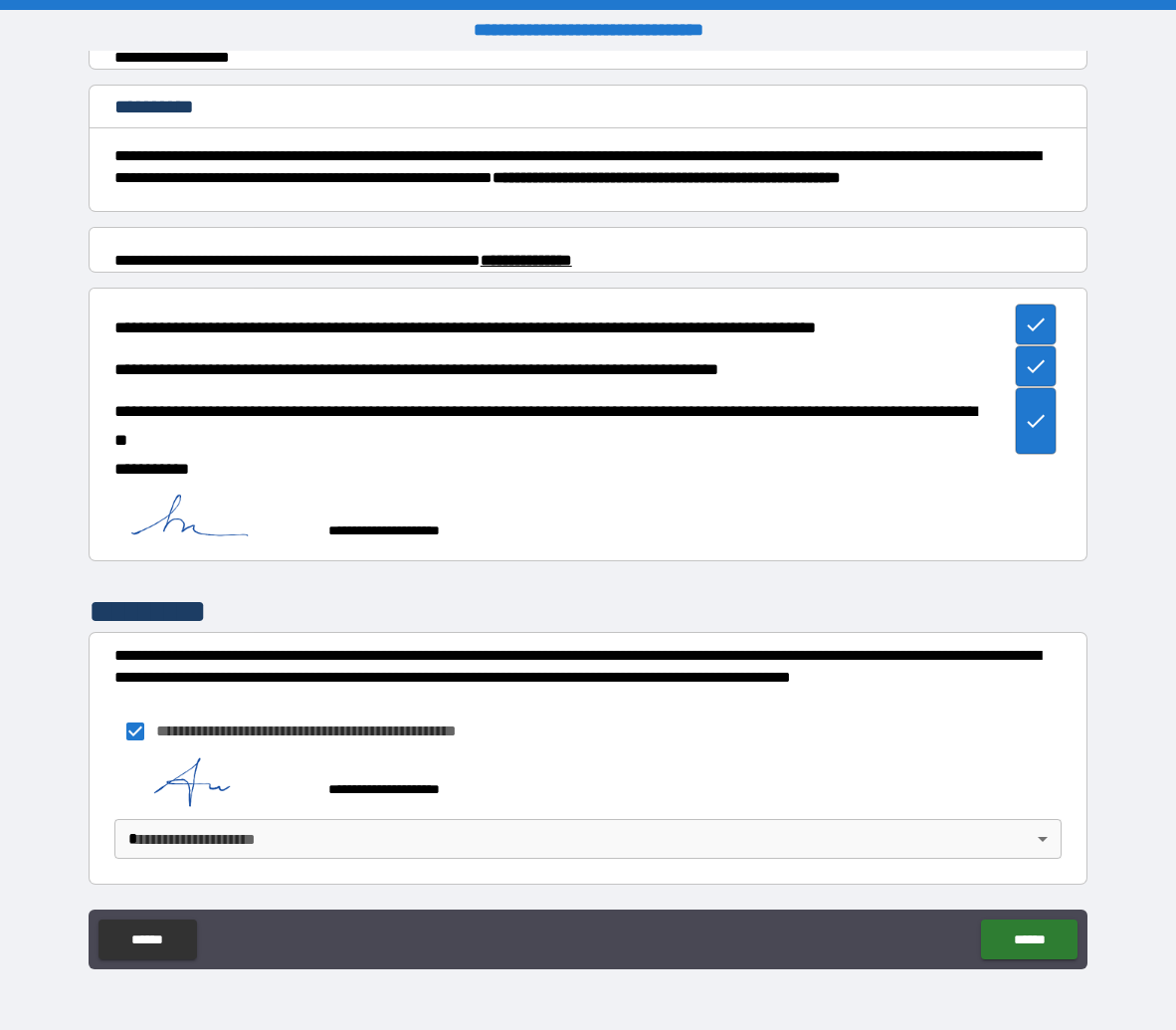 click on "**********" at bounding box center [588, 515] 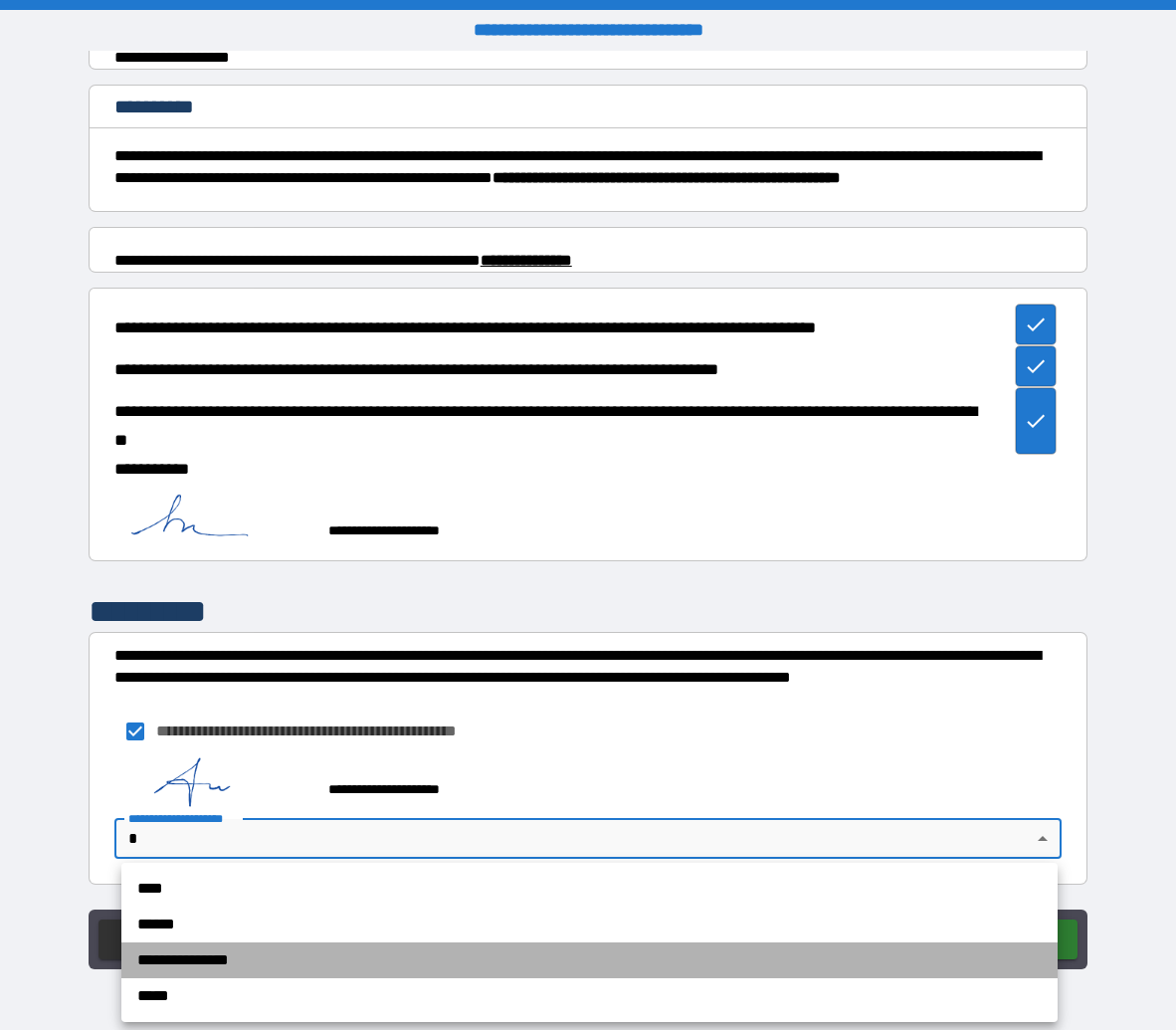 click on "**********" at bounding box center [589, 960] 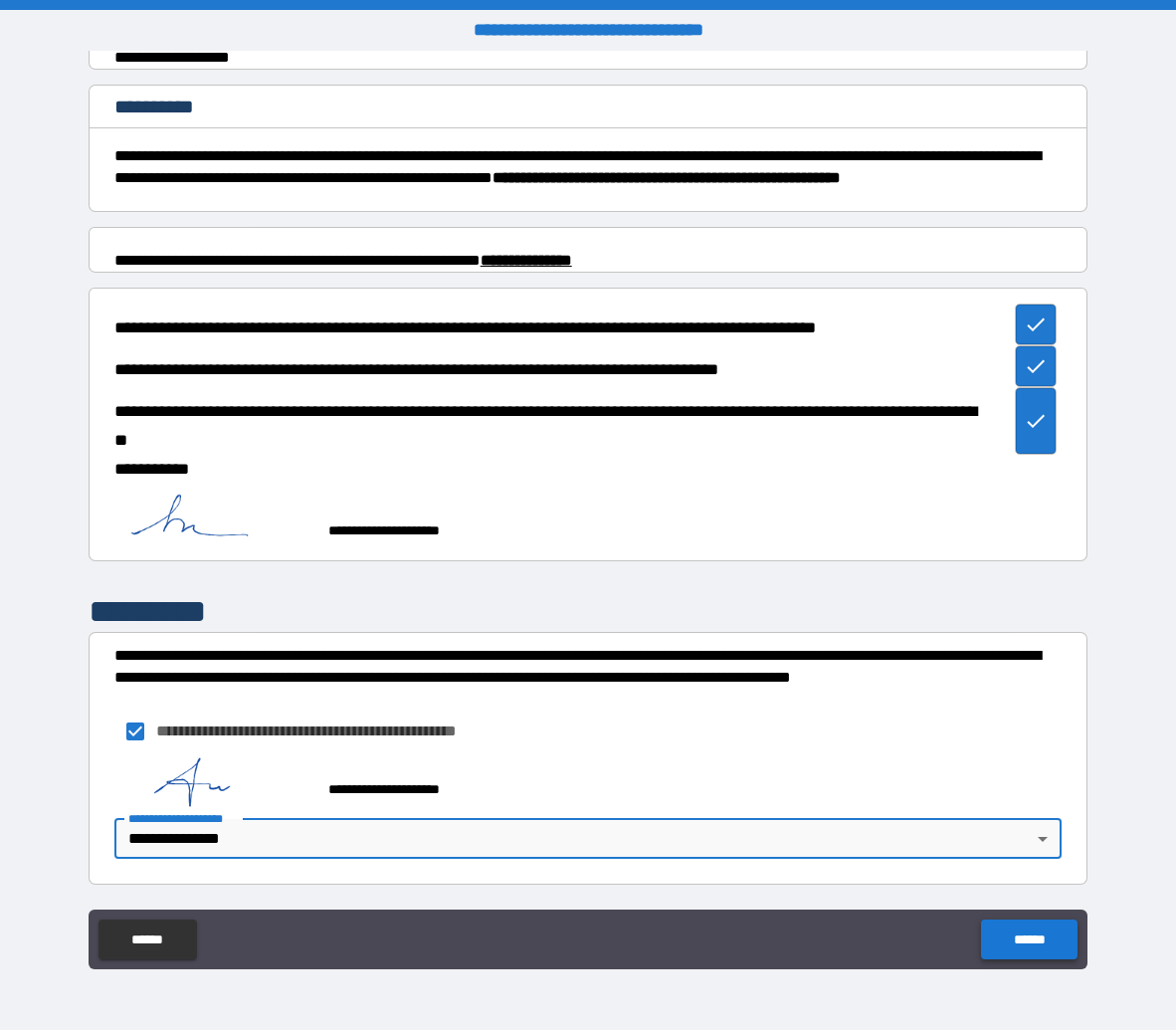 click on "******" at bounding box center [1029, 939] 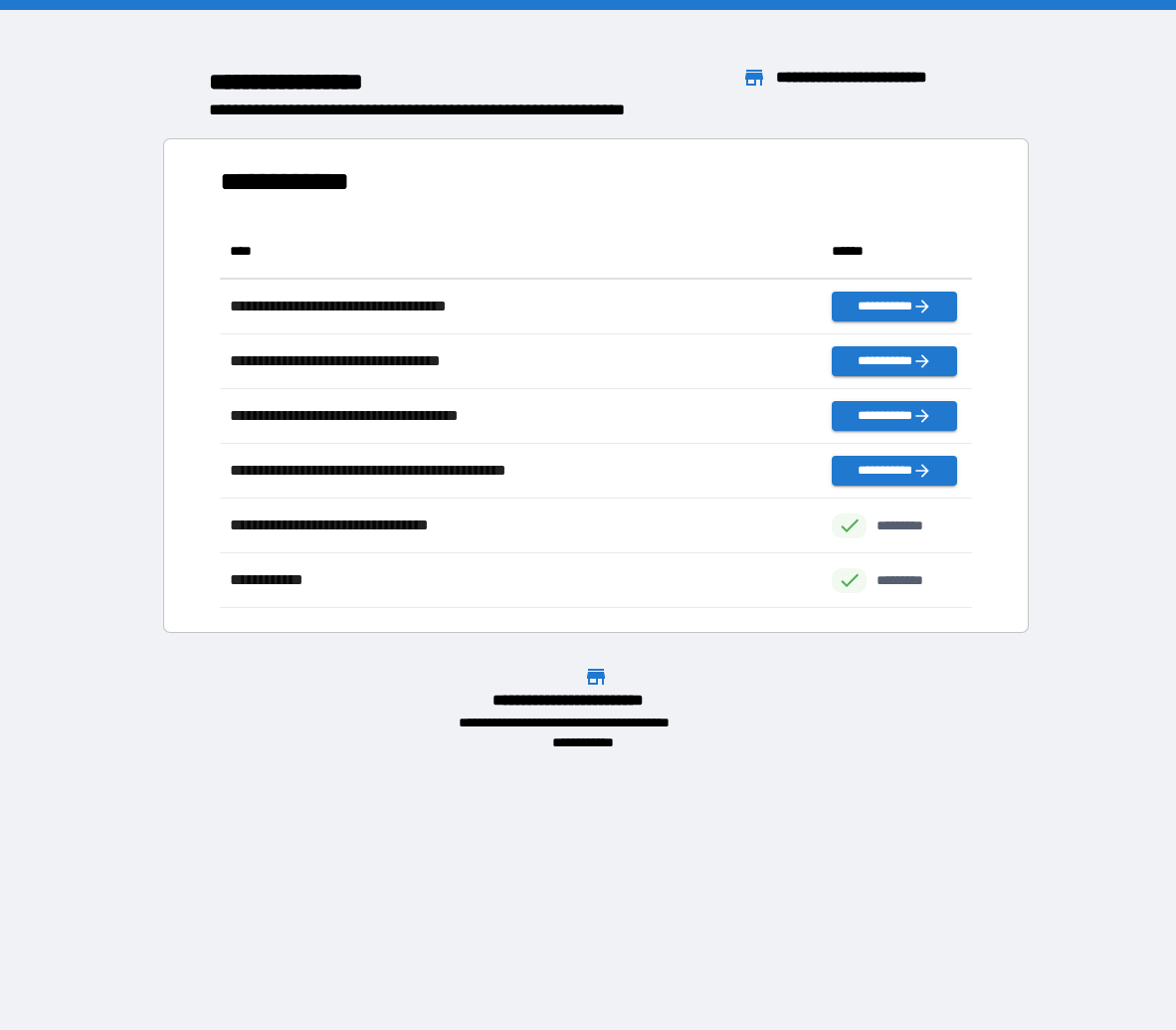 scroll, scrollTop: 369, scrollLeft: 737, axis: both 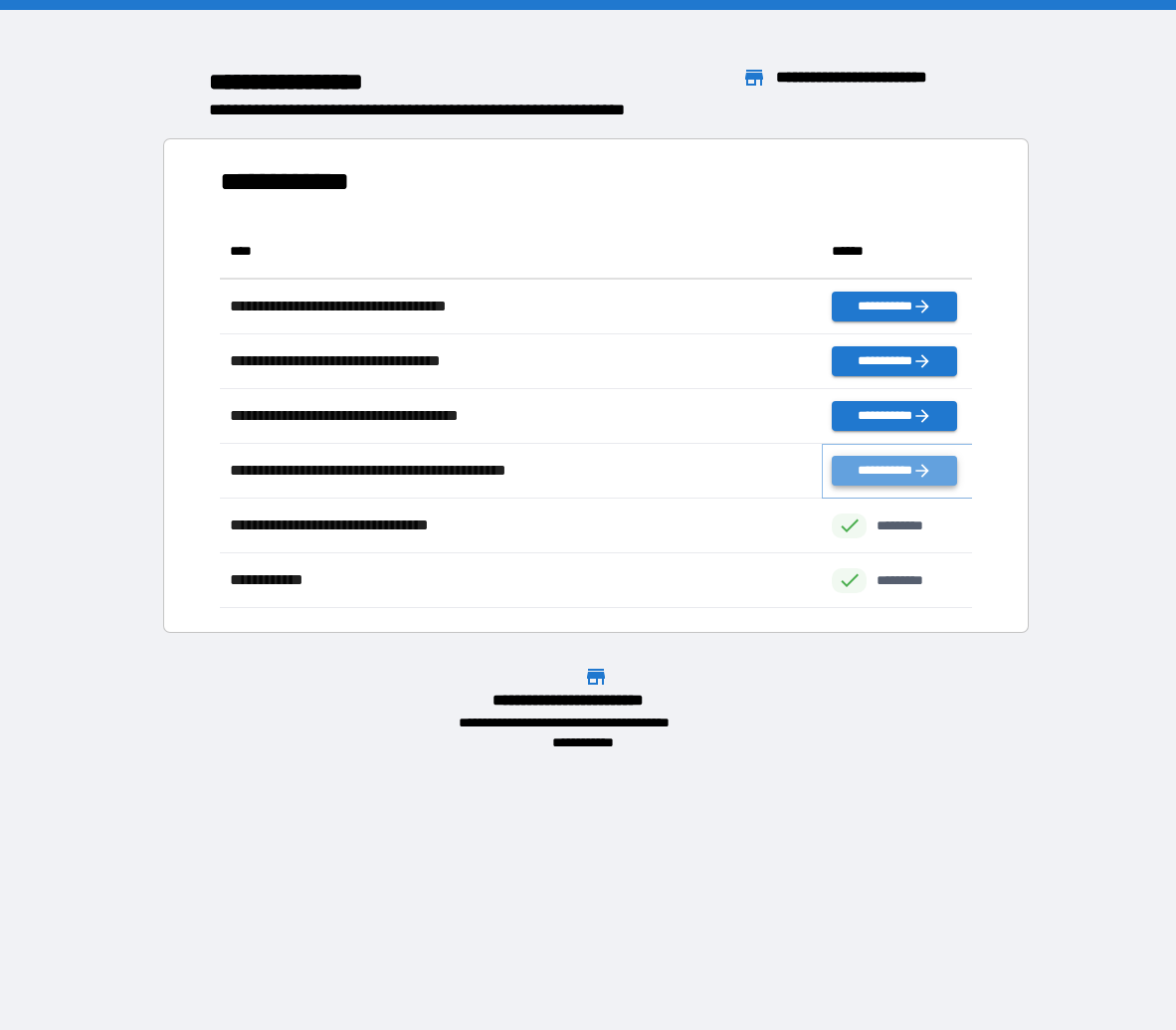 click on "**********" at bounding box center (893, 471) 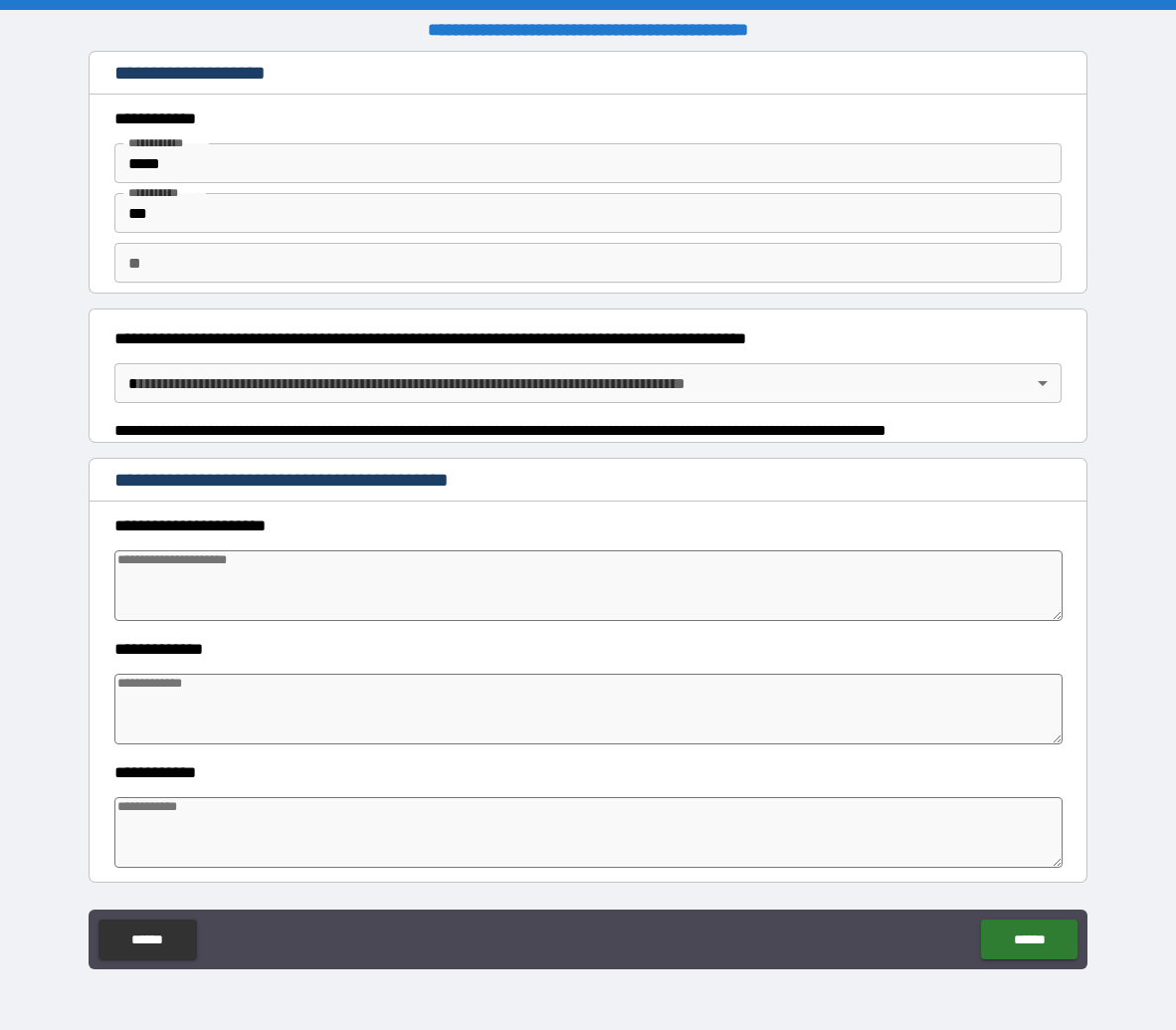 type on "*" 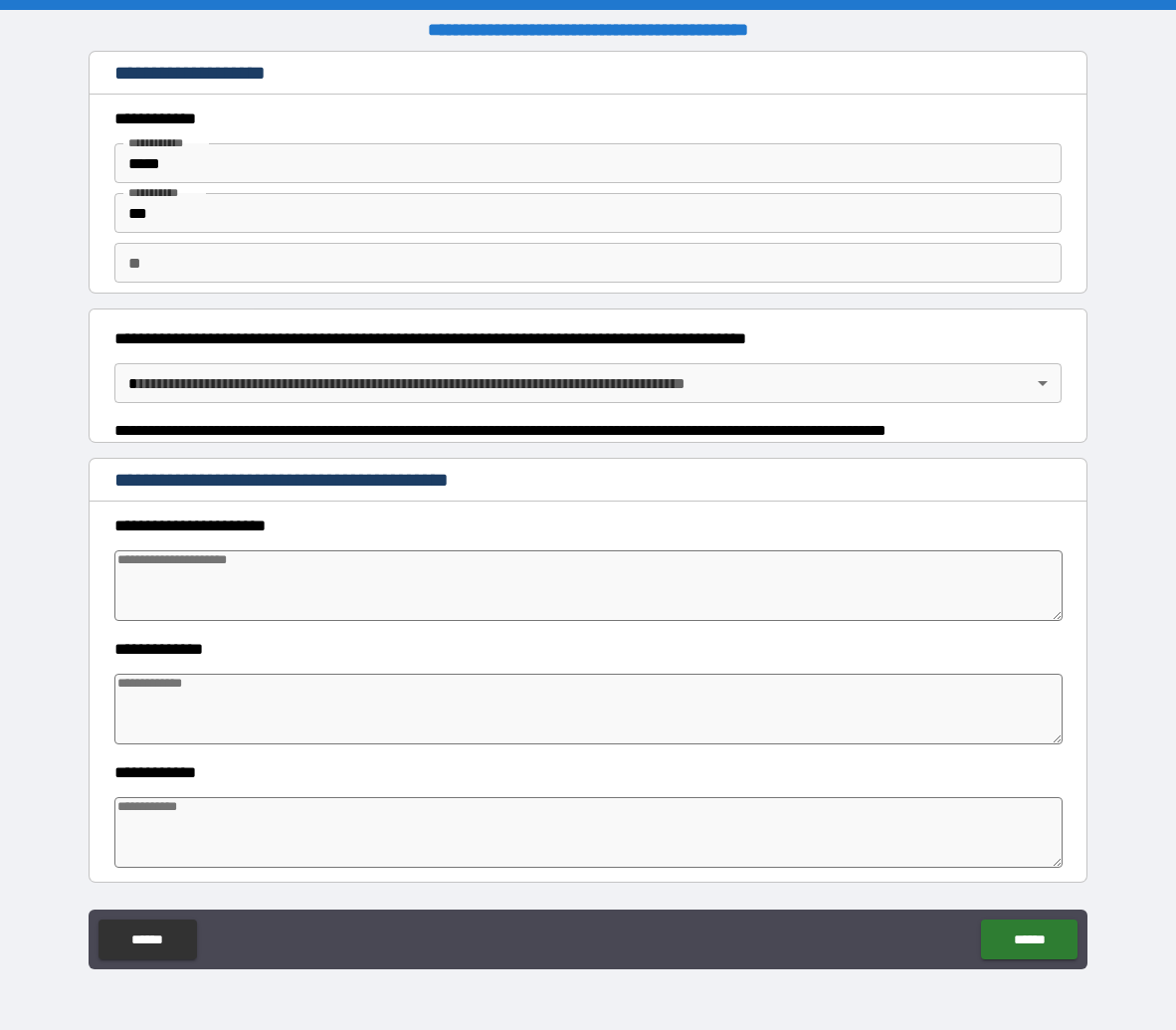 type on "*" 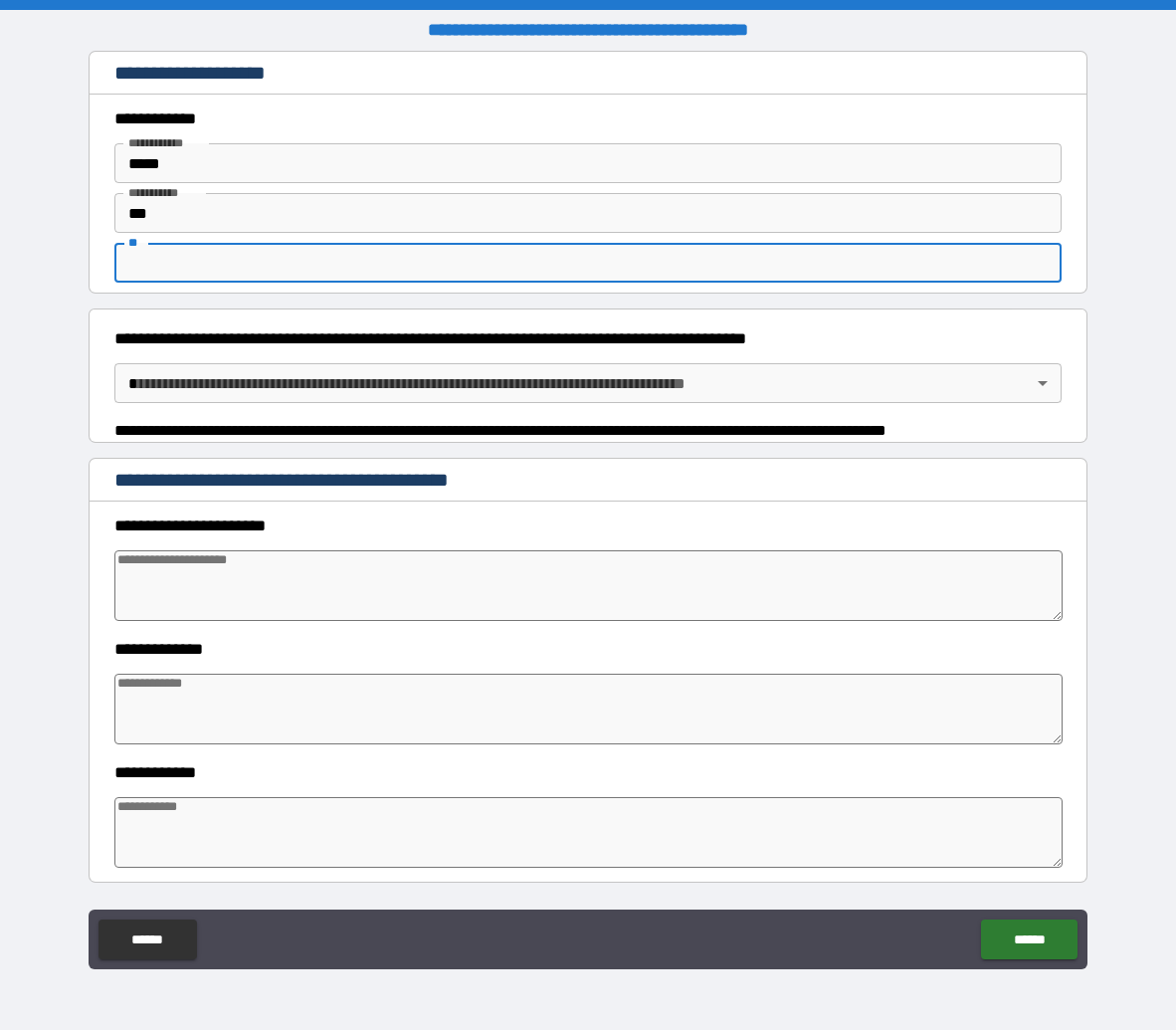 click on "**" at bounding box center (588, 263) 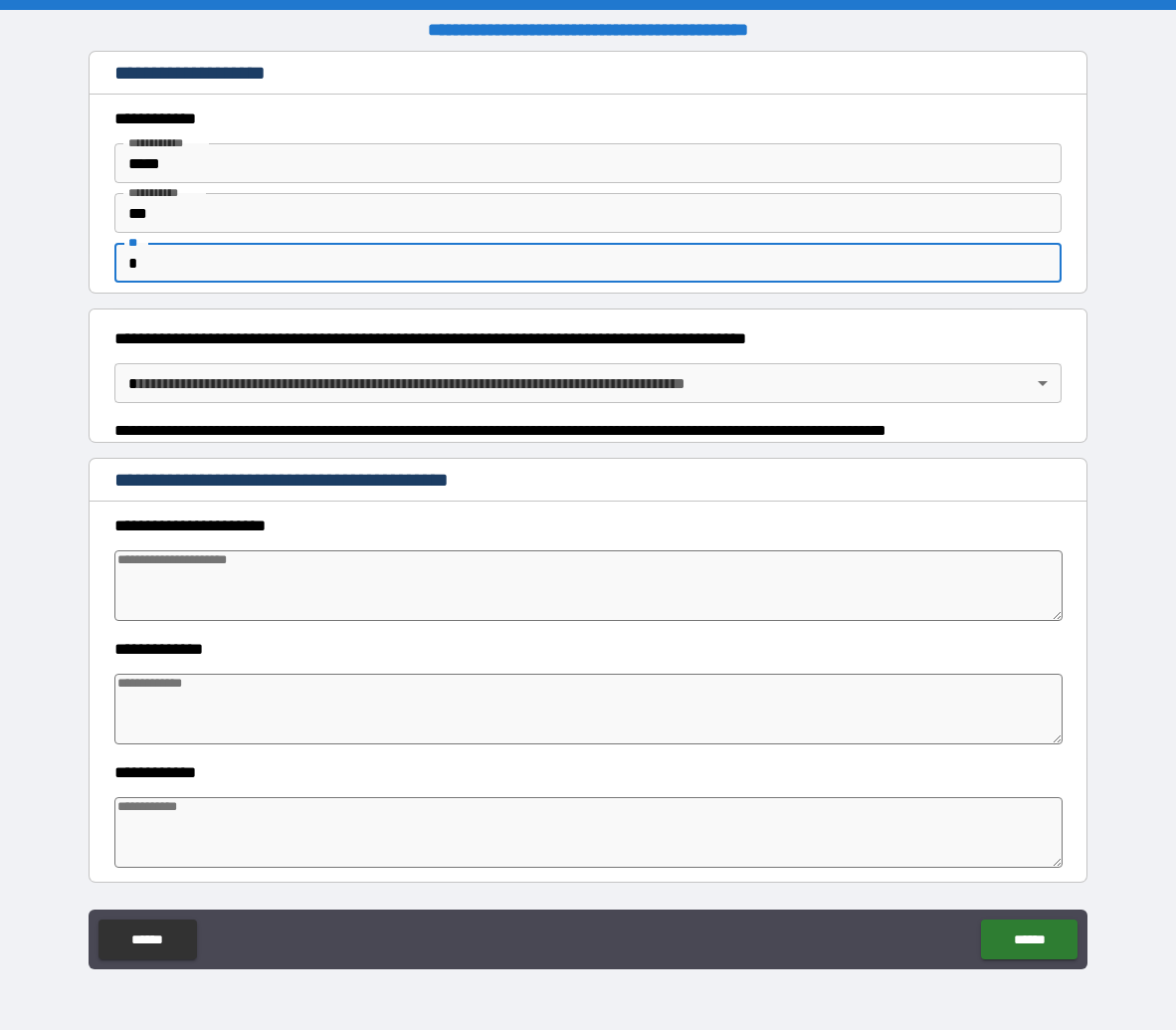 type on "*" 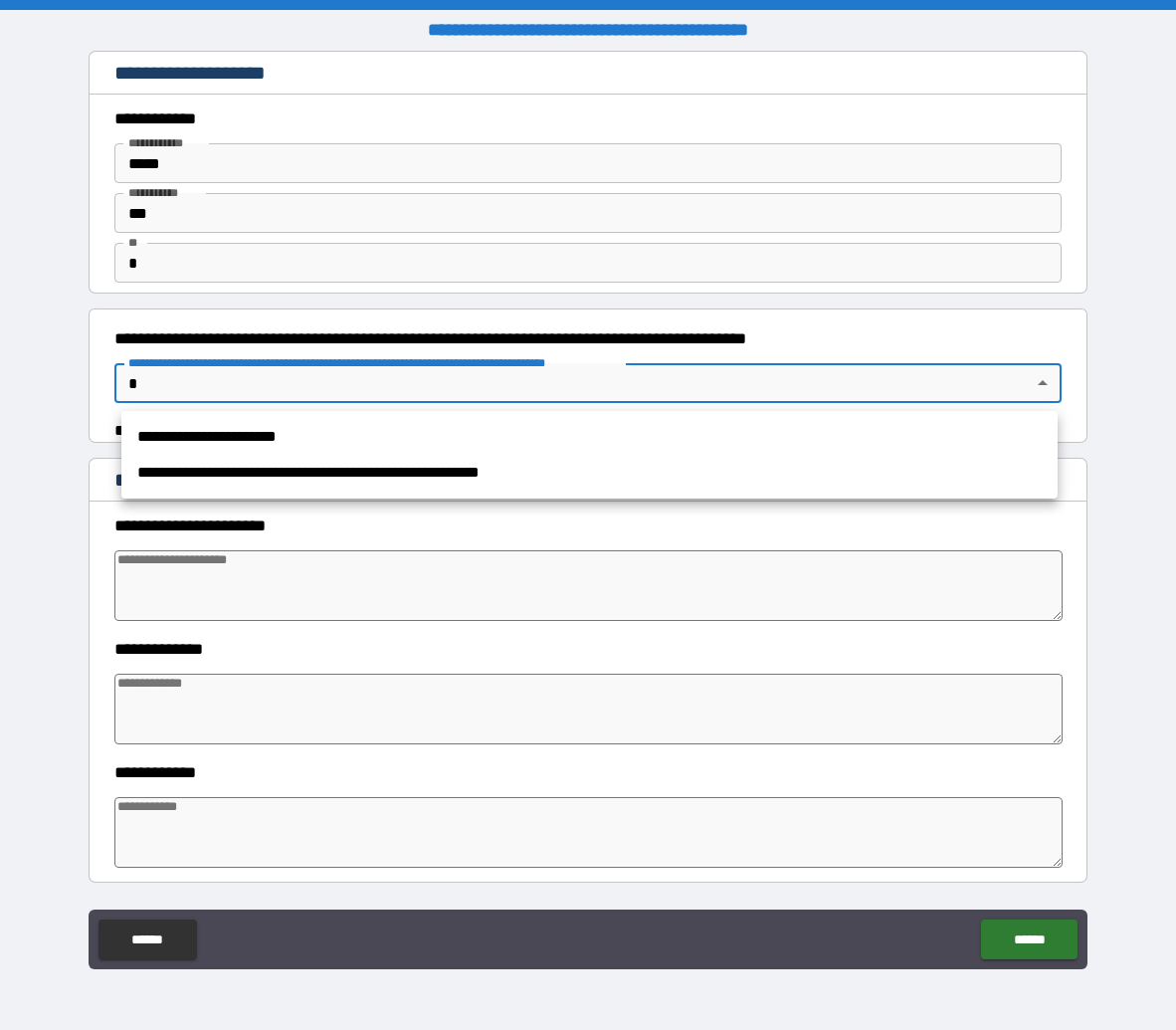 click on "**********" at bounding box center [588, 515] 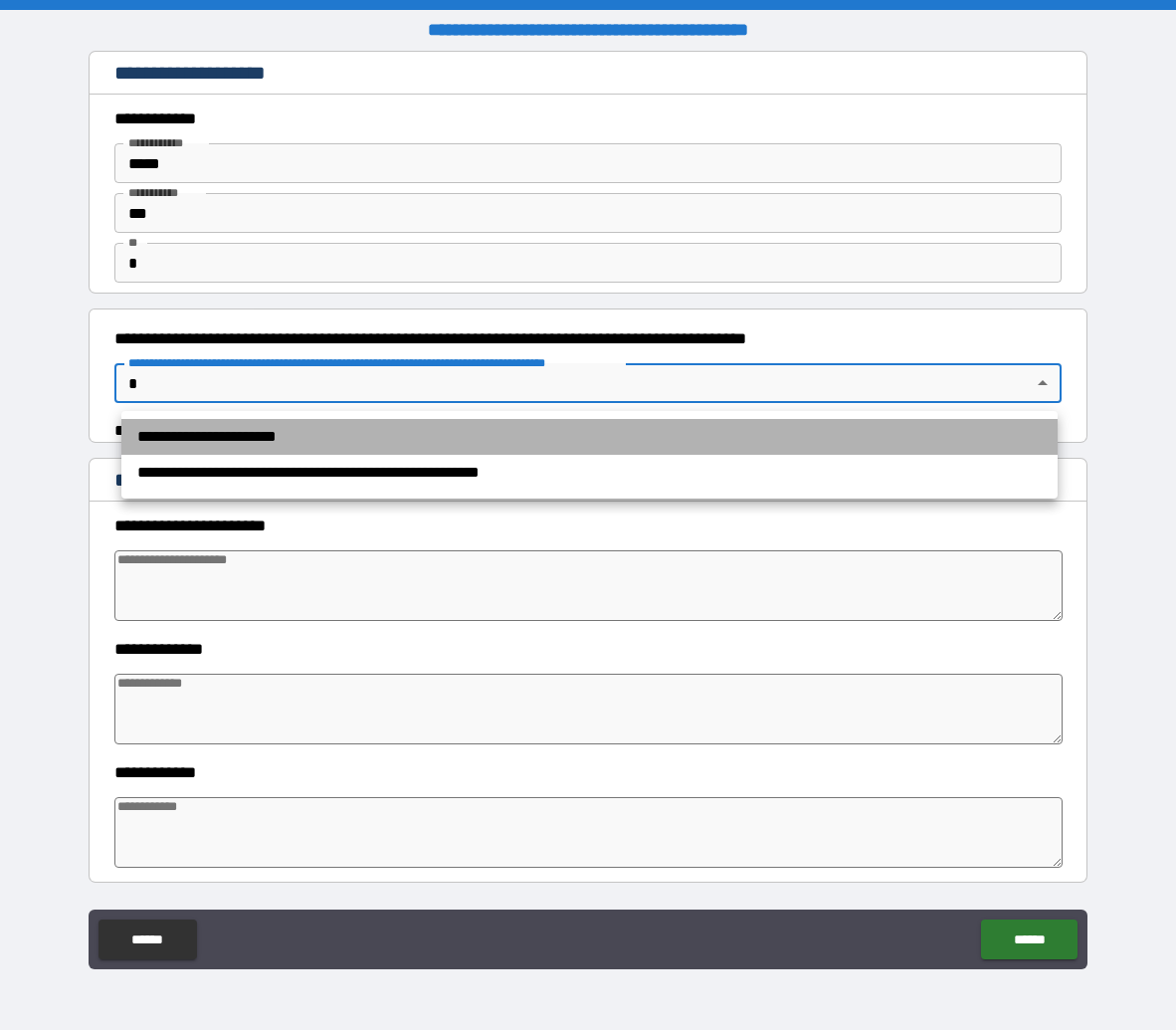 click on "**********" at bounding box center (589, 437) 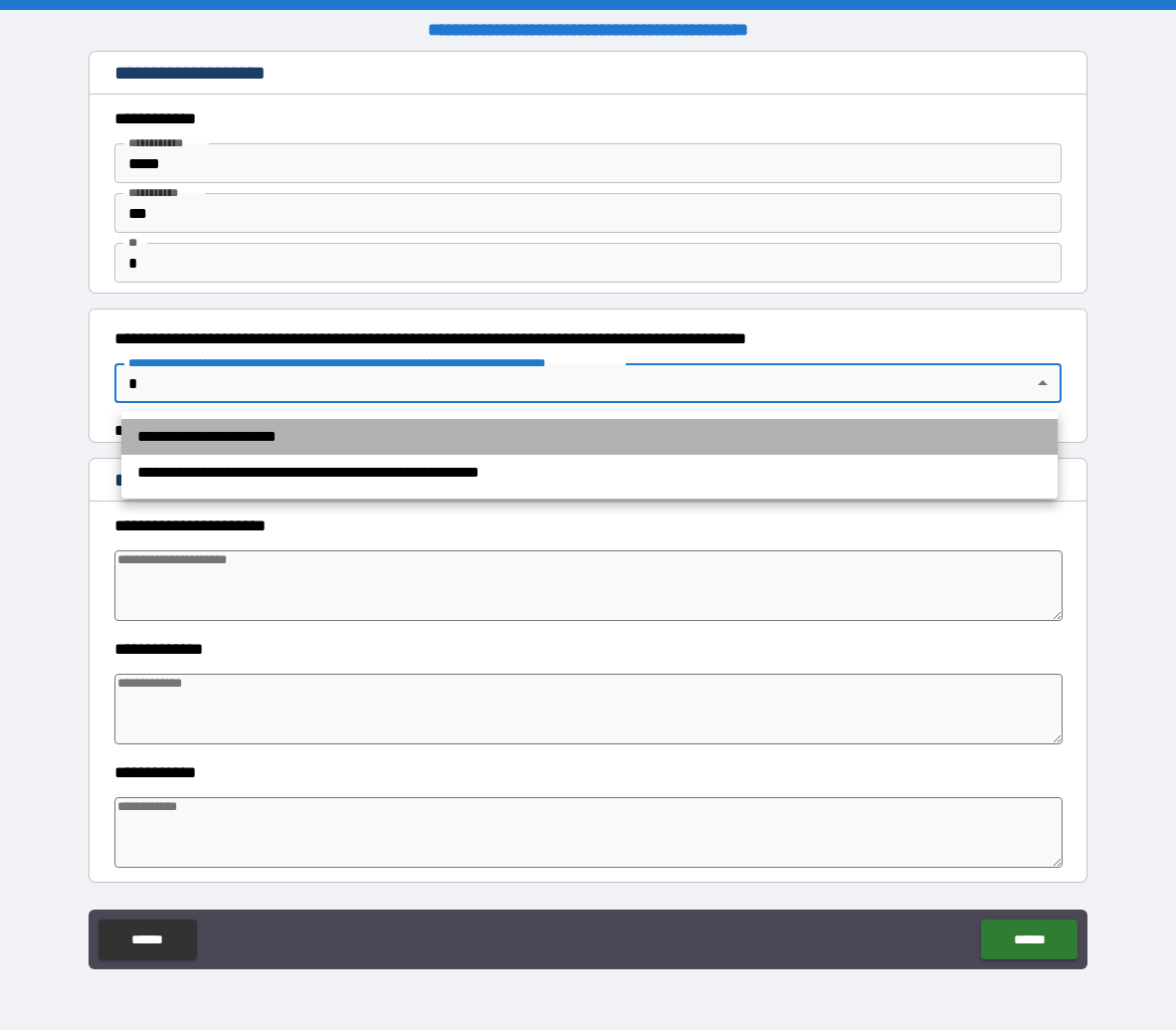 type on "**********" 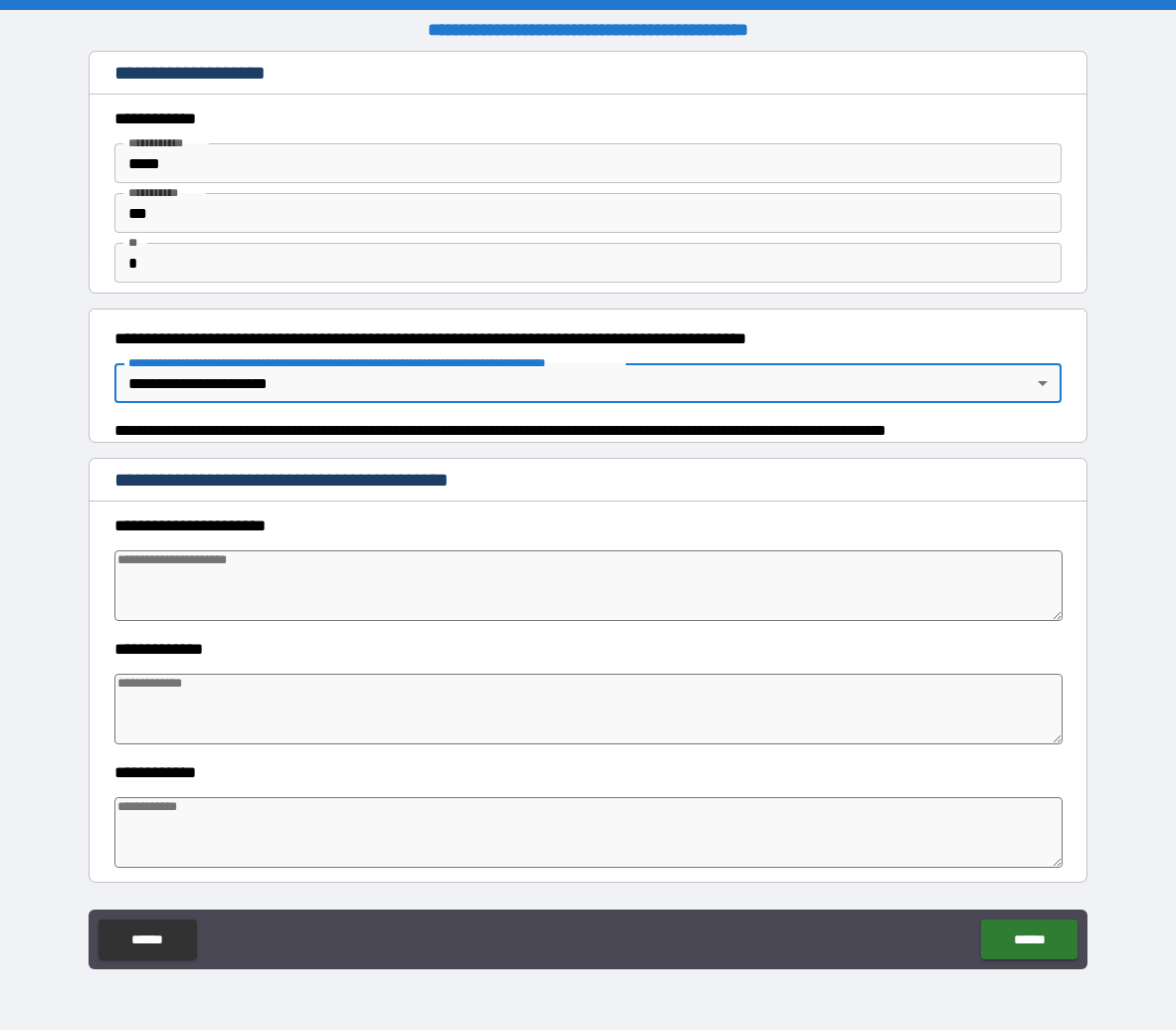 type on "*" 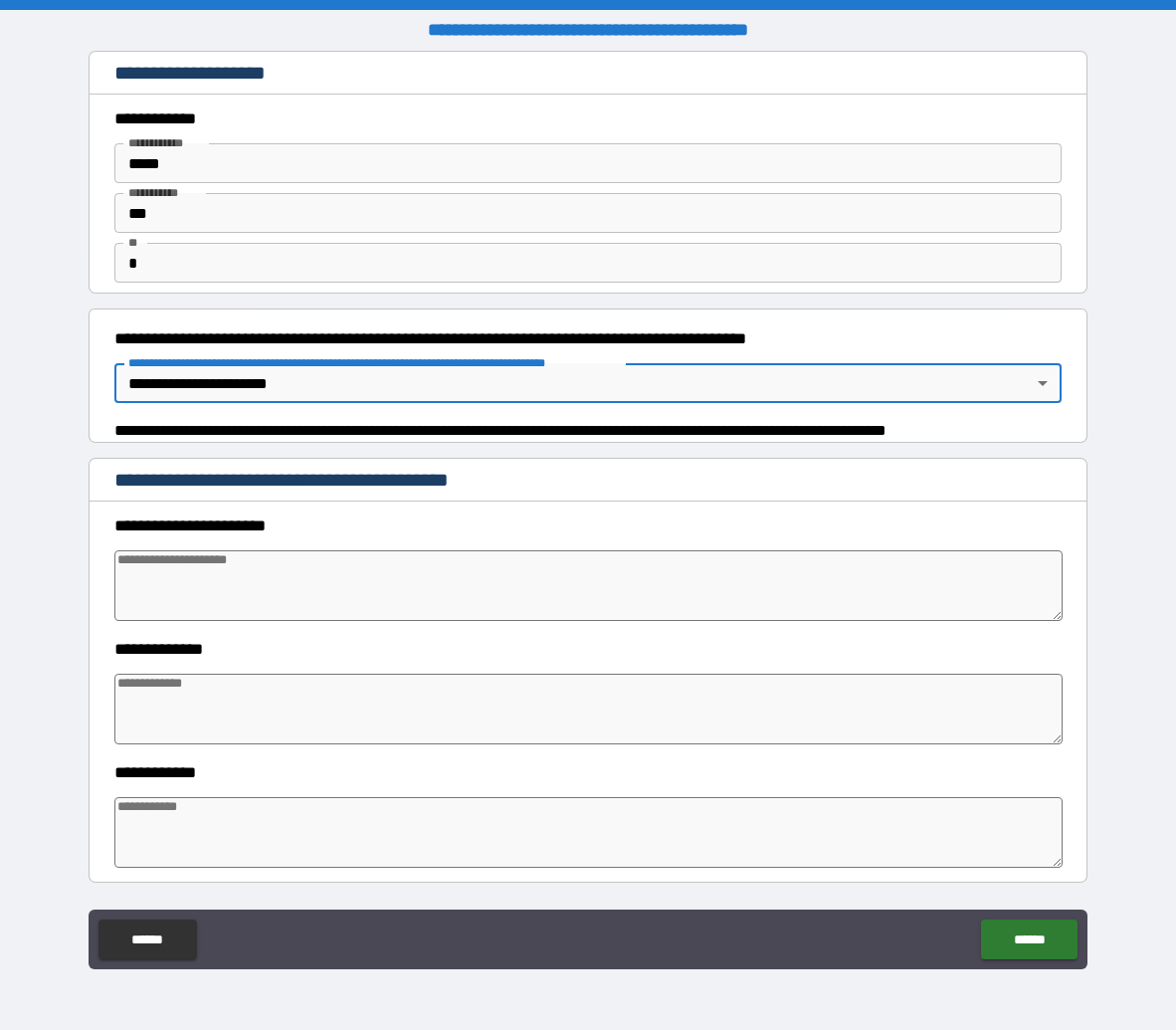 type on "*" 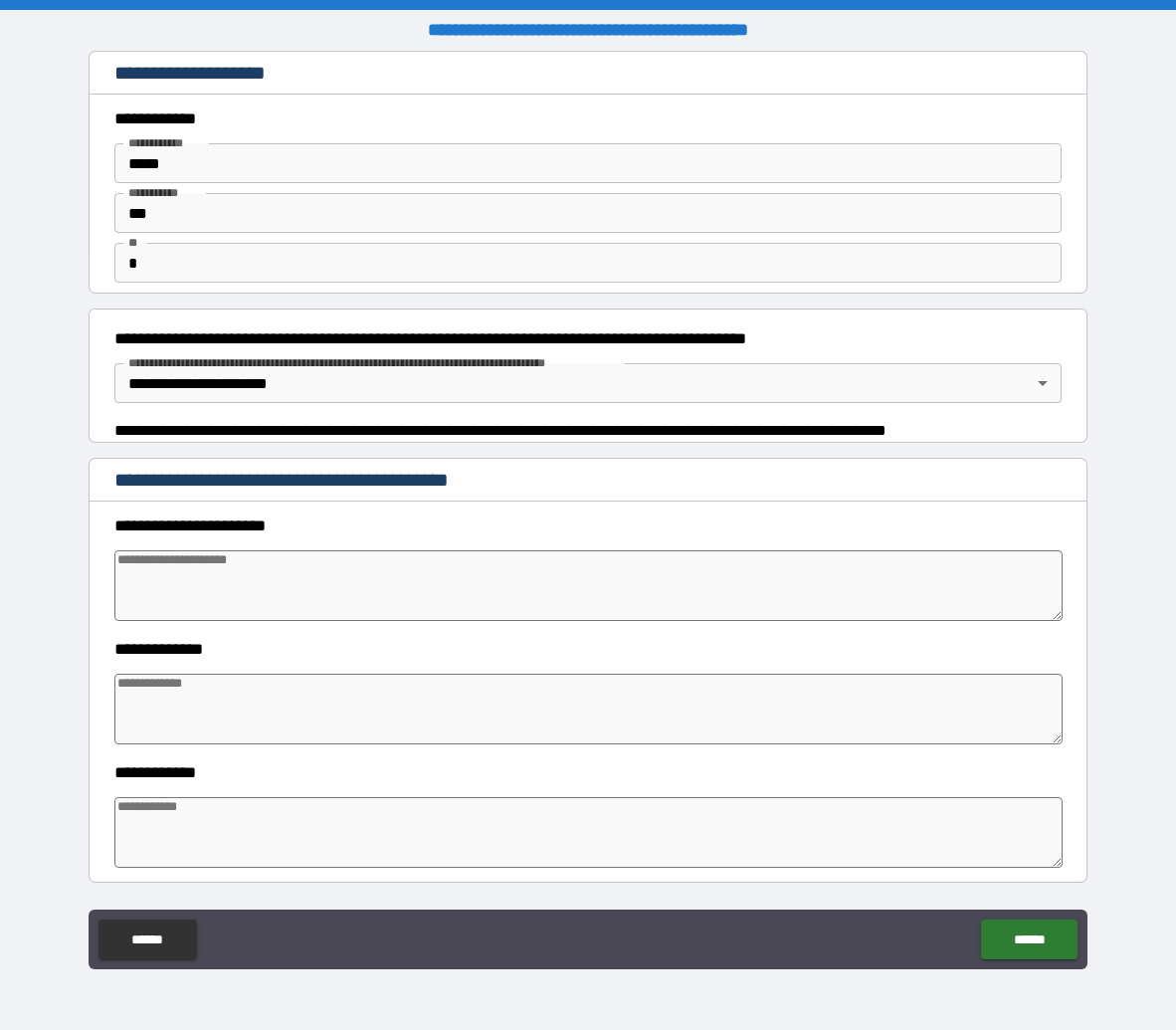 click at bounding box center [589, 585] 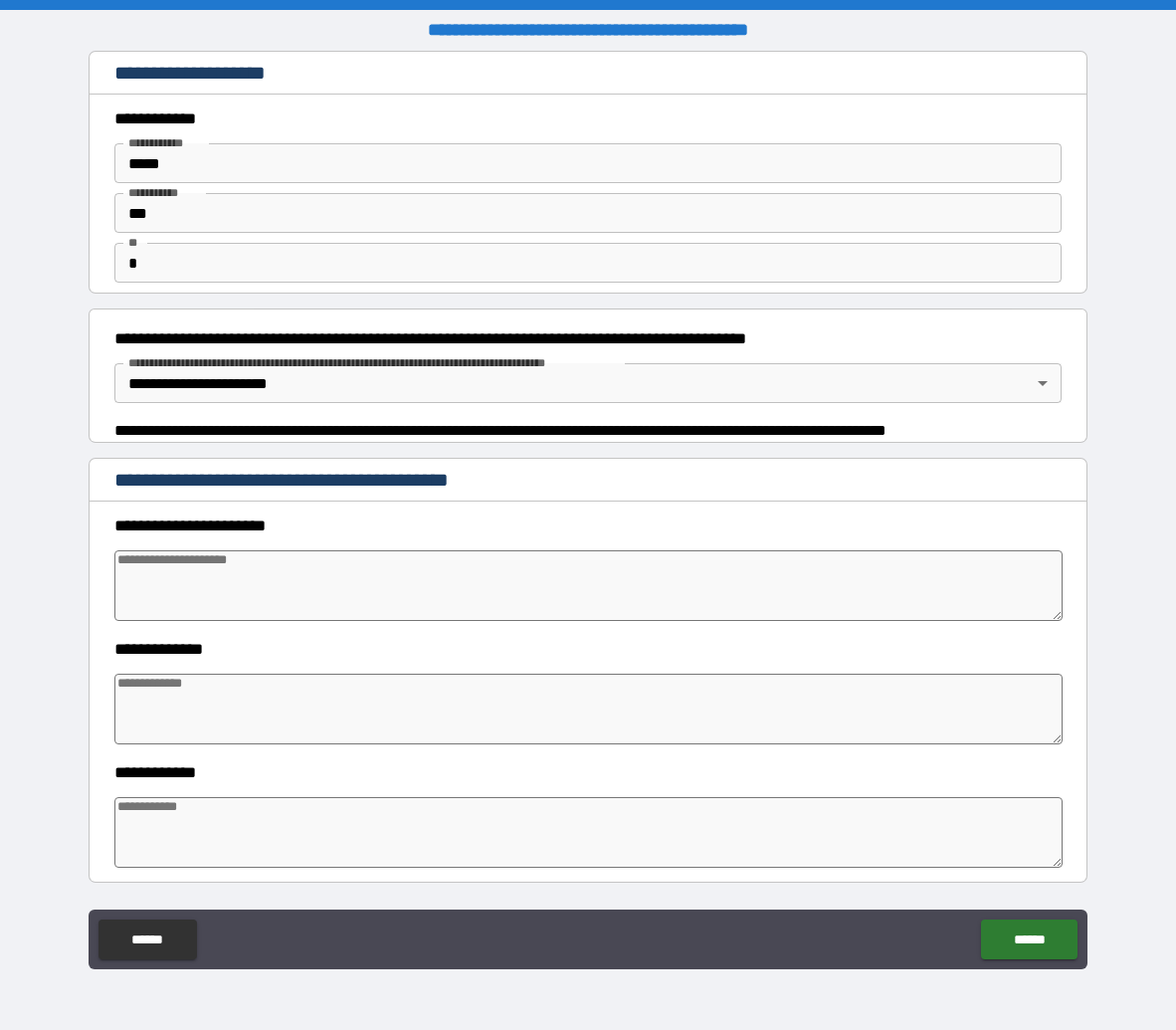 type on "*" 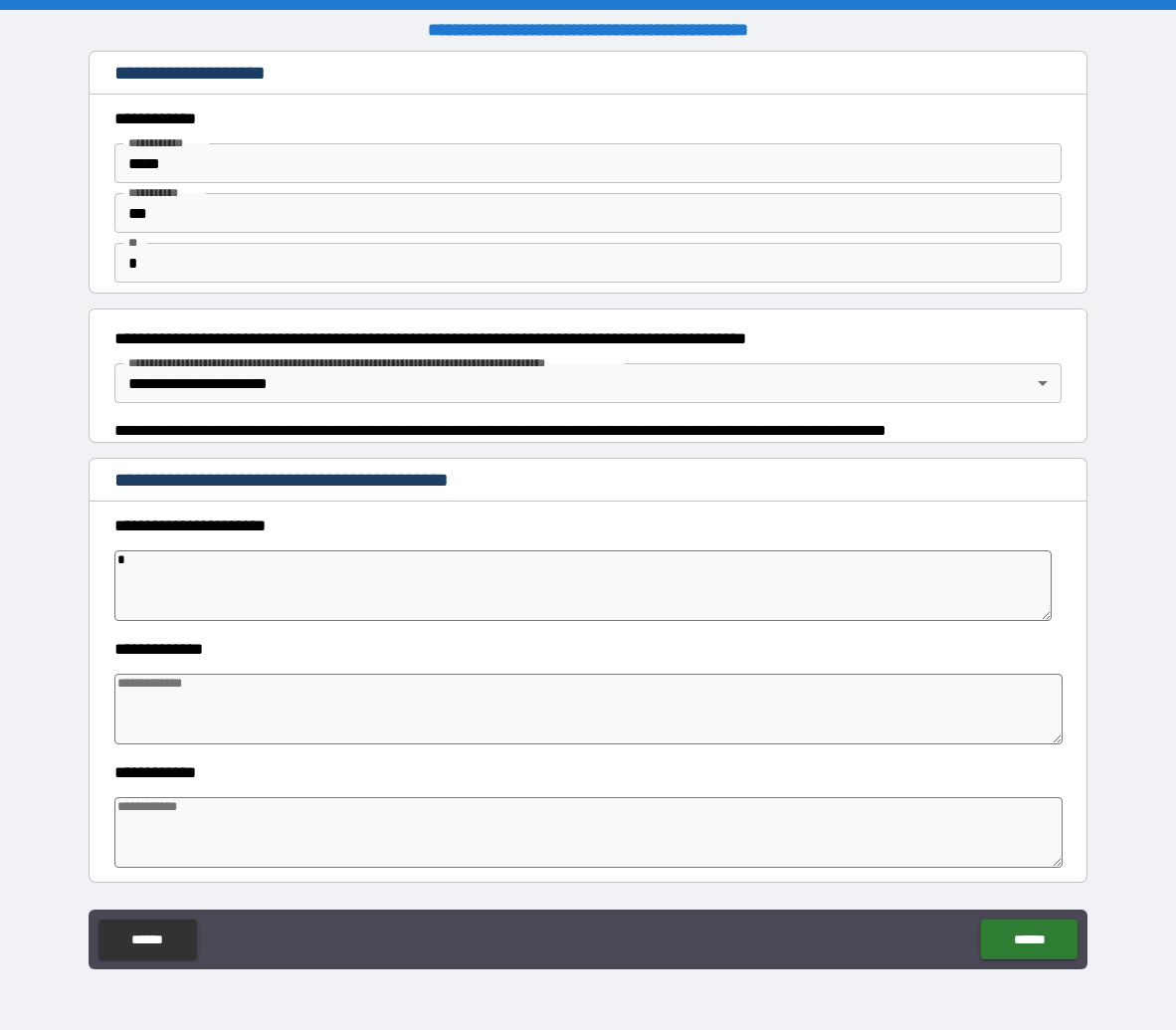 type on "*" 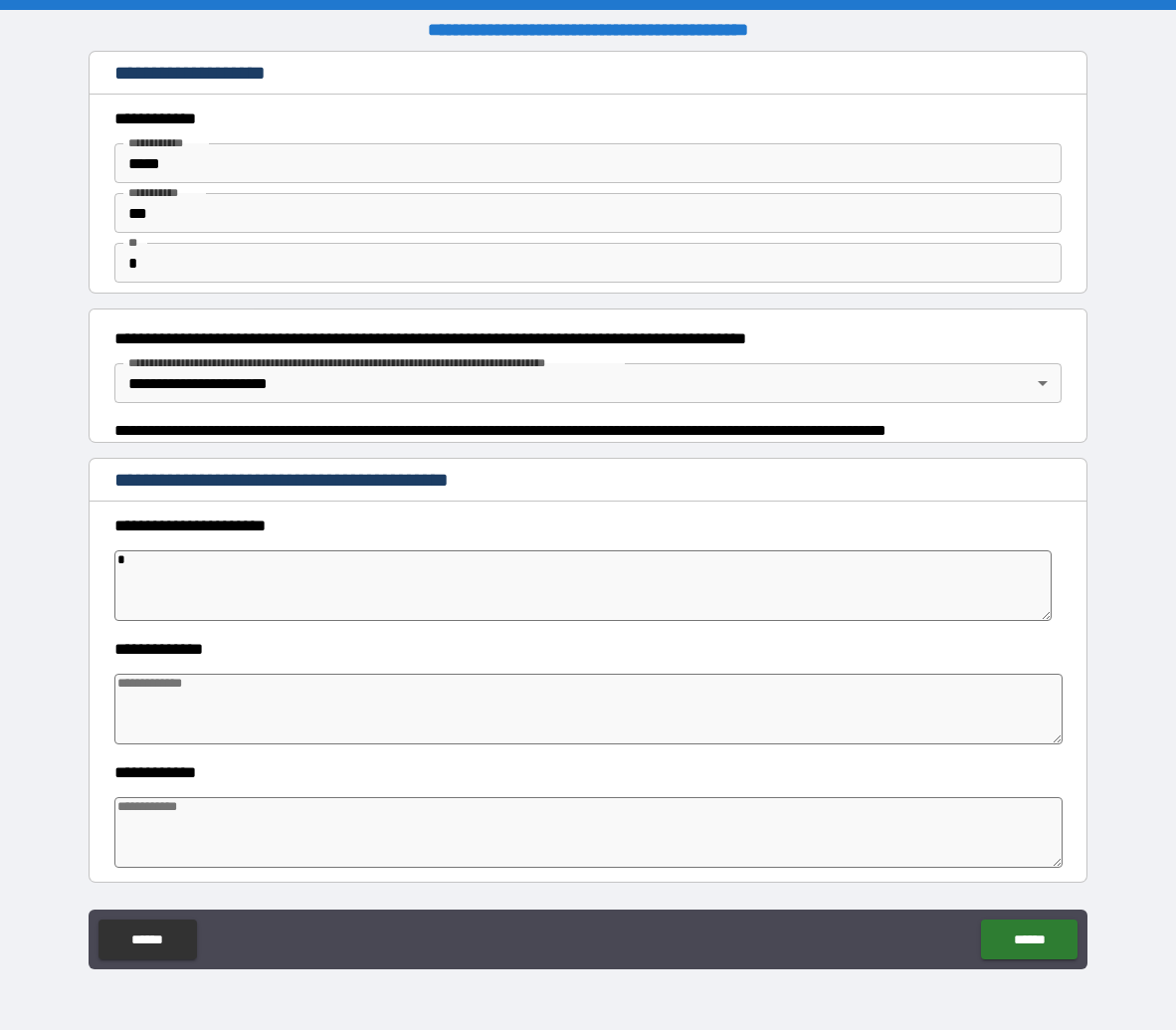 type on "*" 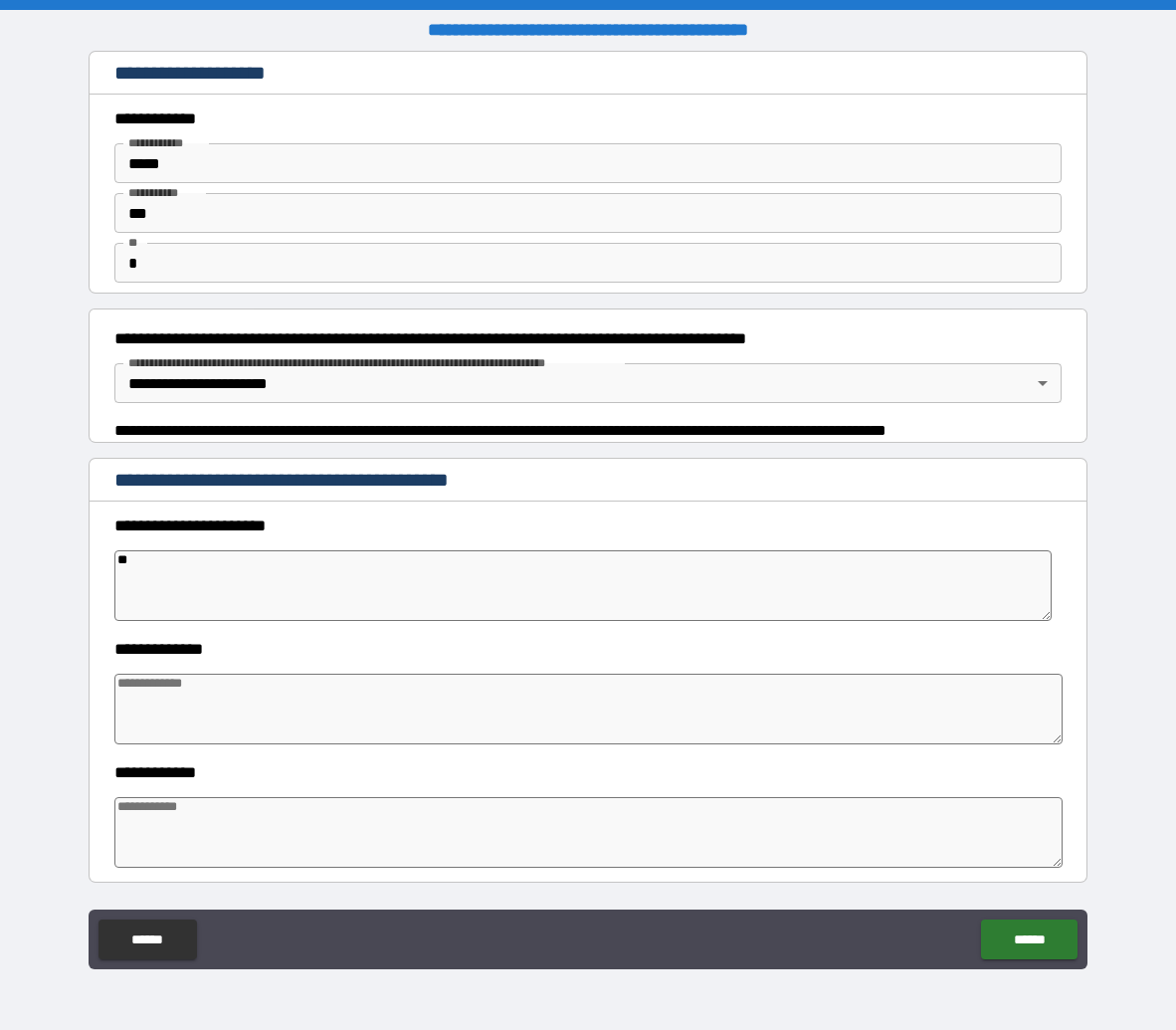 type on "***" 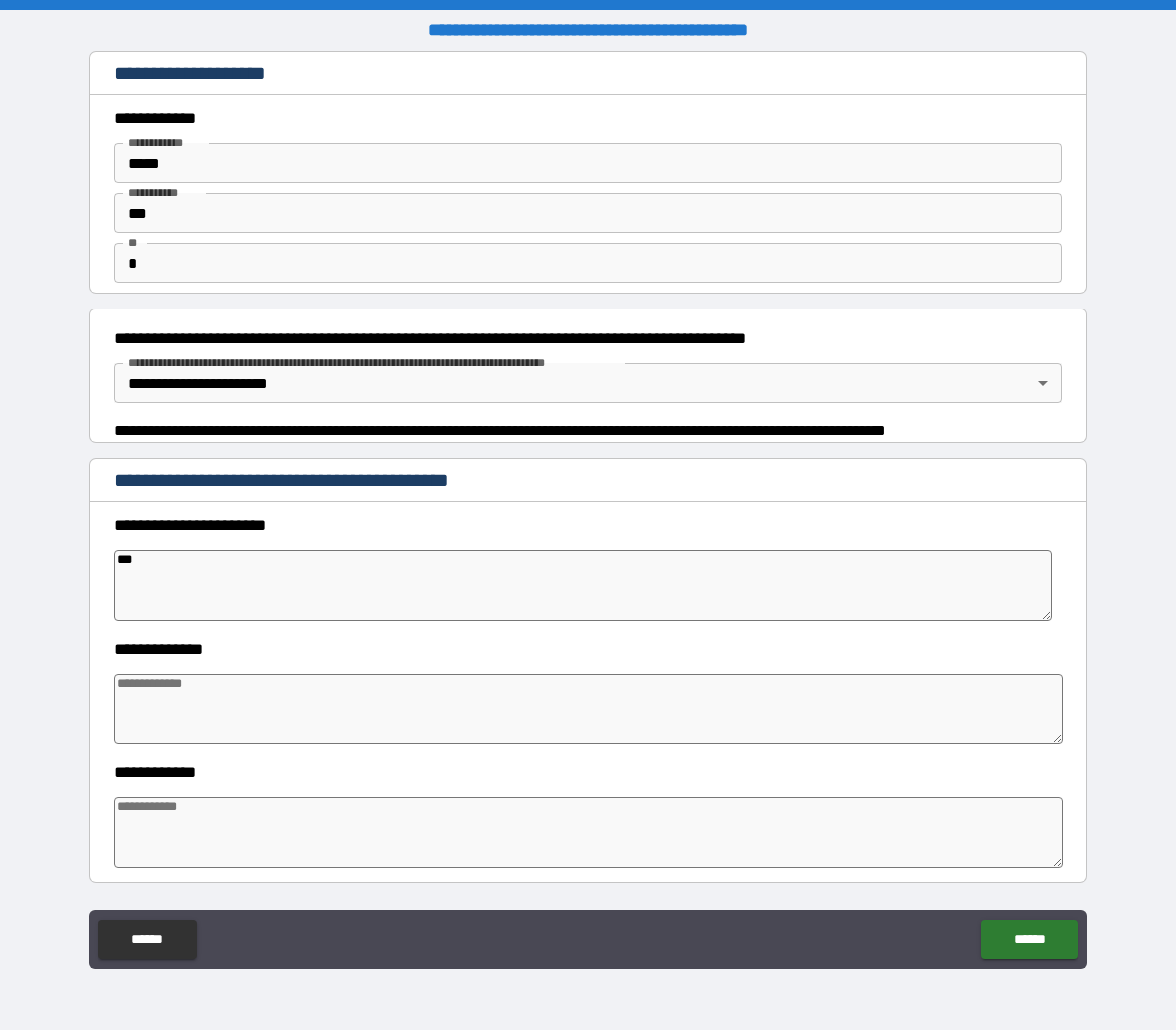 type on "*" 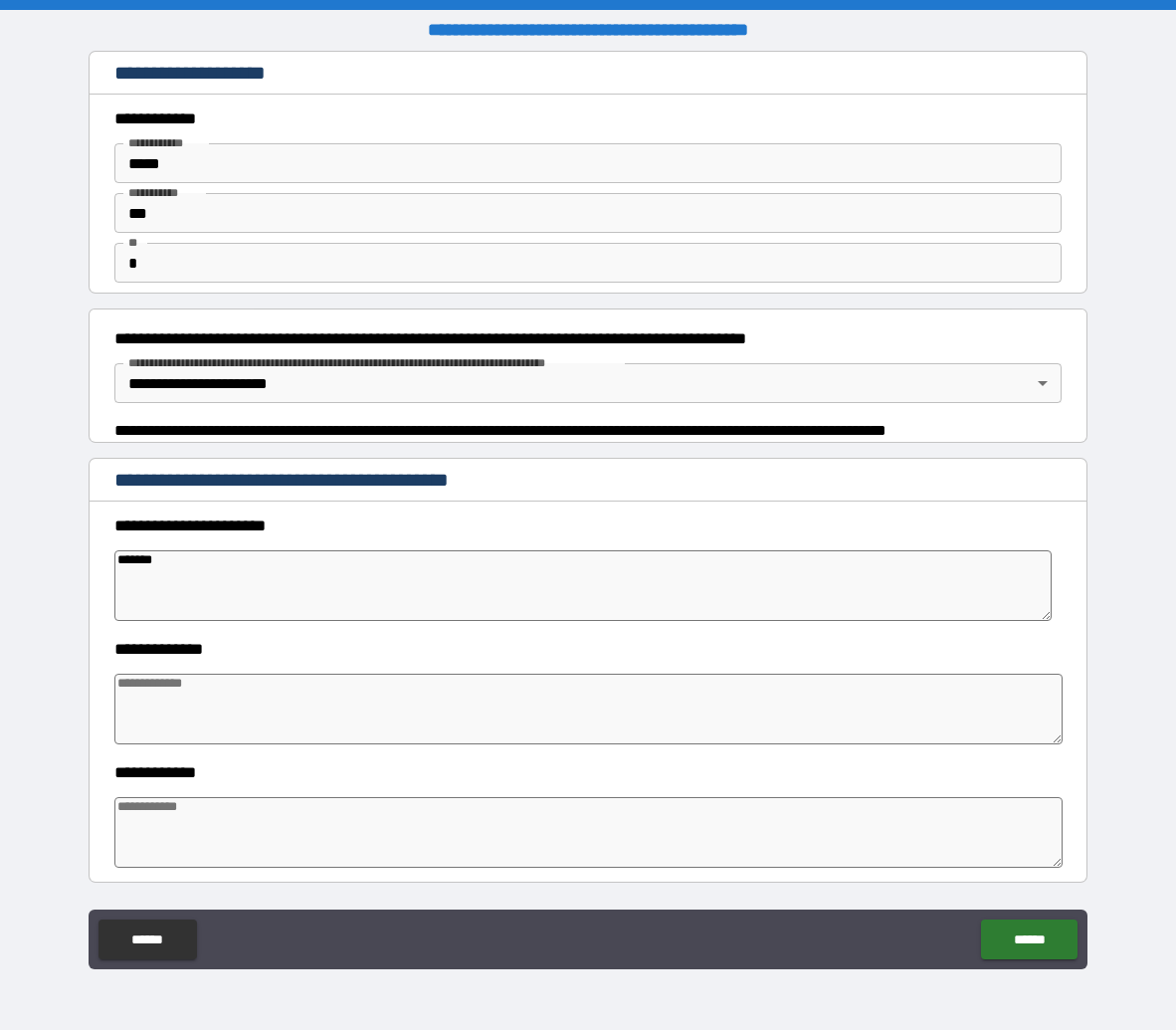 click at bounding box center (589, 709) 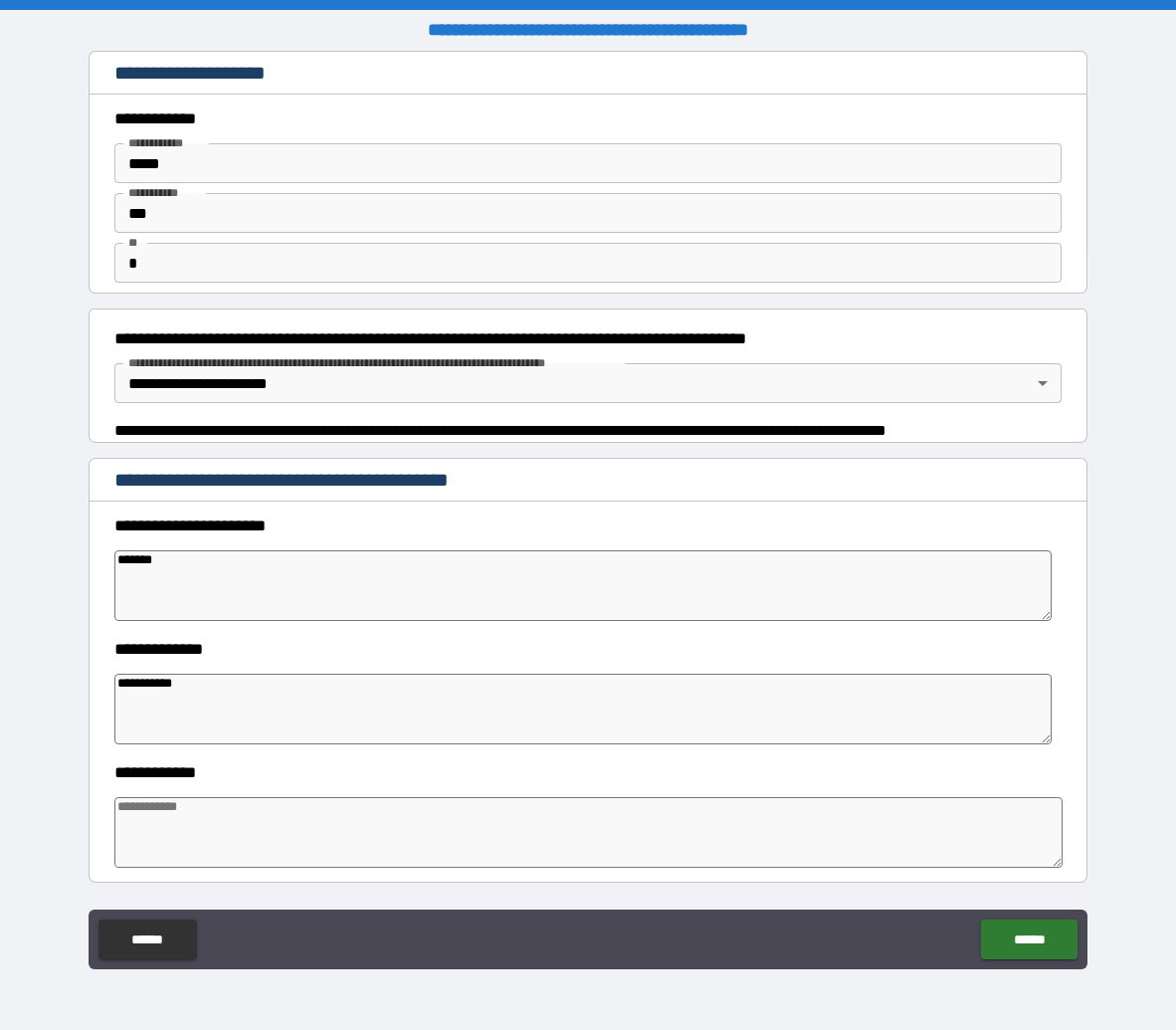 click at bounding box center (589, 832) 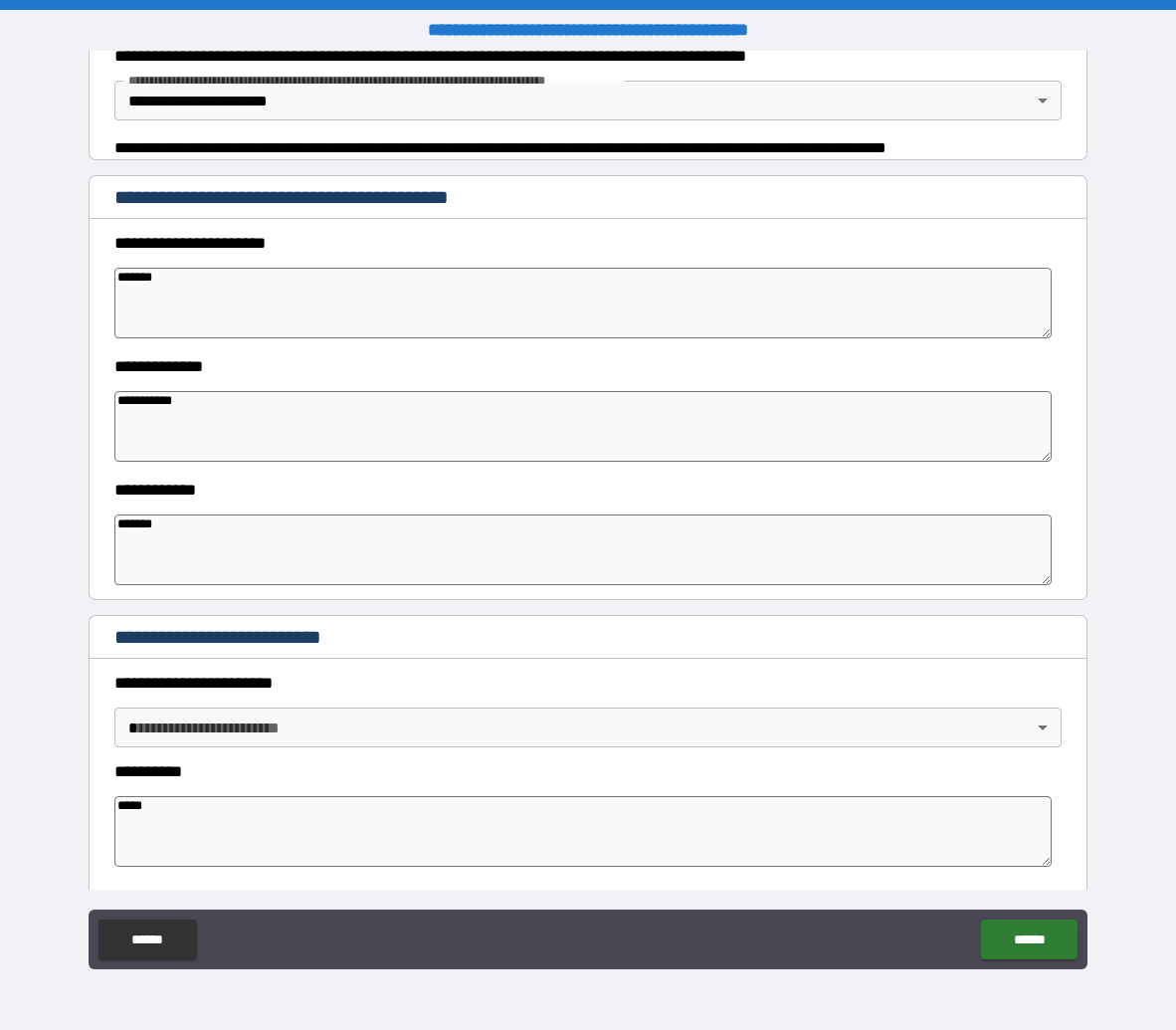 scroll, scrollTop: 674, scrollLeft: 0, axis: vertical 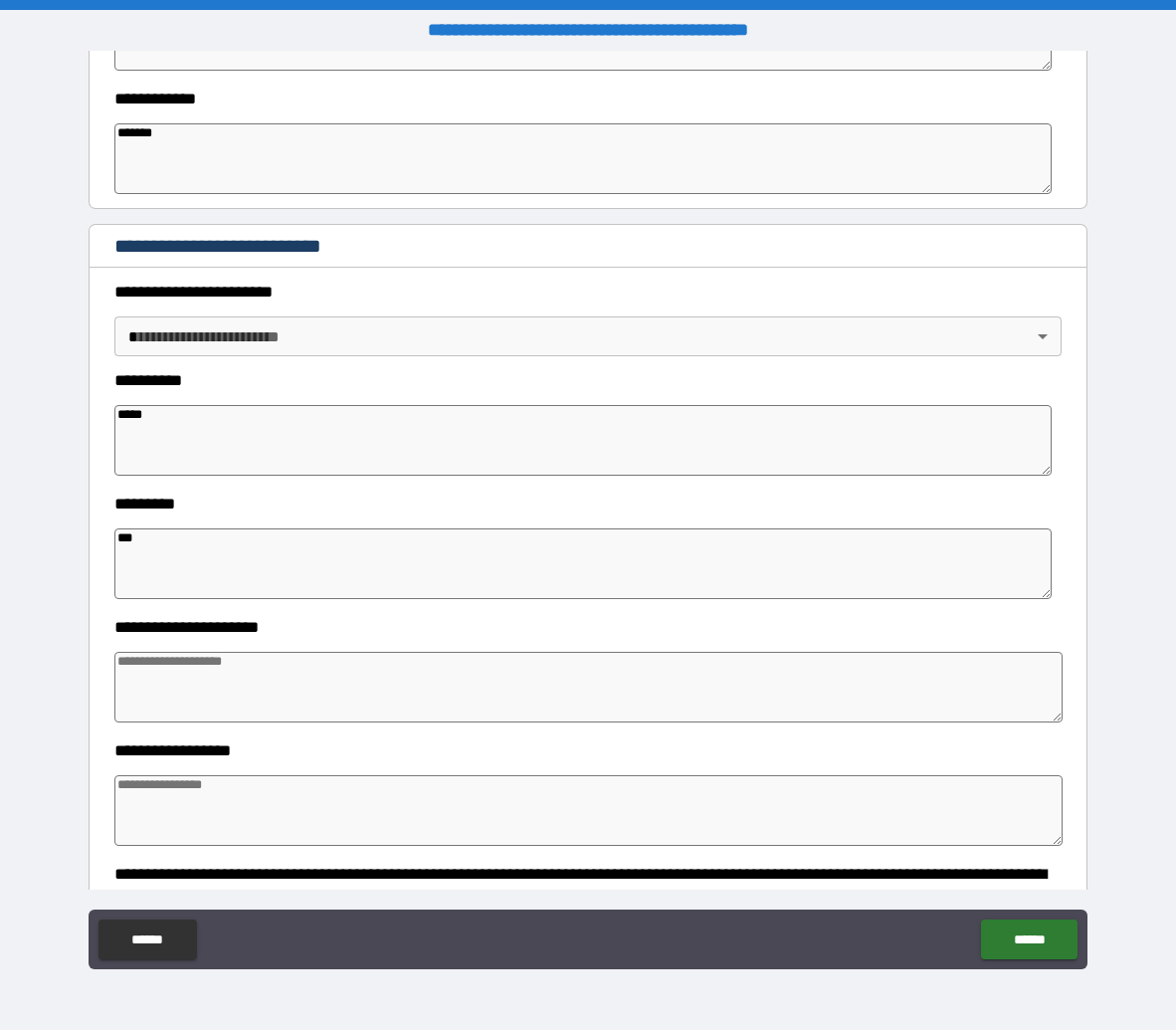 click at bounding box center [589, 687] 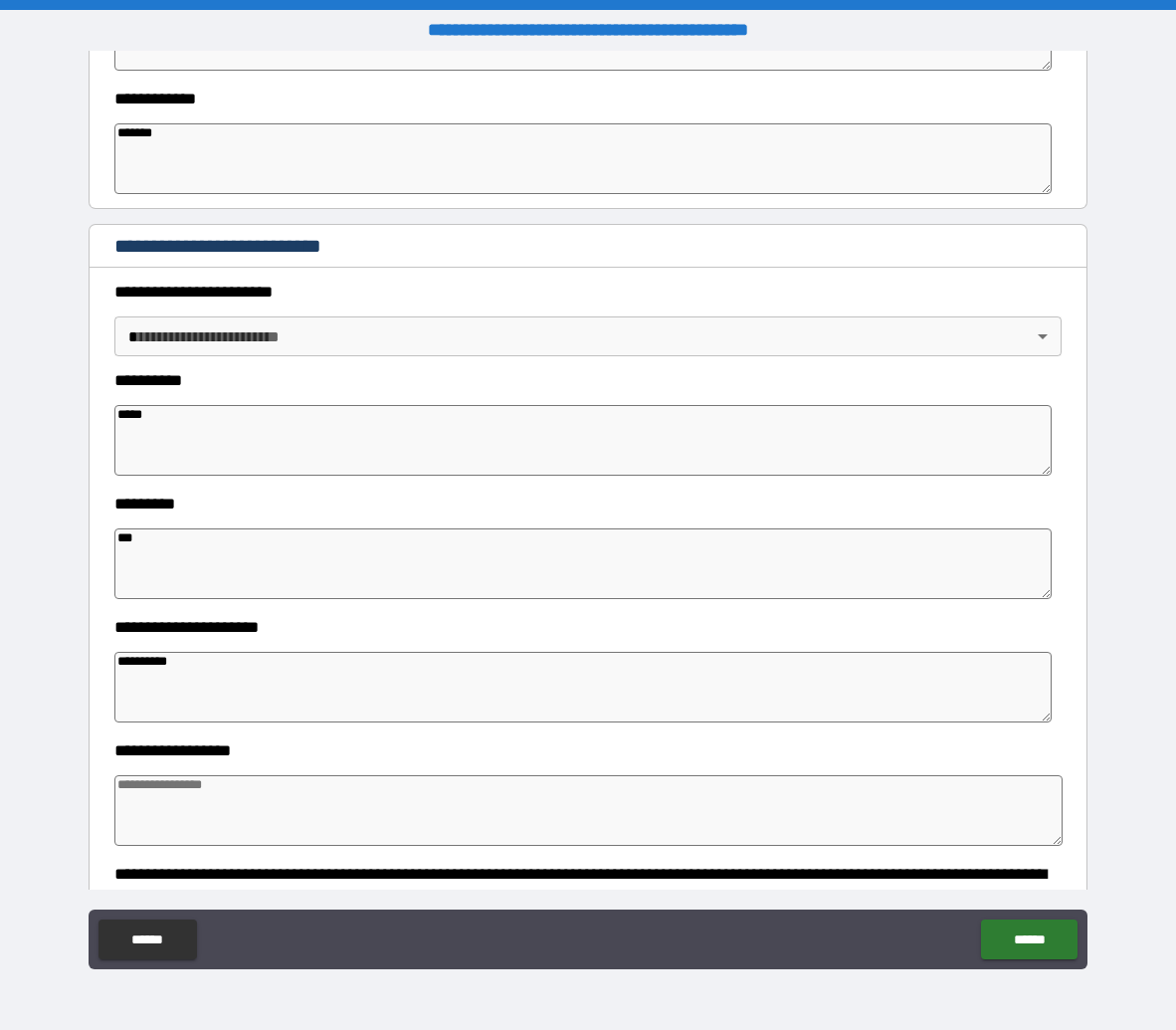 click at bounding box center [589, 810] 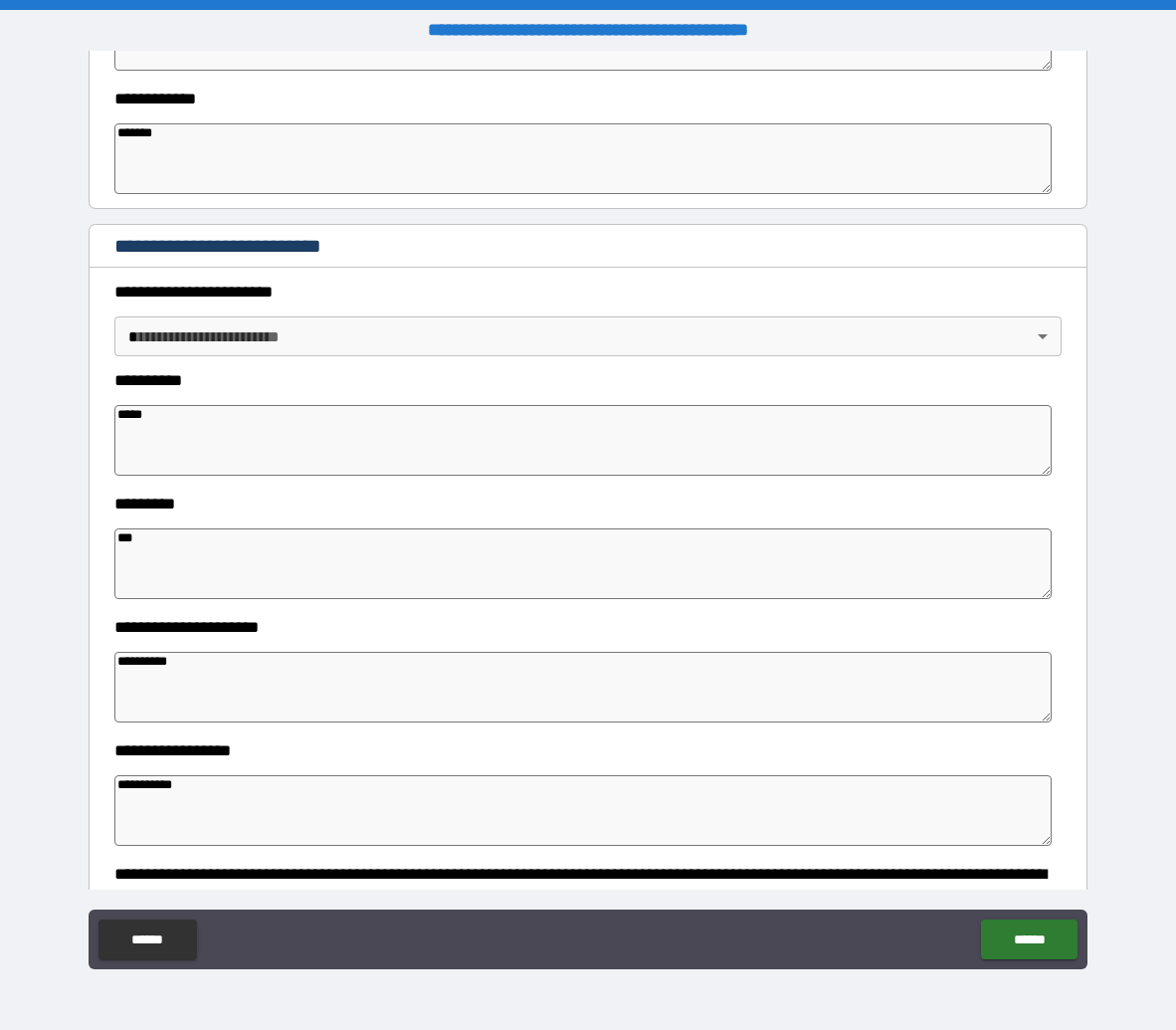 scroll, scrollTop: 1016, scrollLeft: 0, axis: vertical 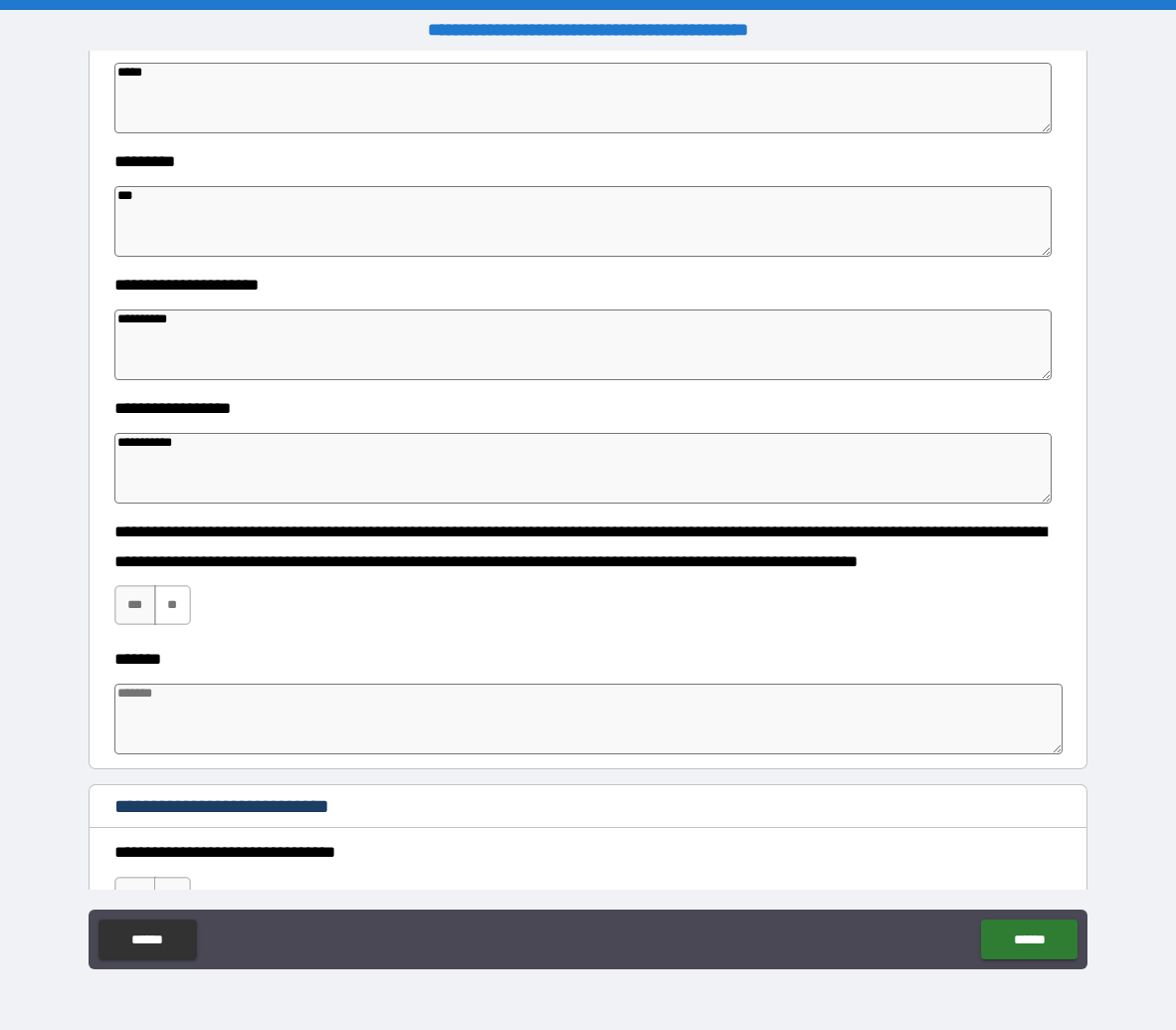 click on "**" at bounding box center [172, 605] 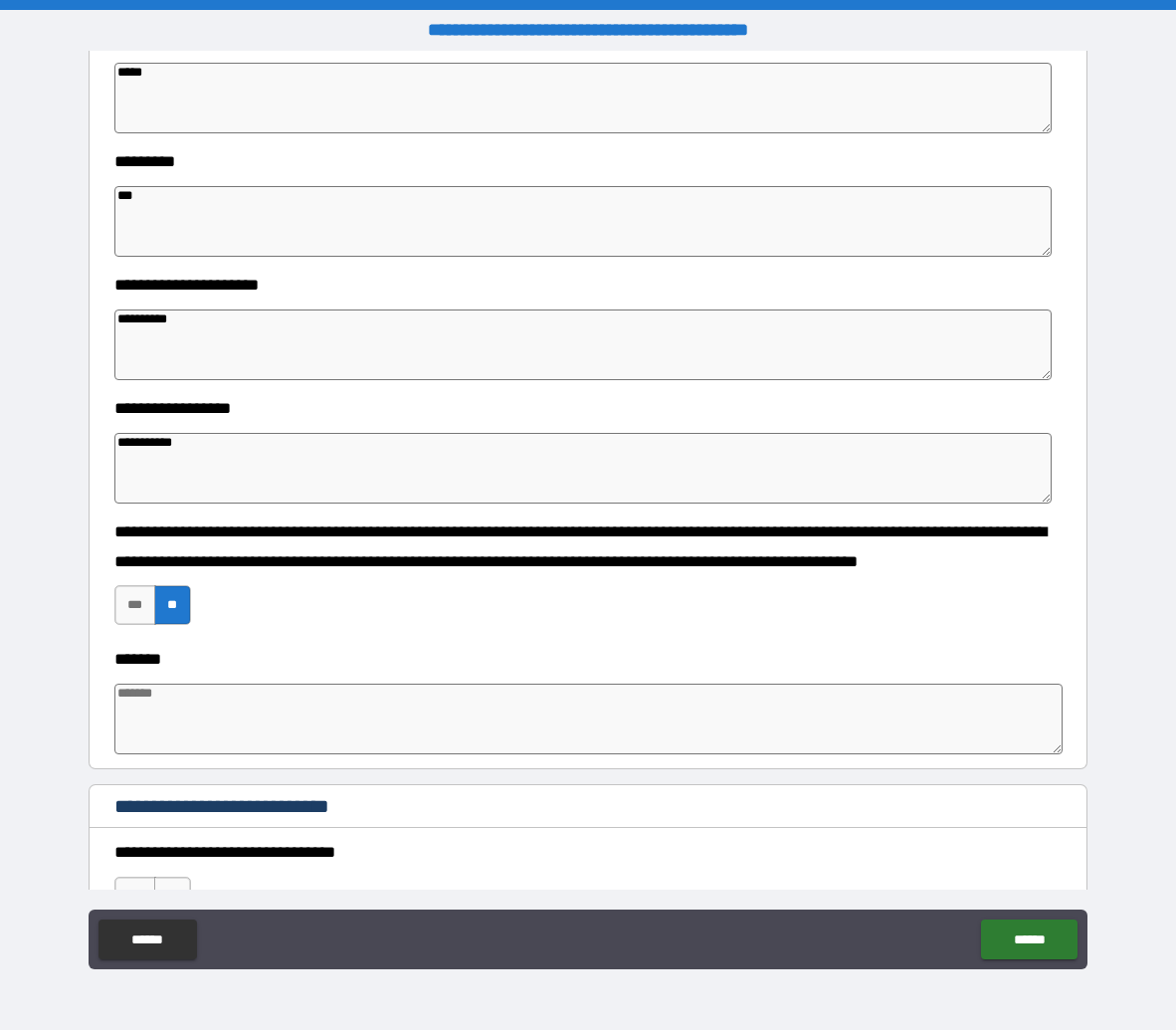 click at bounding box center (589, 719) 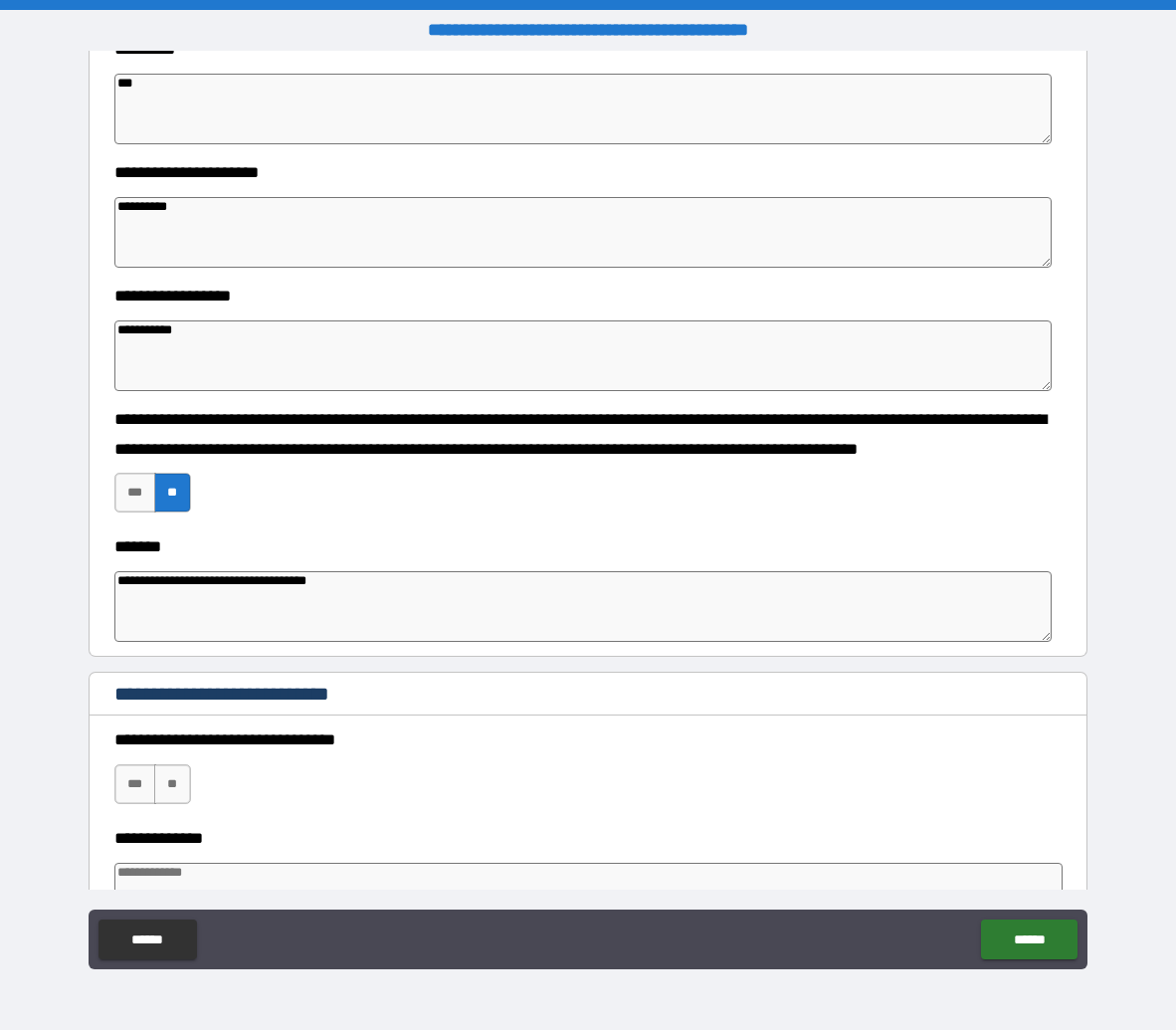 scroll, scrollTop: 1340, scrollLeft: 0, axis: vertical 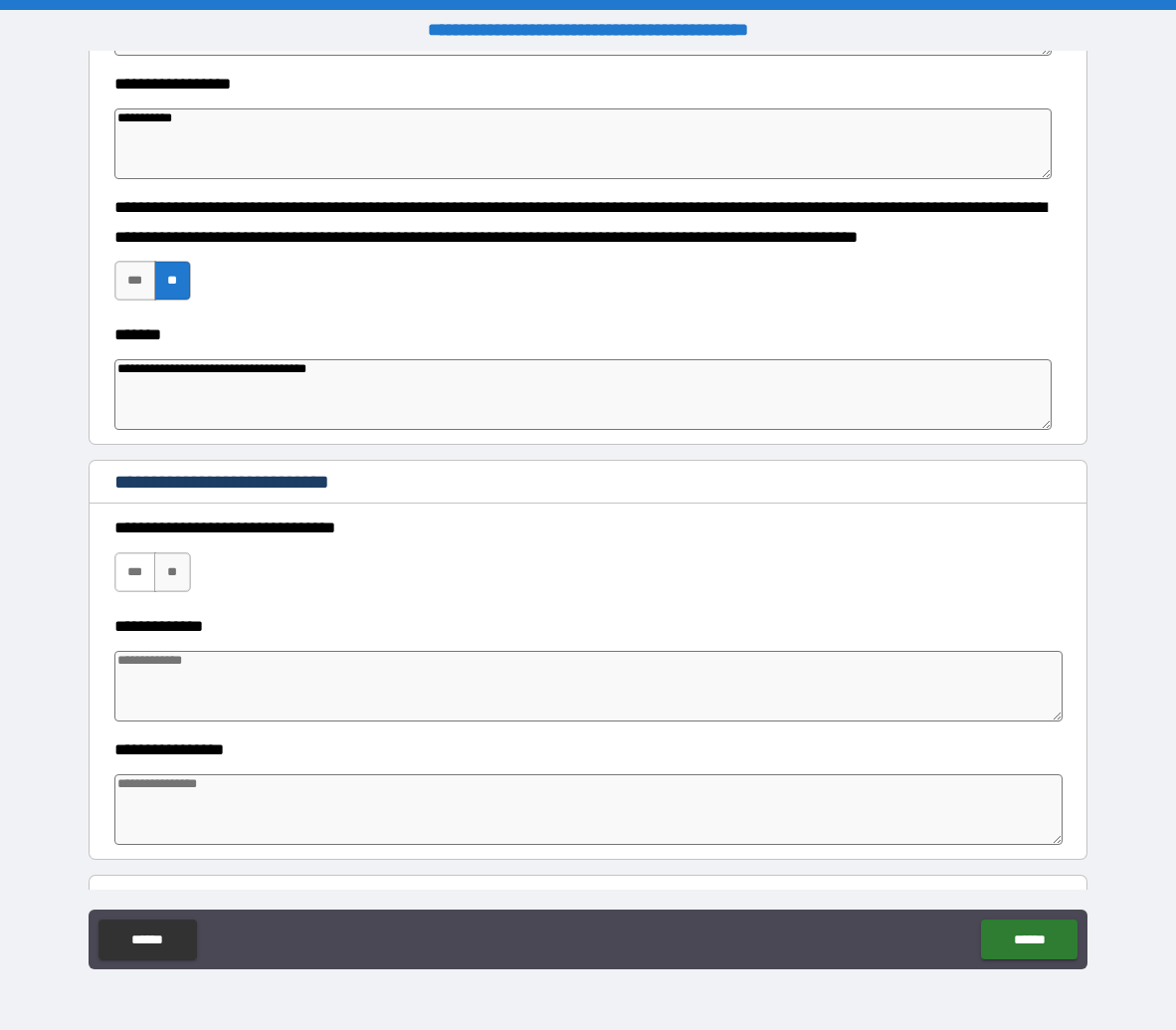 click on "***" at bounding box center [135, 572] 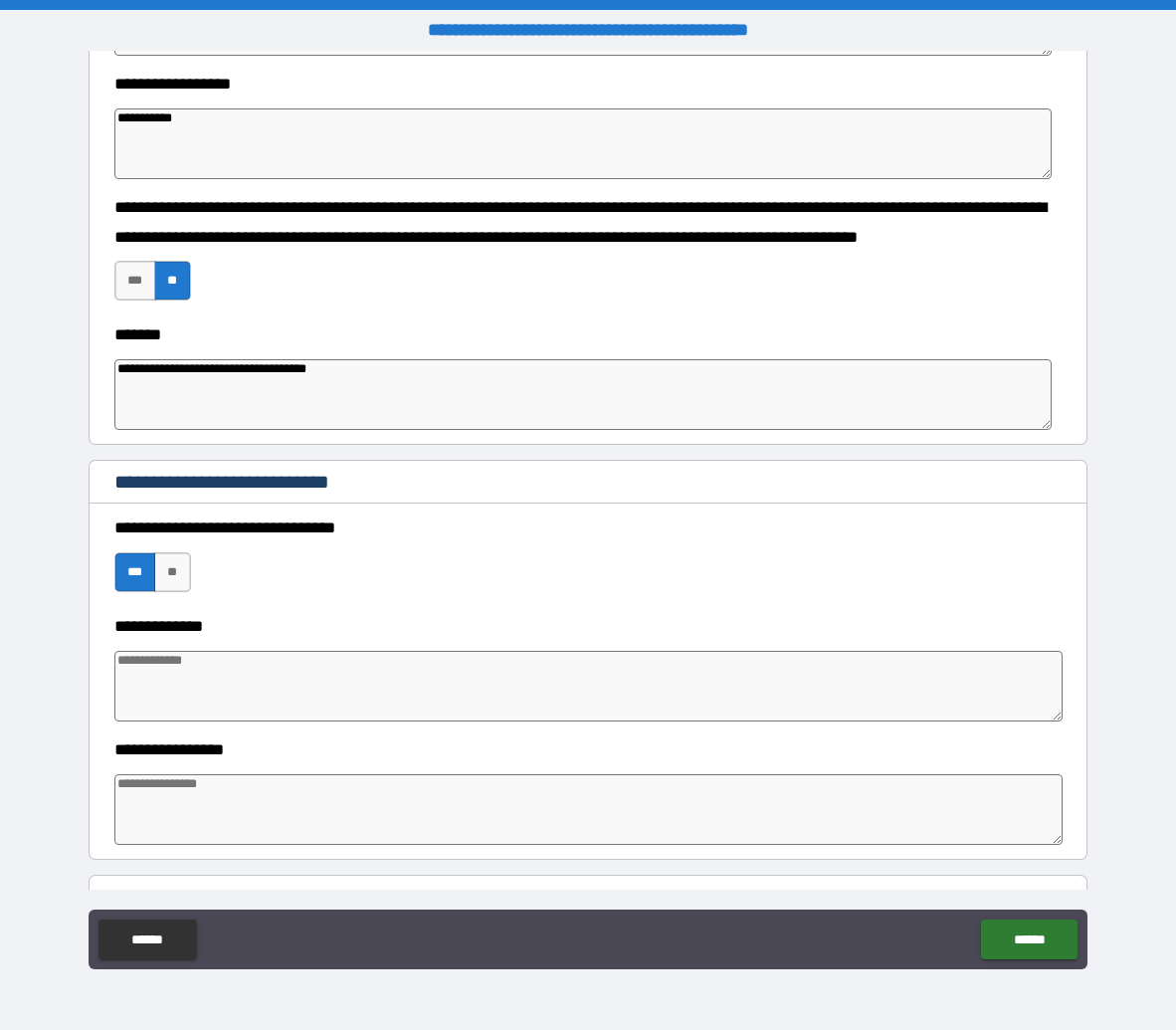 click at bounding box center [589, 686] 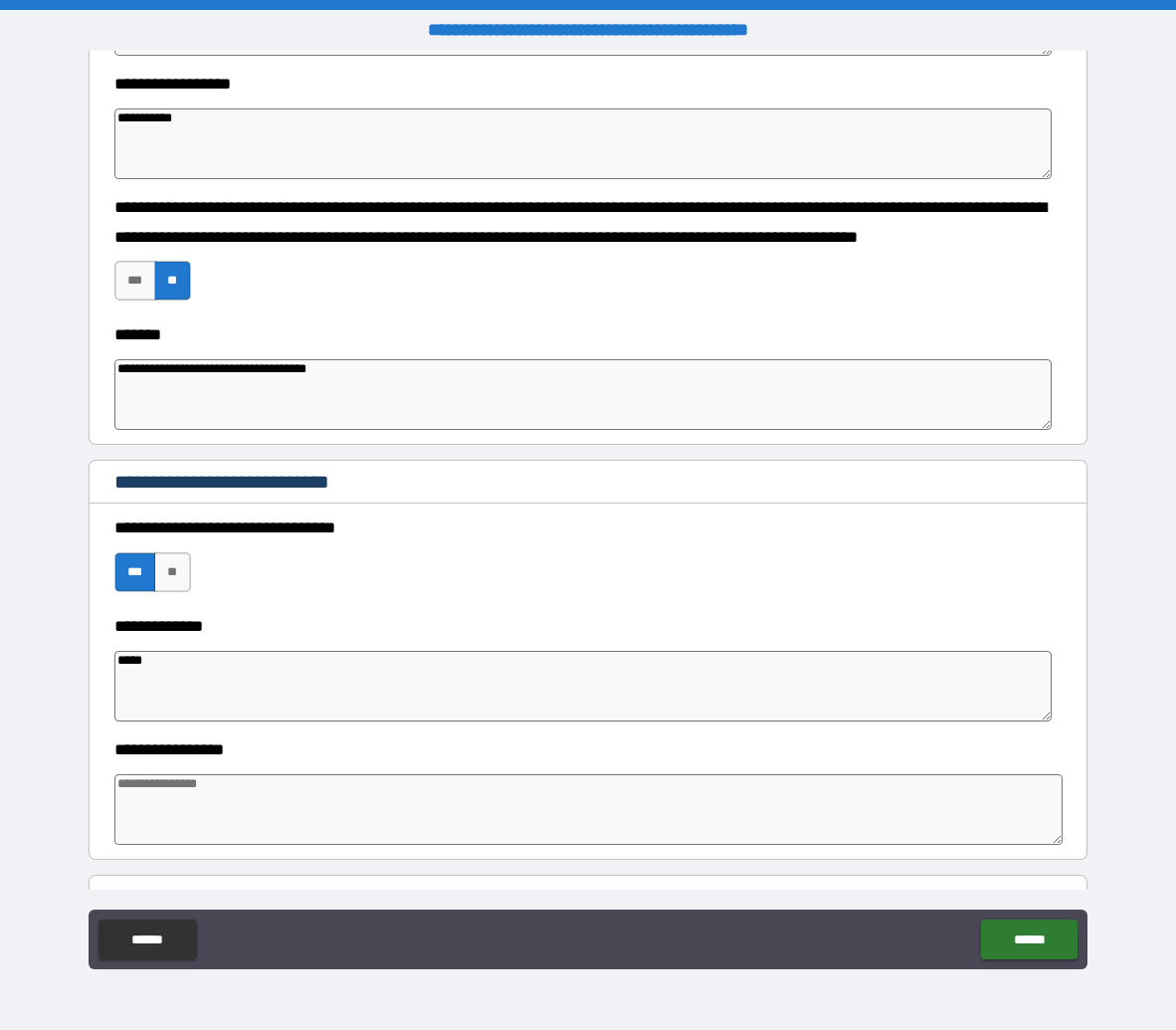 click at bounding box center (589, 809) 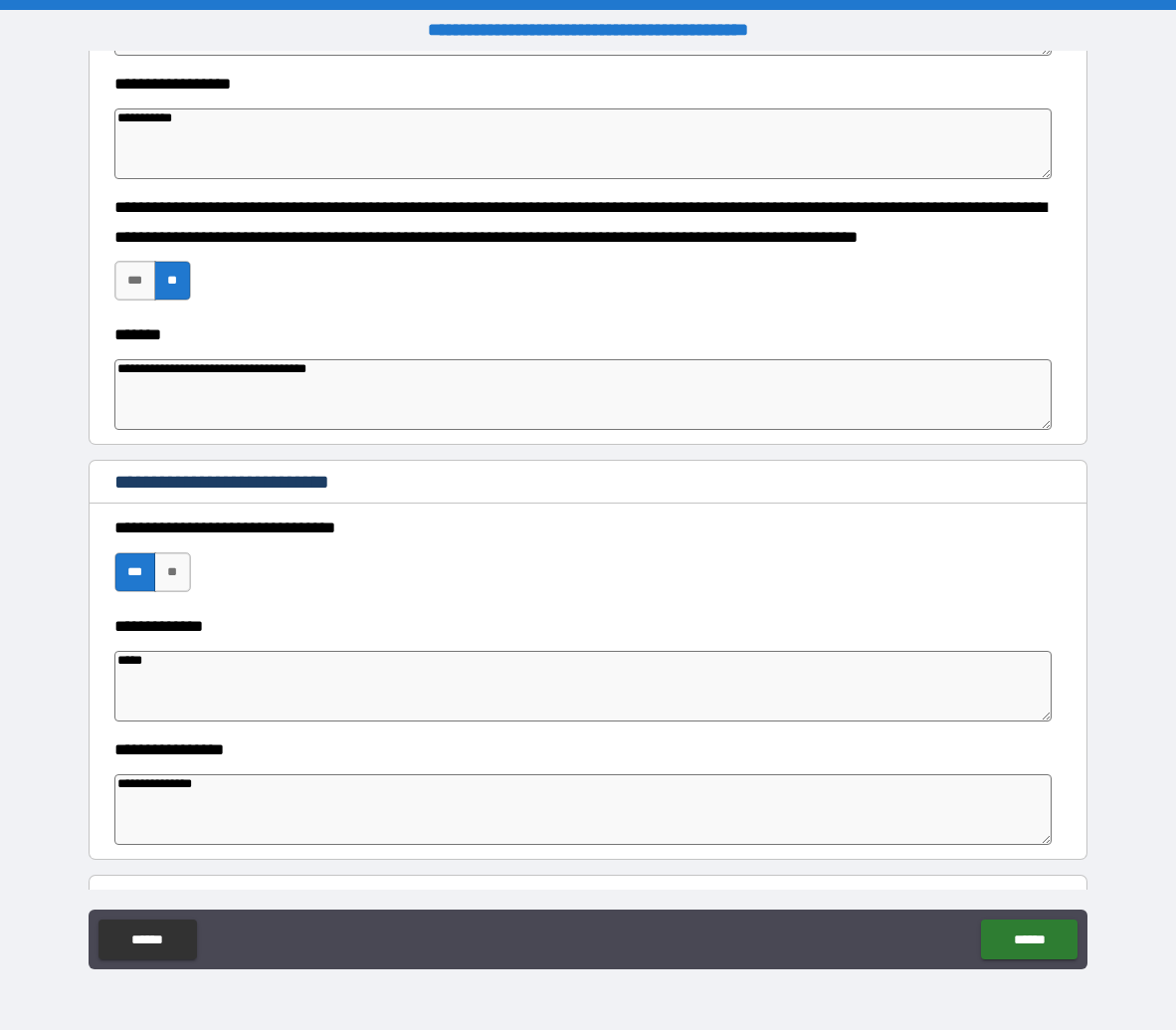 click on "**********" at bounding box center [583, 809] 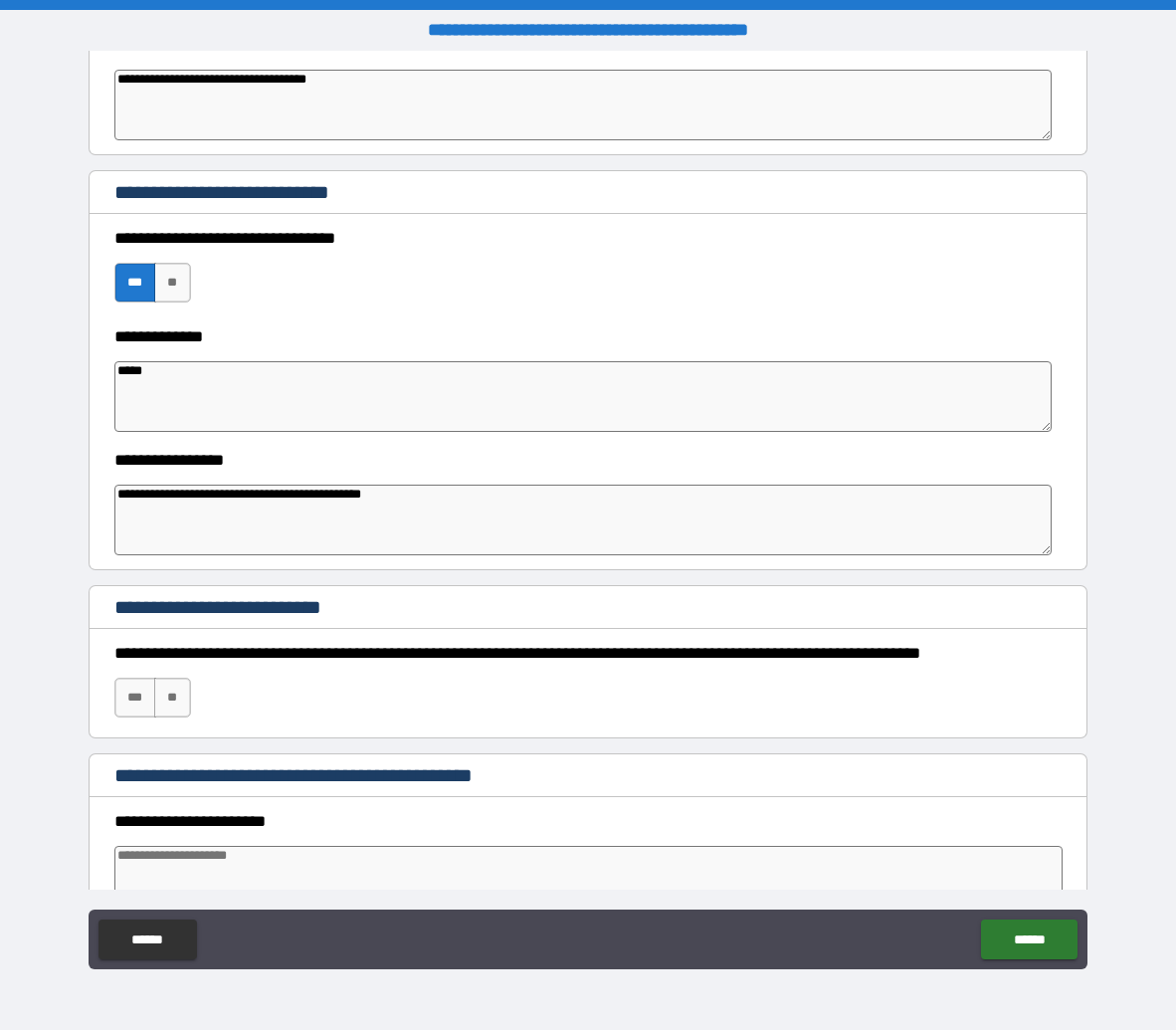 scroll, scrollTop: 1656, scrollLeft: 0, axis: vertical 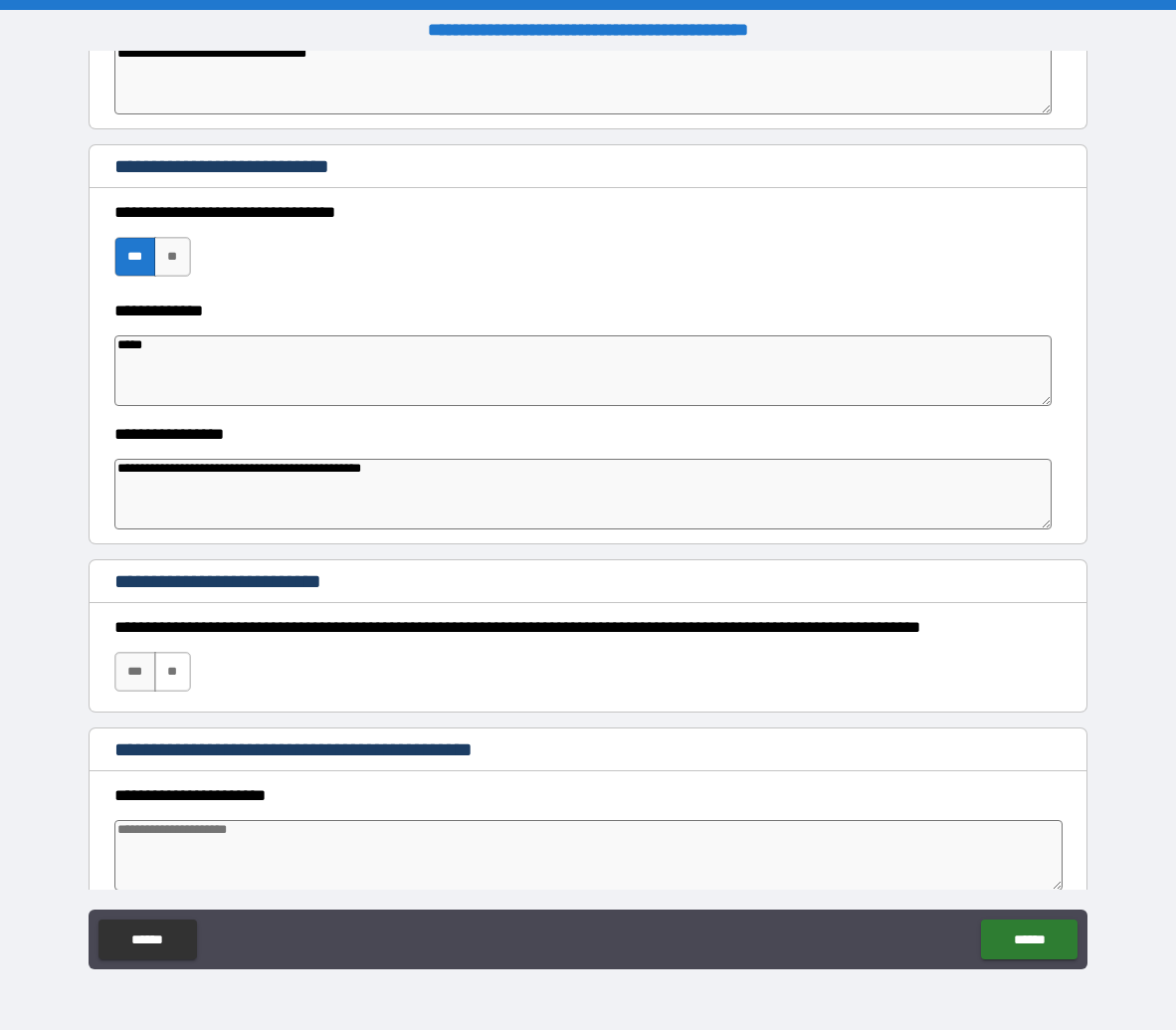 click on "**" at bounding box center (172, 672) 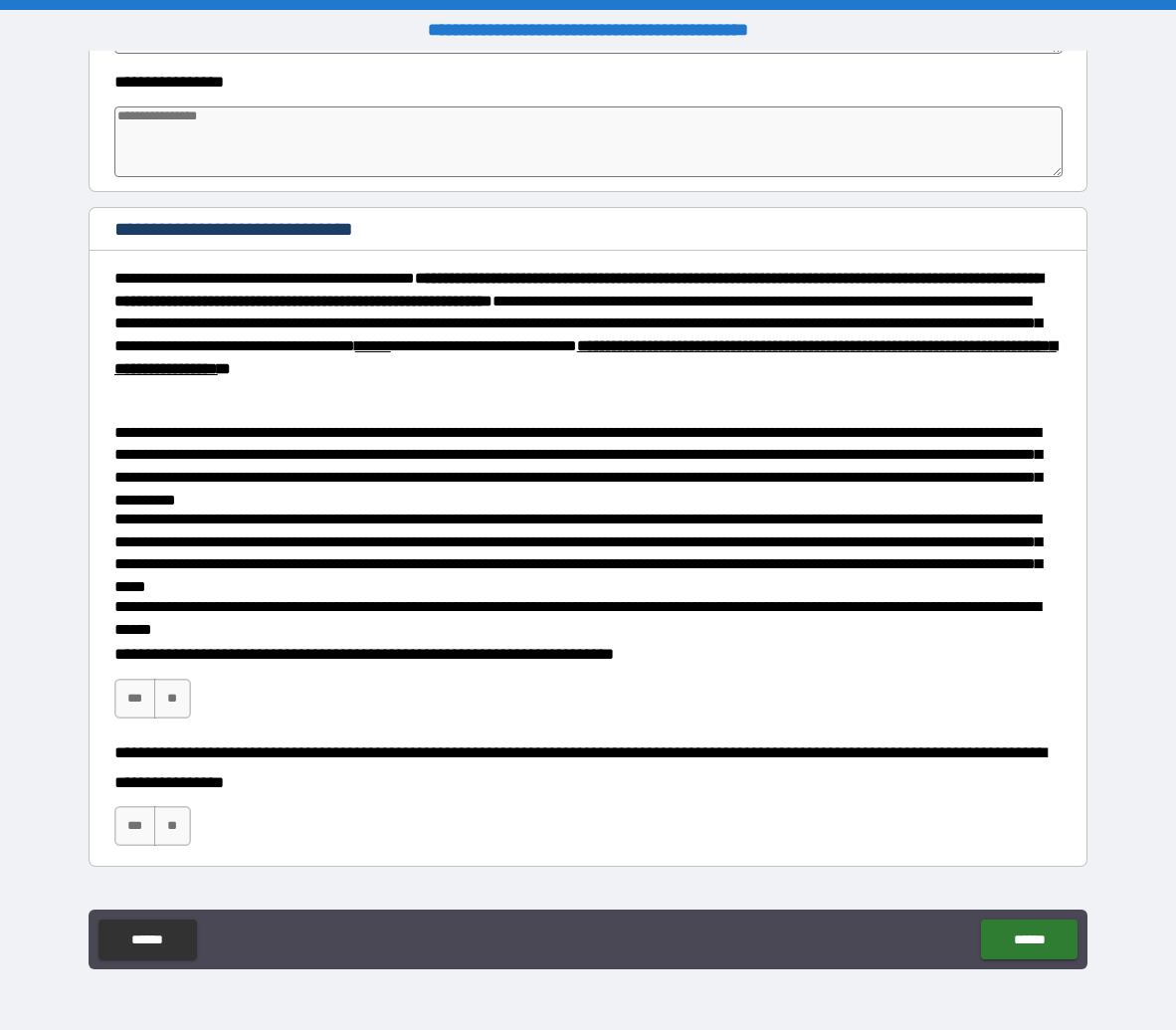 scroll, scrollTop: 4018, scrollLeft: 0, axis: vertical 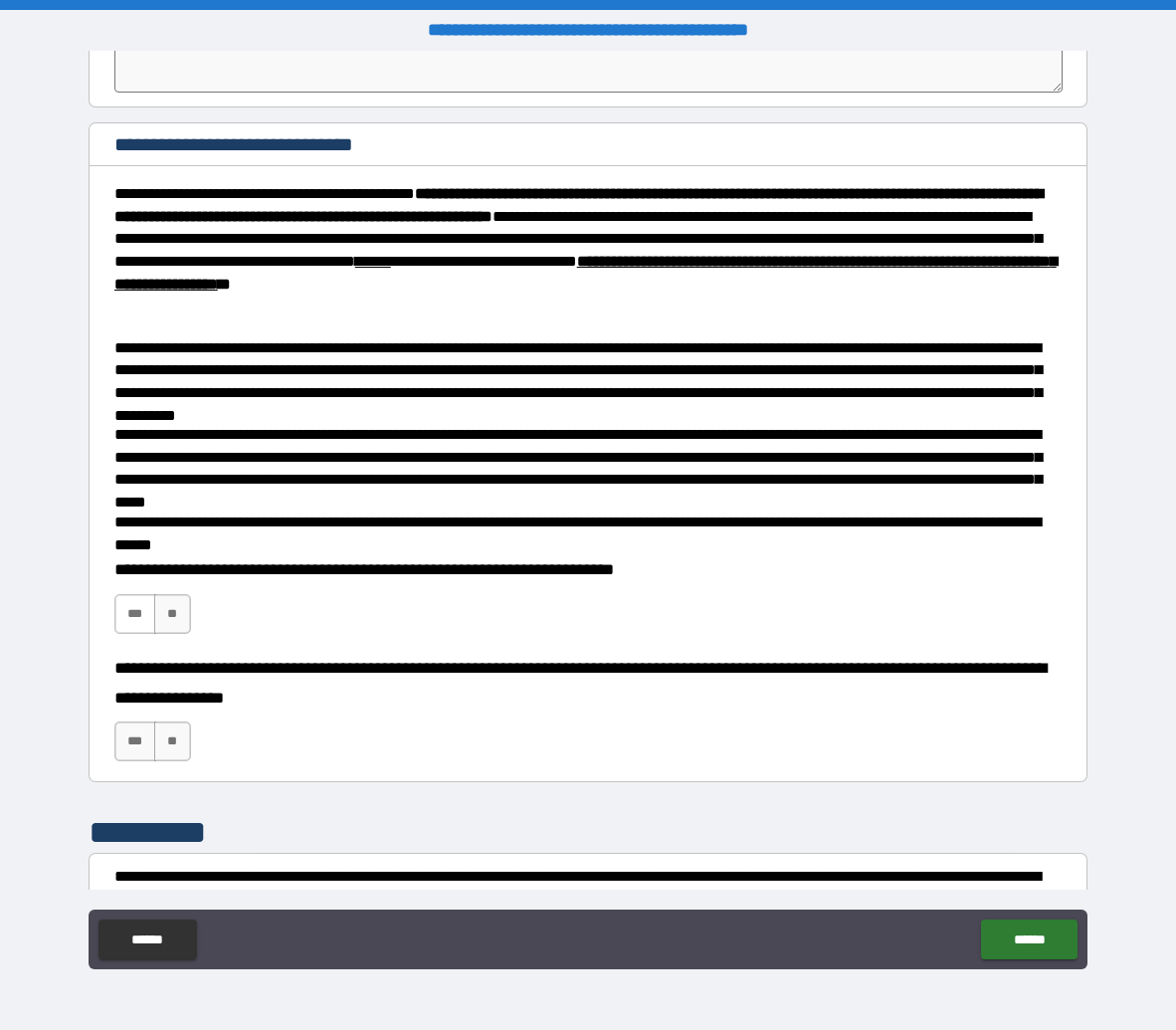 click on "***" at bounding box center (135, 614) 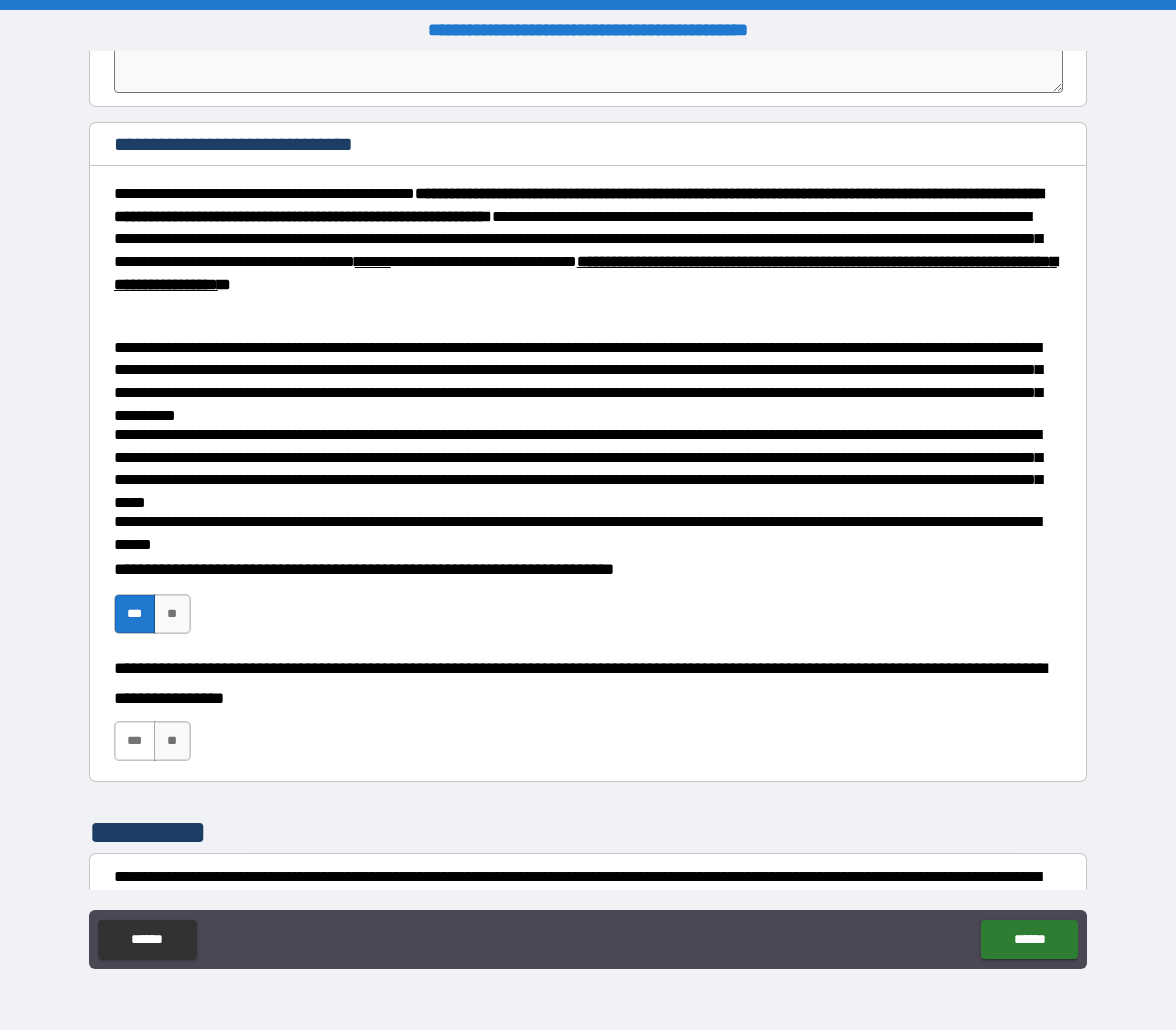 click on "***" at bounding box center [135, 741] 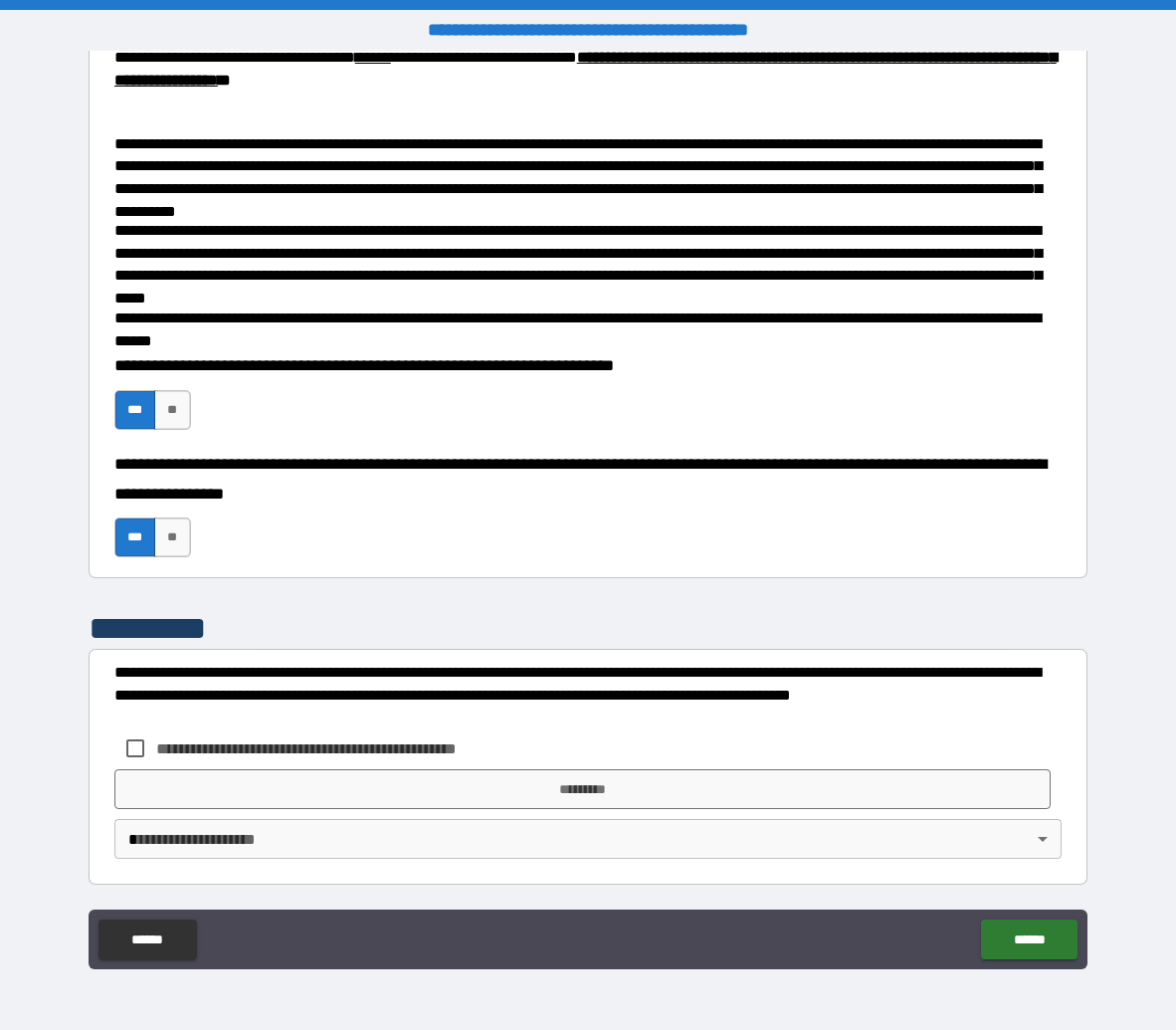 scroll, scrollTop: 4223, scrollLeft: 0, axis: vertical 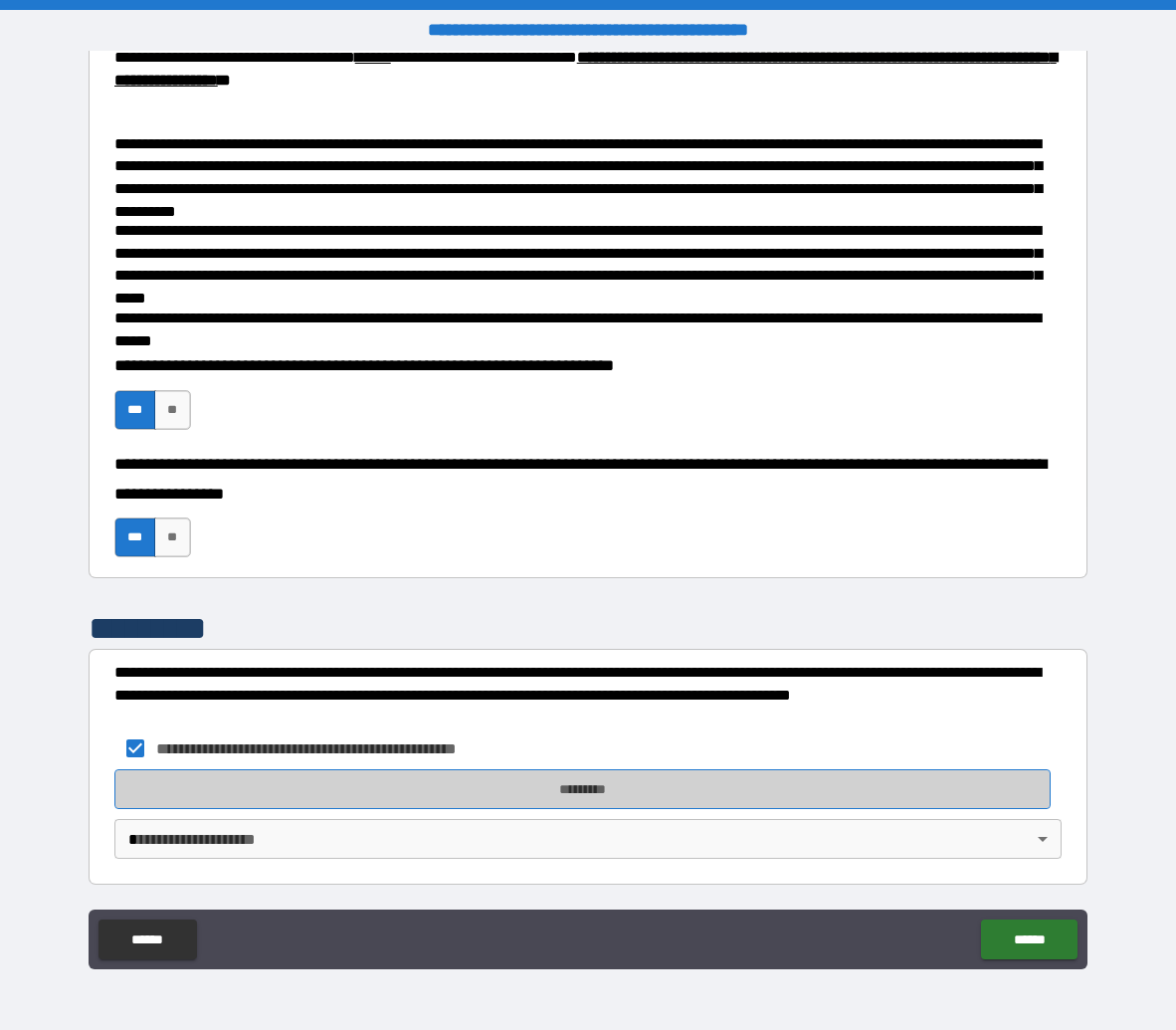 click on "*********" at bounding box center [582, 789] 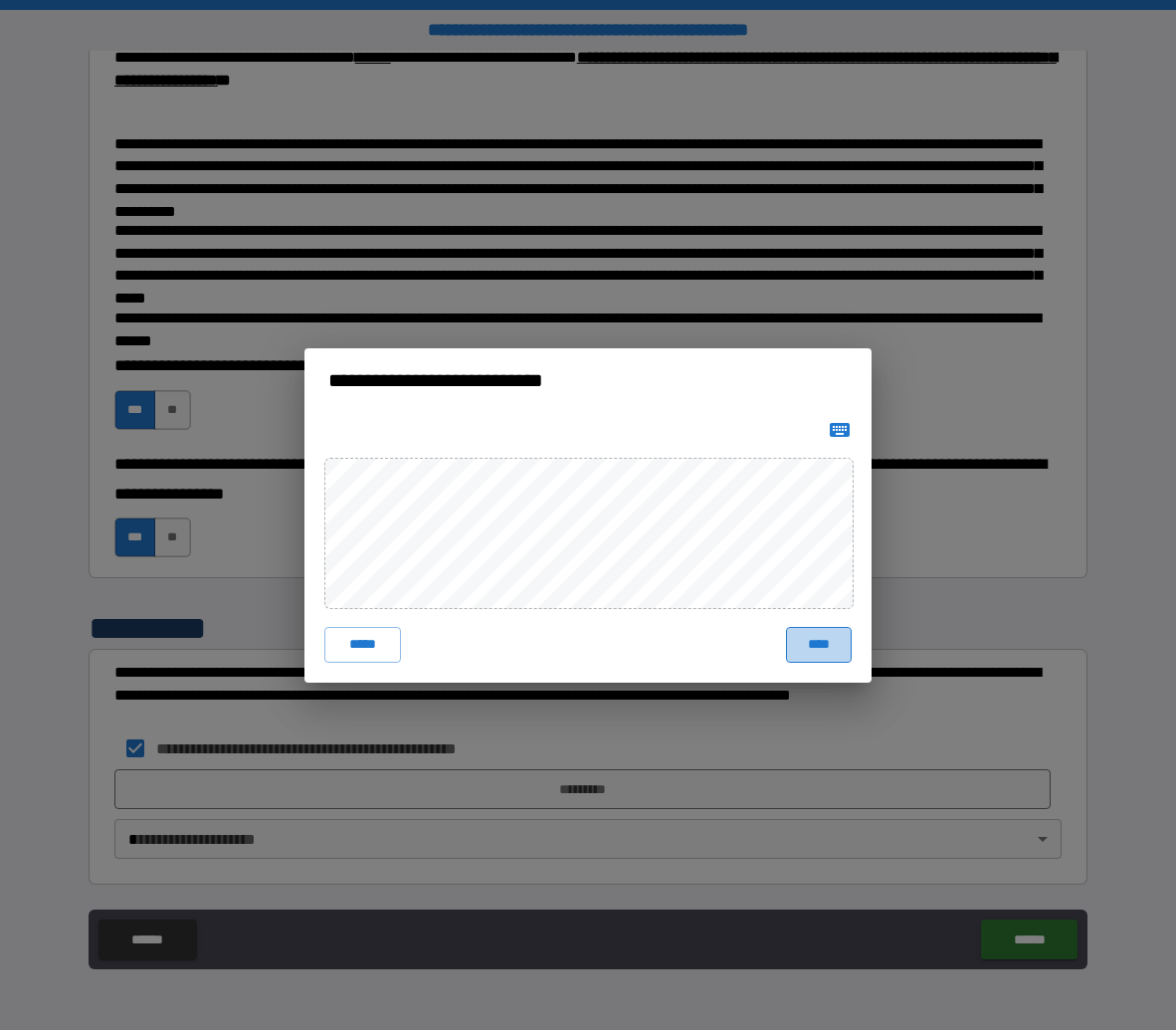 click on "****" at bounding box center [819, 645] 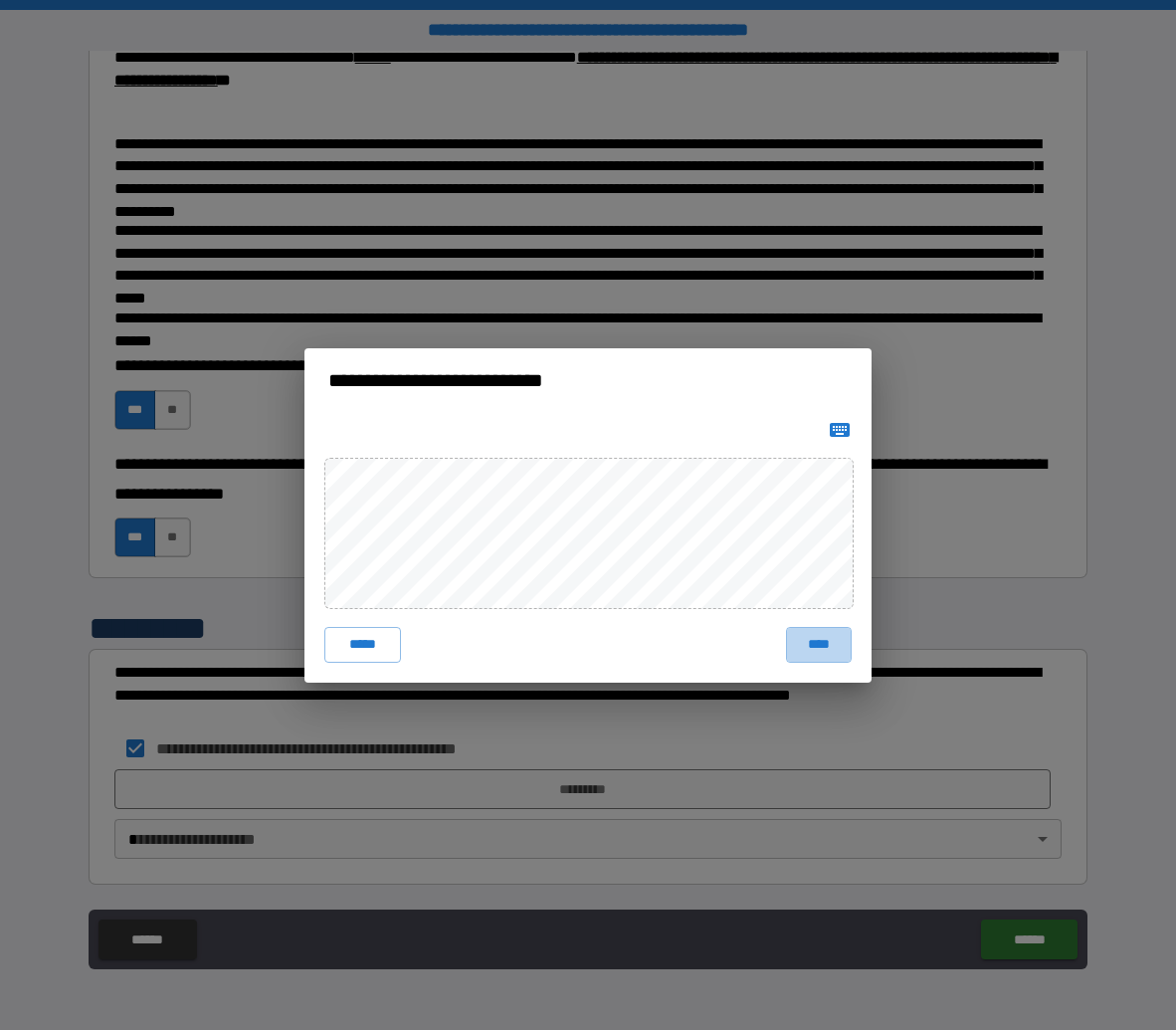 scroll, scrollTop: 4213, scrollLeft: 0, axis: vertical 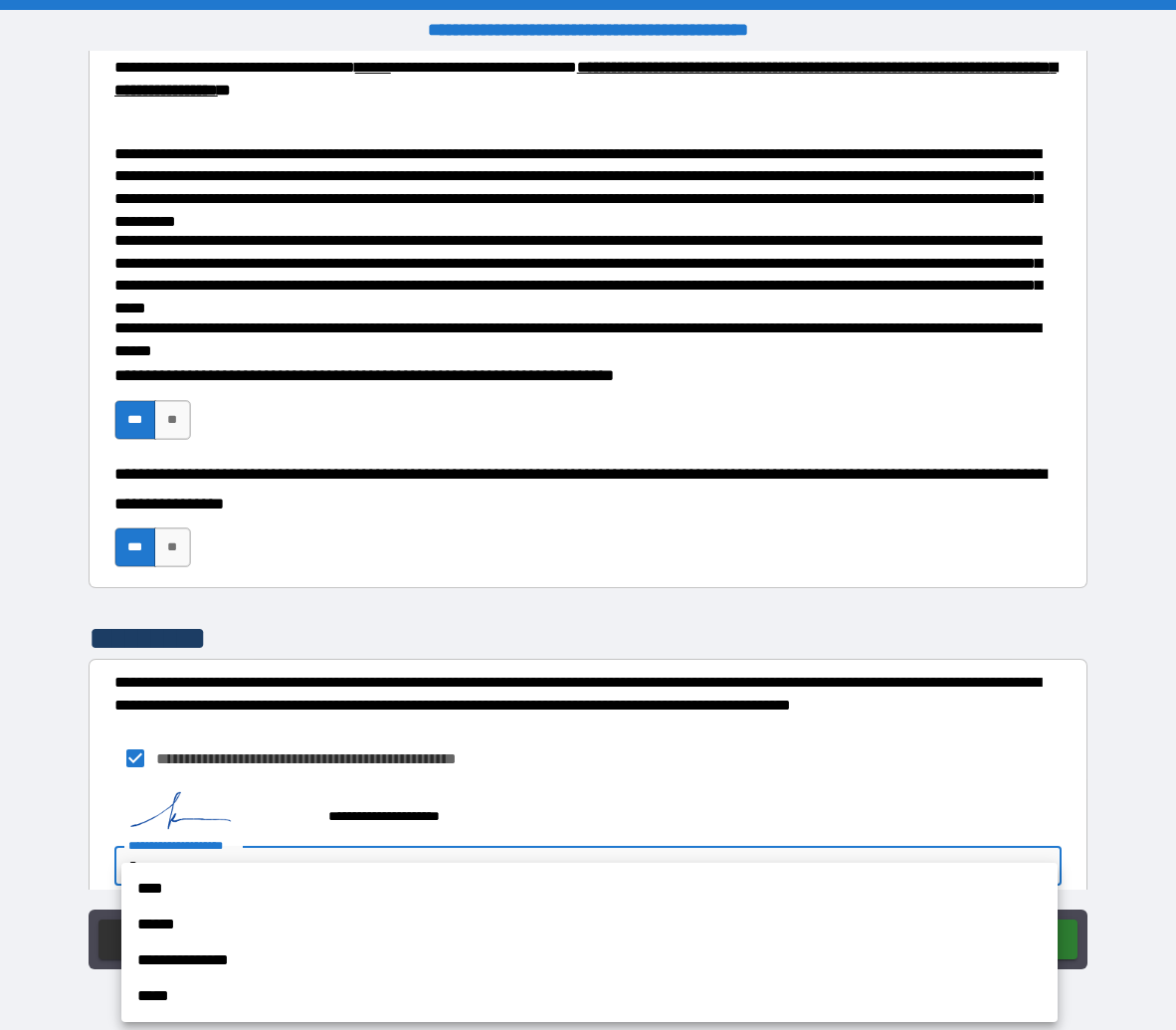 click on "**********" at bounding box center (588, 515) 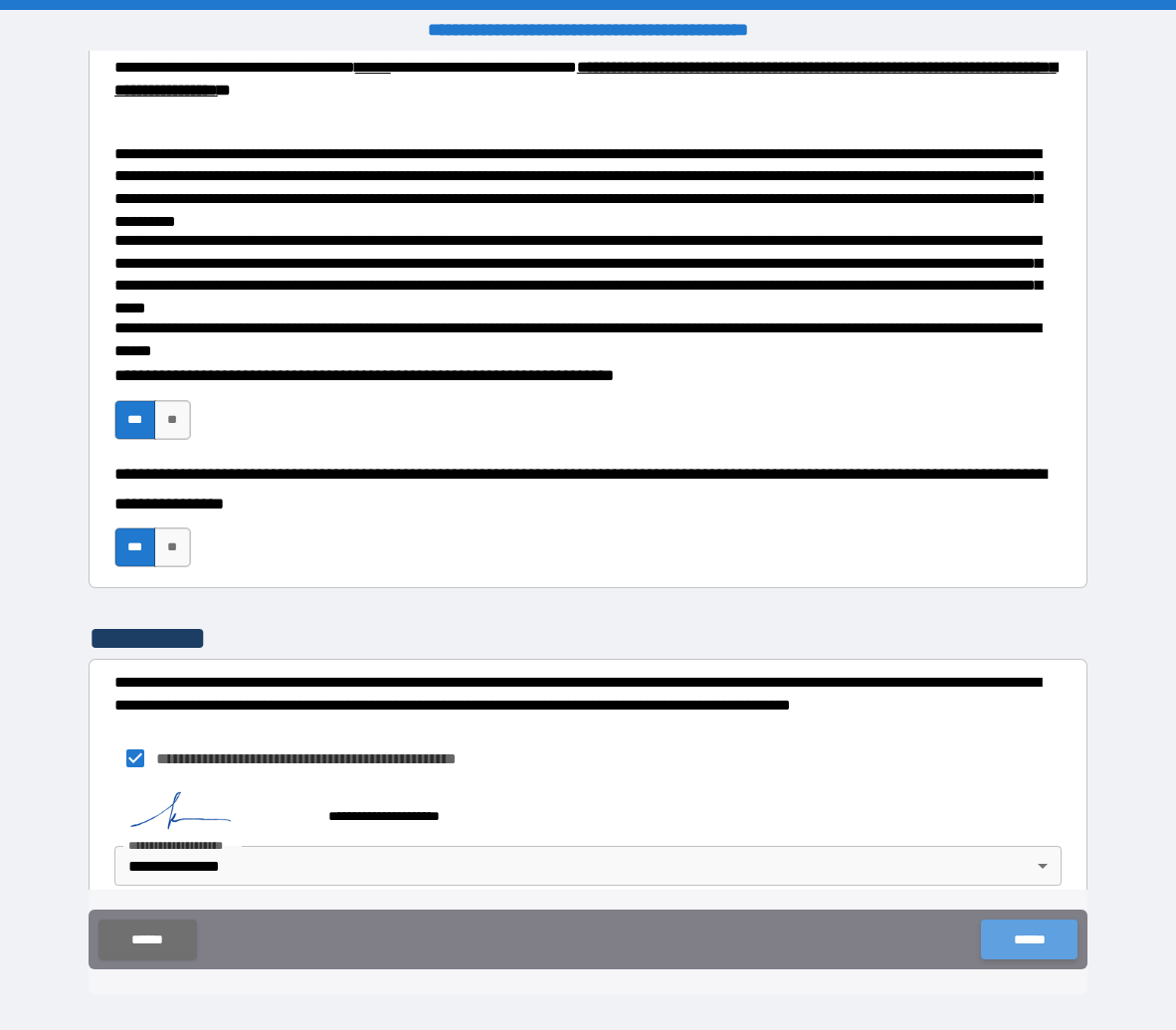 click on "******" at bounding box center [1029, 939] 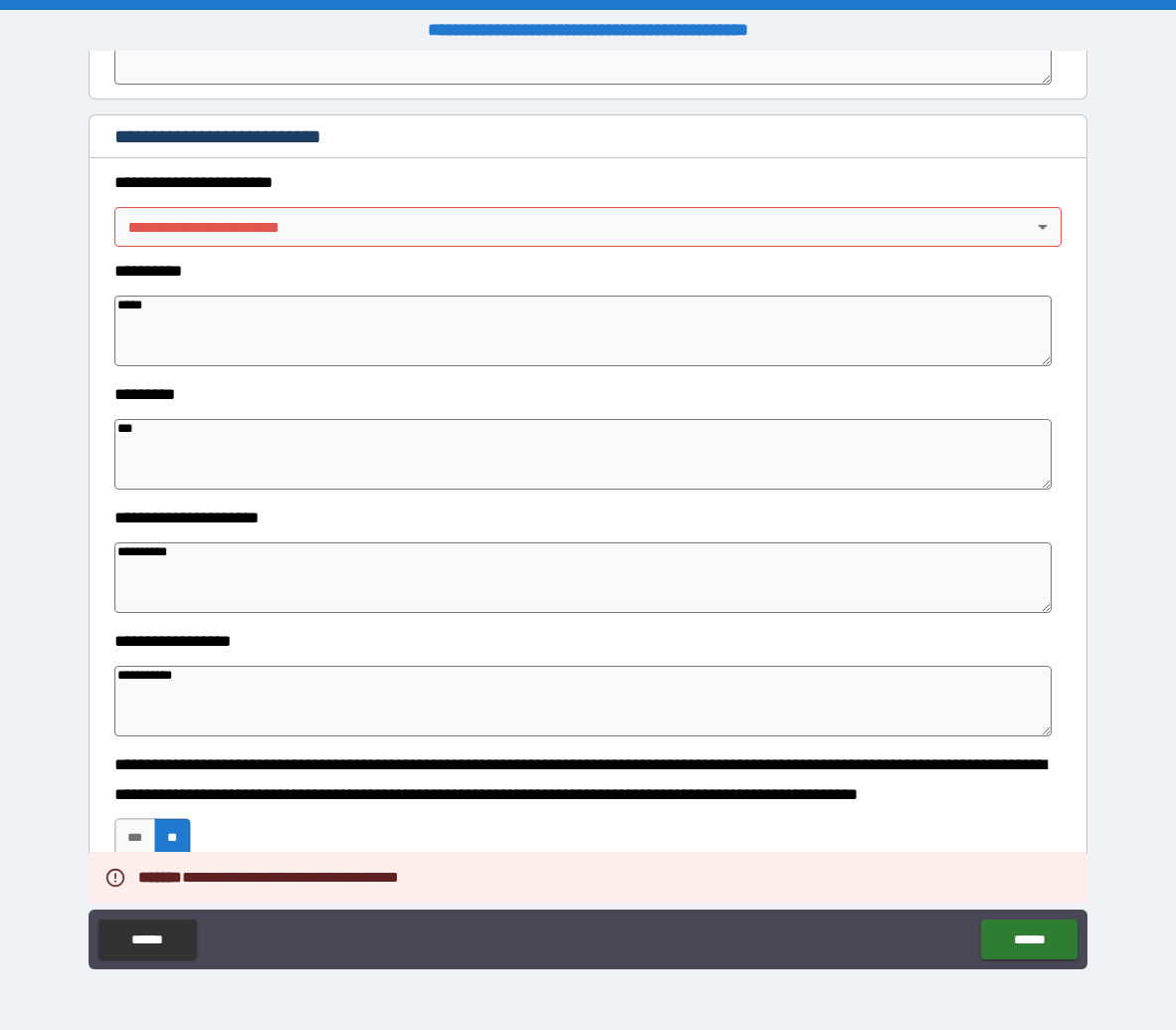 scroll, scrollTop: 596, scrollLeft: 0, axis: vertical 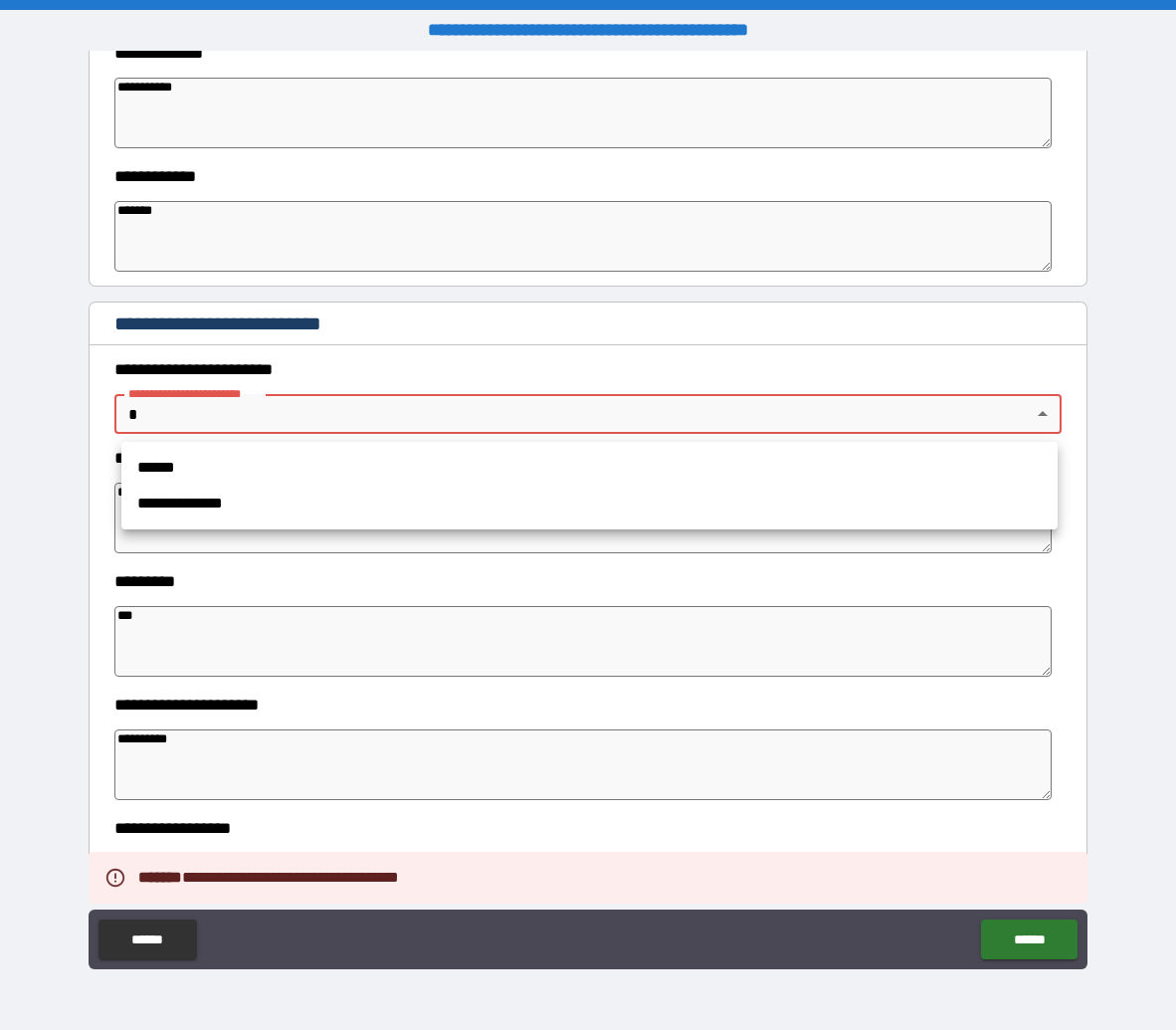 click on "**********" at bounding box center (588, 515) 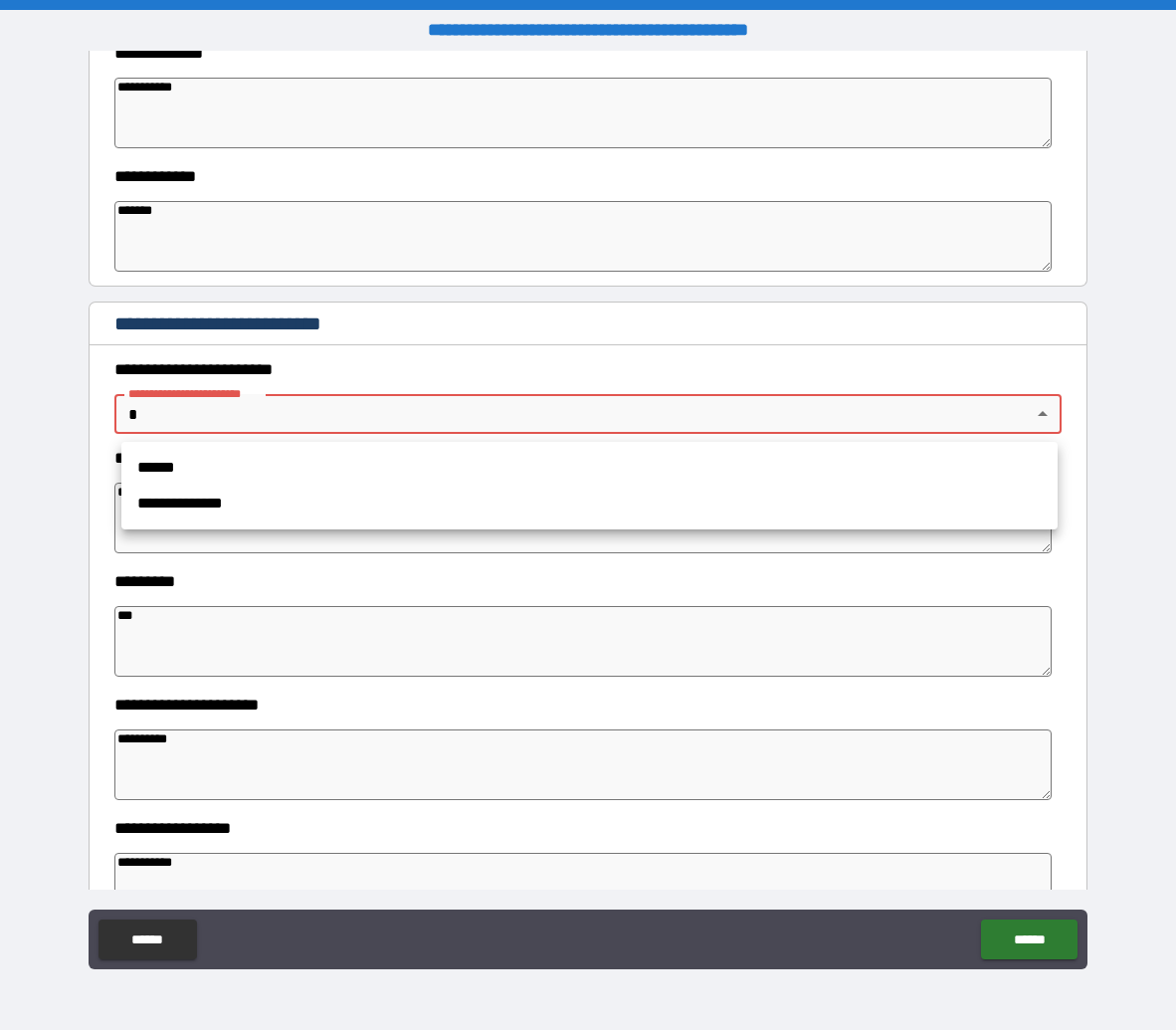 click on "******" at bounding box center (589, 468) 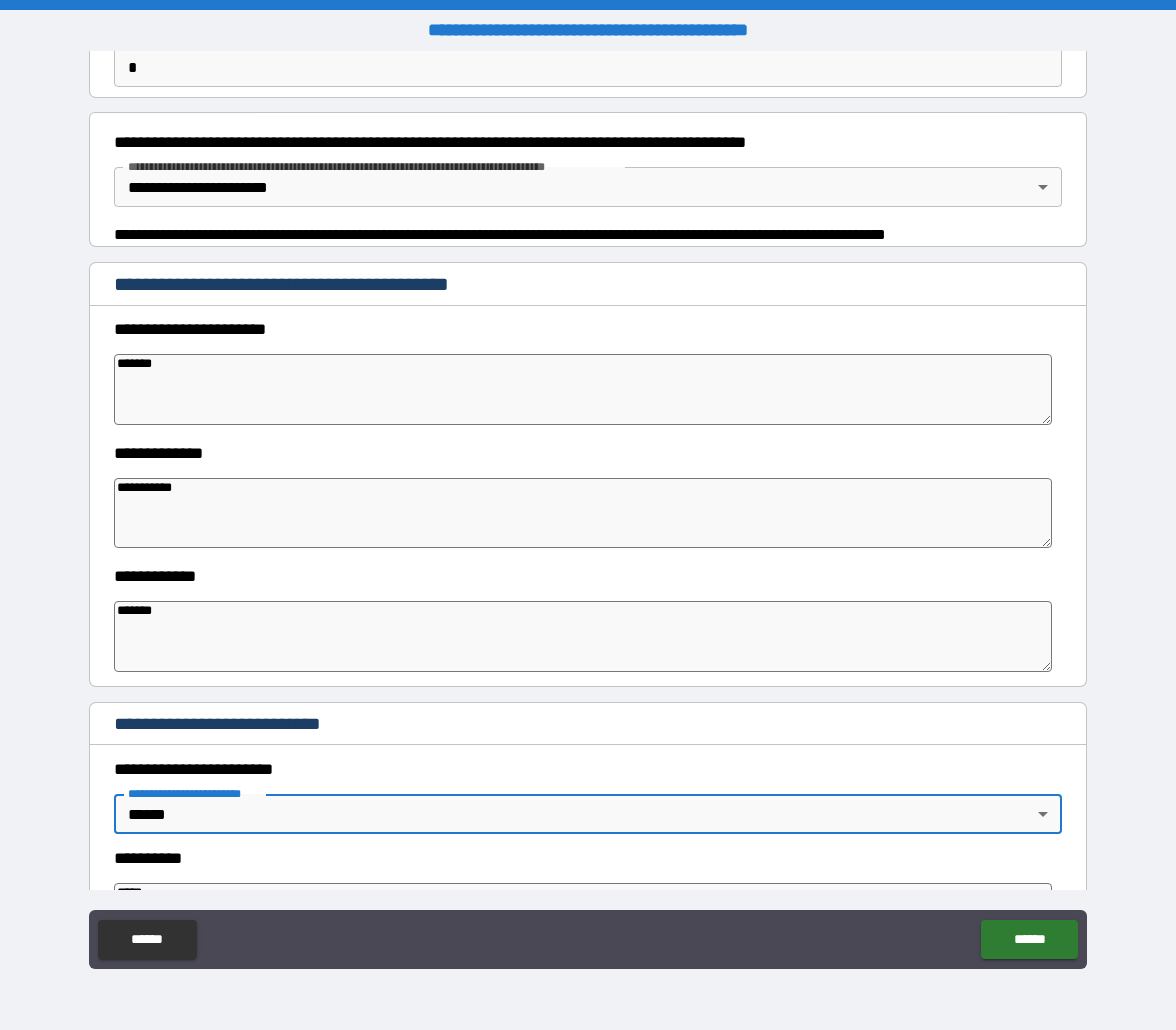scroll, scrollTop: 676, scrollLeft: 0, axis: vertical 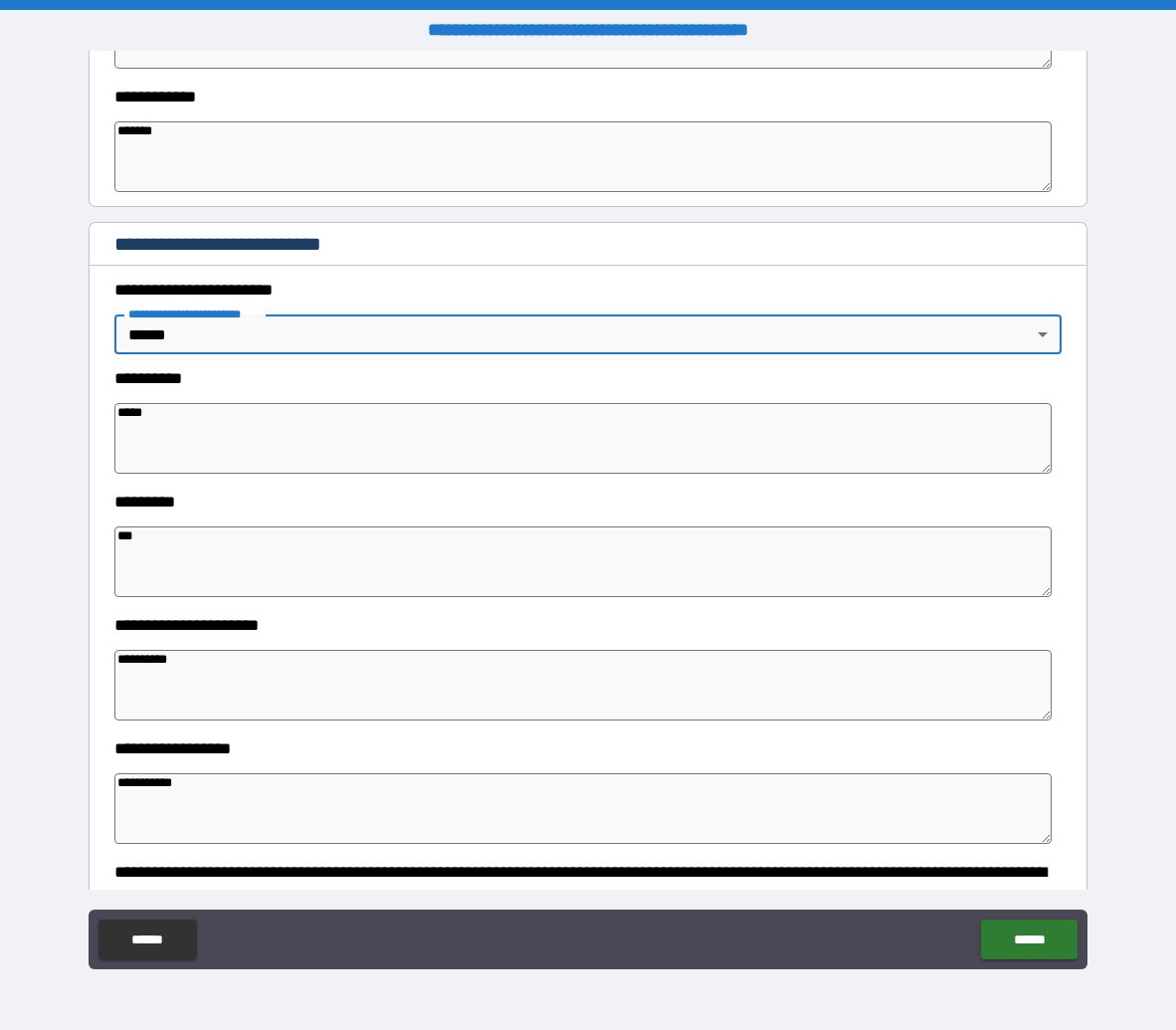 click on "*****" at bounding box center [583, 438] 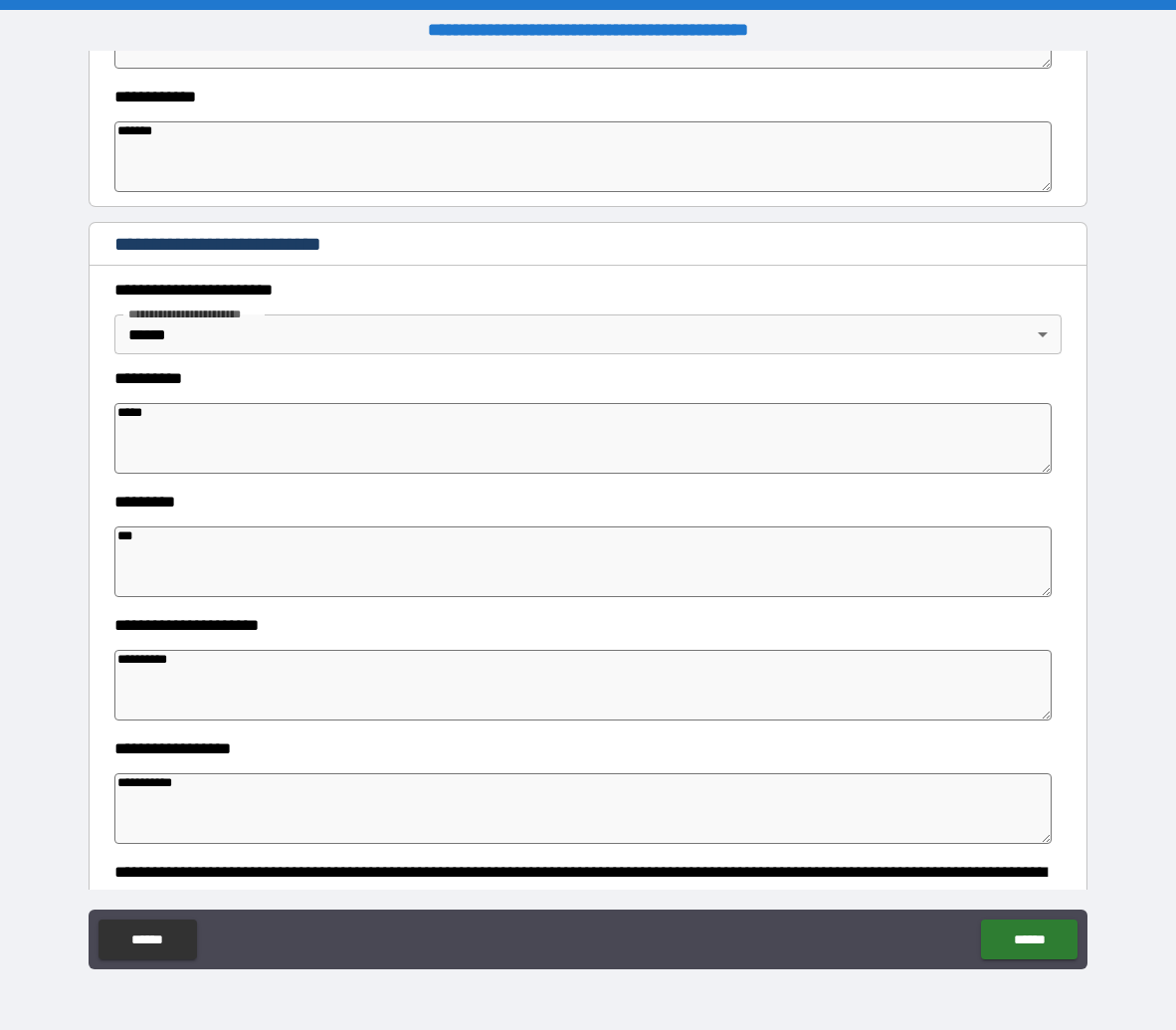 click on "*****" at bounding box center (583, 438) 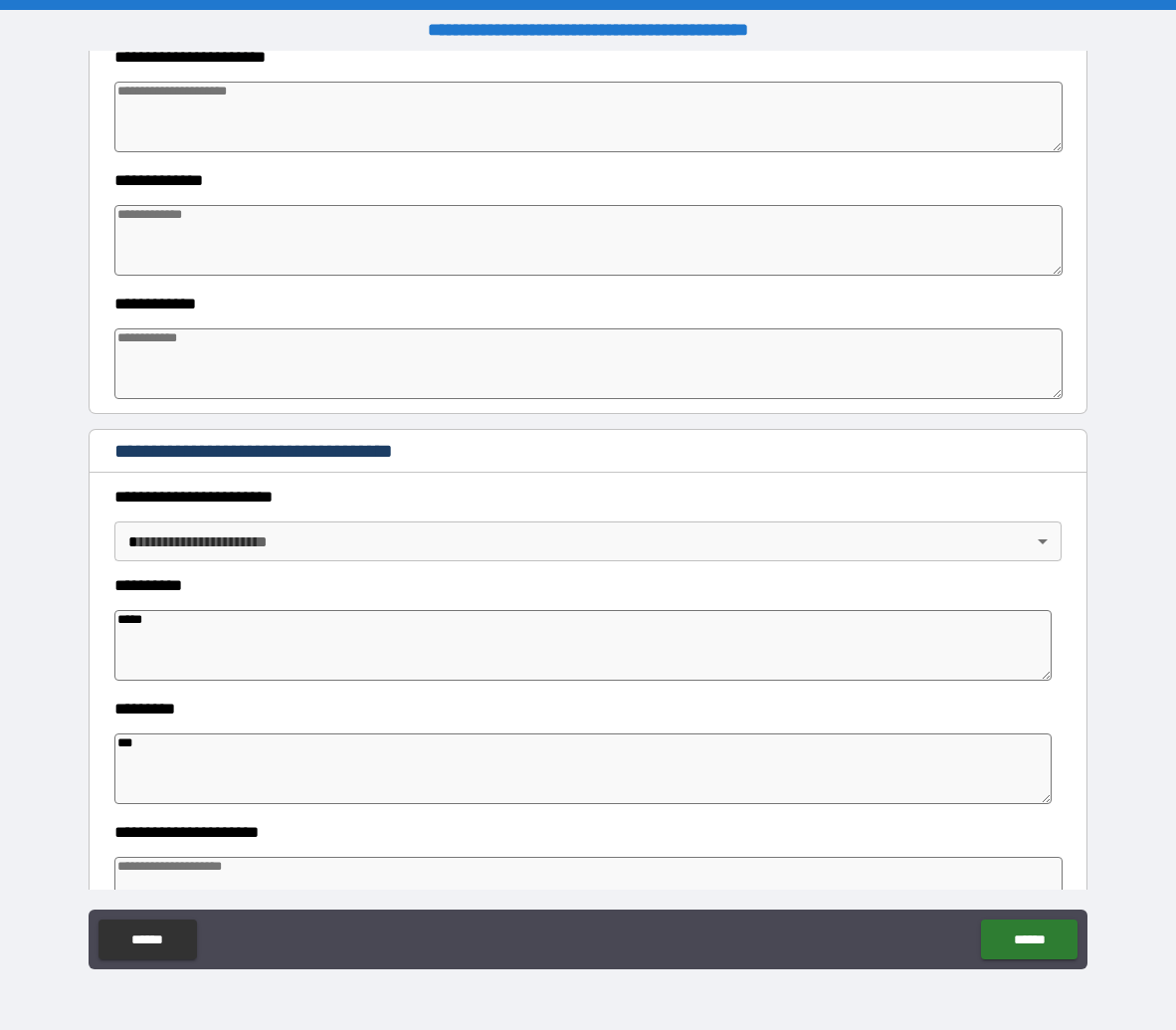 scroll, scrollTop: 2551, scrollLeft: 0, axis: vertical 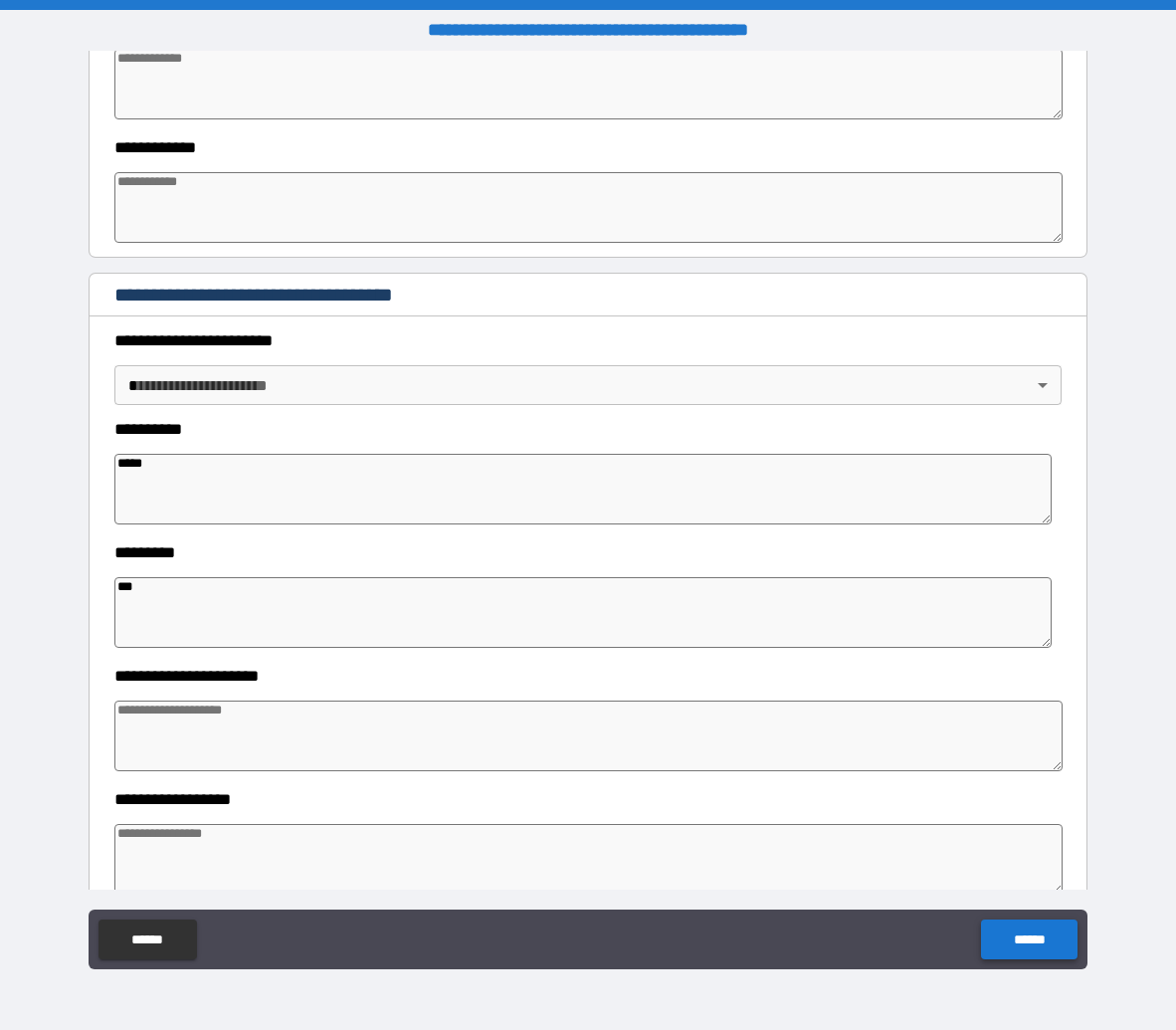 click on "******" at bounding box center [1029, 939] 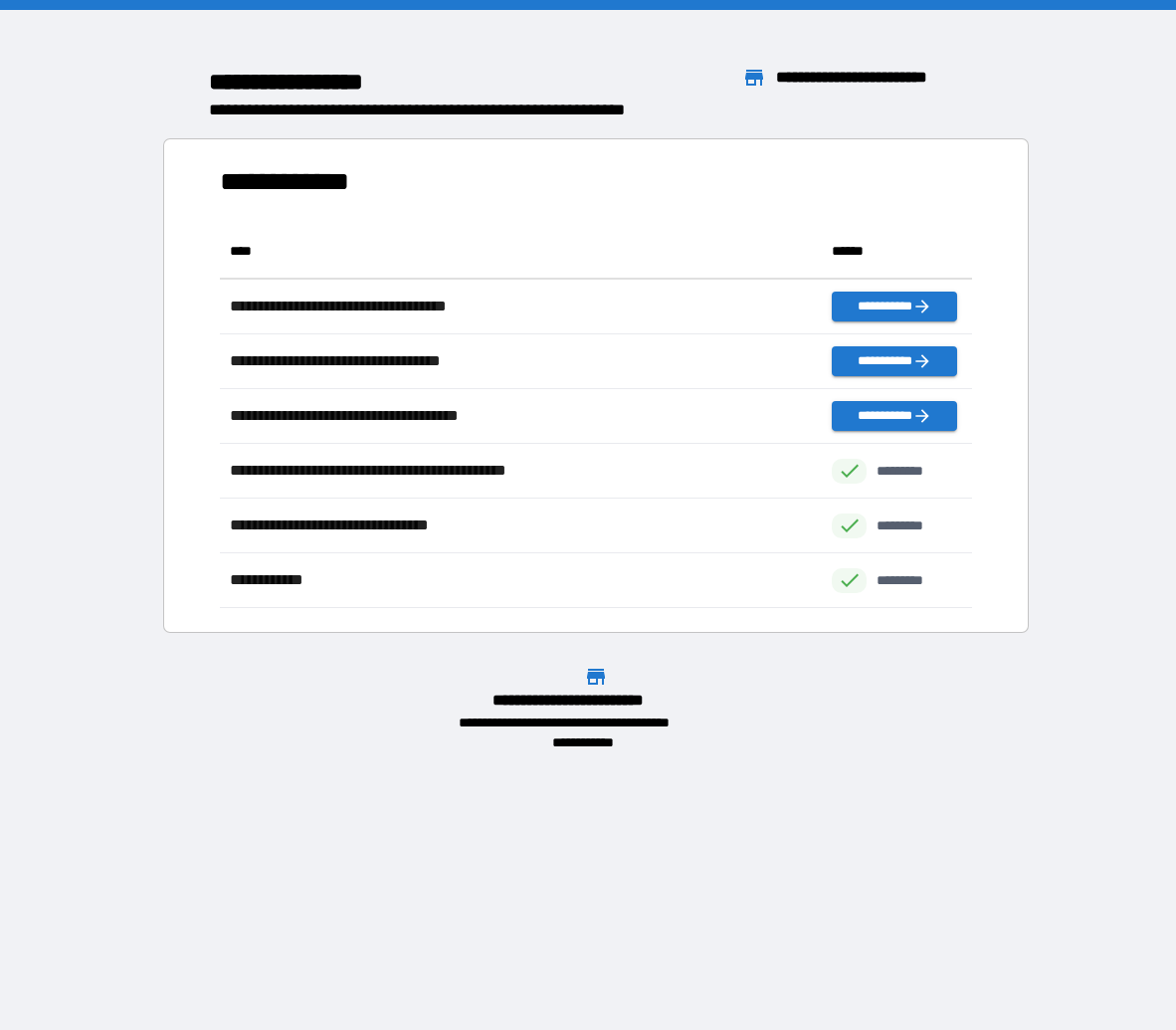 scroll, scrollTop: 369, scrollLeft: 737, axis: both 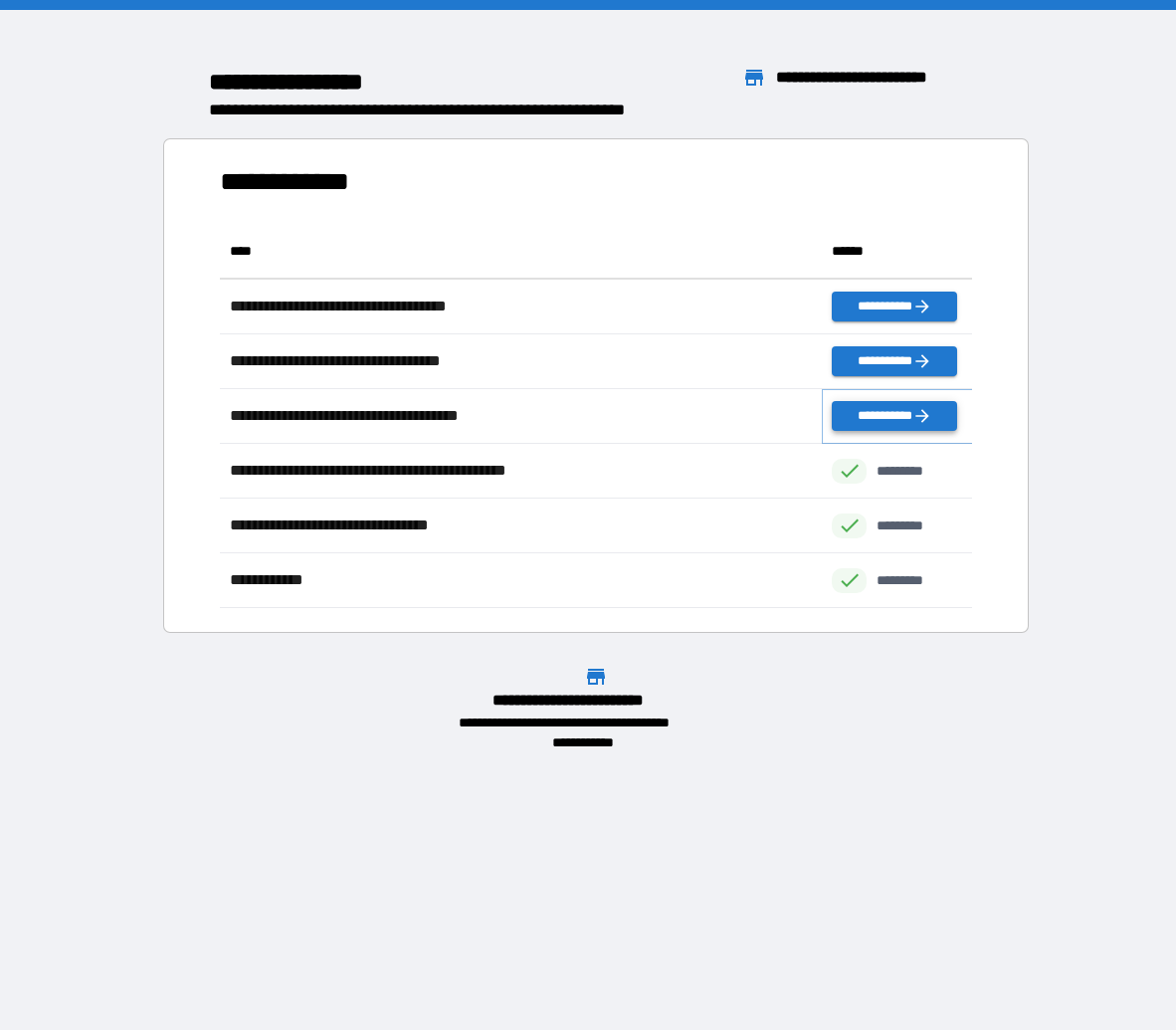 click on "**********" at bounding box center [893, 416] 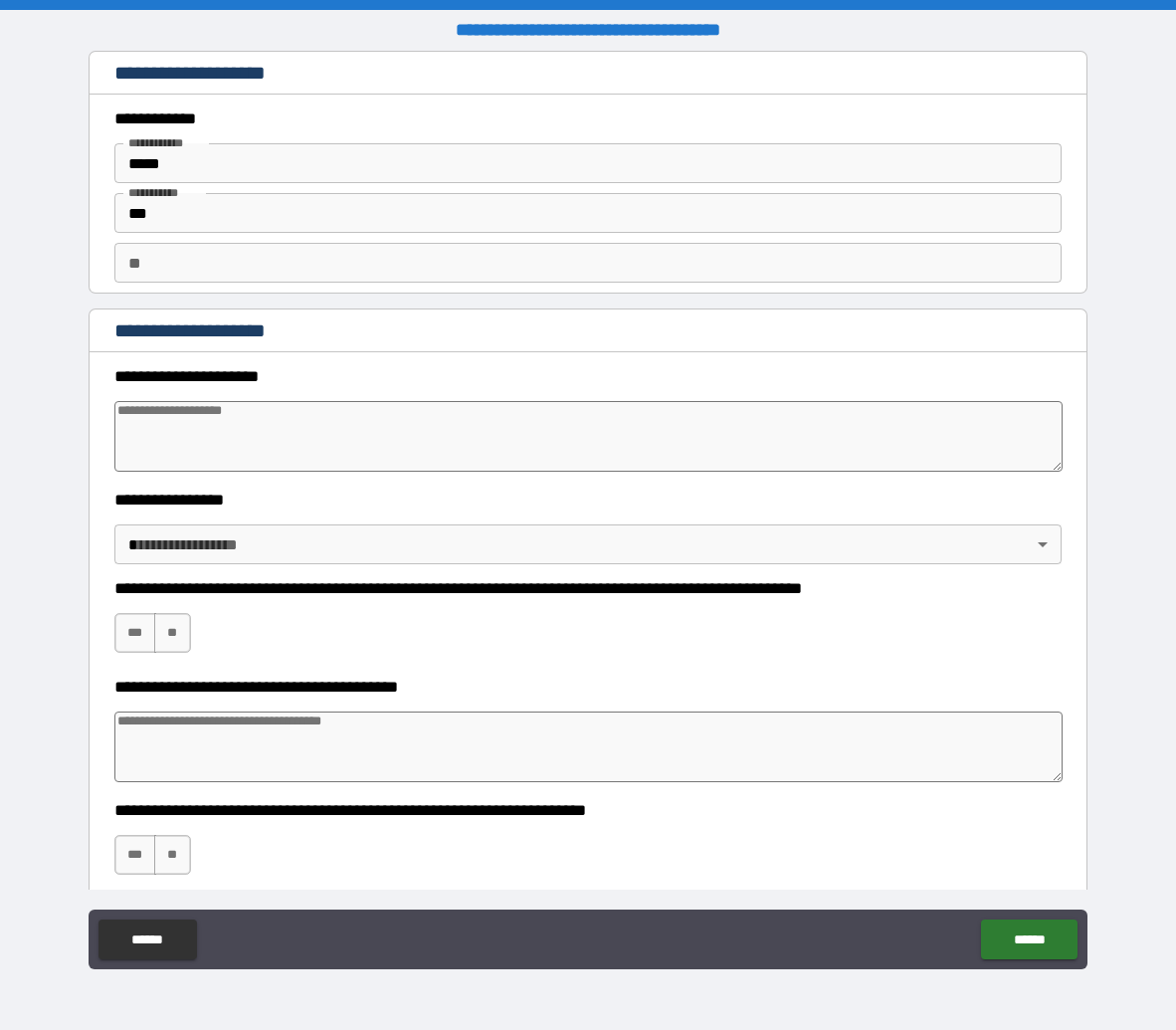click on "**" at bounding box center [588, 263] 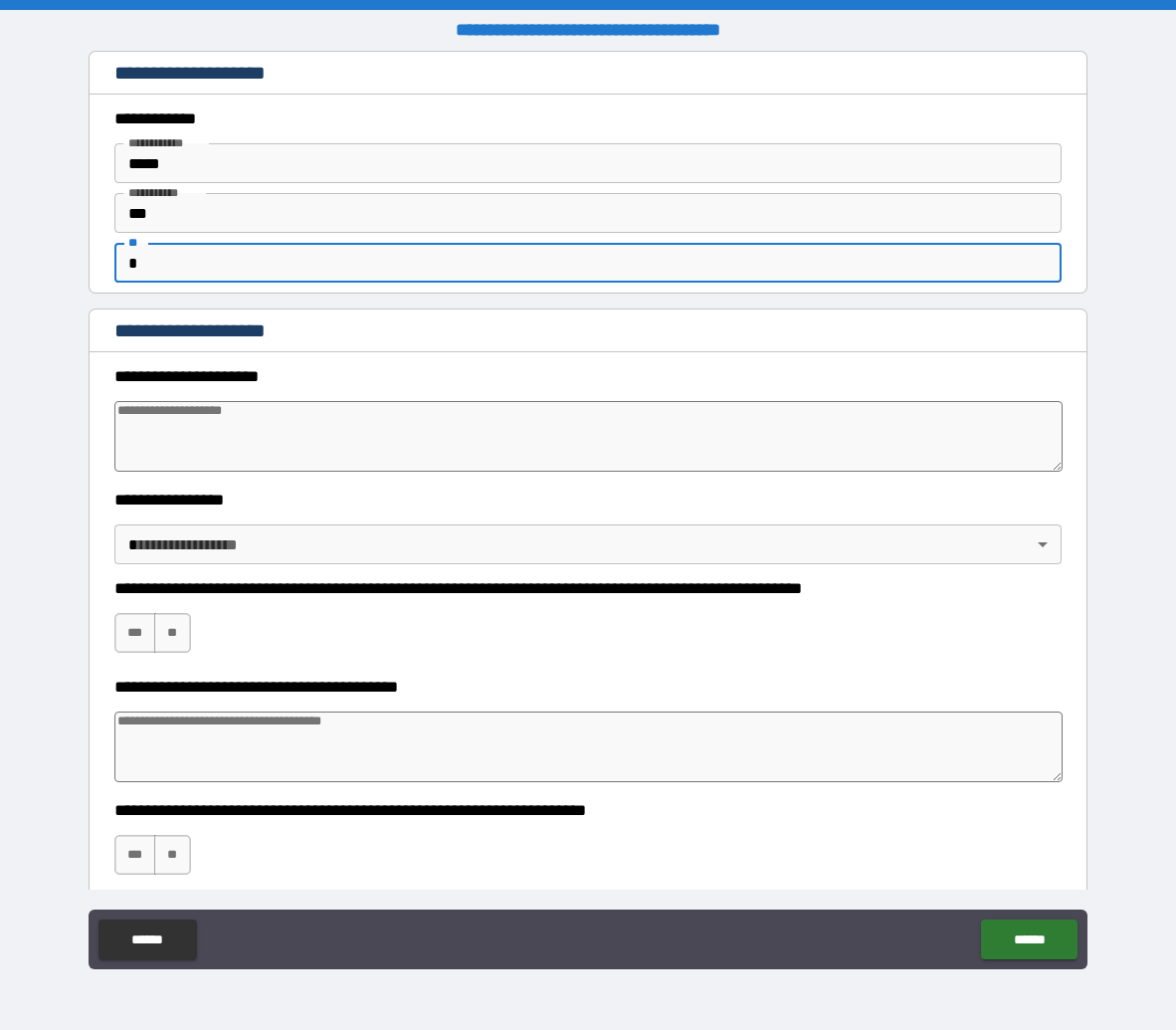click at bounding box center (589, 436) 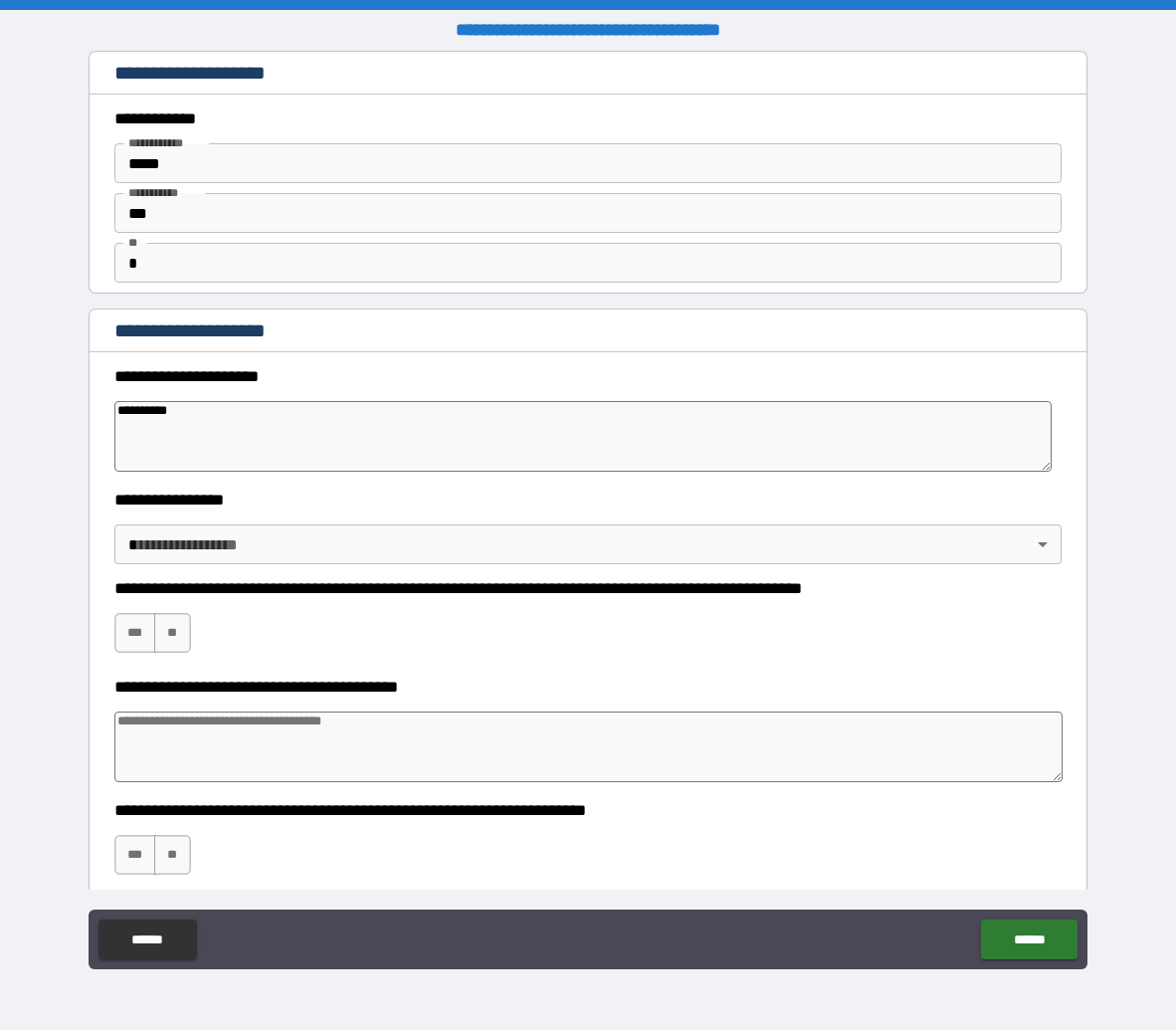 click on "**********" at bounding box center (588, 515) 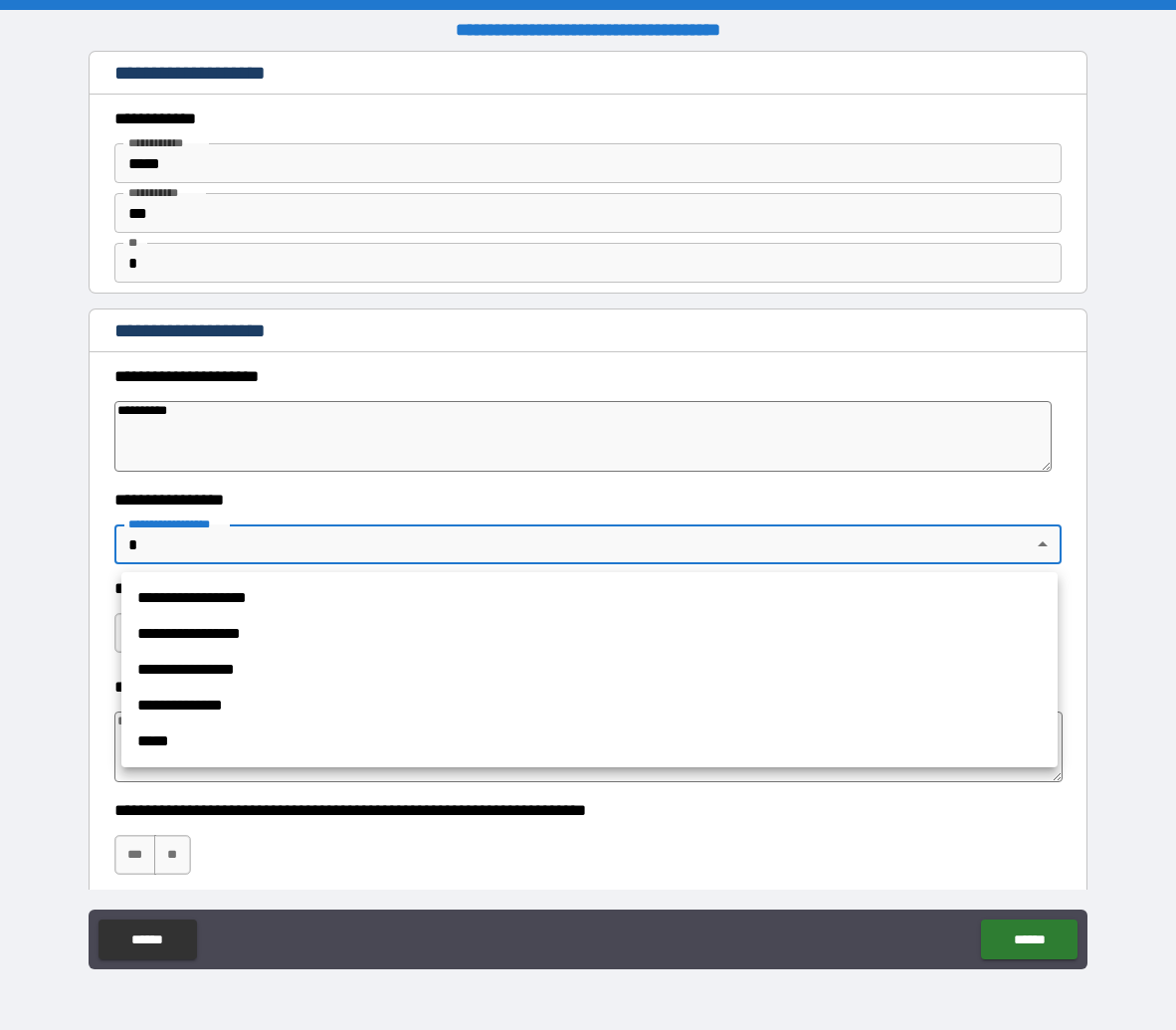 click on "**********" at bounding box center [589, 634] 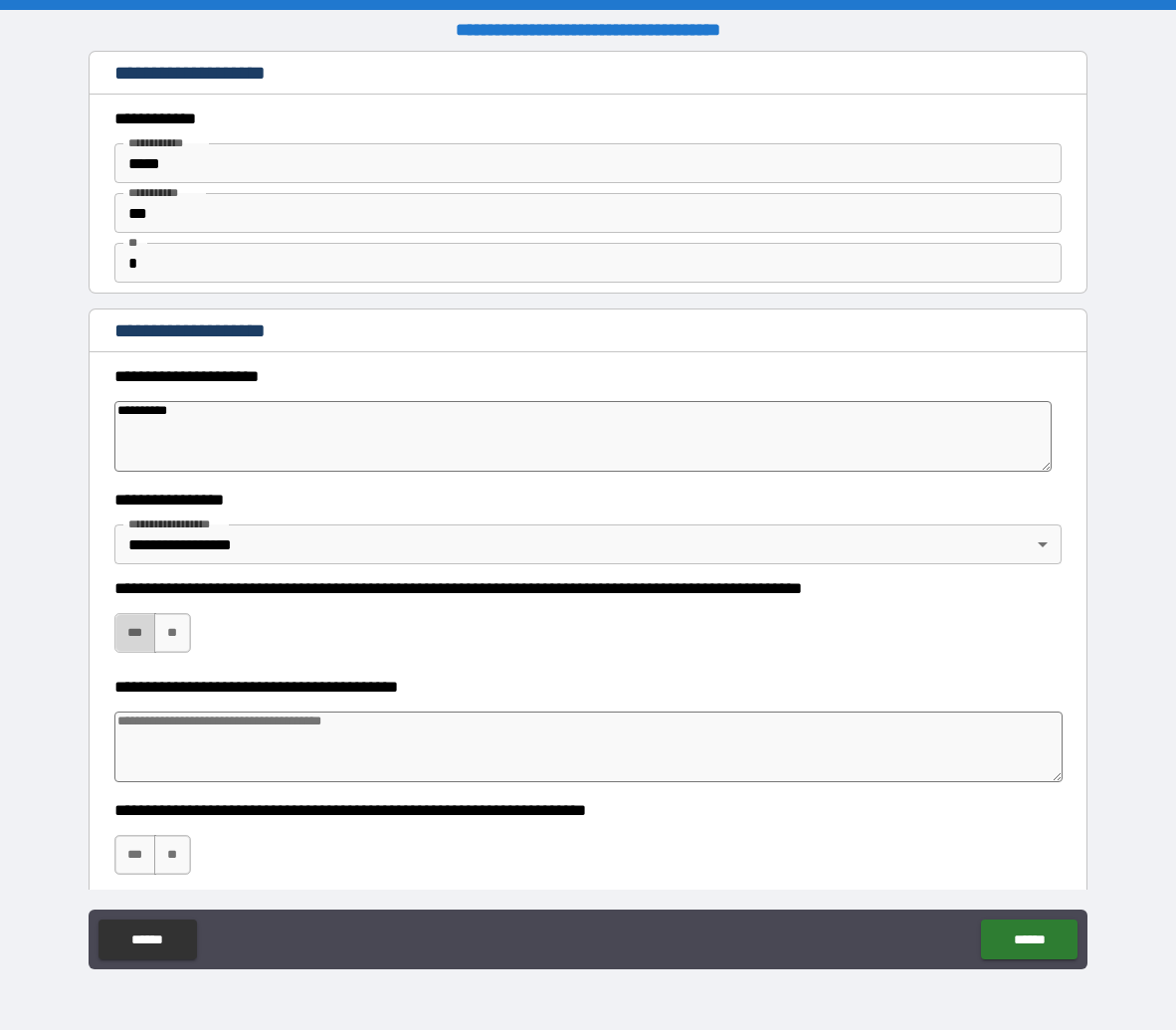 click on "***" at bounding box center [135, 633] 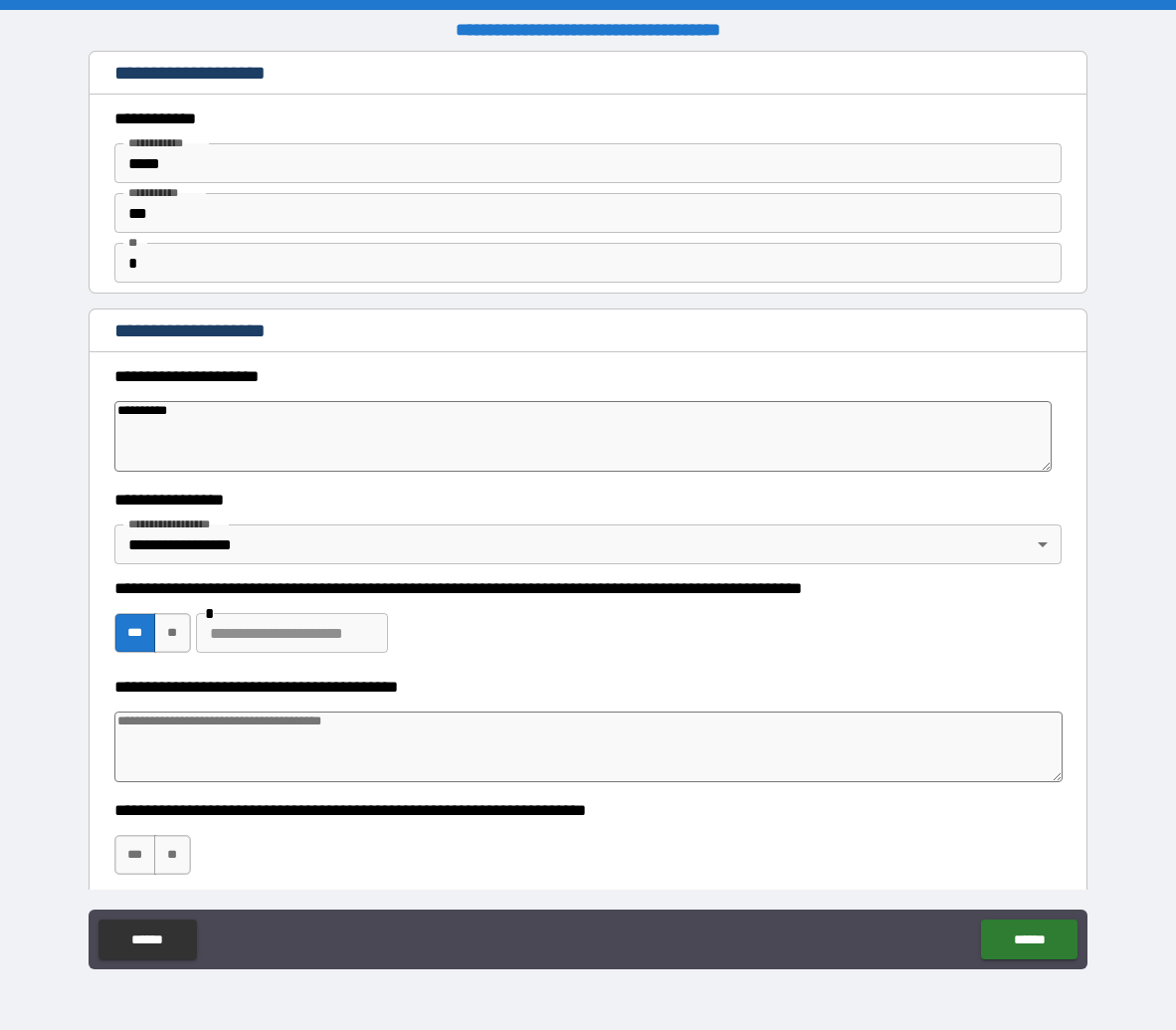 click at bounding box center (292, 633) 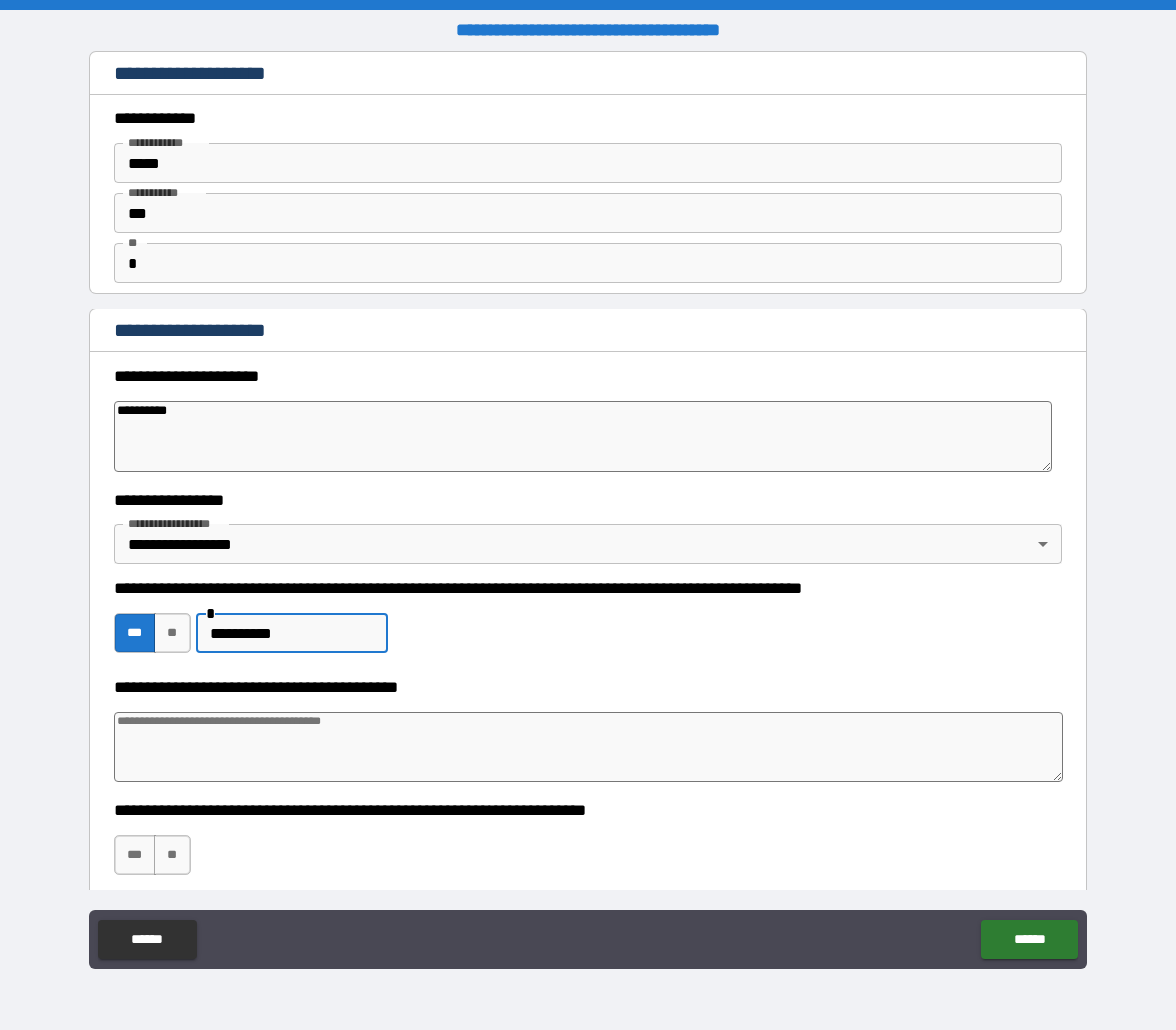 click at bounding box center [589, 746] 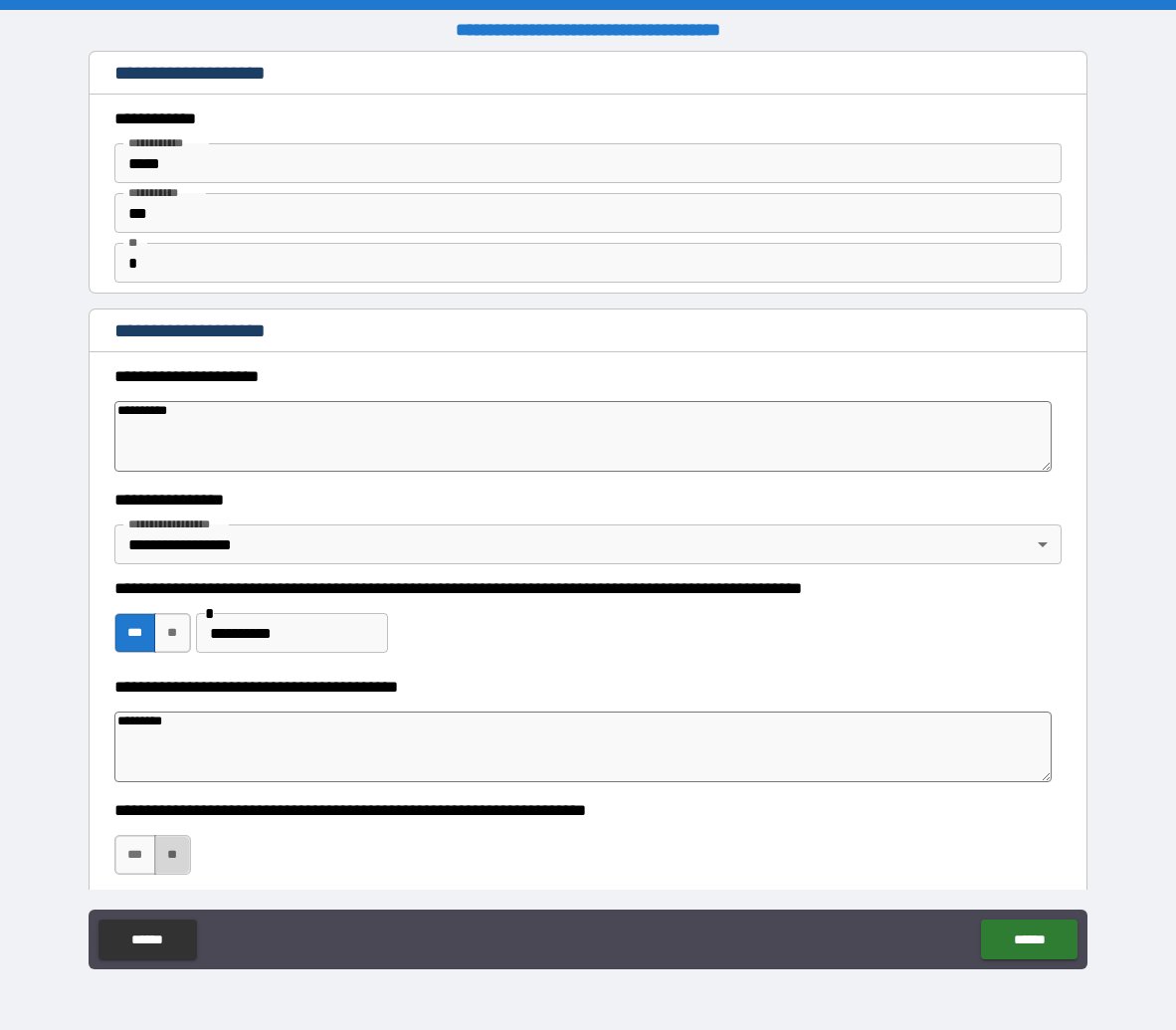click on "**" at bounding box center (172, 855) 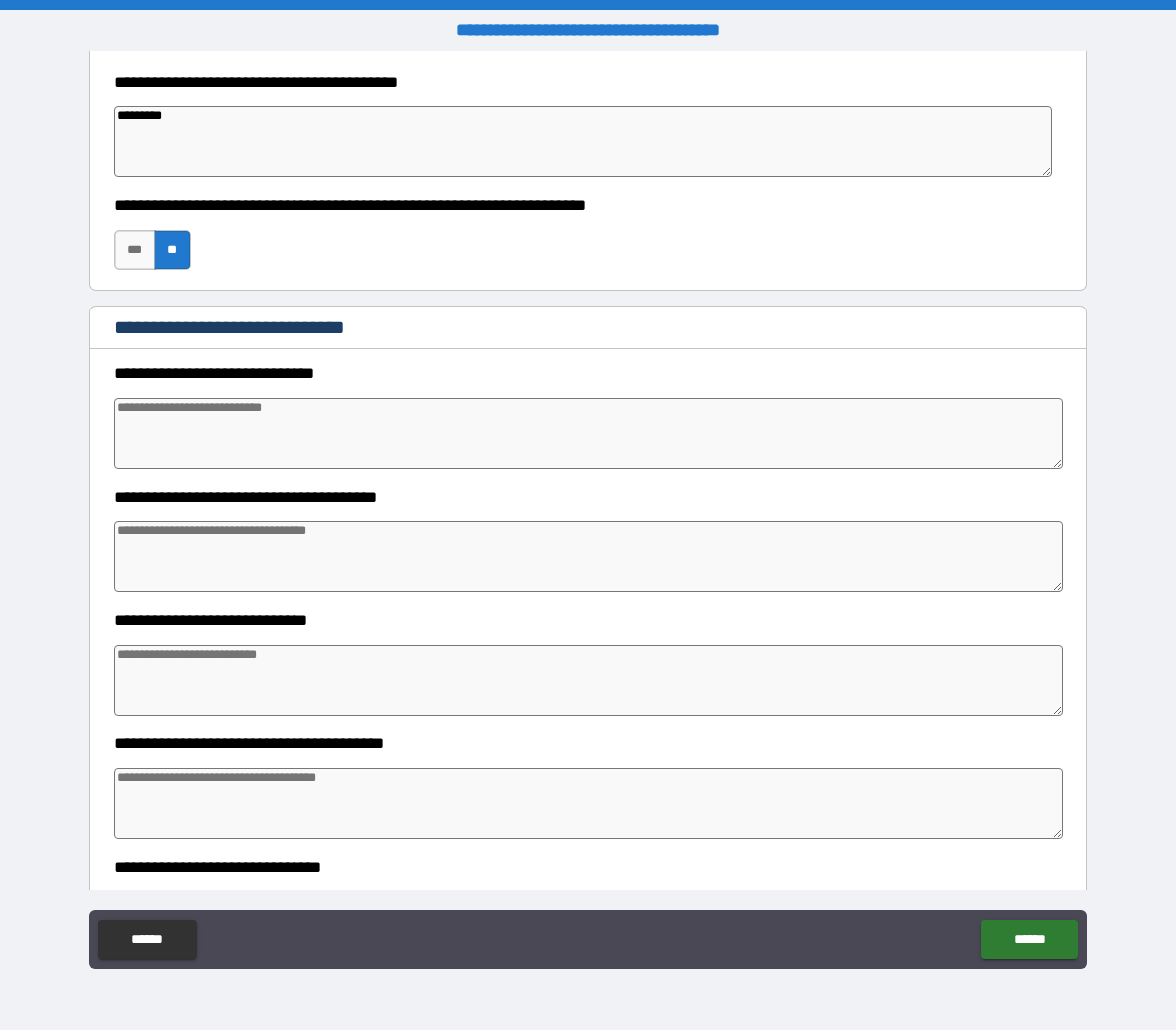 scroll, scrollTop: 686, scrollLeft: 0, axis: vertical 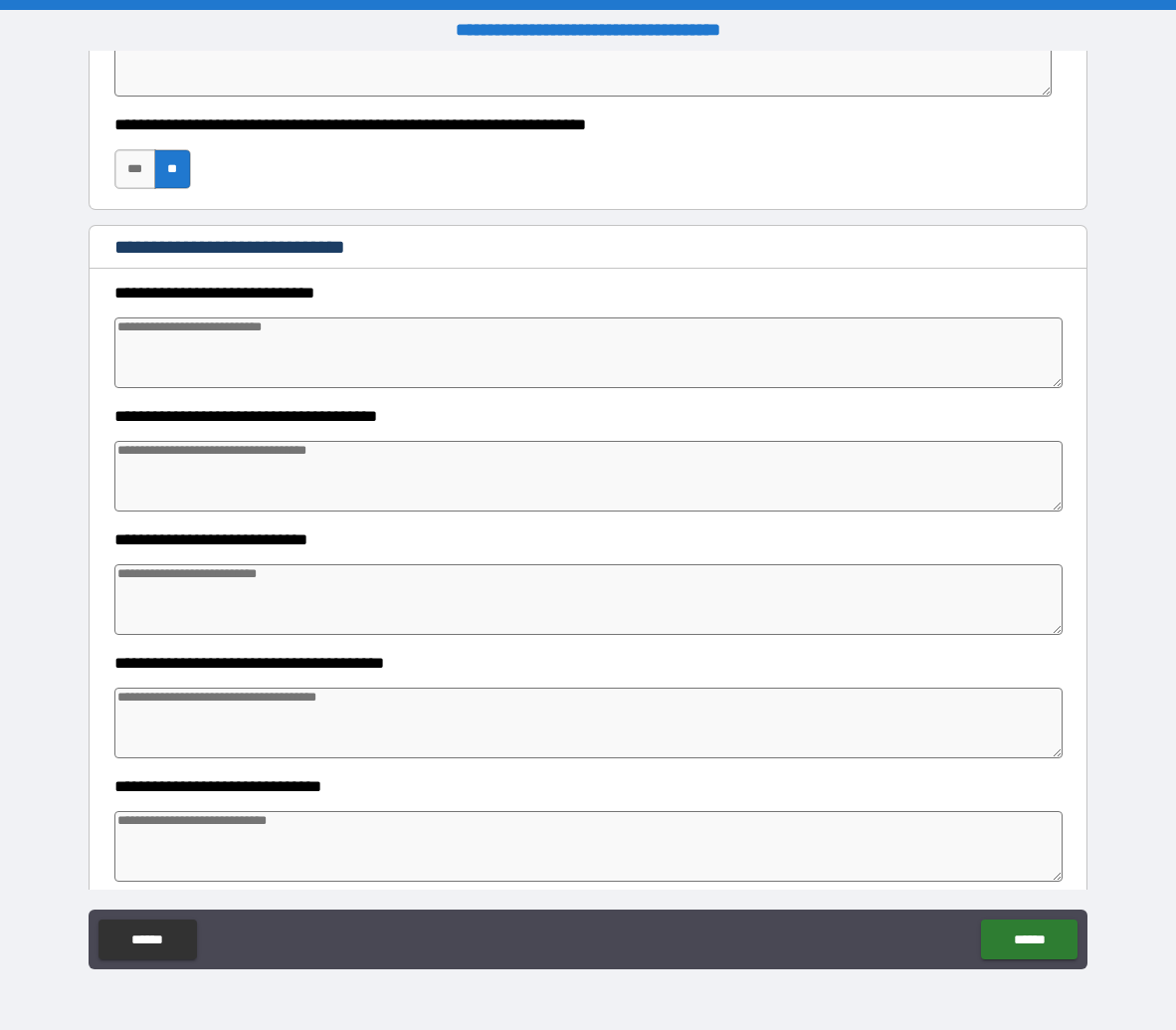 click at bounding box center (589, 352) 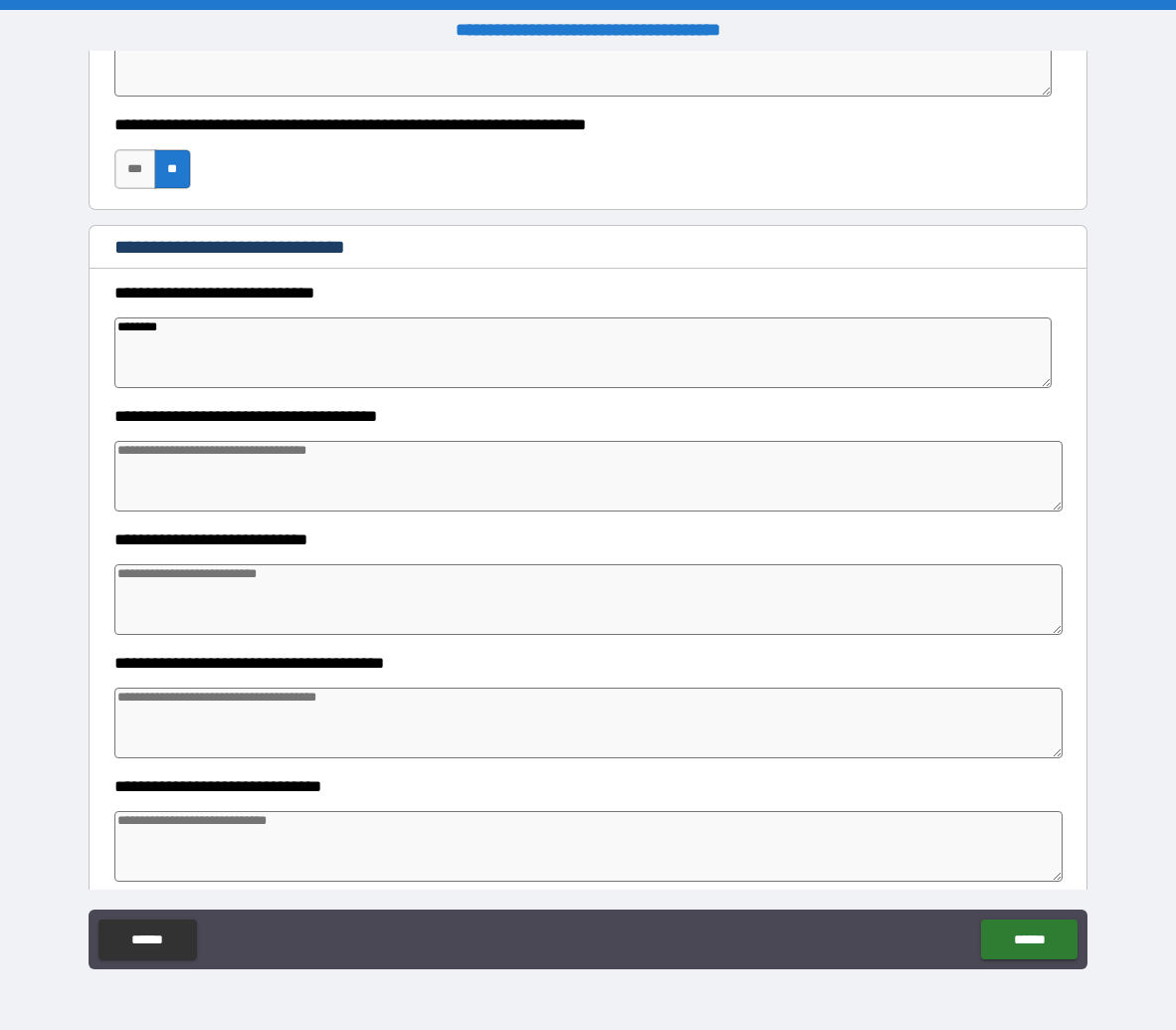 click at bounding box center (589, 476) 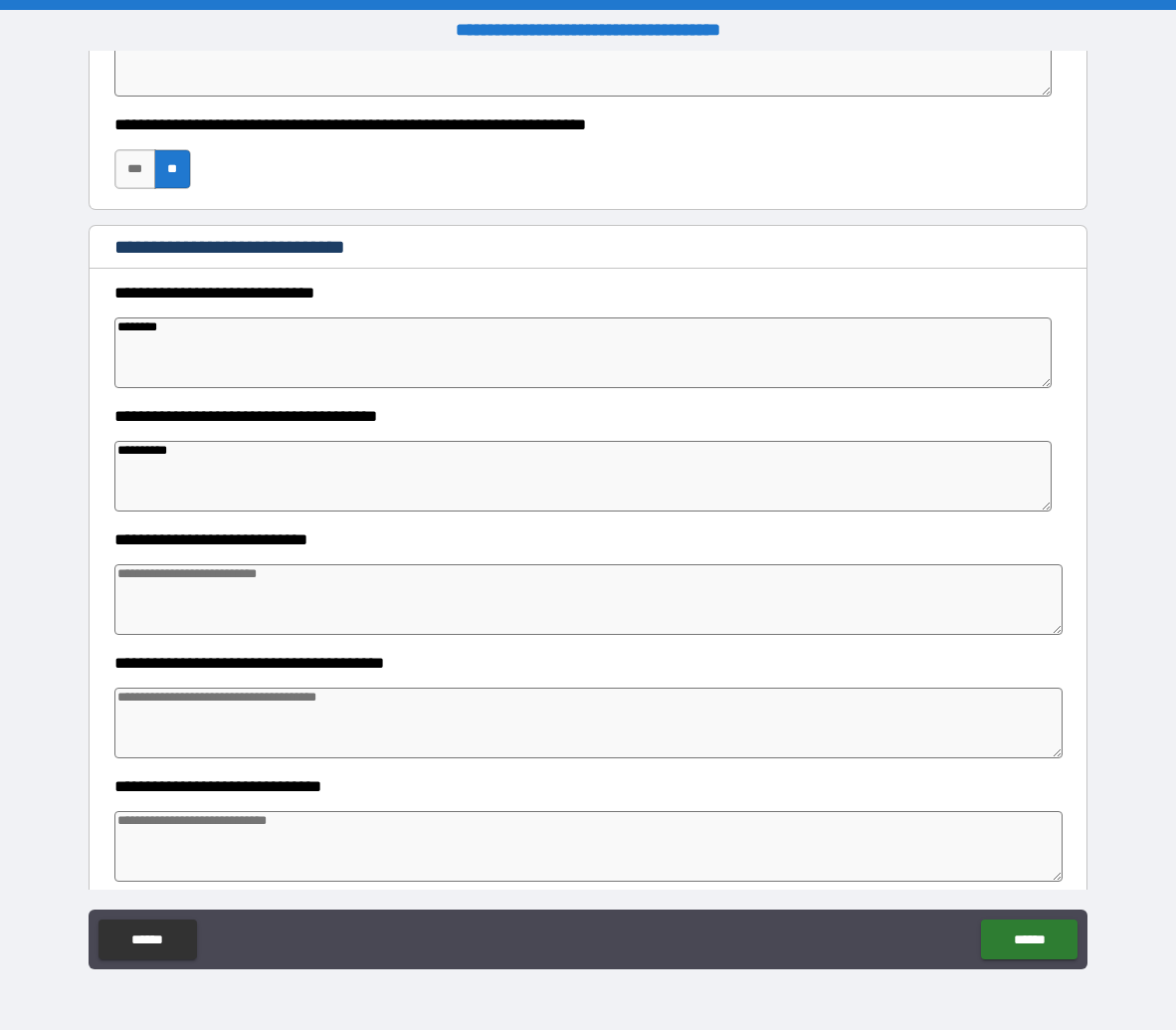 click at bounding box center (589, 599) 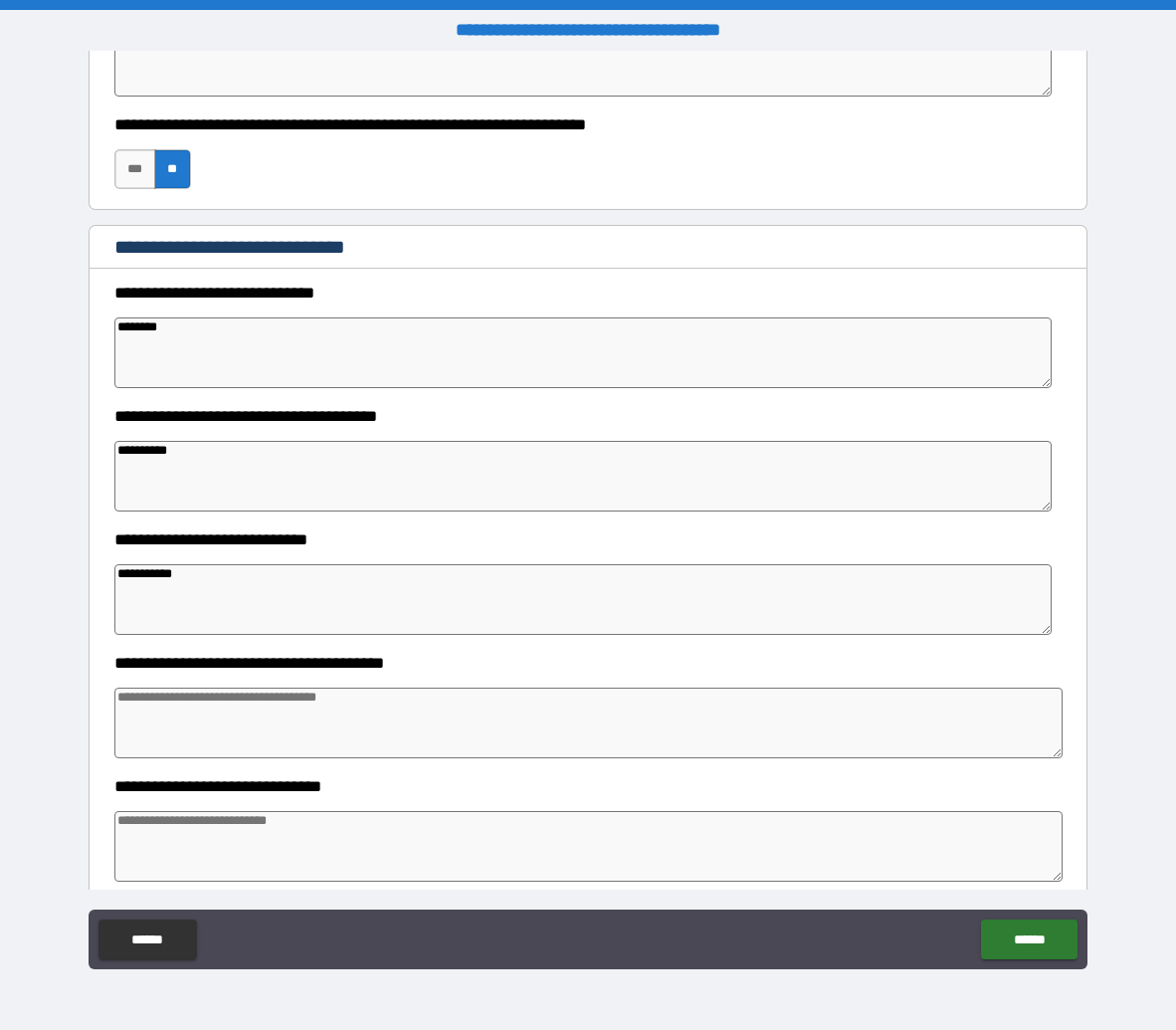 click at bounding box center (589, 722) 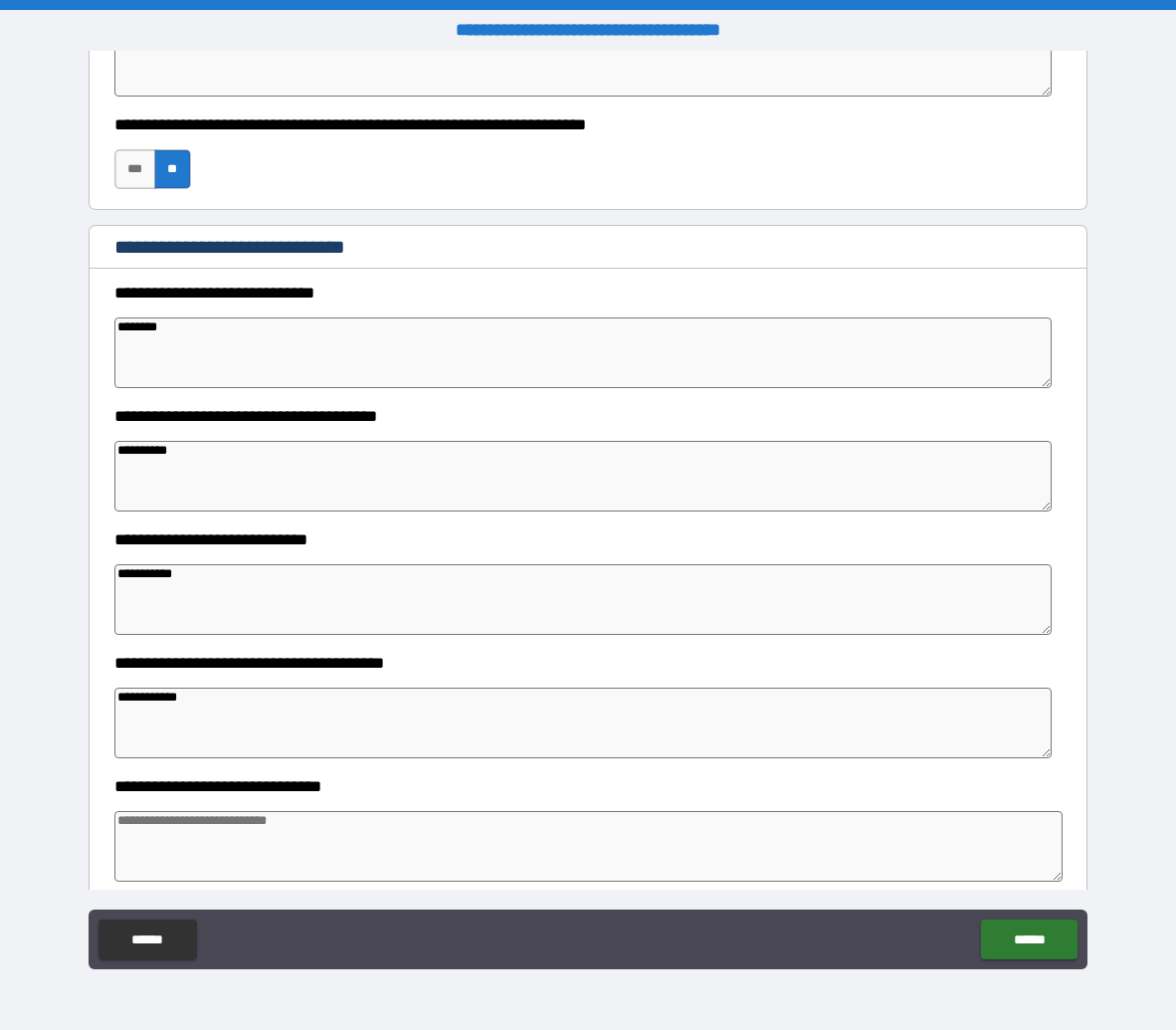 click at bounding box center [589, 846] 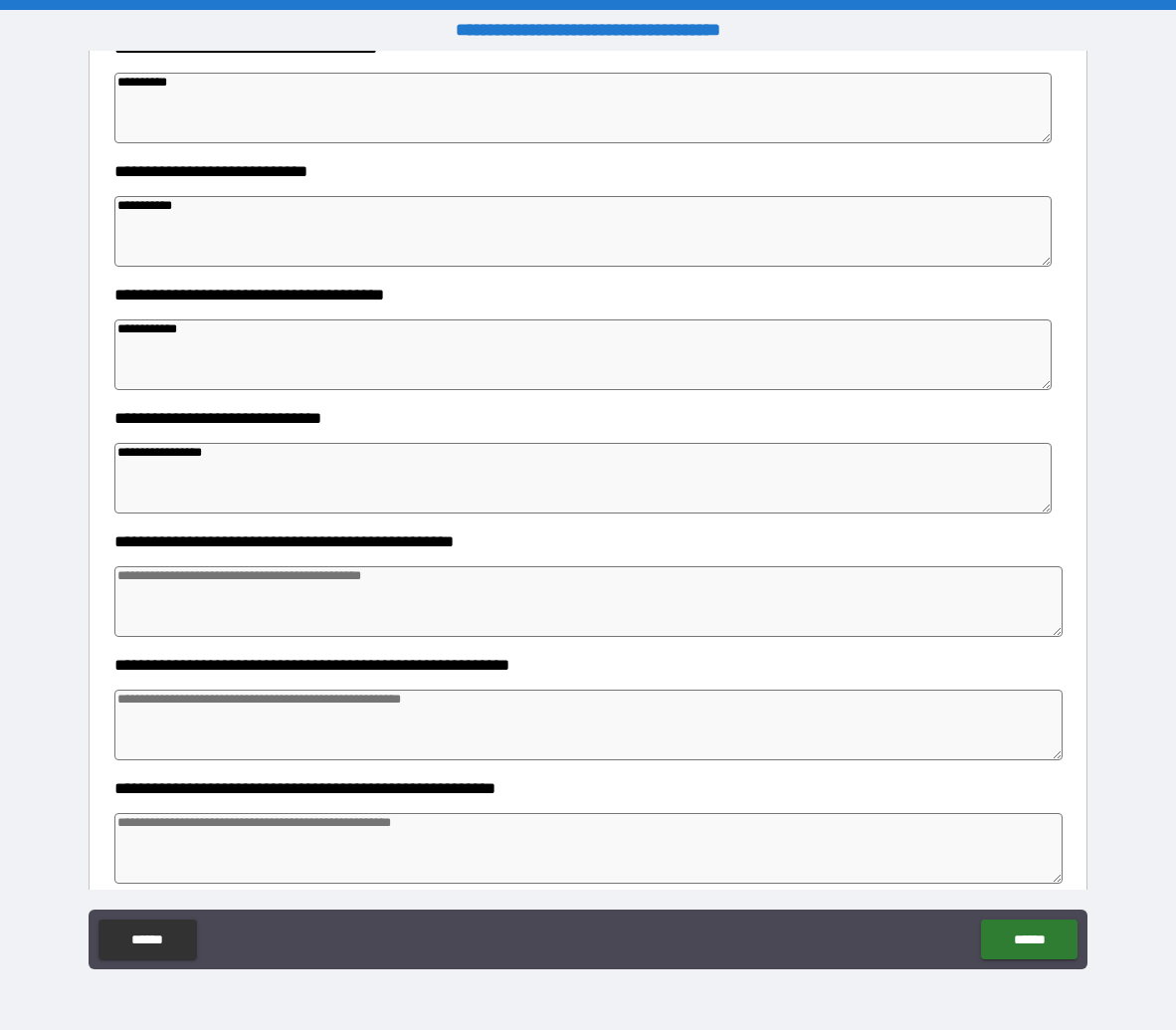 scroll, scrollTop: 1079, scrollLeft: 0, axis: vertical 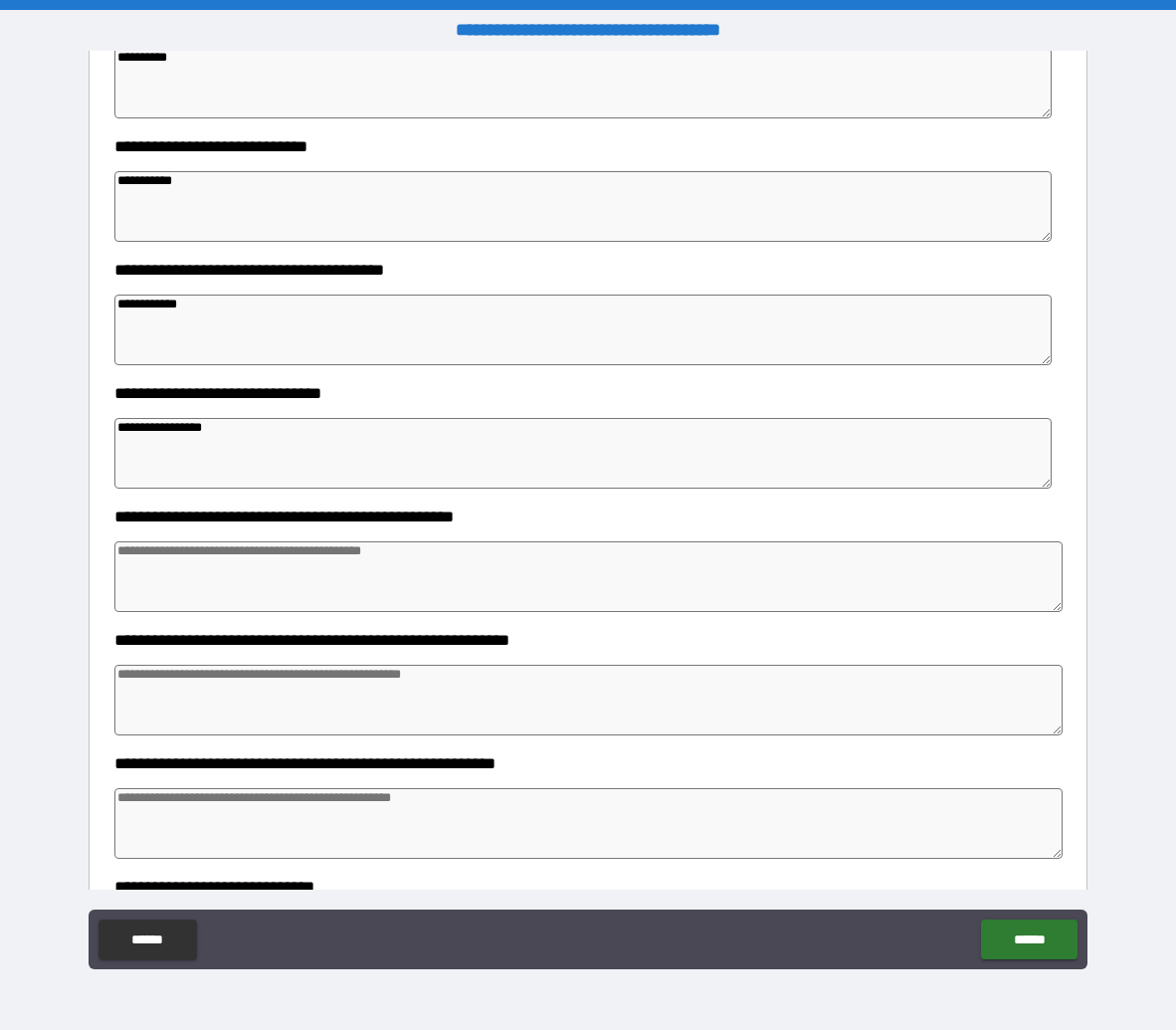 click at bounding box center [589, 576] 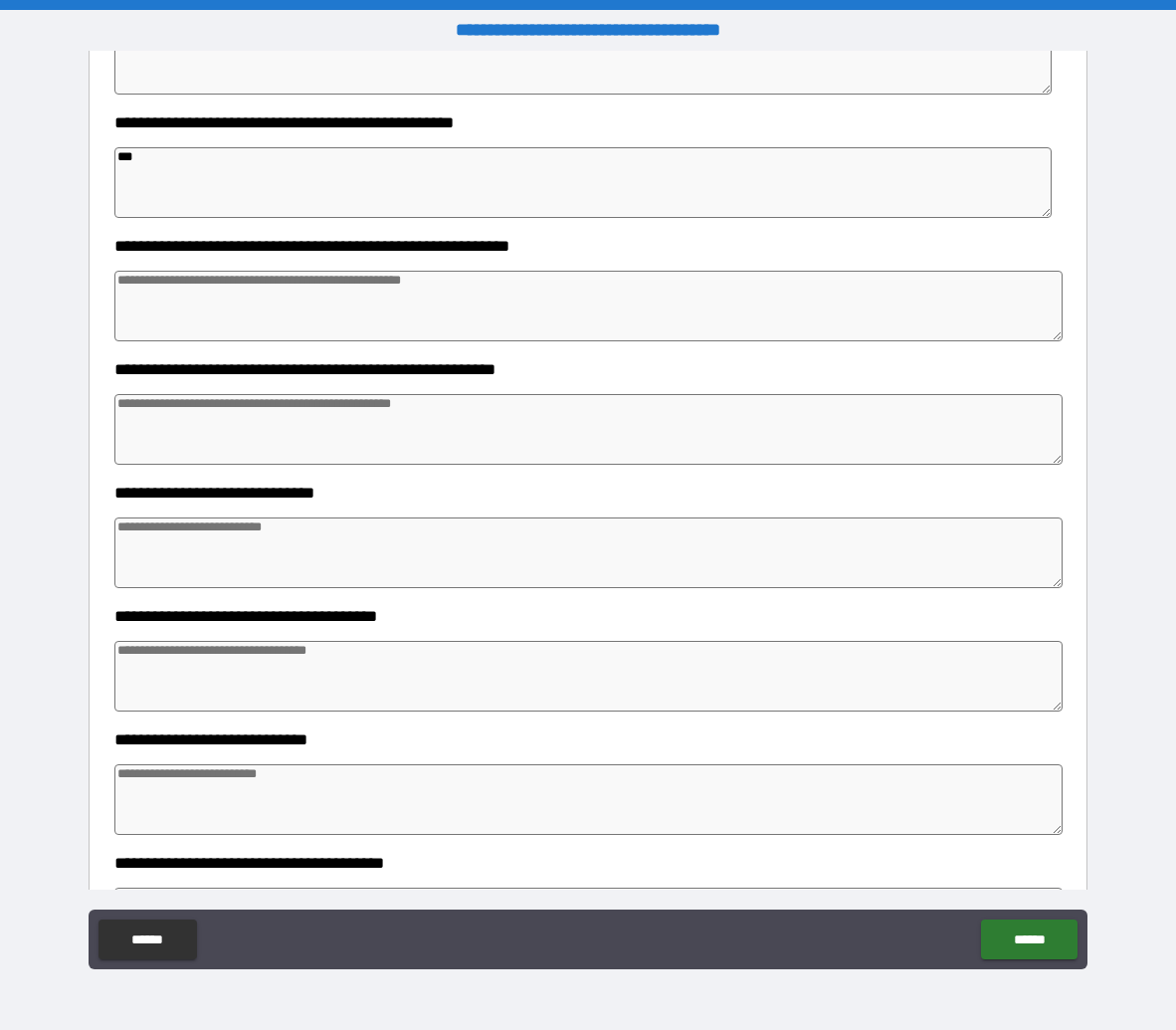 scroll, scrollTop: 1474, scrollLeft: 0, axis: vertical 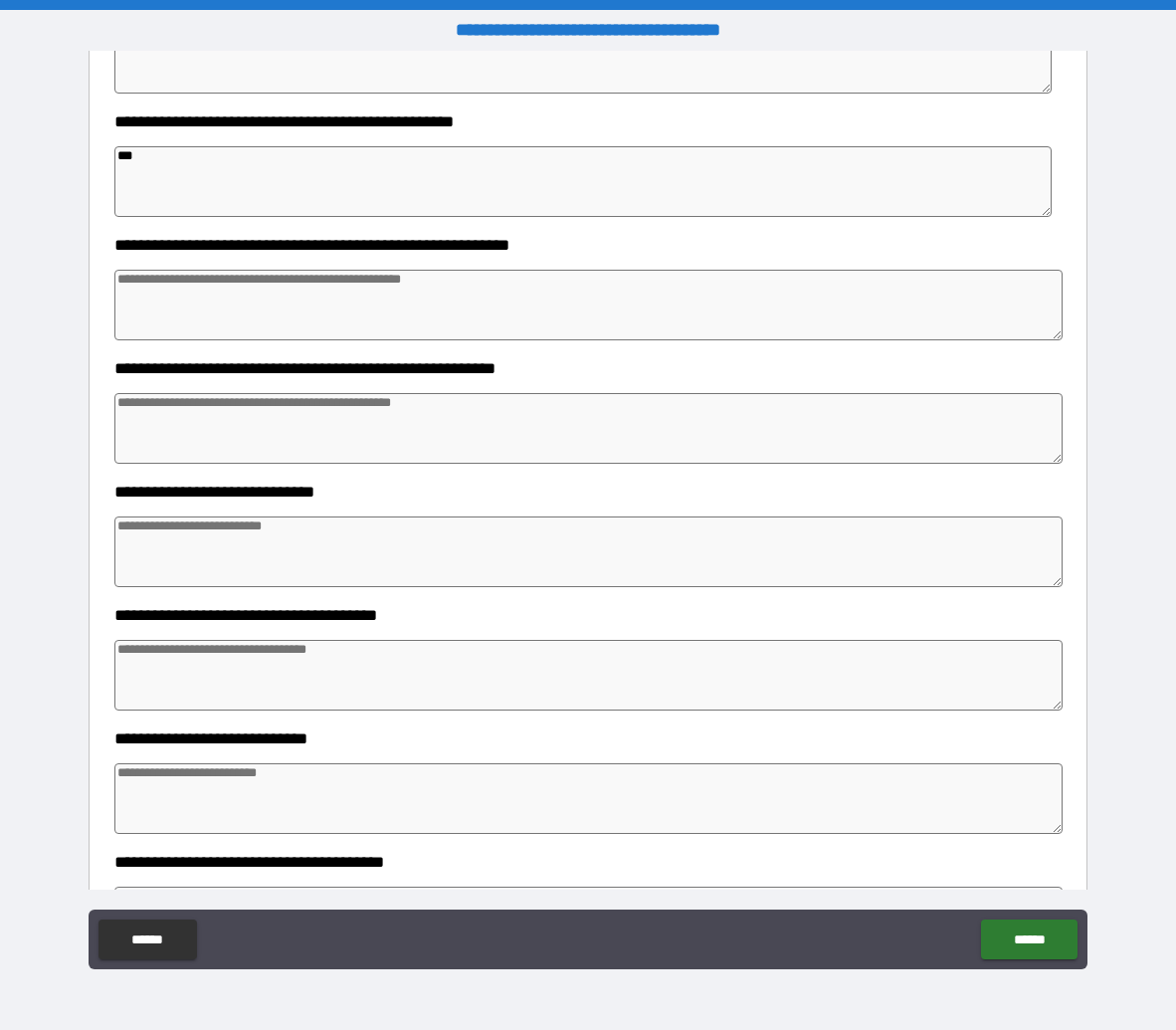 click at bounding box center [589, 551] 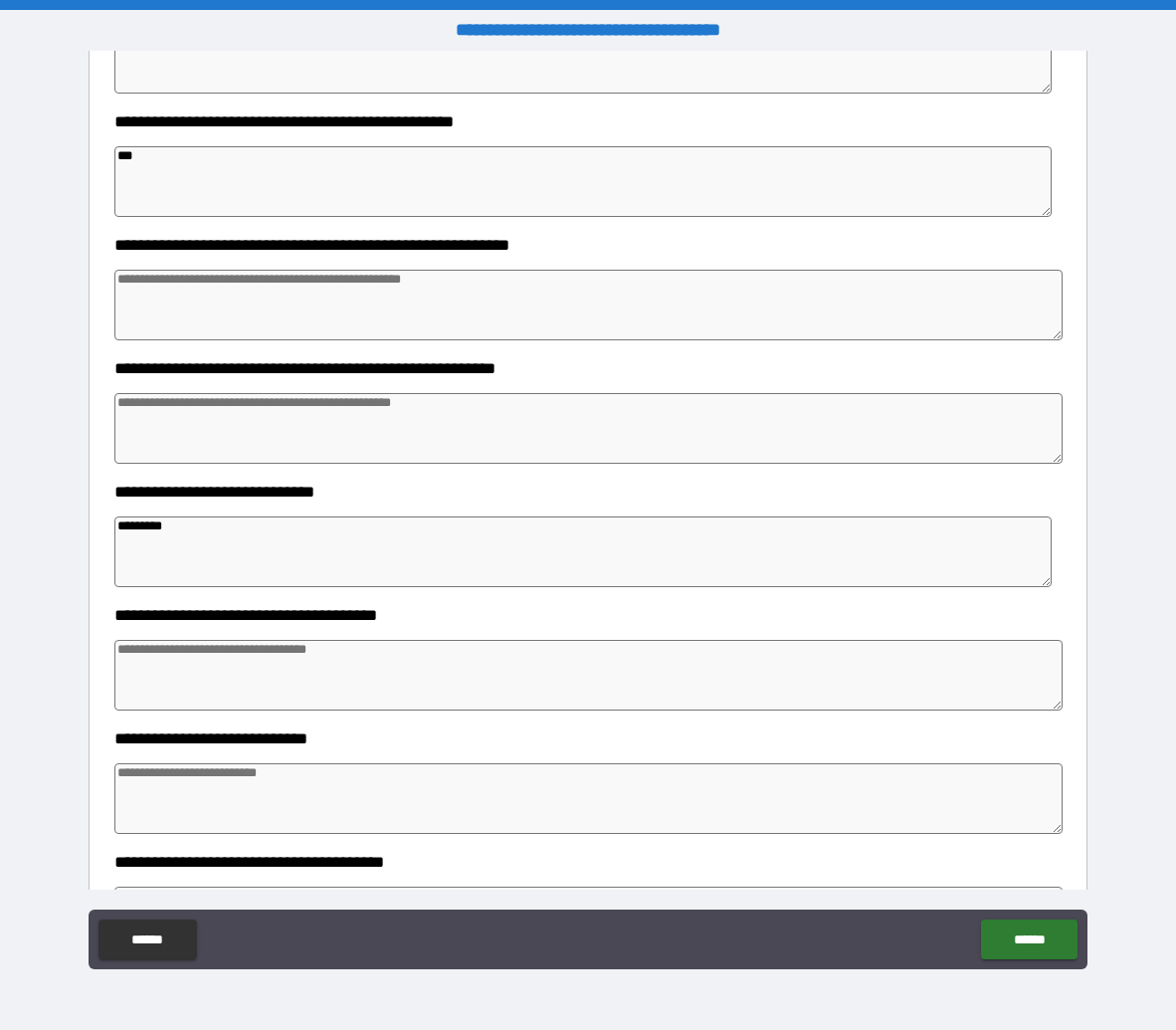click at bounding box center (589, 675) 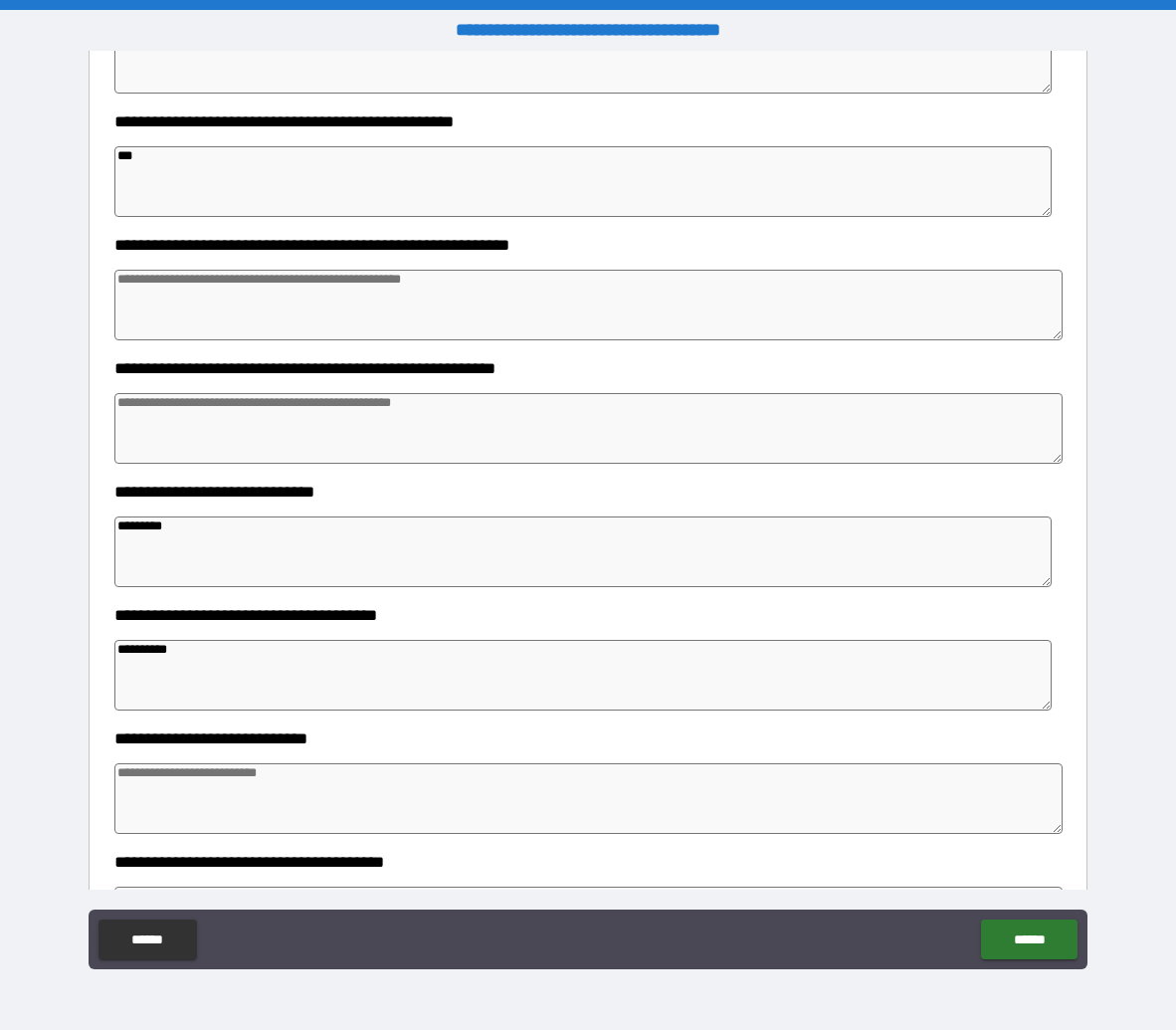 click at bounding box center [589, 798] 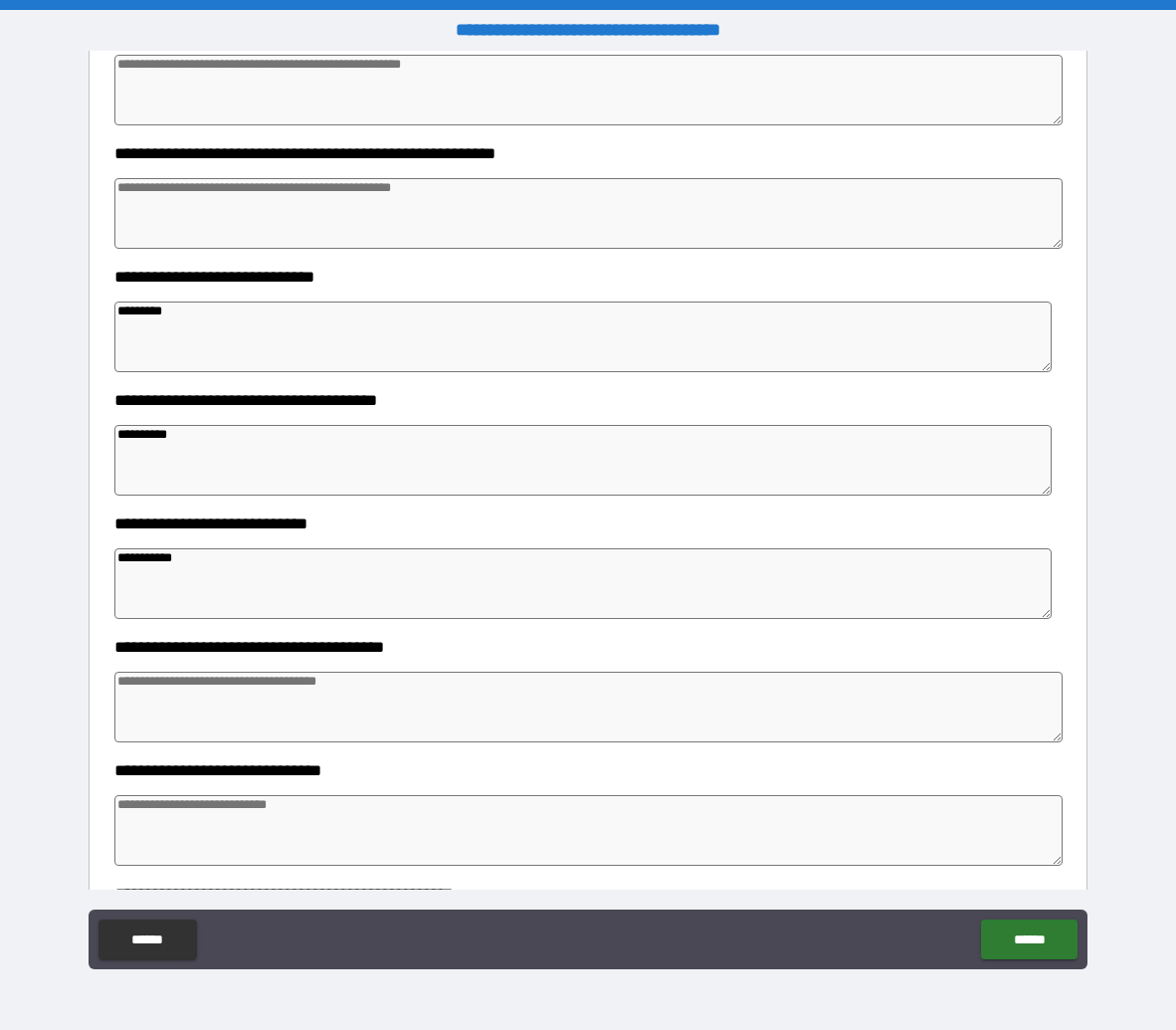 scroll, scrollTop: 1696, scrollLeft: 0, axis: vertical 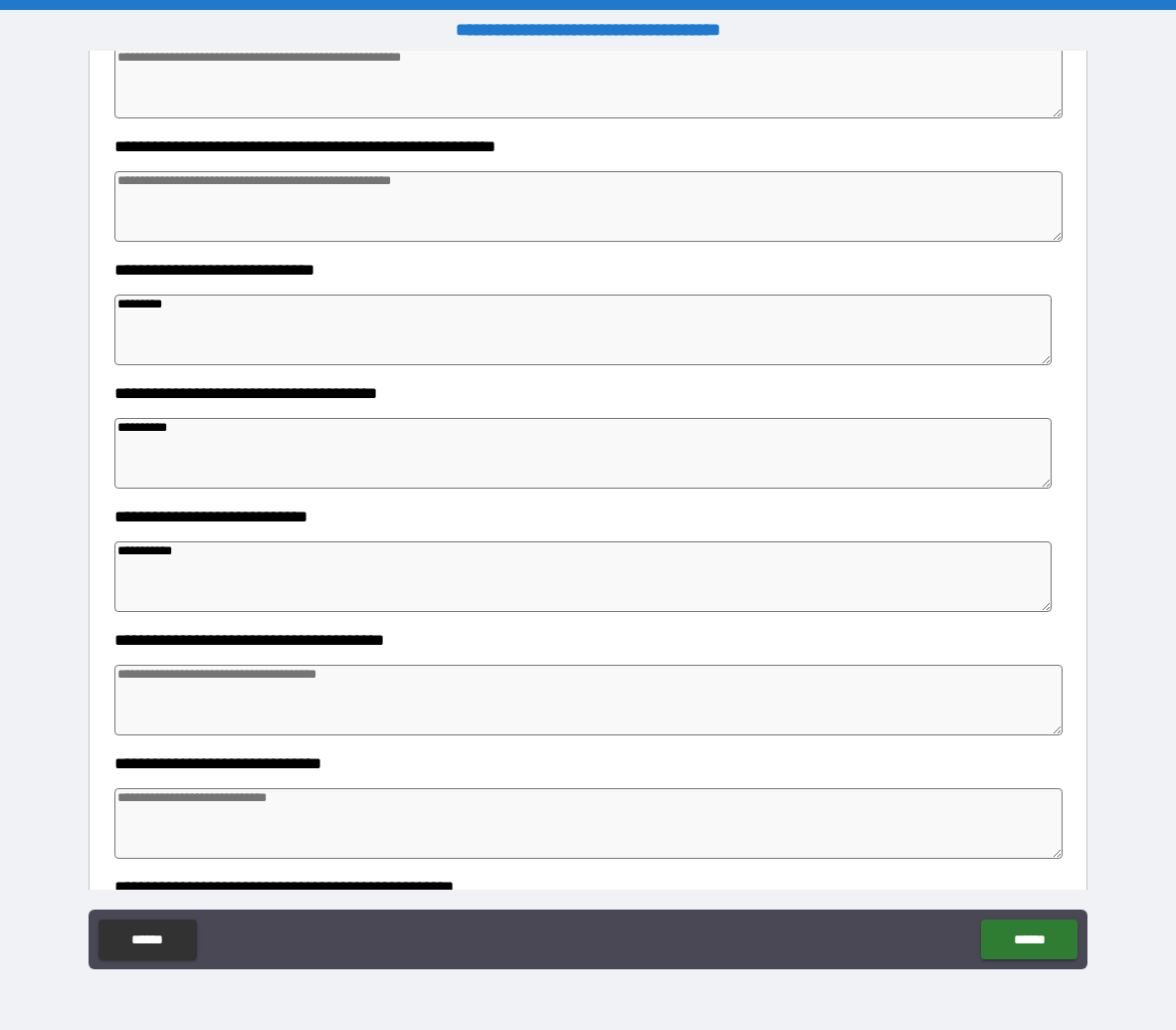 click at bounding box center (589, 700) 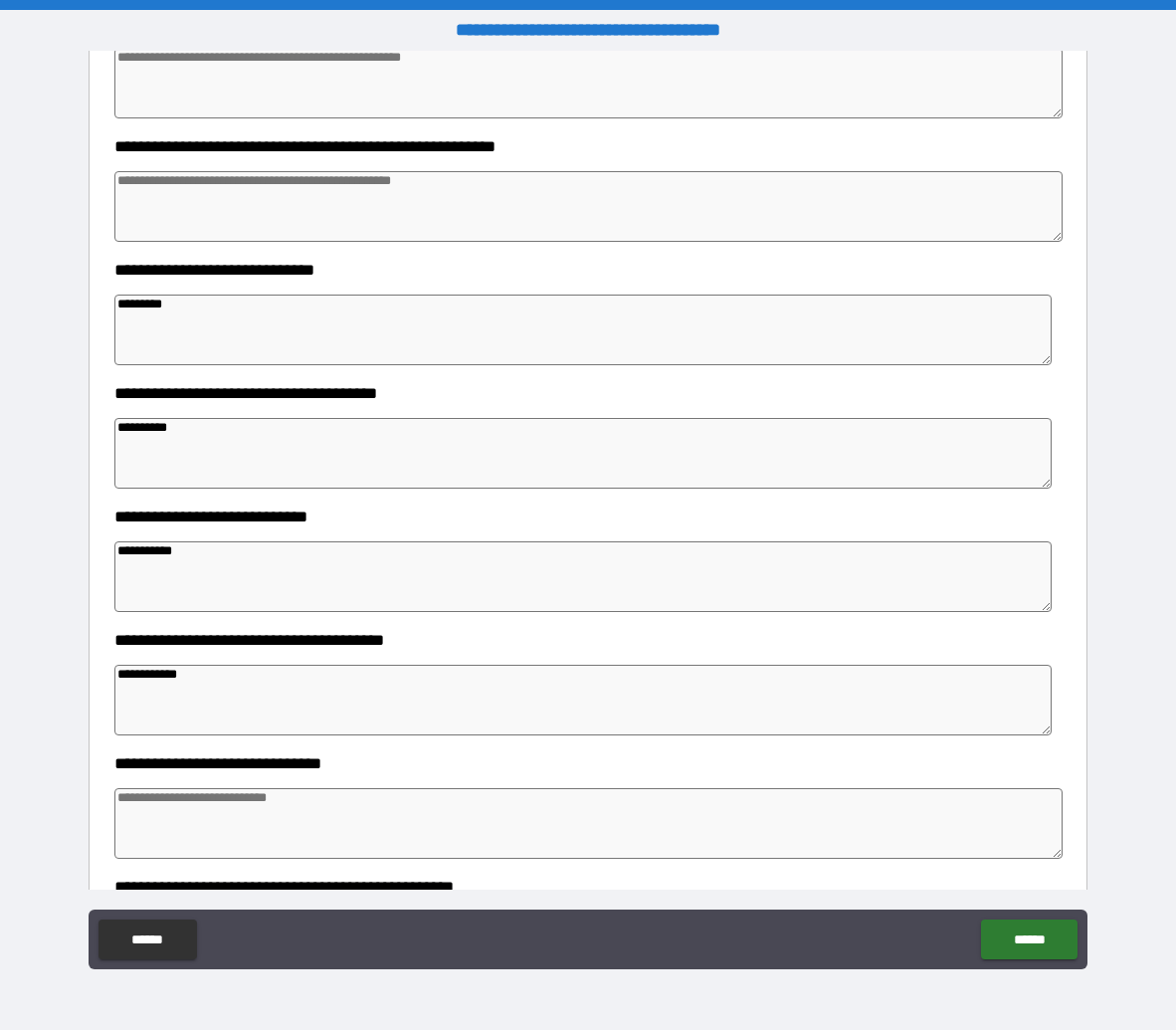 click at bounding box center (589, 823) 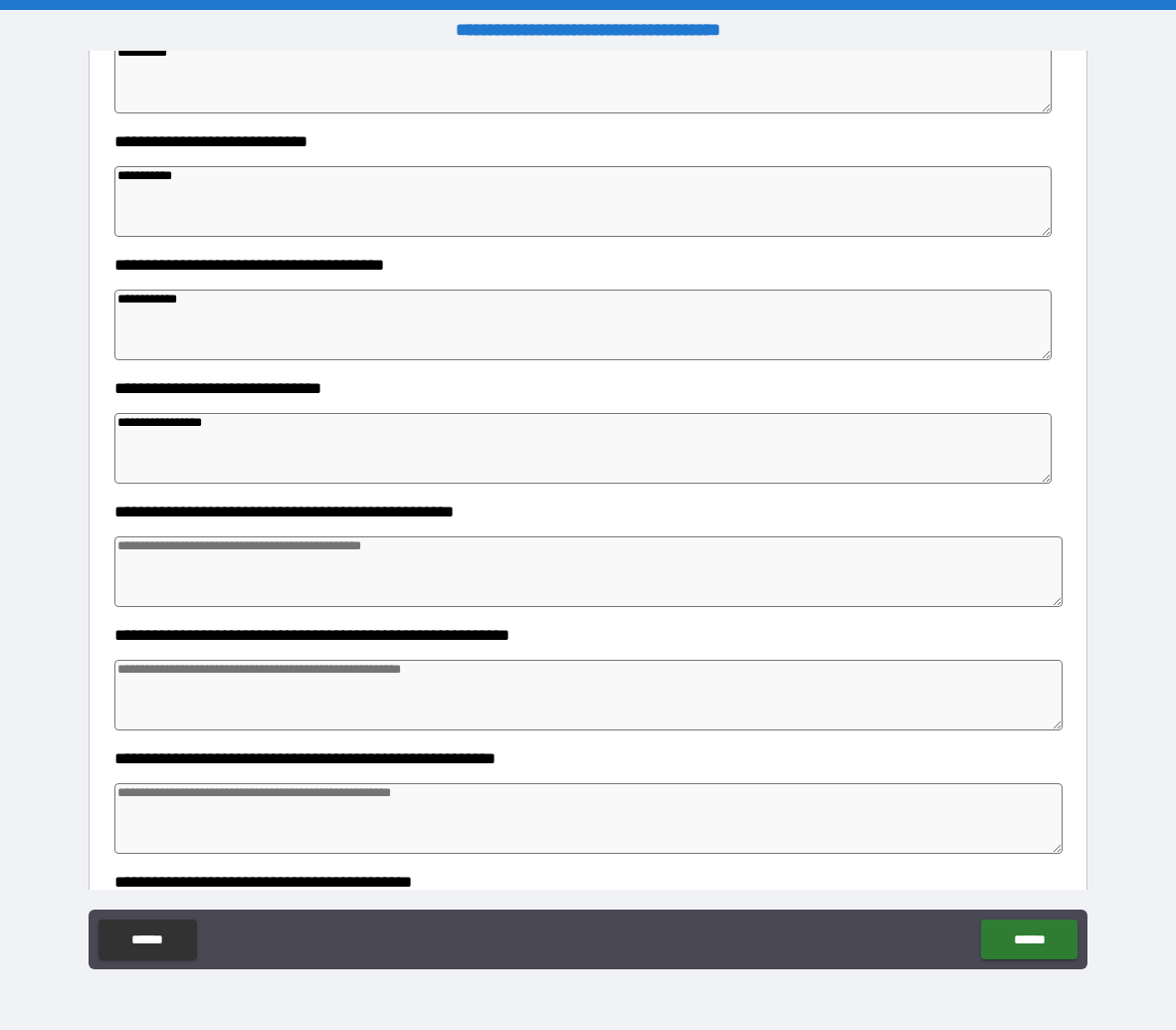 scroll, scrollTop: 2094, scrollLeft: 0, axis: vertical 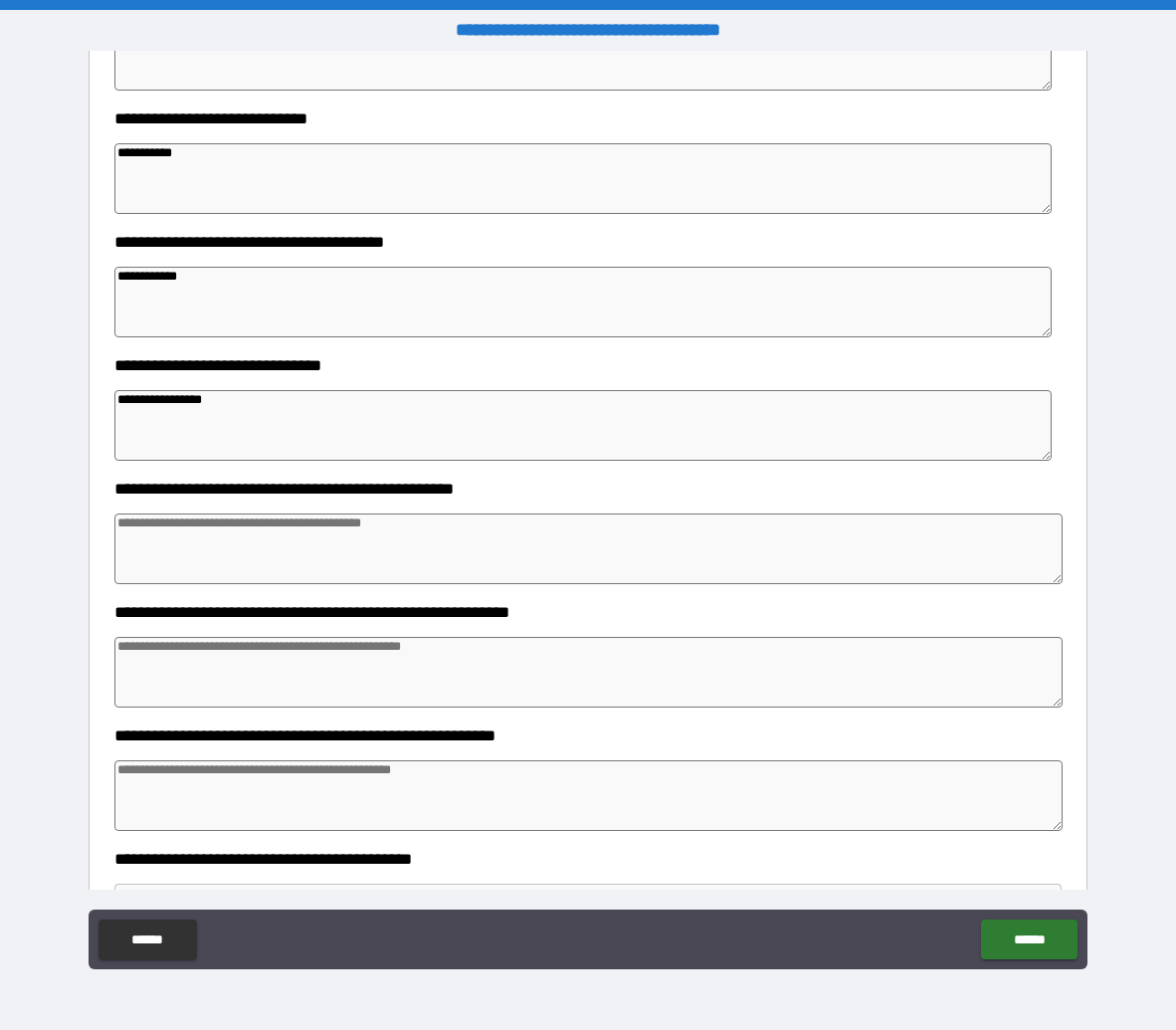 click at bounding box center [589, 548] 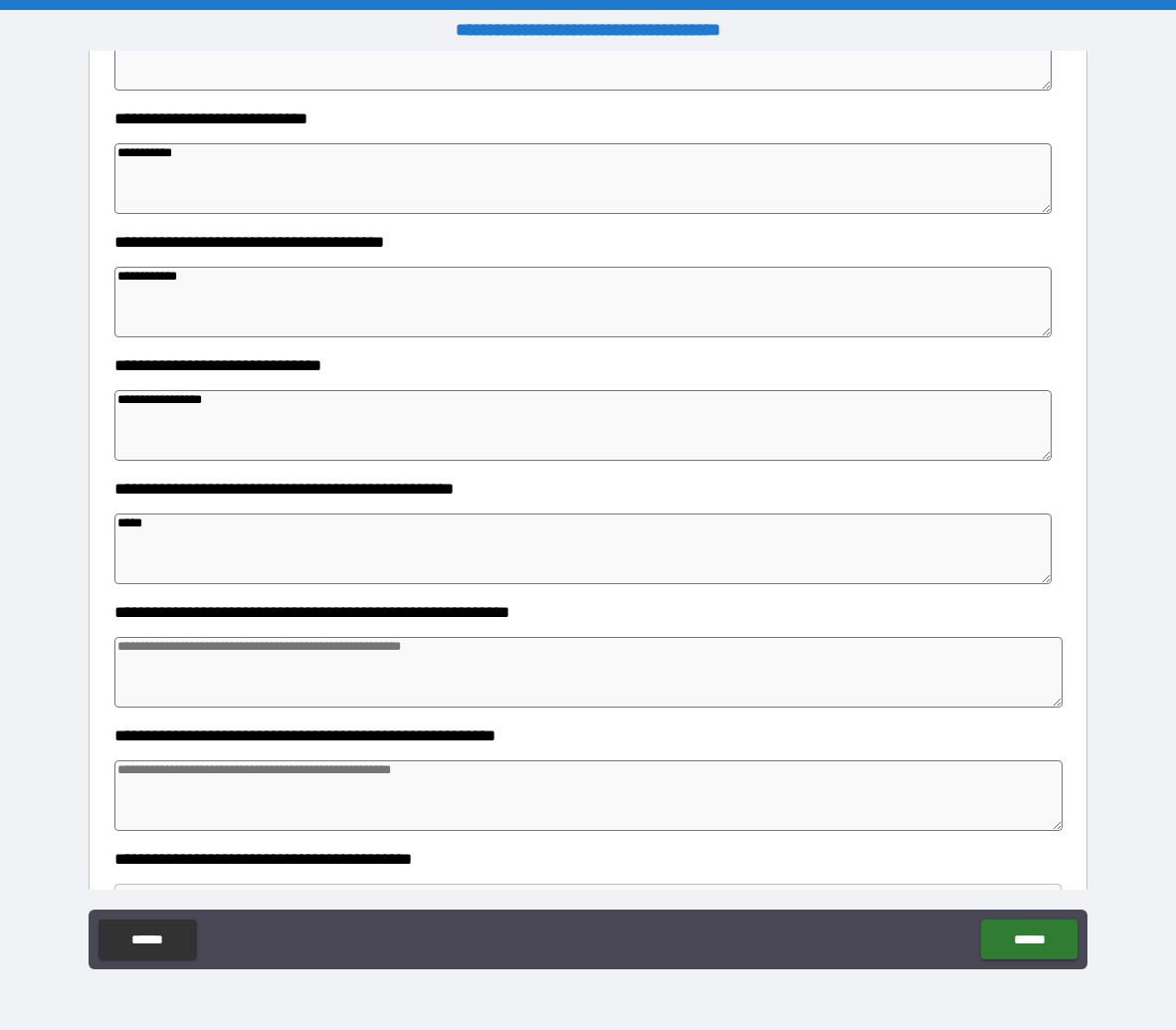 click at bounding box center [589, 672] 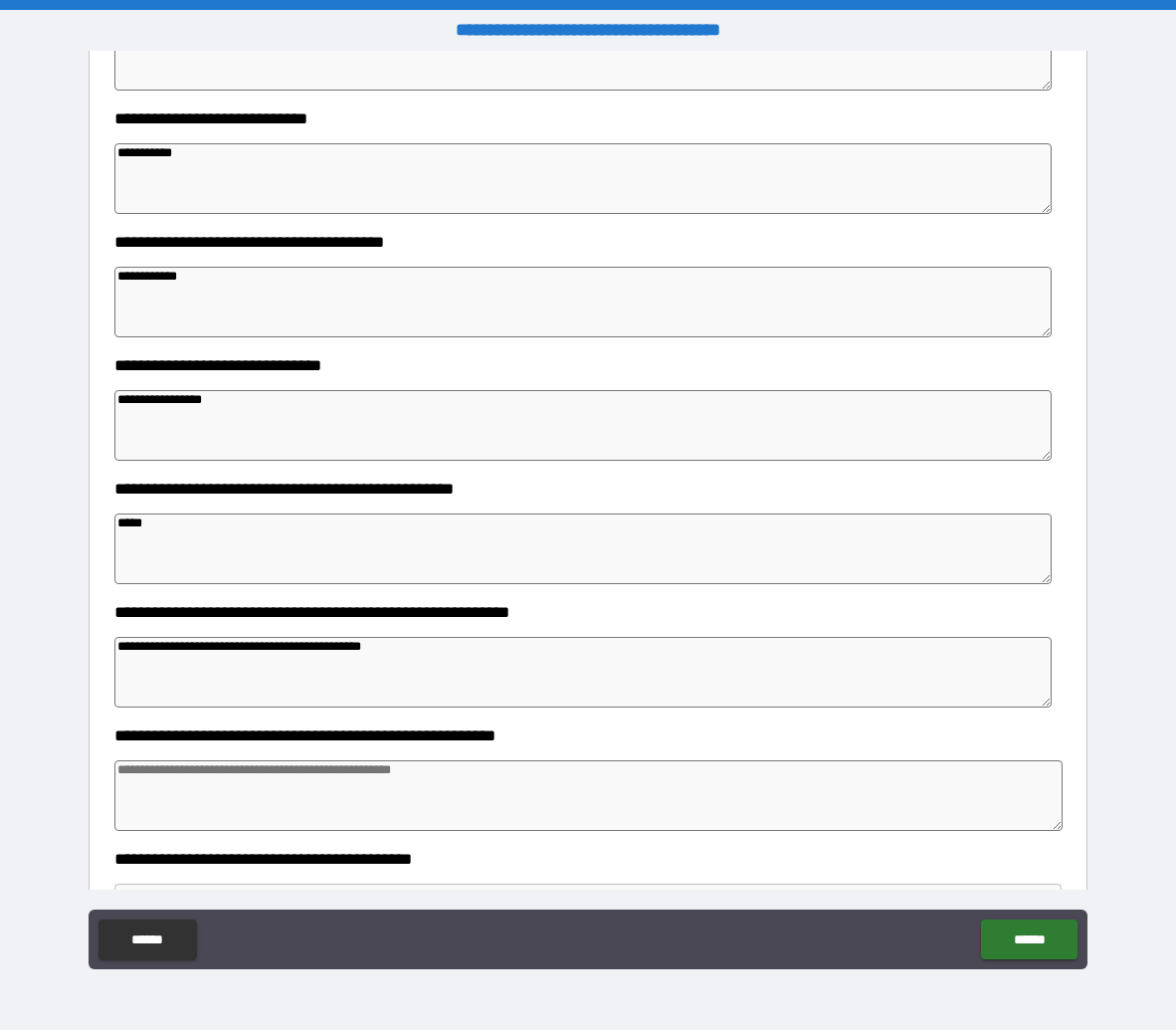 click at bounding box center [589, 795] 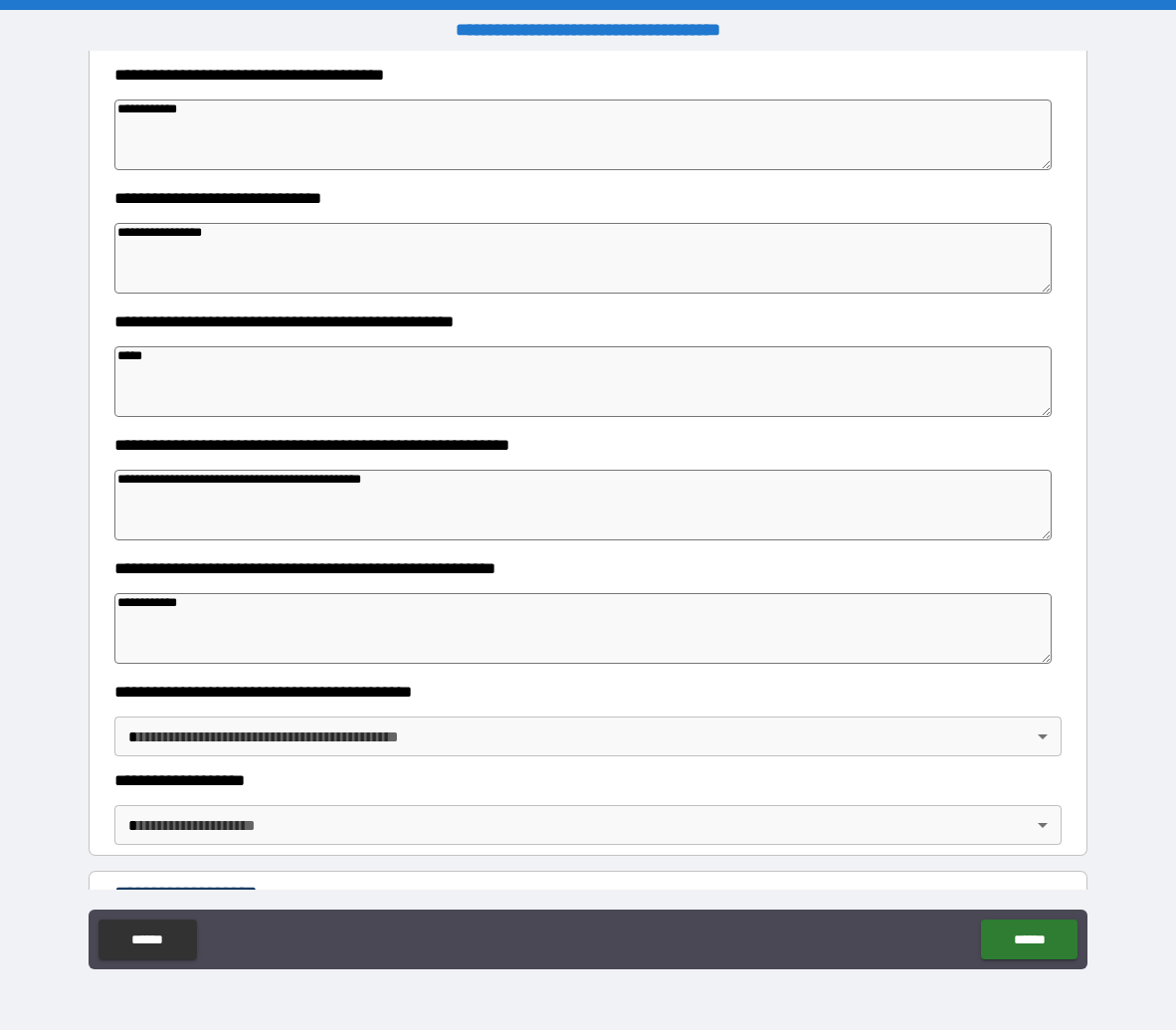 scroll, scrollTop: 2267, scrollLeft: 0, axis: vertical 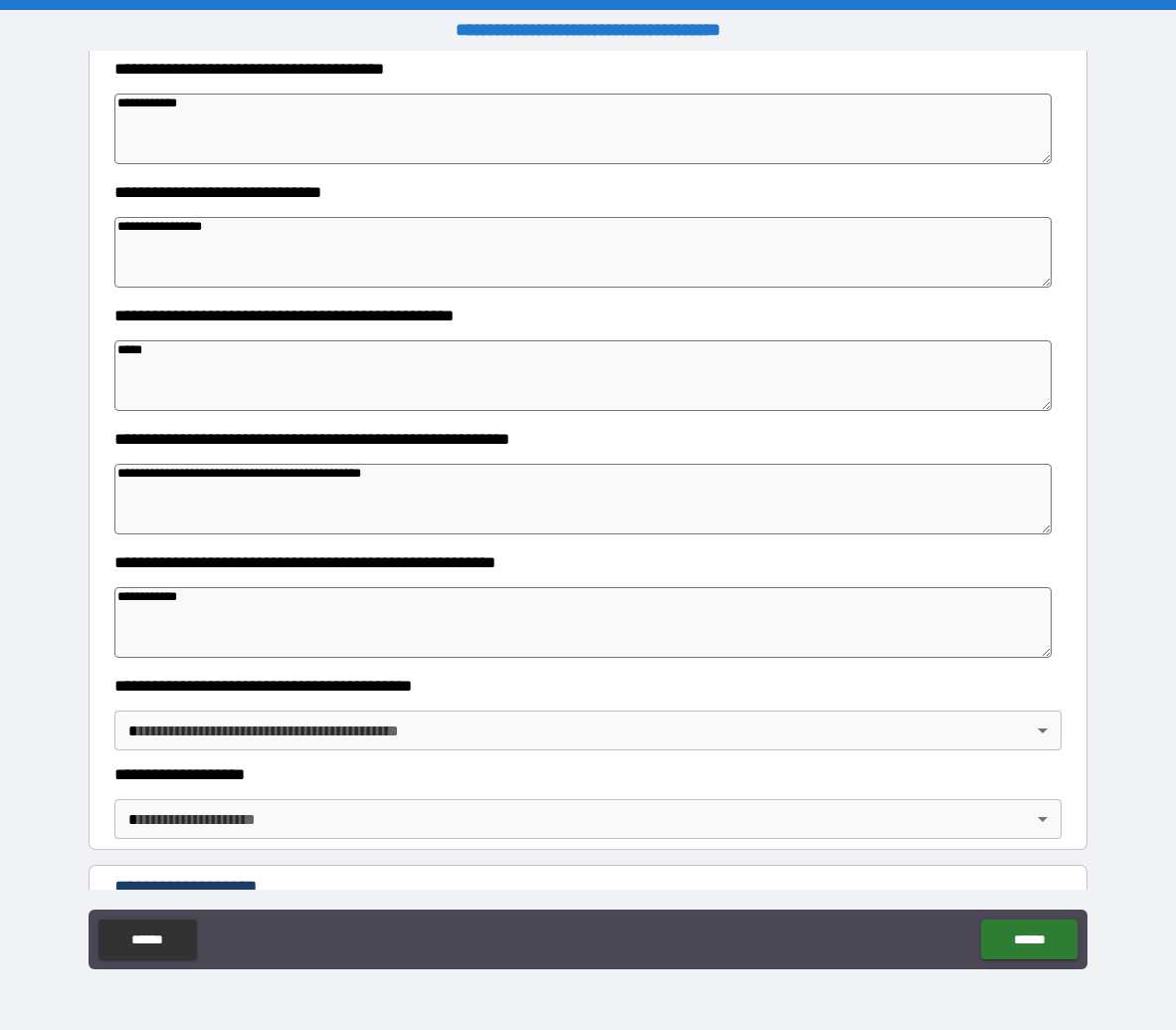 click on "**********" at bounding box center [588, 515] 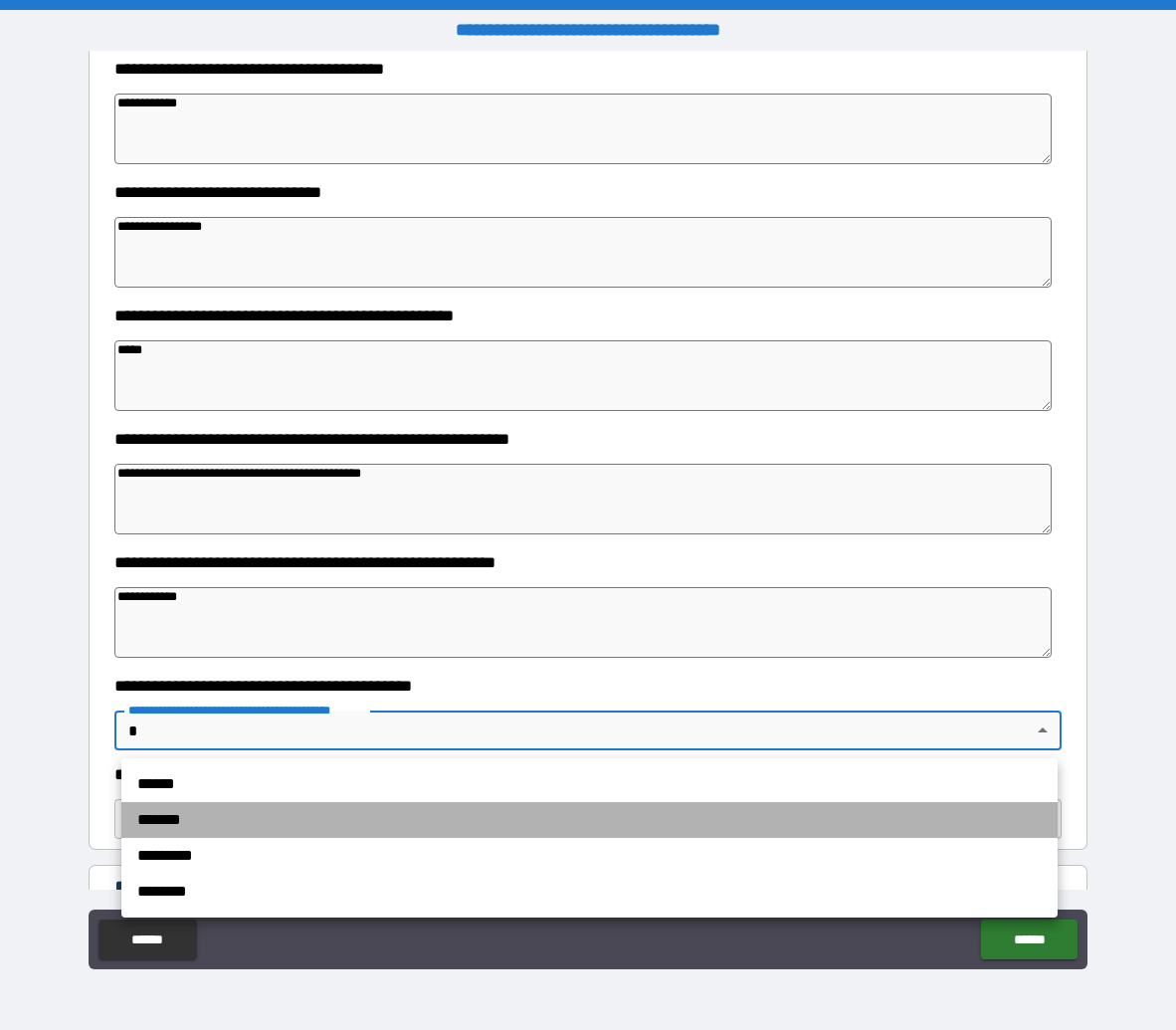 click on "*******" at bounding box center [589, 820] 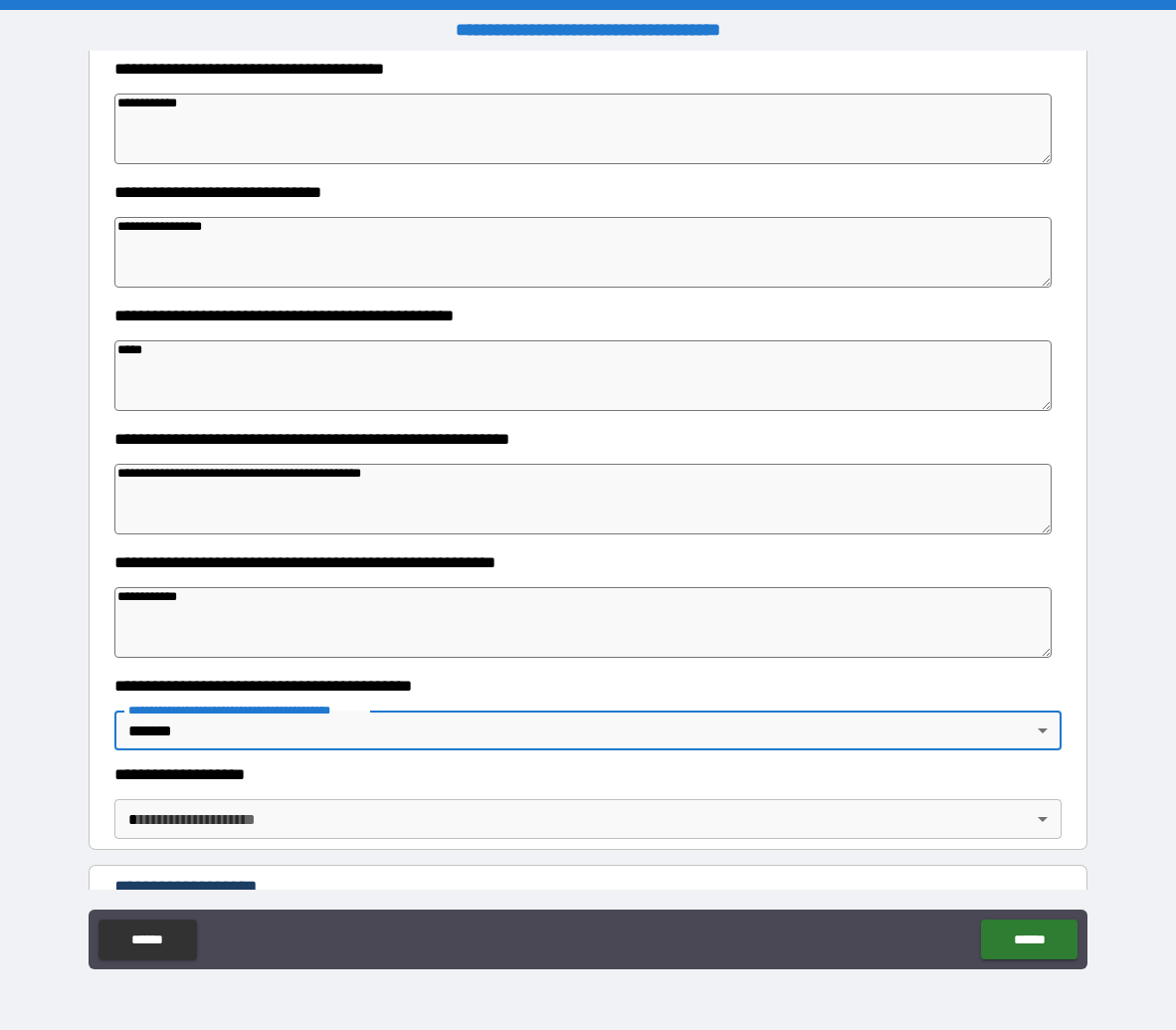click on "**********" at bounding box center (588, 515) 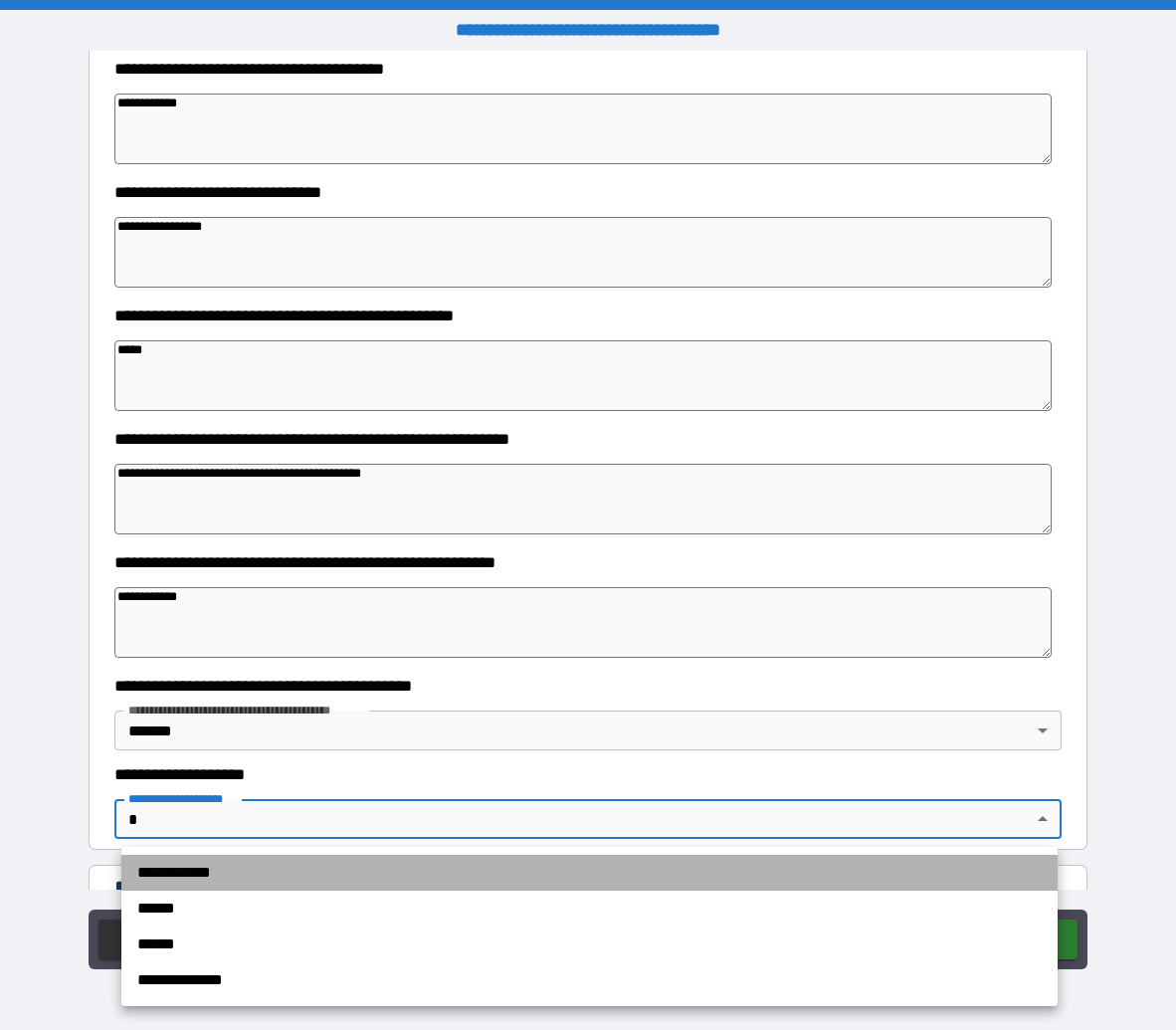 click on "**********" at bounding box center (589, 873) 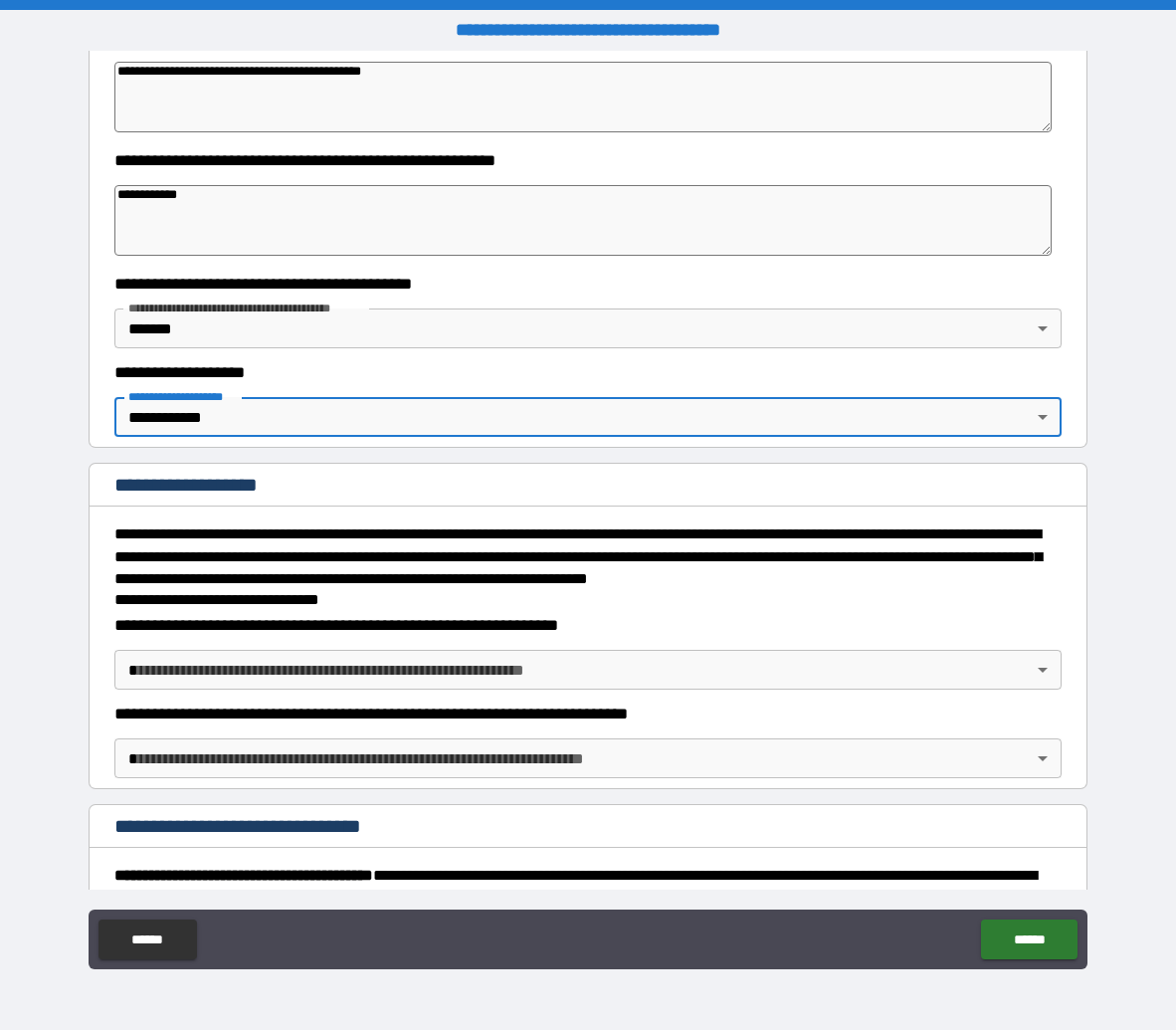 scroll, scrollTop: 2678, scrollLeft: 0, axis: vertical 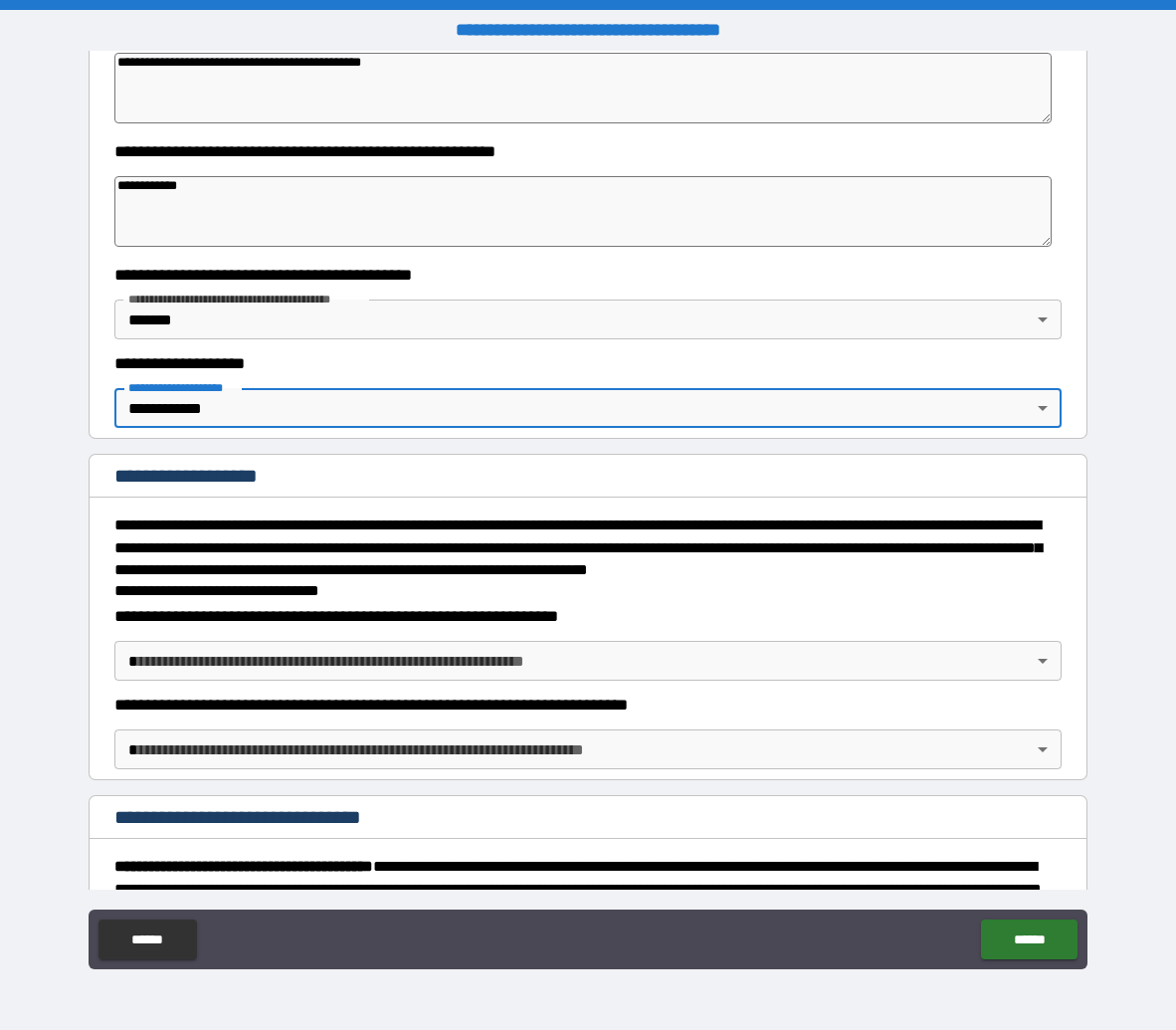 click on "**********" at bounding box center (588, 515) 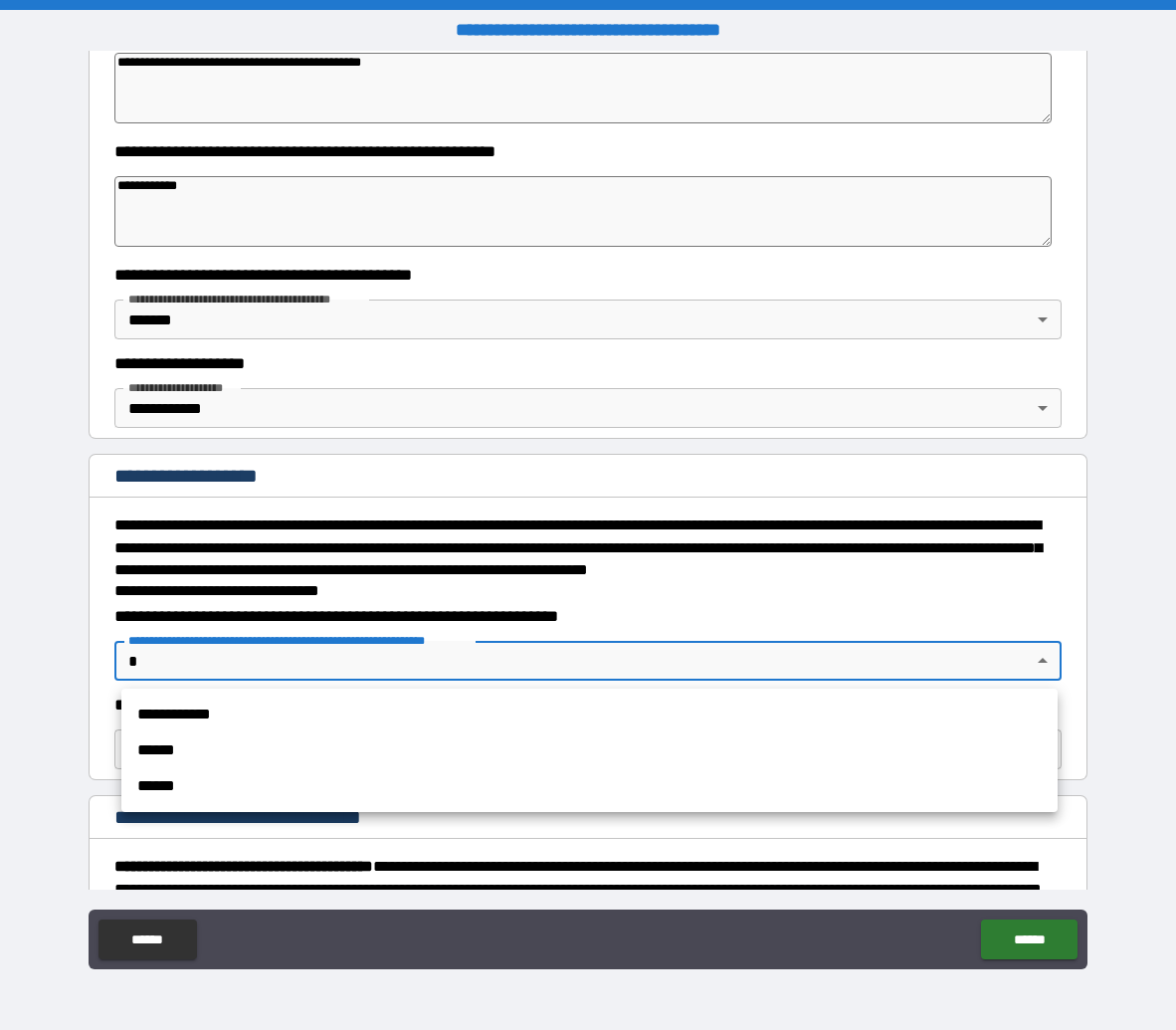 click on "******" at bounding box center (589, 786) 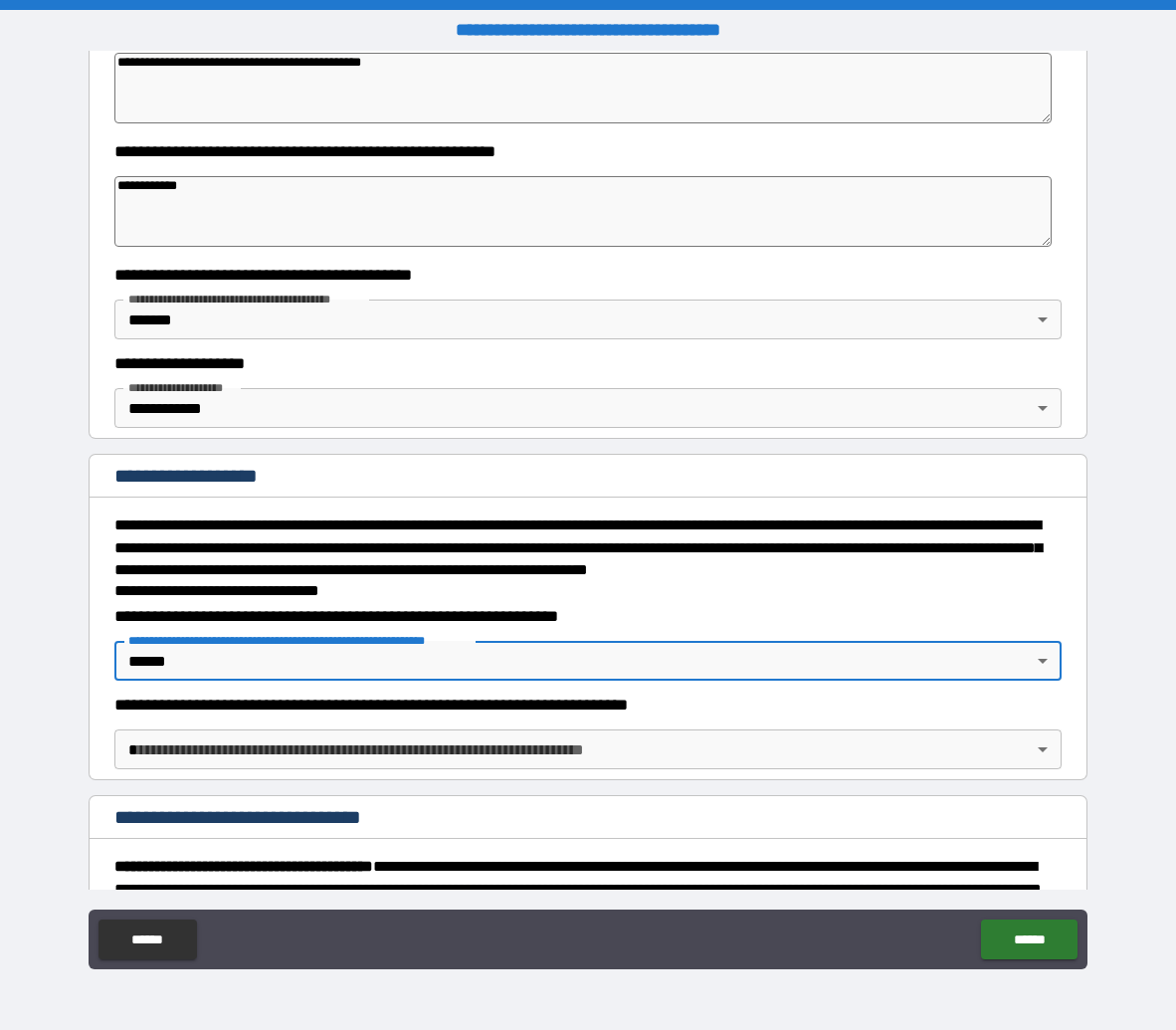 click on "**********" at bounding box center [588, 515] 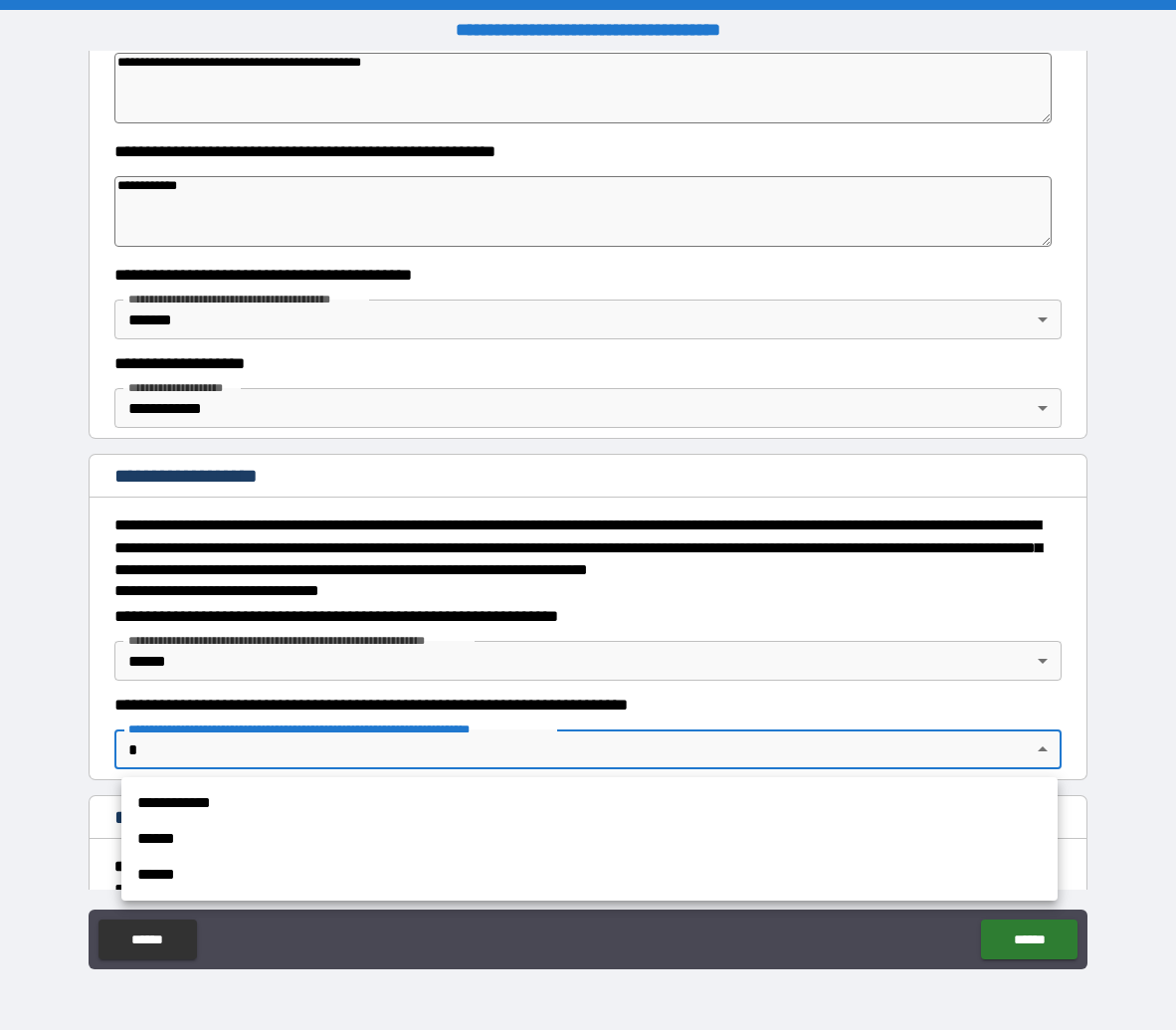 click on "******" at bounding box center (589, 839) 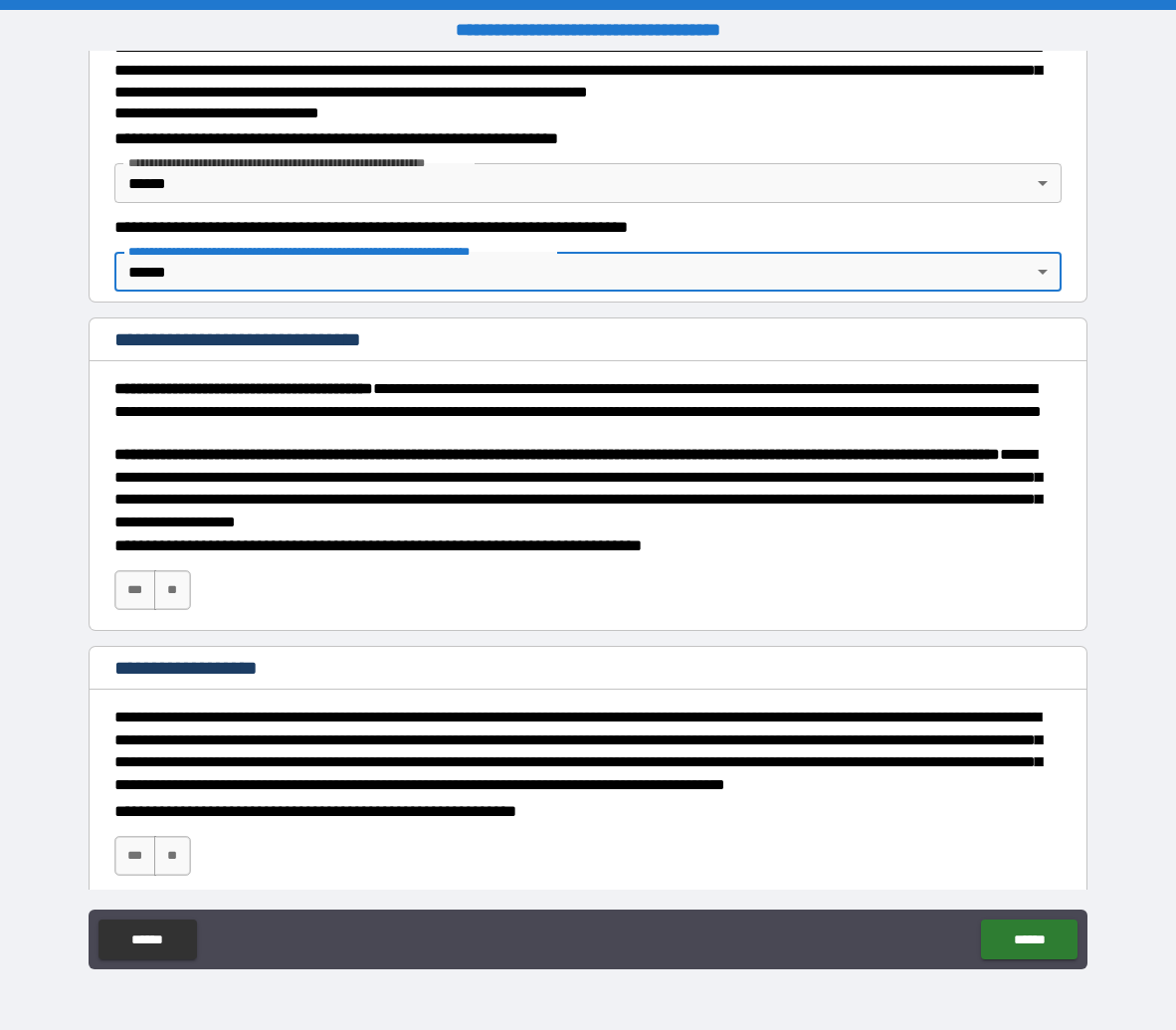 scroll, scrollTop: 3283, scrollLeft: 0, axis: vertical 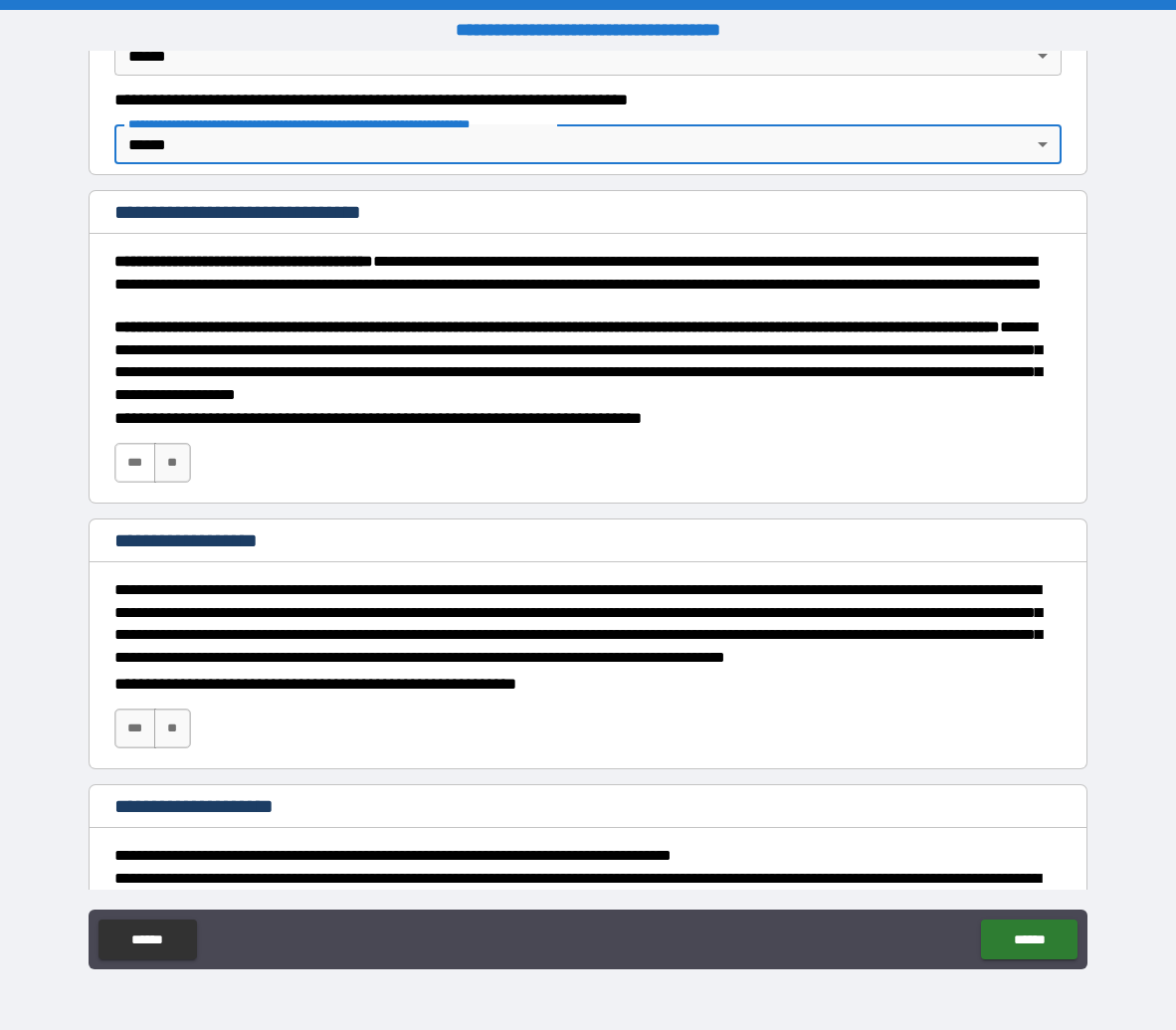 click on "***" at bounding box center (135, 463) 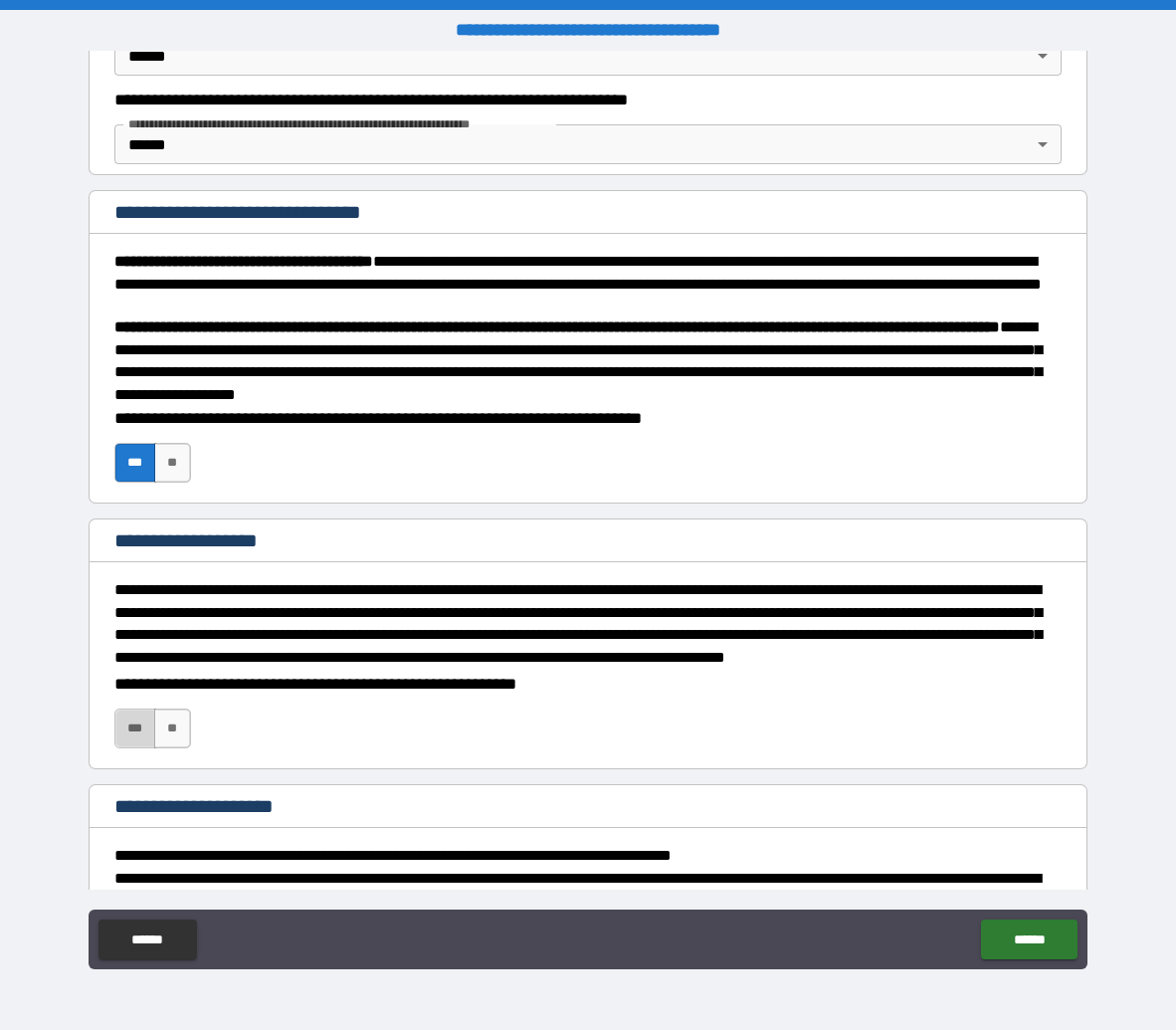 click on "***" at bounding box center [135, 728] 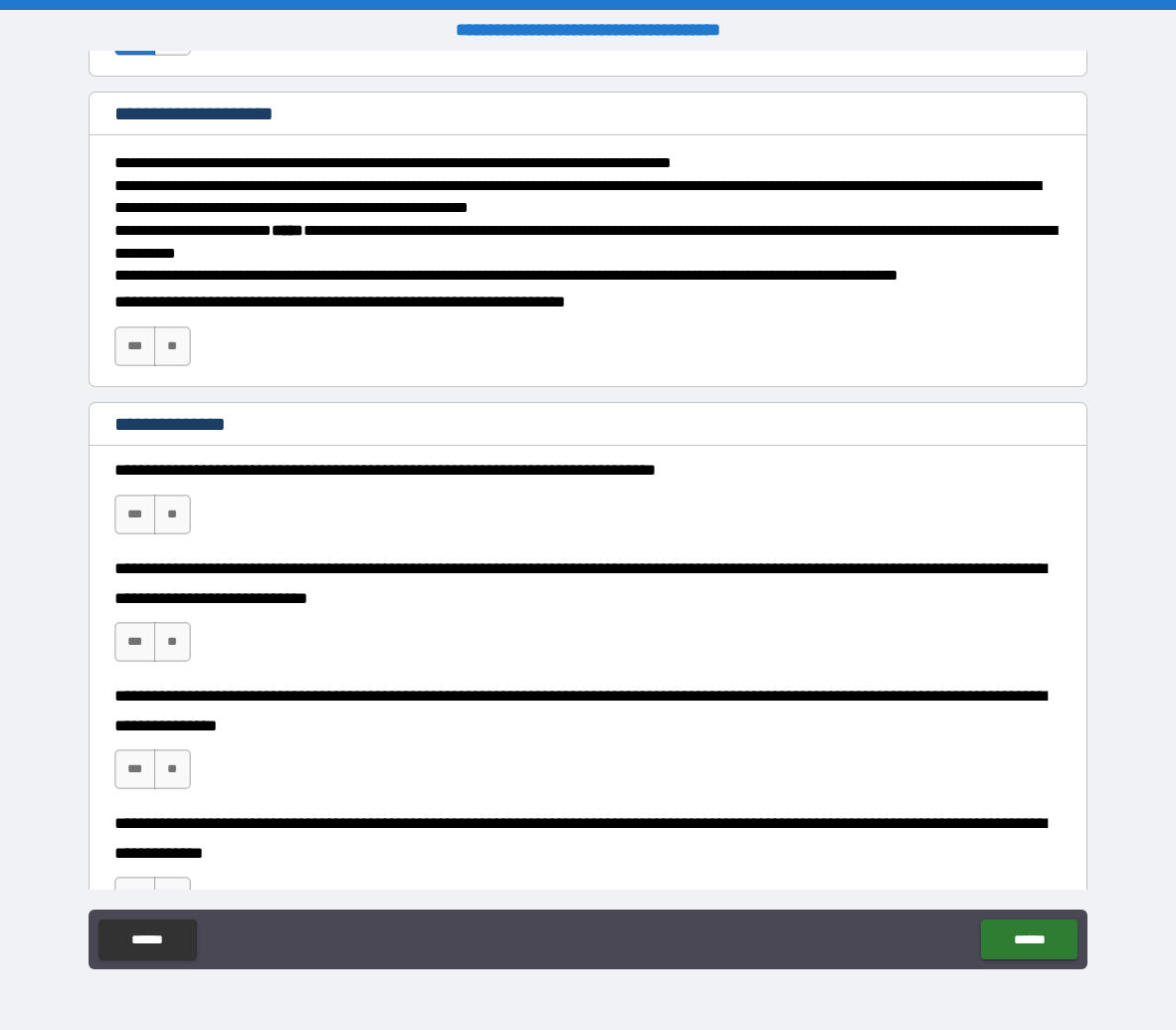 scroll, scrollTop: 4043, scrollLeft: 0, axis: vertical 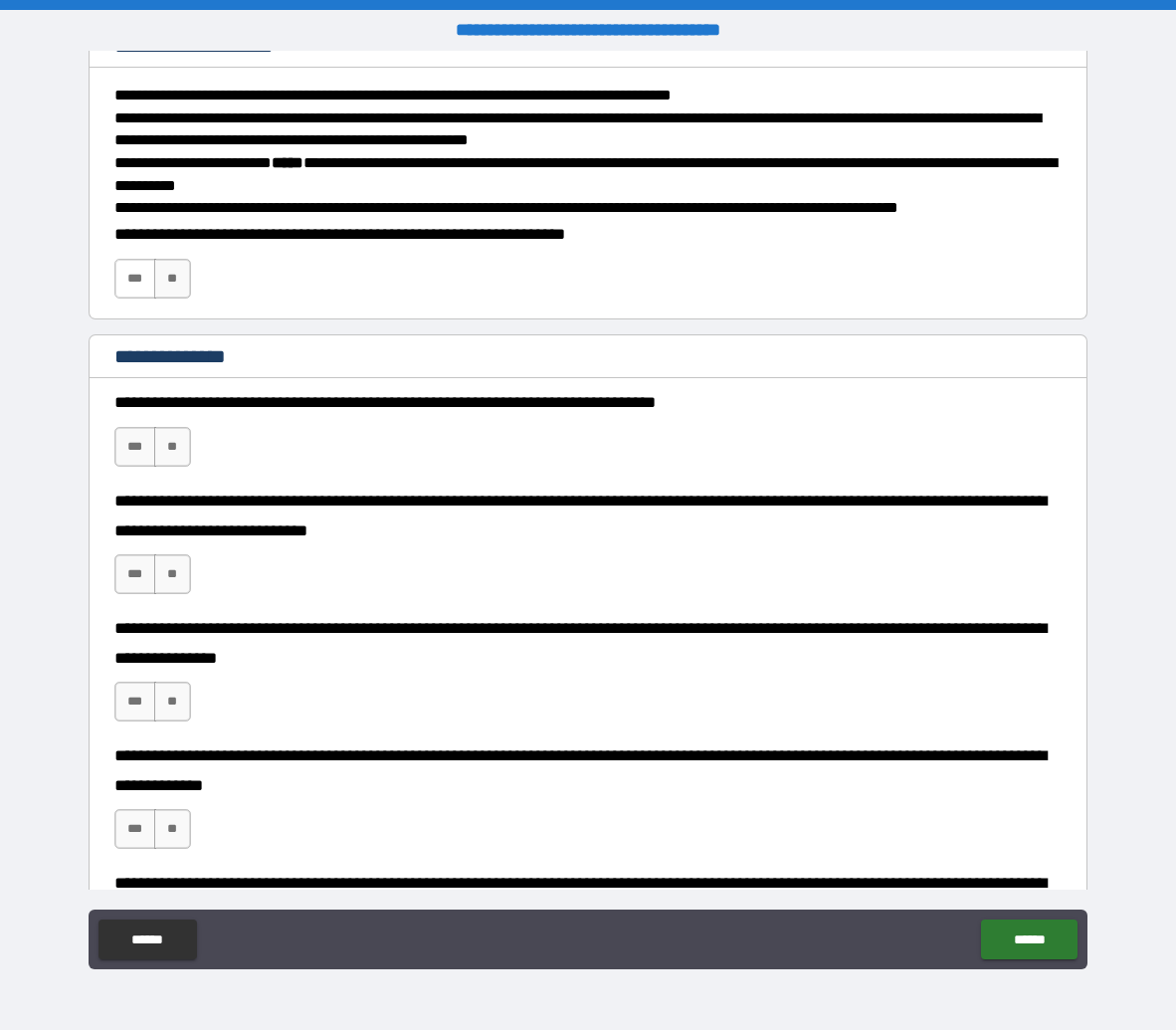 click on "***" at bounding box center [135, 279] 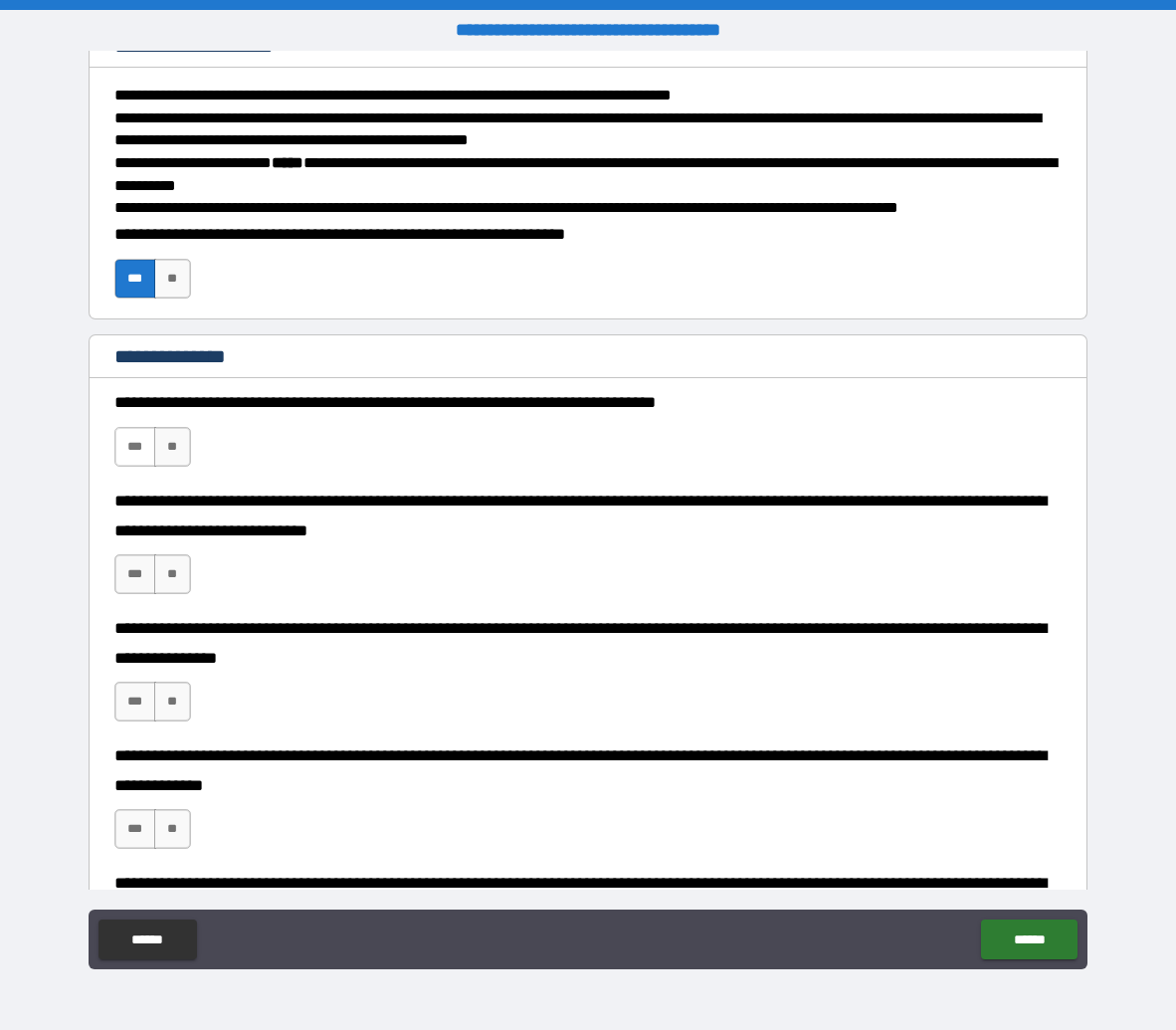 click on "***" at bounding box center [135, 447] 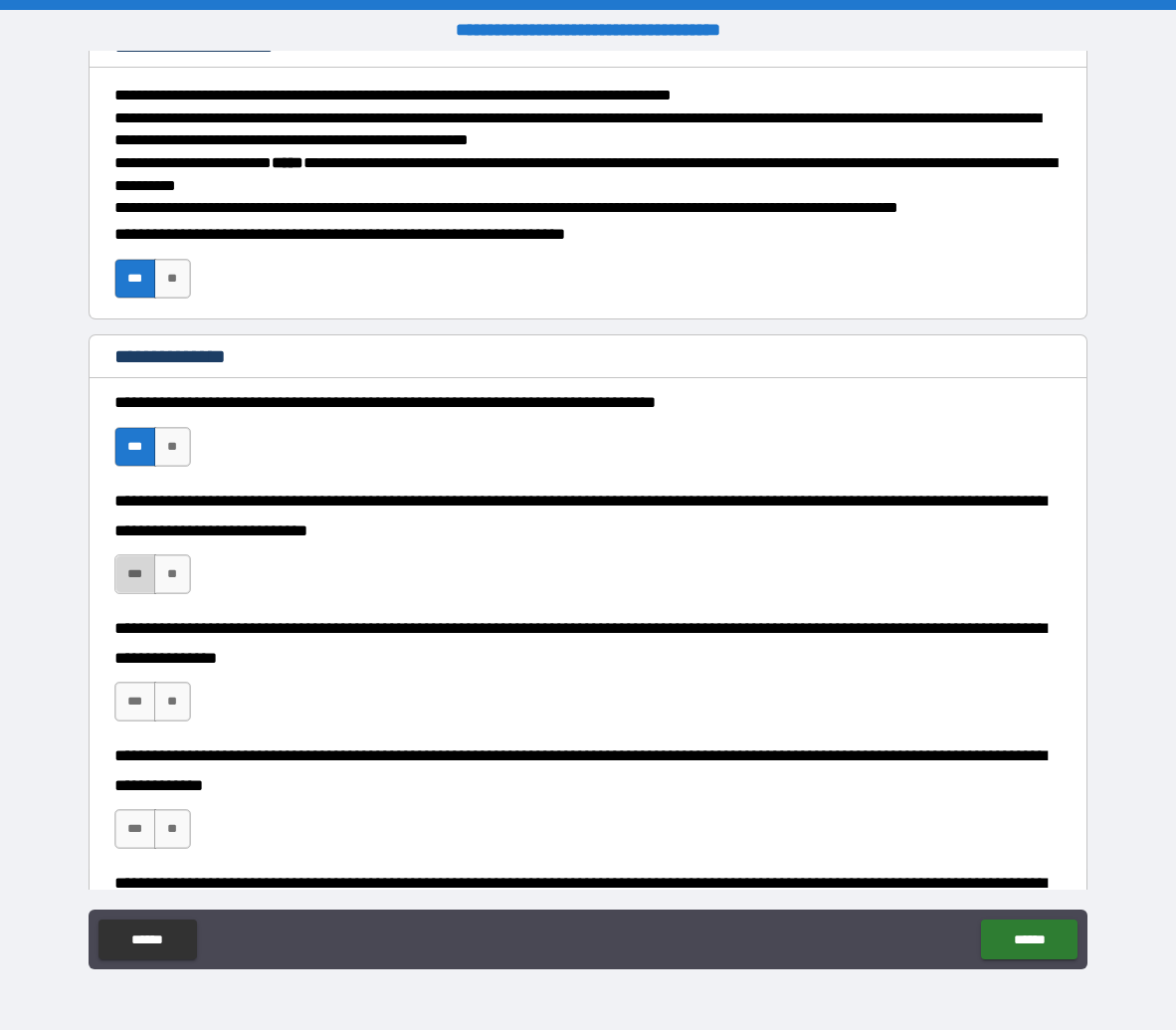 click on "***" at bounding box center (135, 574) 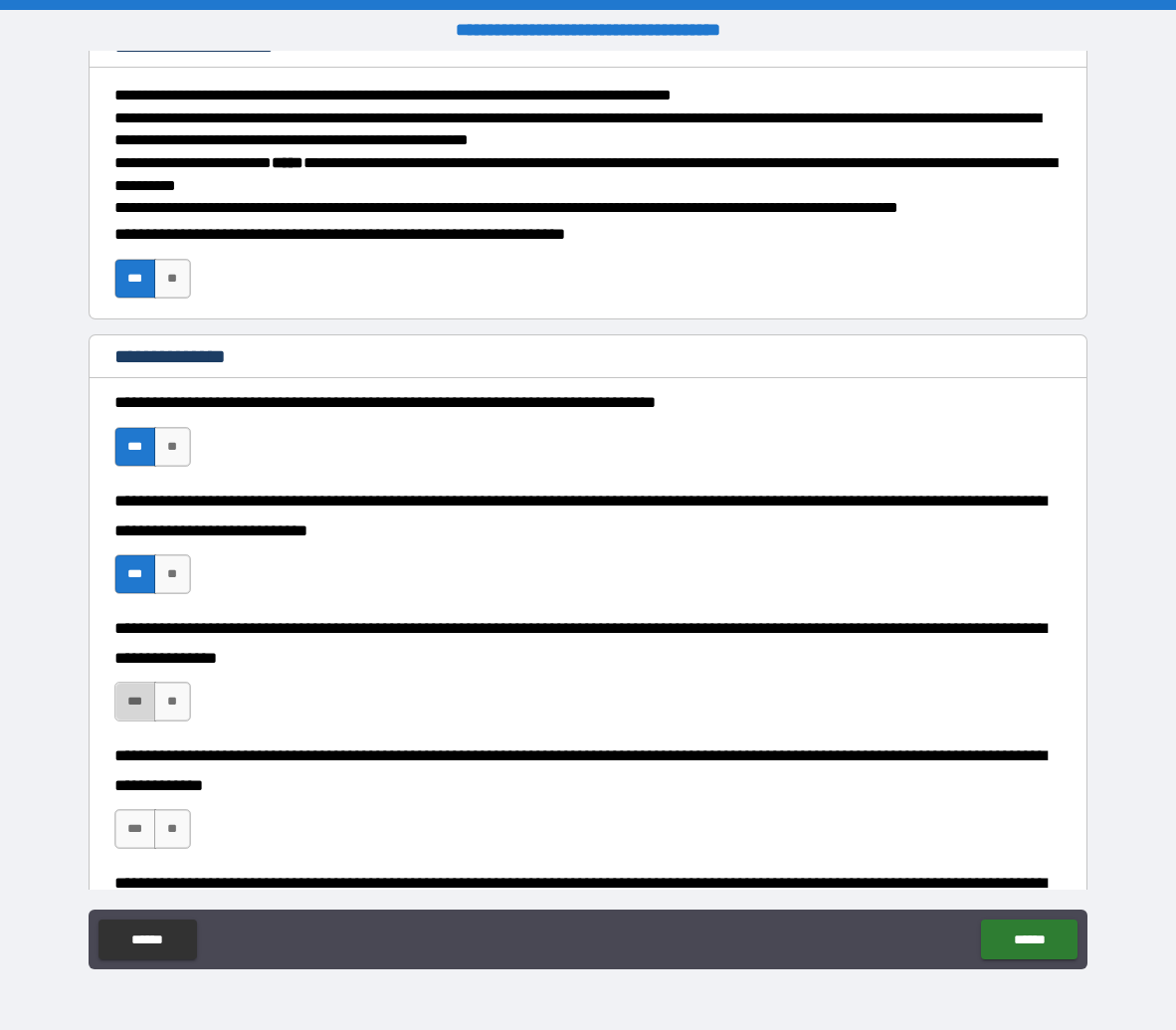 click on "***" at bounding box center (135, 702) 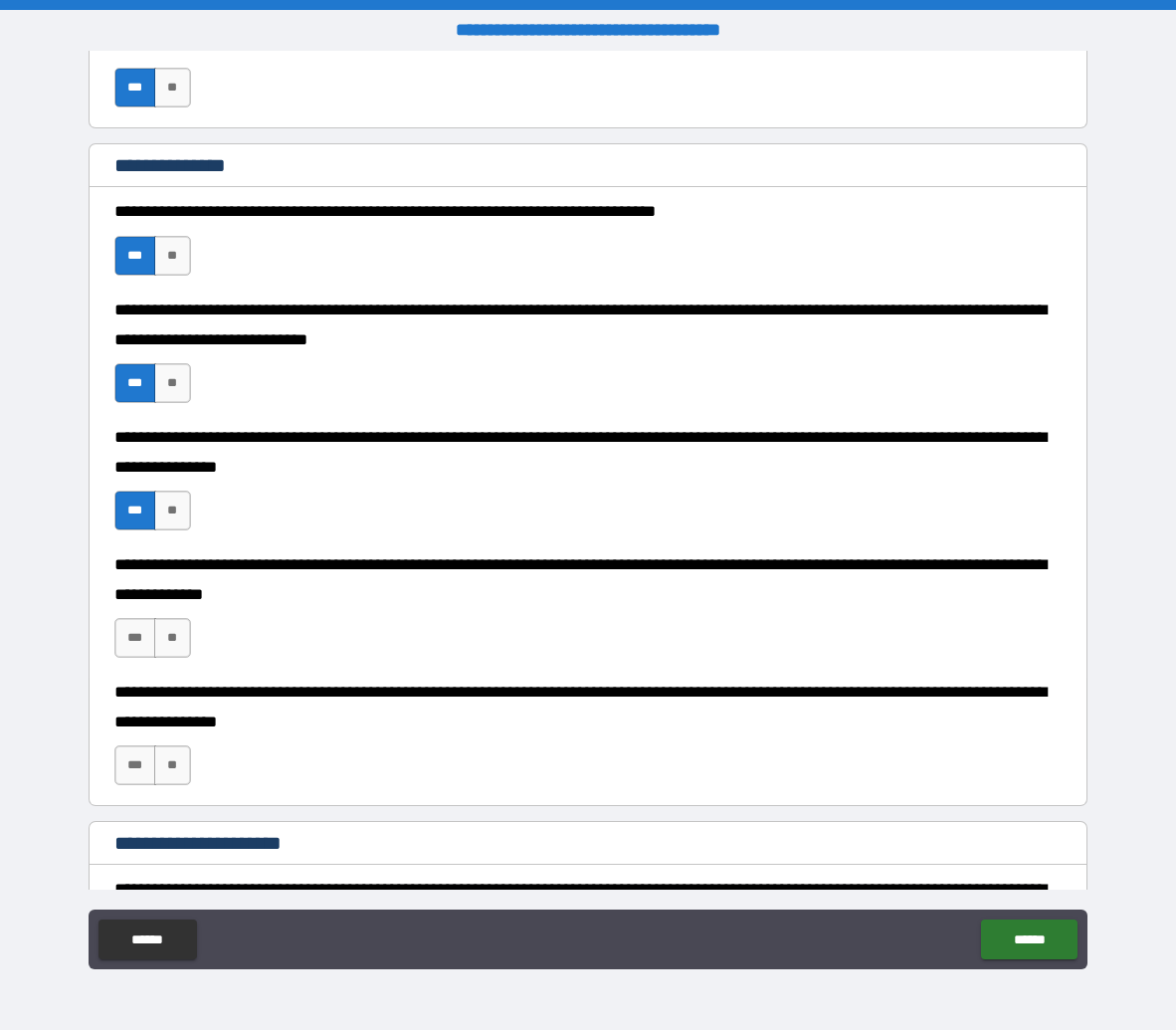 scroll, scrollTop: 4235, scrollLeft: 0, axis: vertical 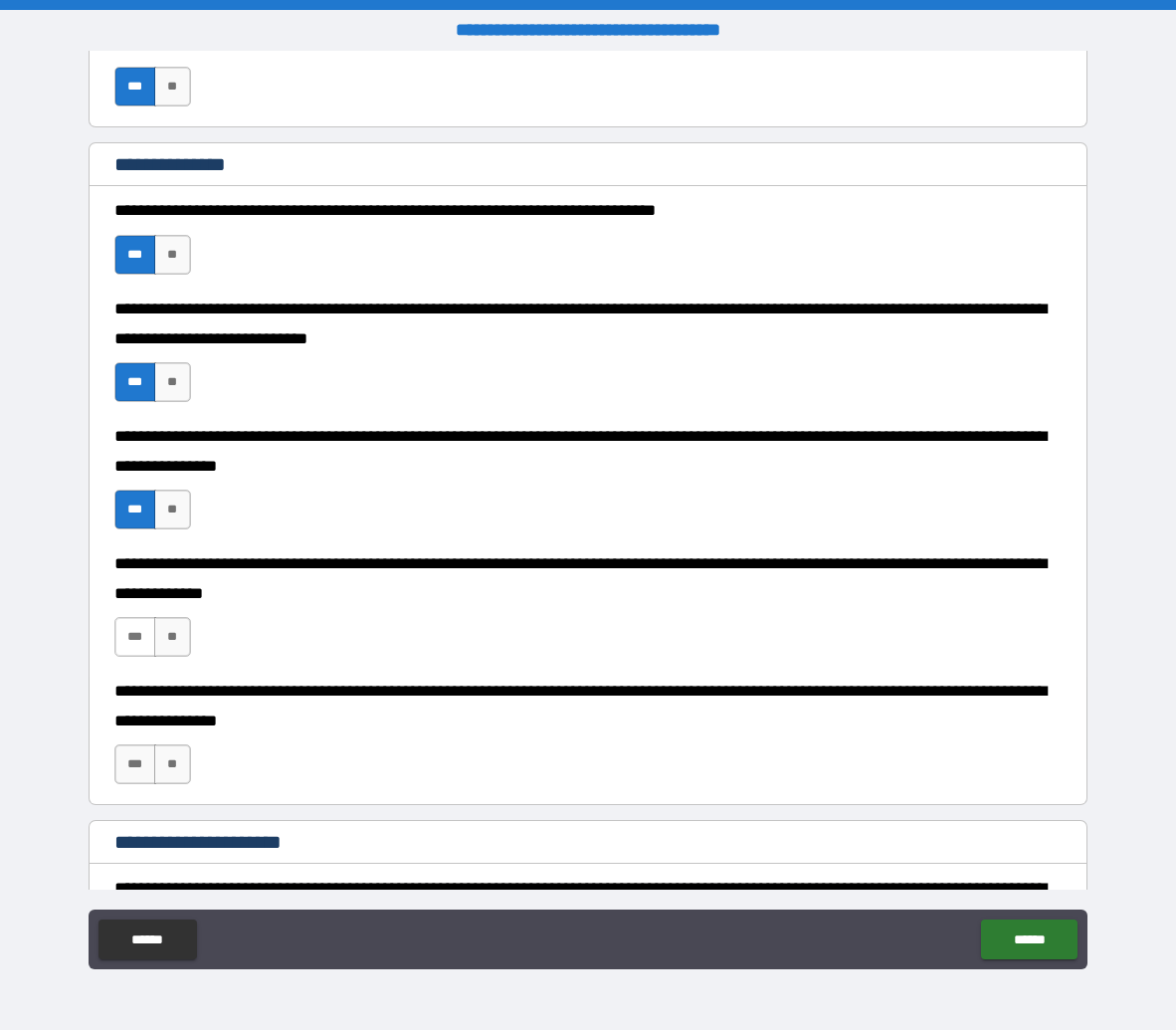 click on "***" at bounding box center (135, 637) 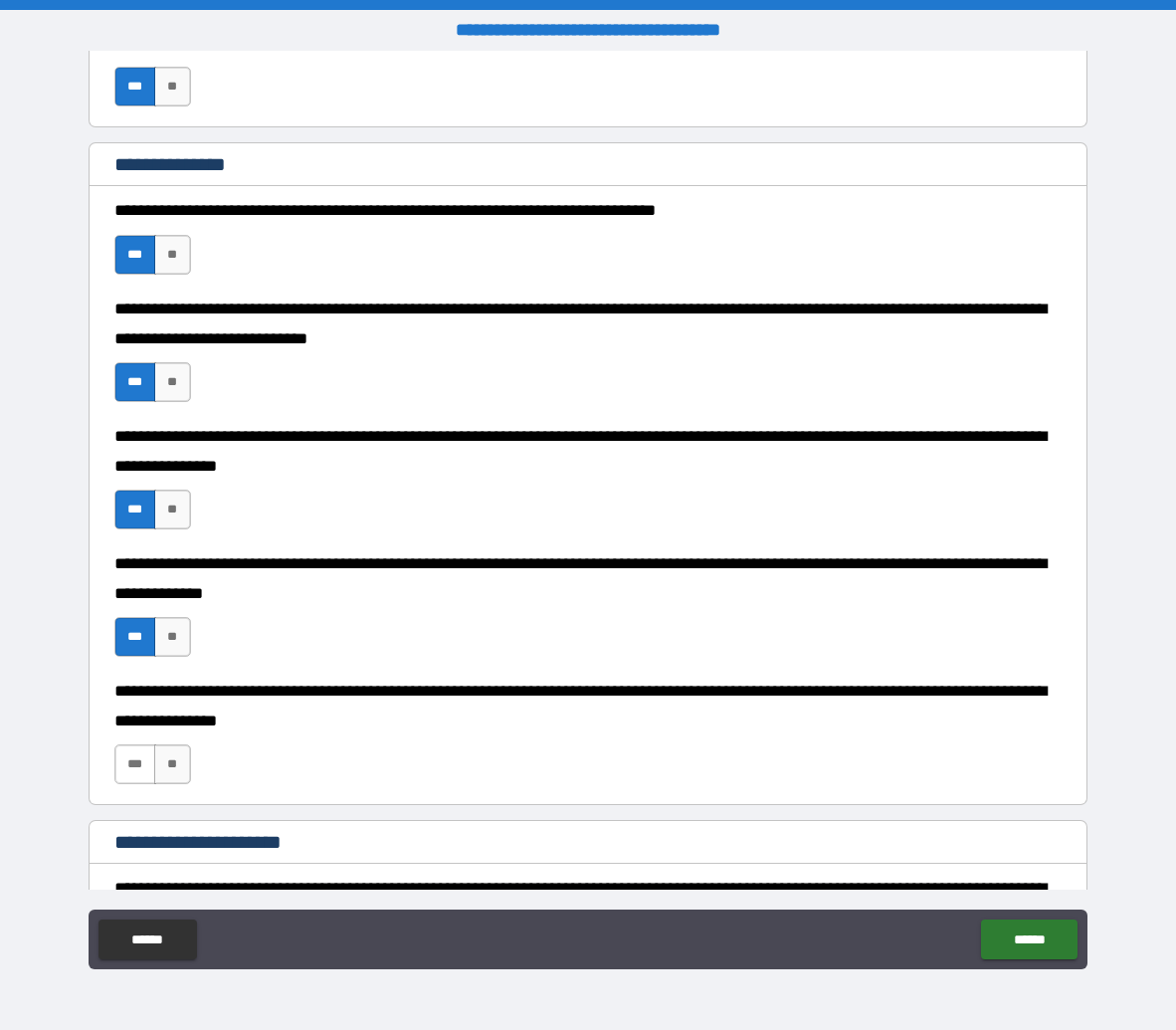 click on "***" at bounding box center [135, 764] 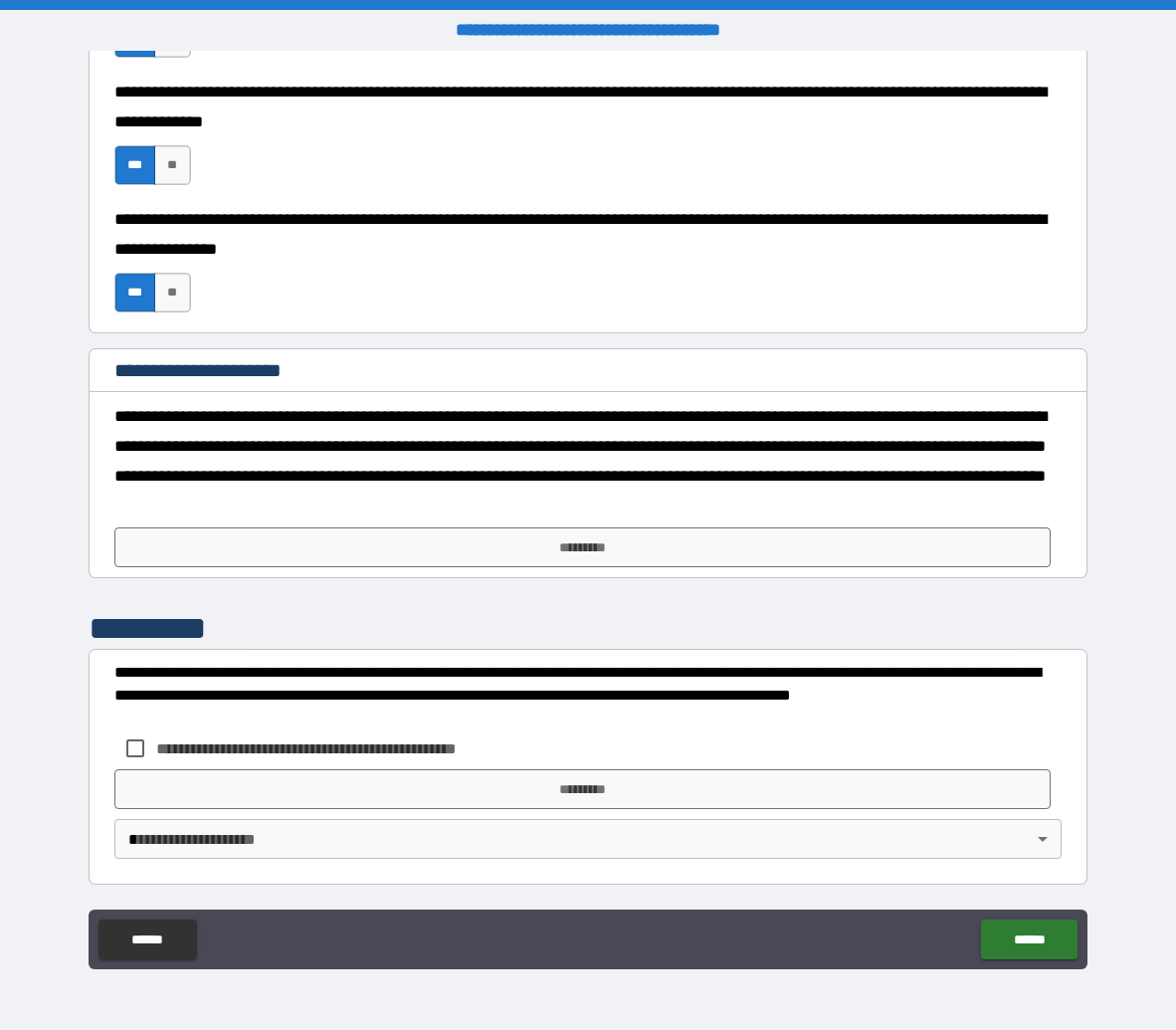 scroll, scrollTop: 4722, scrollLeft: 0, axis: vertical 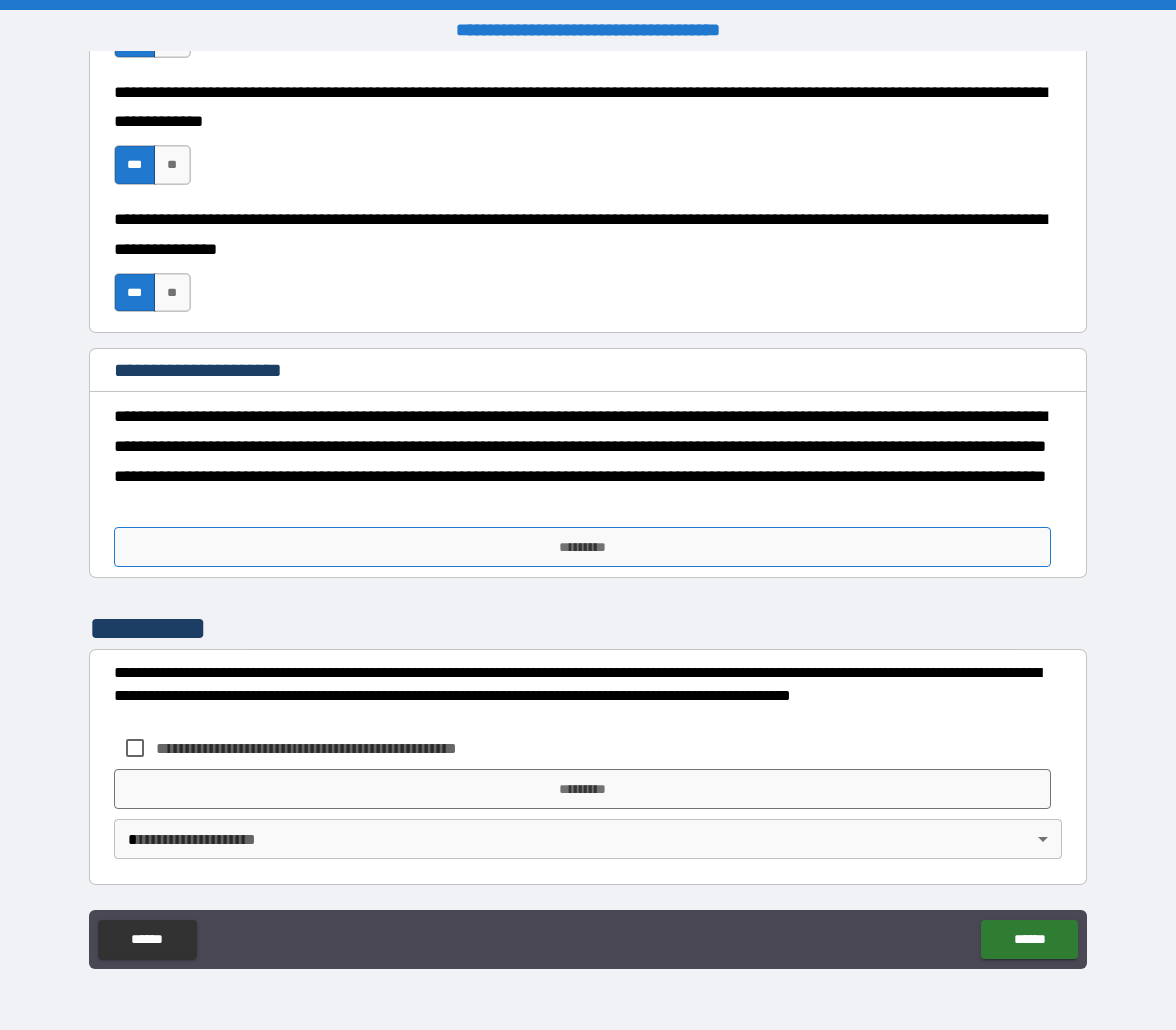 click on "*********" at bounding box center [582, 547] 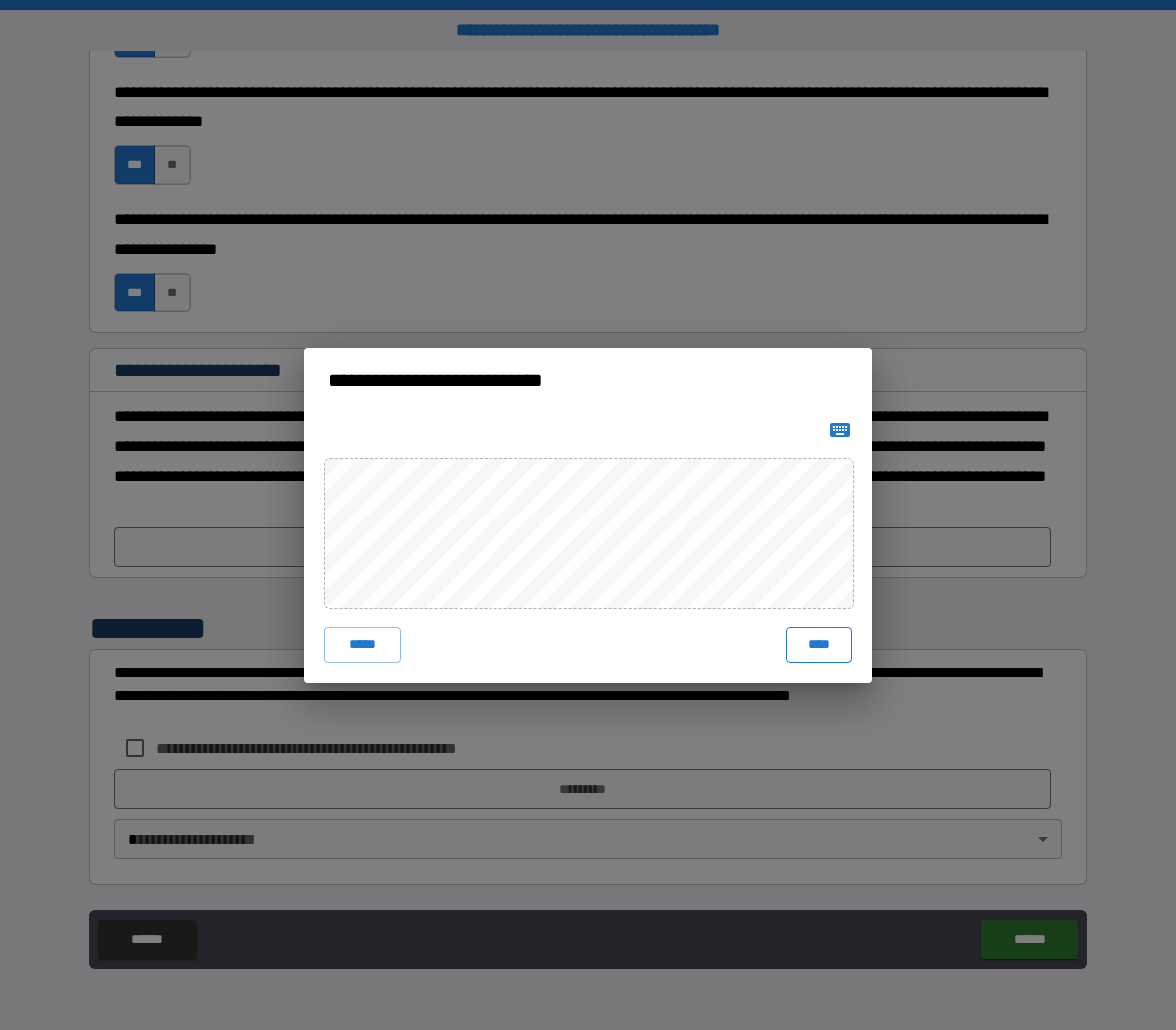 click on "****" at bounding box center (819, 645) 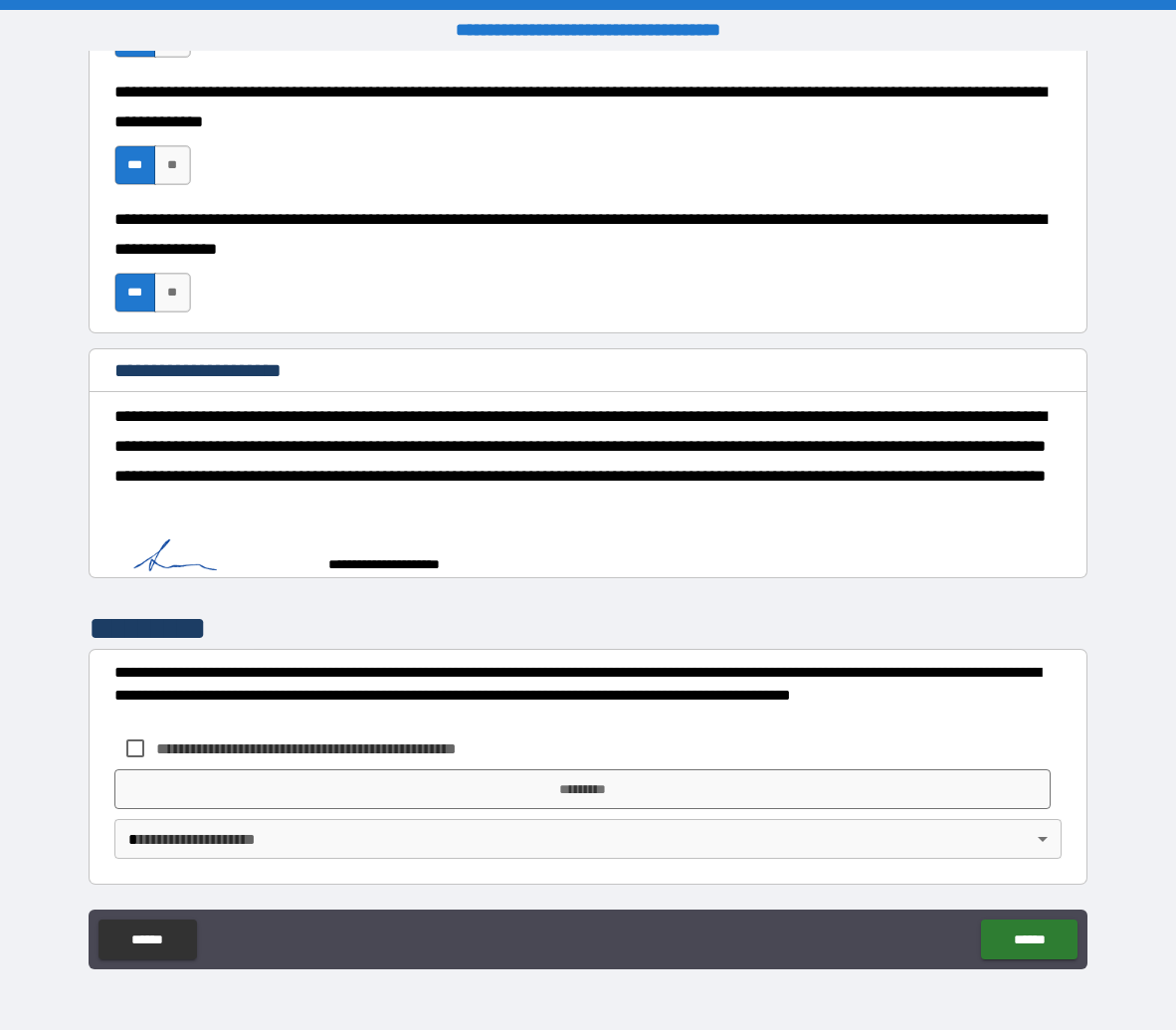 scroll, scrollTop: 4712, scrollLeft: 0, axis: vertical 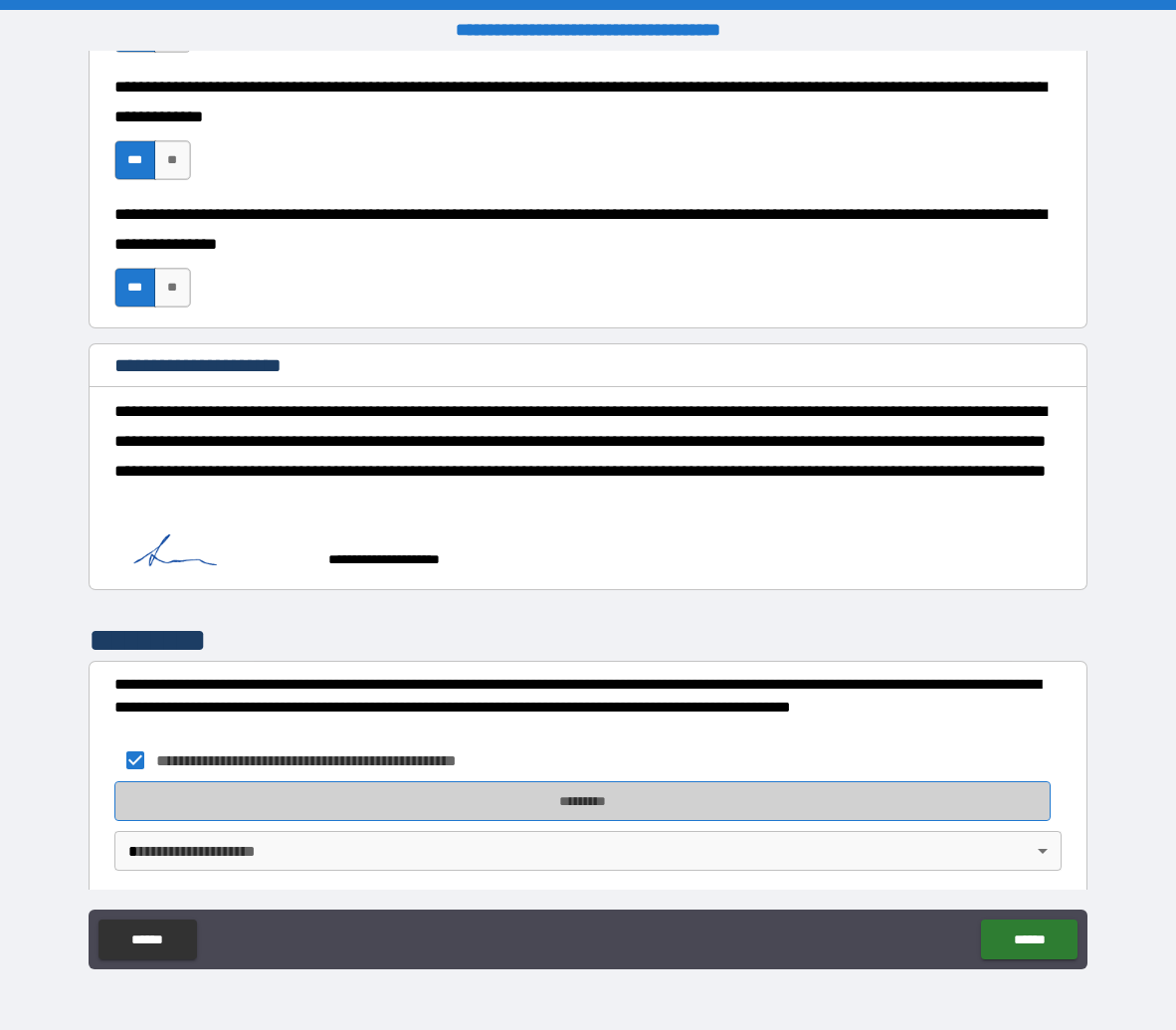 click on "*********" at bounding box center [582, 801] 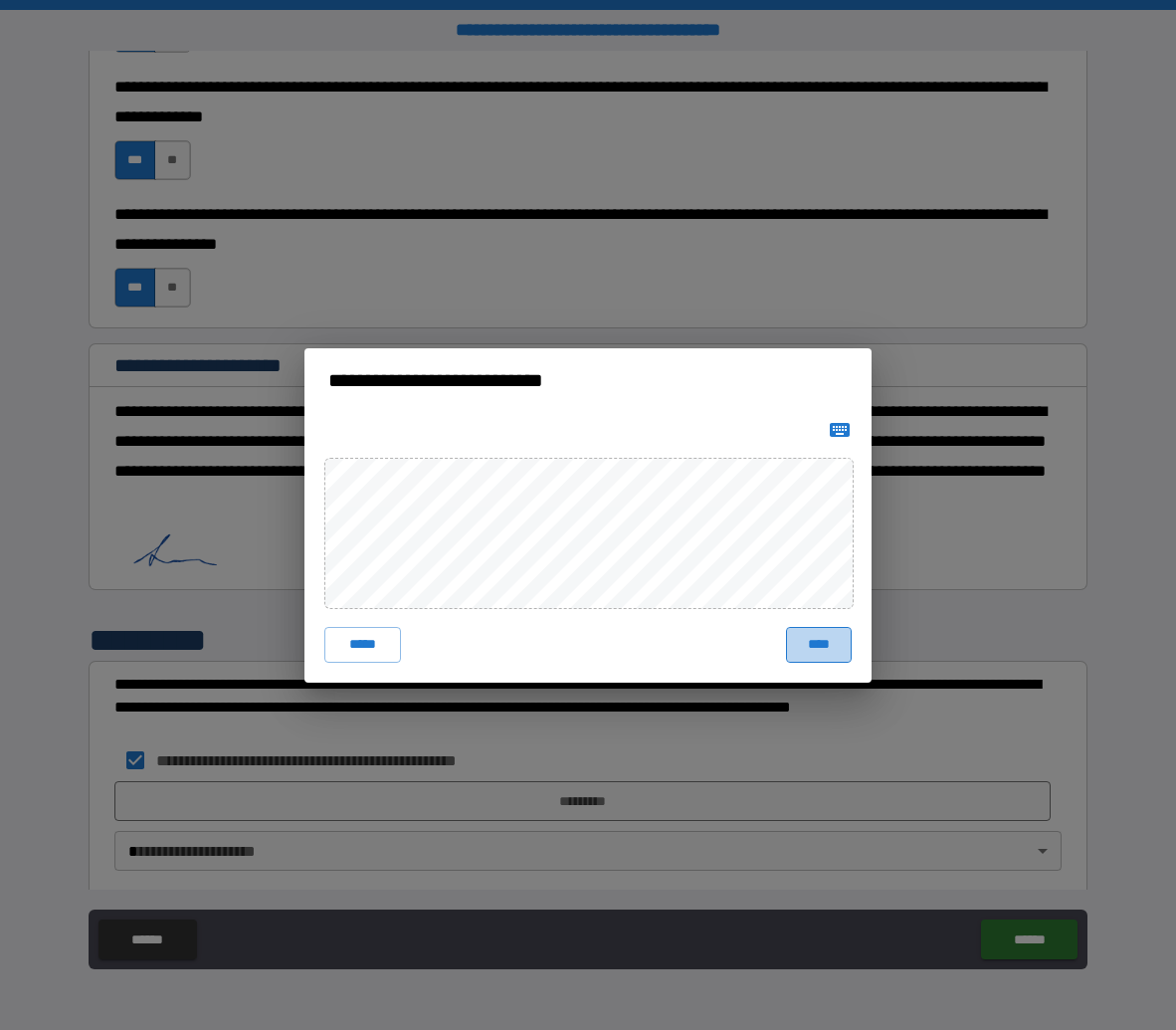 click on "****" at bounding box center (819, 645) 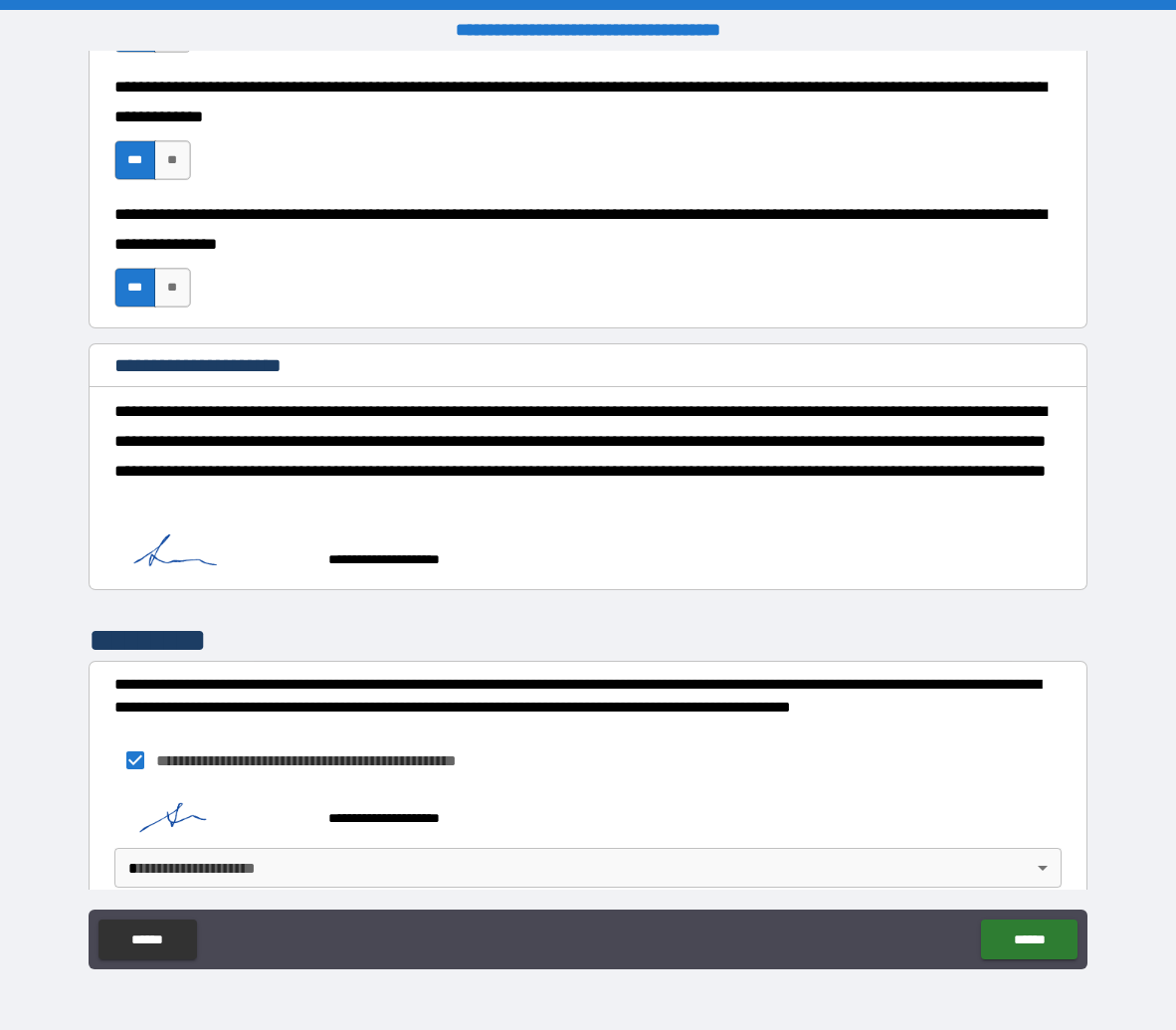 scroll, scrollTop: 4756, scrollLeft: 0, axis: vertical 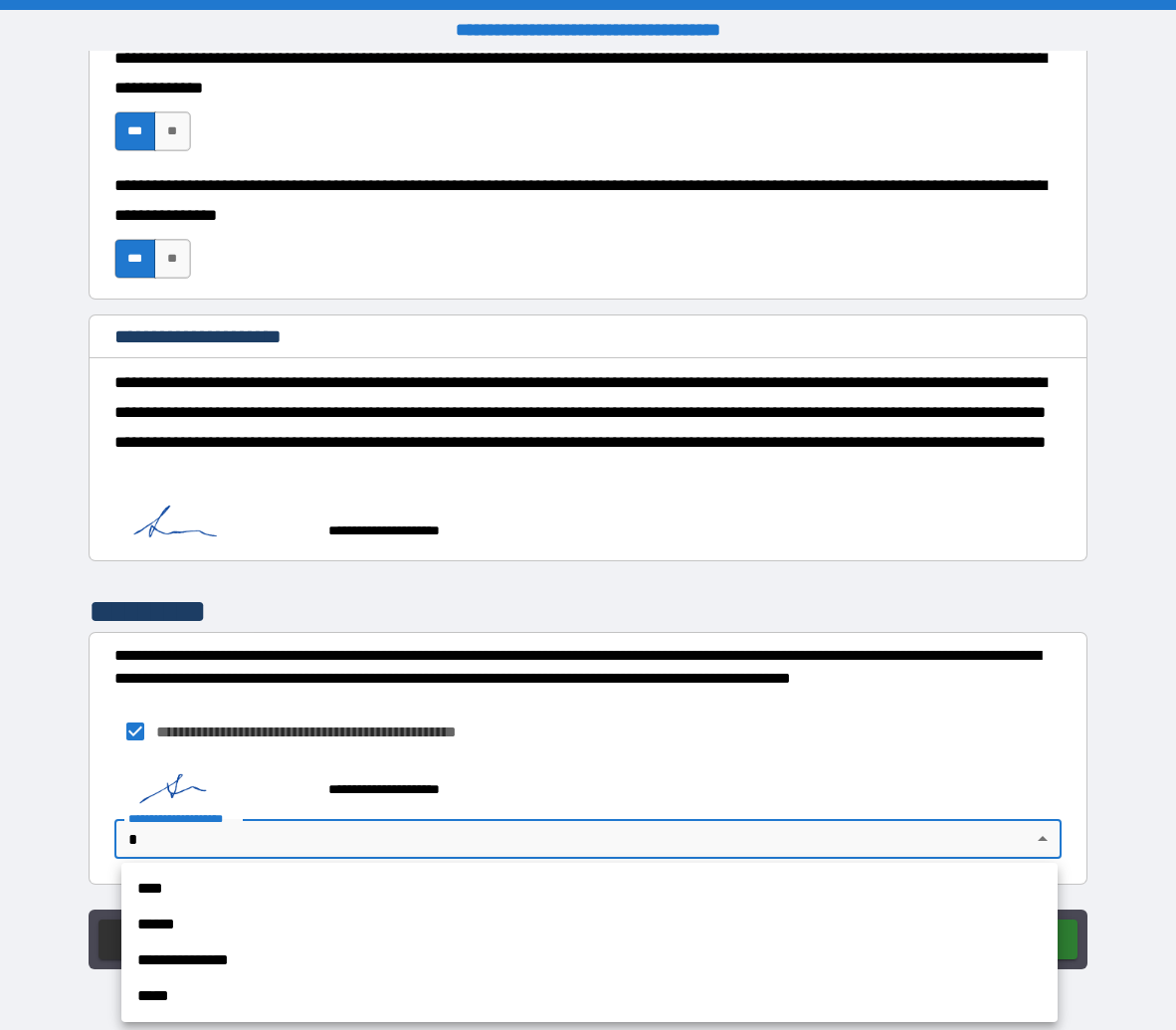 click on "**********" at bounding box center [588, 515] 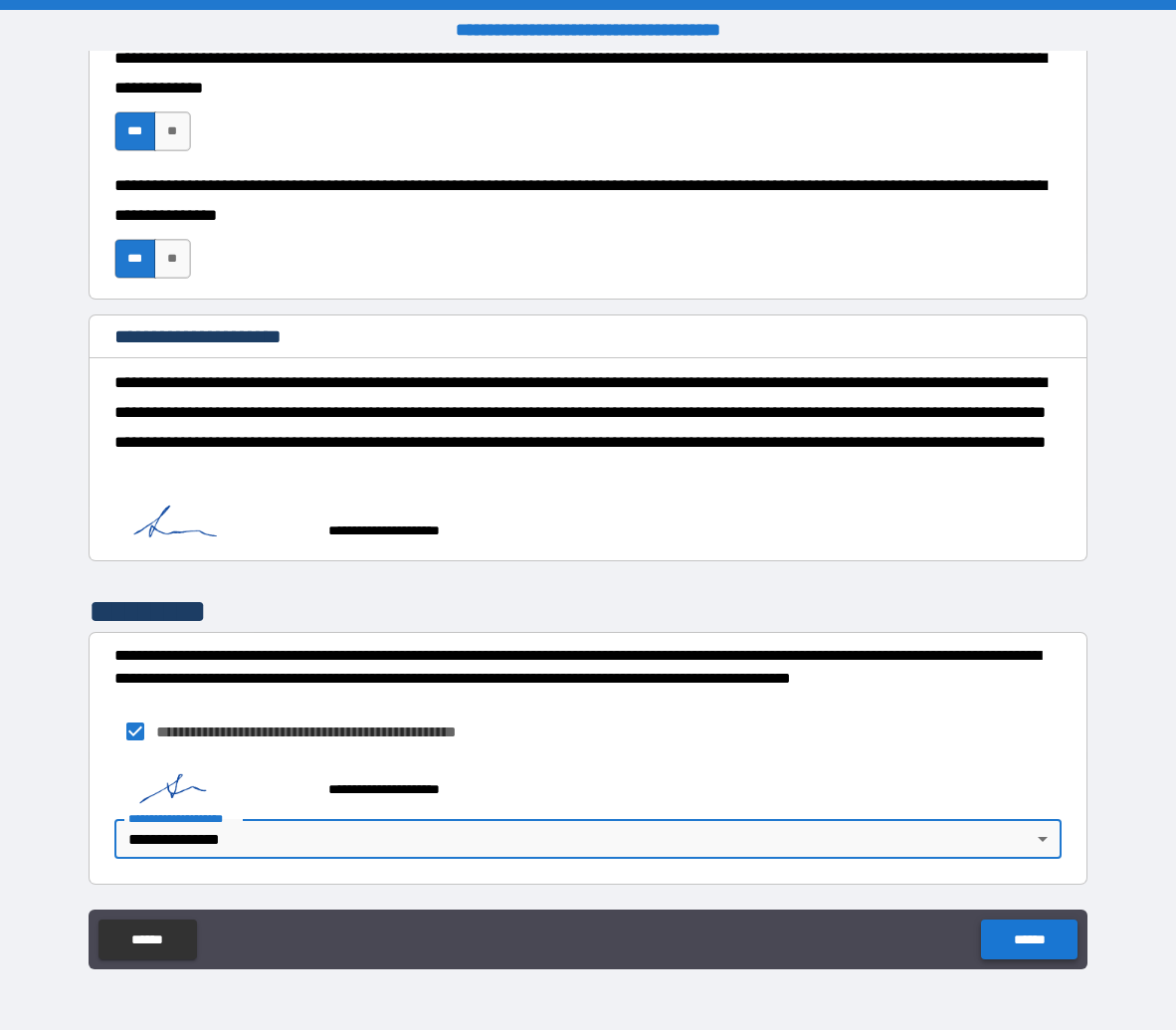click on "******" at bounding box center [1029, 939] 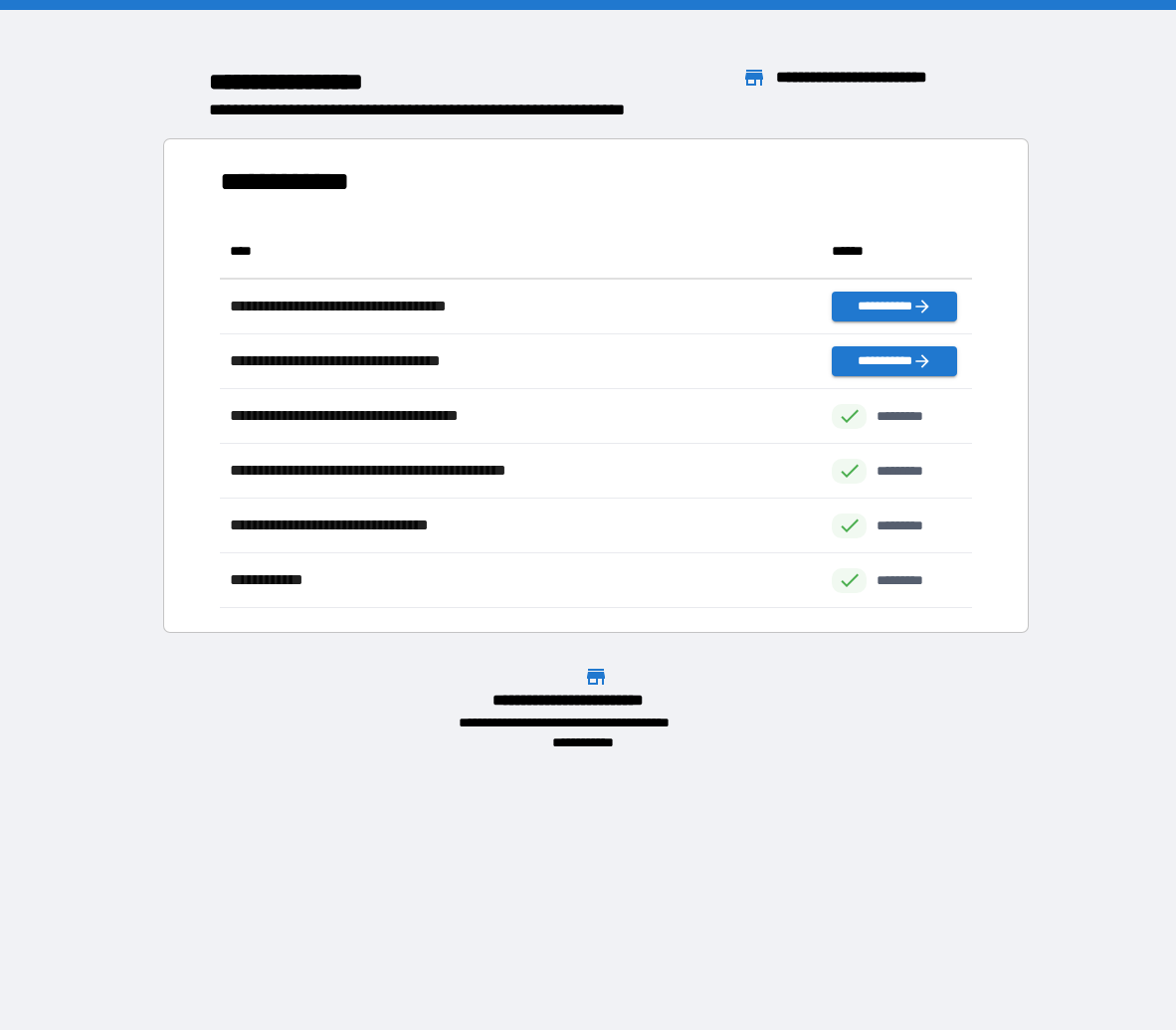 scroll, scrollTop: 16, scrollLeft: 16, axis: both 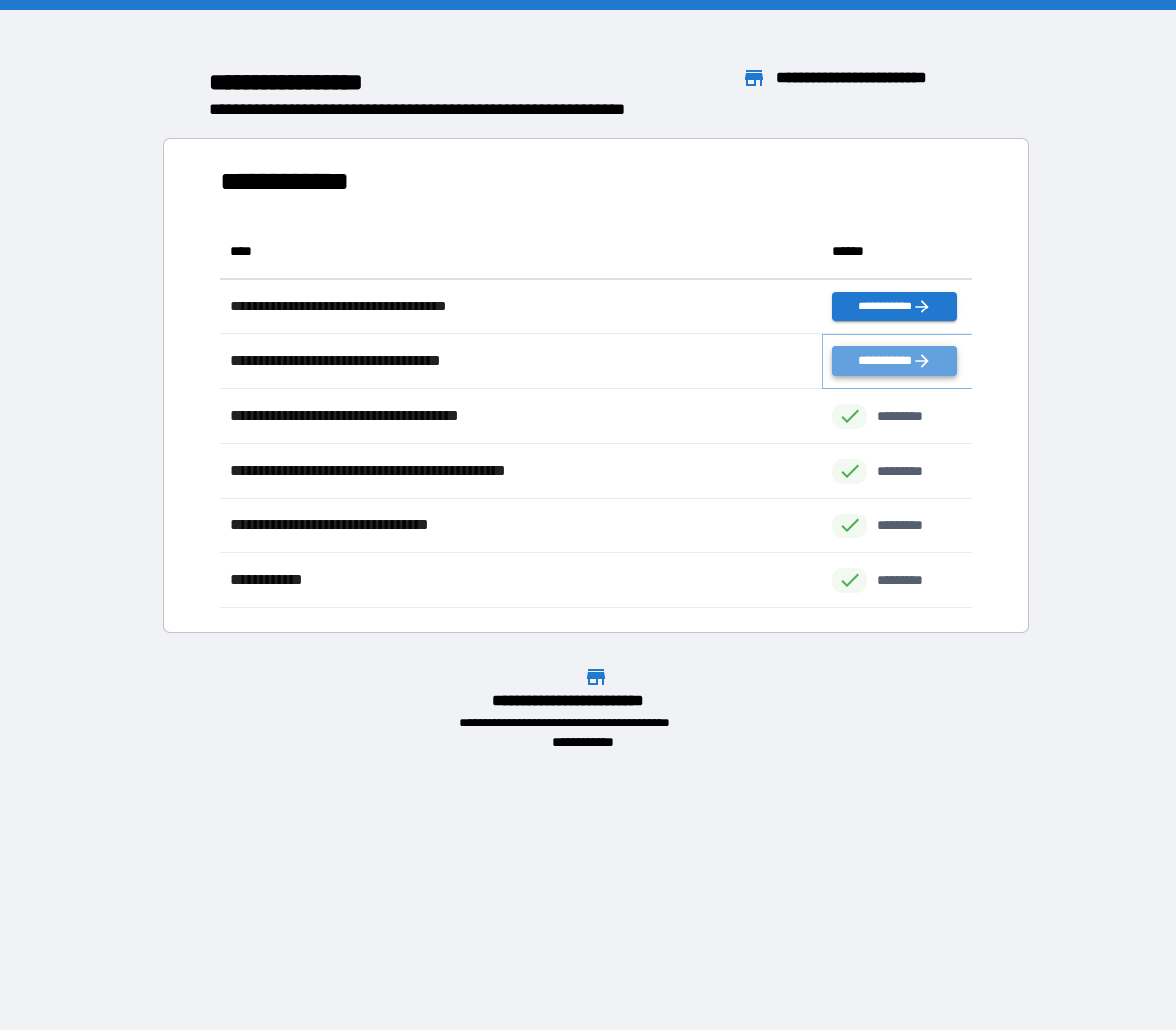 click on "**********" at bounding box center [893, 361] 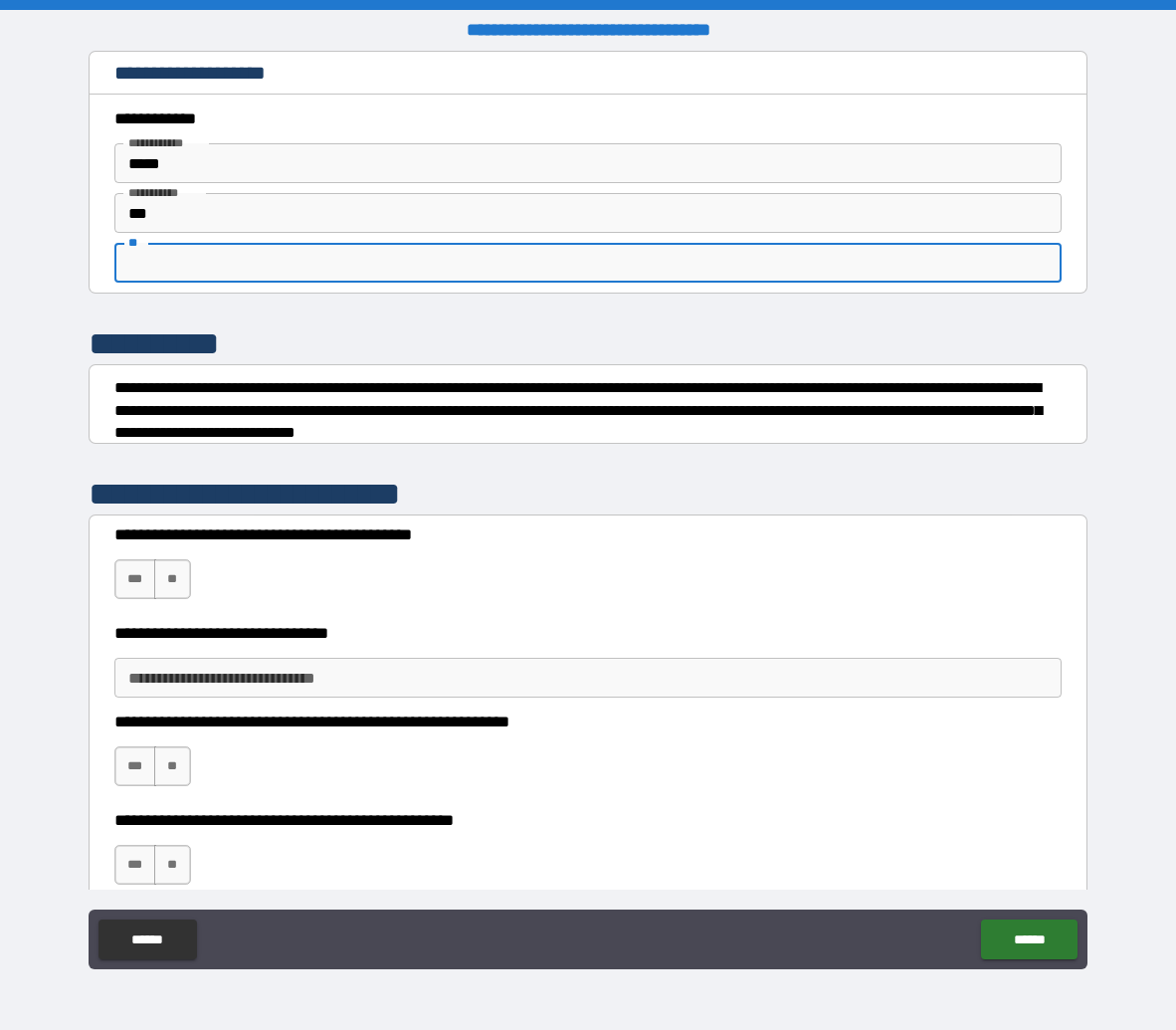 click on "**" at bounding box center [588, 263] 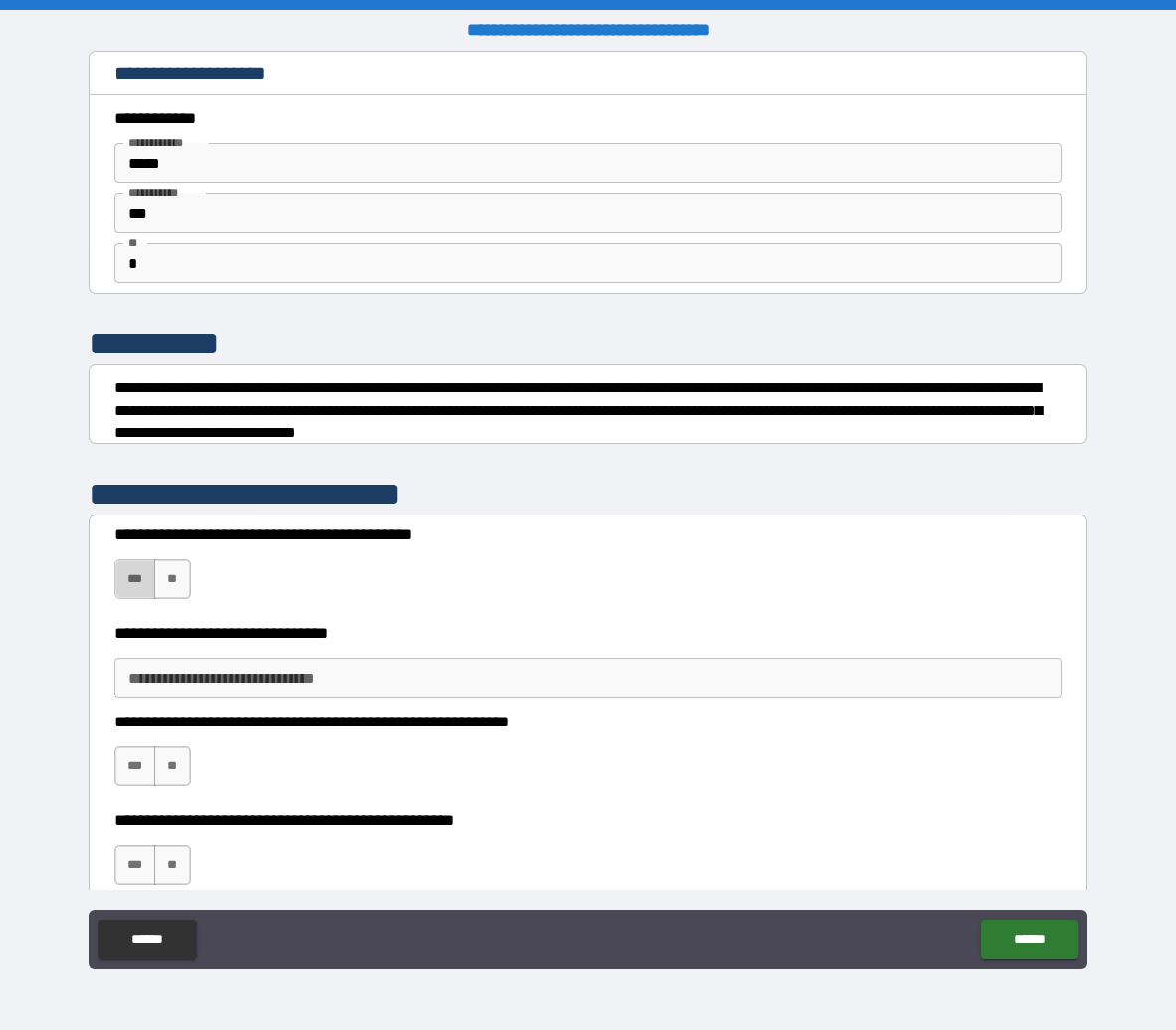 click on "***" at bounding box center [135, 579] 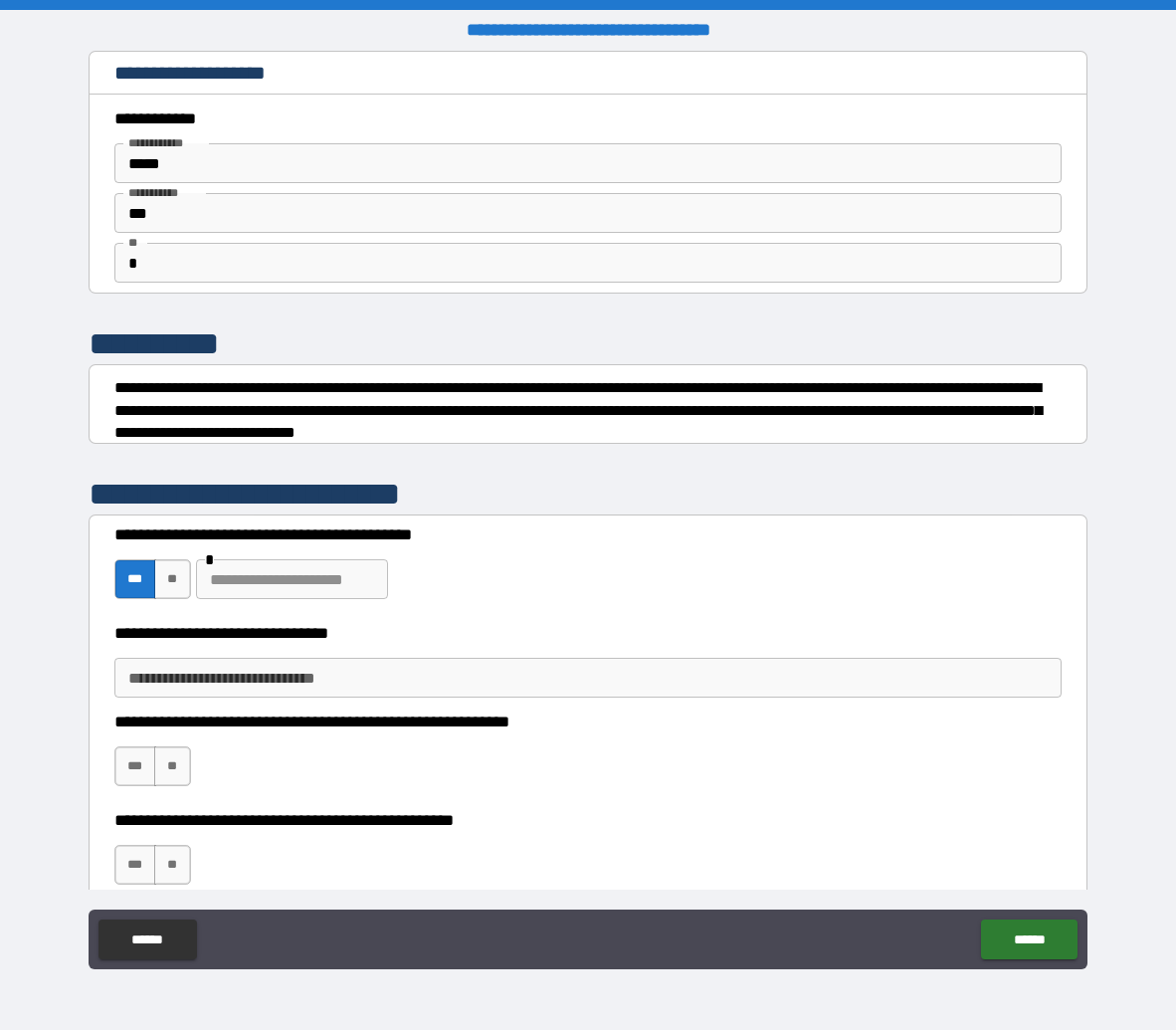 click on "**********" at bounding box center (588, 678) 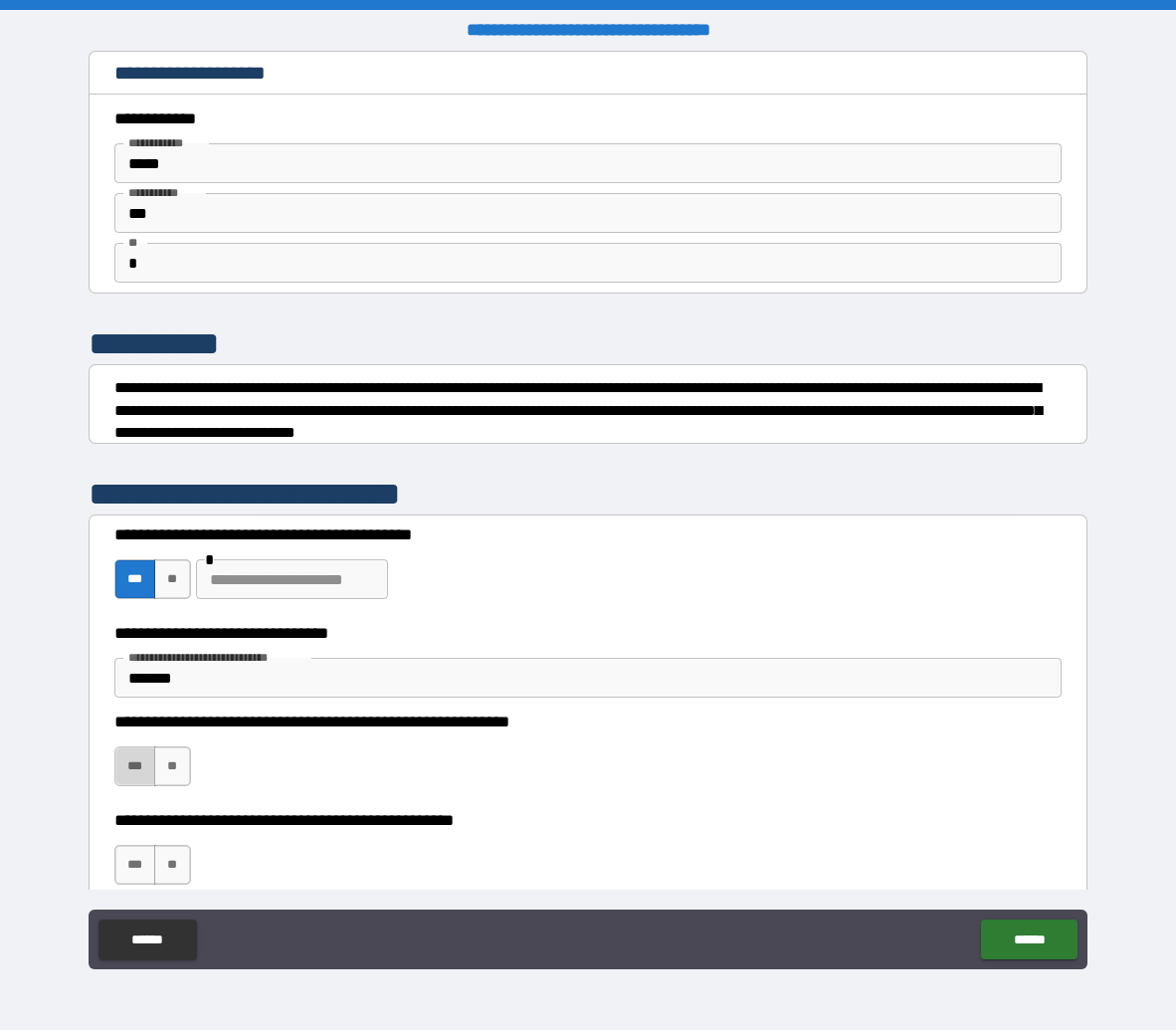 click on "***" at bounding box center (135, 766) 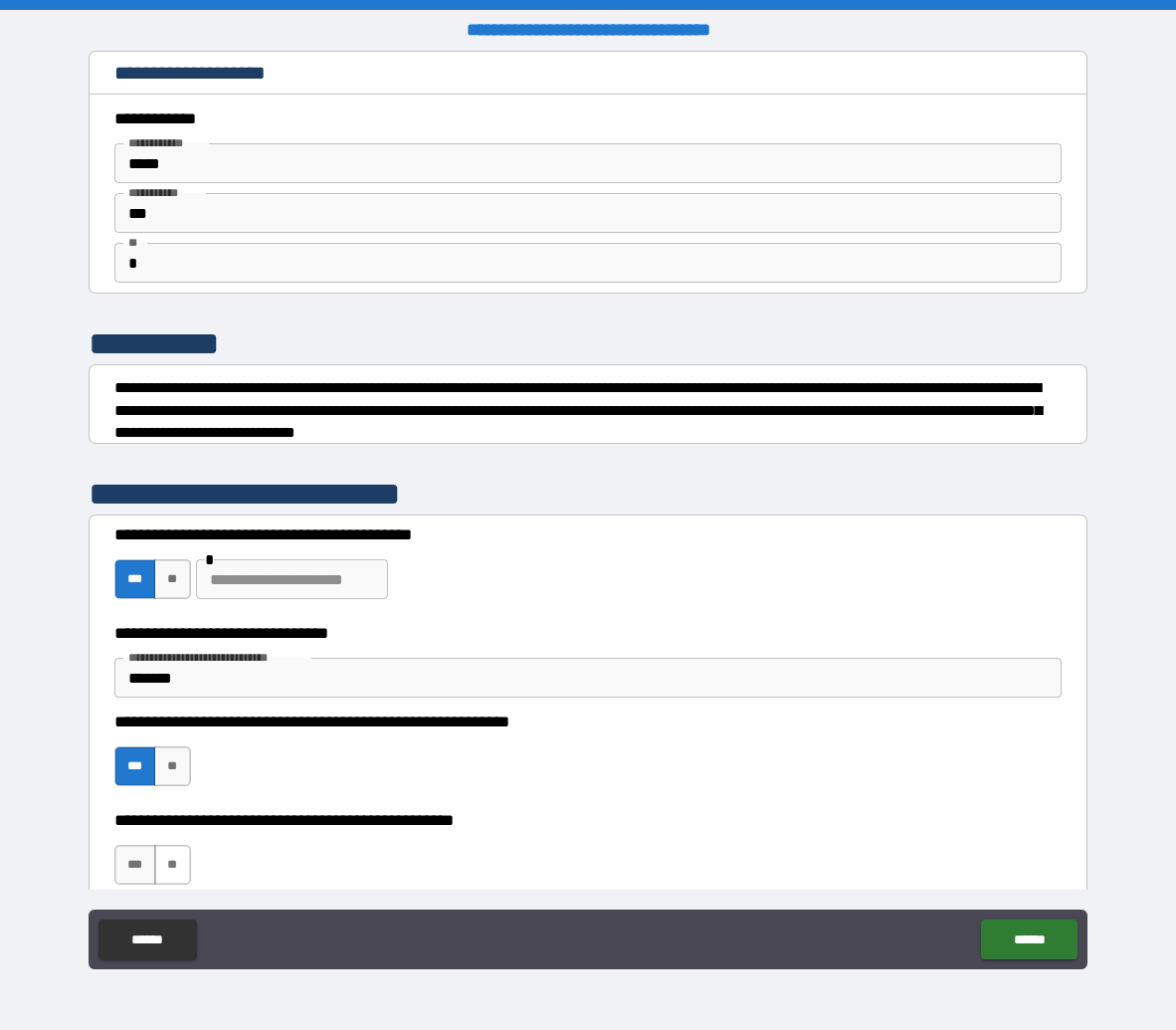 click on "**" at bounding box center (172, 865) 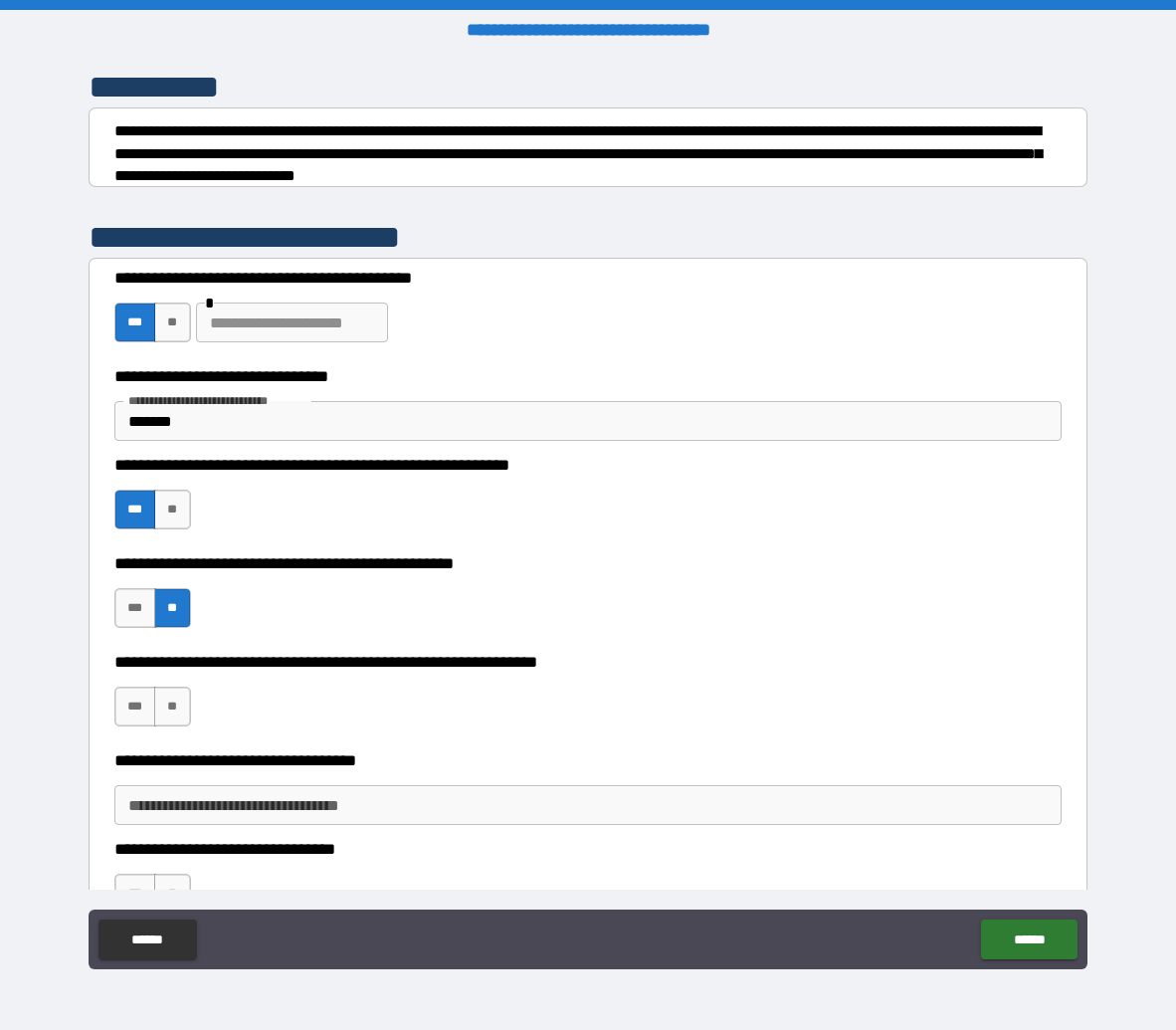 scroll, scrollTop: 433, scrollLeft: 0, axis: vertical 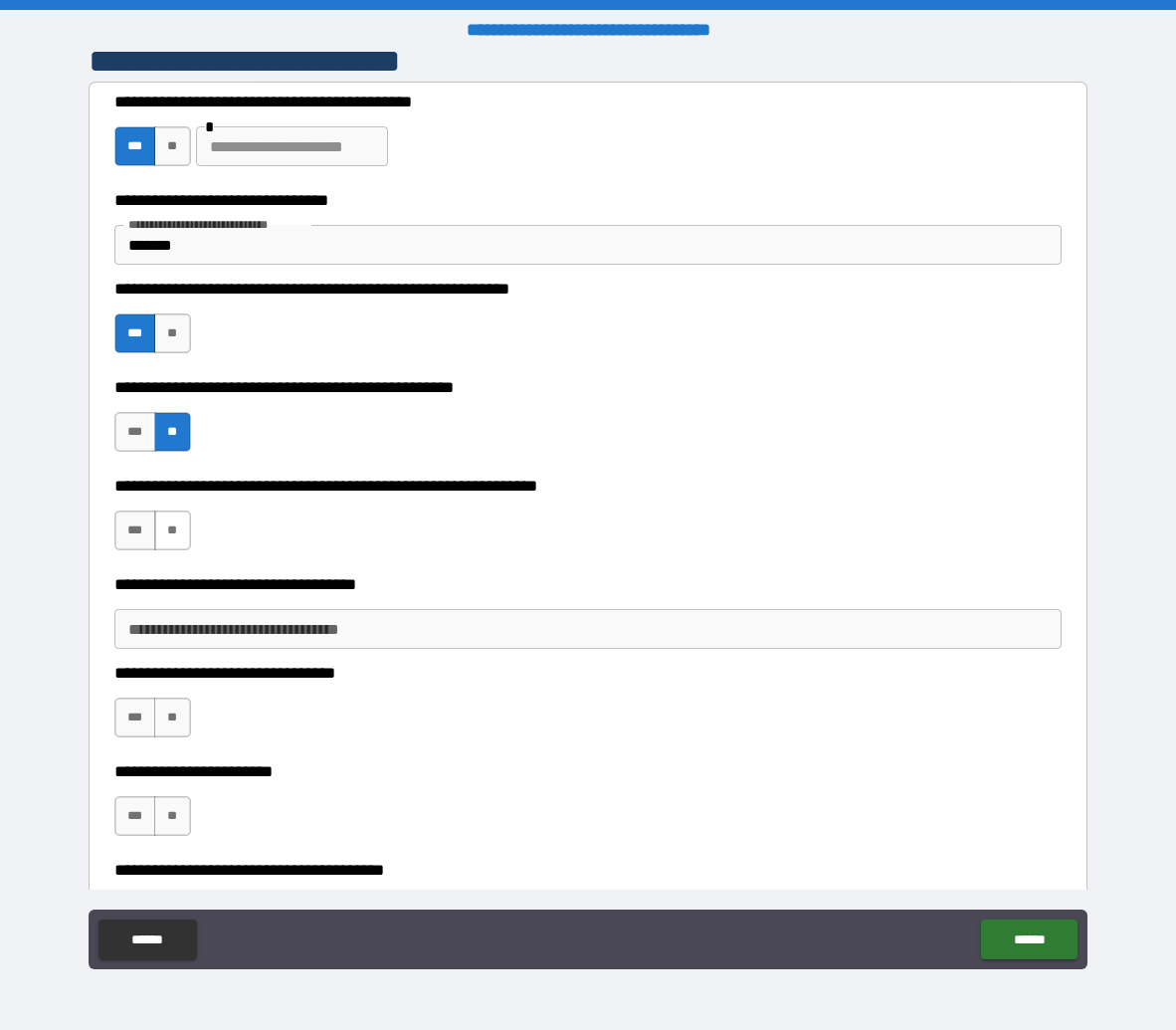 click on "**" at bounding box center [172, 530] 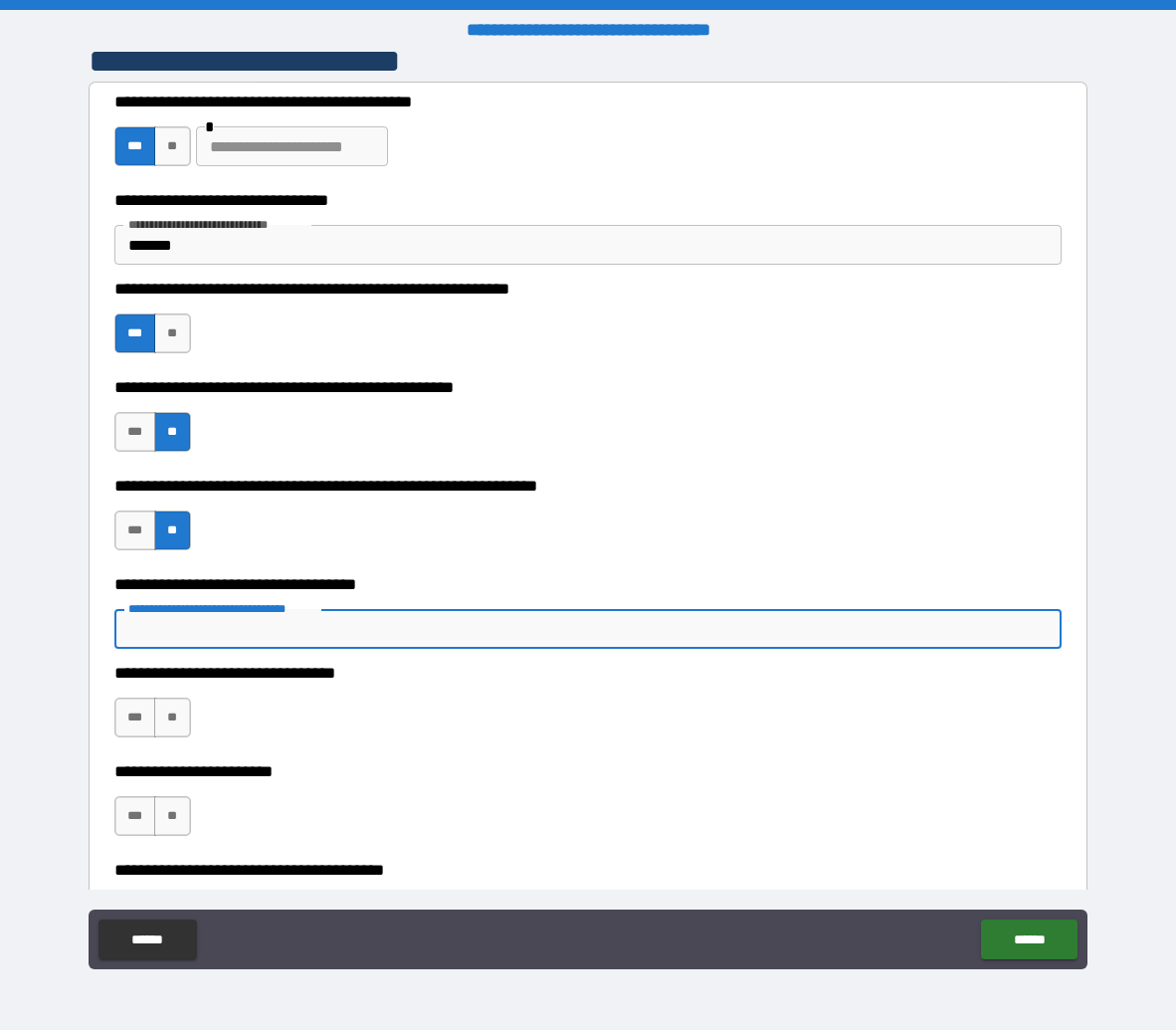 click on "**********" at bounding box center (588, 629) 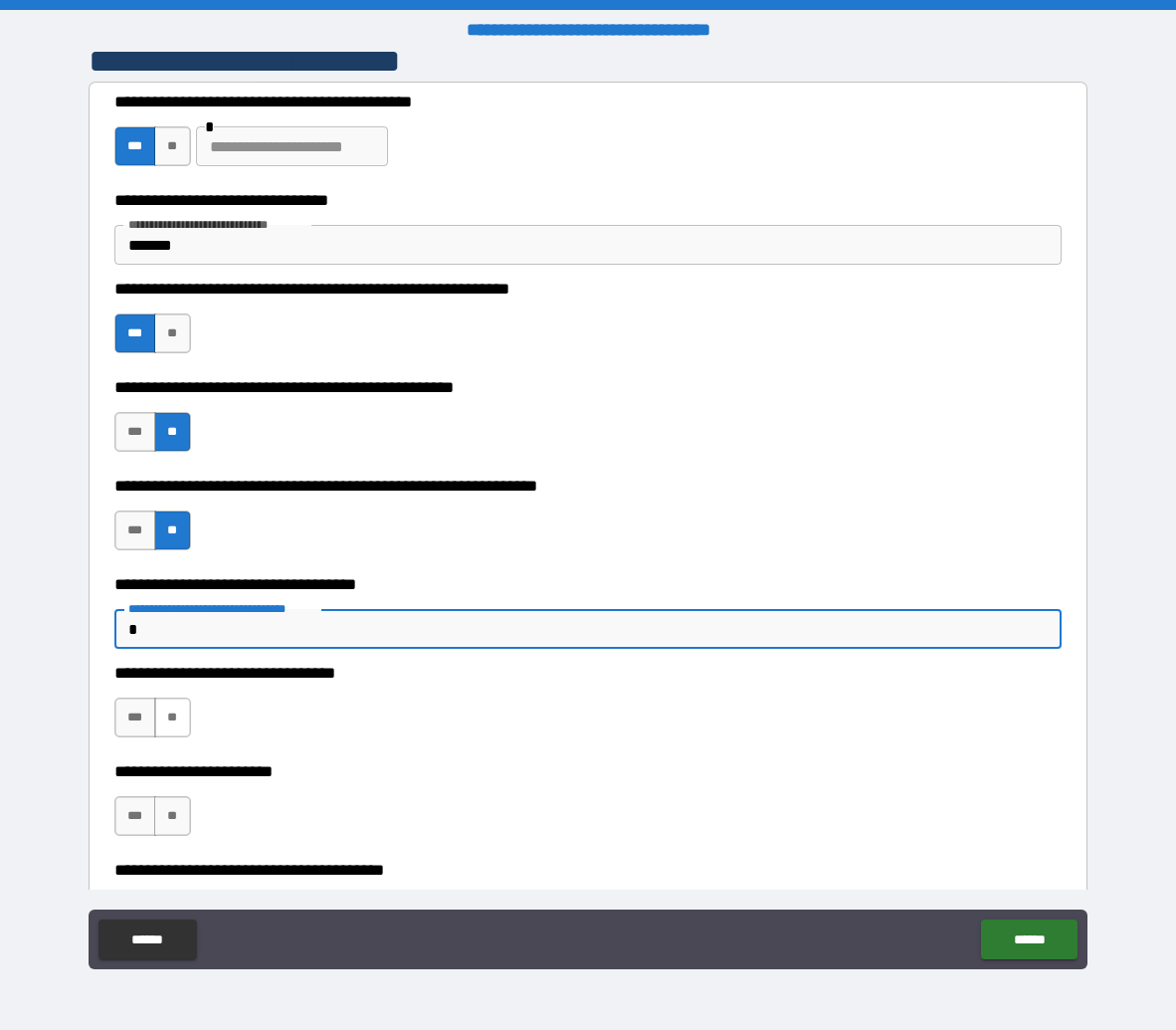 click on "**" at bounding box center (172, 718) 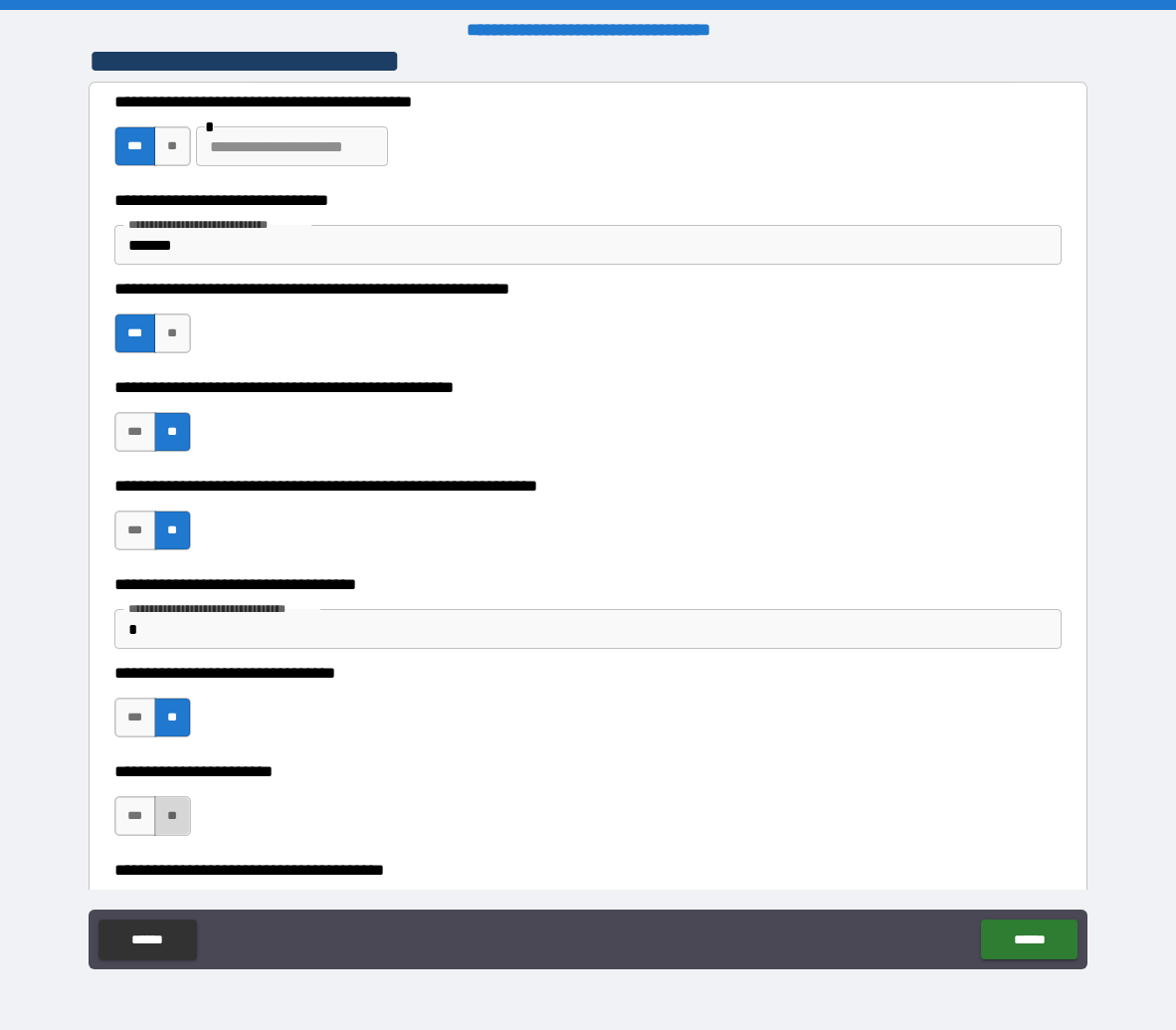 click on "**" at bounding box center (172, 816) 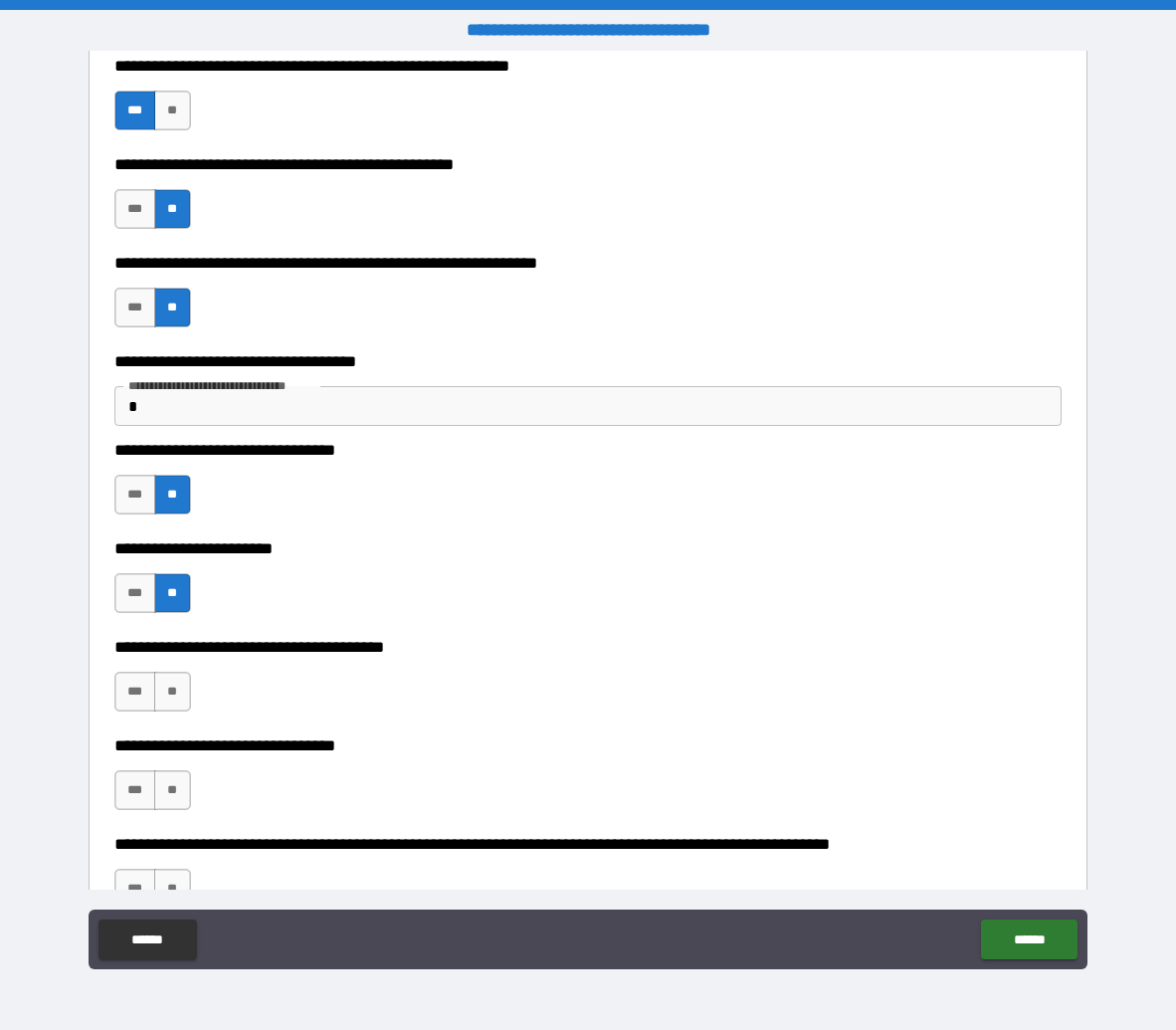 scroll, scrollTop: 1020, scrollLeft: 0, axis: vertical 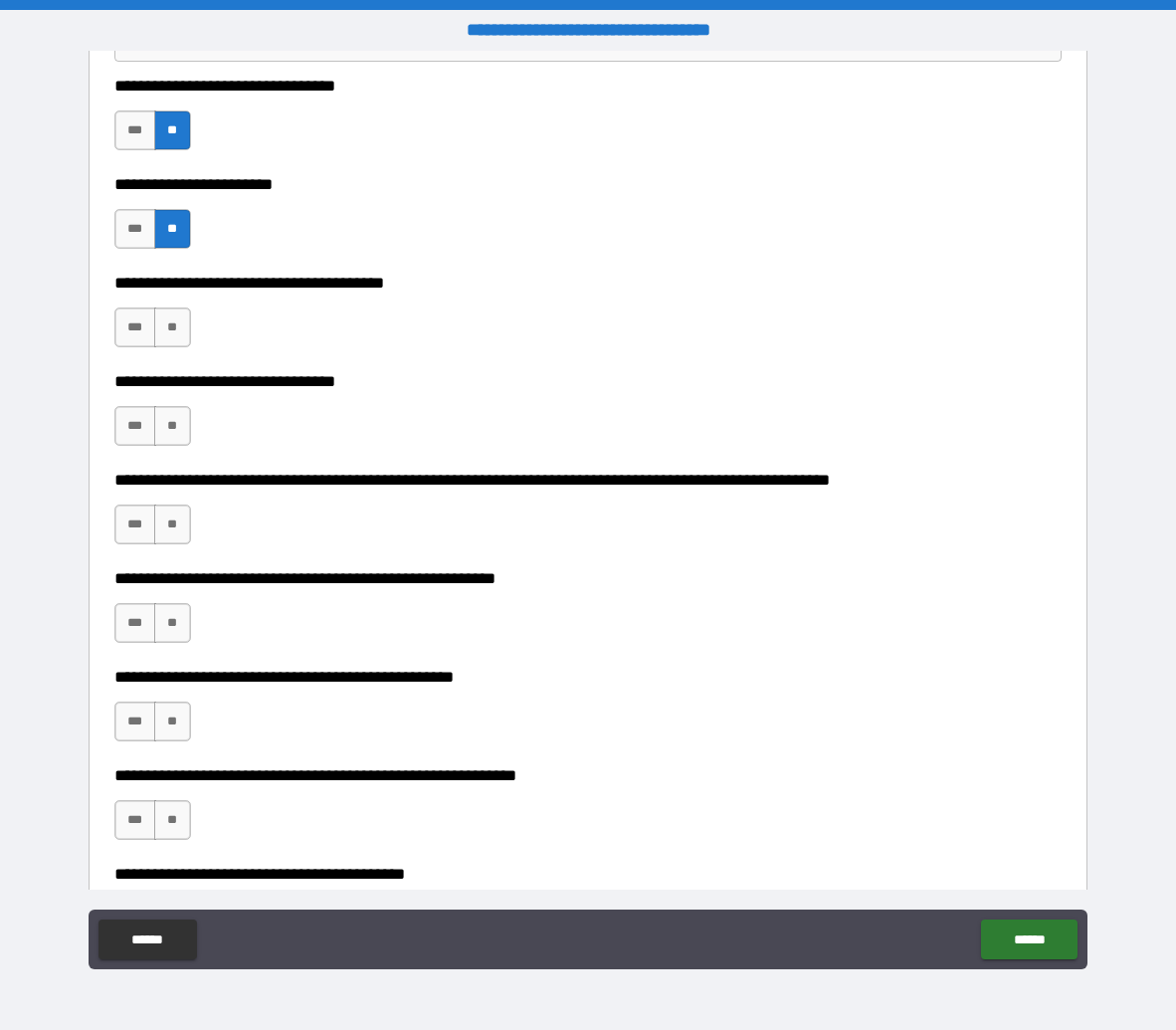 click on "*** **" at bounding box center (152, 426) 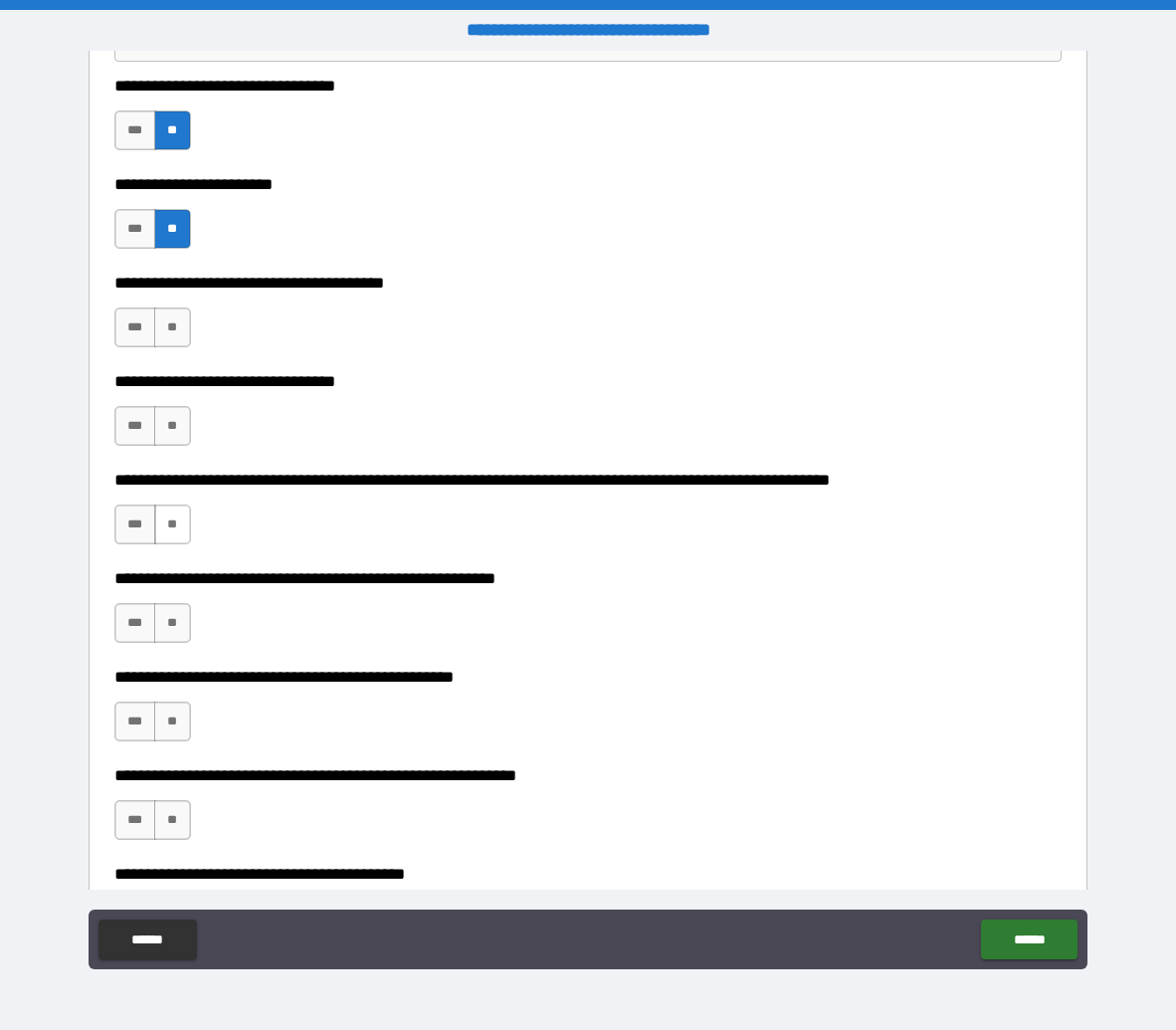 click on "**" at bounding box center [172, 524] 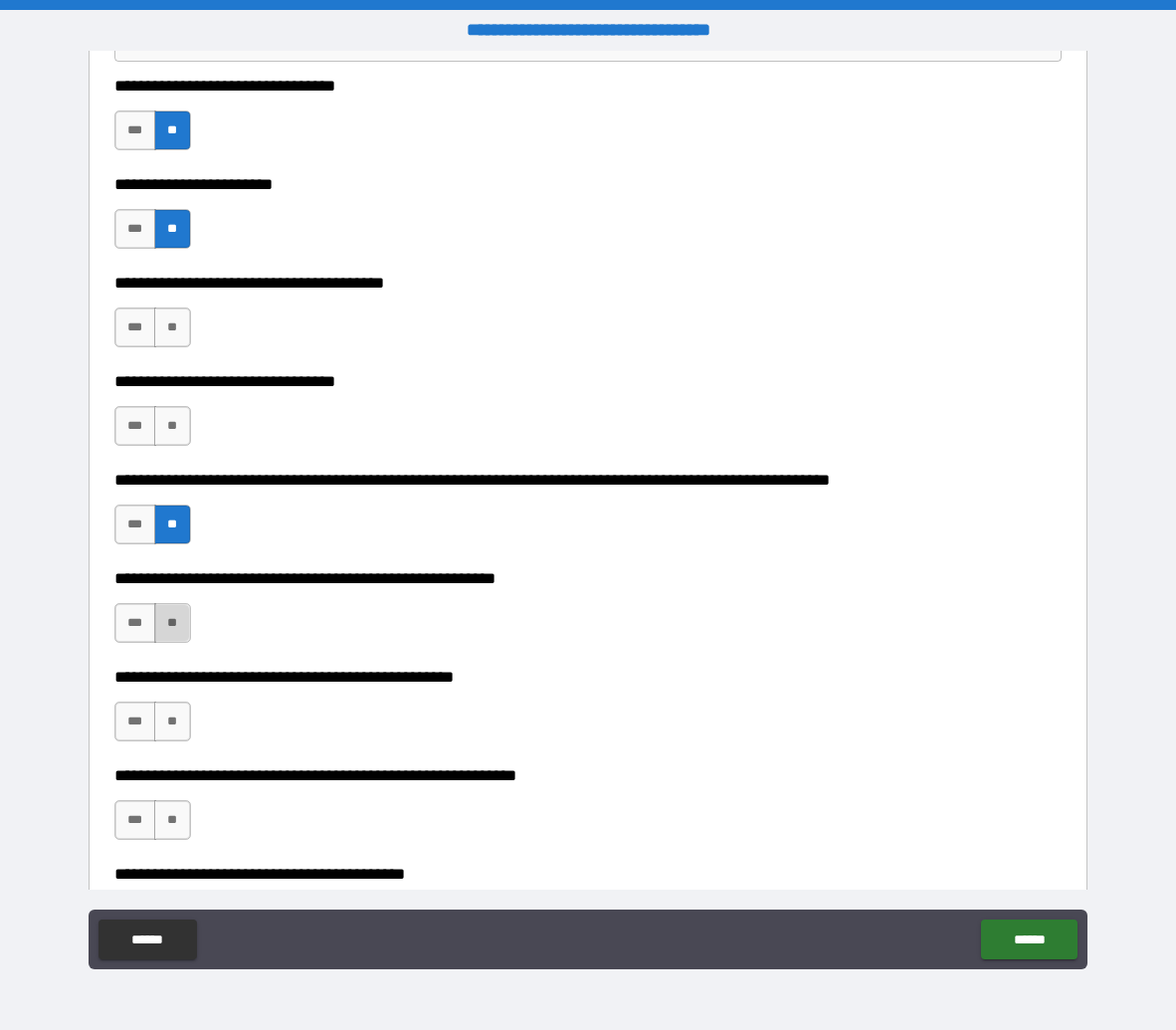 click on "**" at bounding box center (172, 623) 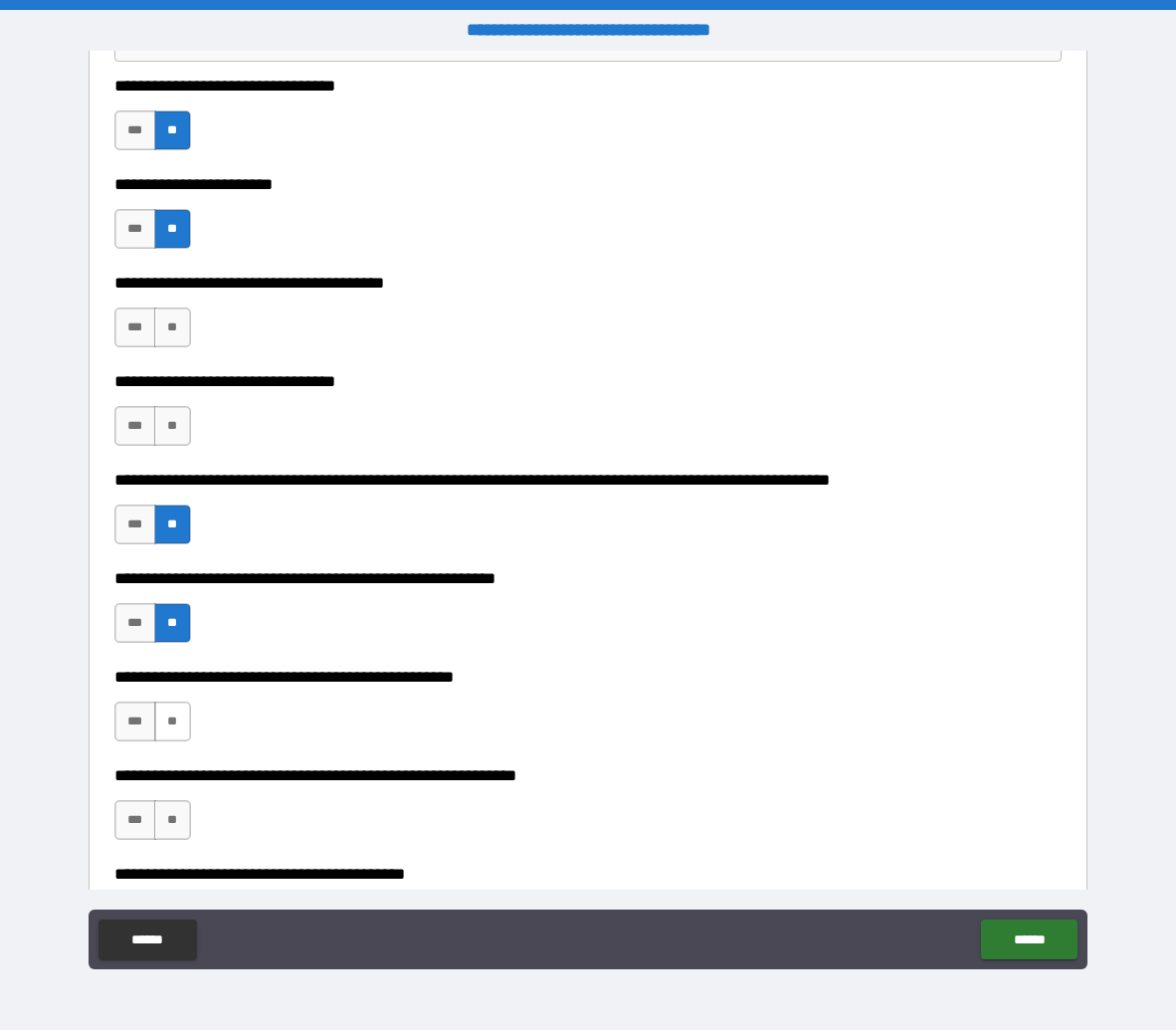 click on "**" at bounding box center [172, 721] 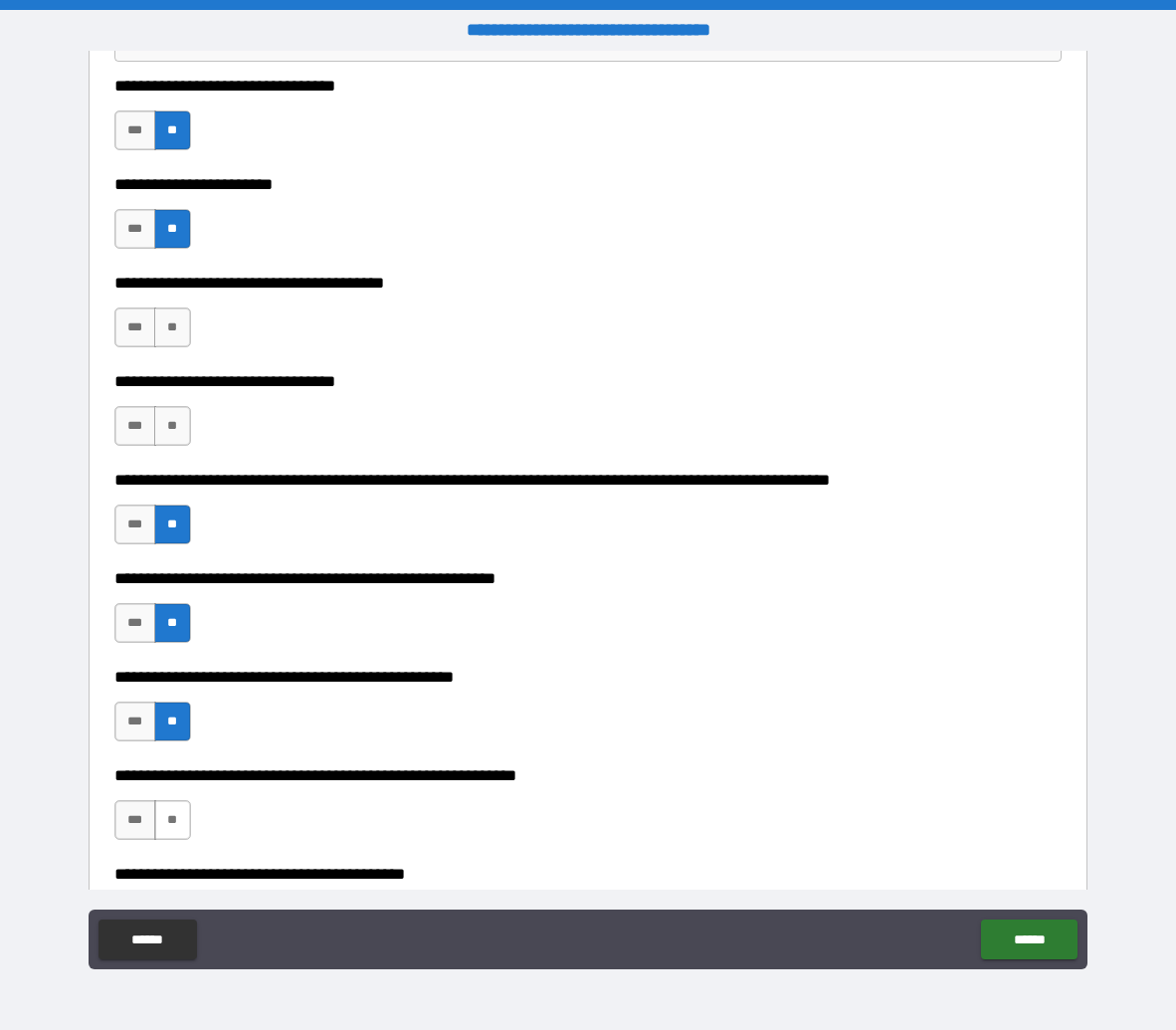 click on "**" at bounding box center (172, 820) 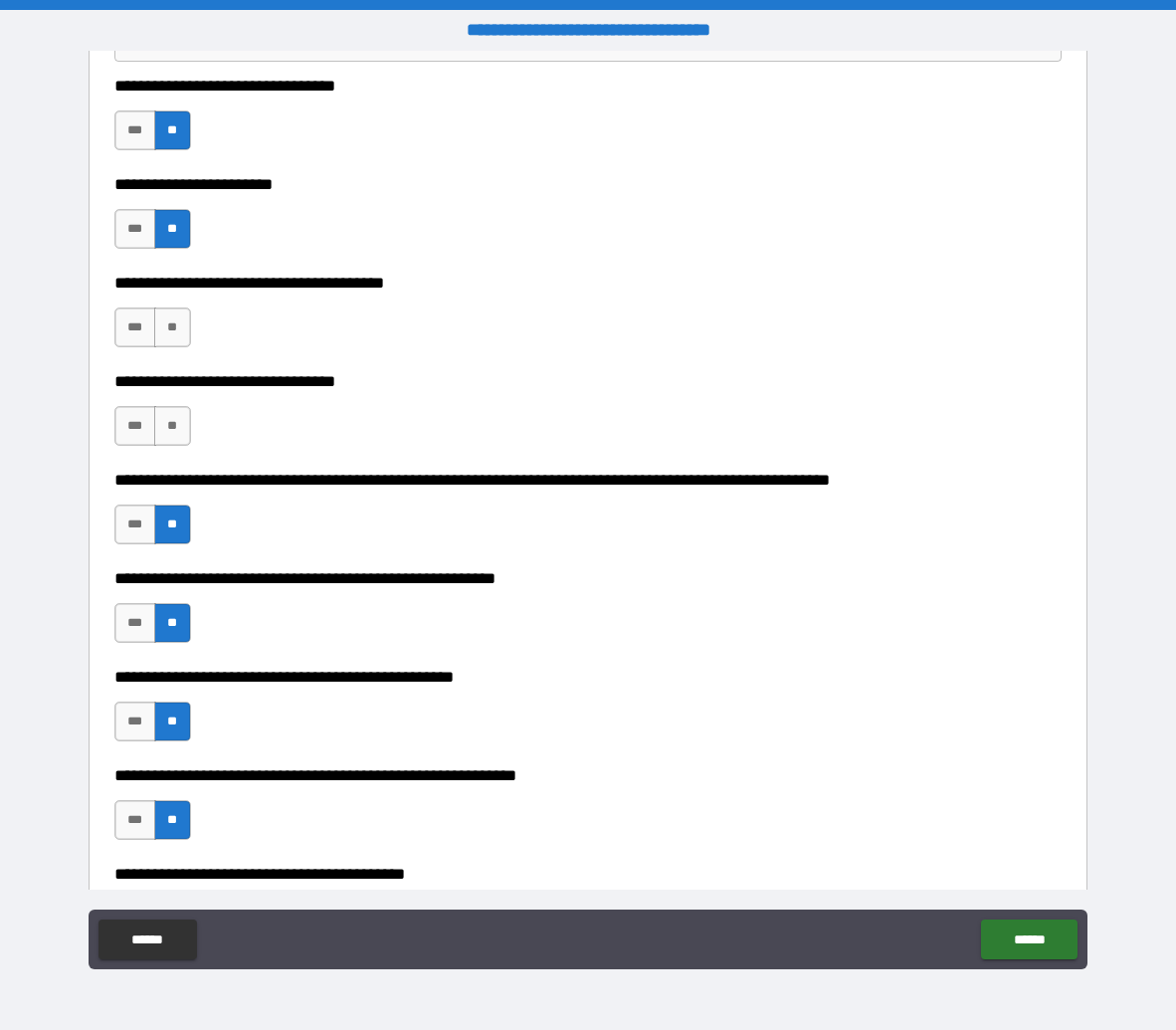 scroll, scrollTop: 1524, scrollLeft: 0, axis: vertical 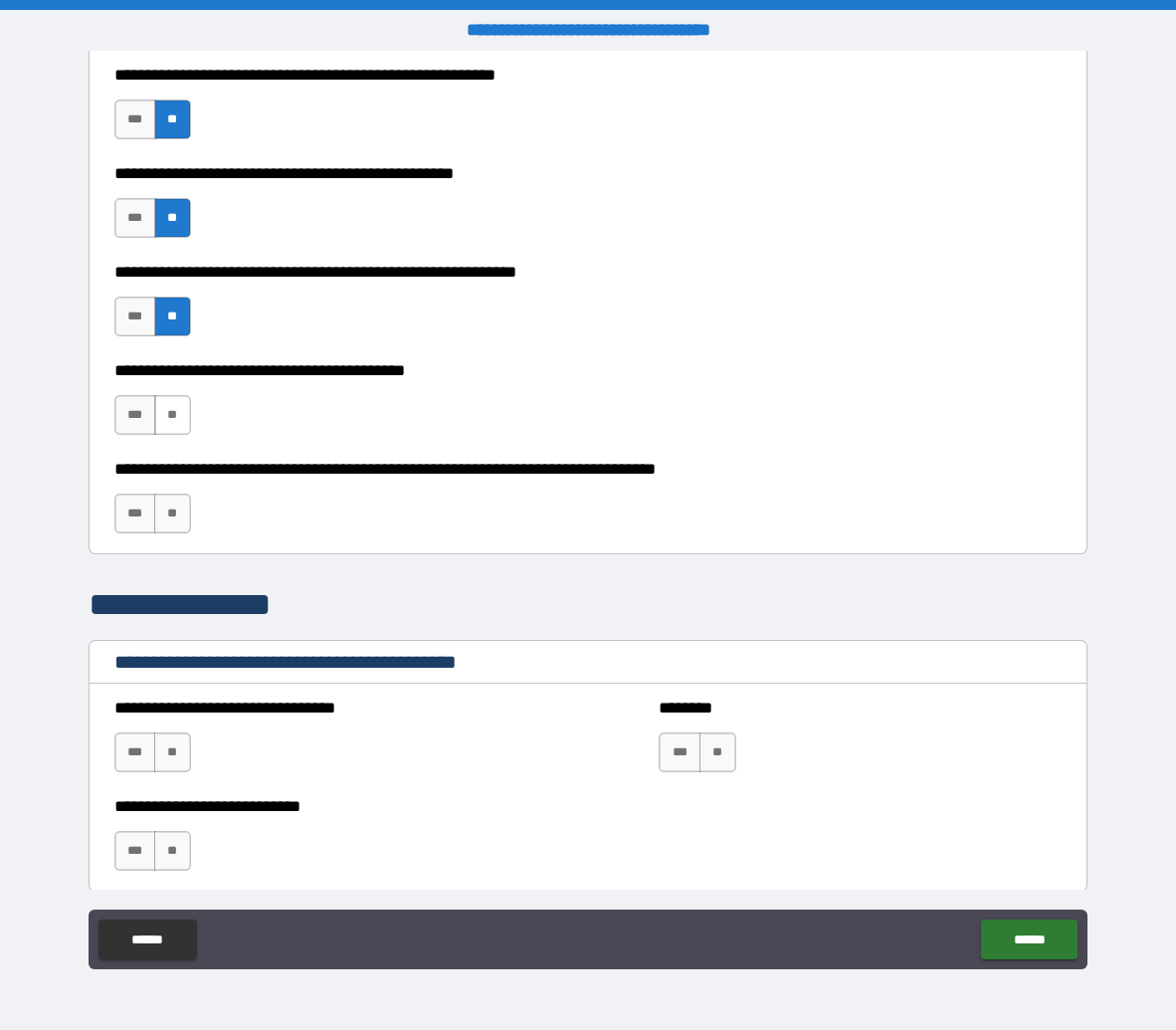 click on "**" at bounding box center (172, 415) 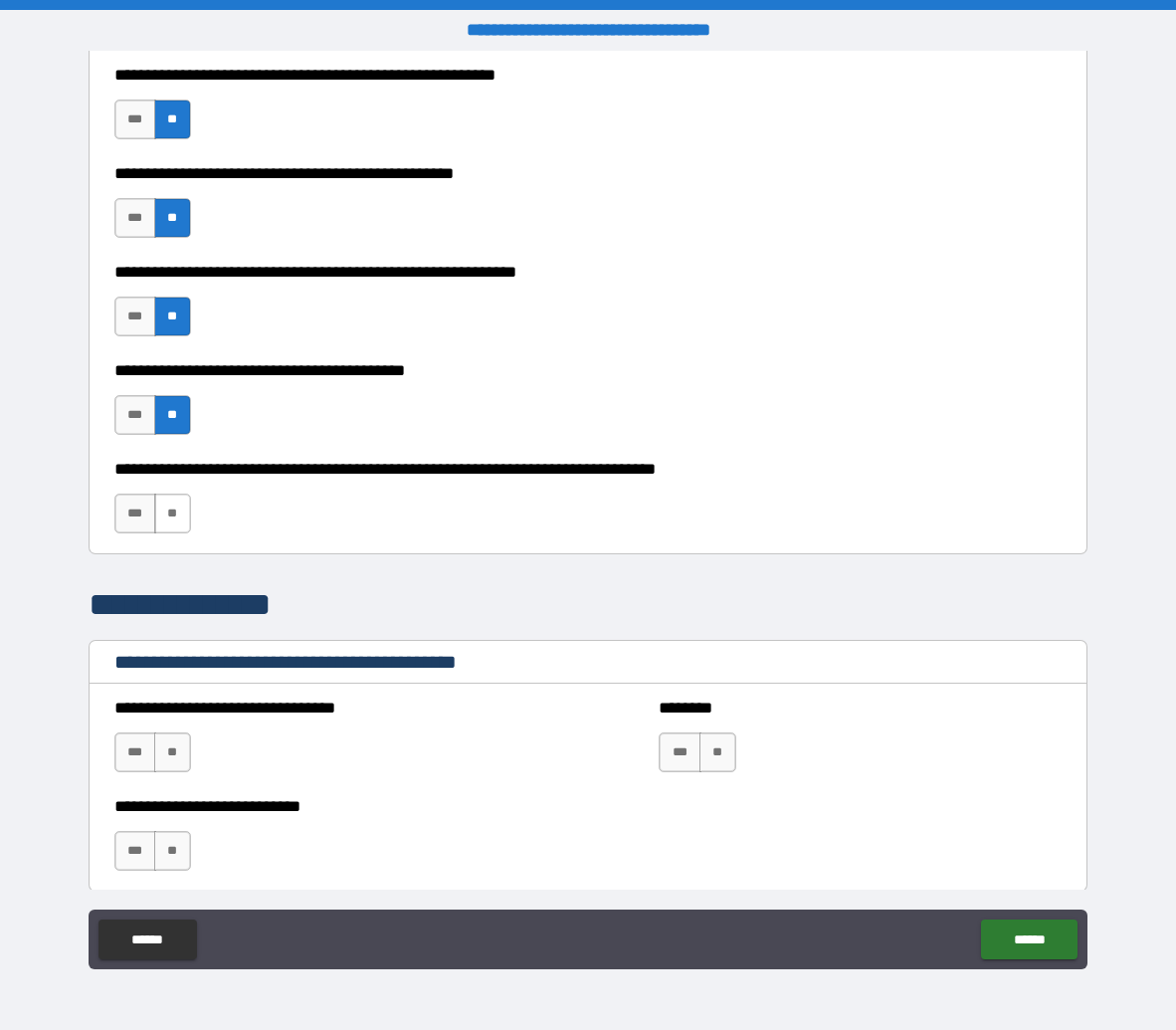 click on "**" at bounding box center [172, 514] 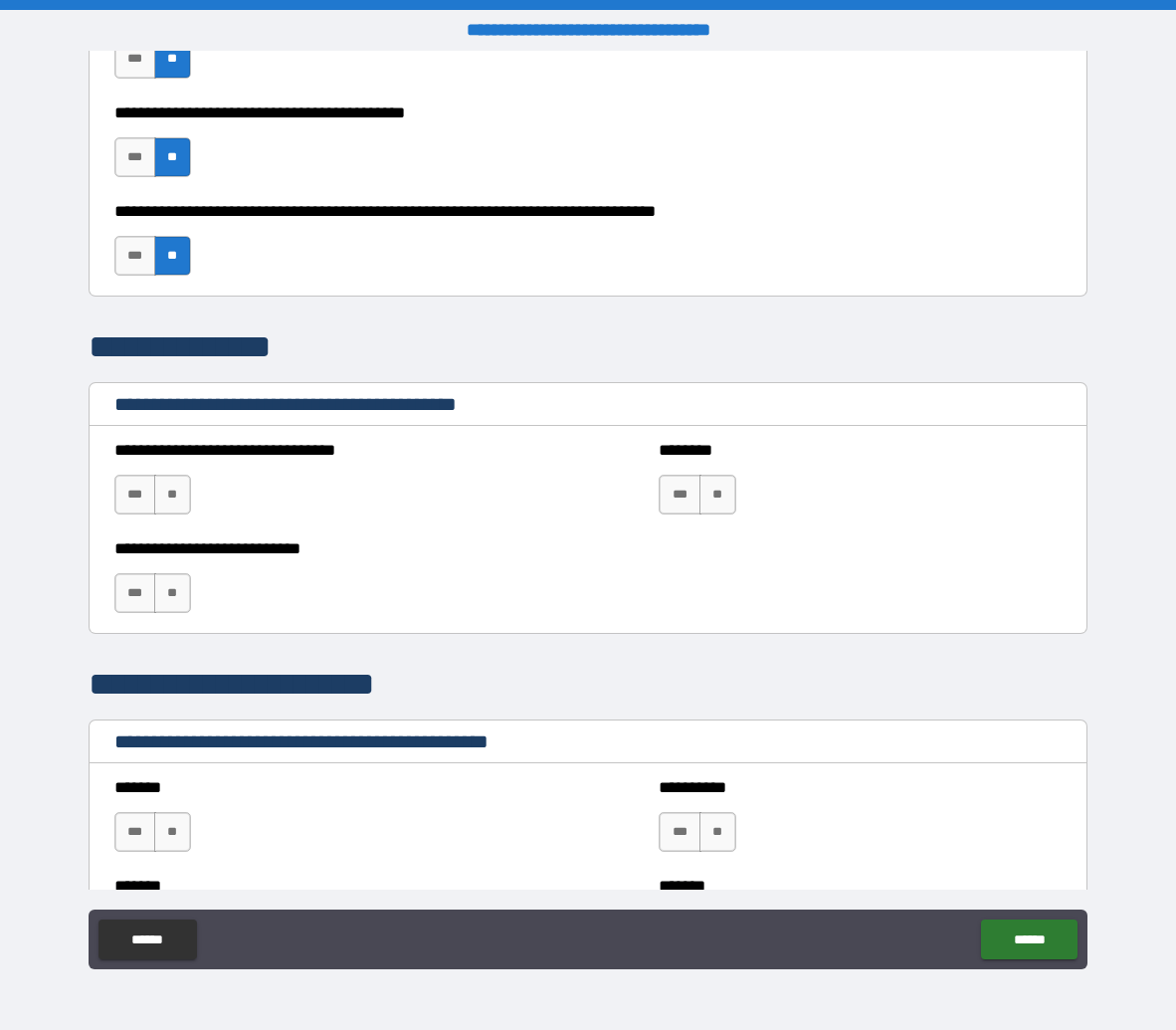 scroll, scrollTop: 1919, scrollLeft: 0, axis: vertical 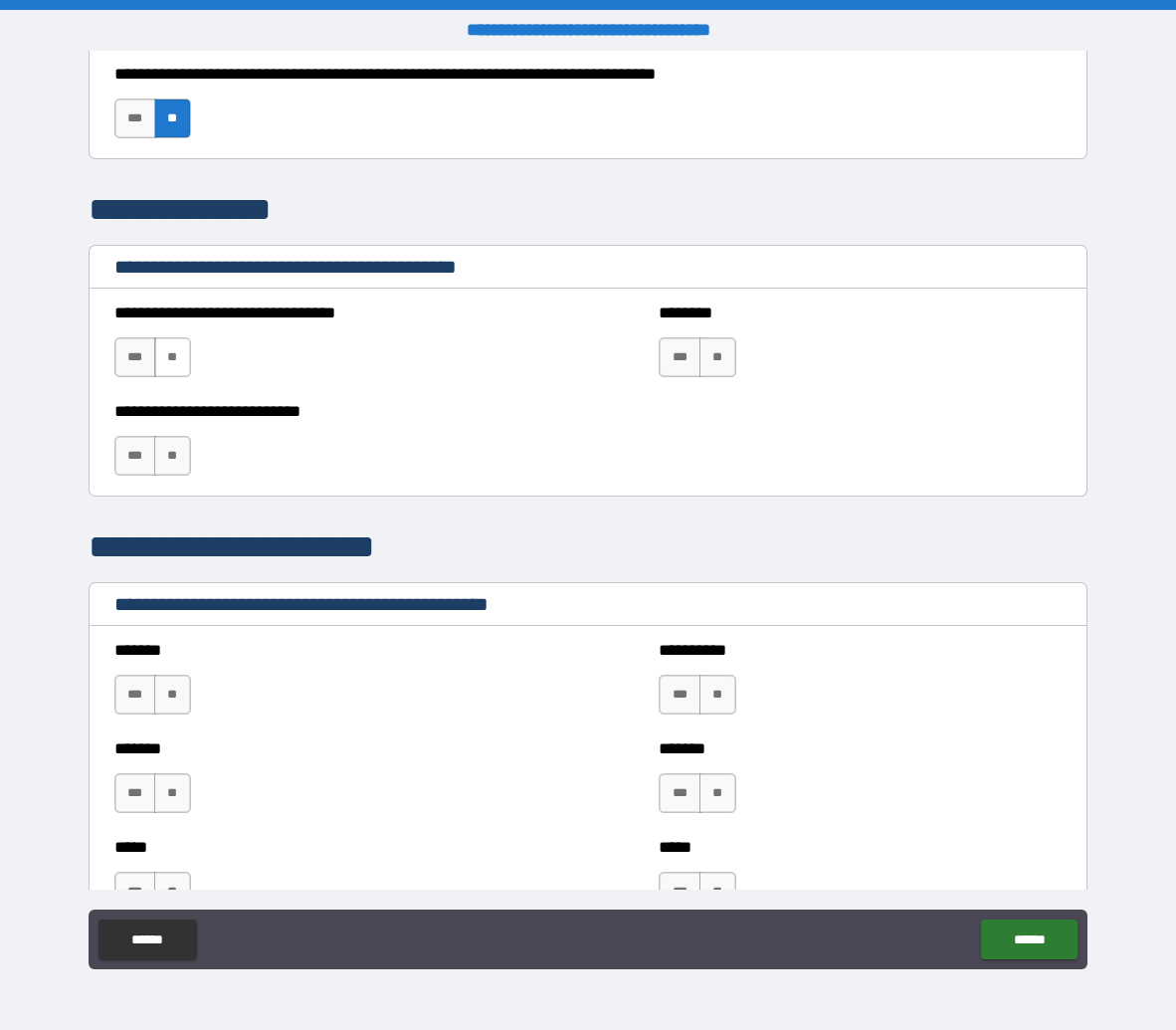 click on "**" at bounding box center [172, 357] 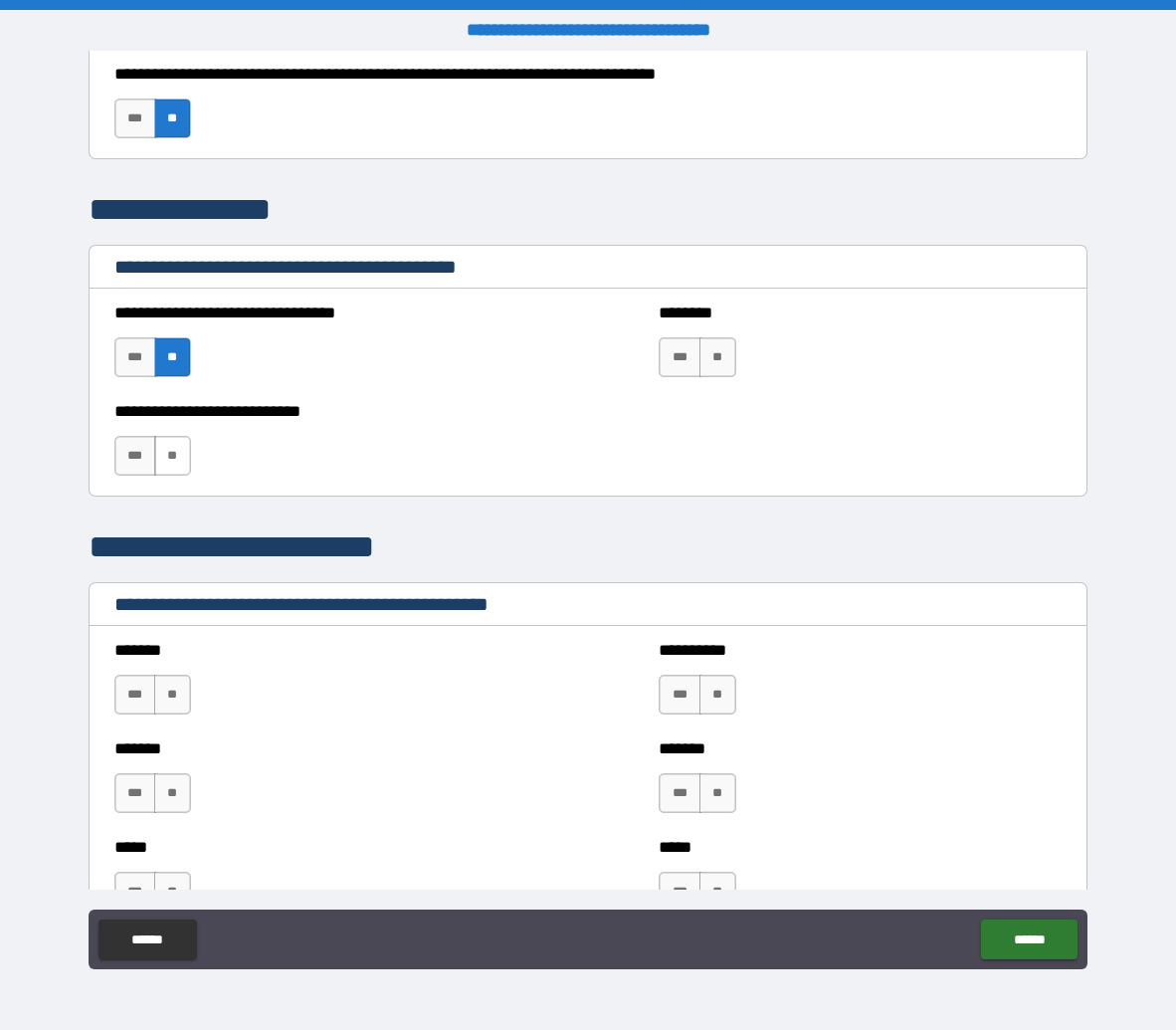 click on "**" at bounding box center [172, 456] 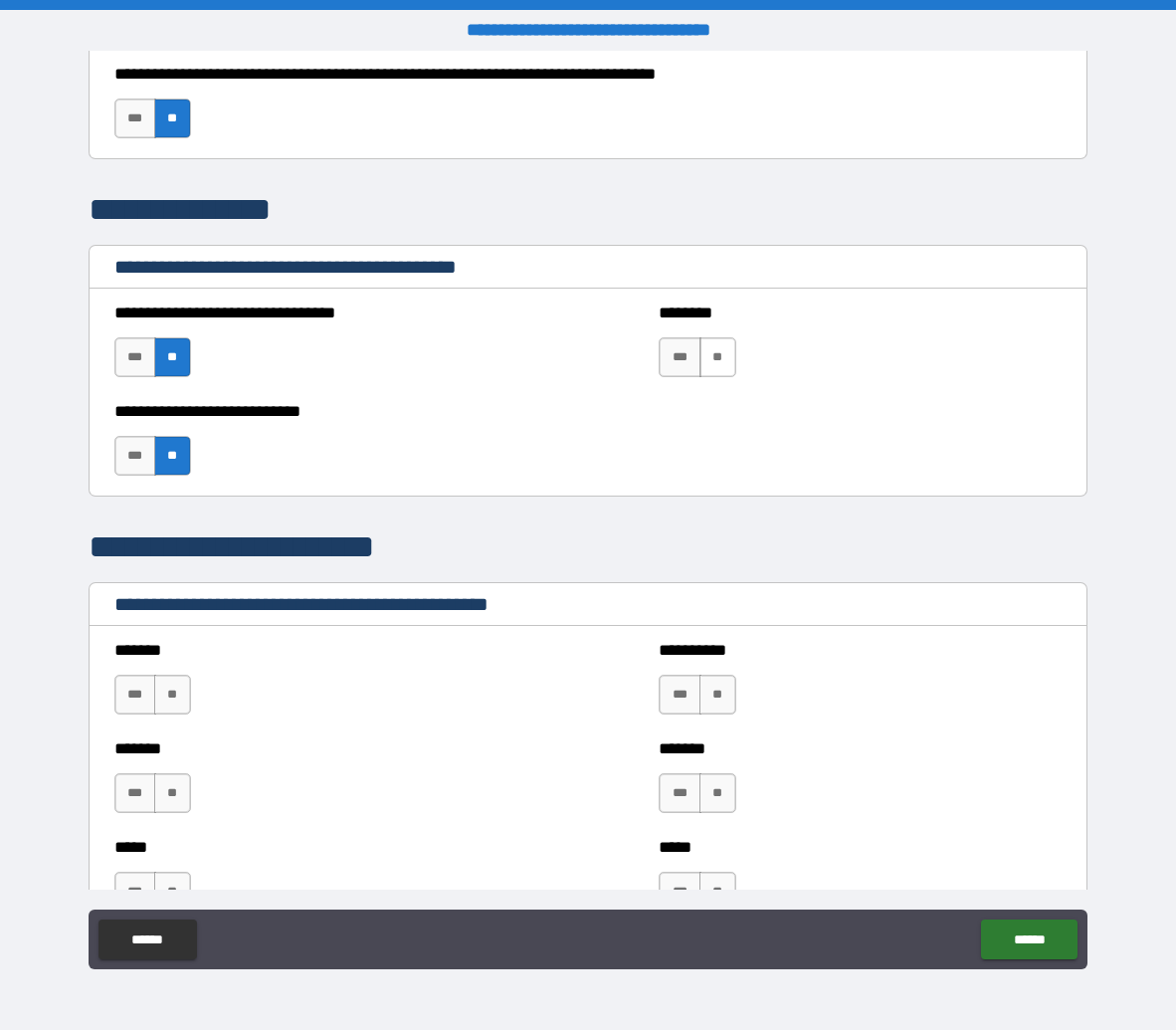 click on "**" at bounding box center [717, 357] 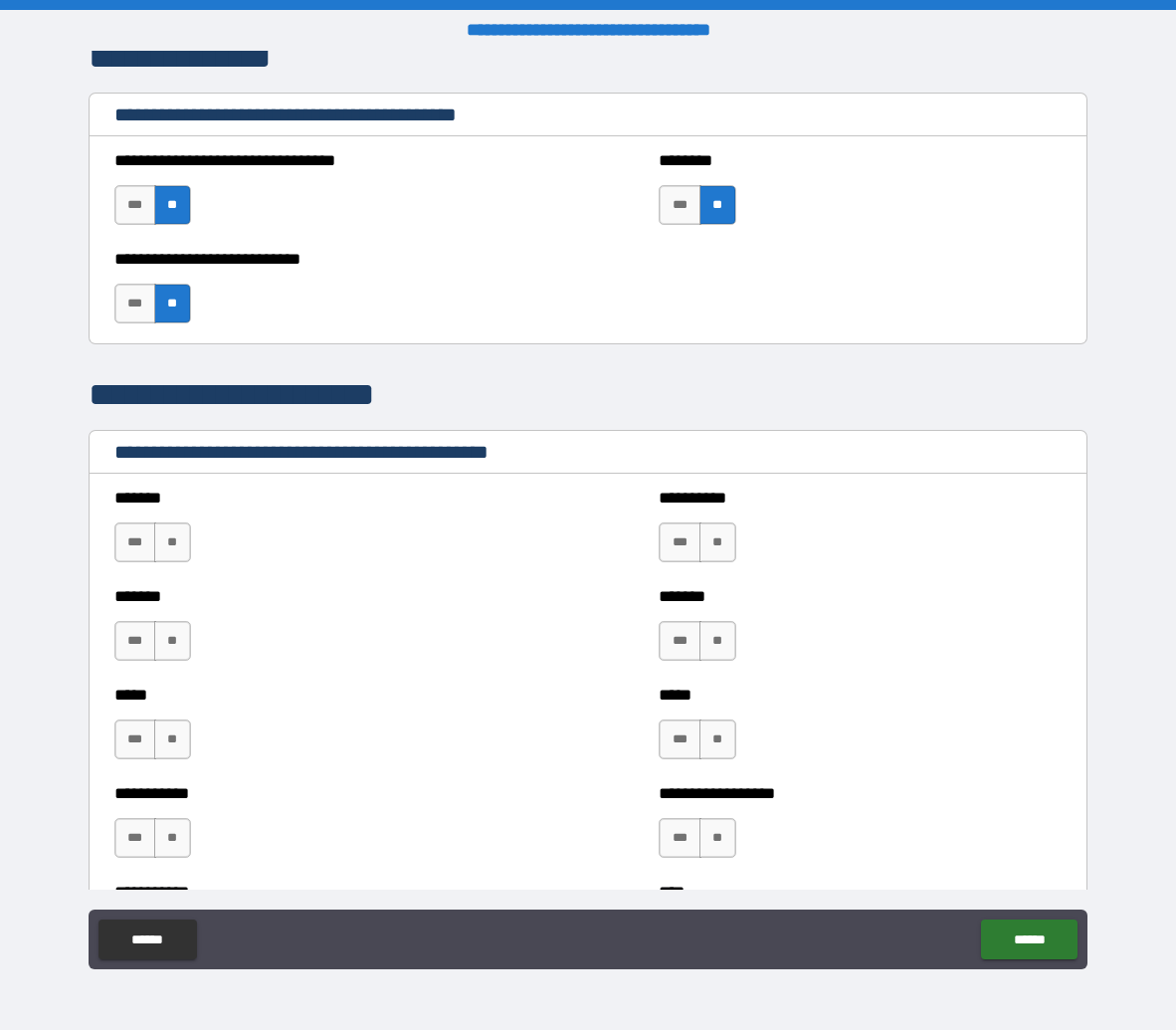 scroll, scrollTop: 2431, scrollLeft: 0, axis: vertical 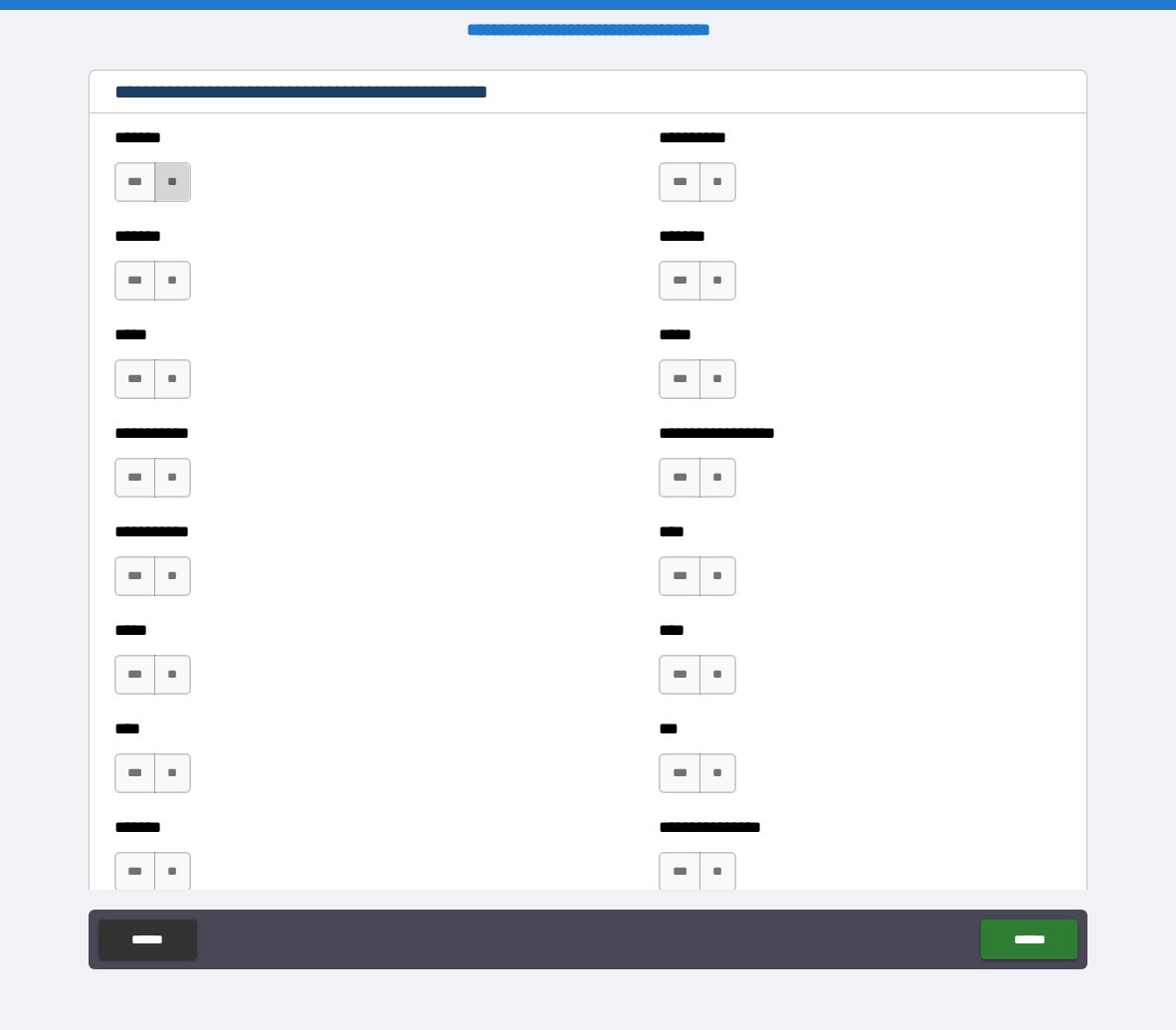 click on "**" at bounding box center (172, 182) 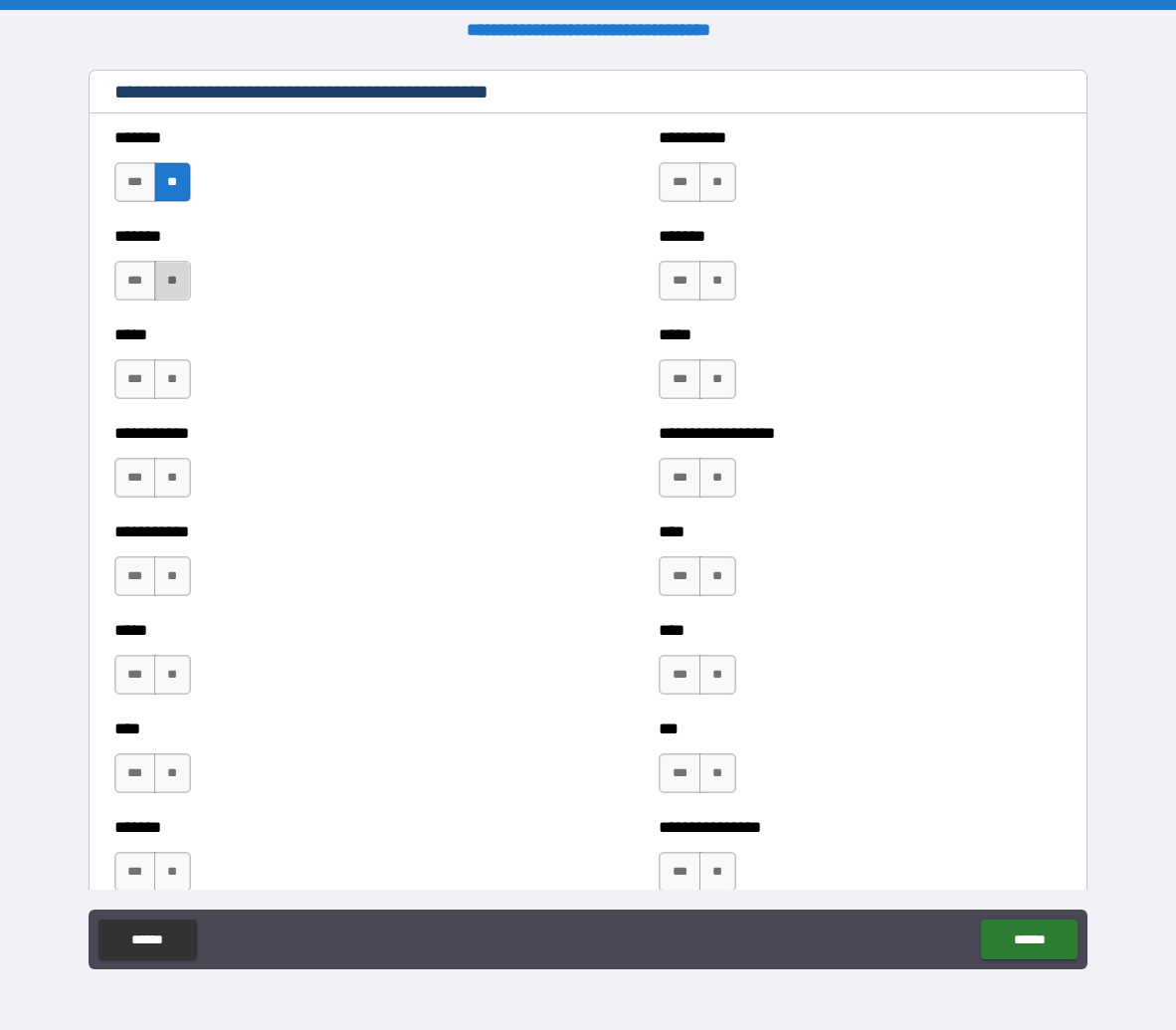 click on "**" at bounding box center [172, 281] 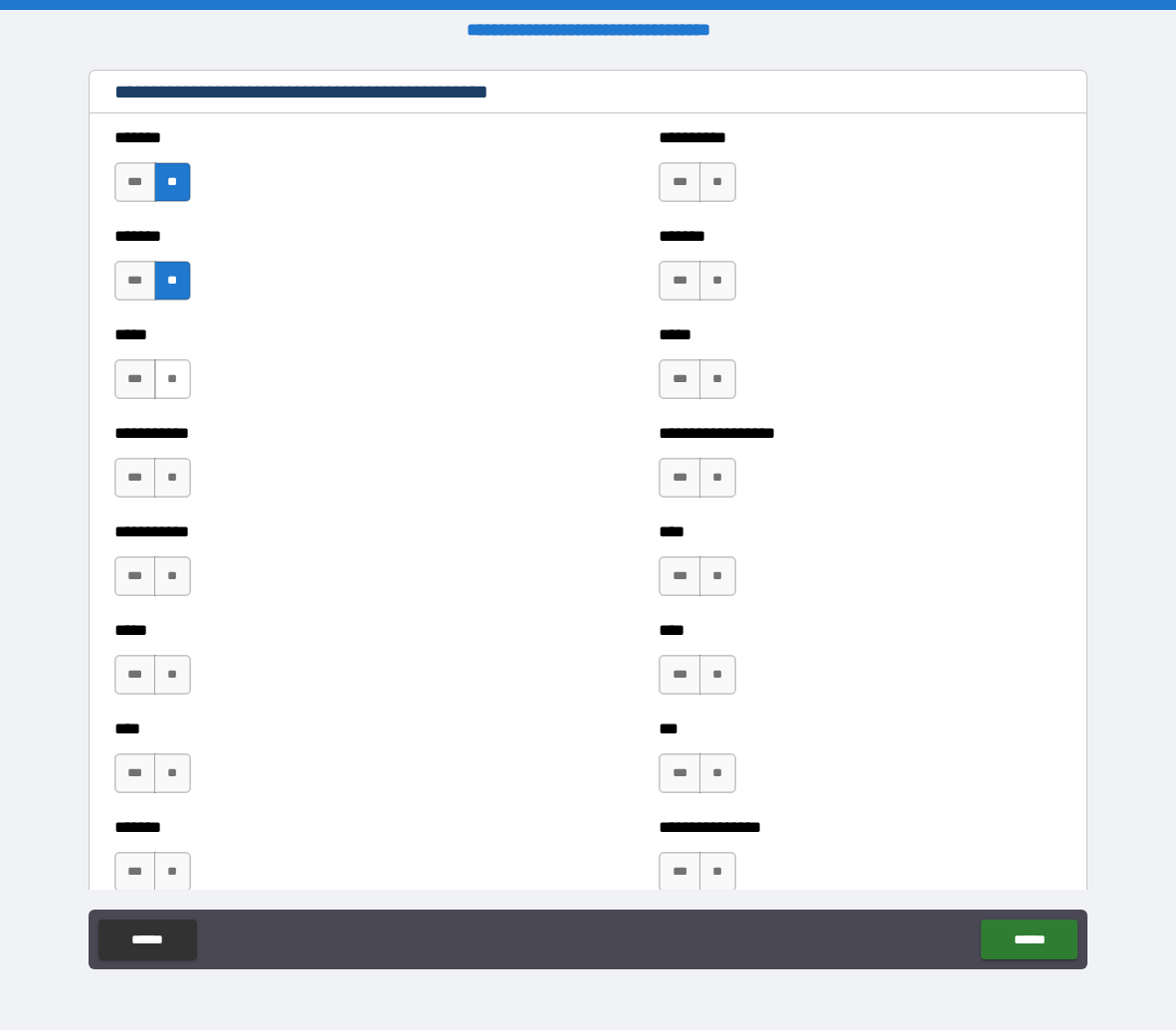 click on "**" at bounding box center (172, 379) 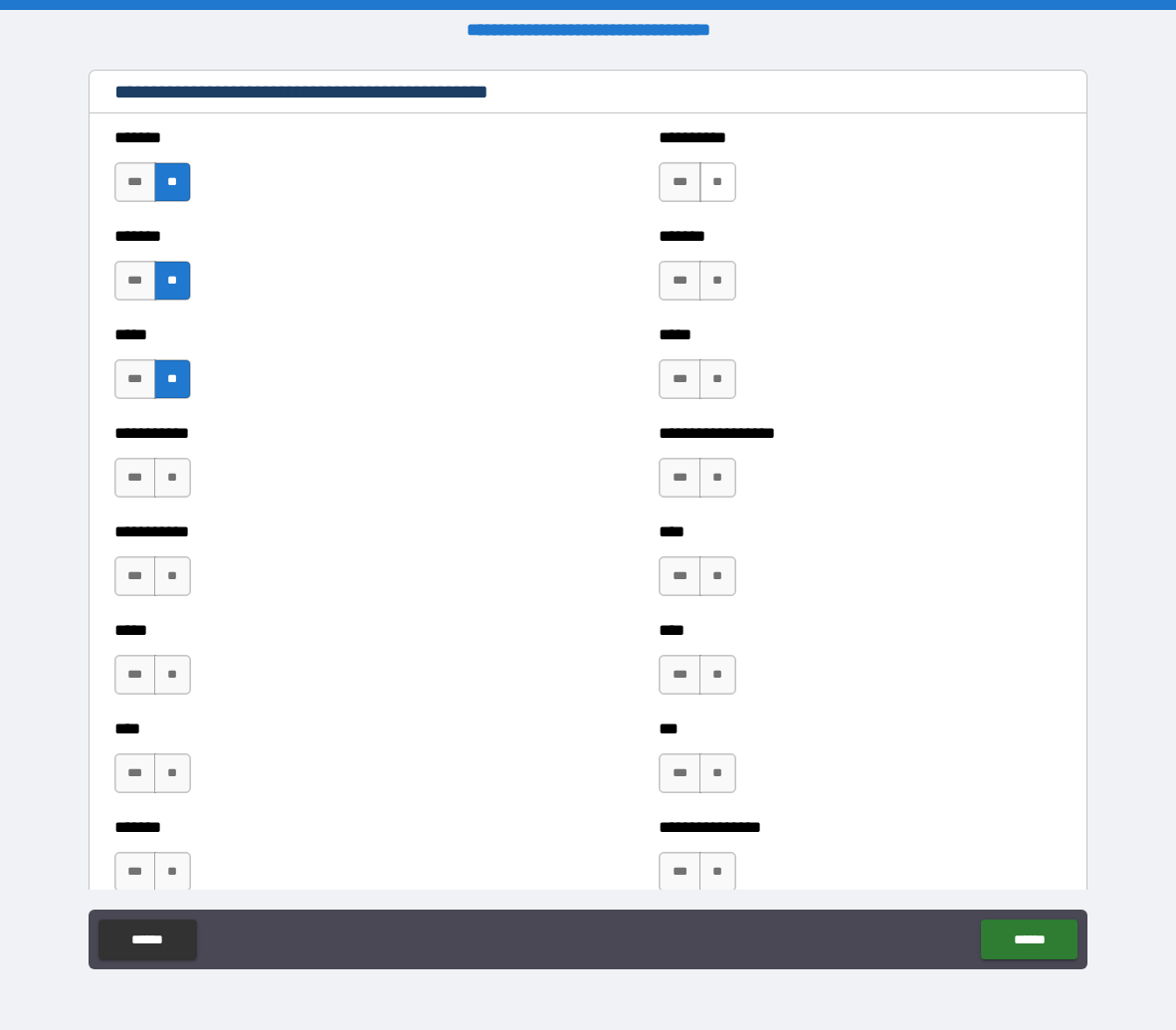 click on "**" at bounding box center (717, 182) 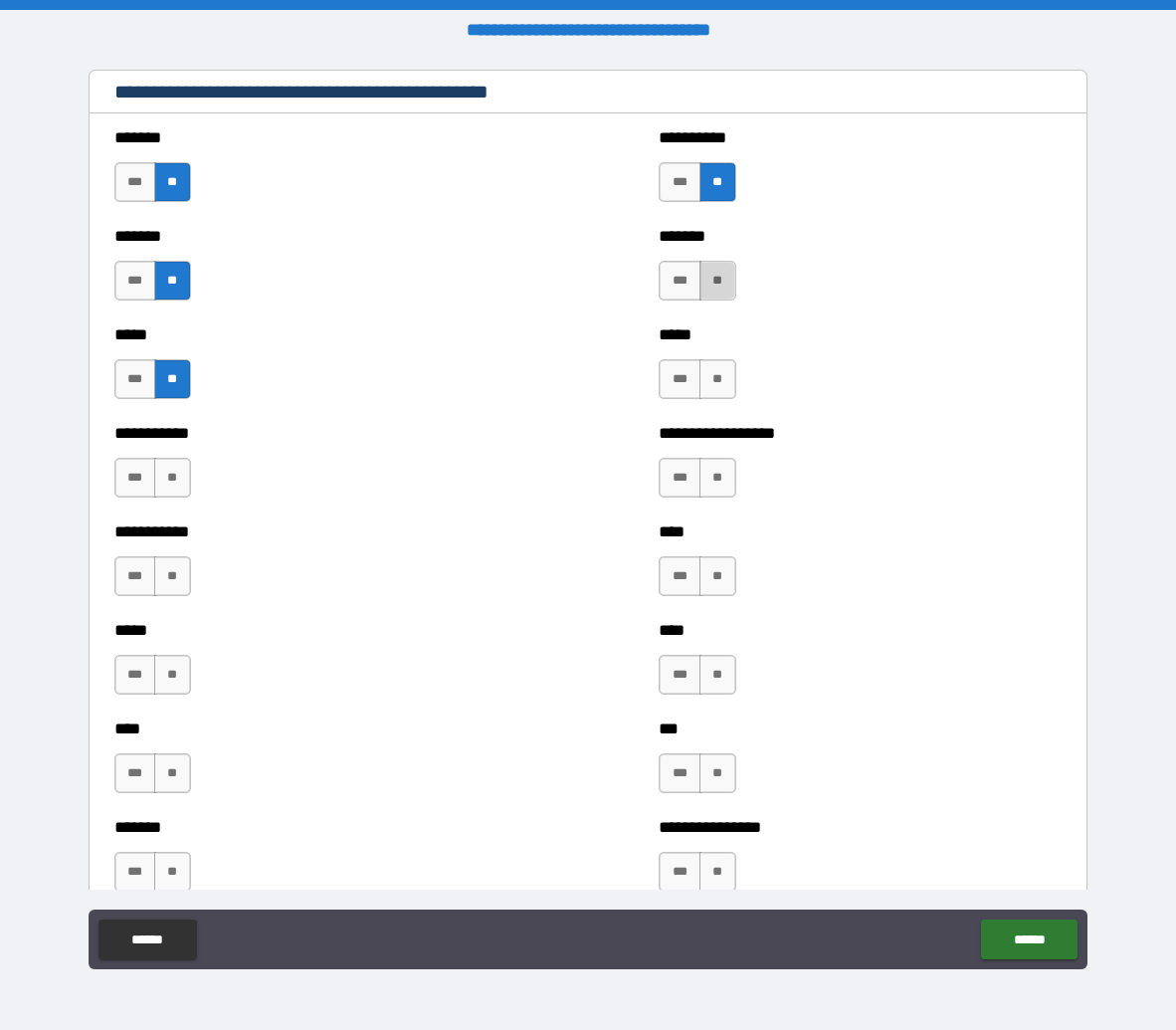 click on "**" at bounding box center (717, 281) 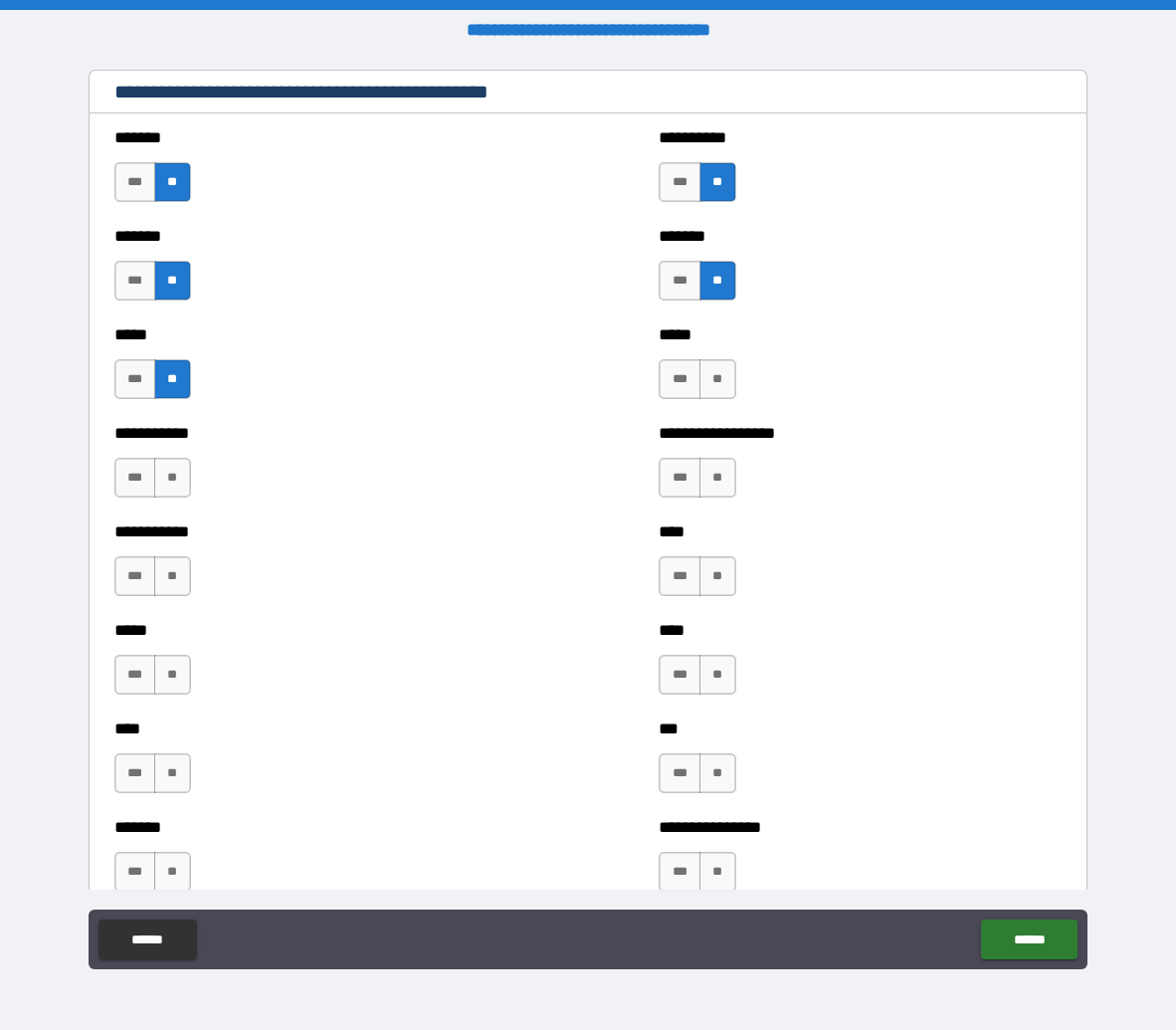 drag, startPoint x: 717, startPoint y: 378, endPoint x: 717, endPoint y: 417, distance: 39 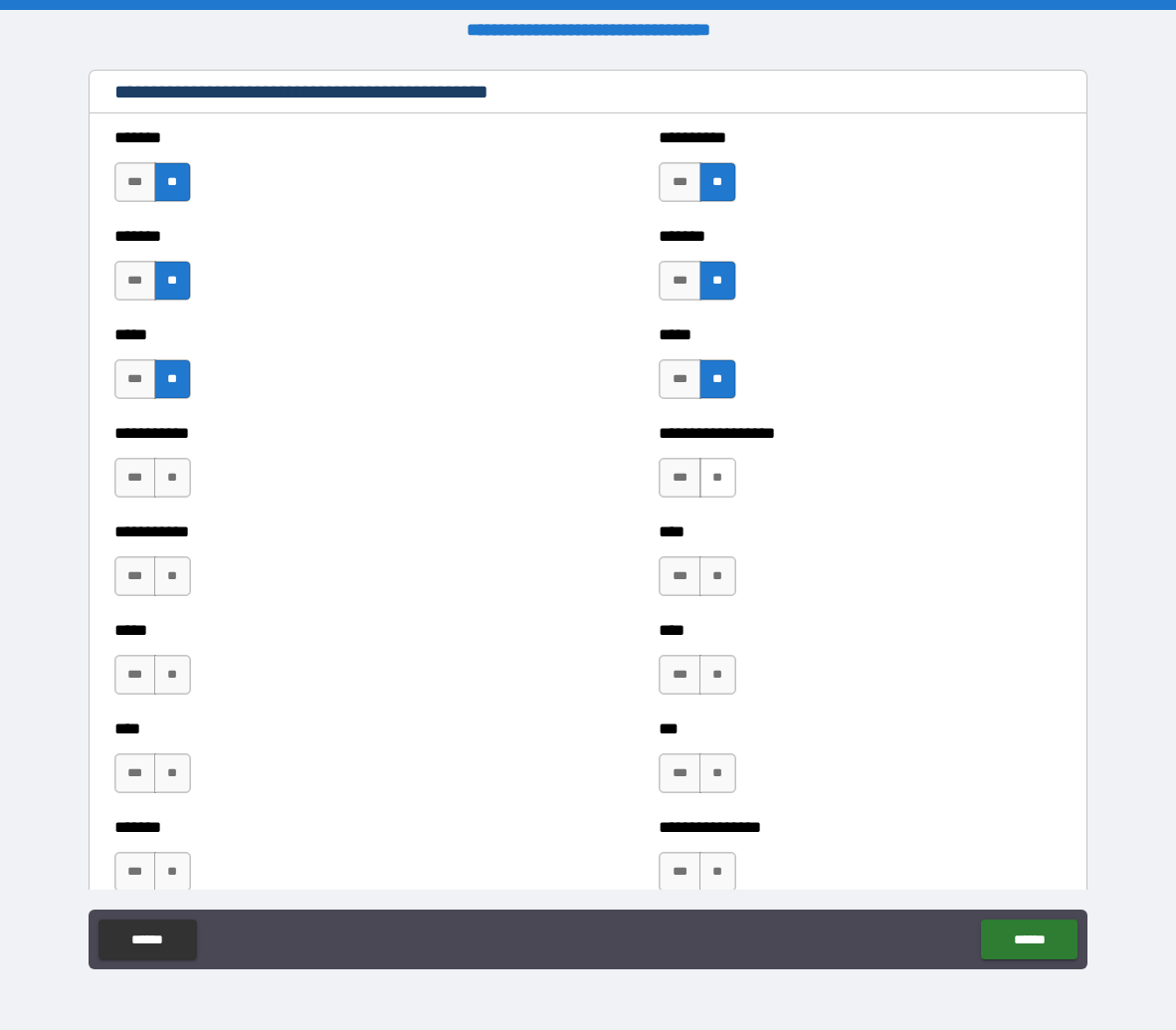 click on "**" at bounding box center (717, 478) 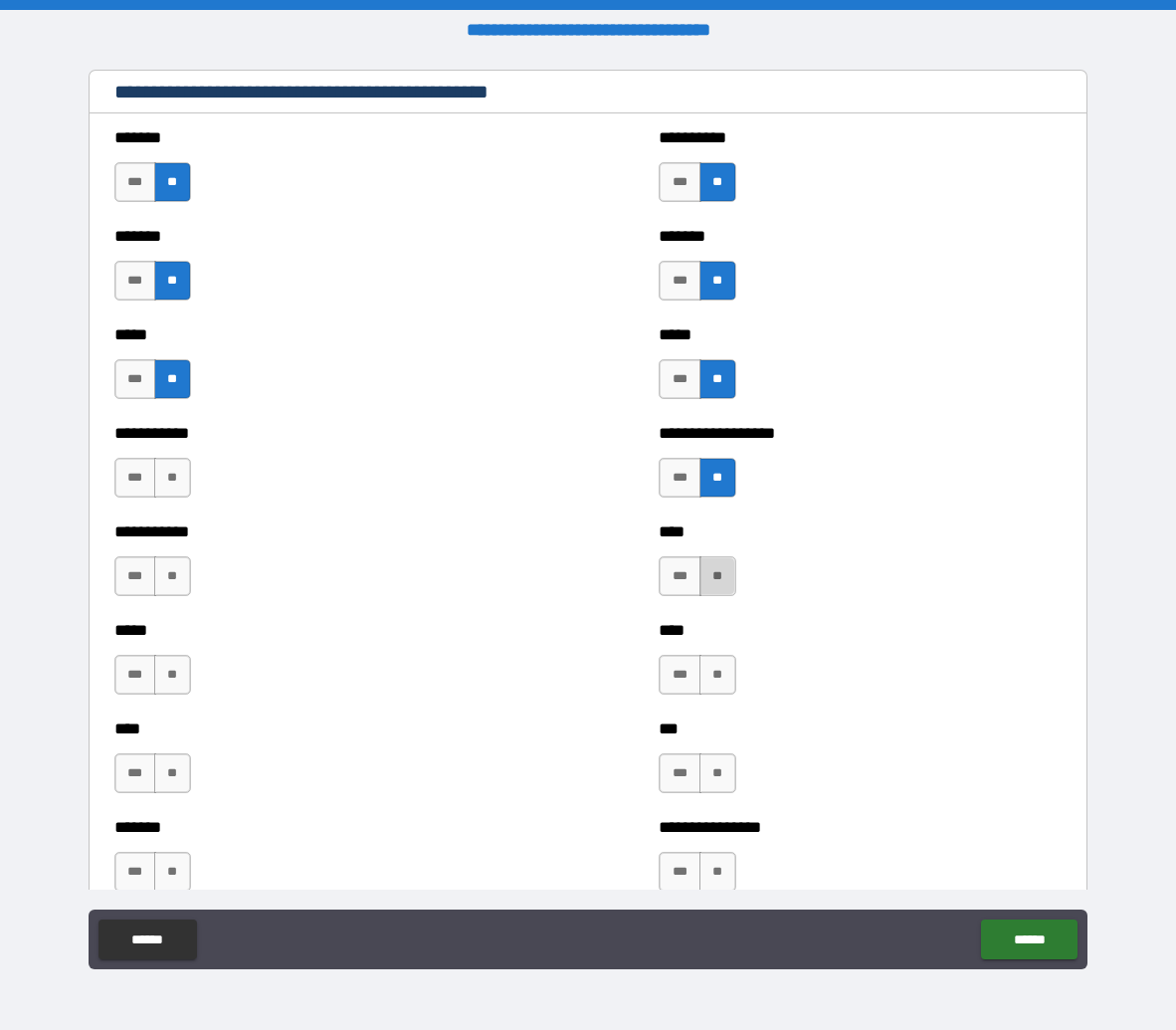 click on "**" at bounding box center (717, 576) 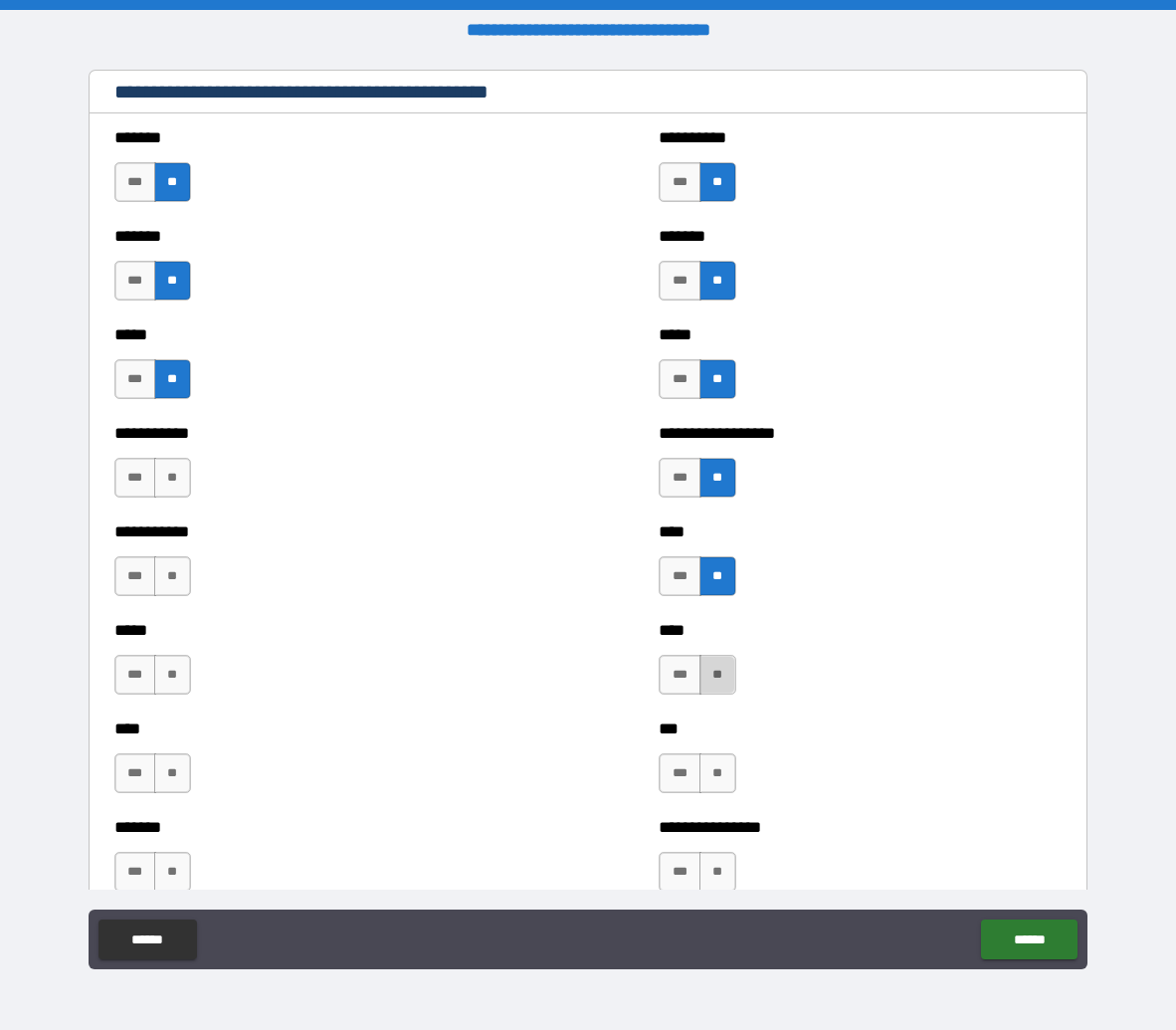 click on "**" at bounding box center [717, 675] 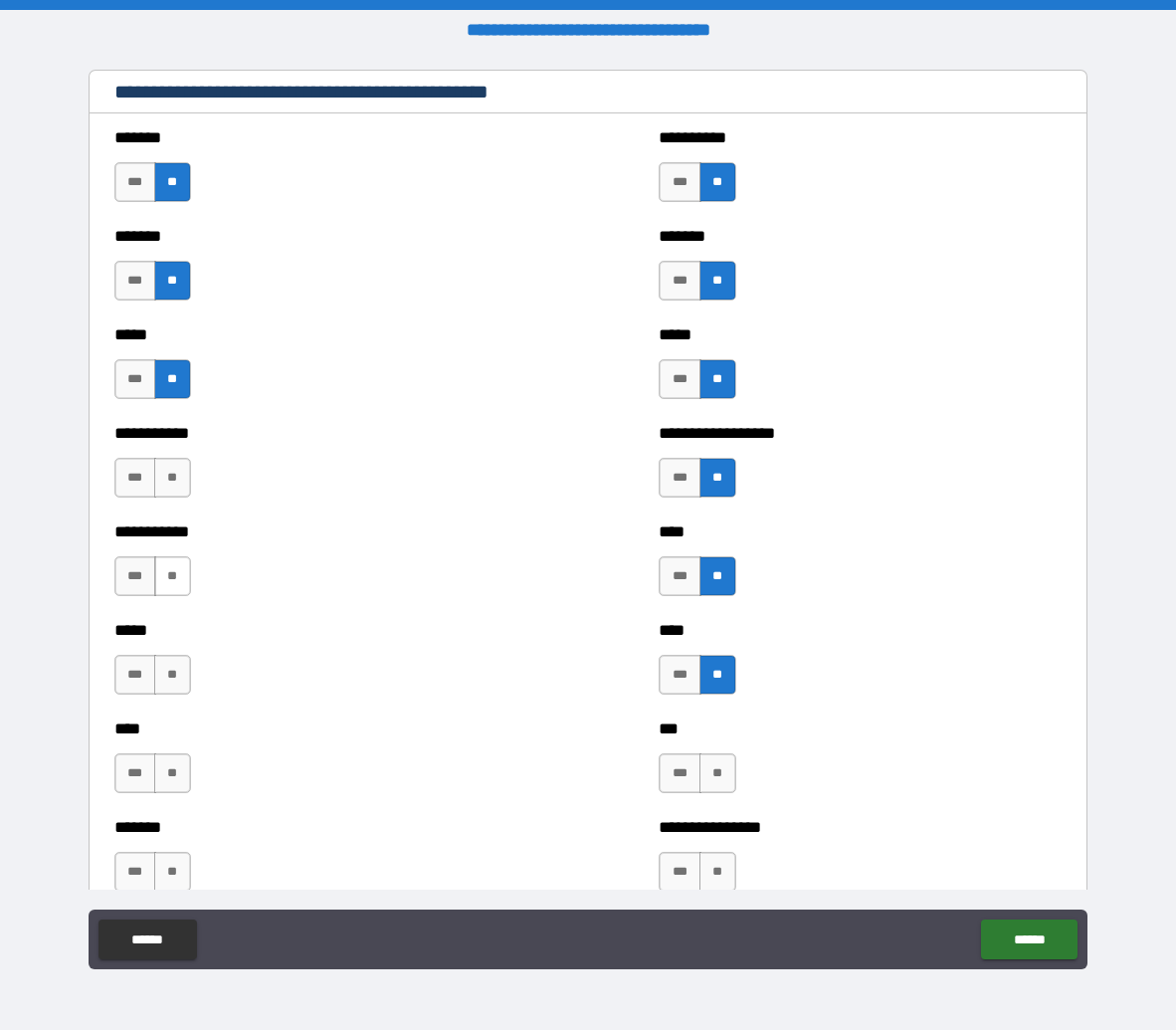 click on "**" at bounding box center (172, 576) 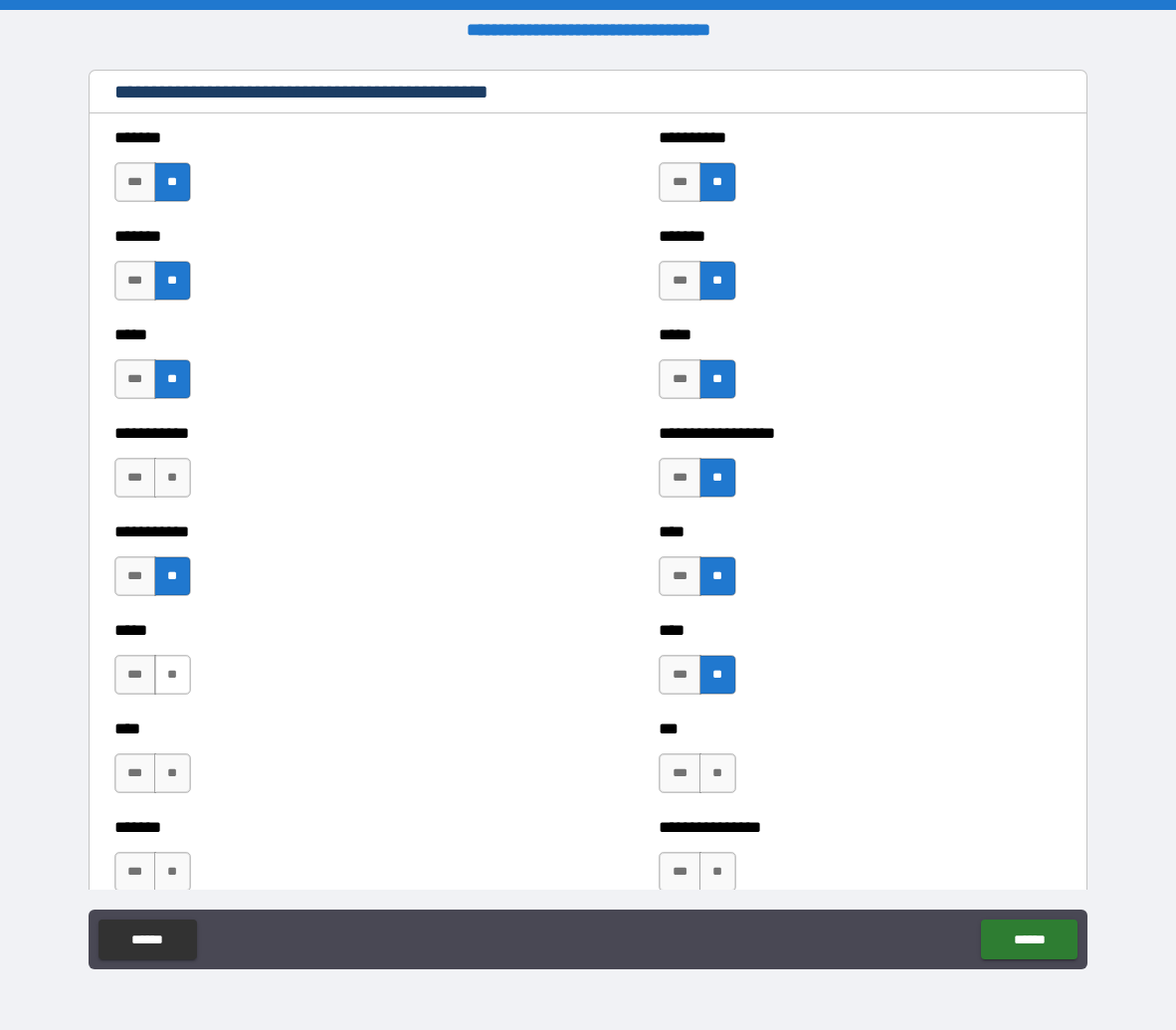 click on "**" at bounding box center (172, 675) 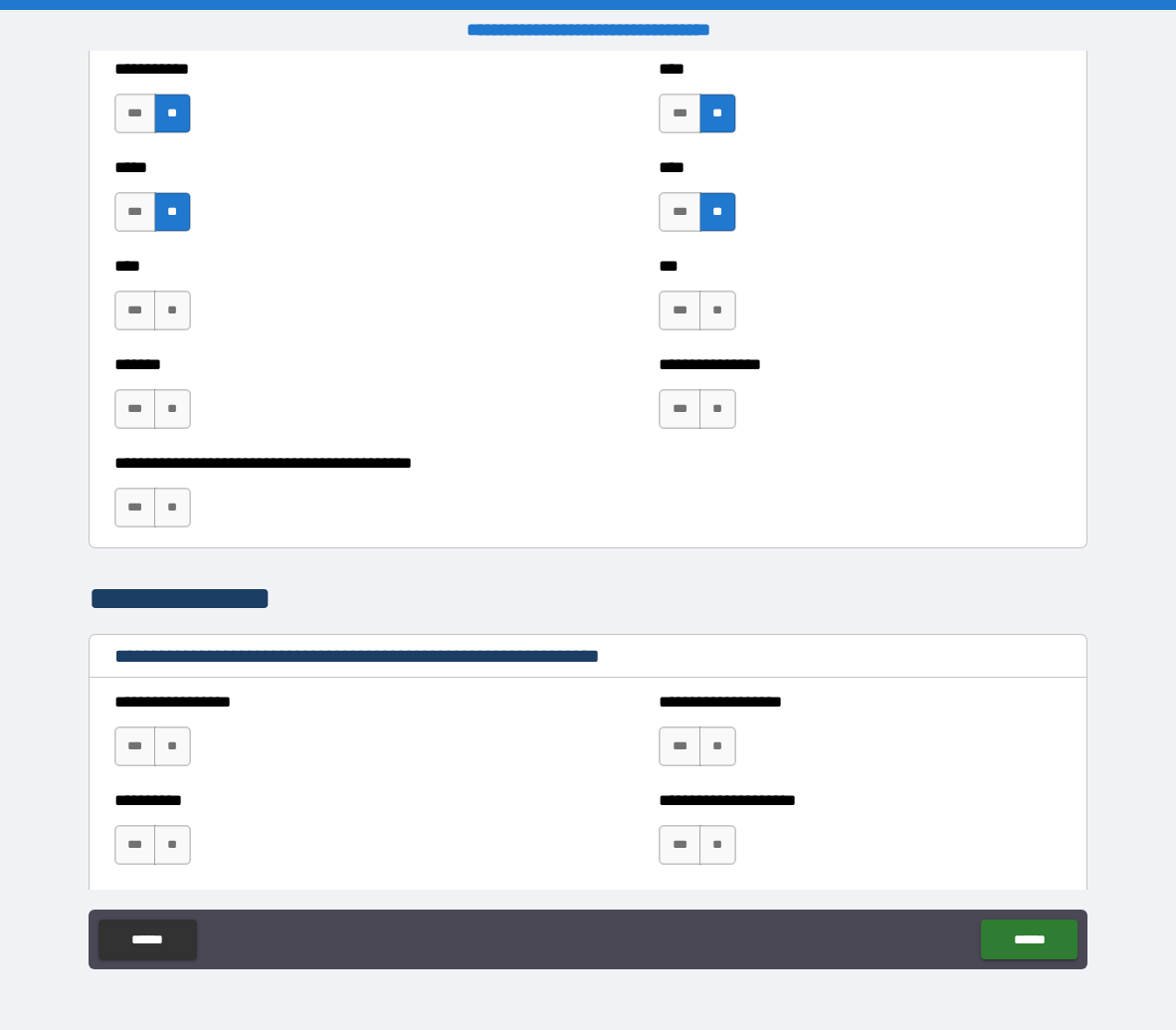 scroll, scrollTop: 2723, scrollLeft: 0, axis: vertical 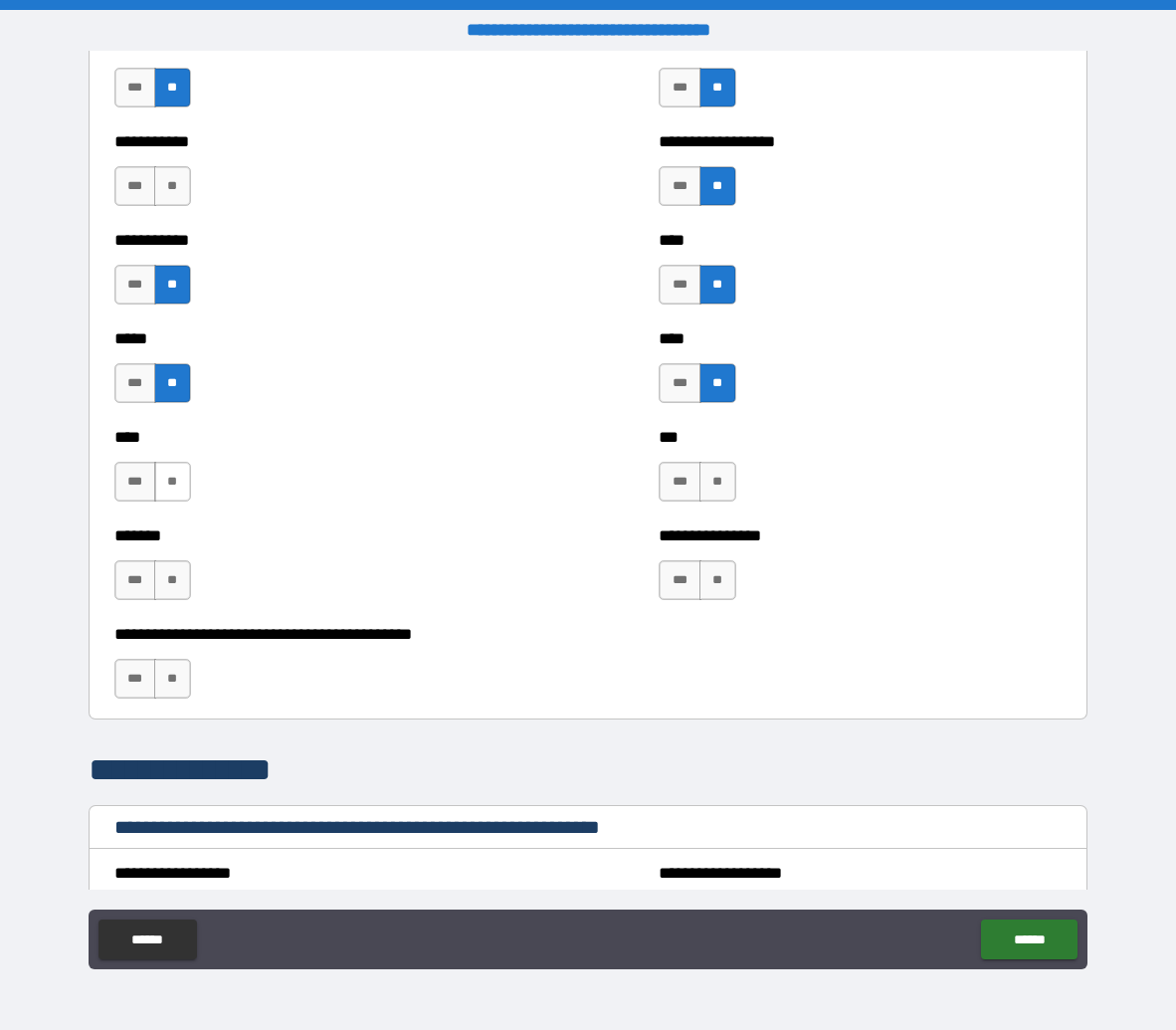 click on "**" at bounding box center [172, 482] 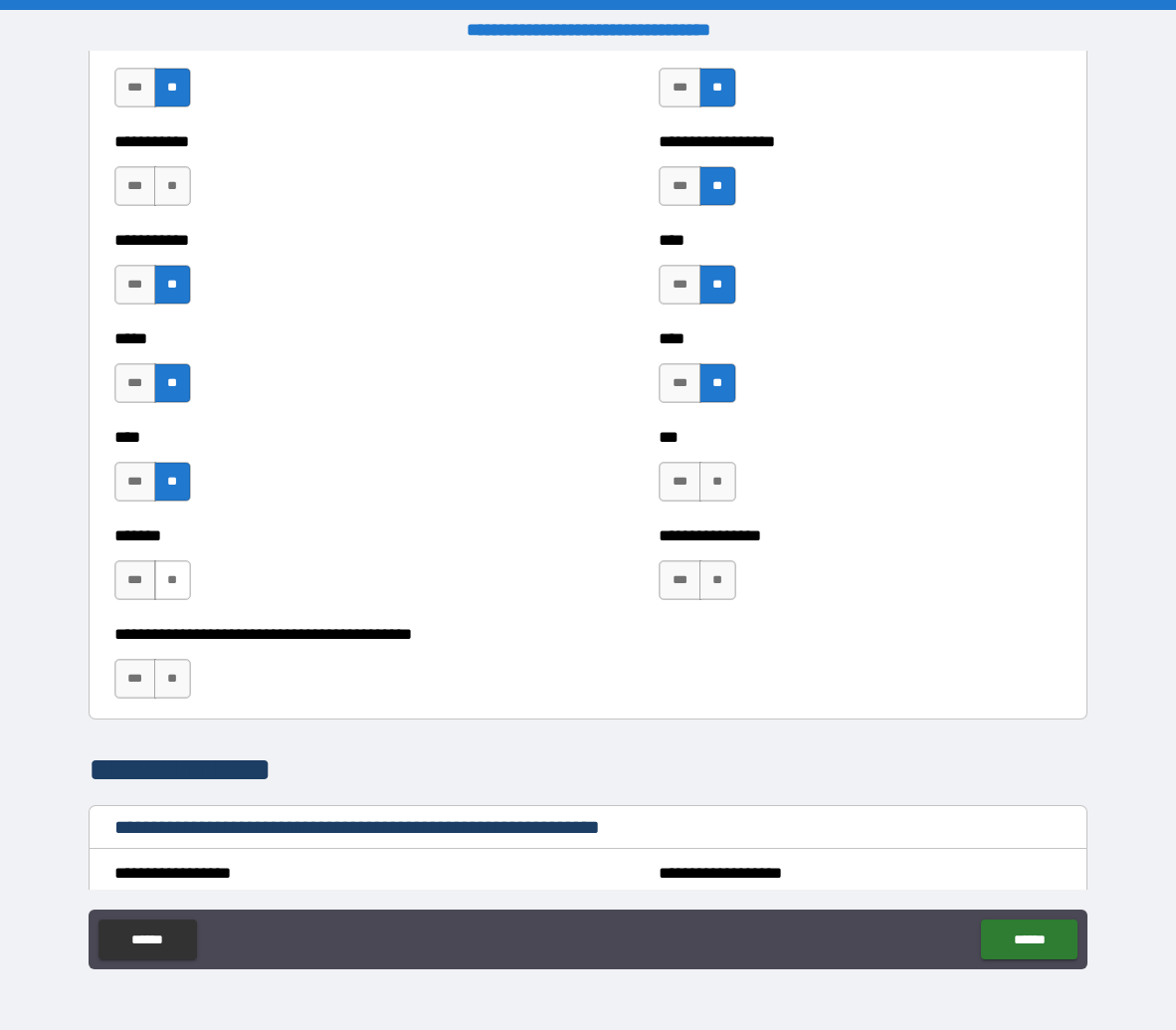 click on "**" at bounding box center (172, 580) 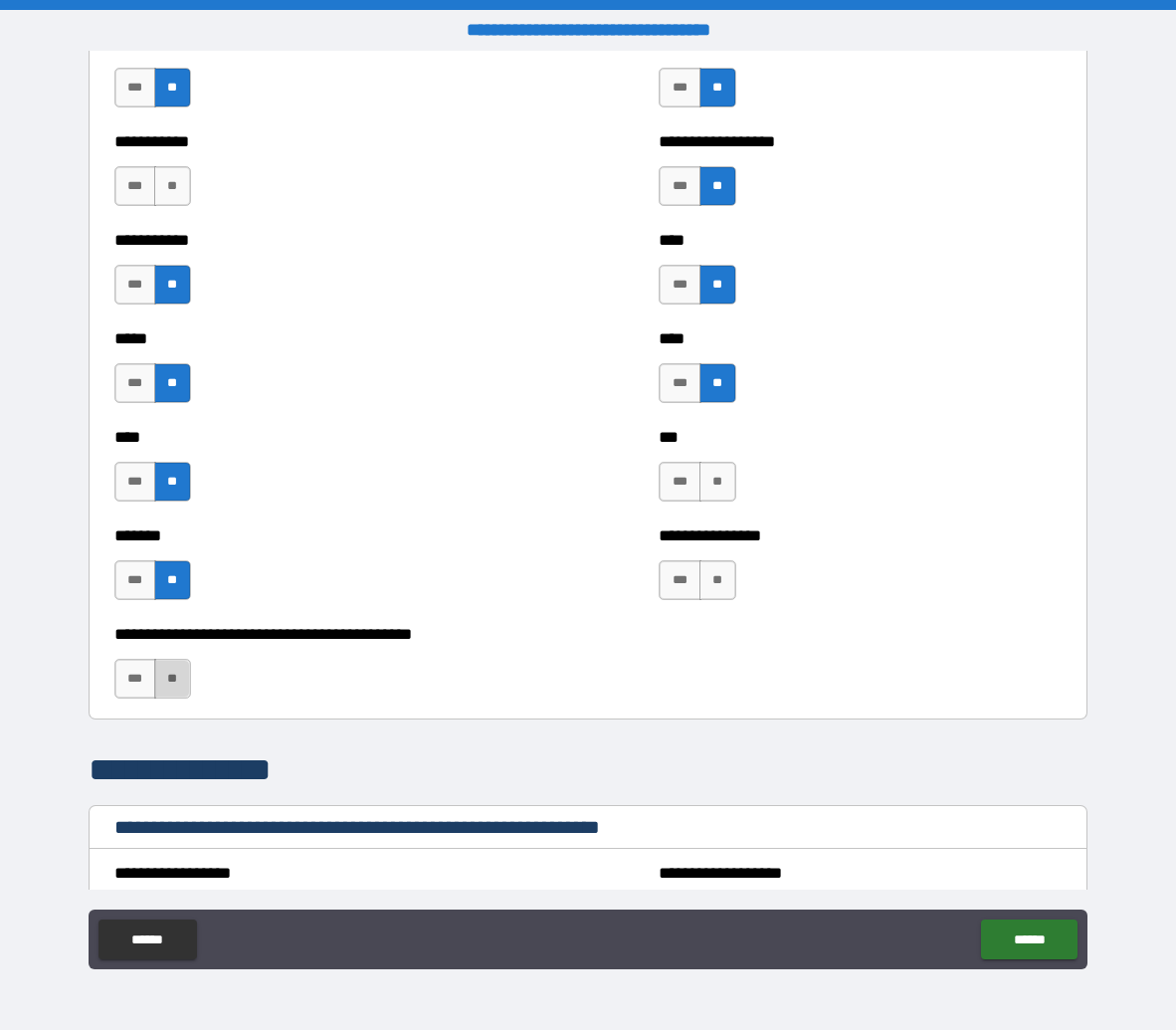 click on "**" at bounding box center (172, 679) 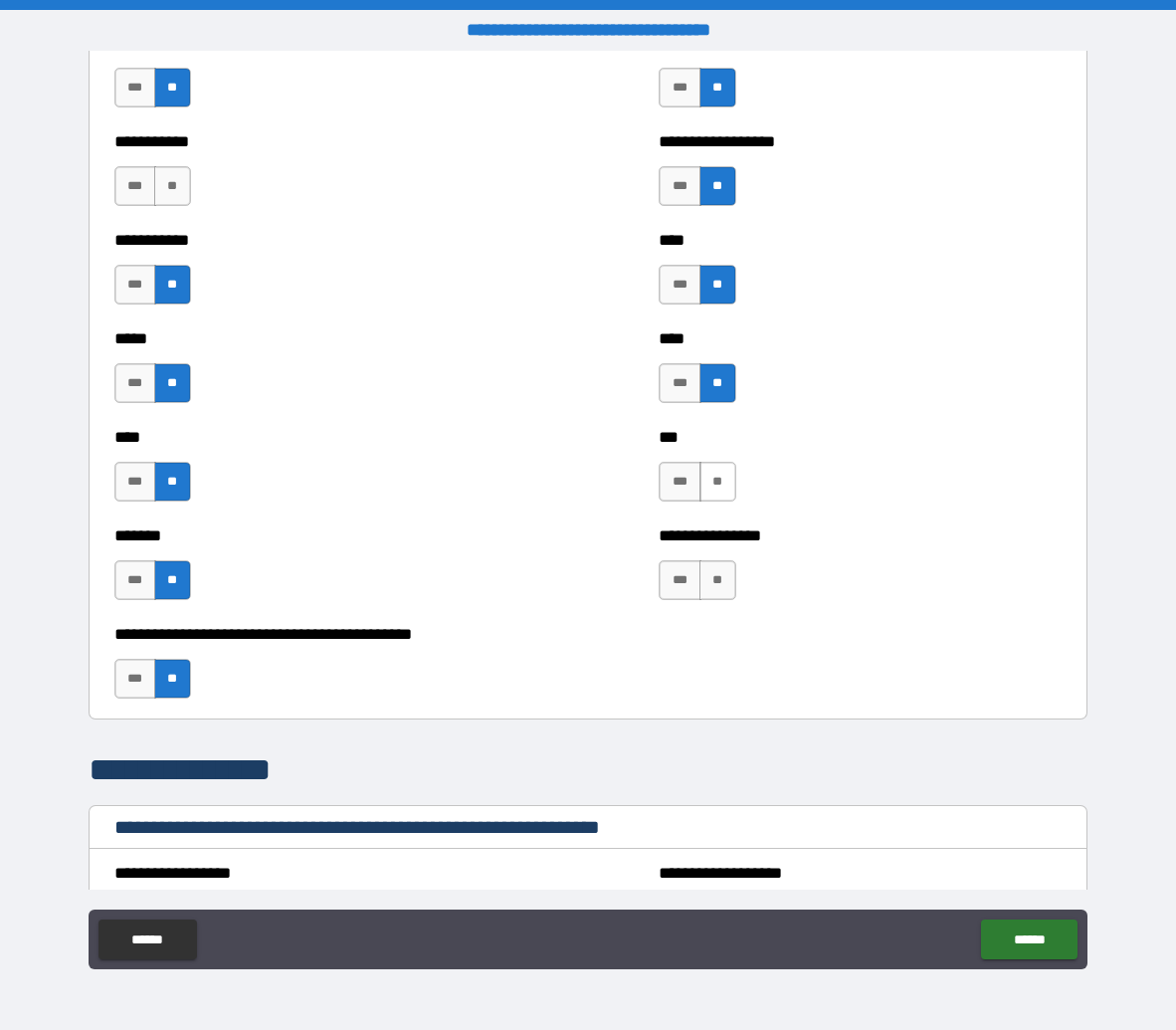 click on "**" at bounding box center (717, 482) 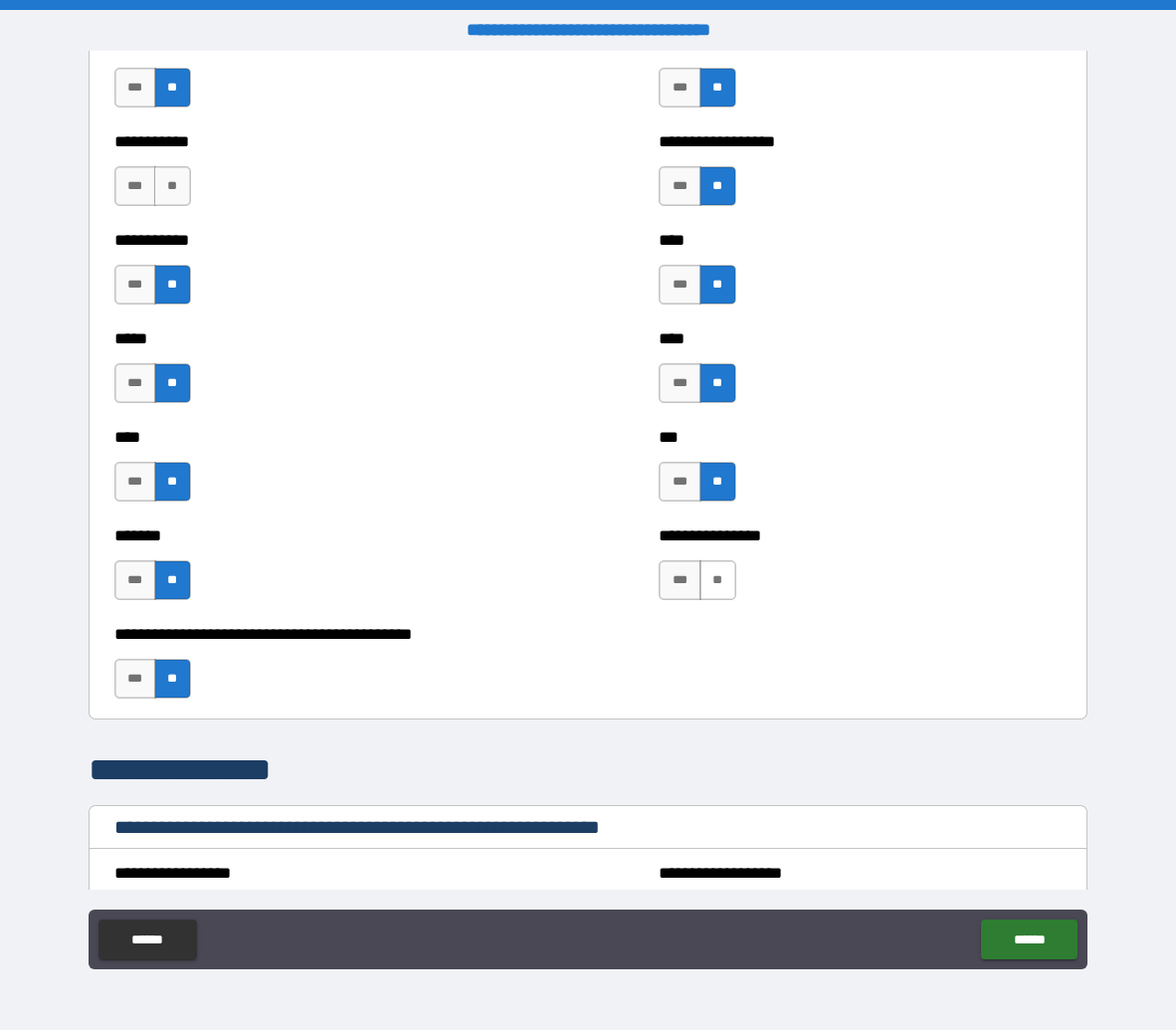 click on "**" at bounding box center [717, 580] 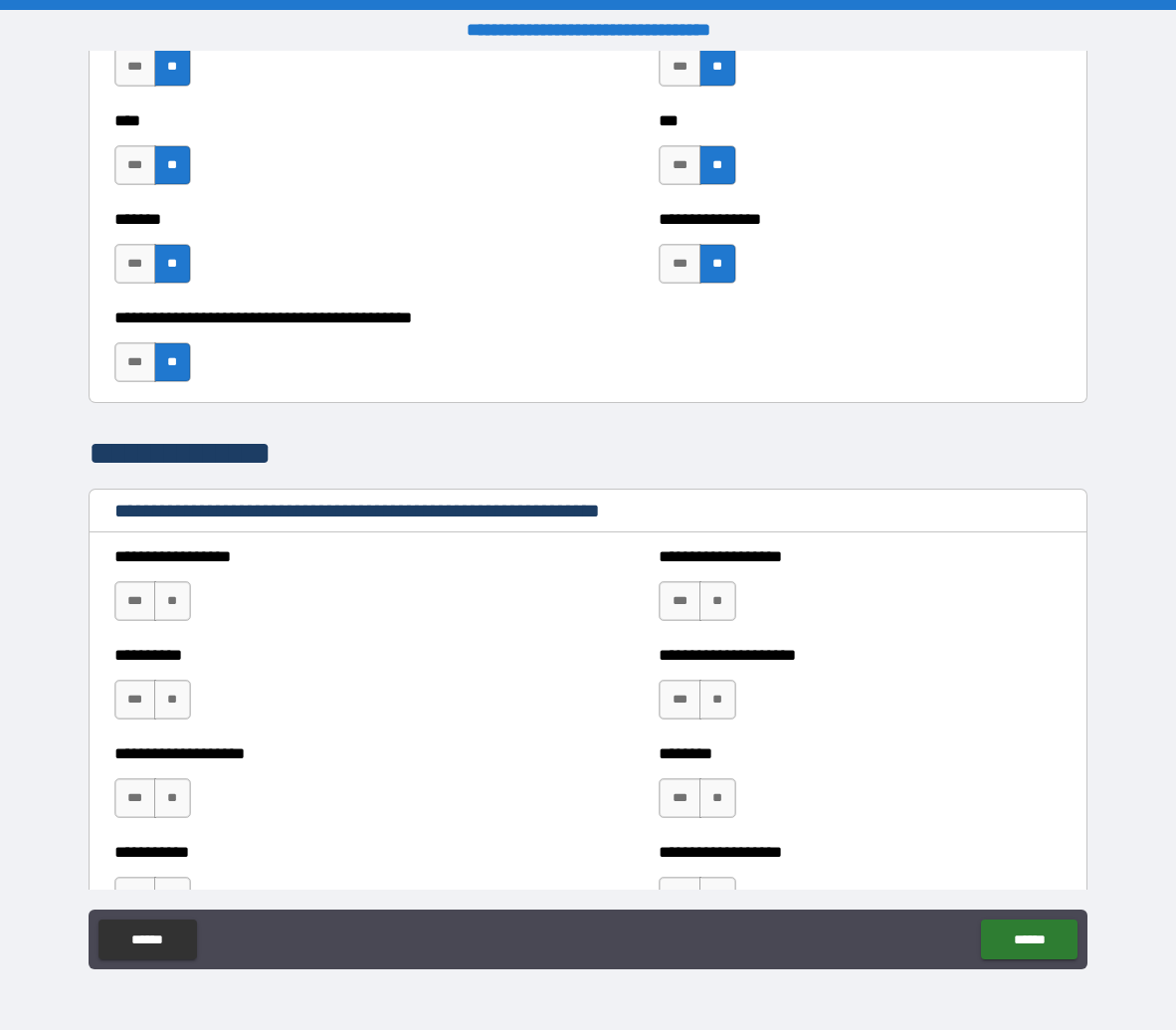 scroll, scrollTop: 3189, scrollLeft: 0, axis: vertical 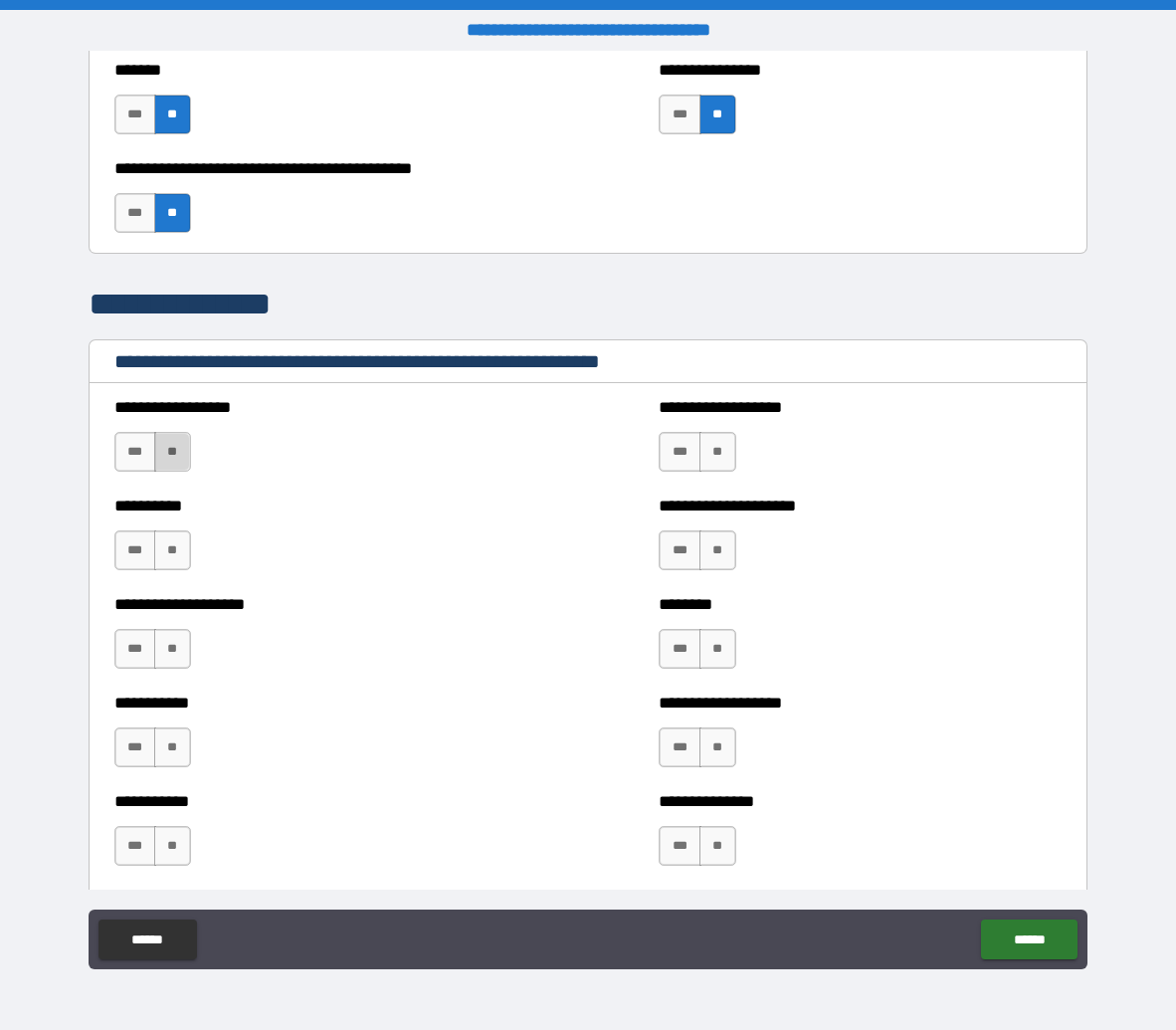 click on "**" at bounding box center [172, 452] 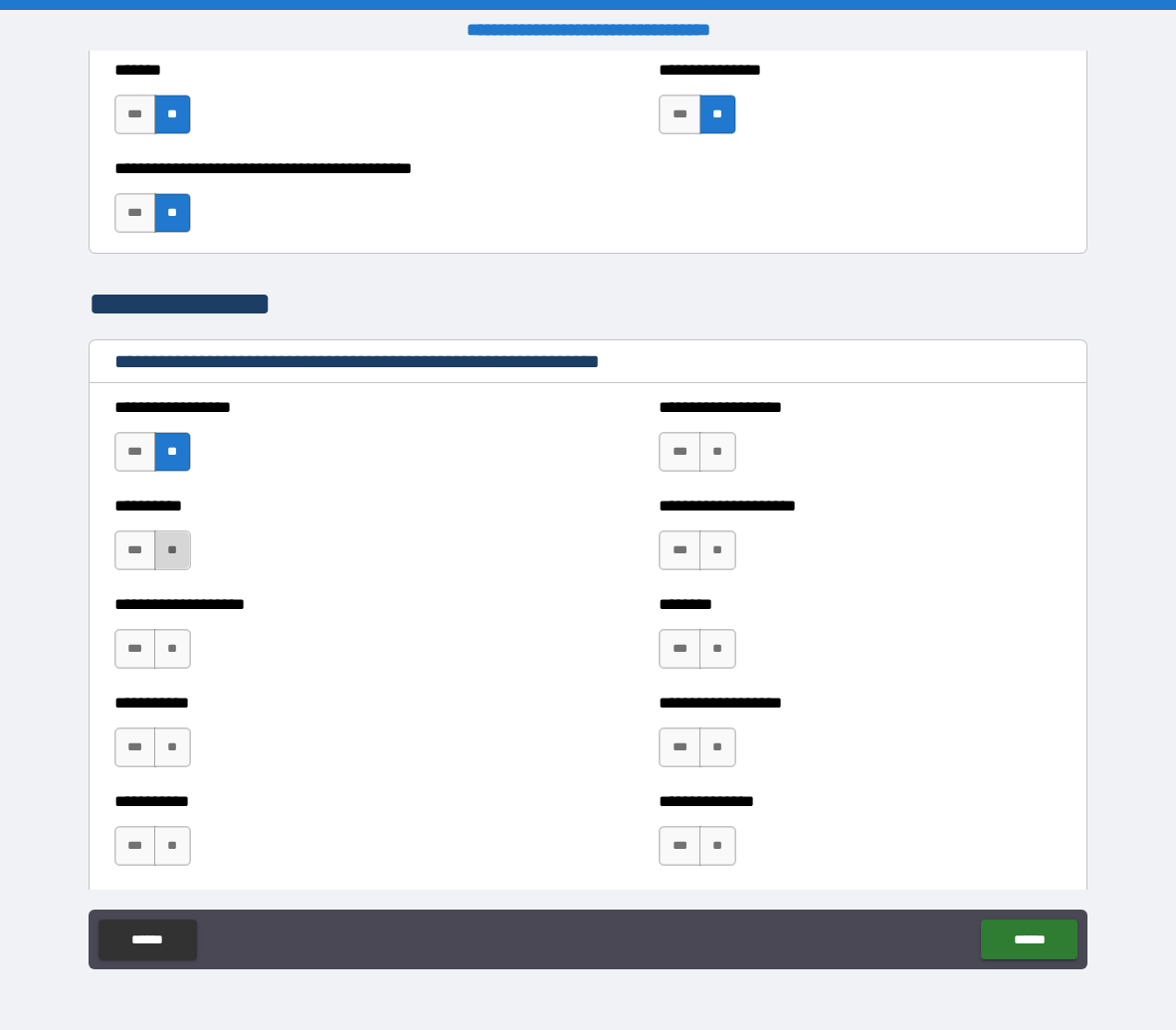 click on "**" at bounding box center [172, 550] 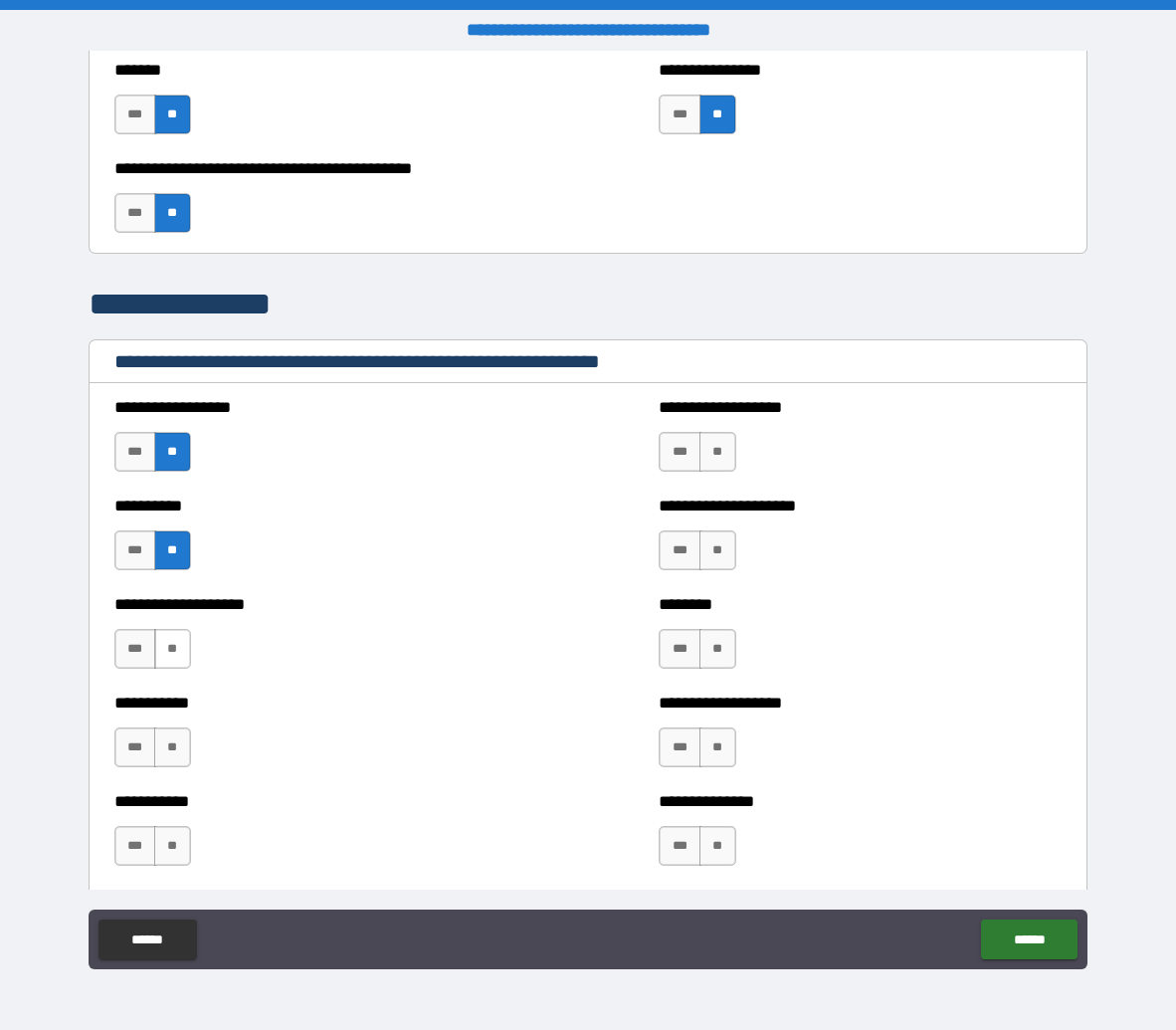 click on "**" at bounding box center [172, 649] 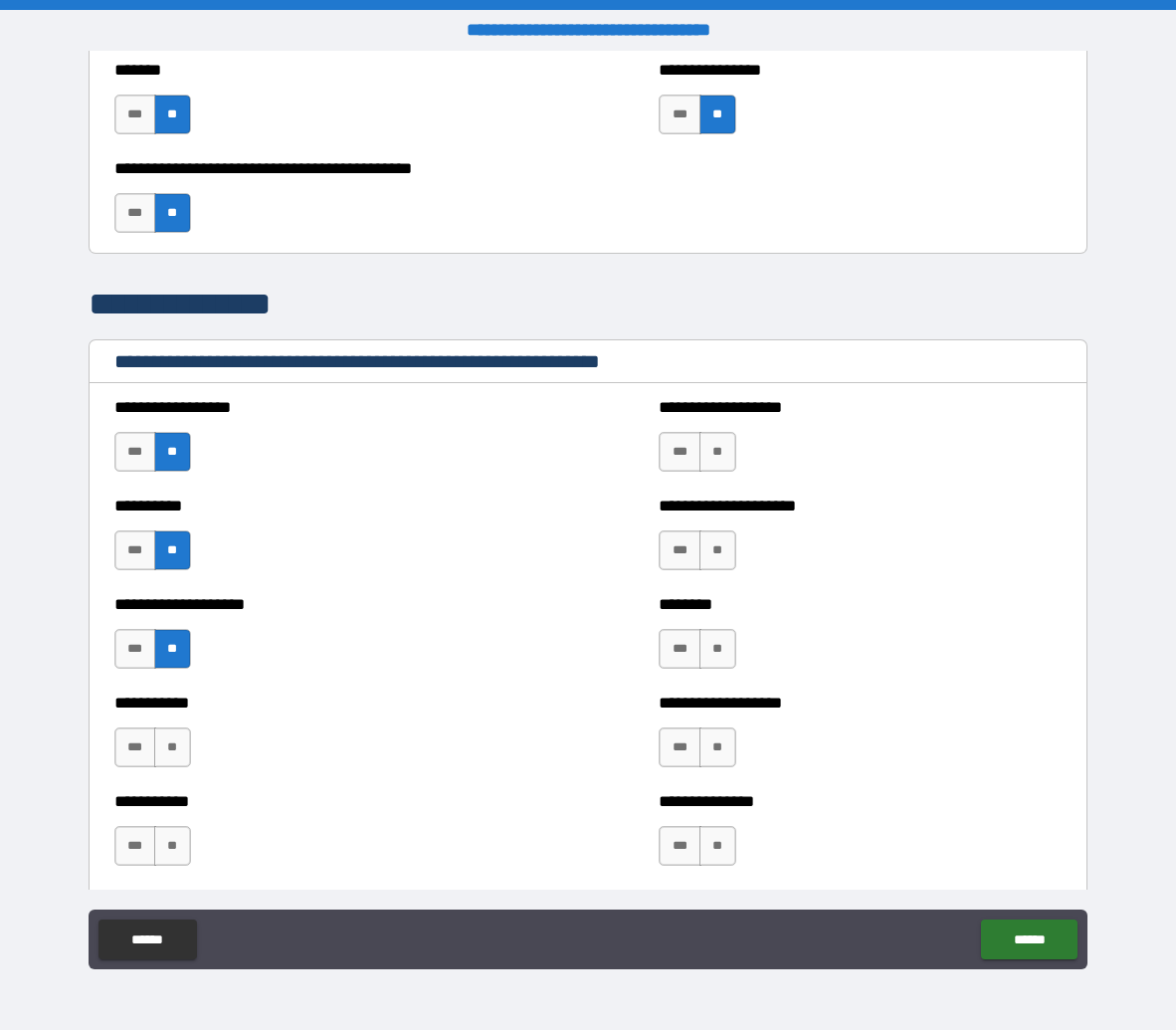 click on "**********" at bounding box center [315, 737] 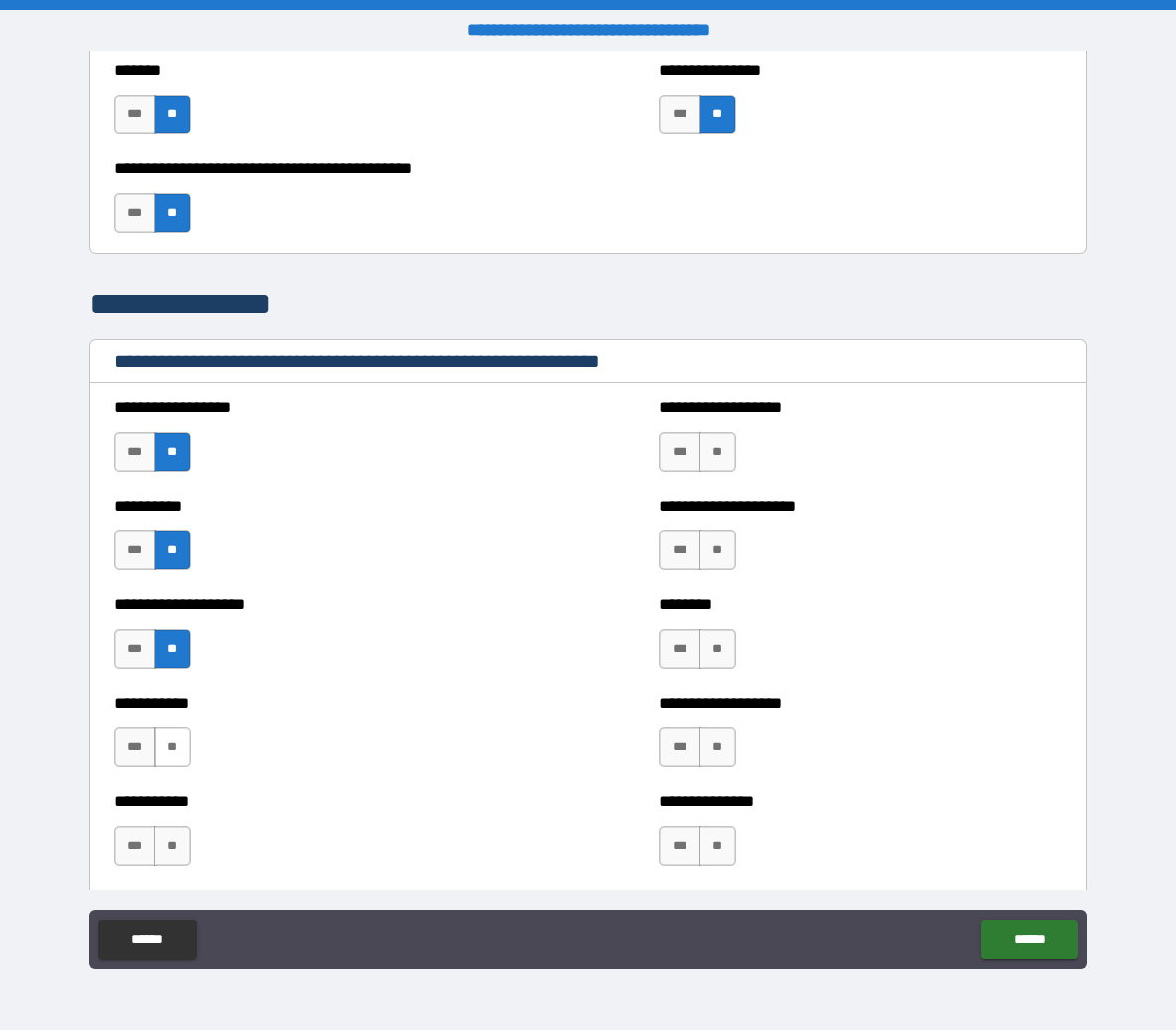click on "**" at bounding box center (172, 747) 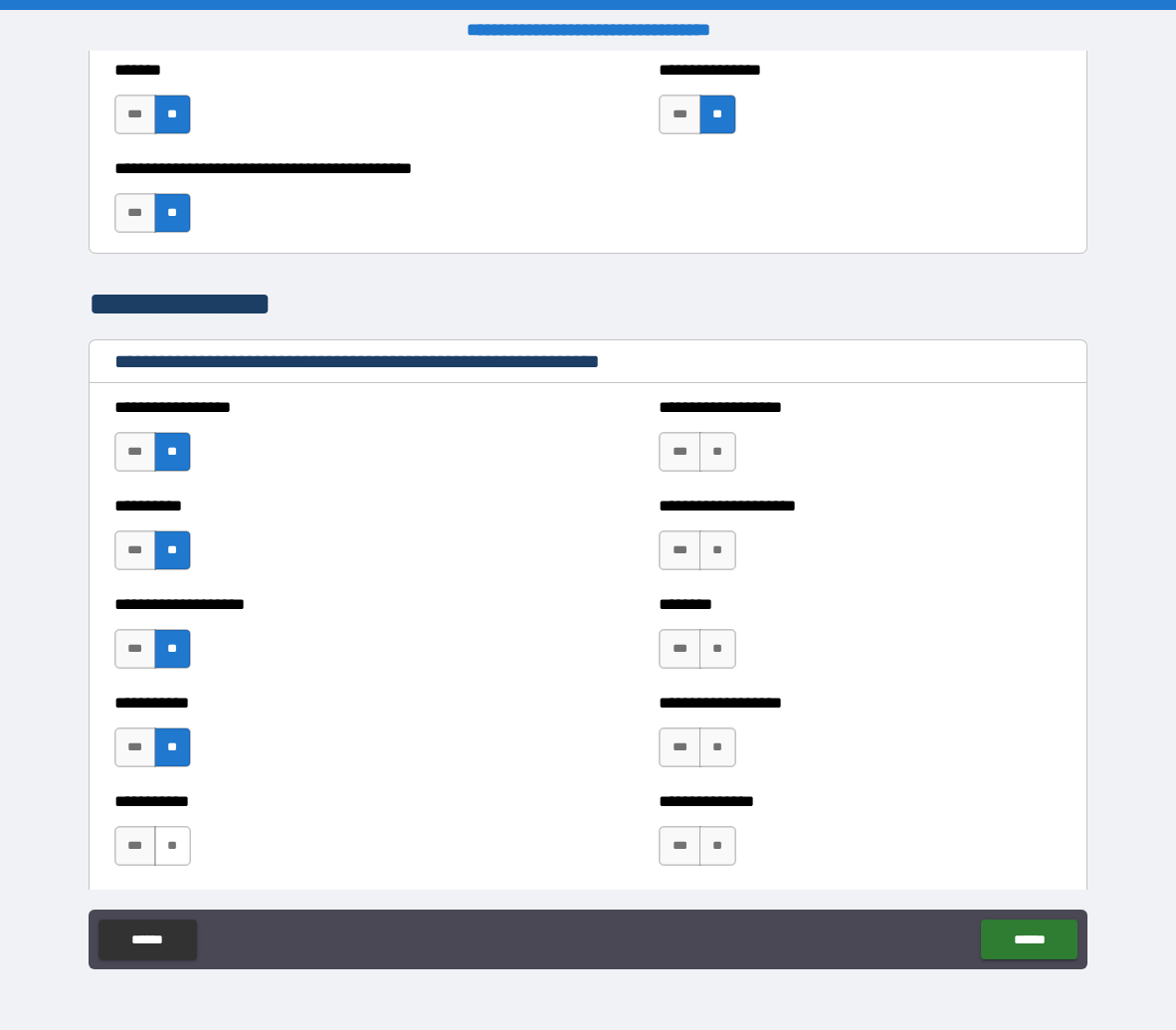 click on "**" at bounding box center (172, 846) 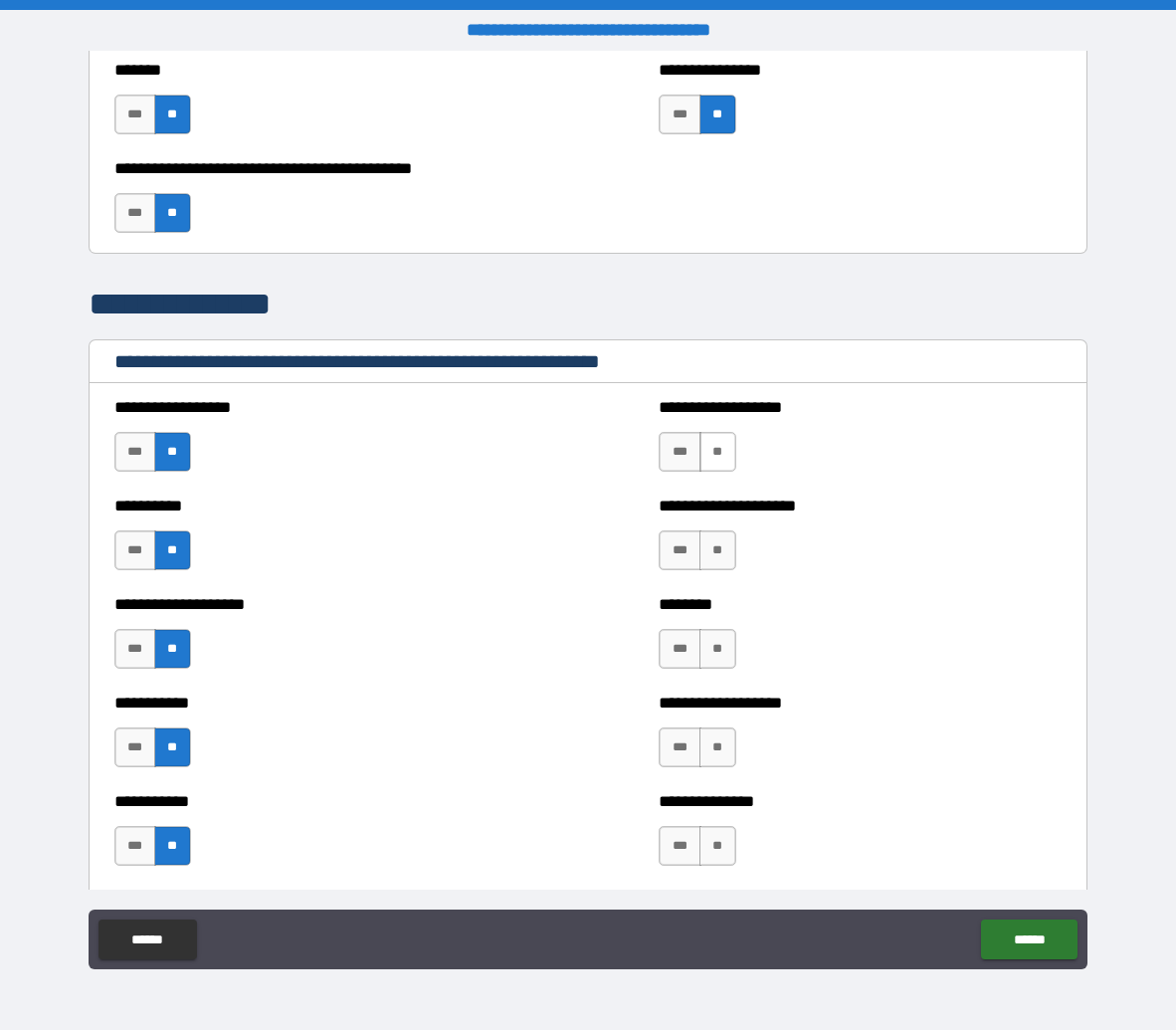 click on "**" at bounding box center [717, 452] 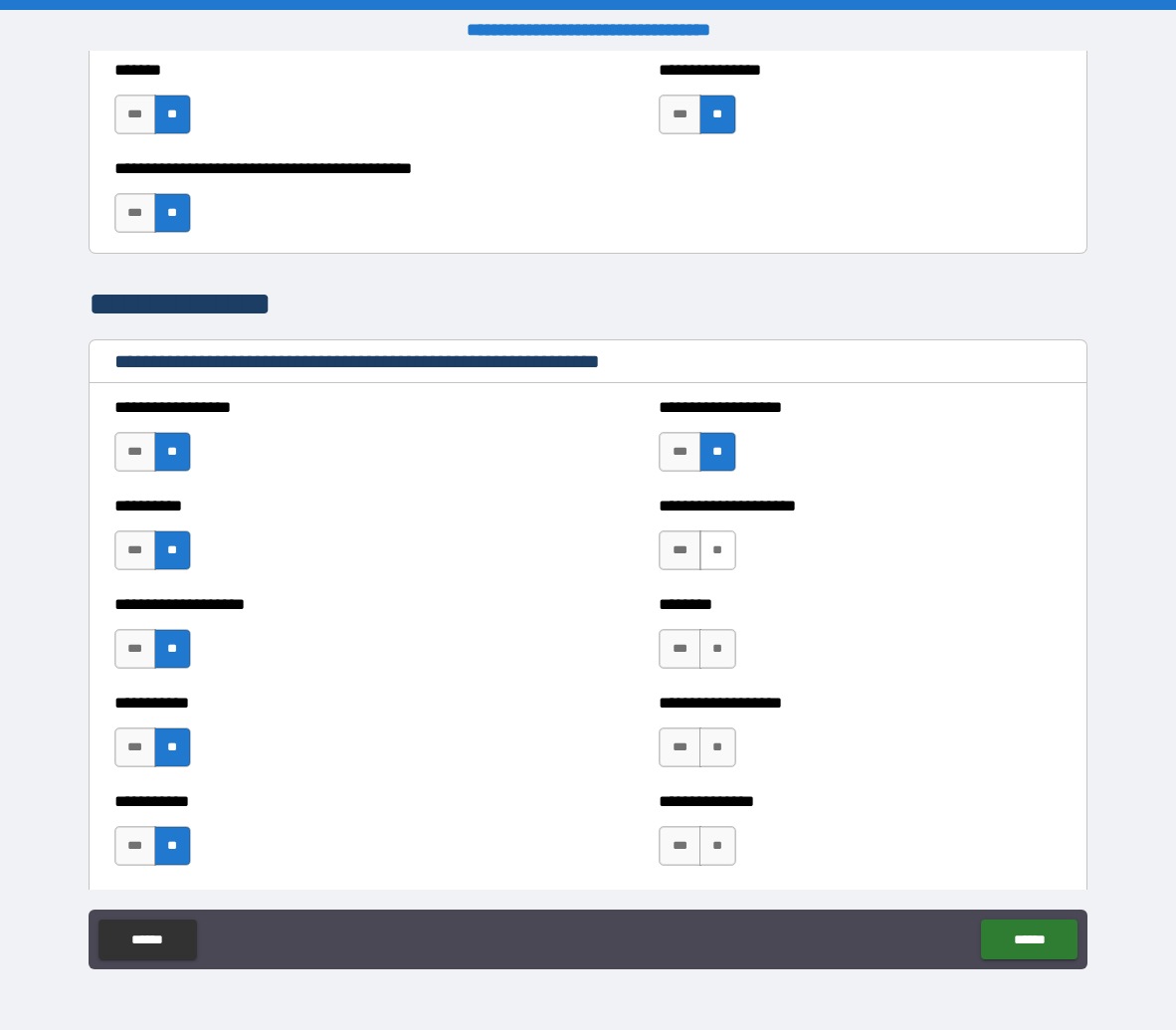 click on "**" at bounding box center (717, 550) 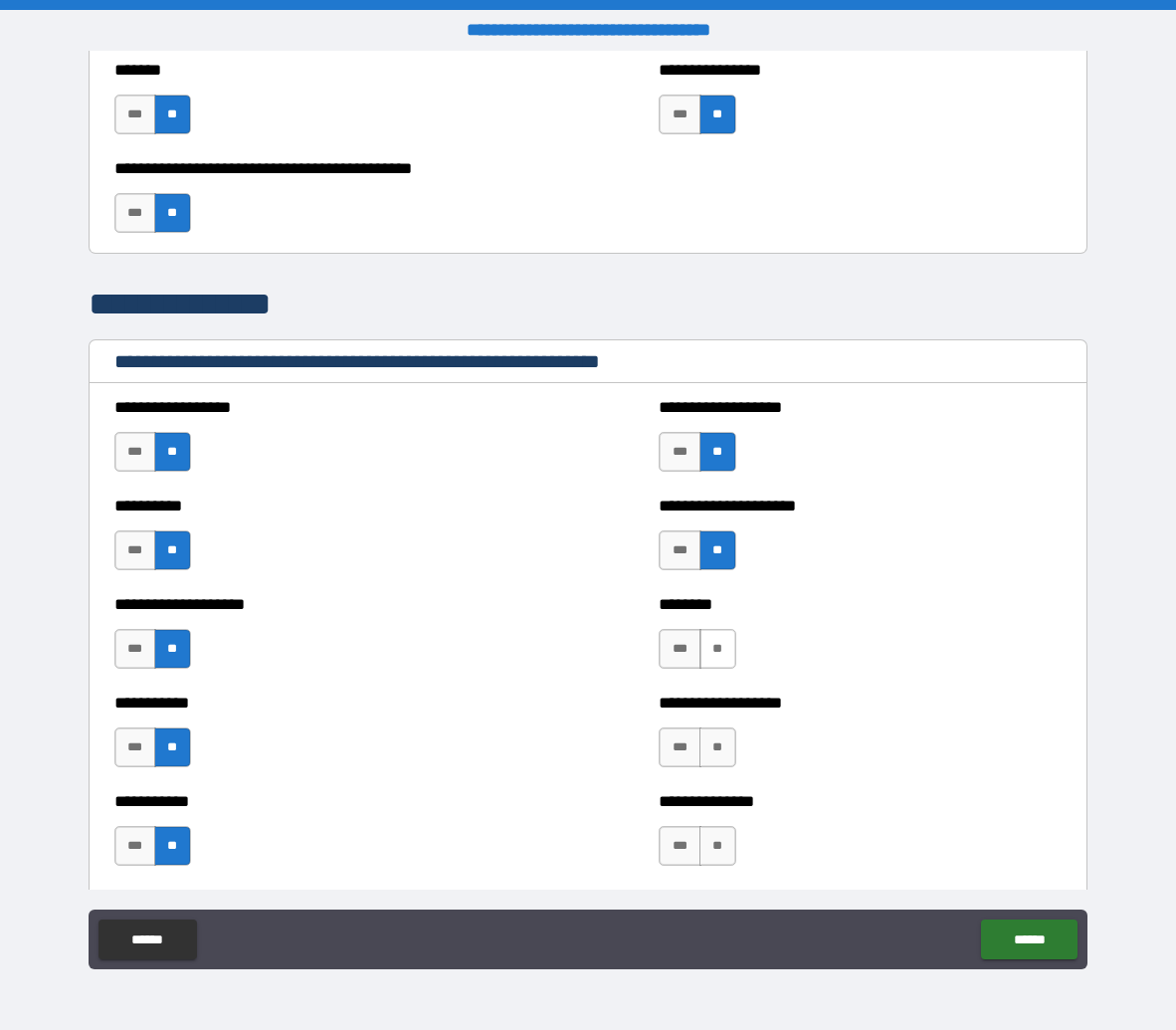 click on "**" at bounding box center [717, 649] 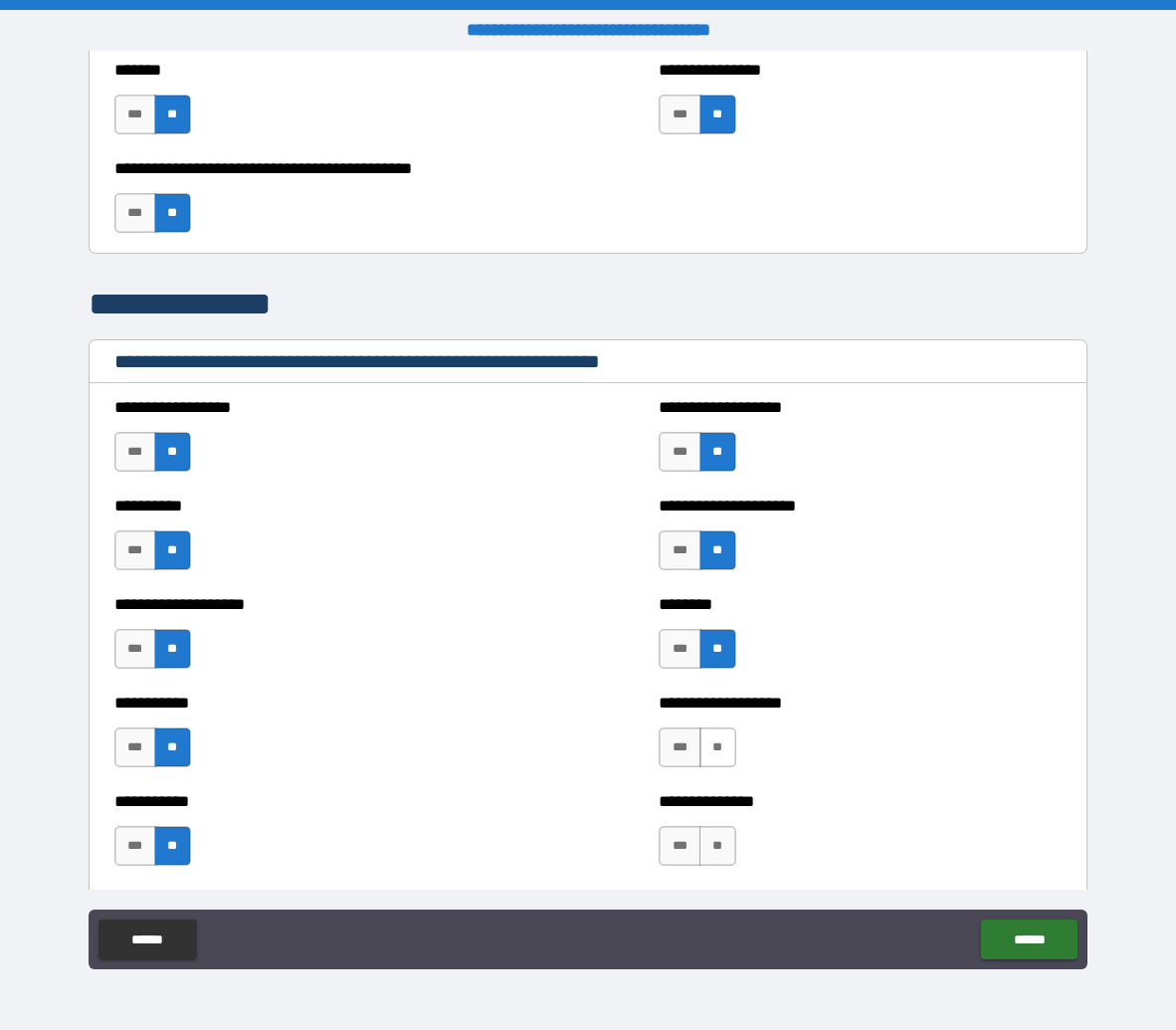 click on "**" at bounding box center (717, 747) 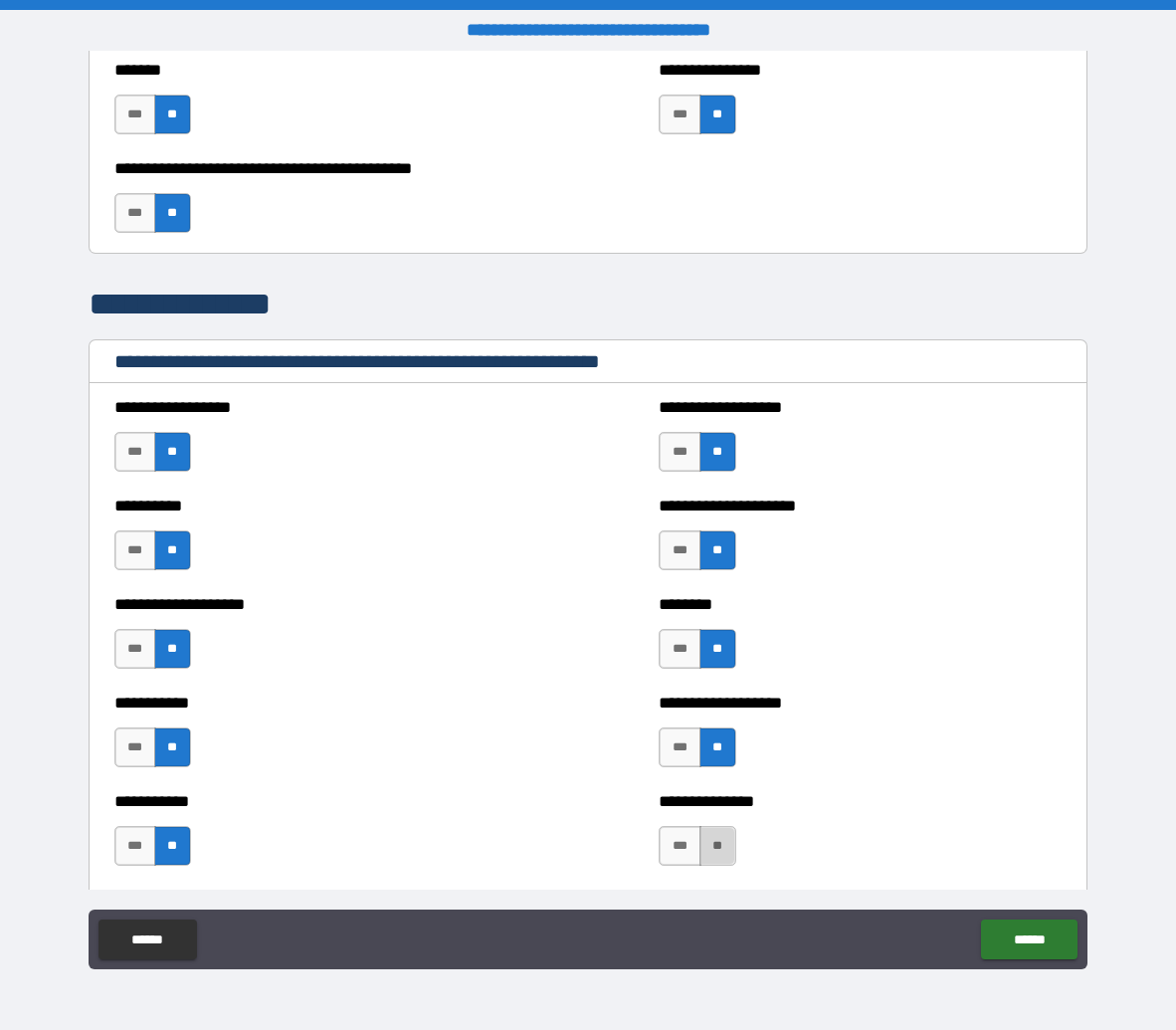 click on "**" at bounding box center [717, 846] 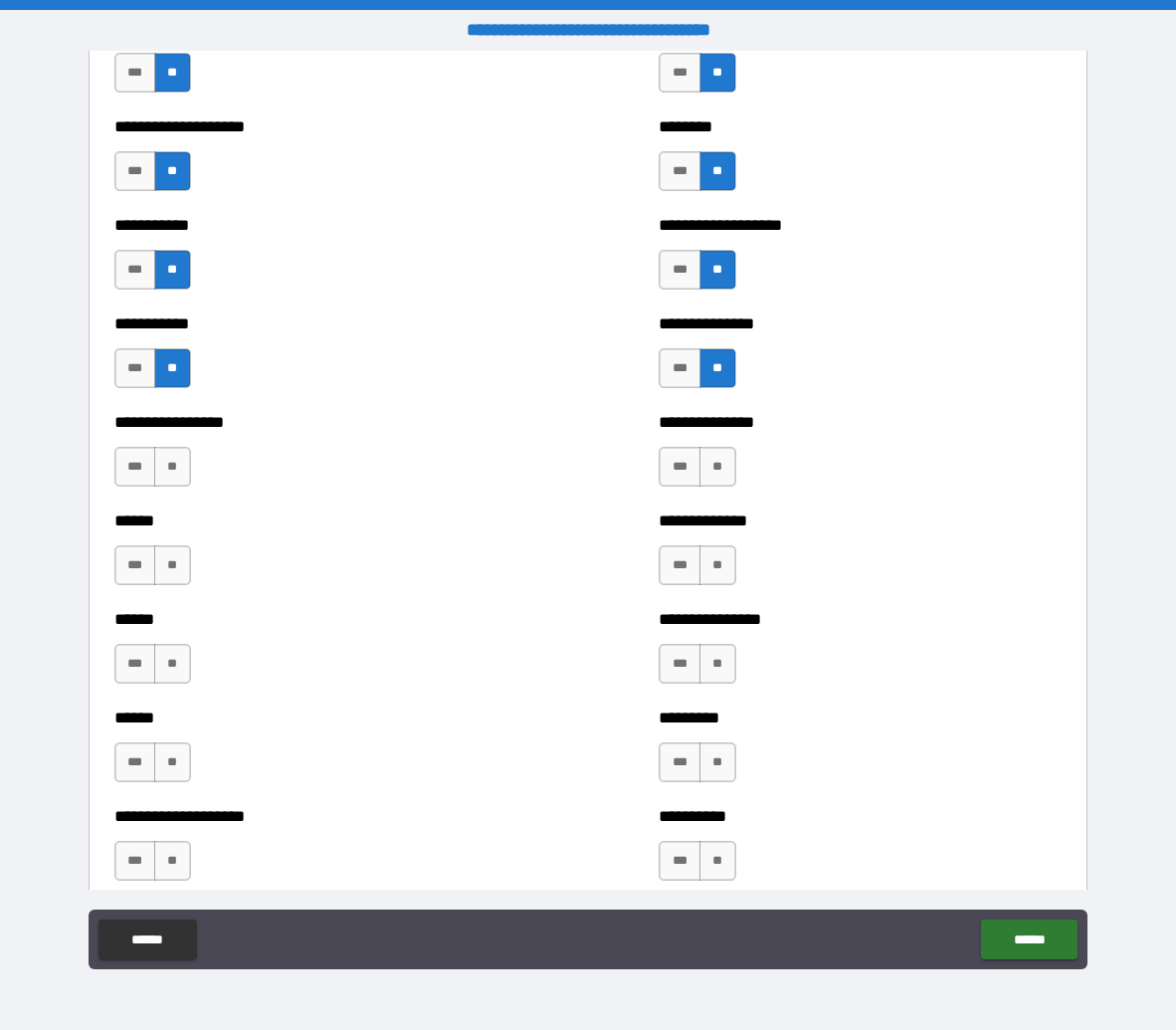 scroll, scrollTop: 3817, scrollLeft: 0, axis: vertical 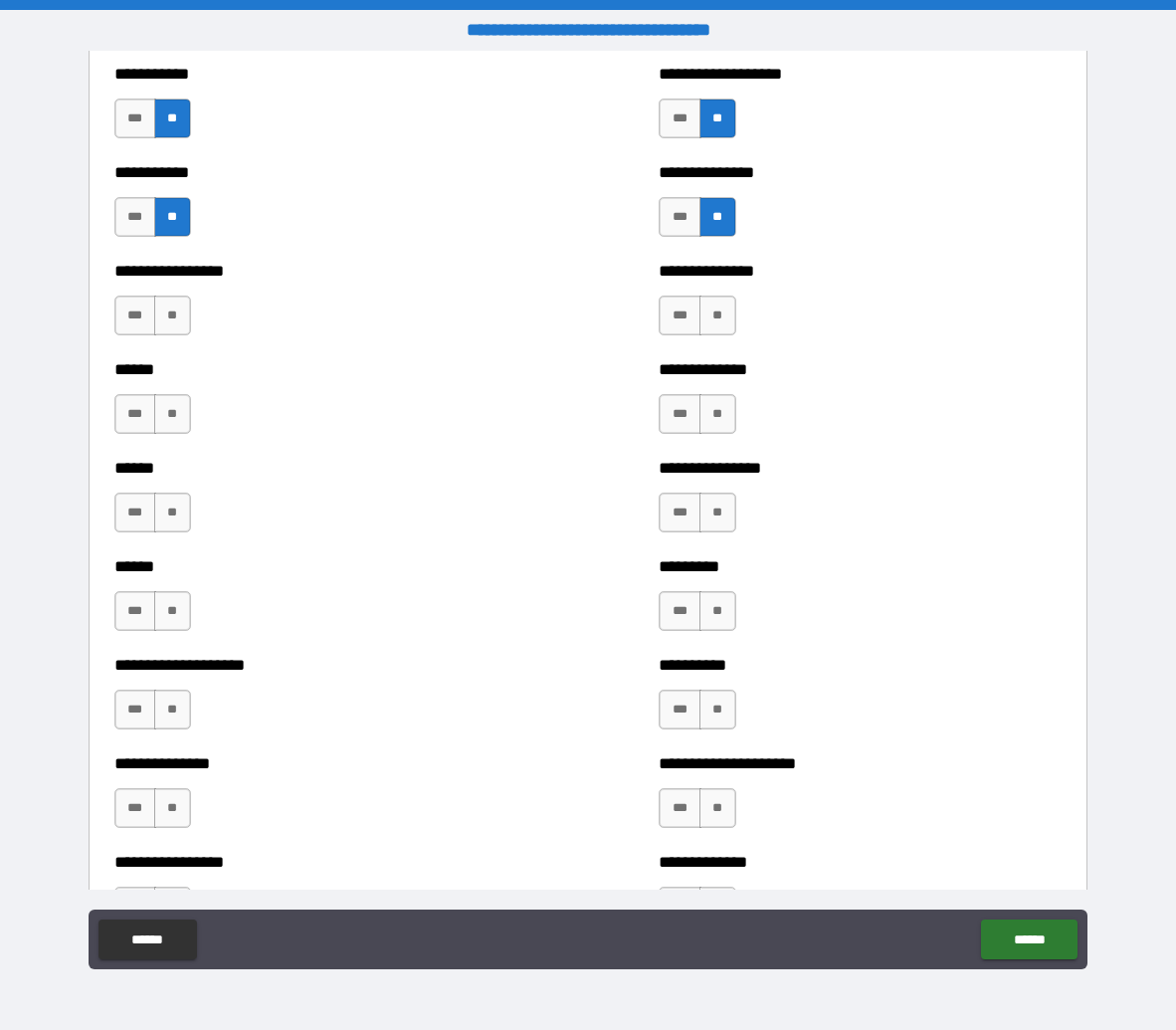 click on "*** **" at bounding box center (699, 320) 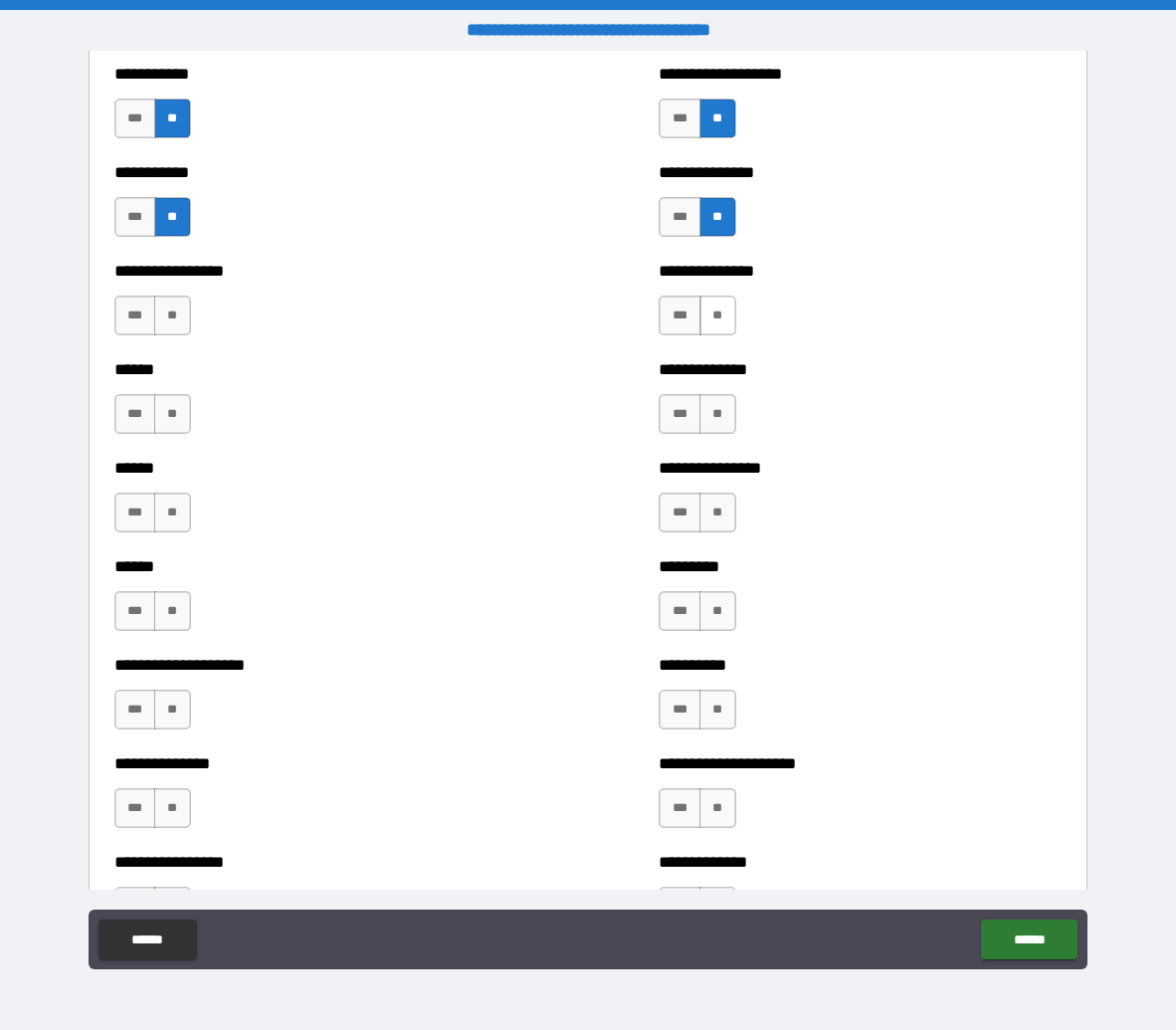 click on "**" at bounding box center [717, 315] 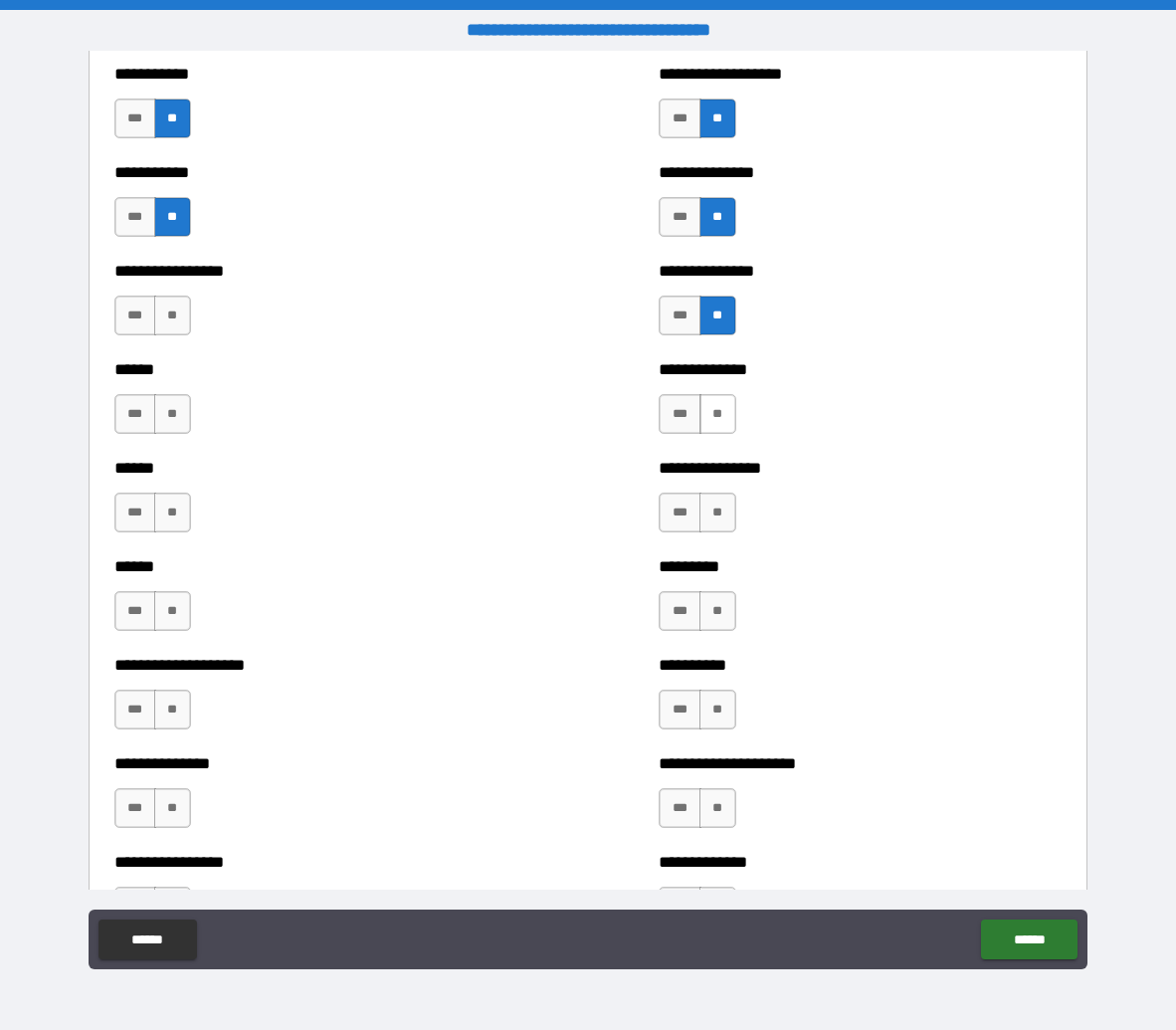 click on "**" at bounding box center [717, 414] 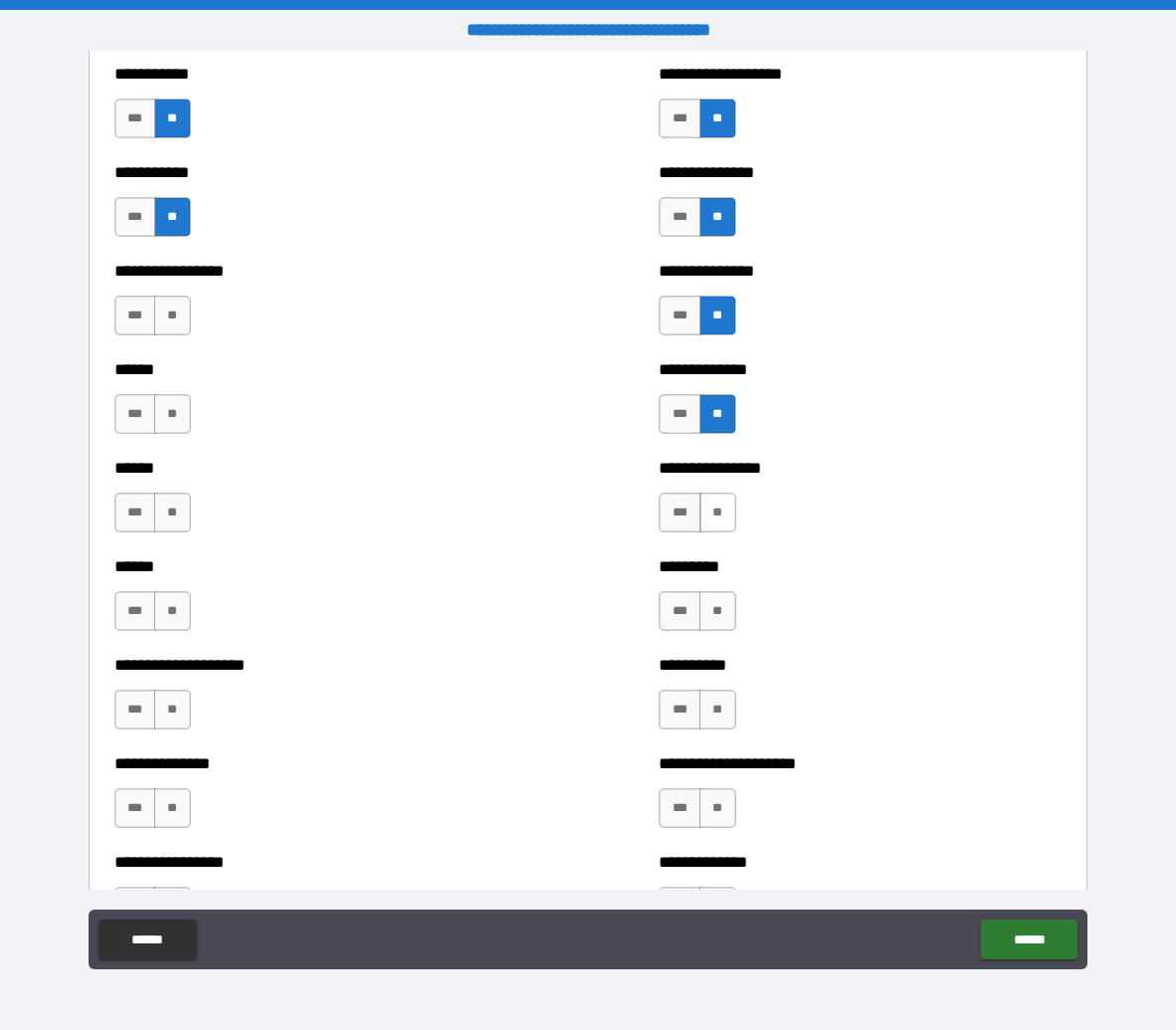 click on "**" at bounding box center (717, 513) 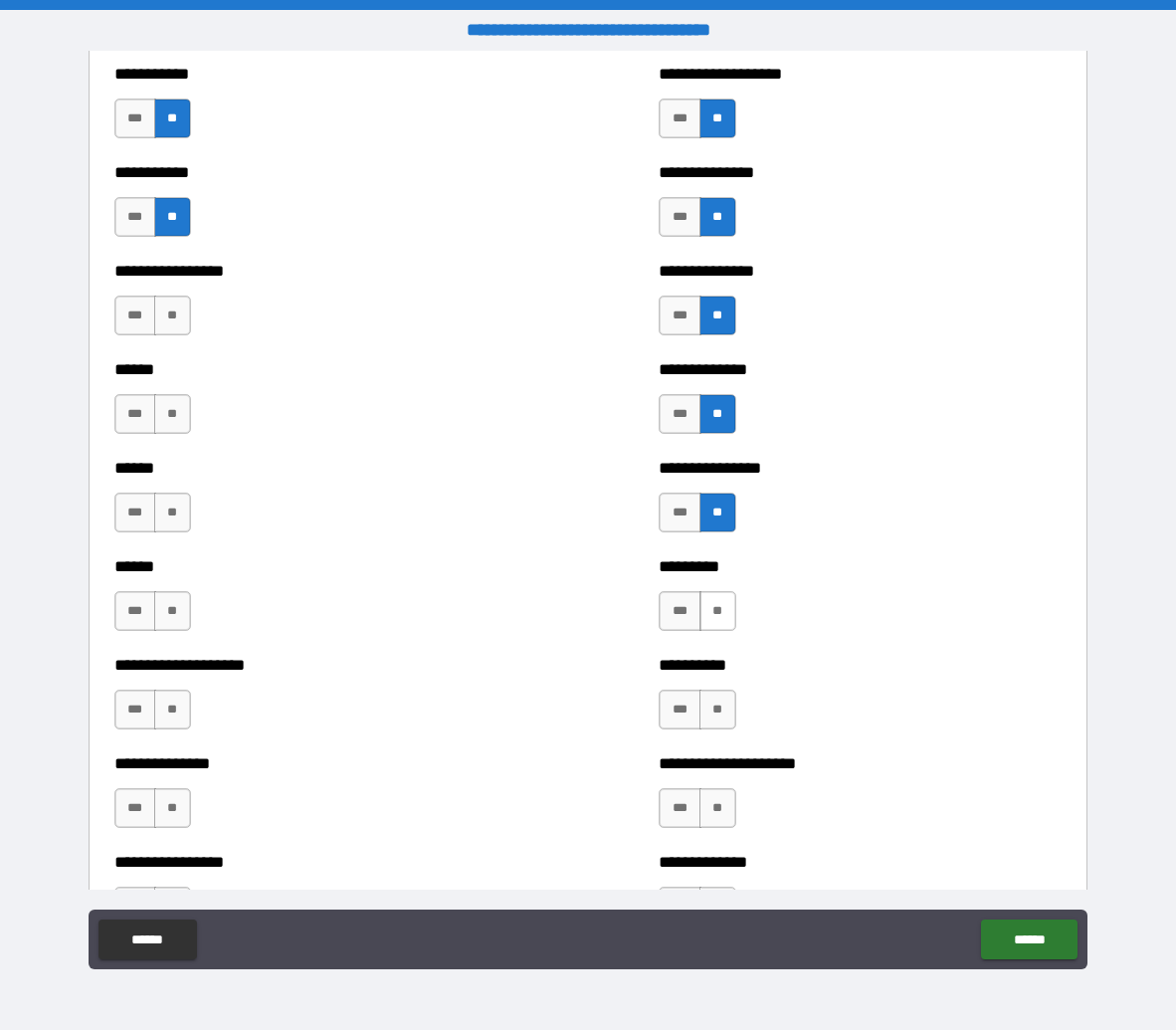 click on "**" at bounding box center [717, 611] 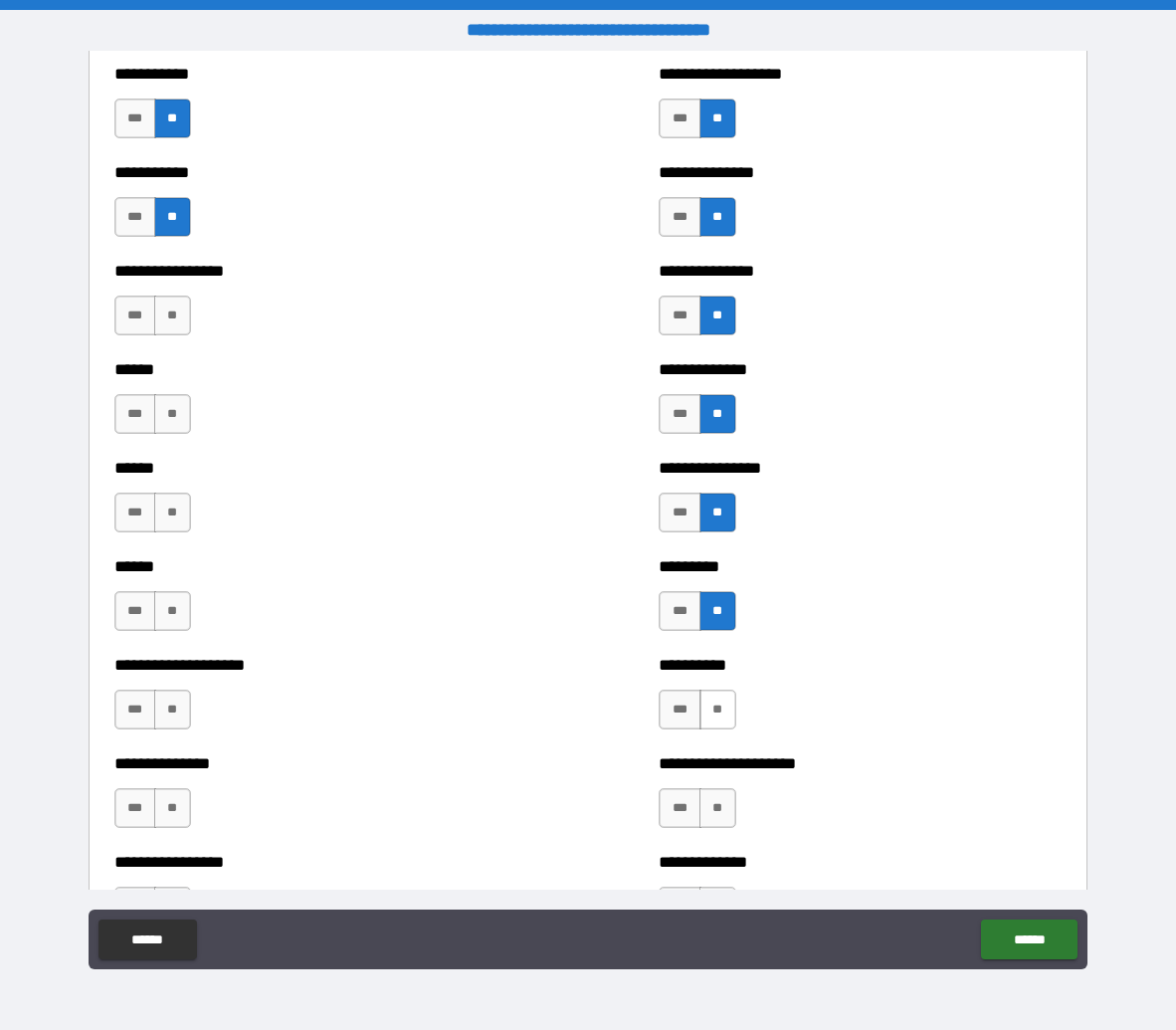 click on "**" at bounding box center (717, 710) 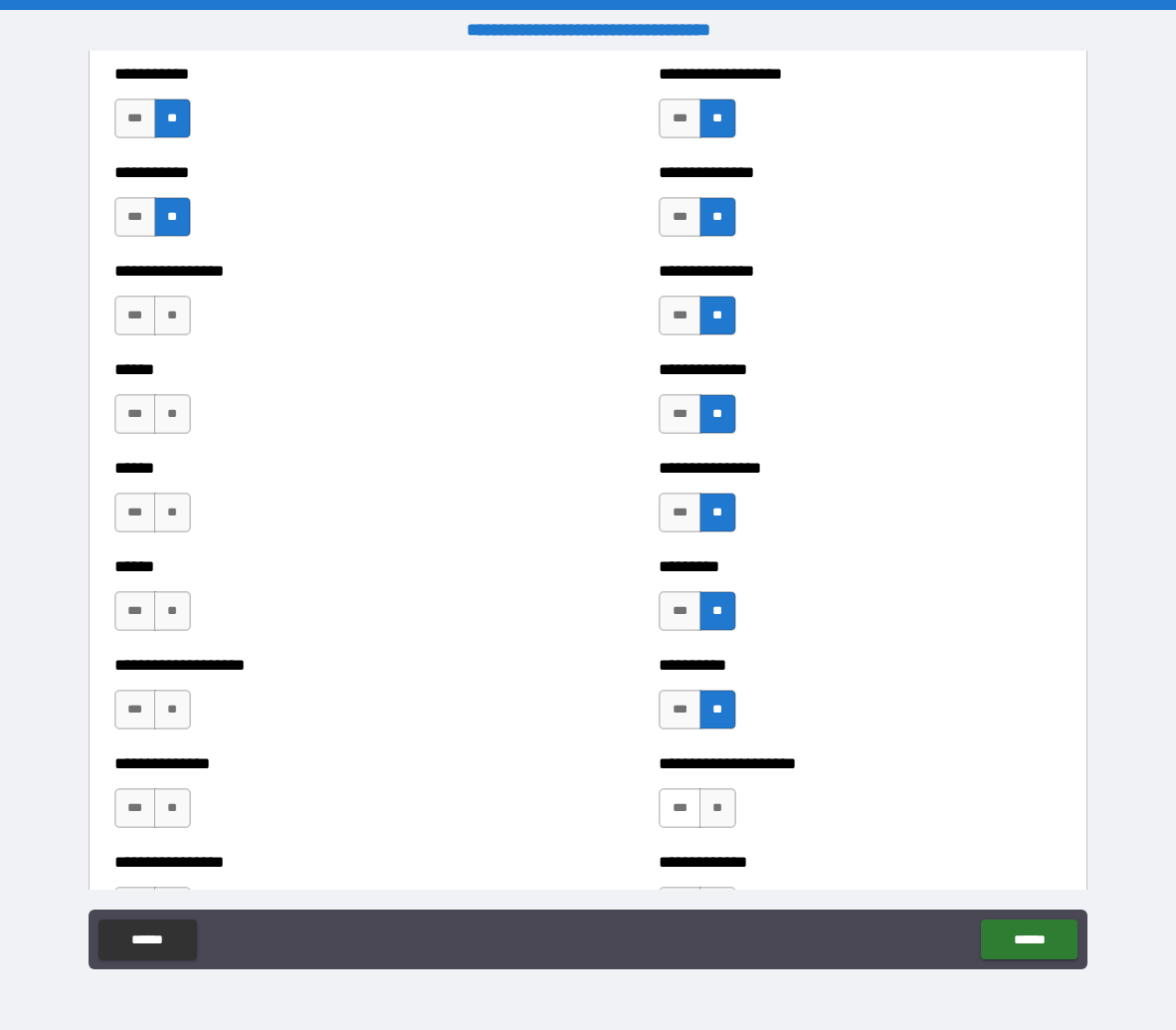 drag, startPoint x: 722, startPoint y: 833, endPoint x: 677, endPoint y: 813, distance: 49.244289 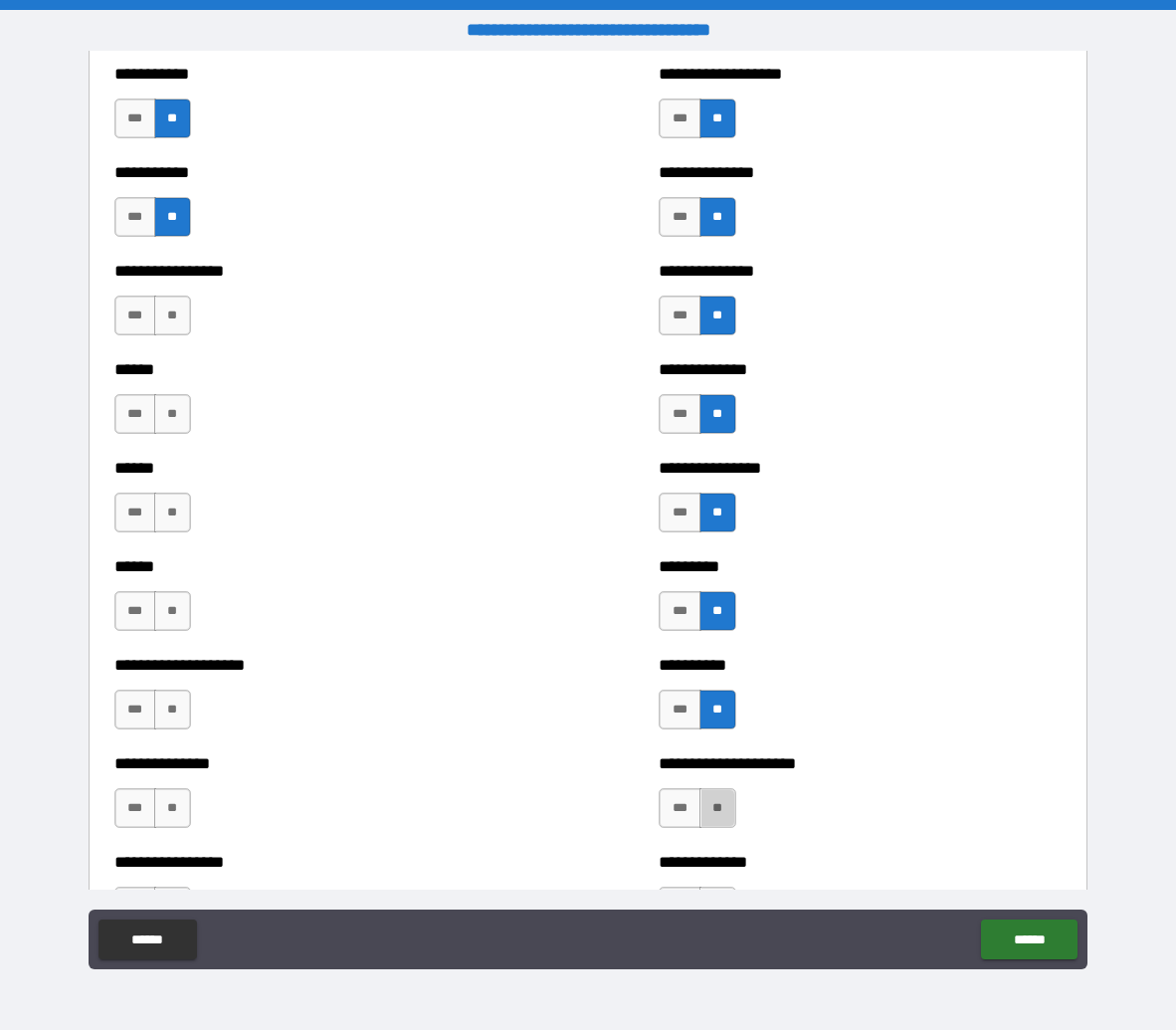 drag, startPoint x: 721, startPoint y: 807, endPoint x: 402, endPoint y: 798, distance: 319.12693 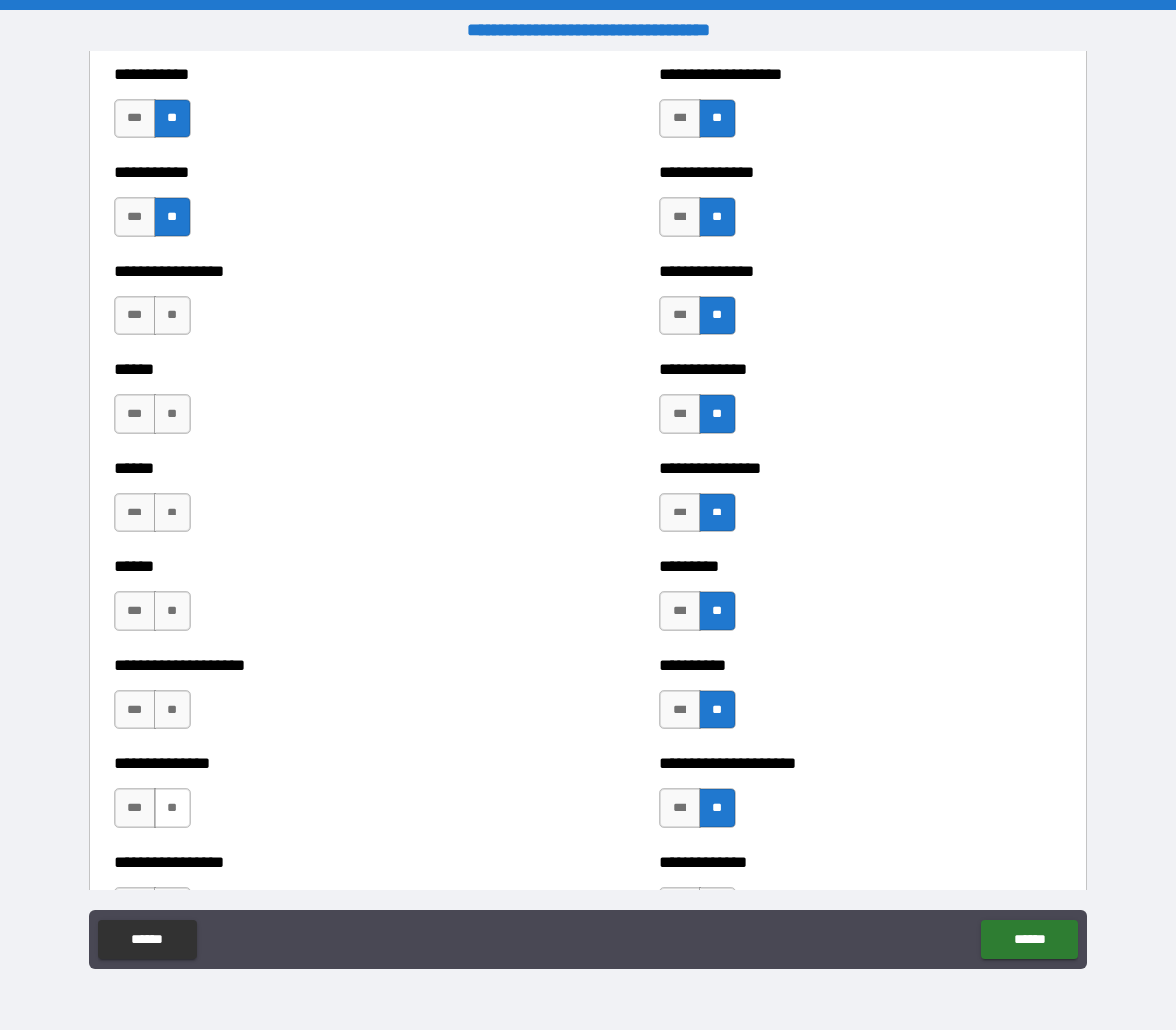 click on "**" at bounding box center [172, 808] 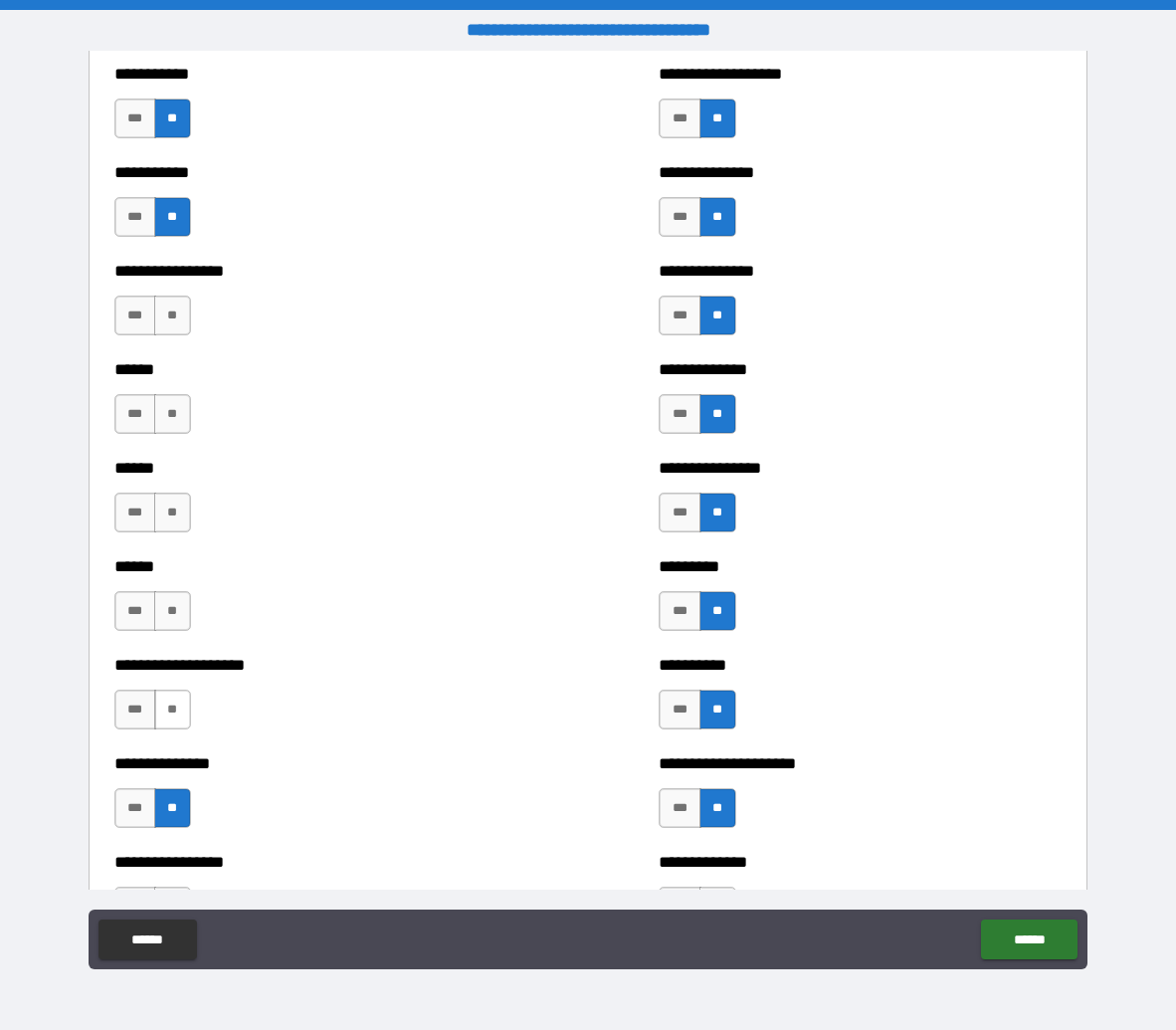 click on "**" at bounding box center [172, 710] 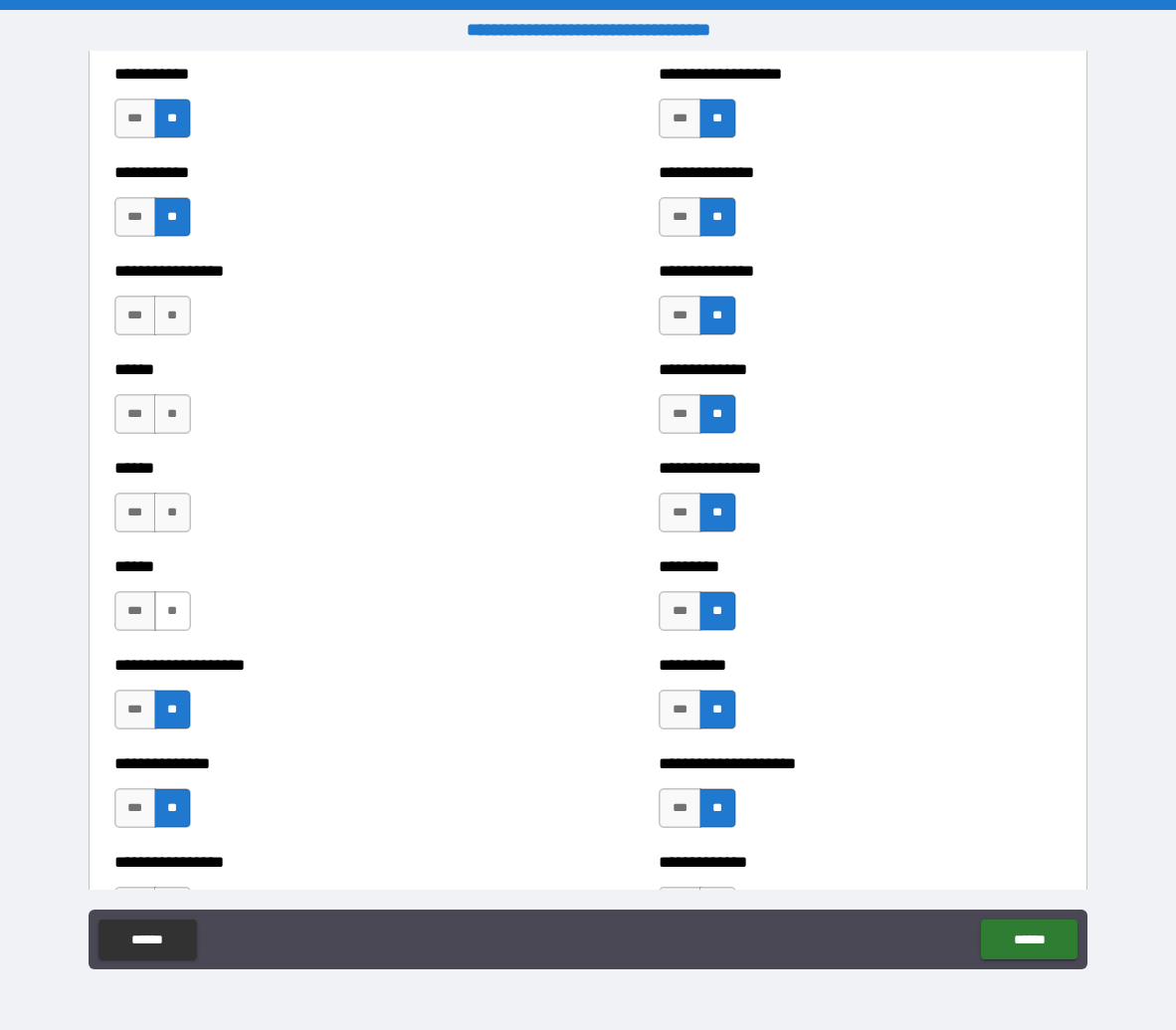 click on "**" at bounding box center [172, 611] 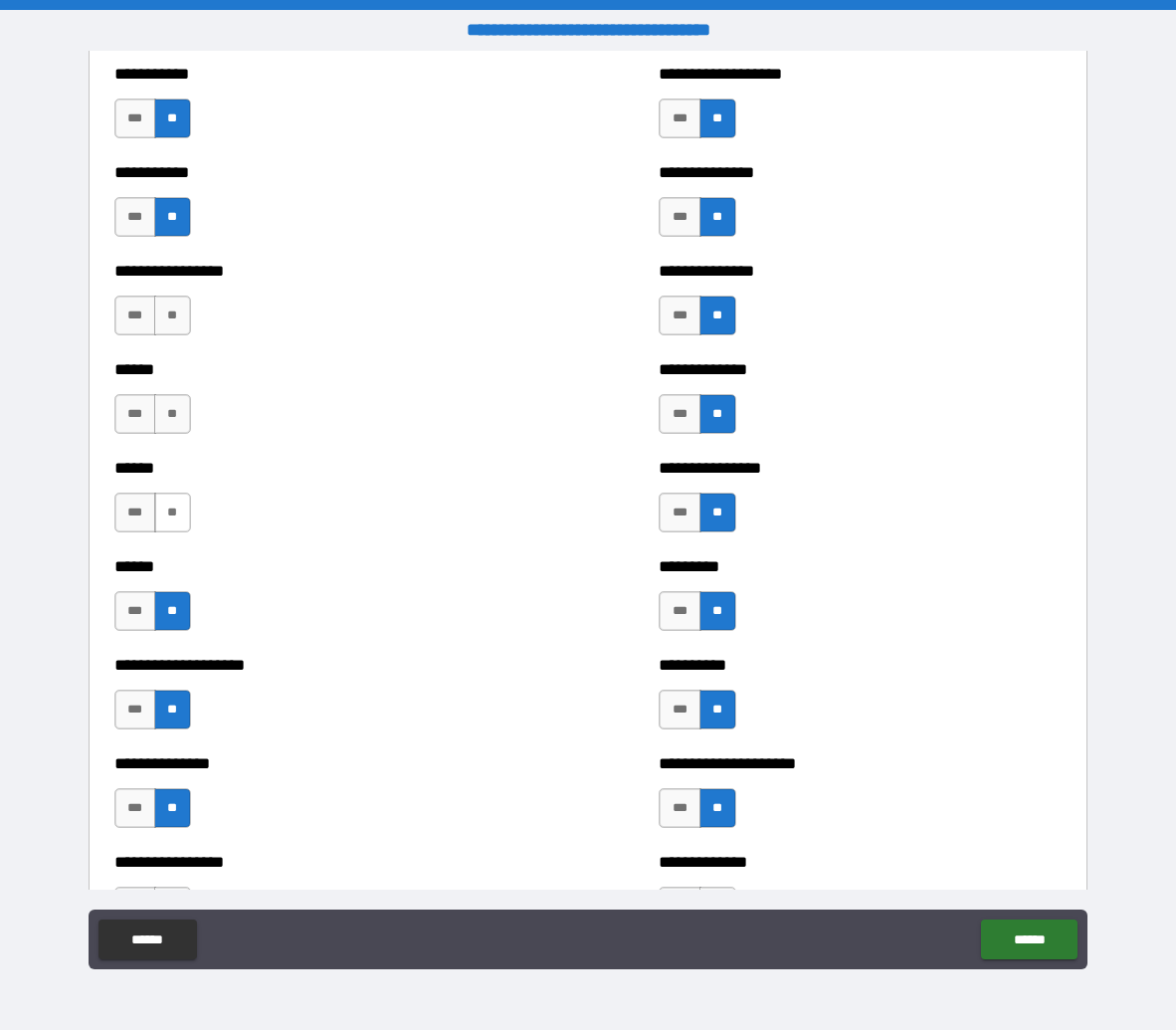 click on "**" at bounding box center [172, 513] 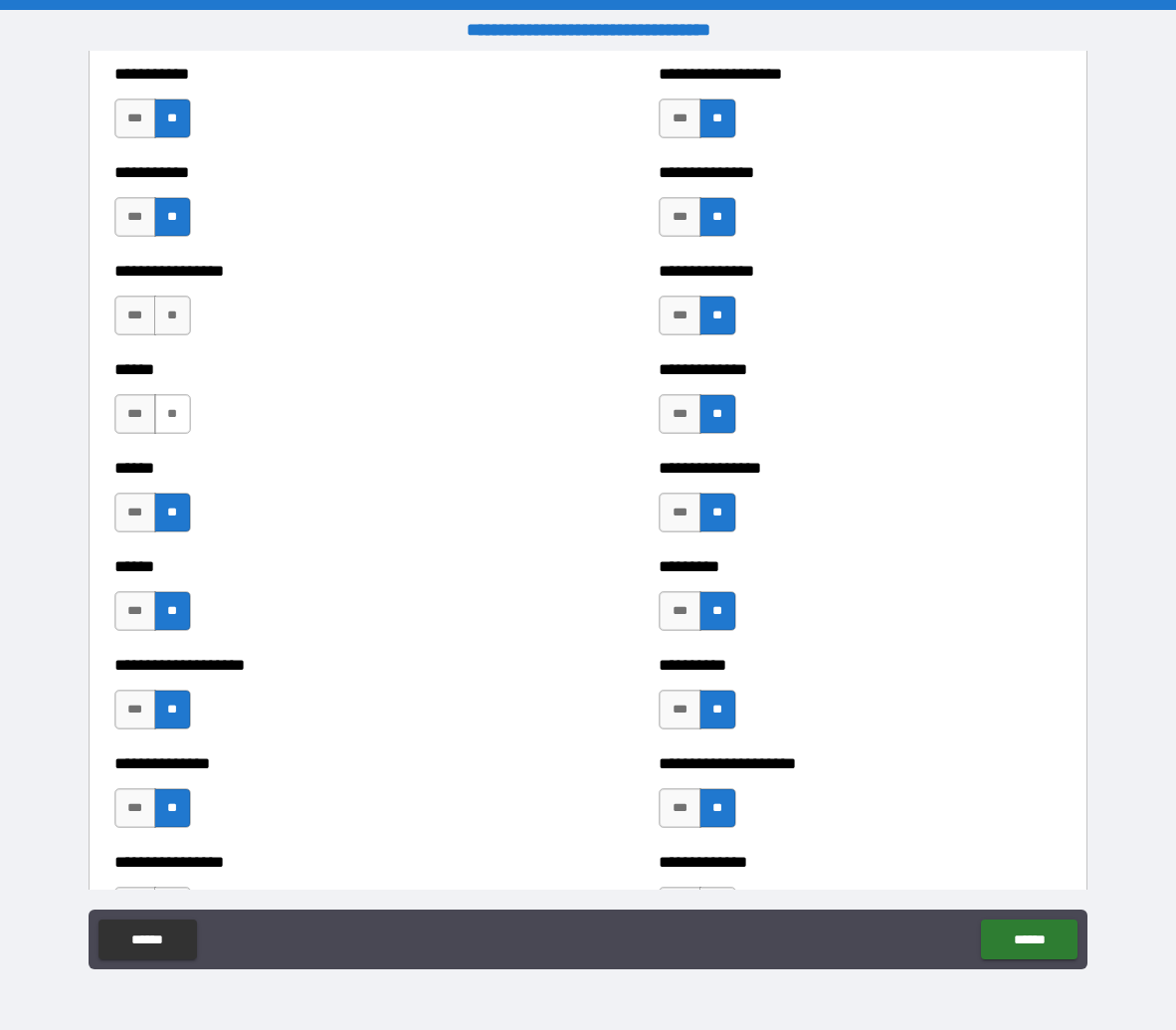 click on "**" at bounding box center [172, 414] 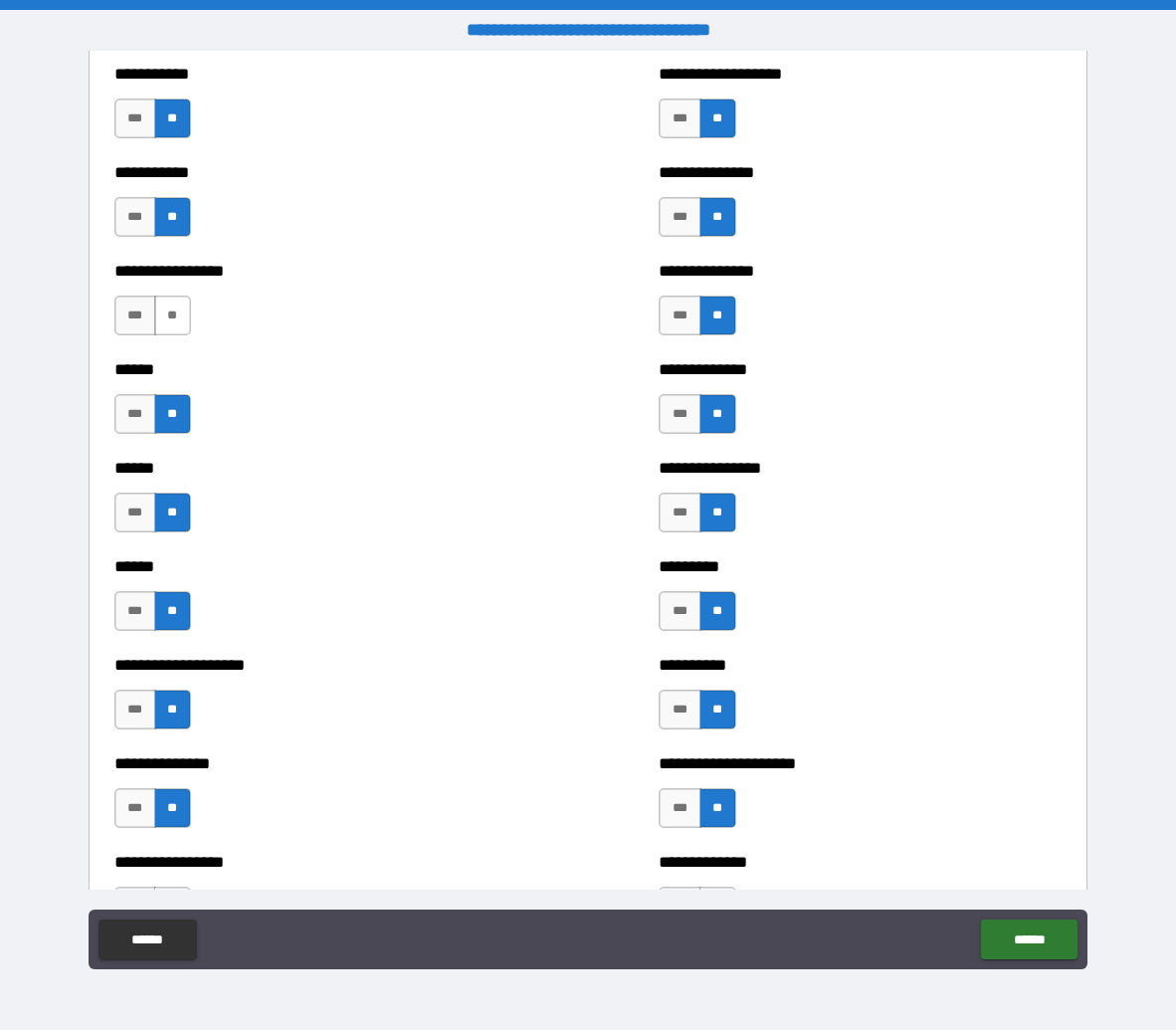 click on "**" at bounding box center (172, 315) 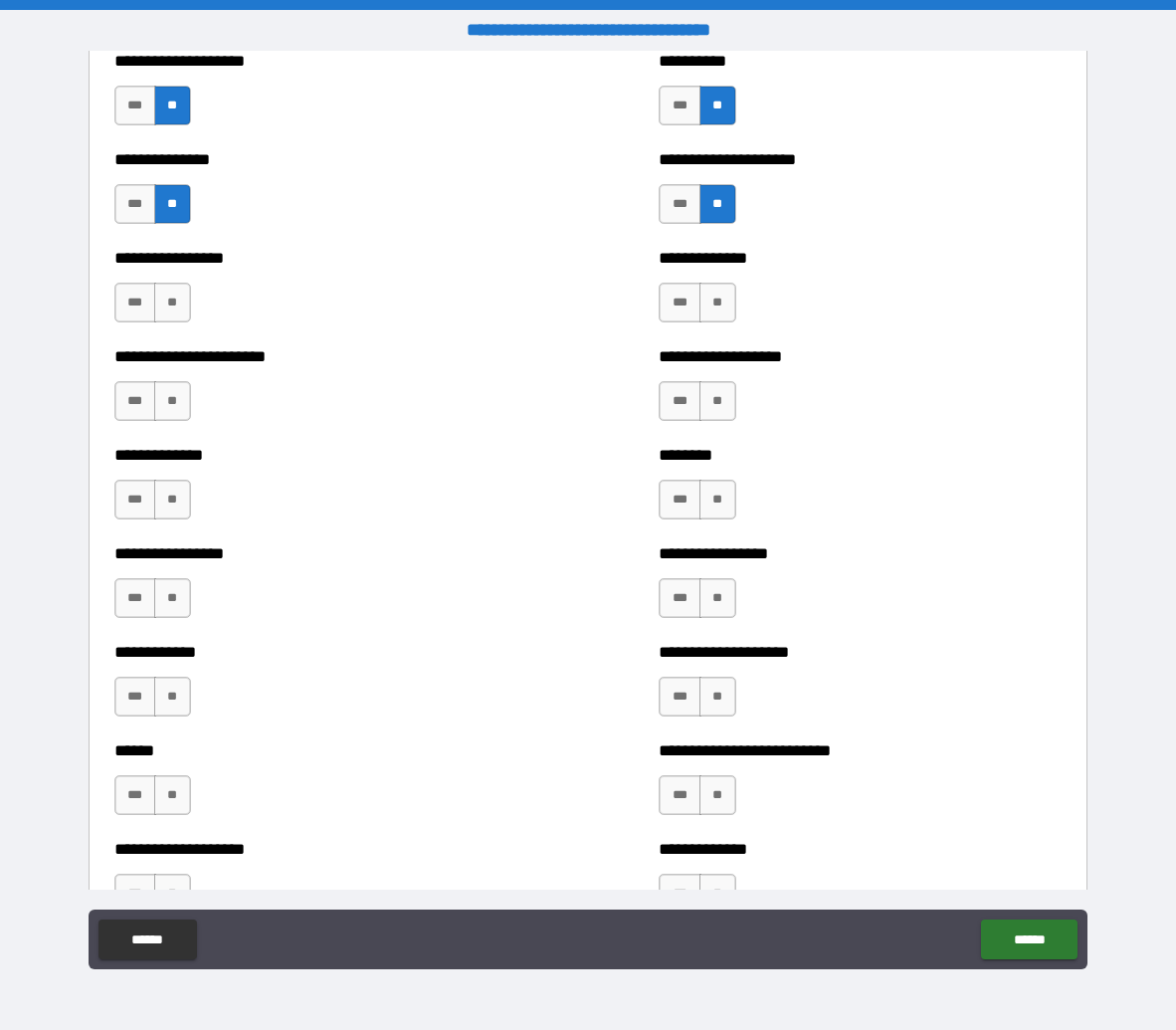 scroll, scrollTop: 4556, scrollLeft: 0, axis: vertical 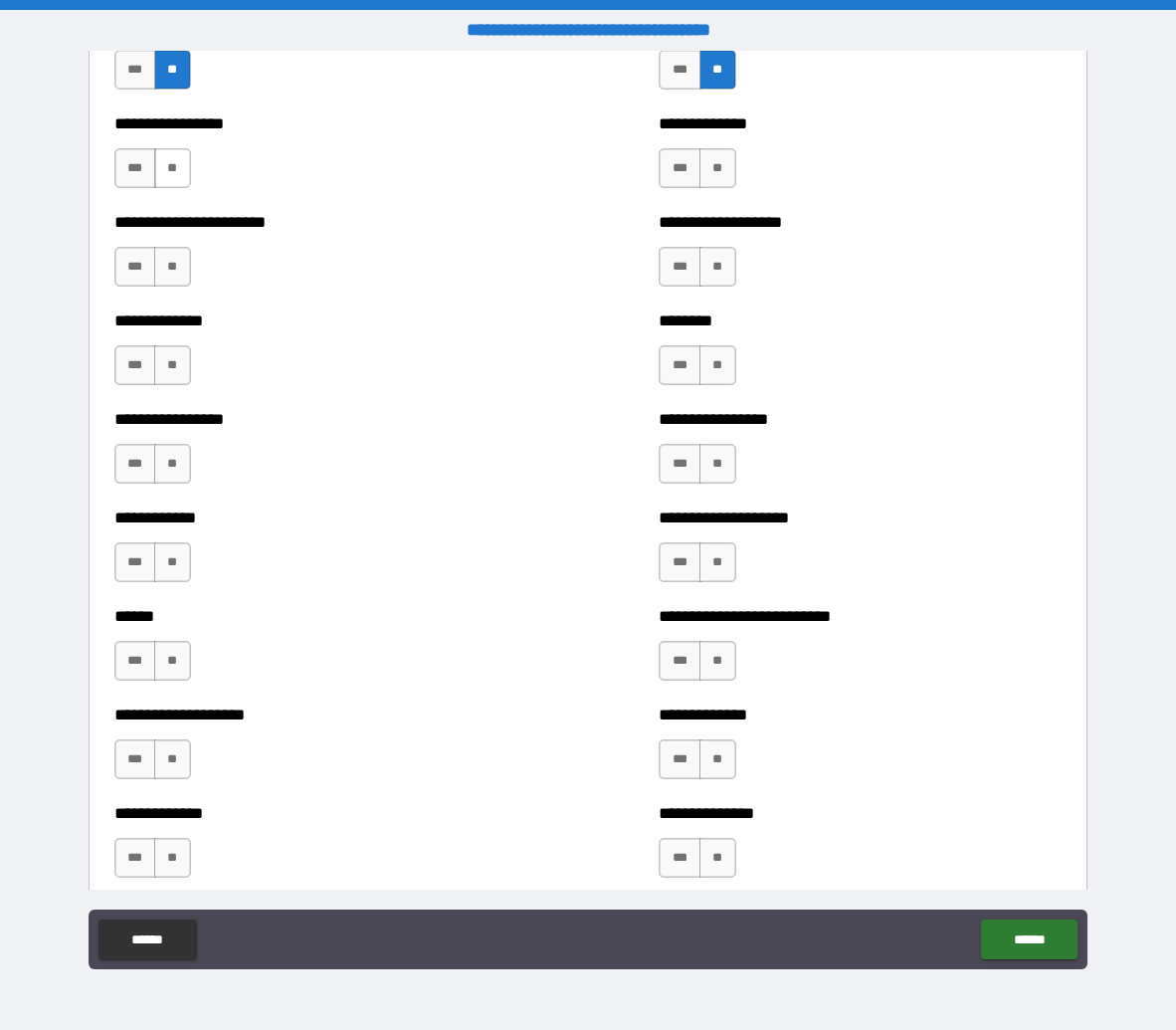 click on "**" at bounding box center [172, 168] 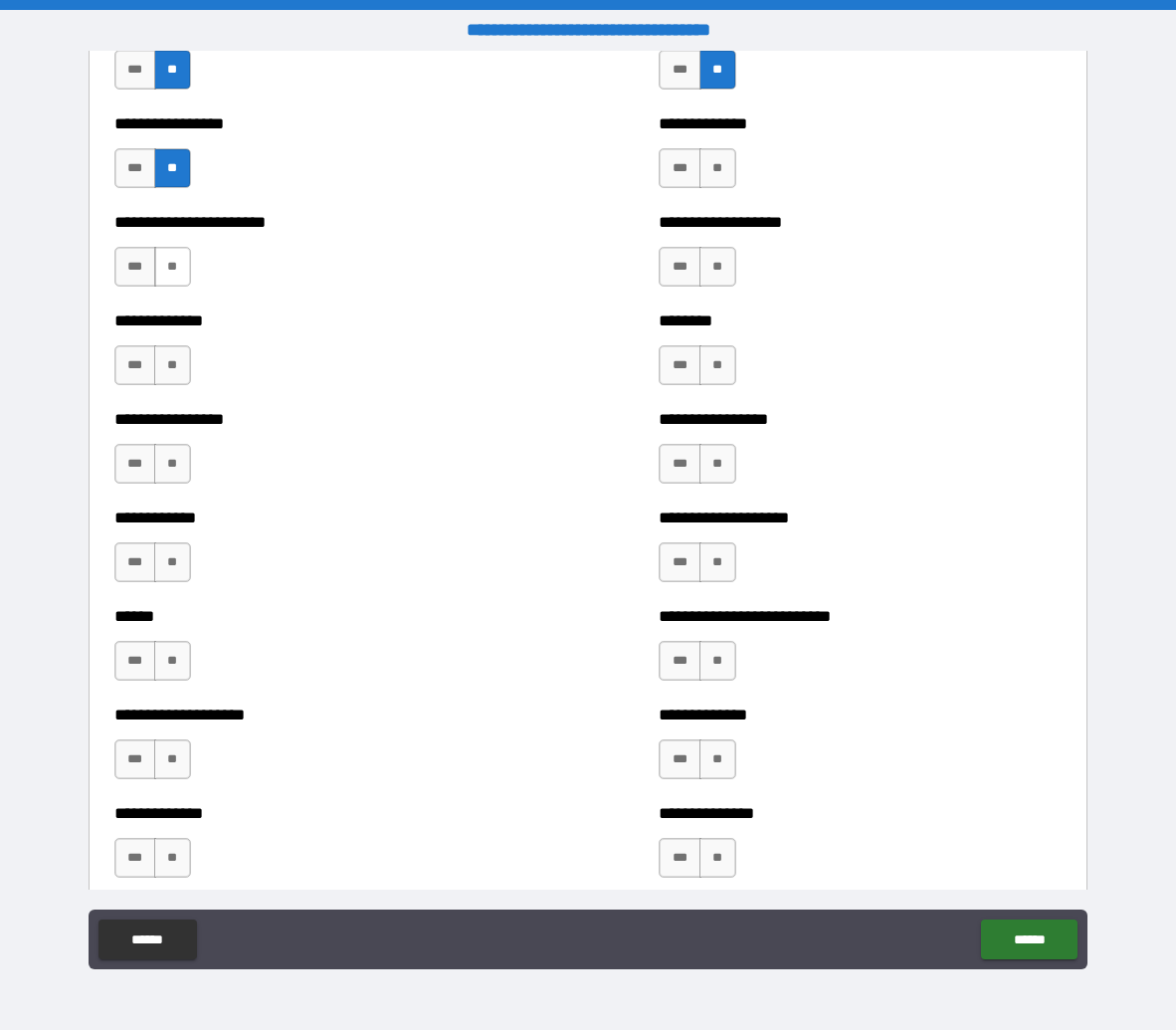 click on "**" at bounding box center [172, 267] 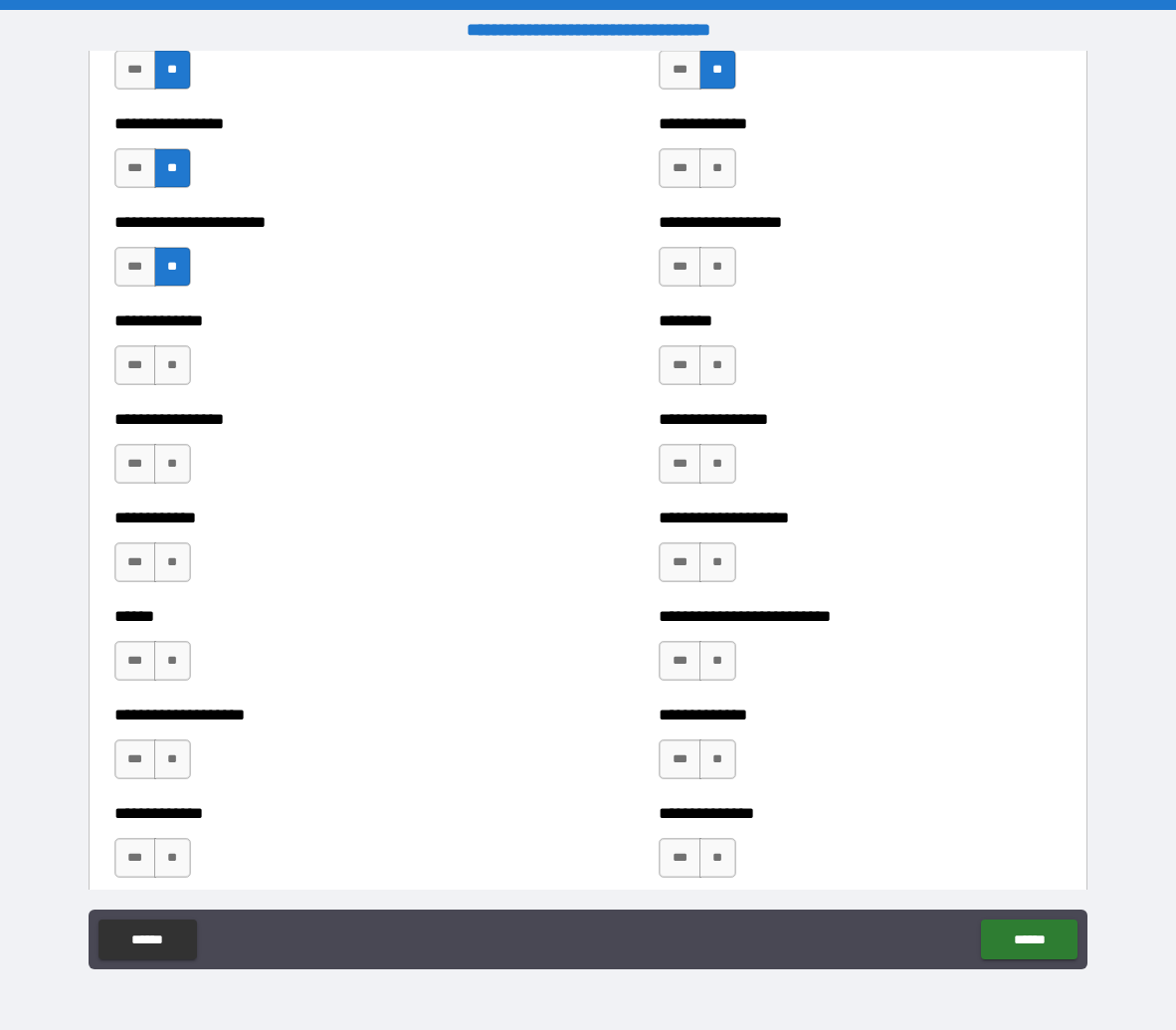 click on "**********" at bounding box center (315, 355) 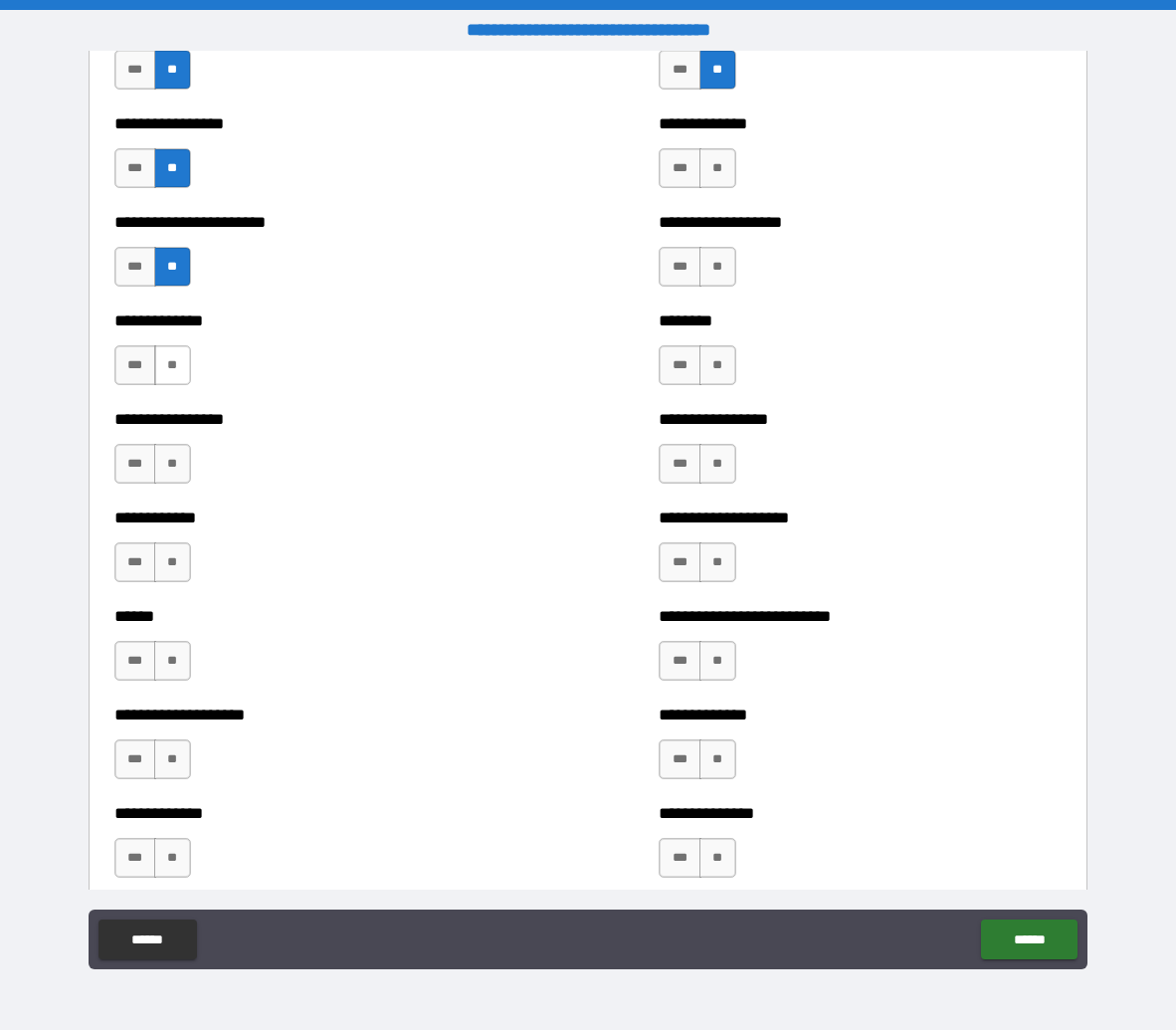 click on "**" at bounding box center [172, 365] 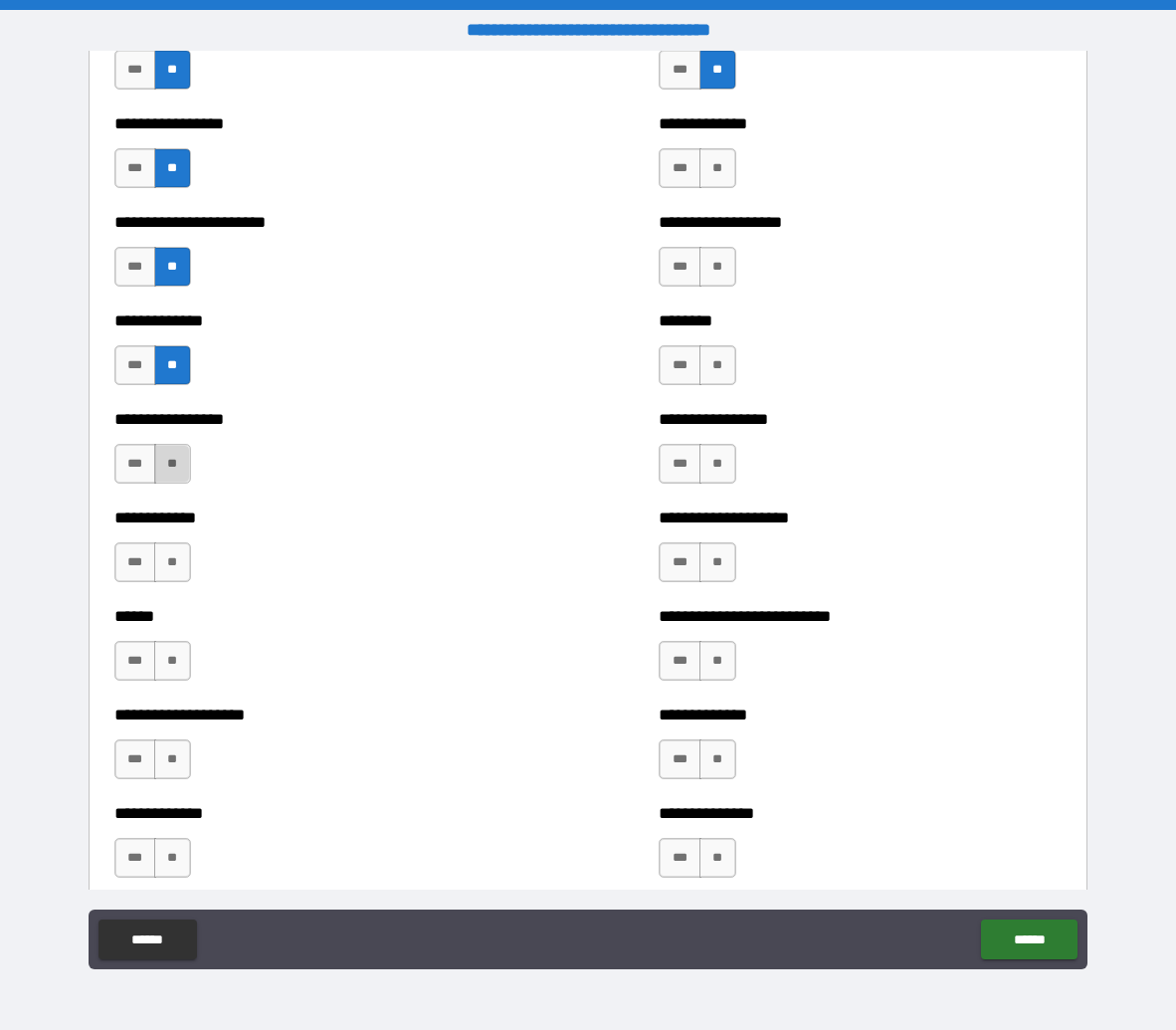 click on "**" at bounding box center (172, 464) 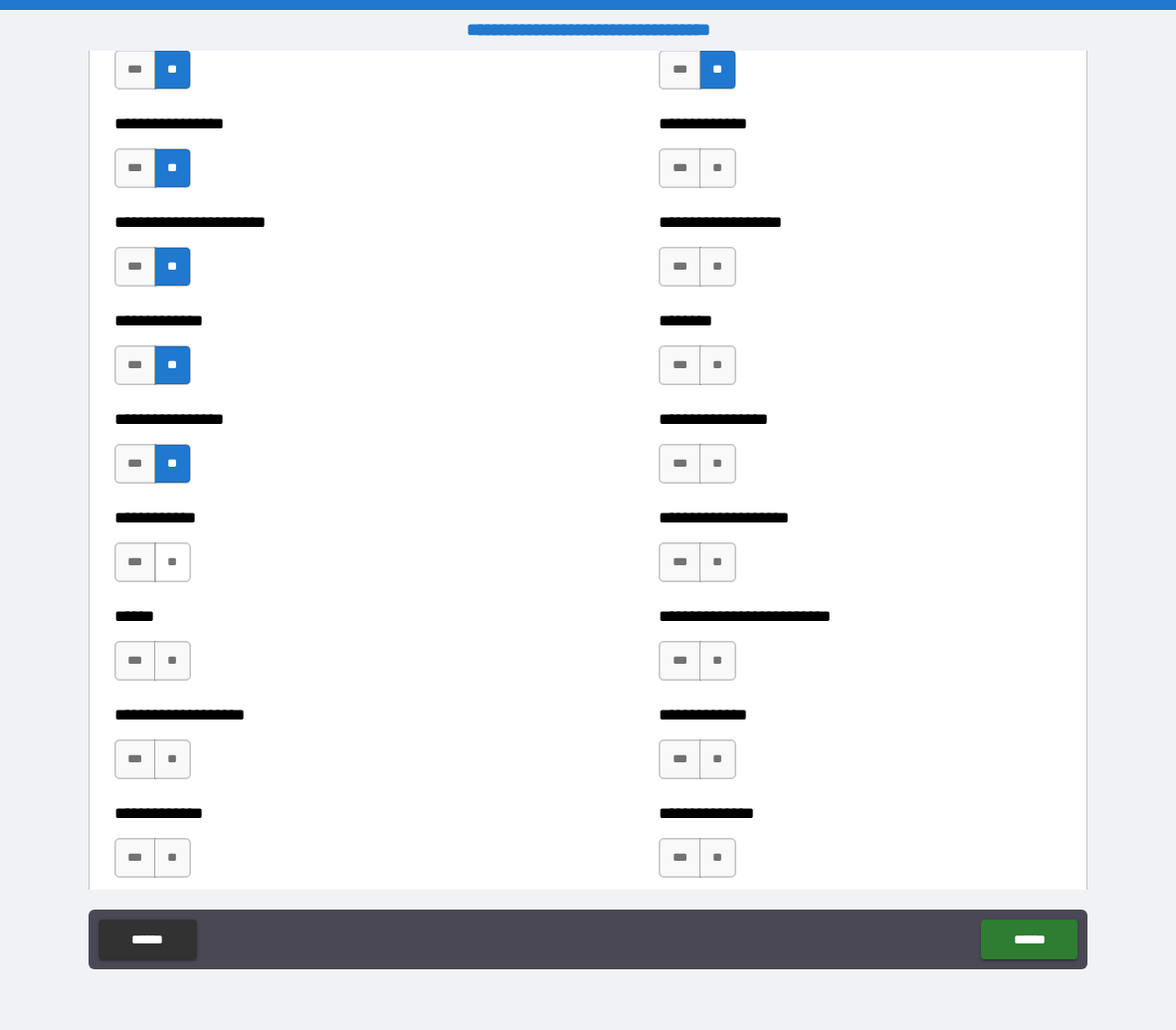 click on "**" at bounding box center (172, 562) 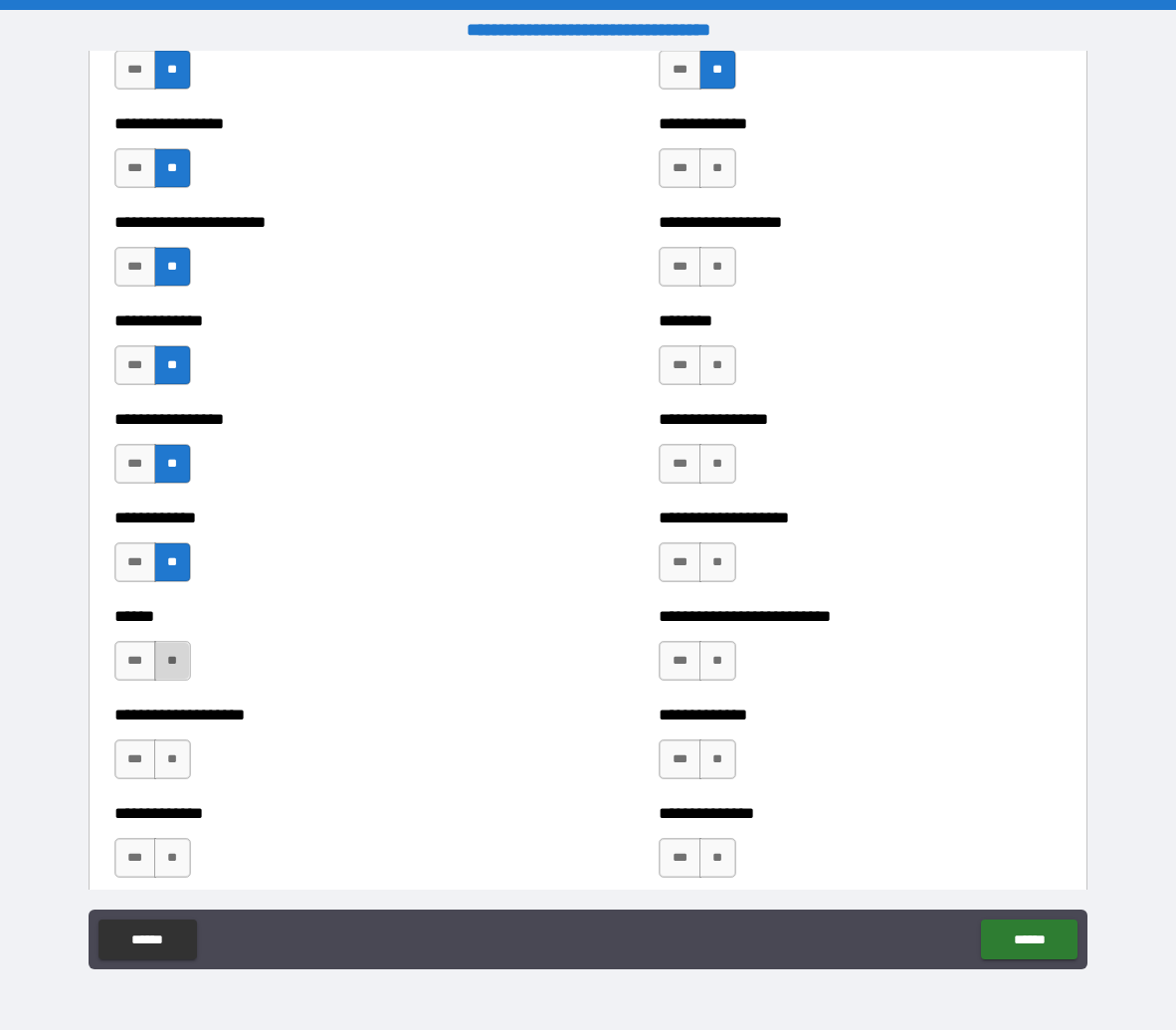 click on "**" at bounding box center (172, 661) 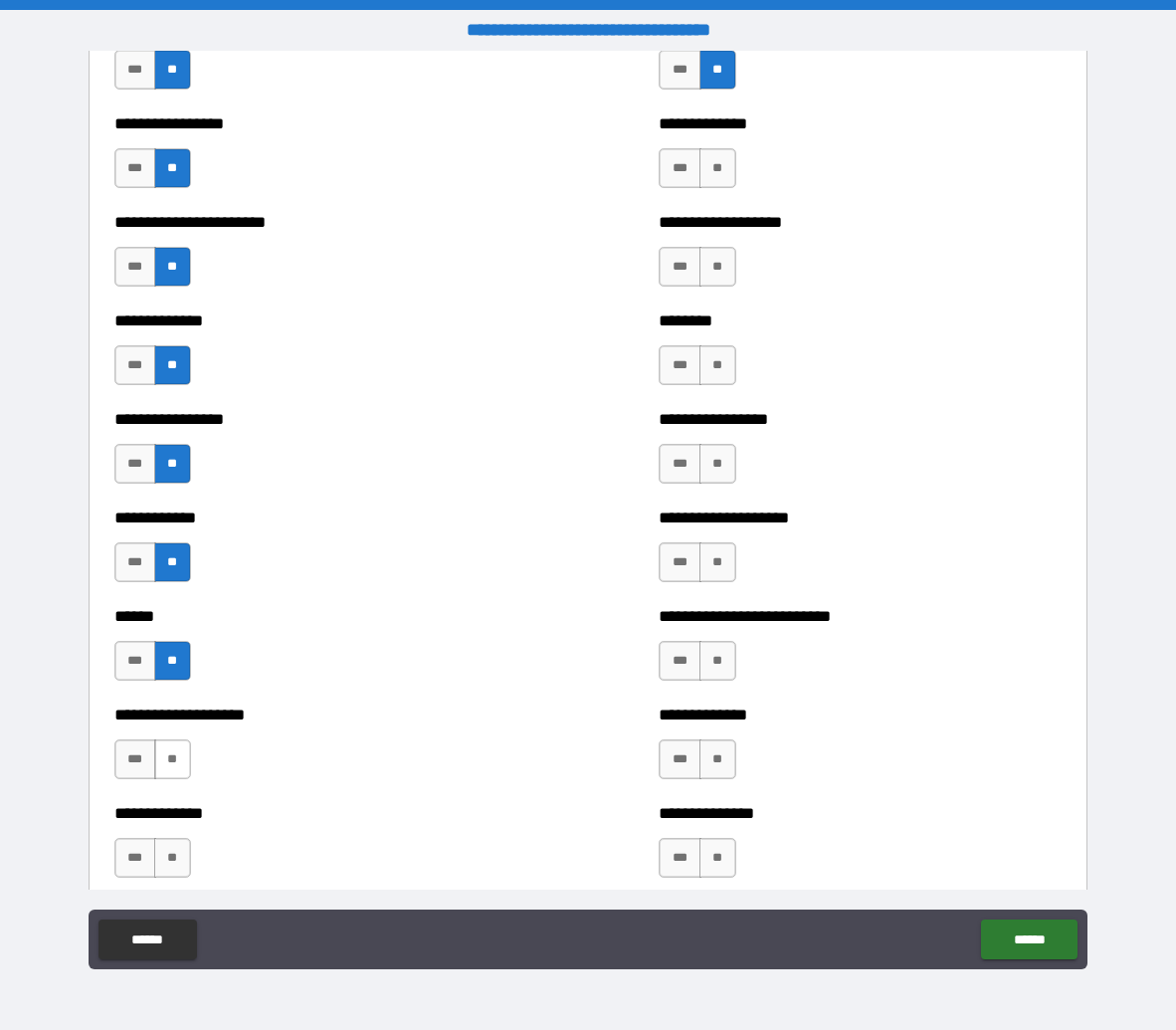 click on "**" at bounding box center (172, 759) 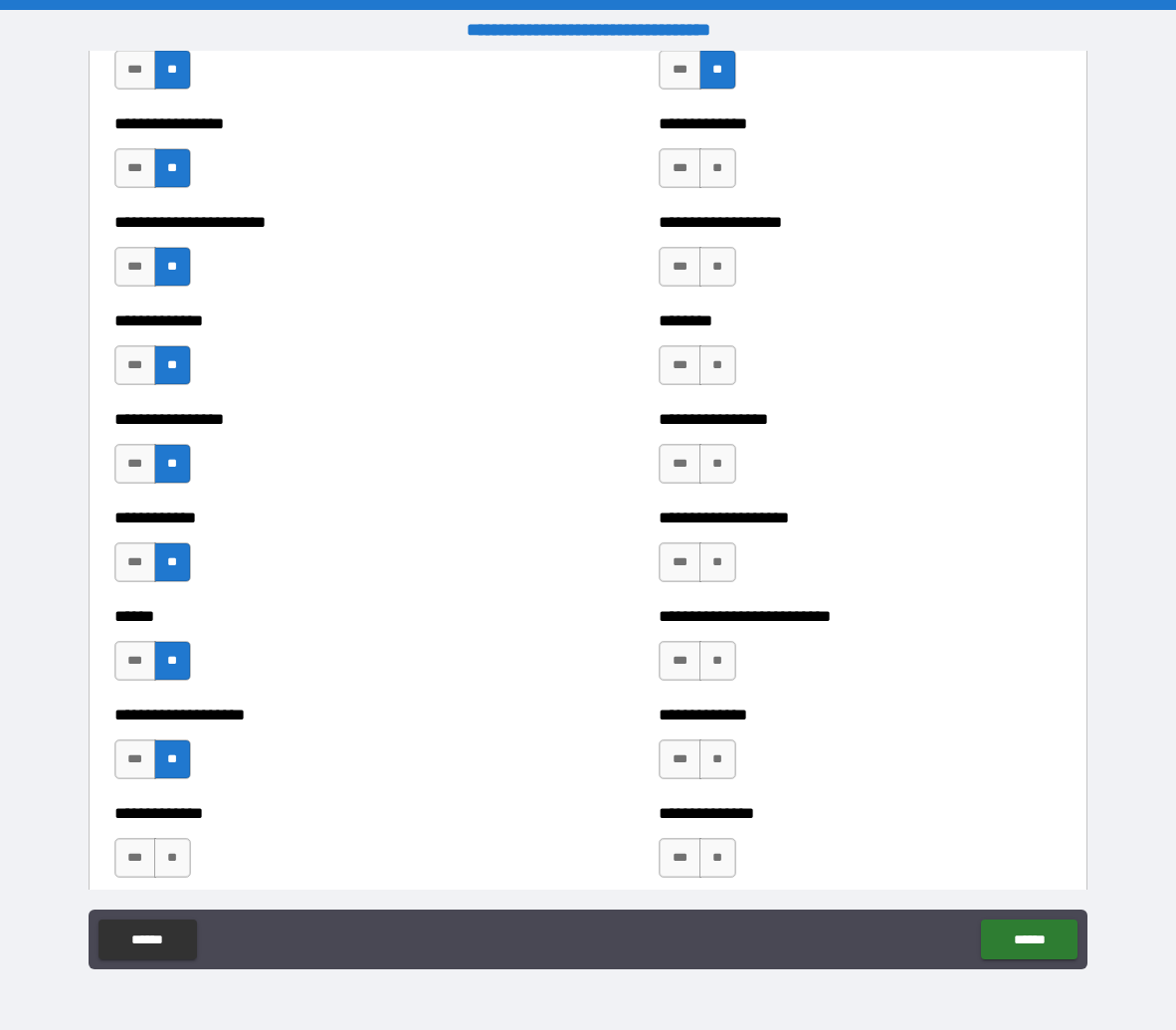 drag, startPoint x: 174, startPoint y: 856, endPoint x: 281, endPoint y: 759, distance: 144.42299 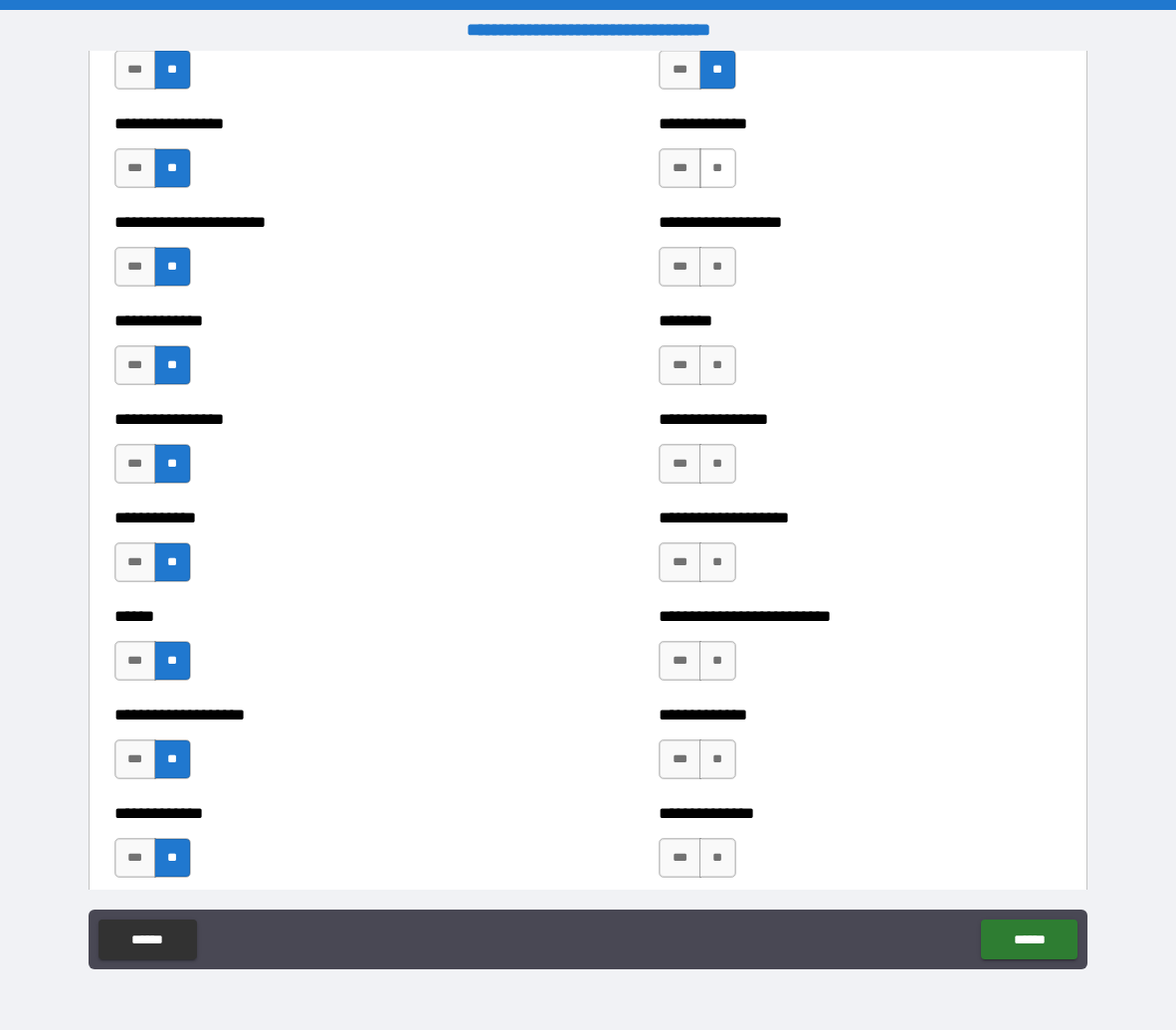click on "**" at bounding box center (717, 168) 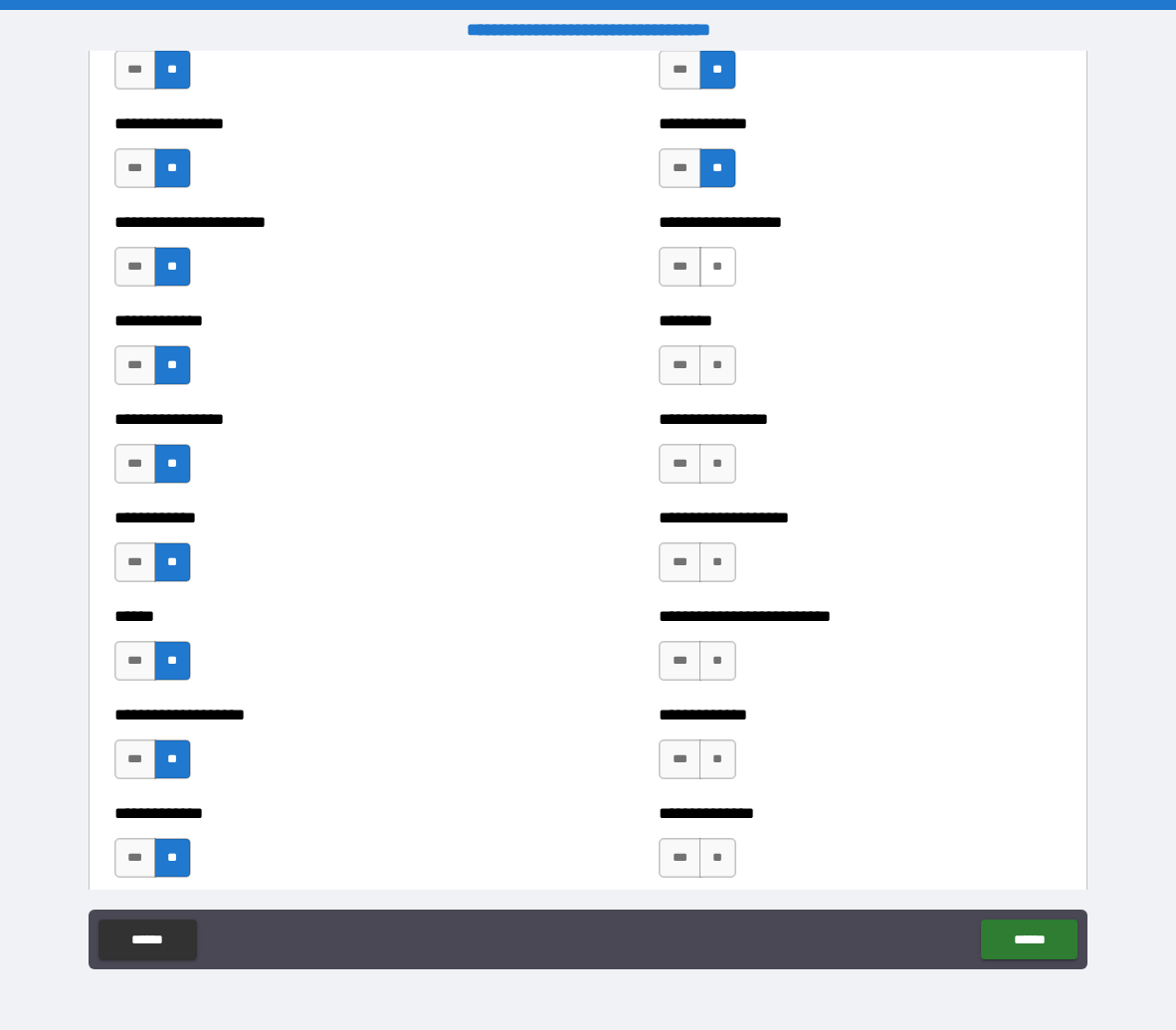 click on "**" at bounding box center [717, 267] 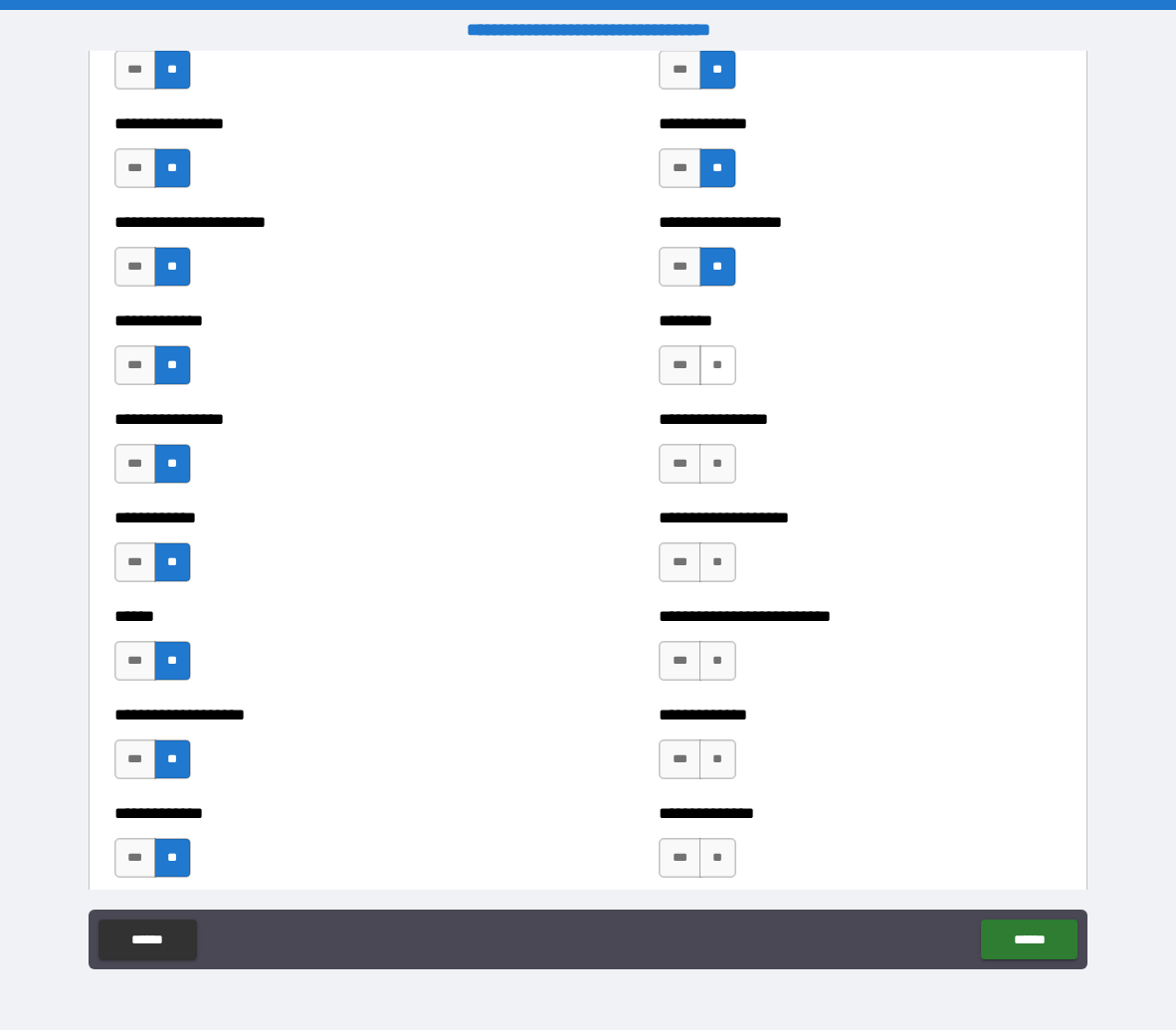 click on "**" at bounding box center (717, 365) 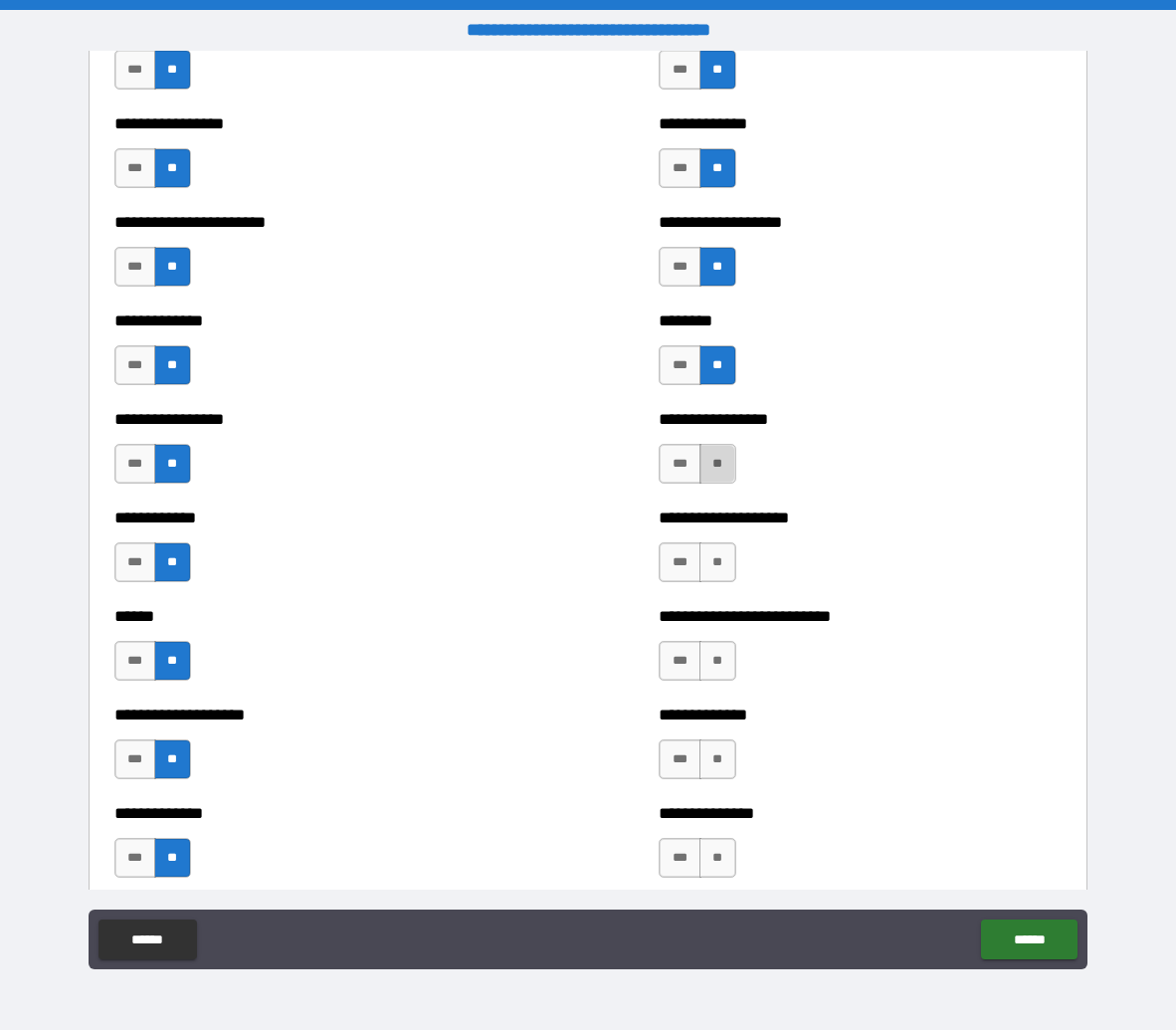 click on "**" at bounding box center [717, 464] 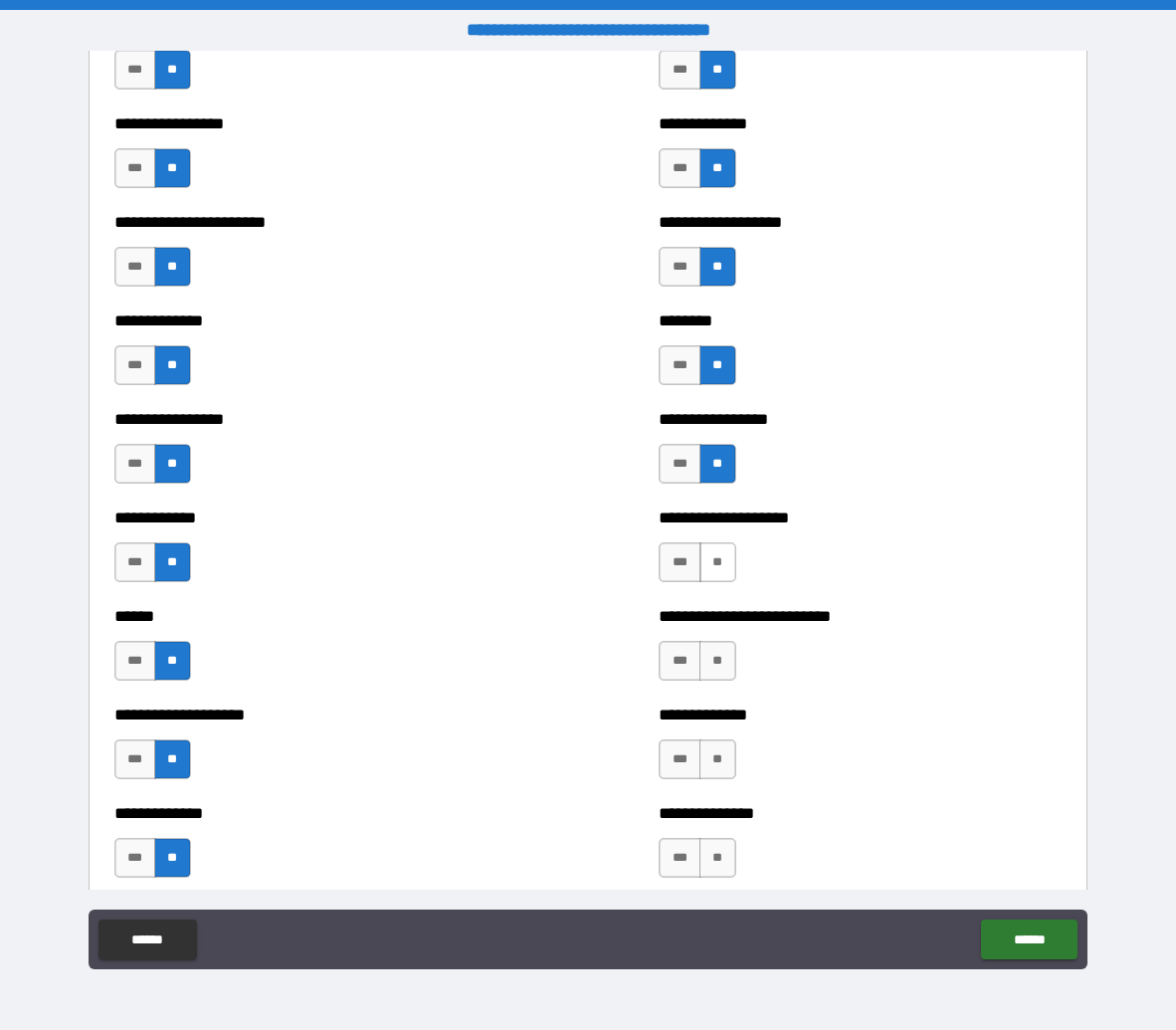 click on "**" at bounding box center [717, 562] 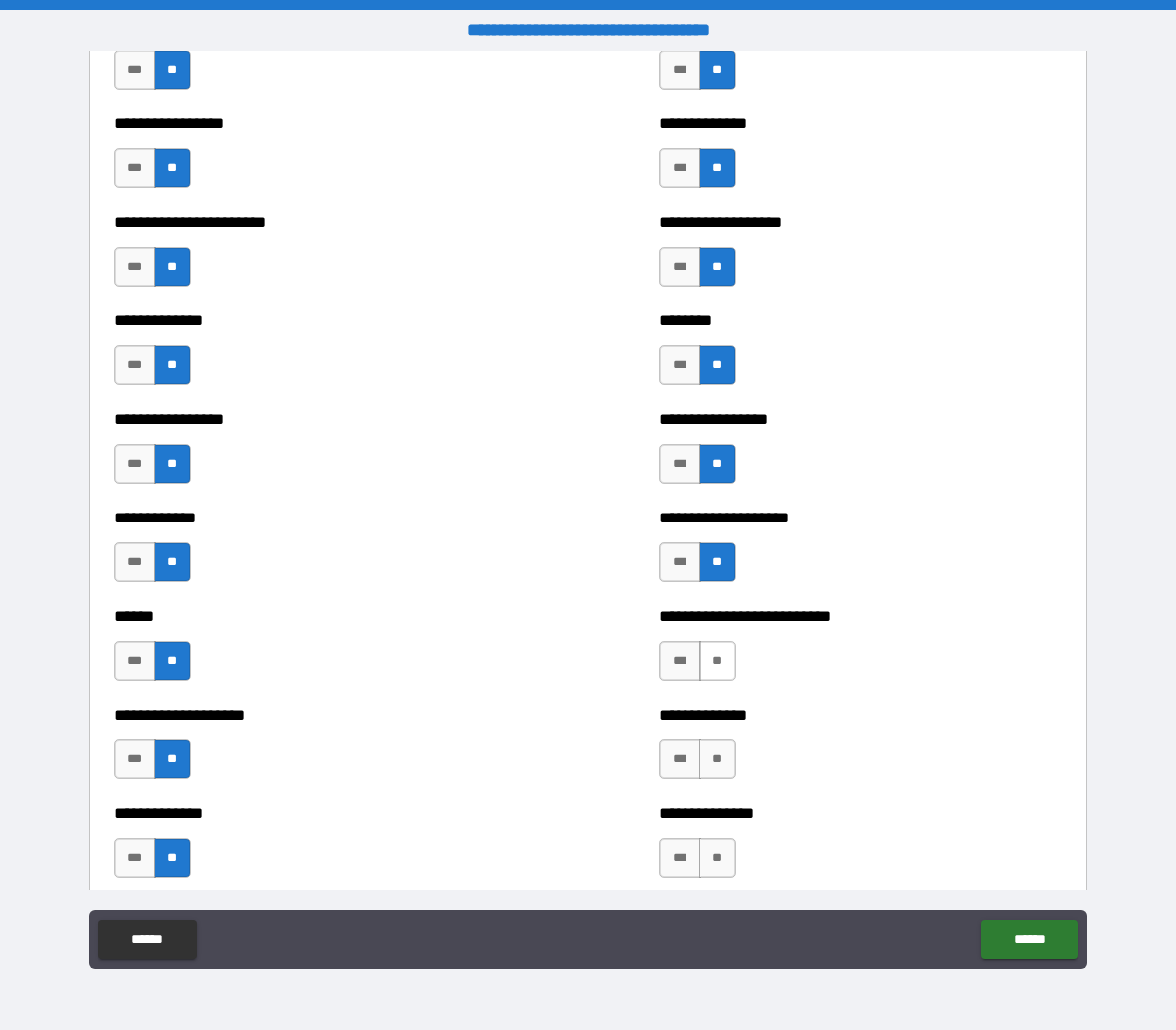 click on "**" at bounding box center [717, 661] 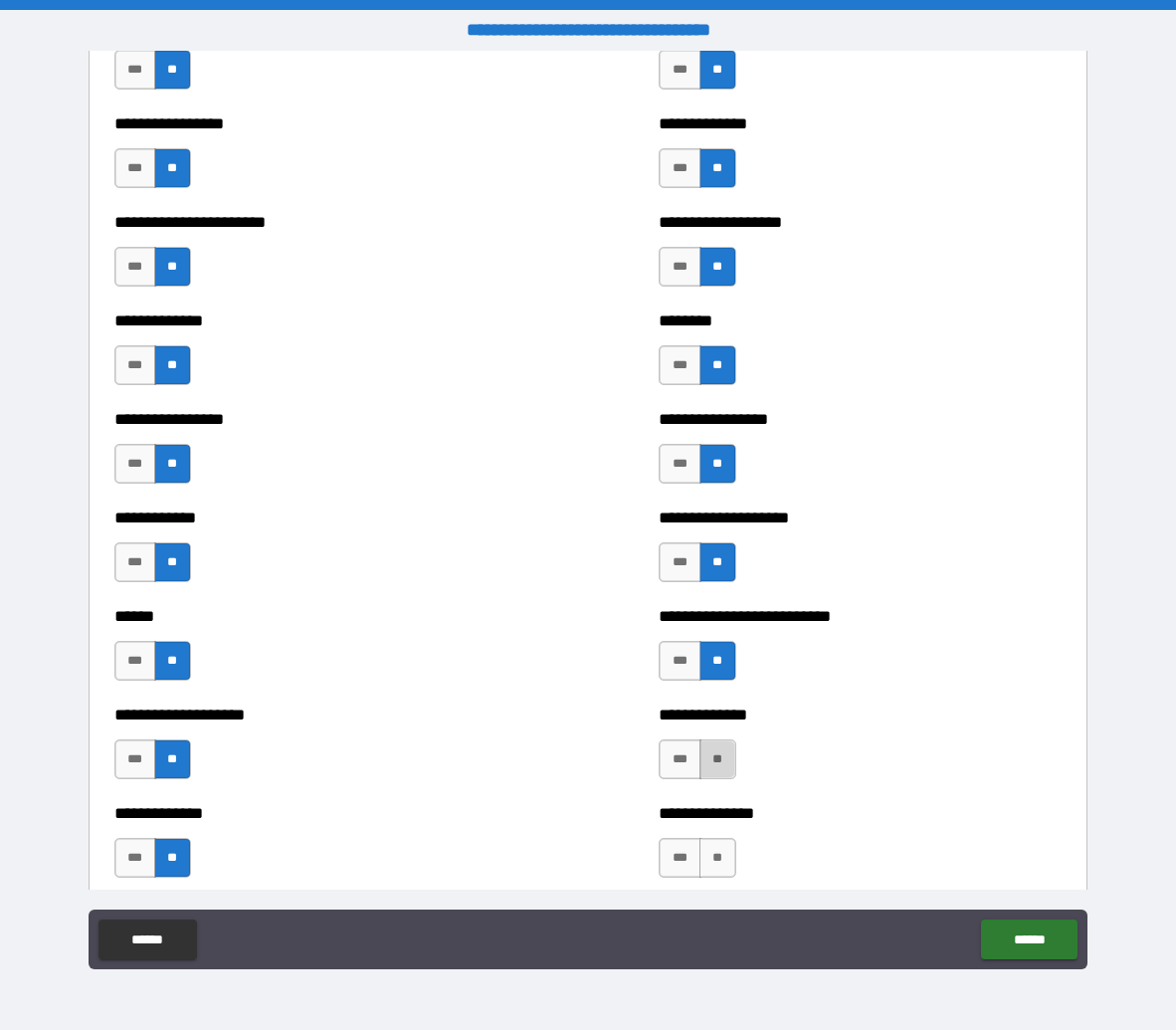 click on "**" at bounding box center (717, 759) 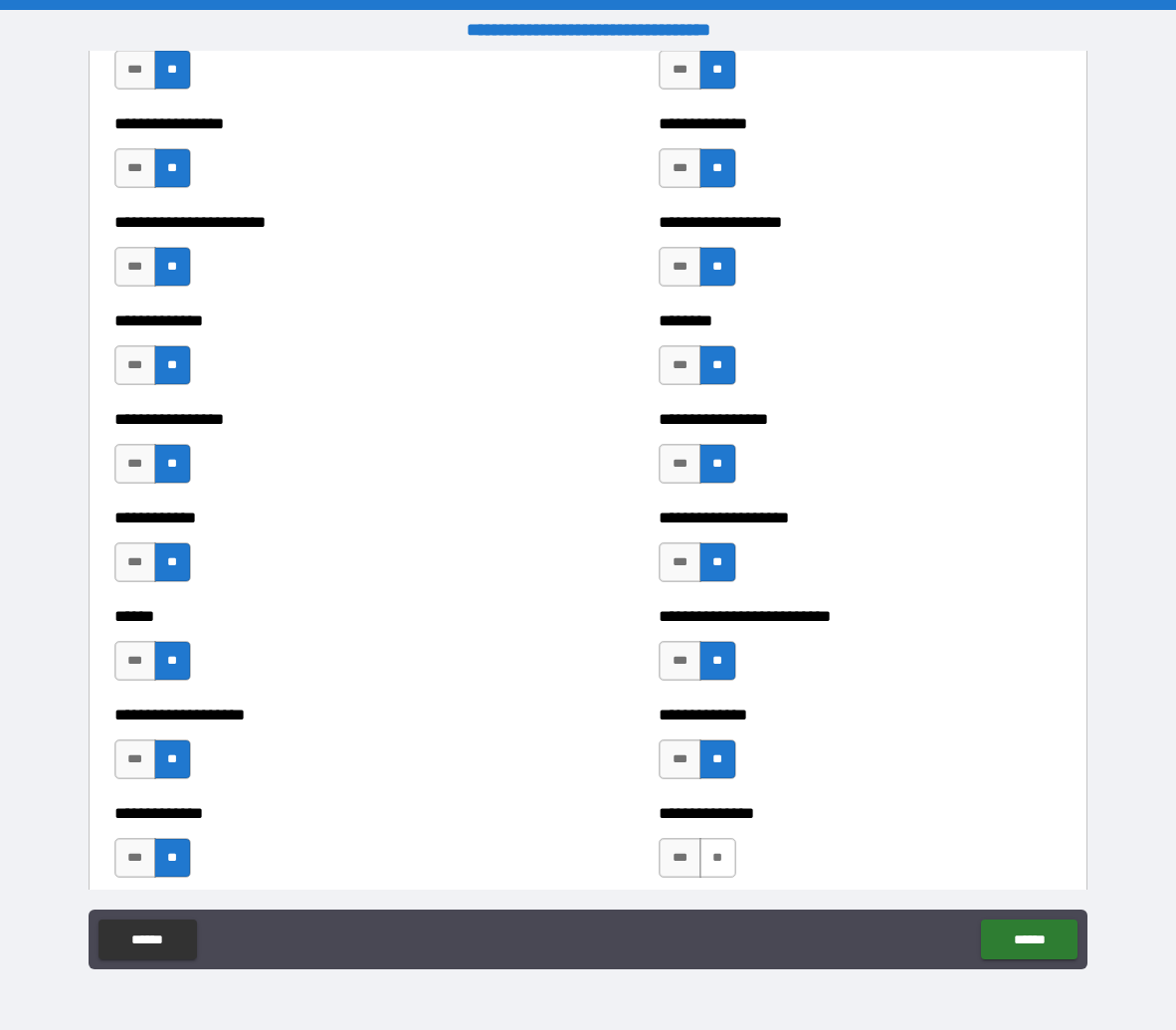 click on "**" at bounding box center (717, 858) 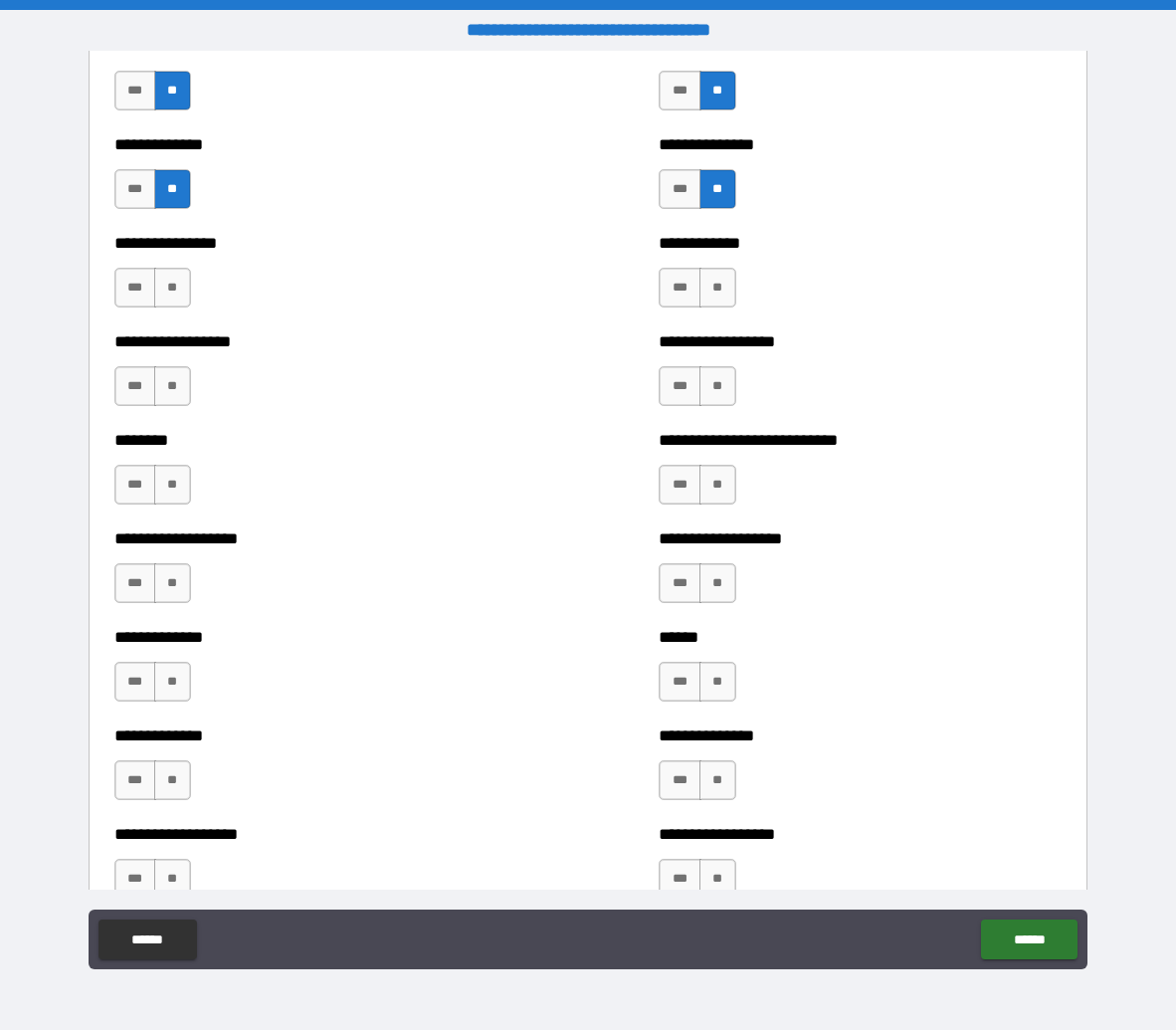 scroll, scrollTop: 5263, scrollLeft: 0, axis: vertical 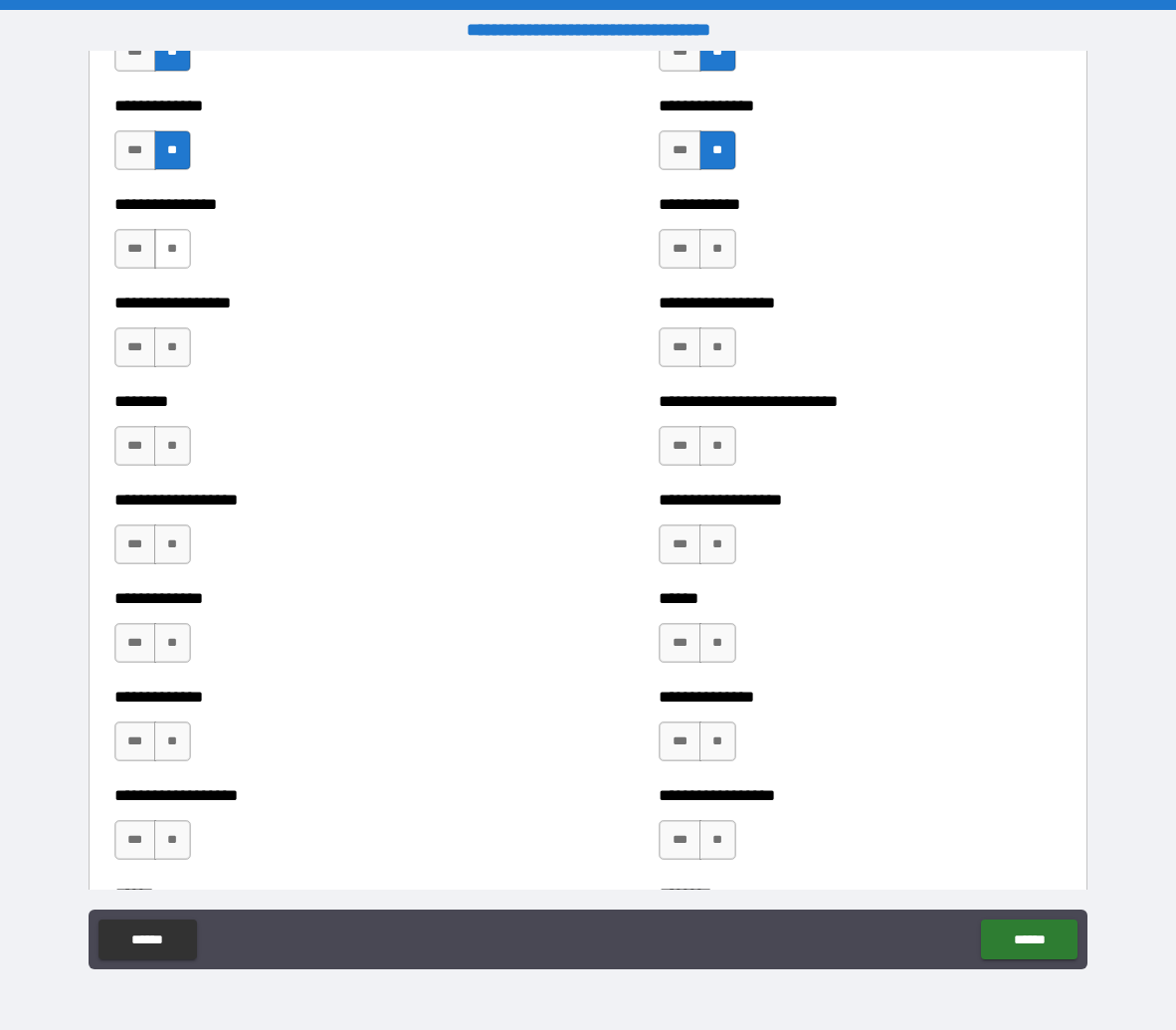 click on "**" at bounding box center (172, 249) 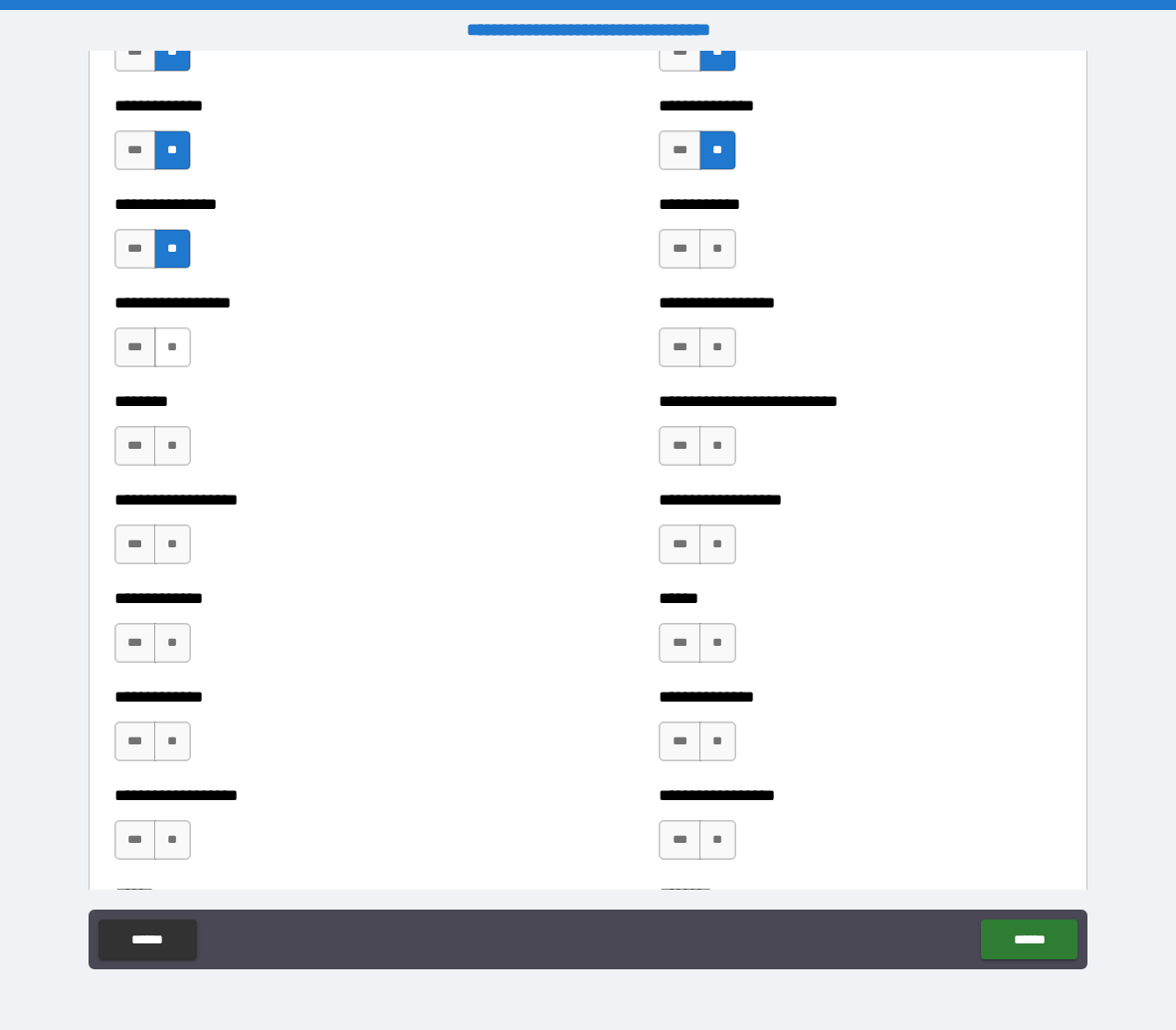 click on "**" at bounding box center [172, 347] 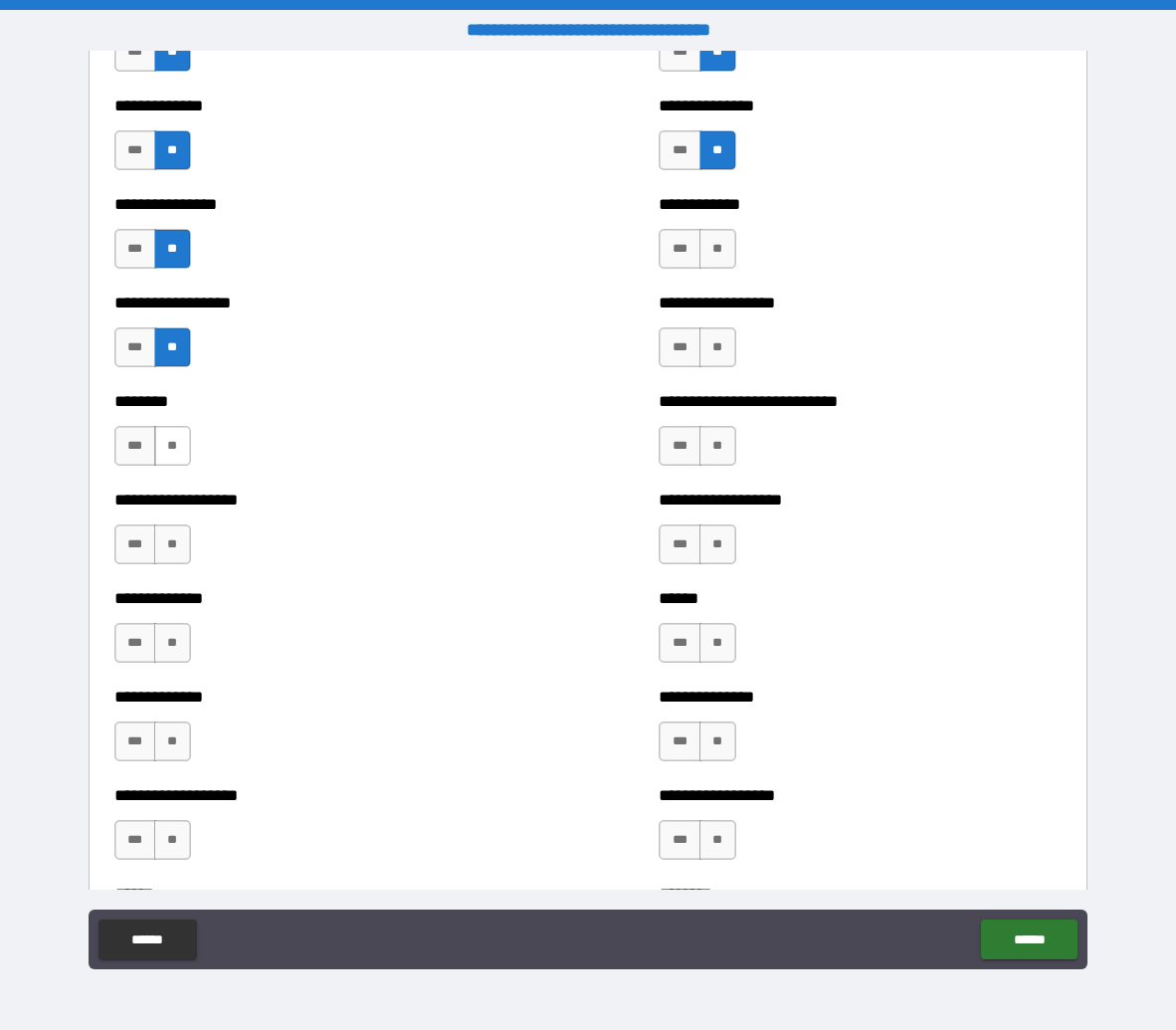 click on "**" at bounding box center (172, 446) 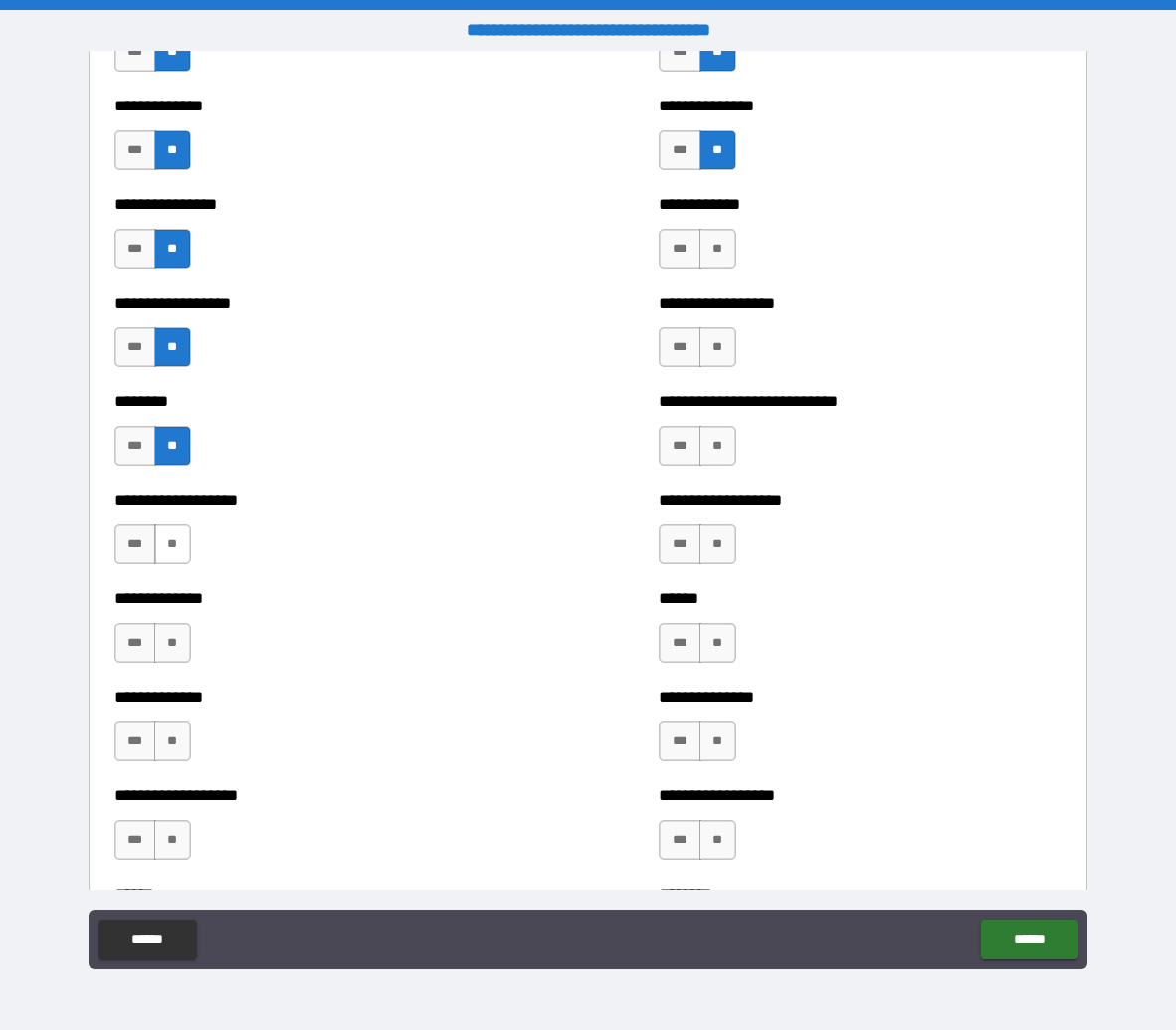 click on "**" at bounding box center (172, 544) 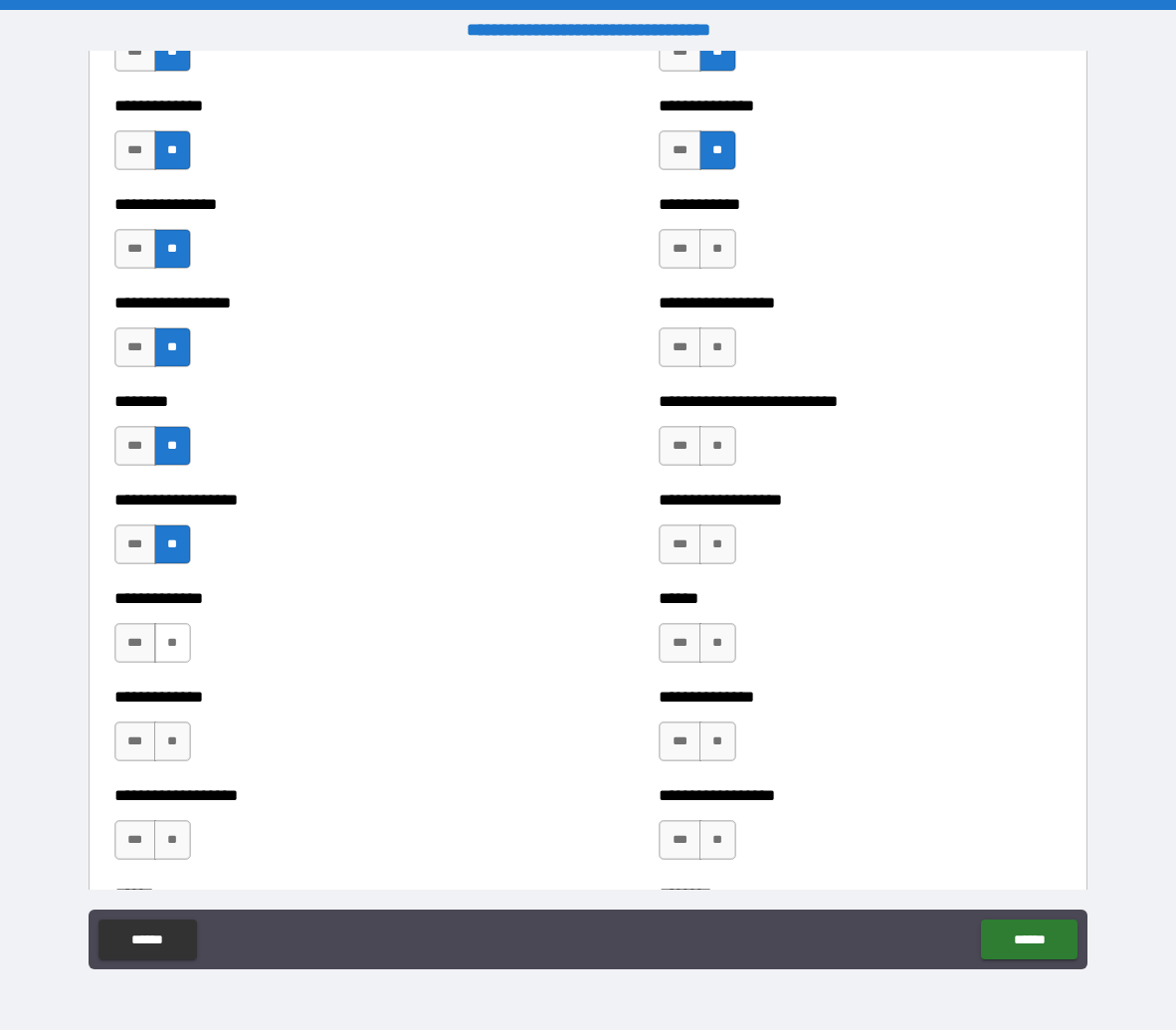 click on "**" at bounding box center [172, 643] 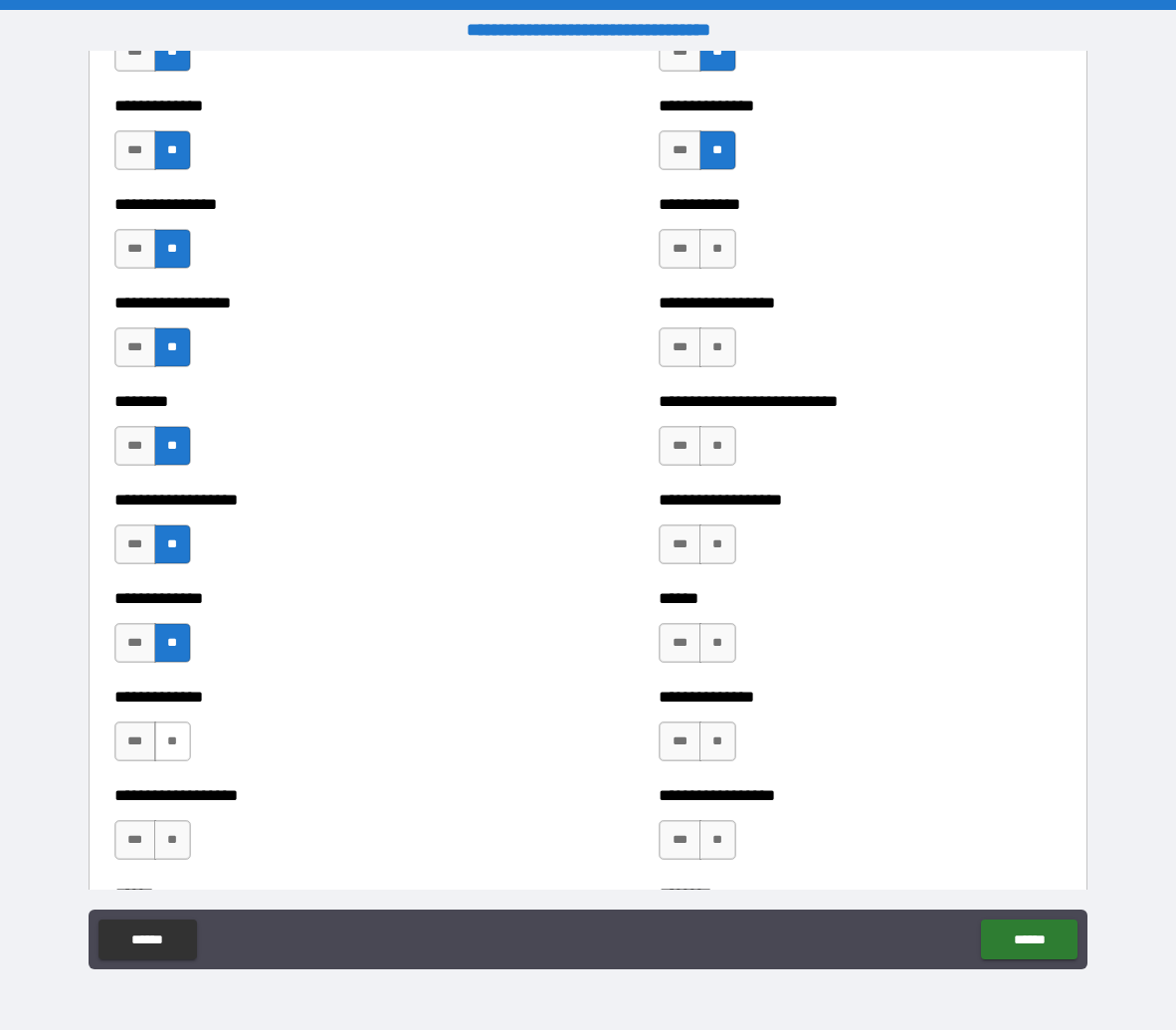 click on "**" at bounding box center (172, 741) 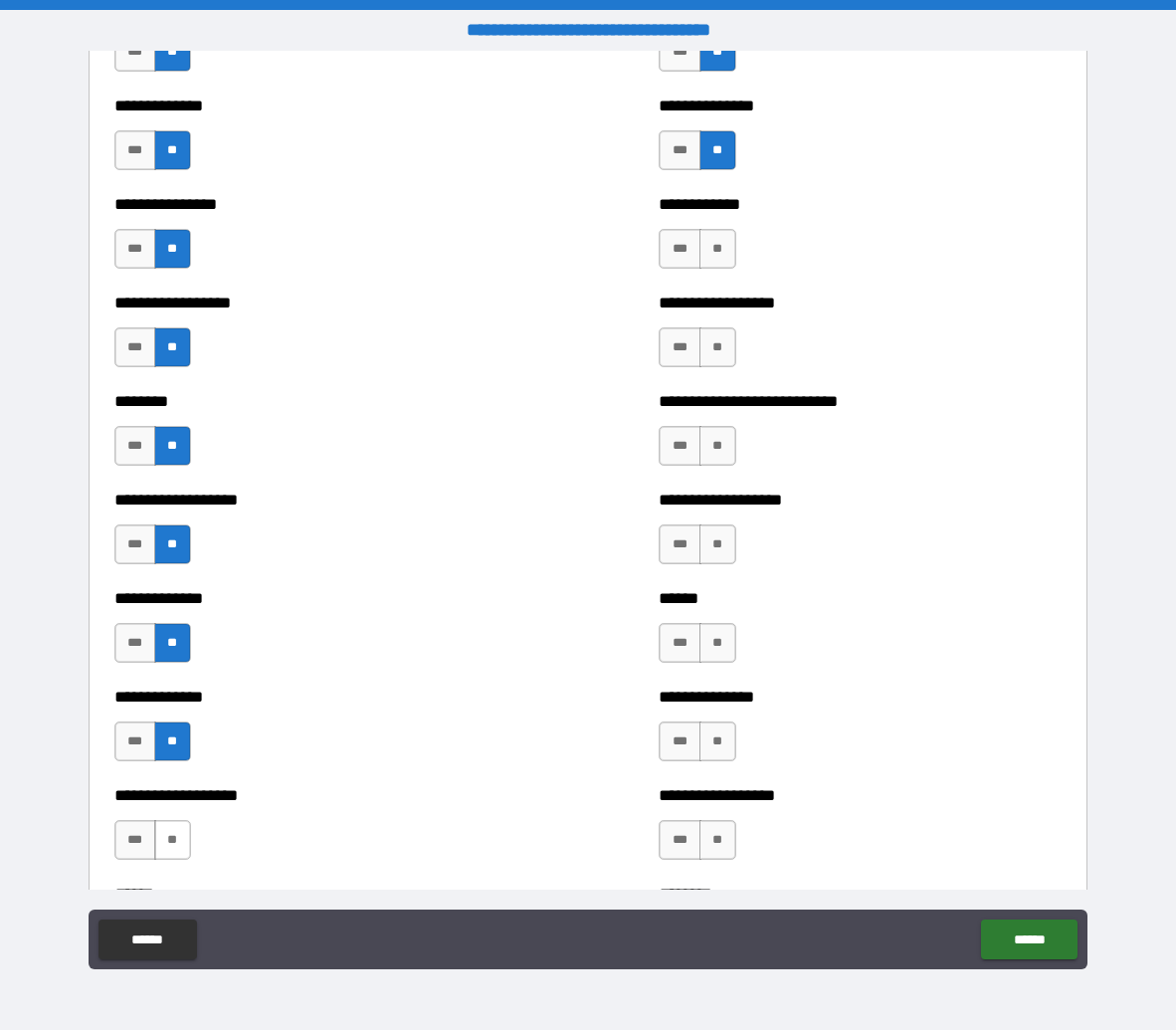 click on "**" at bounding box center (172, 840) 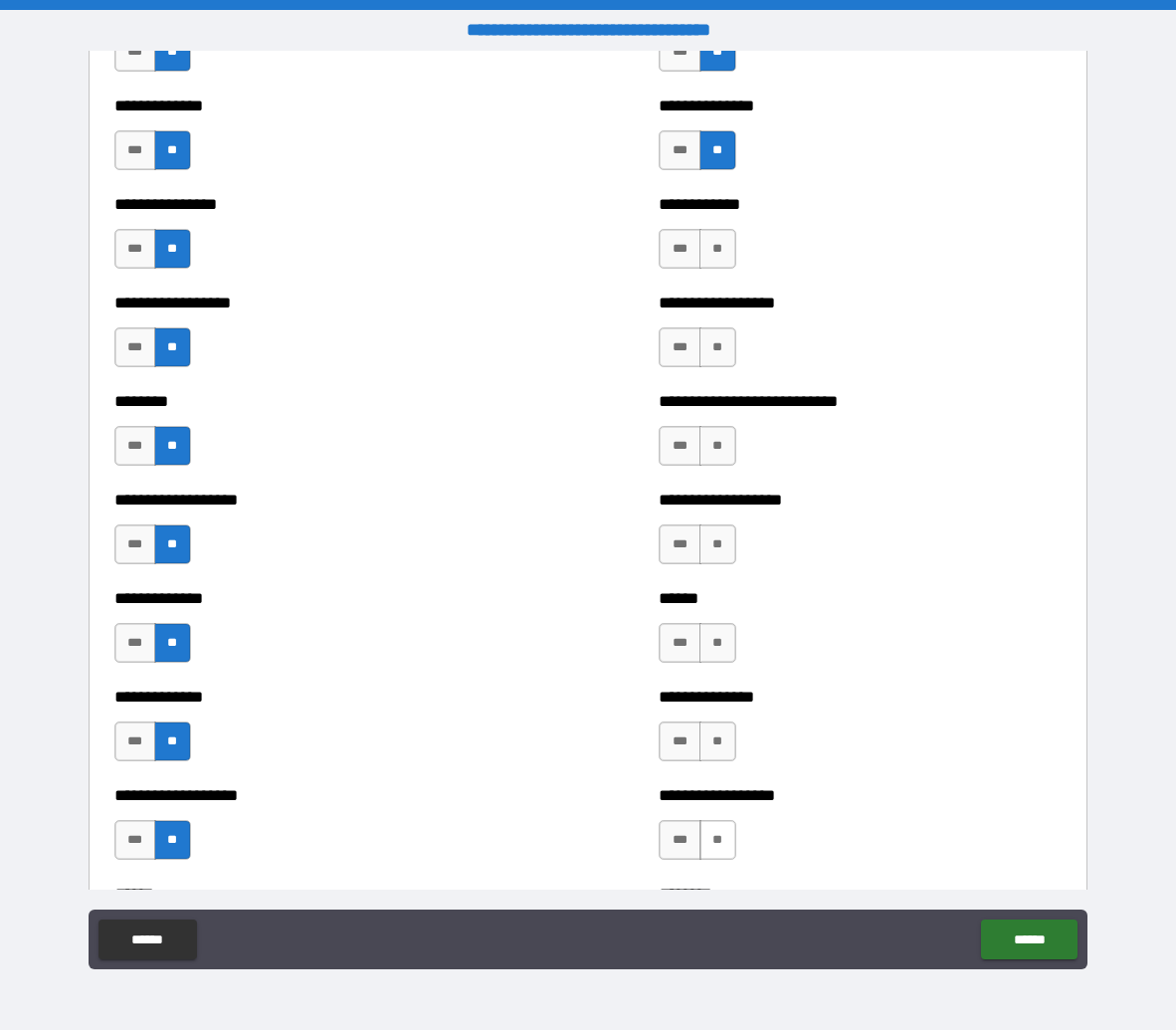 click on "**" at bounding box center (717, 840) 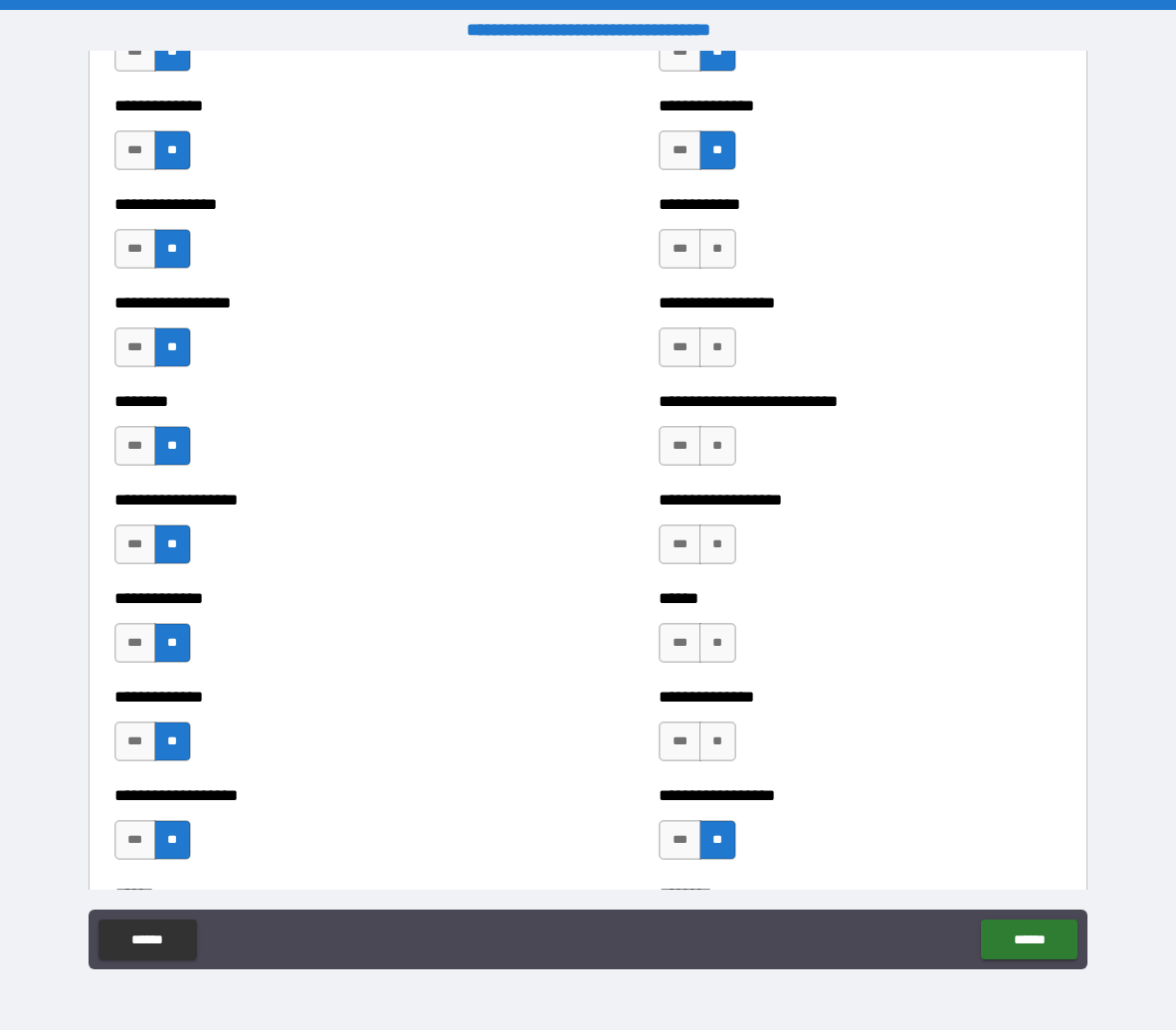 drag, startPoint x: 703, startPoint y: 742, endPoint x: 704, endPoint y: 682, distance: 60.008333 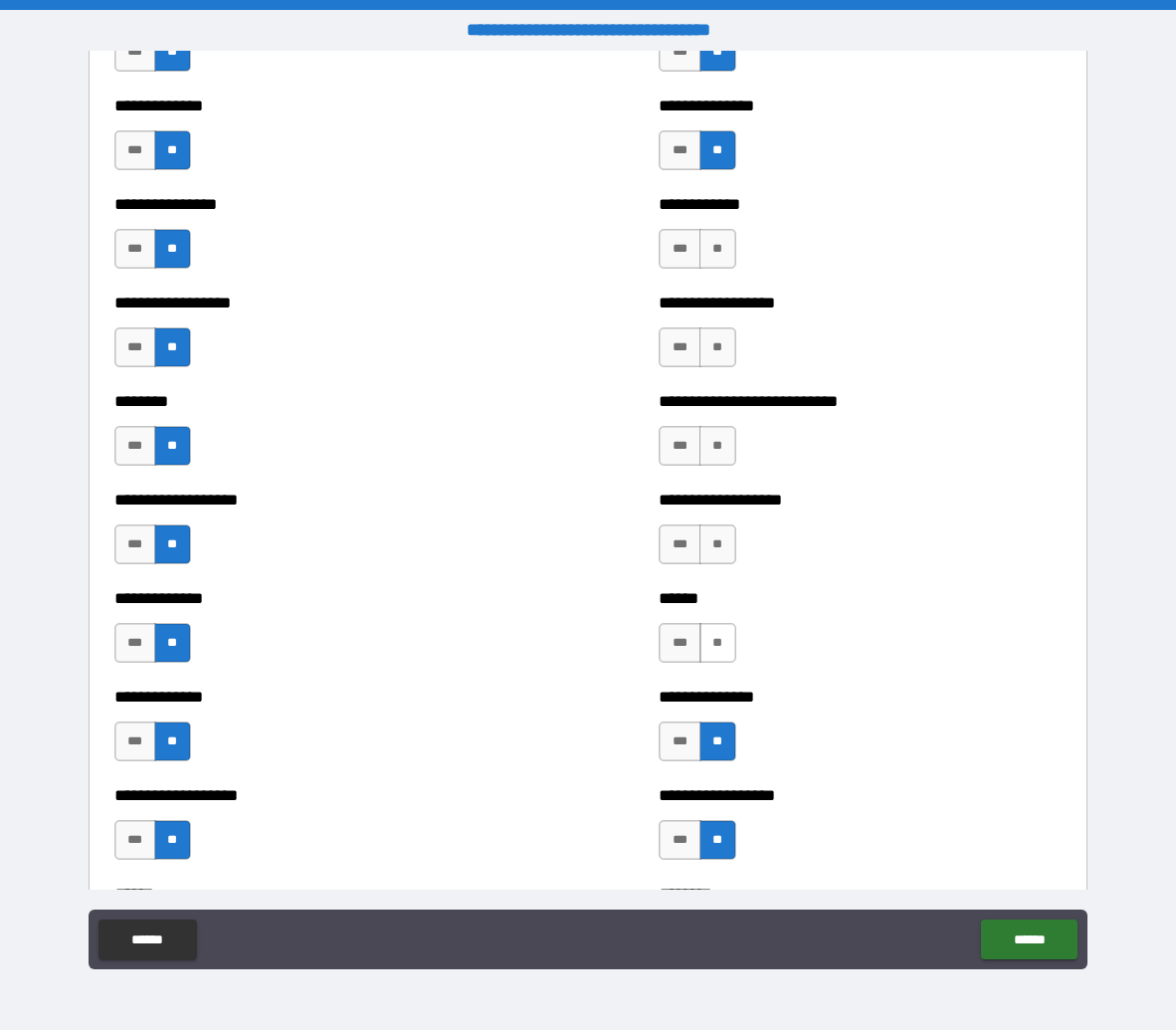 click on "**" at bounding box center (717, 643) 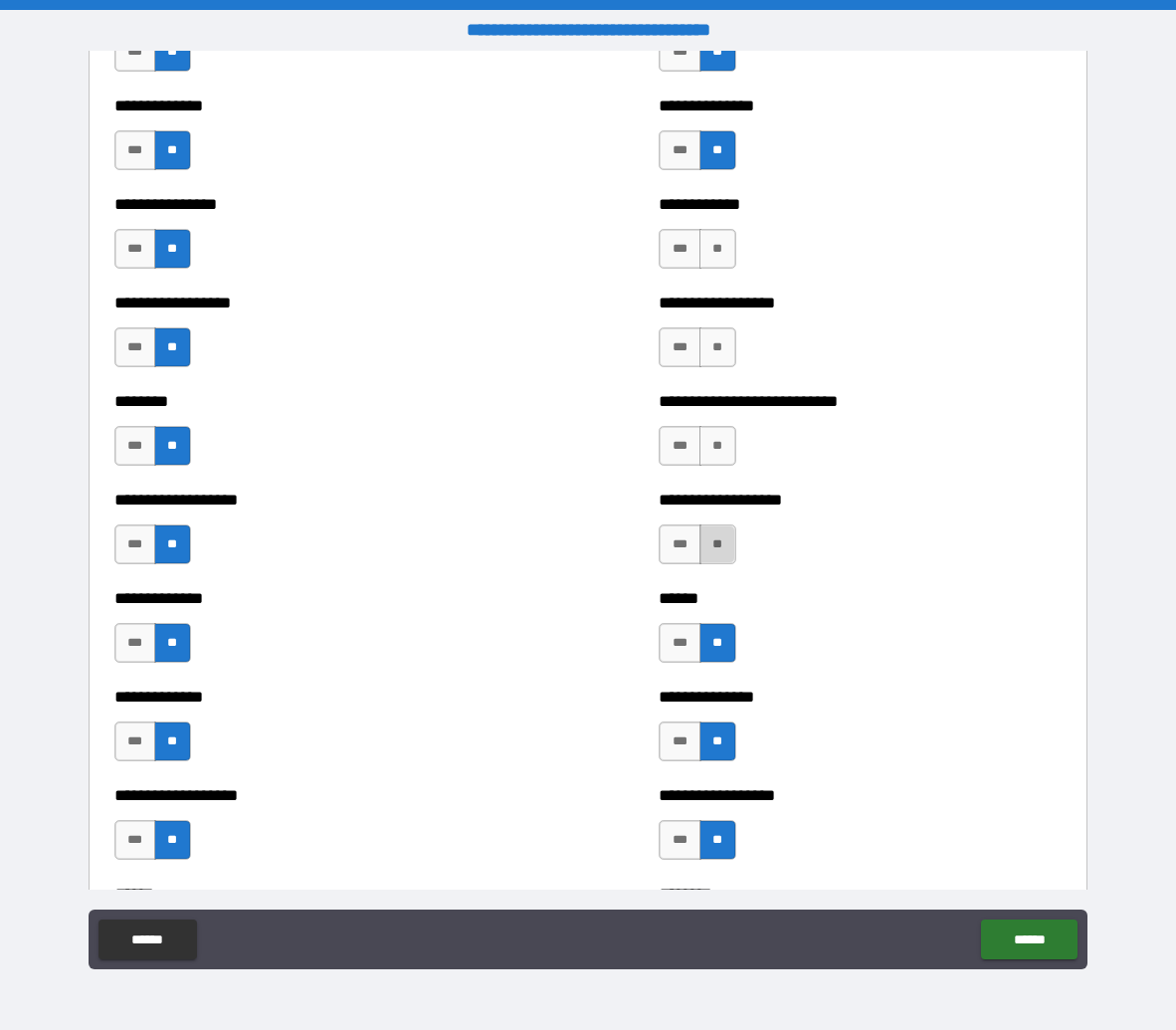 click on "**" at bounding box center [717, 544] 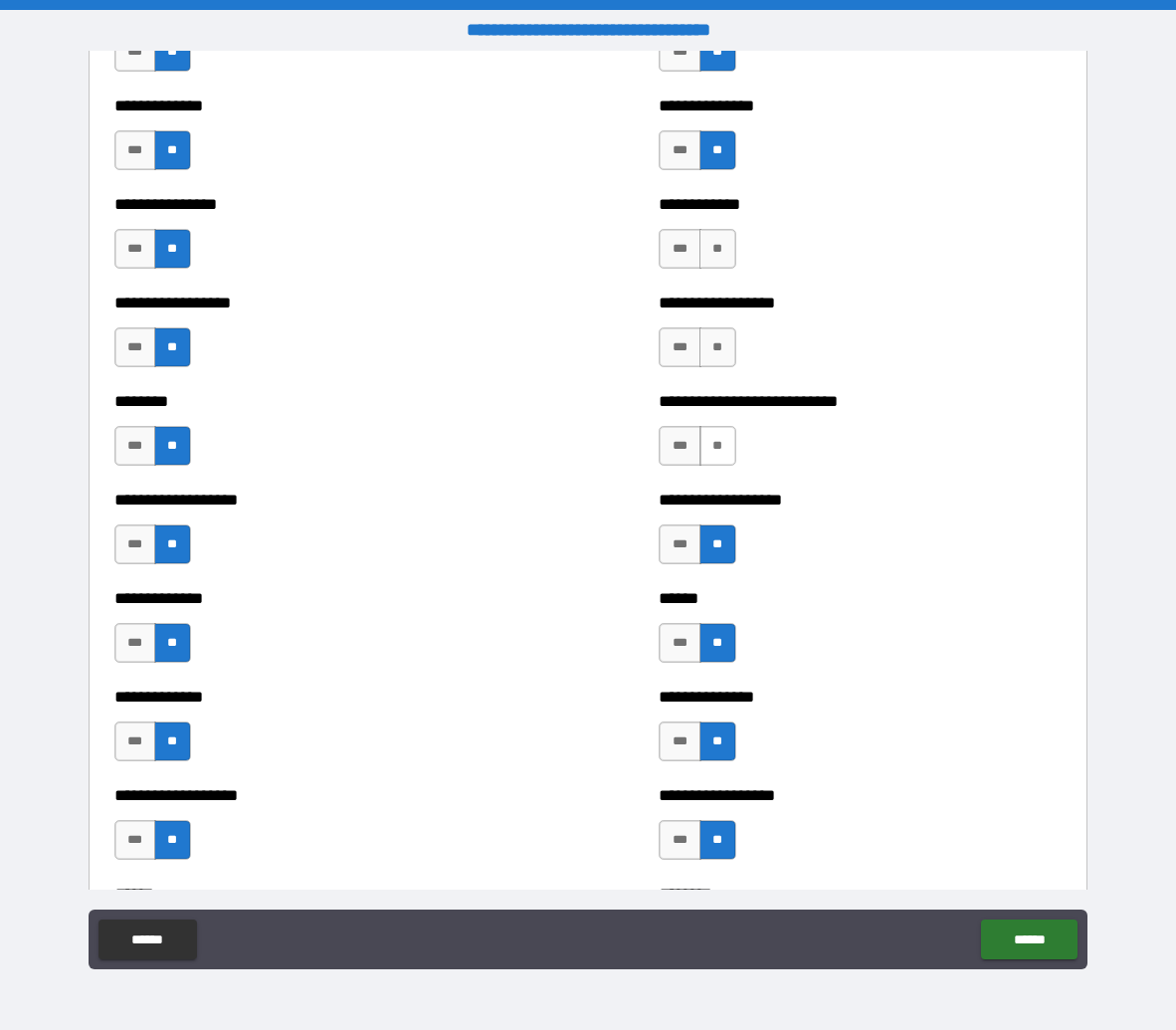 click on "**" at bounding box center (717, 446) 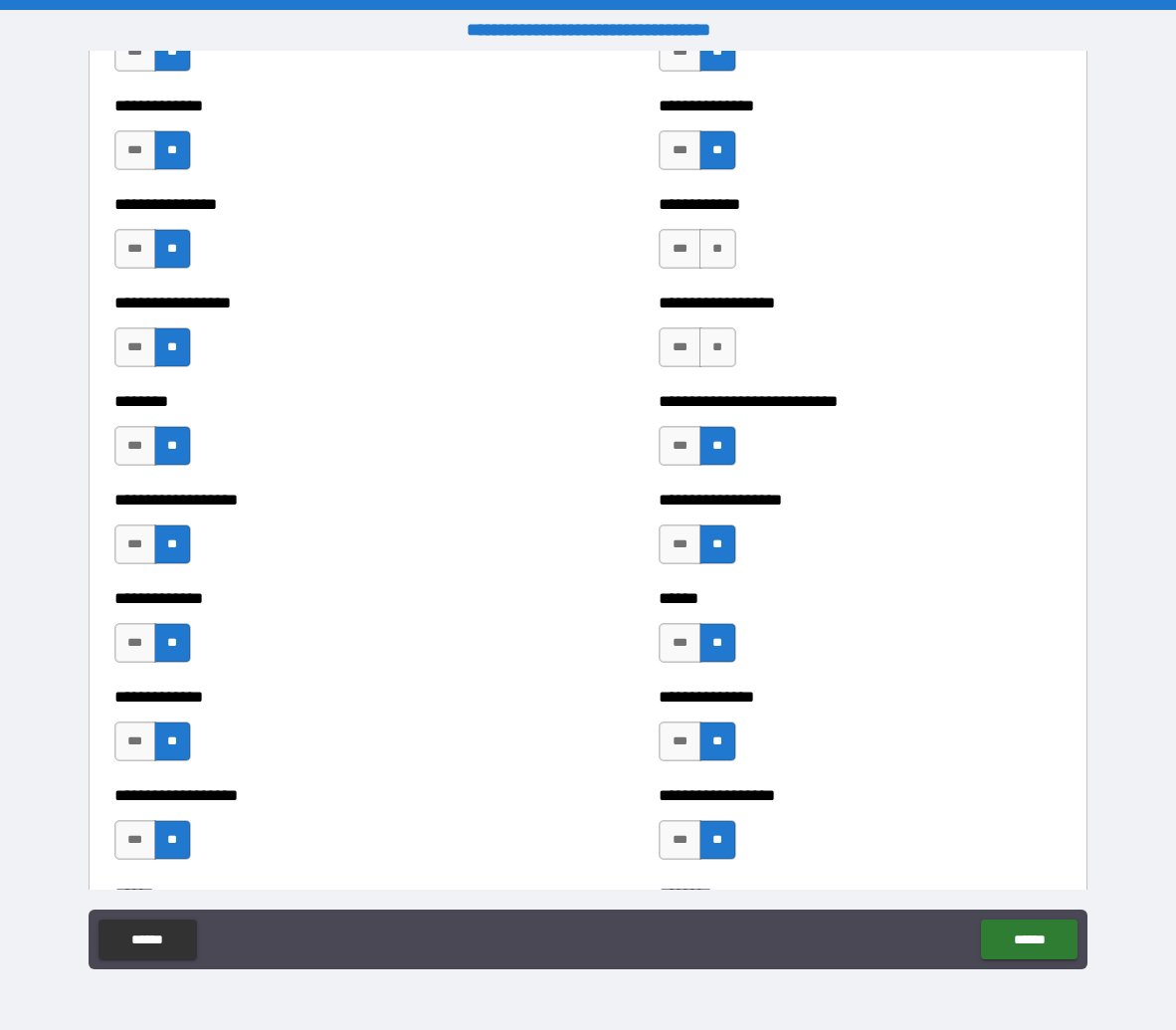 click on "**********" at bounding box center (860, 337) 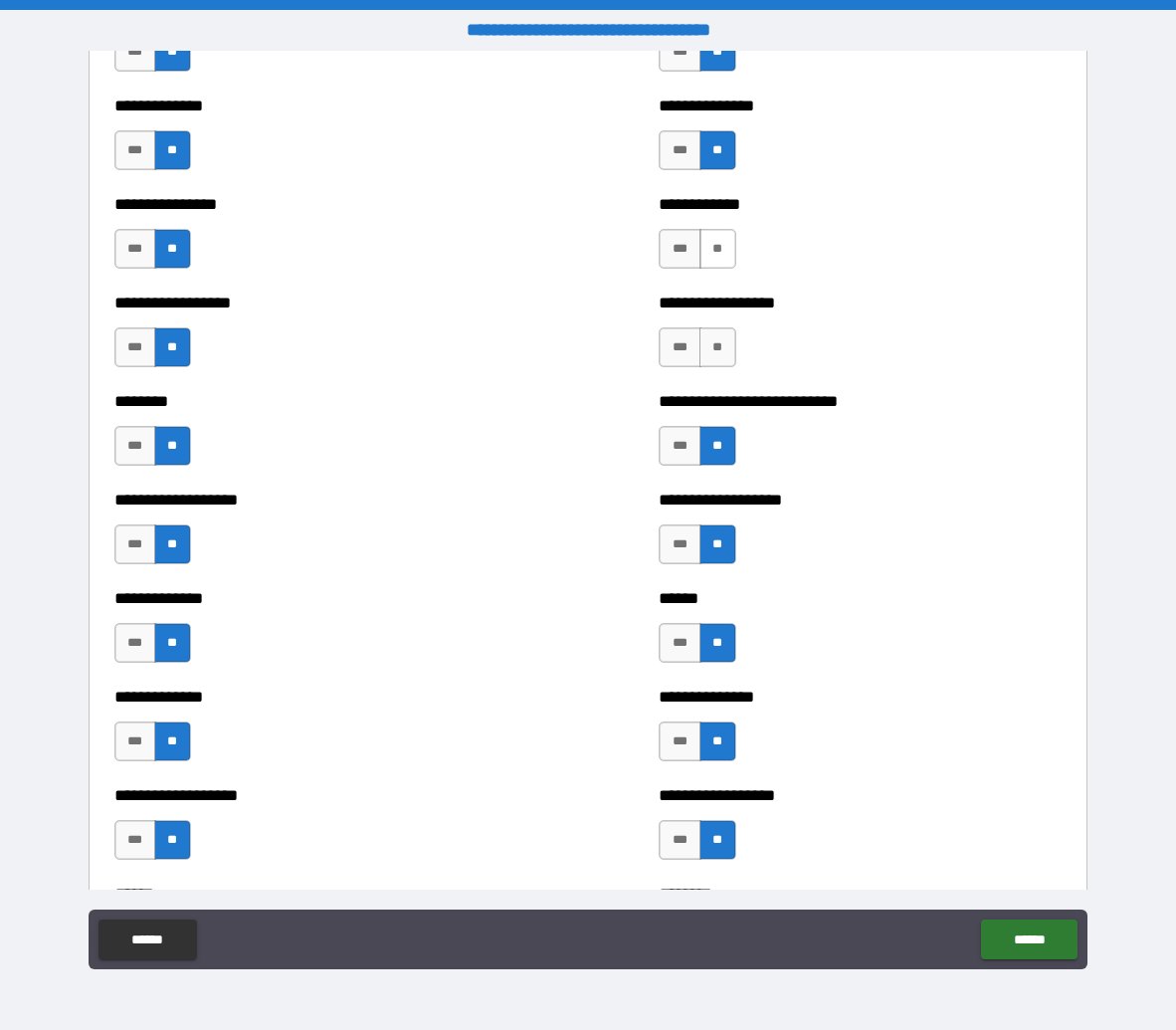 click on "**" at bounding box center [717, 249] 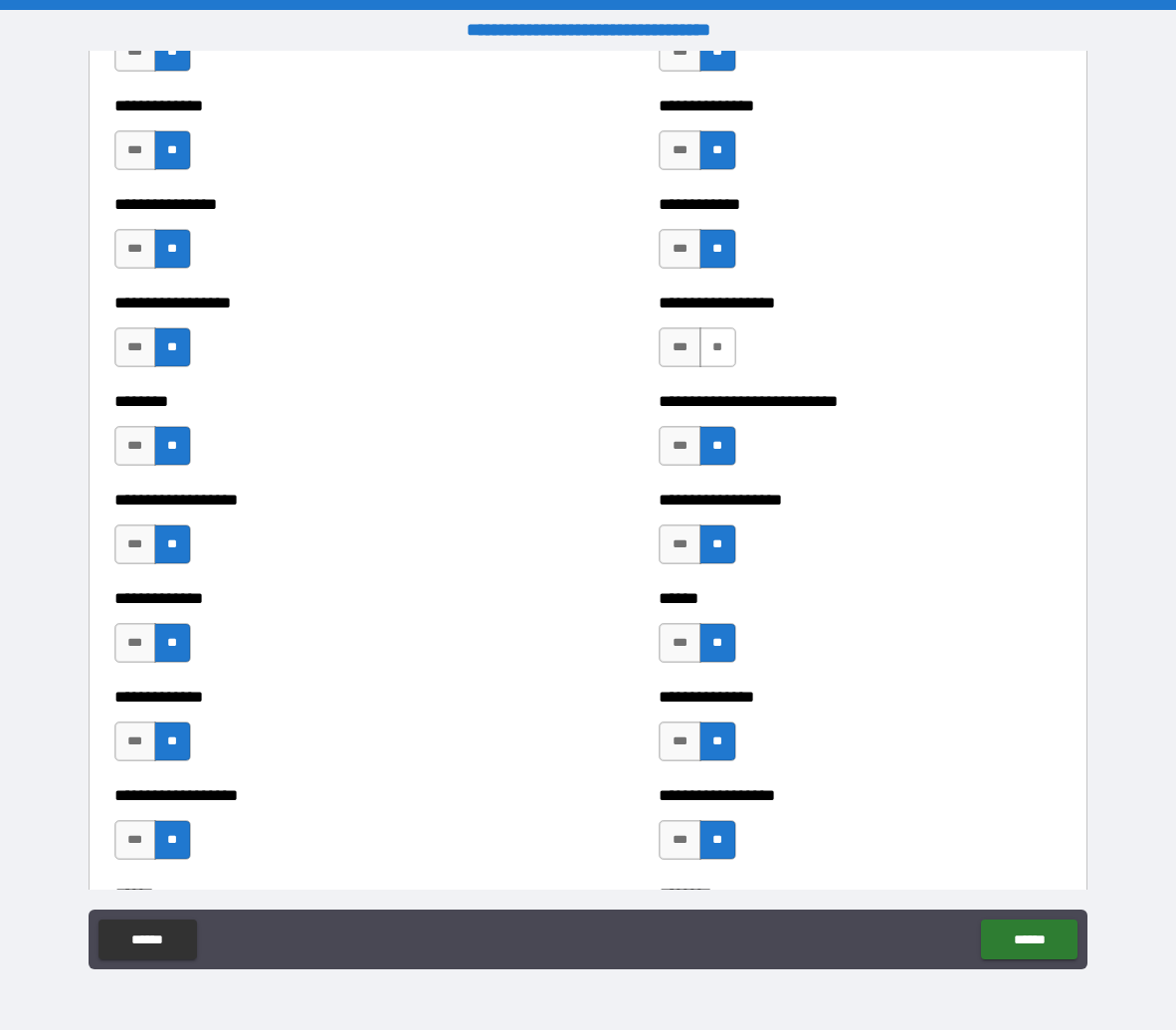 click on "**" at bounding box center [717, 347] 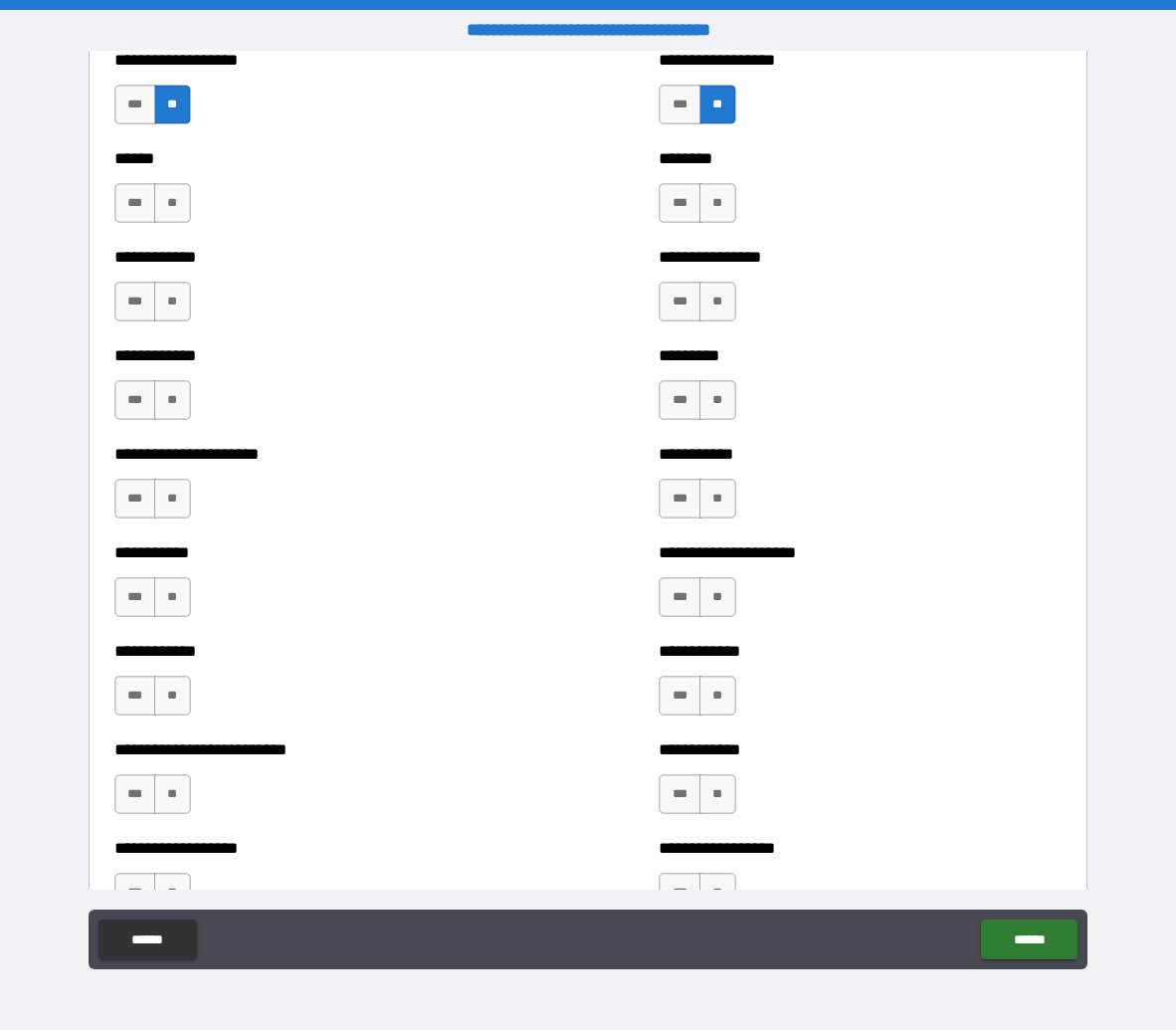 scroll, scrollTop: 6027, scrollLeft: 0, axis: vertical 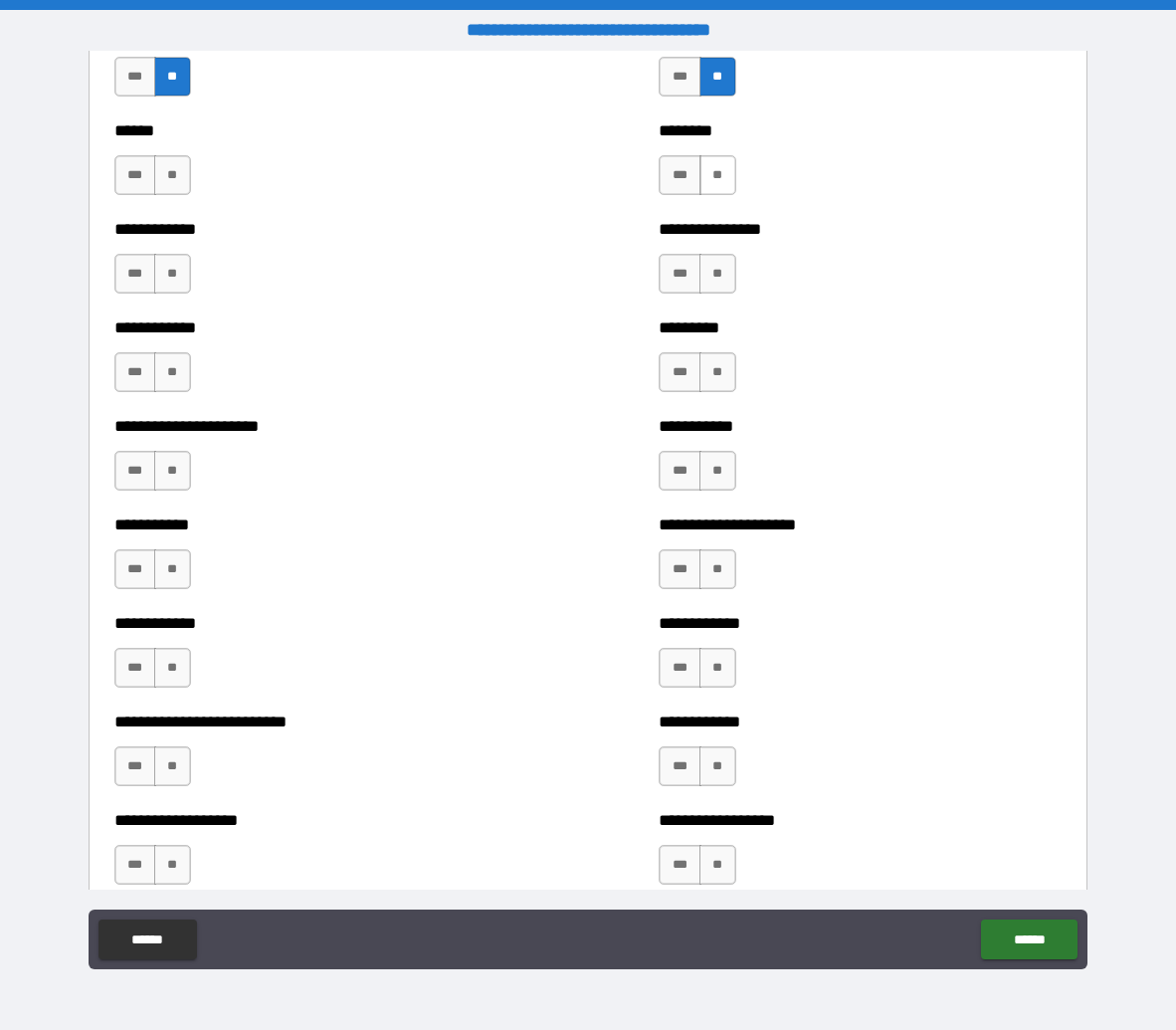 click on "**" at bounding box center (717, 175) 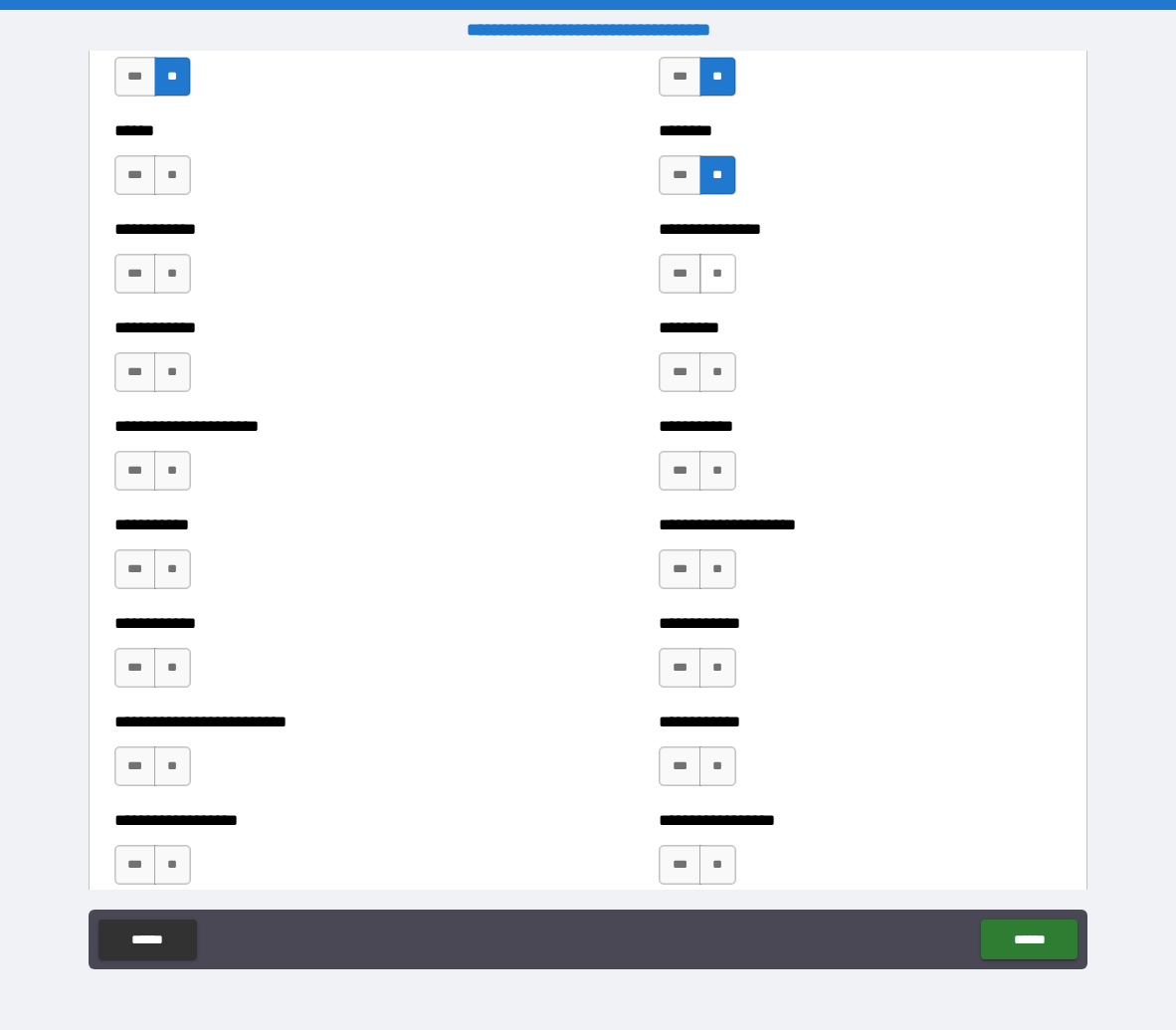 click on "**" at bounding box center (717, 274) 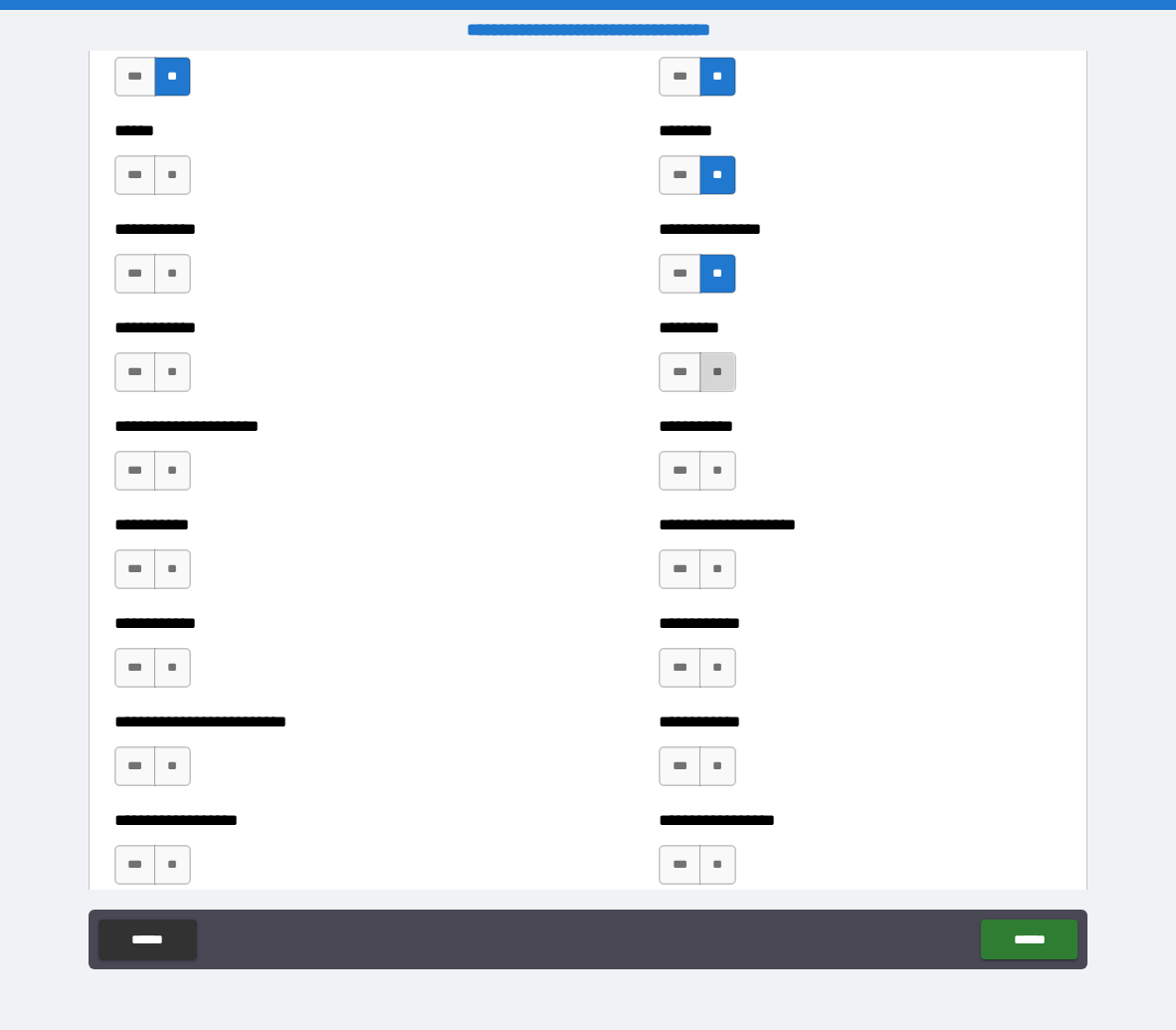 click on "**" at bounding box center (717, 372) 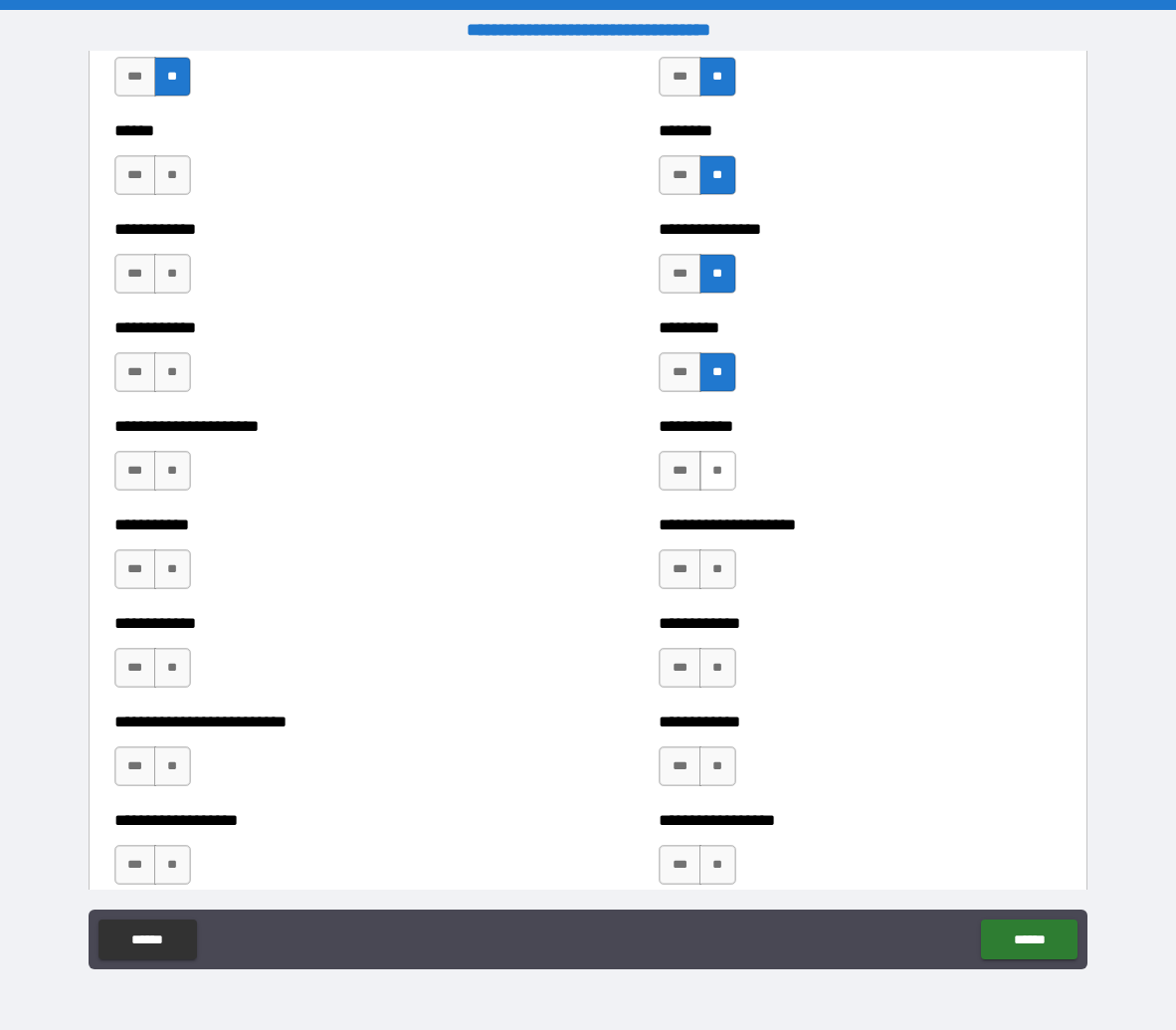 click on "**" at bounding box center (717, 471) 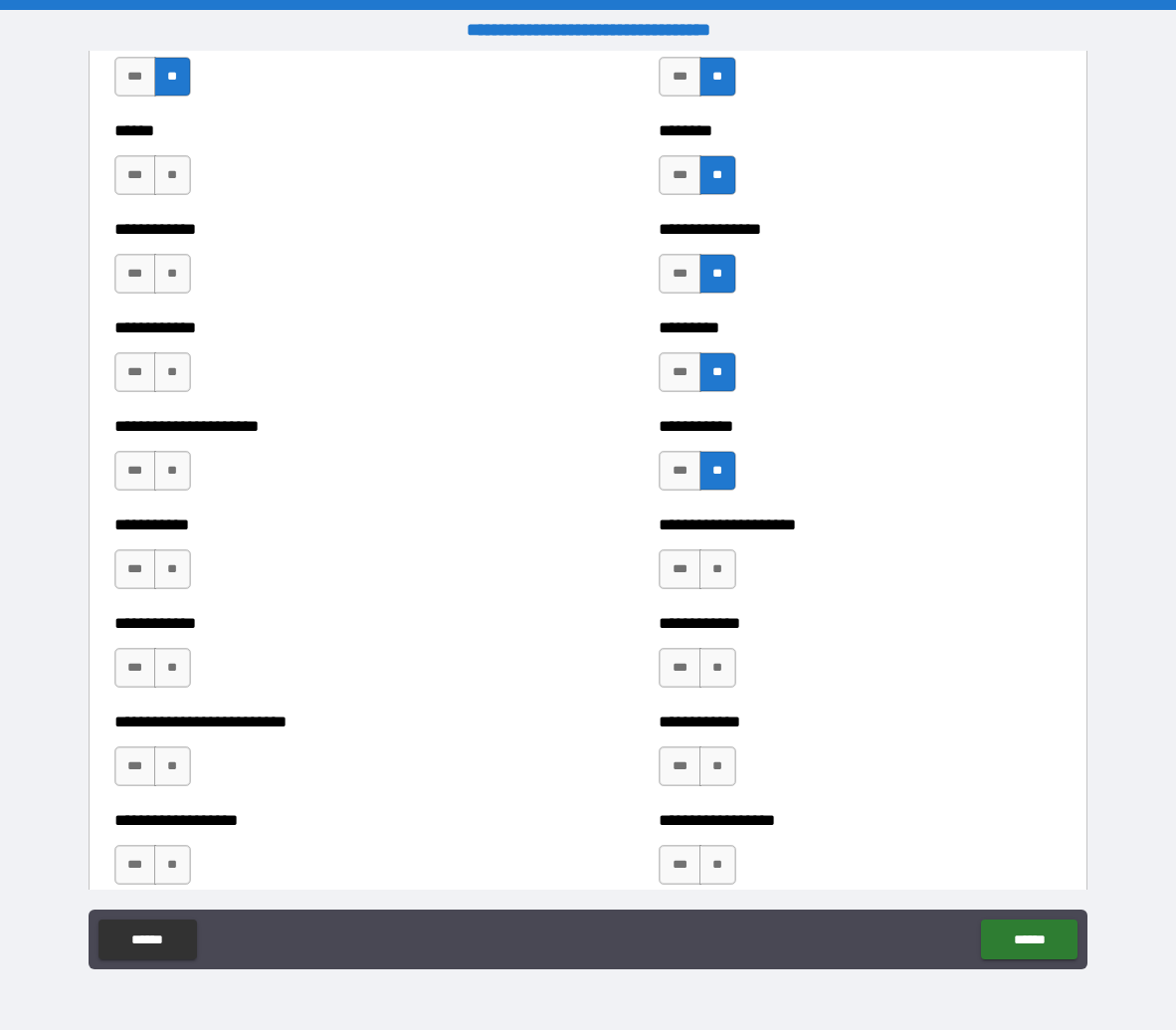 click on "**" at bounding box center [717, 569] 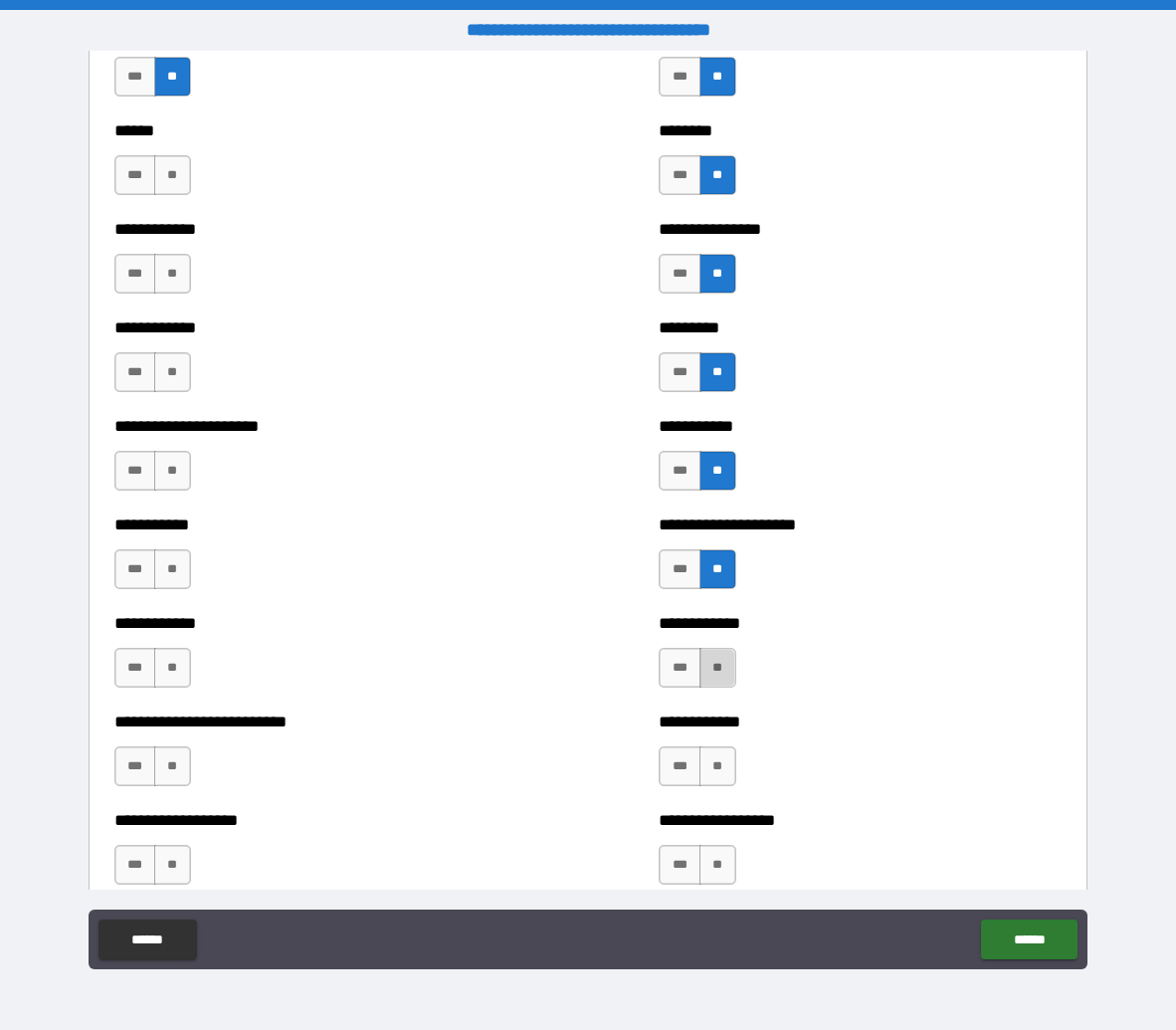 click on "**" at bounding box center [717, 668] 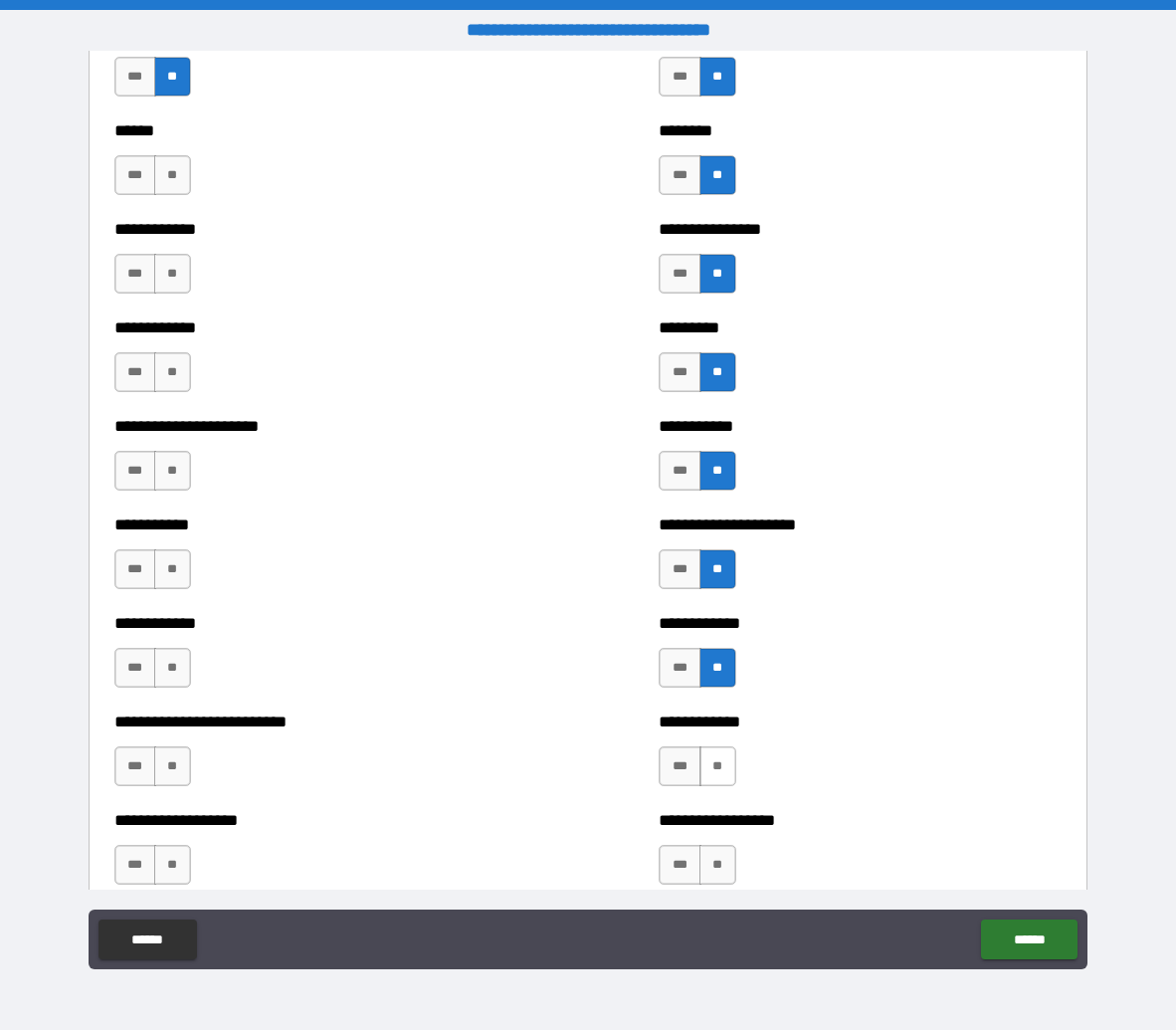 click on "**" at bounding box center [717, 766] 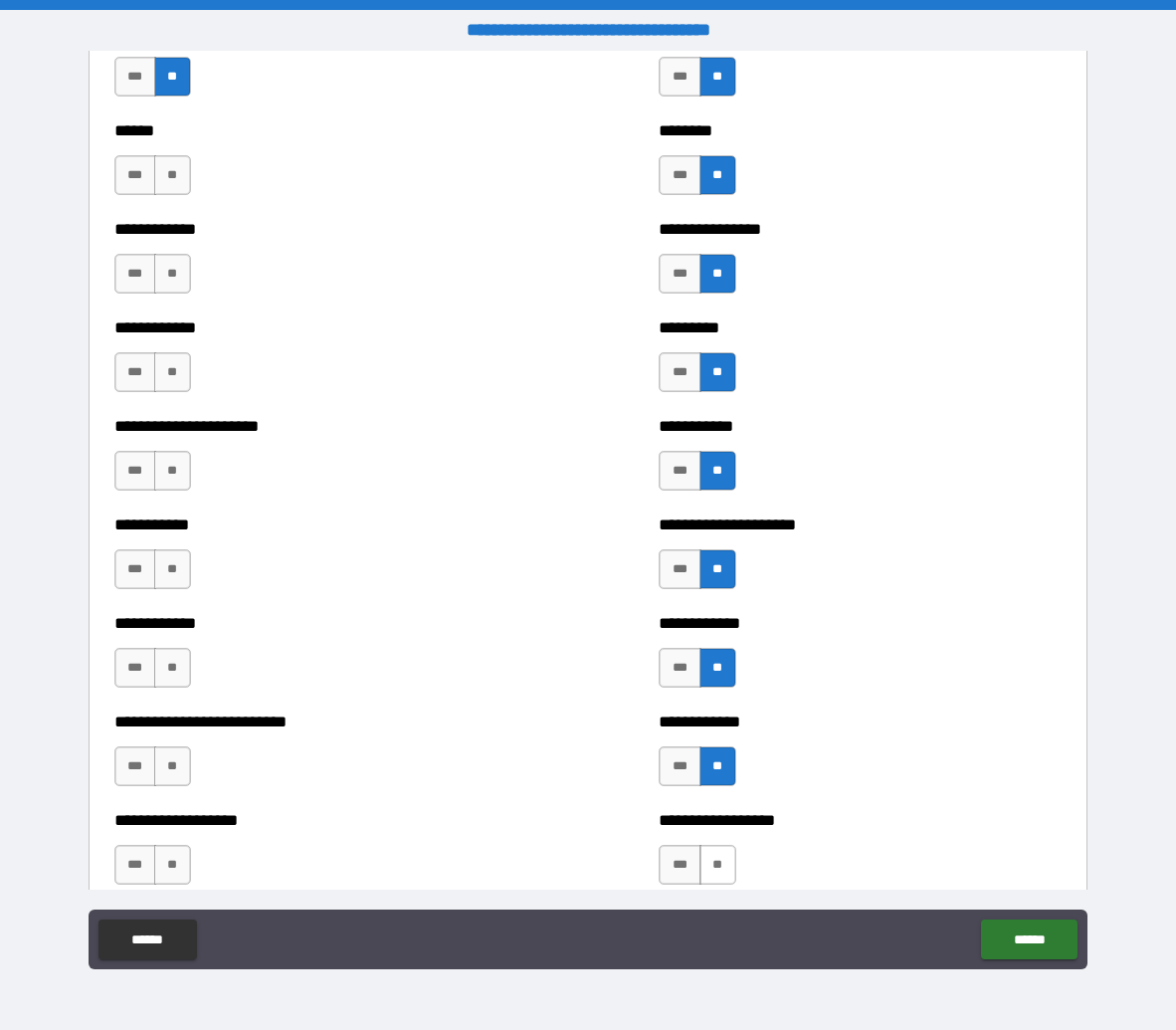 click on "**" at bounding box center [717, 865] 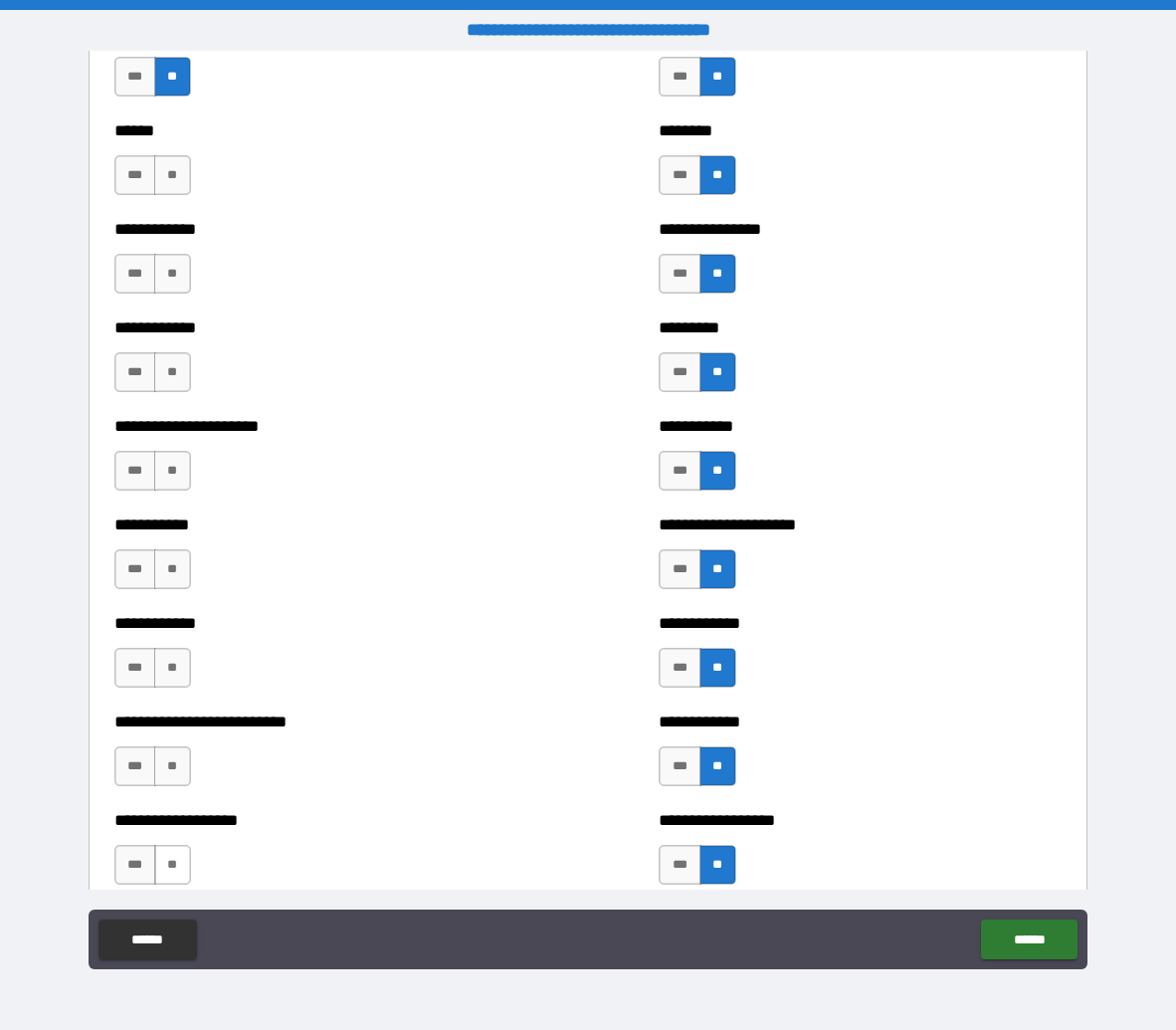 click on "**" at bounding box center (172, 865) 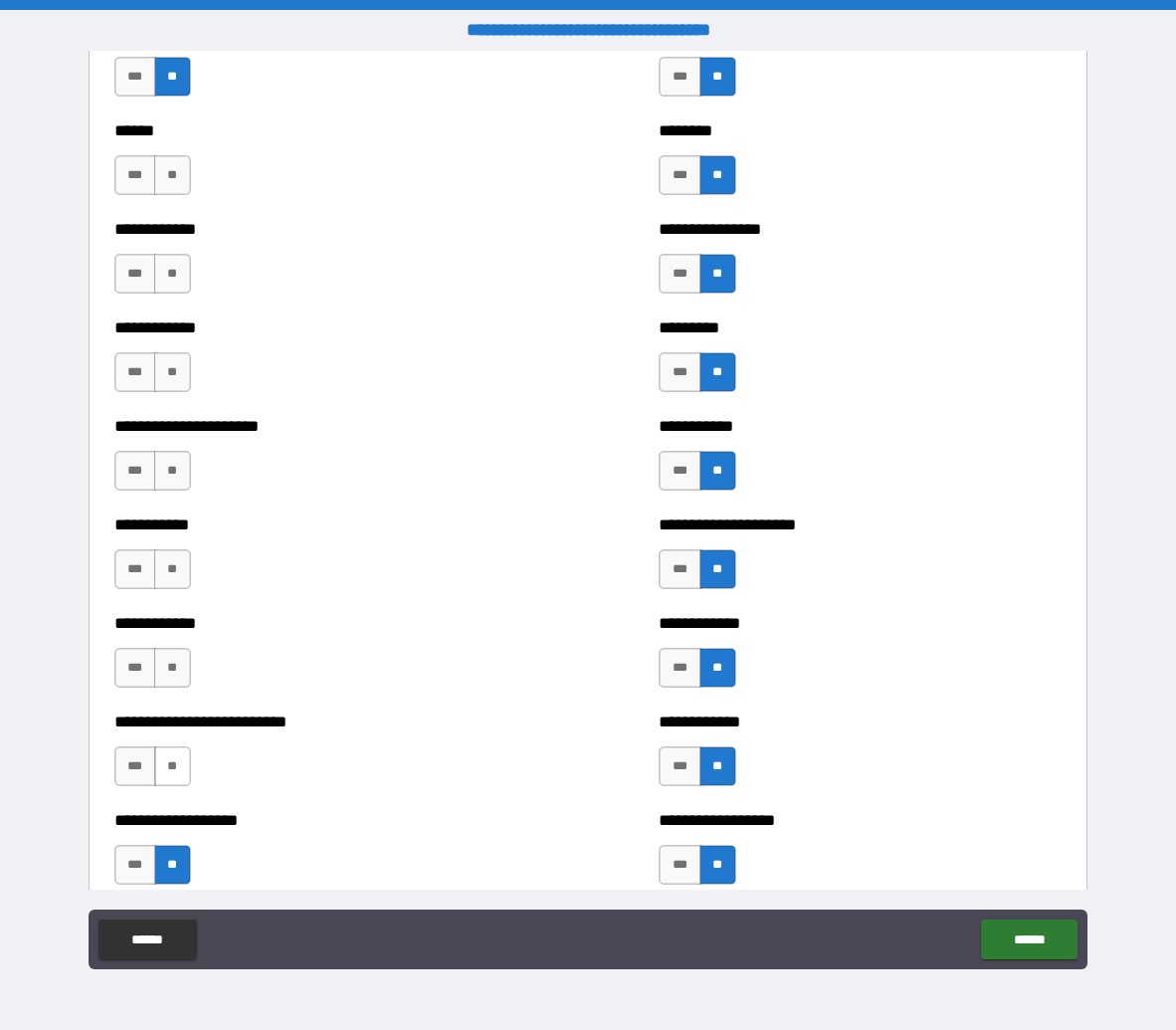 click on "**" at bounding box center (172, 766) 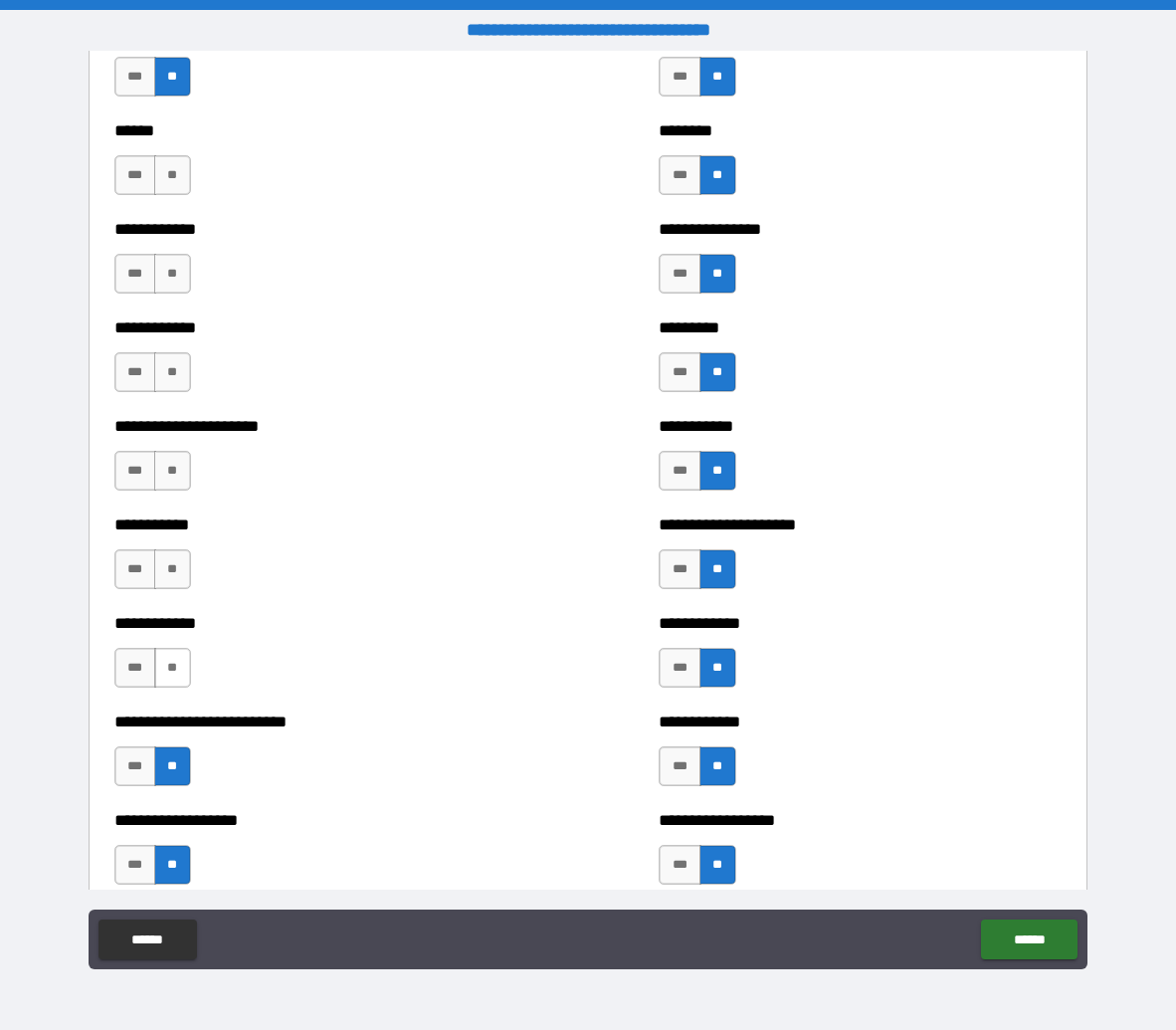 click on "**" at bounding box center (172, 668) 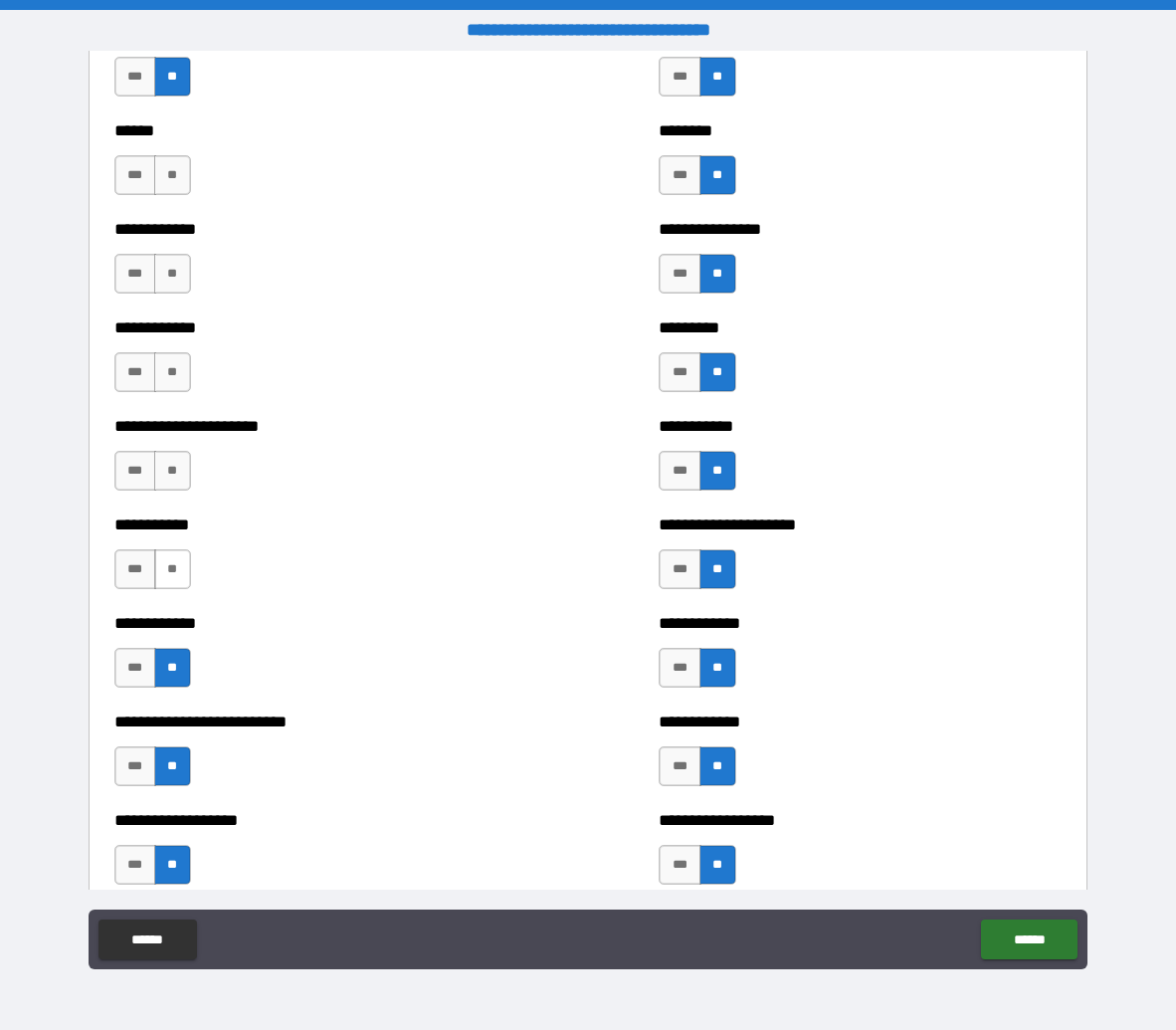click on "**" at bounding box center (172, 569) 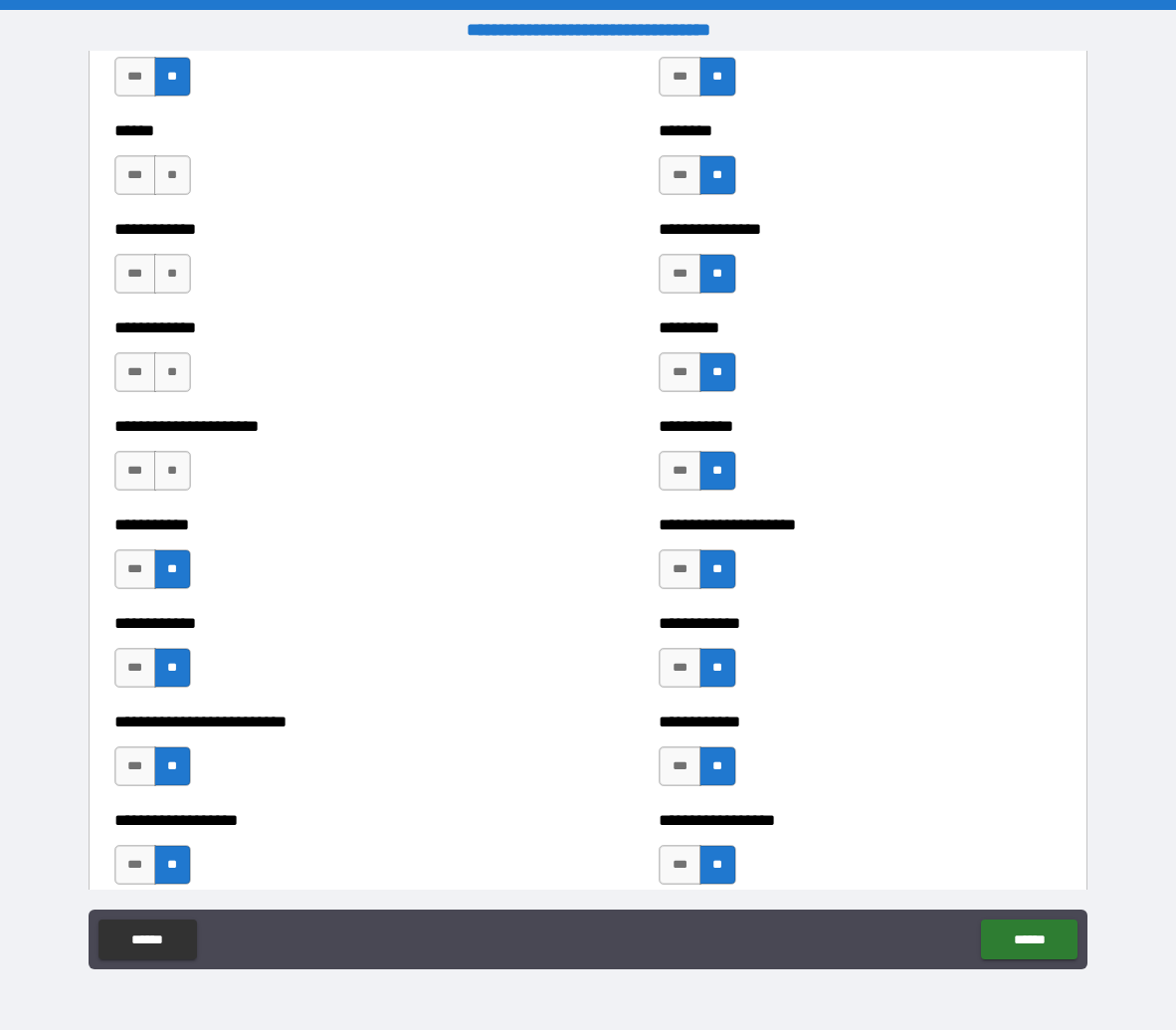 drag, startPoint x: 172, startPoint y: 469, endPoint x: 178, endPoint y: 433, distance: 36.496575 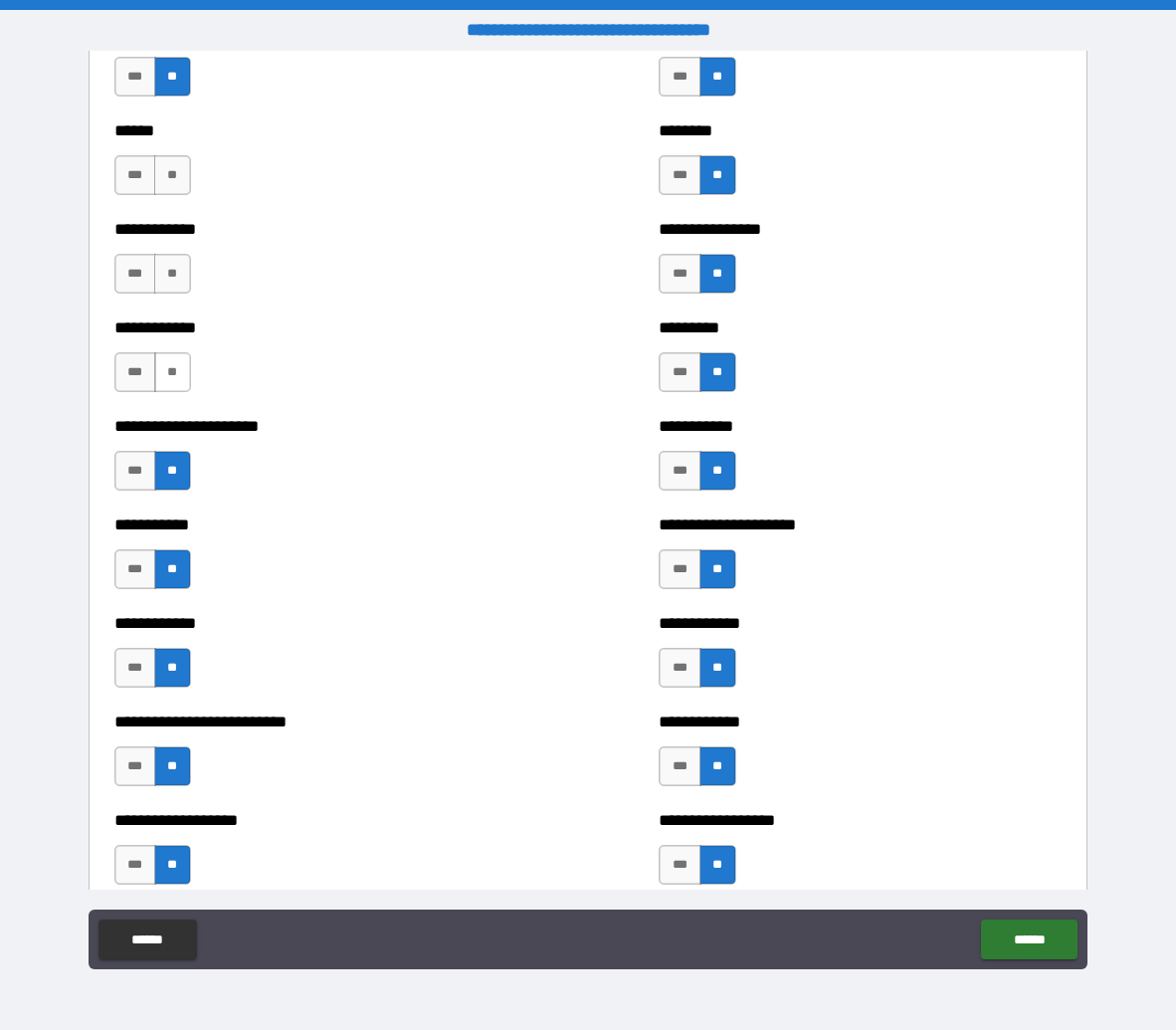 click on "**" at bounding box center (172, 372) 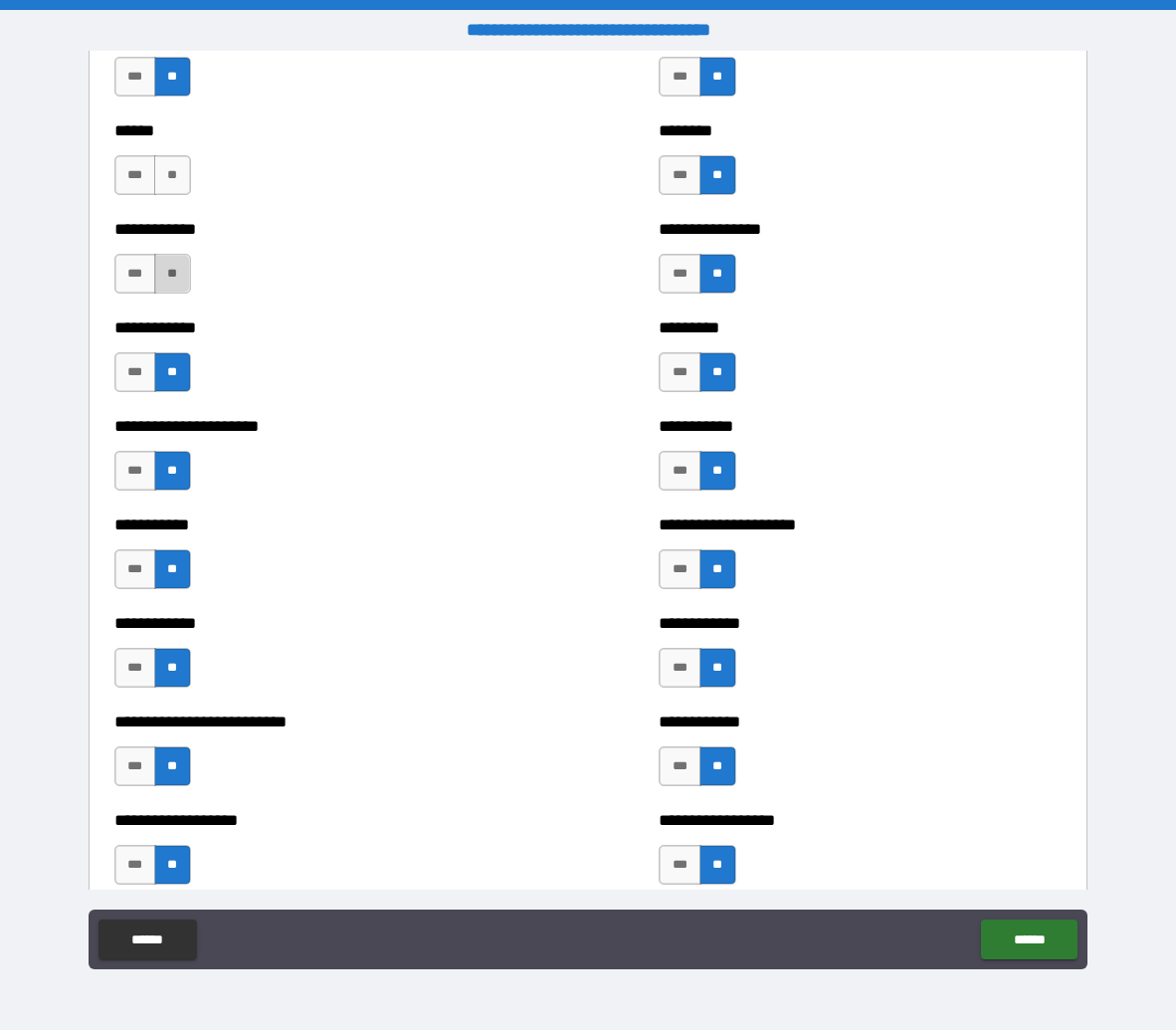 click on "**" at bounding box center [172, 274] 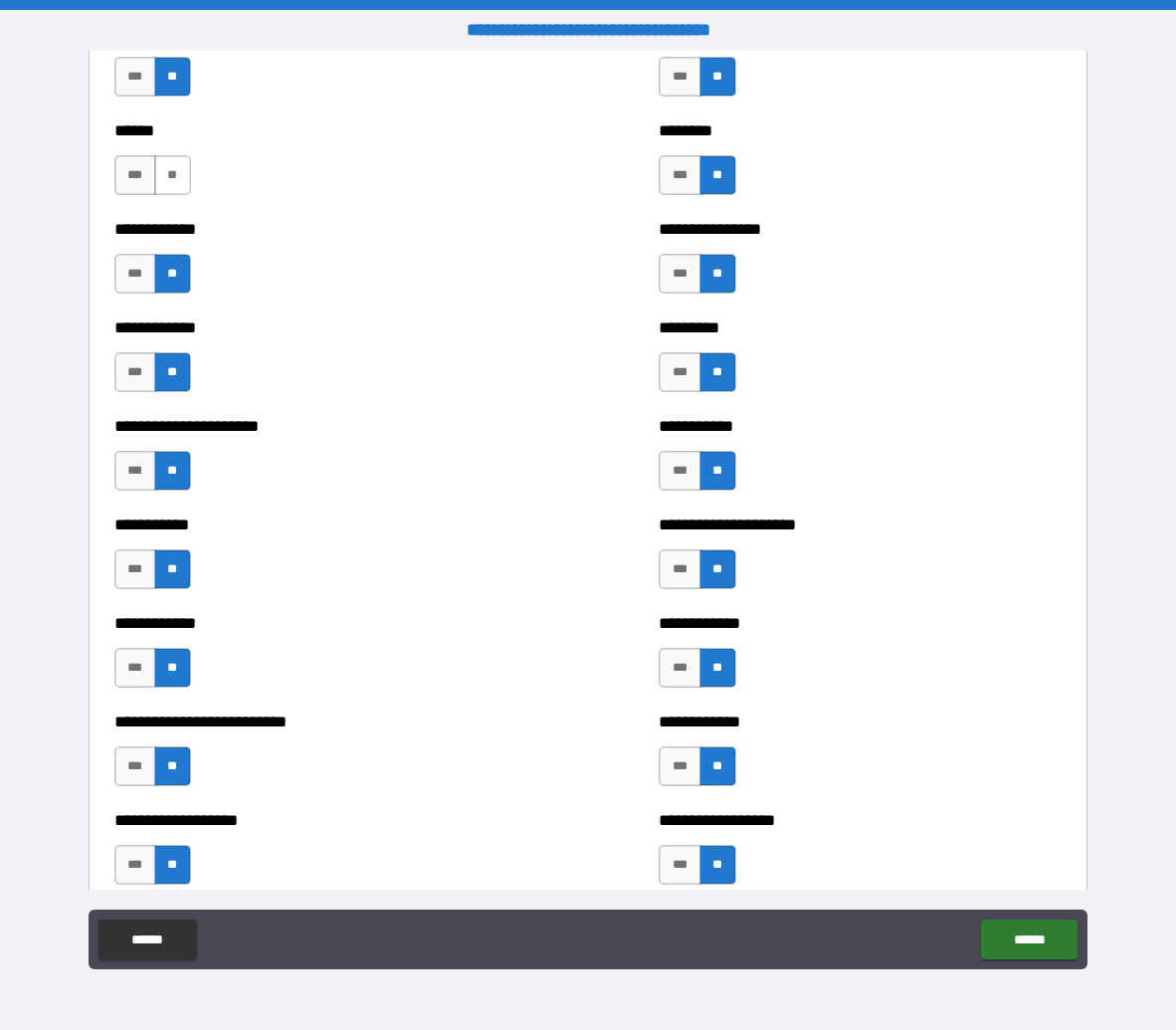 click on "**" at bounding box center (172, 175) 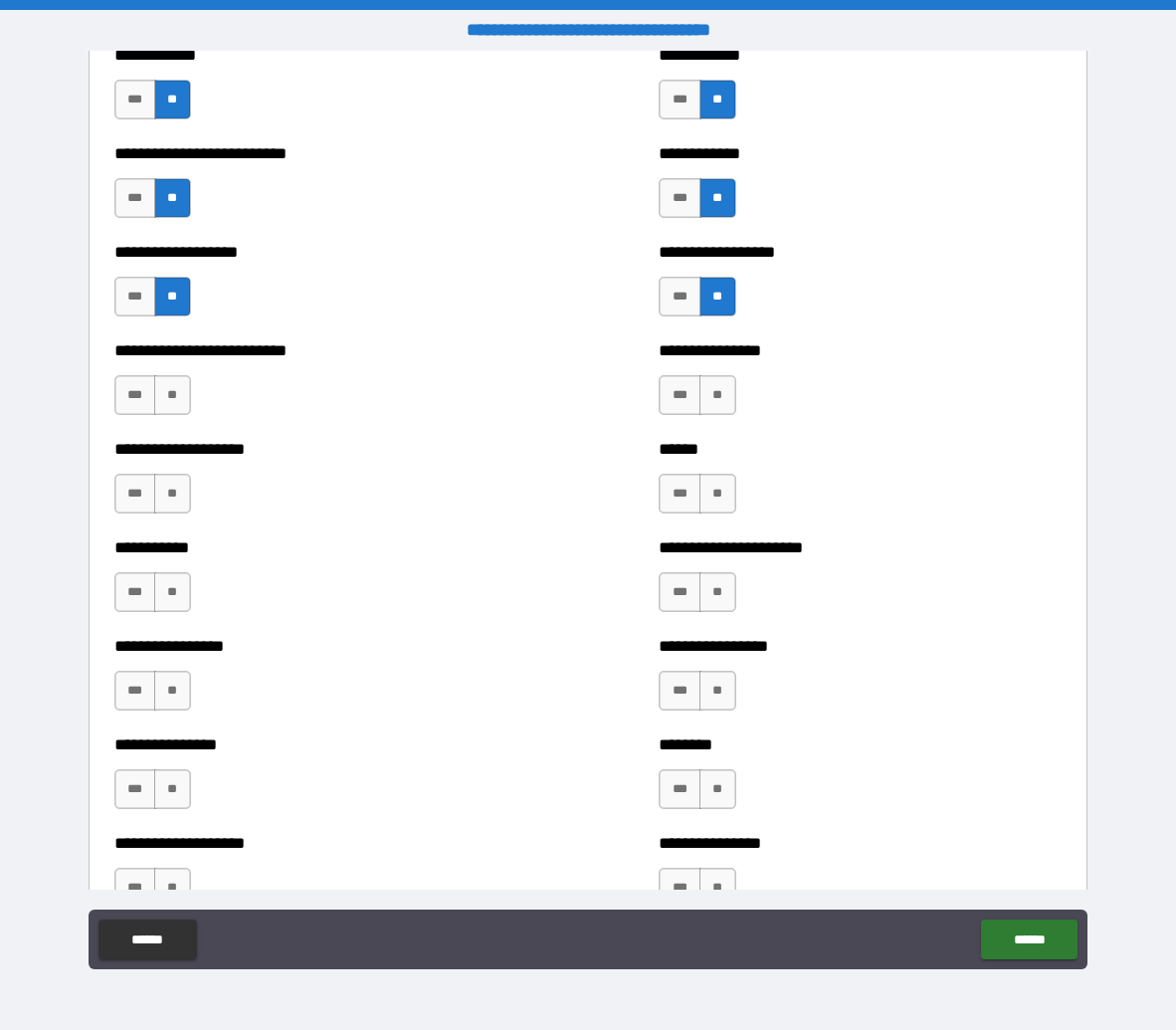 scroll, scrollTop: 6755, scrollLeft: 0, axis: vertical 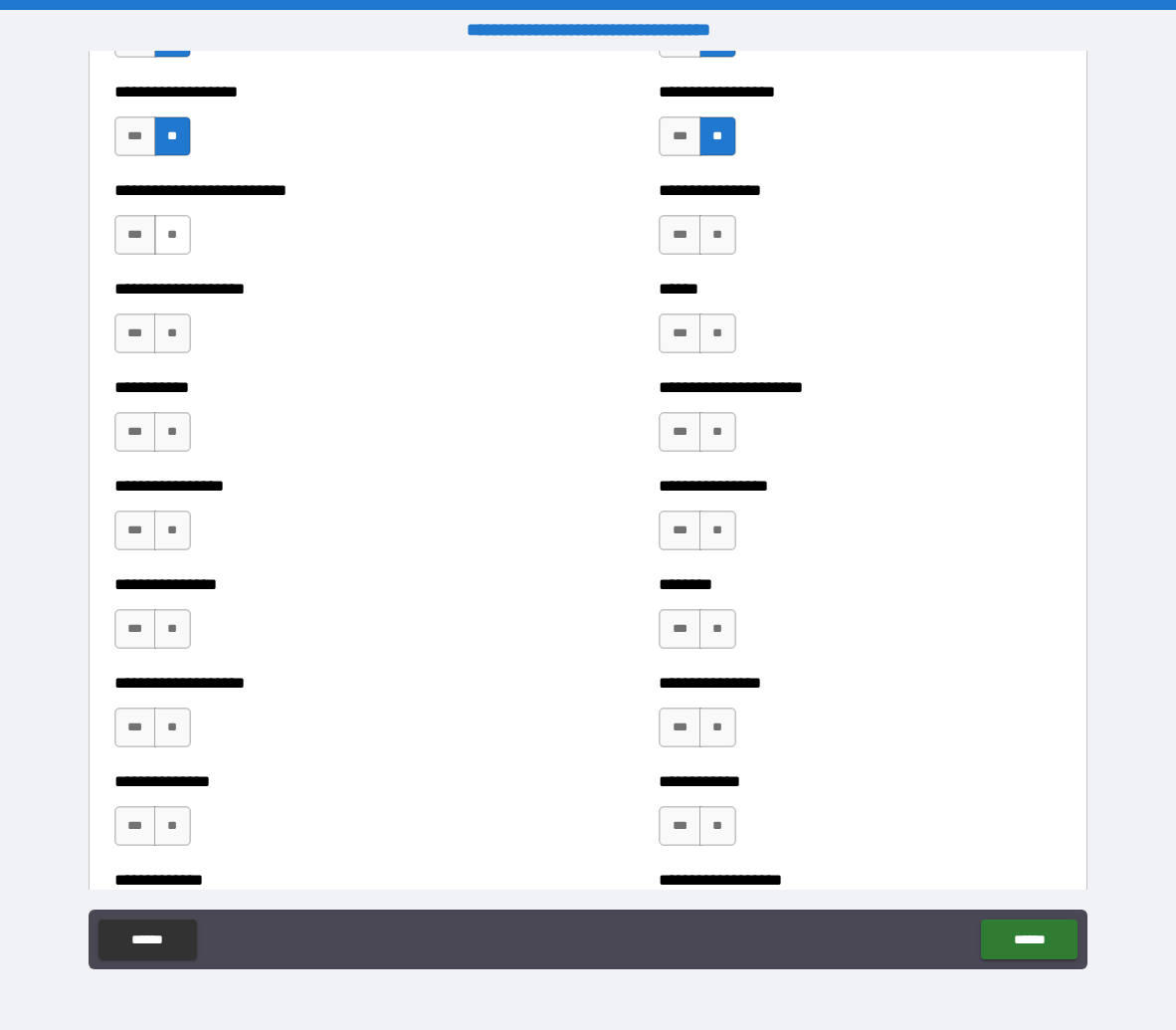 click on "**" at bounding box center [172, 235] 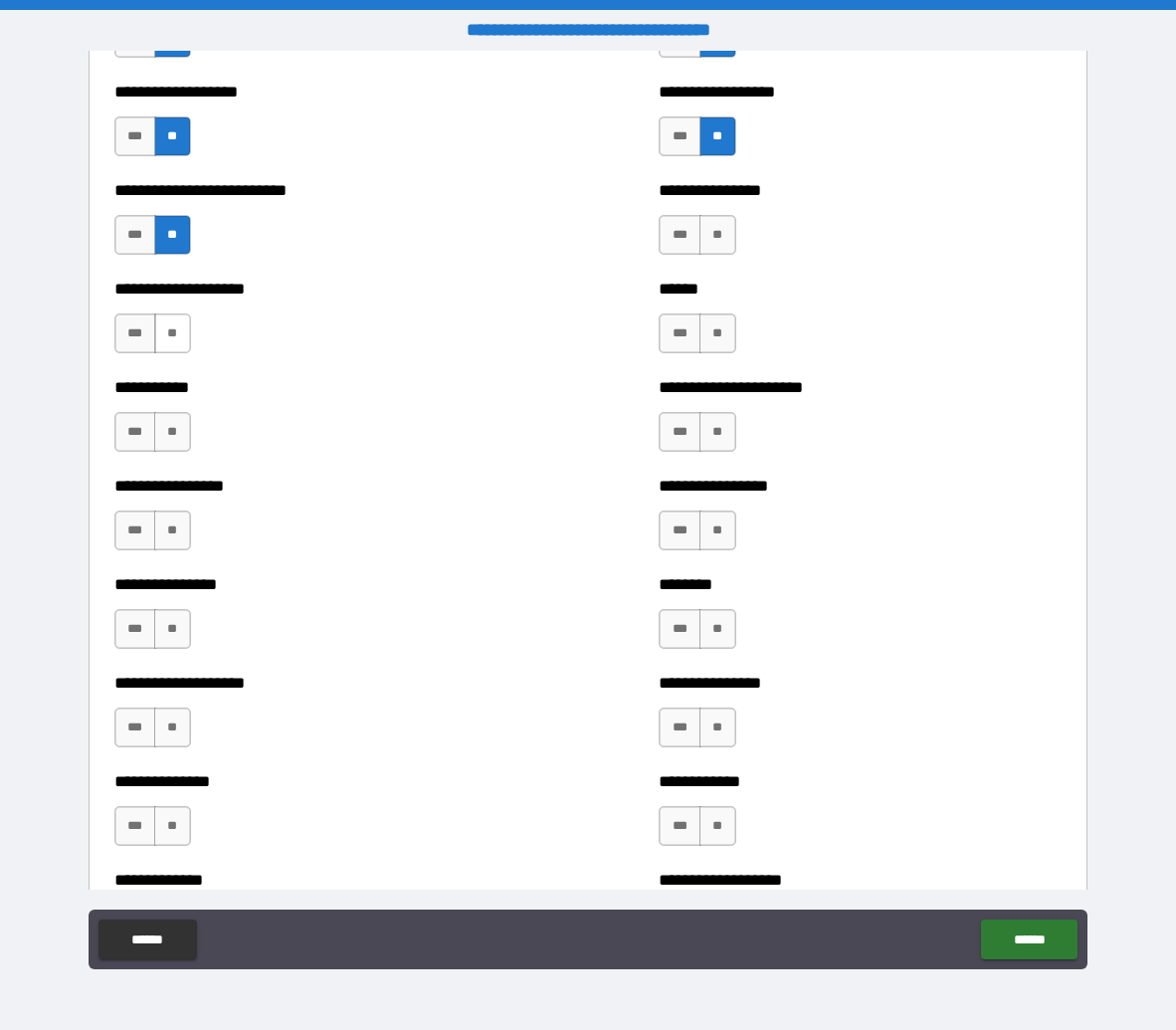 click on "**" at bounding box center (172, 333) 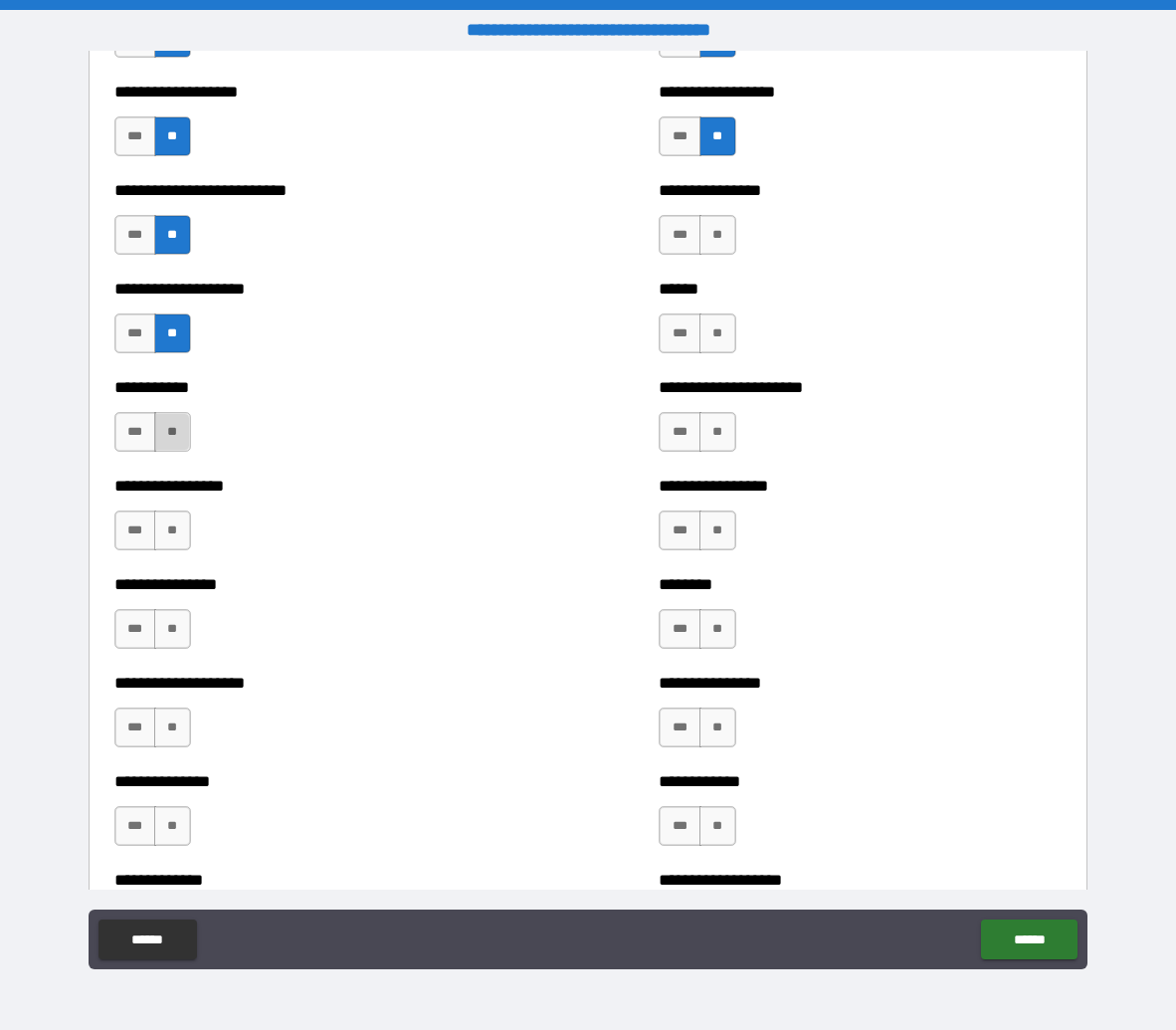click on "**" at bounding box center (172, 432) 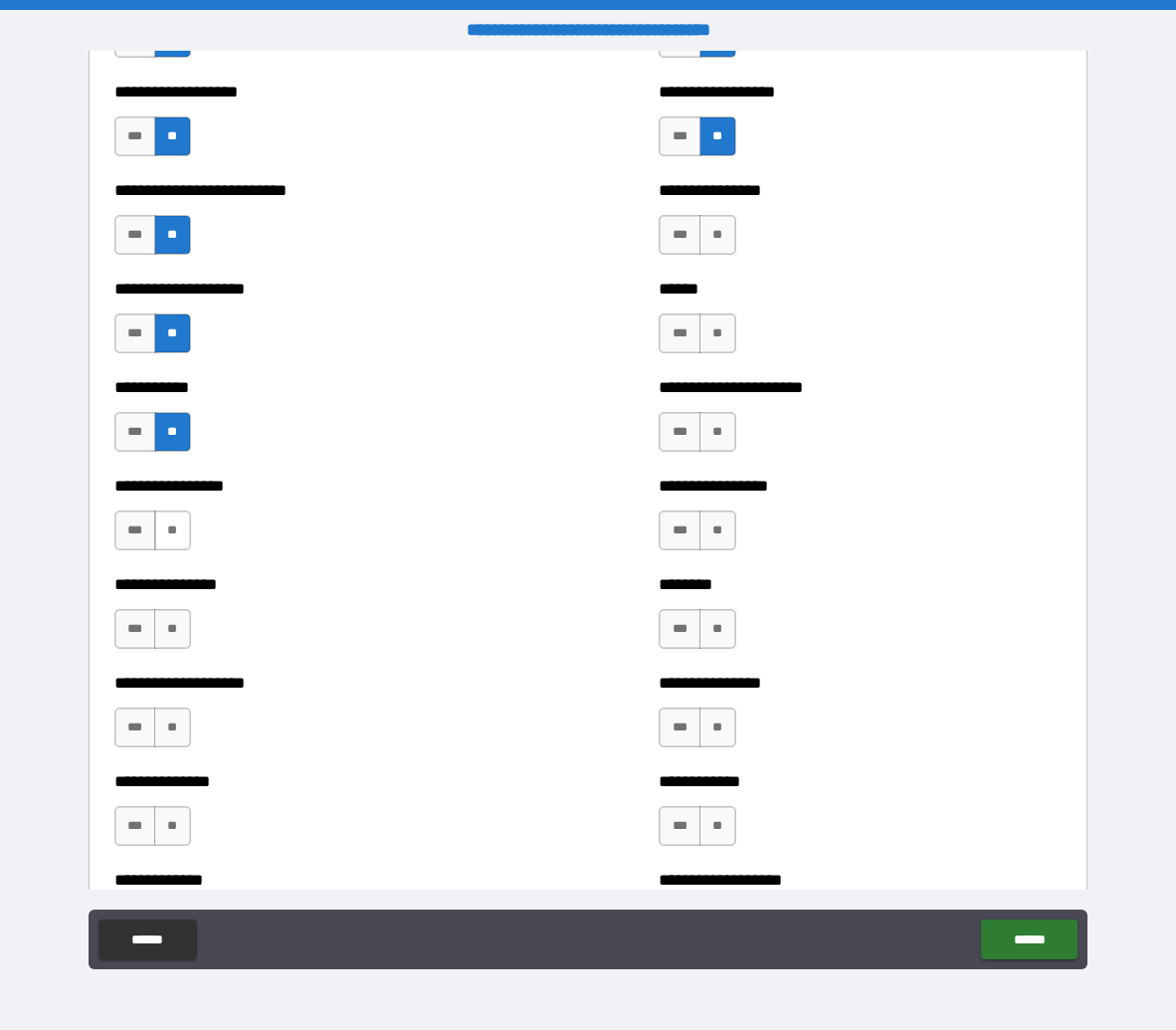 click on "**" at bounding box center (172, 530) 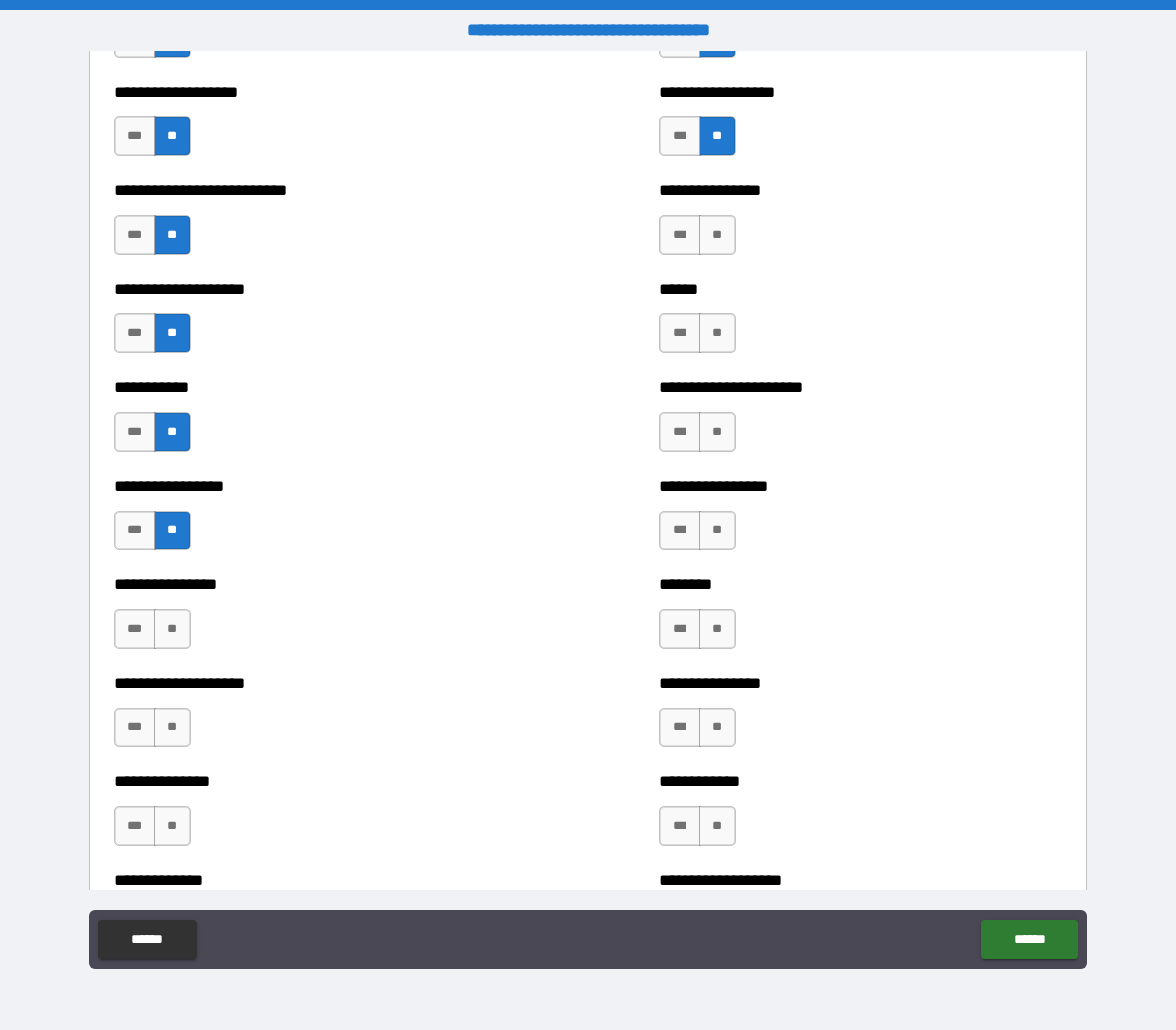 drag, startPoint x: 177, startPoint y: 616, endPoint x: 175, endPoint y: 676, distance: 60.033324 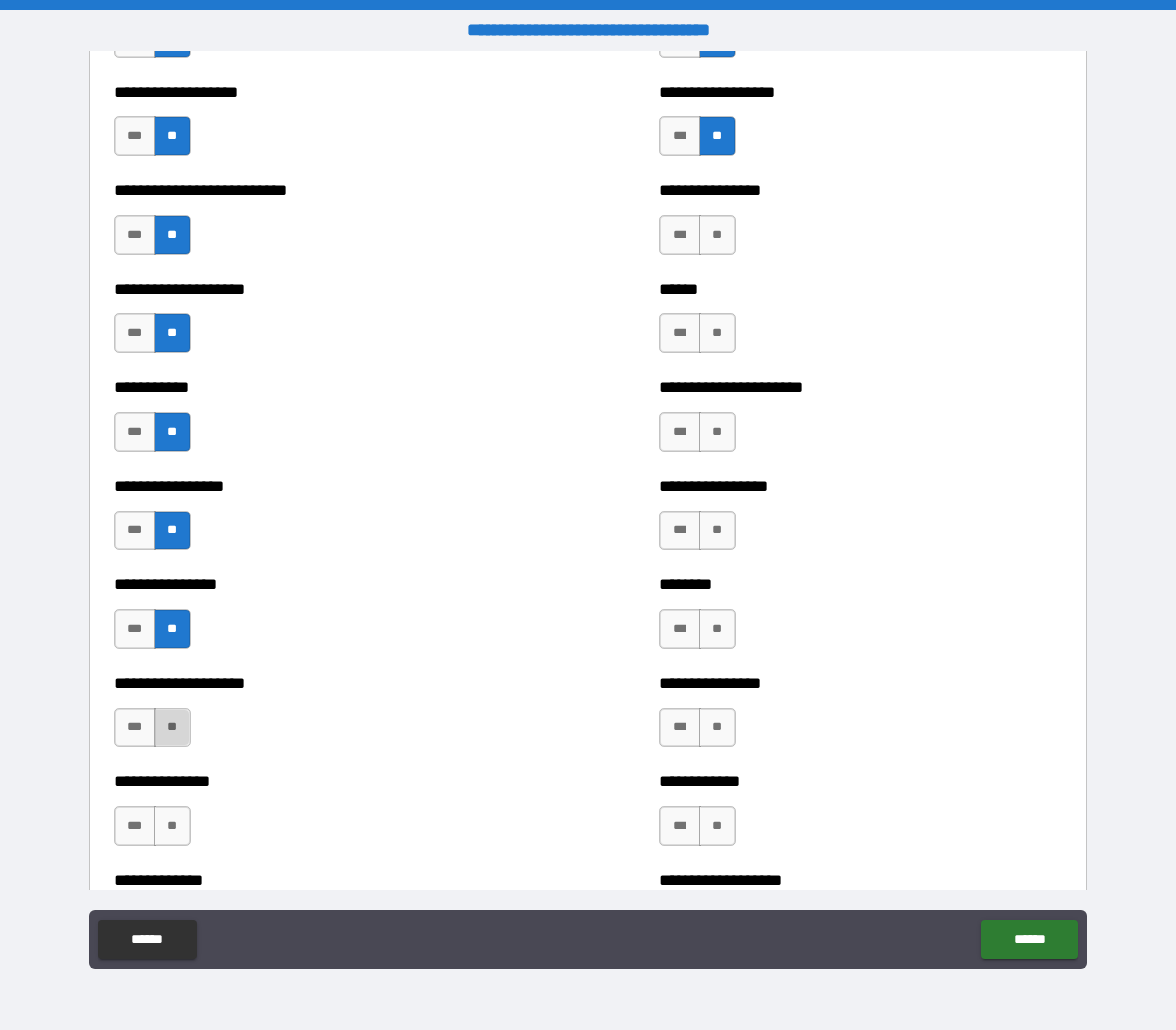 click on "**" at bounding box center (172, 727) 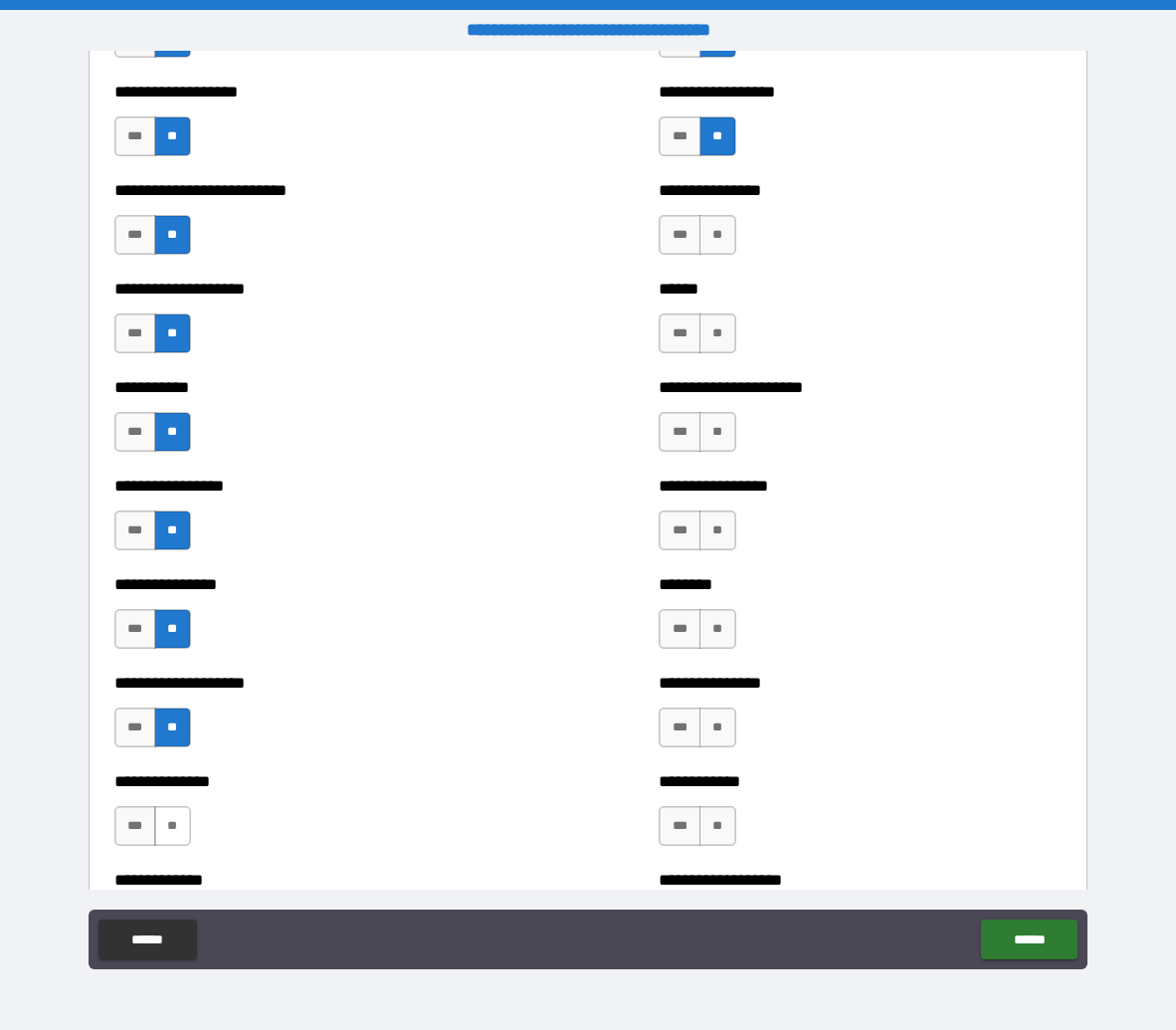 click on "**" at bounding box center (172, 826) 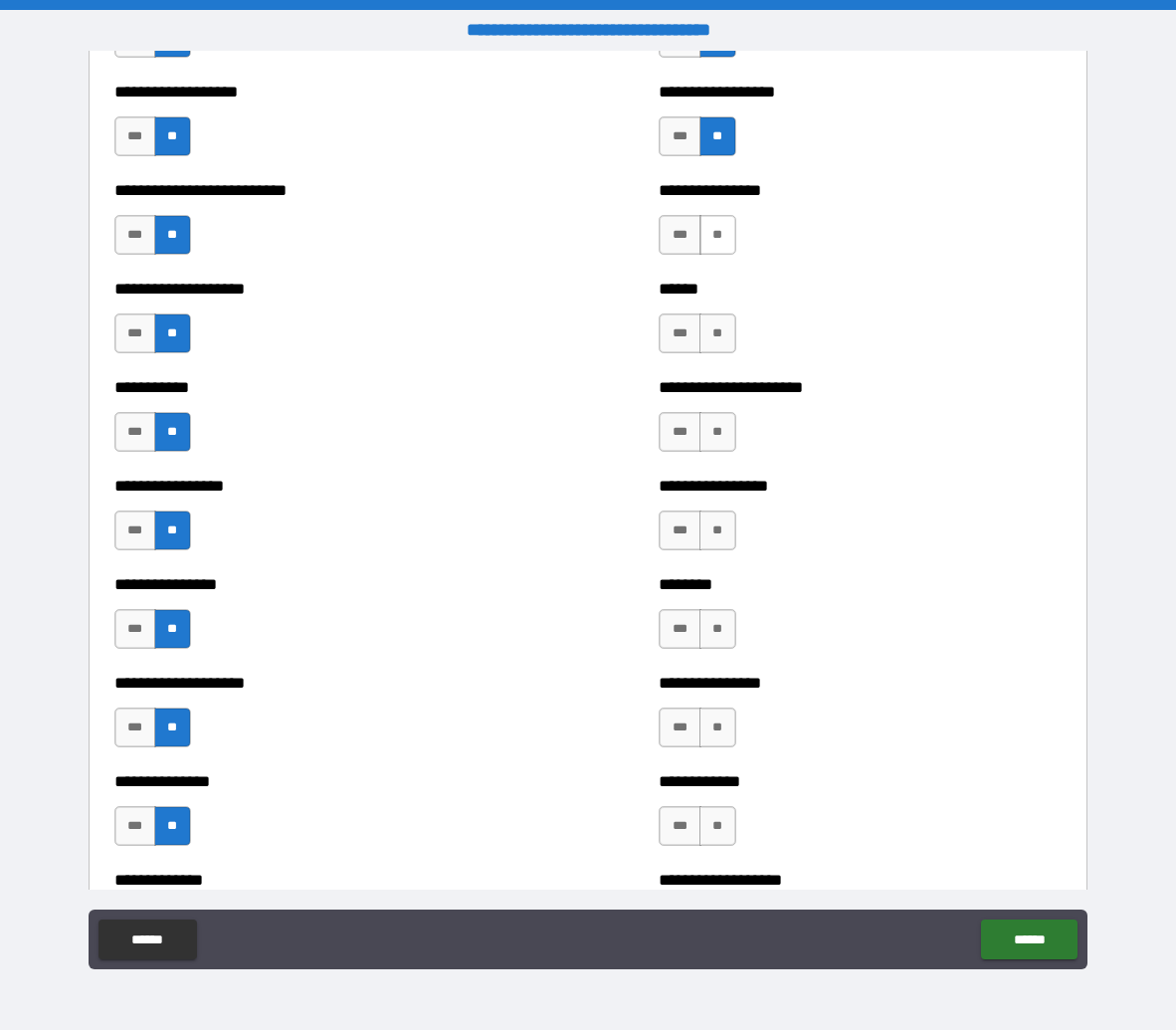 click on "**" at bounding box center (717, 235) 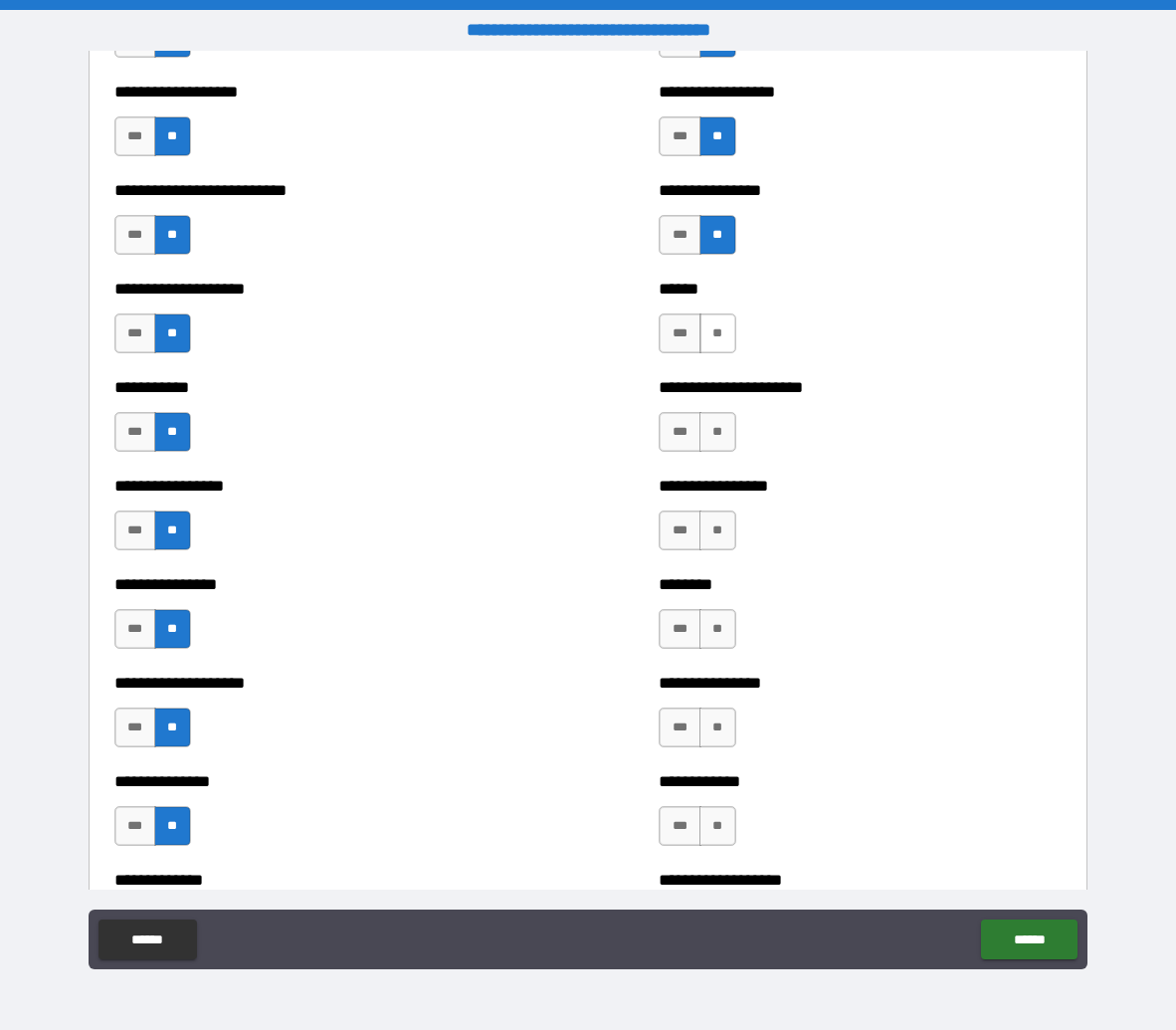 click on "**" at bounding box center (717, 333) 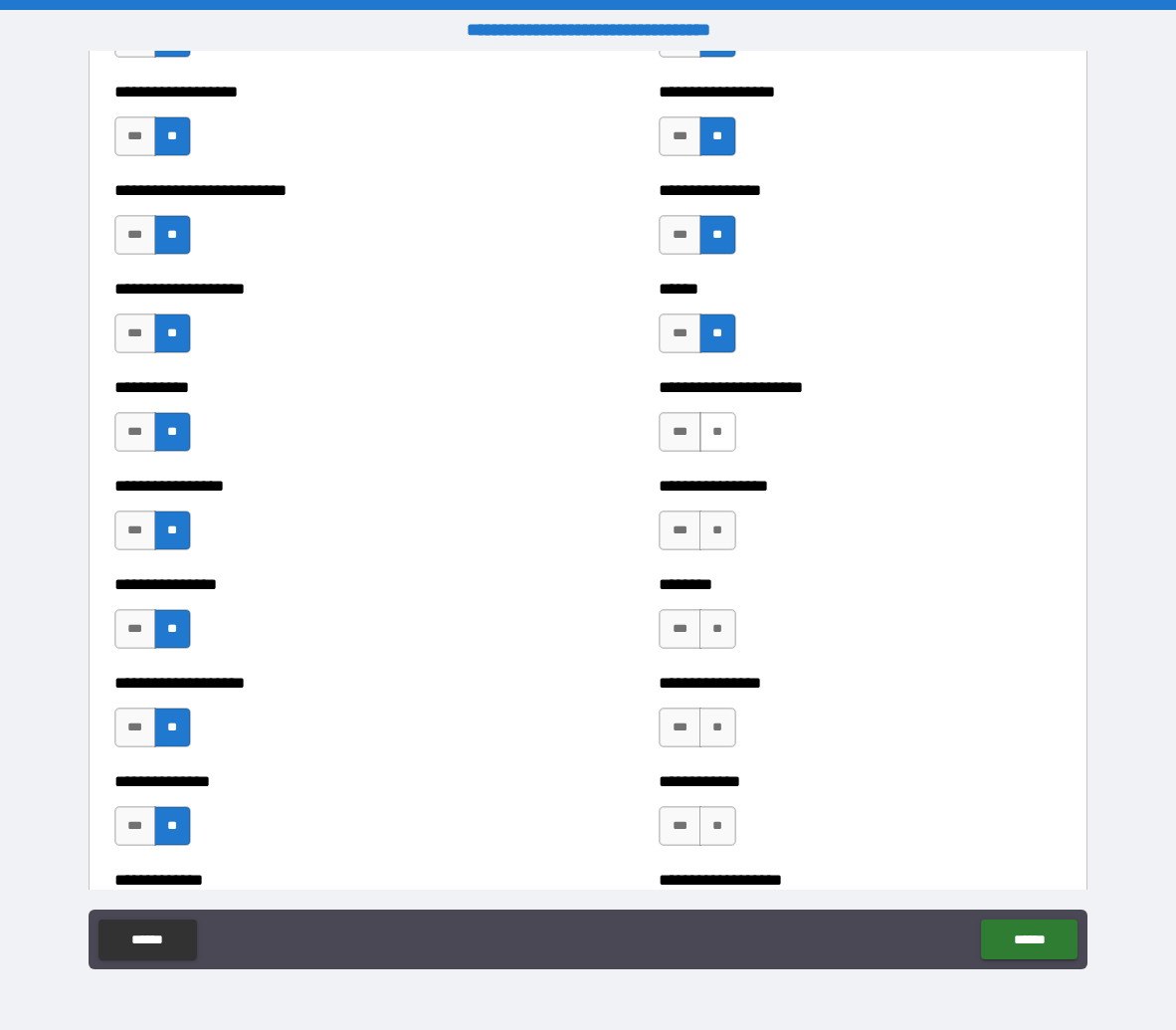 click on "**" at bounding box center (717, 432) 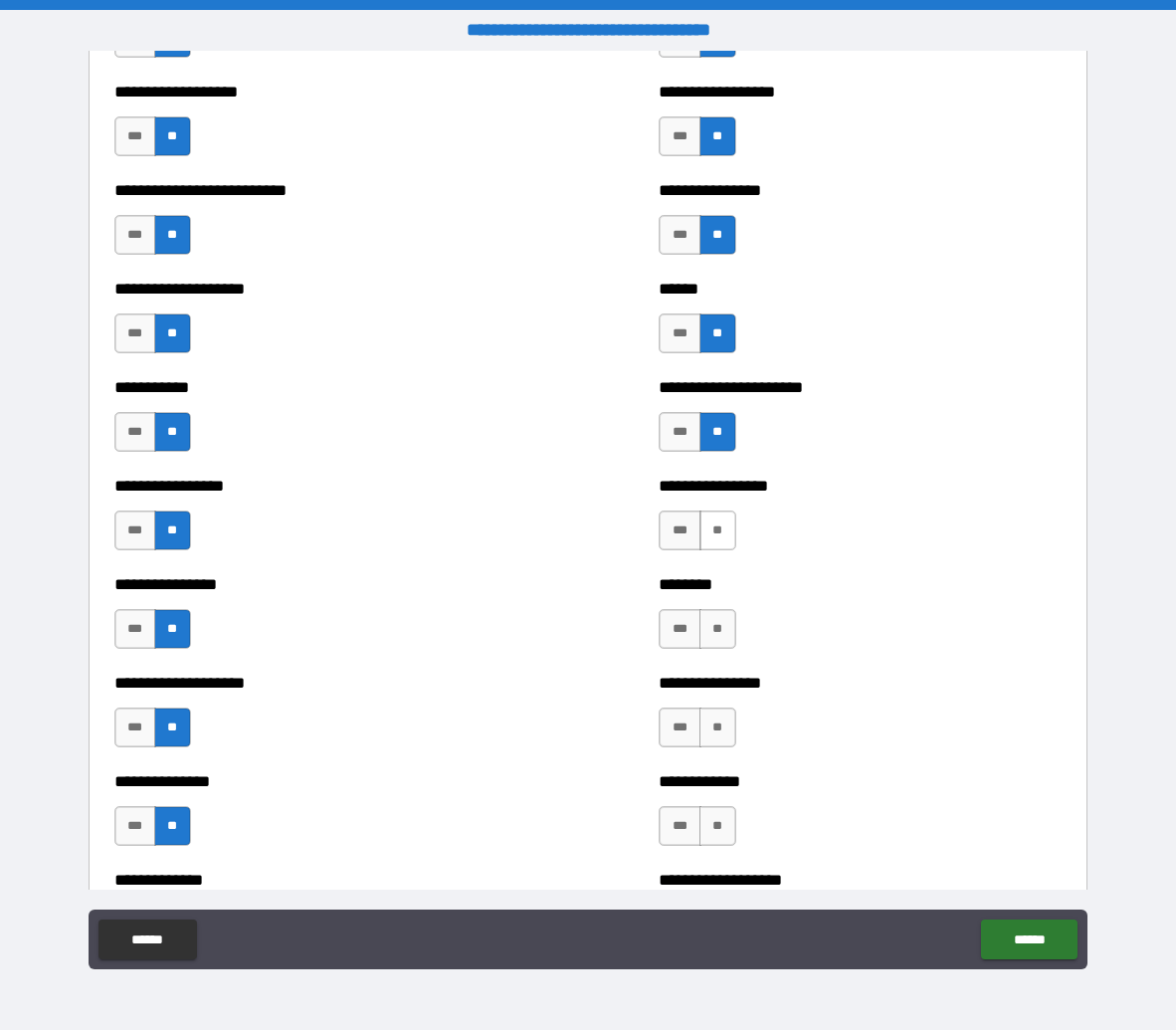 click on "**" at bounding box center [717, 530] 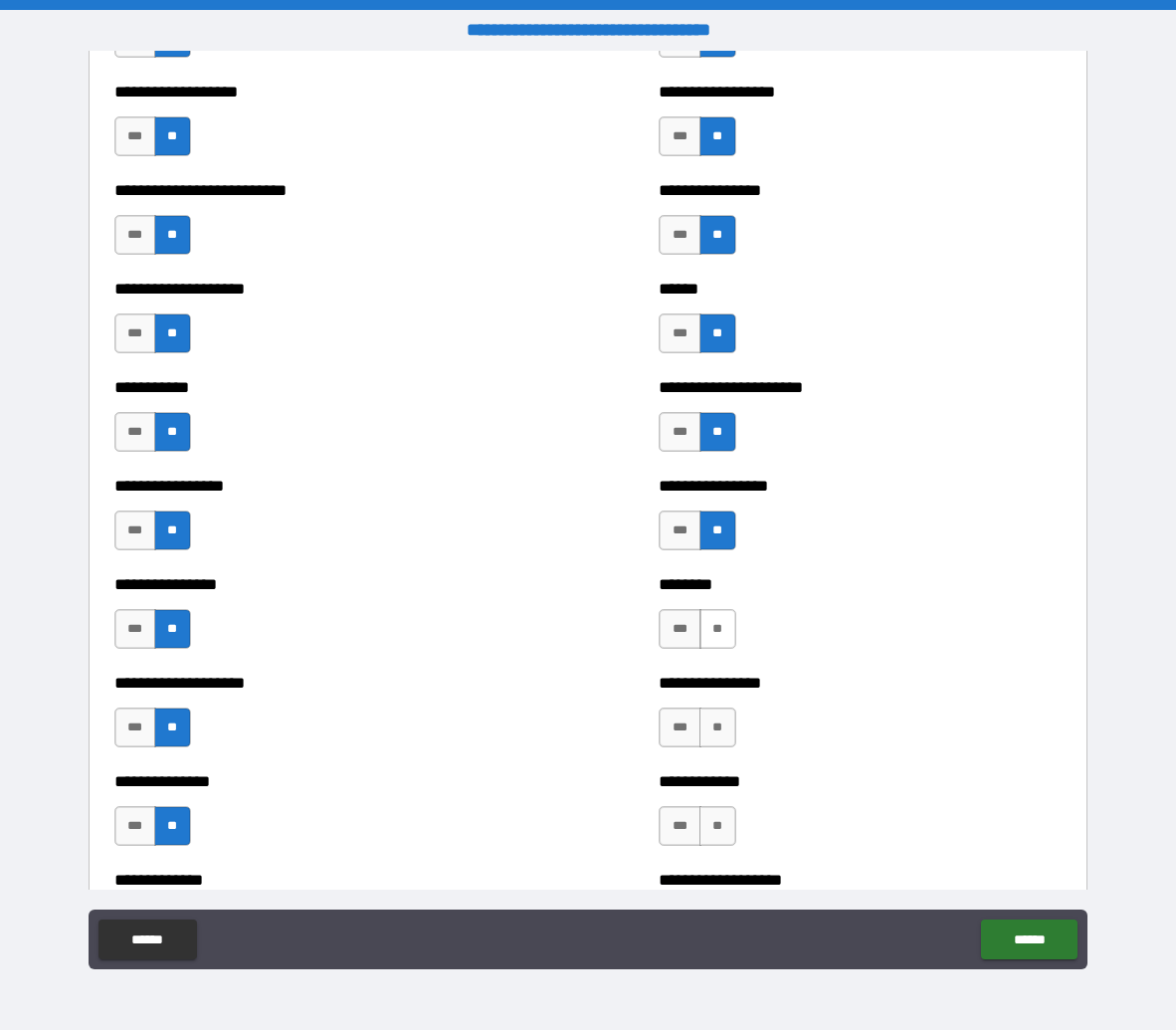 click on "**" at bounding box center (717, 629) 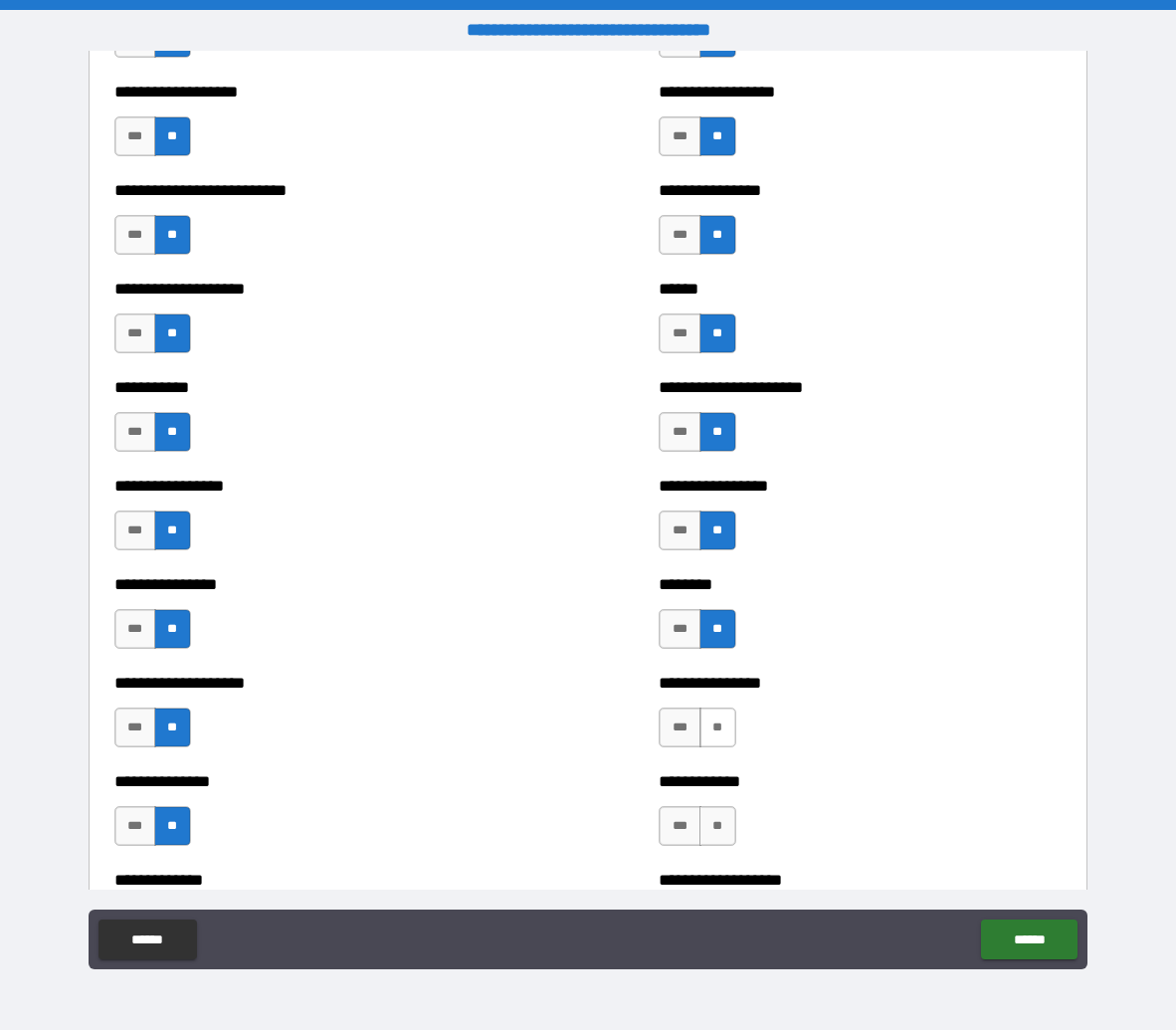 click on "**" at bounding box center [717, 727] 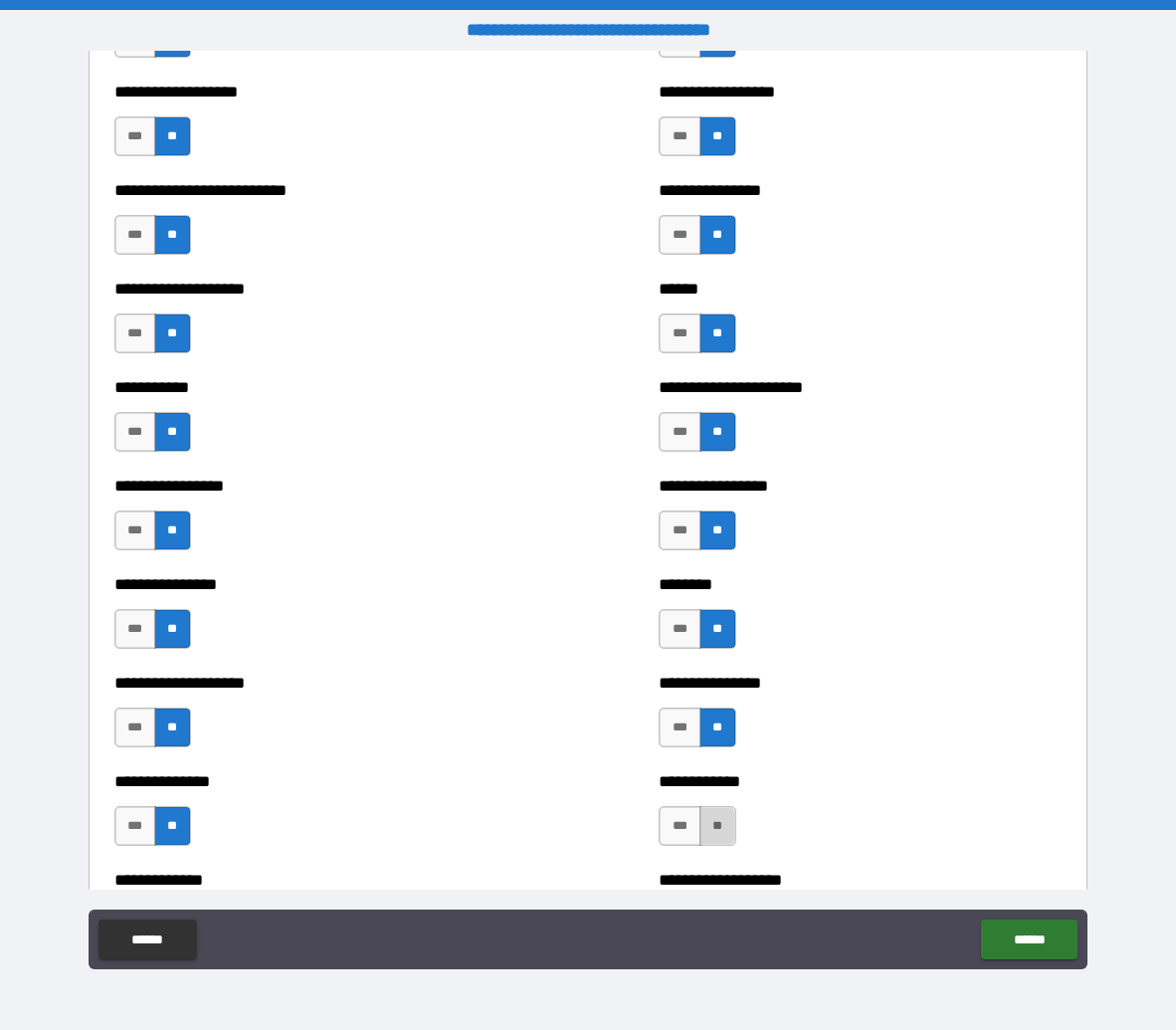 click on "**" at bounding box center [717, 826] 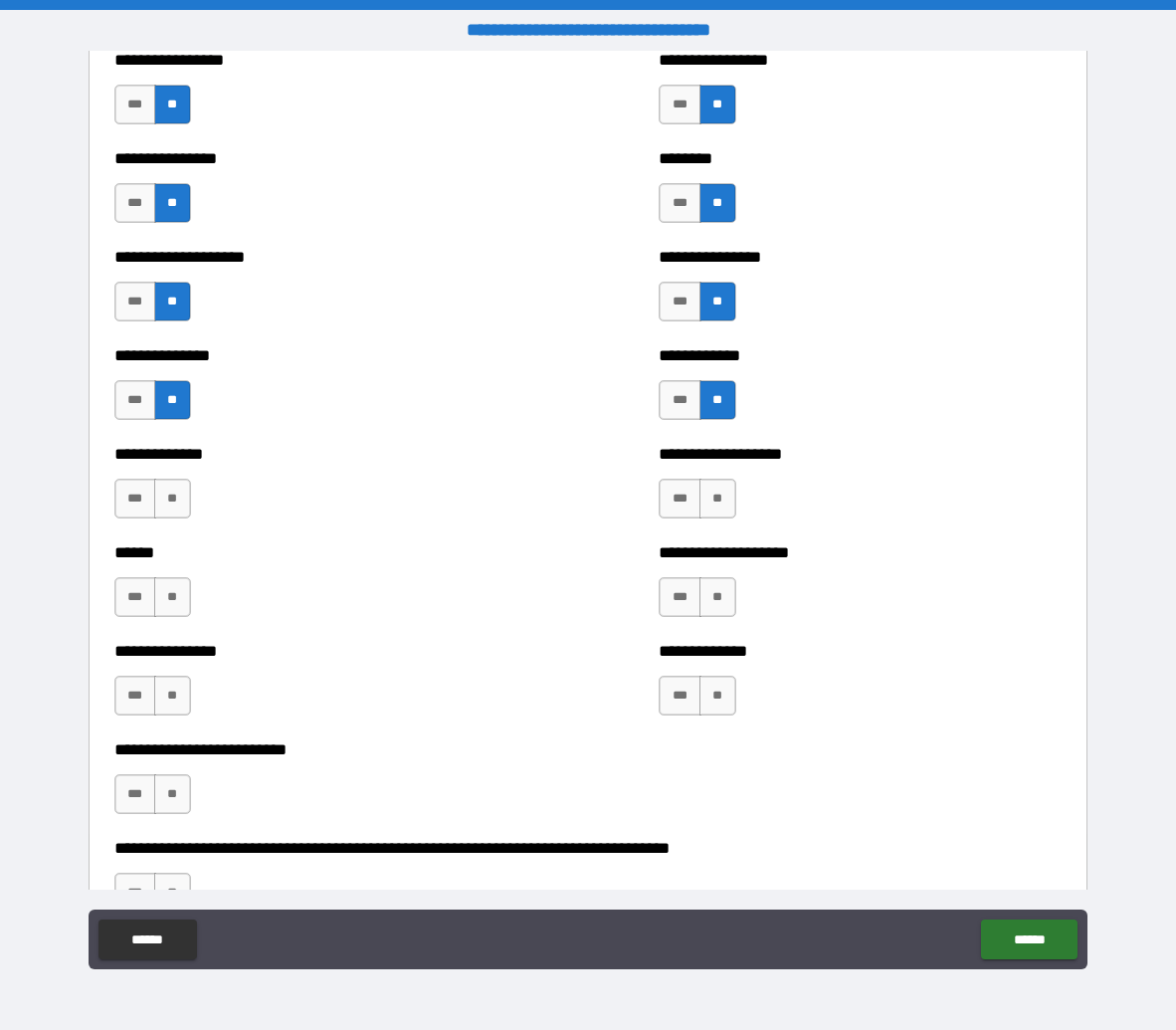 scroll, scrollTop: 7342, scrollLeft: 0, axis: vertical 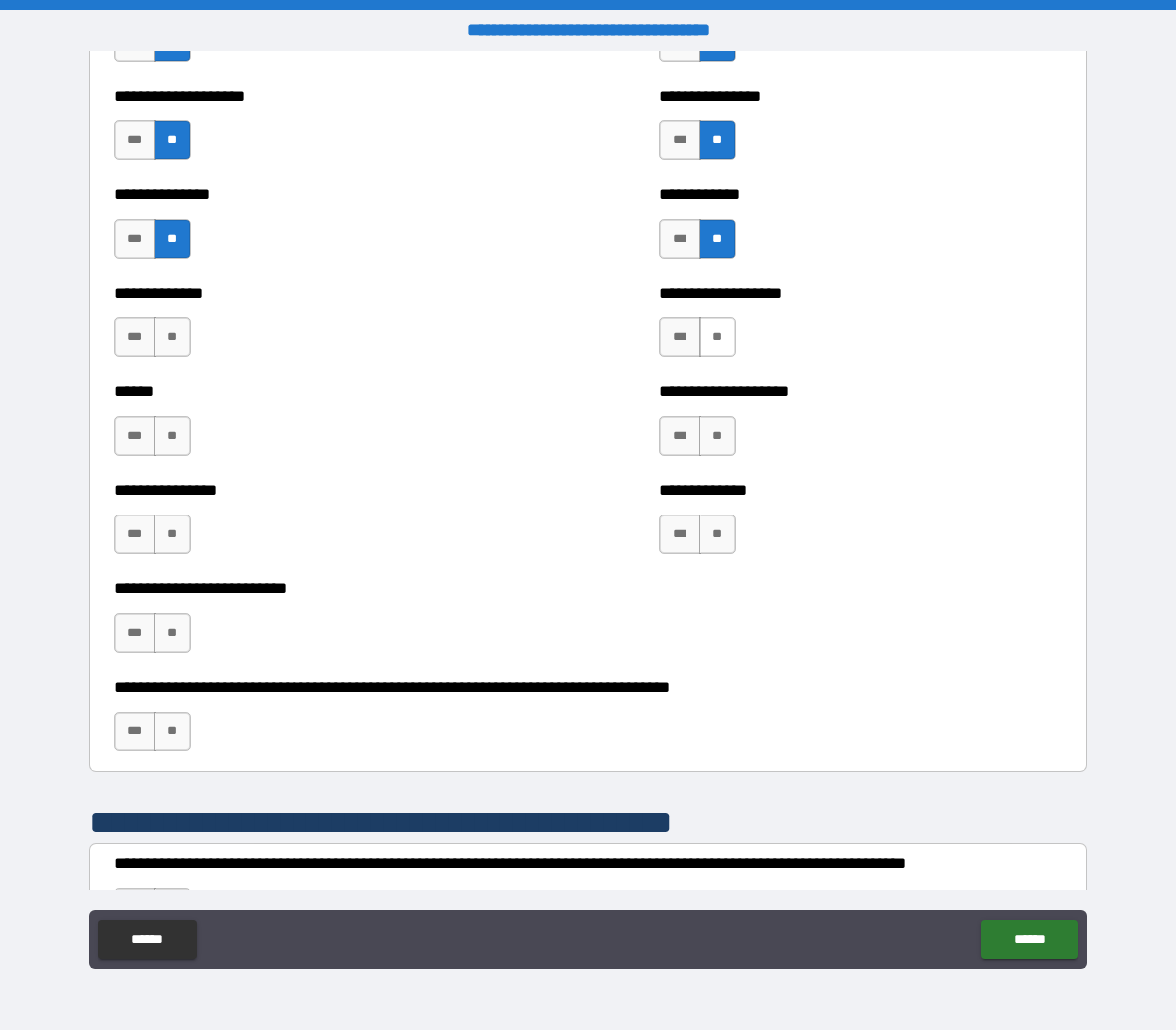click on "**" at bounding box center (717, 337) 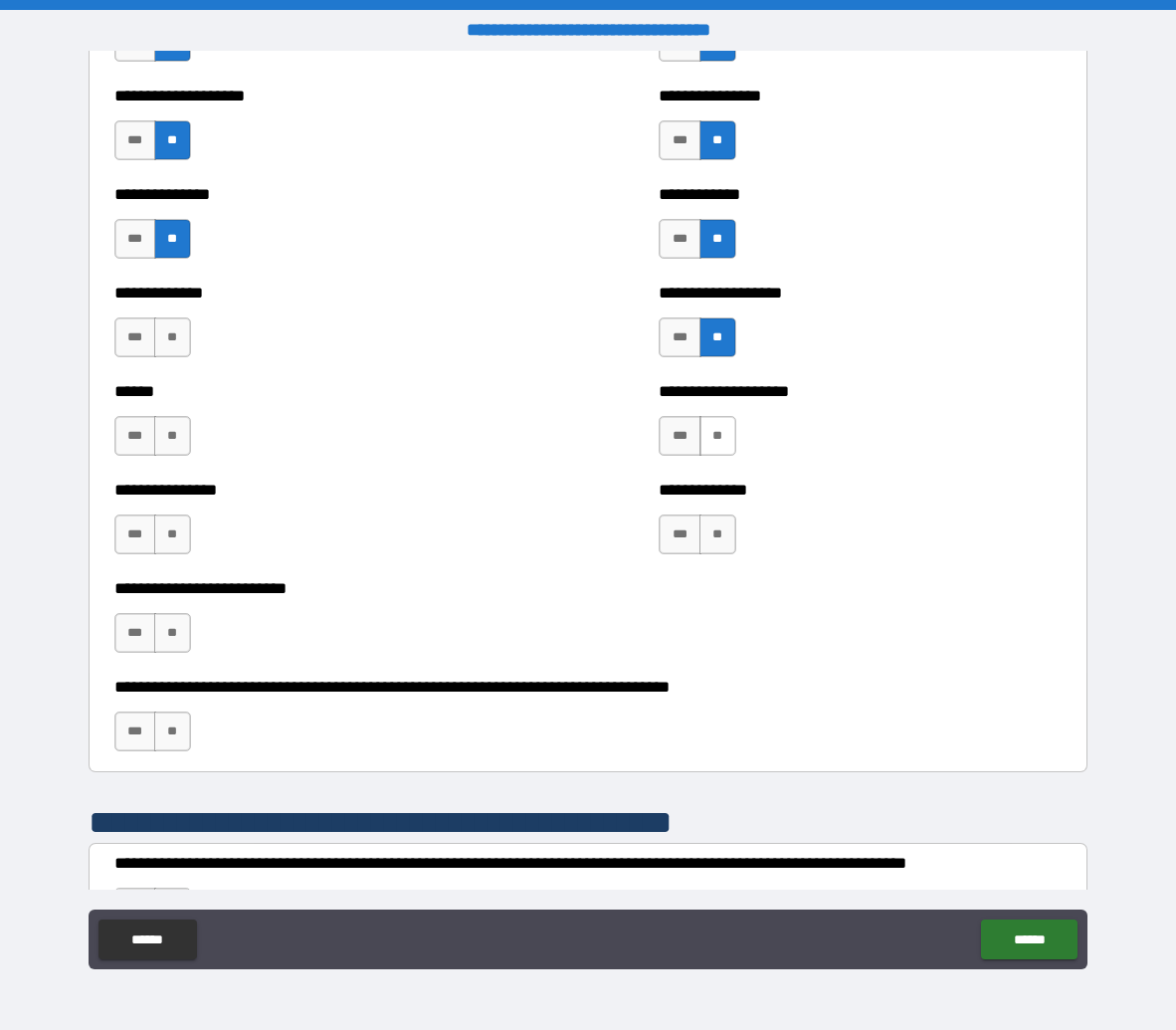 click on "**" at bounding box center [717, 436] 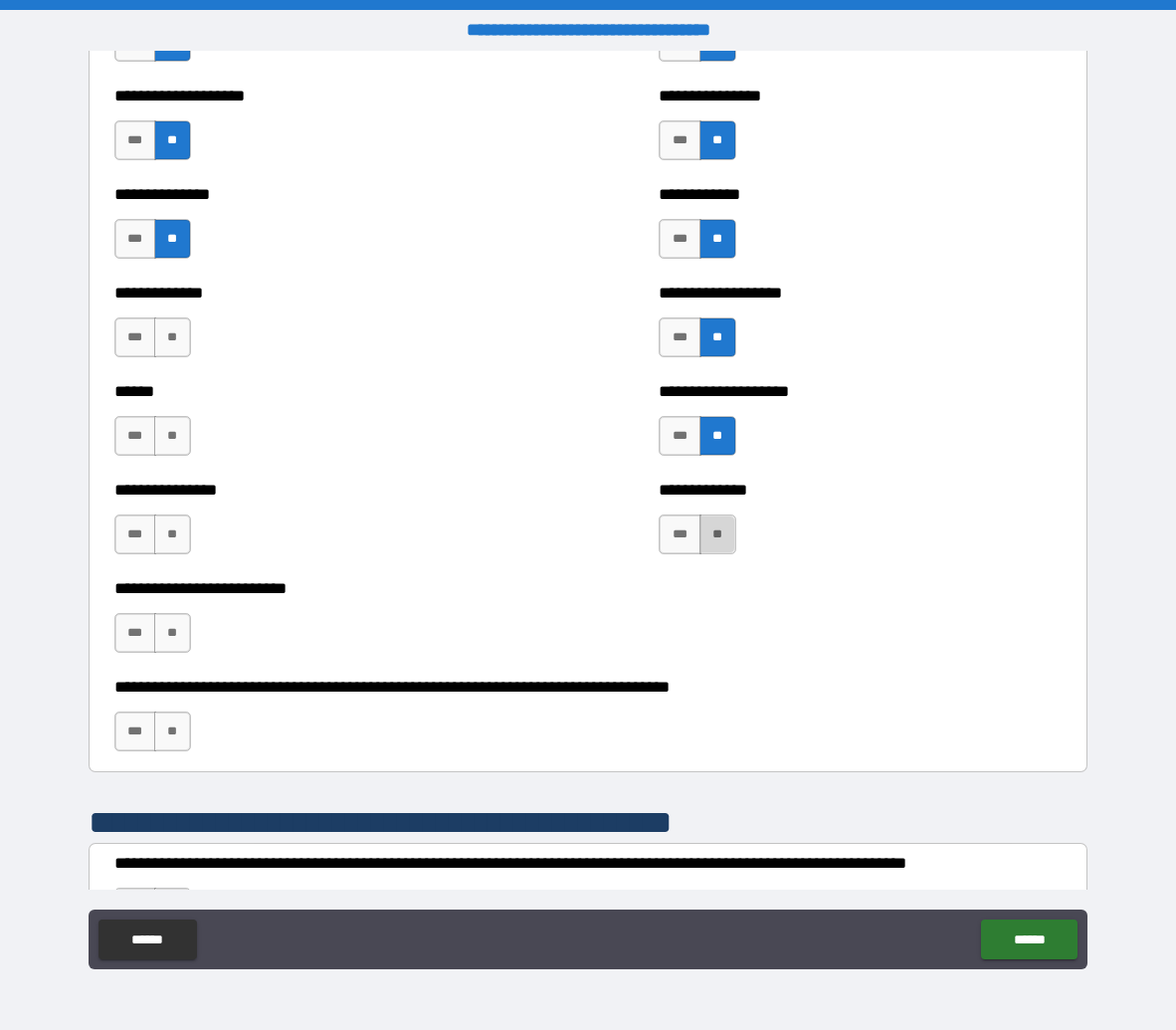 click on "**" at bounding box center [717, 534] 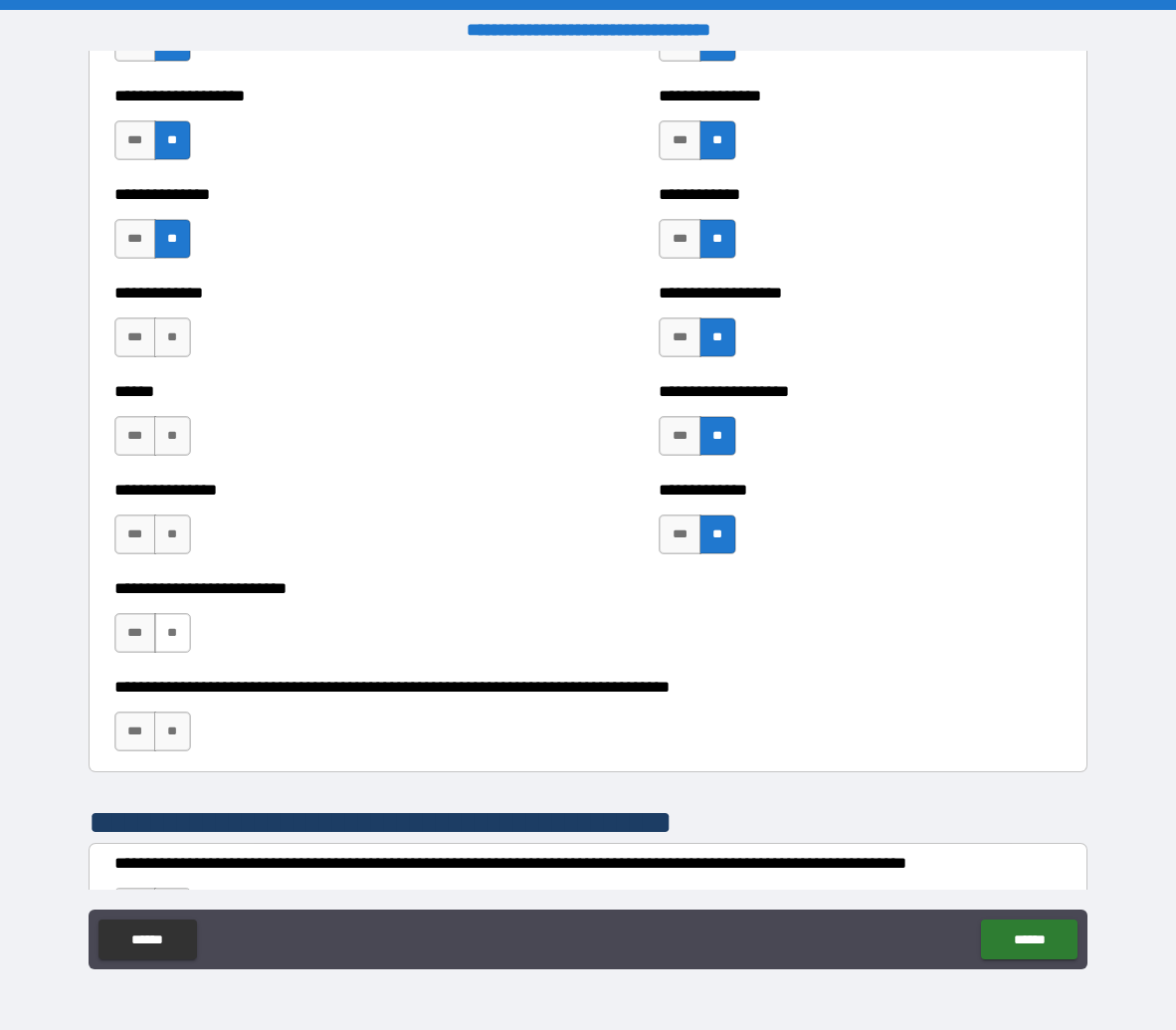drag, startPoint x: 179, startPoint y: 736, endPoint x: 181, endPoint y: 633, distance: 103.019416 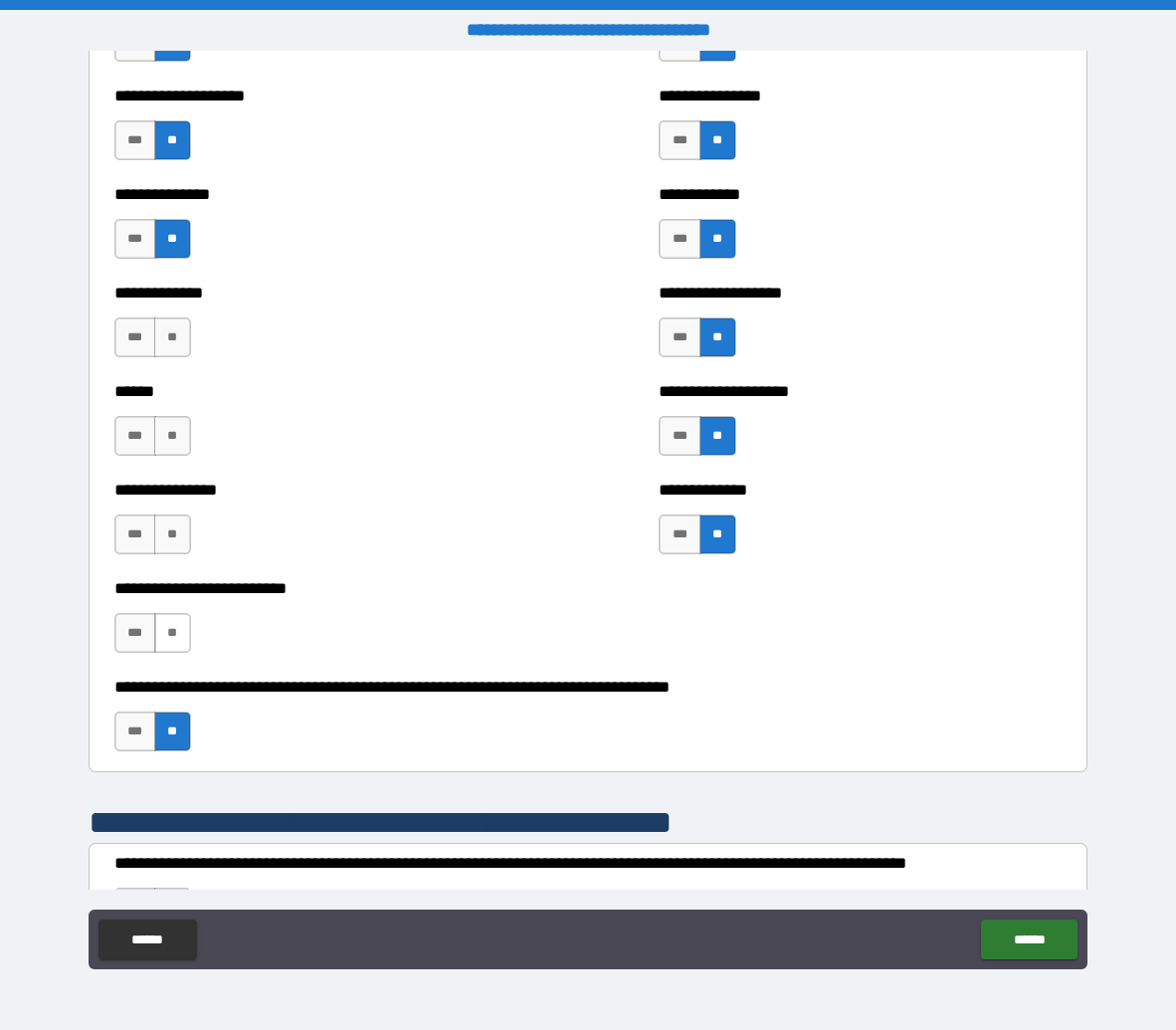 click on "**" at bounding box center [172, 633] 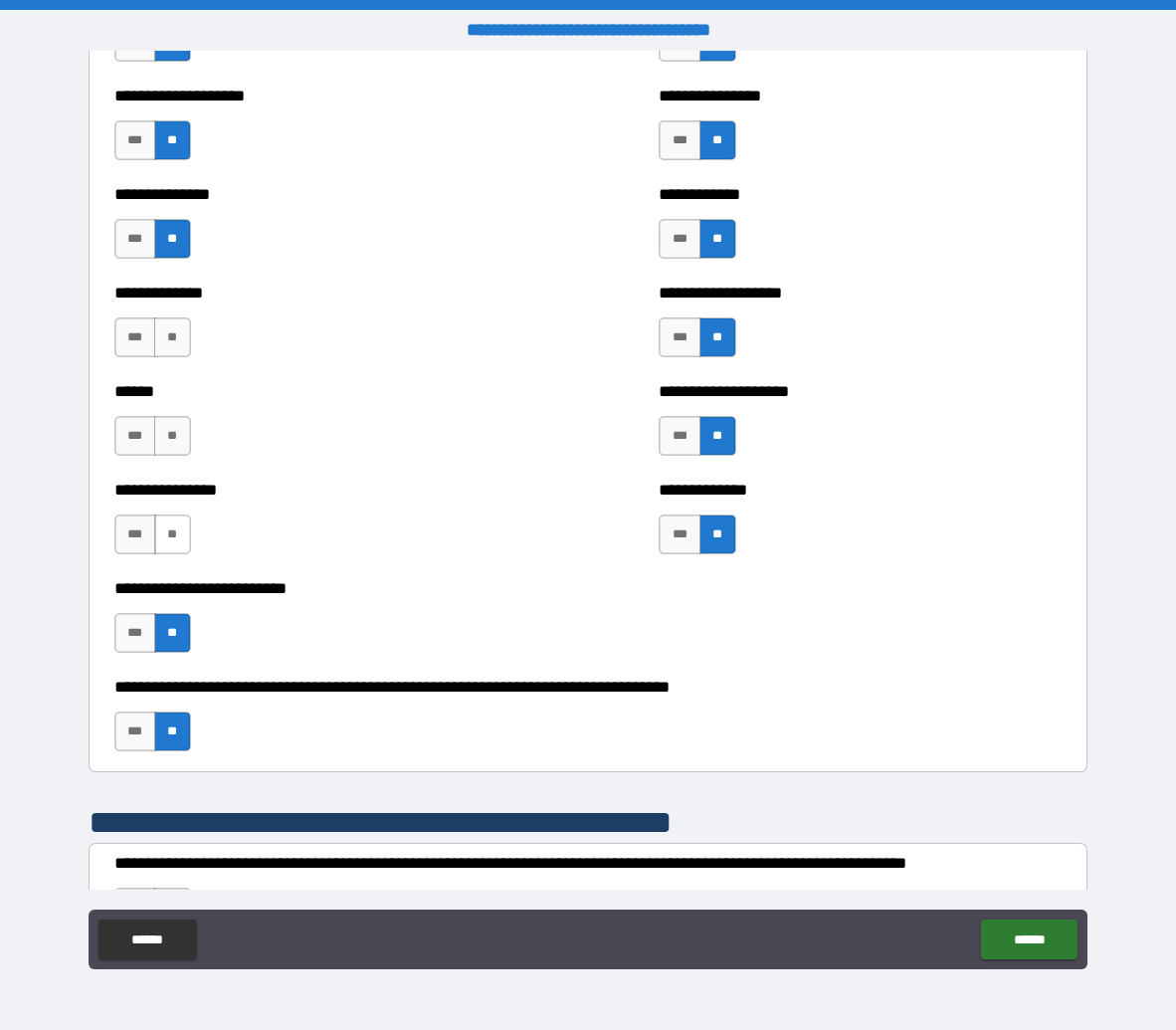 click on "**" at bounding box center (172, 534) 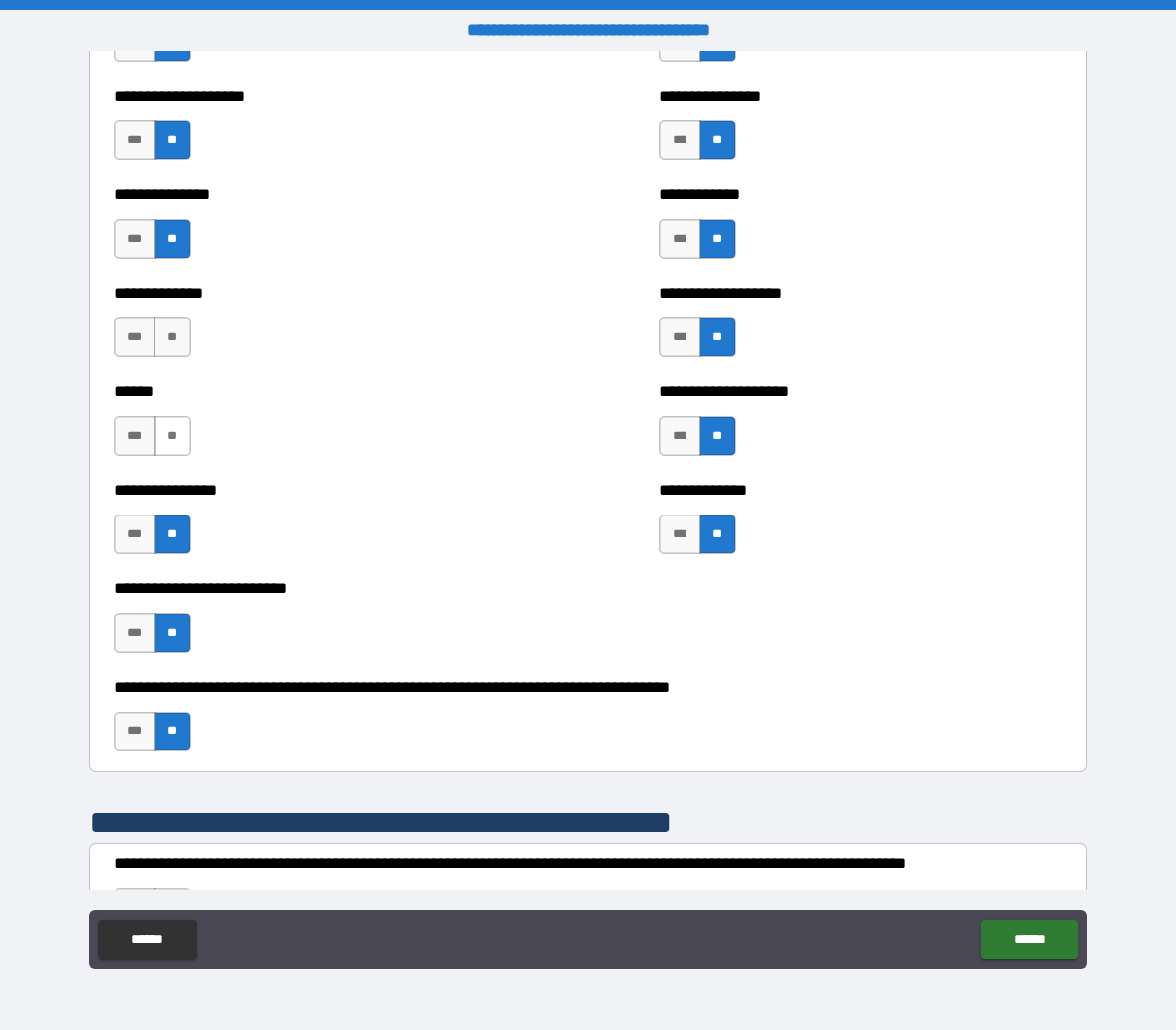 click on "**" at bounding box center (172, 436) 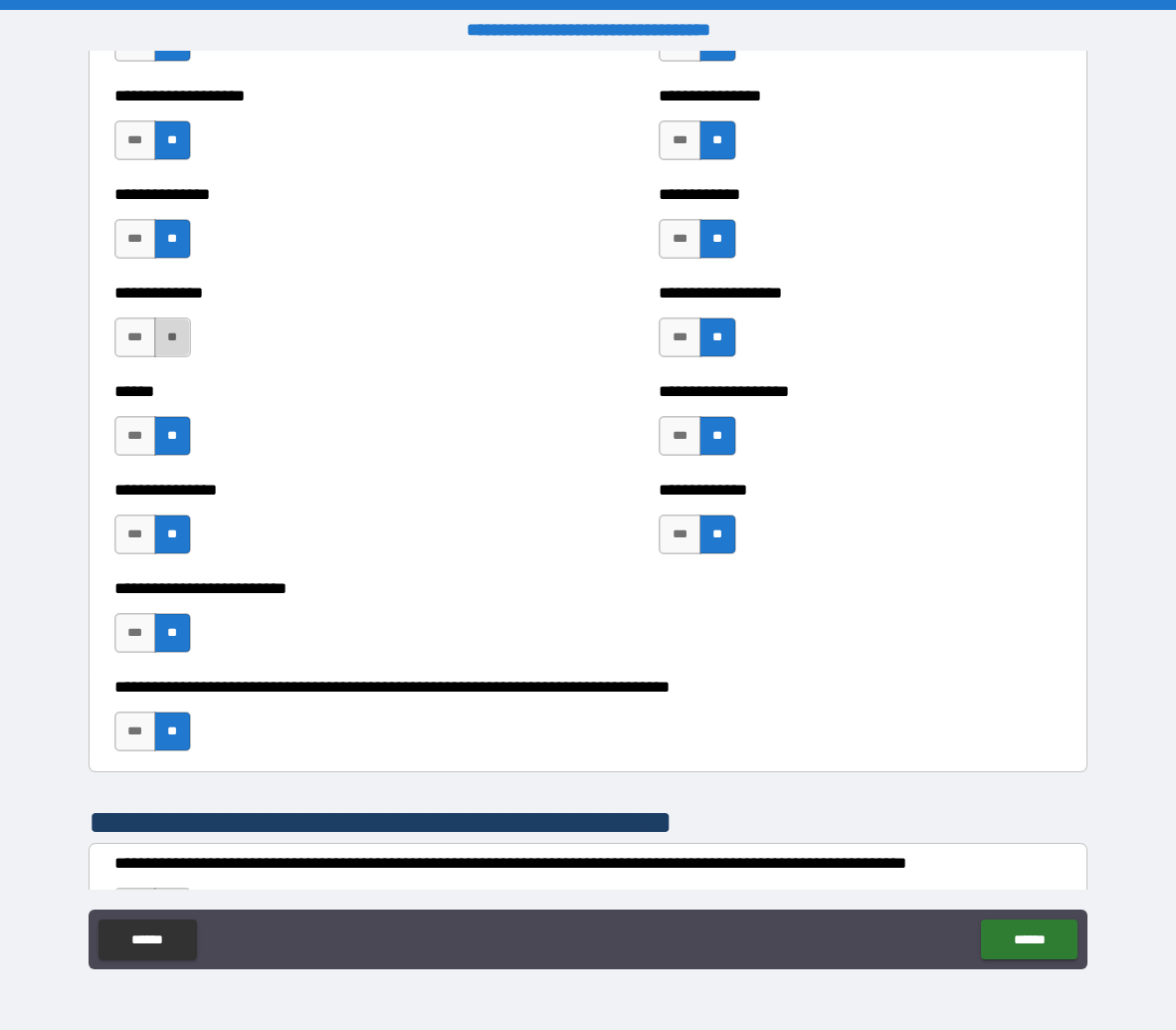 click on "**" at bounding box center (172, 337) 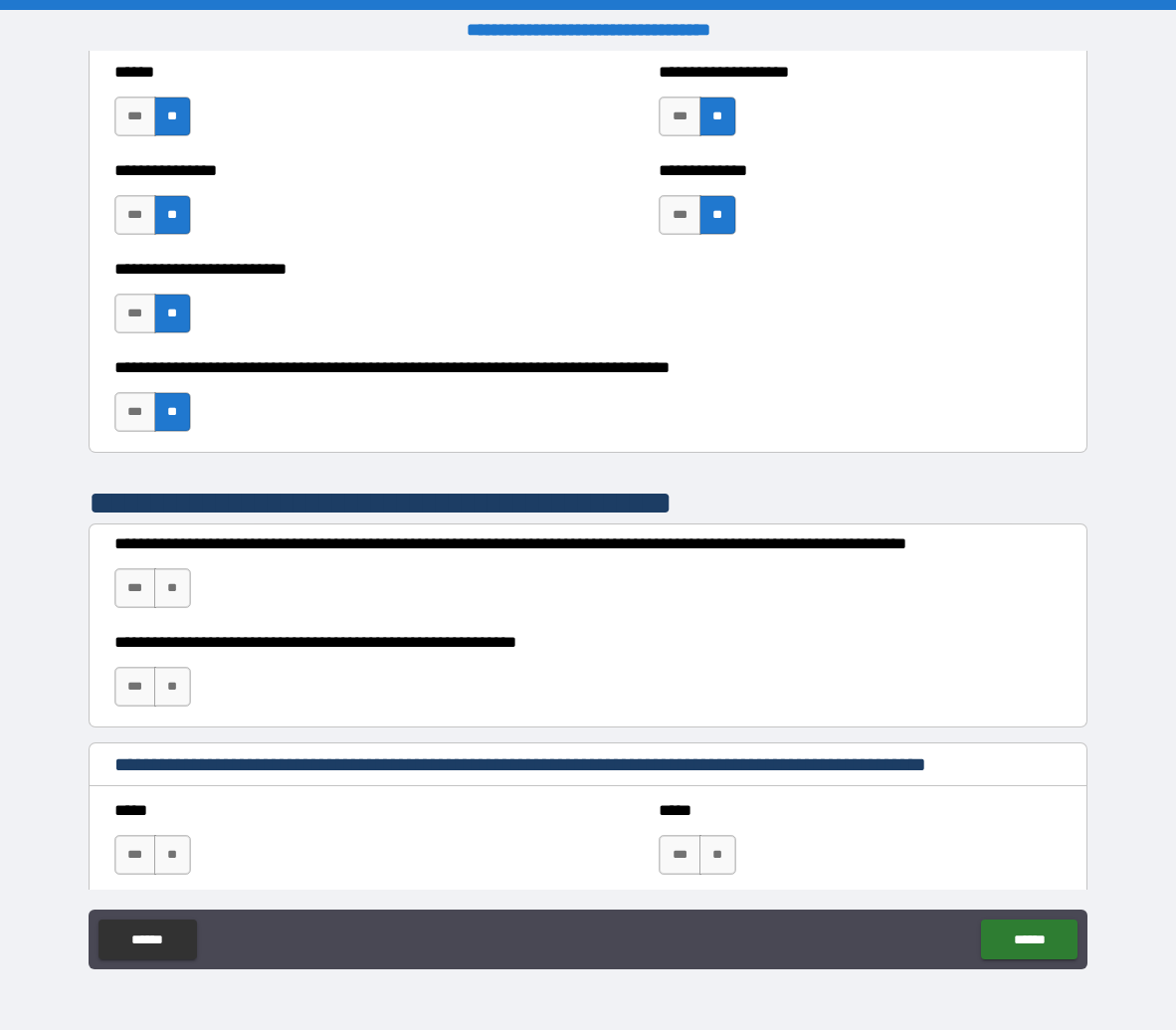 scroll, scrollTop: 7844, scrollLeft: 0, axis: vertical 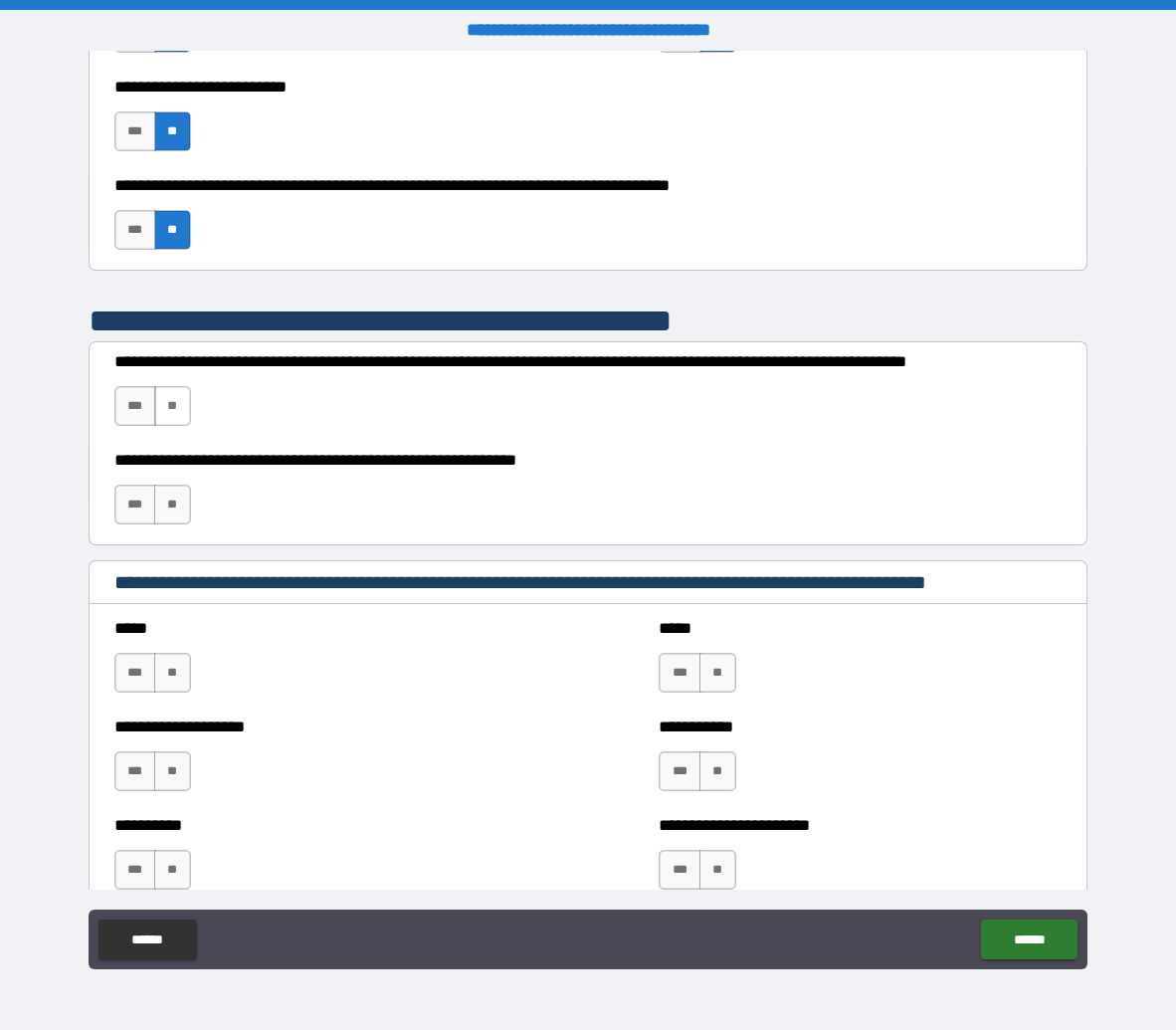click on "**" at bounding box center [172, 406] 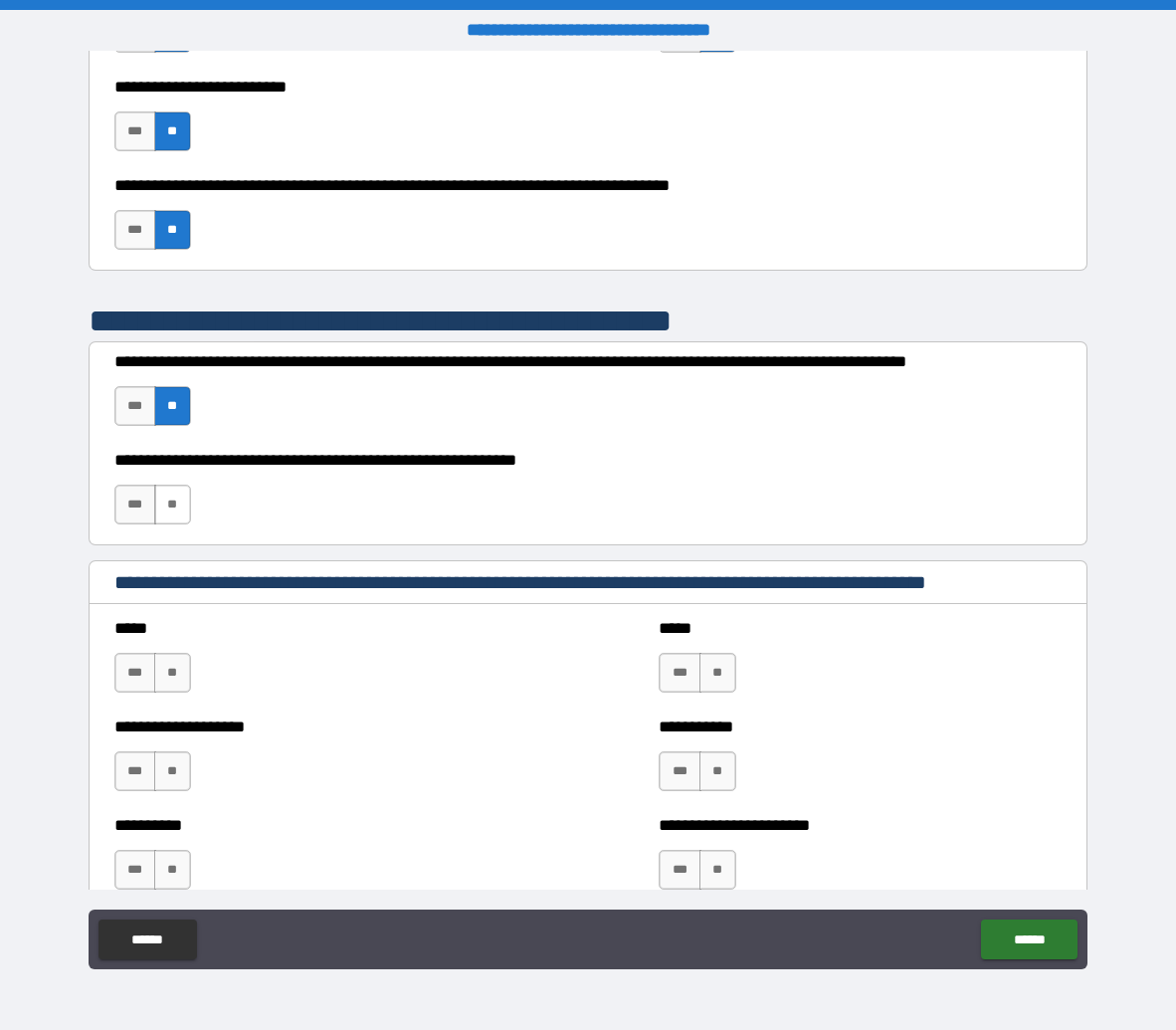 click on "**" at bounding box center (172, 505) 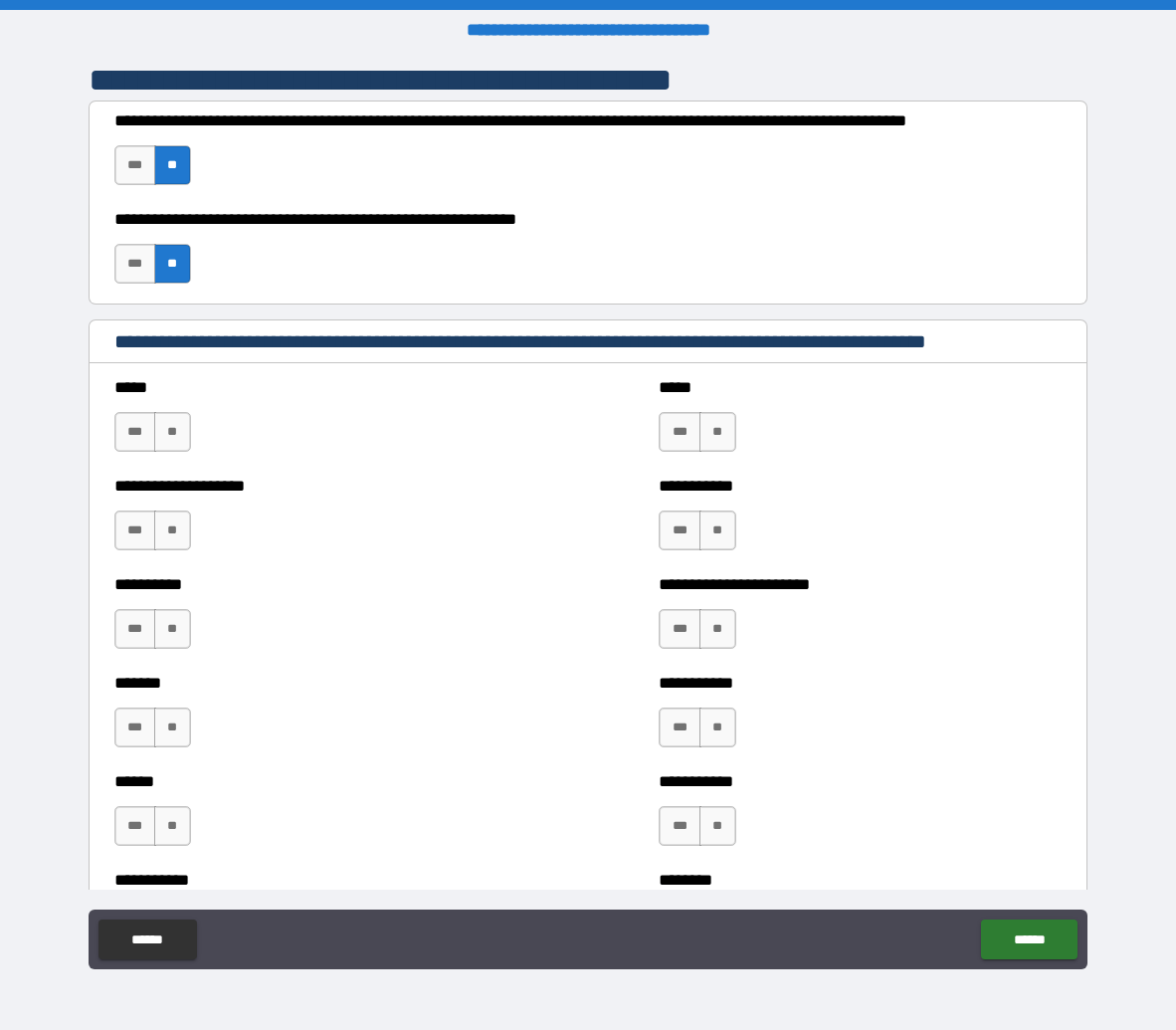 scroll, scrollTop: 8228, scrollLeft: 0, axis: vertical 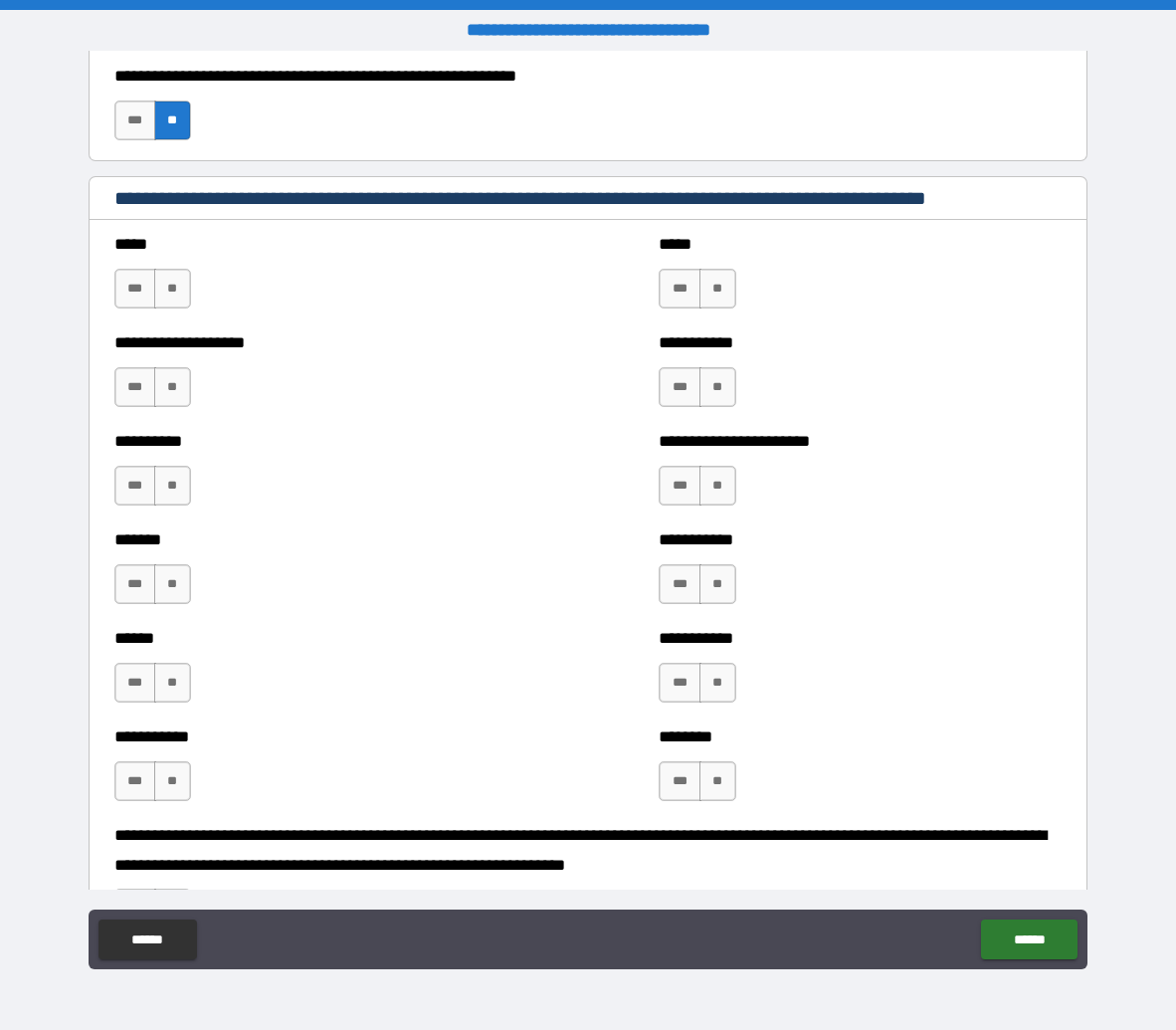 drag, startPoint x: 170, startPoint y: 293, endPoint x: 173, endPoint y: 337, distance: 44.102154 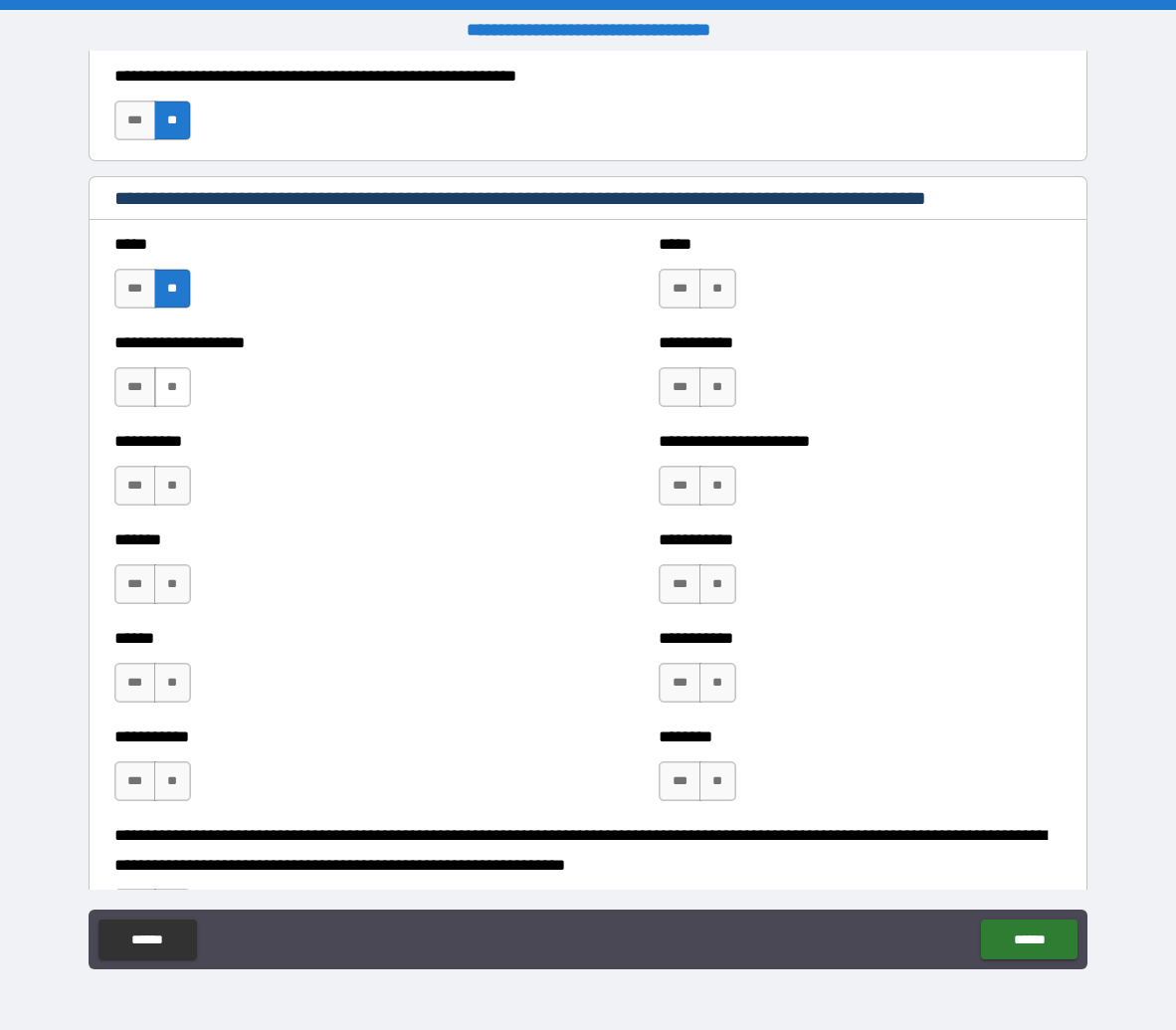 click on "**" at bounding box center (172, 387) 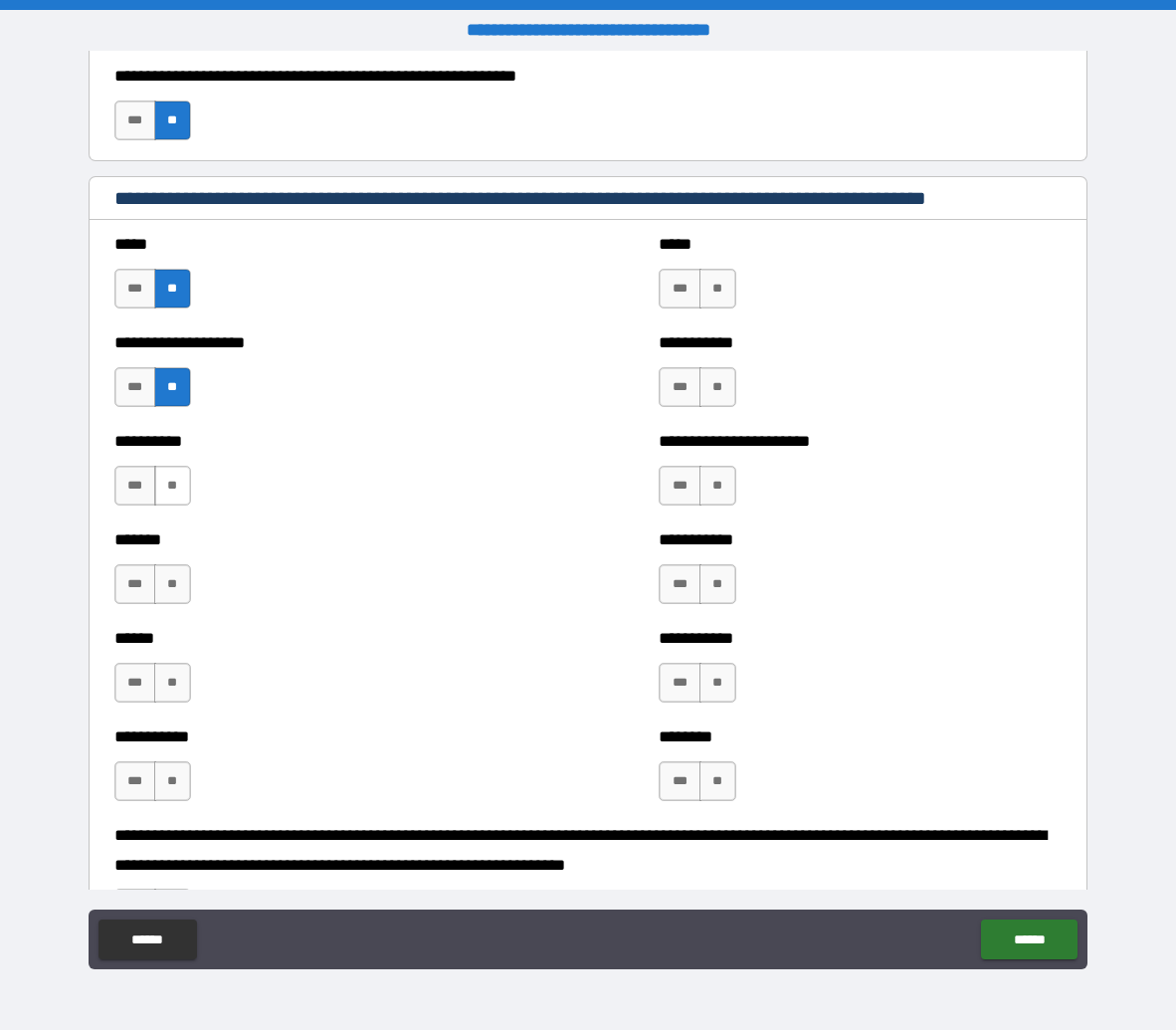 click on "**" at bounding box center [172, 486] 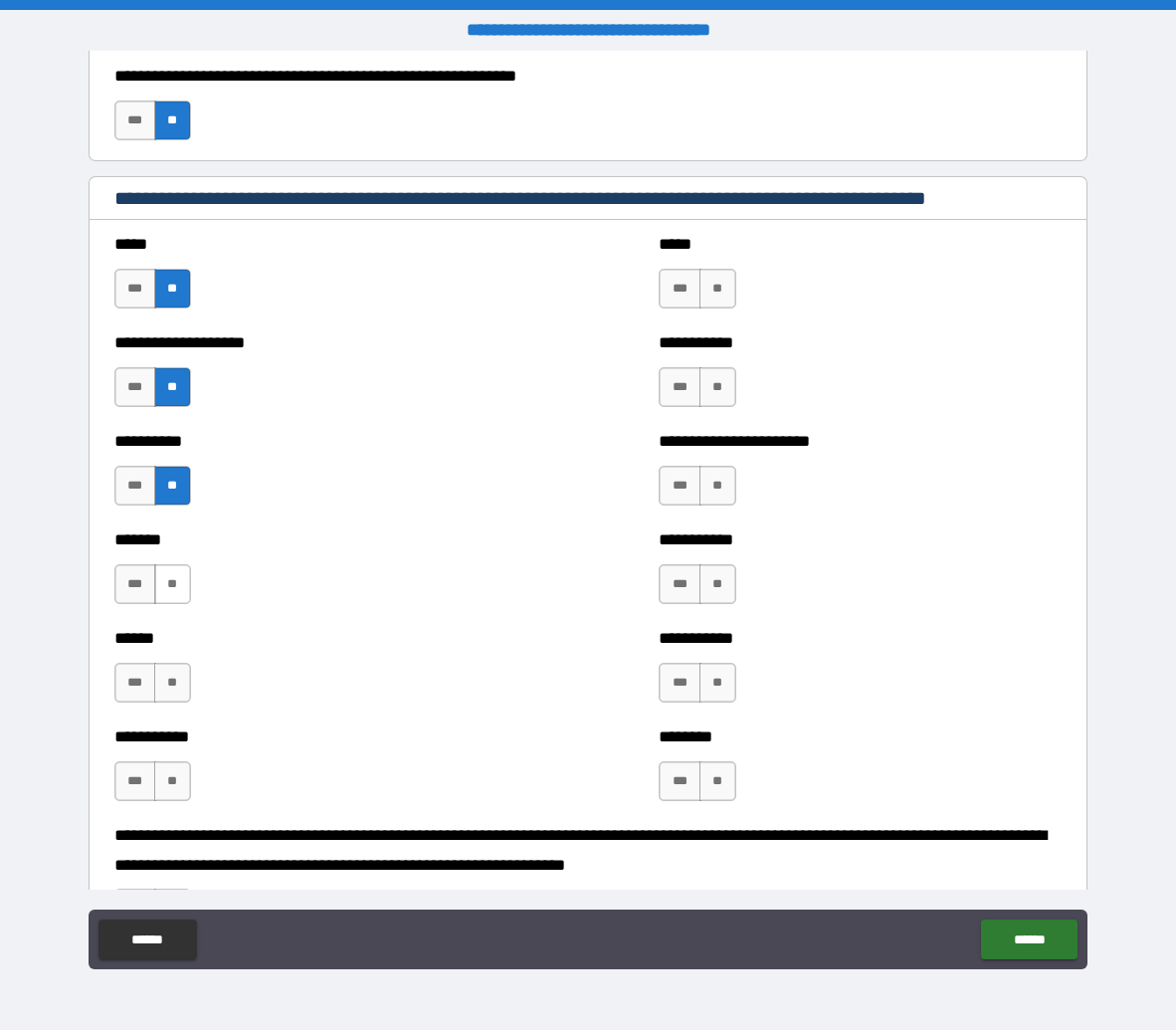 click on "**" at bounding box center [172, 584] 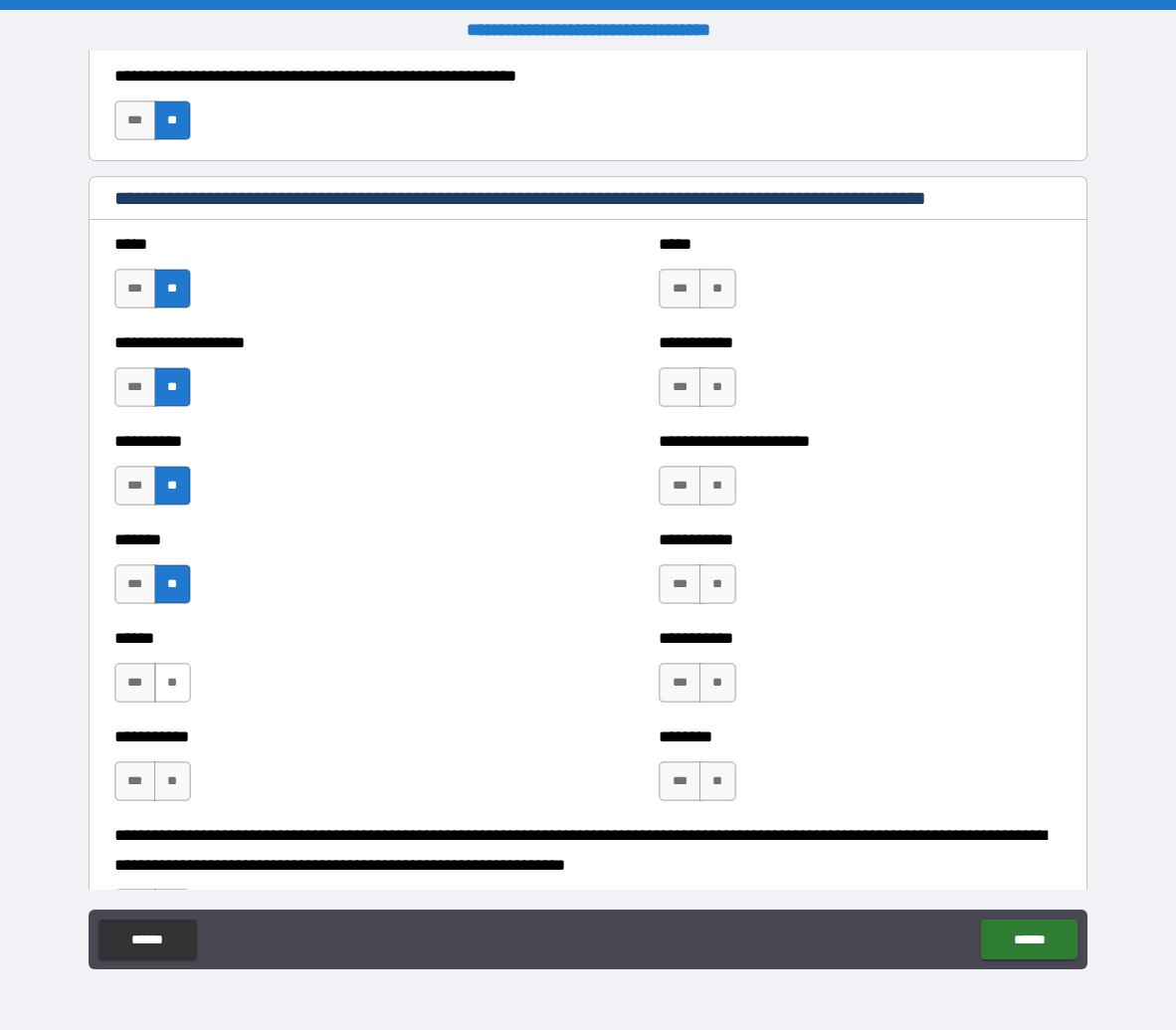 click on "**" at bounding box center [172, 683] 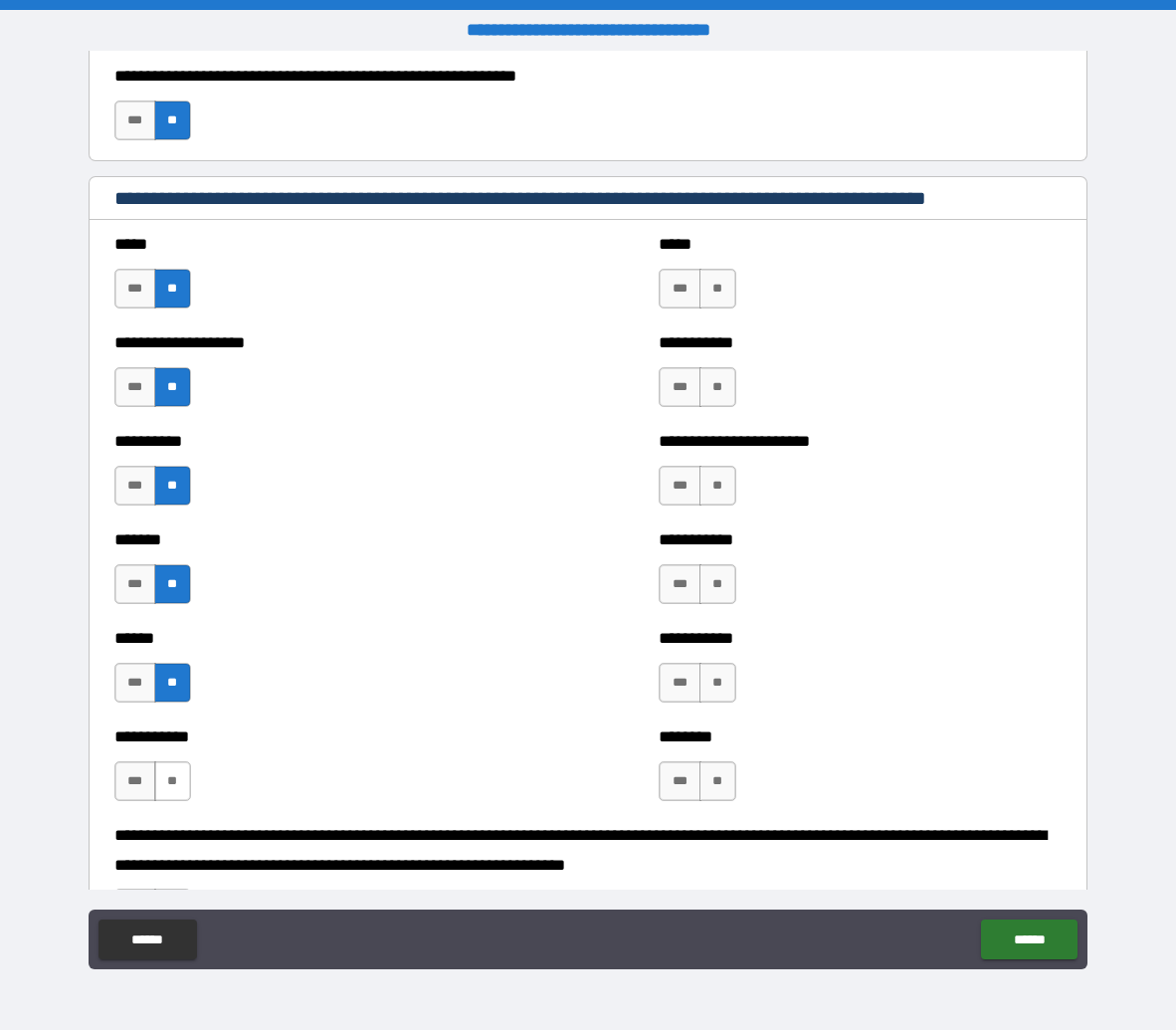 click on "**" at bounding box center [172, 781] 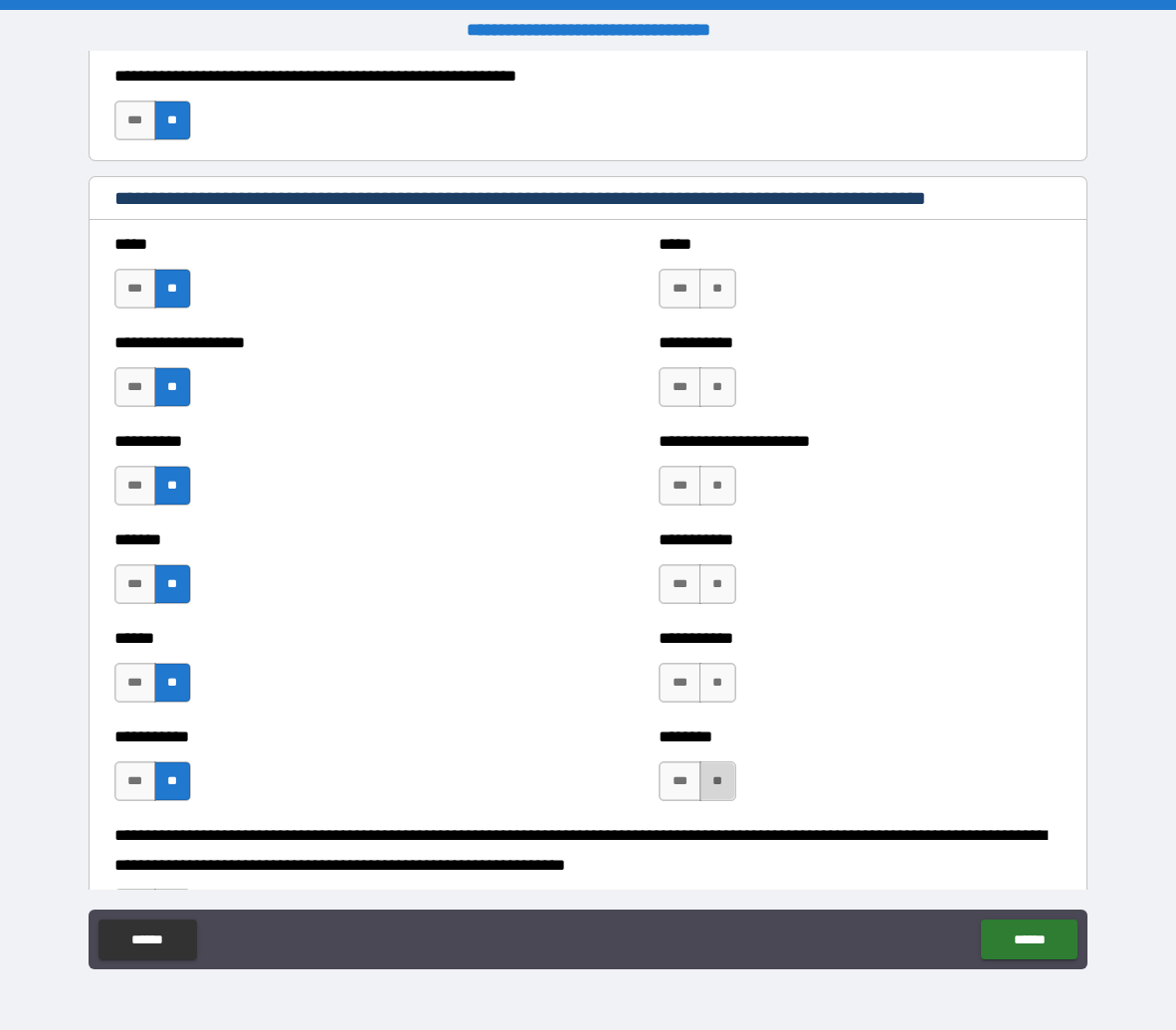 click on "**" at bounding box center [717, 781] 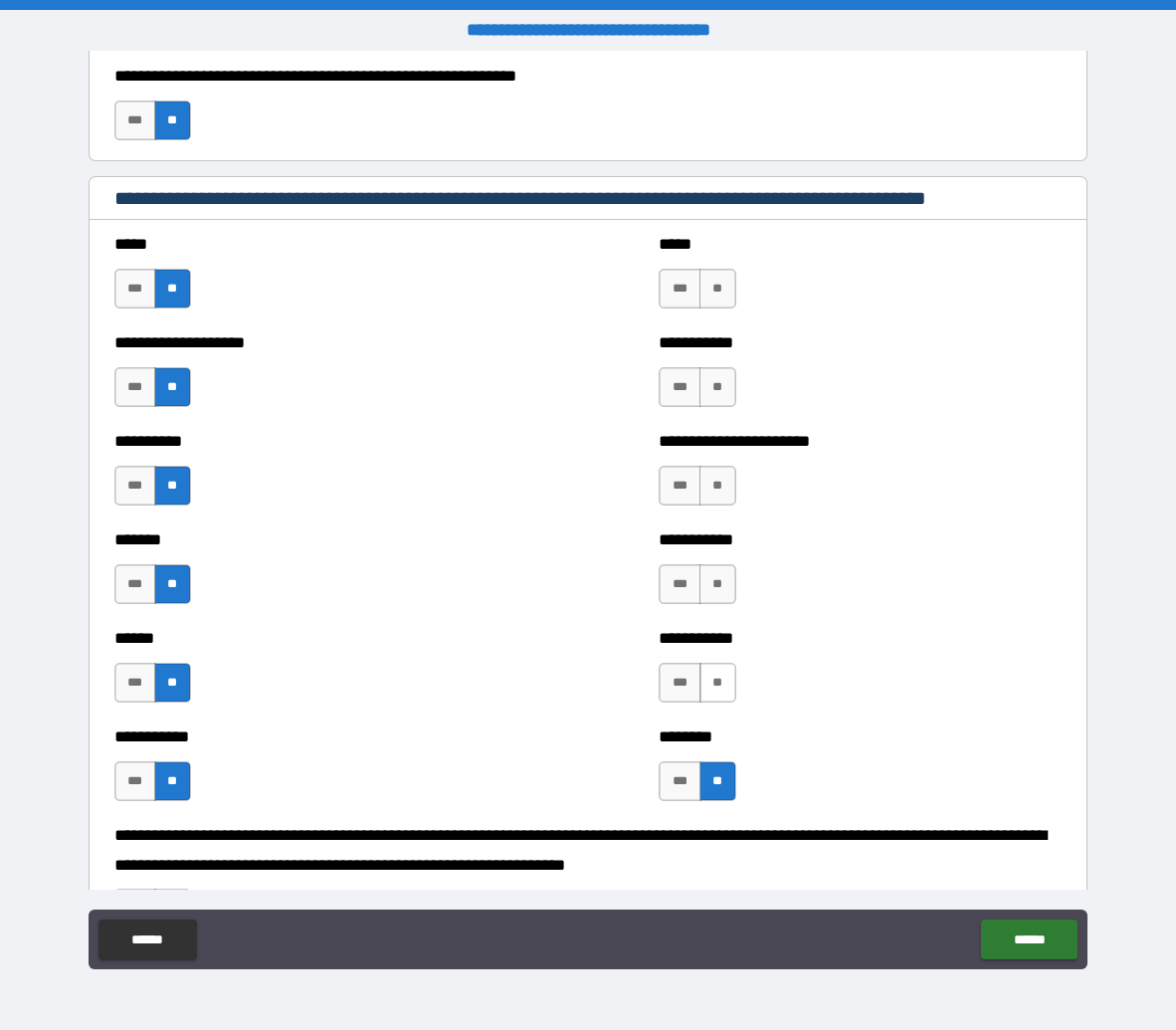 click on "**" at bounding box center [717, 683] 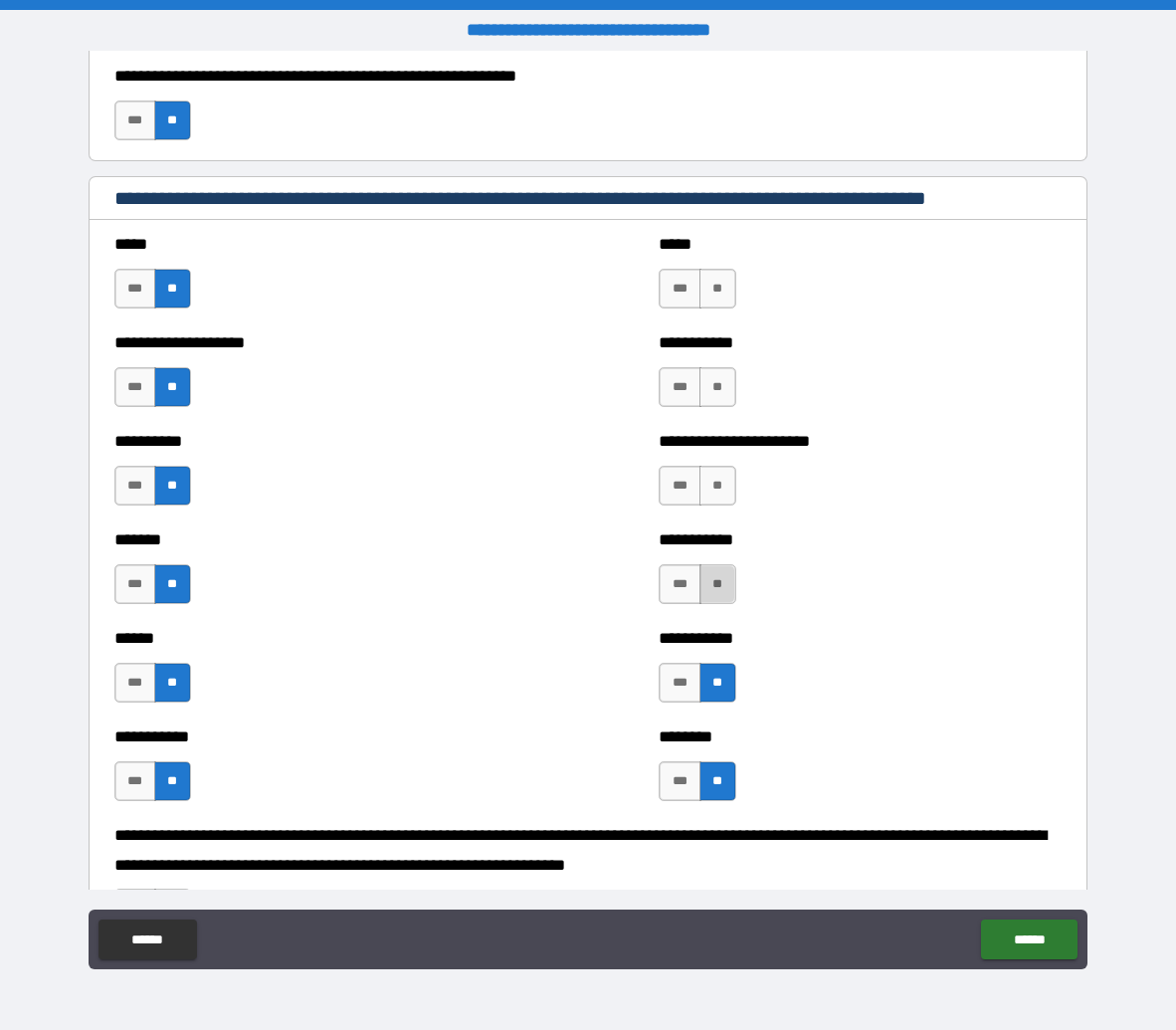 click on "**" at bounding box center [717, 584] 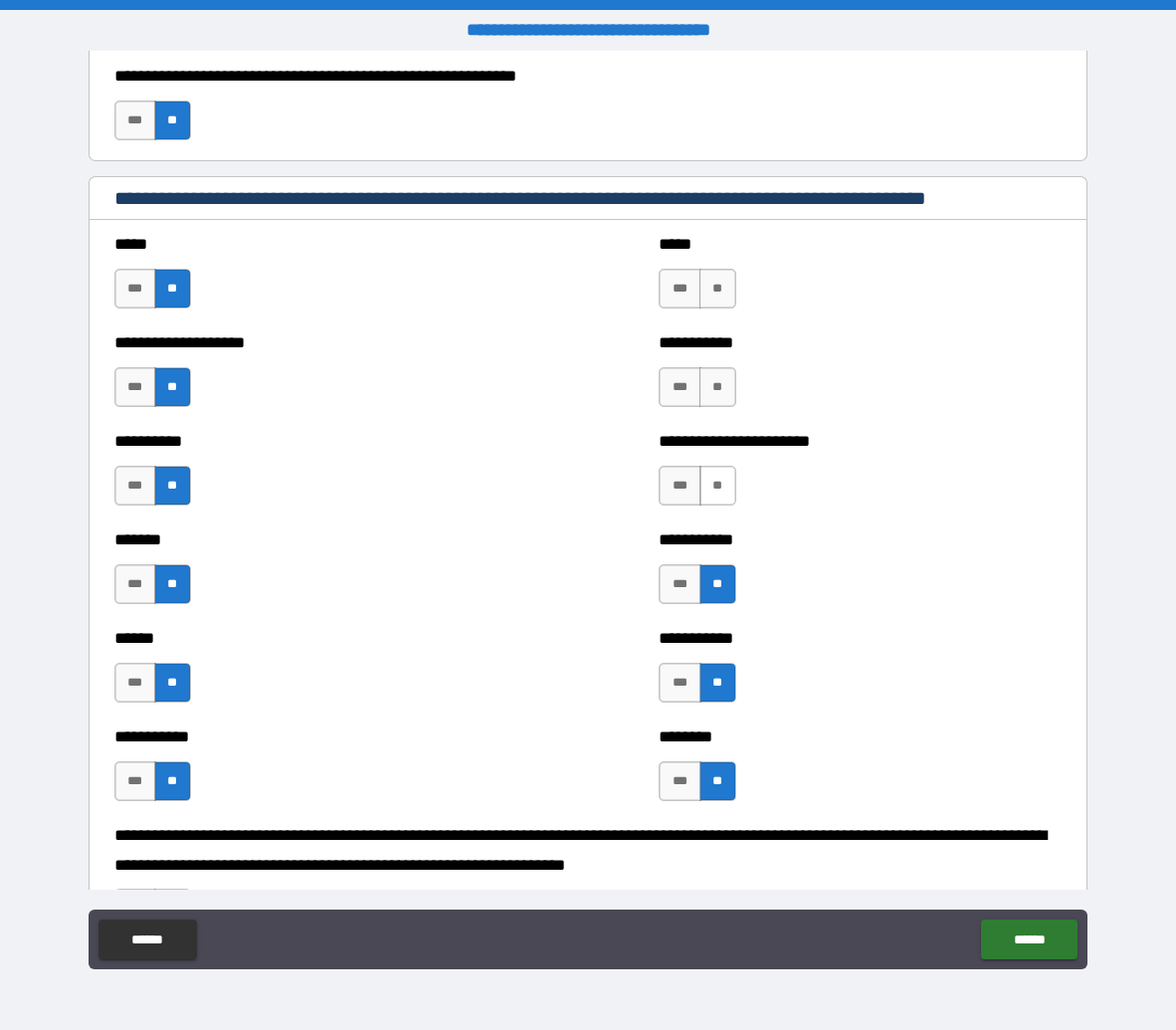 click on "**" at bounding box center [717, 486] 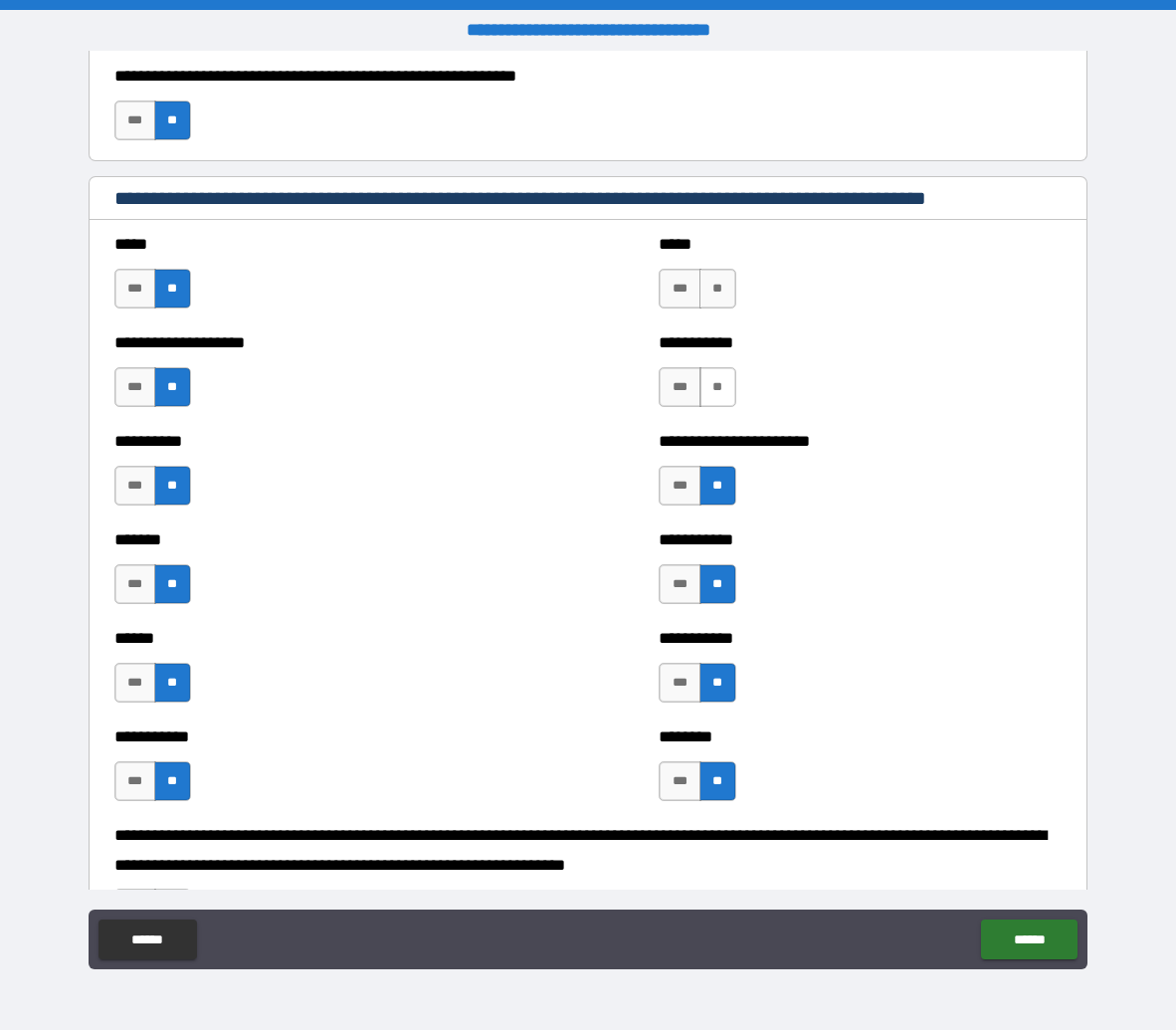 click on "**" at bounding box center [717, 387] 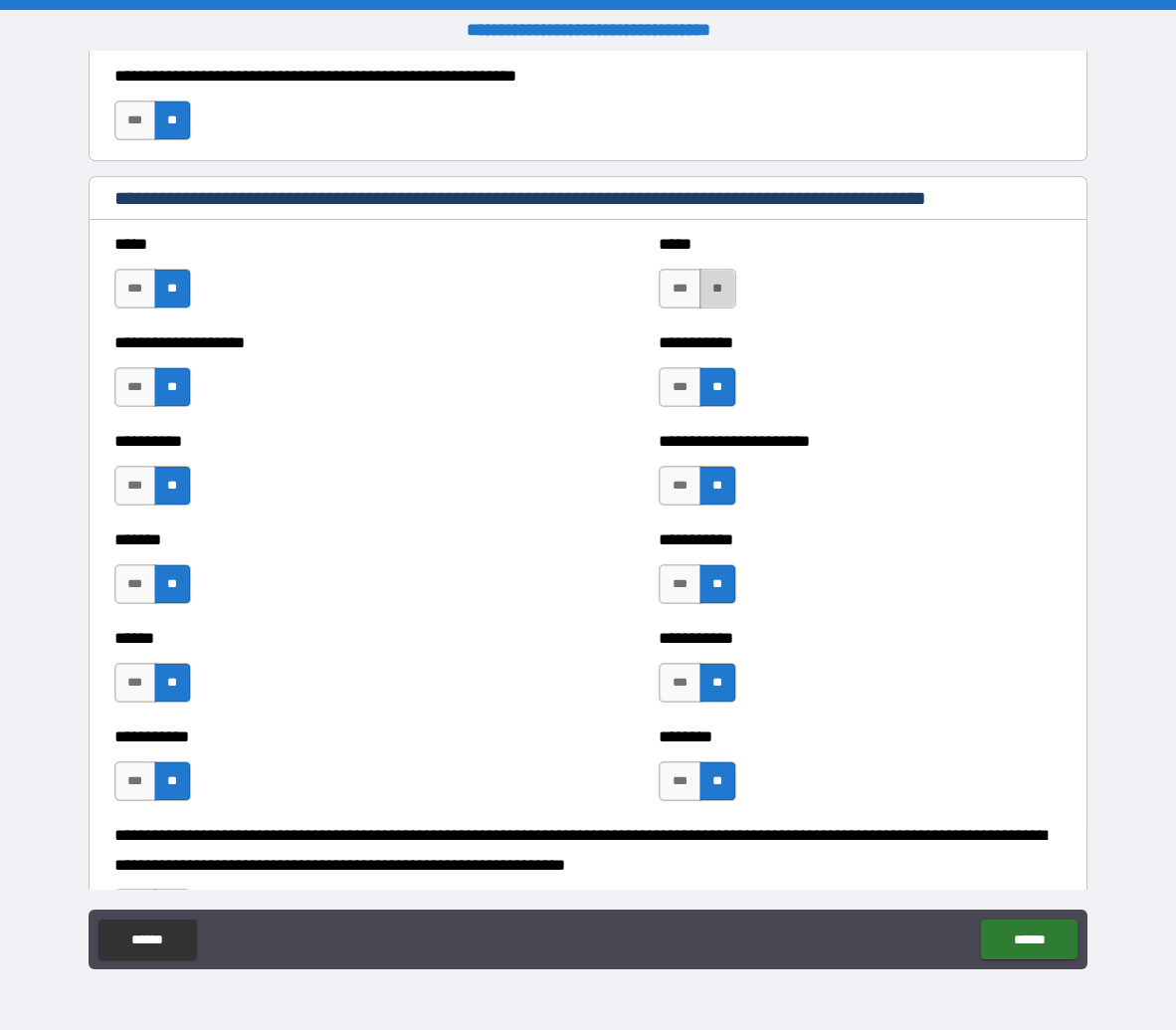 click on "**" at bounding box center (717, 289) 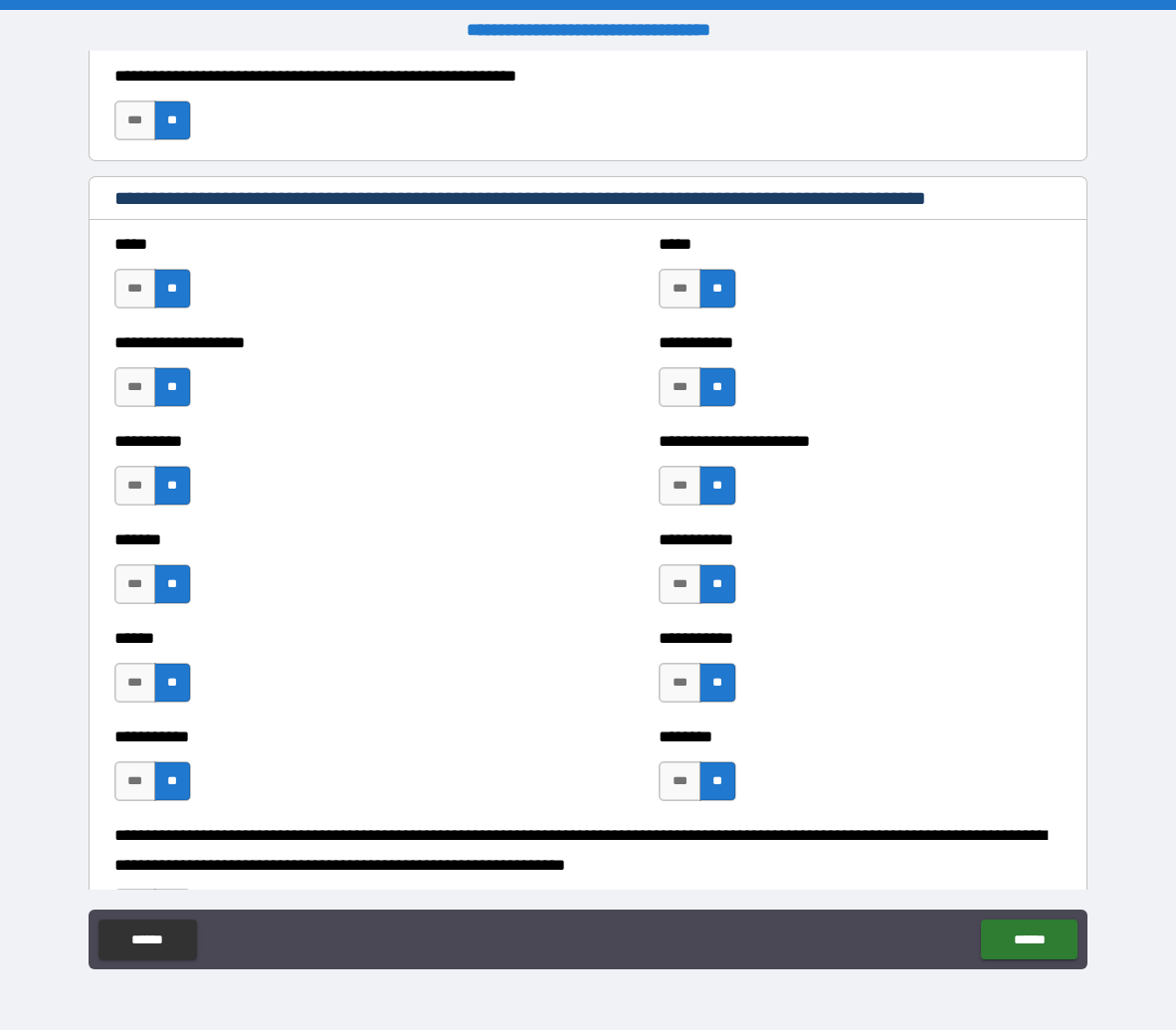 scroll, scrollTop: 8751, scrollLeft: 0, axis: vertical 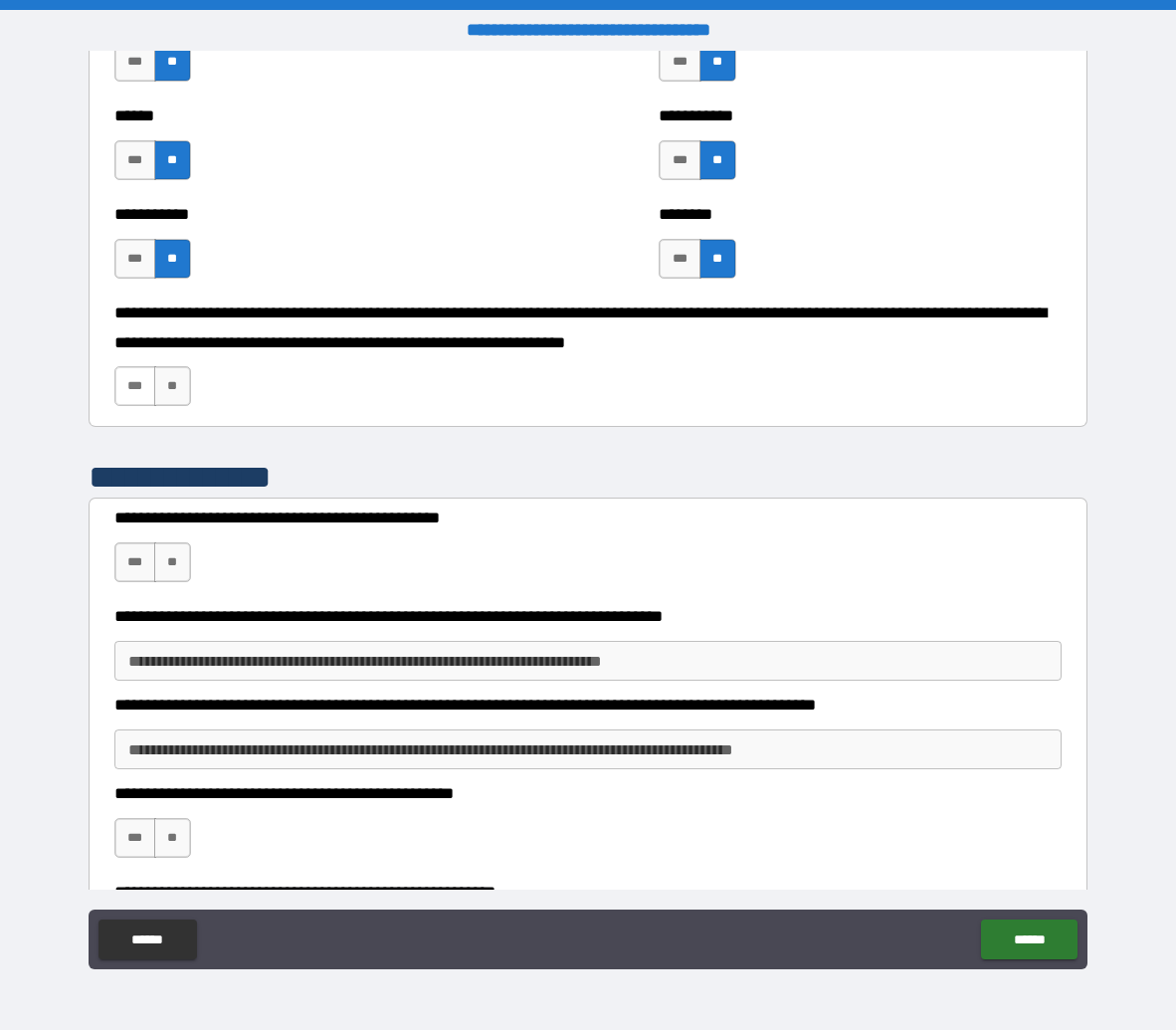 click on "***" at bounding box center [135, 386] 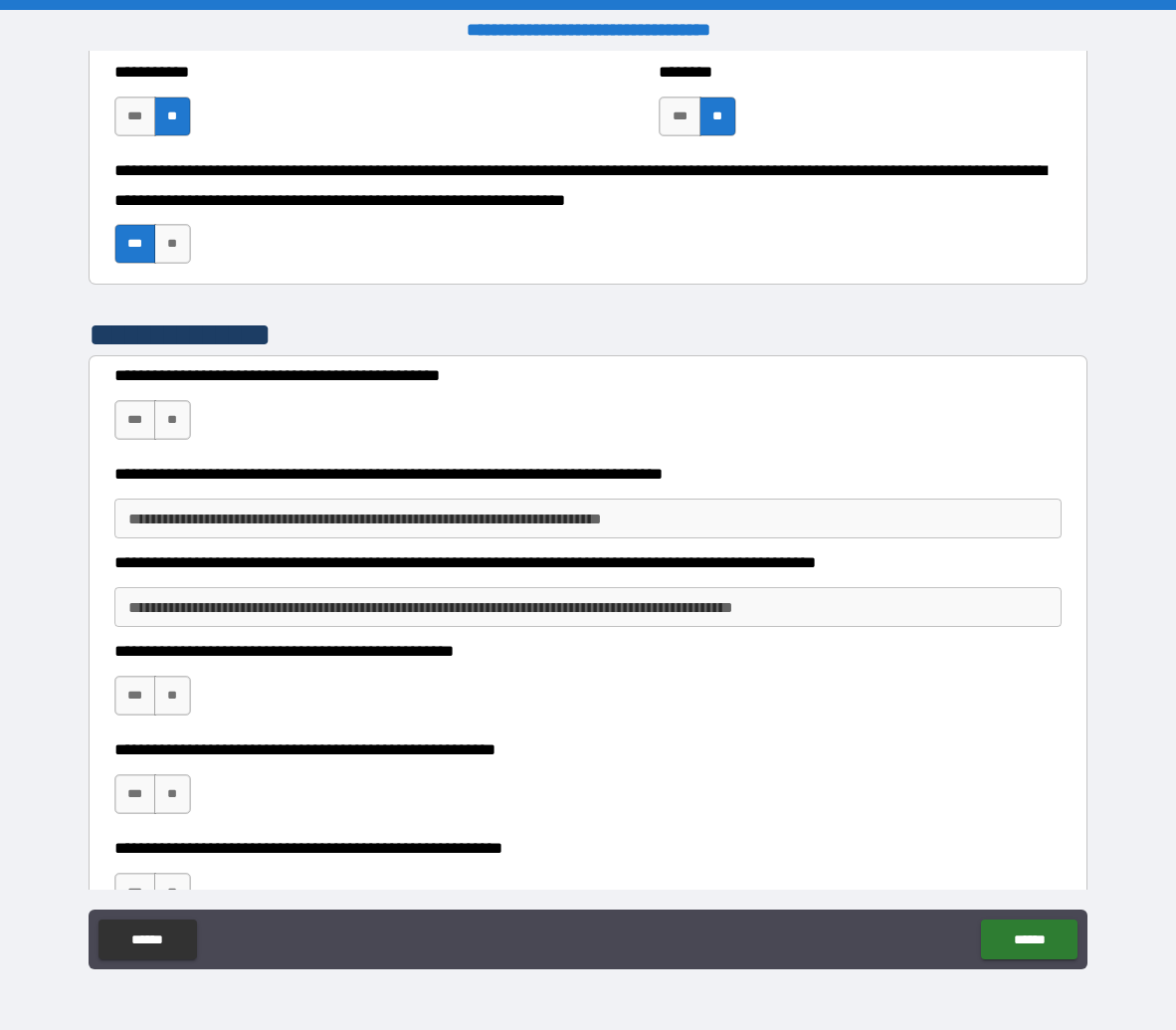 scroll, scrollTop: 8897, scrollLeft: 0, axis: vertical 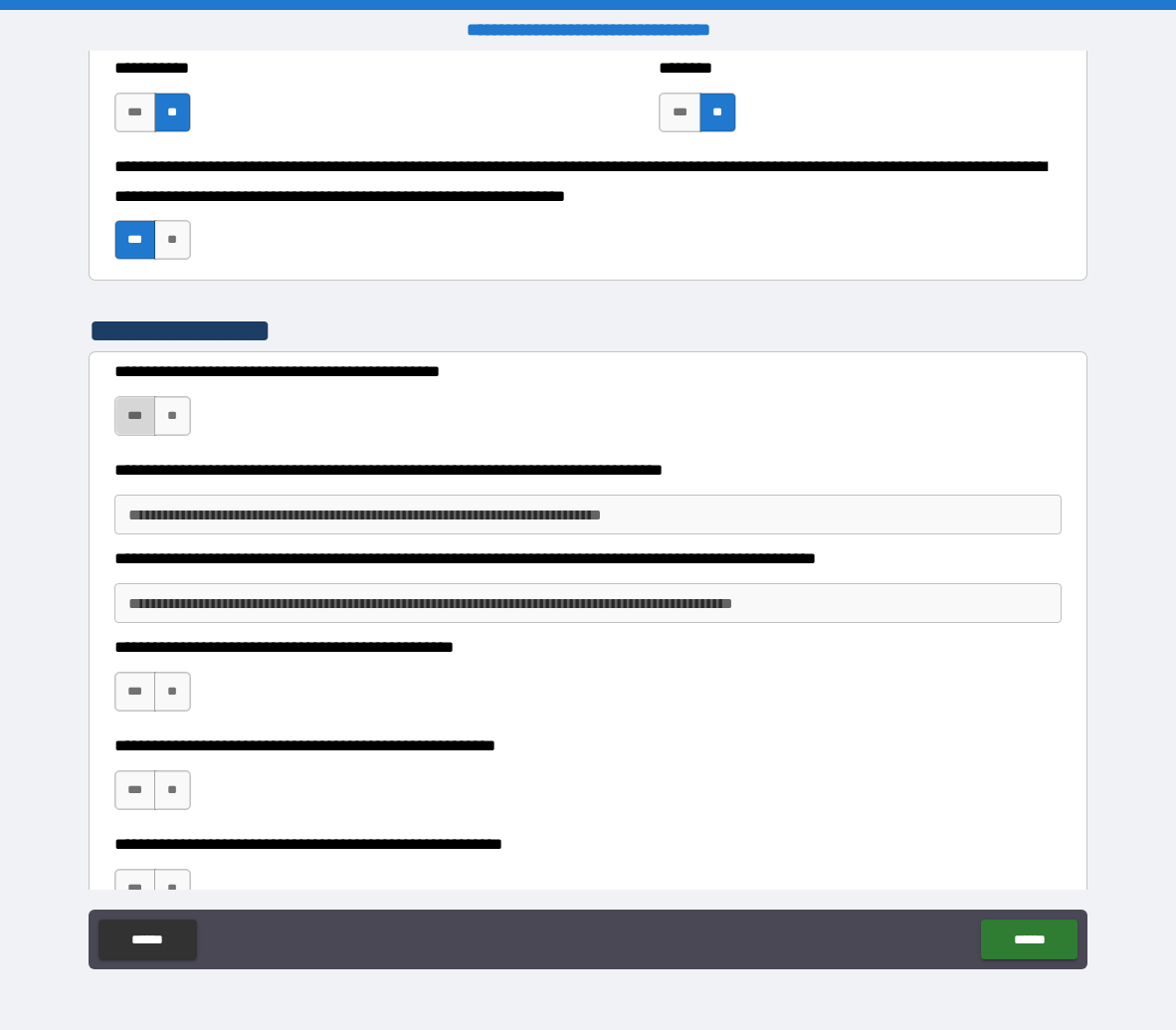 click on "***" at bounding box center (135, 416) 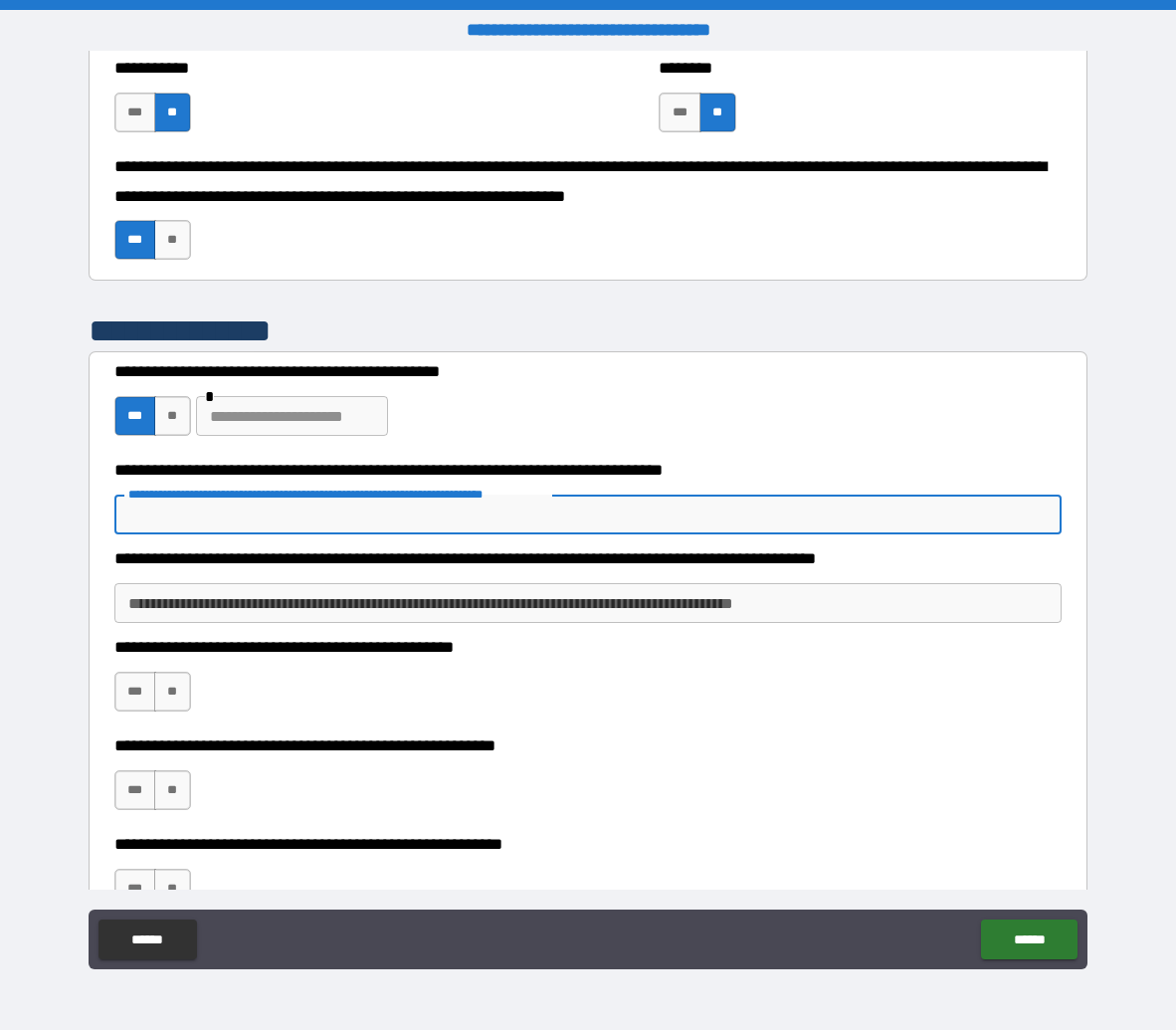 click on "**********" at bounding box center (588, 515) 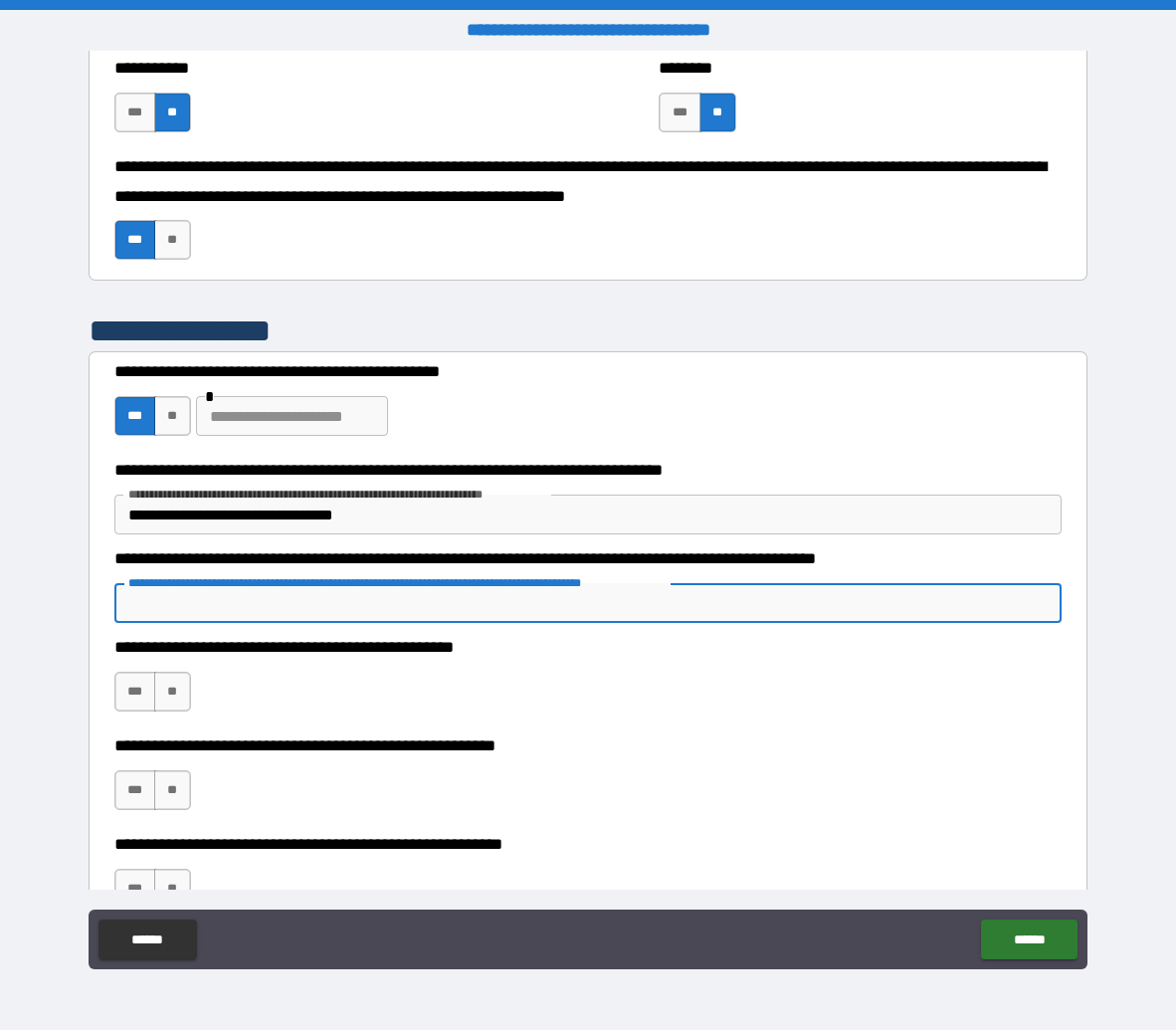 click on "**********" at bounding box center (588, 603) 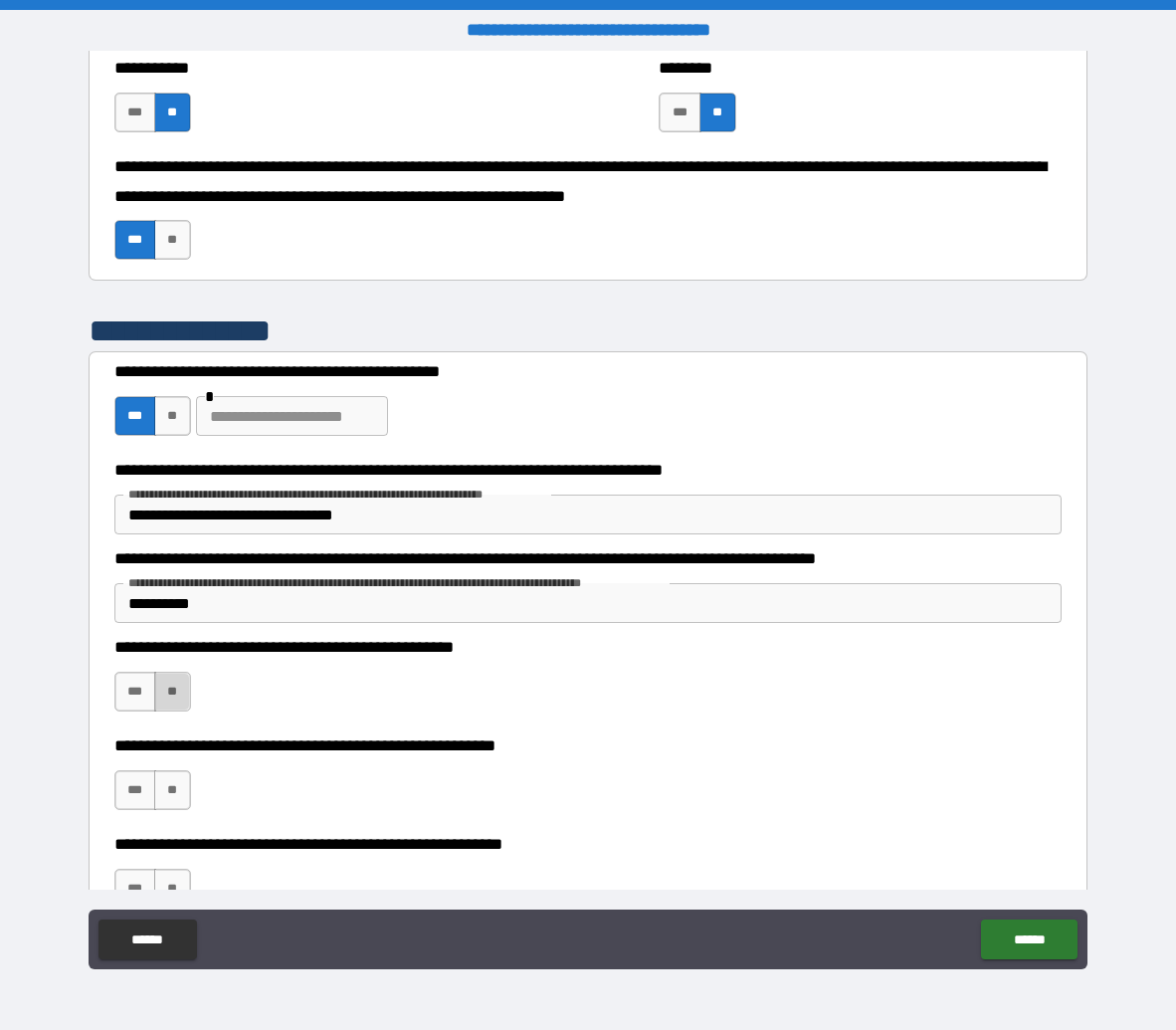 click on "**" at bounding box center [172, 692] 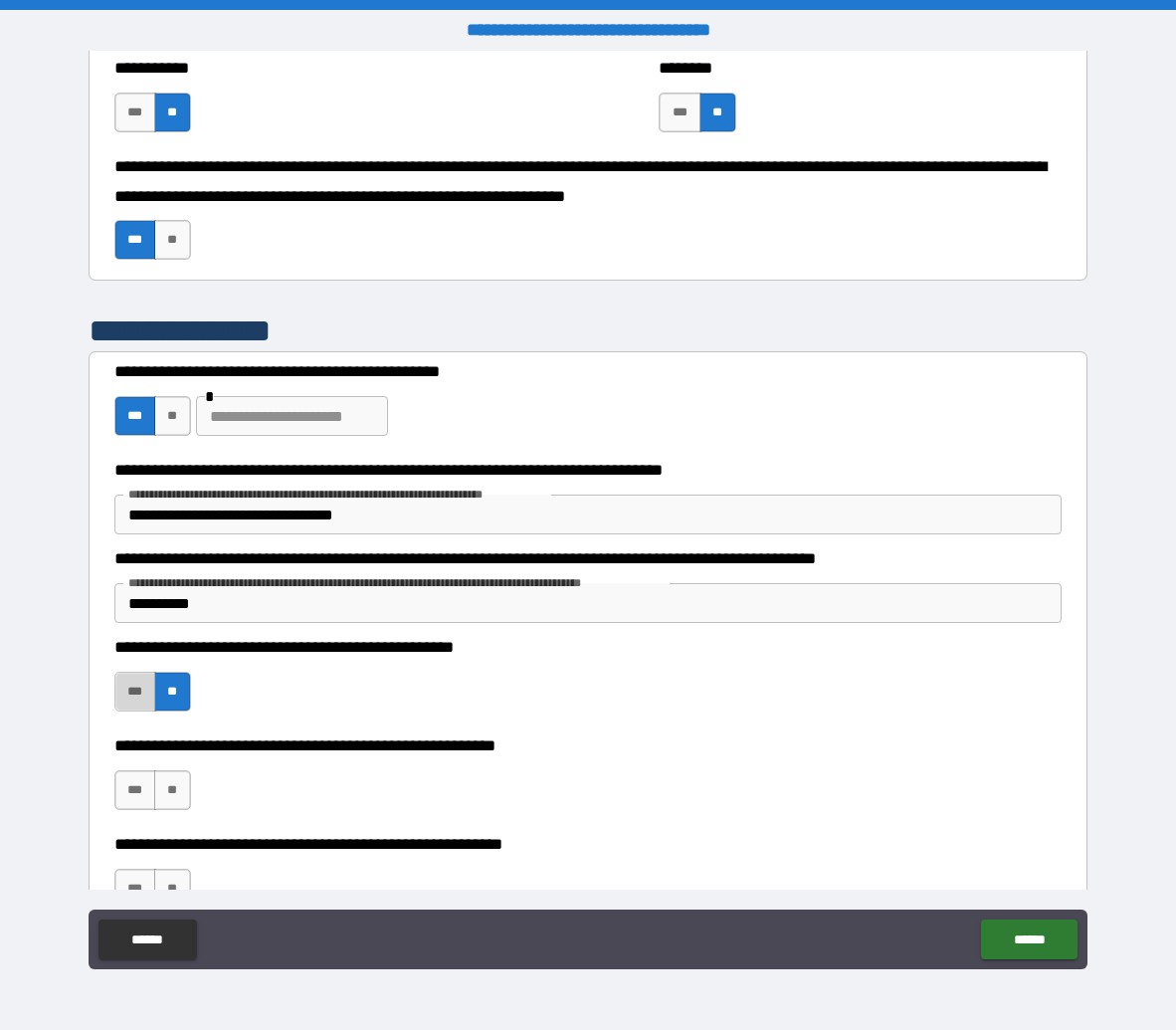 click on "***" at bounding box center (135, 692) 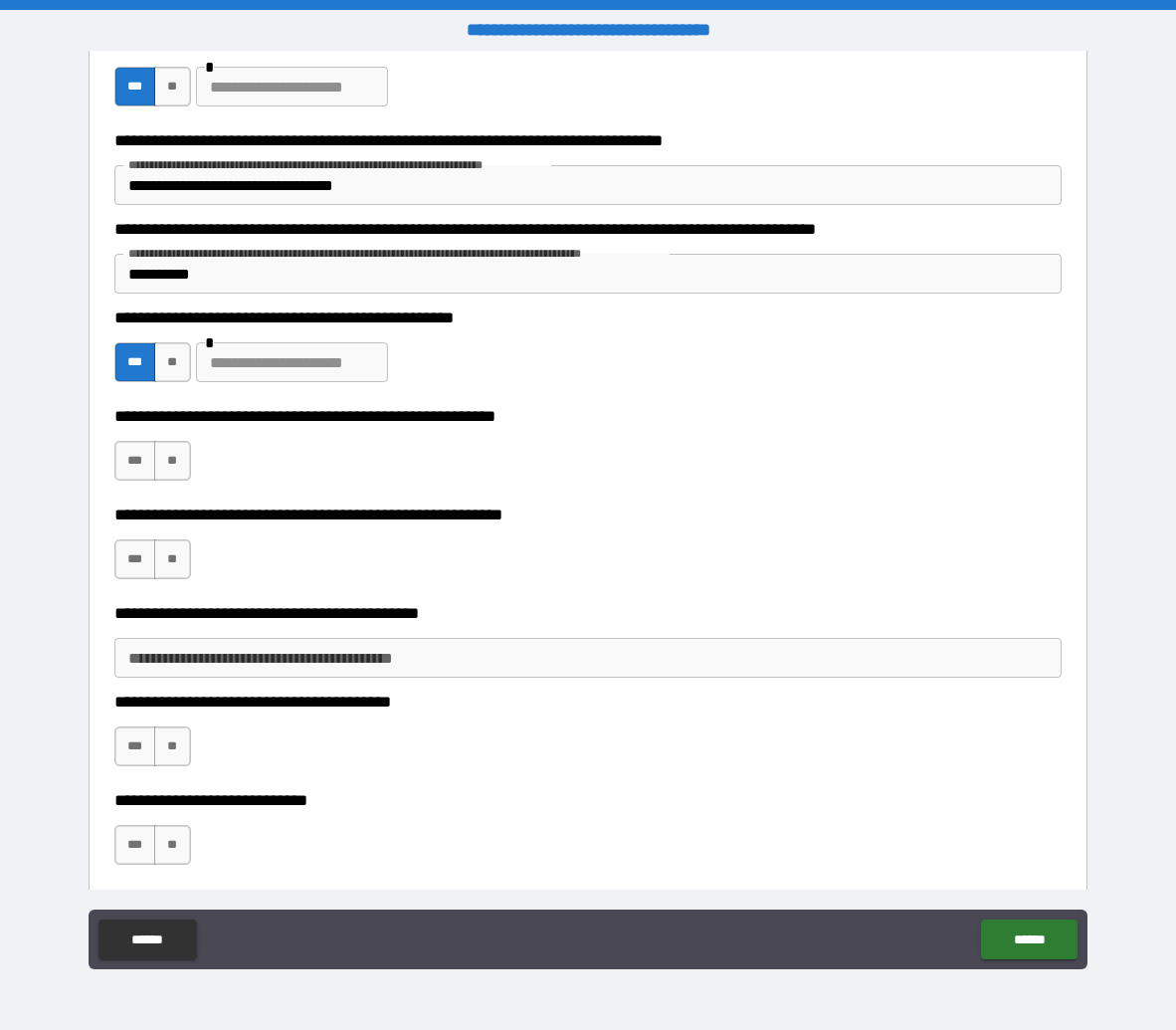 scroll, scrollTop: 9315, scrollLeft: 0, axis: vertical 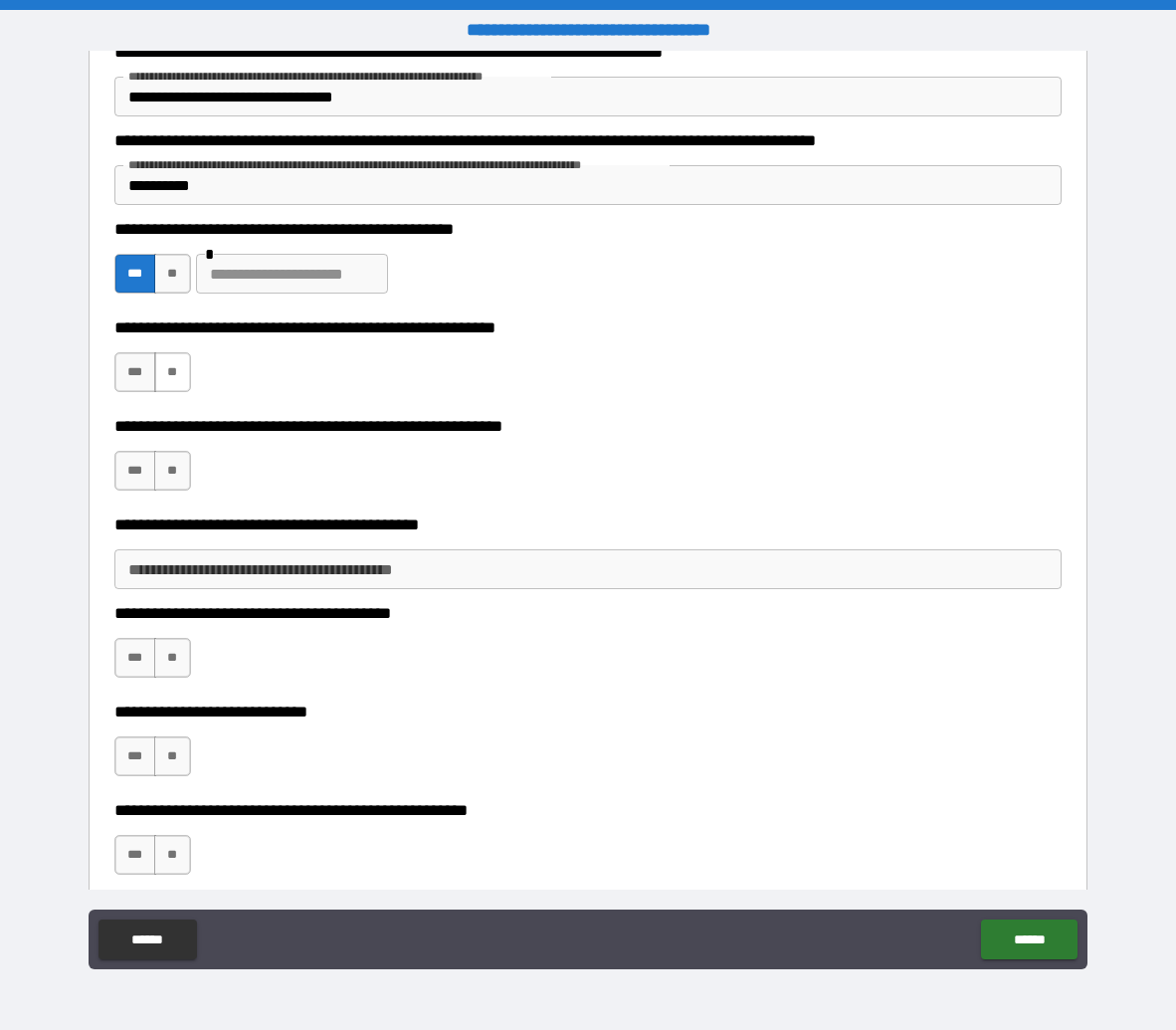click on "**" at bounding box center (172, 372) 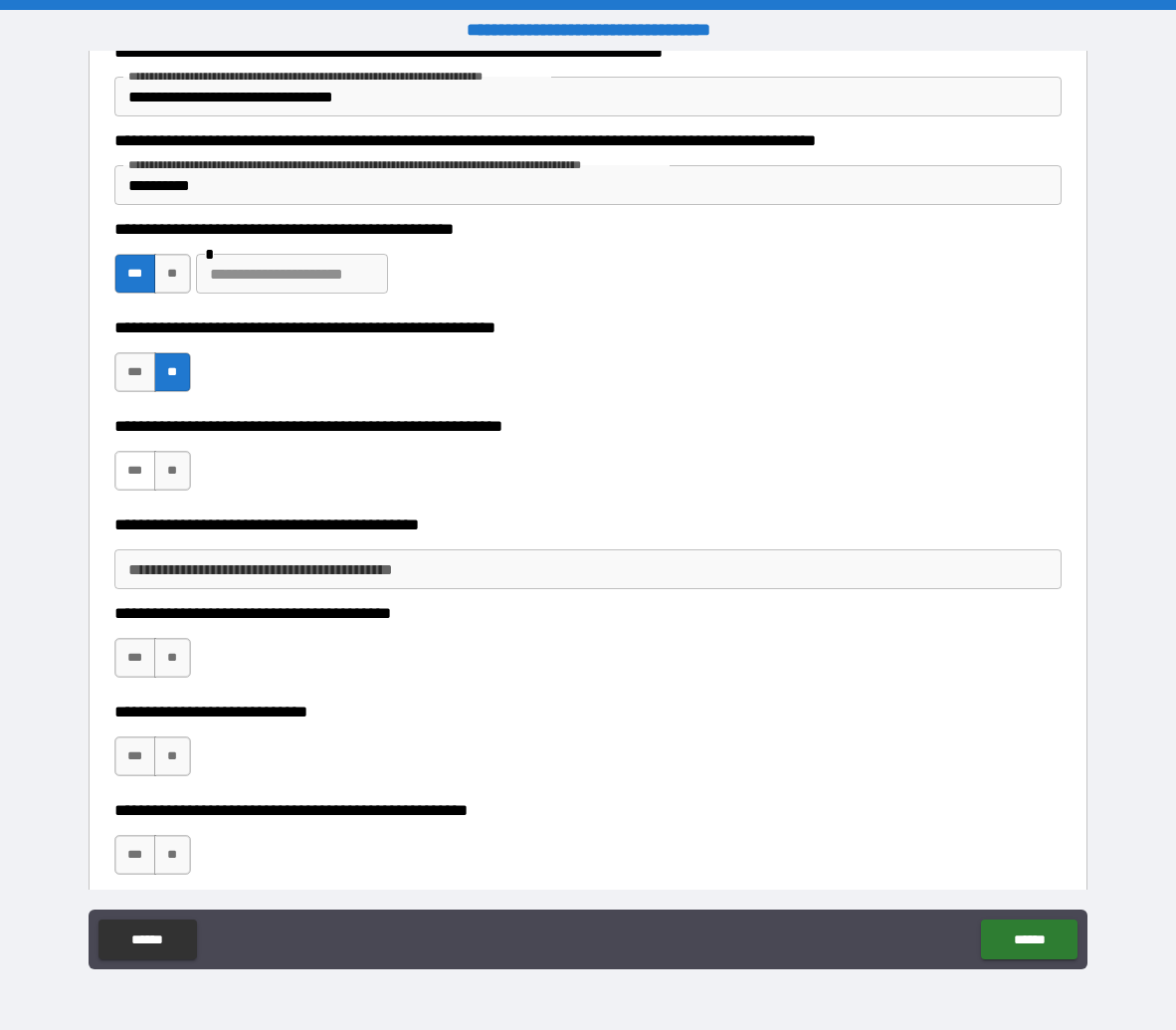 click on "***" at bounding box center [135, 471] 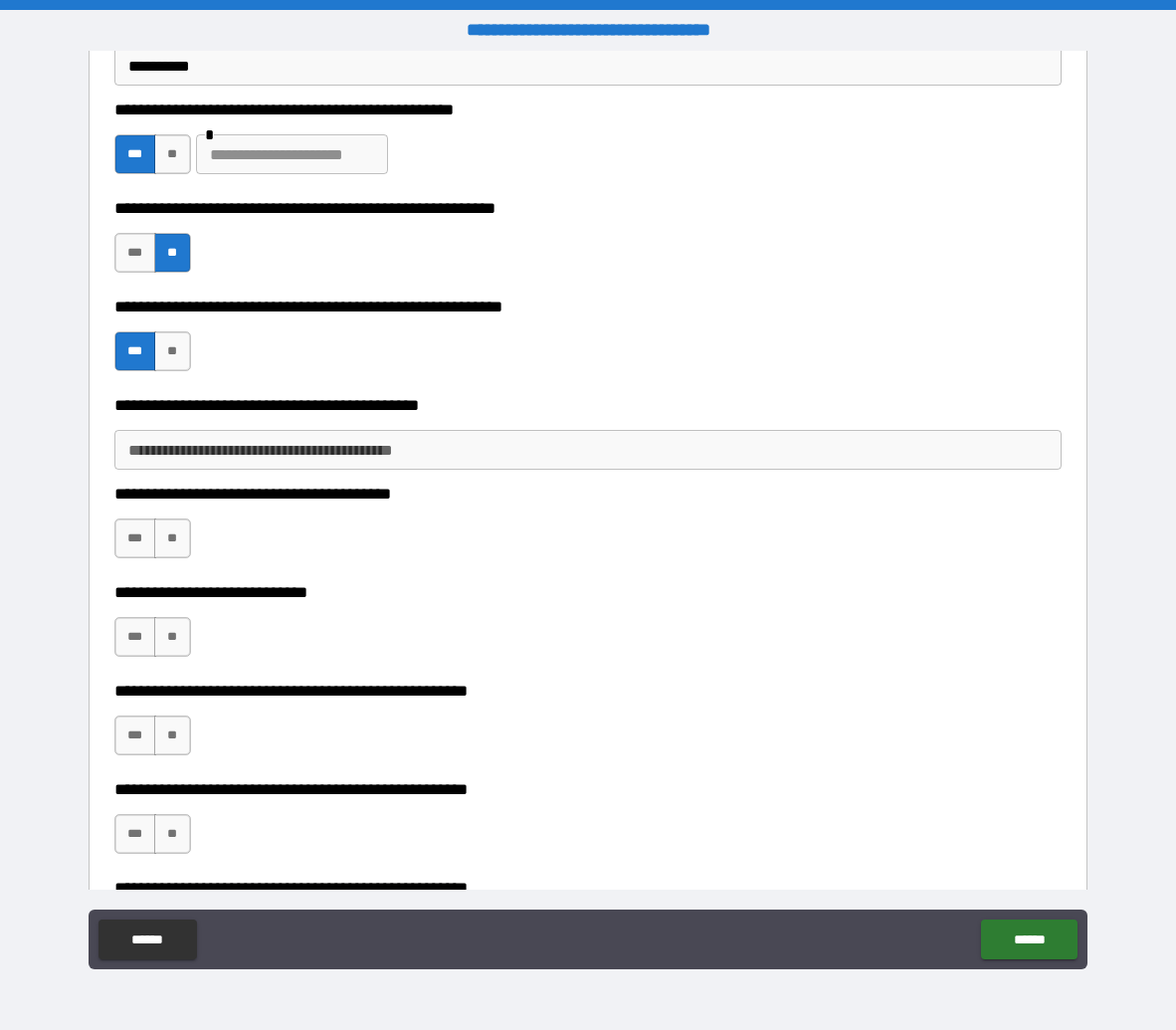 scroll, scrollTop: 9466, scrollLeft: 0, axis: vertical 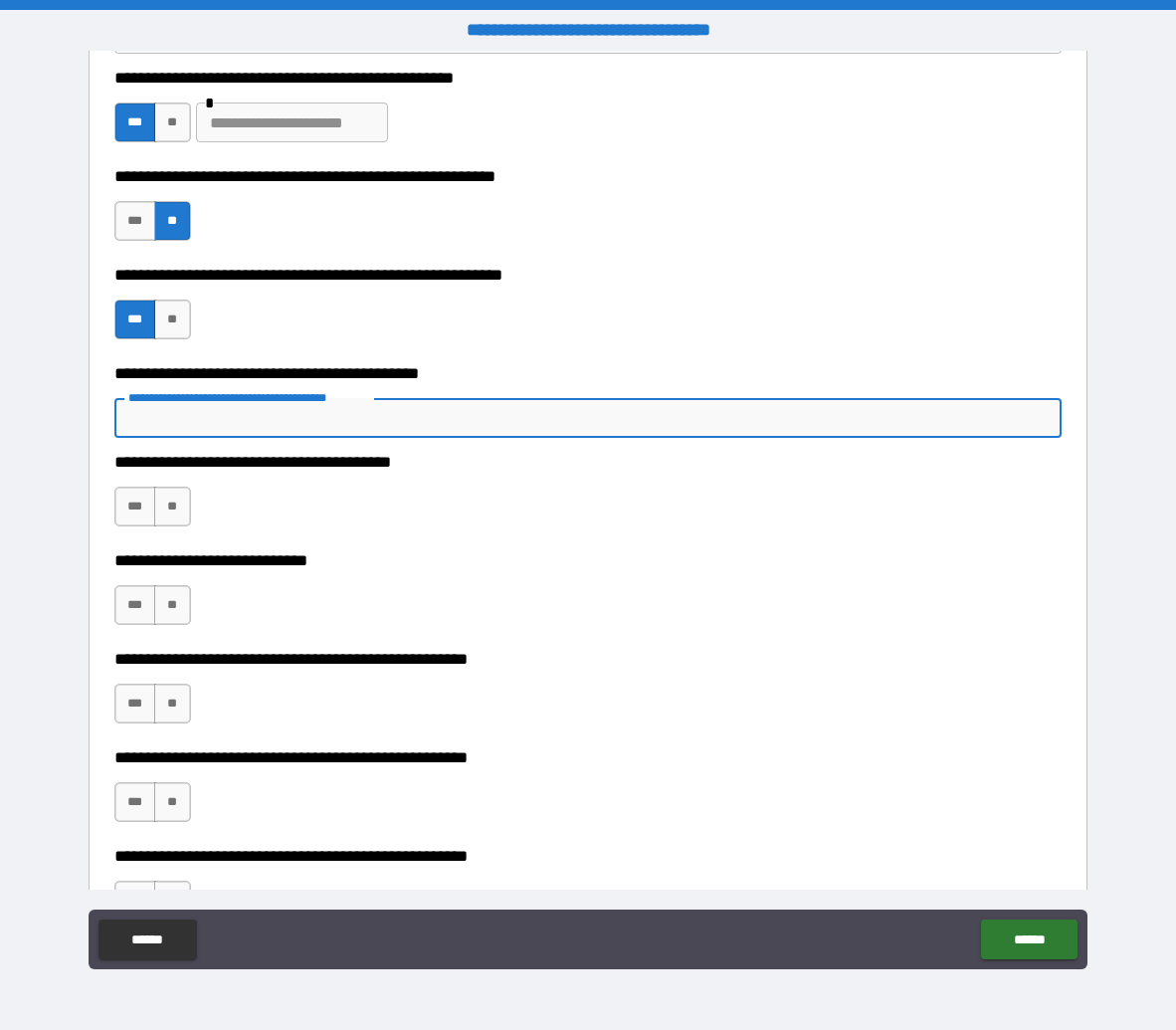click on "**********" at bounding box center [588, 418] 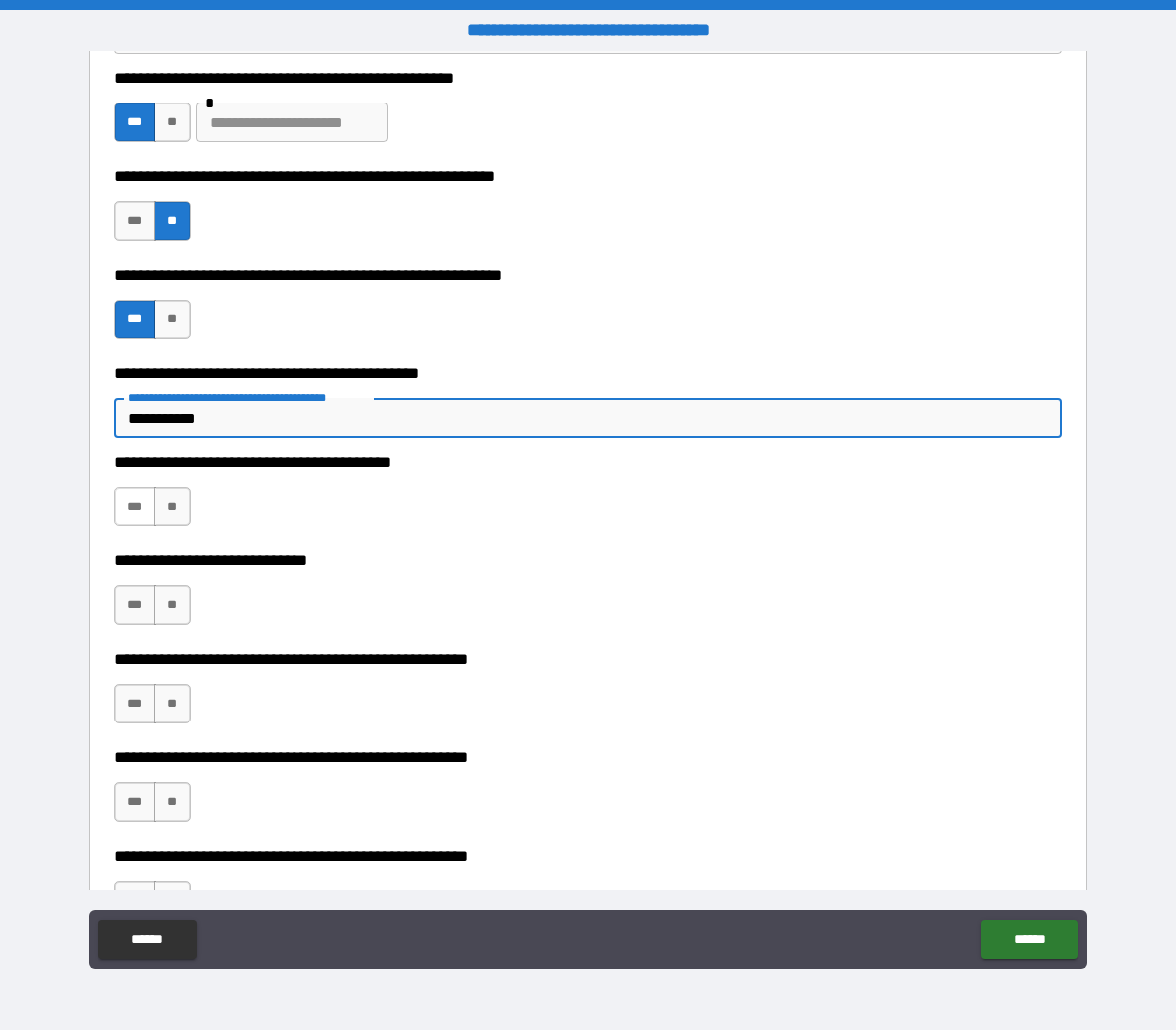 click on "***" at bounding box center (135, 507) 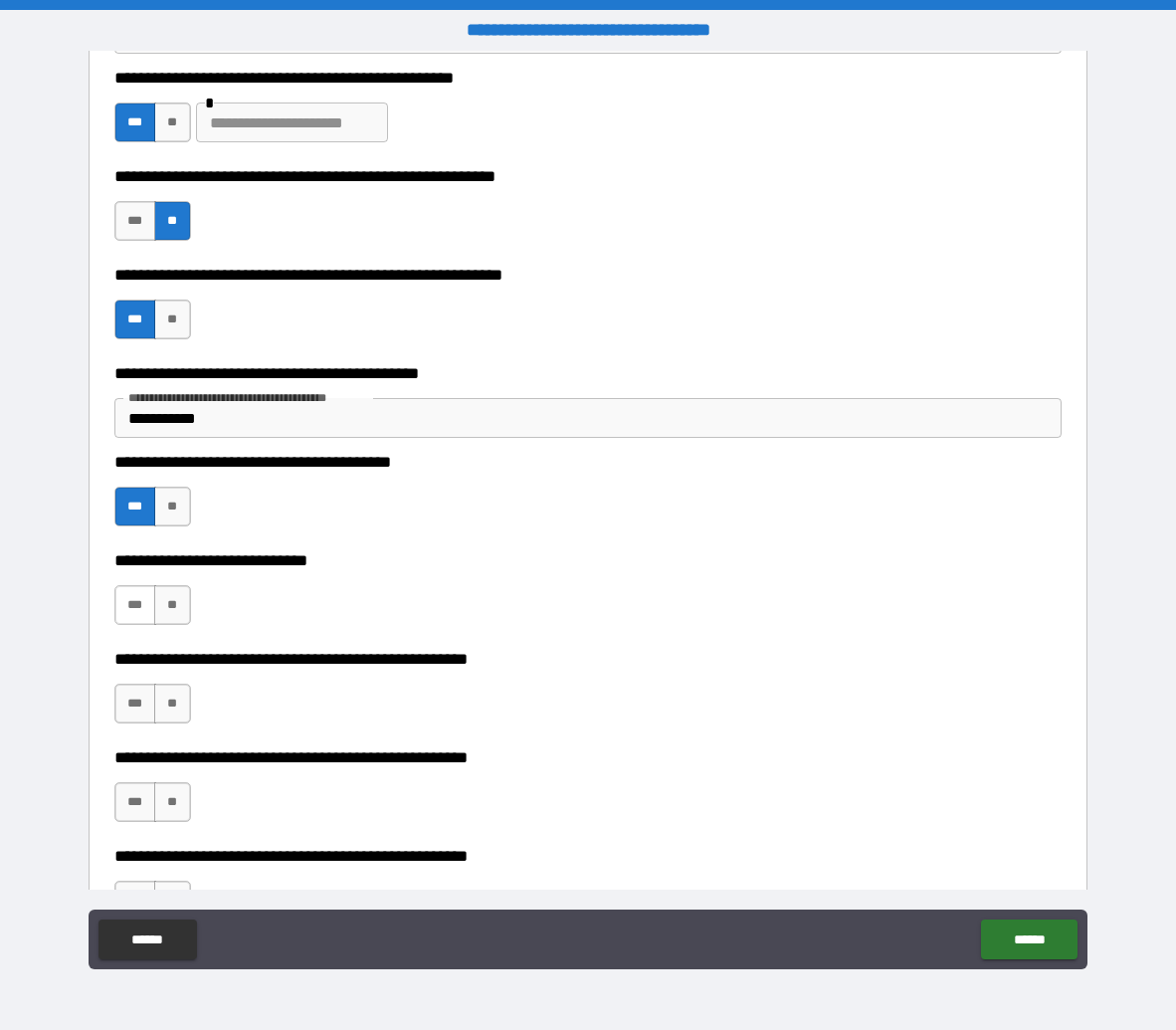 click on "***" at bounding box center (135, 605) 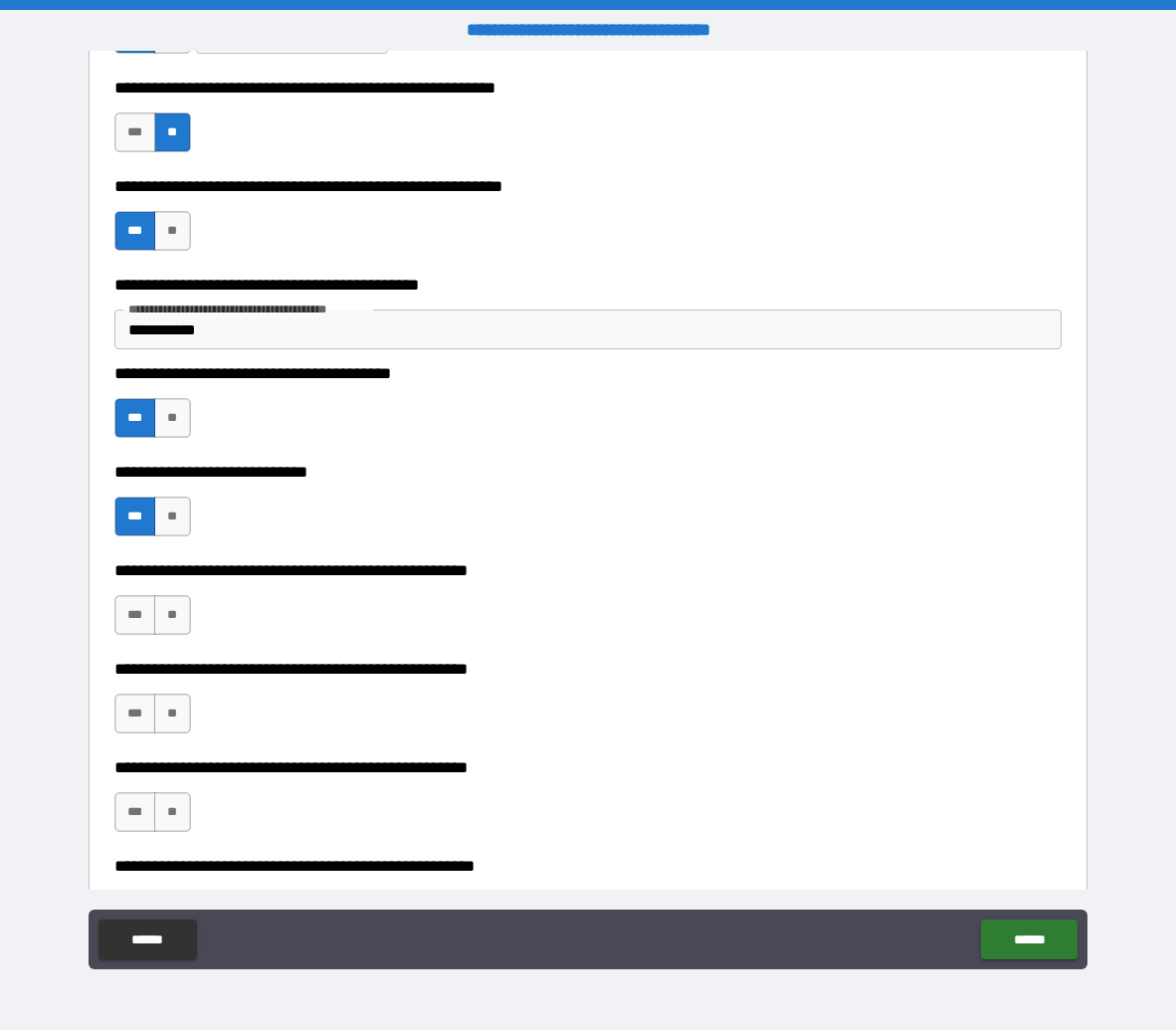 scroll, scrollTop: 9639, scrollLeft: 0, axis: vertical 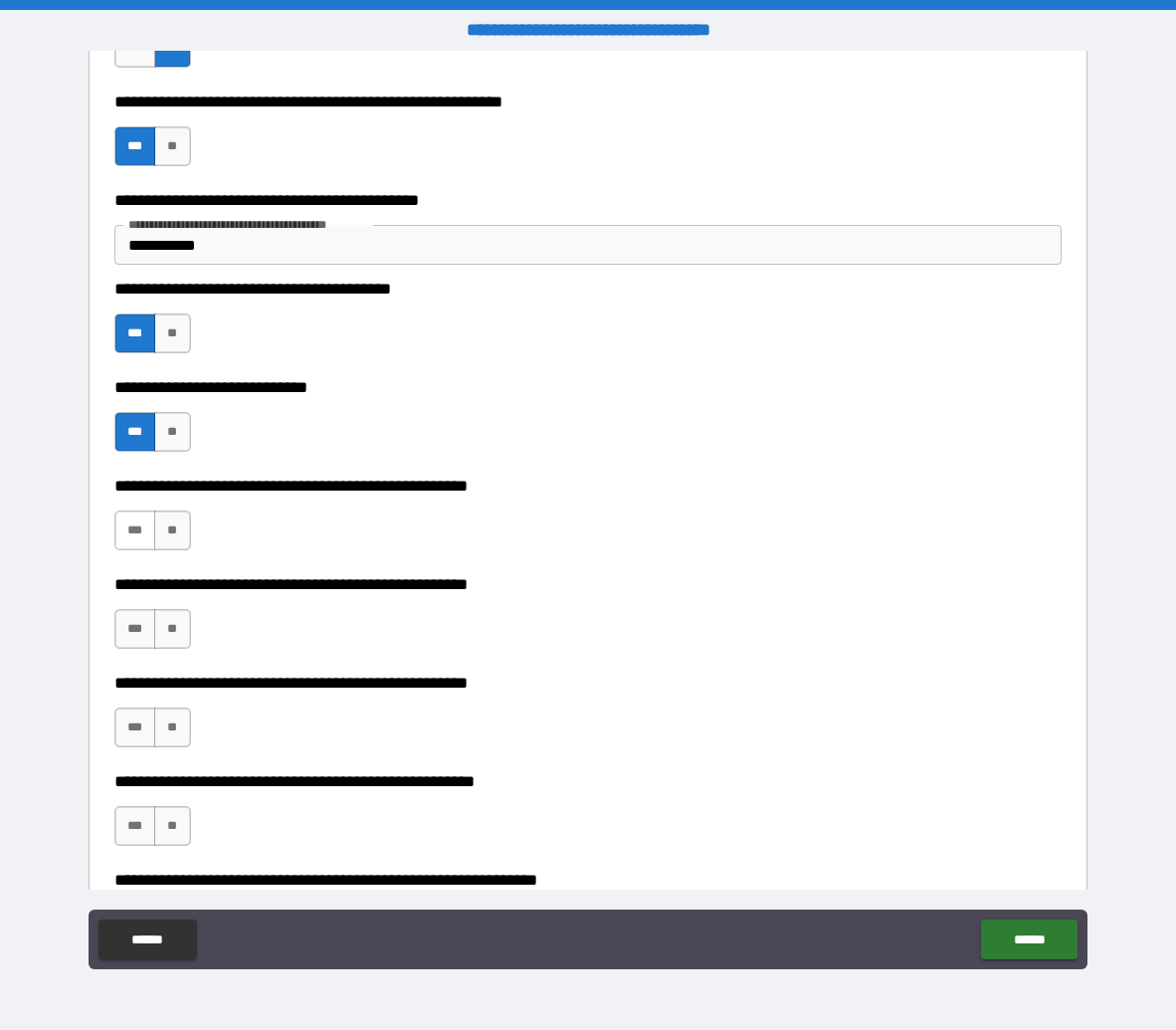 click on "***" at bounding box center [135, 530] 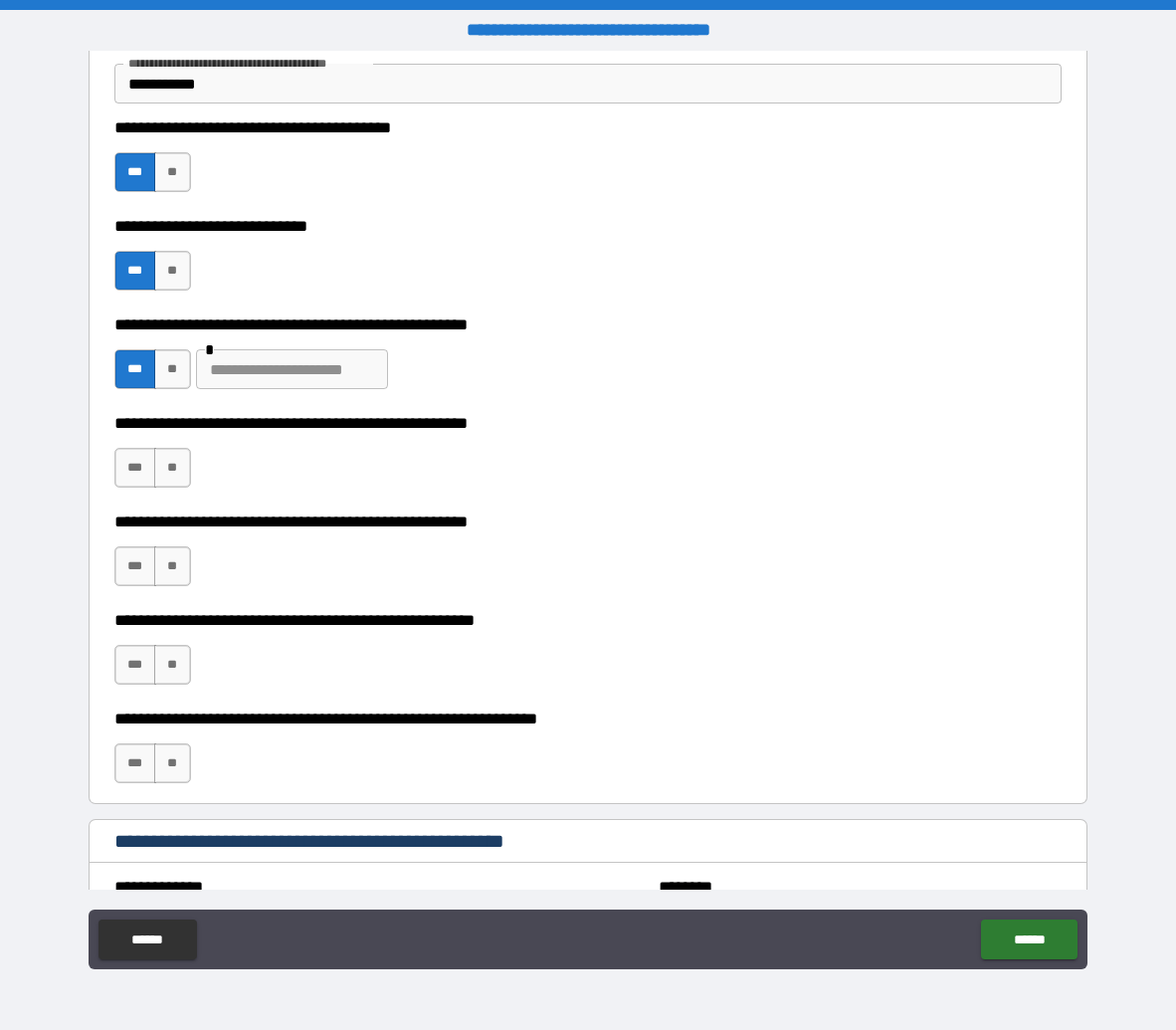 scroll, scrollTop: 9823, scrollLeft: 0, axis: vertical 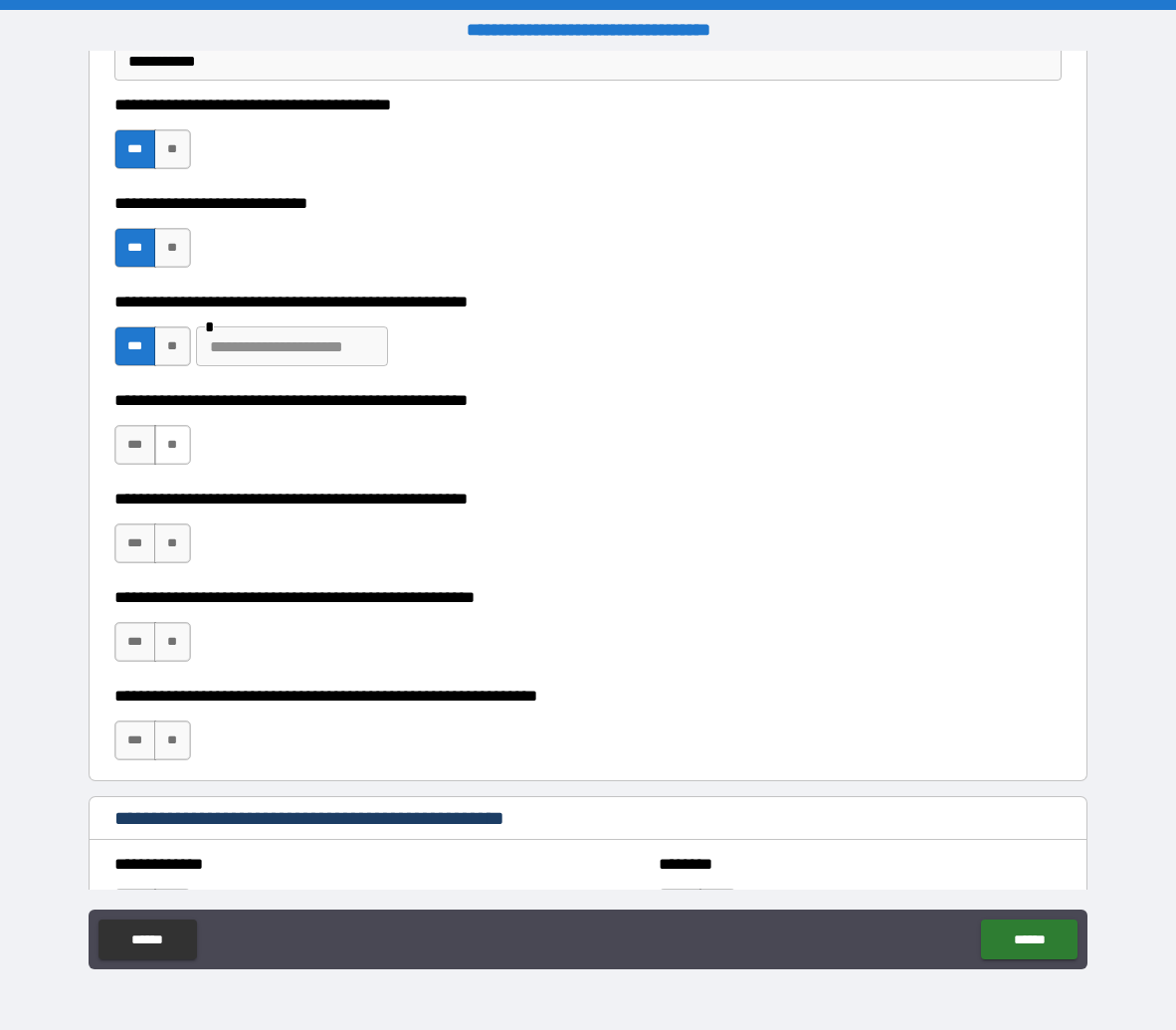 click on "**" at bounding box center [172, 445] 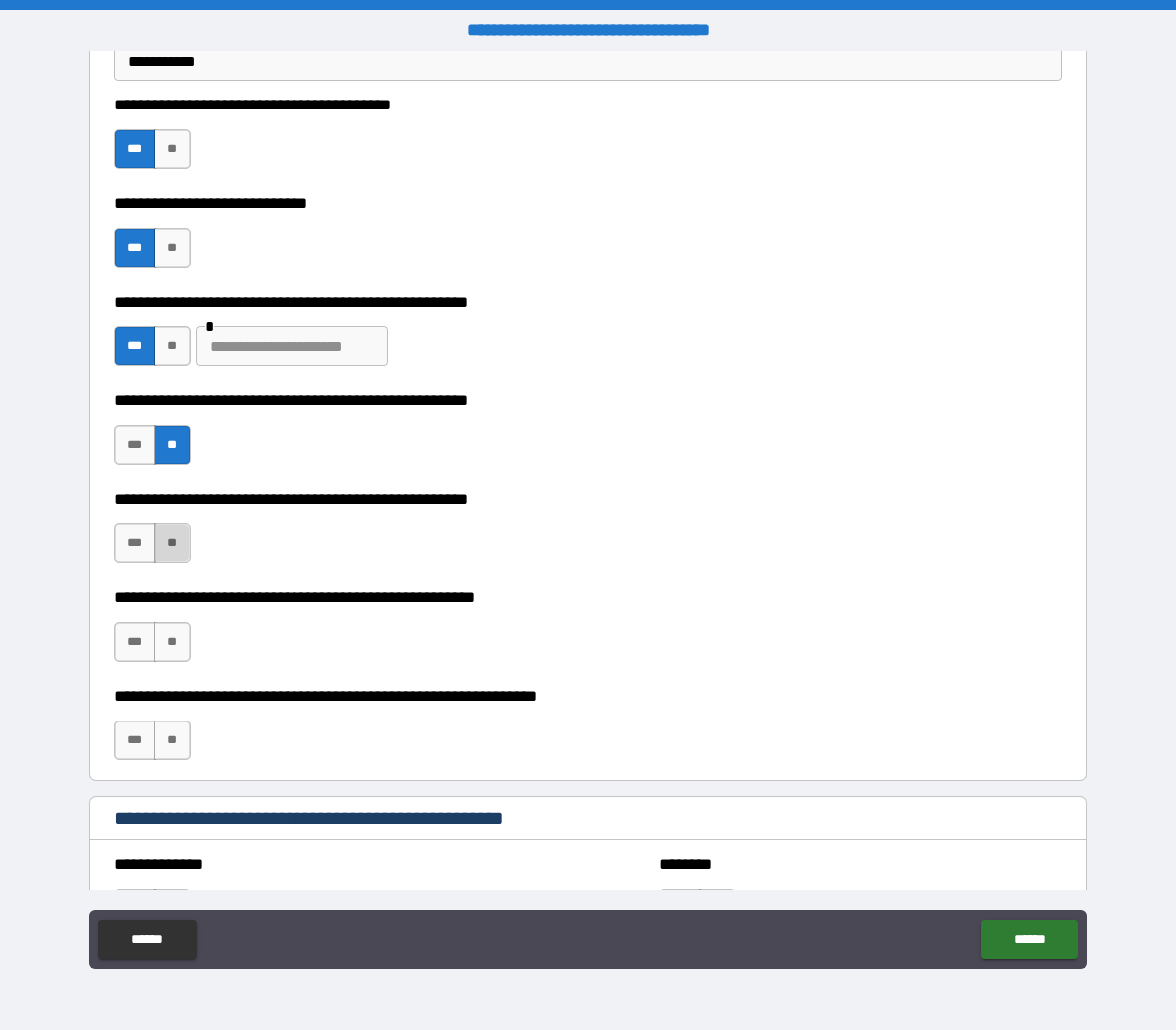click on "**" at bounding box center (172, 543) 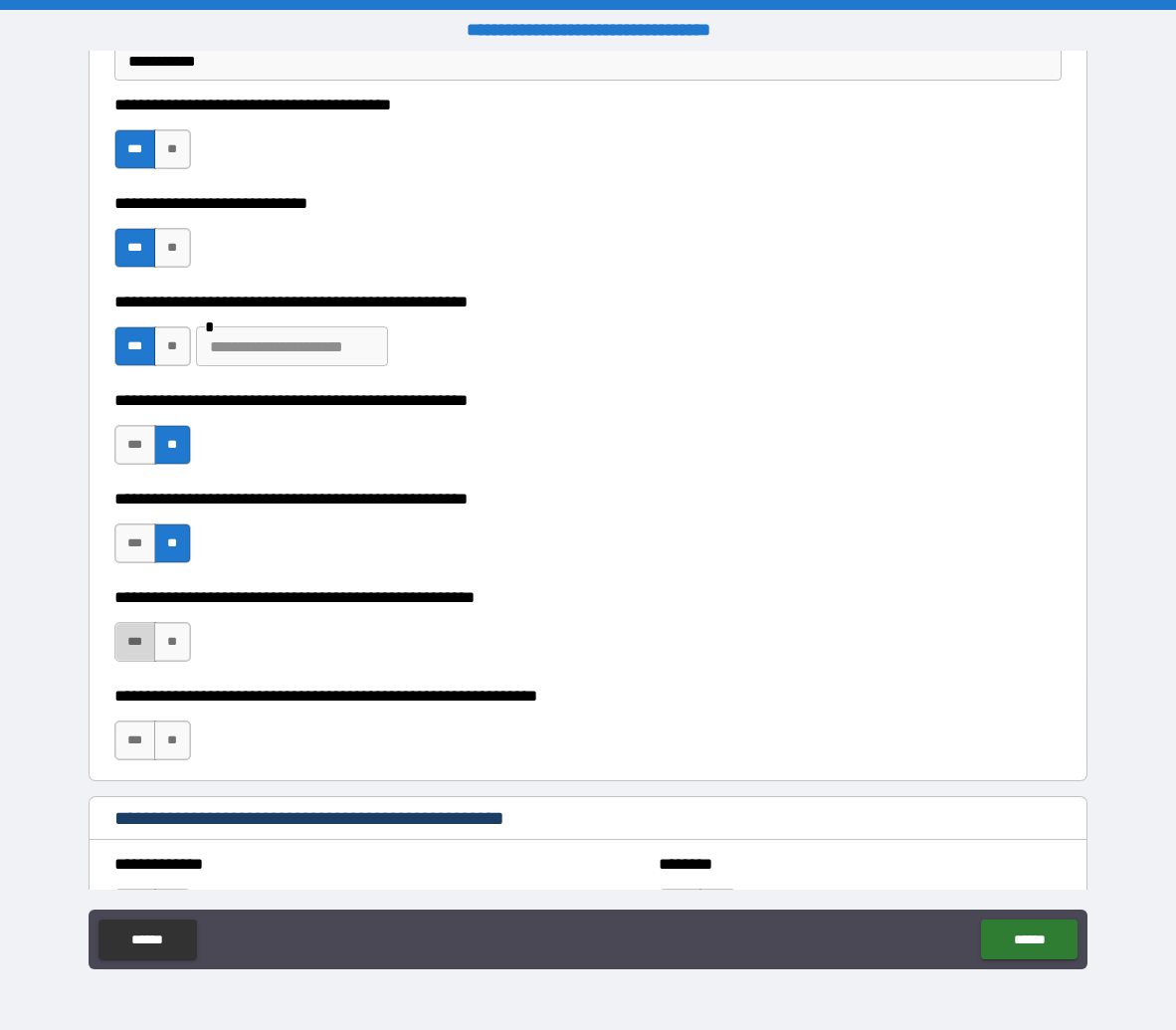 click on "***" at bounding box center [135, 642] 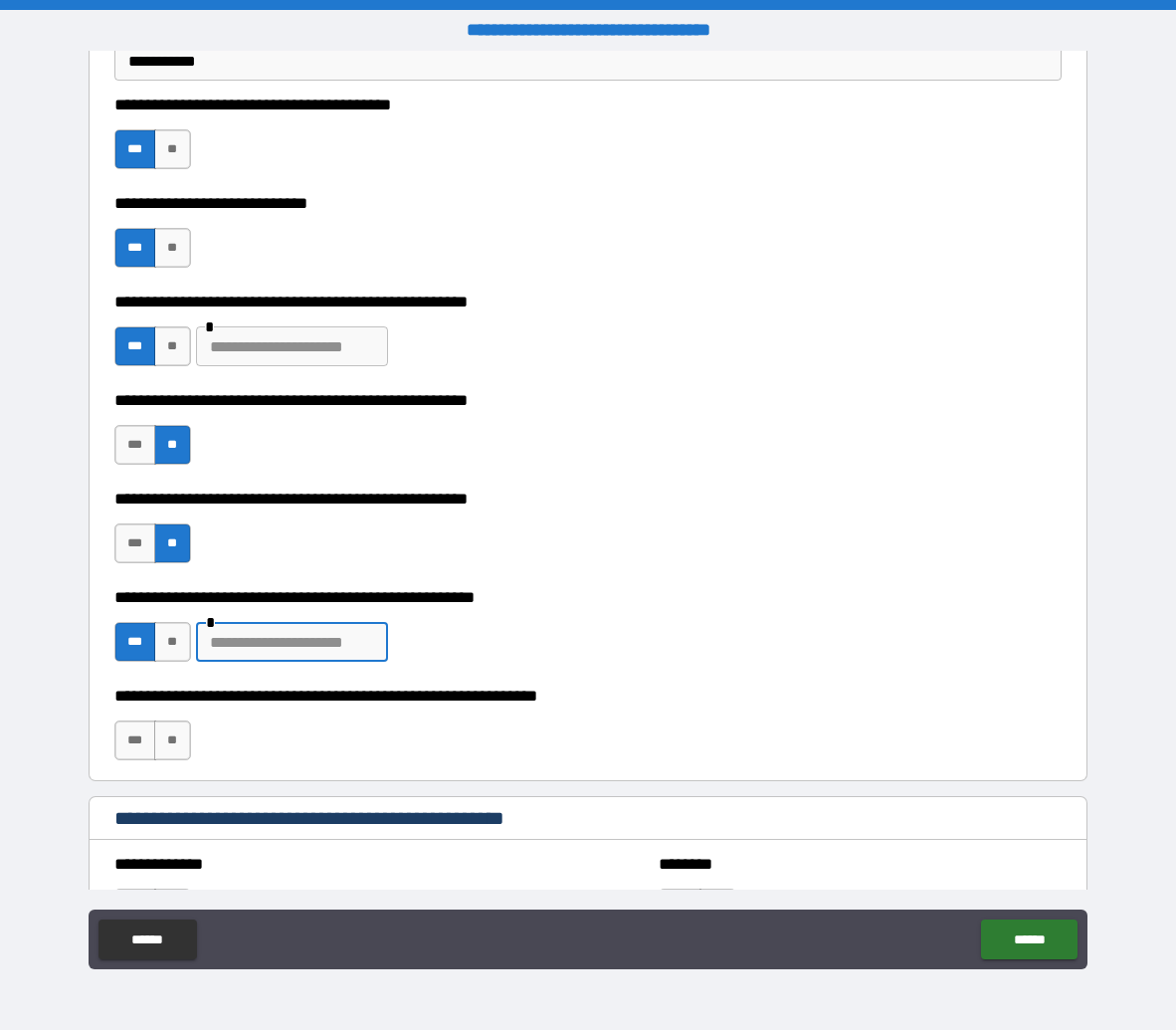 click at bounding box center (292, 642) 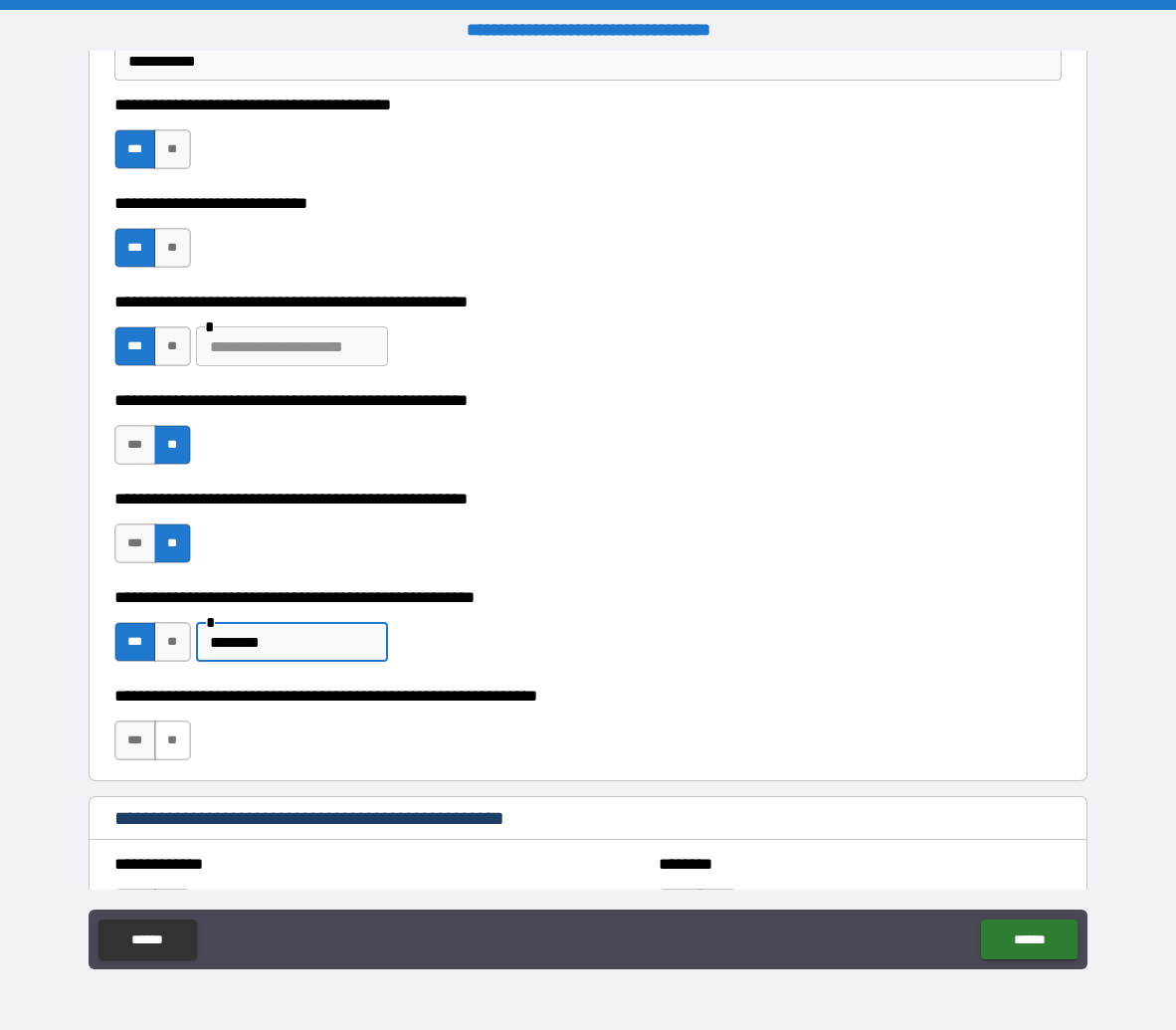click on "**" at bounding box center (172, 740) 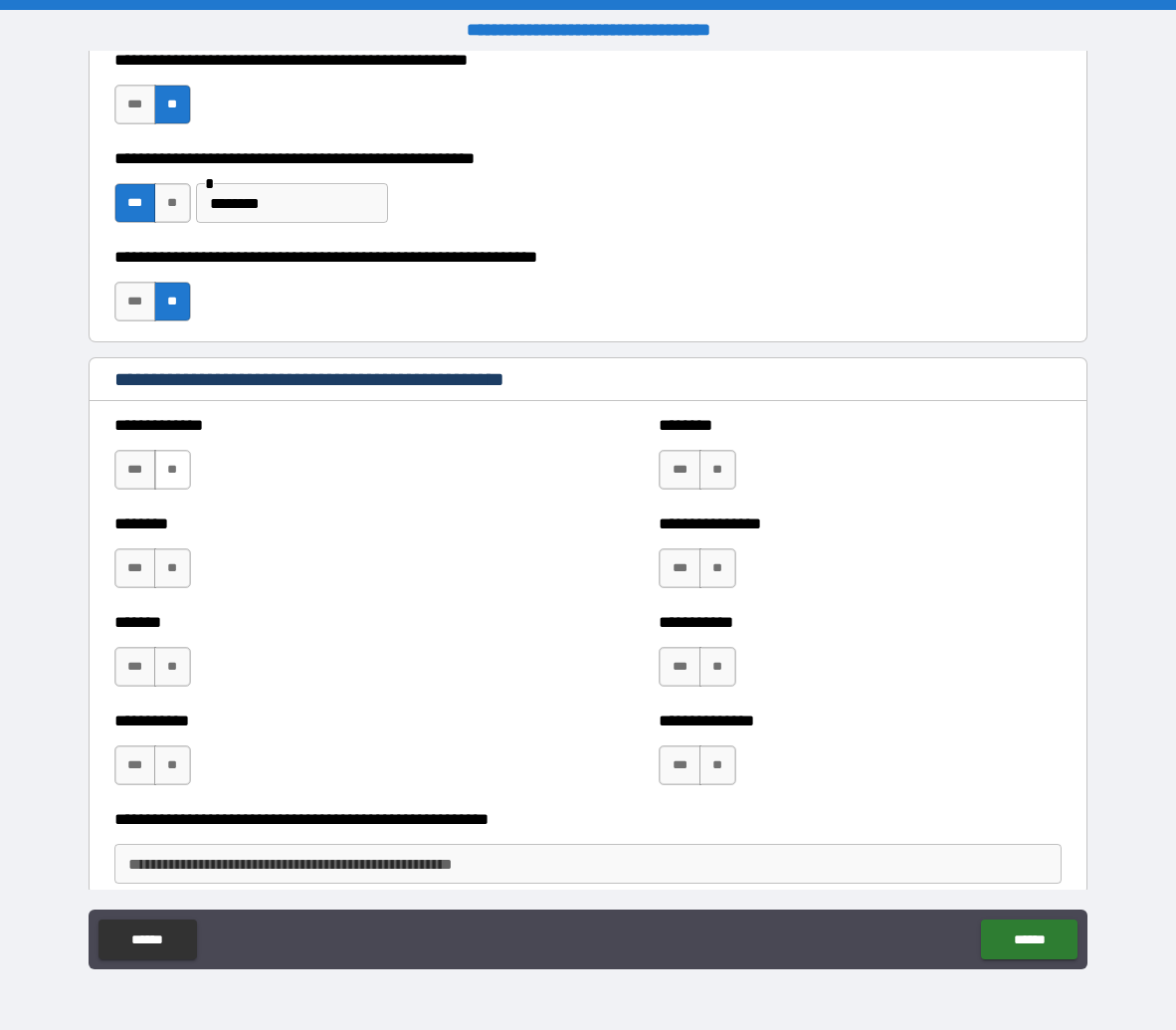 scroll, scrollTop: 10265, scrollLeft: 0, axis: vertical 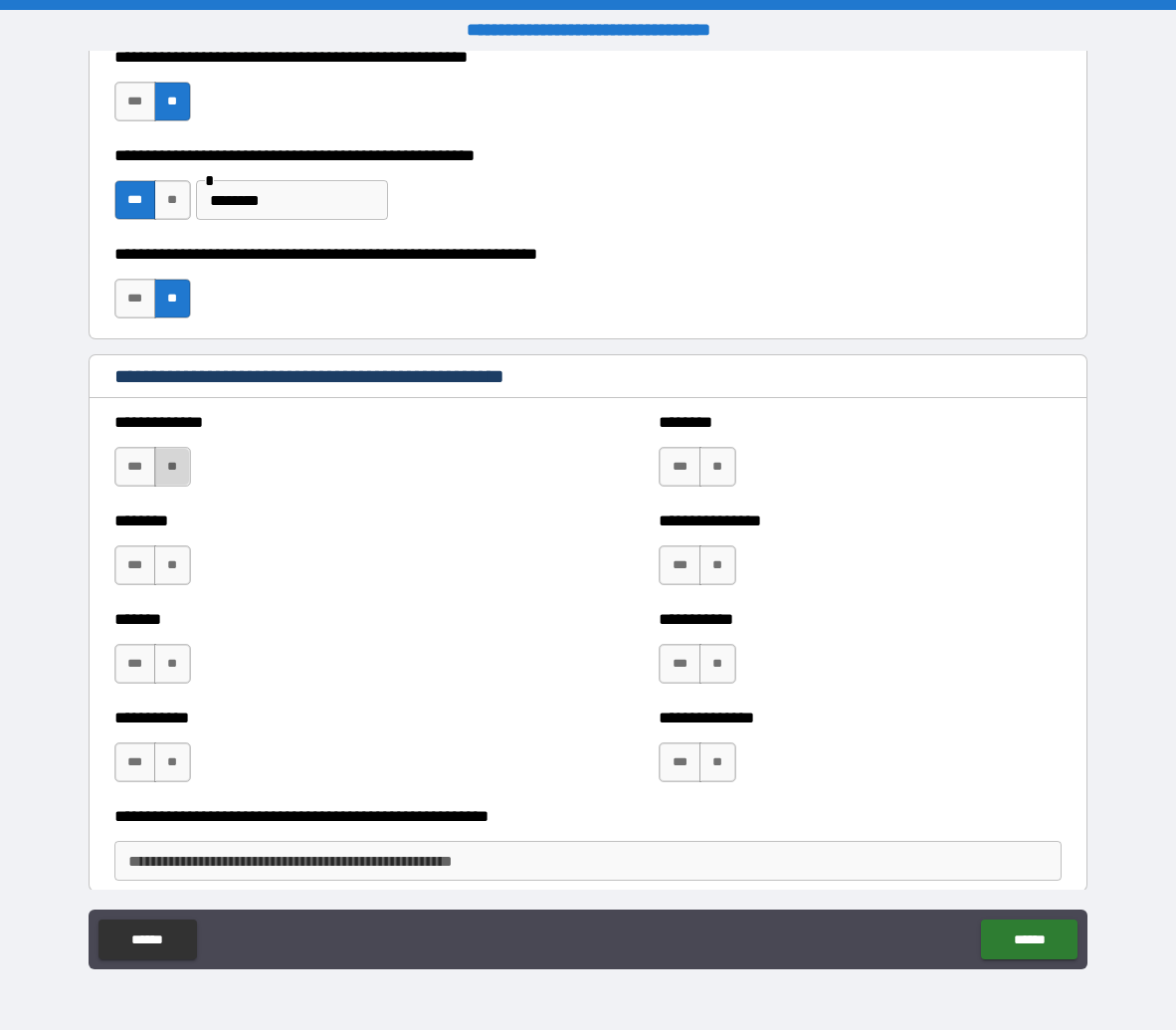 click on "**" at bounding box center (172, 467) 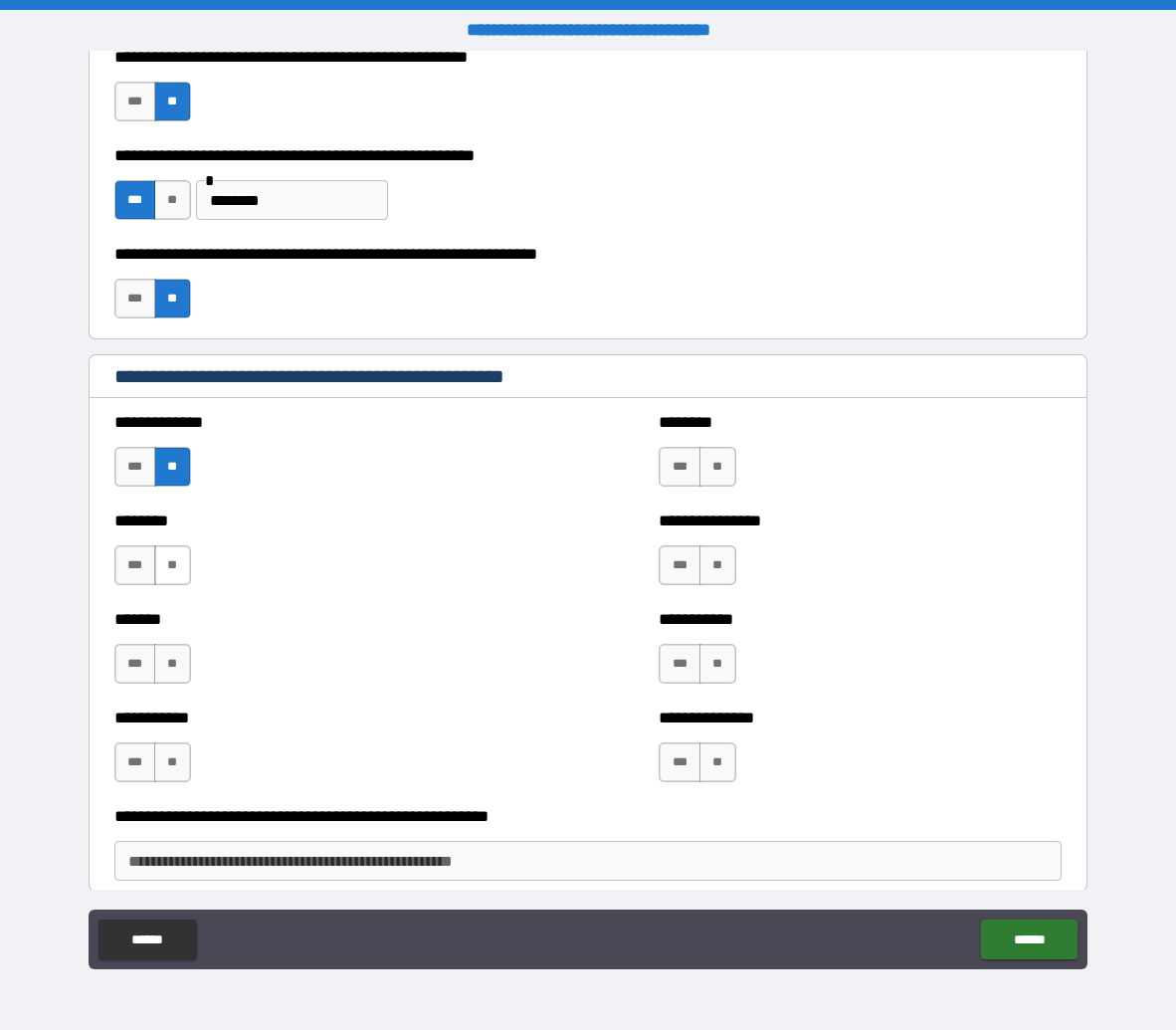 click on "**" at bounding box center [172, 565] 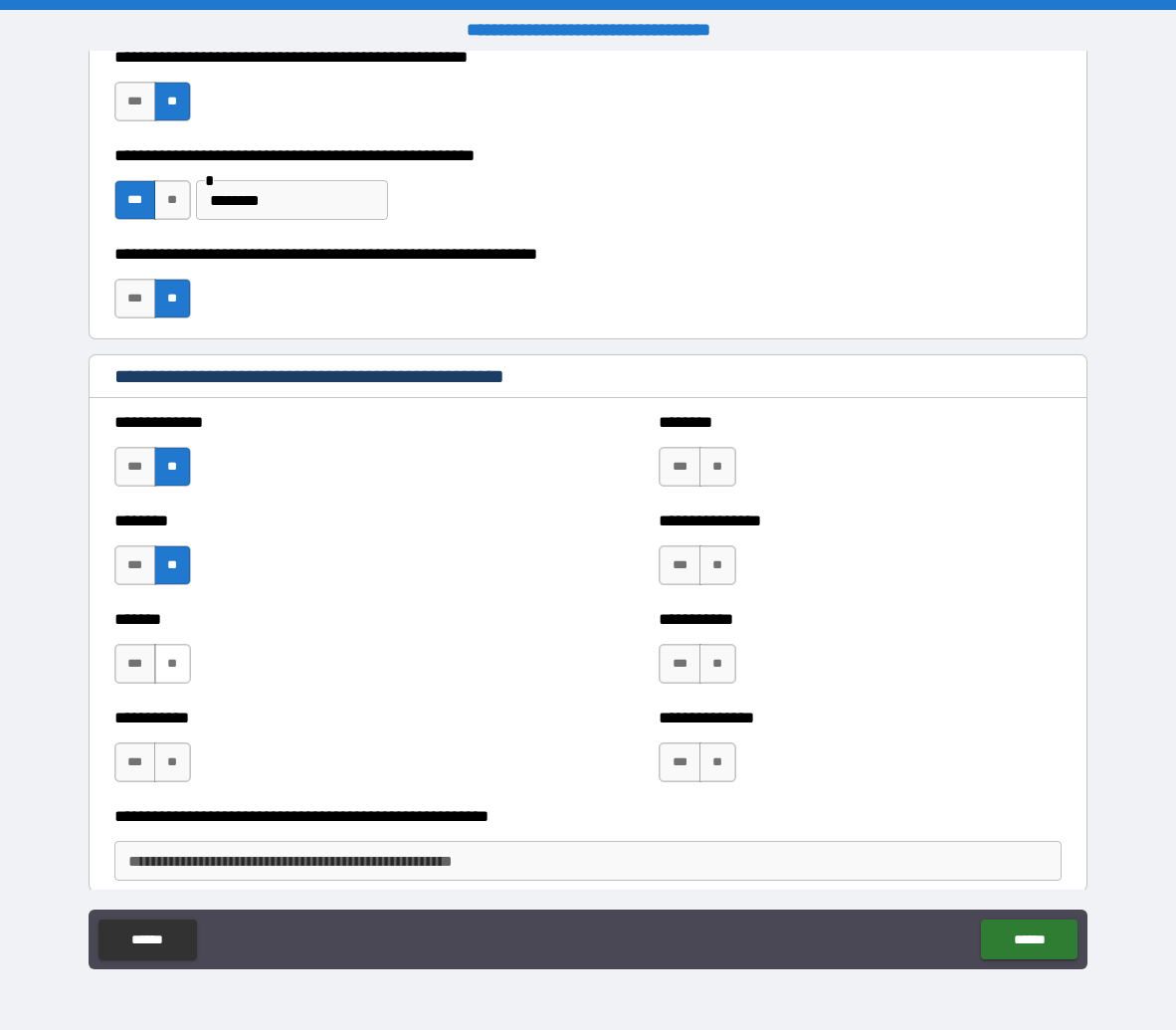 click on "**" at bounding box center [172, 664] 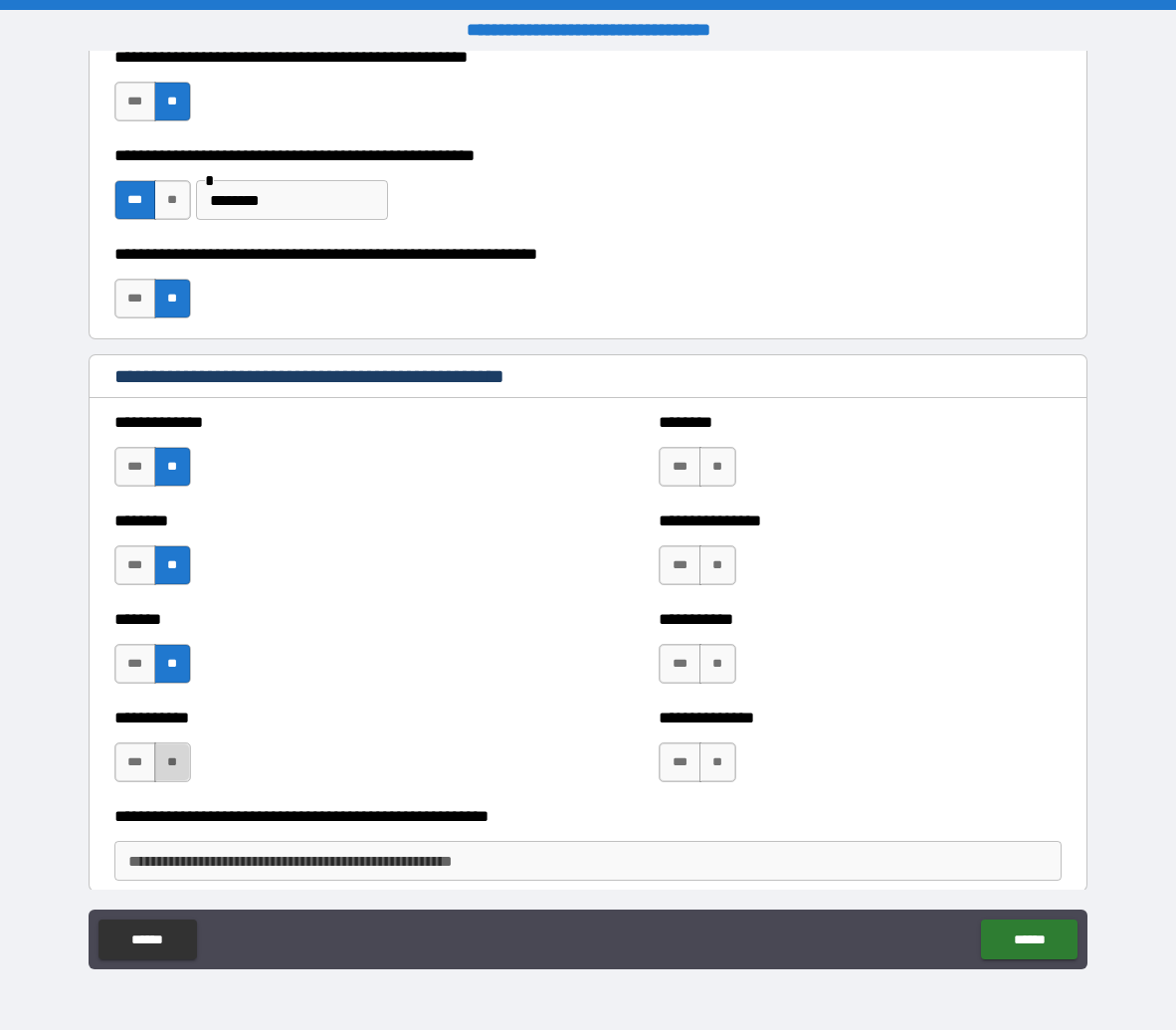 click on "**" at bounding box center (172, 762) 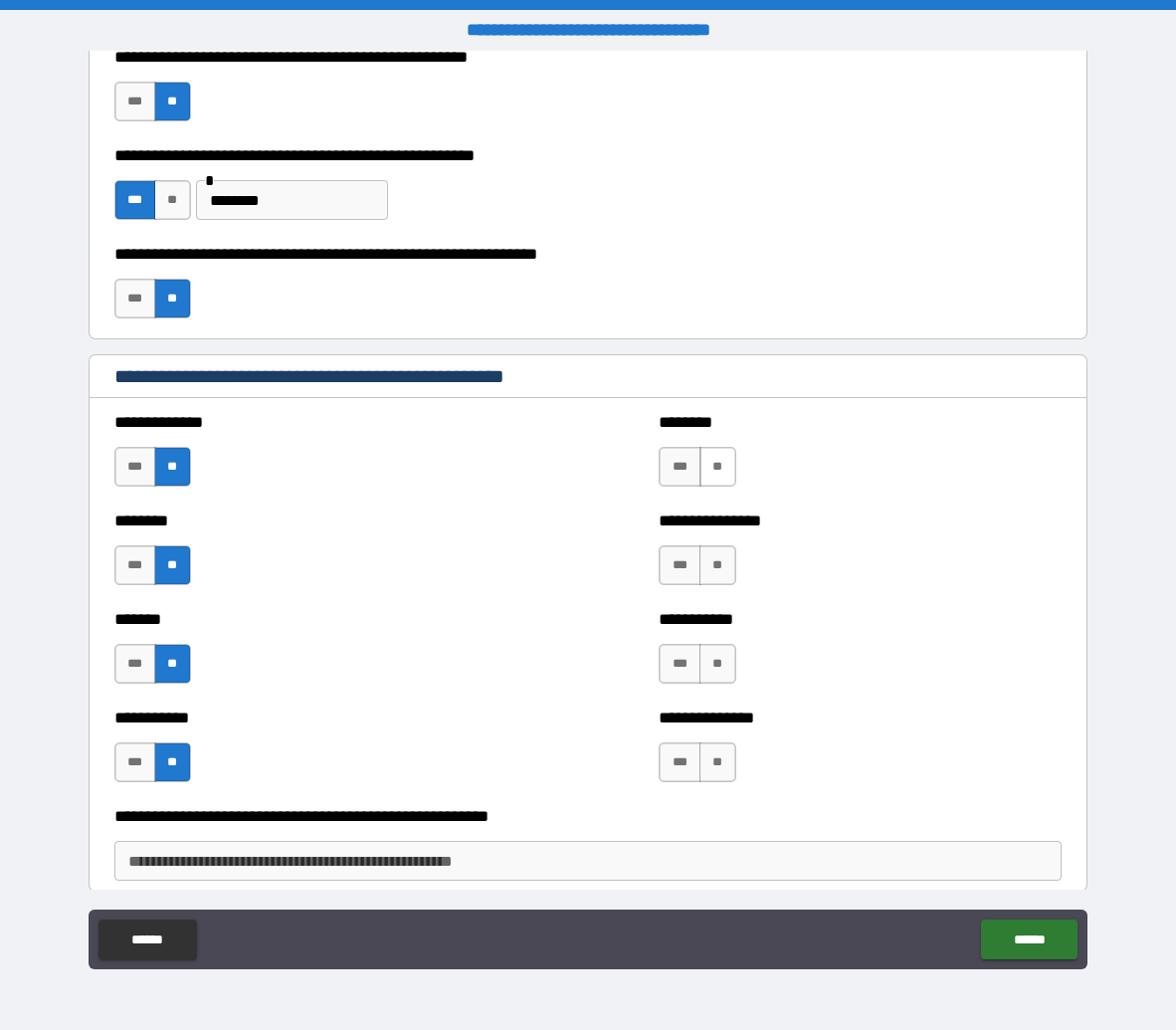 click on "**" at bounding box center (717, 467) 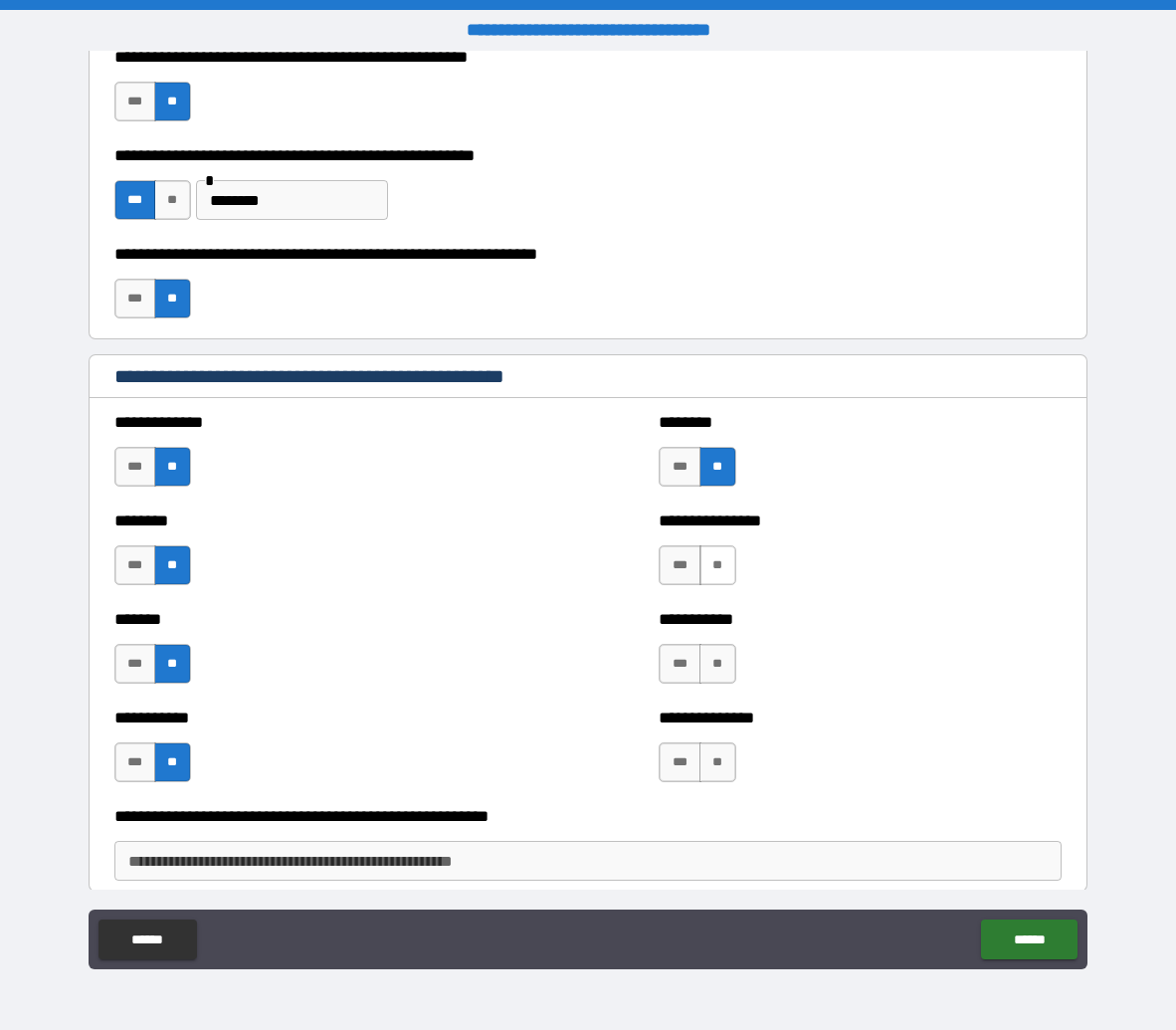 click on "**" at bounding box center (717, 565) 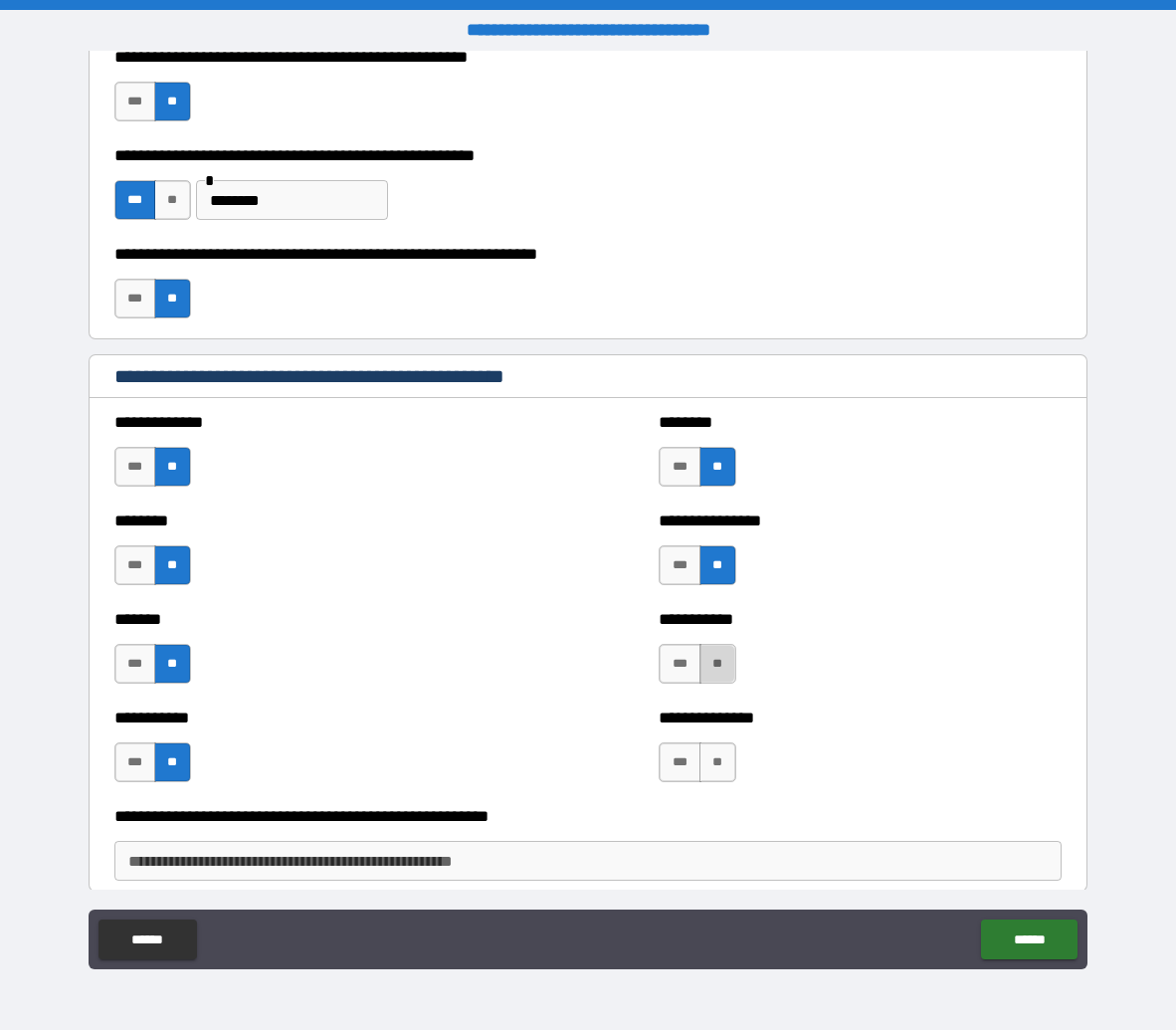 click on "**" at bounding box center [717, 664] 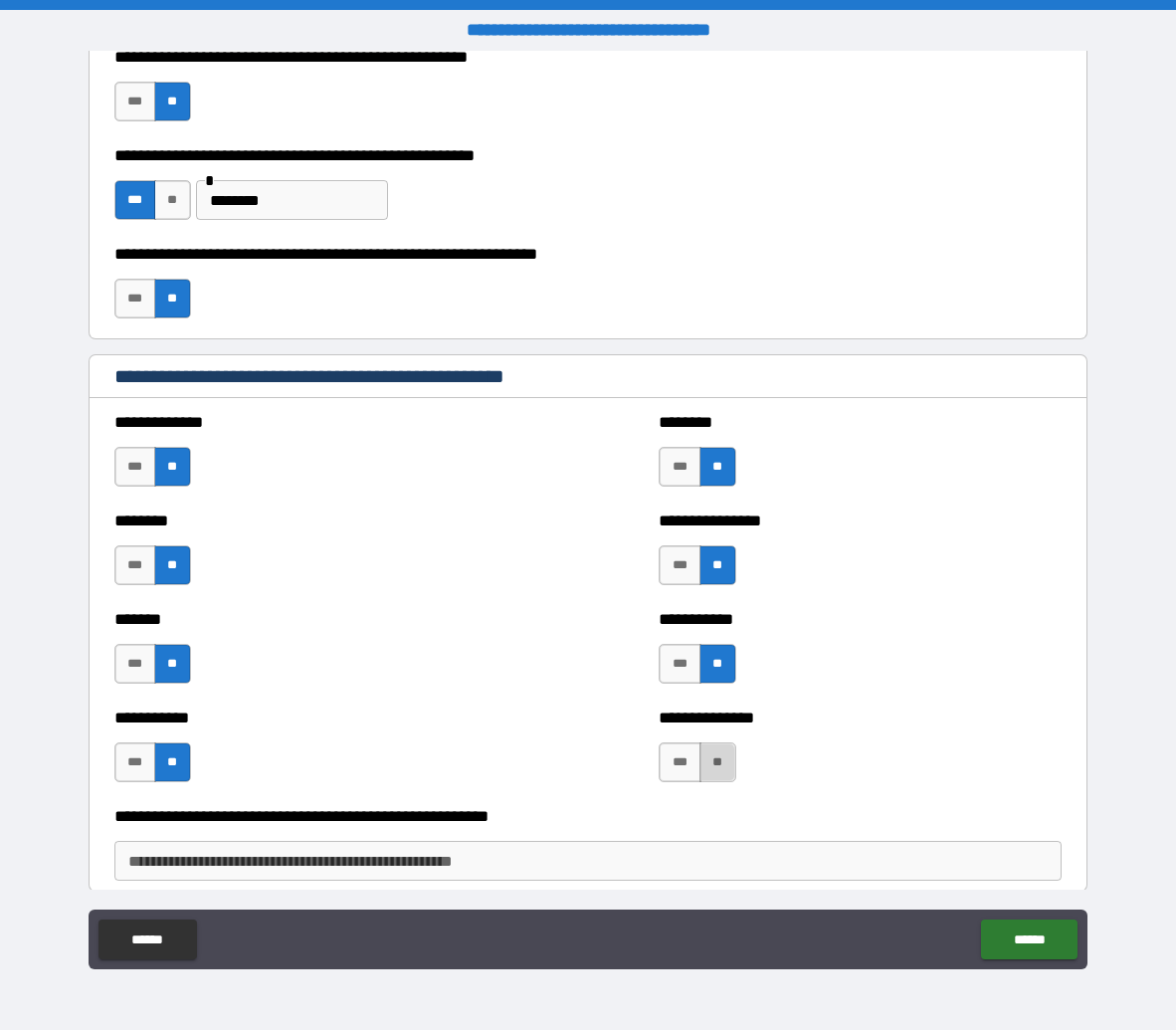 click on "**" at bounding box center (717, 762) 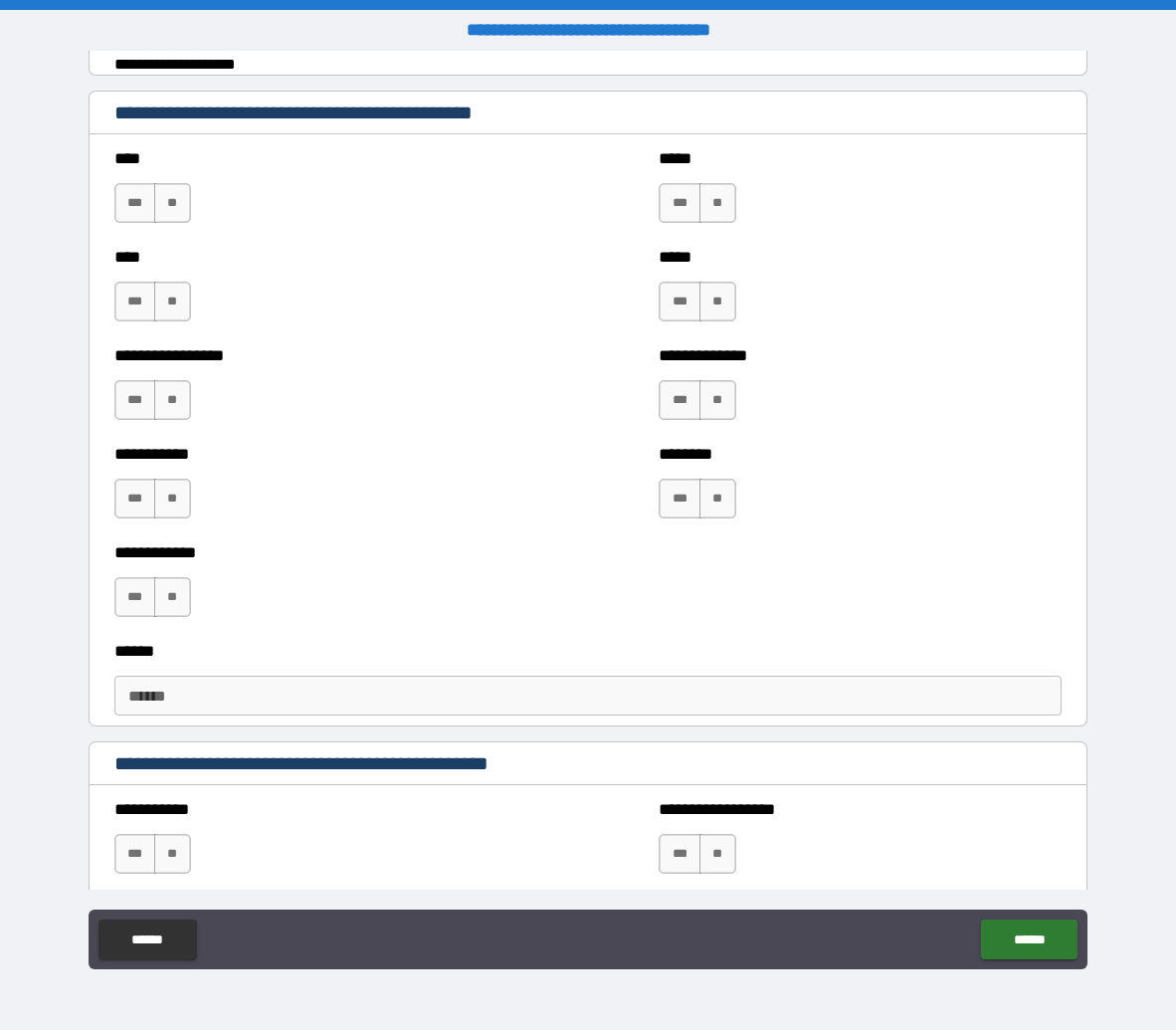 scroll, scrollTop: 11230, scrollLeft: 0, axis: vertical 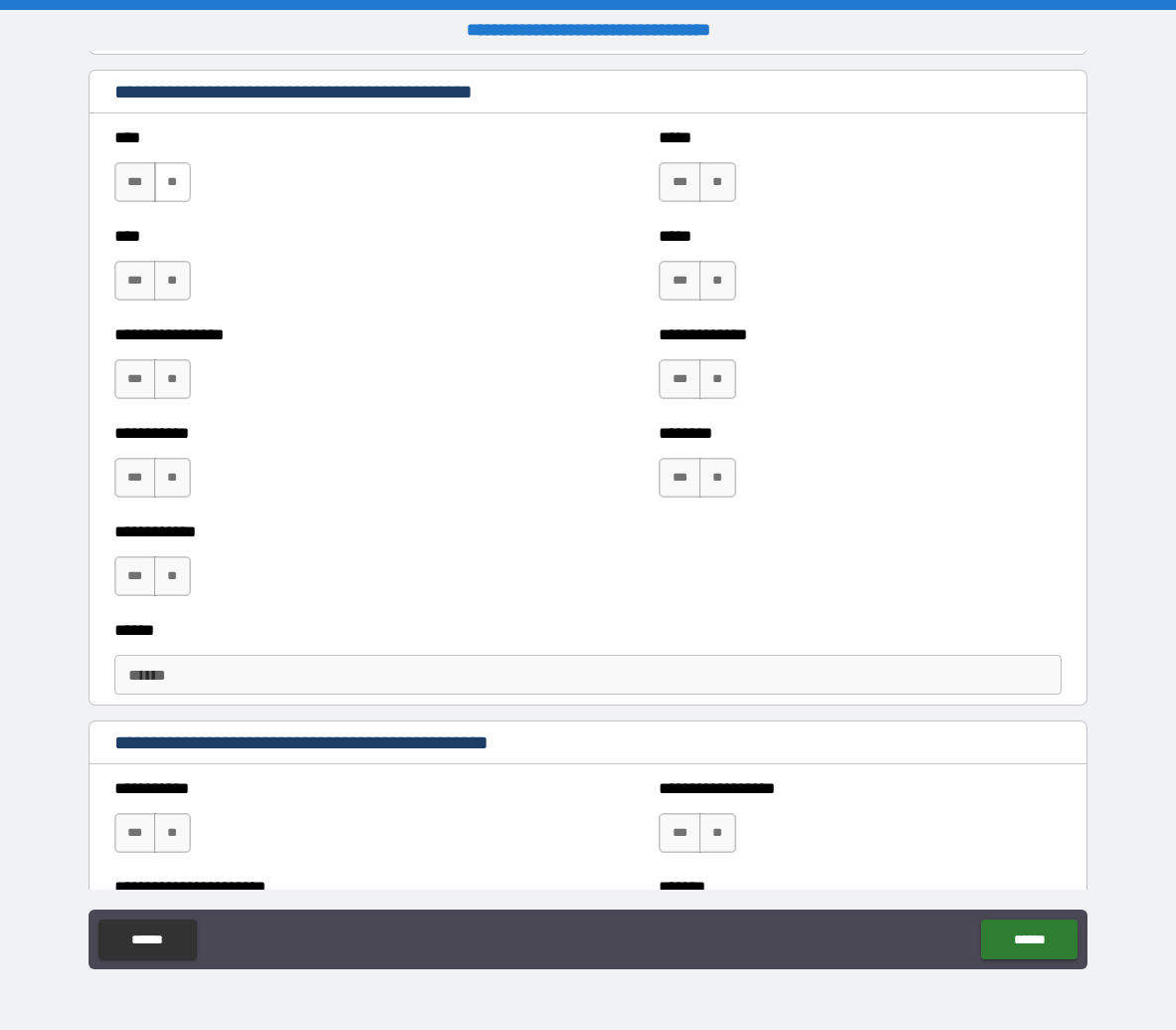 click on "**" at bounding box center (172, 182) 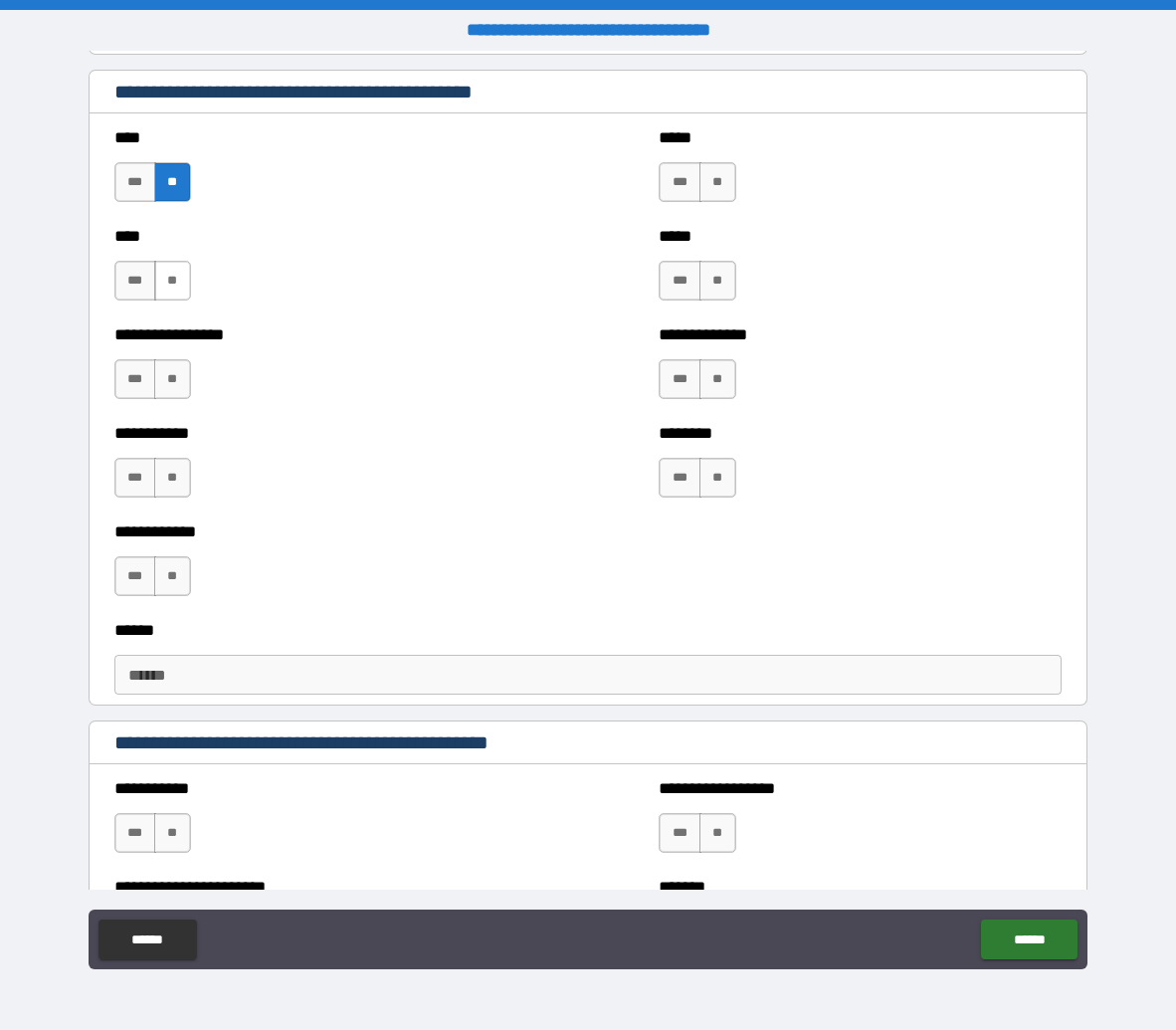 click on "**" at bounding box center [172, 281] 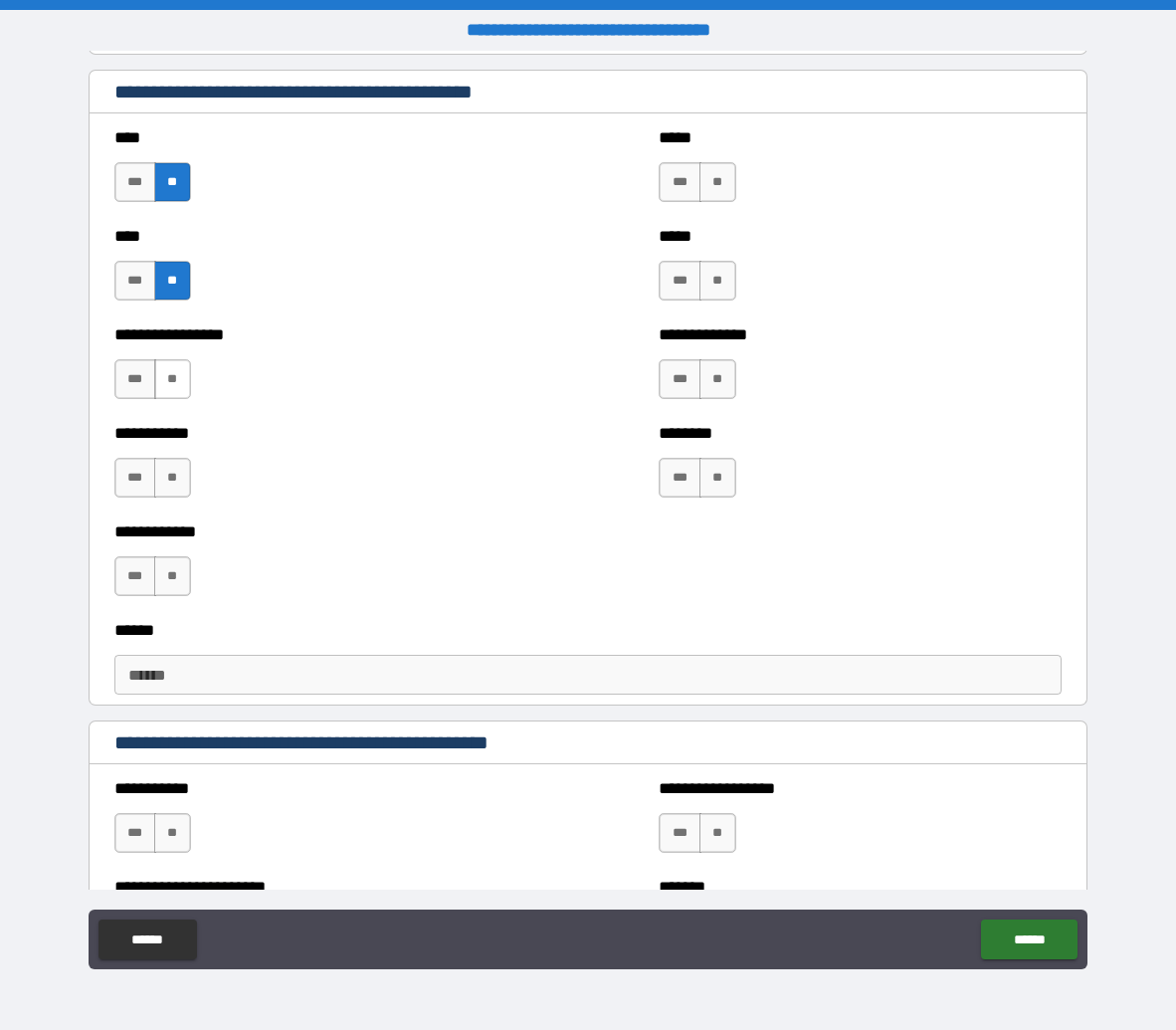 click on "**" at bounding box center [172, 379] 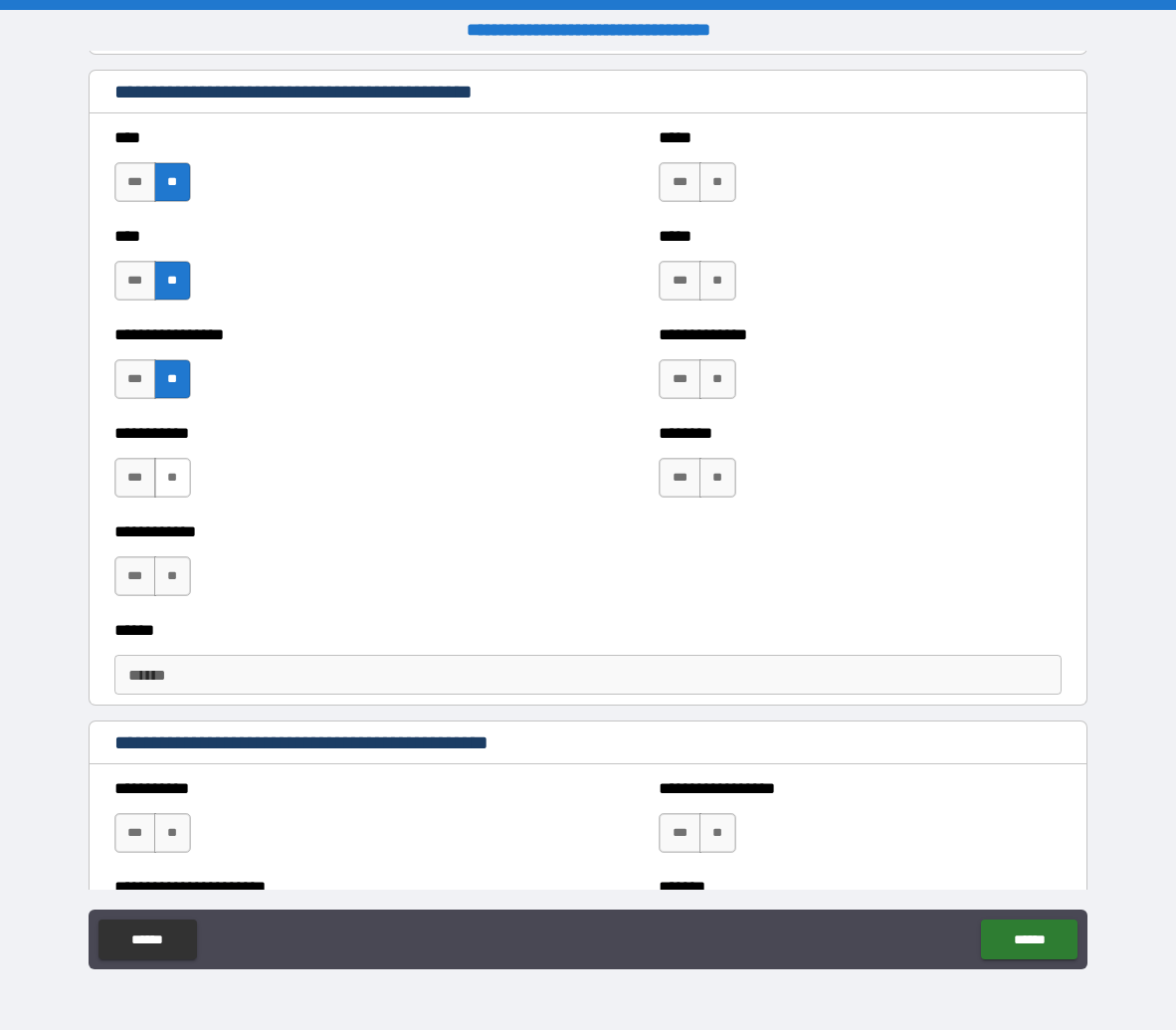 click on "**" at bounding box center [172, 478] 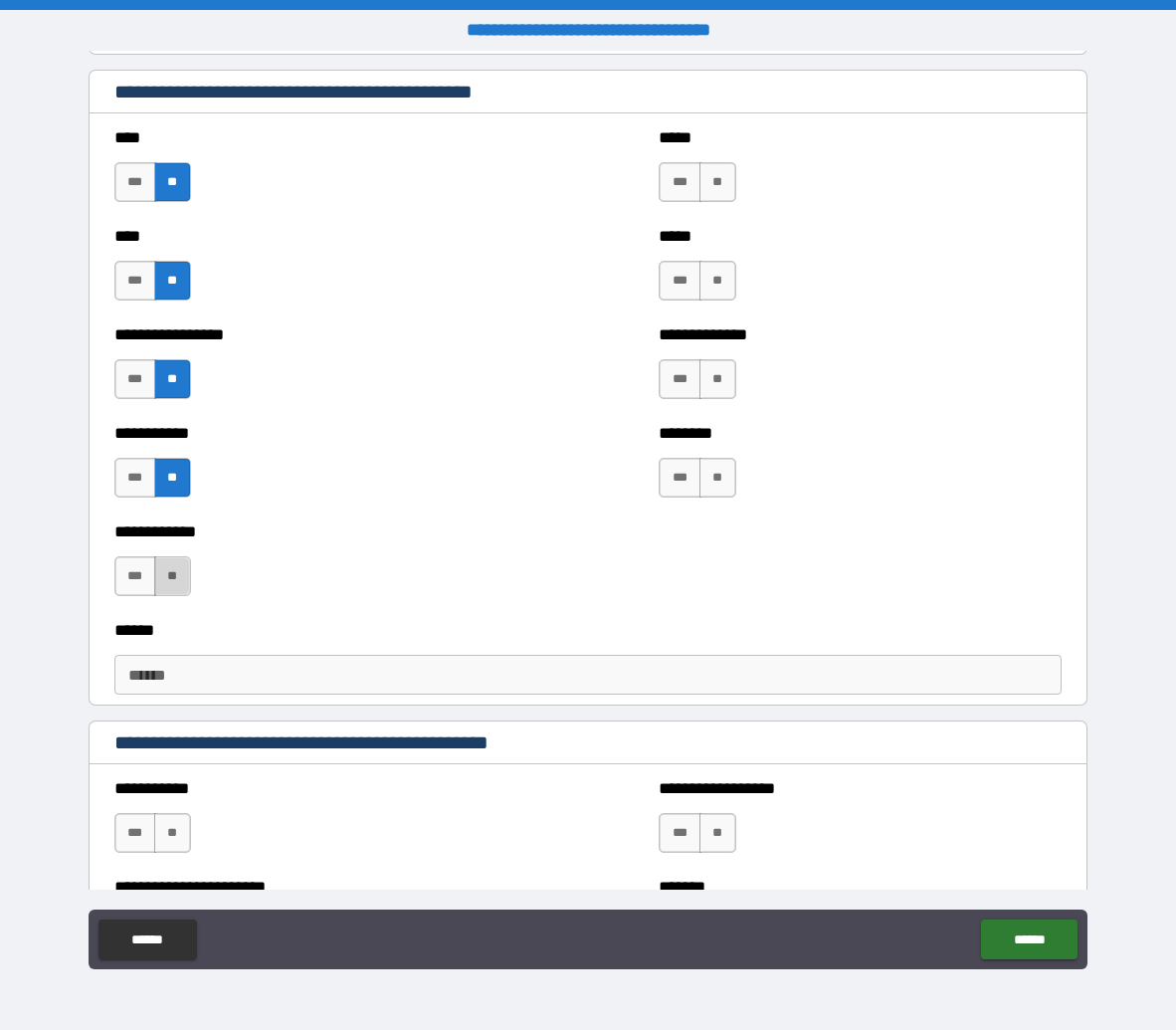 click on "**" at bounding box center [172, 576] 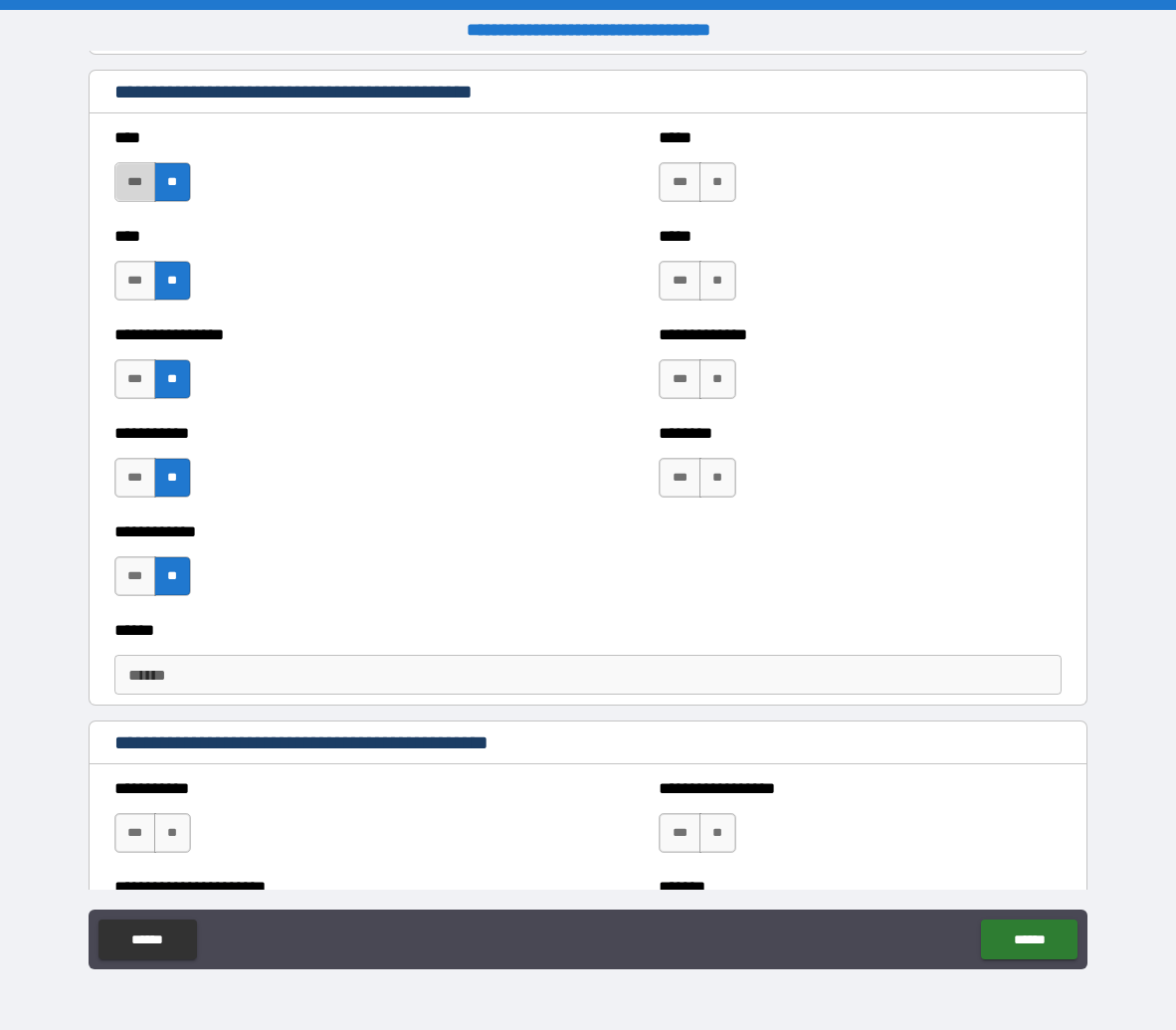 click on "***" at bounding box center (135, 182) 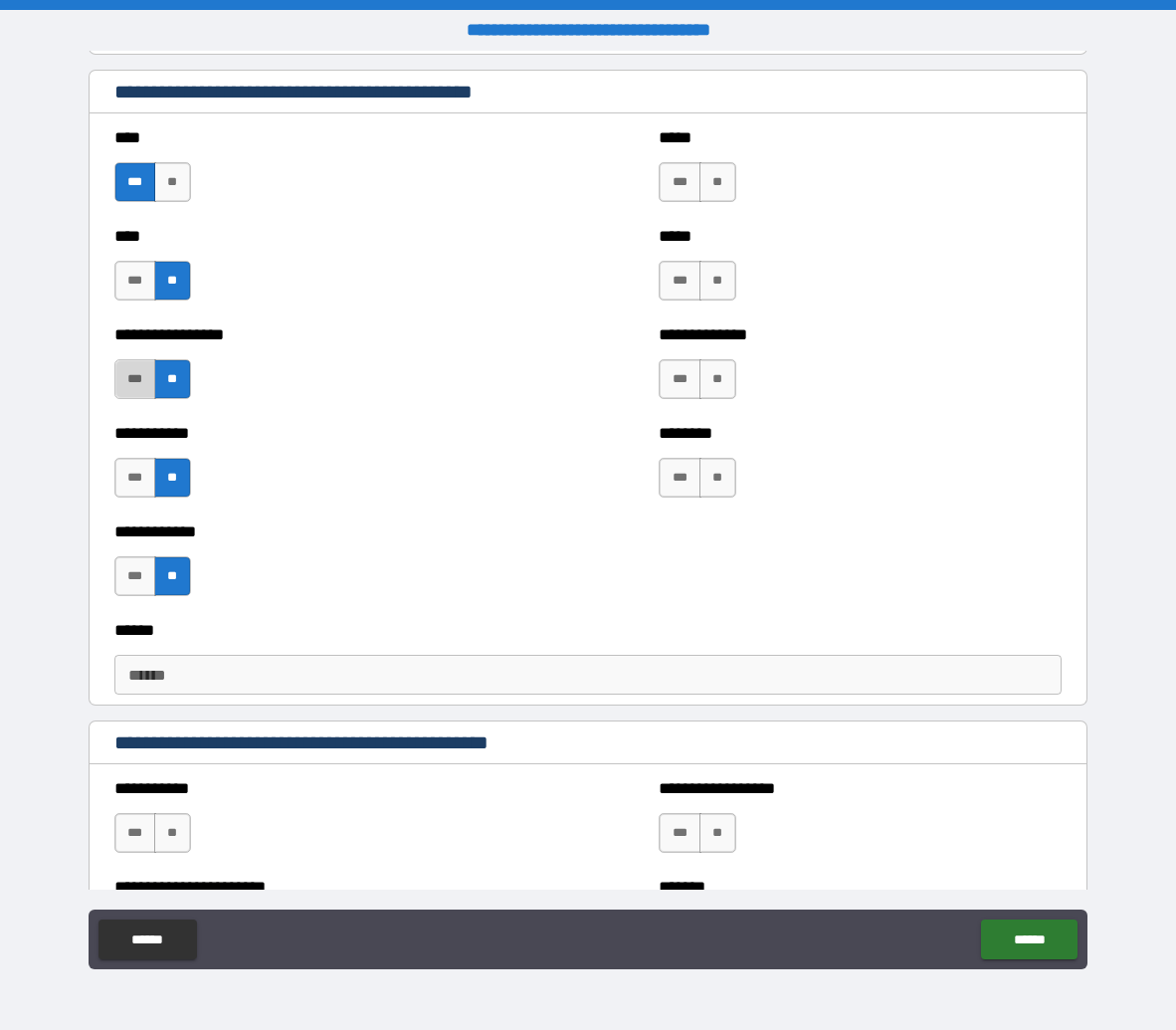 click on "***" at bounding box center [135, 379] 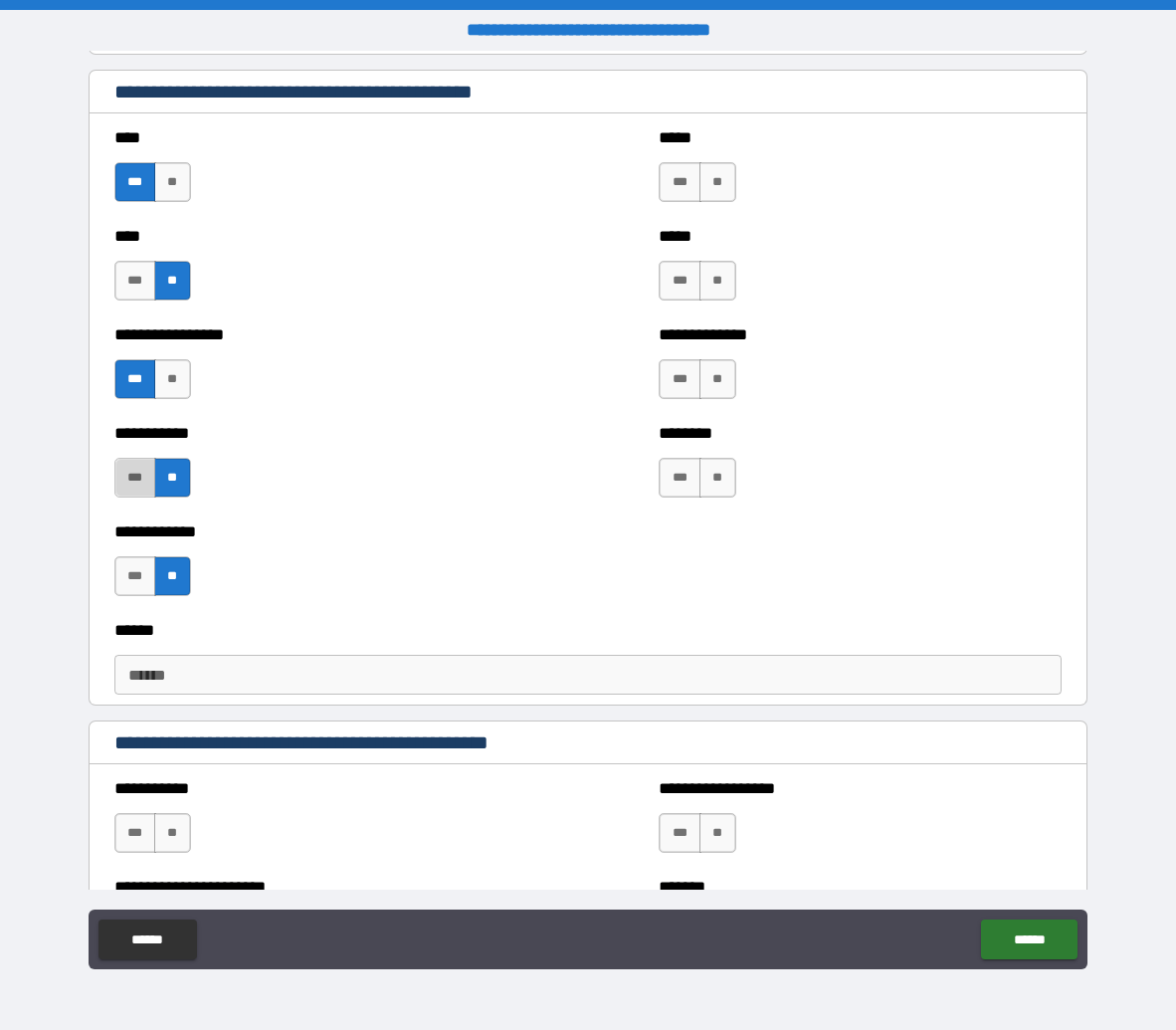 click on "***" at bounding box center (135, 478) 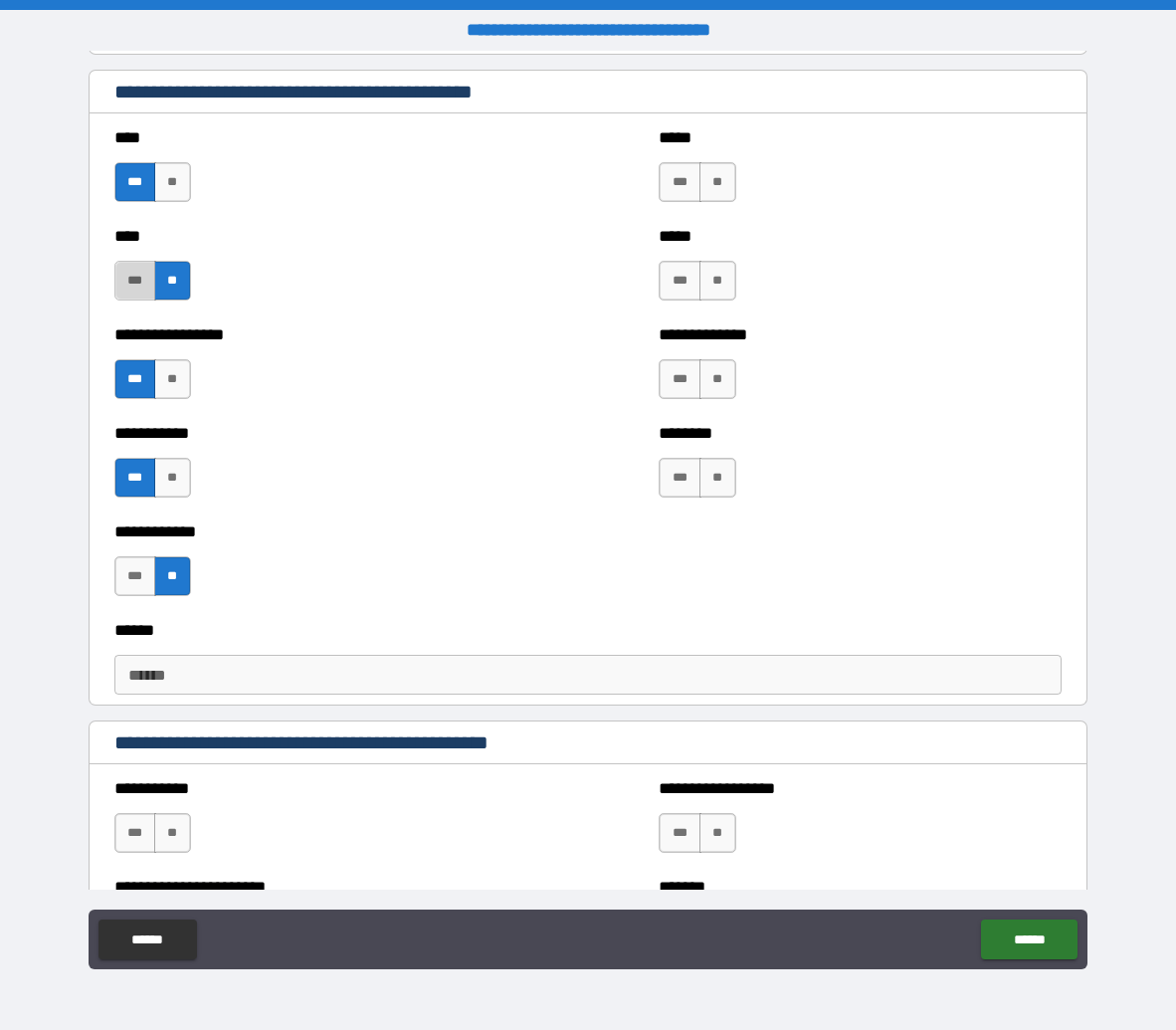 click on "***" at bounding box center [135, 281] 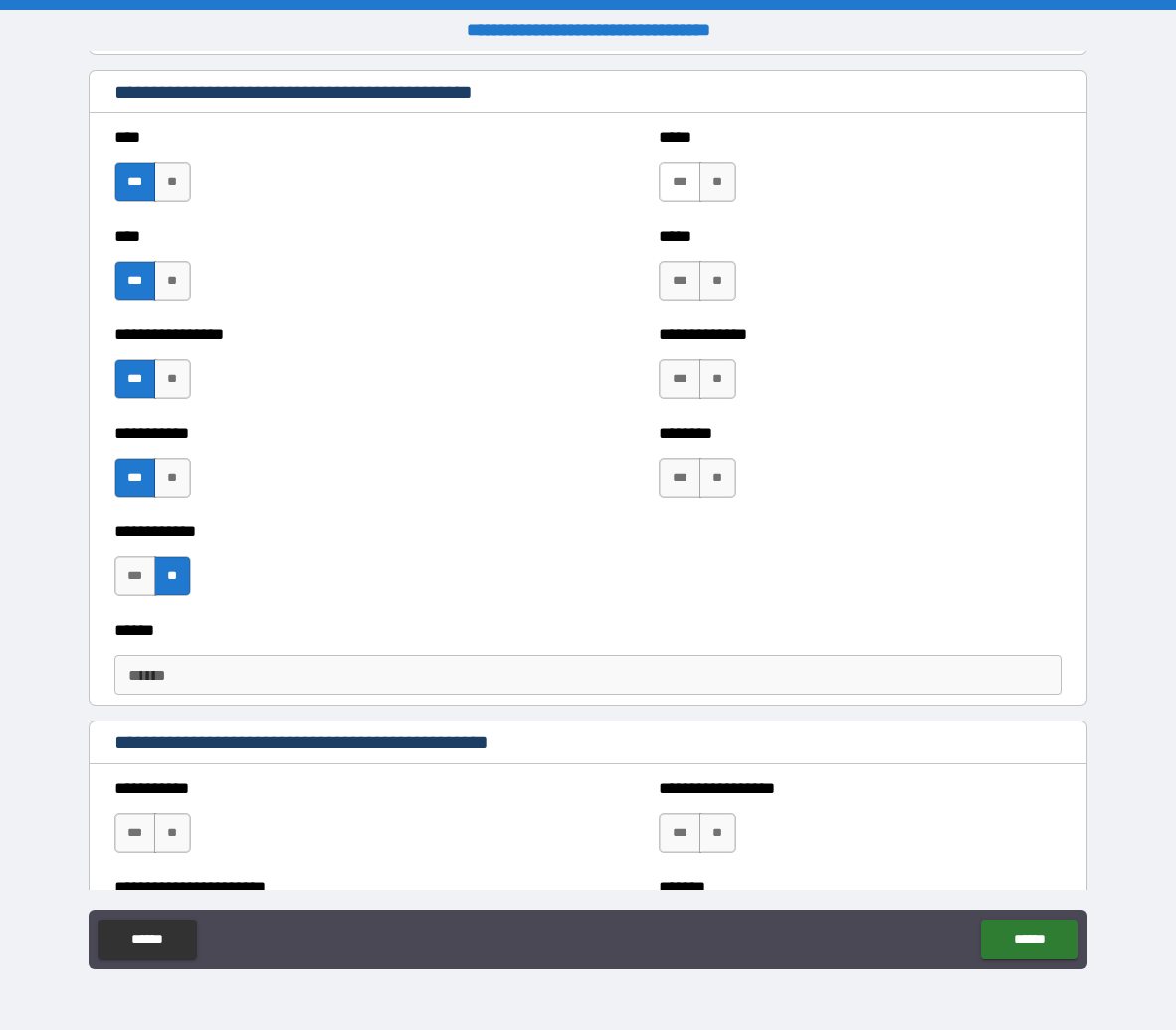 click on "***" at bounding box center [680, 182] 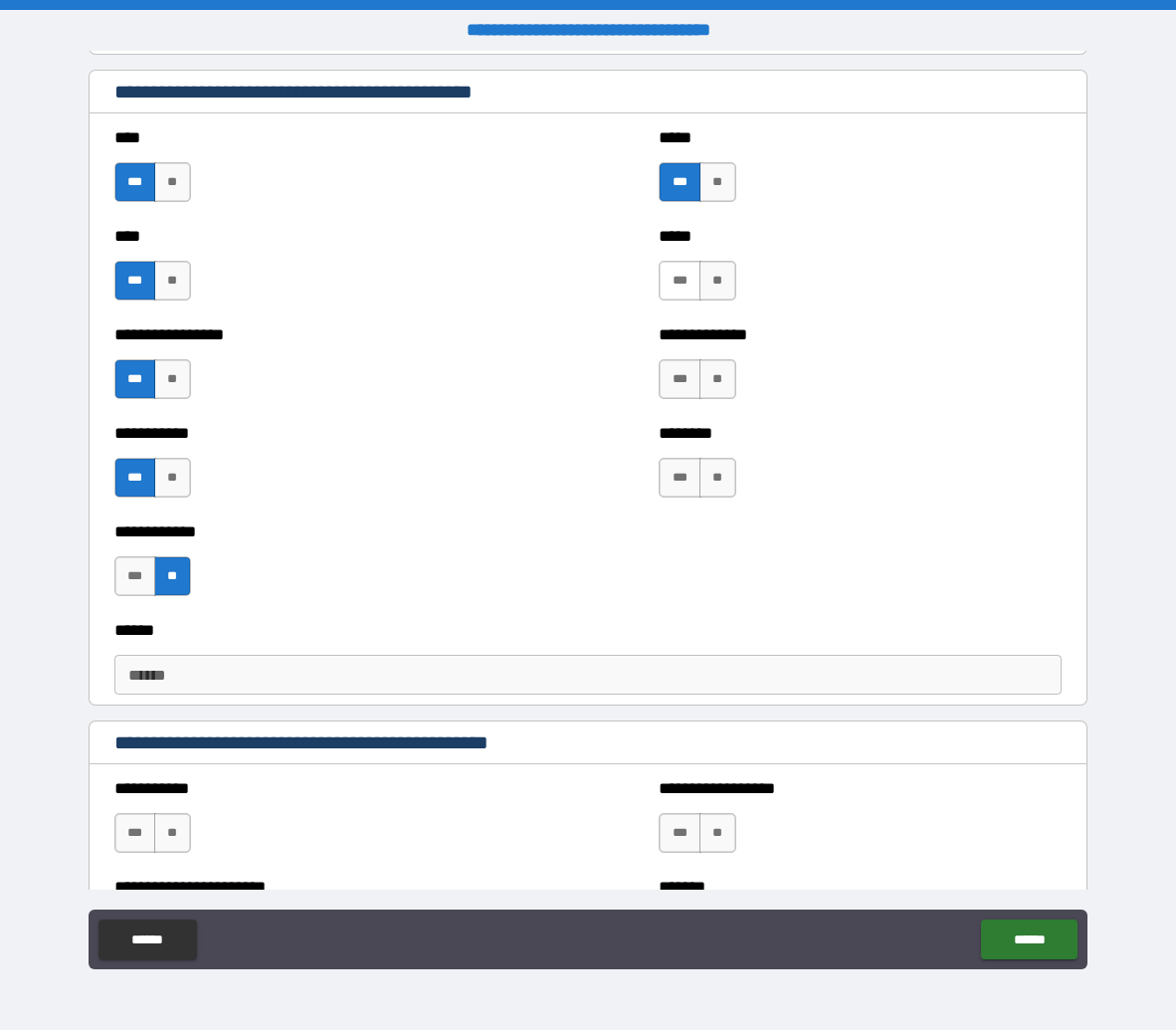 click on "***" at bounding box center (680, 281) 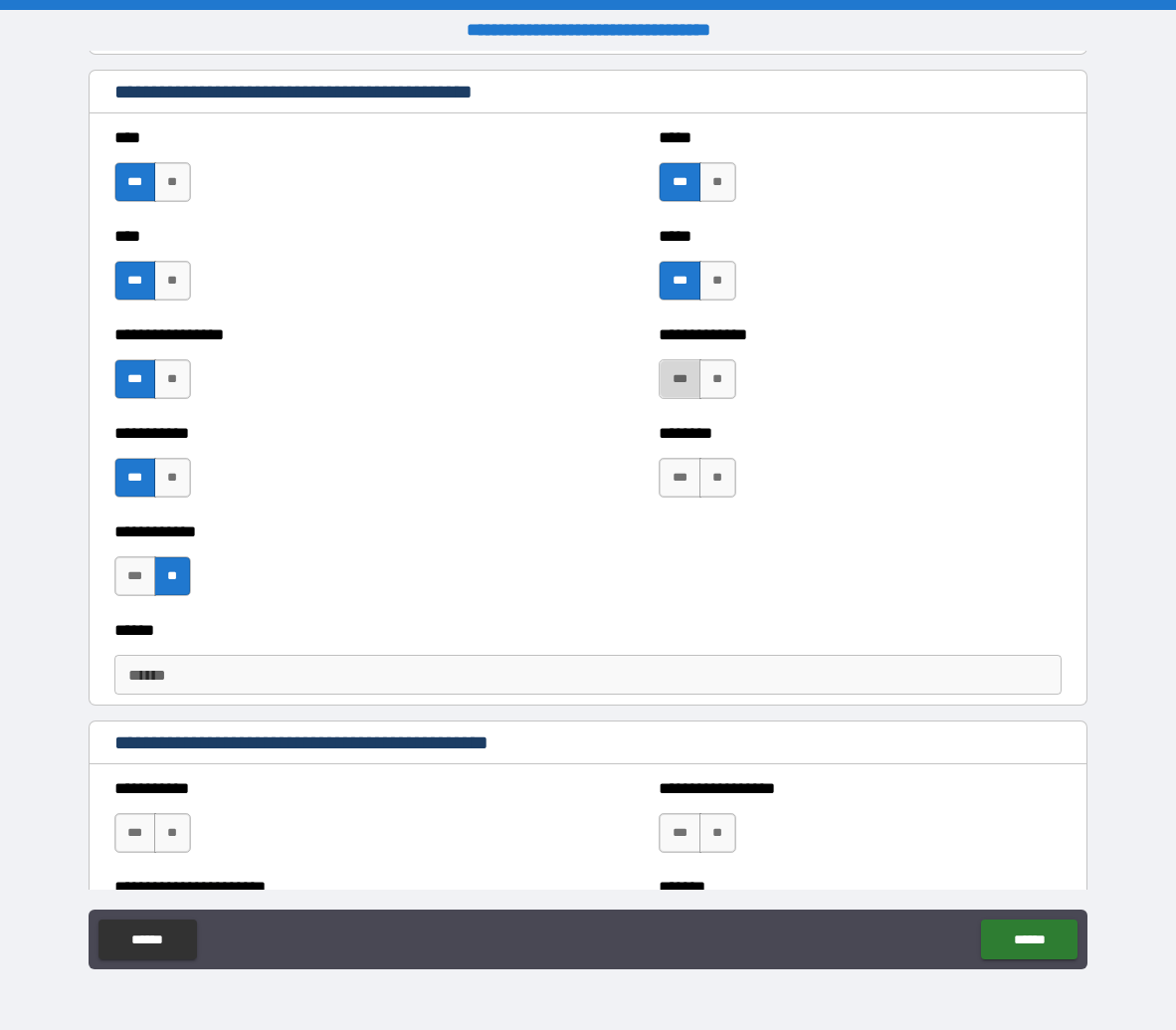 click on "***" at bounding box center [680, 379] 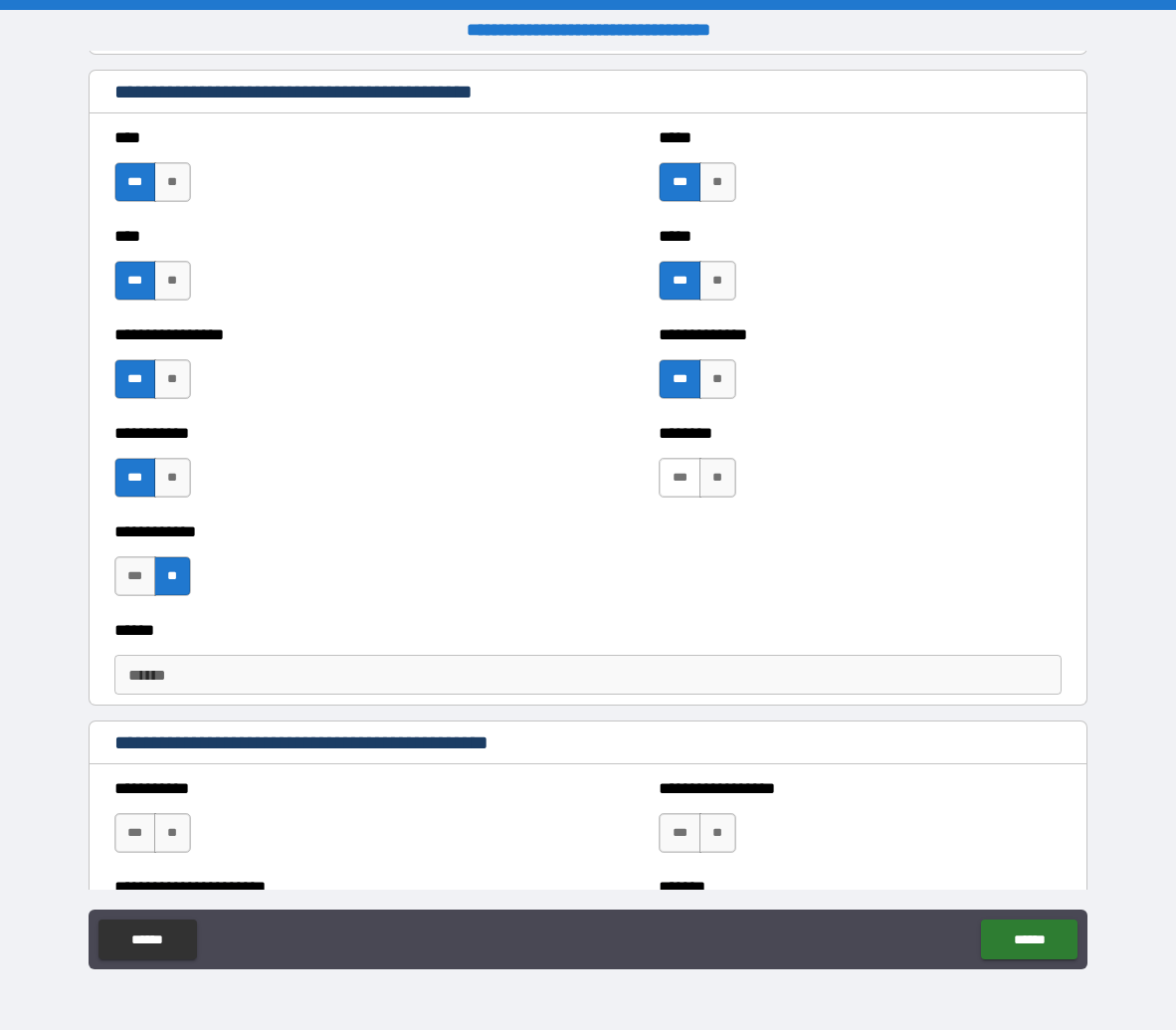click on "***" at bounding box center (680, 478) 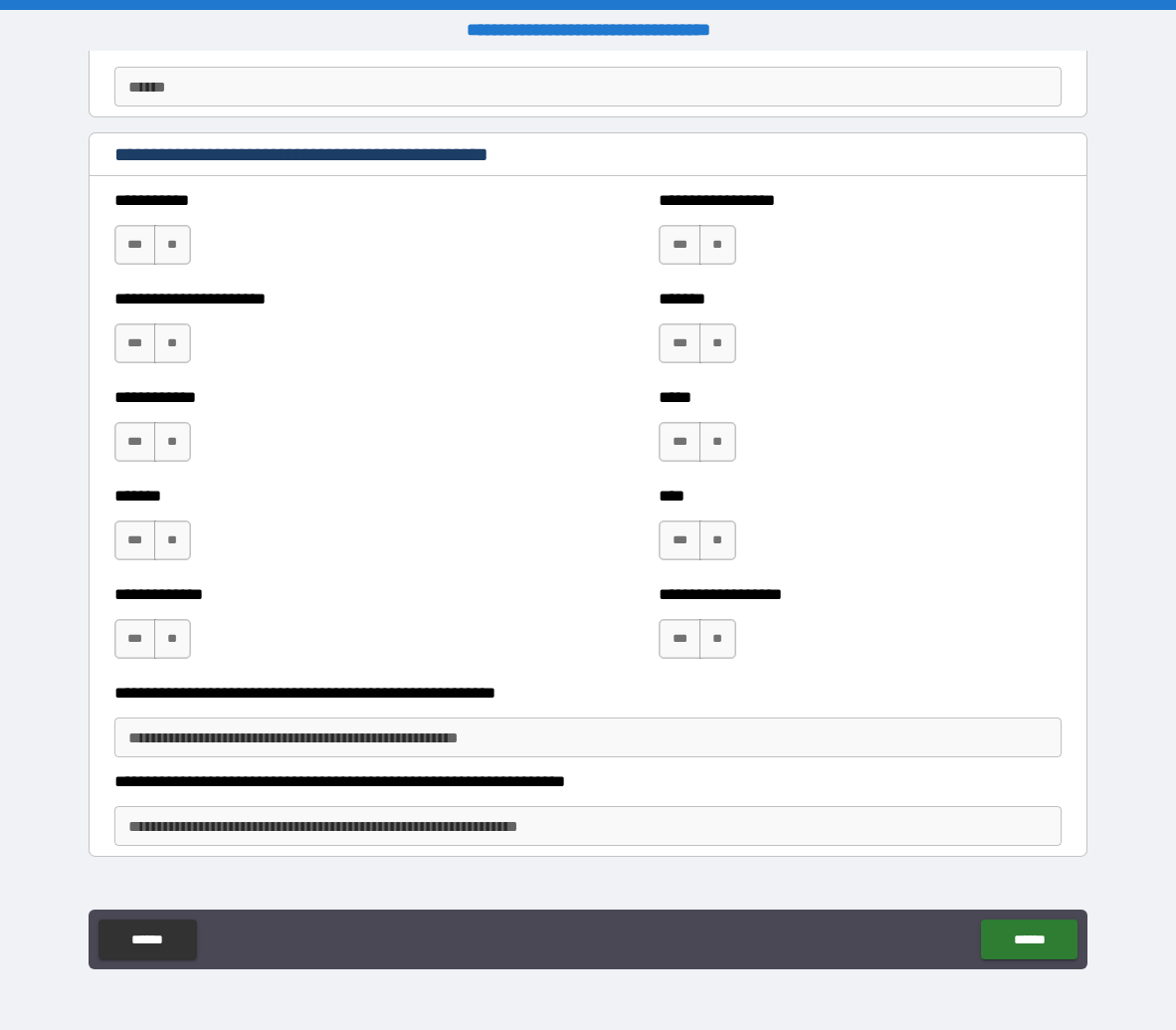 scroll, scrollTop: 11836, scrollLeft: 0, axis: vertical 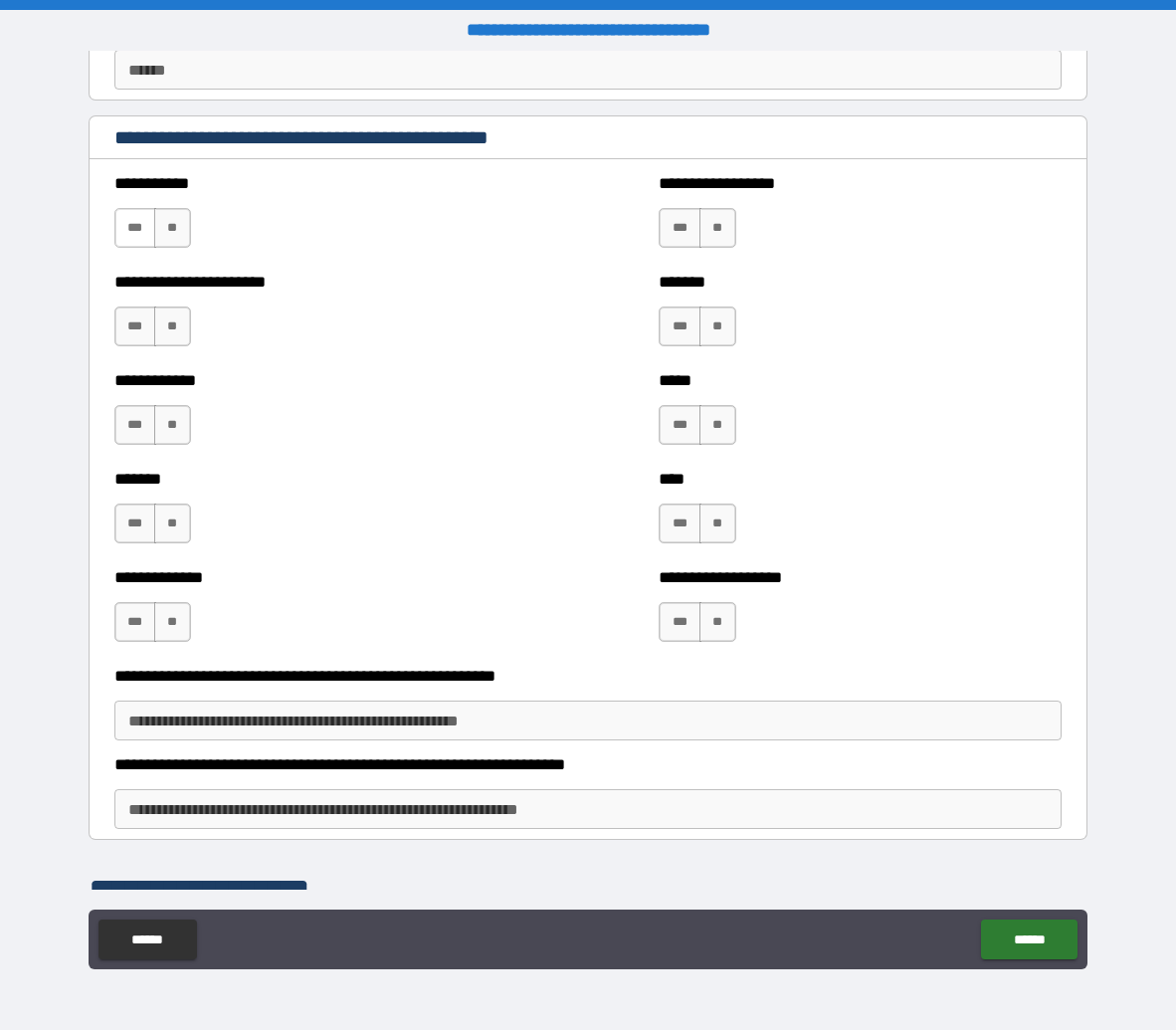 click on "***" at bounding box center [135, 228] 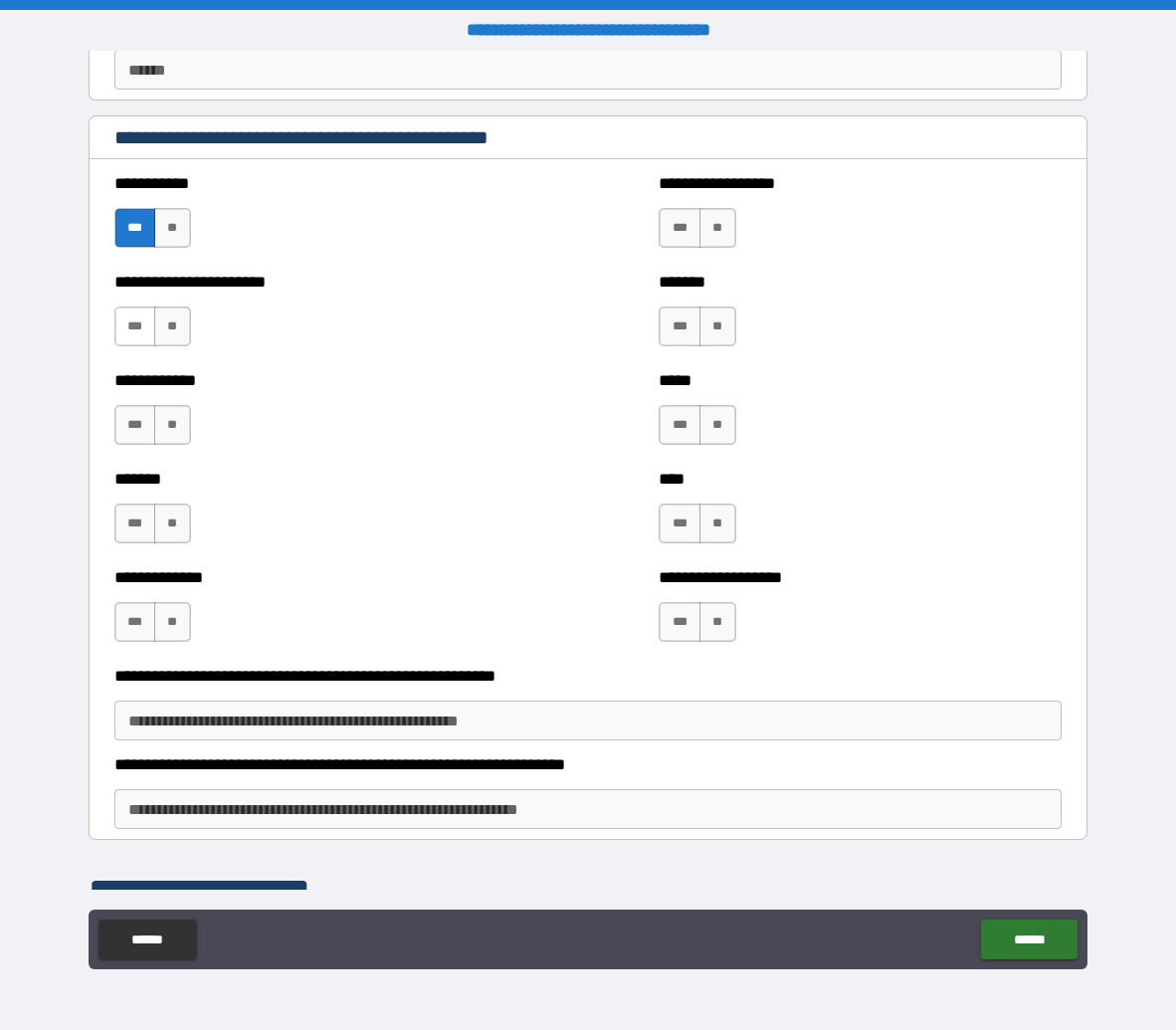 click on "***" at bounding box center [135, 326] 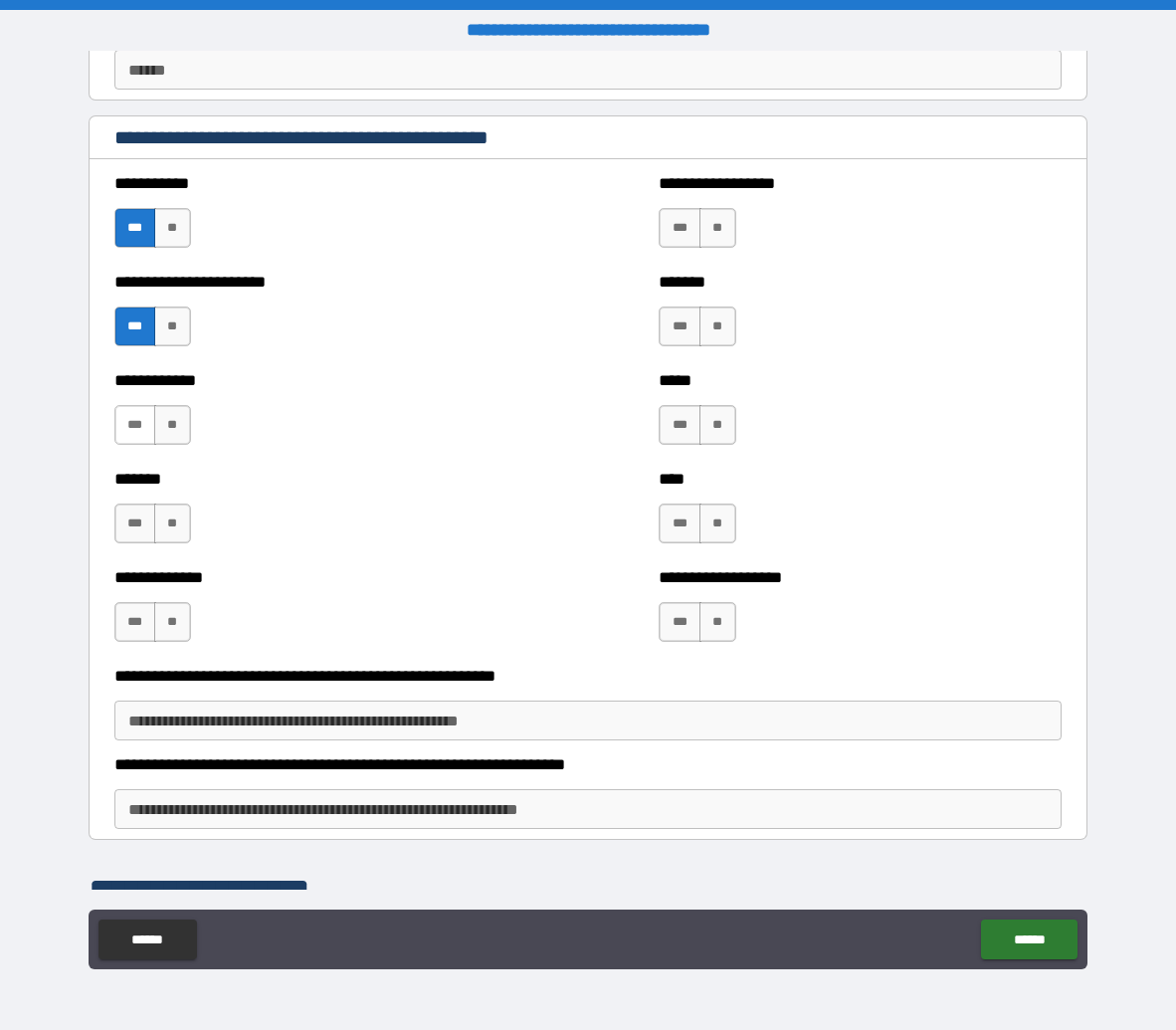 click on "***" at bounding box center [135, 425] 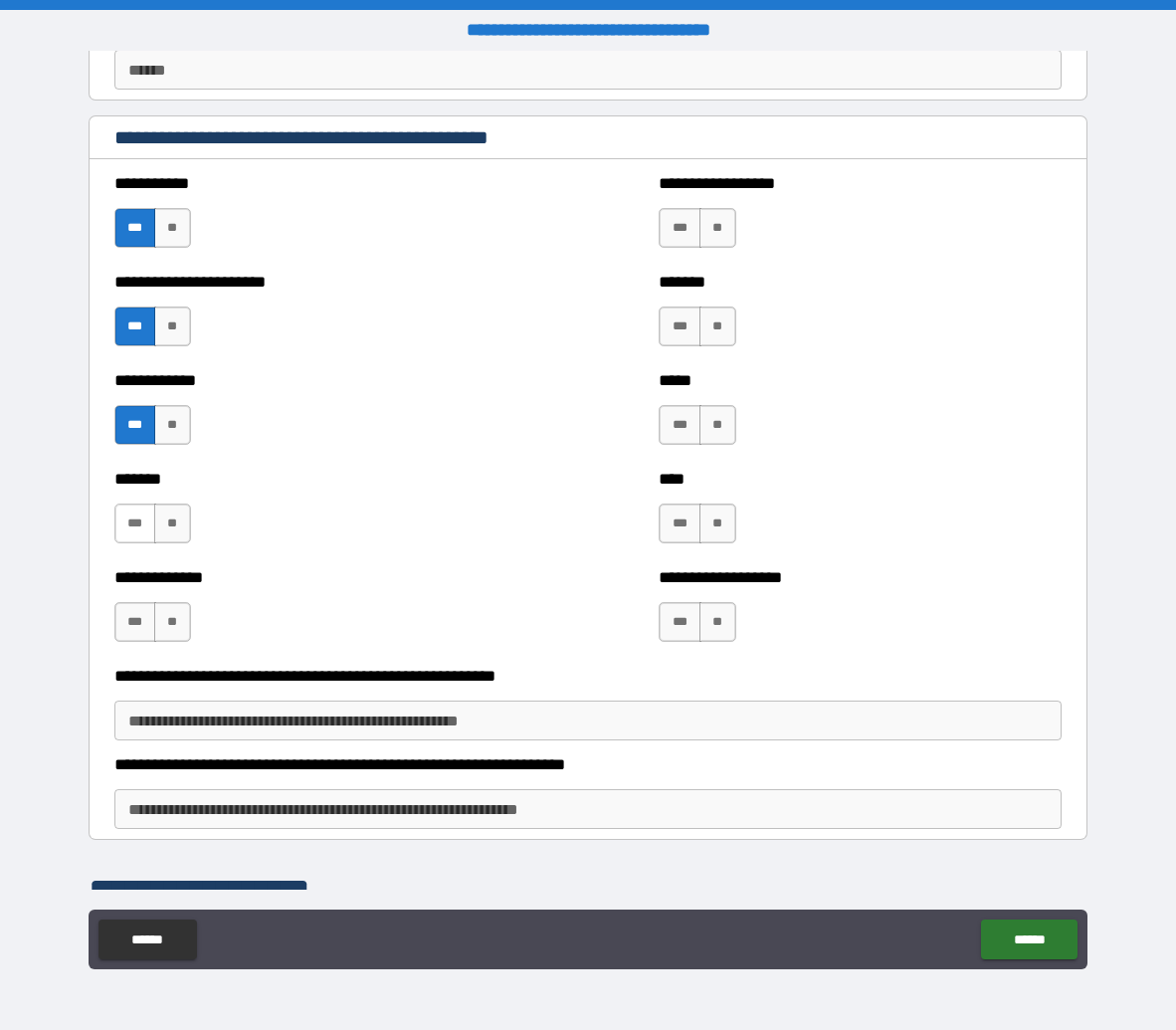 click on "***" at bounding box center (135, 523) 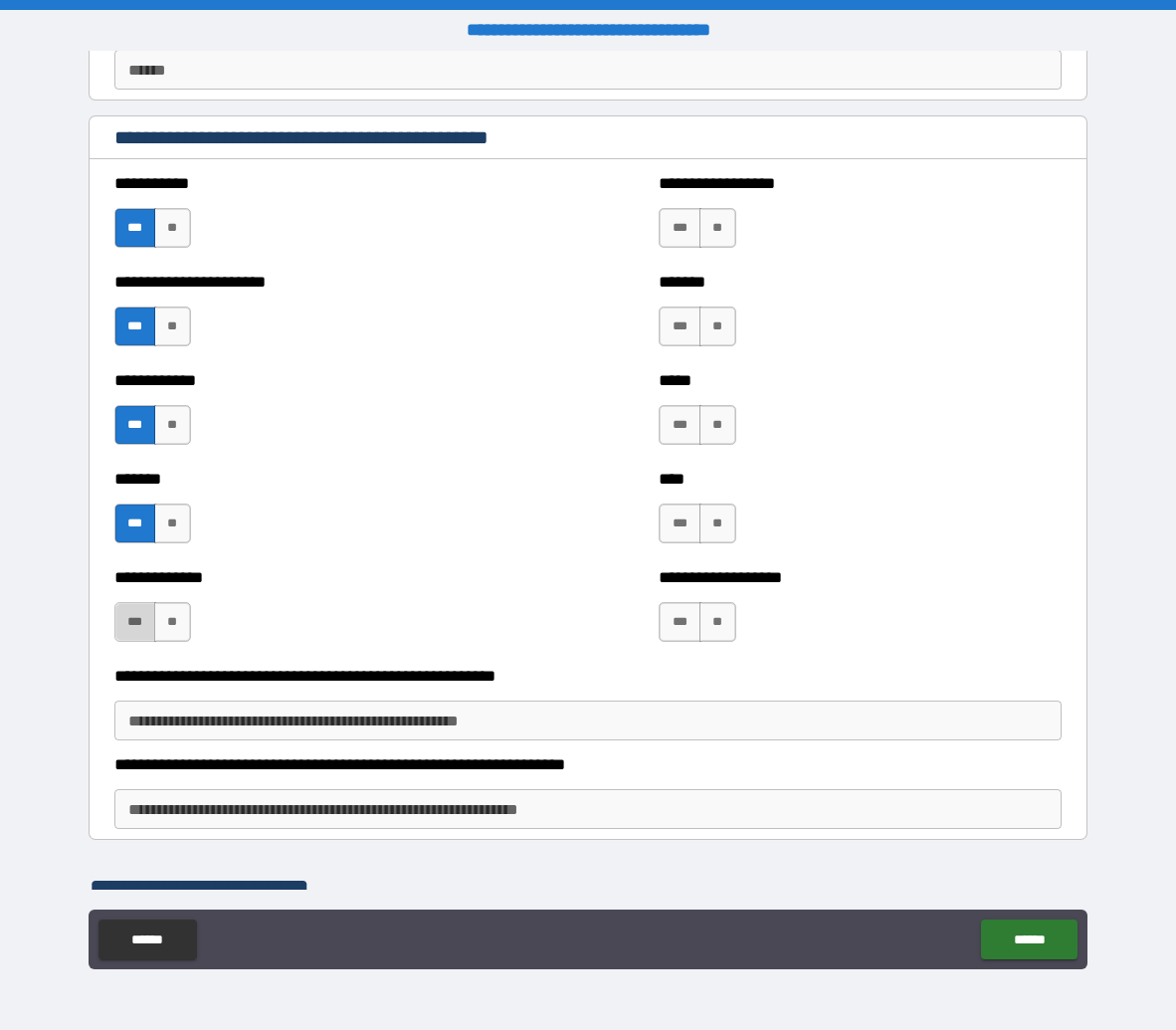 click on "***" at bounding box center (135, 622) 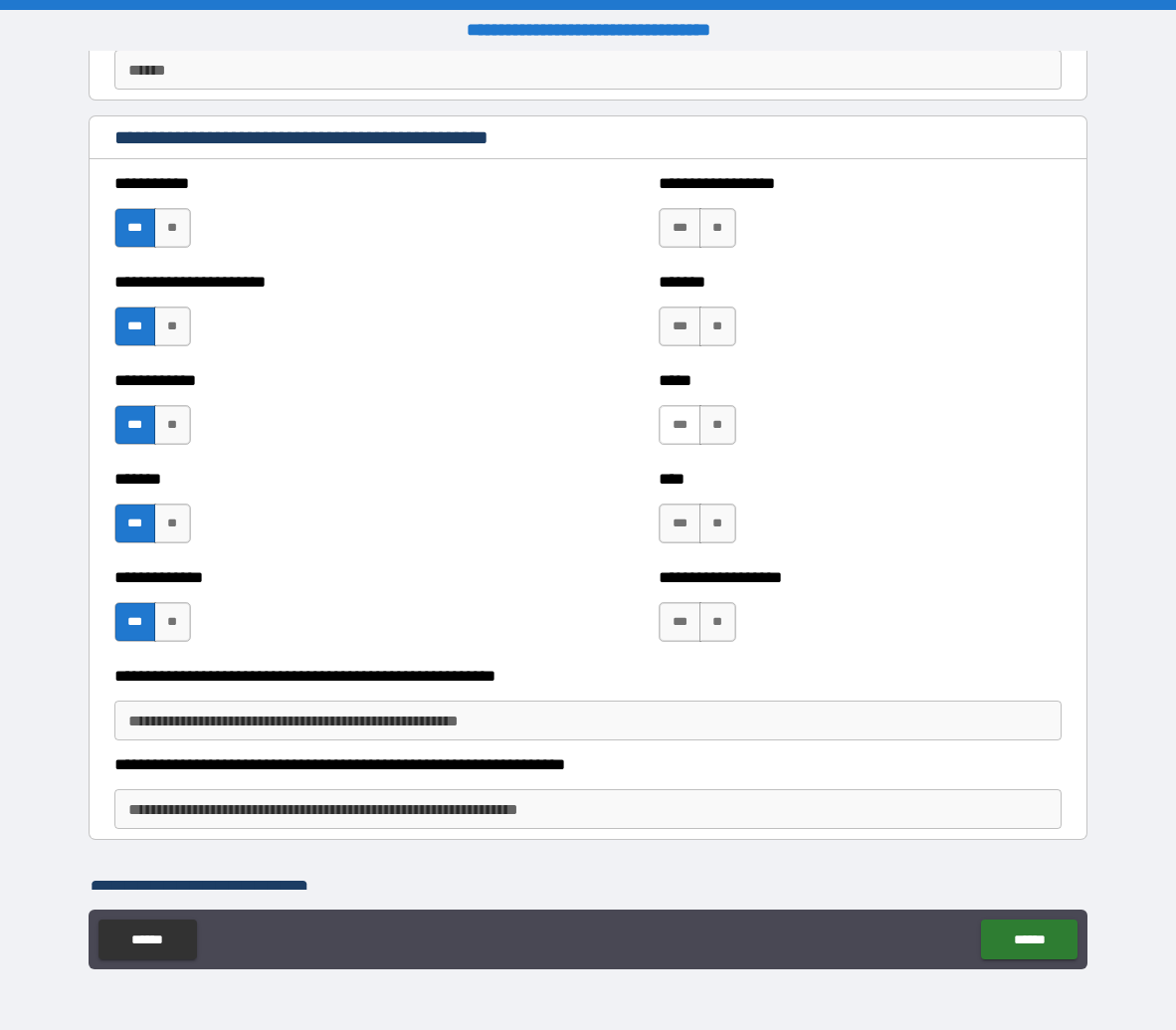 click on "***" at bounding box center [680, 425] 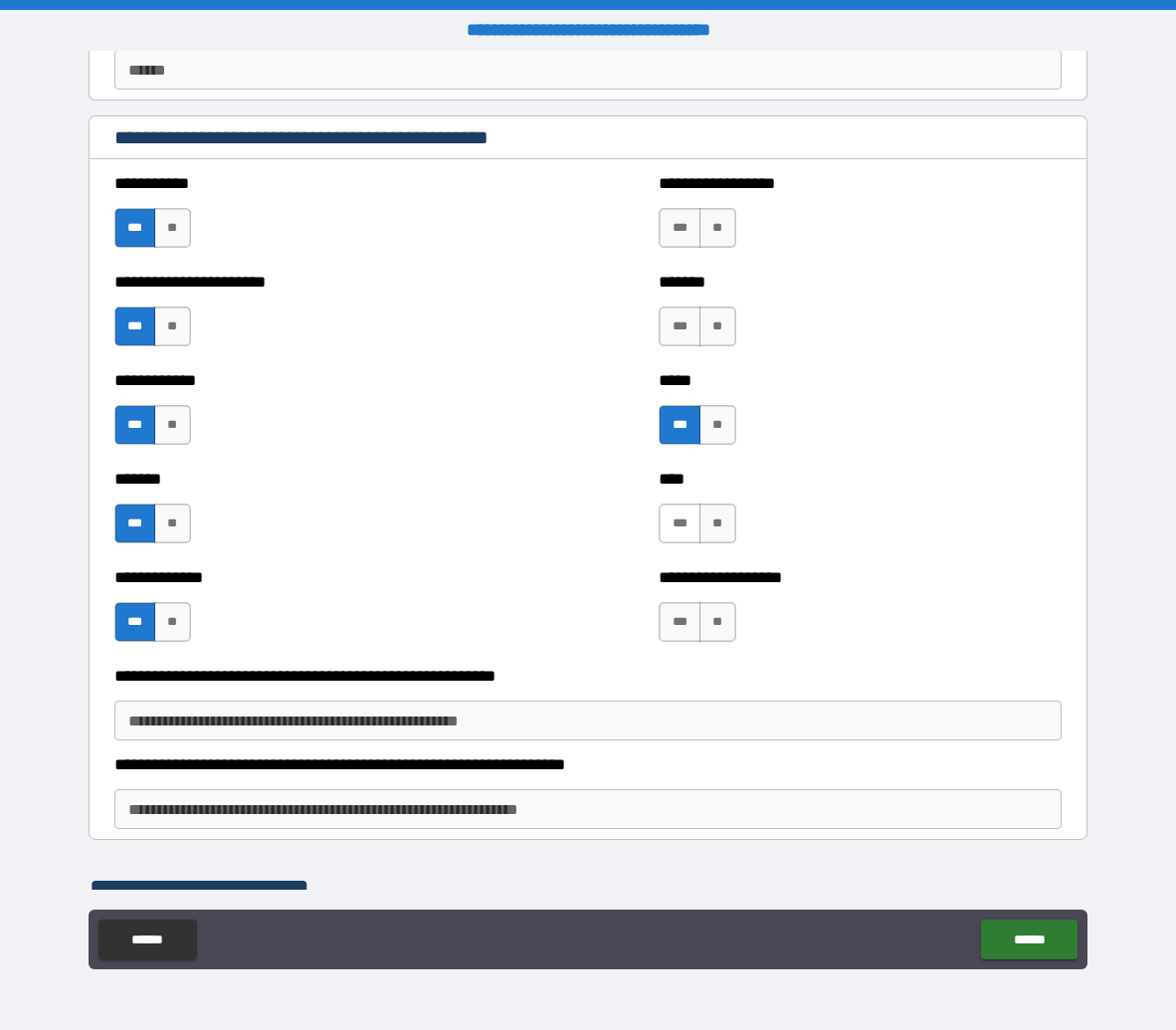click on "***" at bounding box center [680, 523] 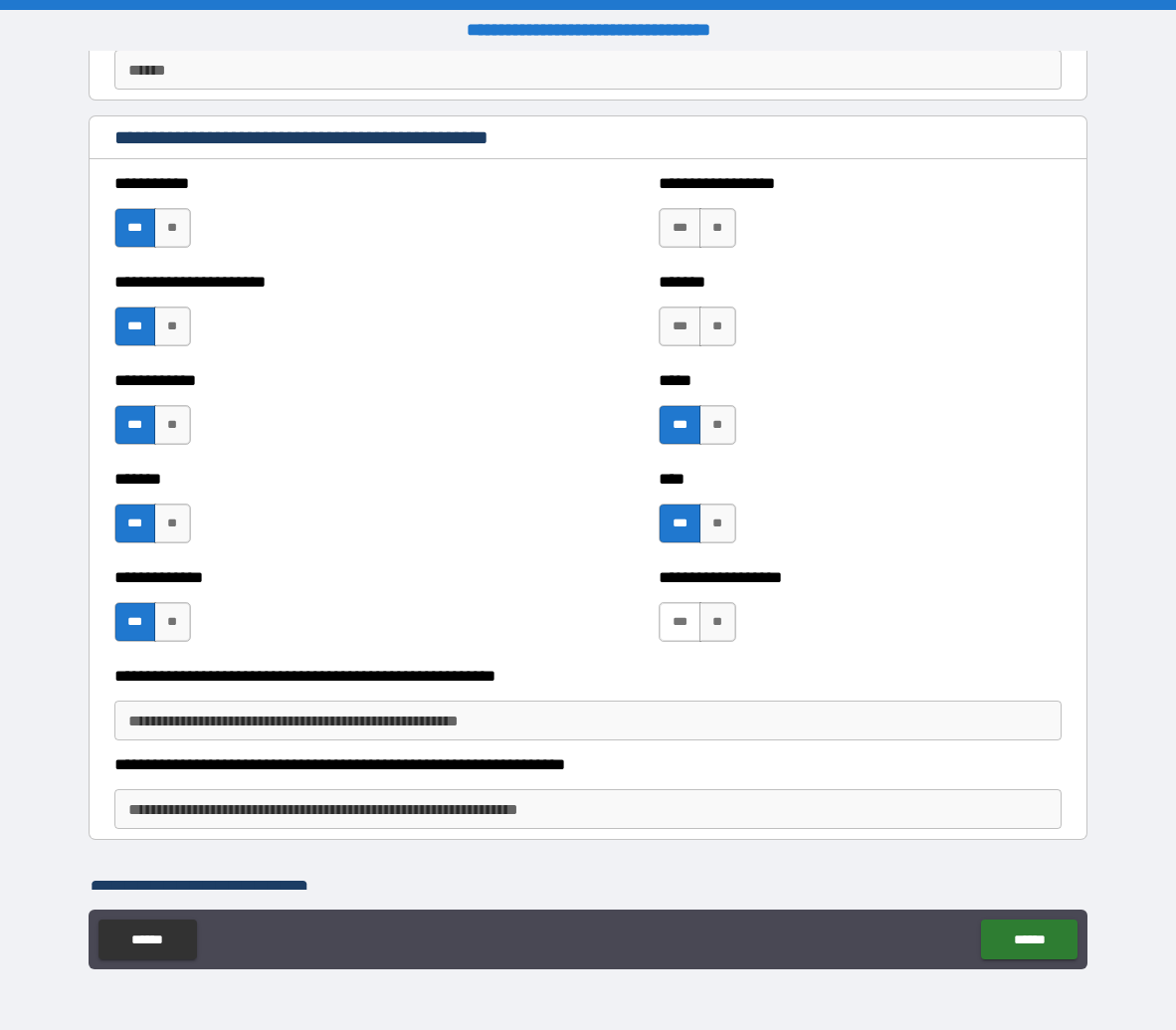click on "***" at bounding box center (680, 622) 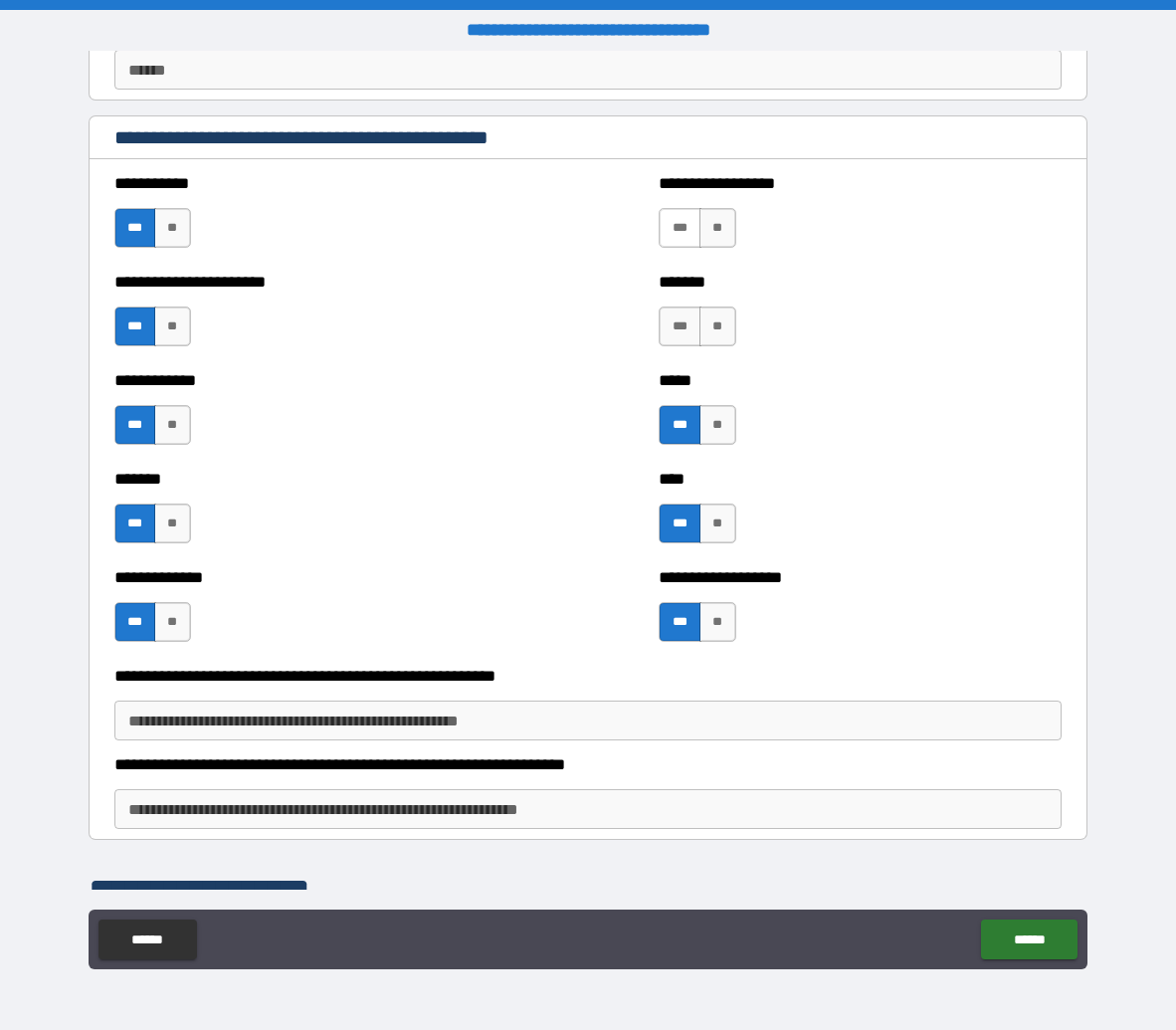 click on "***" at bounding box center (680, 228) 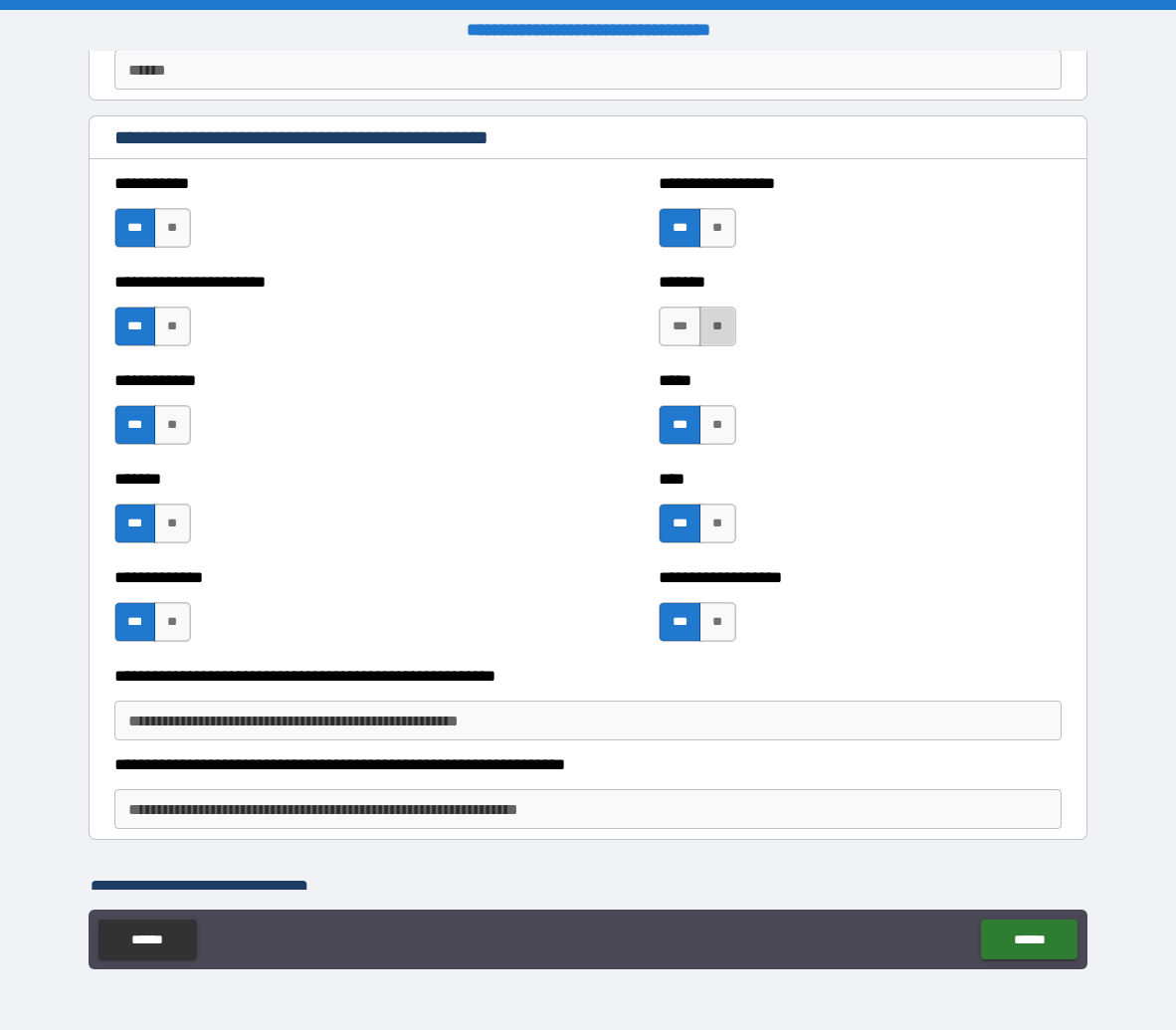 click on "**" at bounding box center [717, 326] 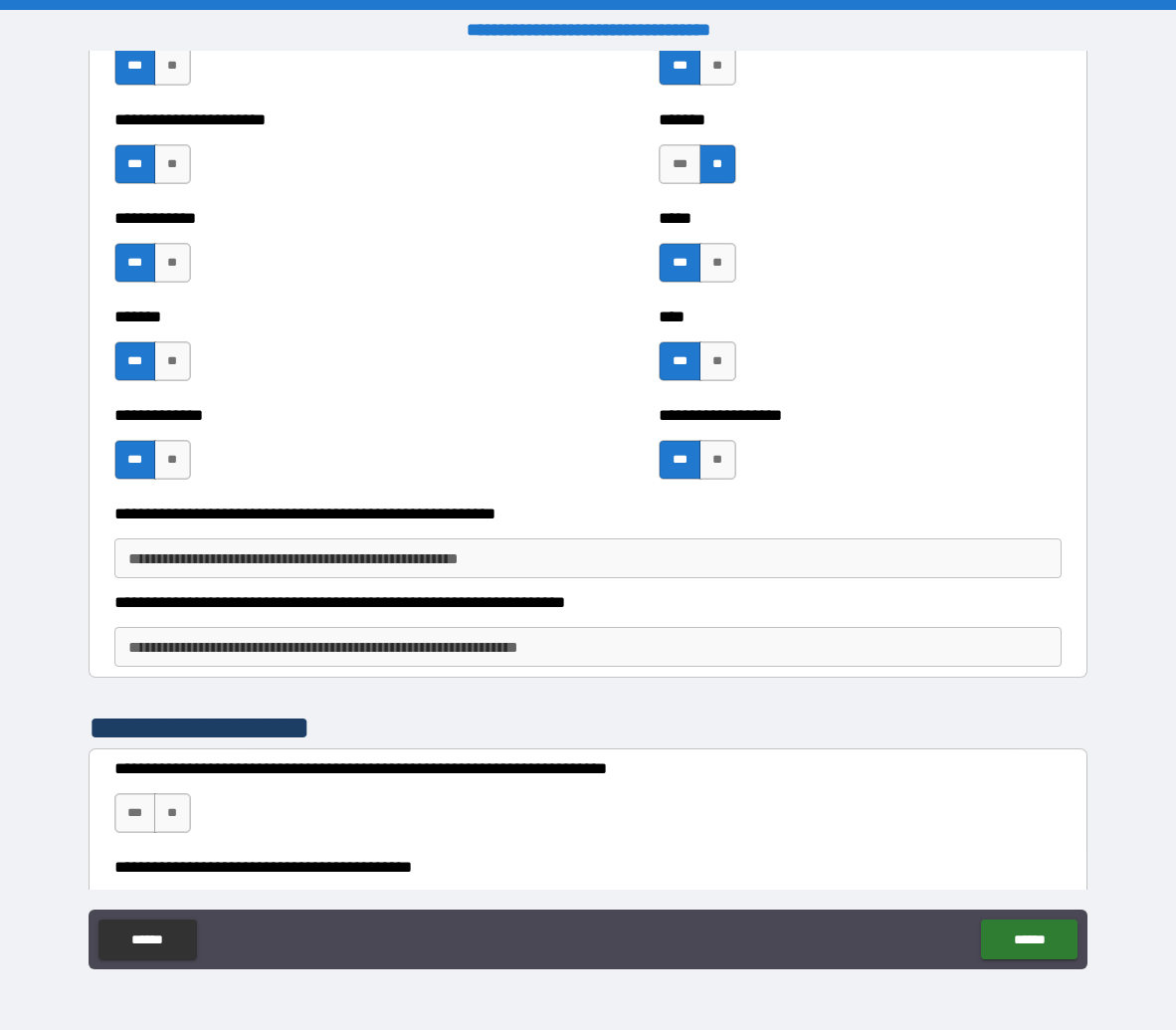scroll, scrollTop: 12005, scrollLeft: 0, axis: vertical 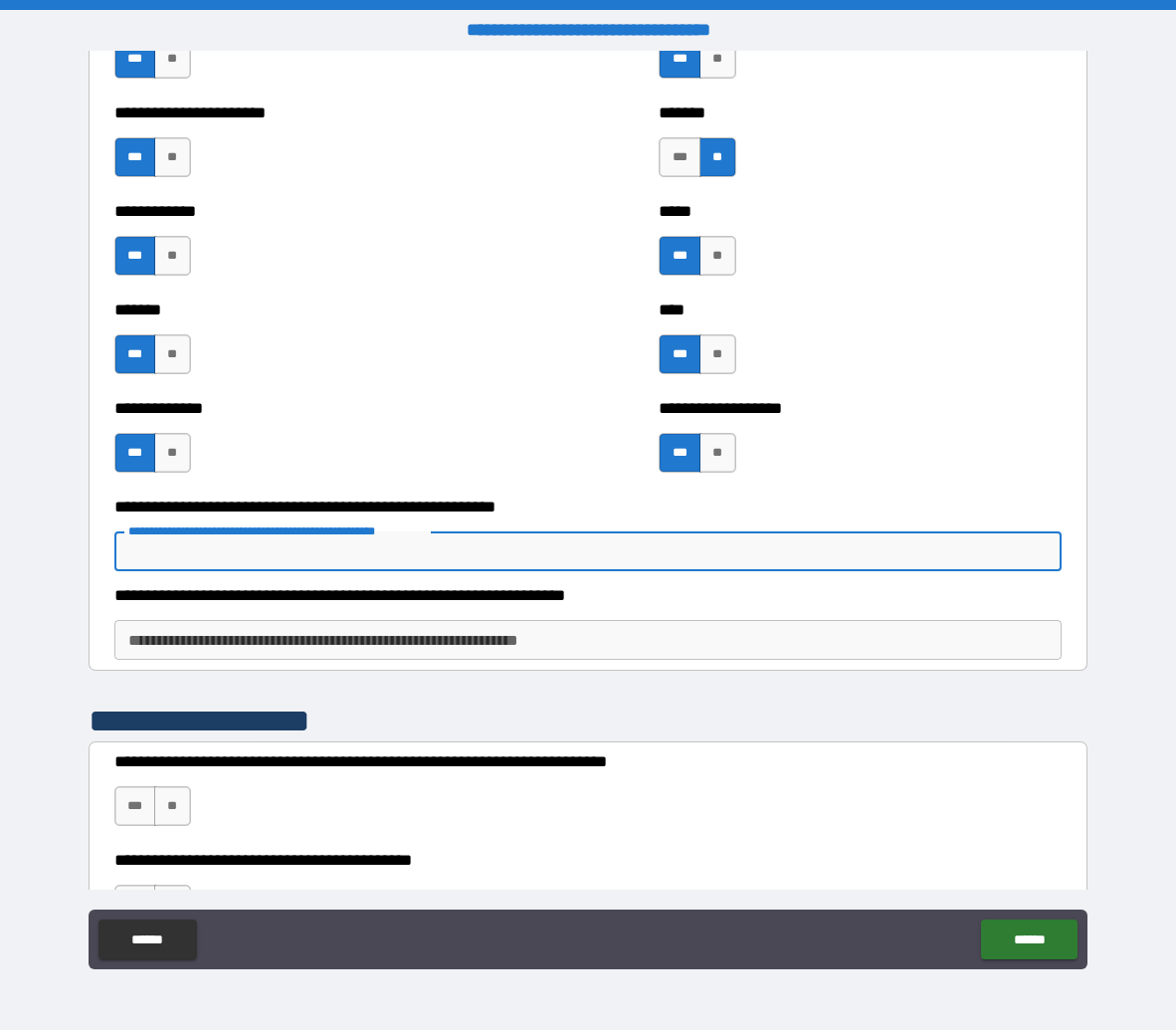 click on "**********" at bounding box center [588, 551] 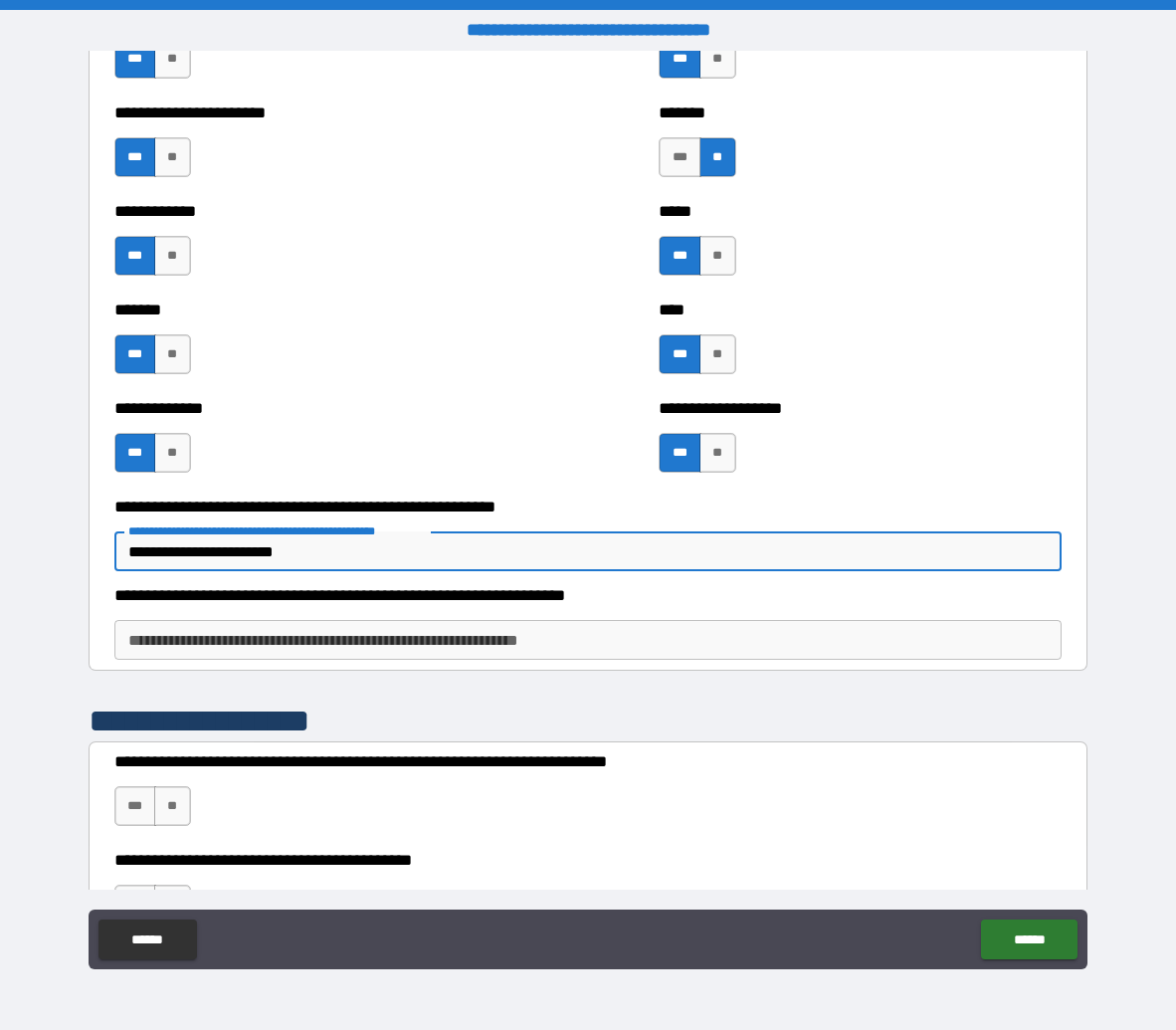 click on "**********" at bounding box center [588, 640] 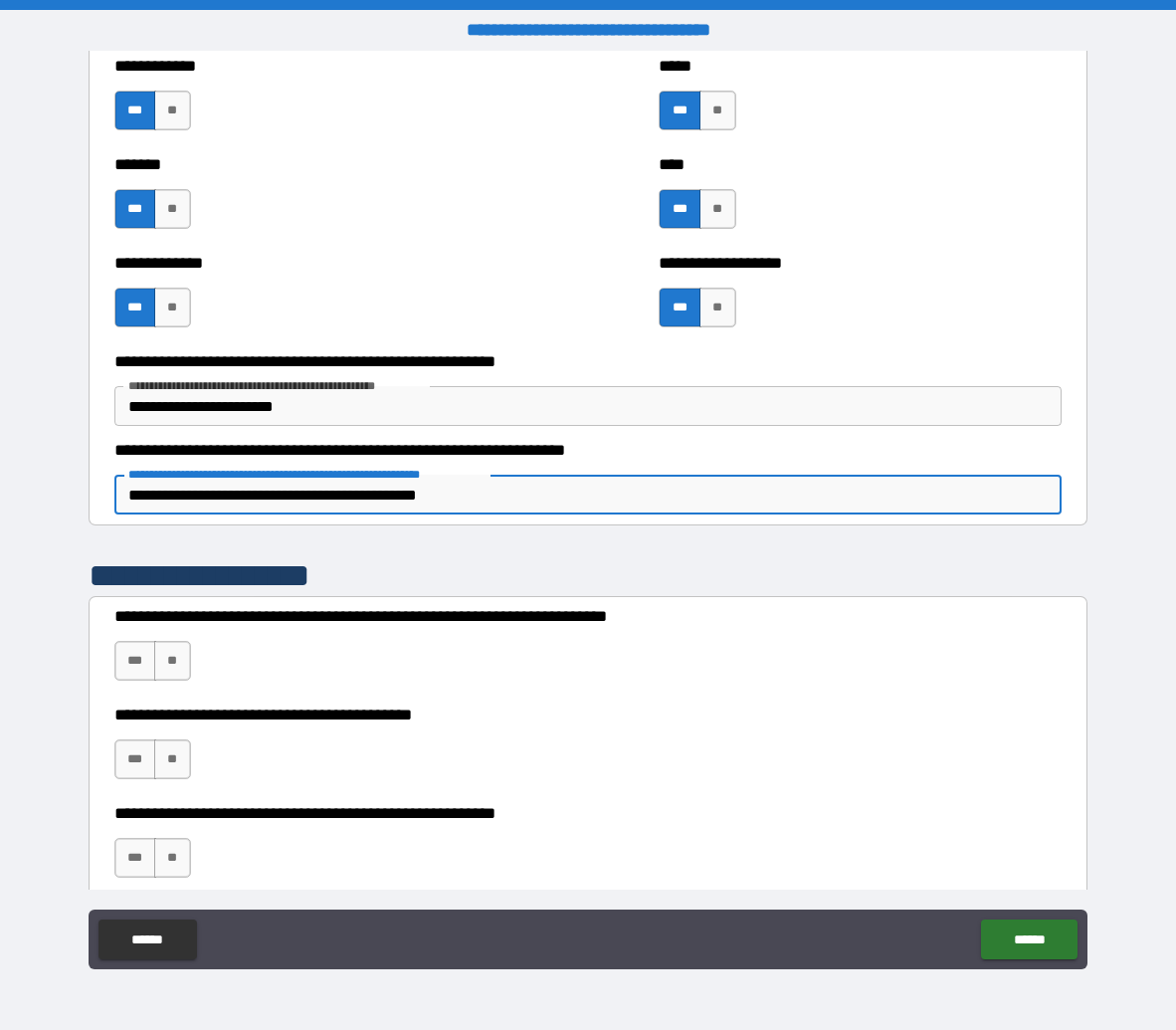 scroll, scrollTop: 12182, scrollLeft: 0, axis: vertical 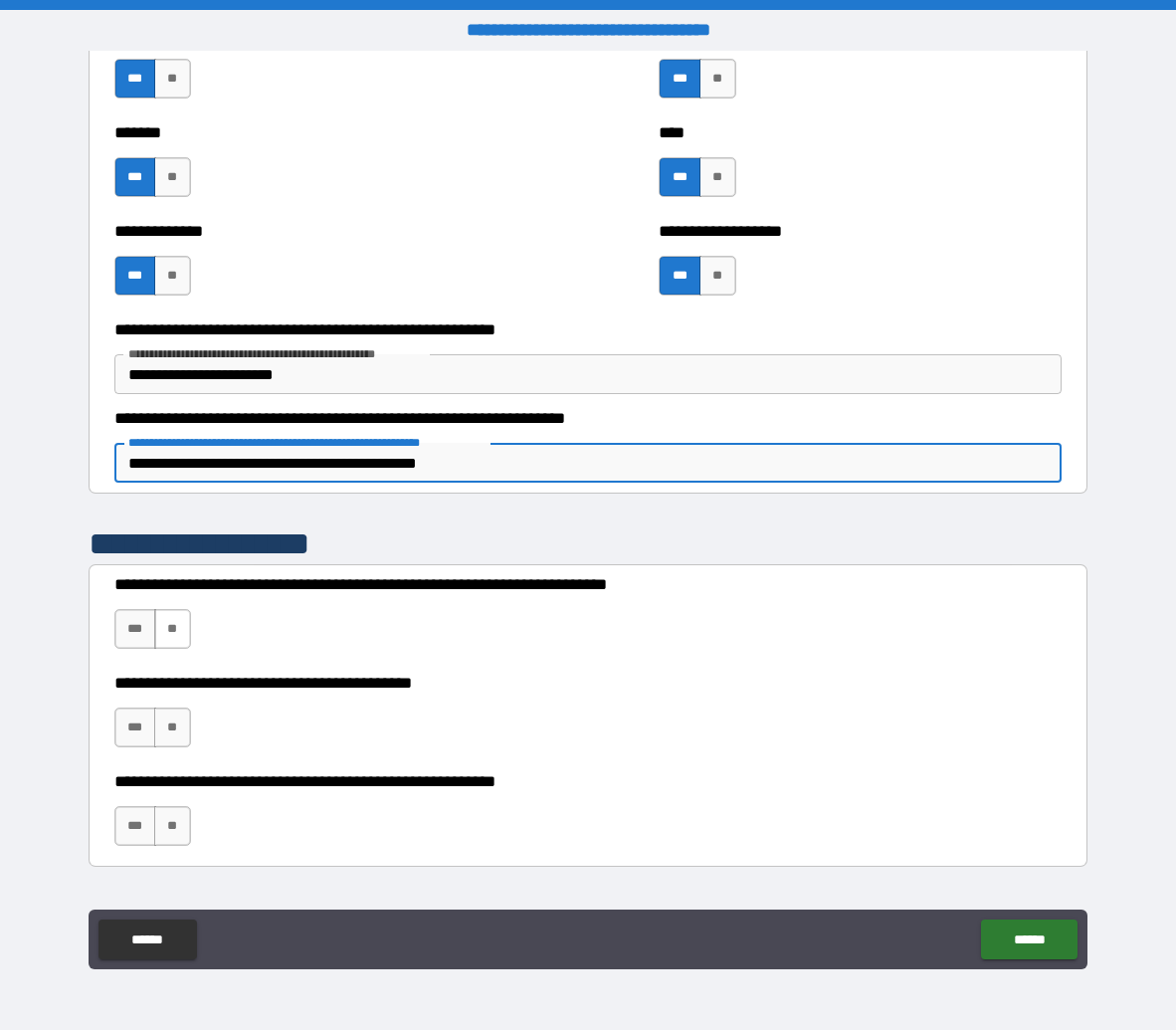 click on "**" at bounding box center (172, 629) 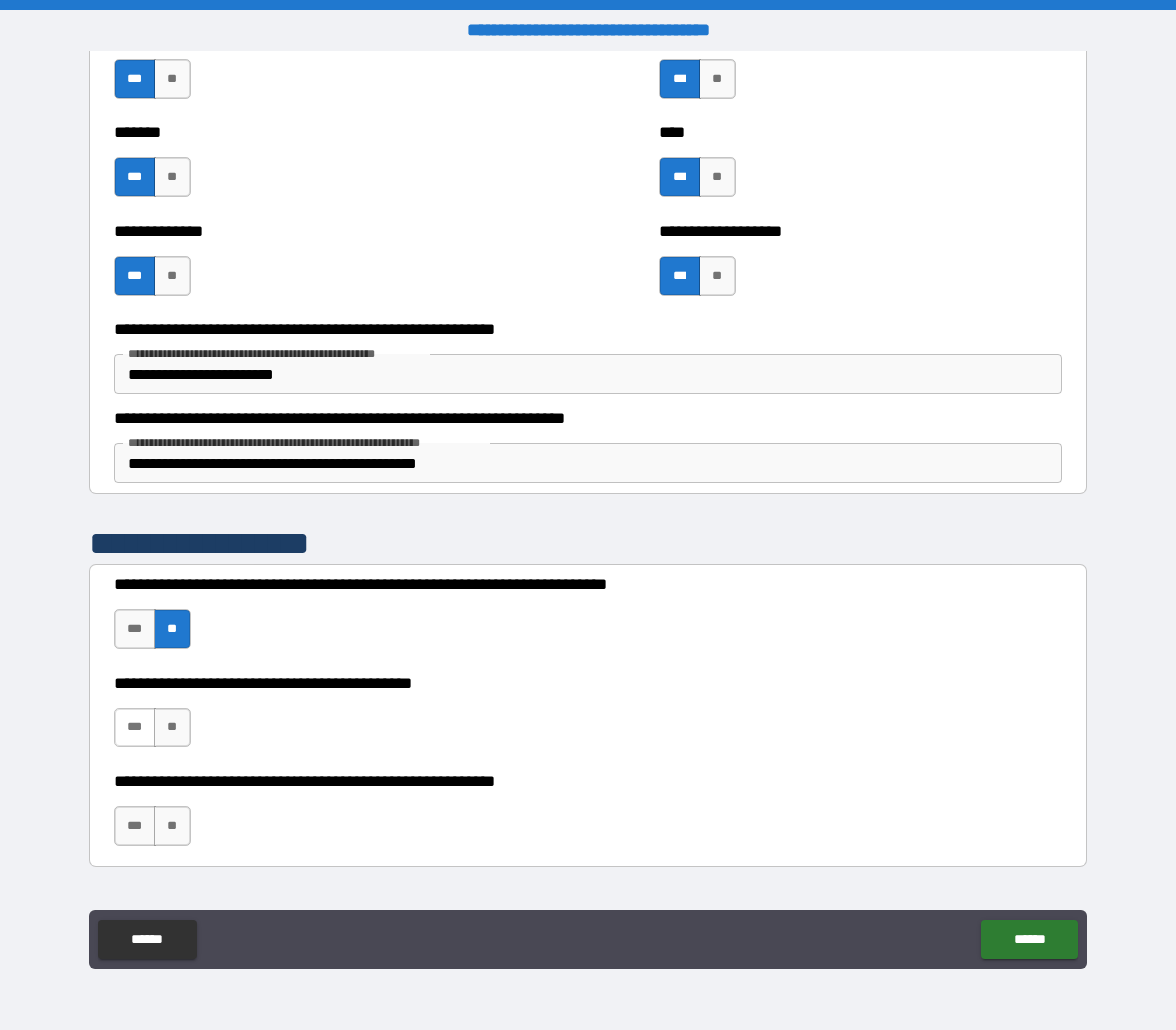 click on "***" at bounding box center (135, 727) 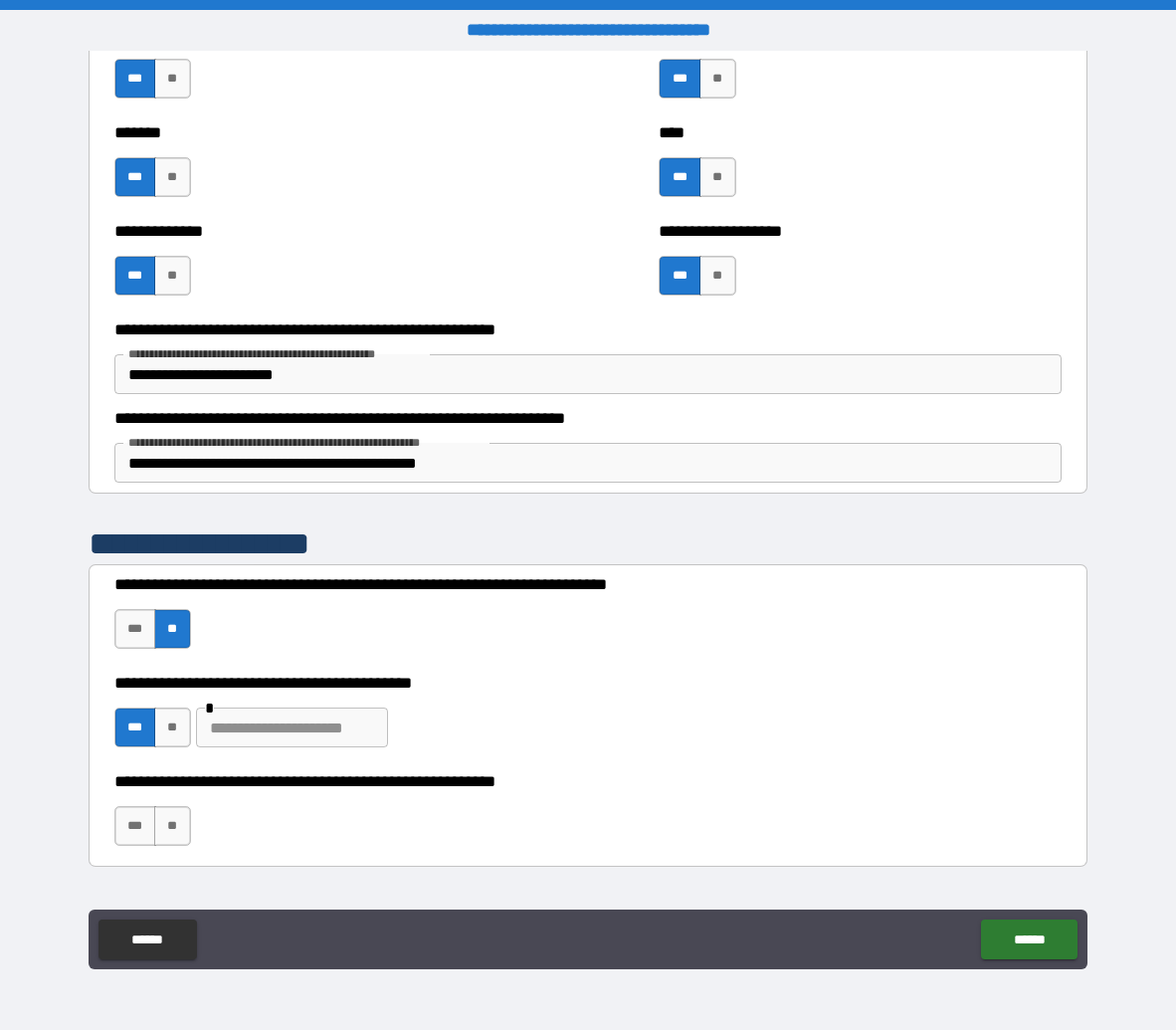 click at bounding box center [292, 727] 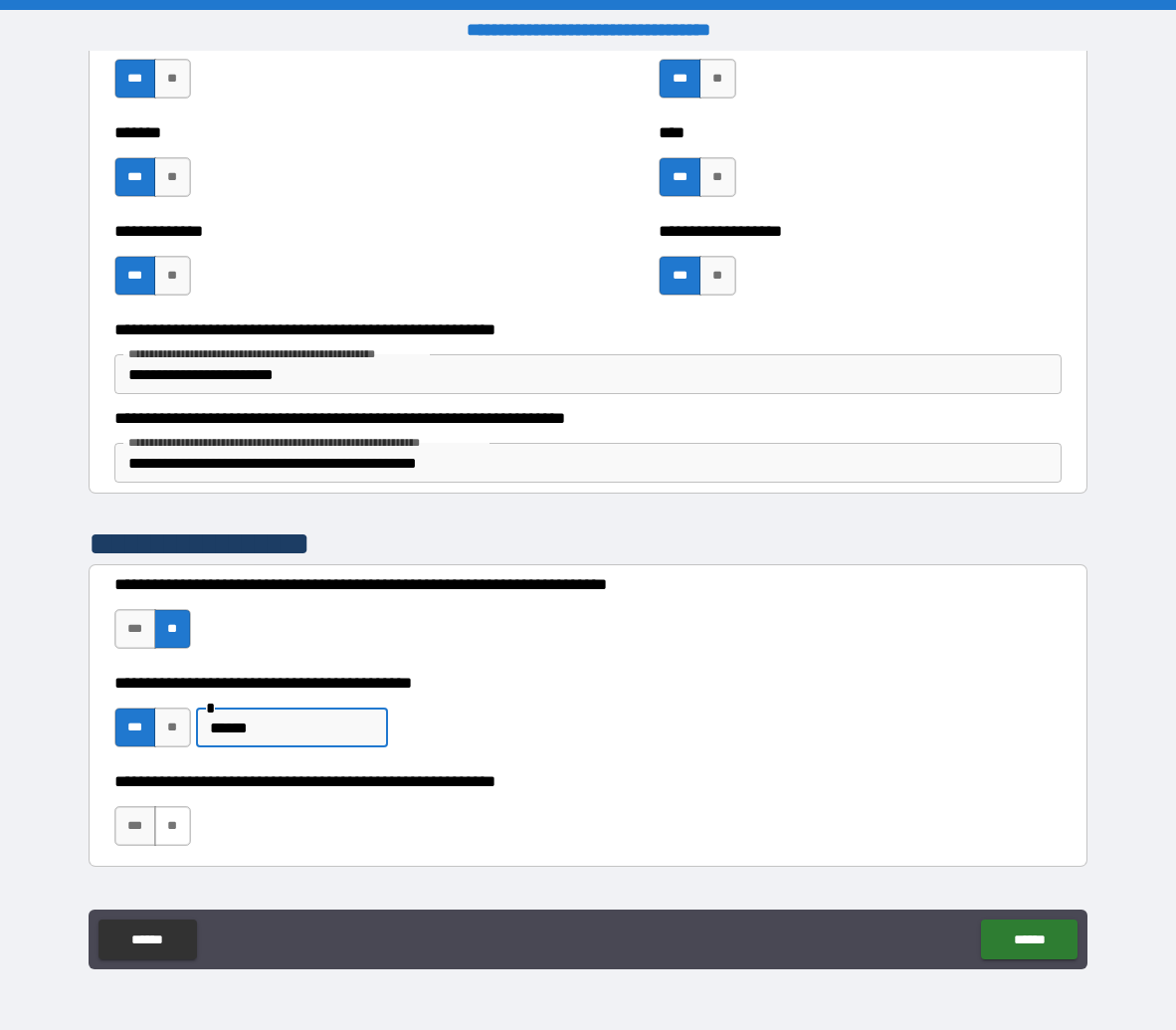 click on "**" at bounding box center [172, 826] 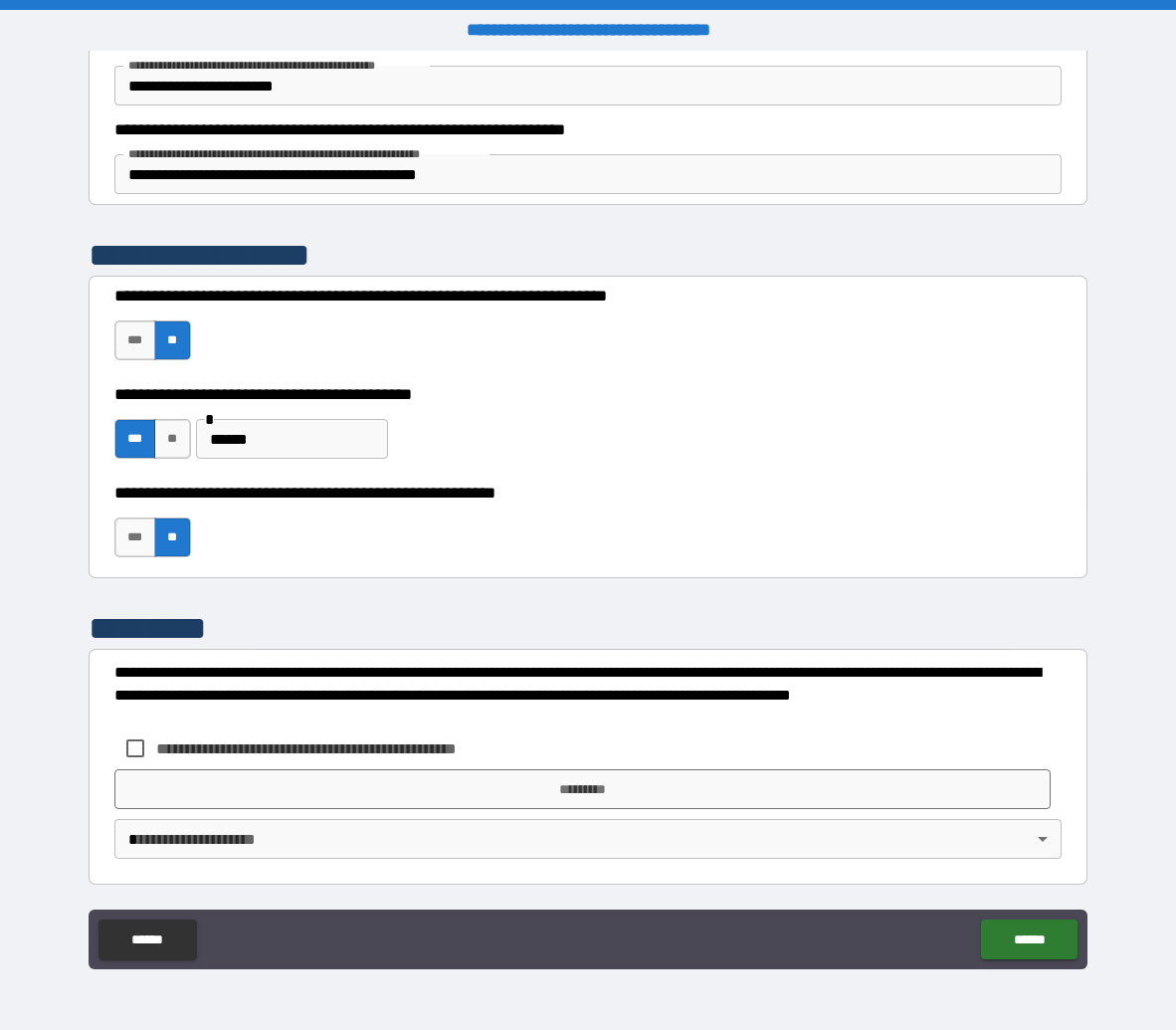 scroll, scrollTop: 12470, scrollLeft: 0, axis: vertical 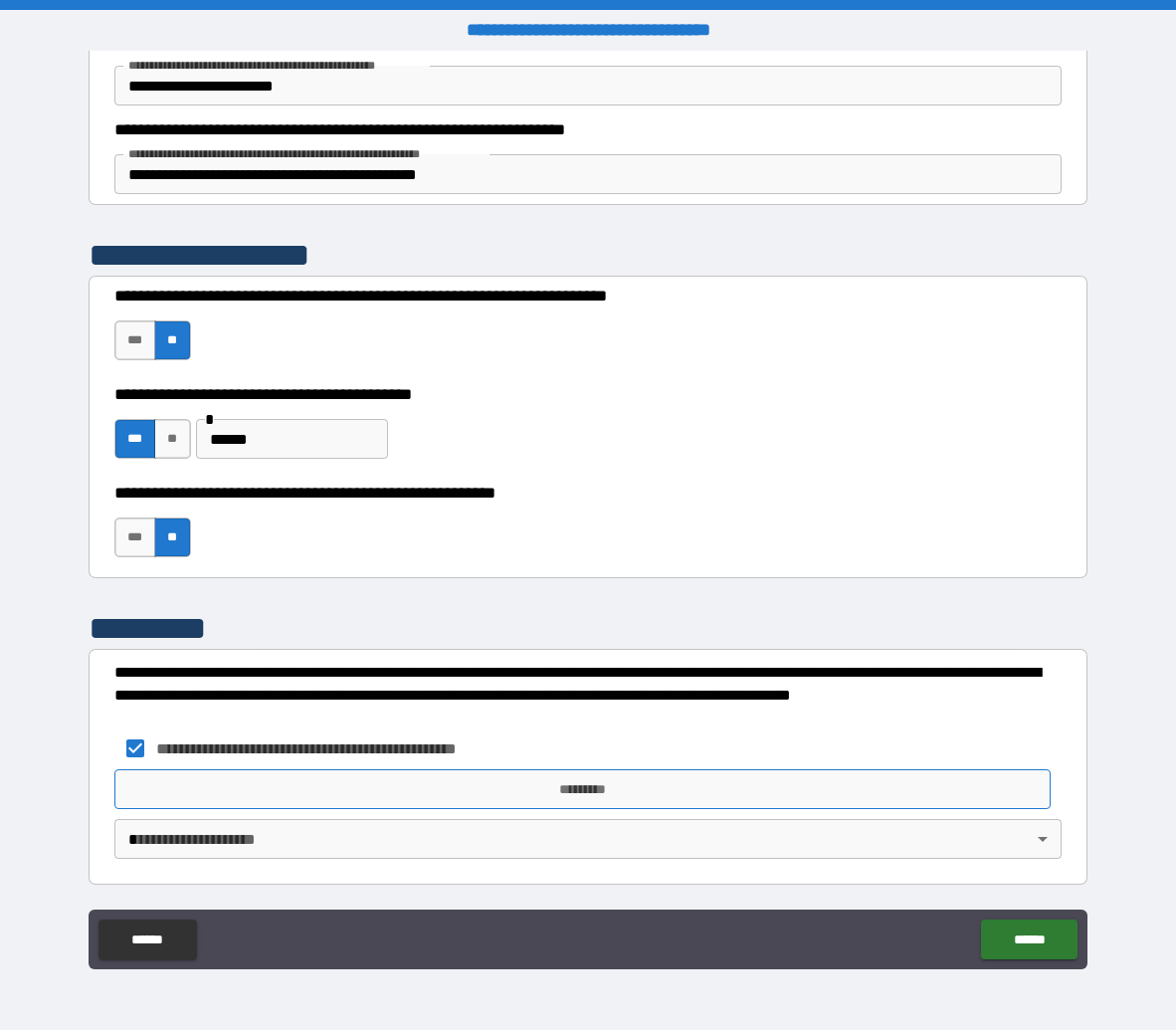 click on "*********" at bounding box center (582, 789) 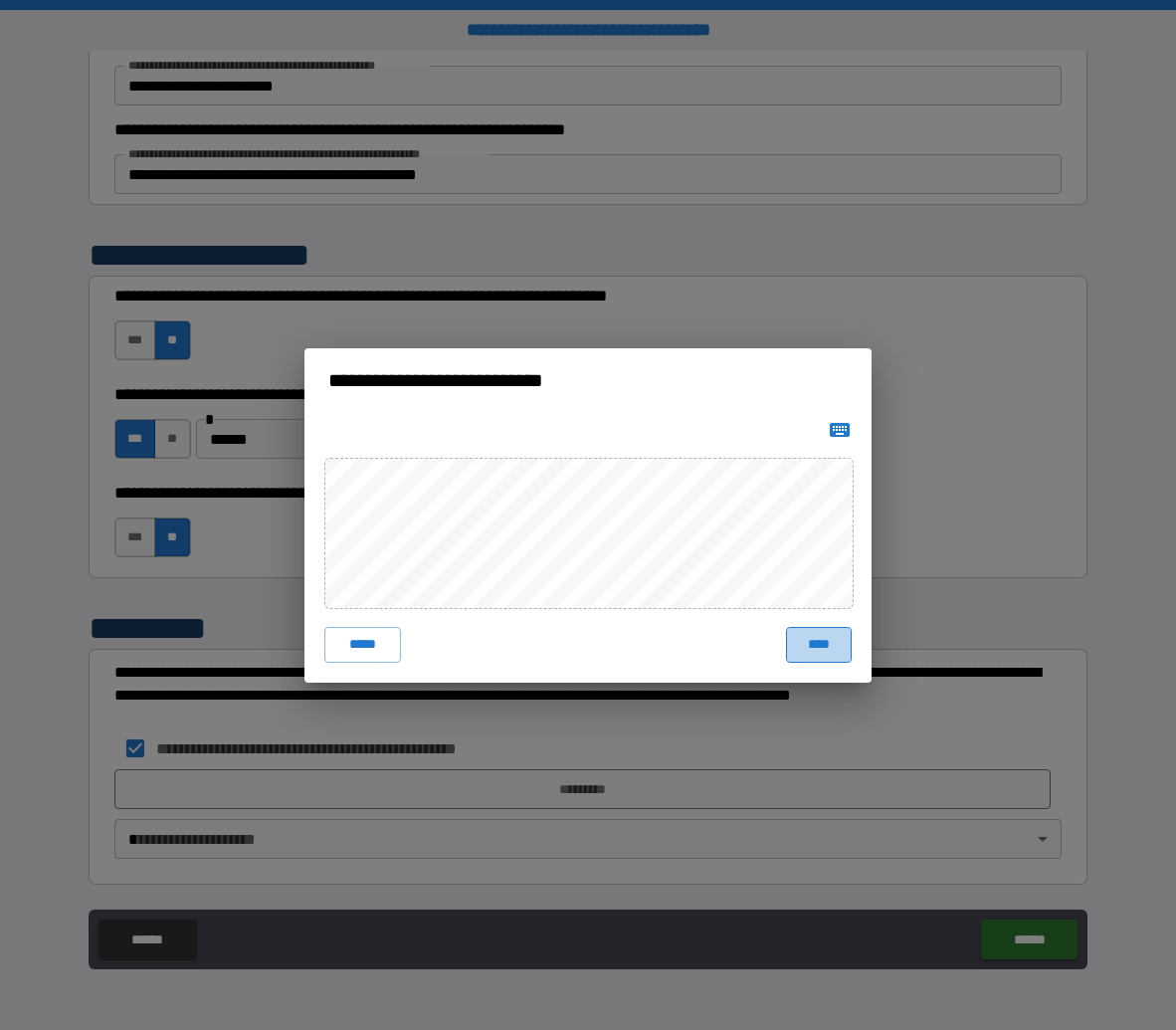 click on "****" at bounding box center (819, 645) 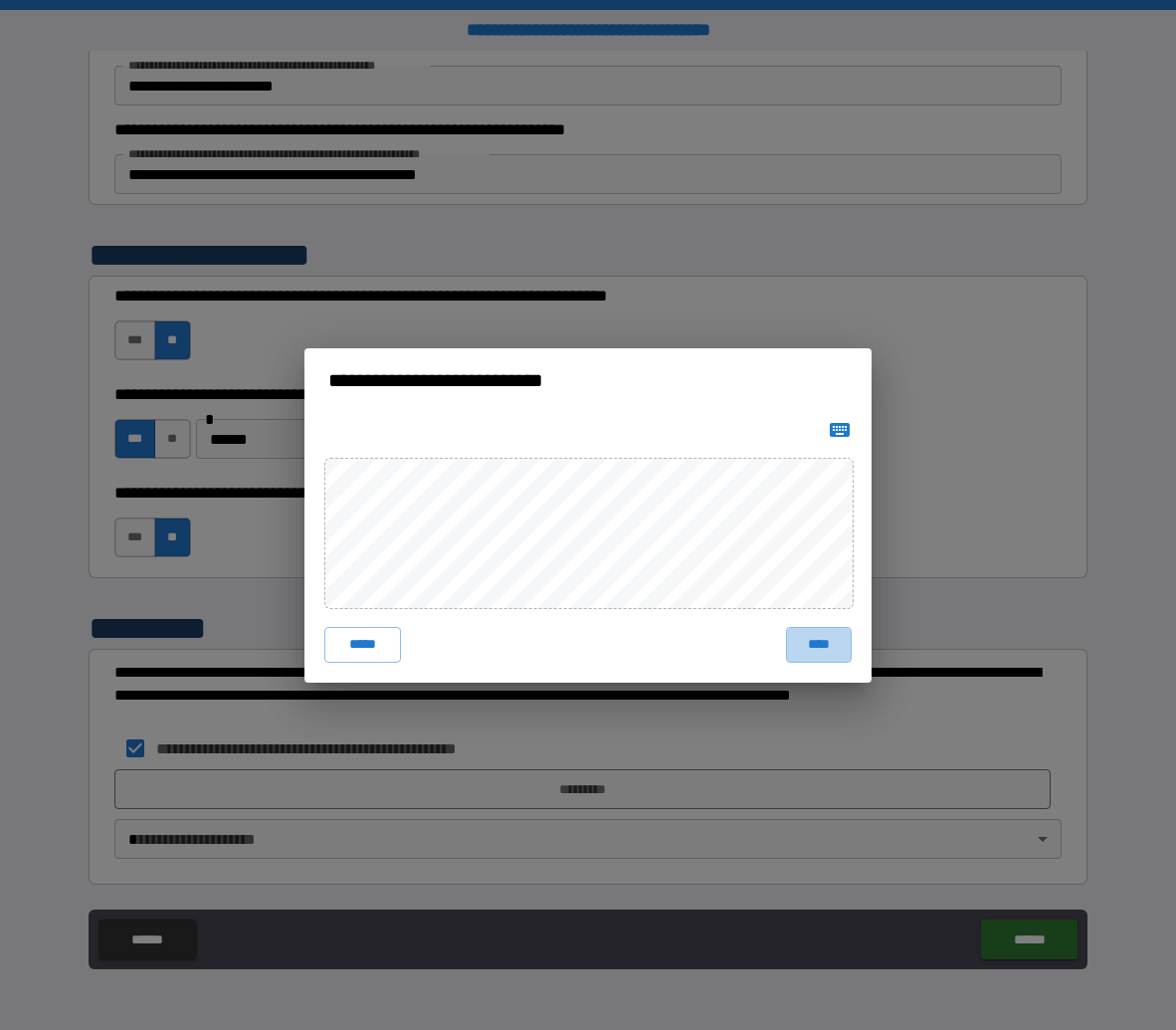 scroll, scrollTop: 12461, scrollLeft: 0, axis: vertical 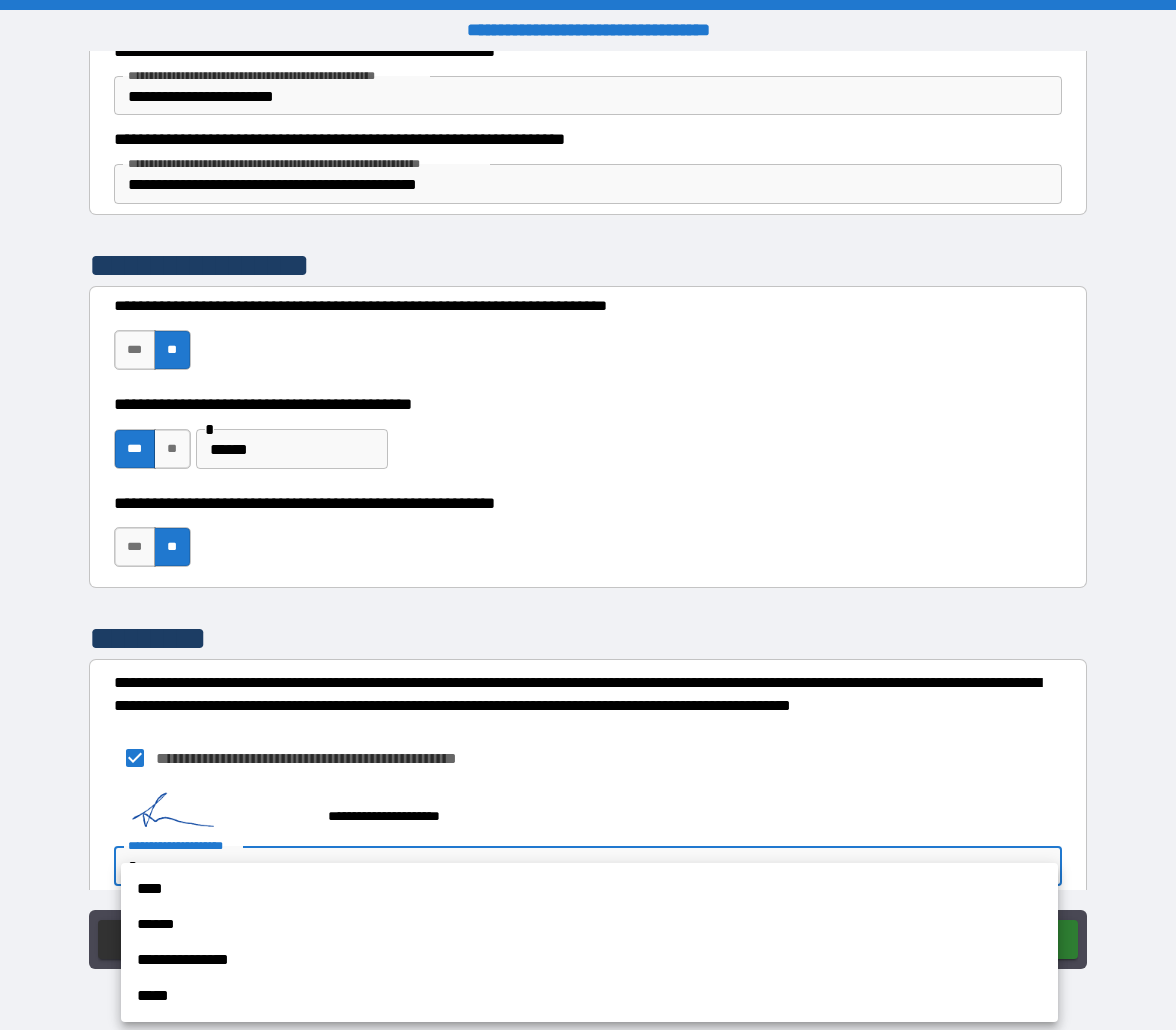 click on "**********" at bounding box center [588, 515] 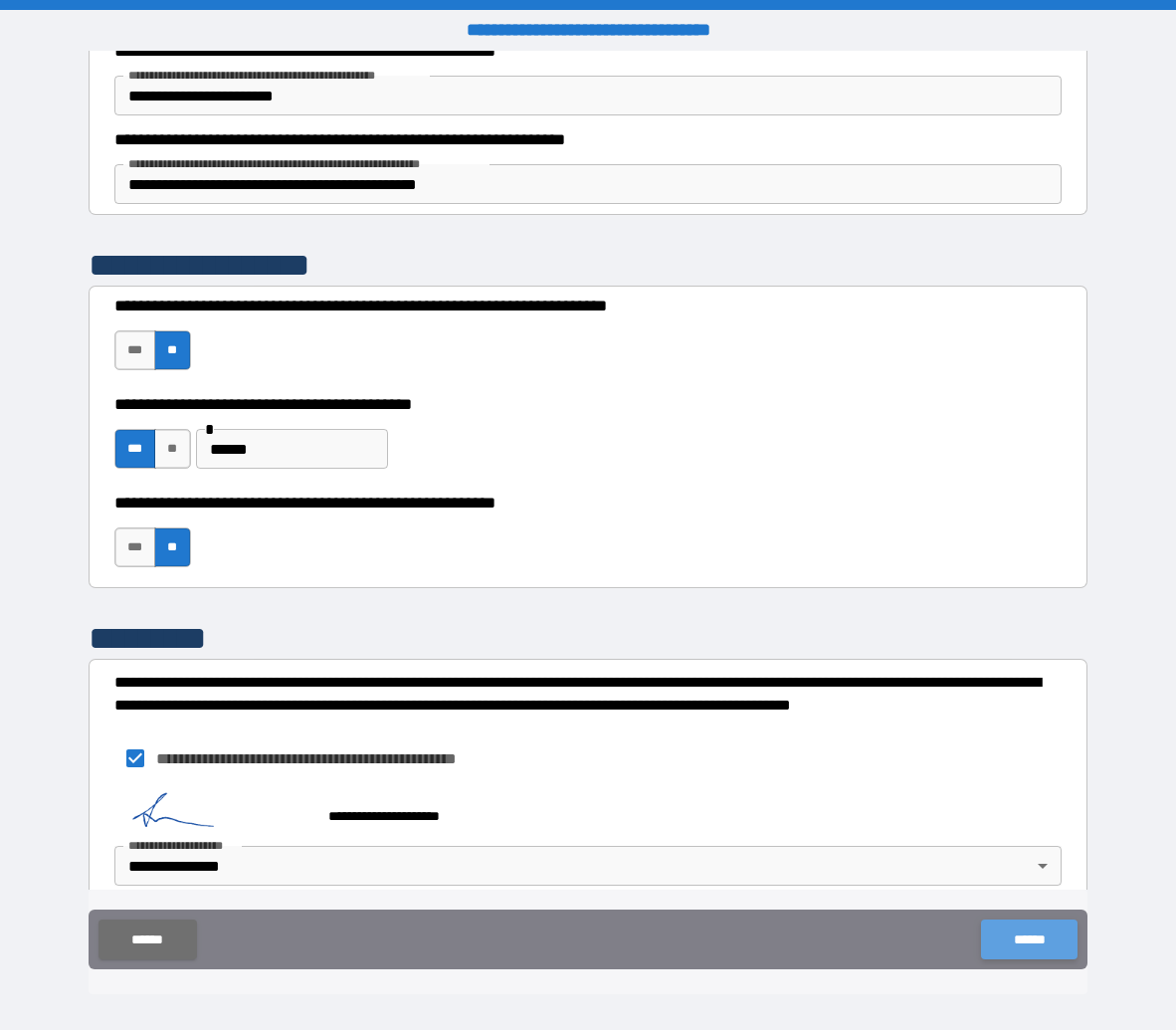 click on "******" at bounding box center [1029, 939] 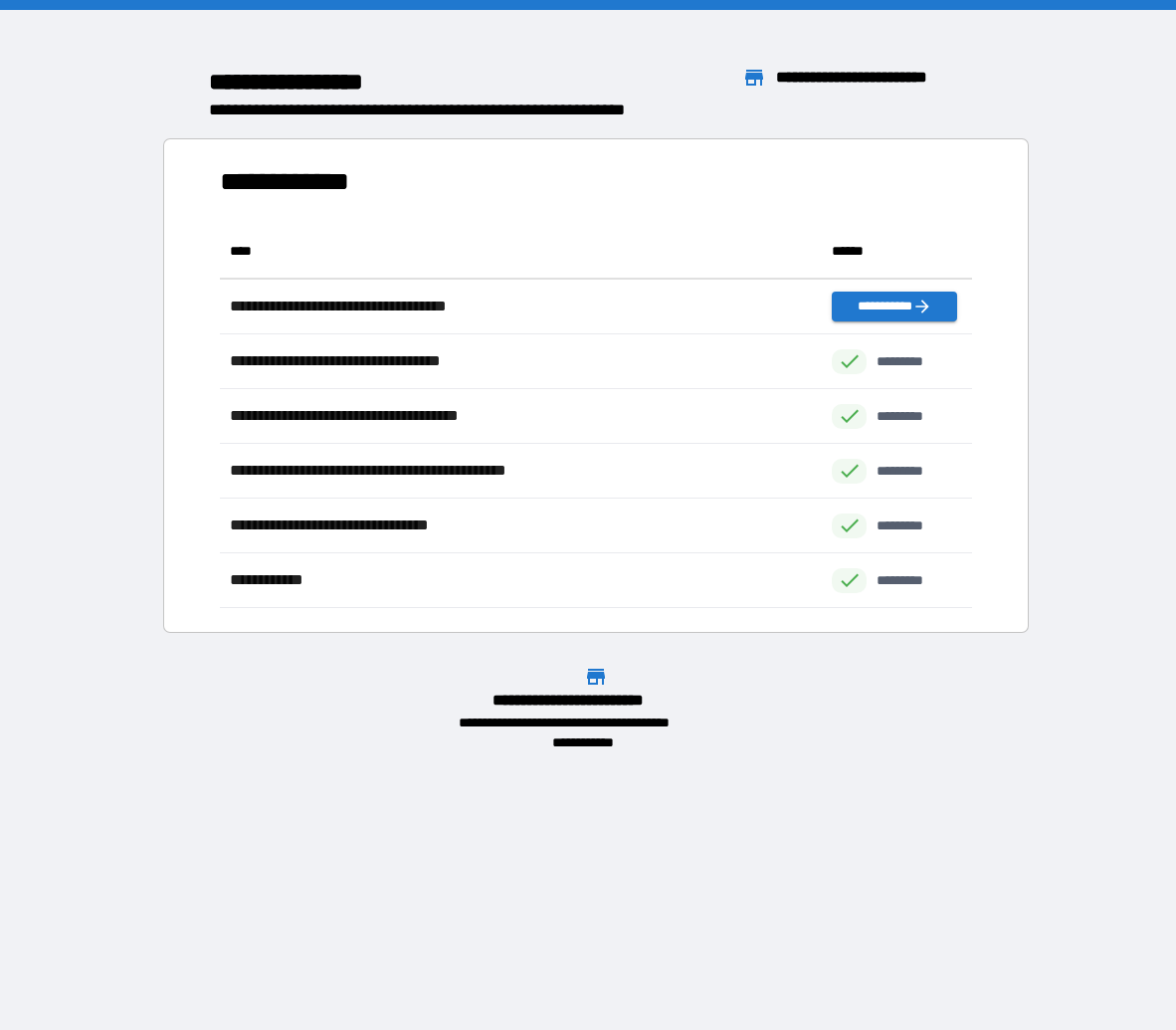 scroll, scrollTop: 16, scrollLeft: 16, axis: both 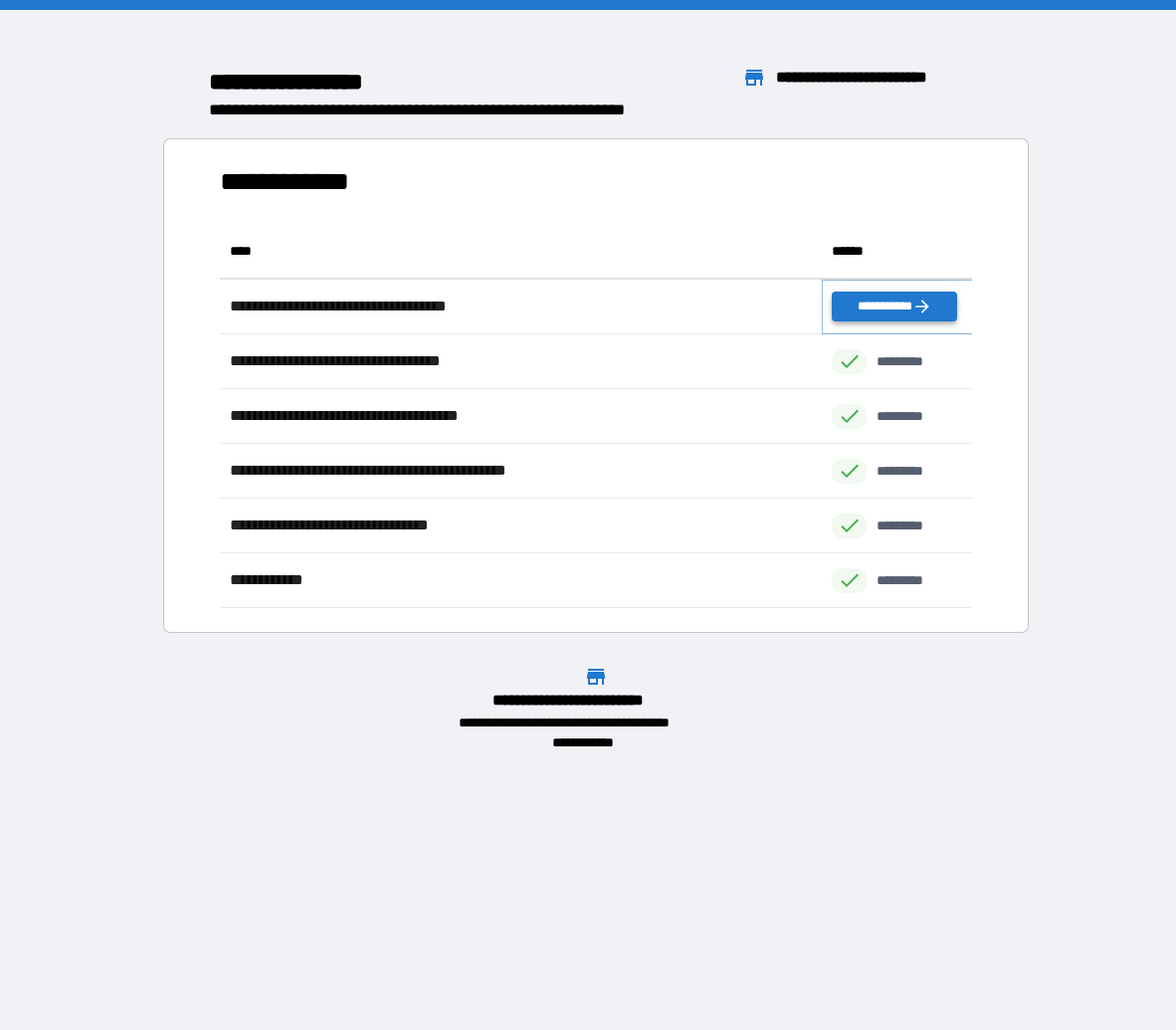 click on "**********" at bounding box center (893, 307) 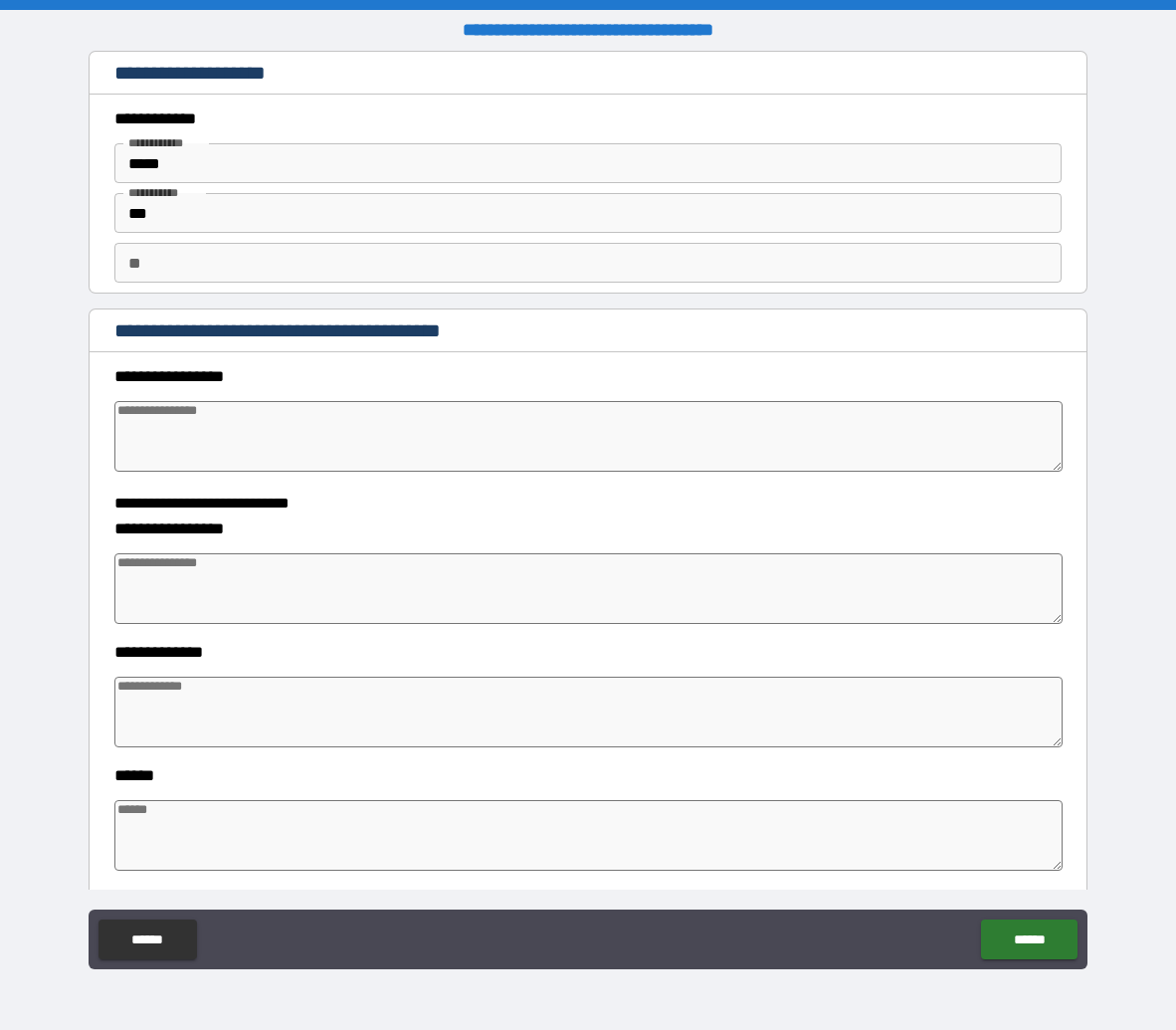 click on "**" at bounding box center (588, 263) 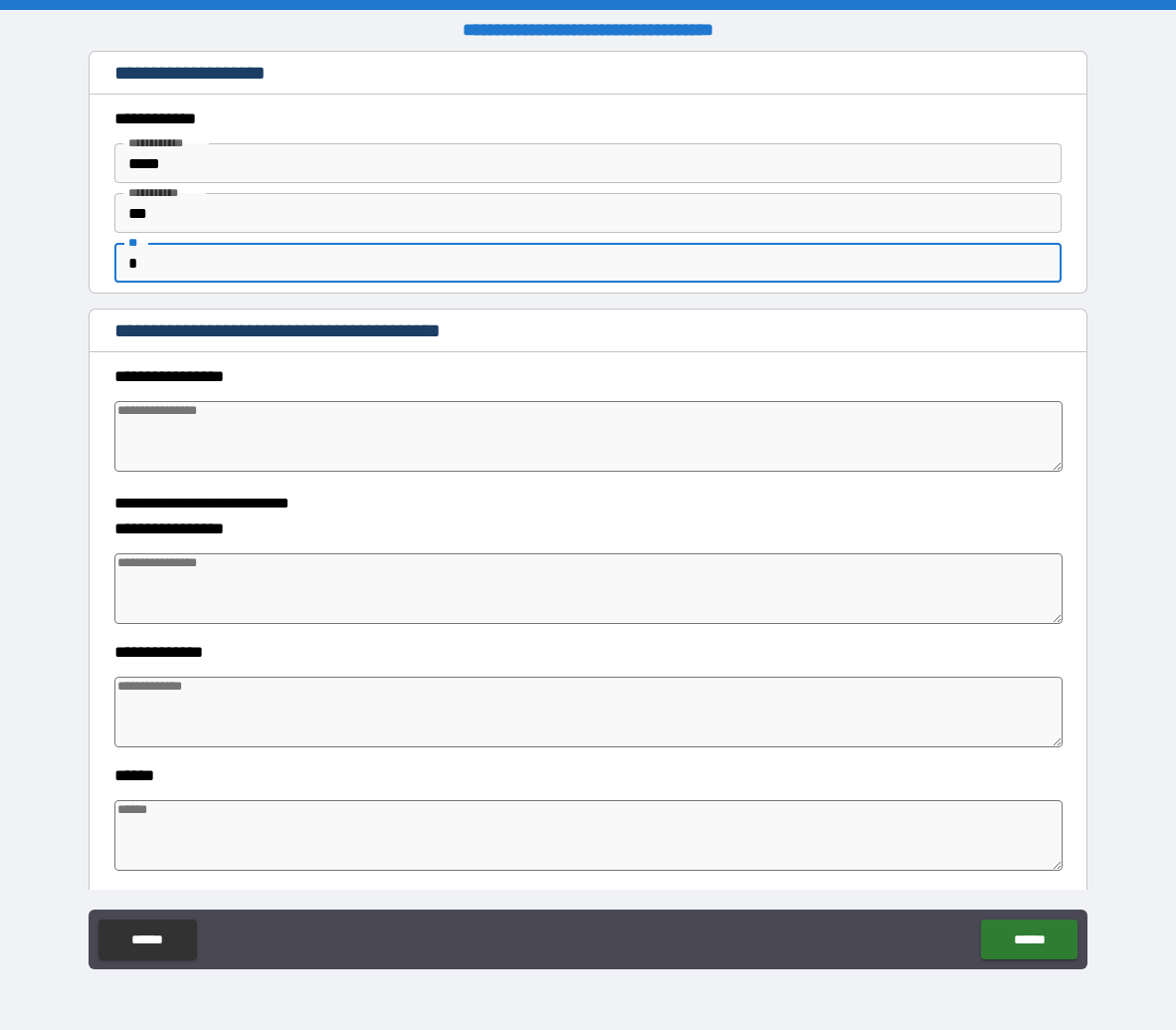 click at bounding box center [589, 436] 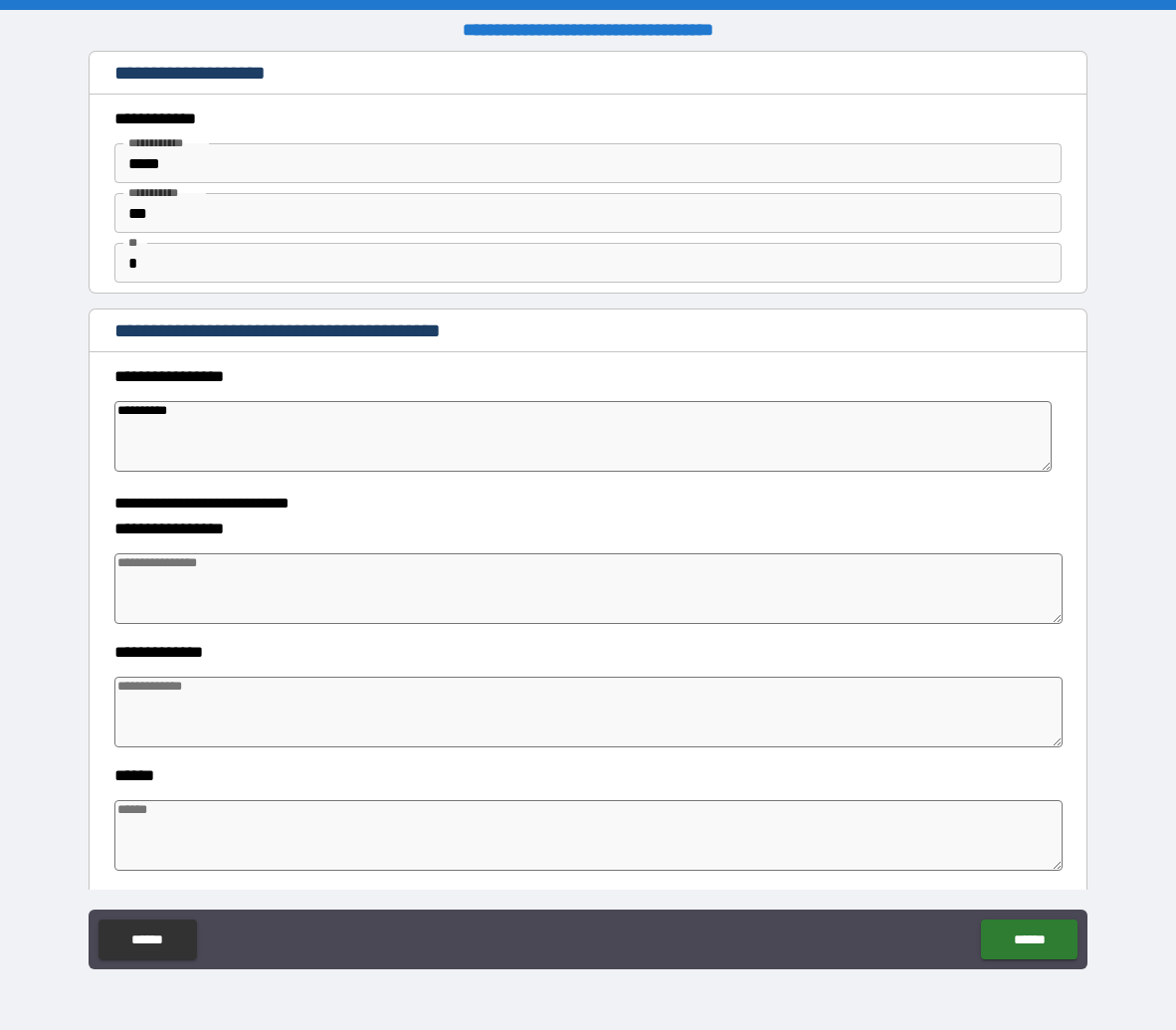 click at bounding box center [589, 588] 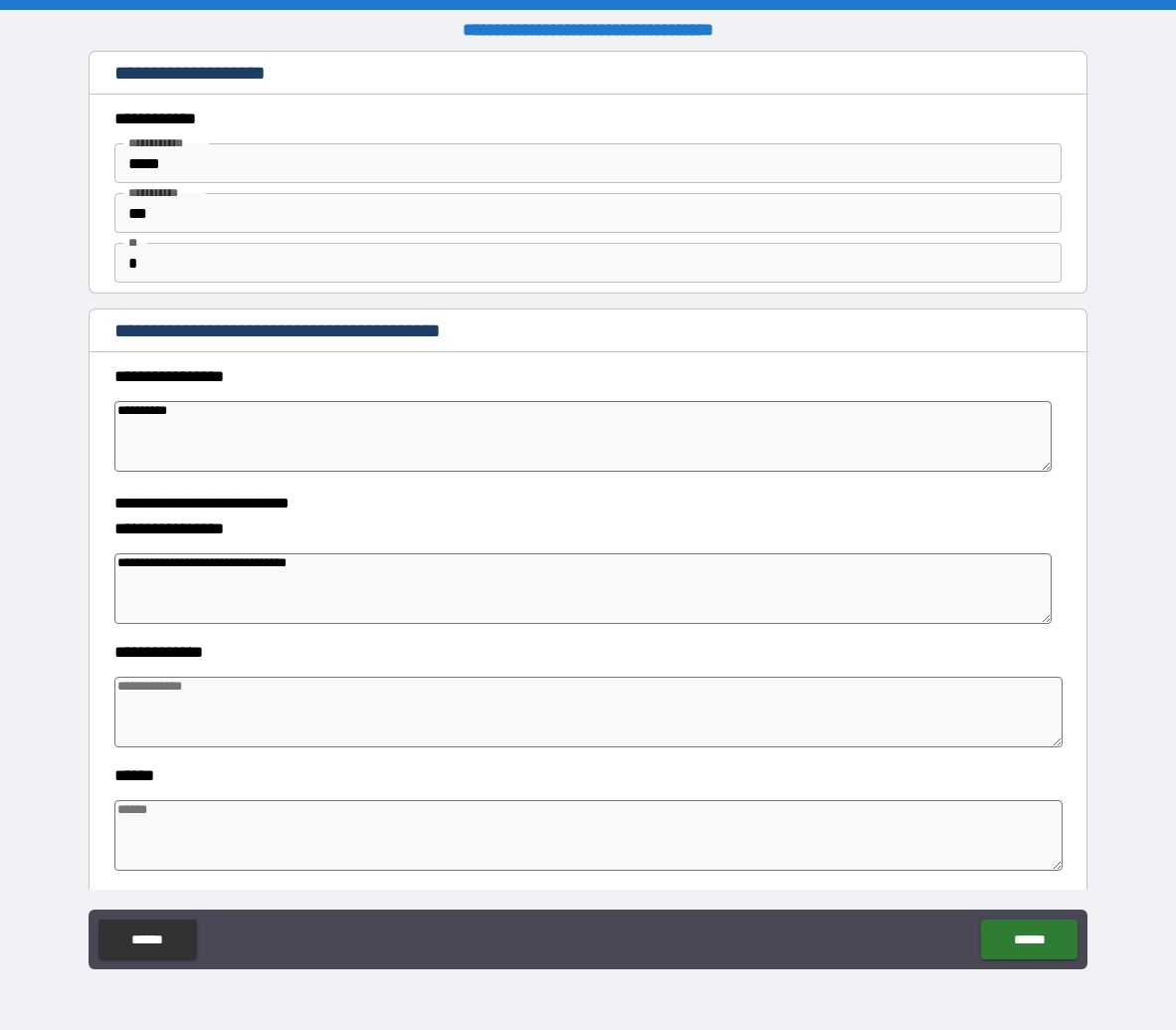 click at bounding box center (589, 712) 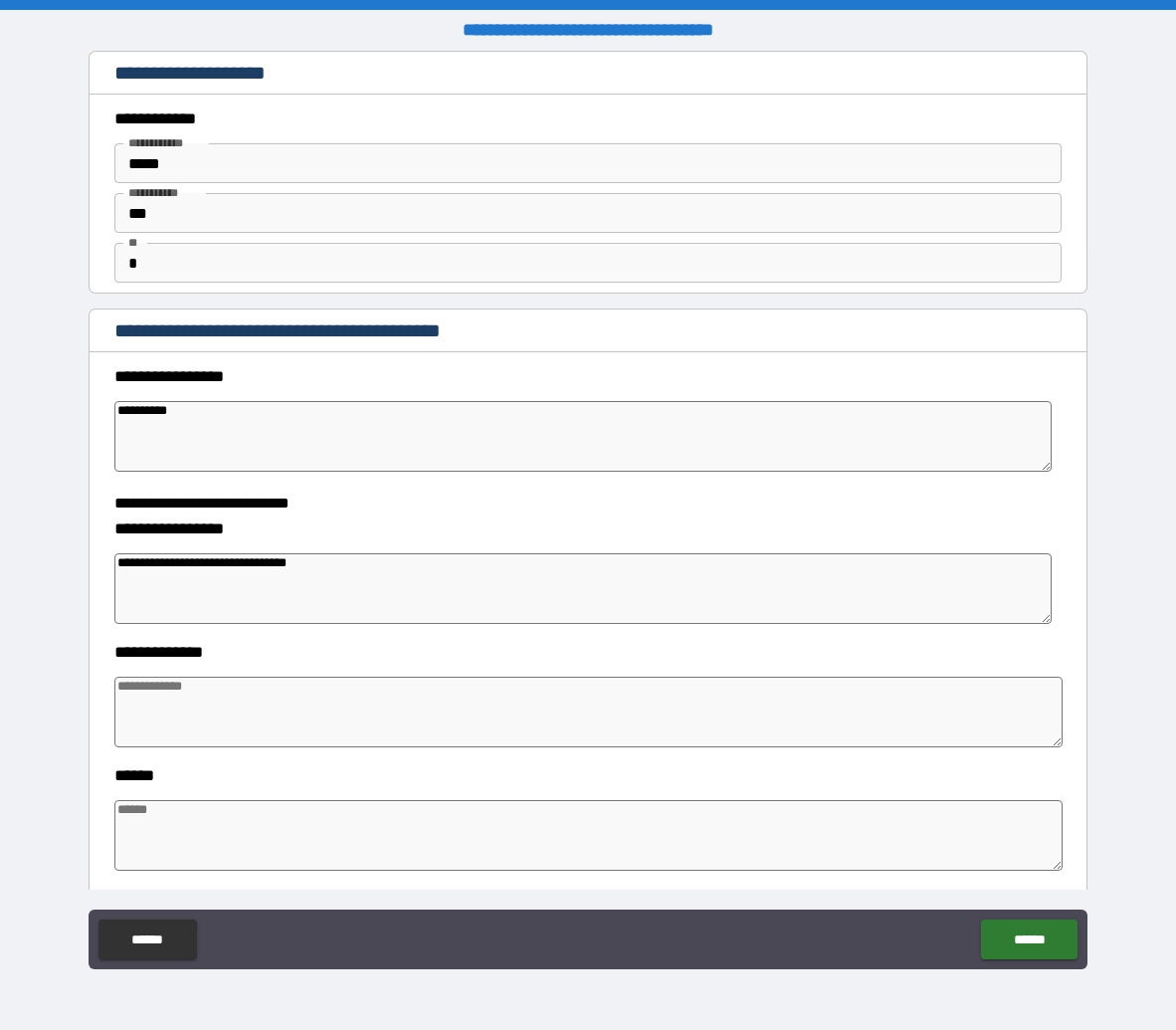 click at bounding box center [589, 712] 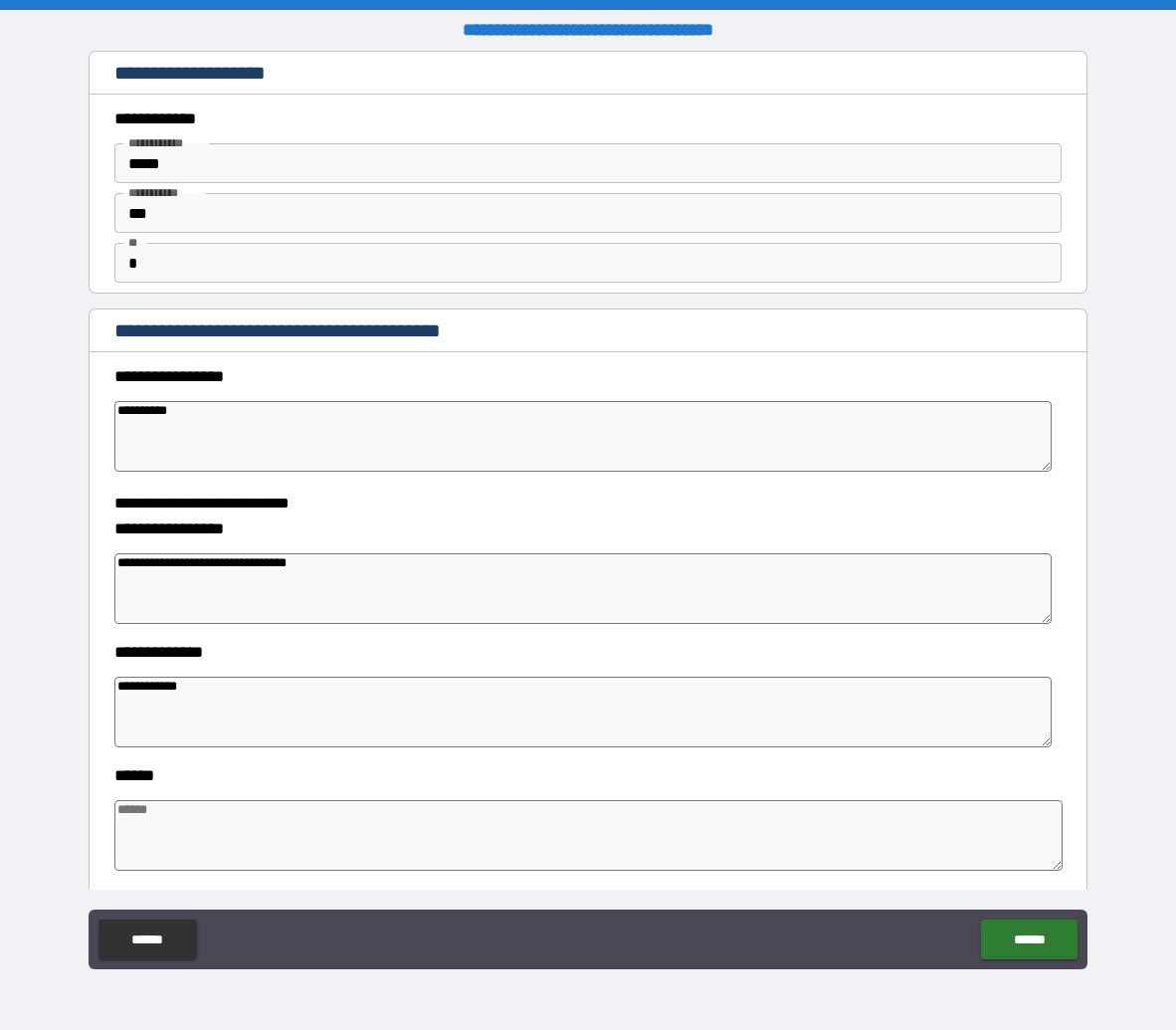click at bounding box center [589, 835] 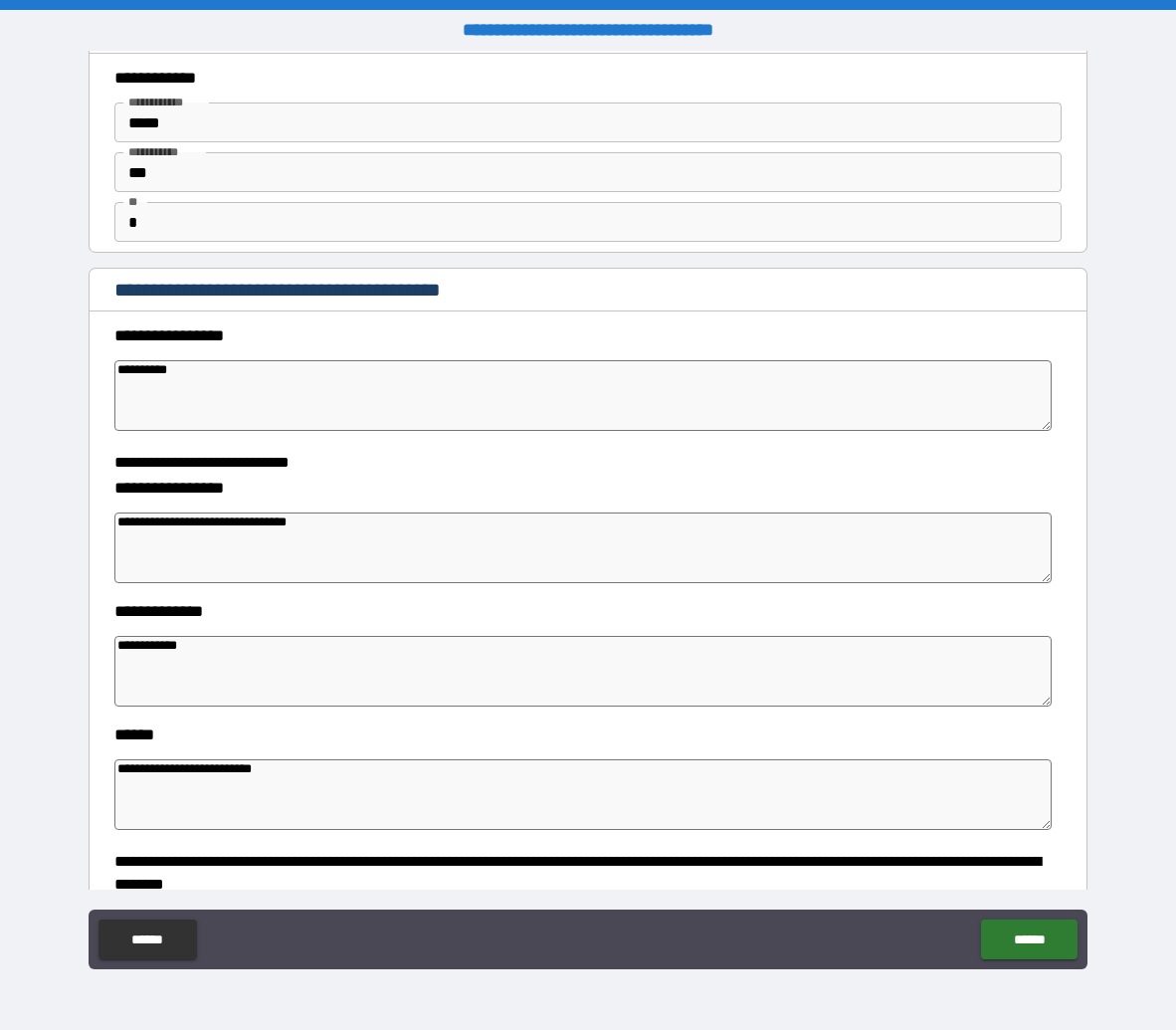scroll, scrollTop: 491, scrollLeft: 0, axis: vertical 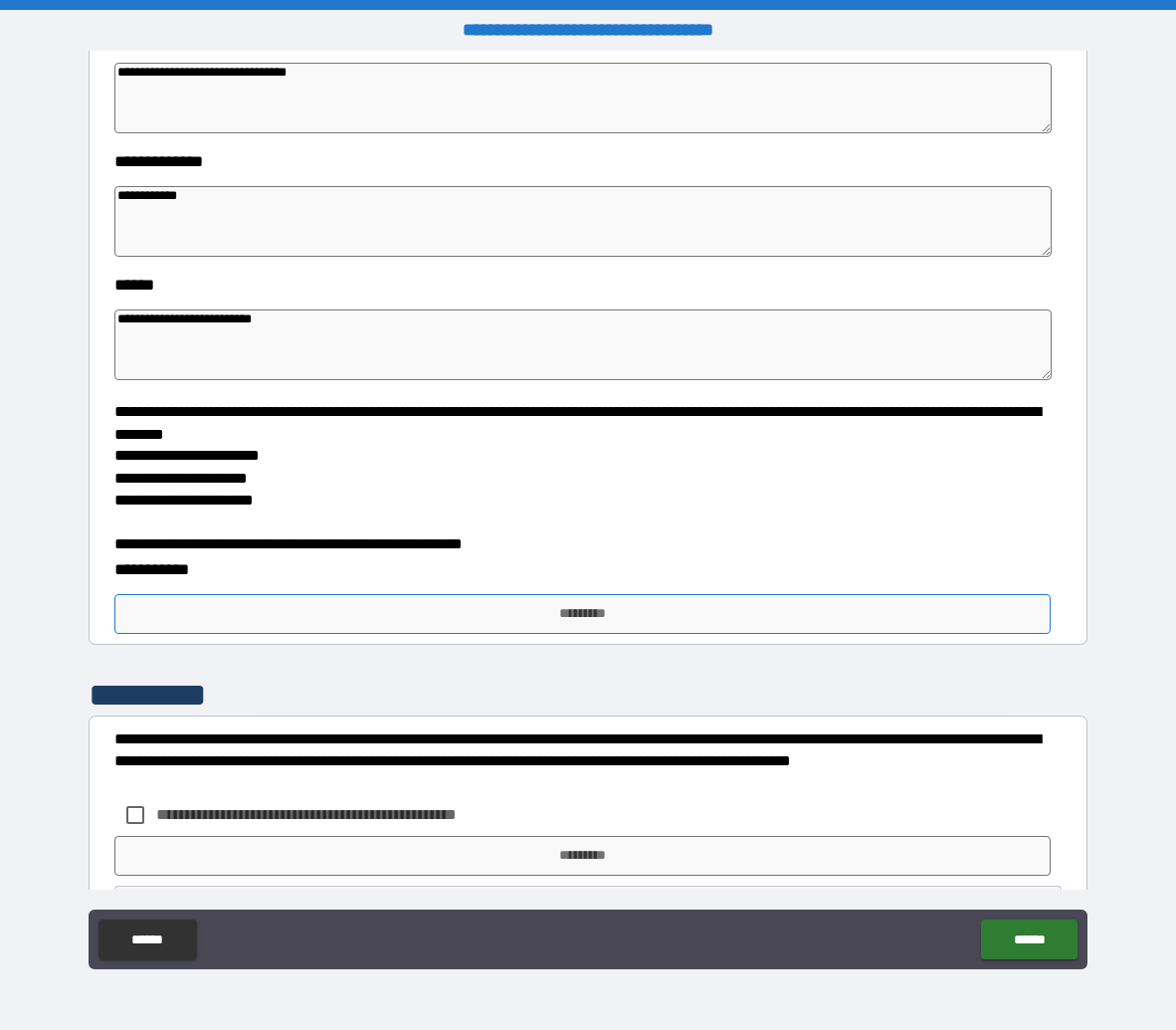 click on "*********" at bounding box center [582, 614] 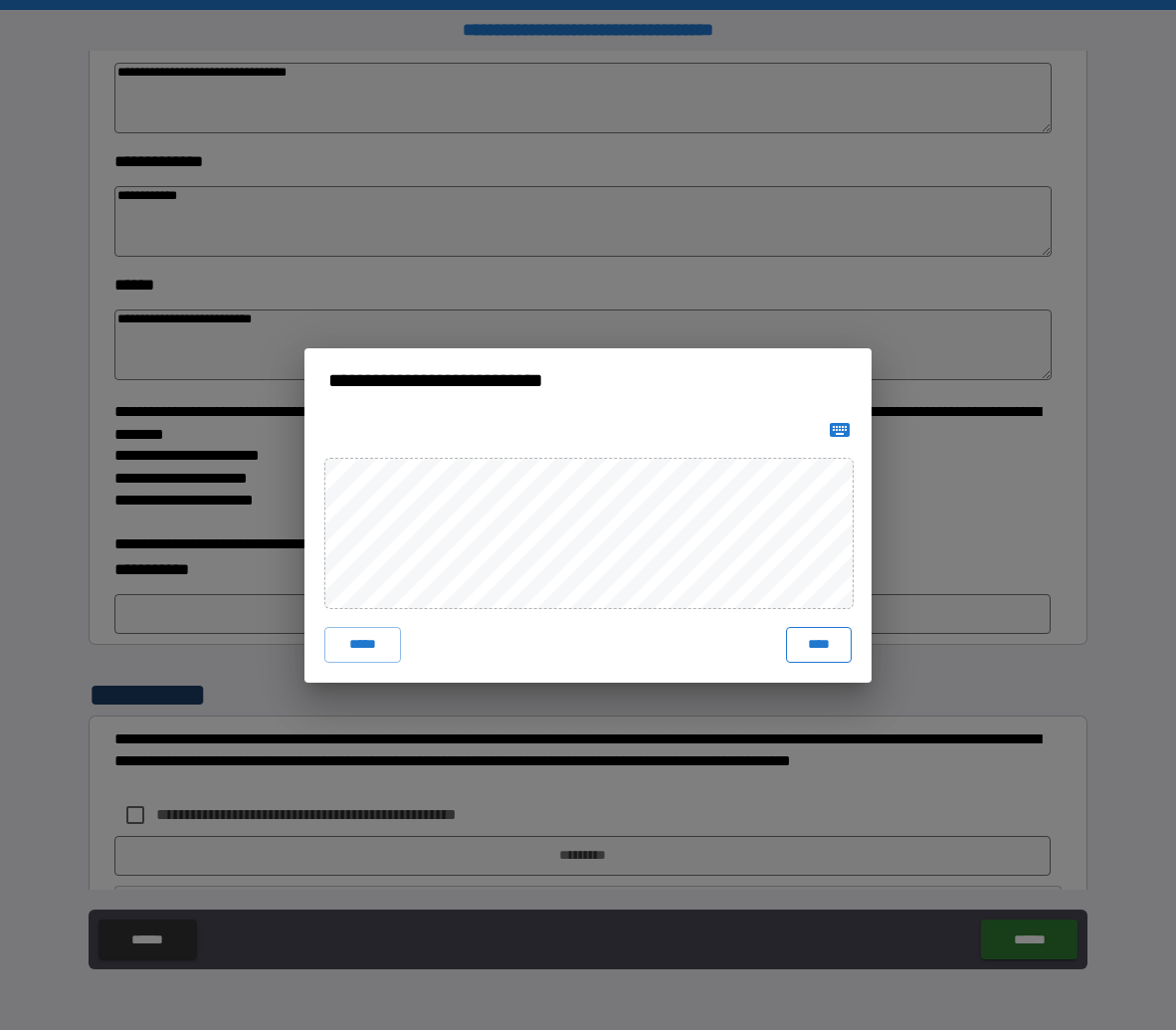 click on "****" at bounding box center [819, 645] 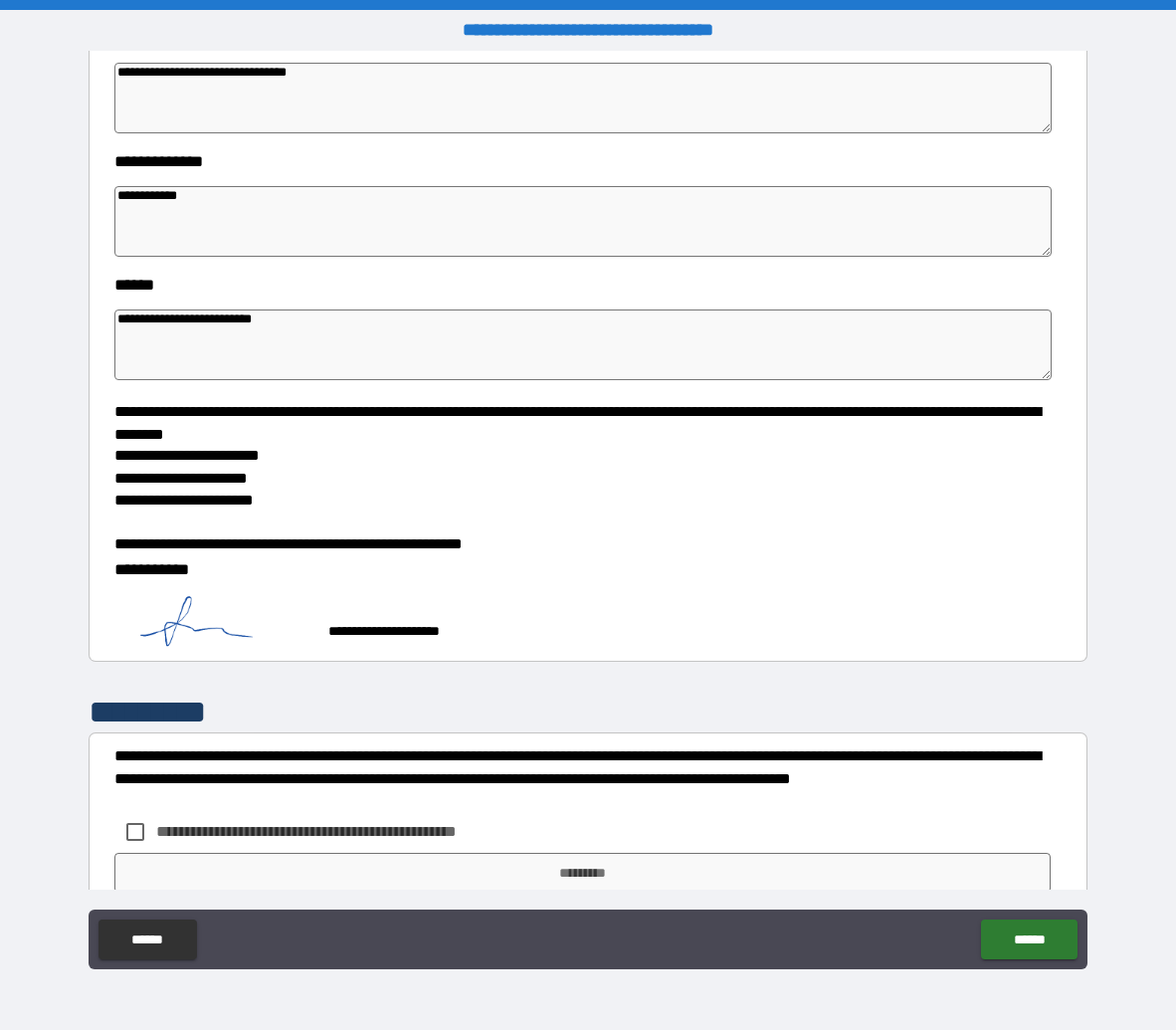 scroll, scrollTop: 573, scrollLeft: 0, axis: vertical 